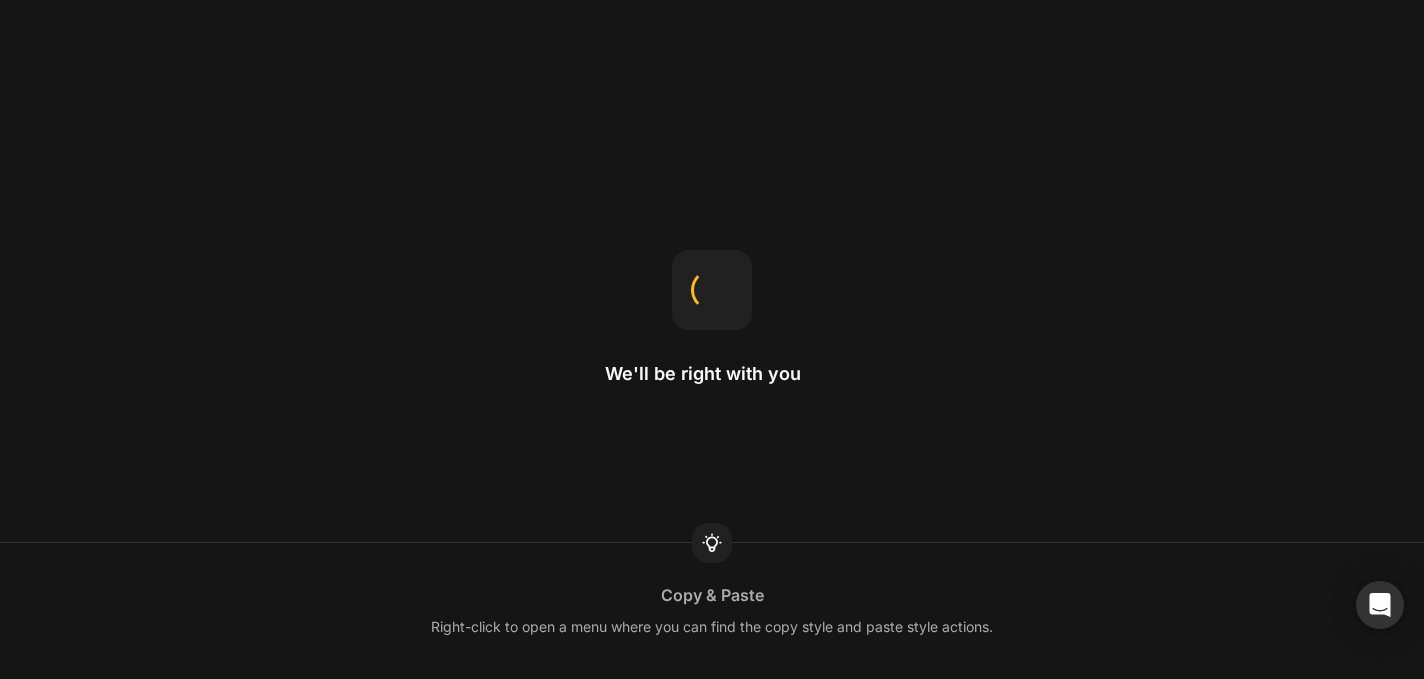 scroll, scrollTop: 0, scrollLeft: 0, axis: both 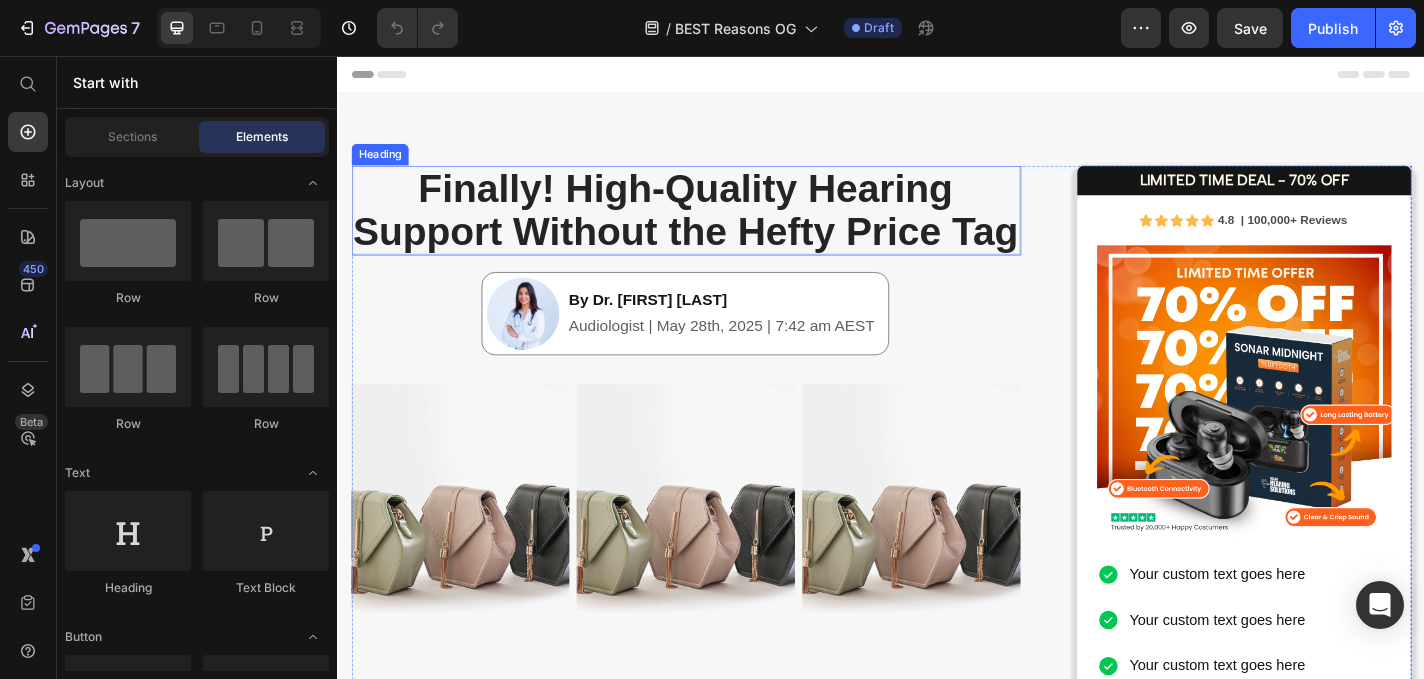 click on "Finally! High-Quality Hearing Support Without the Hefty Price Tag" at bounding box center (721, 225) 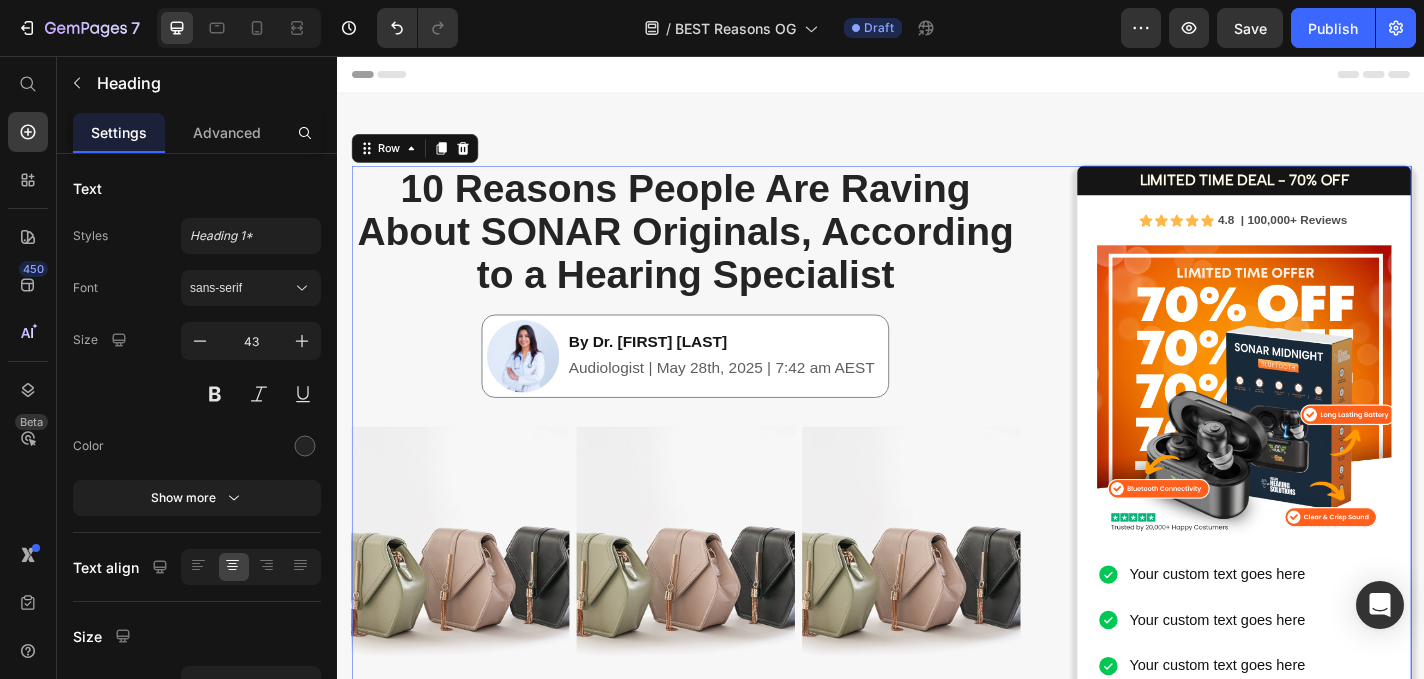 click on "⁠⁠⁠⁠⁠⁠⁠ 10 Reasons People Are Raving About SONAR Originals, According to a Hearing Specialist Heading Image By Dr. [FIRST] [LAST] Audiologist | May 28th, 2025 | 7:42 am AEST Text block Row Image Image Image Row As an audiologist with over 15 years of experience, I’ve seen firsthand how difficult it can be for Australians to access affordable, effective hearing support. Traditional hearing aids are expensive, often costing thousands of dollars, and many patients find them uncomfortable or complicated to use. That’s why I was genuinely impressed when I came across SONAR Sound Enhancers. Text block Image Your heading text goes here Heading Lorem ipsum dolor sit amet, consectetur adipiscing elit, sed do eiusmod tempor incididunt ut labore et dolore magna aliqua. Ut enim ad minim veniam, quis nostrud exercitation ullamco laboris nisi ut aliquip ex ea commodo consequat. Text Block Row Image Your heading text goes here Heading Text Block Row Image Your heading text goes here Heading Text Block" at bounding box center (721, 3204) 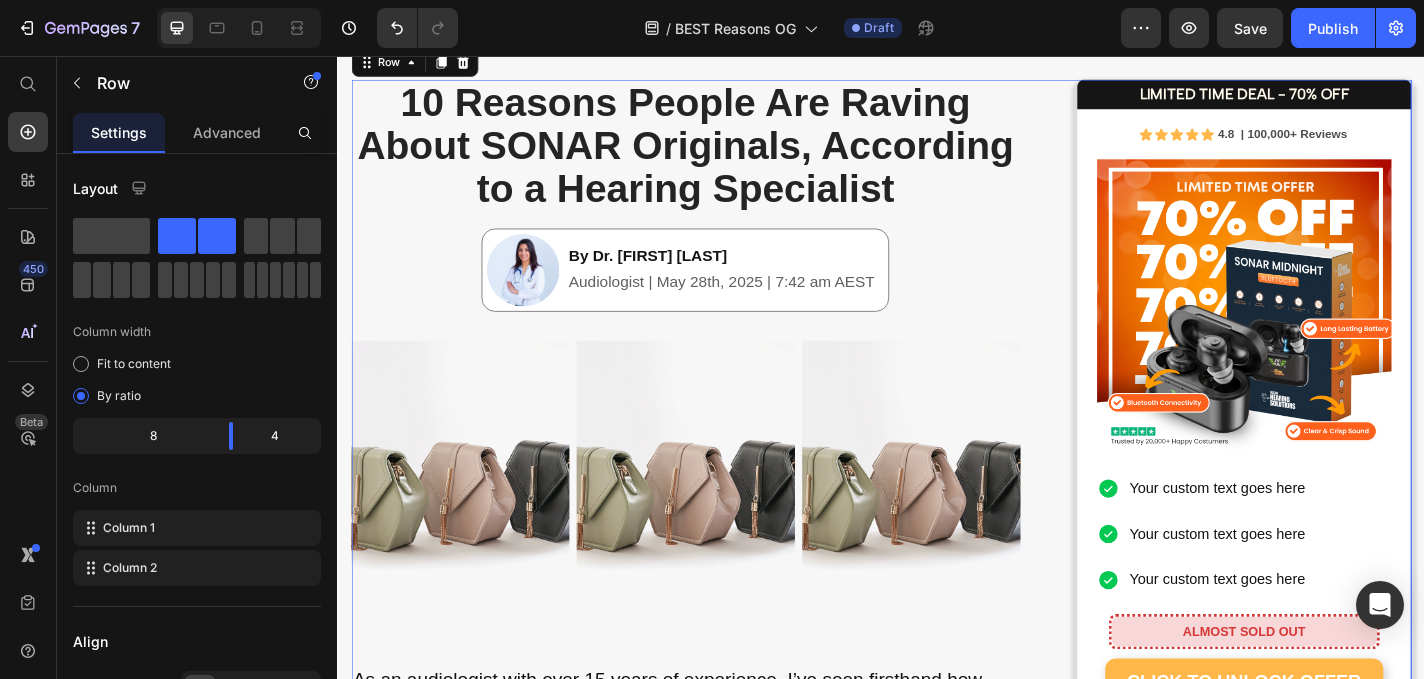 scroll, scrollTop: 103, scrollLeft: 0, axis: vertical 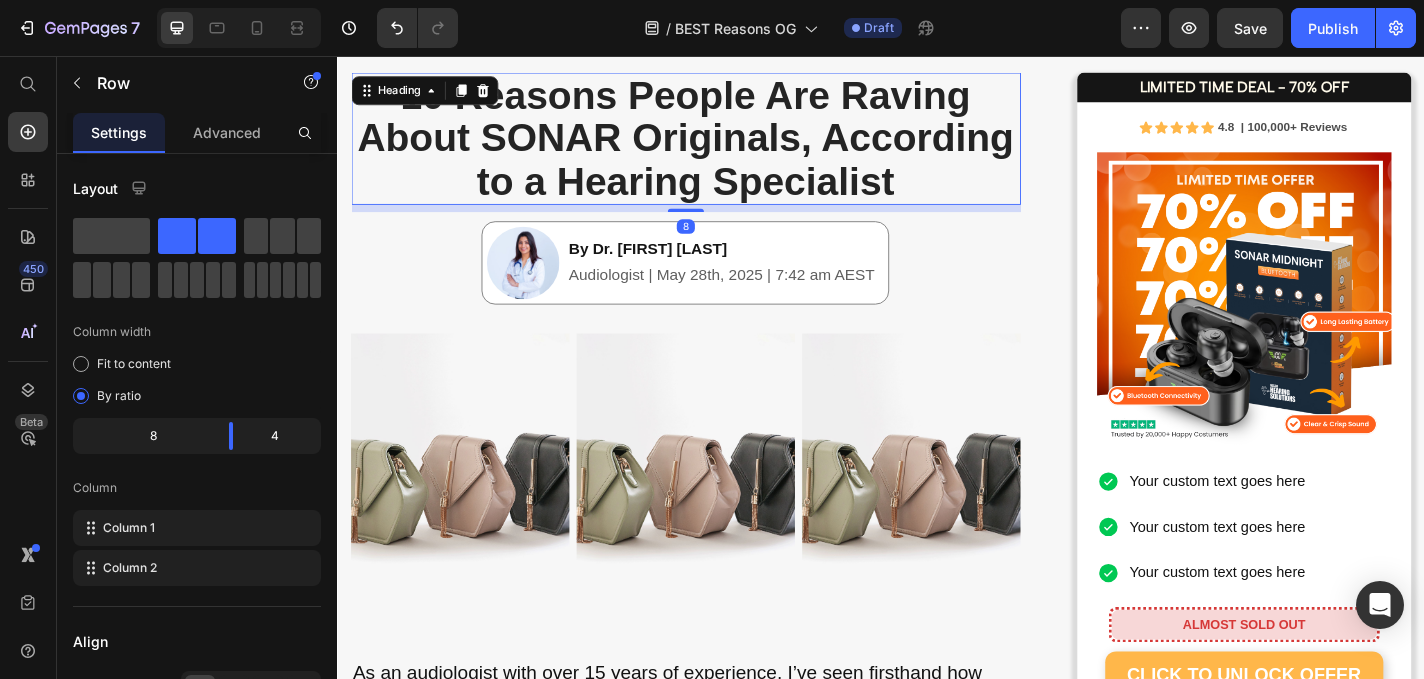 click on "10 Reasons People Are Raving About SONAR Originals, According to a Hearing Specialist" at bounding box center (721, 146) 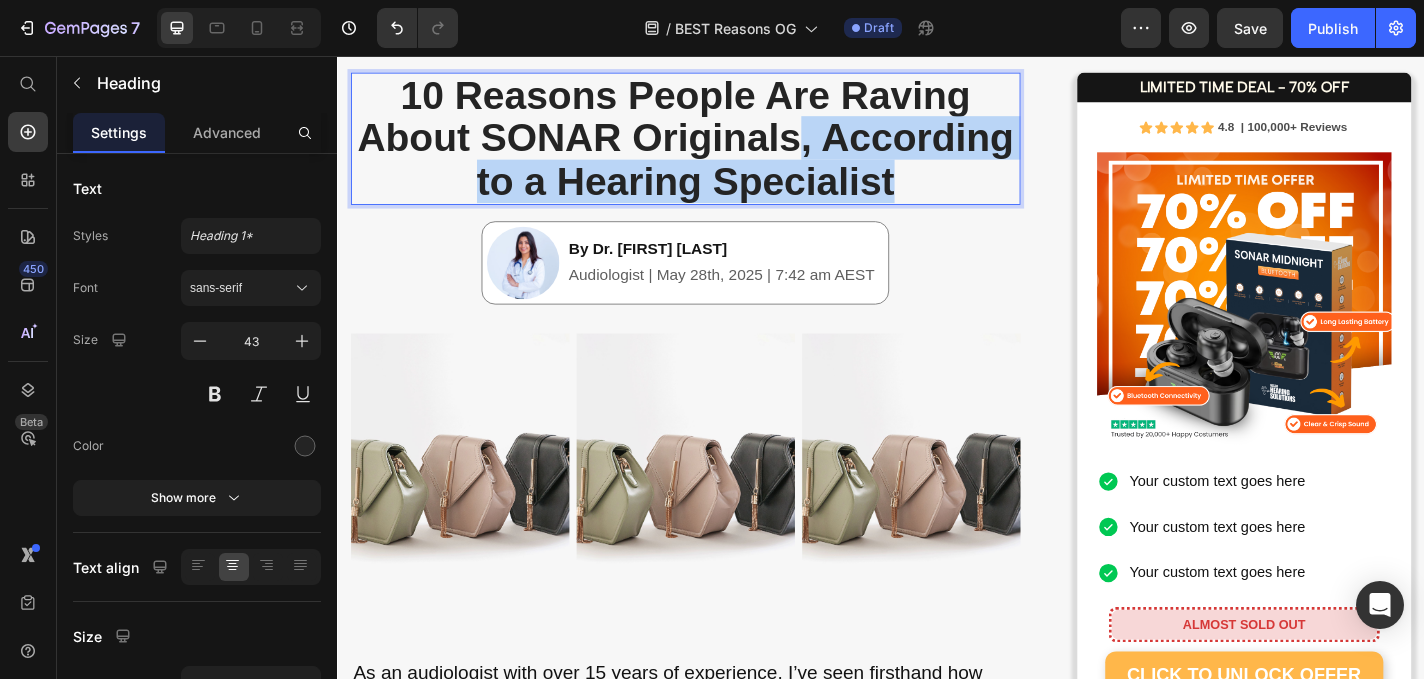 drag, startPoint x: 995, startPoint y: 187, endPoint x: 853, endPoint y: 150, distance: 146.74127 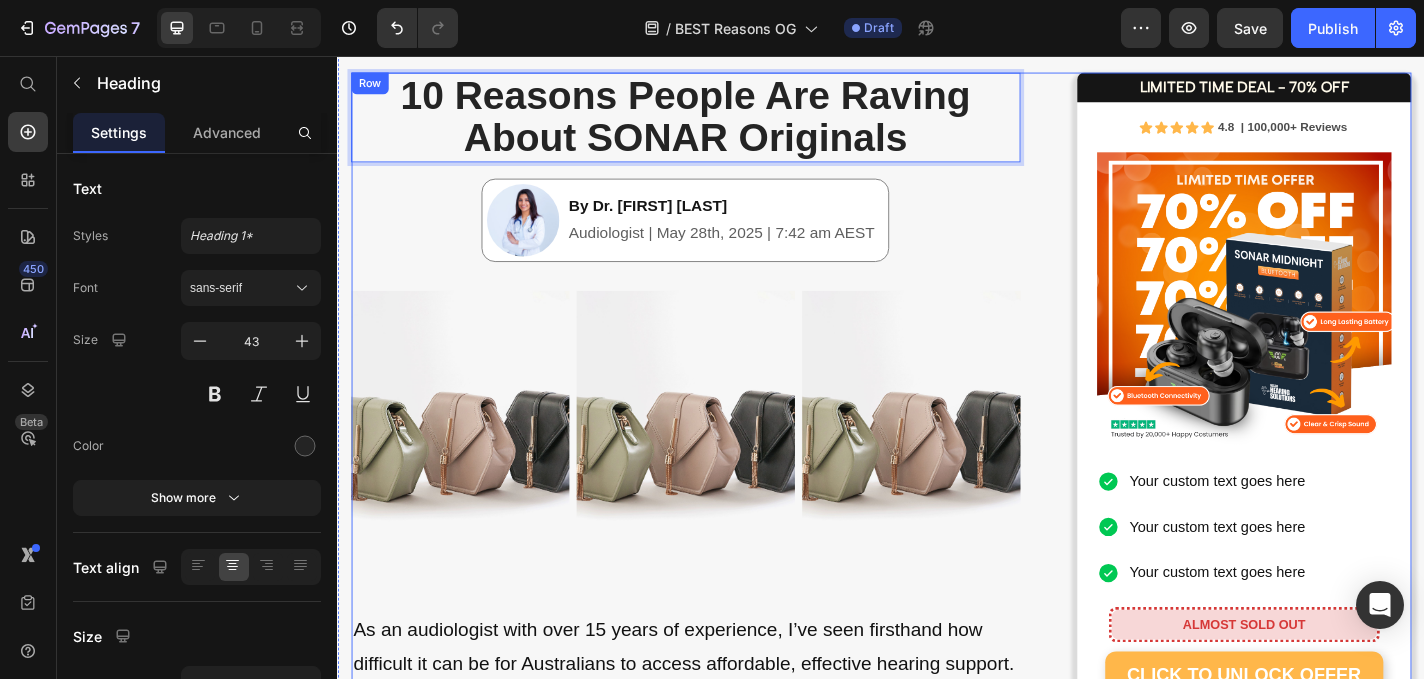 click on "10 Reasons People Are Raving About SONAR Originals Heading   8 Image By Dr. Kate Marshall Audiologist | May 28th, 2025 | 7:42 am AEST Text block Row Image Image Image Row As an audiologist with over 15 years of experience, I’ve seen firsthand how difficult it can be for Australians to access affordable, effective hearing support. Traditional hearing aids are expensive, often costing thousands of dollars, and many patients find them uncomfortable or complicated to use.   That’s why I was genuinely impressed when I came across SONAR Sound Enhancers. Text block Image Your heading text goes here Heading Lorem ipsum dolor sit amet, consectetur adipiscing elit, sed do eiusmod tempor incididunt ut labore et dolore magna aliqua. Ut enim ad minim veniam, quis nostrud exercitation ullamco laboris nisi ut aliquip ex ea commodo consequat. Text Block Row Image Your heading text goes here Heading Text Block Row Image Your heading text goes here Heading Text Block Row Image Your heading text goes here Heading Row Image" at bounding box center (721, 3077) 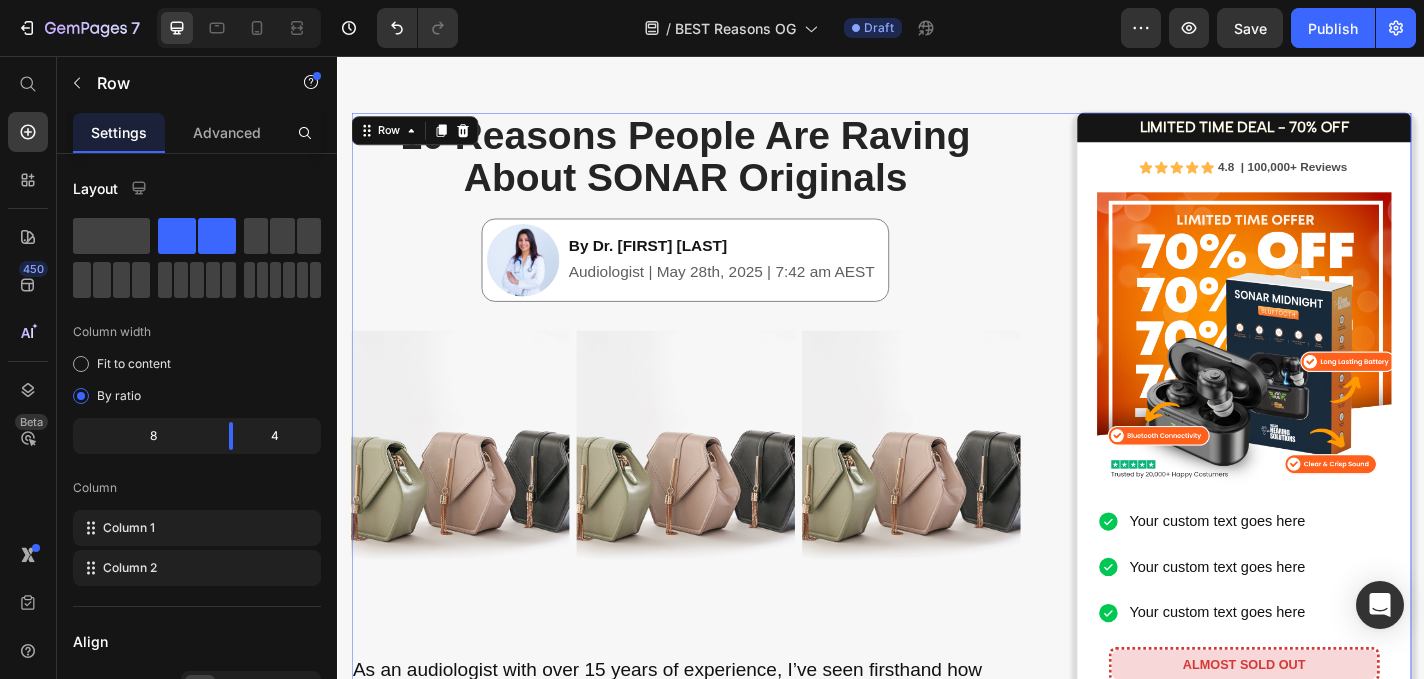 scroll, scrollTop: 9, scrollLeft: 0, axis: vertical 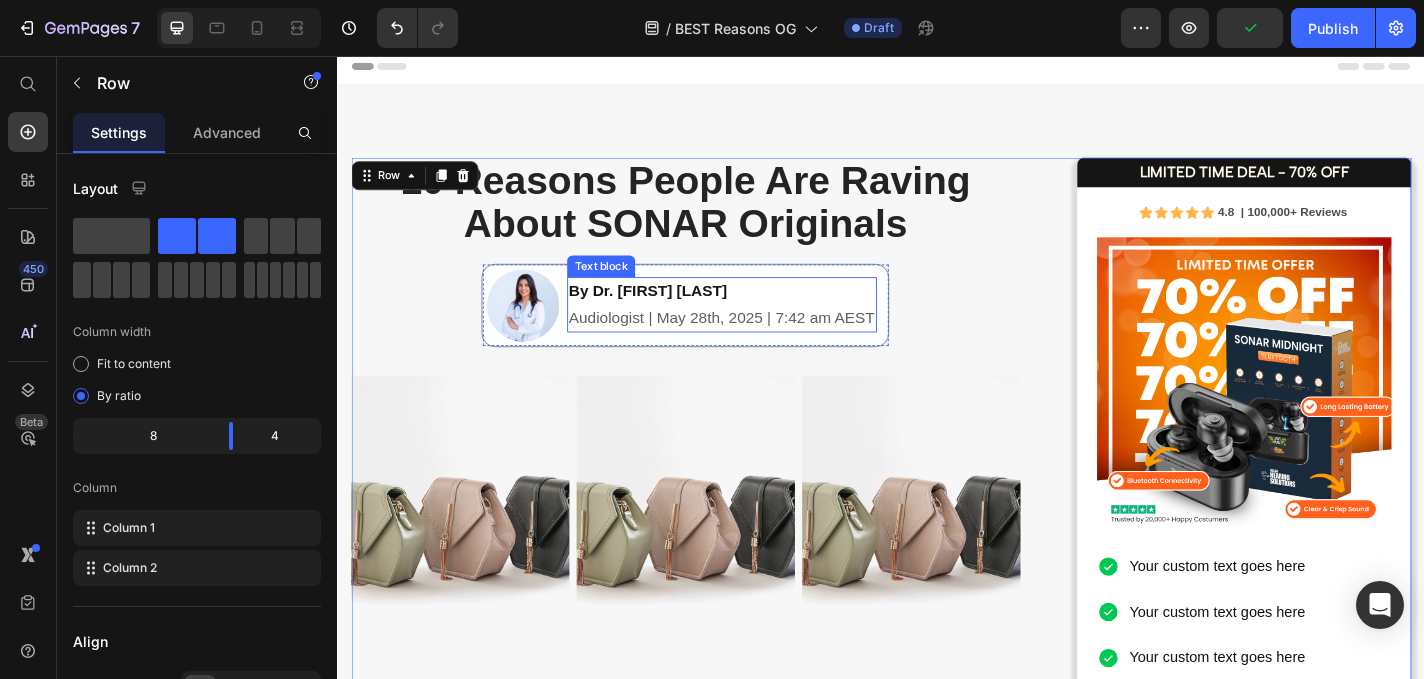 click on "Audiologist | May 28th, 2025 | 7:42 am AEST" at bounding box center [761, 344] 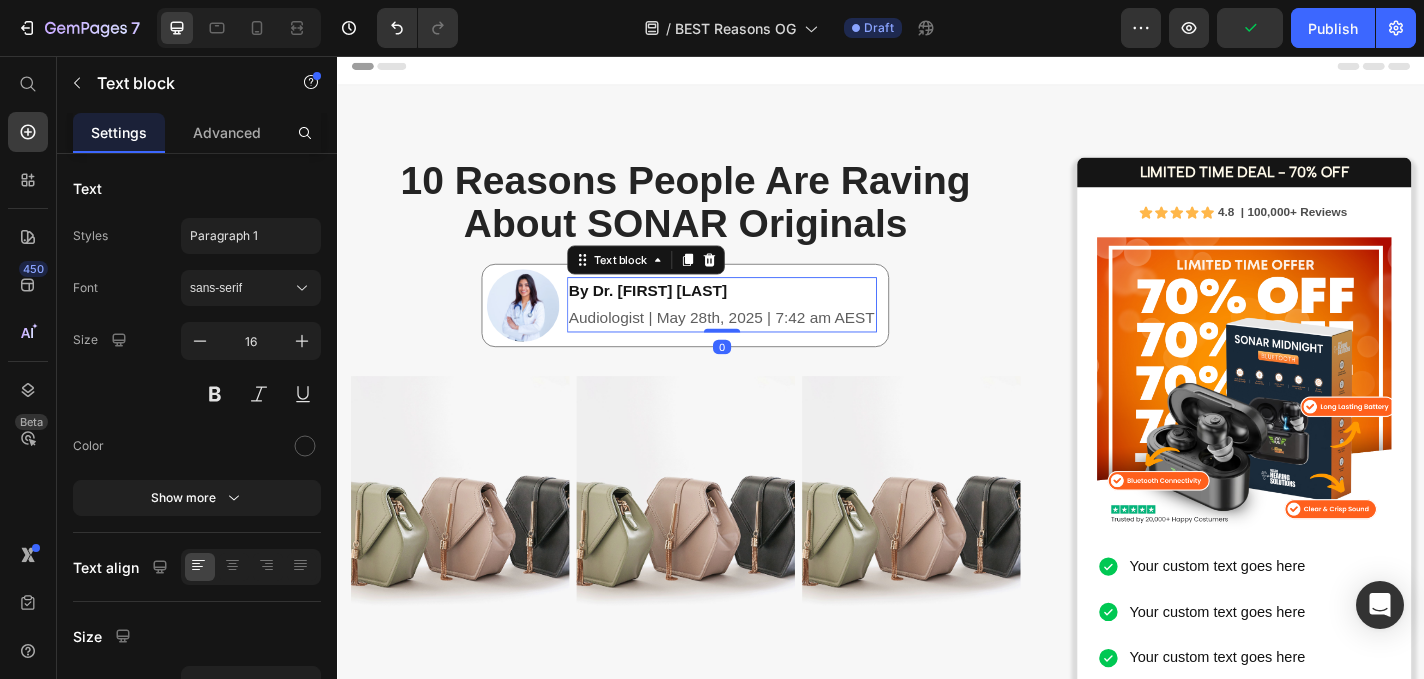 click on "Audiologist | May 28th, 2025 | 7:42 am AEST" at bounding box center (761, 344) 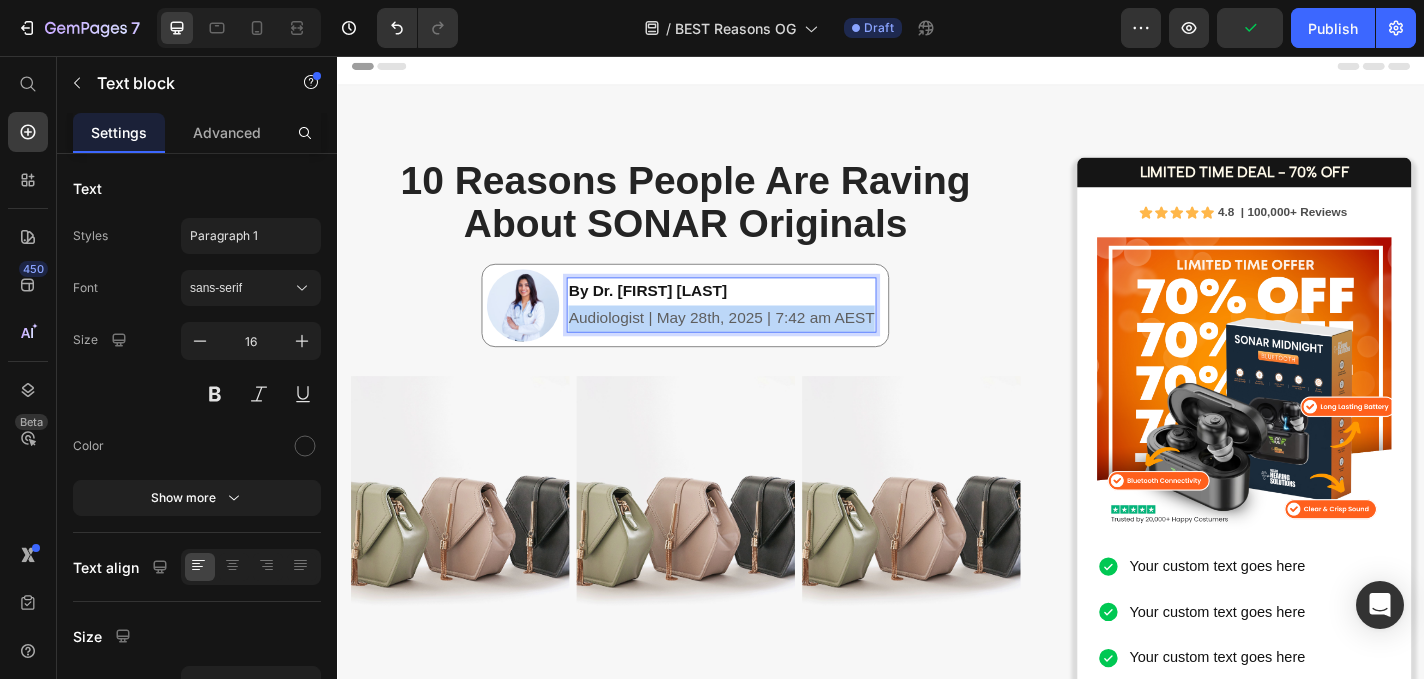 click on "Audiologist | May 28th, 2025 | 7:42 am AEST" at bounding box center (761, 344) 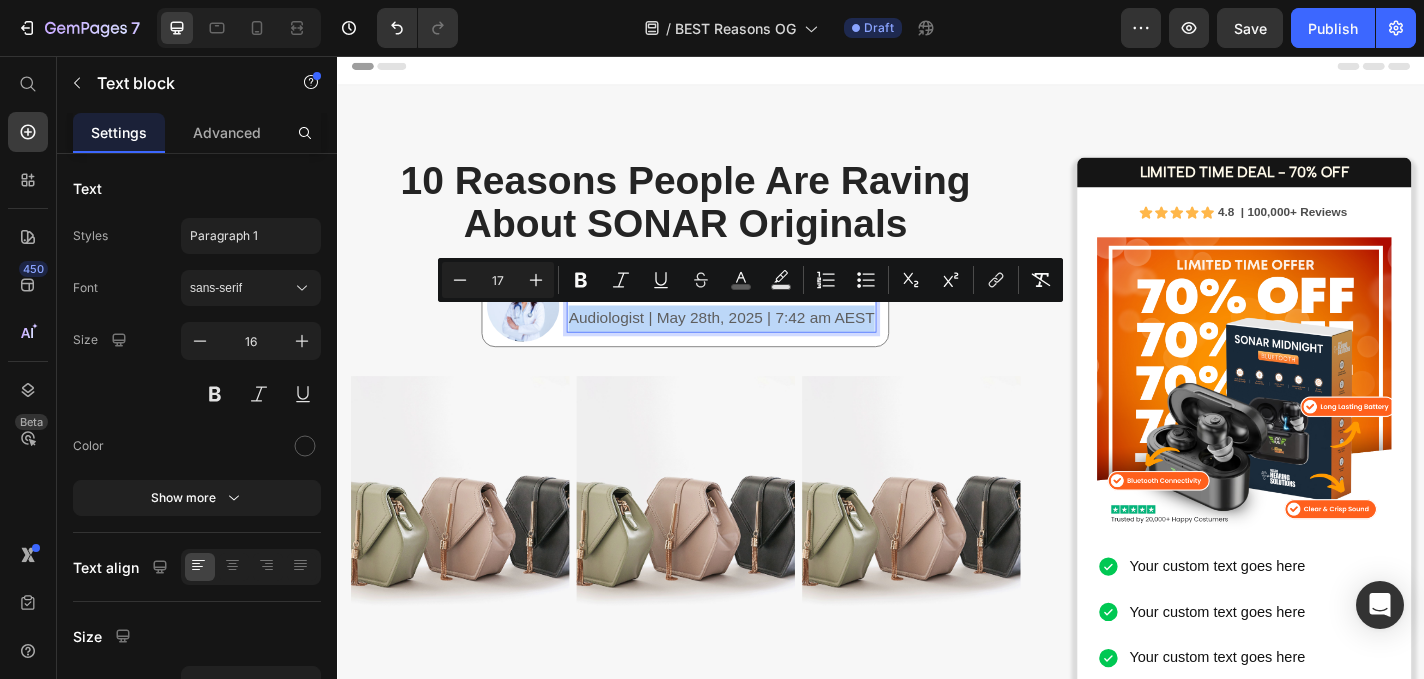 click on "Audiologist | May 28th, 2025 | 7:42 am AEST" at bounding box center (761, 344) 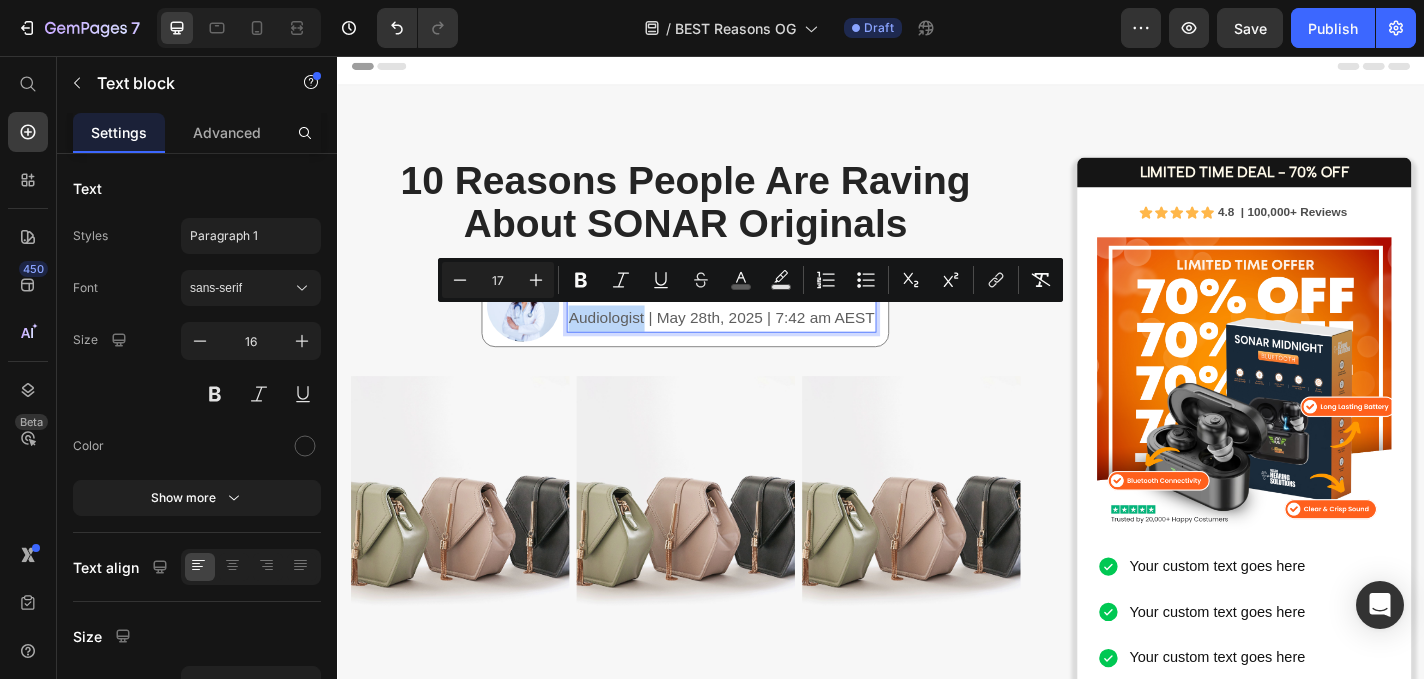 click on "Audiologist | May 28th, 2025 | 7:42 am AEST" at bounding box center (761, 344) 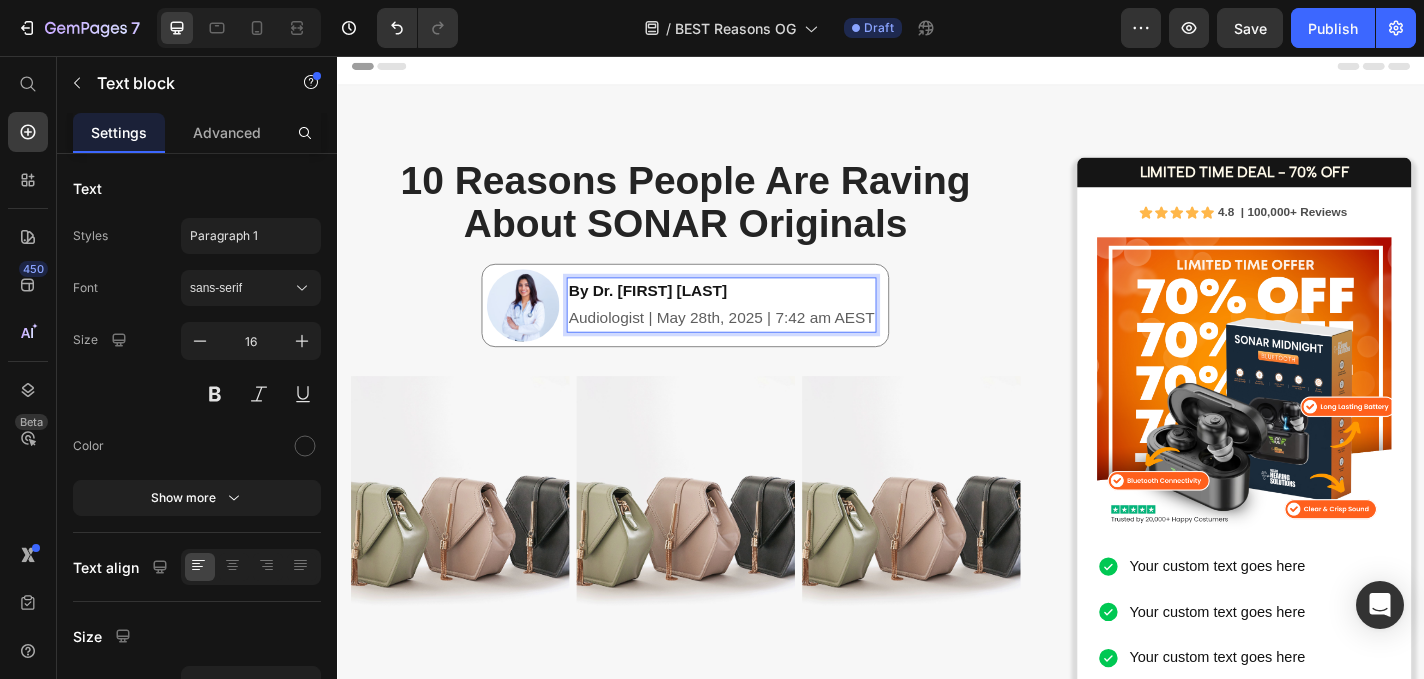 scroll, scrollTop: 0, scrollLeft: 0, axis: both 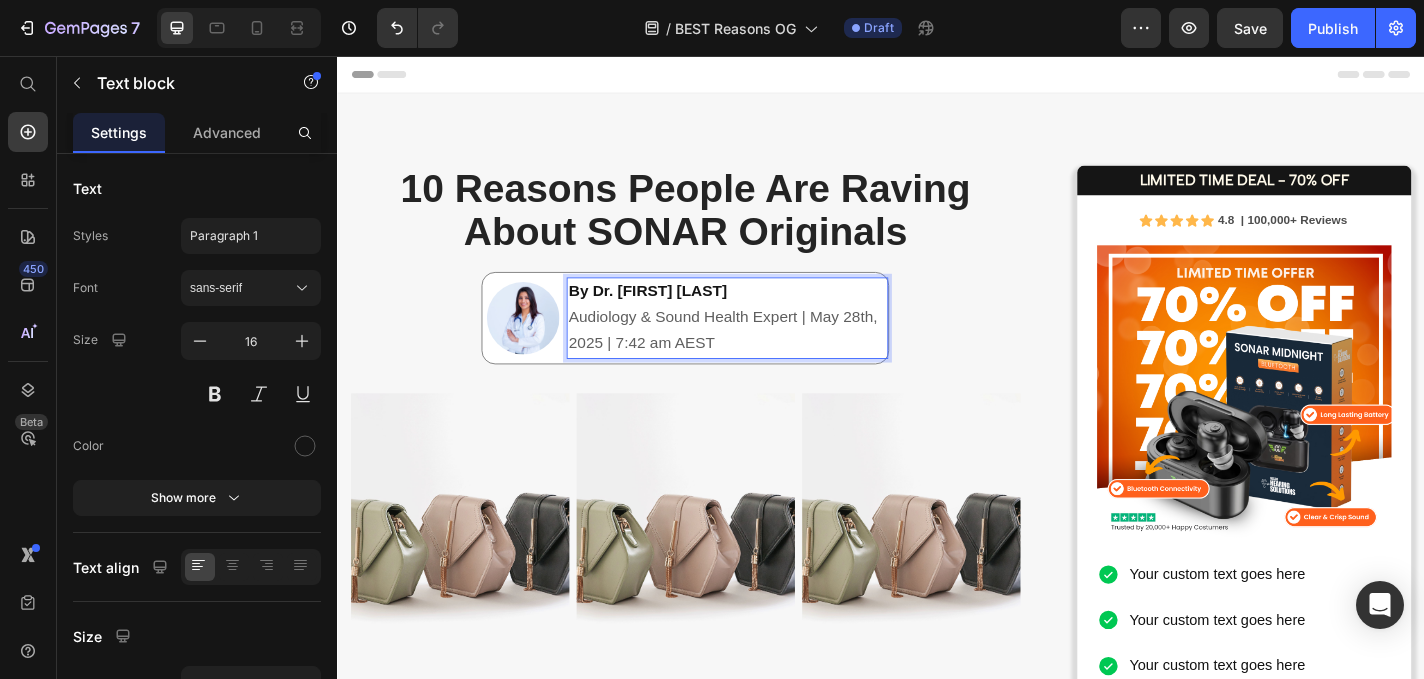 click on "Audiology & Sound Health Expert | May 28th, 2025 | 7:42 am AEST" at bounding box center [762, 358] 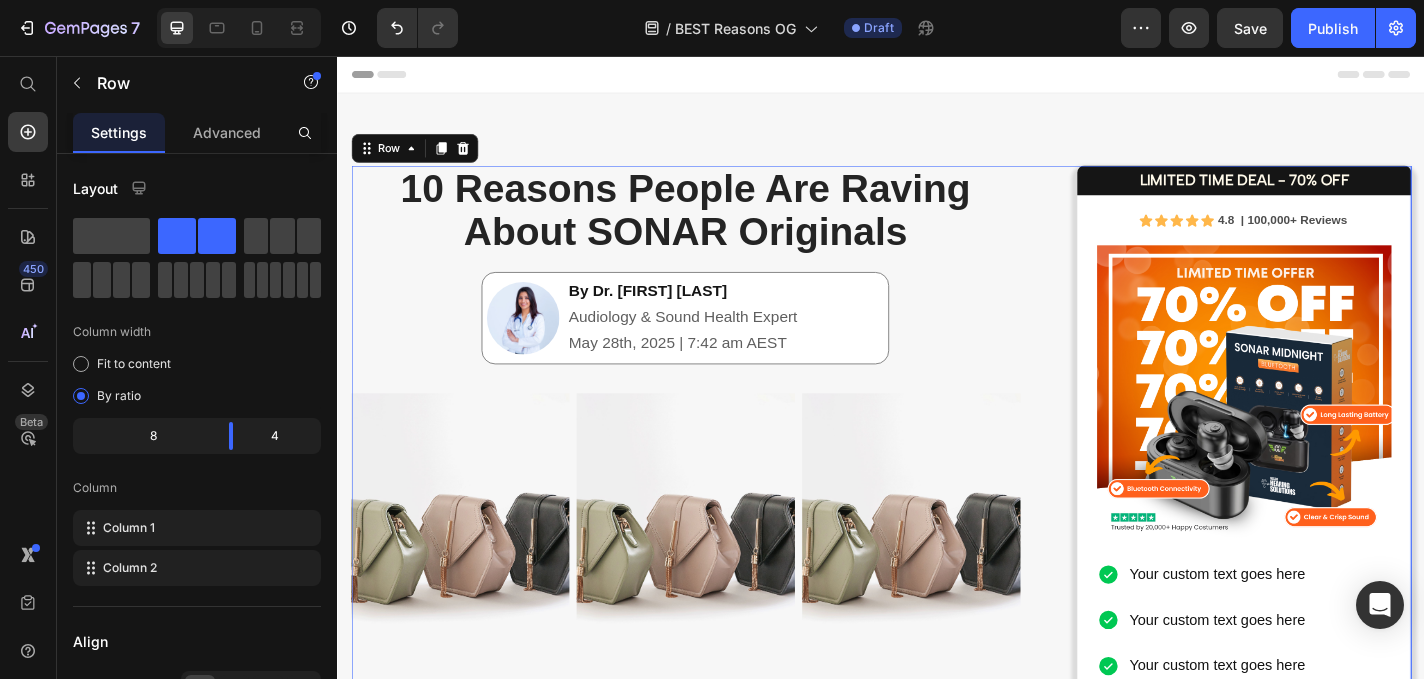 click on "⁠⁠⁠⁠⁠⁠⁠ 10 Reasons People Are Raving About SONAR Originals Heading Image By Dr. Kate Marshall Audiology & Sound Health Expert May 28th, 2025 | 7:42 am AEST Text block Row Image Image Image Row As an audiologist with over 15 years of experience, I’ve seen firsthand how difficult it can be for Australians to access affordable, effective hearing support. Traditional hearing aids are expensive, often costing thousands of dollars, and many patients find them uncomfortable or complicated to use.   That’s why I was genuinely impressed when I came across SONAR Sound Enhancers. Text block Image Your heading text goes here Heading Lorem ipsum dolor sit amet, consectetur adipiscing elit, sed do eiusmod tempor incididunt ut labore et dolore magna aliqua. Ut enim ad minim veniam, quis nostrud exercitation ullamco laboris nisi ut aliquip ex ea commodo consequat. Text Block Row Image Your heading text goes here Heading Text Block Row Image Your heading text goes here Heading Text Block Row Image Heading" at bounding box center [721, 3185] 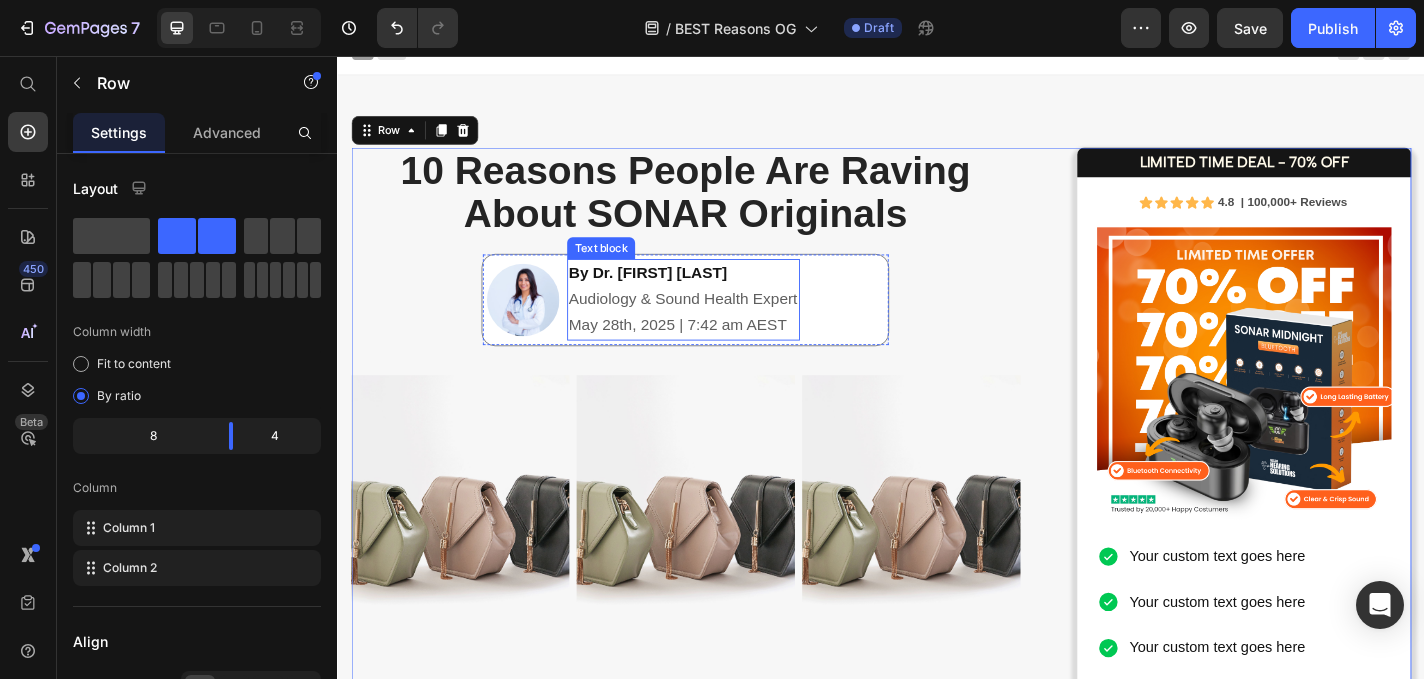 click on "Audiology & Sound Health Expert" at bounding box center [718, 323] 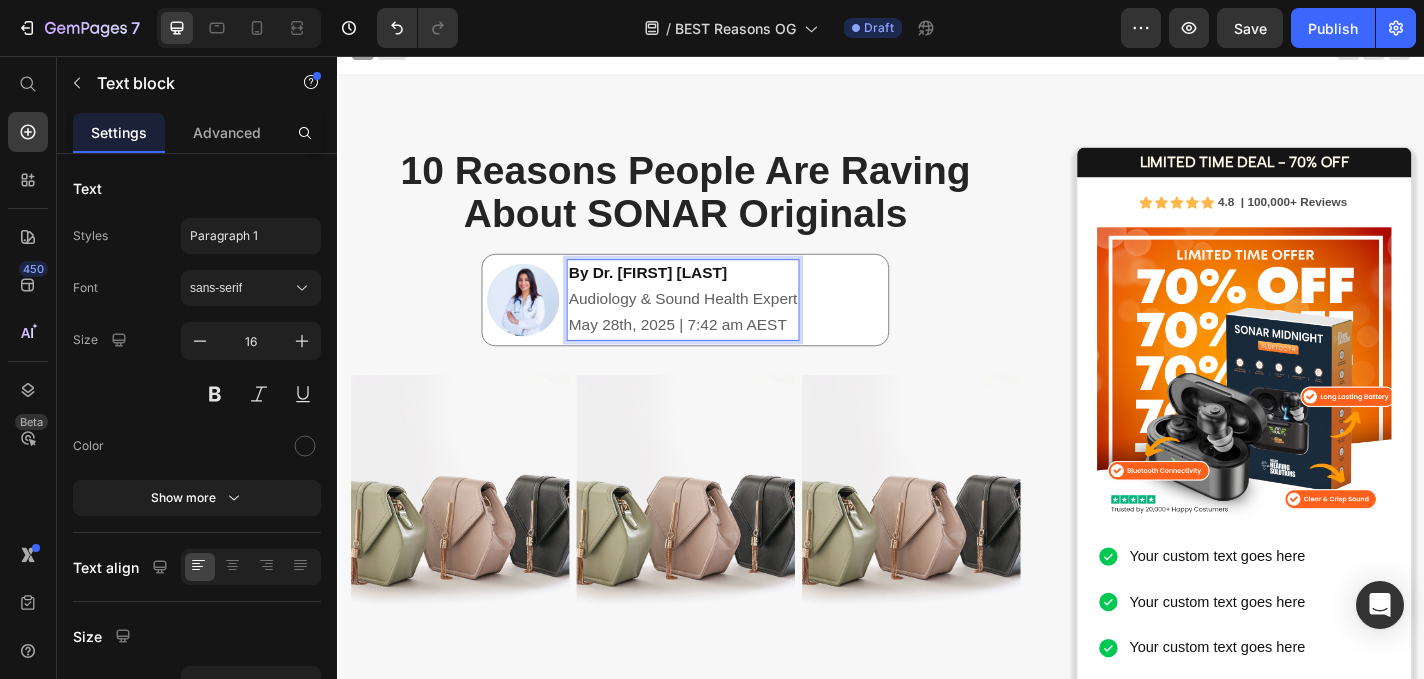 click on "By Dr. Kate Marshall Audiology & Sound Health Expert May 28th, 2025 | 7:42 am AEST" at bounding box center [718, 325] 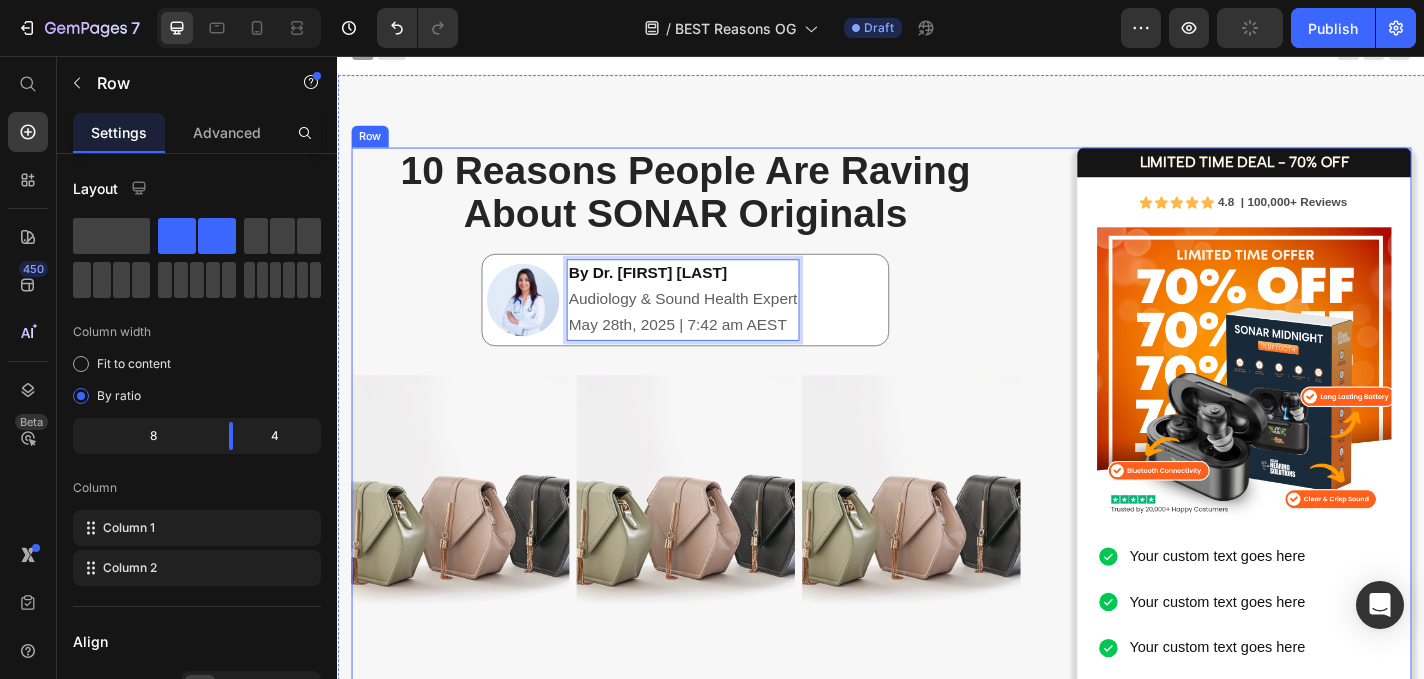 click on "⁠⁠⁠⁠⁠⁠⁠ 10 Reasons People Are Raving About SONAR Originals Heading Image By Dr. Kate Marshall Audiology & Sound Health Expert May 28th, 2025 | 7:42 am AEST Text block   0 Row Image Image Image Row As an audiologist with over 15 years of experience, I’ve seen firsthand how difficult it can be for Australians to access affordable, effective hearing support. Traditional hearing aids are expensive, often costing thousands of dollars, and many patients find them uncomfortable or complicated to use.   That’s why I was genuinely impressed when I came across SONAR Sound Enhancers. Text block Image Your heading text goes here Heading Lorem ipsum dolor sit amet, consectetur adipiscing elit, sed do eiusmod tempor incididunt ut labore et dolore magna aliqua. Ut enim ad minim veniam, quis nostrud exercitation ullamco laboris nisi ut aliquip ex ea commodo consequat. Text Block Row Image Your heading text goes here Heading Text Block Row Image Your heading text goes here Heading Text Block Row Image Row" at bounding box center (937, 3165) 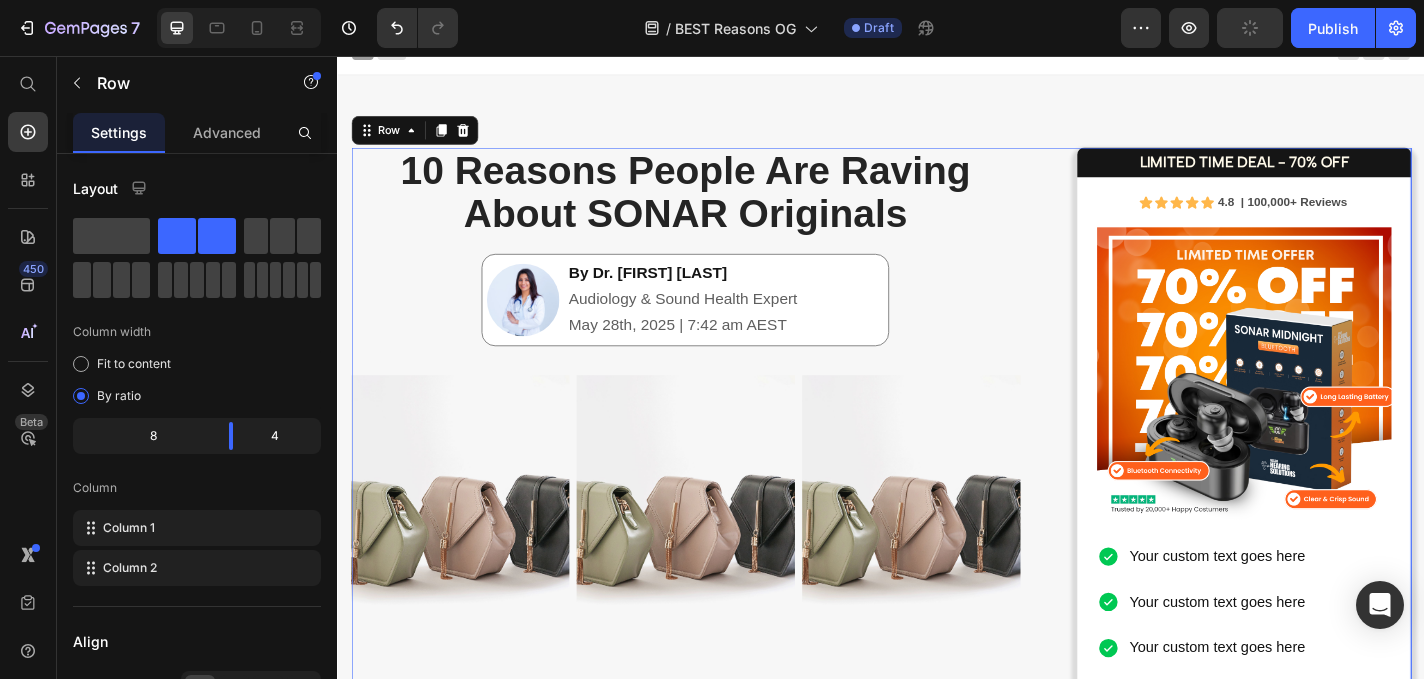 scroll, scrollTop: 21, scrollLeft: 0, axis: vertical 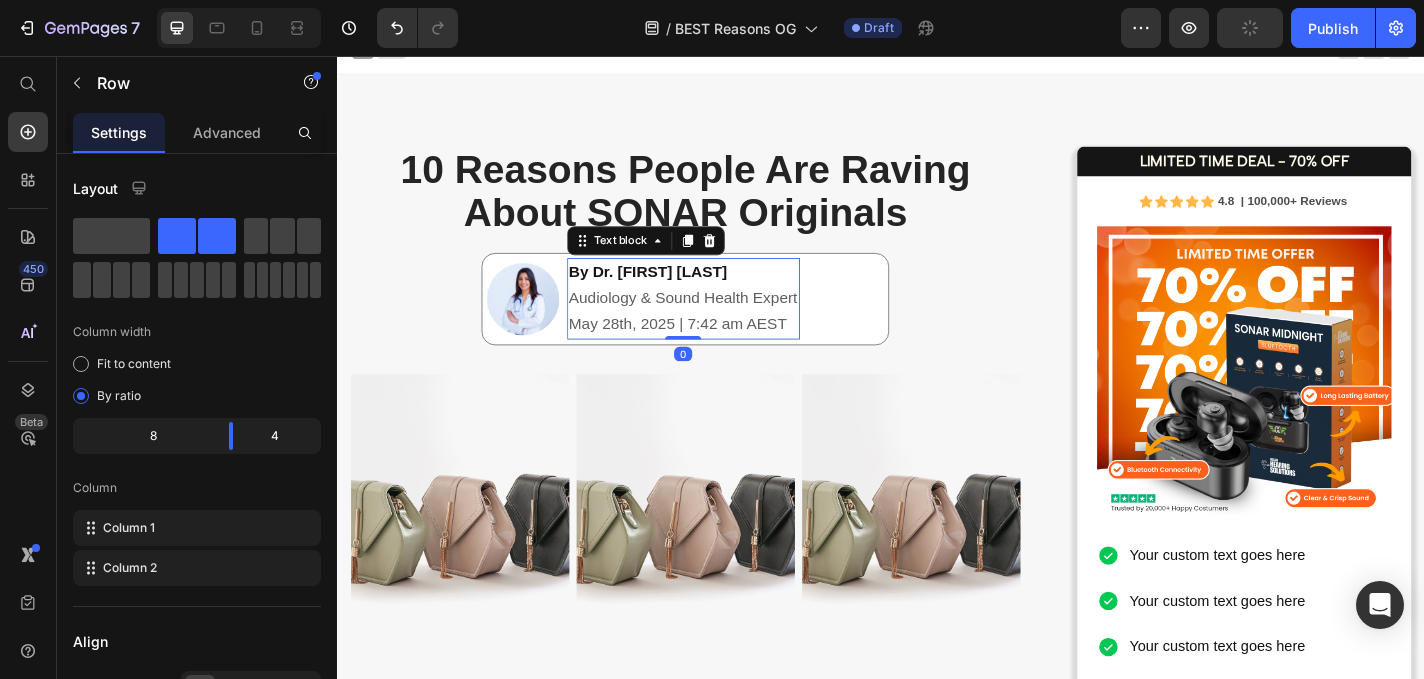 click on "By Dr. Kate Marshall" at bounding box center [679, 294] 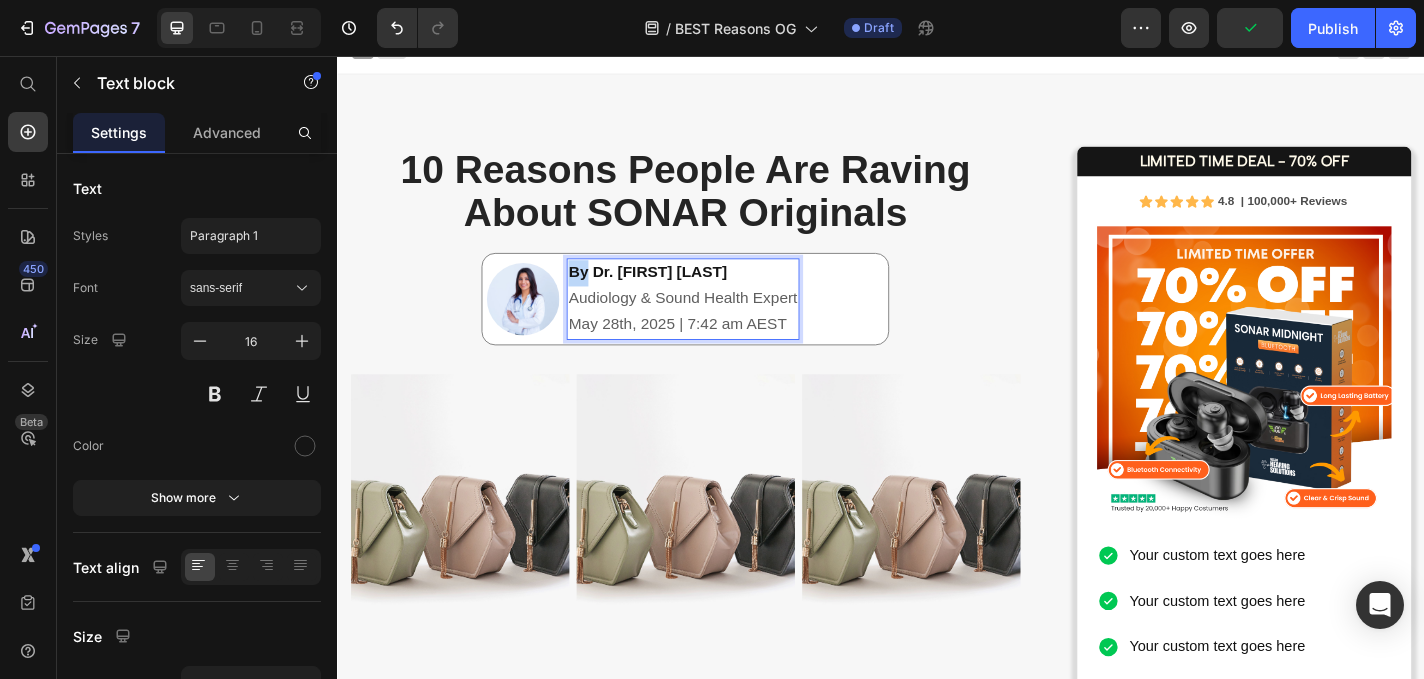 drag, startPoint x: 611, startPoint y: 297, endPoint x: 588, endPoint y: 297, distance: 23 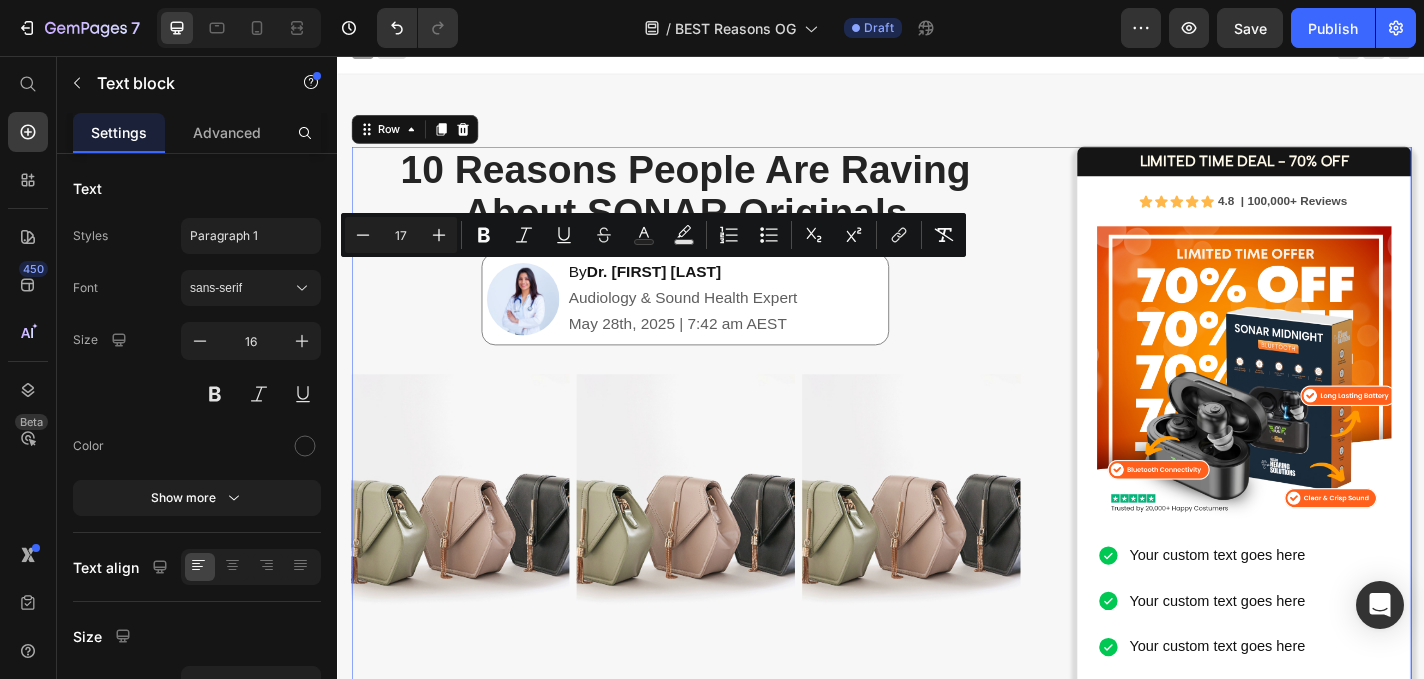 click on "⁠⁠⁠⁠⁠⁠⁠ 10 Reasons People Are Raving About SONAR Originals Heading Image By  Dr. Kate Marshall Audiology & Sound Health Expert May 28th, 2025 | 7:42 am AEST Text block Row Image Image Image Row As an audiologist with over 15 years of experience, I’ve seen firsthand how difficult it can be for Australians to access affordable, effective hearing support. Traditional hearing aids are expensive, often costing thousands of dollars, and many patients find them uncomfortable or complicated to use.   That’s why I was genuinely impressed when I came across SONAR Sound Enhancers. Text block Image Your heading text goes here Heading Lorem ipsum dolor sit amet, consectetur adipiscing elit, sed do eiusmod tempor incididunt ut labore et dolore magna aliqua. Ut enim ad minim veniam, quis nostrud exercitation ullamco laboris nisi ut aliquip ex ea commodo consequat. Text Block Row Image Your heading text goes here Heading Text Block Row Image Your heading text goes here Heading Text Block Row Image Heading" at bounding box center (937, 3164) 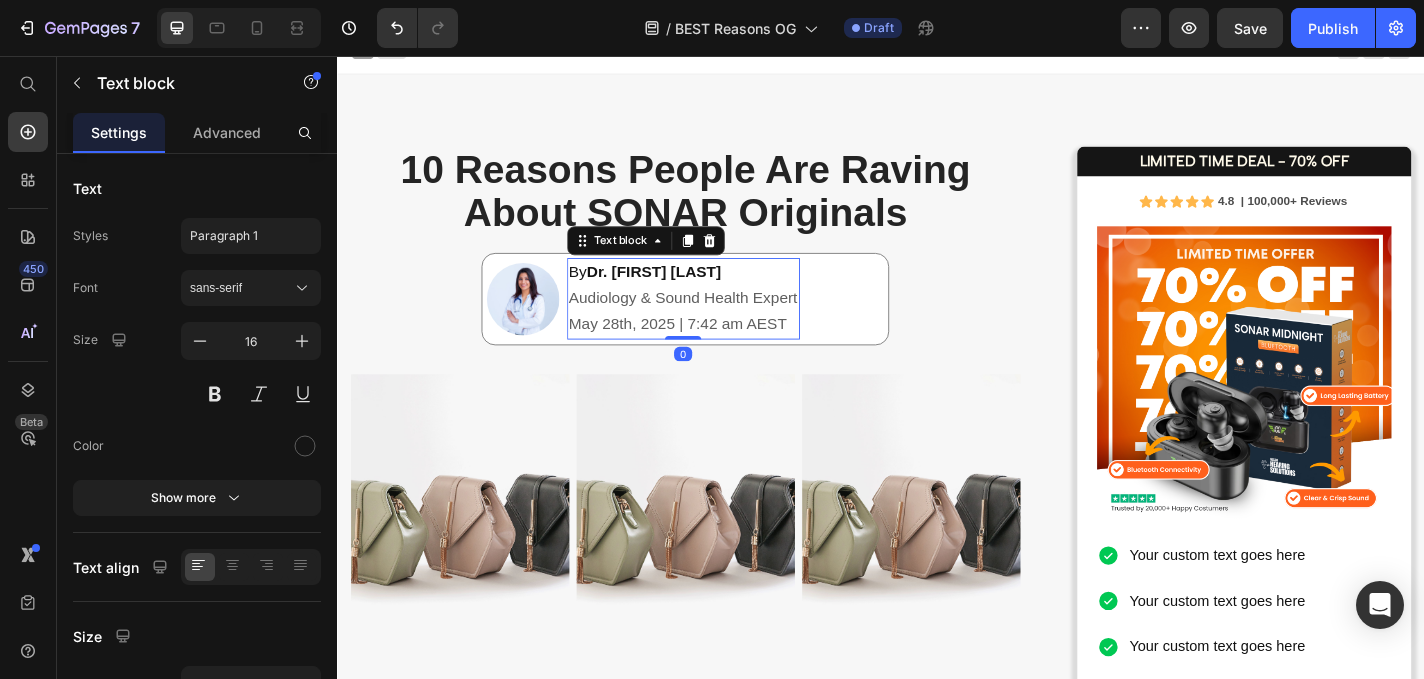 click on "Audiology & Sound Health Expert" at bounding box center (718, 322) 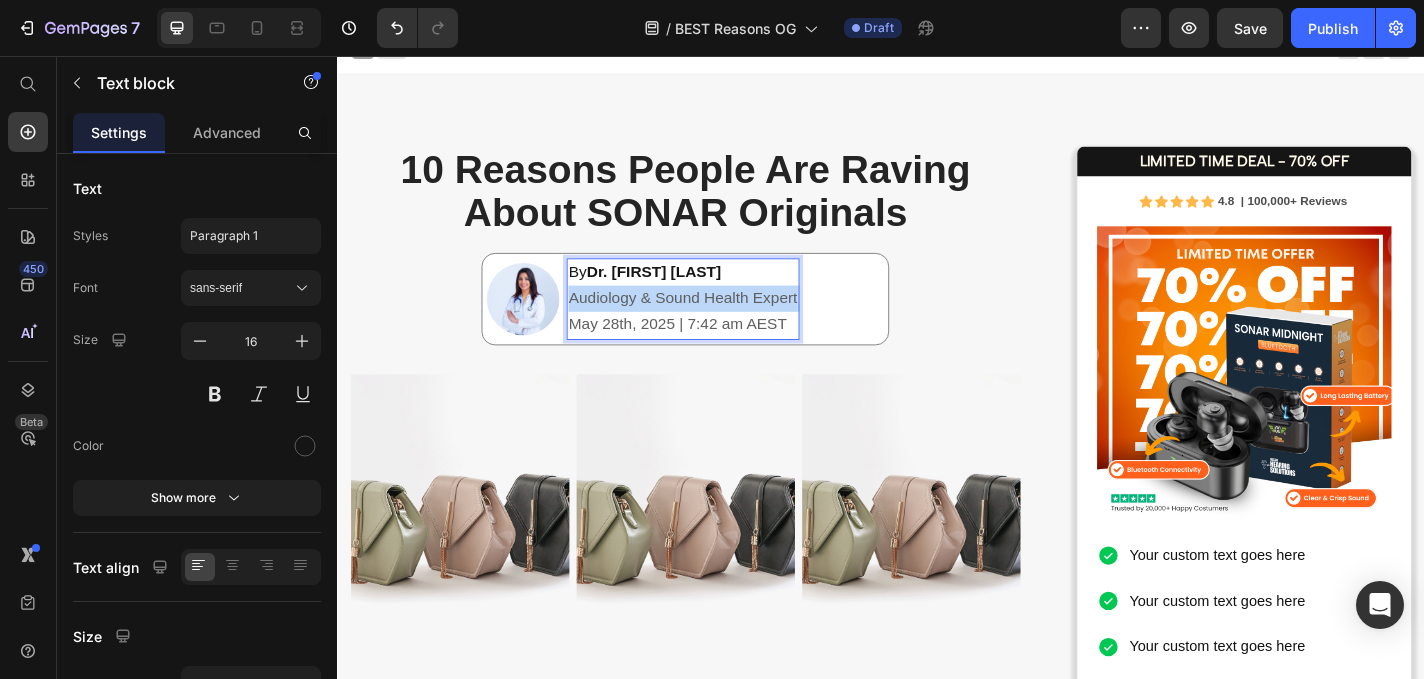 click on "Audiology & Sound Health Expert" at bounding box center [718, 322] 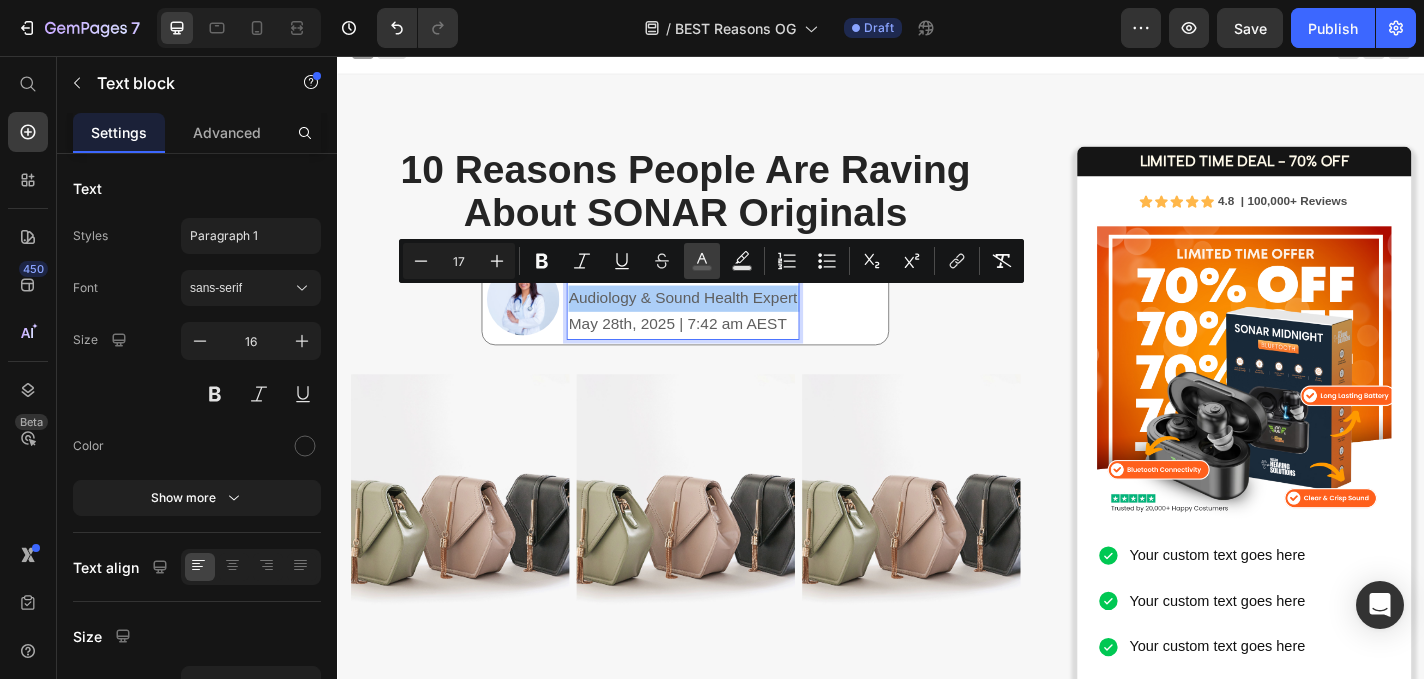 click 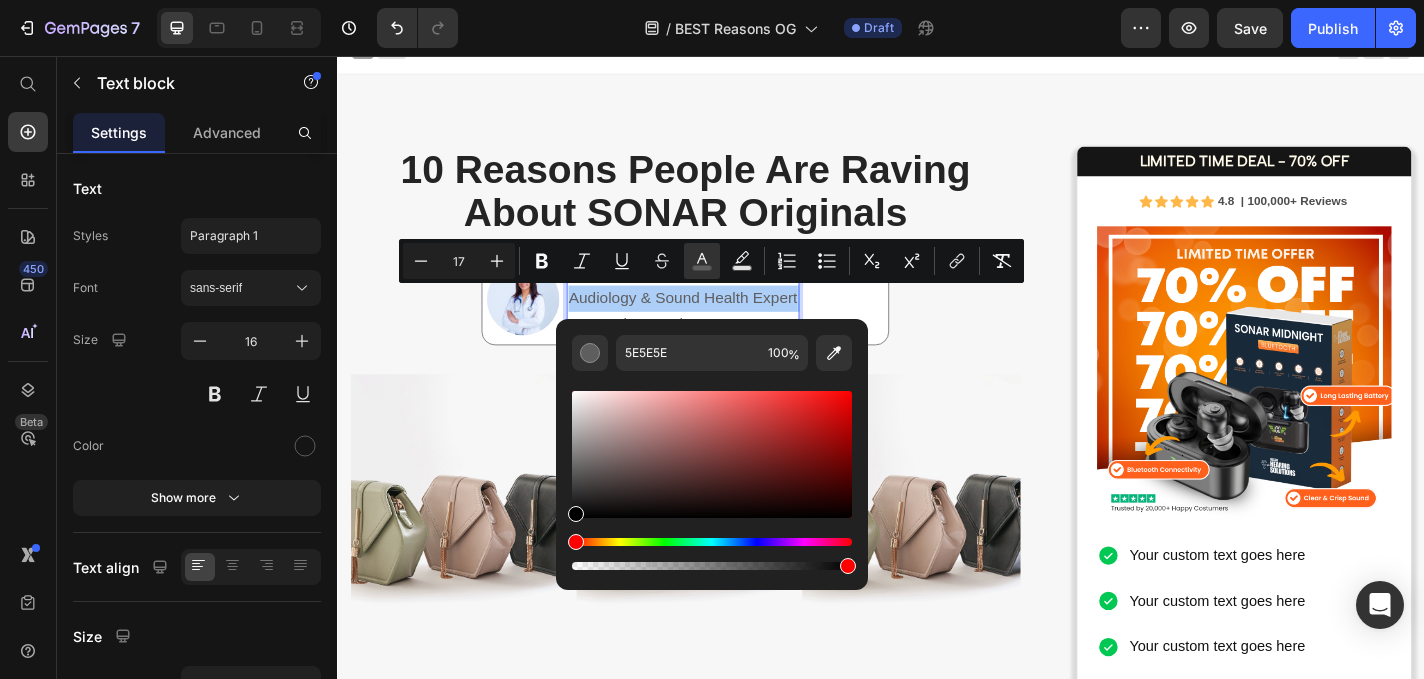 drag, startPoint x: 931, startPoint y: 557, endPoint x: 574, endPoint y: 573, distance: 357.35837 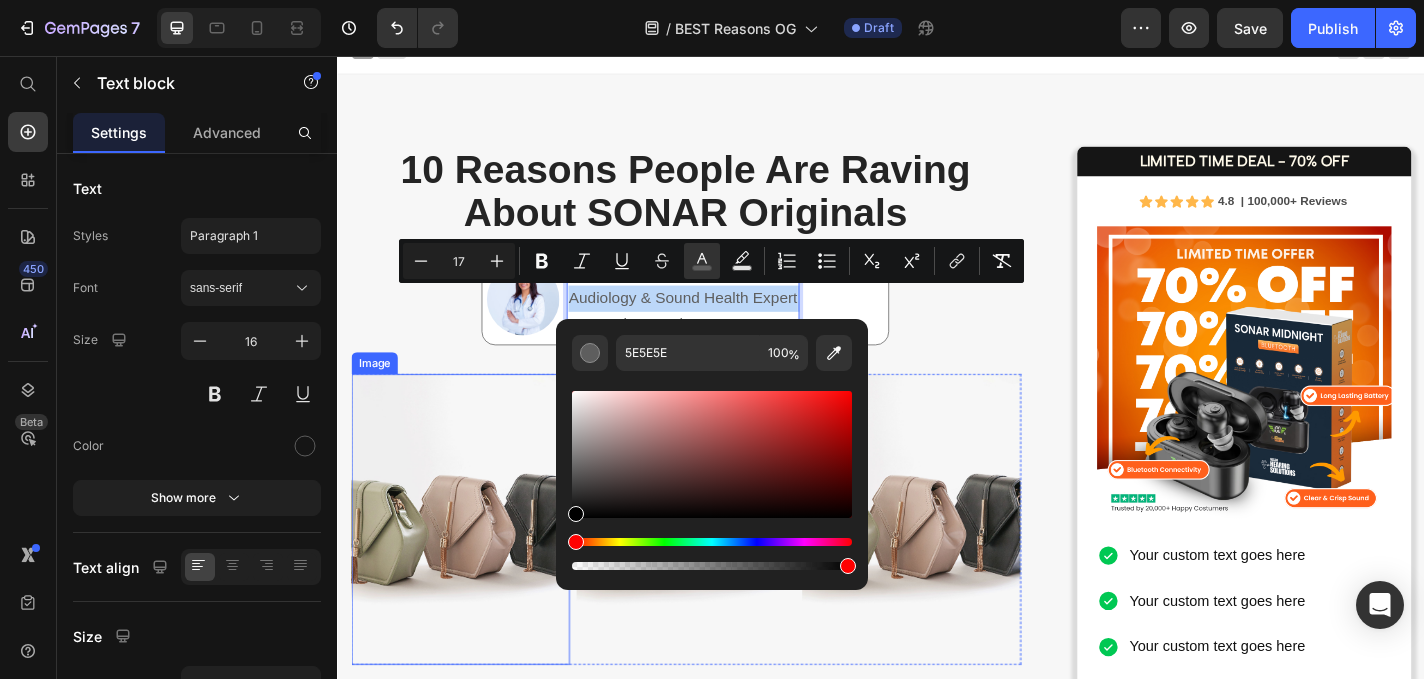 type on "000000" 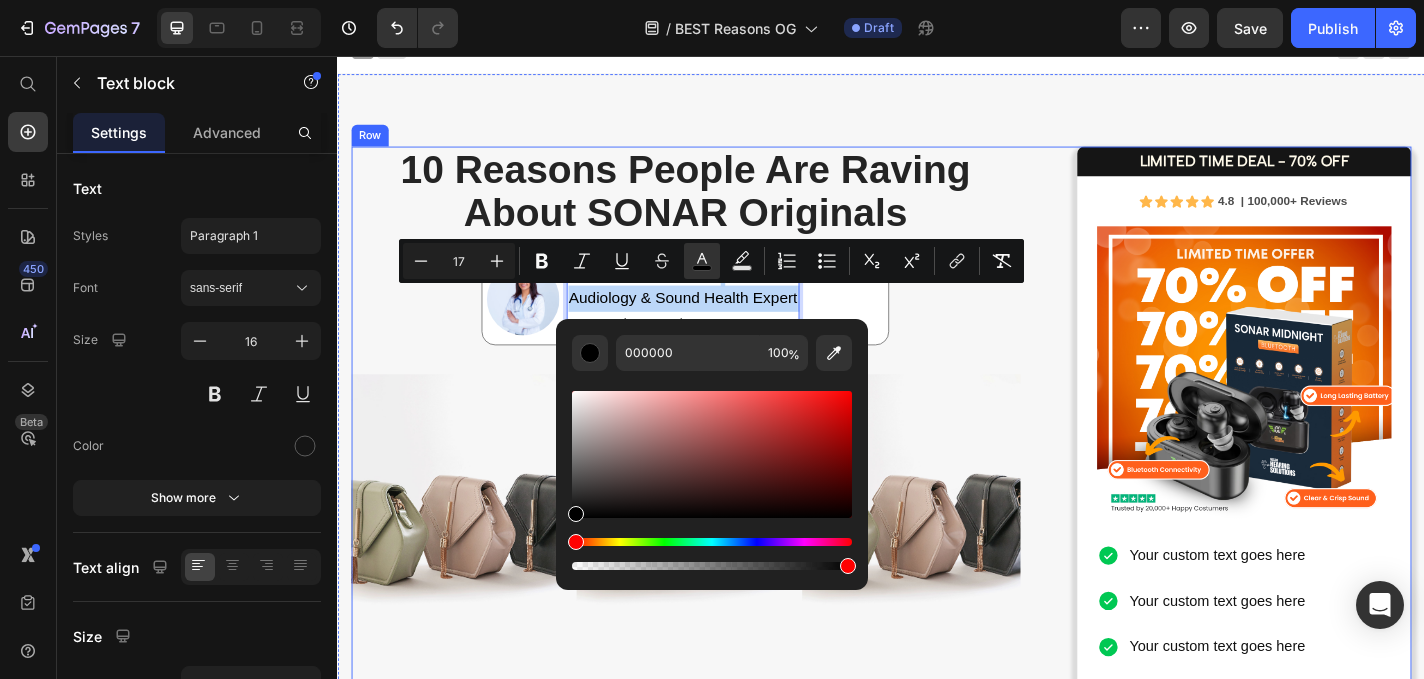 click on "⁠⁠⁠⁠⁠⁠⁠ 10 Reasons People Are Raving About SONAR Originals Heading Image By  Dr. Kate Marshall Audiology & Sound Health Expert May 28th, 2025 | 7:42 am AEST Text block   0 Row Image Image Image Row As an audiologist with over 15 years of experience, I’ve seen firsthand how difficult it can be for Australians to access affordable, effective hearing support. Traditional hearing aids are expensive, often costing thousands of dollars, and many patients find them uncomfortable or complicated to use.   That’s why I was genuinely impressed when I came across SONAR Sound Enhancers. Text block Image Your heading text goes here Heading Lorem ipsum dolor sit amet, consectetur adipiscing elit, sed do eiusmod tempor incididunt ut labore et dolore magna aliqua. Ut enim ad minim veniam, quis nostrud exercitation ullamco laboris nisi ut aliquip ex ea commodo consequat. Text Block Row Image Your heading text goes here Heading Text Block Row Image Your heading text goes here Heading Text Block Row Image Row" at bounding box center [721, 3164] 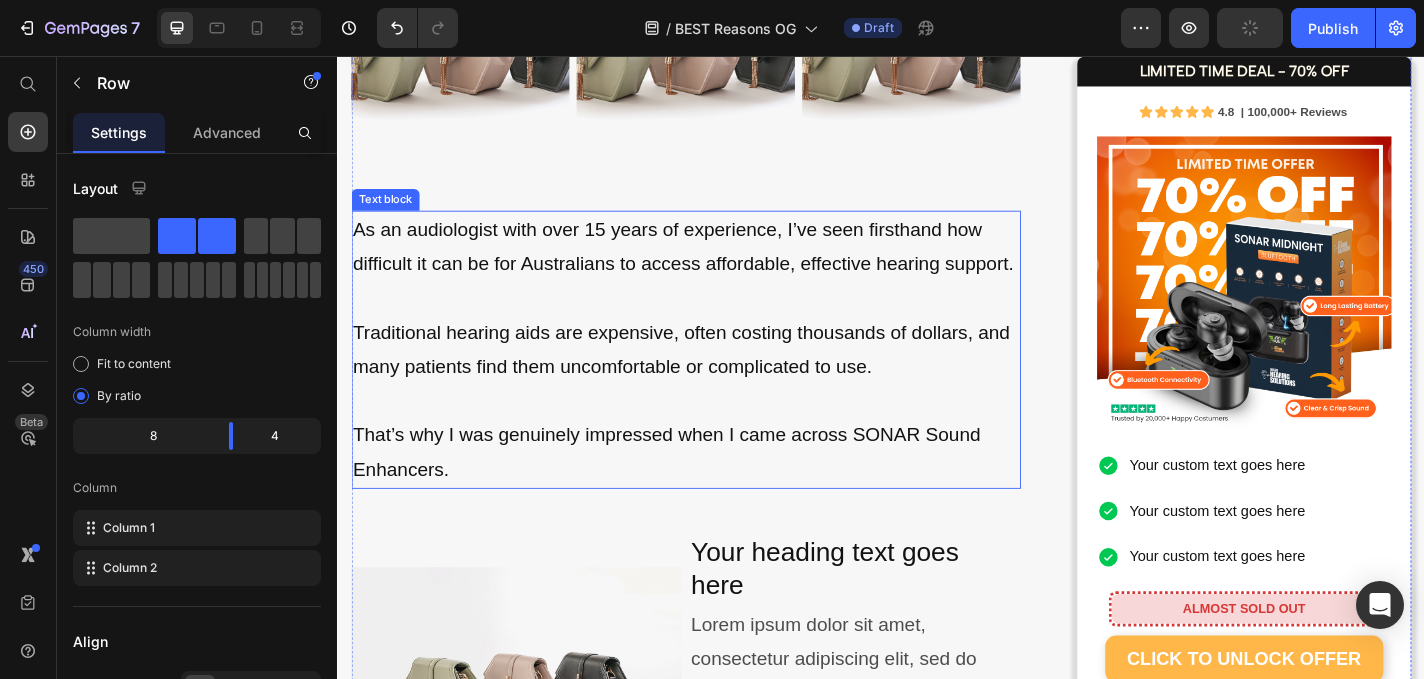 scroll, scrollTop: 566, scrollLeft: 0, axis: vertical 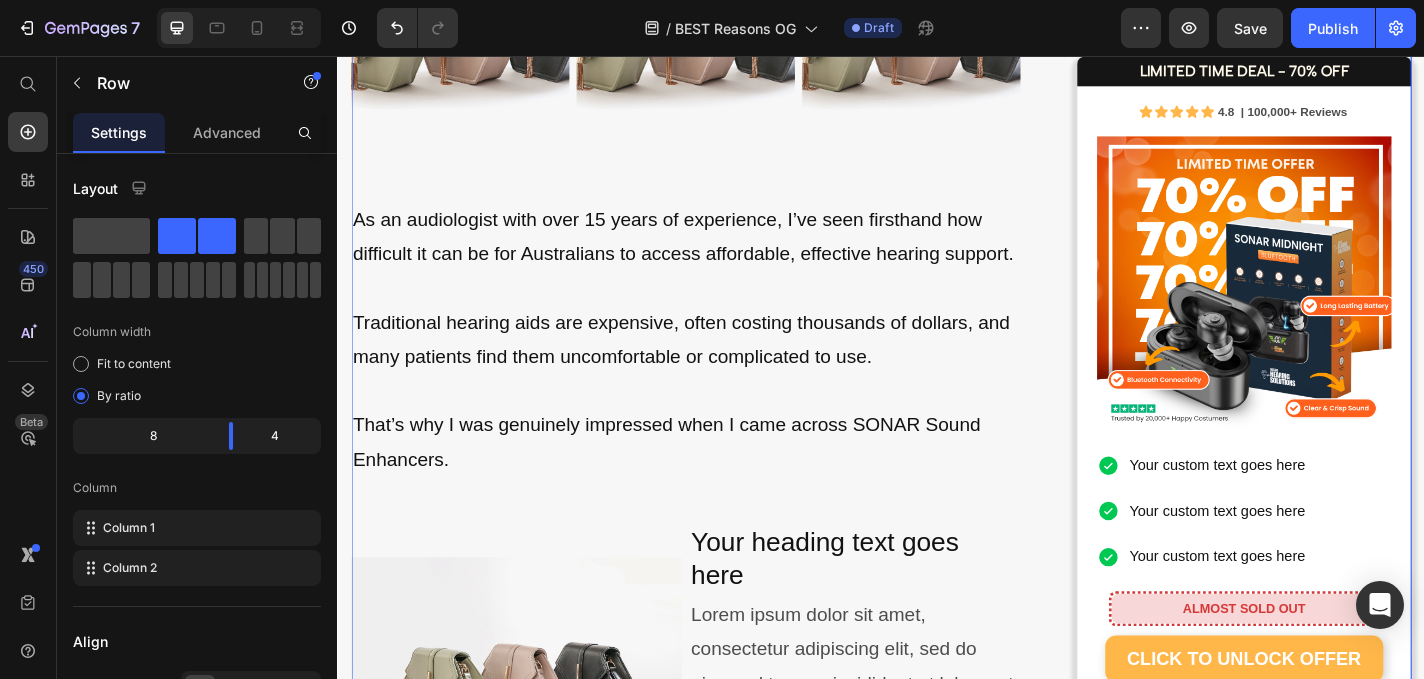 click on "That’s why I was genuinely impressed when I came across SONAR Sound Enhancers." at bounding box center [721, 482] 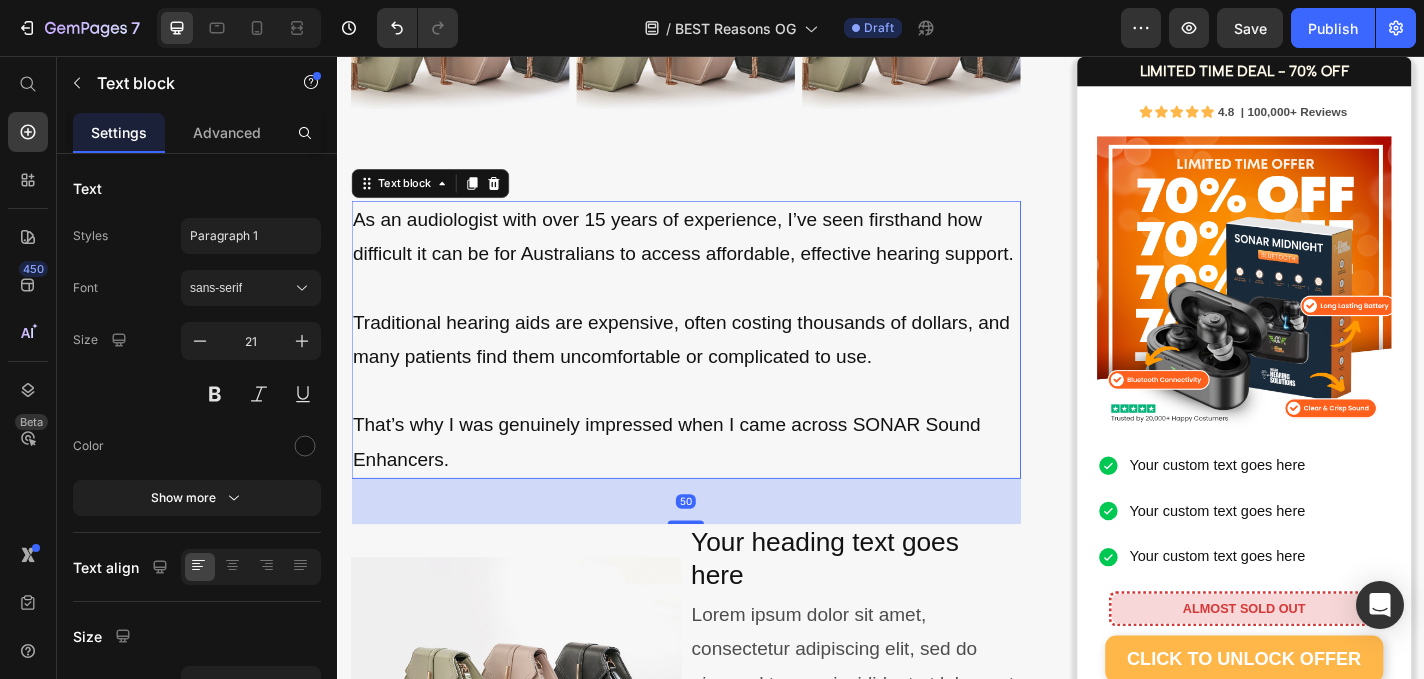 click on "That’s why I was genuinely impressed when I came across SONAR Sound Enhancers." at bounding box center [721, 482] 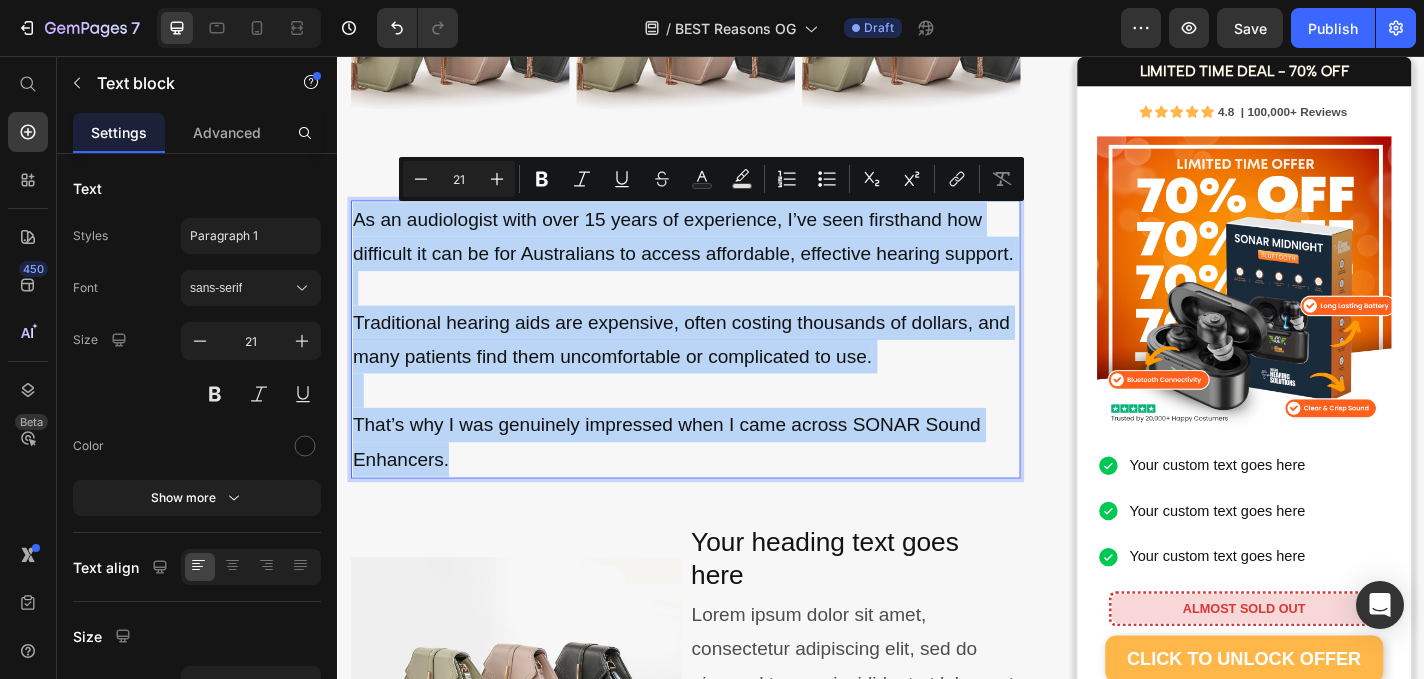 drag, startPoint x: 488, startPoint y: 502, endPoint x: 353, endPoint y: 243, distance: 292.0719 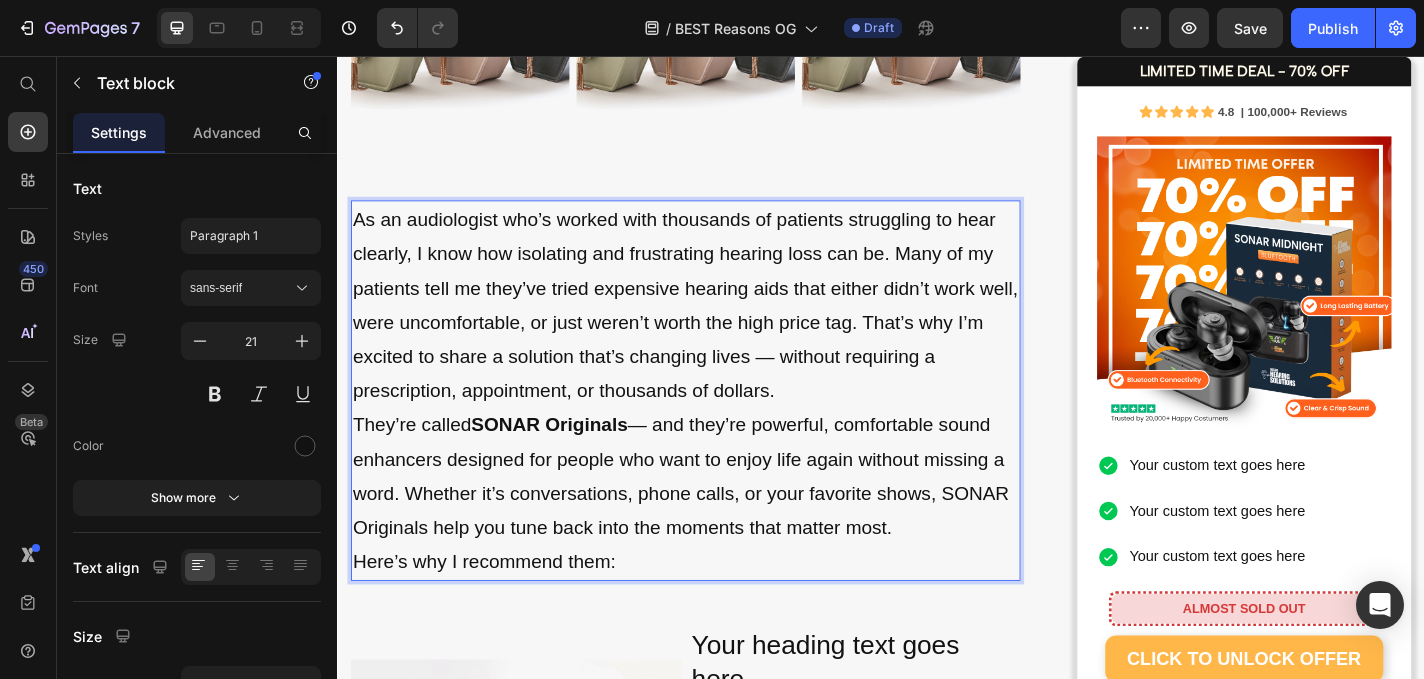 click on "As an audiologist who’s worked with thousands of patients struggling to hear clearly, I know how isolating and frustrating hearing loss can be. Many of my patients tell me they’ve tried expensive hearing aids that either didn’t work well, were uncomfortable, or just weren’t worth the high price tag. That’s why I’m excited to share a solution that’s changing lives — without requiring a prescription, appointment, or thousands of dollars." at bounding box center (721, 330) 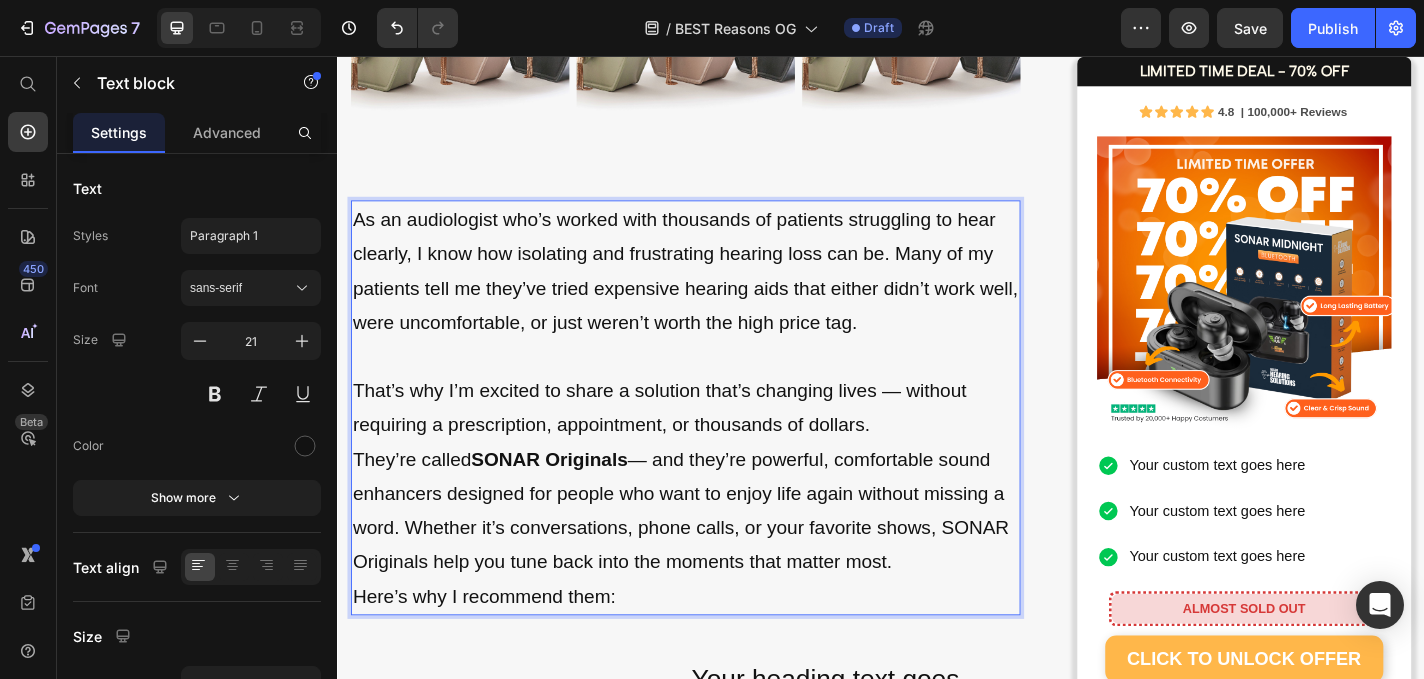 click on "As an audiologist who’s worked with thousands of patients struggling to hear clearly, I know how isolating and frustrating hearing loss can be. Many of my patients tell me they’ve tried expensive hearing aids that either didn’t work well, were uncomfortable, or just weren’t worth the high price tag. That’s why I’m excited to share a solution that’s changing lives — without requiring a prescription, appointment, or thousands of dollars." at bounding box center [721, 349] 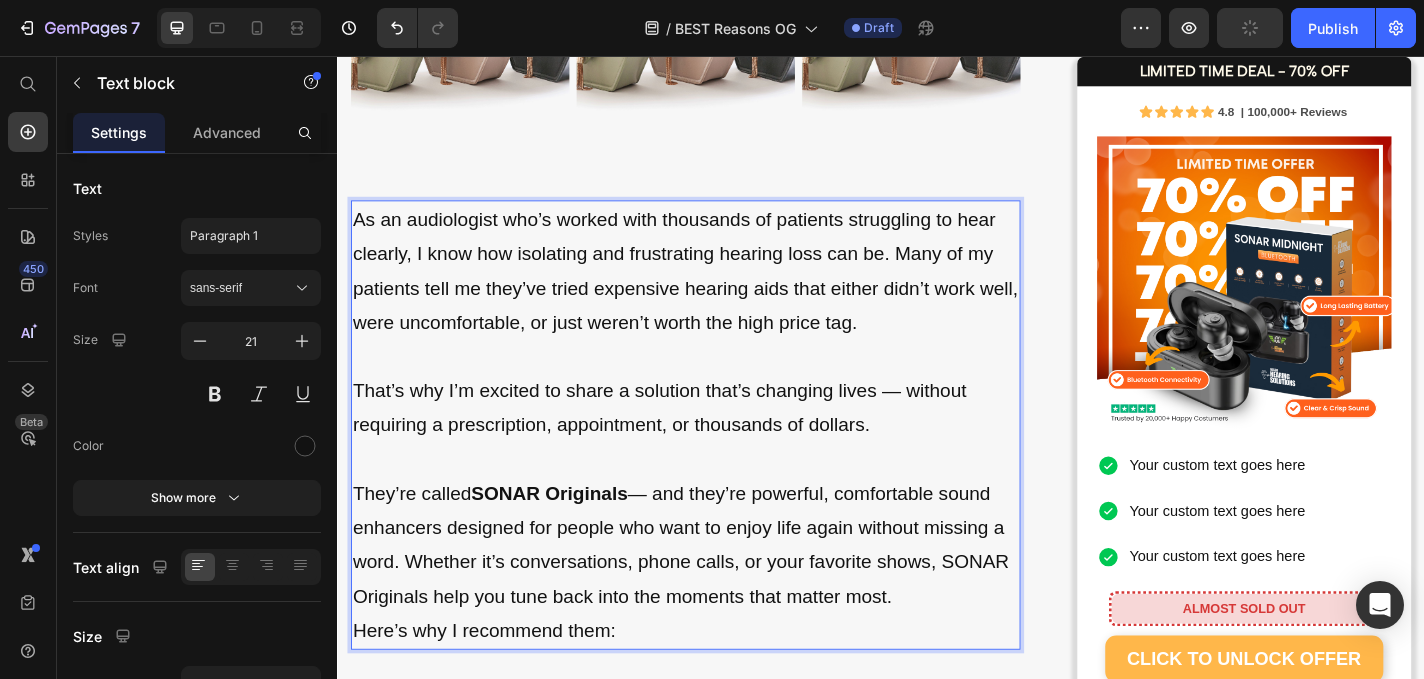 click on "They’re called  SONAR Originals  — and they’re powerful, comfortable sound enhancers designed for people who want to enjoy life again without missing a word. Whether it’s conversations, phone calls, or your favorite shows, SONAR Originals help you tune back into the moments that matter most." at bounding box center (721, 595) 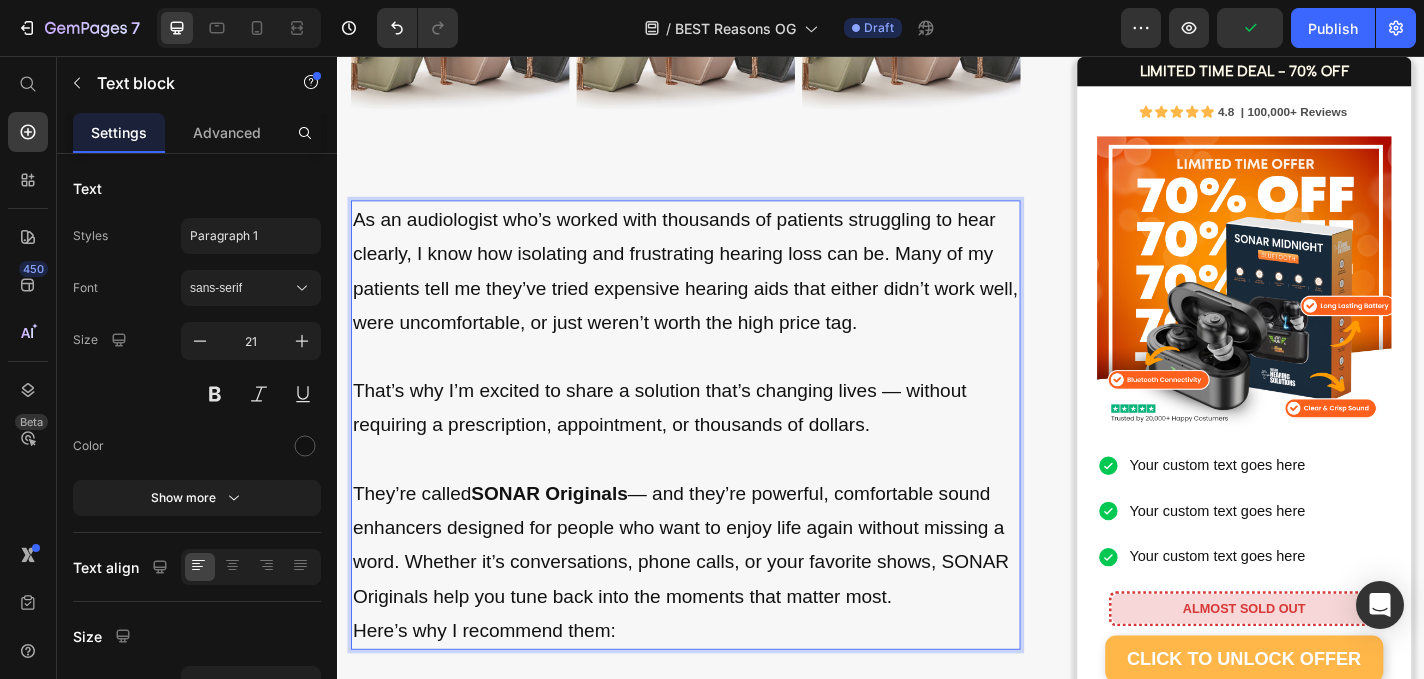 click on "They’re called  SONAR Originals  — and they’re powerful, comfortable sound enhancers designed for people who want to enjoy life again without missing a word. Whether it’s conversations, phone calls, or your favorite shows, SONAR Originals help you tune back into the moments that matter most." at bounding box center (721, 595) 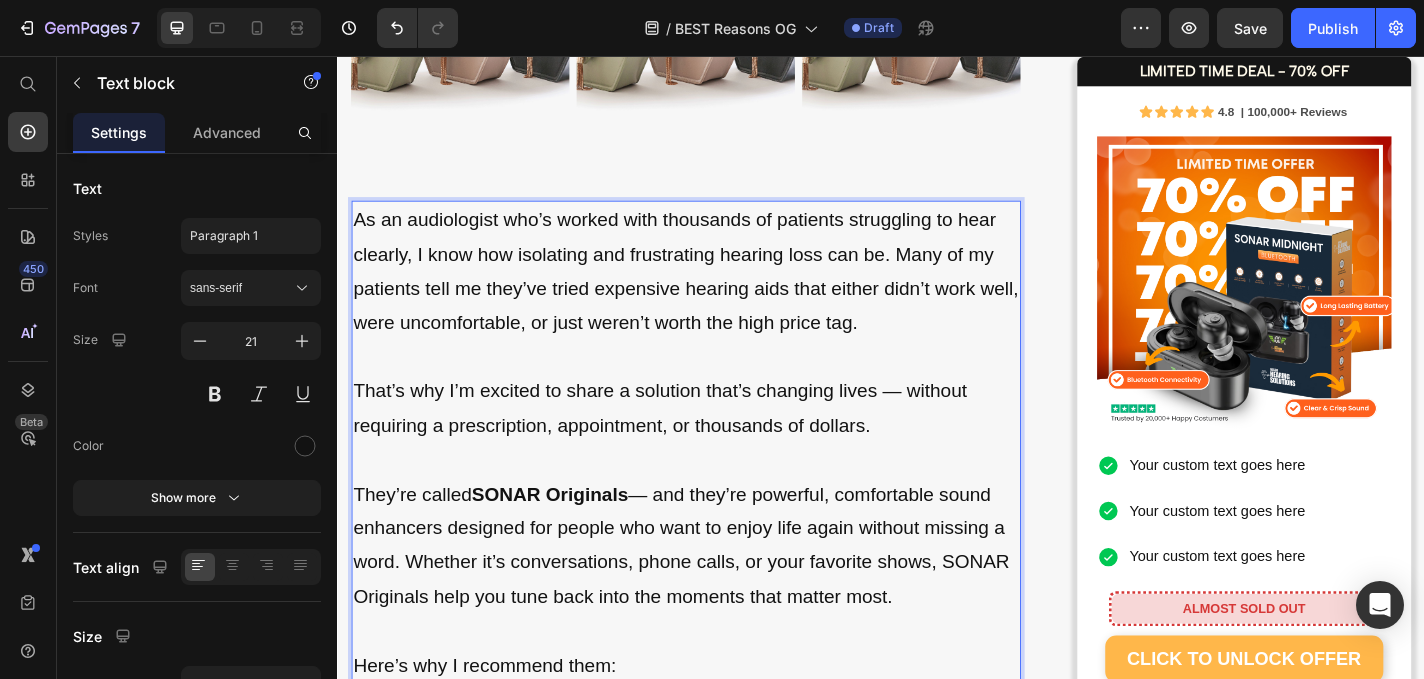 click on "They’re called  SONAR Originals  — and they’re powerful, comfortable sound enhancers designed for people who want to enjoy life again without missing a word. Whether it’s conversations, phone calls, or your favorite shows, SONAR Originals help you tune back into the moments that matter most." at bounding box center [721, 614] 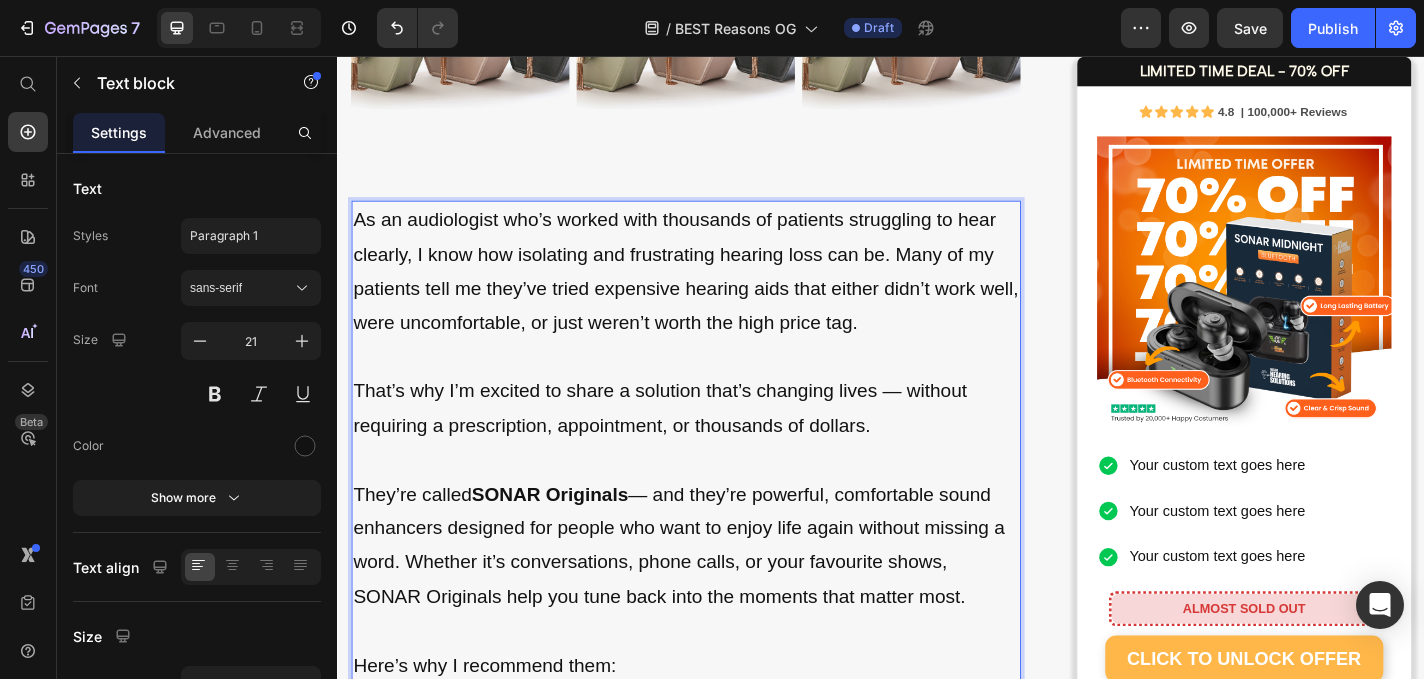 click on "They’re called  SONAR Originals  — and they’re powerful, comfortable sound enhancers designed for people who want to enjoy life again without missing a word. Whether it’s conversations, phone calls, or your favourite shows, SONAR Originals help you tune back into the moments that matter most." at bounding box center [721, 614] 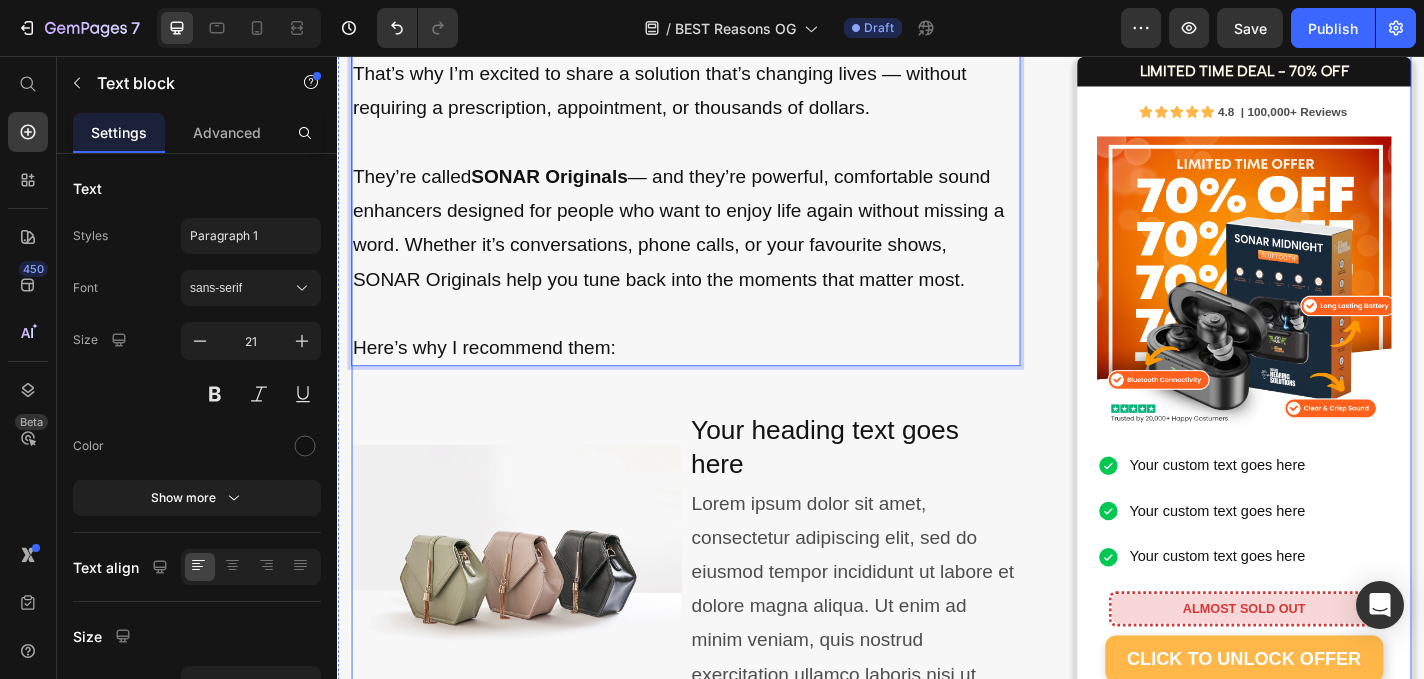 scroll, scrollTop: 0, scrollLeft: 0, axis: both 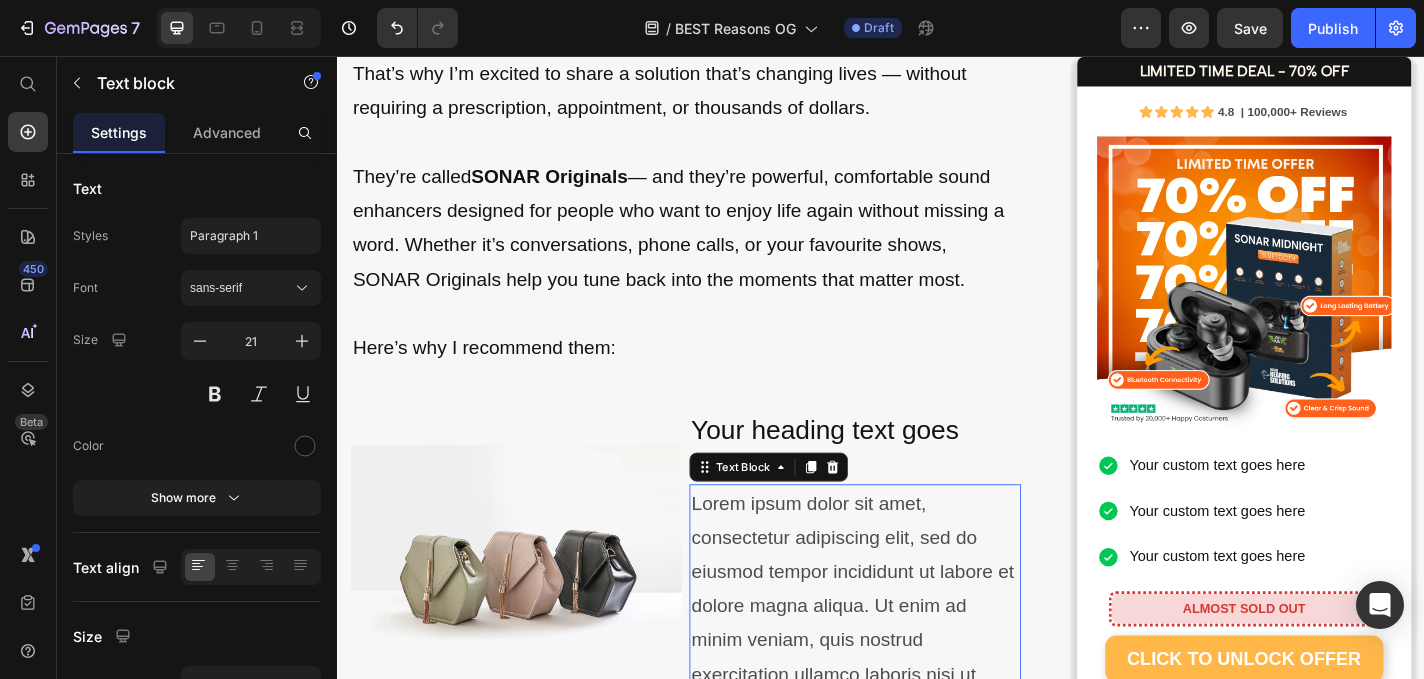 click on "Lorem ipsum dolor sit amet, consectetur adipiscing elit, sed do eiusmod tempor incididunt ut labore et dolore magna aliqua. Ut enim ad minim veniam, quis nostrud exercitation ullamco laboris nisi ut aliquip ex ea commodo consequat." at bounding box center [907, 662] 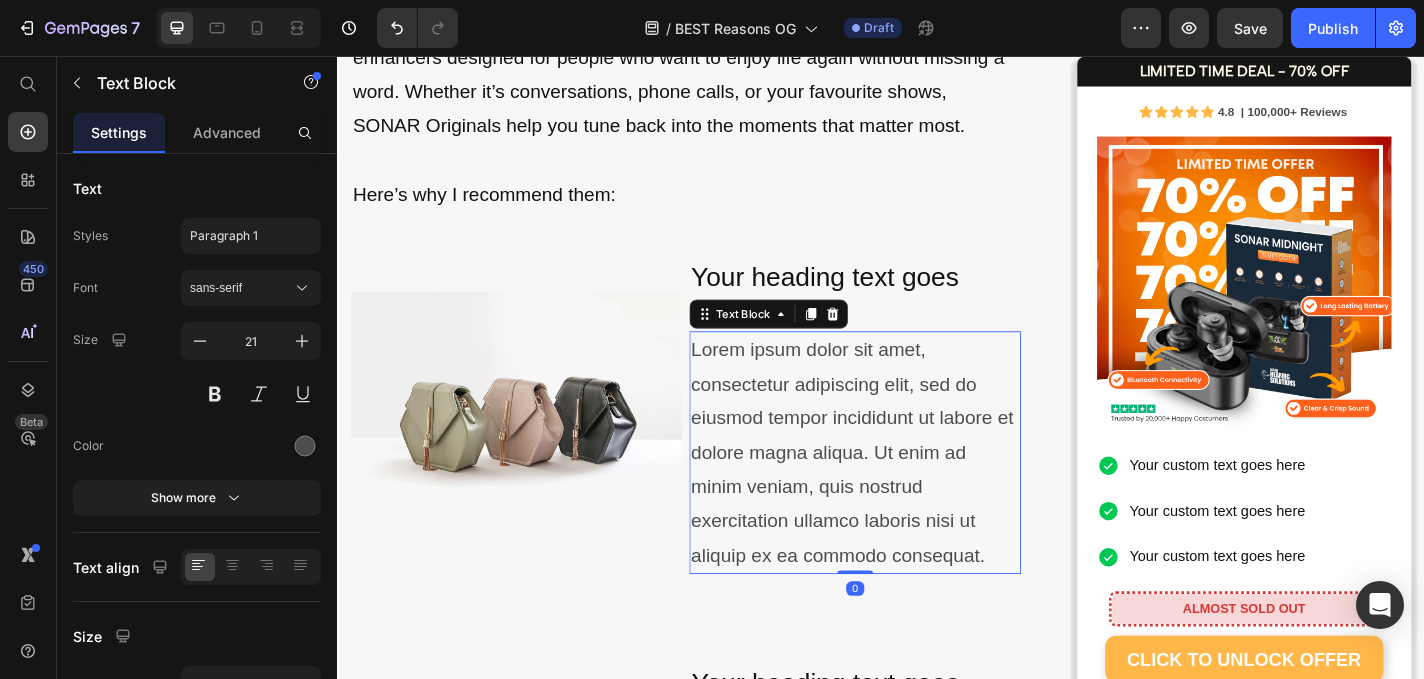 scroll, scrollTop: 1089, scrollLeft: 0, axis: vertical 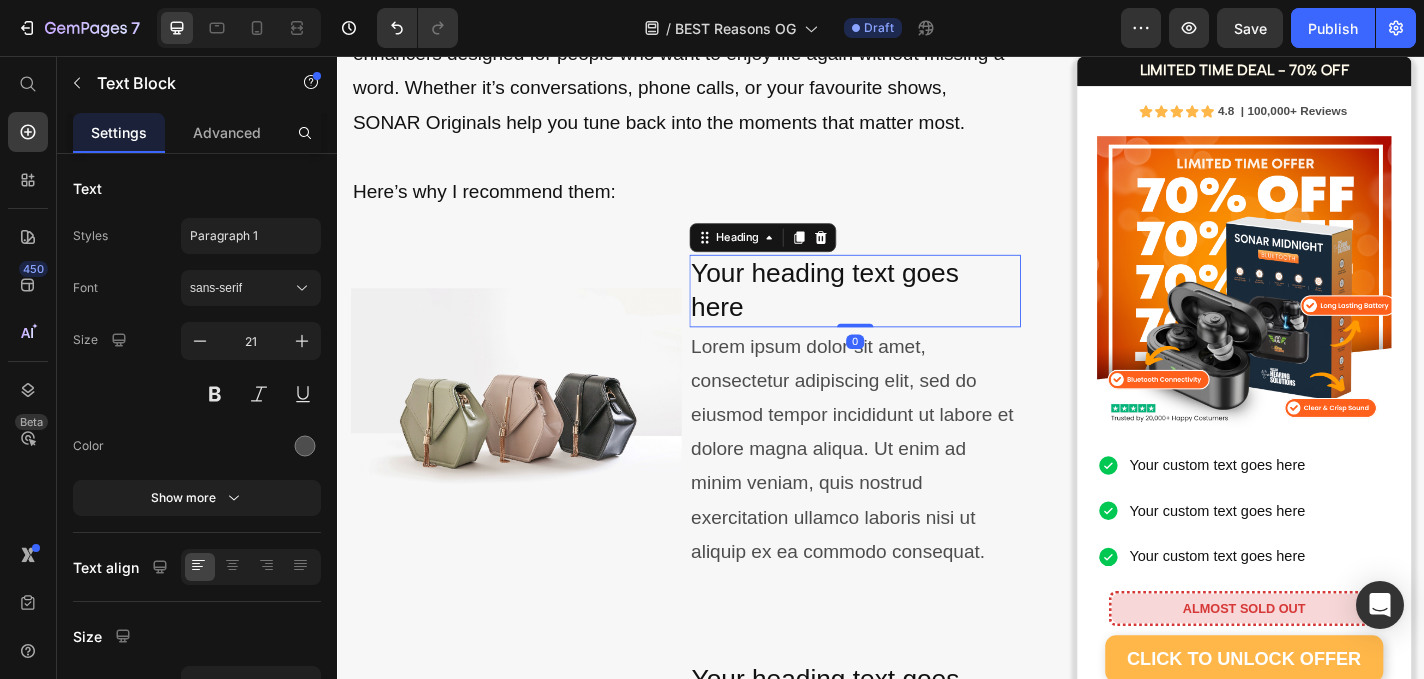 click on "Your heading text goes here" at bounding box center [907, 314] 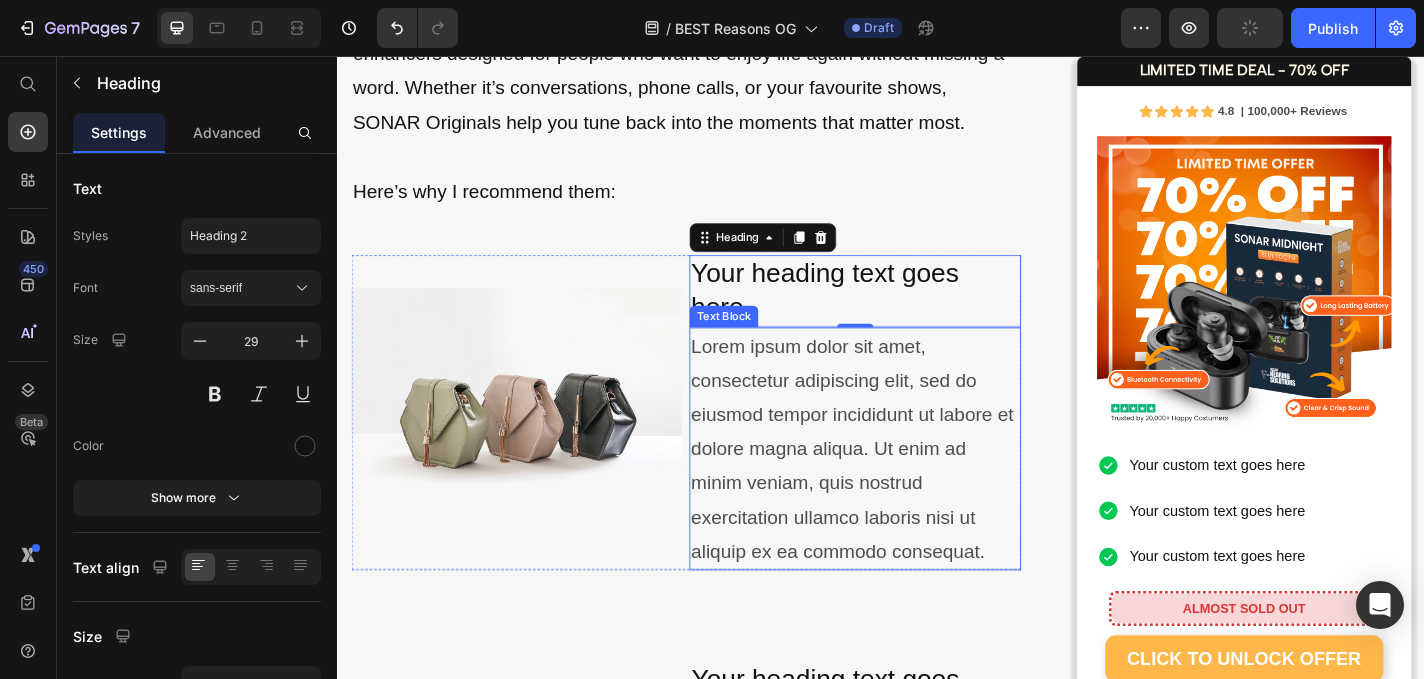 click on "Text Block" at bounding box center [763, 343] 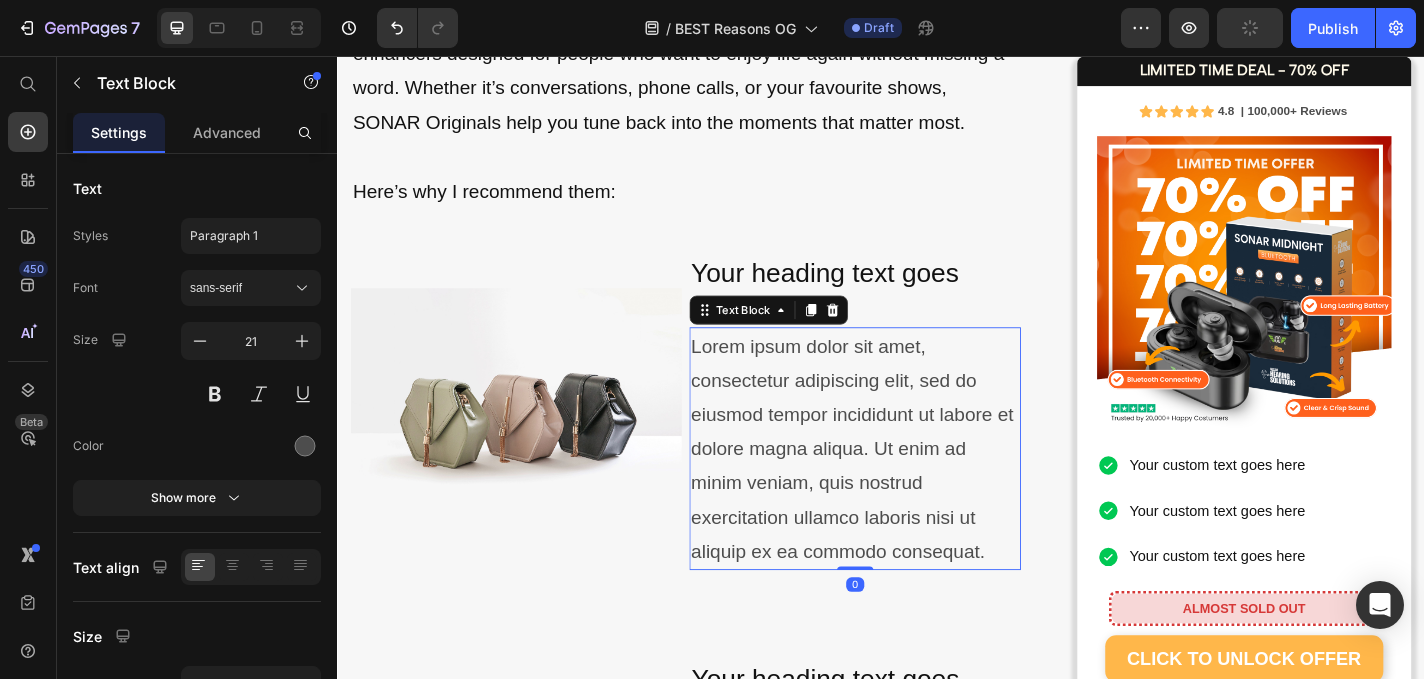 click on "Text Block" at bounding box center (784, 336) 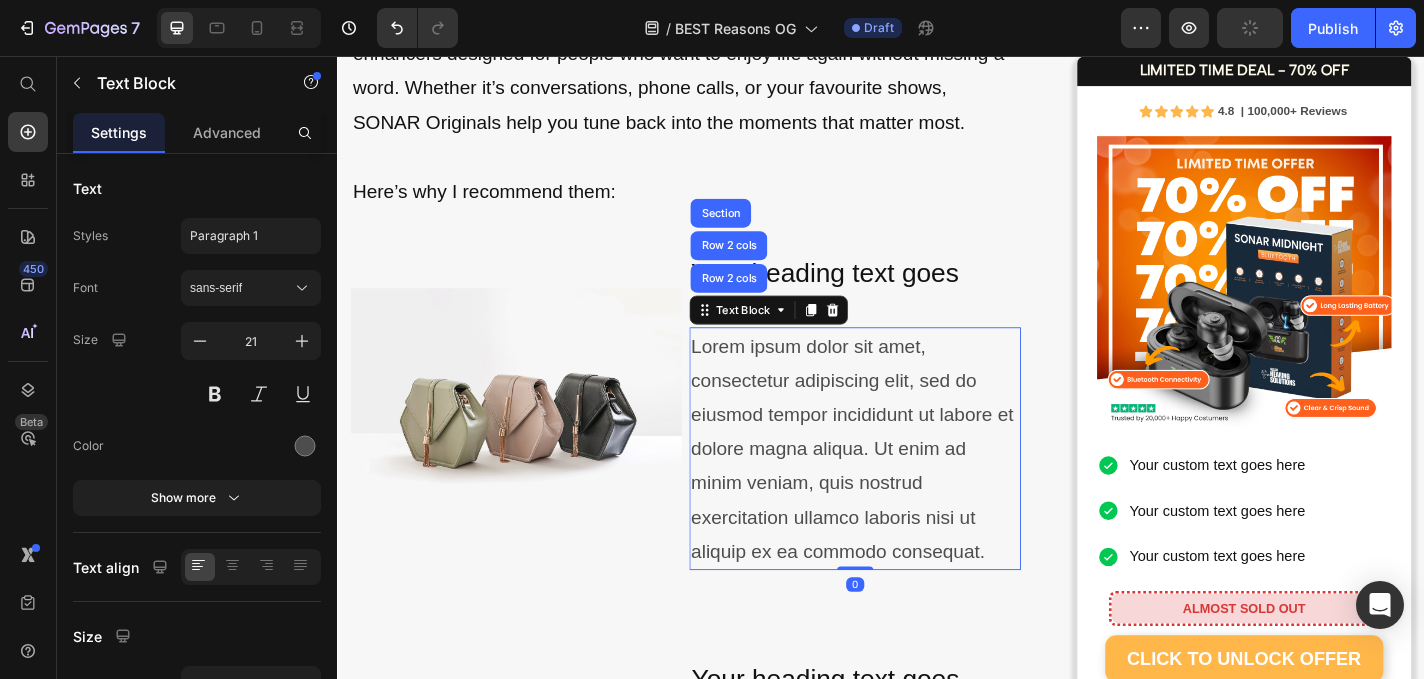 click on "Text Block" at bounding box center [784, 336] 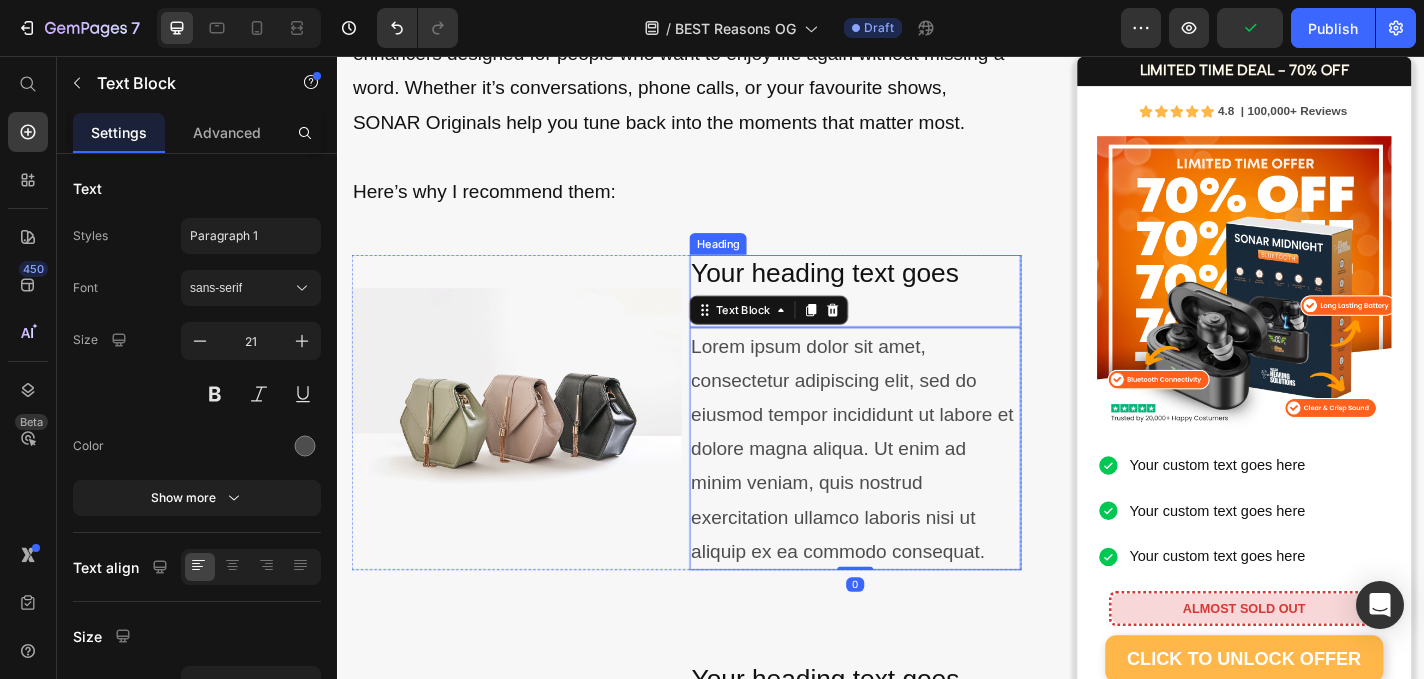 click on "Your heading text goes here" at bounding box center (907, 314) 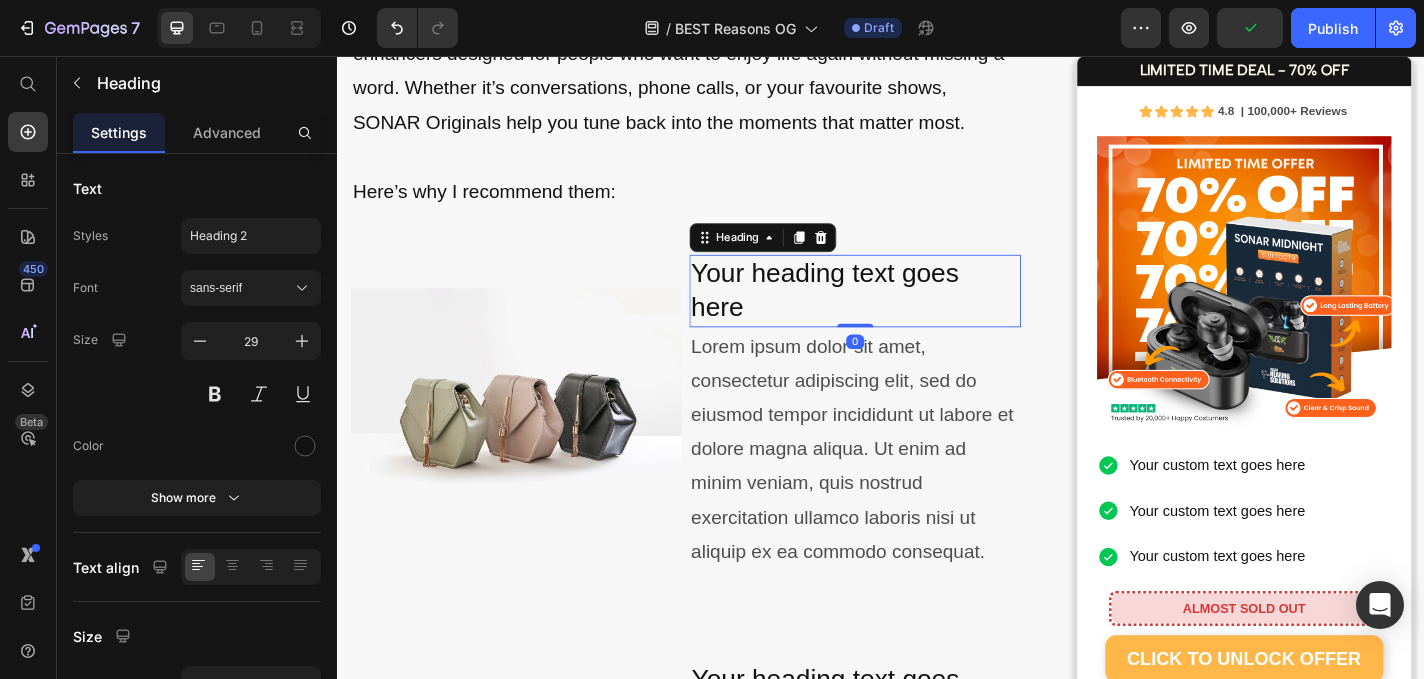 click on "Your heading text goes here" at bounding box center (907, 314) 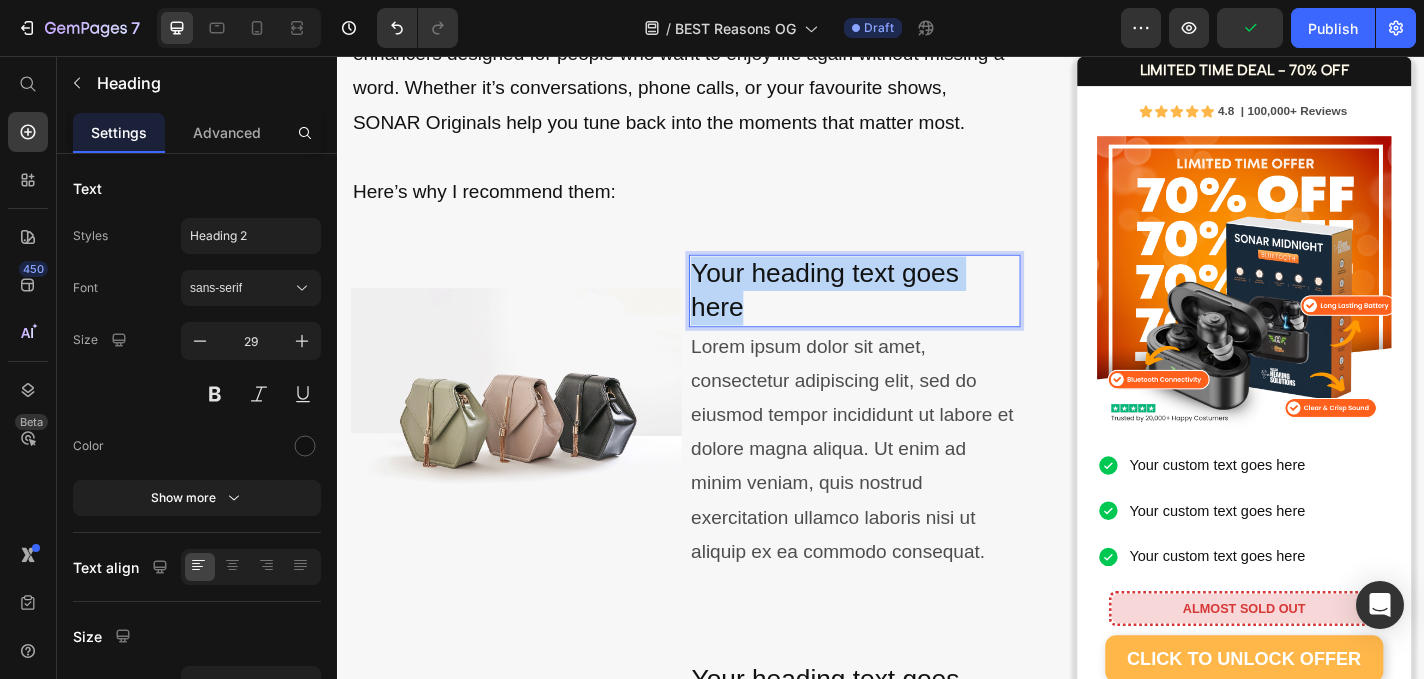 click on "Your heading text goes here" at bounding box center (907, 314) 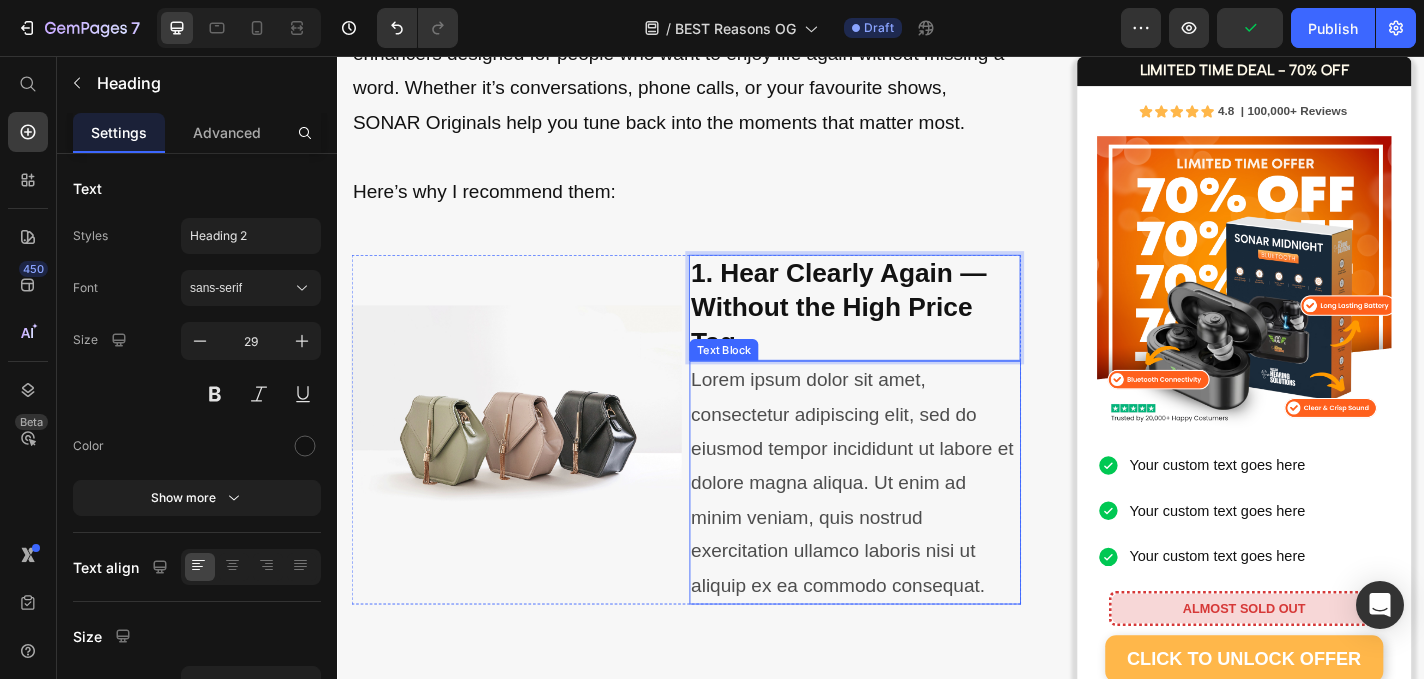 click on "Lorem ipsum dolor sit amet, consectetur adipiscing elit, sed do eiusmod tempor incididunt ut labore et dolore magna aliqua. Ut enim ad minim veniam, quis nostrud exercitation ullamco laboris nisi ut aliquip ex ea commodo consequat." at bounding box center (907, 526) 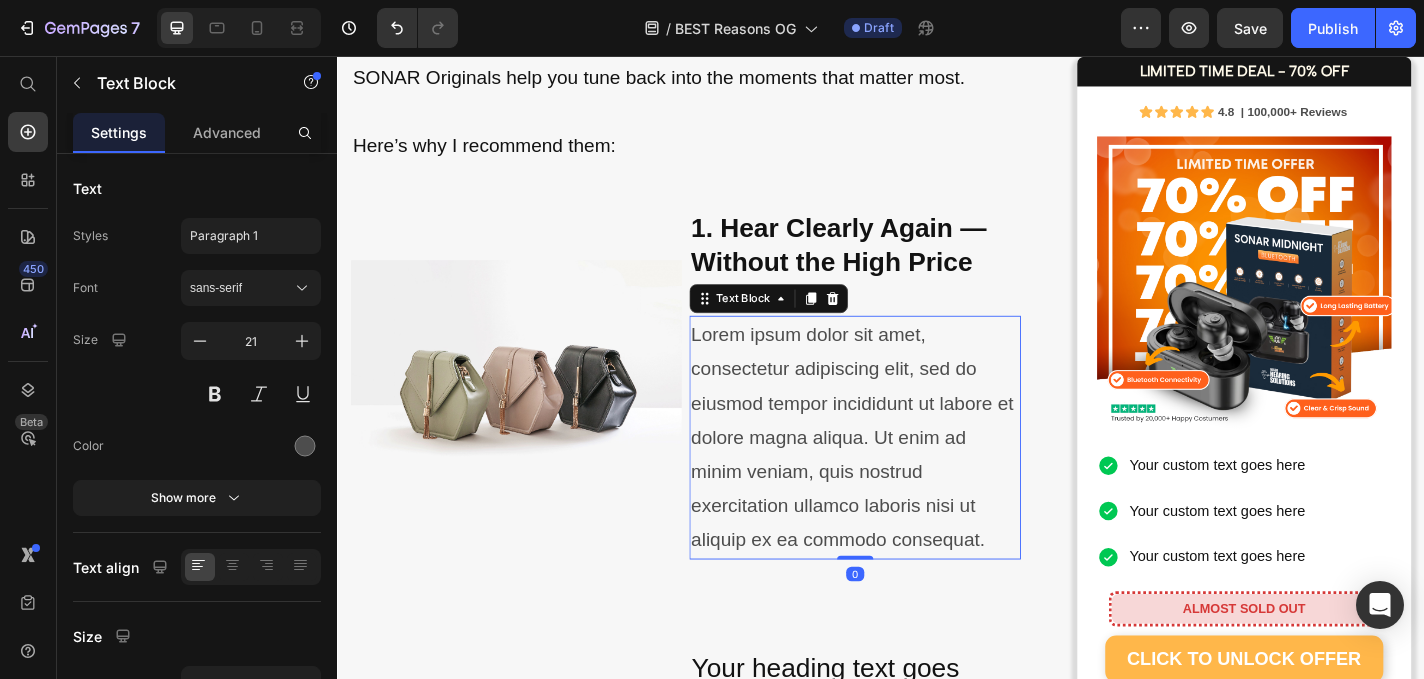 scroll, scrollTop: 1198, scrollLeft: 0, axis: vertical 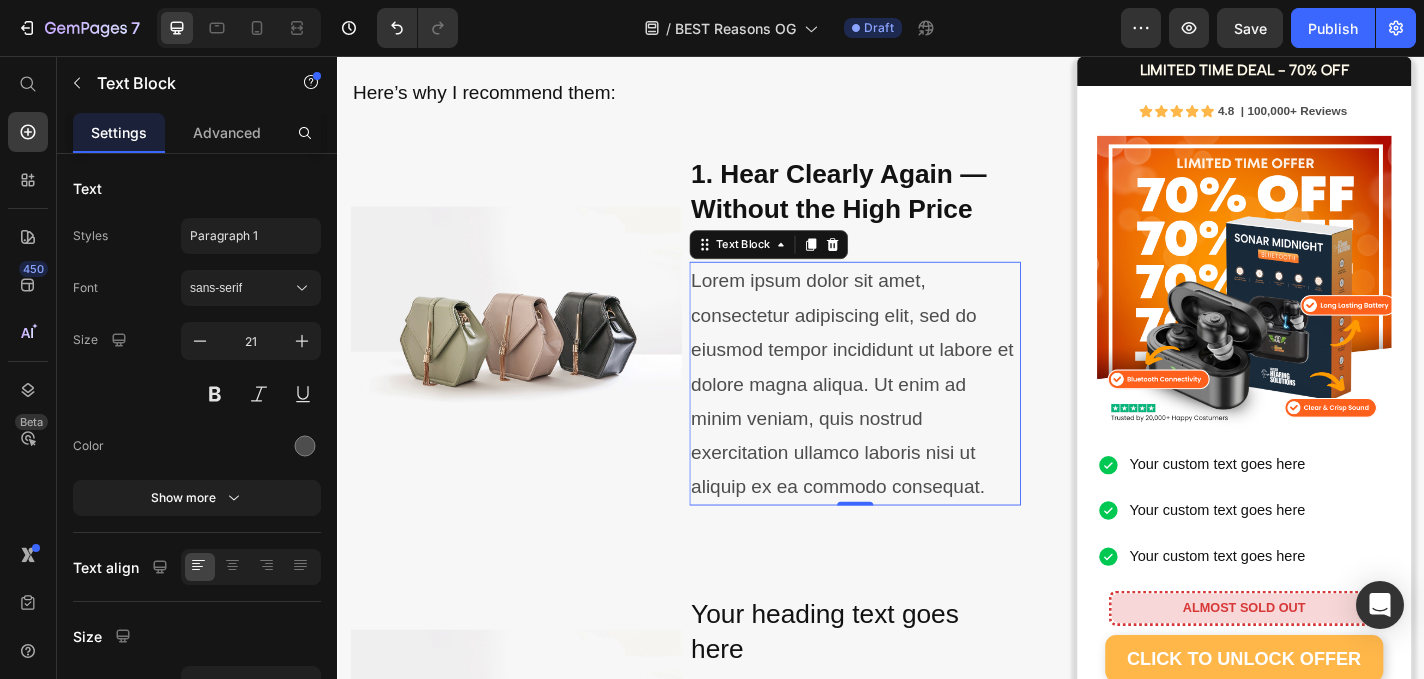 click on "Lorem ipsum dolor sit amet, consectetur adipiscing elit, sed do eiusmod tempor incididunt ut labore et dolore magna aliqua. Ut enim ad minim veniam, quis nostrud exercitation ullamco laboris nisi ut aliquip ex ea commodo consequat." at bounding box center (907, 417) 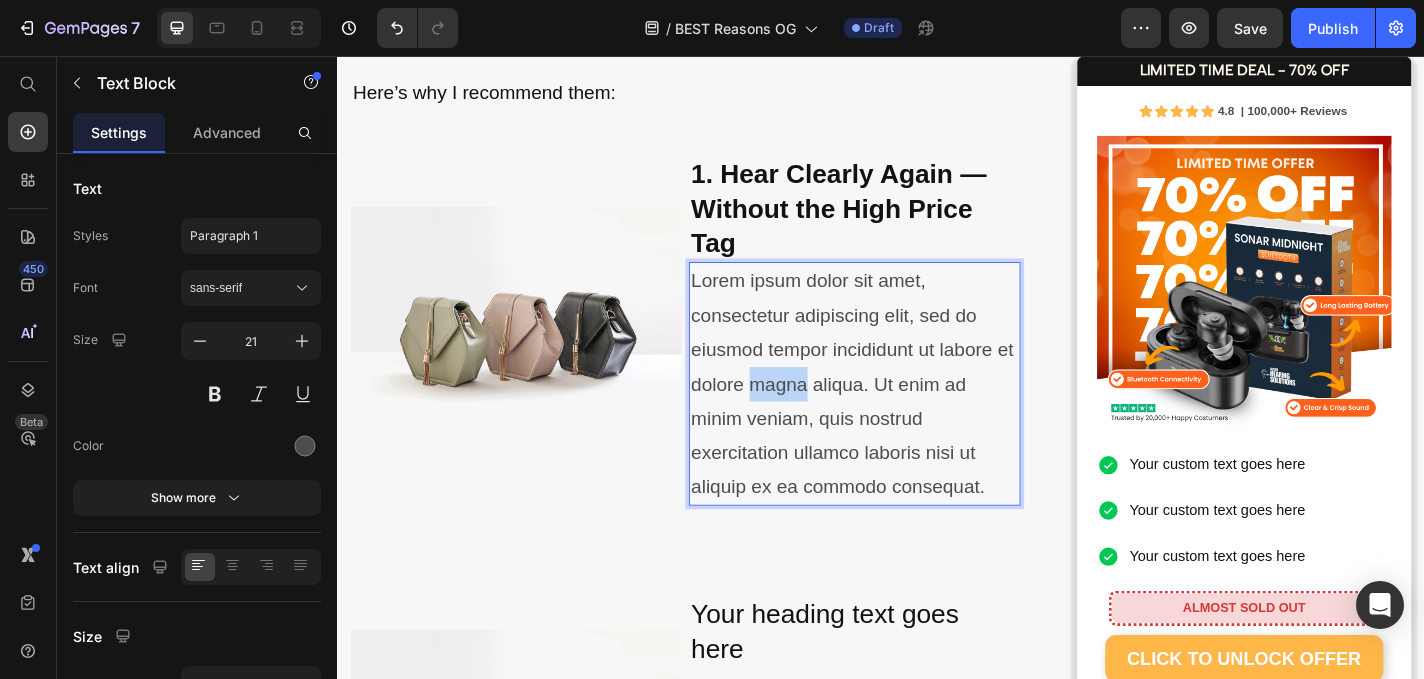 click on "Lorem ipsum dolor sit amet, consectetur adipiscing elit, sed do eiusmod tempor incididunt ut labore et dolore magna aliqua. Ut enim ad minim veniam, quis nostrud exercitation ullamco laboris nisi ut aliquip ex ea commodo consequat." at bounding box center [907, 417] 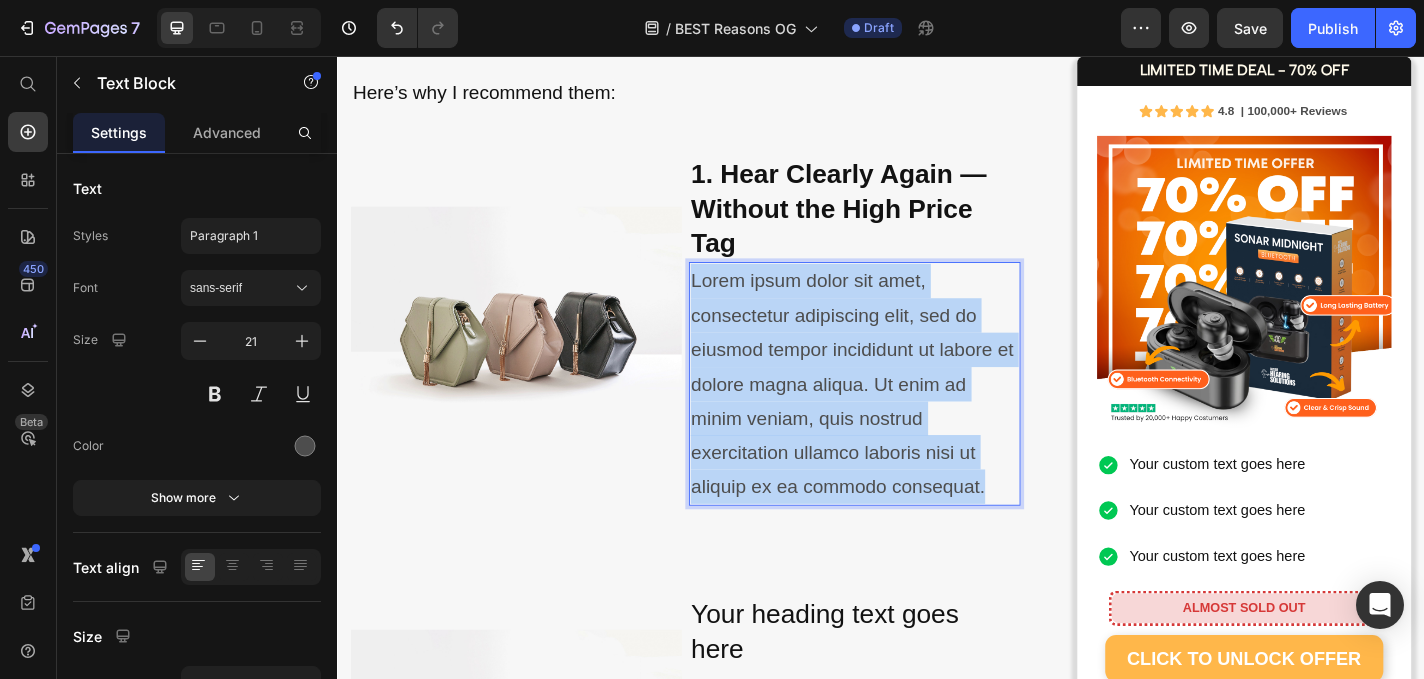 click on "Lorem ipsum dolor sit amet, consectetur adipiscing elit, sed do eiusmod tempor incididunt ut labore et dolore magna aliqua. Ut enim ad minim veniam, quis nostrud exercitation ullamco laboris nisi ut aliquip ex ea commodo consequat." at bounding box center (907, 417) 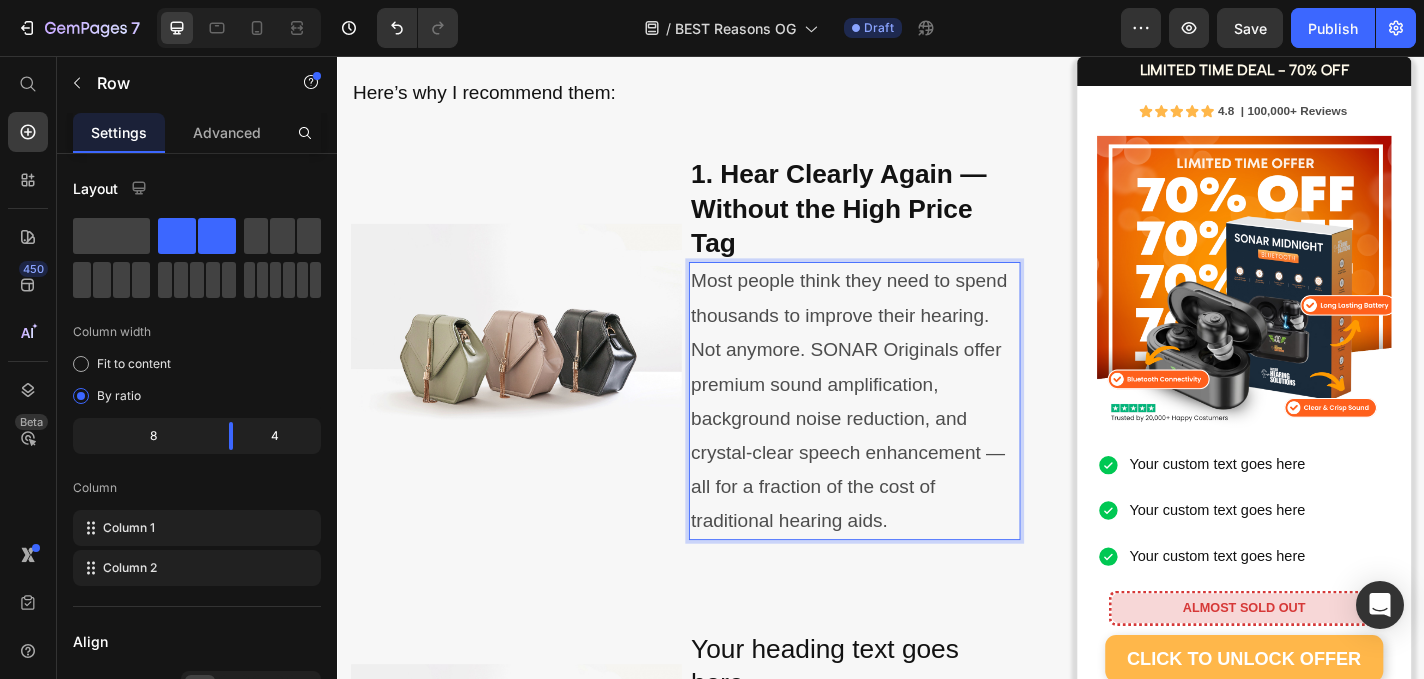 click on "⁠⁠⁠⁠⁠⁠⁠ 10 Reasons People Are Raving About SONAR Originals Heading Image By  Dr. Kate Marshall Audiology & Sound Health Expert May 28th, 2025 | 7:42 am AEST Text block Row Image Image Image Row As an audiologist who’s worked with thousands of patients struggling to hear clearly, I know how isolating and frustrating hearing loss can be. Many of my patients tell me they’ve tried expensive hearing aids that either didn’t work well, were uncomfortable, or just weren’t worth the high price tag. That’s why I’m excited to share a solution that’s changing lives — without requiring a prescription, appointment, or thousands of dollars. They’re called  SONAR Originals  — and they’re powerful, comfortable sound enhancers designed for people who want to enjoy life again without missing a word. Whether it’s conversations, phone calls, or your favourite shows, SONAR Originals help you tune back into the moments that matter most. Here’s why I recommend them: Text block Image Heading" at bounding box center (721, 2138) 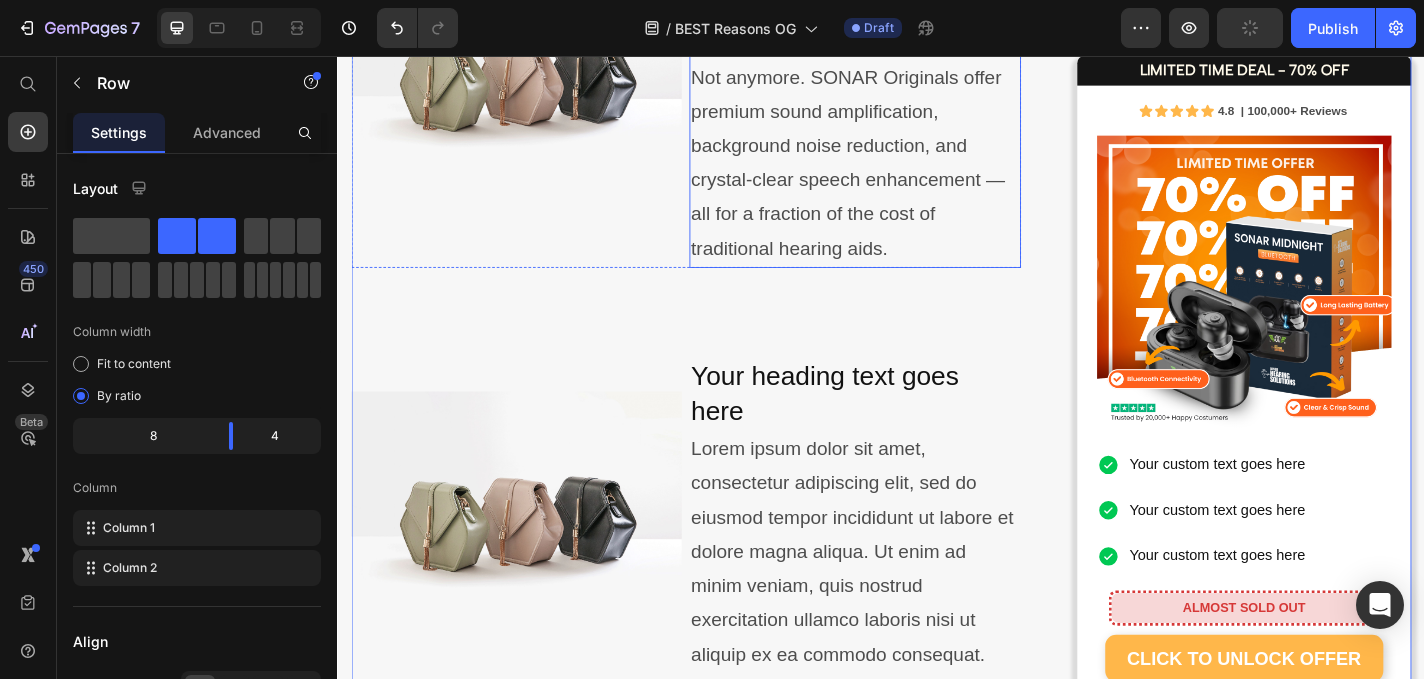 scroll, scrollTop: 1532, scrollLeft: 0, axis: vertical 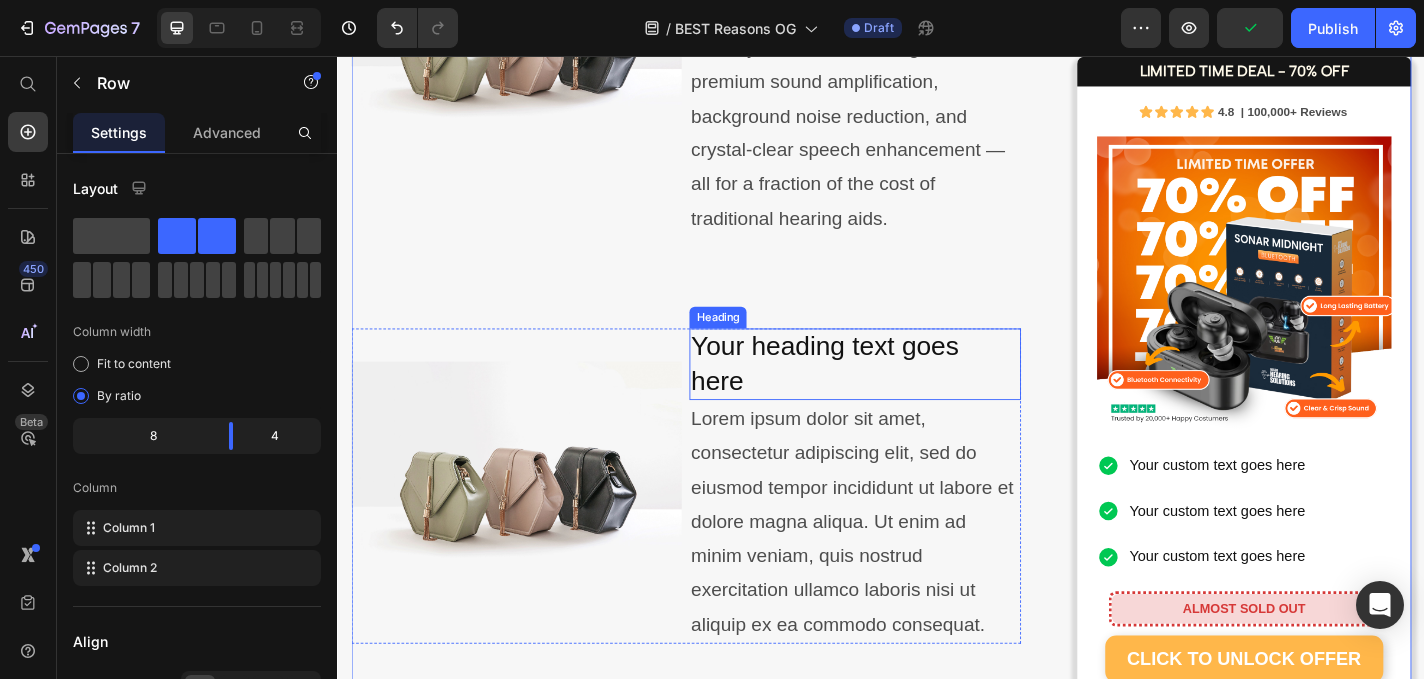 click on "Your heading text goes here" at bounding box center [907, 395] 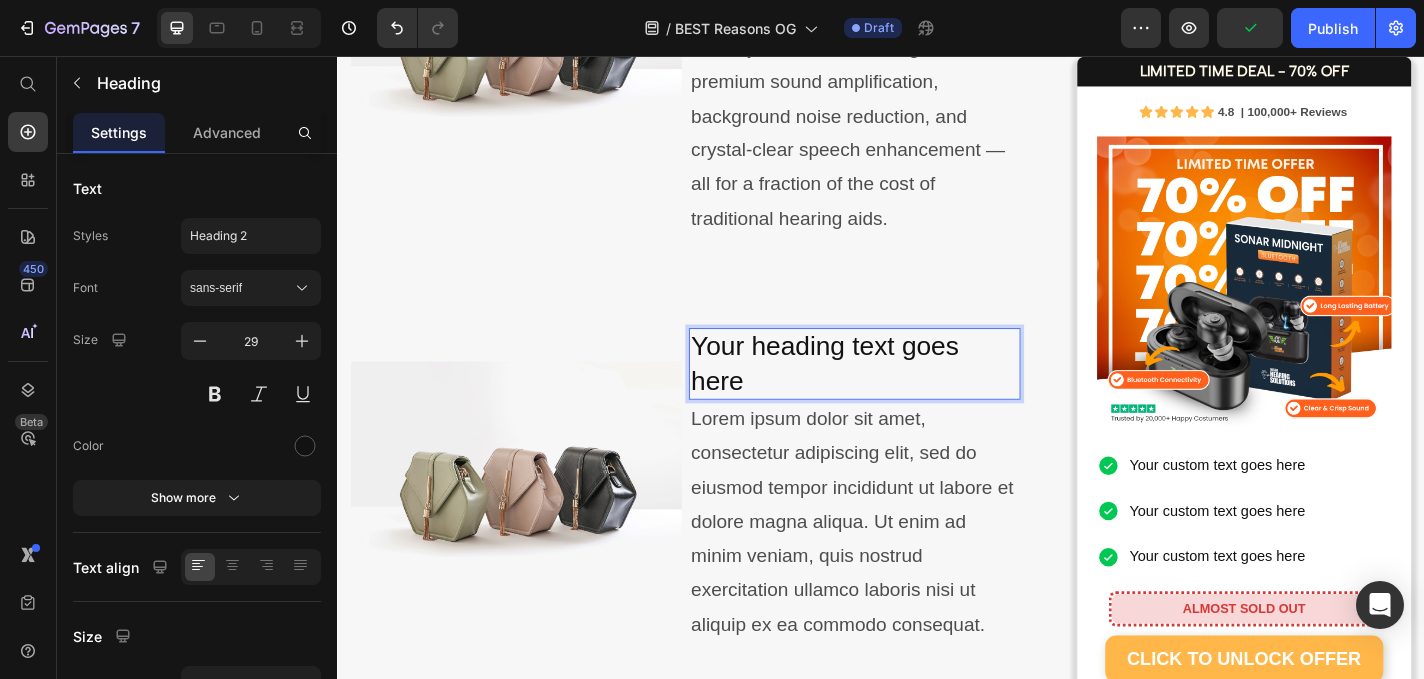 click on "Your heading text goes here" at bounding box center (907, 395) 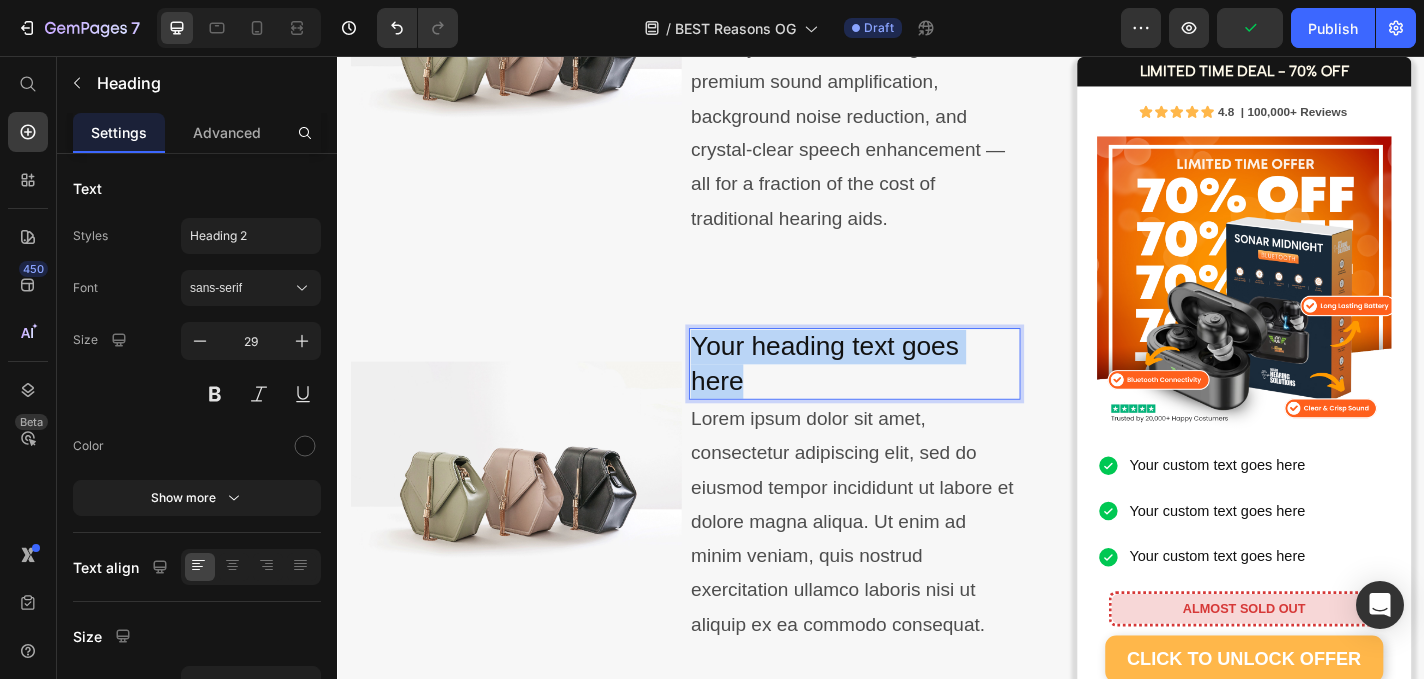 click on "Your heading text goes here" at bounding box center [907, 395] 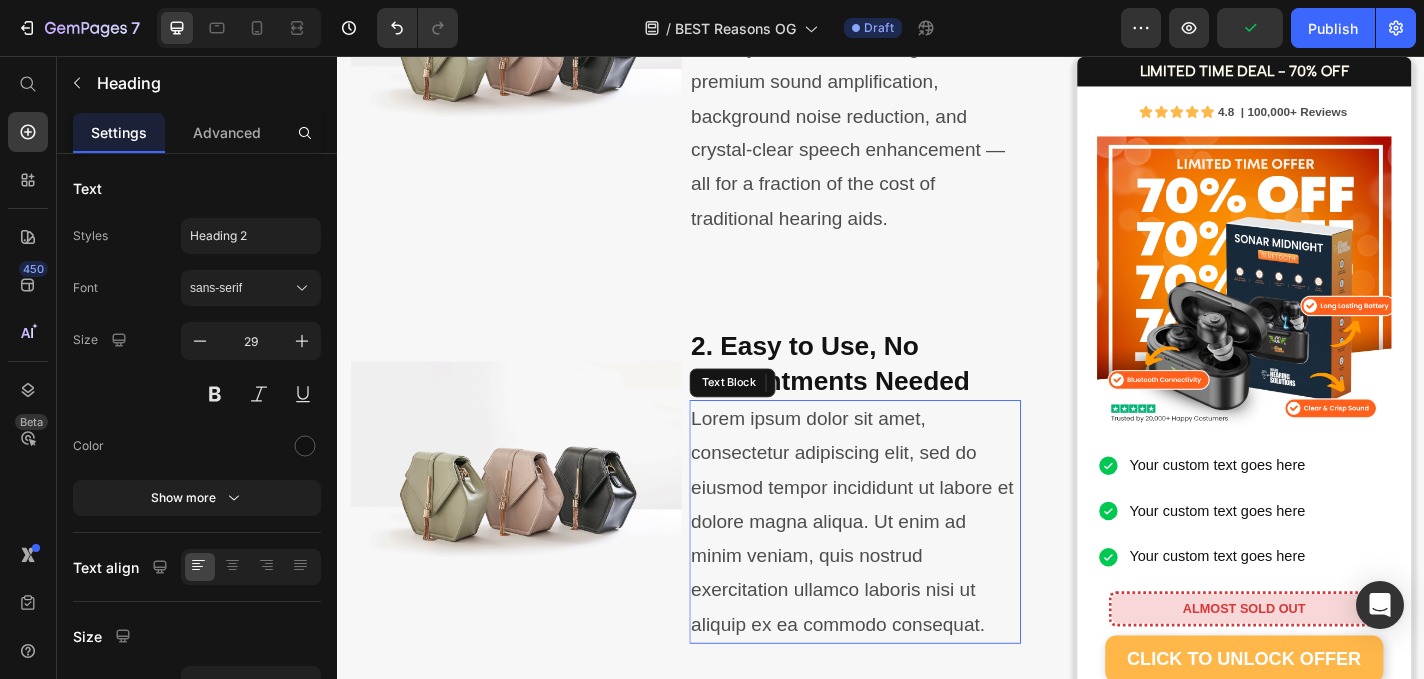click on "Lorem ipsum dolor sit amet, consectetur adipiscing elit, sed do eiusmod tempor incididunt ut labore et dolore magna aliqua. Ut enim ad minim veniam, quis nostrud exercitation ullamco laboris nisi ut aliquip ex ea commodo consequat." at bounding box center [907, 569] 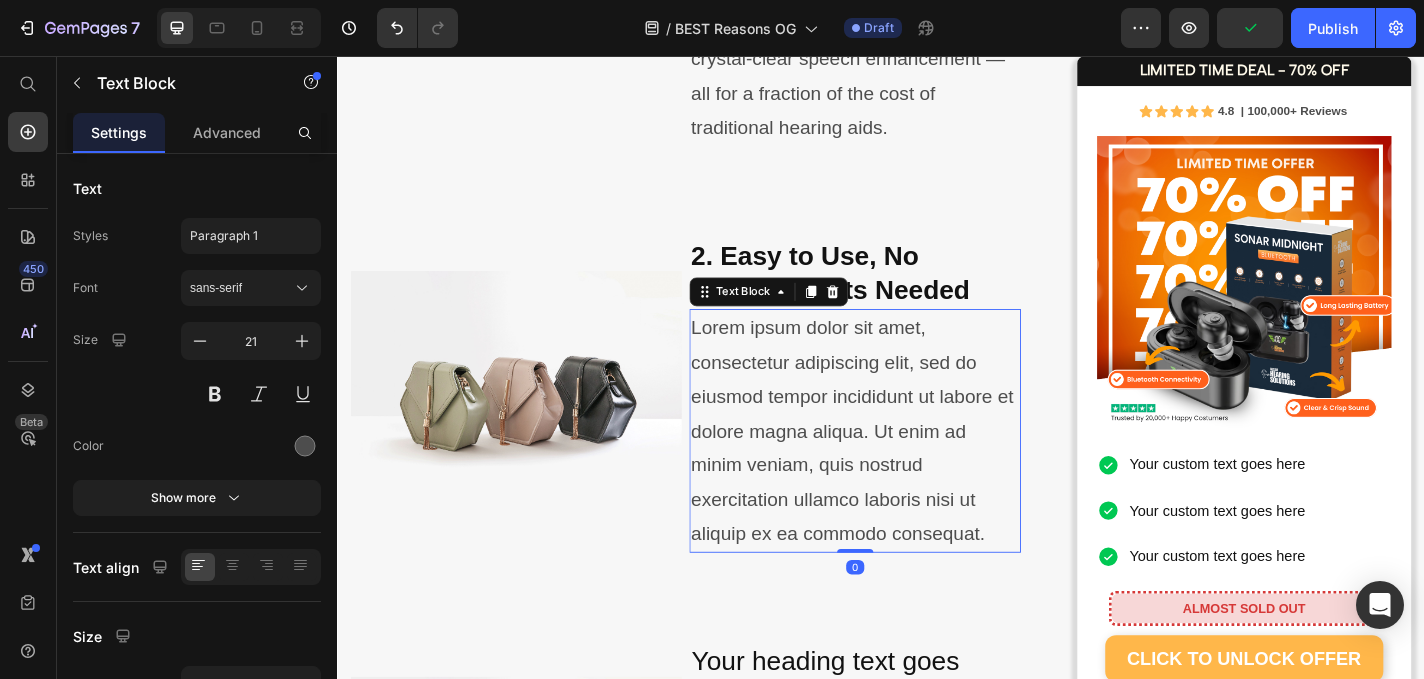 scroll, scrollTop: 1800, scrollLeft: 0, axis: vertical 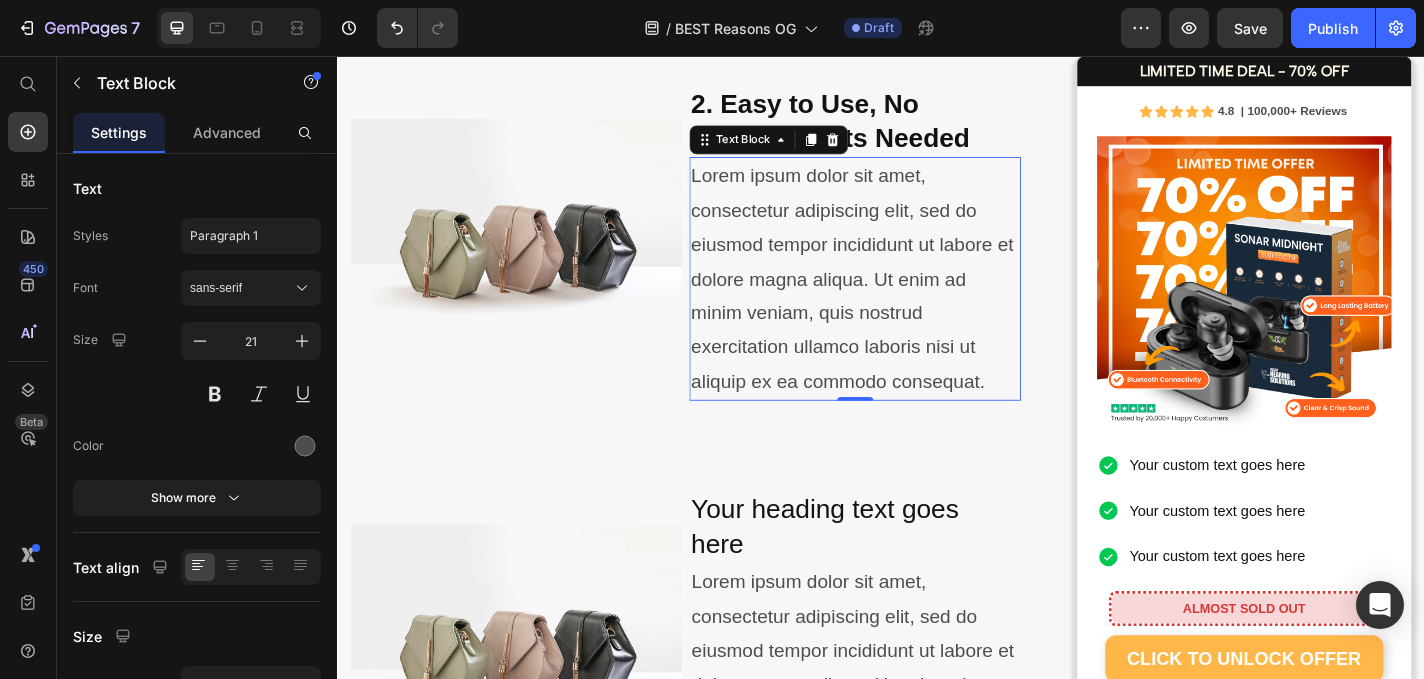 click on "Lorem ipsum dolor sit amet, consectetur adipiscing elit, sed do eiusmod tempor incididunt ut labore et dolore magna aliqua. Ut enim ad minim veniam, quis nostrud exercitation ullamco laboris nisi ut aliquip ex ea commodo consequat." at bounding box center [907, 301] 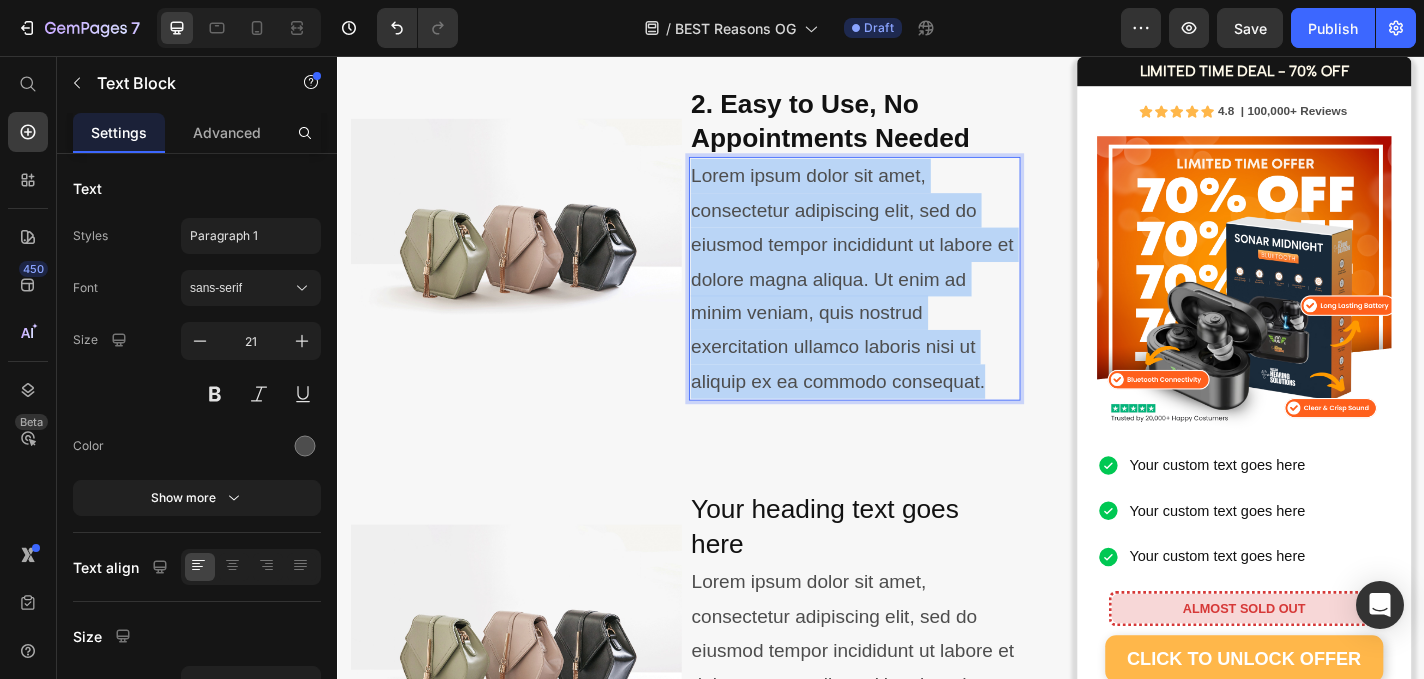 click on "Lorem ipsum dolor sit amet, consectetur adipiscing elit, sed do eiusmod tempor incididunt ut labore et dolore magna aliqua. Ut enim ad minim veniam, quis nostrud exercitation ullamco laboris nisi ut aliquip ex ea commodo consequat." at bounding box center (907, 301) 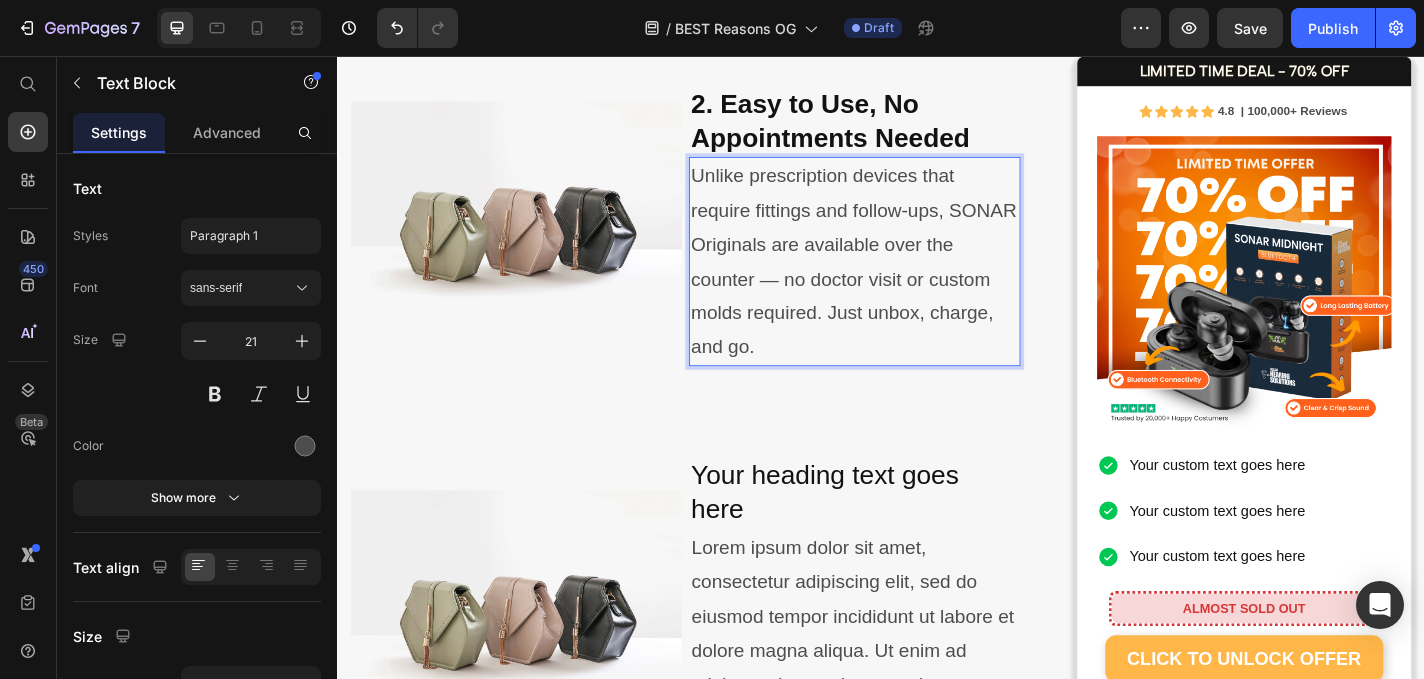 click on "Unlike prescription devices that require fittings and follow-ups, SONAR Originals are available over the counter — no doctor visit or custom molds required. Just unbox, charge, and go." at bounding box center [907, 282] 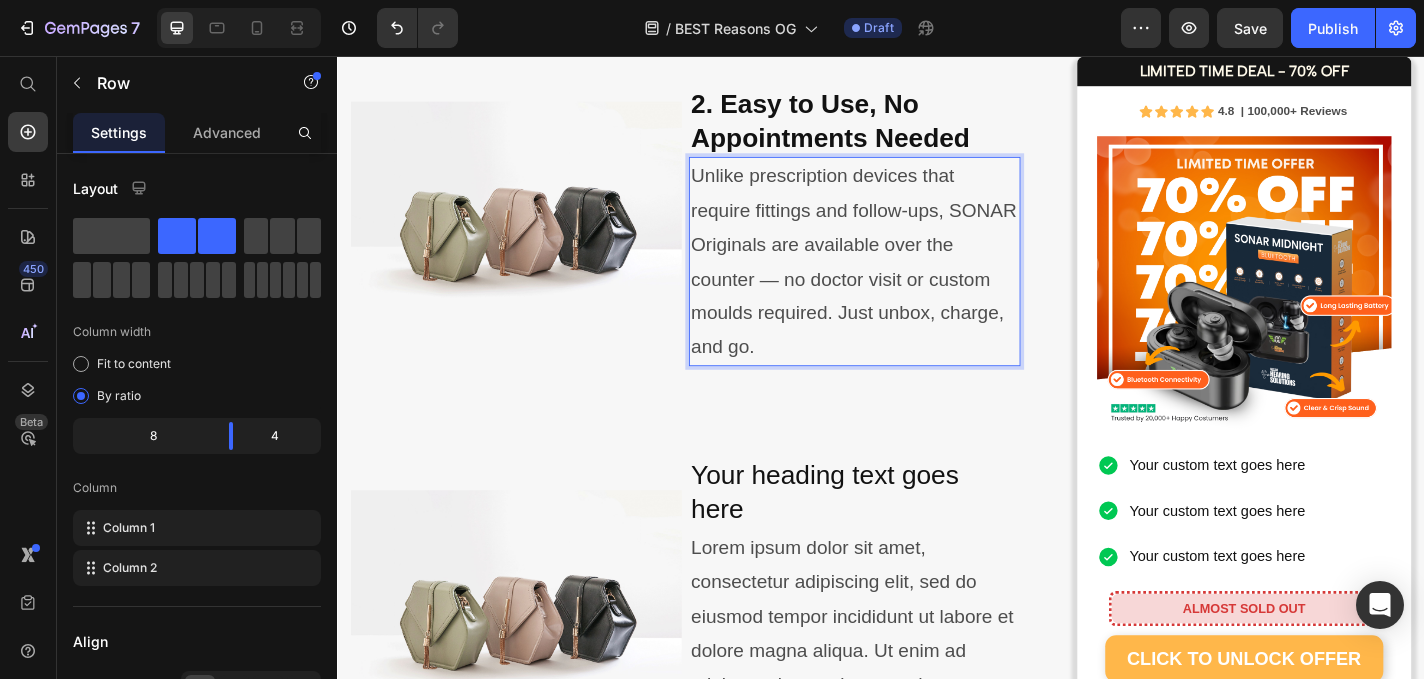 click on "⁠⁠⁠⁠⁠⁠⁠ 10 Reasons People Are Raving About SONAR Originals Heading Image By  Dr. Kate Marshall Audiology & Sound Health Expert May 28th, 2025 | 7:42 am AEST Text block Row Image Image Image Row As an audiologist who’s worked with thousands of patients struggling to hear clearly, I know how isolating and frustrating hearing loss can be. Many of my patients tell me they’ve tried expensive hearing aids that either didn’t work well, were uncomfortable, or just weren’t worth the high price tag. That’s why I’m excited to share a solution that’s changing lives — without requiring a prescription, appointment, or thousands of dollars. They’re called  SONAR Originals  — and they’re powerful, comfortable sound enhancers designed for people who want to enjoy life again without missing a word. Whether it’s conversations, phone calls, or your favourite shows, SONAR Originals help you tune back into the moments that matter most. Here’s why I recommend them: Text block Image Heading" at bounding box center [721, 1518] 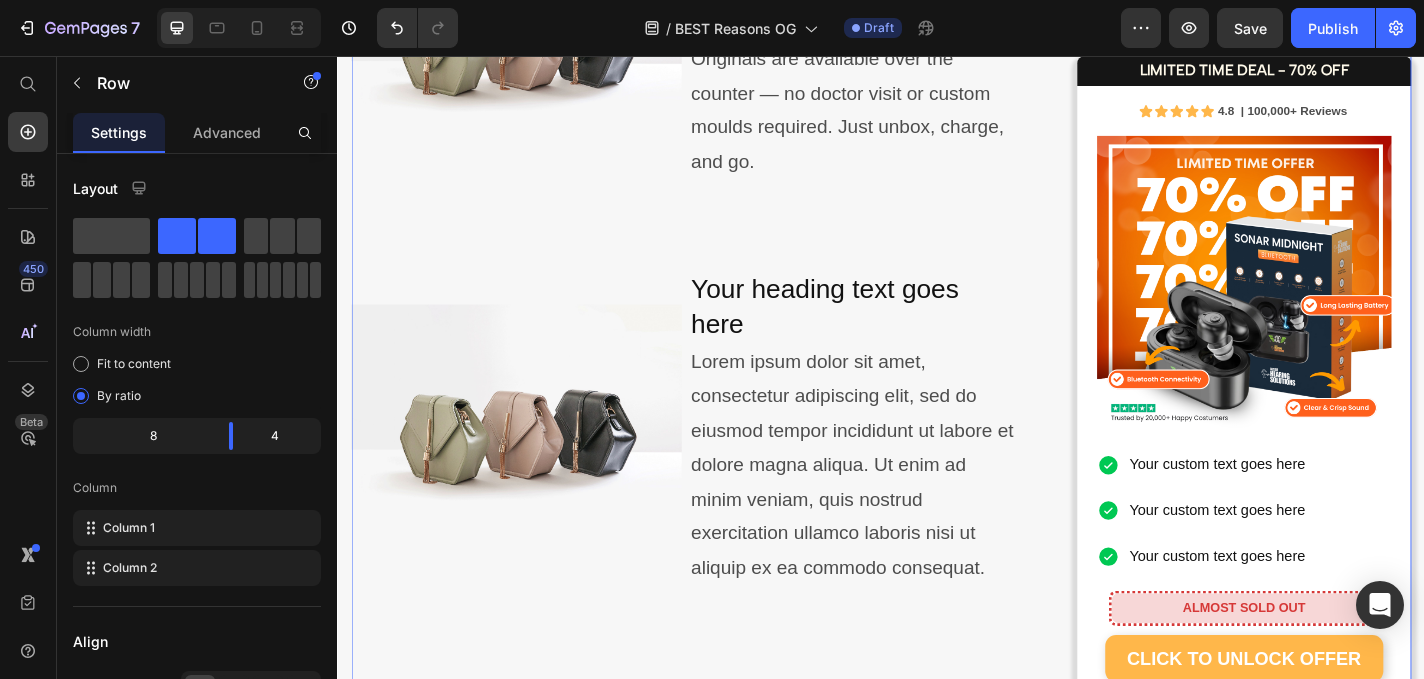 scroll, scrollTop: 1999, scrollLeft: 0, axis: vertical 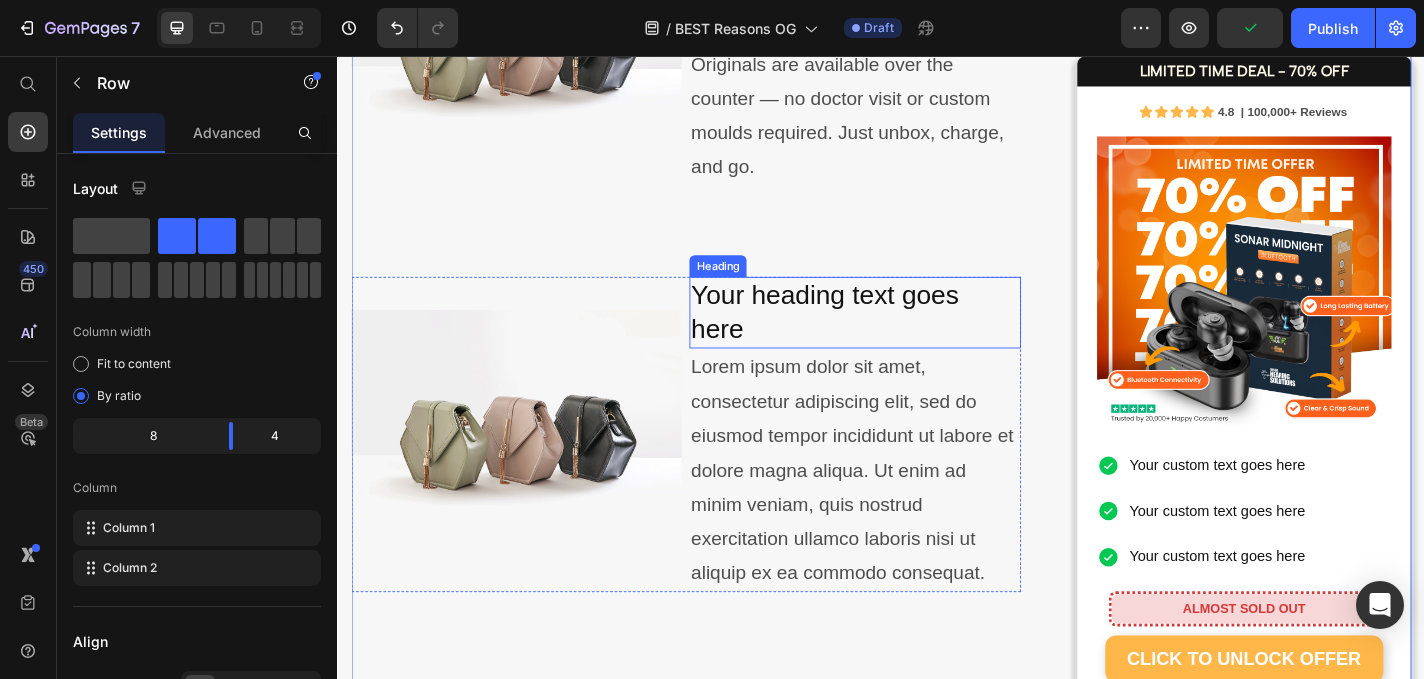 click on "Your heading text goes here" at bounding box center (907, 338) 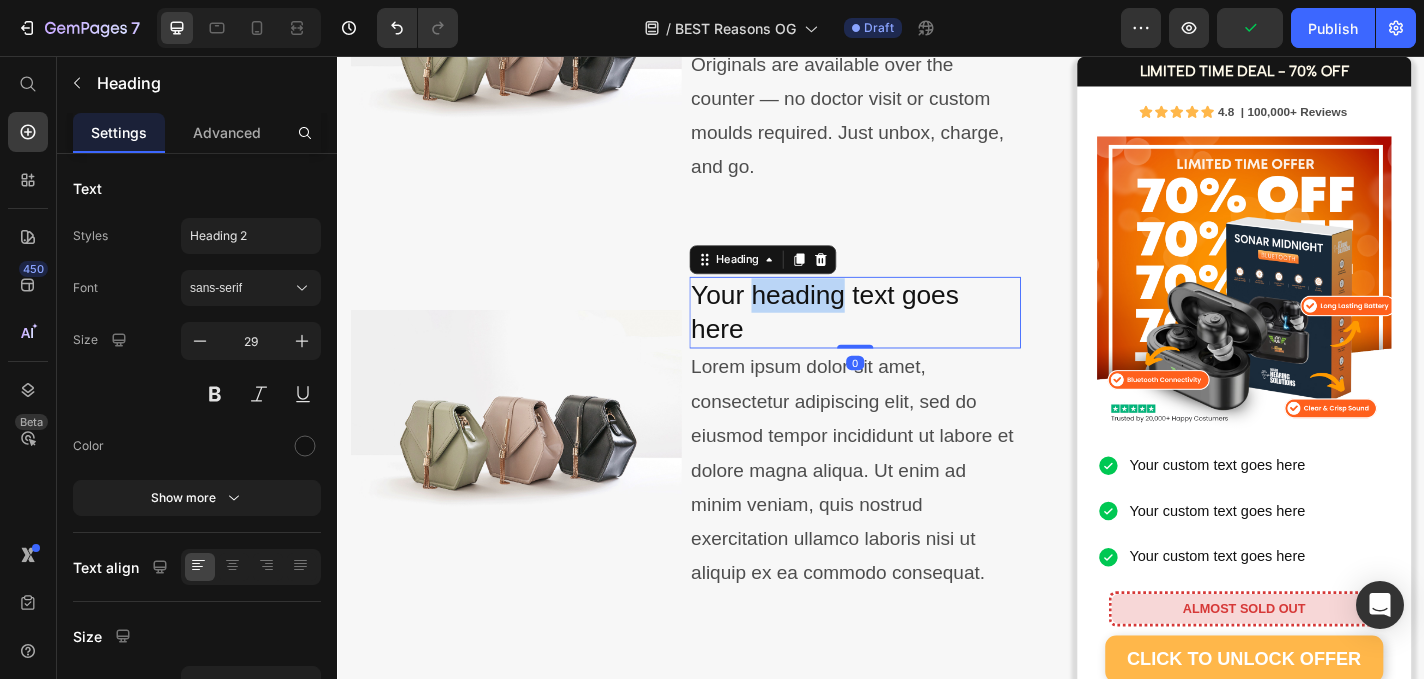 click on "Your heading text goes here" at bounding box center [907, 338] 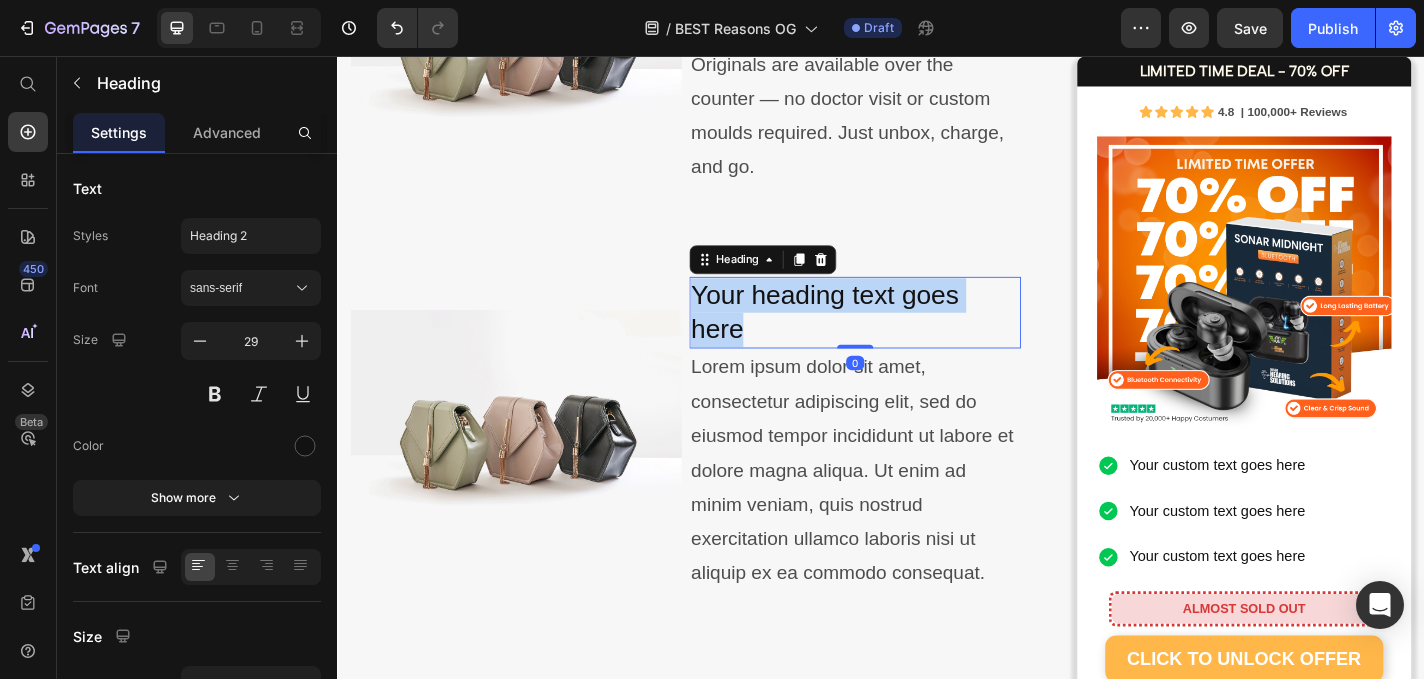 click on "Your heading text goes here" at bounding box center (907, 338) 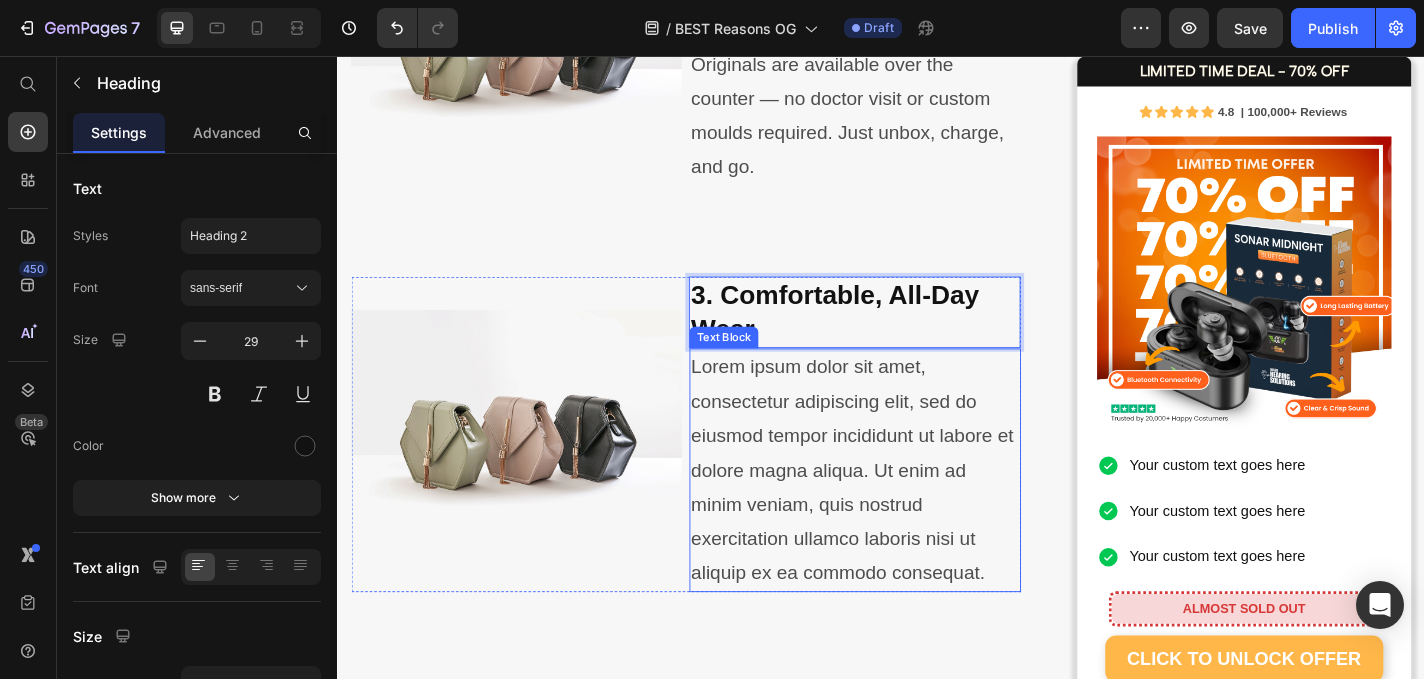 click on "Lorem ipsum dolor sit amet, consectetur adipiscing elit, sed do eiusmod tempor incididunt ut labore et dolore magna aliqua. Ut enim ad minim veniam, quis nostrud exercitation ullamco laboris nisi ut aliquip ex ea commodo consequat." at bounding box center (907, 512) 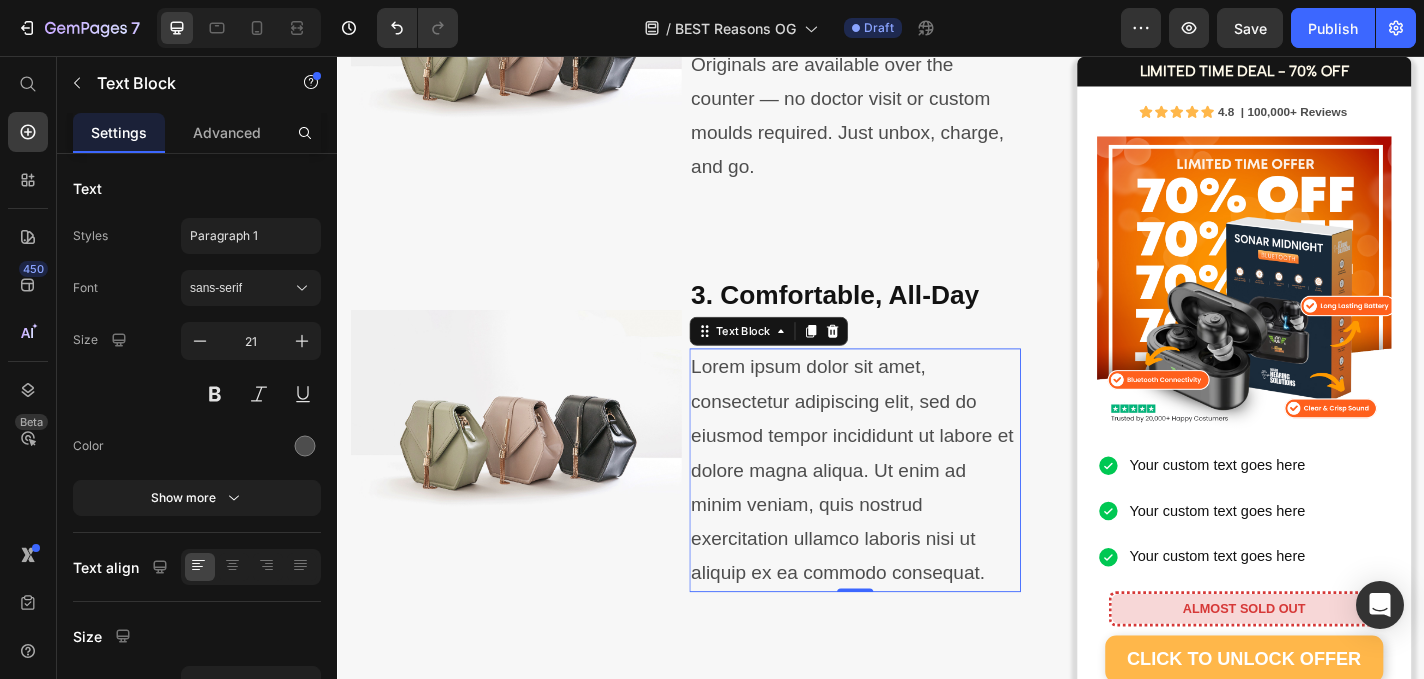 click on "Lorem ipsum dolor sit amet, consectetur adipiscing elit, sed do eiusmod tempor incididunt ut labore et dolore magna aliqua. Ut enim ad minim veniam, quis nostrud exercitation ullamco laboris nisi ut aliquip ex ea commodo consequat." at bounding box center (907, 512) 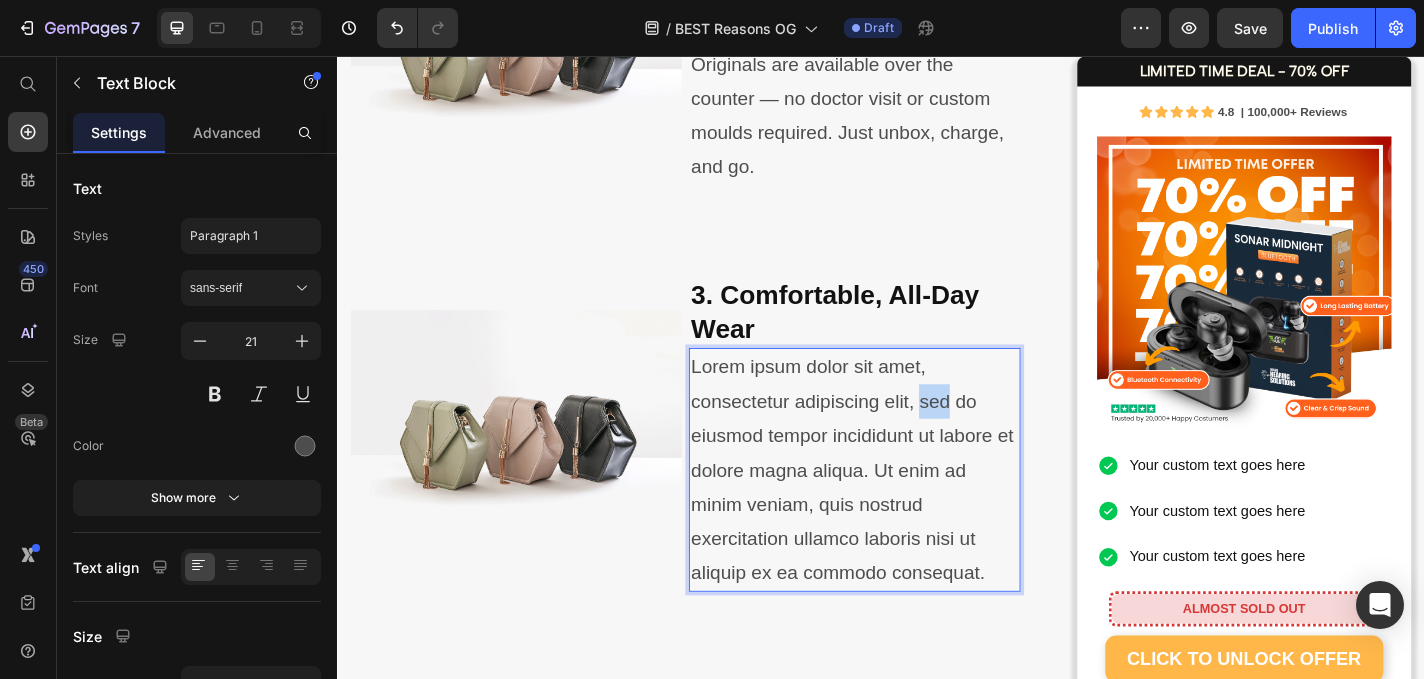 click on "Lorem ipsum dolor sit amet, consectetur adipiscing elit, sed do eiusmod tempor incididunt ut labore et dolore magna aliqua. Ut enim ad minim veniam, quis nostrud exercitation ullamco laboris nisi ut aliquip ex ea commodo consequat." at bounding box center [907, 512] 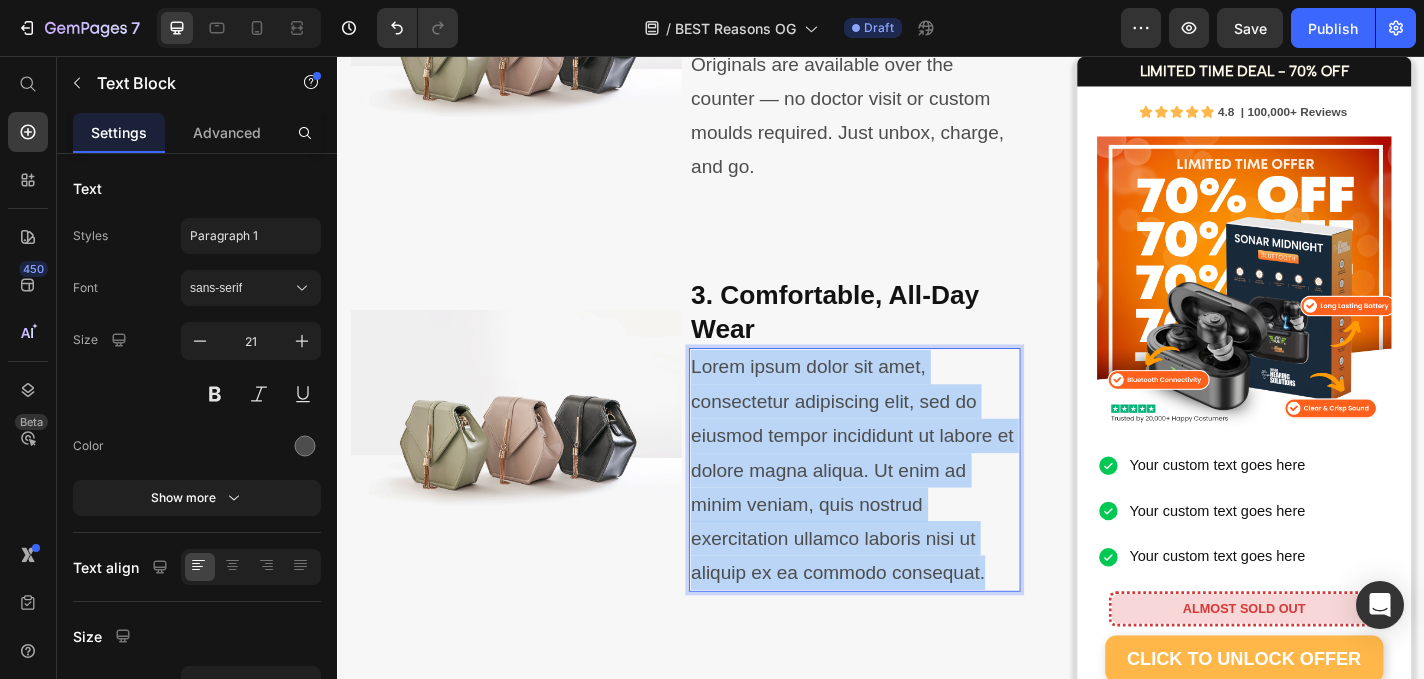 click on "Lorem ipsum dolor sit amet, consectetur adipiscing elit, sed do eiusmod tempor incididunt ut labore et dolore magna aliqua. Ut enim ad minim veniam, quis nostrud exercitation ullamco laboris nisi ut aliquip ex ea commodo consequat." at bounding box center (907, 512) 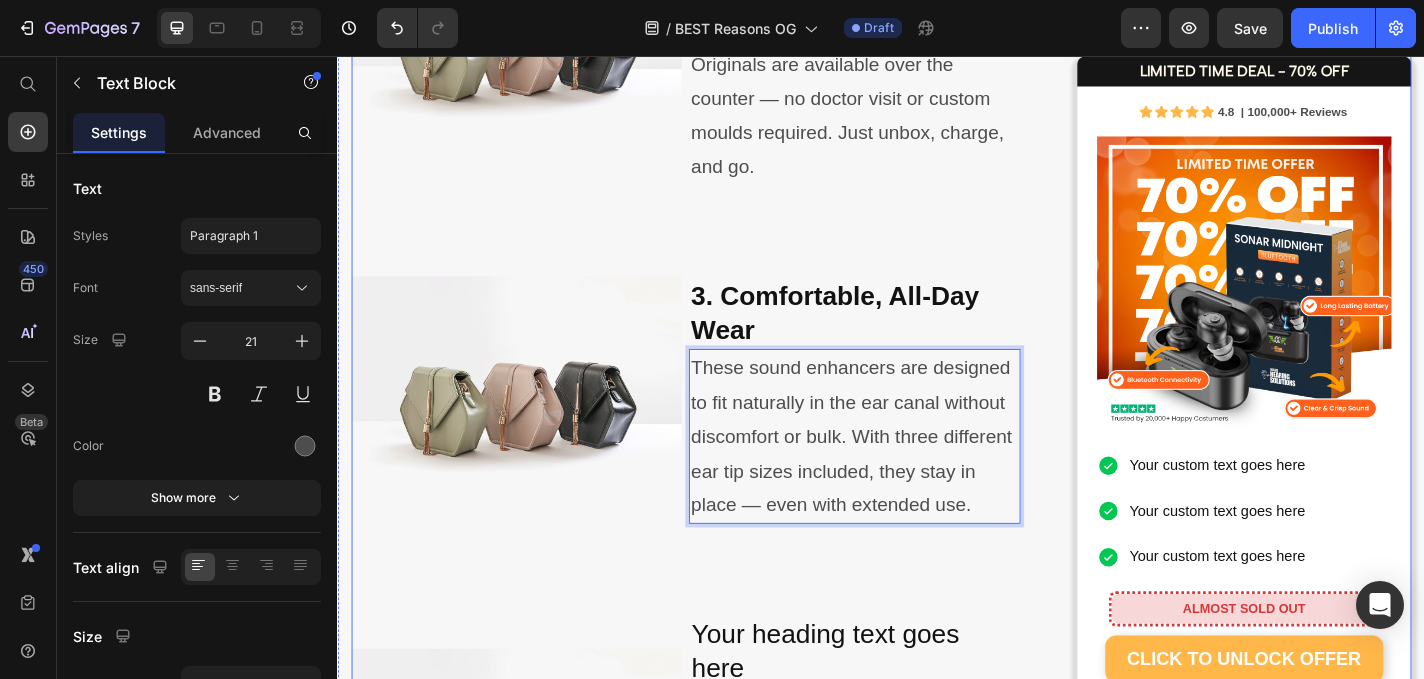 click on "⁠⁠⁠⁠⁠⁠⁠ 10 Reasons People Are Raving About SONAR Originals Heading Image By  Dr. Kate Marshall Audiology & Sound Health Expert May 28th, 2025 | 7:42 am AEST Text block Row Image Image Image Row As an audiologist who’s worked with thousands of patients struggling to hear clearly, I know how isolating and frustrating hearing loss can be. Many of my patients tell me they’ve tried expensive hearing aids that either didn’t work well, were uncomfortable, or just weren’t worth the high price tag. That’s why I’m excited to share a solution that’s changing lives — without requiring a prescription, appointment, or thousands of dollars. They’re called  SONAR Originals  — and they’re powerful, comfortable sound enhancers designed for people who want to enjoy life again without missing a word. Whether it’s conversations, phone calls, or your favourite shows, SONAR Originals help you tune back into the moments that matter most. Here’s why I recommend them: Text block Image Heading" at bounding box center [721, 1282] 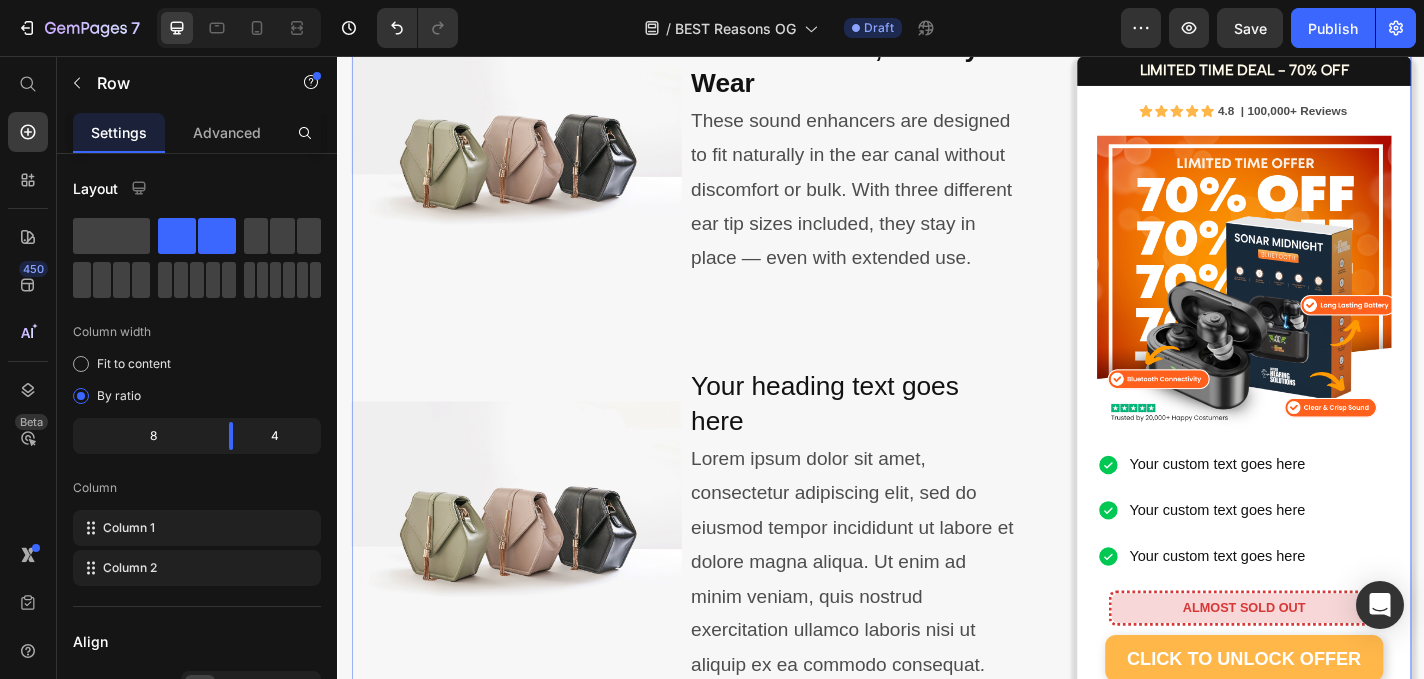 scroll, scrollTop: 2370, scrollLeft: 0, axis: vertical 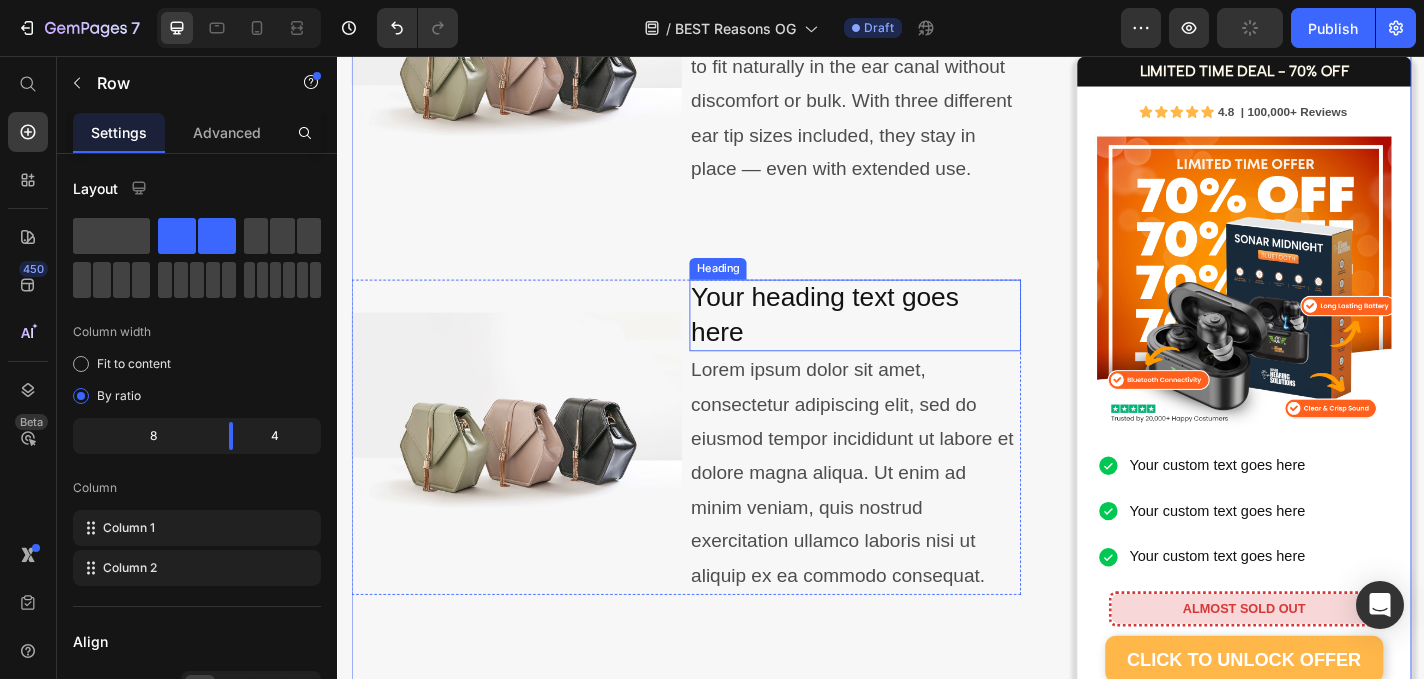 click on "Your heading text goes here" at bounding box center (907, 341) 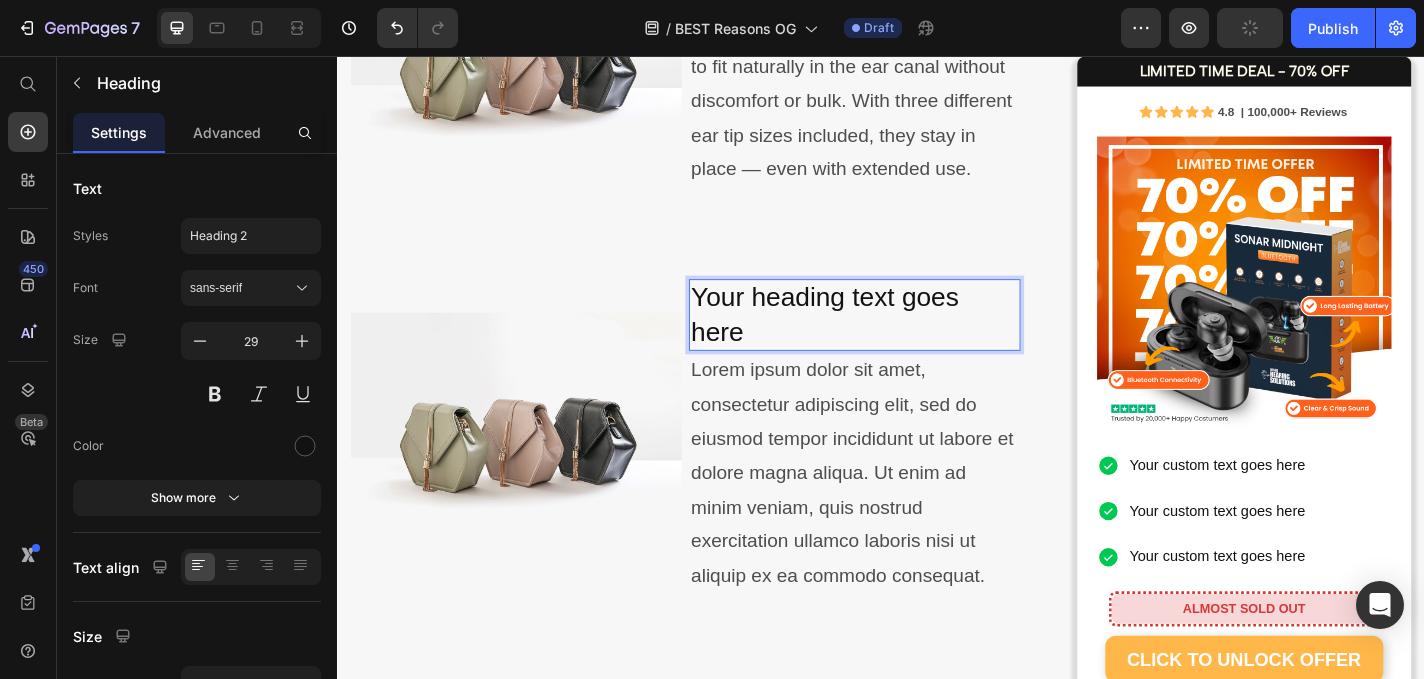 click on "Your heading text goes here" at bounding box center [907, 341] 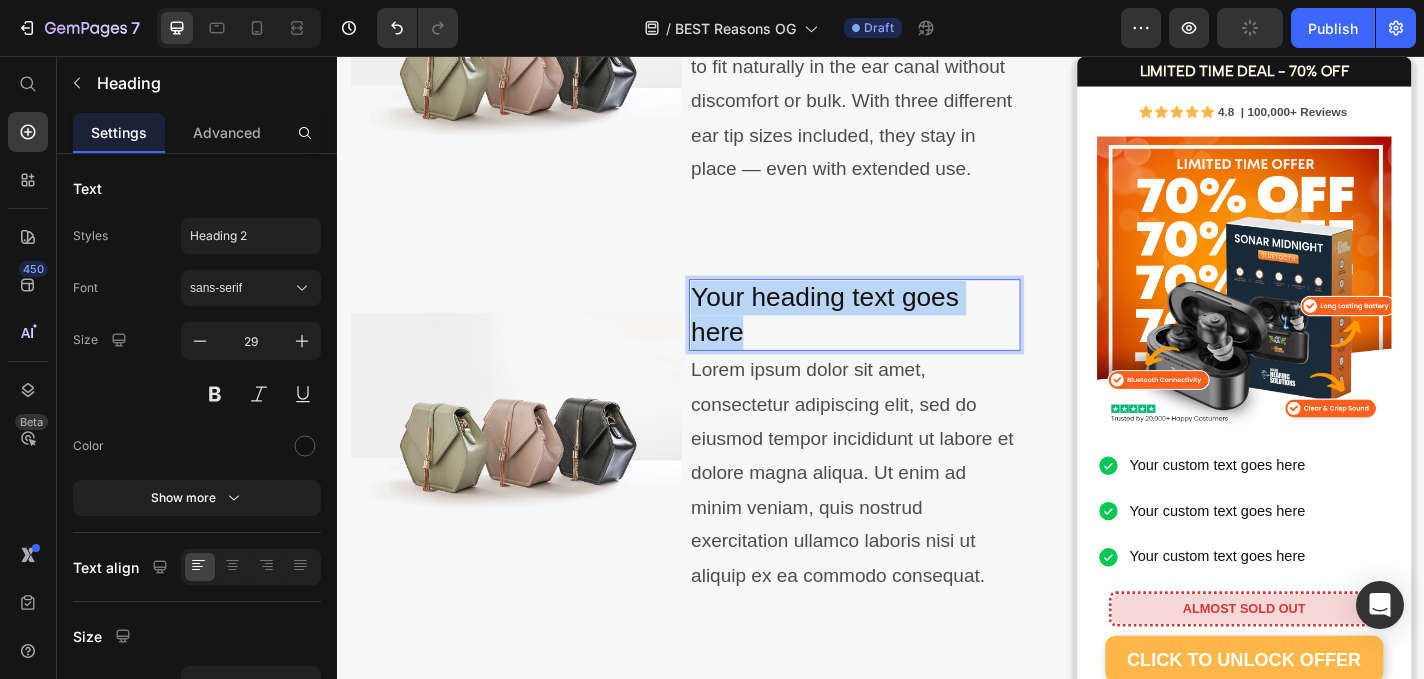 click on "Your heading text goes here" at bounding box center (907, 341) 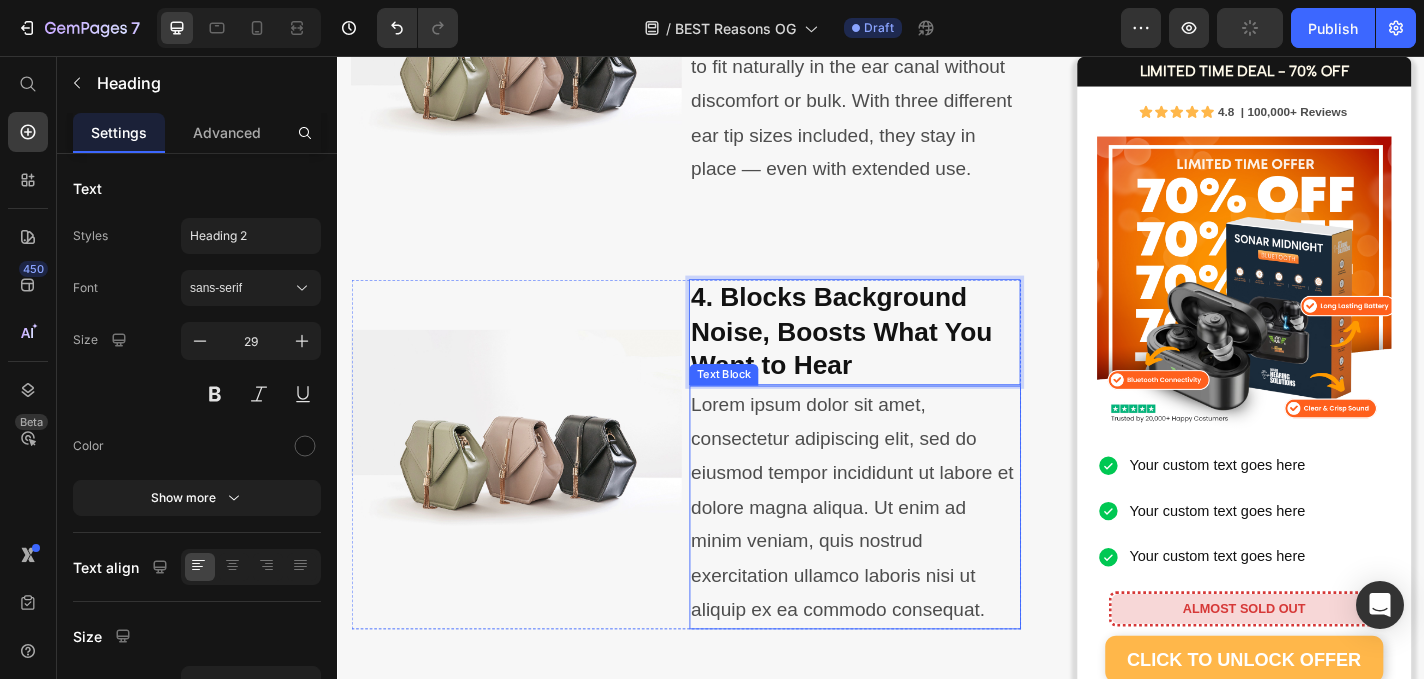 click on "Lorem ipsum dolor sit amet, consectetur adipiscing elit, sed do eiusmod tempor incididunt ut labore et dolore magna aliqua. Ut enim ad minim veniam, quis nostrud exercitation ullamco laboris nisi ut aliquip ex ea commodo consequat." at bounding box center (907, 553) 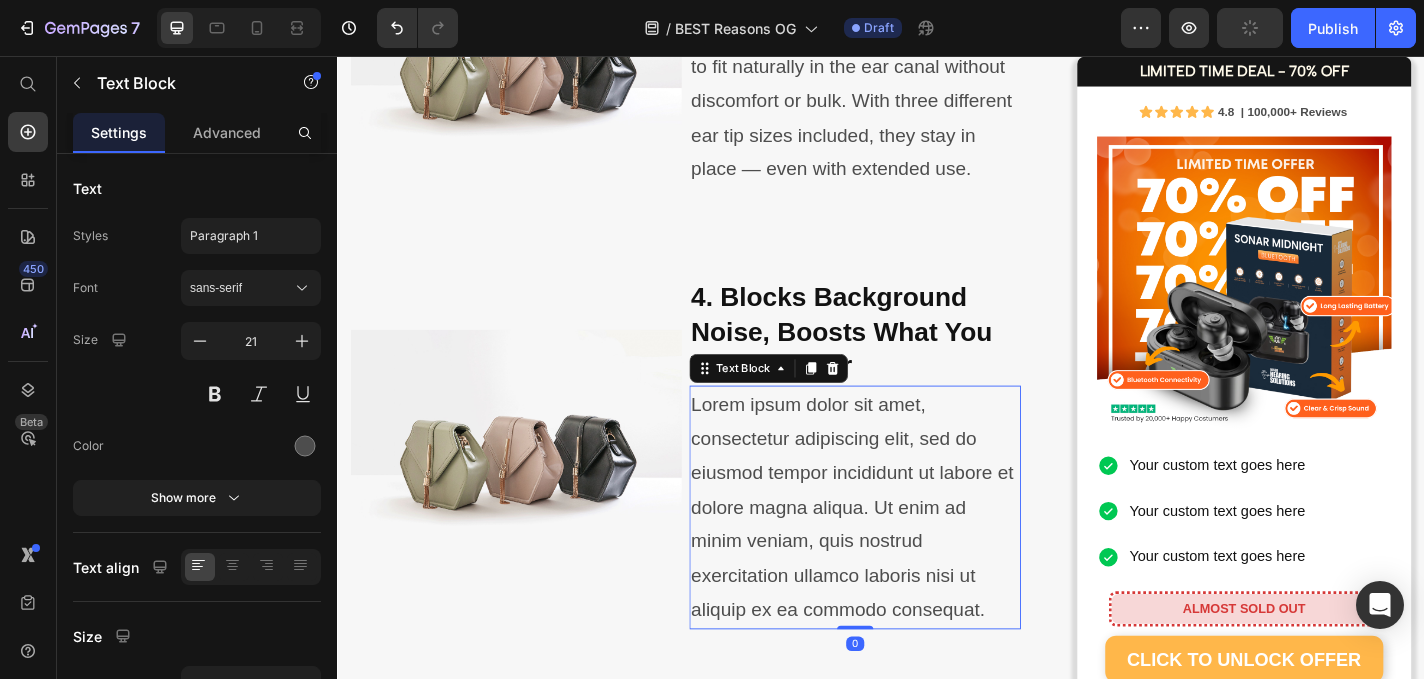 click on "Lorem ipsum dolor sit amet, consectetur adipiscing elit, sed do eiusmod tempor incididunt ut labore et dolore magna aliqua. Ut enim ad minim veniam, quis nostrud exercitation ullamco laboris nisi ut aliquip ex ea commodo consequat." at bounding box center [907, 553] 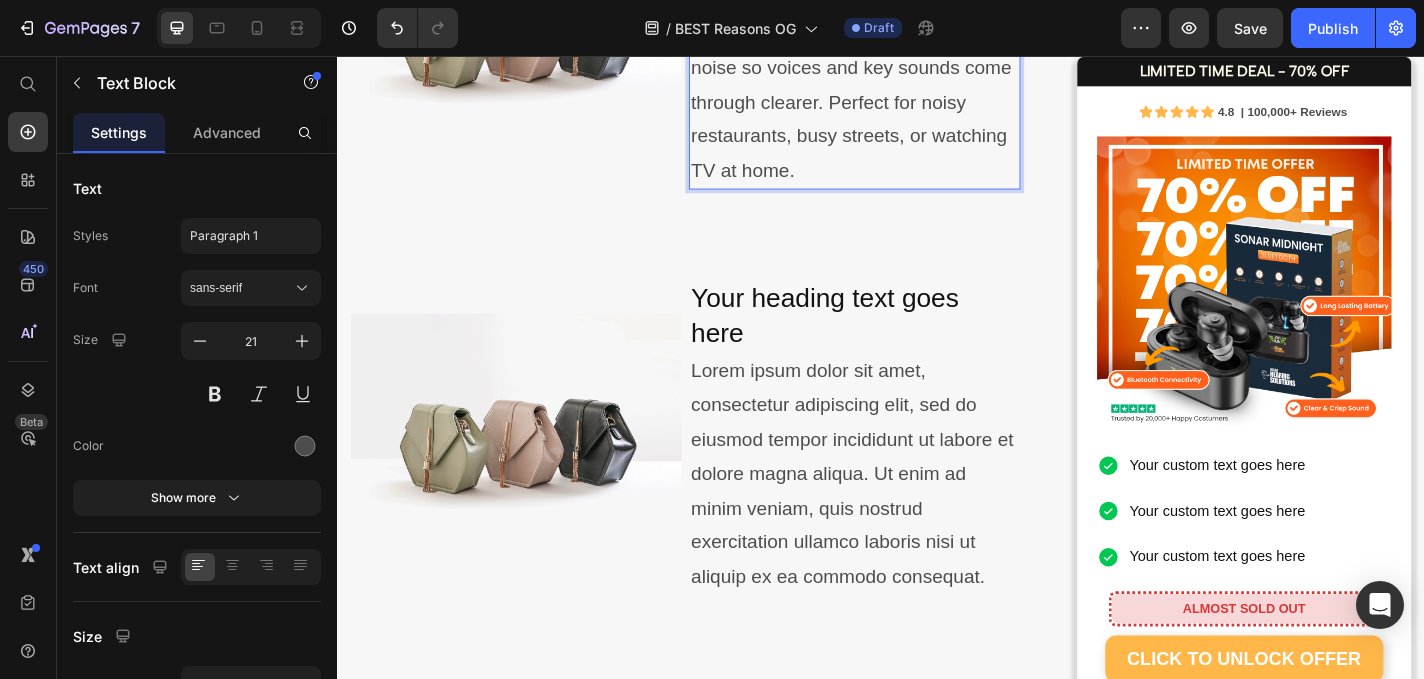 scroll, scrollTop: 2853, scrollLeft: 0, axis: vertical 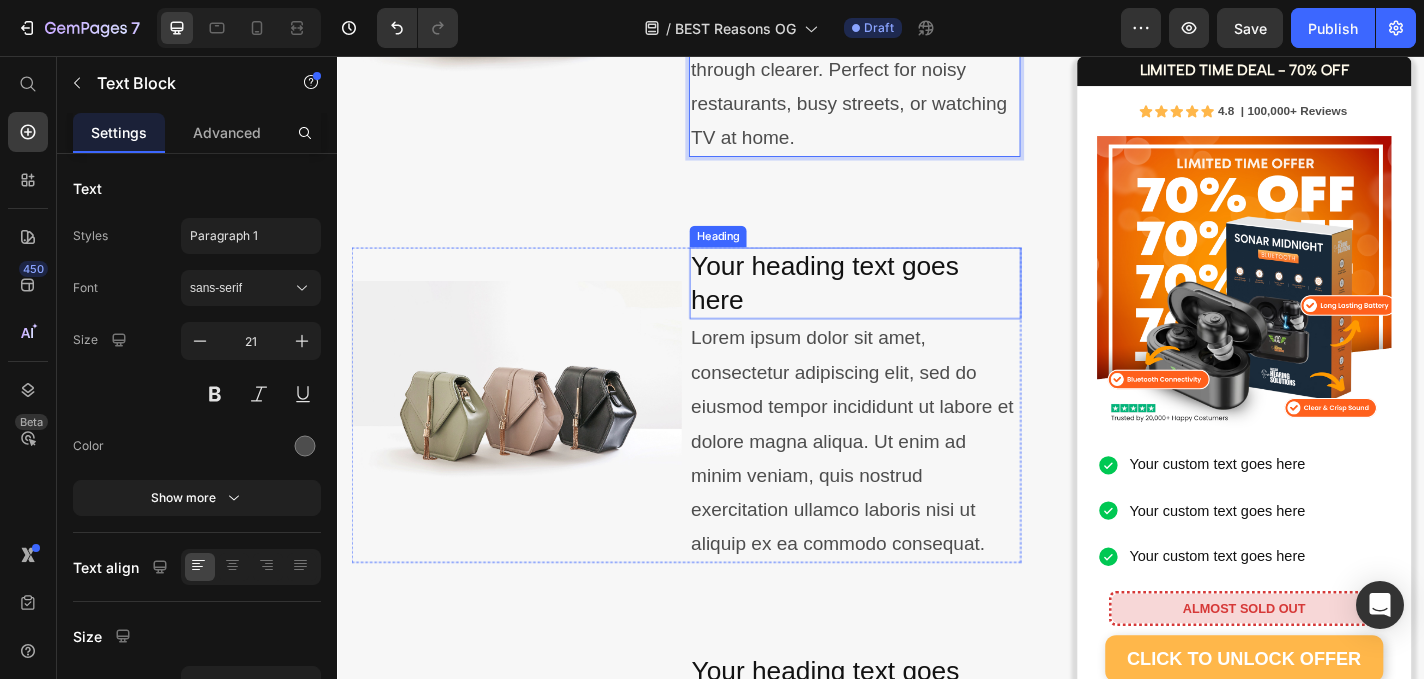 click on "Your heading text goes here" at bounding box center (907, 306) 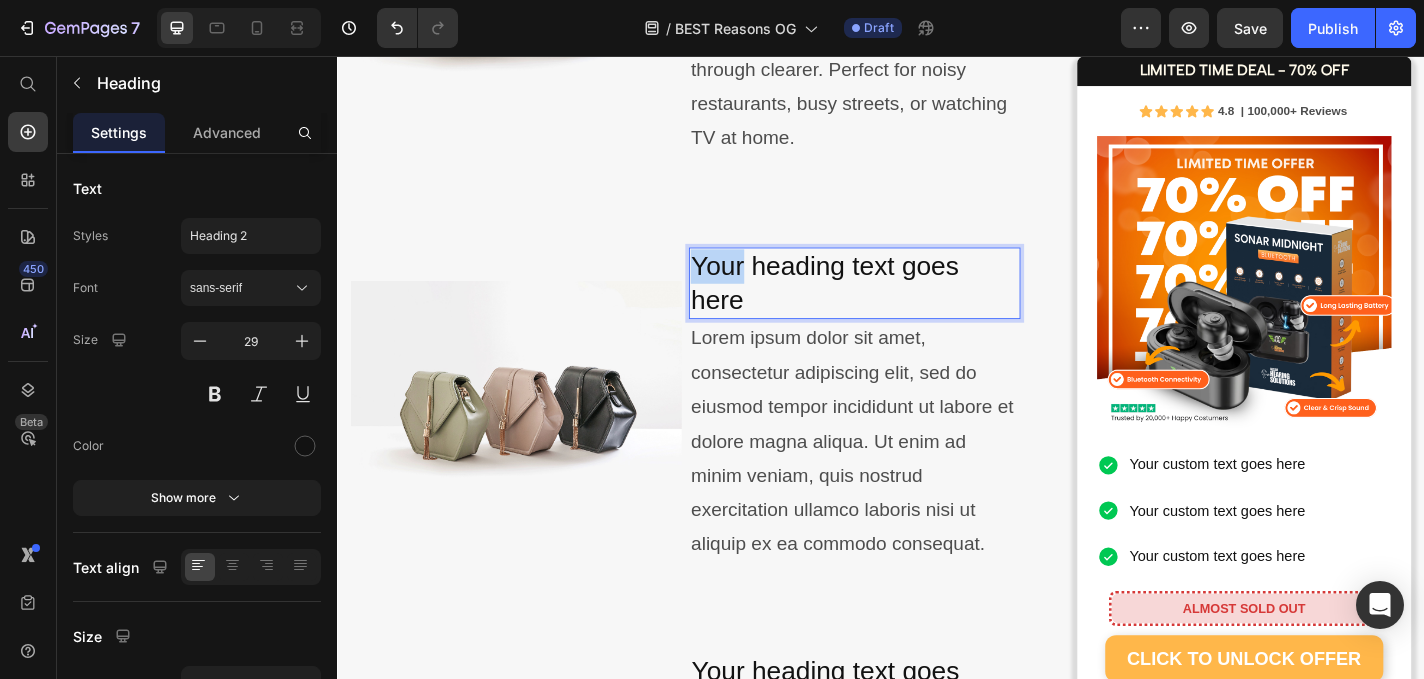 click on "Your heading text goes here" at bounding box center [907, 306] 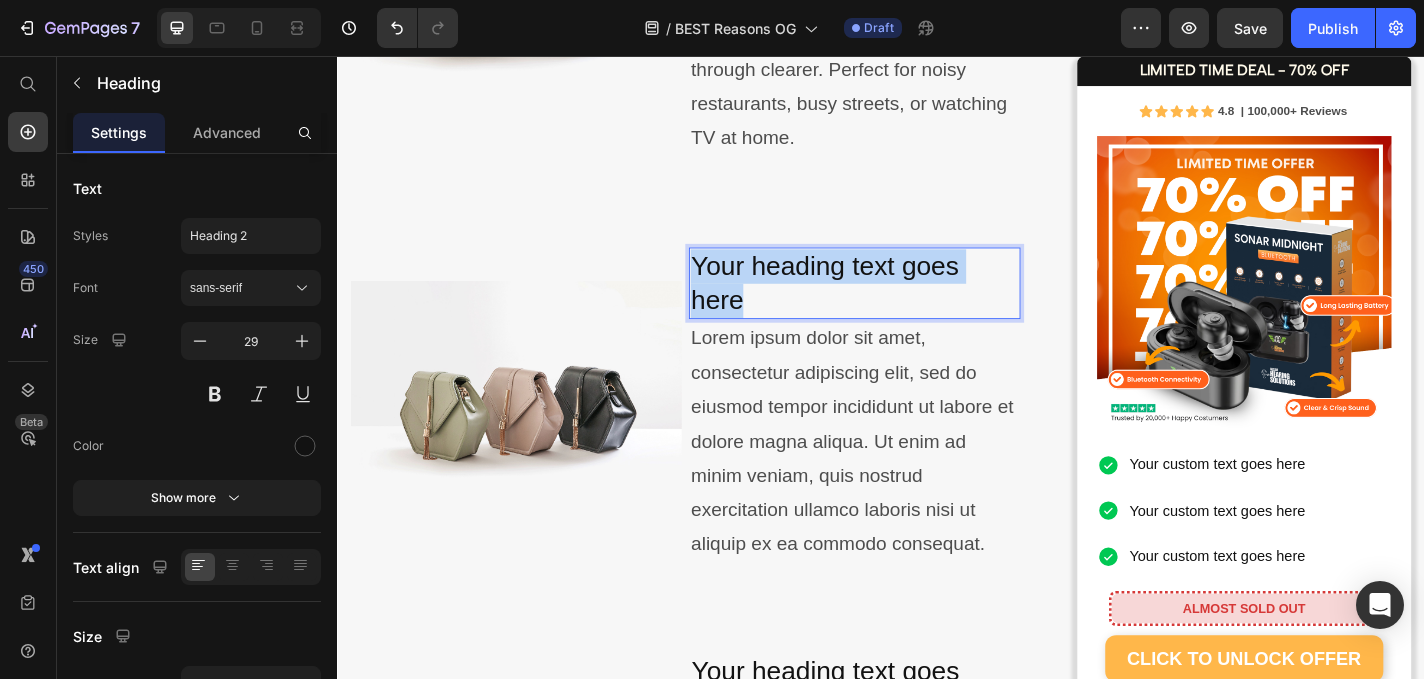 click on "Your heading text goes here" at bounding box center [907, 306] 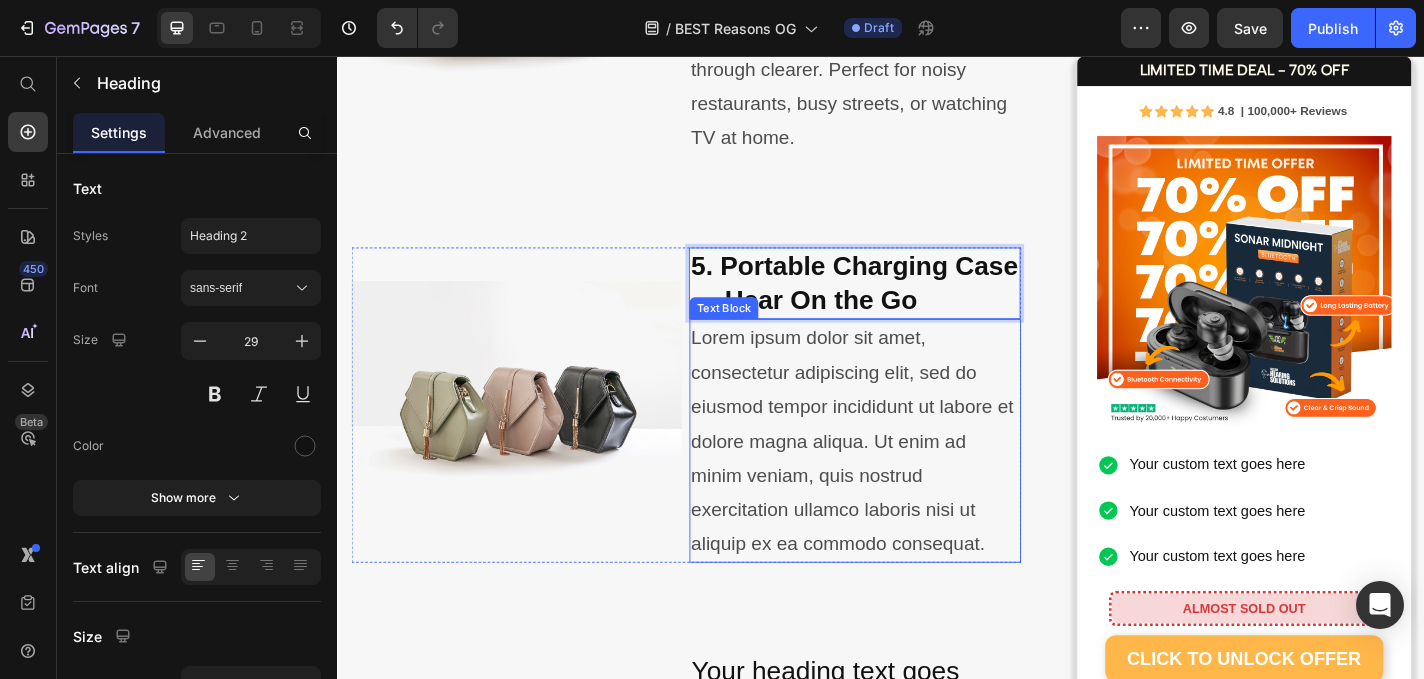 click on "Lorem ipsum dolor sit amet, consectetur adipiscing elit, sed do eiusmod tempor incididunt ut labore et dolore magna aliqua. Ut enim ad minim veniam, quis nostrud exercitation ullamco laboris nisi ut aliquip ex ea commodo consequat." at bounding box center [907, 480] 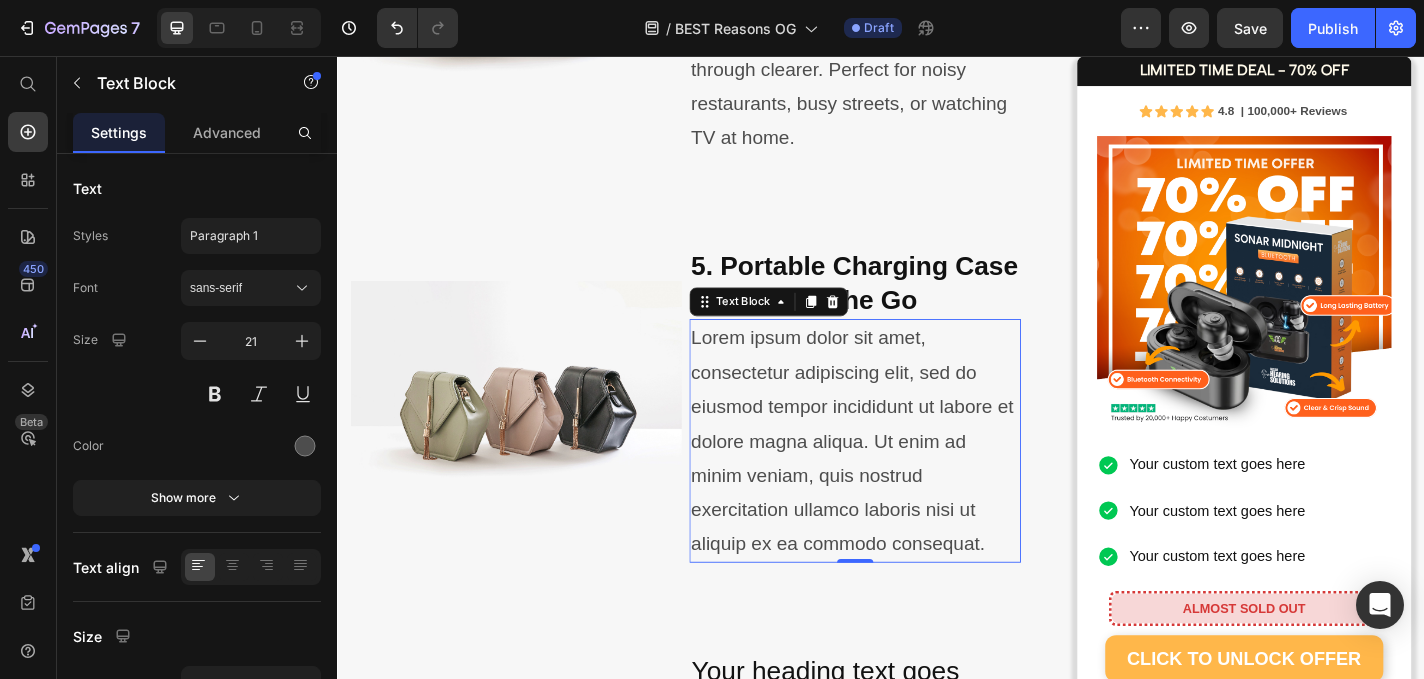 click on "Lorem ipsum dolor sit amet, consectetur adipiscing elit, sed do eiusmod tempor incididunt ut labore et dolore magna aliqua. Ut enim ad minim veniam, quis nostrud exercitation ullamco laboris nisi ut aliquip ex ea commodo consequat." at bounding box center (907, 480) 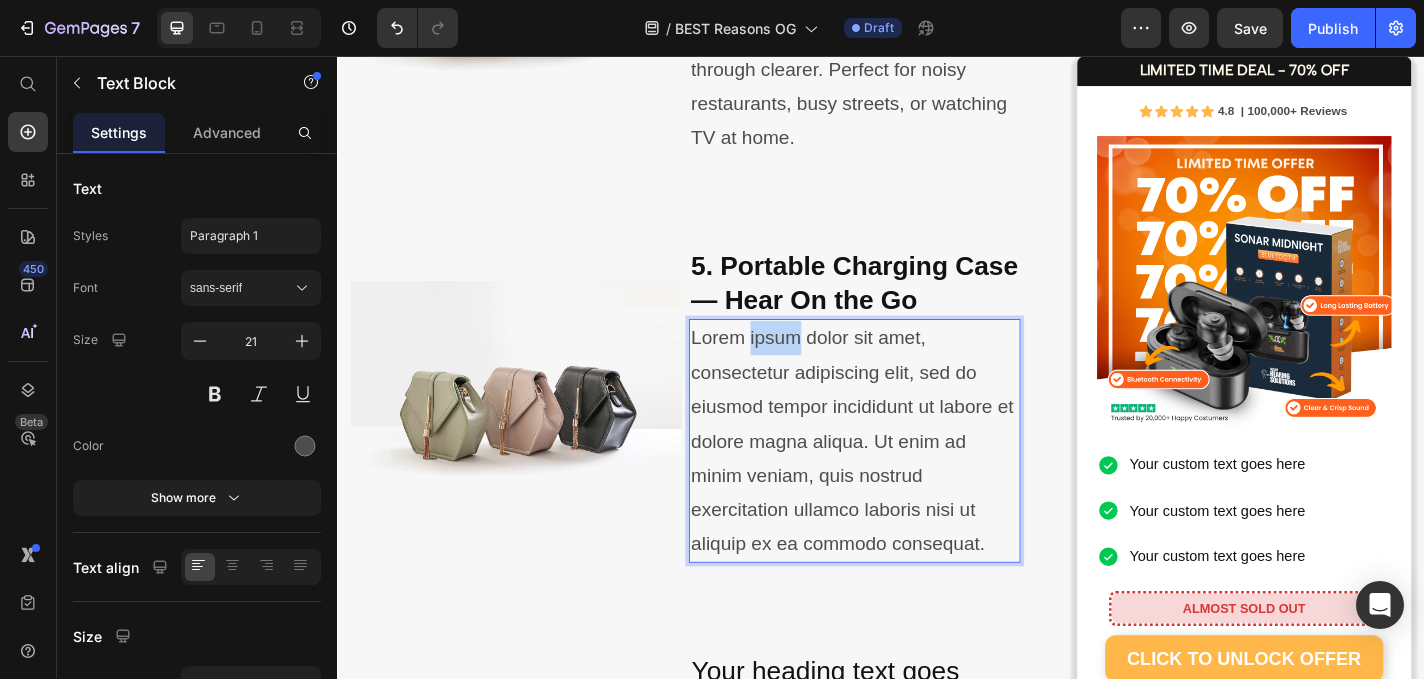 click on "Lorem ipsum dolor sit amet, consectetur adipiscing elit, sed do eiusmod tempor incididunt ut labore et dolore magna aliqua. Ut enim ad minim veniam, quis nostrud exercitation ullamco laboris nisi ut aliquip ex ea commodo consequat." at bounding box center (907, 480) 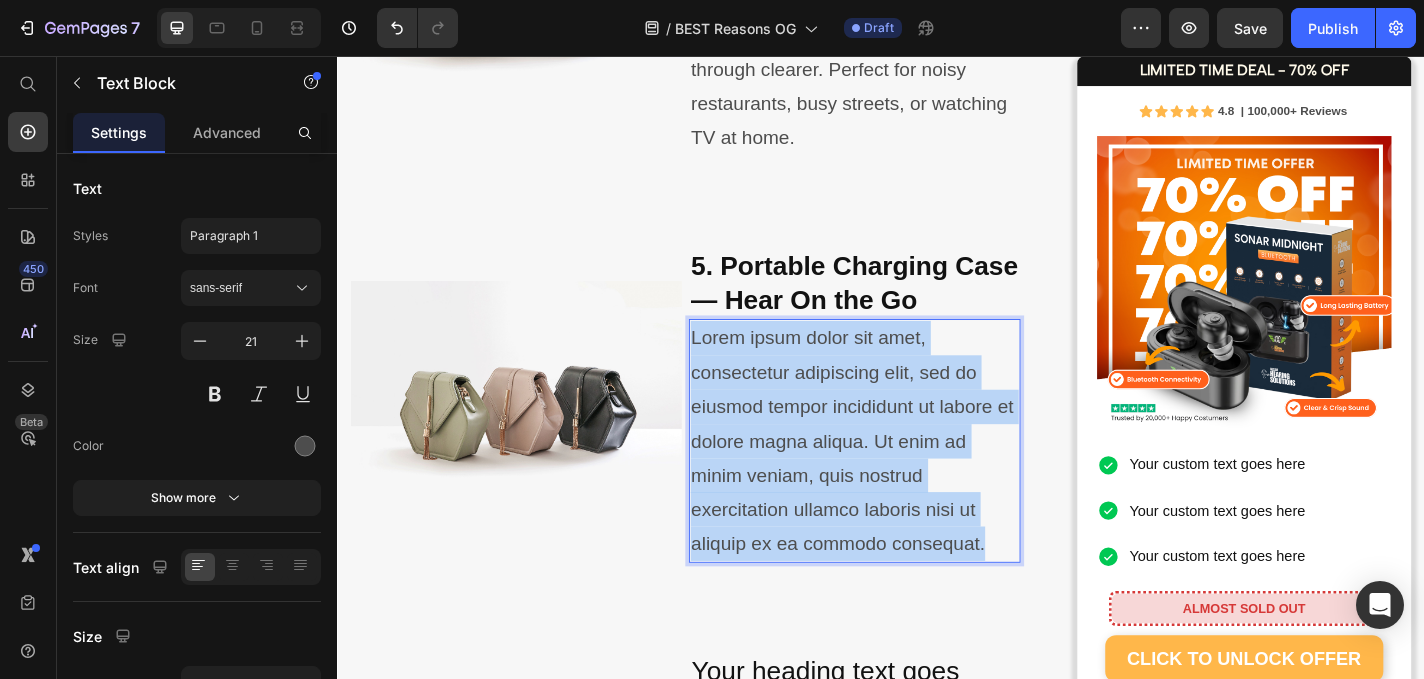 click on "Lorem ipsum dolor sit amet, consectetur adipiscing elit, sed do eiusmod tempor incididunt ut labore et dolore magna aliqua. Ut enim ad minim veniam, quis nostrud exercitation ullamco laboris nisi ut aliquip ex ea commodo consequat." at bounding box center (907, 480) 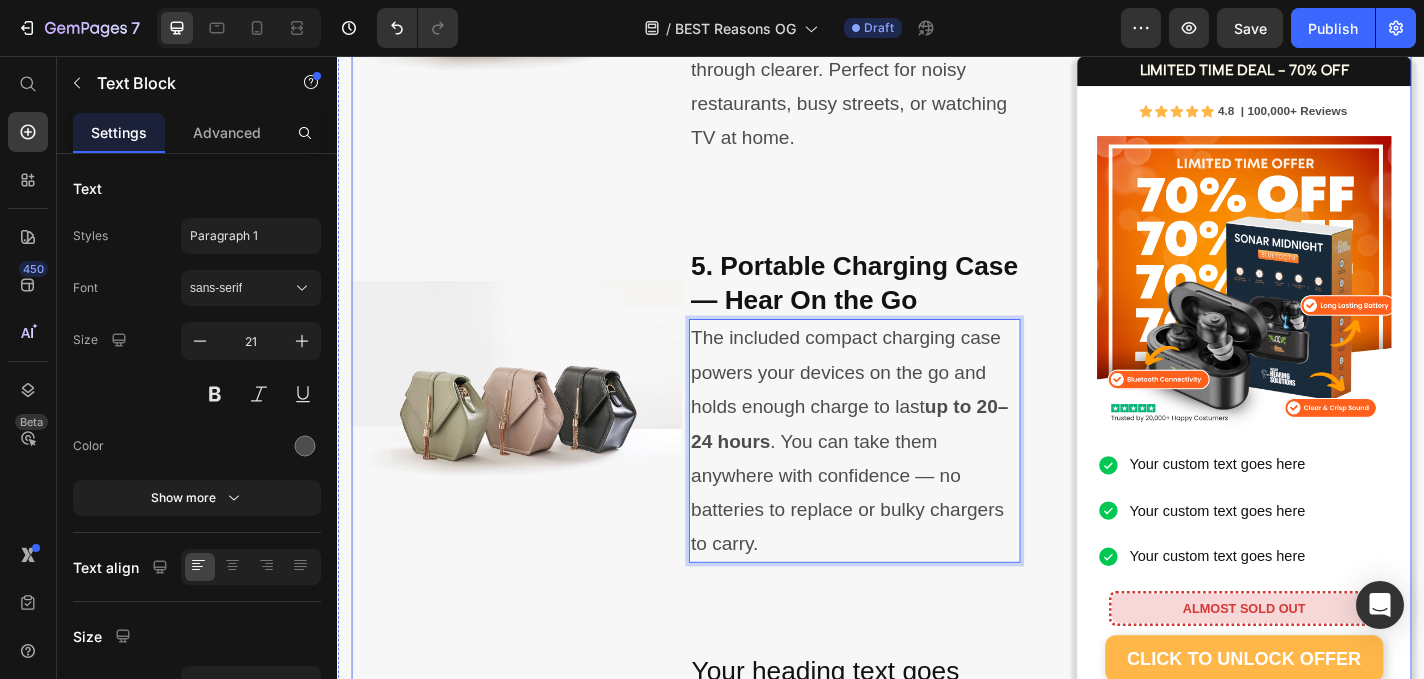 click on "⁠⁠⁠⁠⁠⁠⁠ 10 Reasons People Are Raving About SONAR Originals Heading Image By  Dr. Kate Marshall Audiology & Sound Health Expert May 28th, 2025 | 7:42 am AEST Text block Row Image Image Image Row As an audiologist who’s worked with thousands of patients struggling to hear clearly, I know how isolating and frustrating hearing loss can be. Many of my patients tell me they’ve tried expensive hearing aids that either didn’t work well, were uncomfortable, or just weren’t worth the high price tag. That’s why I’m excited to share a solution that’s changing lives — without requiring a prescription, appointment, or thousands of dollars. They’re called  SONAR Originals  — and they’re powerful, comfortable sound enhancers designed for people who want to enjoy life again without missing a word. Whether it’s conversations, phone calls, or your favourite shows, SONAR Originals help you tune back into the moments that matter most. Here’s why I recommend them: Text block Image Heading" at bounding box center [721, 428] 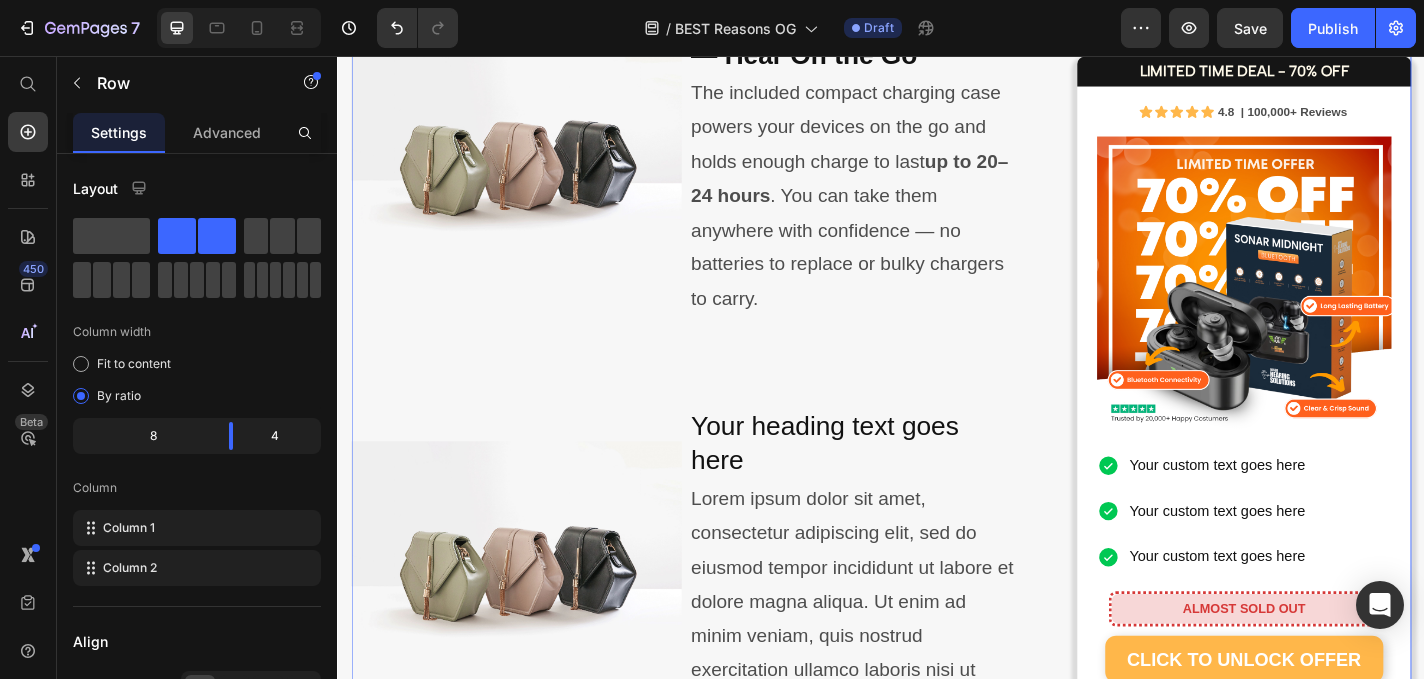scroll, scrollTop: 3144, scrollLeft: 0, axis: vertical 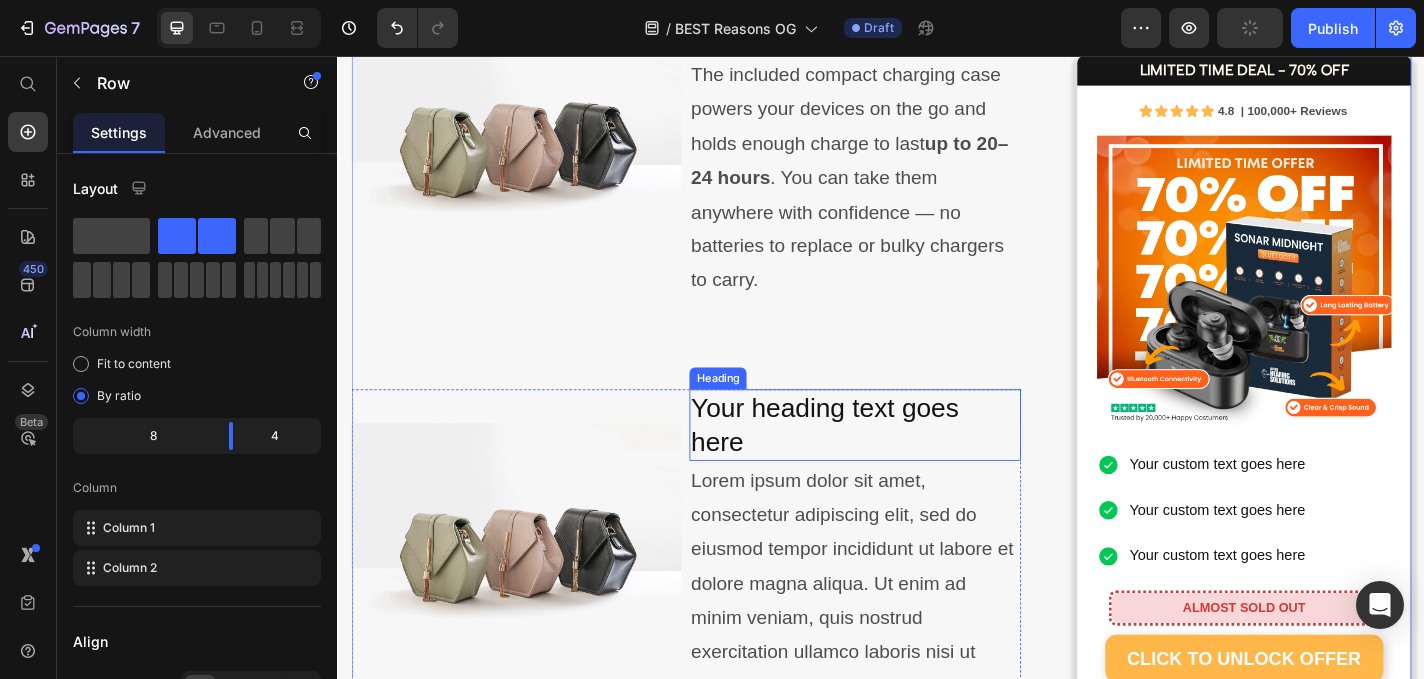 click on "Your heading text goes here" at bounding box center [907, 463] 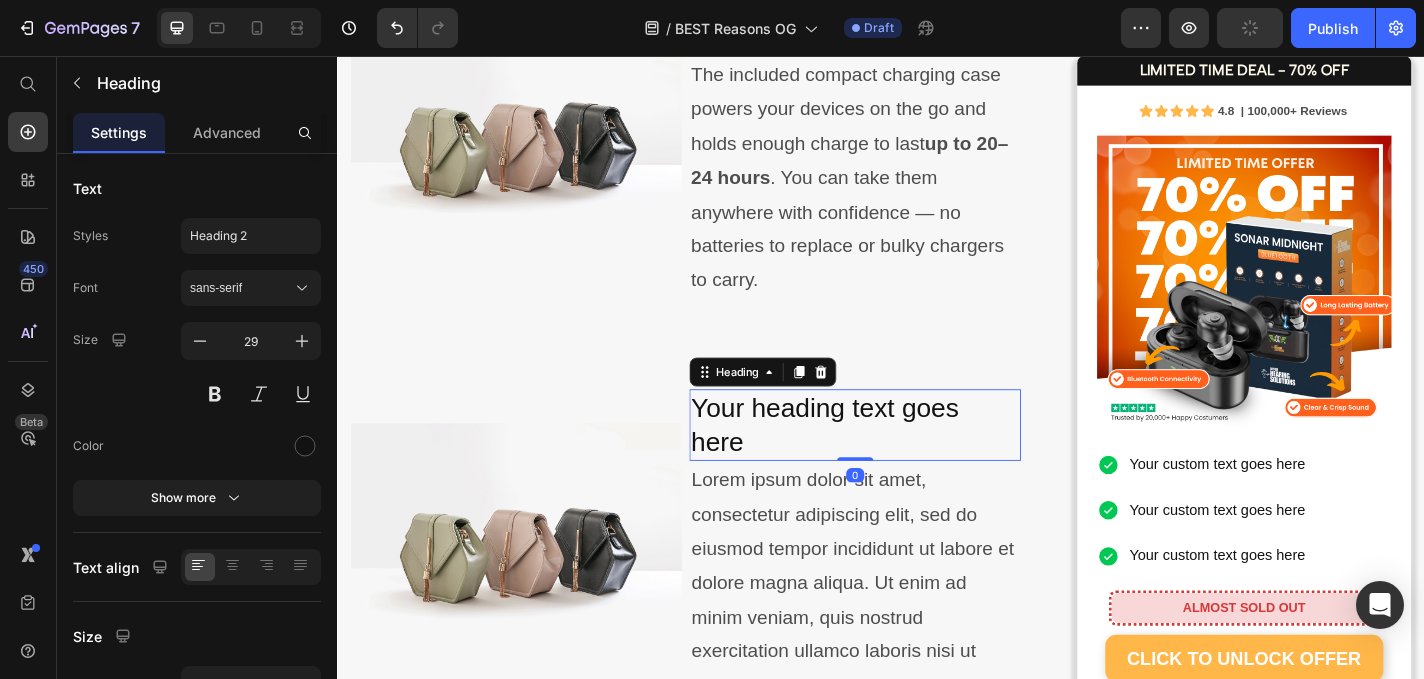 click on "Your heading text goes here" at bounding box center [907, 463] 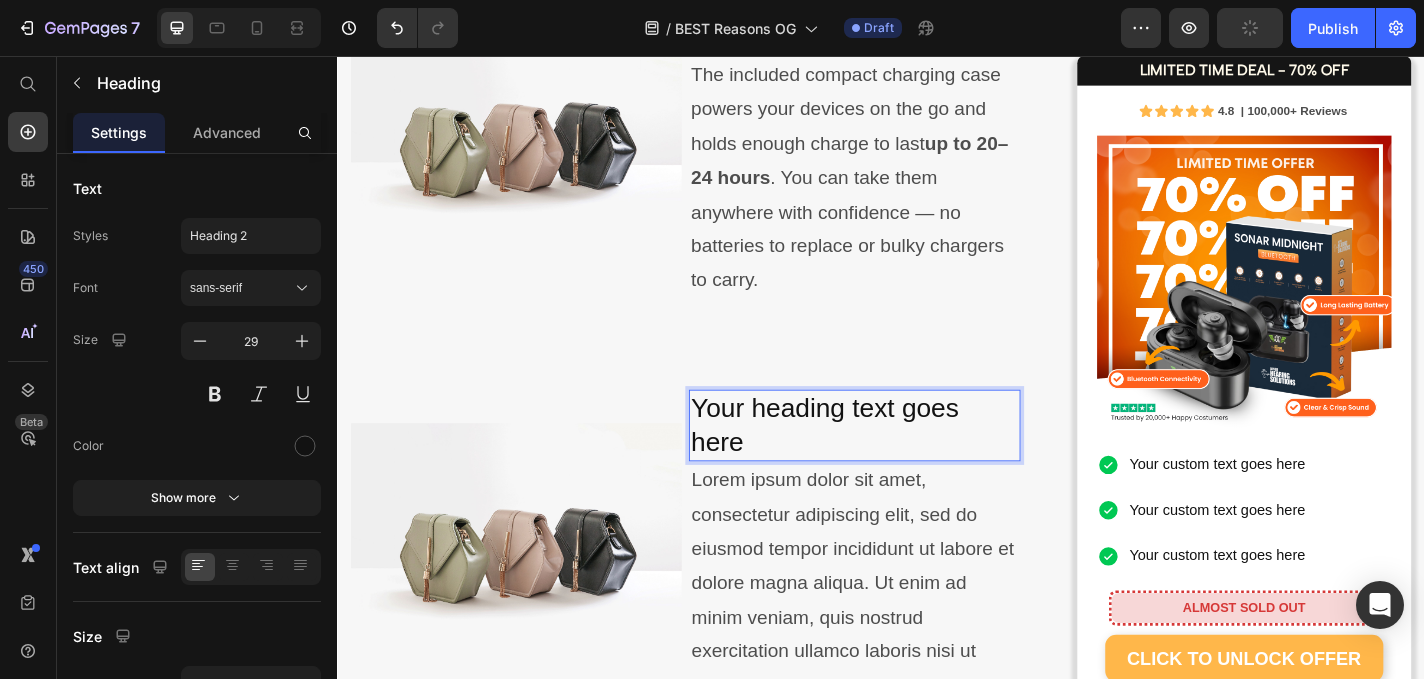 click on "Your heading text goes here" at bounding box center [907, 463] 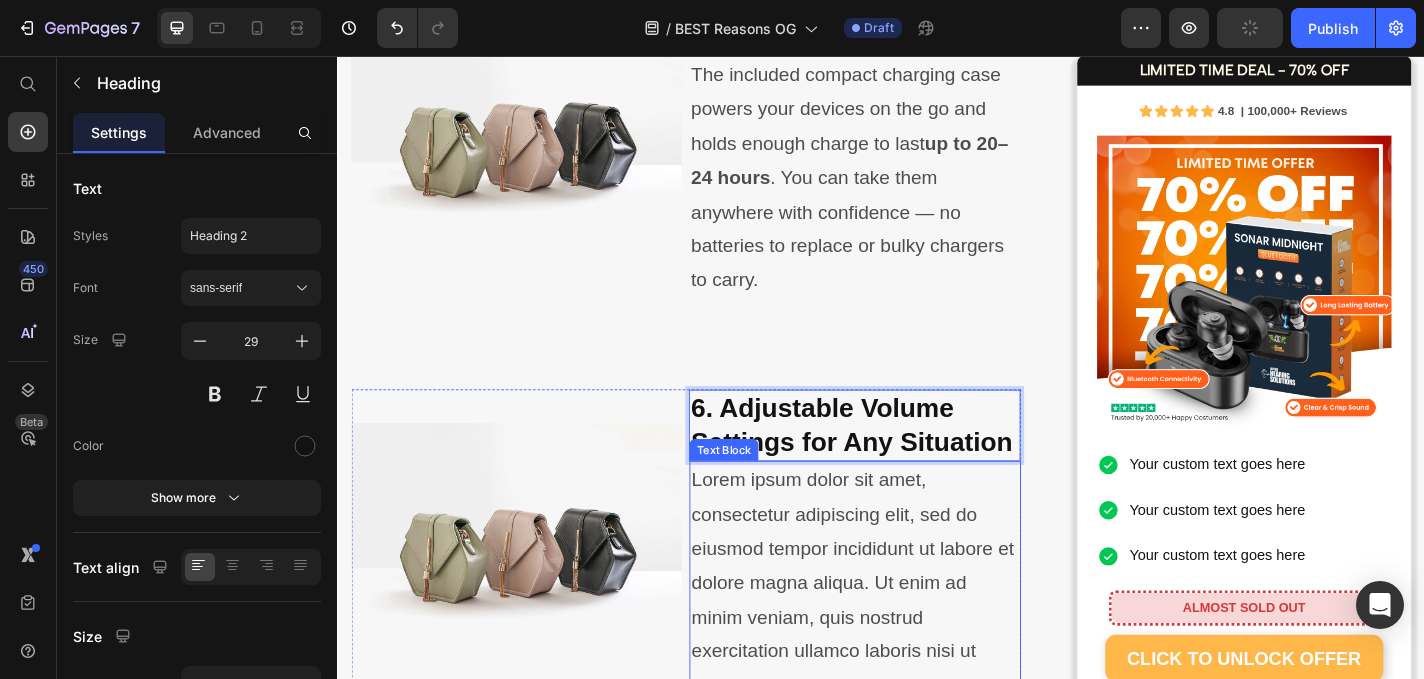 click on "Lorem ipsum dolor sit amet, consectetur adipiscing elit, sed do eiusmod tempor incididunt ut labore et dolore magna aliqua. Ut enim ad minim veniam, quis nostrud exercitation ullamco laboris nisi ut aliquip ex ea commodo consequat." at bounding box center [907, 637] 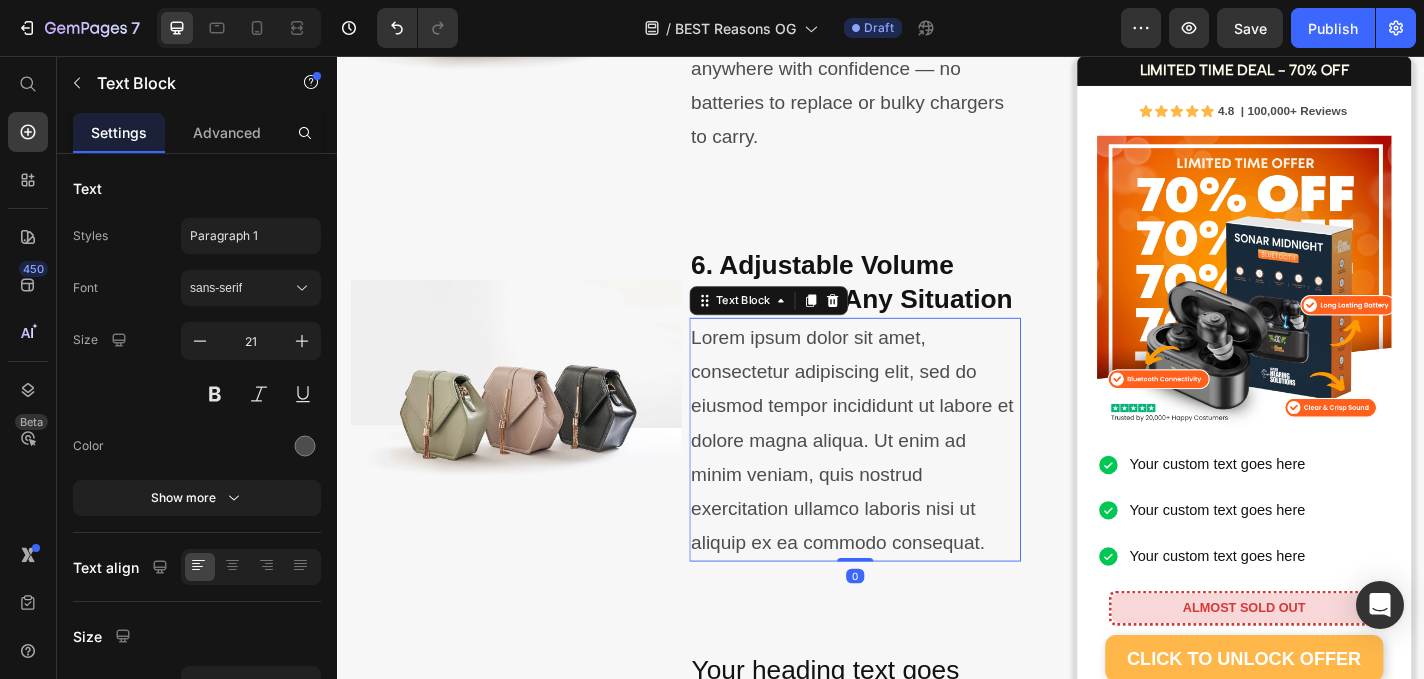 scroll, scrollTop: 3329, scrollLeft: 0, axis: vertical 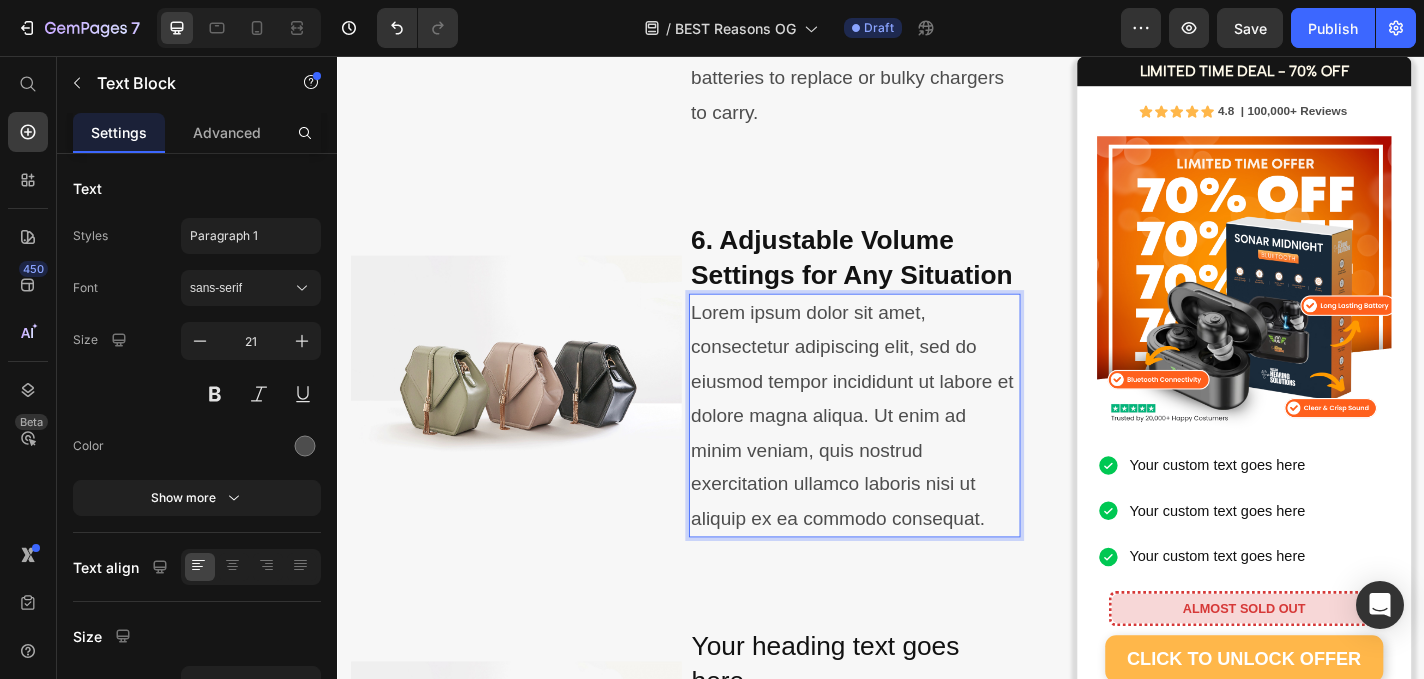 click on "Lorem ipsum dolor sit amet, consectetur adipiscing elit, sed do eiusmod tempor incididunt ut labore et dolore magna aliqua. Ut enim ad minim veniam, quis nostrud exercitation ullamco laboris nisi ut aliquip ex ea commodo consequat." at bounding box center [907, 452] 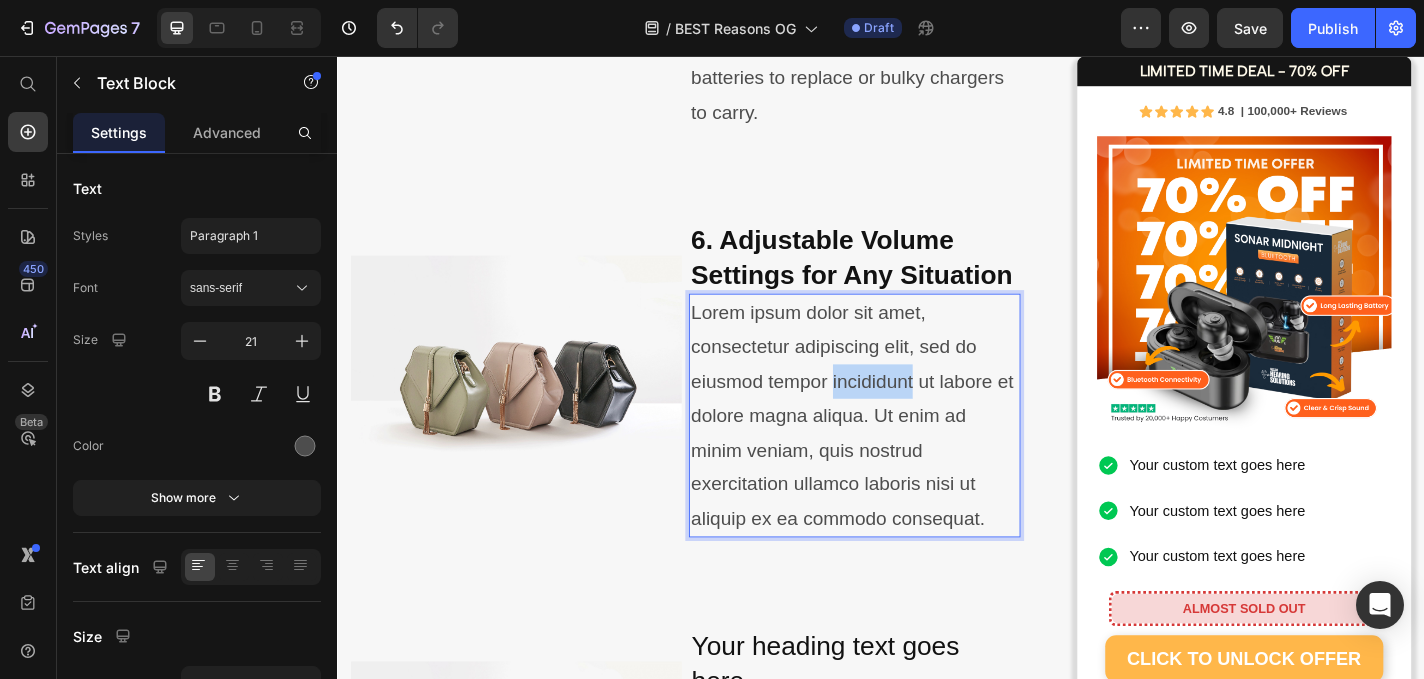 click on "Lorem ipsum dolor sit amet, consectetur adipiscing elit, sed do eiusmod tempor incididunt ut labore et dolore magna aliqua. Ut enim ad minim veniam, quis nostrud exercitation ullamco laboris nisi ut aliquip ex ea commodo consequat." at bounding box center [907, 452] 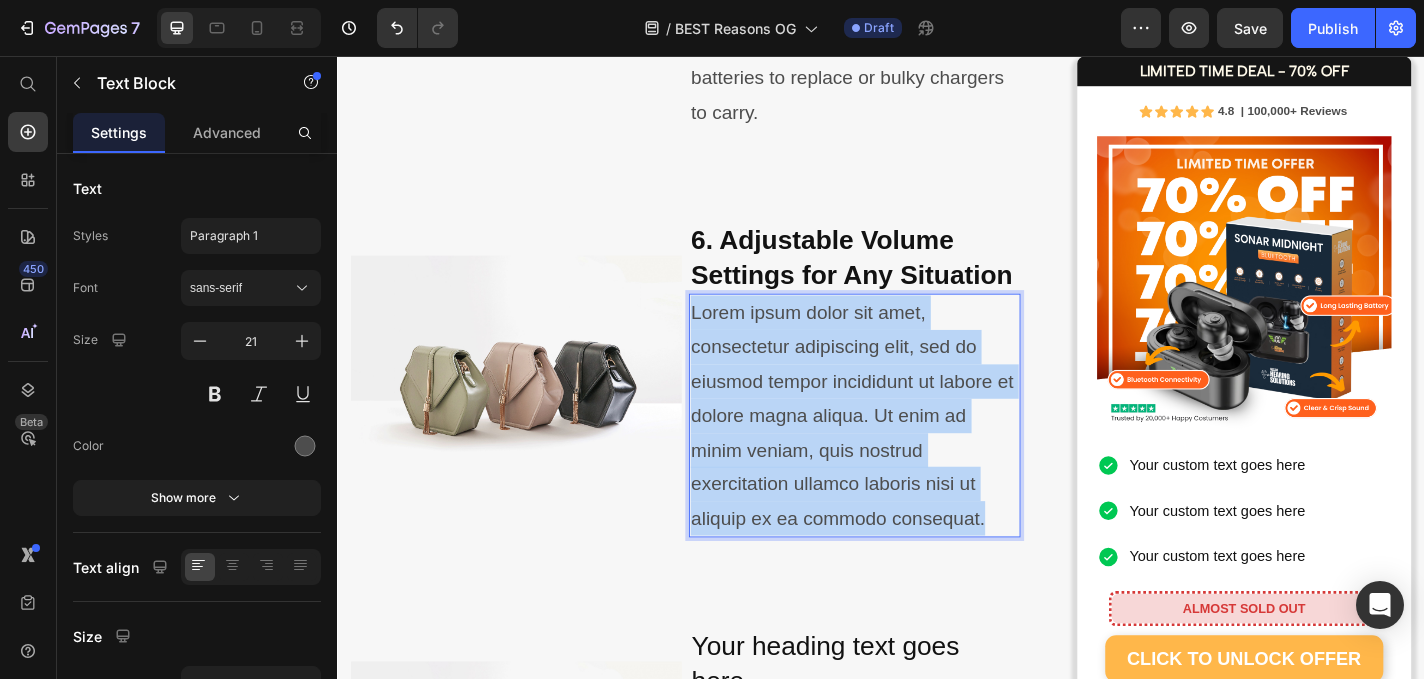click on "Lorem ipsum dolor sit amet, consectetur adipiscing elit, sed do eiusmod tempor incididunt ut labore et dolore magna aliqua. Ut enim ad minim veniam, quis nostrud exercitation ullamco laboris nisi ut aliquip ex ea commodo consequat." at bounding box center [907, 452] 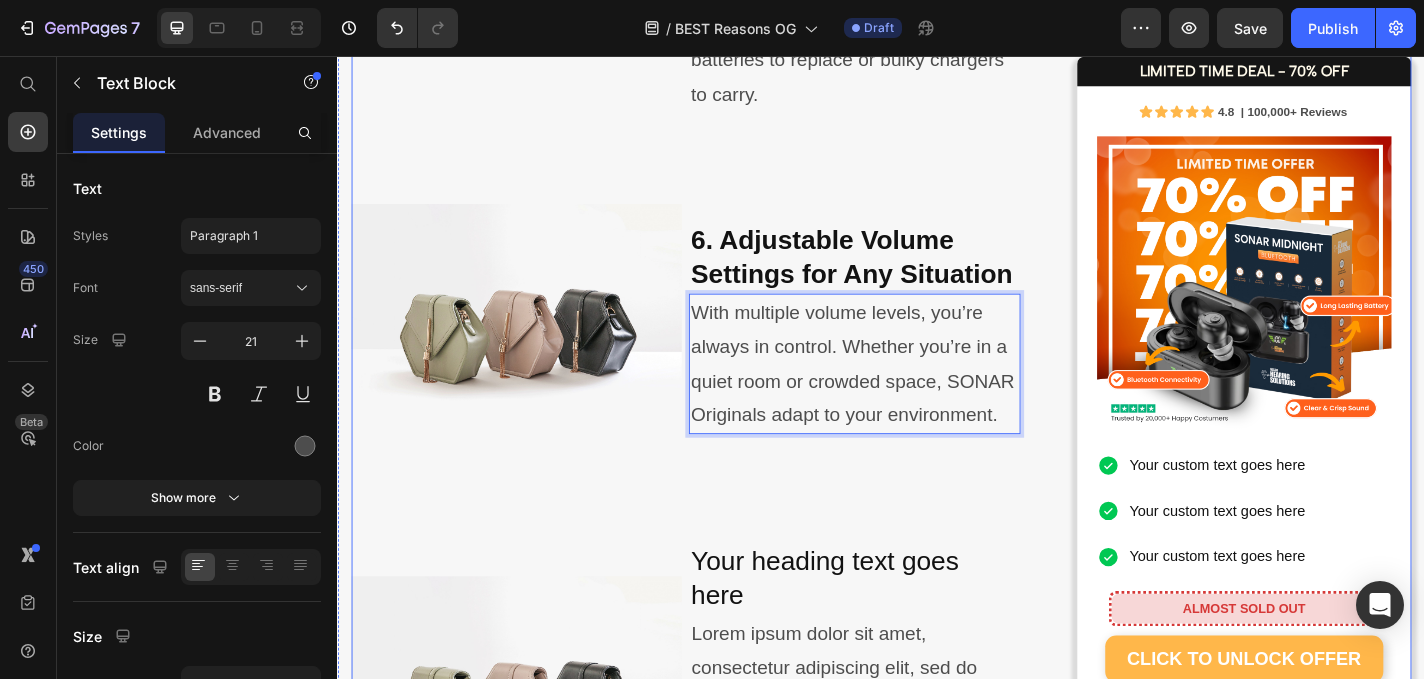 click on "⁠⁠⁠⁠⁠⁠⁠ 10 Reasons People Are Raving About SONAR Originals Heading Image By  Dr. Kate Marshall Audiology & Sound Health Expert May 28th, 2025 | 7:42 am AEST Text block Row Image Image Image Row As an audiologist who’s worked with thousands of patients struggling to hear clearly, I know how isolating and frustrating hearing loss can be. Many of my patients tell me they’ve tried expensive hearing aids that either didn’t work well, were uncomfortable, or just weren’t worth the high price tag. That’s why I’m excited to share a solution that’s changing lives — without requiring a prescription, appointment, or thousands of dollars. They’re called  SONAR Originals  — and they’re powerful, comfortable sound enhancers designed for people who want to enjoy life again without missing a word. Whether it’s conversations, phone calls, or your favourite shows, SONAR Originals help you tune back into the moments that matter most. Here’s why I recommend them: Text block Image Heading" at bounding box center [721, -105] 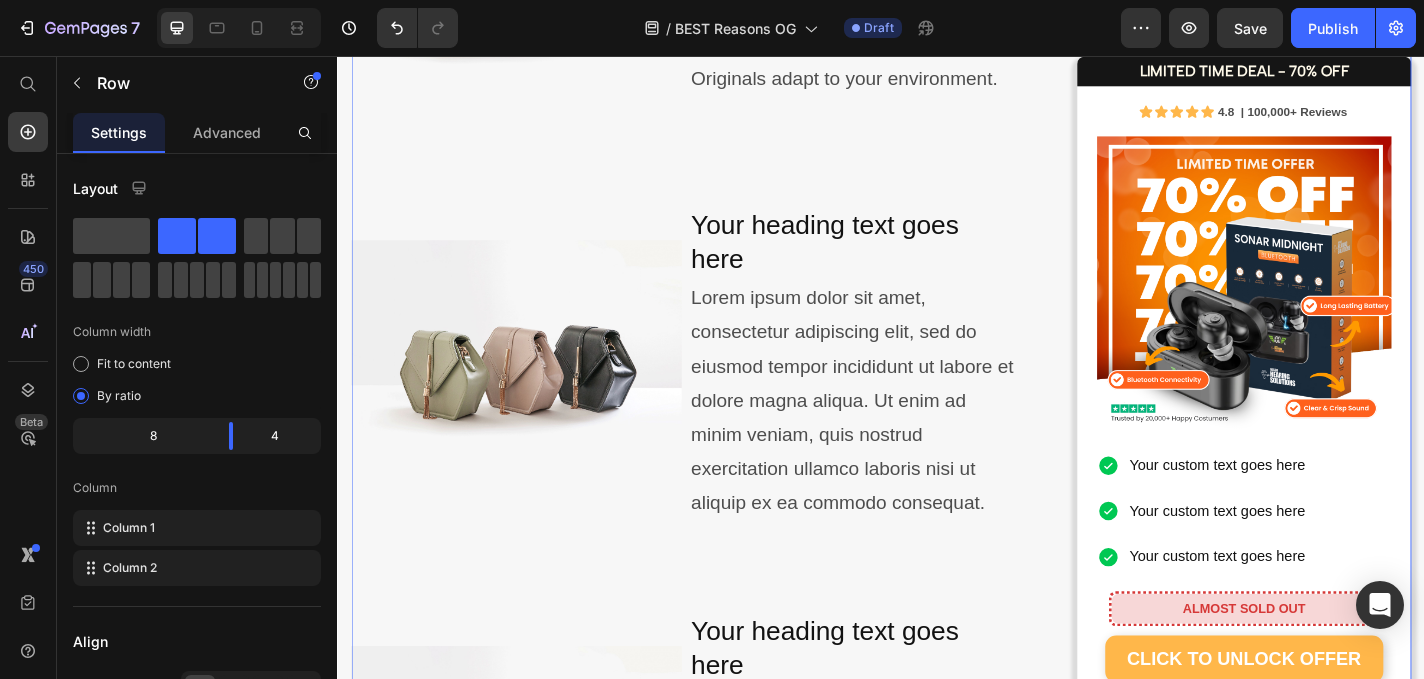 scroll, scrollTop: 3787, scrollLeft: 0, axis: vertical 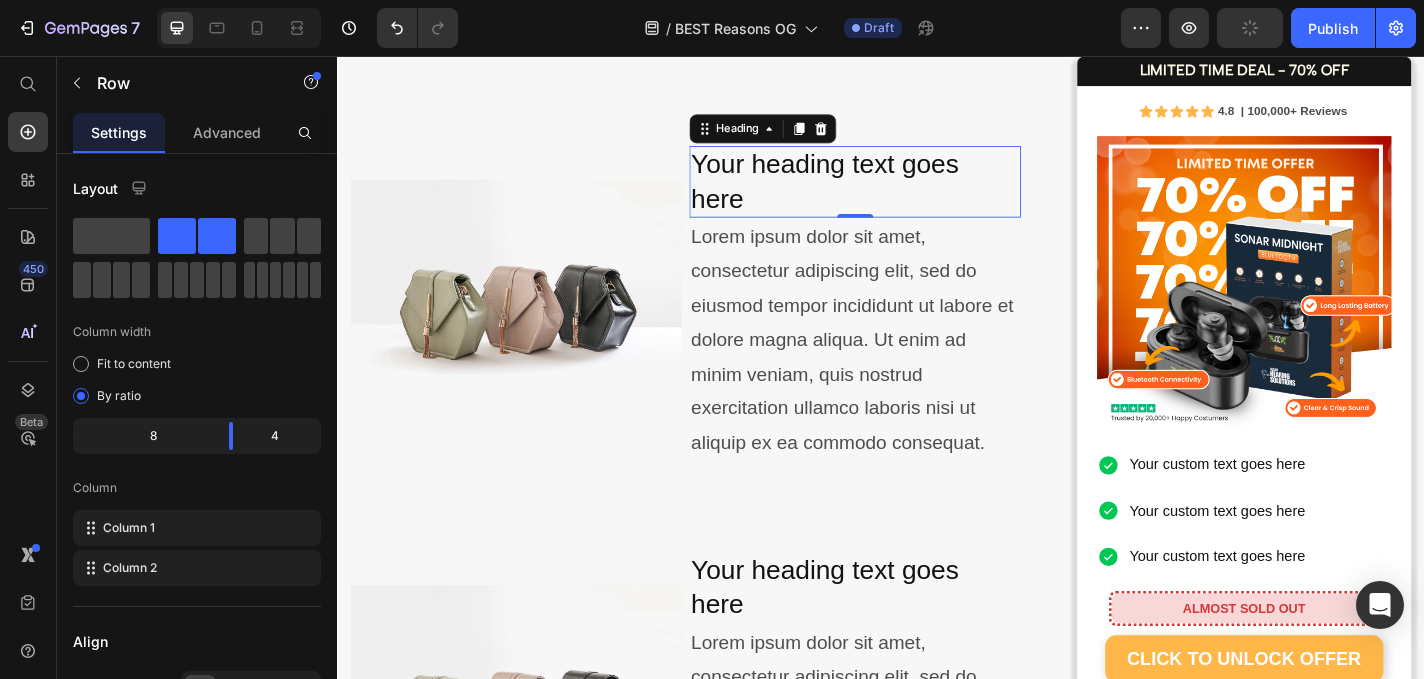 click on "Your heading text goes here" at bounding box center (907, 194) 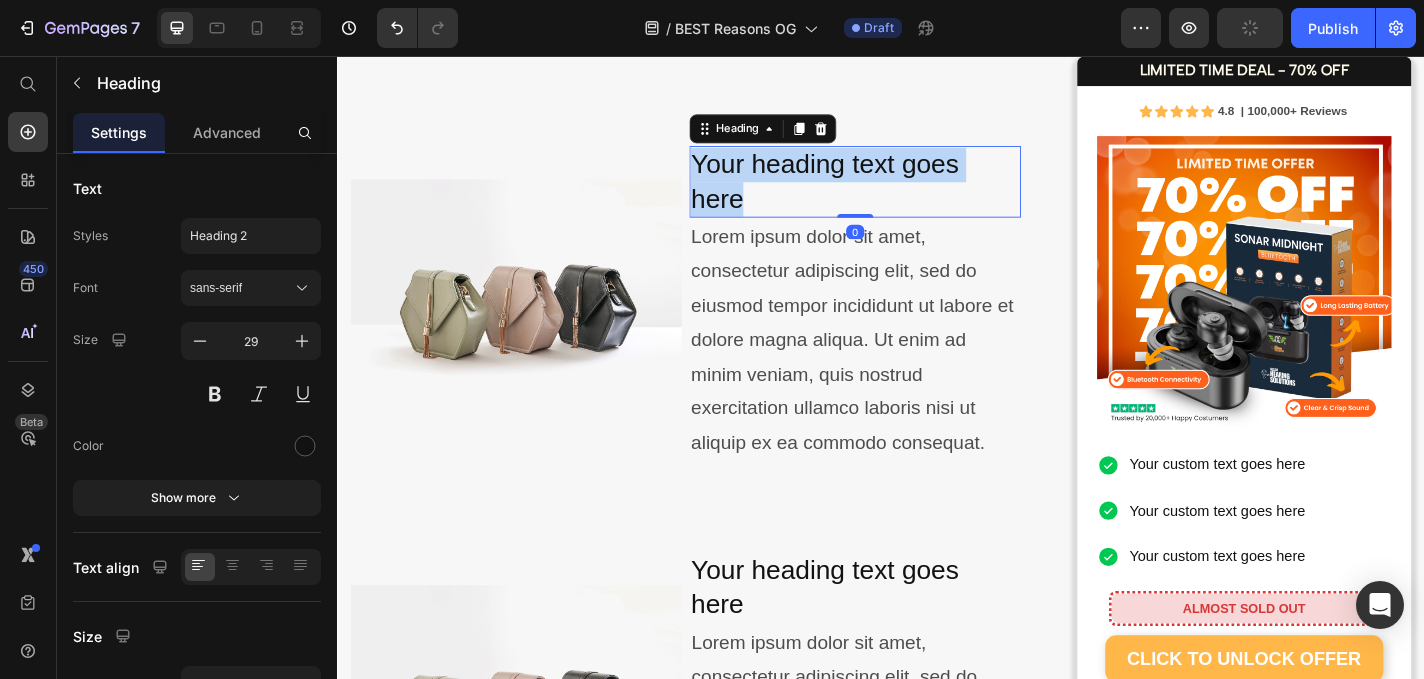 click on "Your heading text goes here" at bounding box center (907, 194) 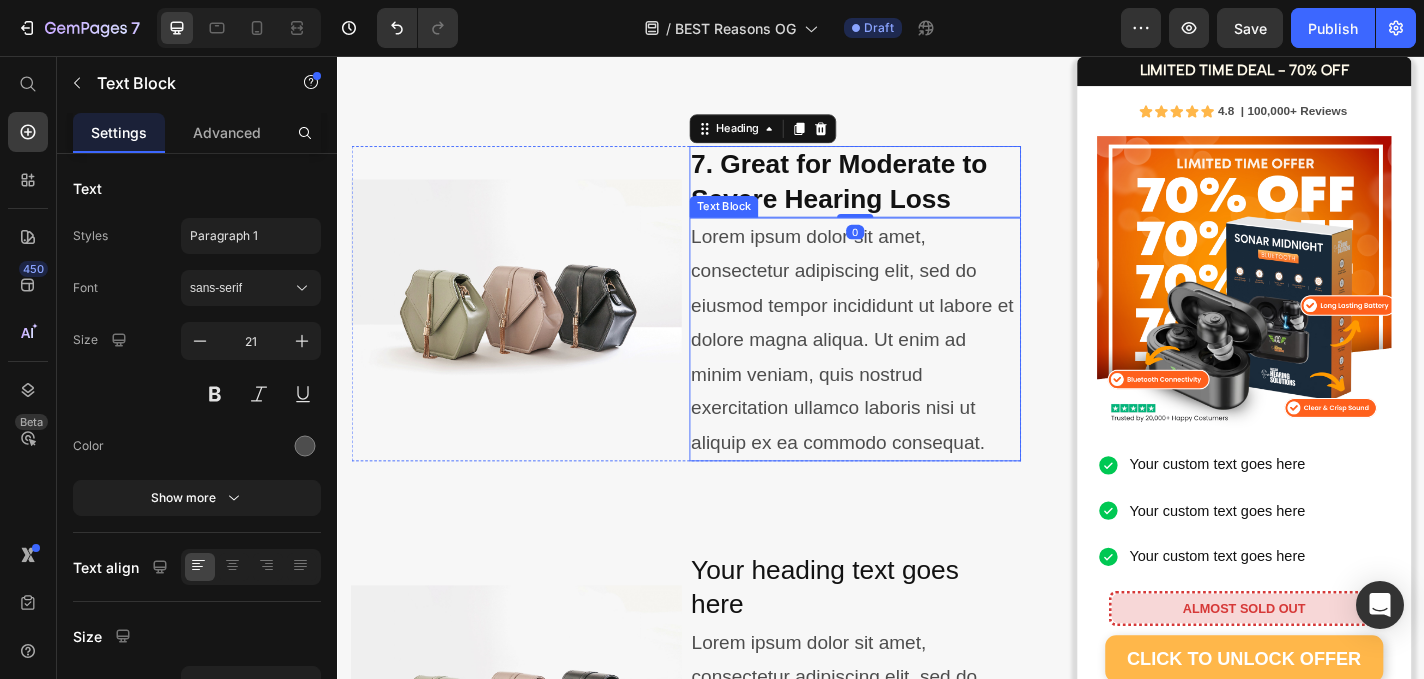 click on "Lorem ipsum dolor sit amet, consectetur adipiscing elit, sed do eiusmod tempor incididunt ut labore et dolore magna aliqua. Ut enim ad minim veniam, quis nostrud exercitation ullamco laboris nisi ut aliquip ex ea commodo consequat." at bounding box center [907, 368] 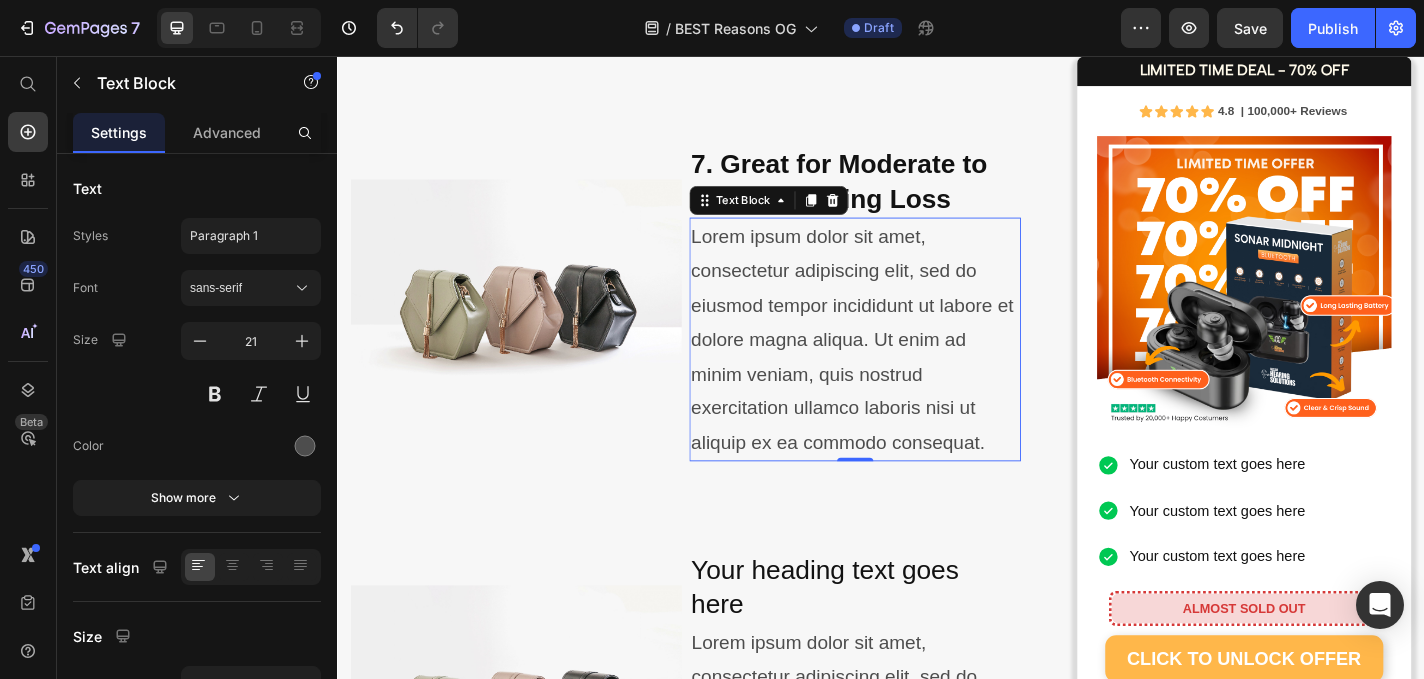 click on "Lorem ipsum dolor sit amet, consectetur adipiscing elit, sed do eiusmod tempor incididunt ut labore et dolore magna aliqua. Ut enim ad minim veniam, quis nostrud exercitation ullamco laboris nisi ut aliquip ex ea commodo consequat." at bounding box center (907, 368) 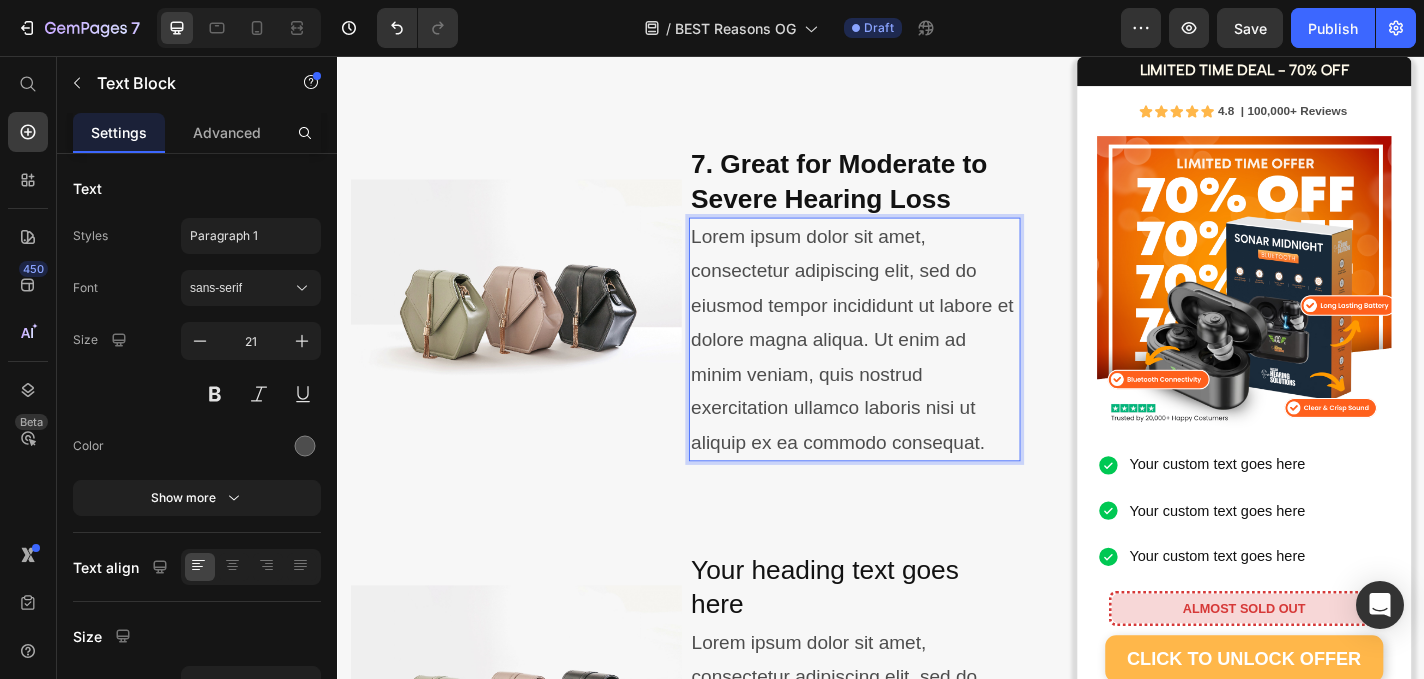 click on "Lorem ipsum dolor sit amet, consectetur adipiscing elit, sed do eiusmod tempor incididunt ut labore et dolore magna aliqua. Ut enim ad minim veniam, quis nostrud exercitation ullamco laboris nisi ut aliquip ex ea commodo consequat." at bounding box center (907, 368) 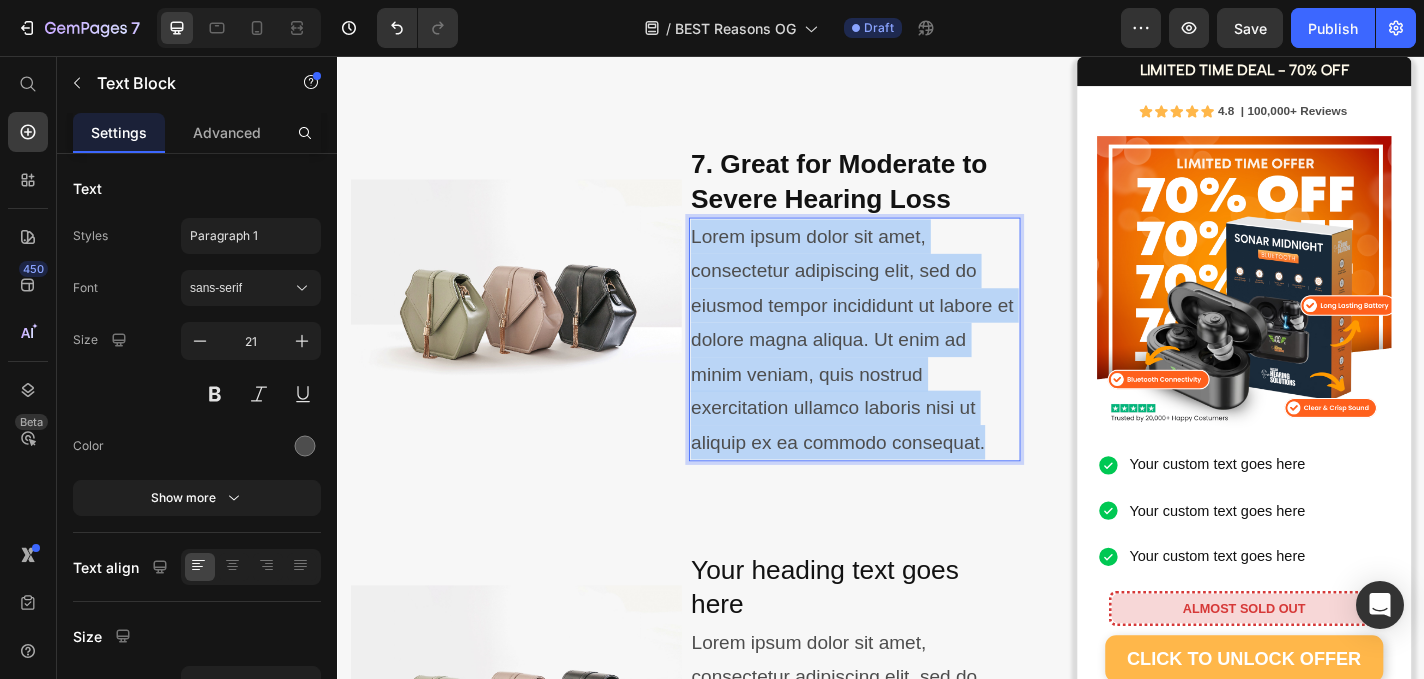 click on "Lorem ipsum dolor sit amet, consectetur adipiscing elit, sed do eiusmod tempor incididunt ut labore et dolore magna aliqua. Ut enim ad minim veniam, quis nostrud exercitation ullamco laboris nisi ut aliquip ex ea commodo consequat." at bounding box center (907, 368) 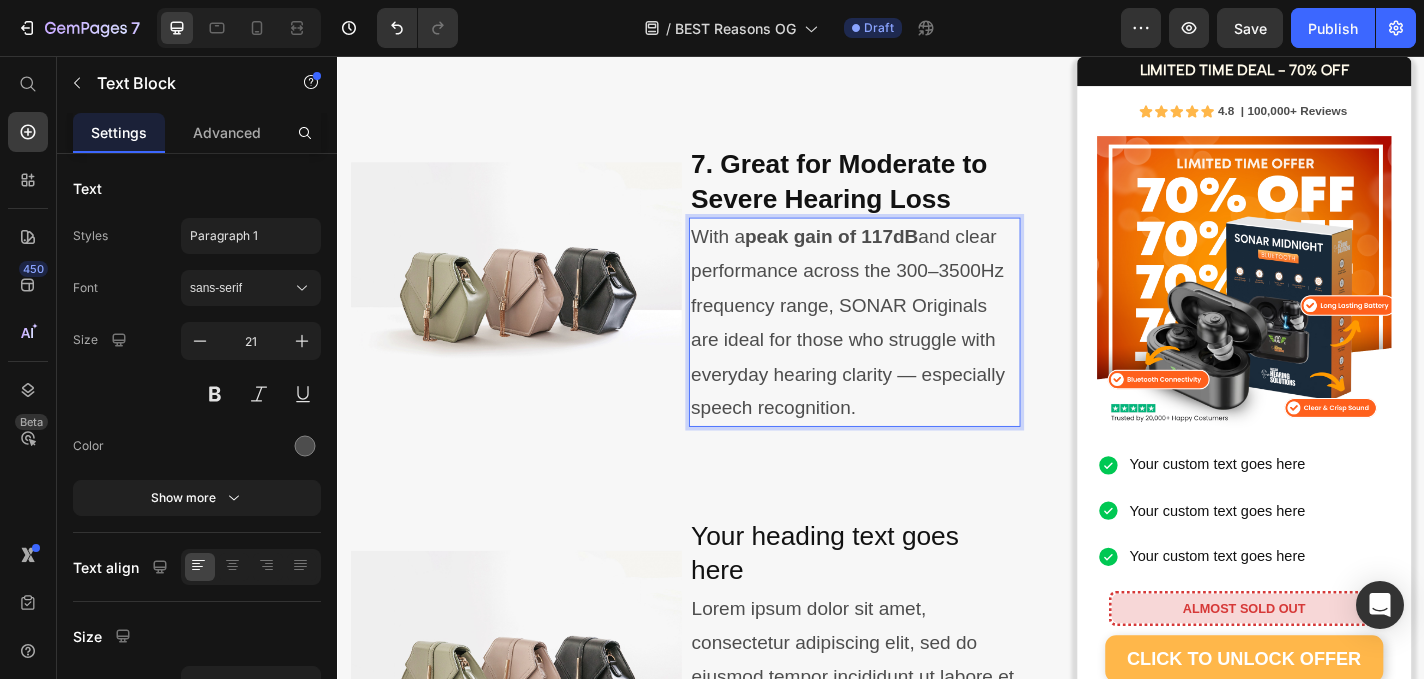 click on "⁠⁠⁠⁠⁠⁠⁠ 10 Reasons People Are Raving About SONAR Originals Heading Image By  Dr. Kate Marshall Audiology & Sound Health Expert May 28th, 2025 | 7:42 am AEST Text block Row Image Image Image Row As an audiologist who’s worked with thousands of patients struggling to hear clearly, I know how isolating and frustrating hearing loss can be. Many of my patients tell me they’ve tried expensive hearing aids that either didn’t work well, were uncomfortable, or just weren’t worth the high price tag. That’s why I’m excited to share a solution that’s changing lives — without requiring a prescription, appointment, or thousands of dollars. They’re called  SONAR Originals  — and they’re powerful, comfortable sound enhancers designed for people who want to enjoy life again without missing a word. Whether it’s conversations, phone calls, or your favourite shows, SONAR Originals help you tune back into the moments that matter most. Here’s why I recommend them: Text block Image Heading" at bounding box center [721, -562] 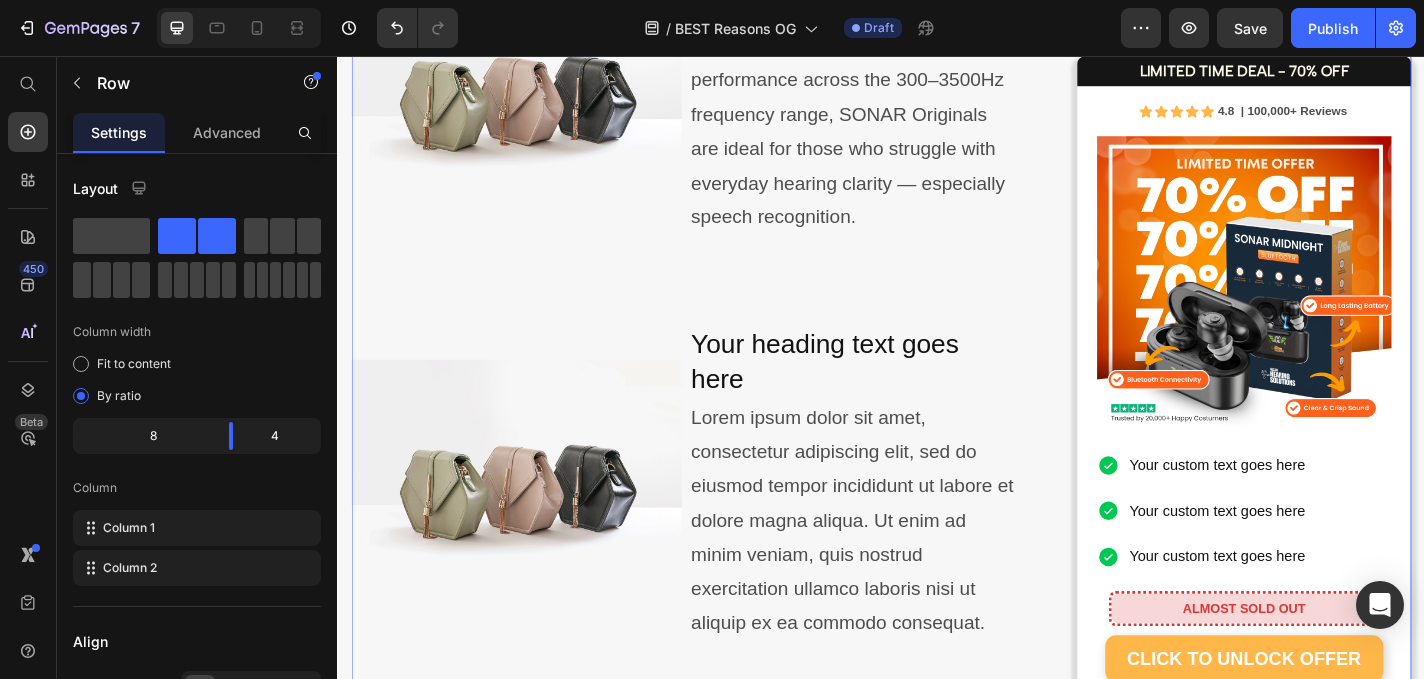 scroll, scrollTop: 4080, scrollLeft: 0, axis: vertical 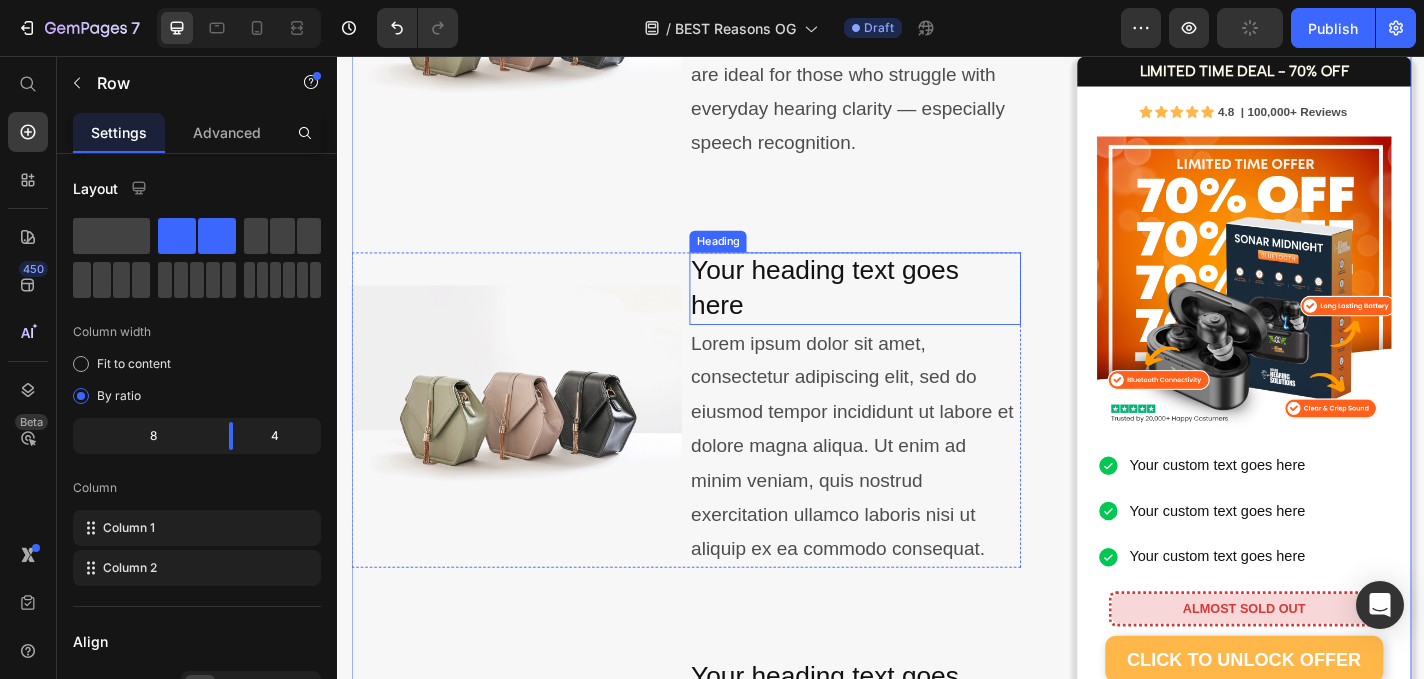 click on "Your heading text goes here" at bounding box center (907, 311) 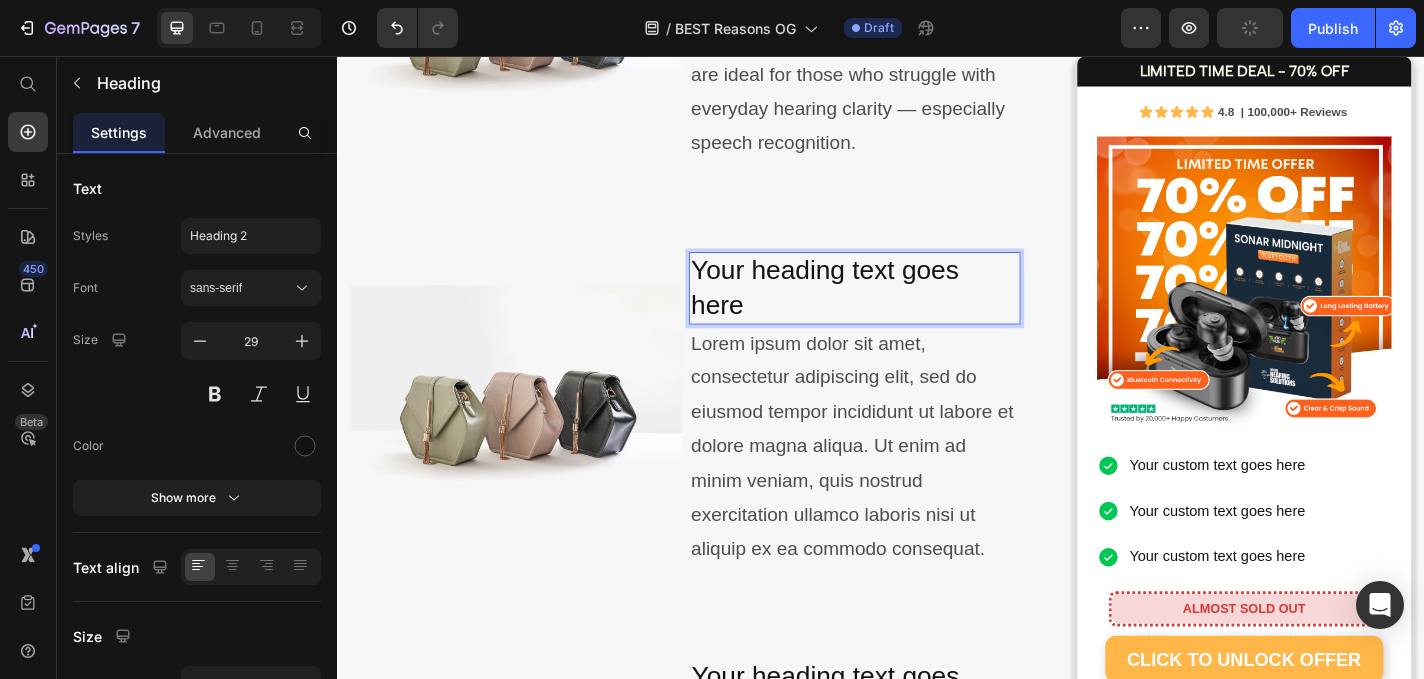 click on "Your heading text goes here" at bounding box center [907, 311] 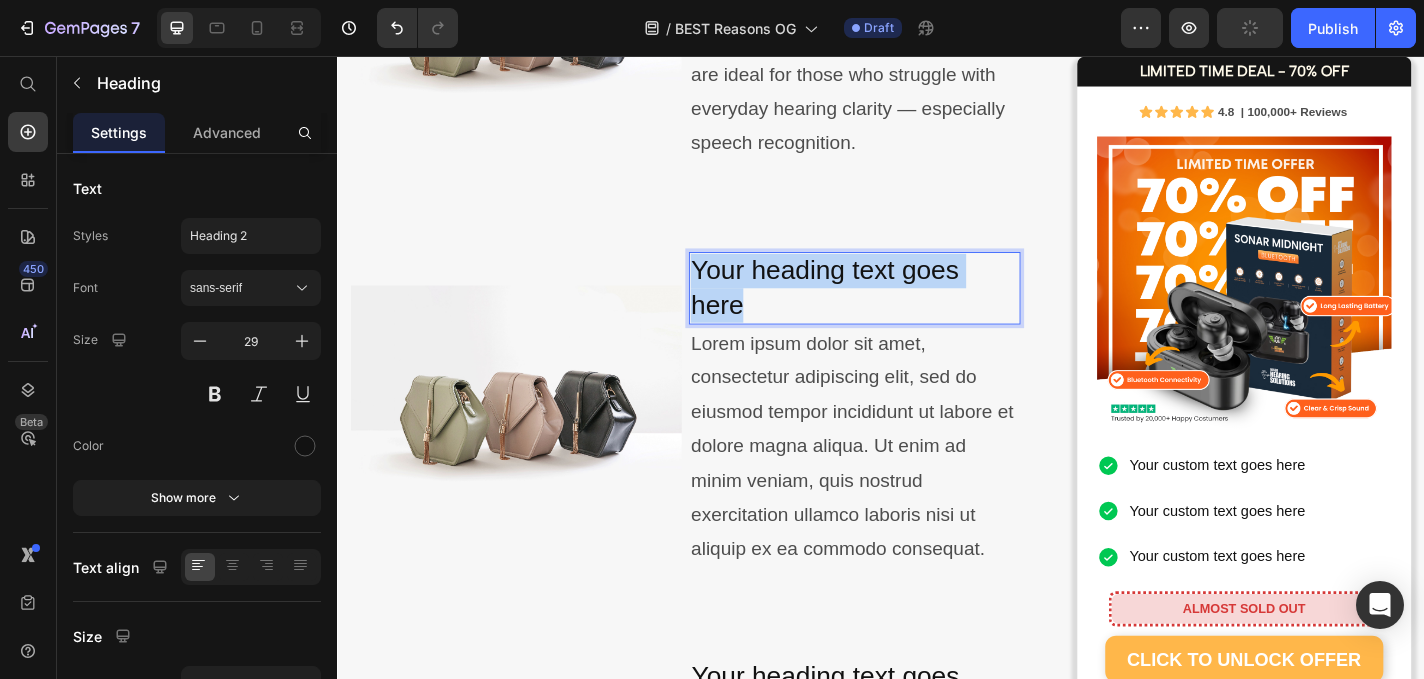 click on "Your heading text goes here" at bounding box center [907, 311] 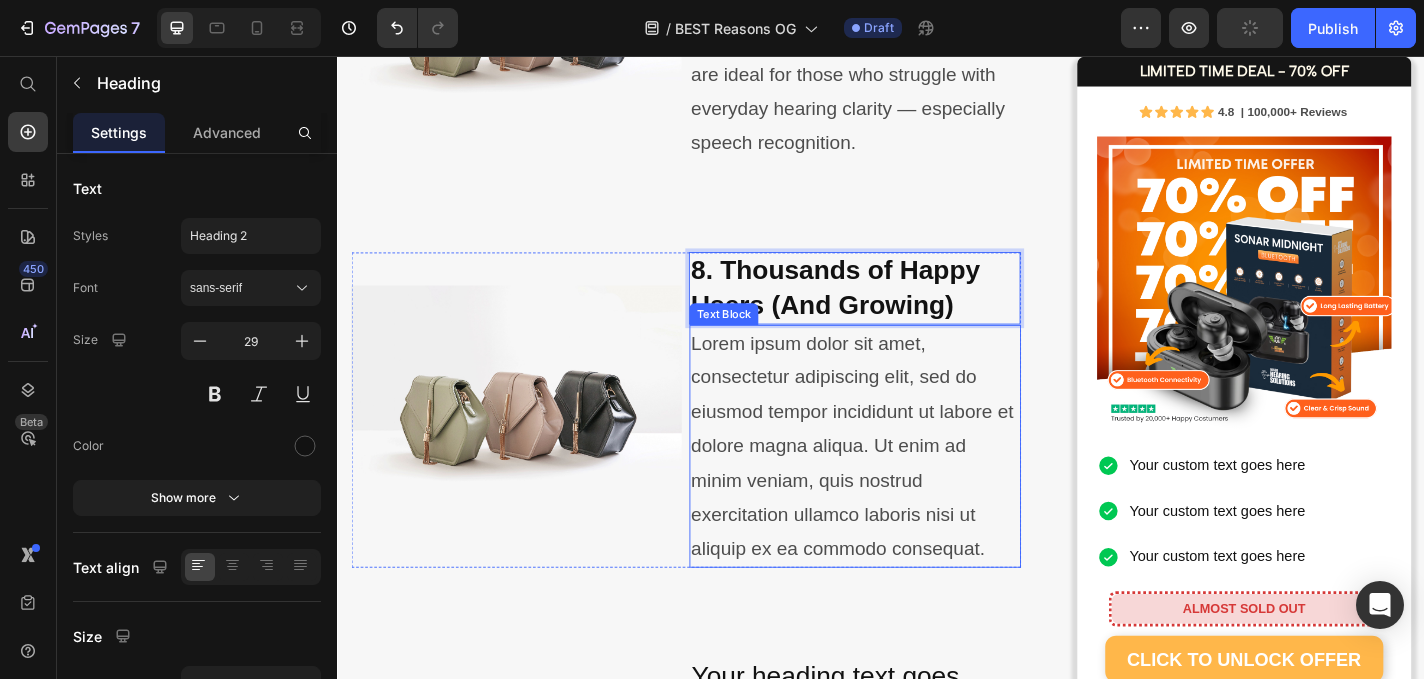 click on "Lorem ipsum dolor sit amet, consectetur adipiscing elit, sed do eiusmod tempor incididunt ut labore et dolore magna aliqua. Ut enim ad minim veniam, quis nostrud exercitation ullamco laboris nisi ut aliquip ex ea commodo consequat." at bounding box center [907, 486] 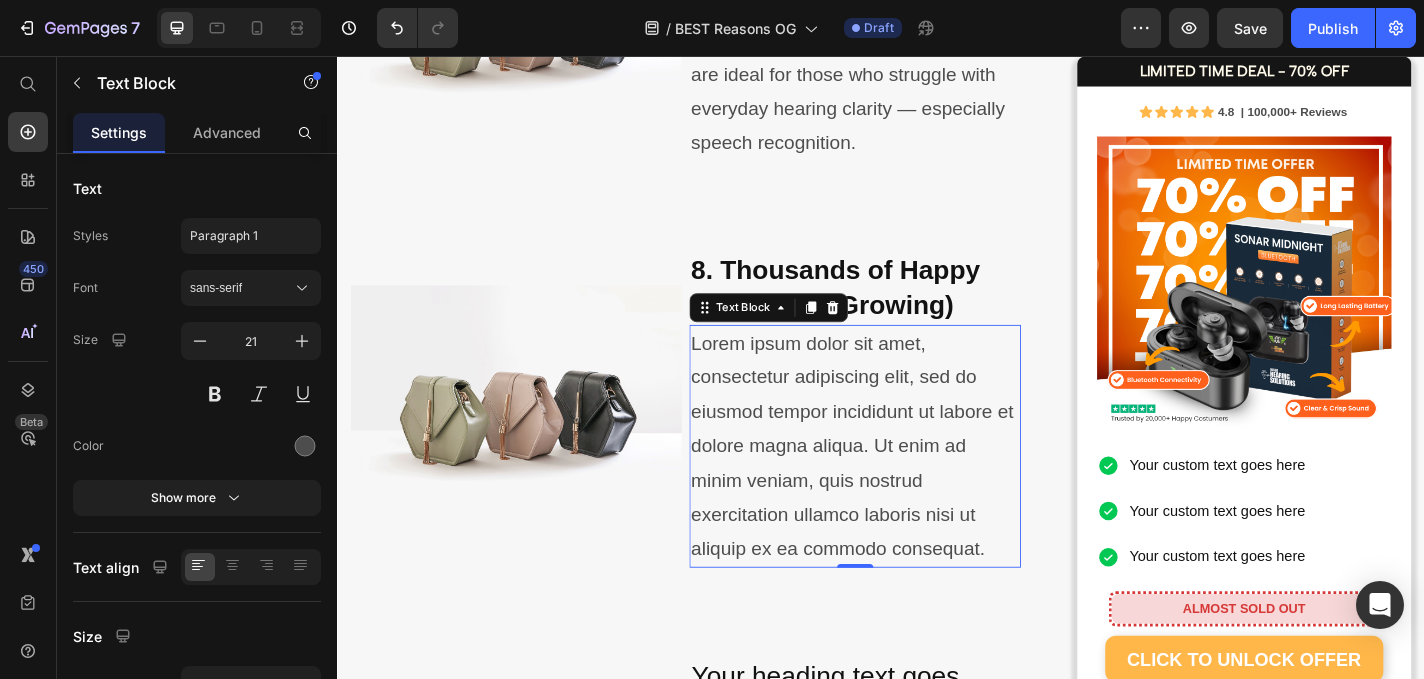 click on "Lorem ipsum dolor sit amet, consectetur adipiscing elit, sed do eiusmod tempor incididunt ut labore et dolore magna aliqua. Ut enim ad minim veniam, quis nostrud exercitation ullamco laboris nisi ut aliquip ex ea commodo consequat." at bounding box center (907, 486) 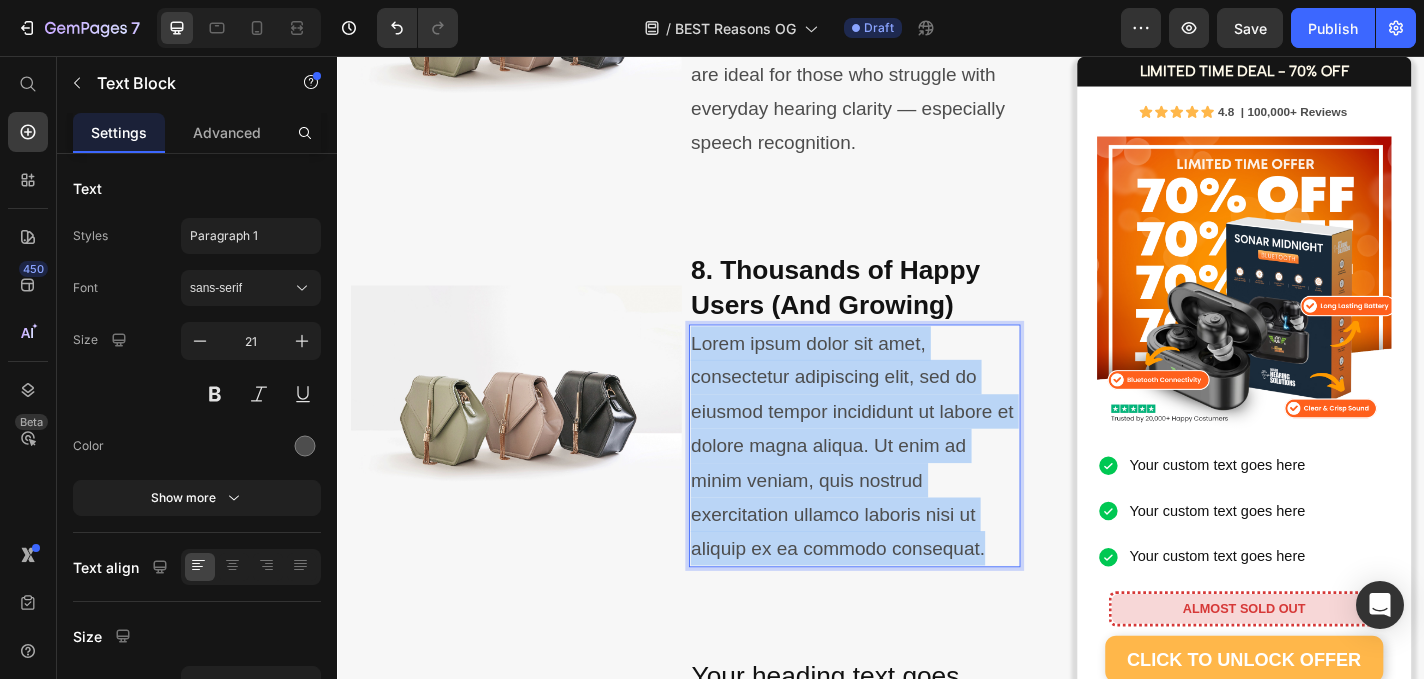 click on "Lorem ipsum dolor sit amet, consectetur adipiscing elit, sed do eiusmod tempor incididunt ut labore et dolore magna aliqua. Ut enim ad minim veniam, quis nostrud exercitation ullamco laboris nisi ut aliquip ex ea commodo consequat." at bounding box center (907, 486) 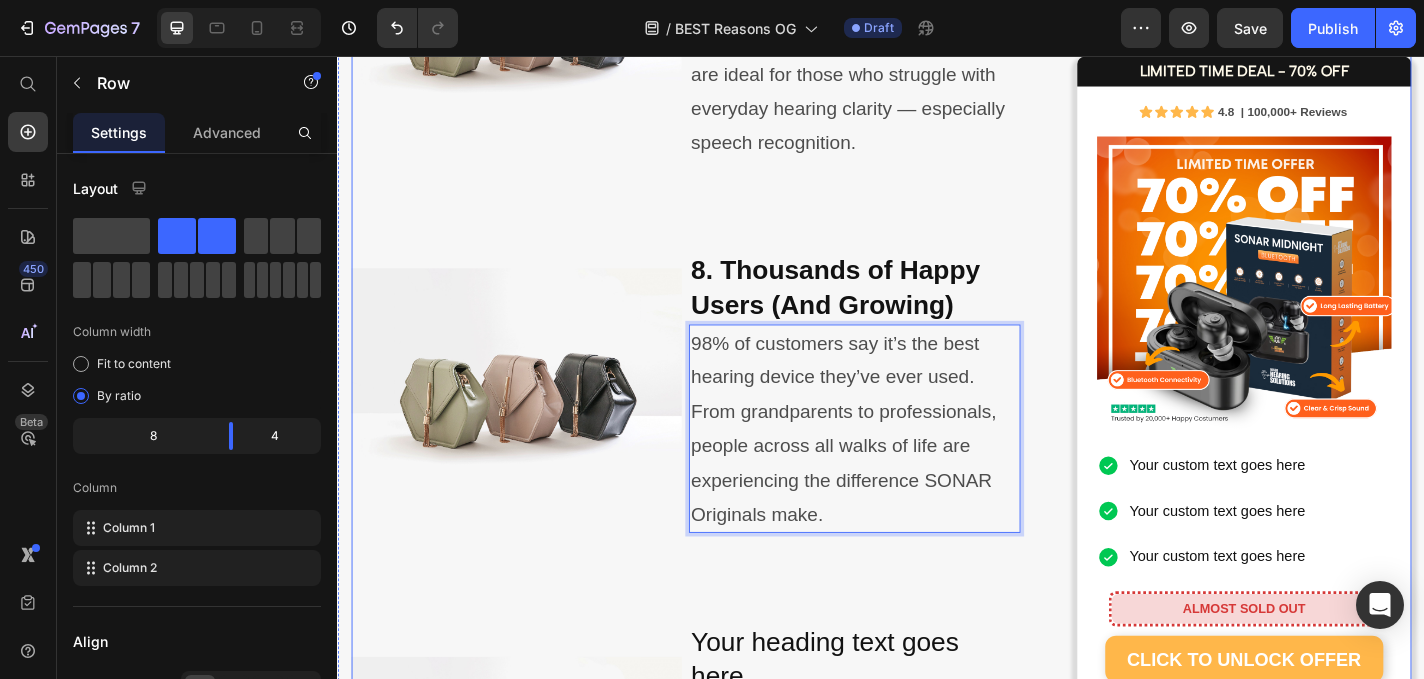click on "⁠⁠⁠⁠⁠⁠⁠ 10 Reasons People Are Raving About SONAR Originals Heading Image By  Dr. Kate Marshall Audiology & Sound Health Expert May 28th, 2025 | 7:42 am AEST Text block Row Image Image Image Row As an audiologist who’s worked with thousands of patients struggling to hear clearly, I know how isolating and frustrating hearing loss can be. Many of my patients tell me they’ve tried expensive hearing aids that either didn’t work well, were uncomfortable, or just weren’t worth the high price tag. That’s why I’m excited to share a solution that’s changing lives — without requiring a prescription, appointment, or thousands of dollars. They’re called  SONAR Originals  — and they’re powerful, comfortable sound enhancers designed for people who want to enjoy life again without missing a word. Whether it’s conversations, phone calls, or your favourite shows, SONAR Originals help you tune back into the moments that matter most. Here’s why I recommend them: Text block Image Heading" at bounding box center [721, -874] 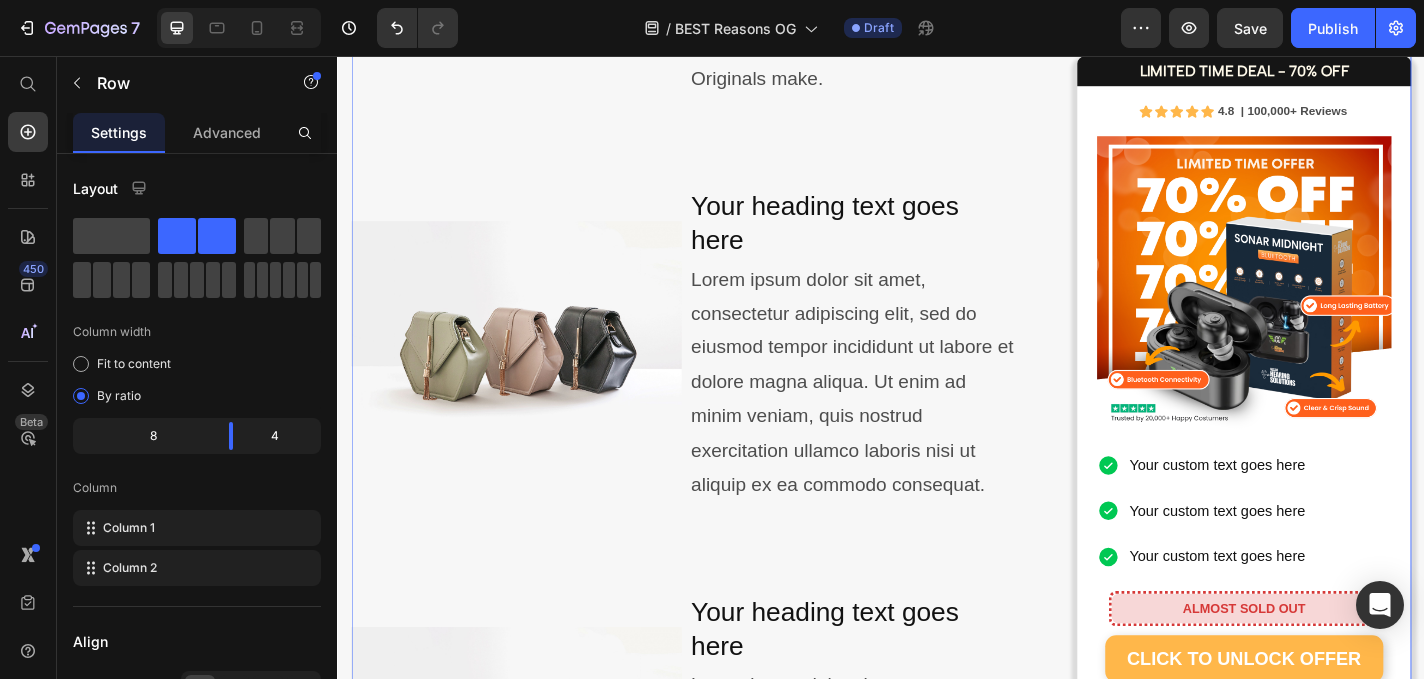 scroll, scrollTop: 4564, scrollLeft: 0, axis: vertical 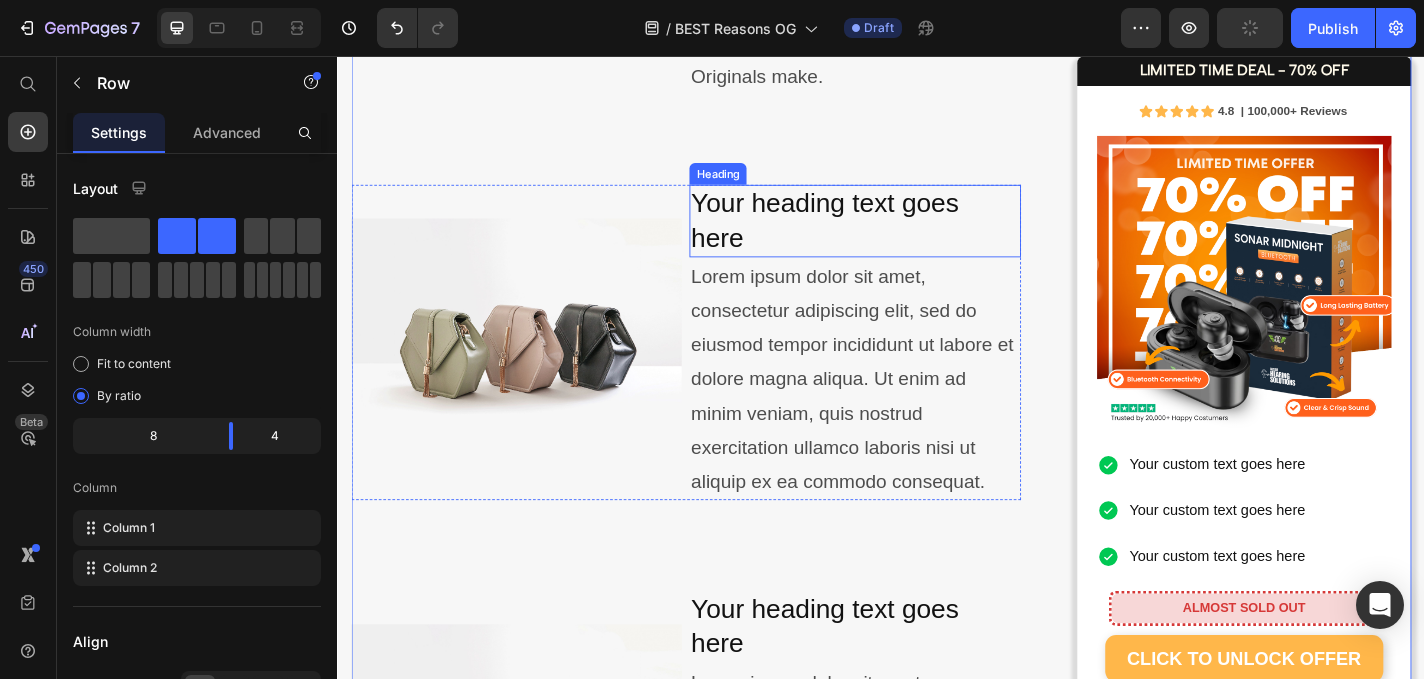 click on "Your heading text goes here" at bounding box center (907, 237) 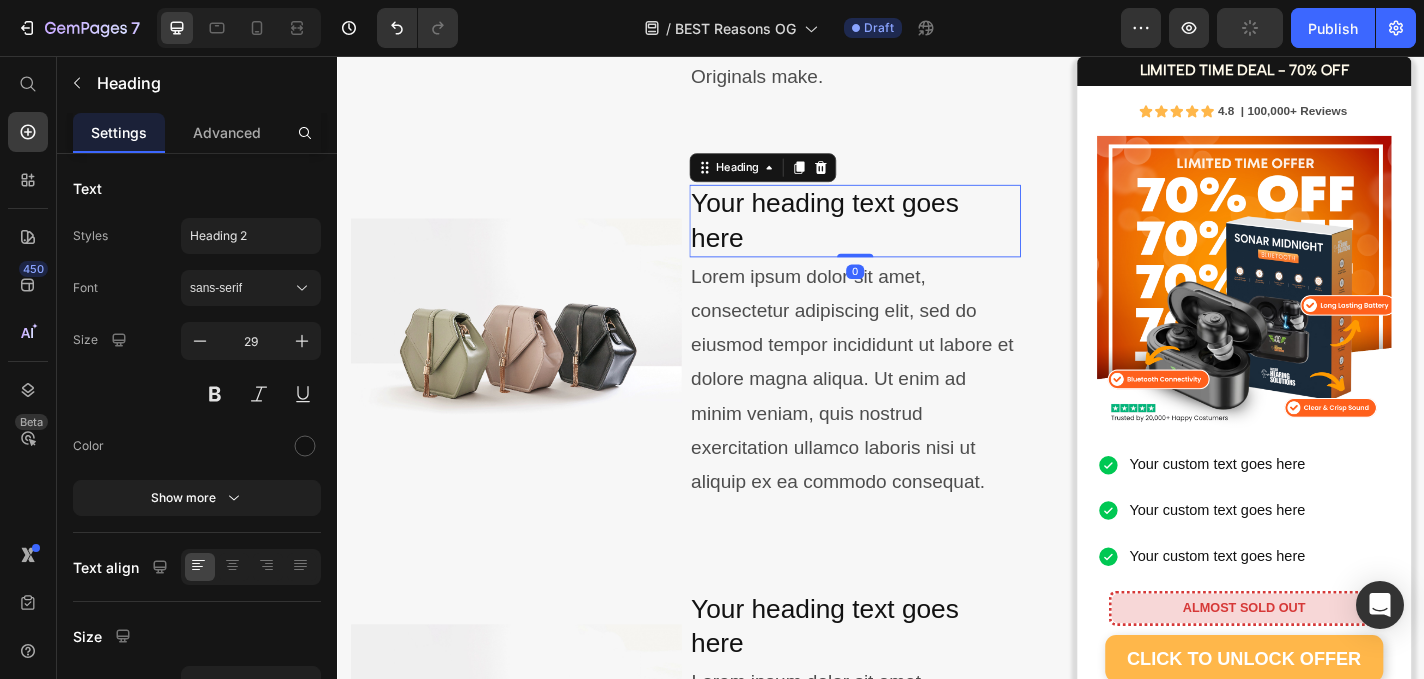 click on "Your heading text goes here" at bounding box center [907, 237] 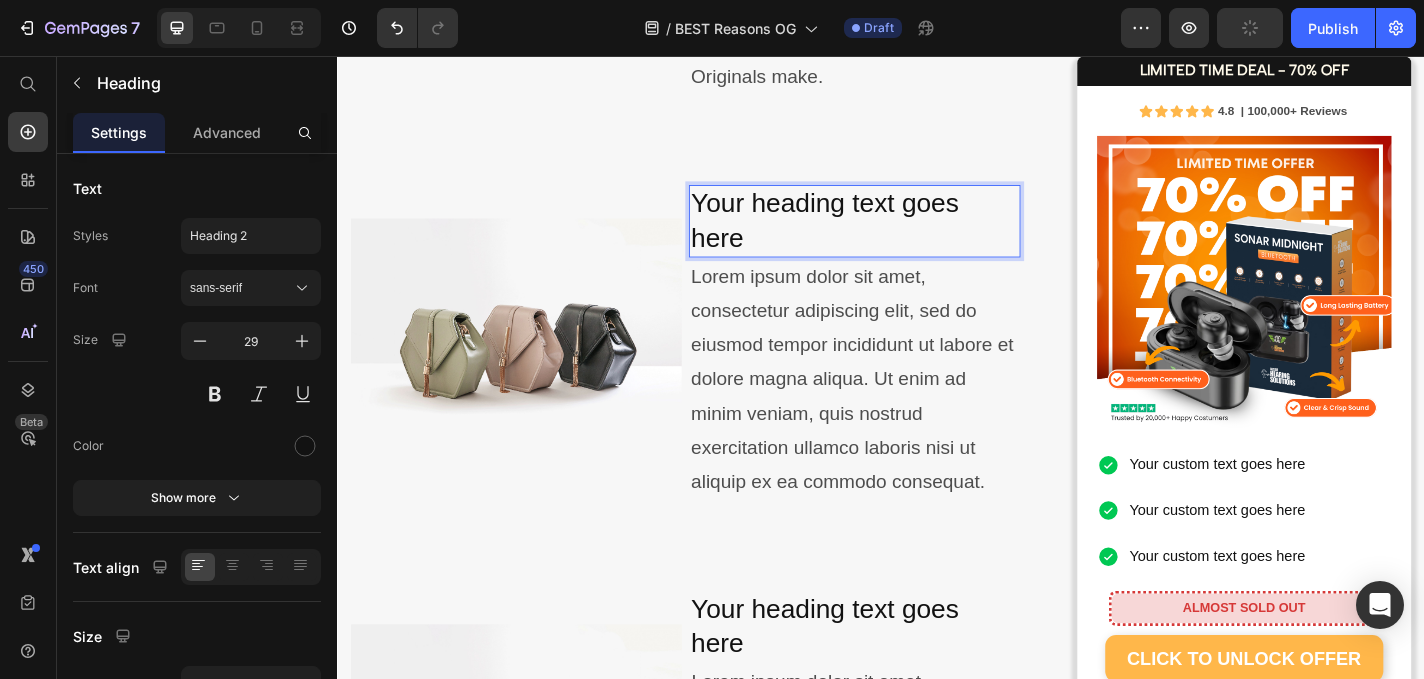 click on "Your heading text goes here" at bounding box center [907, 237] 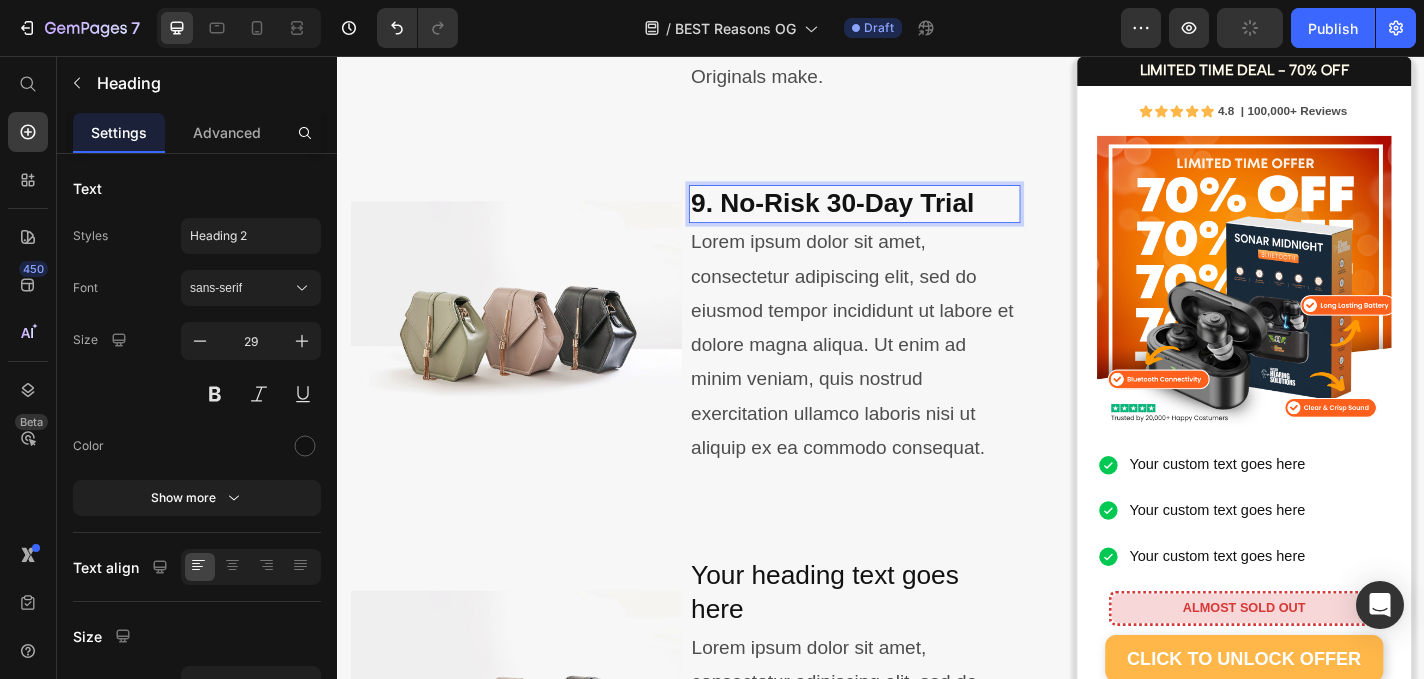 click on "9. No-Risk 30-Day Trial" at bounding box center [883, 218] 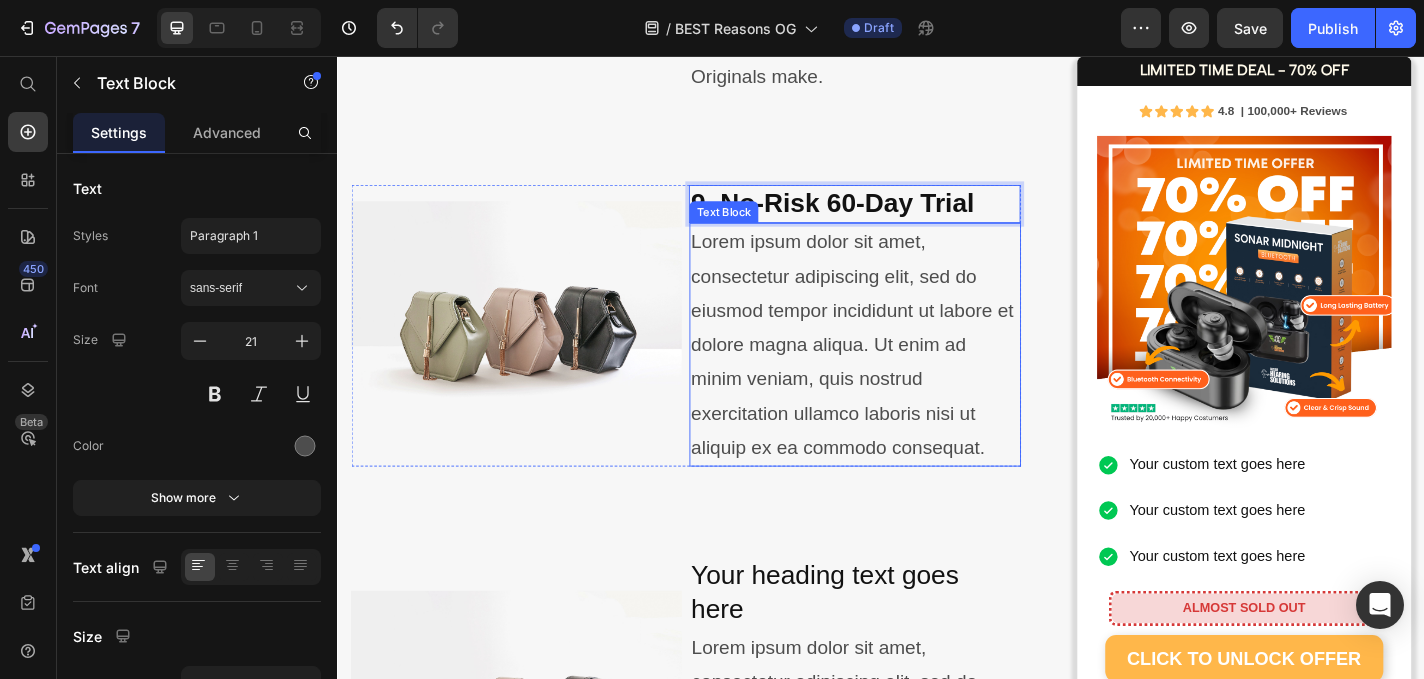 click on "Lorem ipsum dolor sit amet, consectetur adipiscing elit, sed do eiusmod tempor incididunt ut labore et dolore magna aliqua. Ut enim ad minim veniam, quis nostrud exercitation ullamco laboris nisi ut aliquip ex ea commodo consequat." at bounding box center (907, 374) 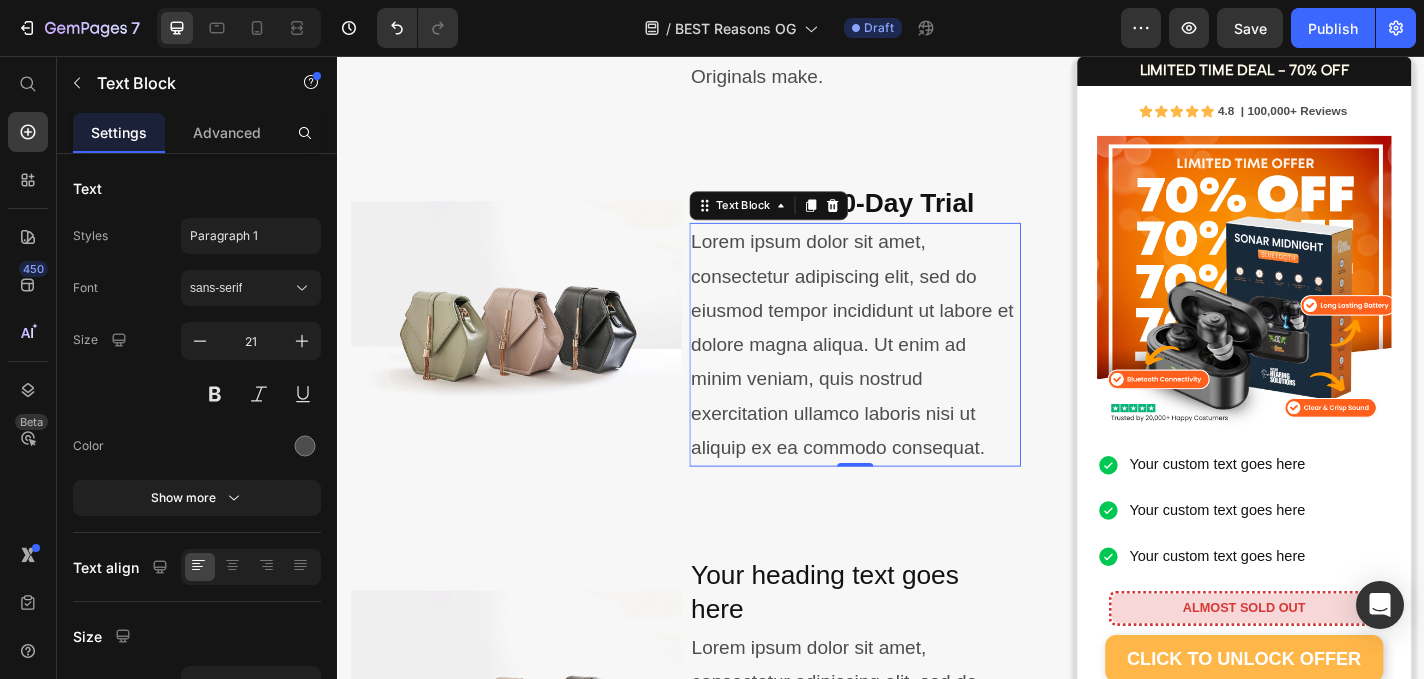 click on "Lorem ipsum dolor sit amet, consectetur adipiscing elit, sed do eiusmod tempor incididunt ut labore et dolore magna aliqua. Ut enim ad minim veniam, quis nostrud exercitation ullamco laboris nisi ut aliquip ex ea commodo consequat." at bounding box center (907, 374) 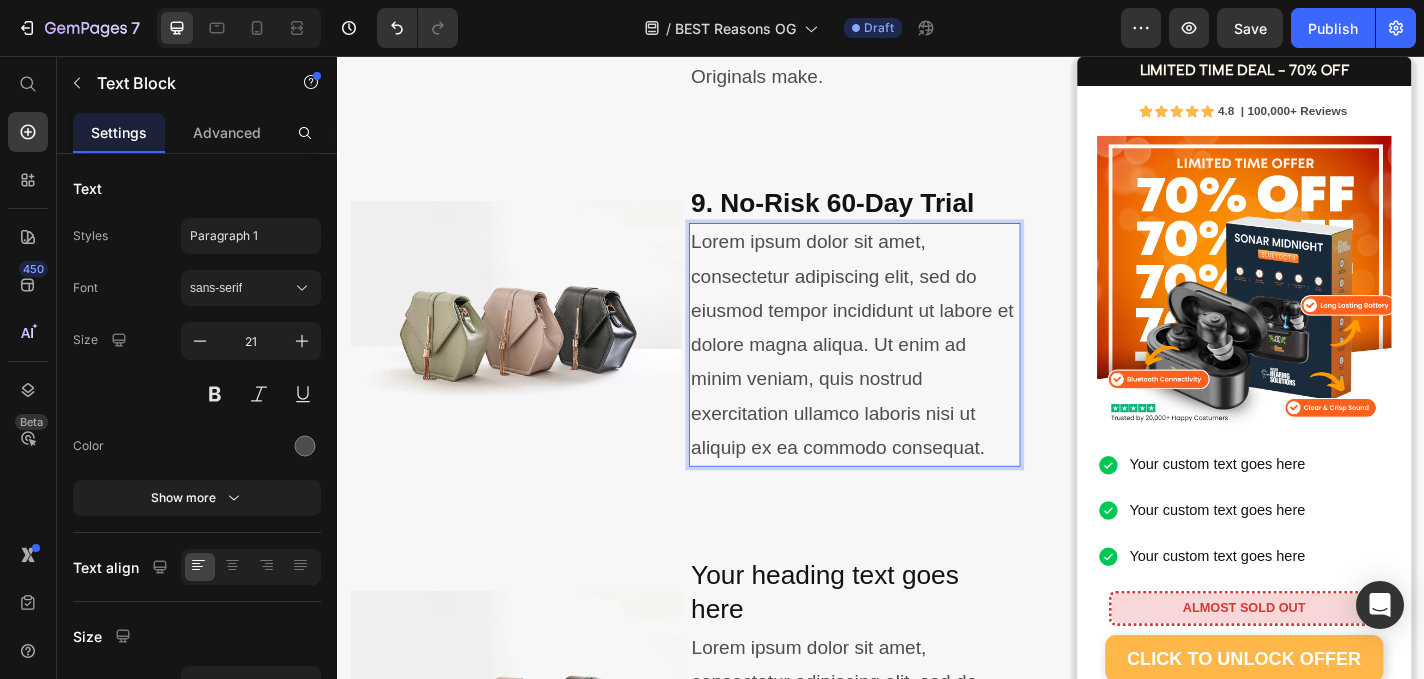 click on "Lorem ipsum dolor sit amet, consectetur adipiscing elit, sed do eiusmod tempor incididunt ut labore et dolore magna aliqua. Ut enim ad minim veniam, quis nostrud exercitation ullamco laboris nisi ut aliquip ex ea commodo consequat." at bounding box center [907, 374] 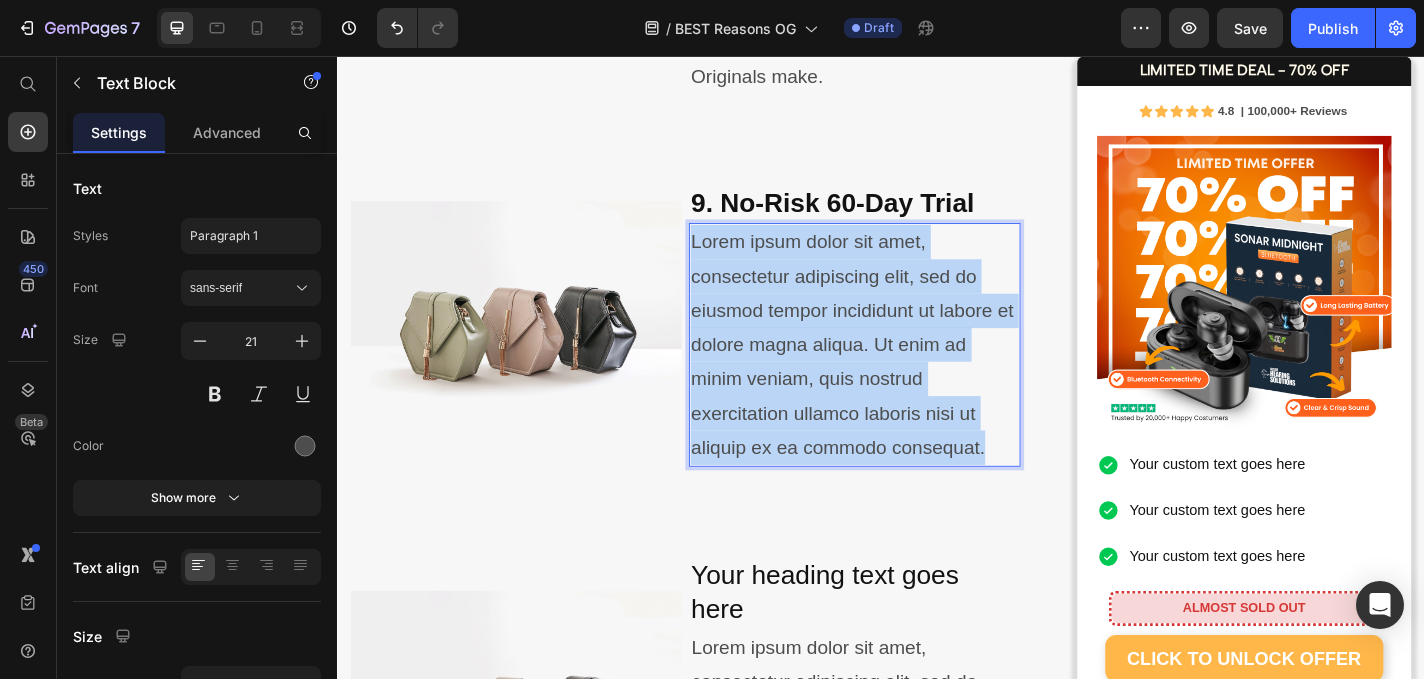 click on "Lorem ipsum dolor sit amet, consectetur adipiscing elit, sed do eiusmod tempor incididunt ut labore et dolore magna aliqua. Ut enim ad minim veniam, quis nostrud exercitation ullamco laboris nisi ut aliquip ex ea commodo consequat." at bounding box center [907, 374] 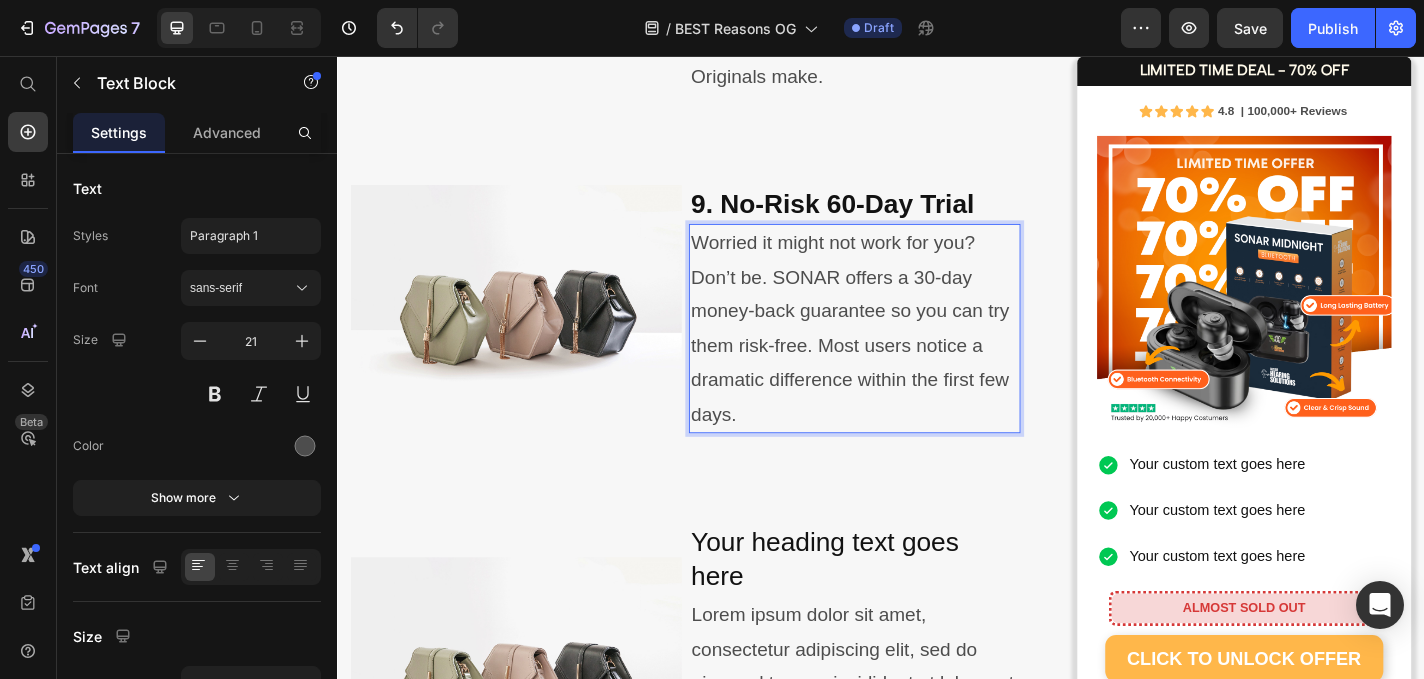 scroll, scrollTop: 4565, scrollLeft: 0, axis: vertical 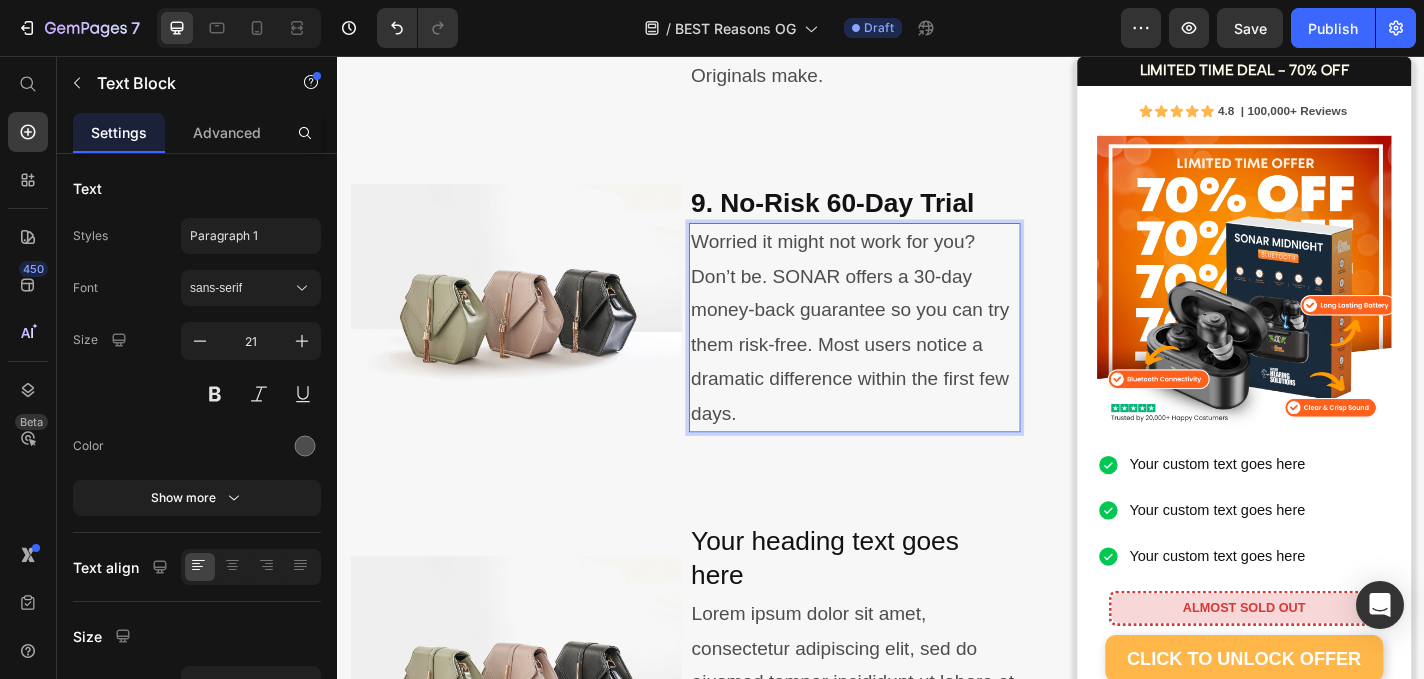 click on "Worried it might not work for you? Don’t be. SONAR offers a 30-day money-back guarantee so you can try them risk-free. Most users notice a dramatic difference within the first few days." at bounding box center [907, 355] 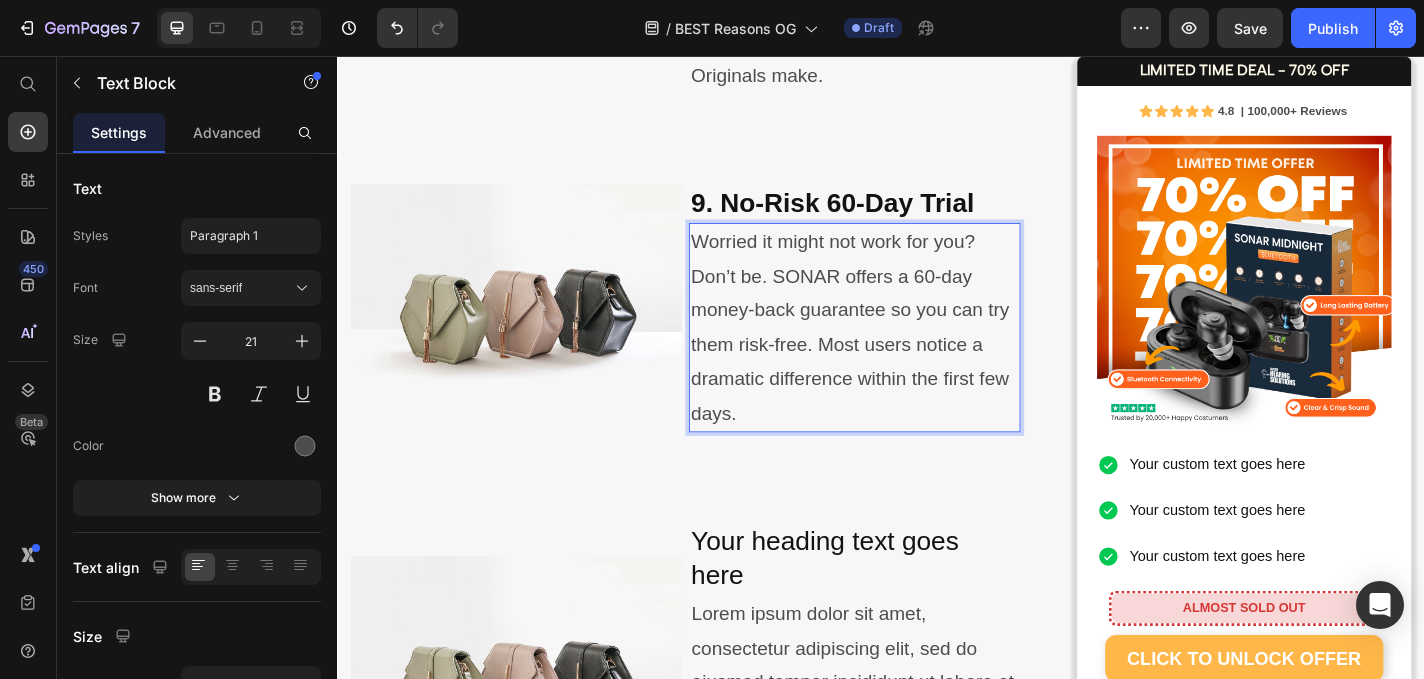 click on "Worried it might not work for you? Don’t be. SONAR offers a 60-day money-back guarantee so you can try them risk-free. Most users notice a dramatic difference within the first few days." at bounding box center (907, 355) 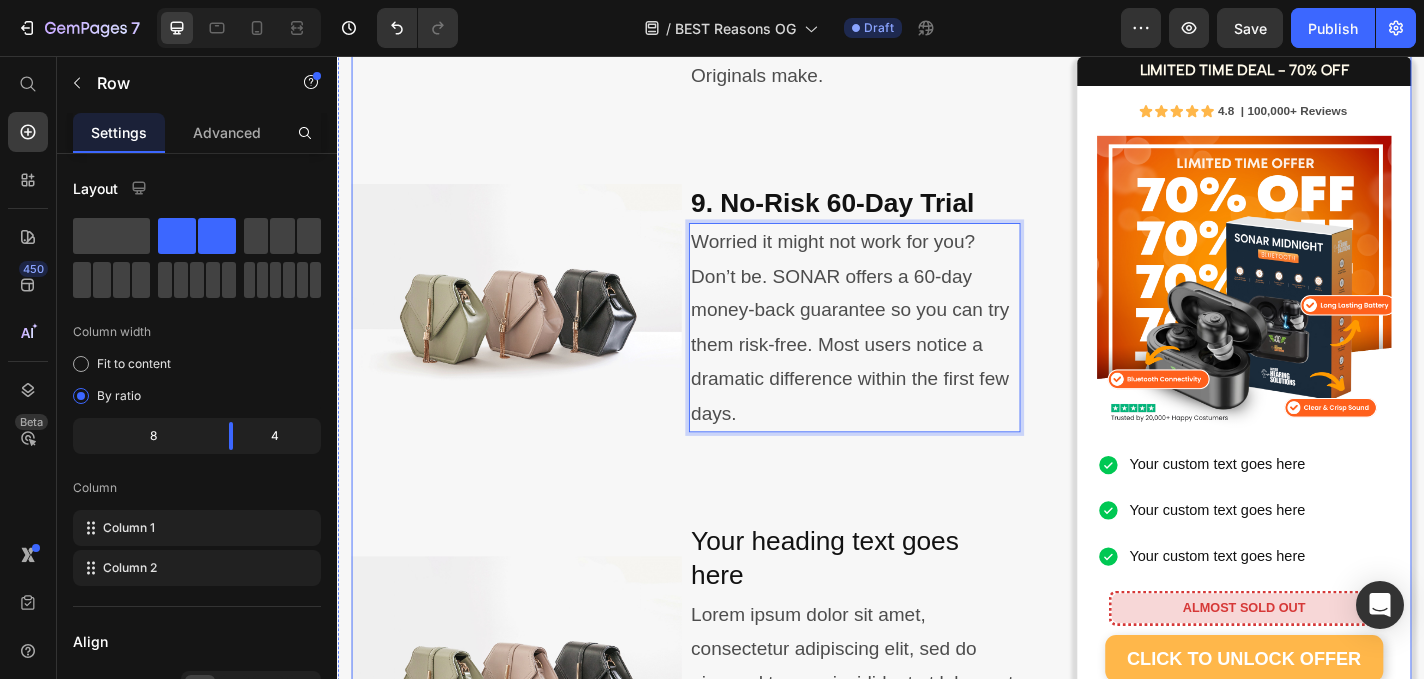 click on "⁠⁠⁠⁠⁠⁠⁠ 10 Reasons People Are Raving About SONAR Originals Heading Image By  Dr. Kate Marshall Audiology & Sound Health Expert May 28th, 2025 | 7:42 am AEST Text block Row Image Image Image Row As an audiologist who’s worked with thousands of patients struggling to hear clearly, I know how isolating and frustrating hearing loss can be. Many of my patients tell me they’ve tried expensive hearing aids that either didn’t work well, were uncomfortable, or just weren’t worth the high price tag. That’s why I’m excited to share a solution that’s changing lives — without requiring a prescription, appointment, or thousands of dollars. They’re called  SONAR Originals  — and they’re powerful, comfortable sound enhancers designed for people who want to enjoy life again without missing a word. Whether it’s conversations, phone calls, or your favourite shows, SONAR Originals help you tune back into the moments that matter most. Here’s why I recommend them: Text block Image Heading" at bounding box center [721, -1396] 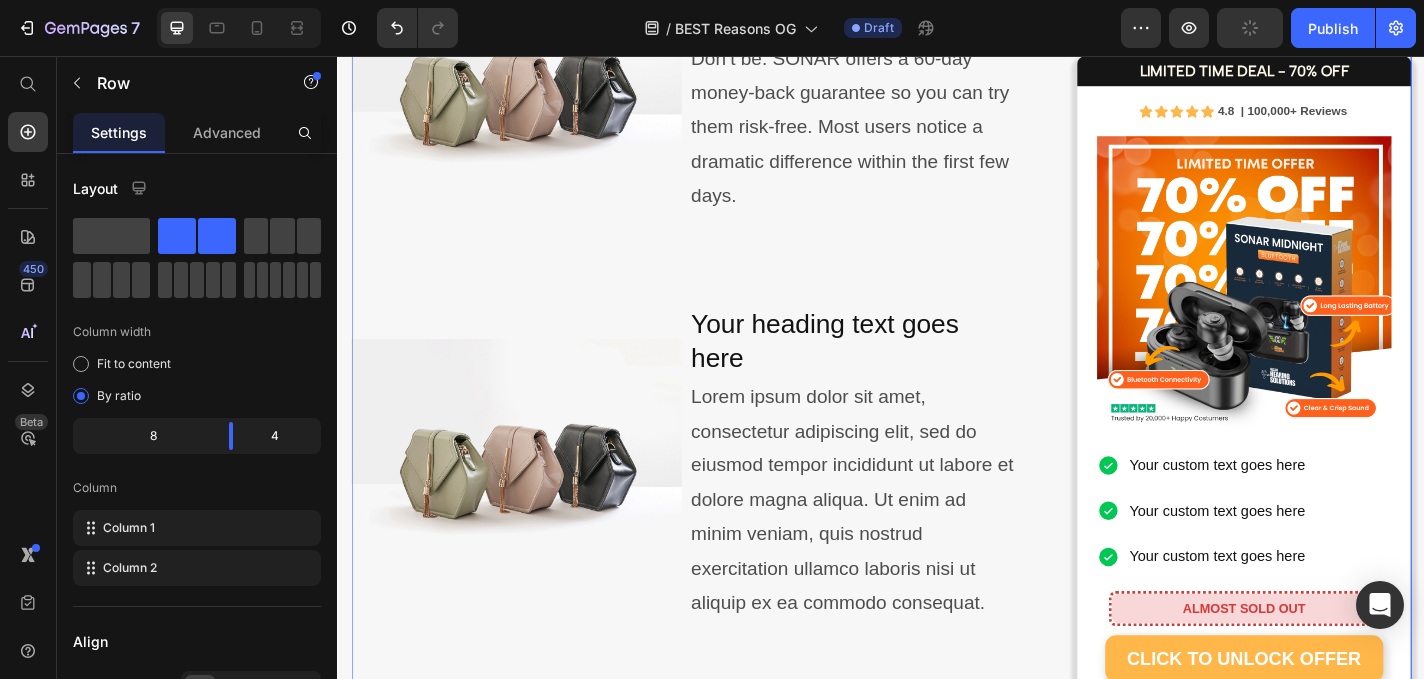 scroll, scrollTop: 4817, scrollLeft: 0, axis: vertical 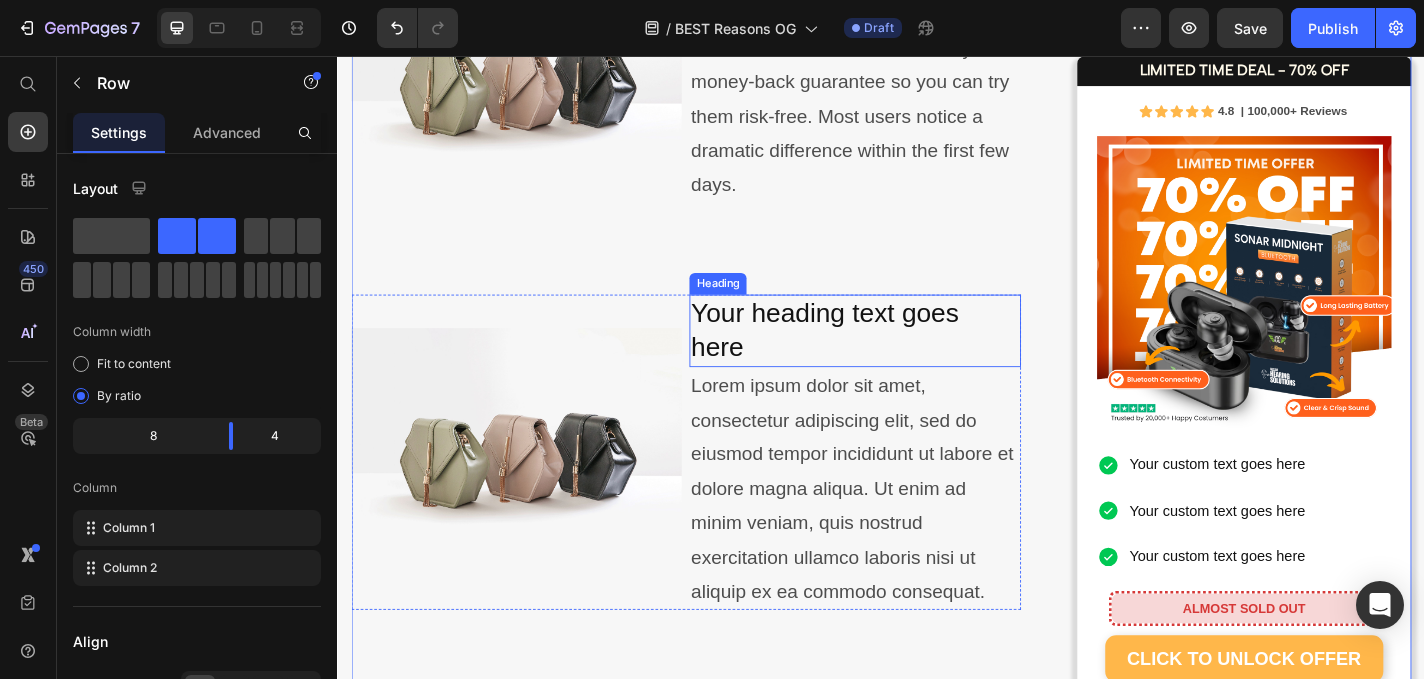 click on "Your heading text goes here" at bounding box center (907, 358) 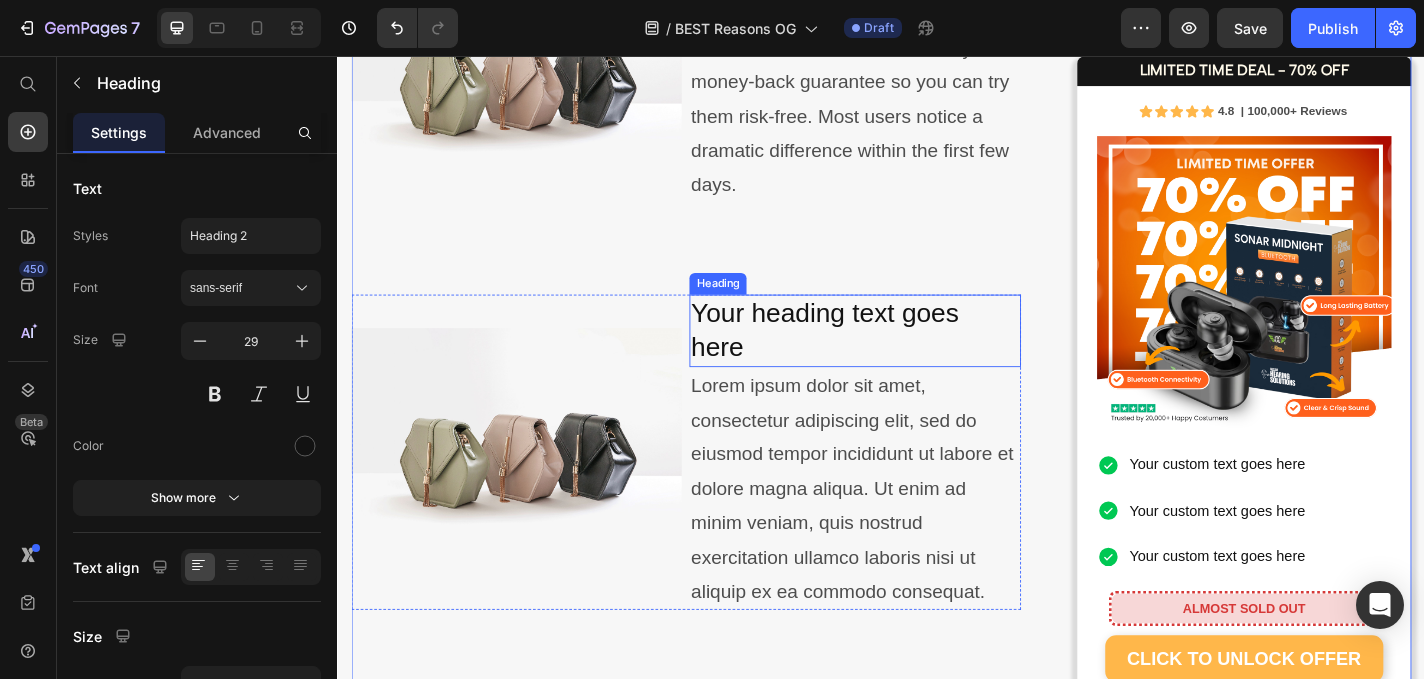 click on "Your heading text goes here" at bounding box center (907, 358) 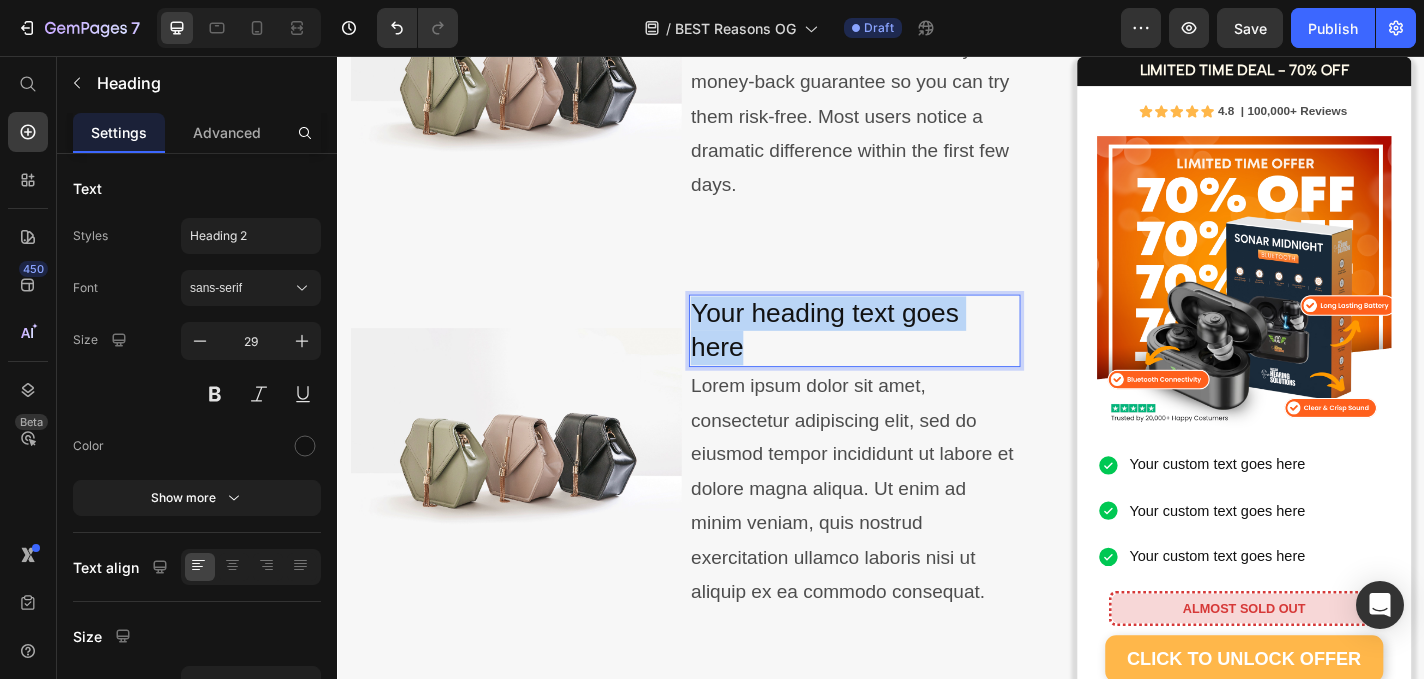 click on "Your heading text goes here" at bounding box center [907, 358] 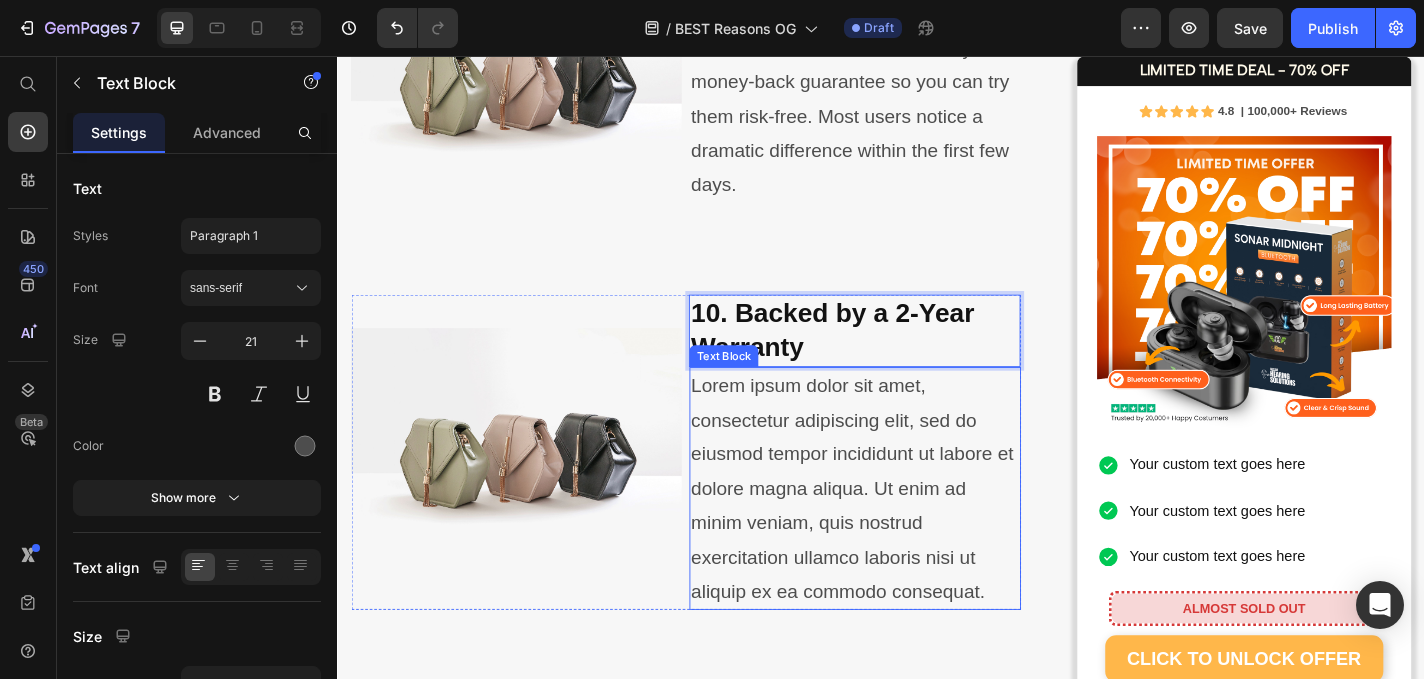 click on "Lorem ipsum dolor sit amet, consectetur adipiscing elit, sed do eiusmod tempor incididunt ut labore et dolore magna aliqua. Ut enim ad minim veniam, quis nostrud exercitation ullamco laboris nisi ut aliquip ex ea commodo consequat." at bounding box center (907, 533) 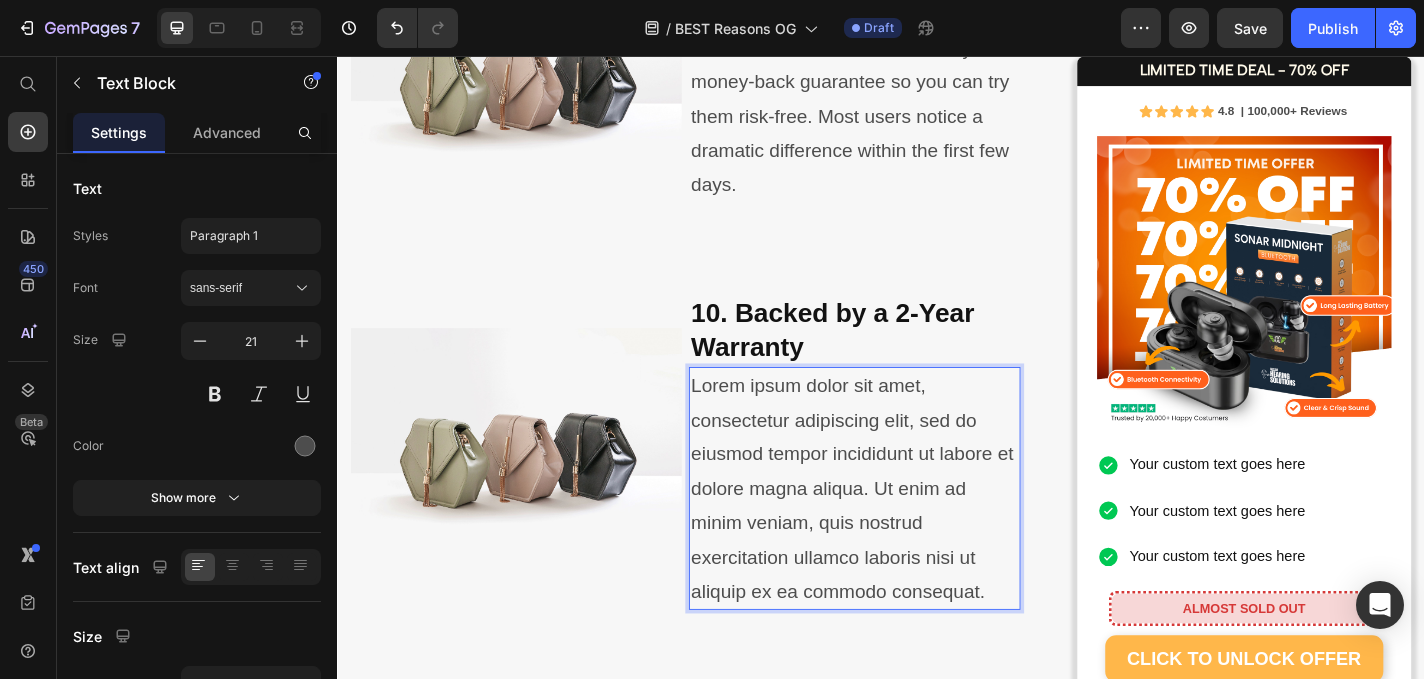 click on "Lorem ipsum dolor sit amet, consectetur adipiscing elit, sed do eiusmod tempor incididunt ut labore et dolore magna aliqua. Ut enim ad minim veniam, quis nostrud exercitation ullamco laboris nisi ut aliquip ex ea commodo consequat." at bounding box center [907, 533] 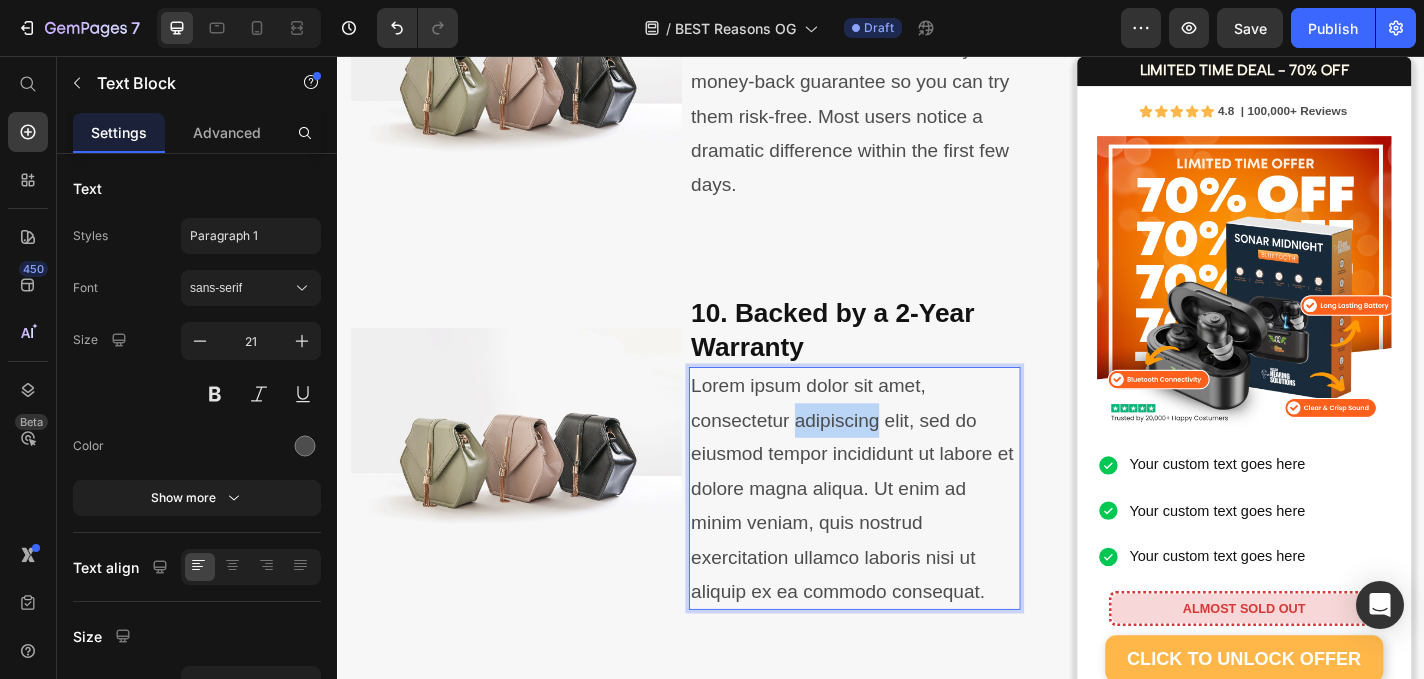 click on "Lorem ipsum dolor sit amet, consectetur adipiscing elit, sed do eiusmod tempor incididunt ut labore et dolore magna aliqua. Ut enim ad minim veniam, quis nostrud exercitation ullamco laboris nisi ut aliquip ex ea commodo consequat." at bounding box center (907, 533) 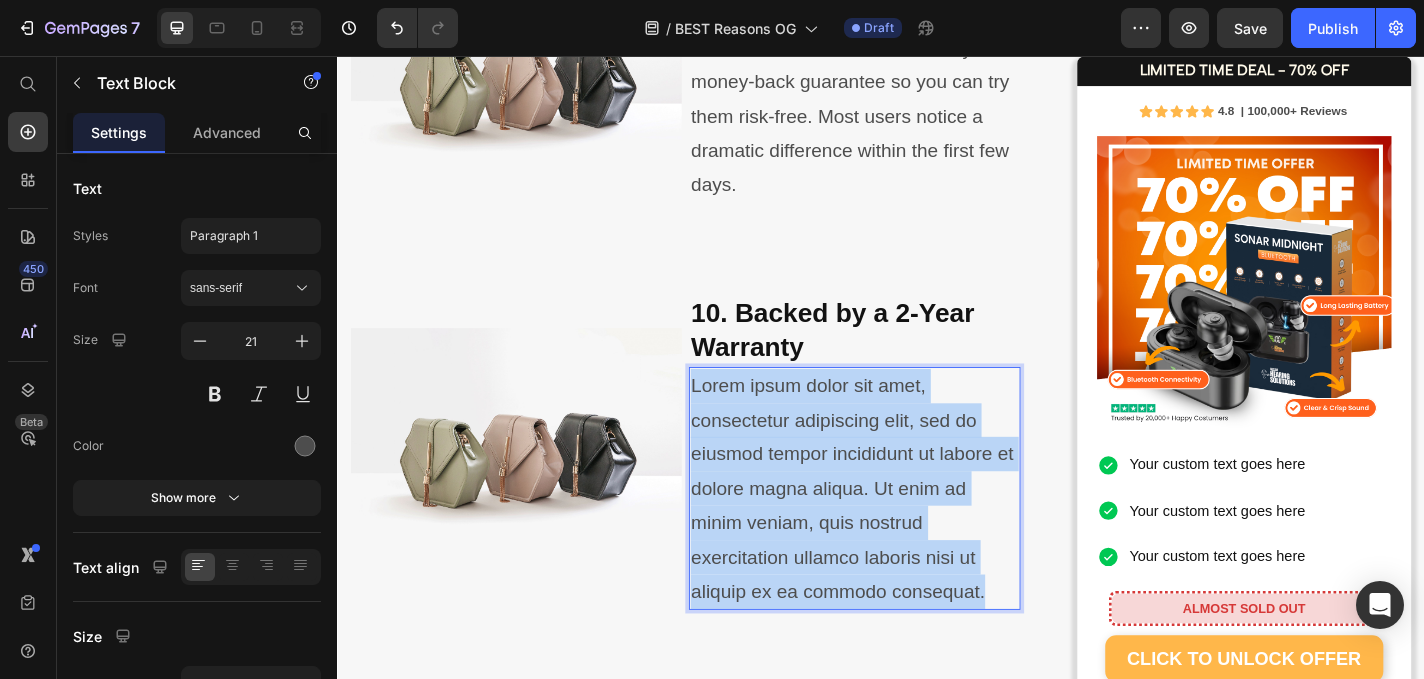 click on "Lorem ipsum dolor sit amet, consectetur adipiscing elit, sed do eiusmod tempor incididunt ut labore et dolore magna aliqua. Ut enim ad minim veniam, quis nostrud exercitation ullamco laboris nisi ut aliquip ex ea commodo consequat." at bounding box center [907, 533] 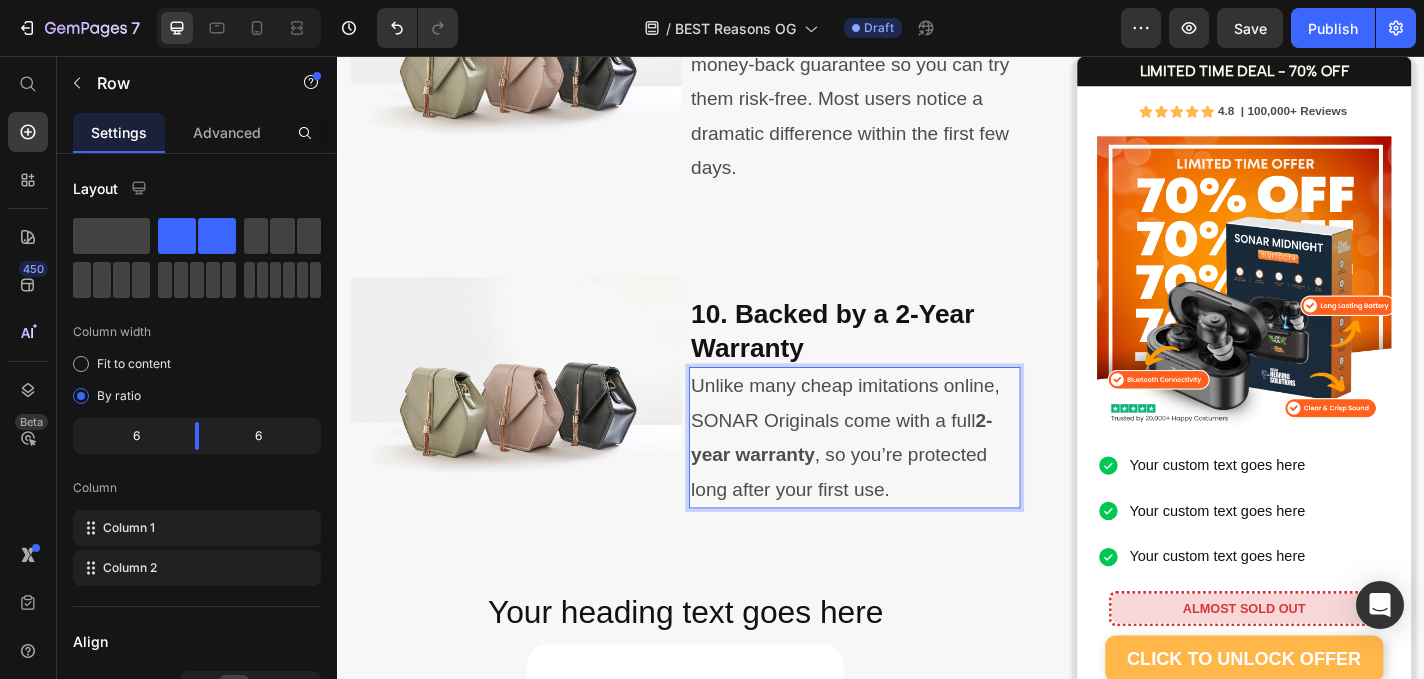 click on "⁠⁠⁠⁠⁠⁠⁠ 10. Backed by a 2-Year Warranty Heading Unlike many cheap imitations online, SONAR Originals come with a full  2-year warranty , so you’re protected long after your first use. Text Block   0" at bounding box center [907, 437] 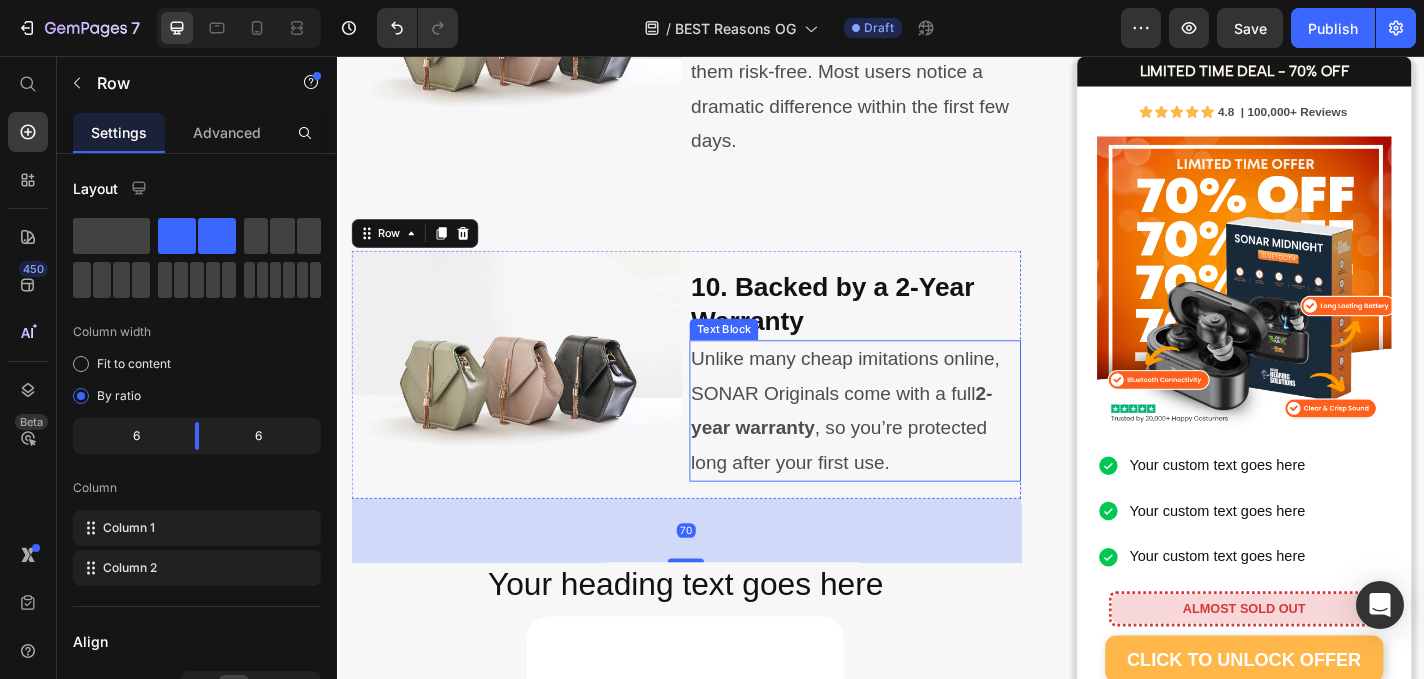click on "Unlike many cheap imitations online, SONAR Originals come with a full  2-year warranty , so you’re protected long after your first use." at bounding box center [907, 446] 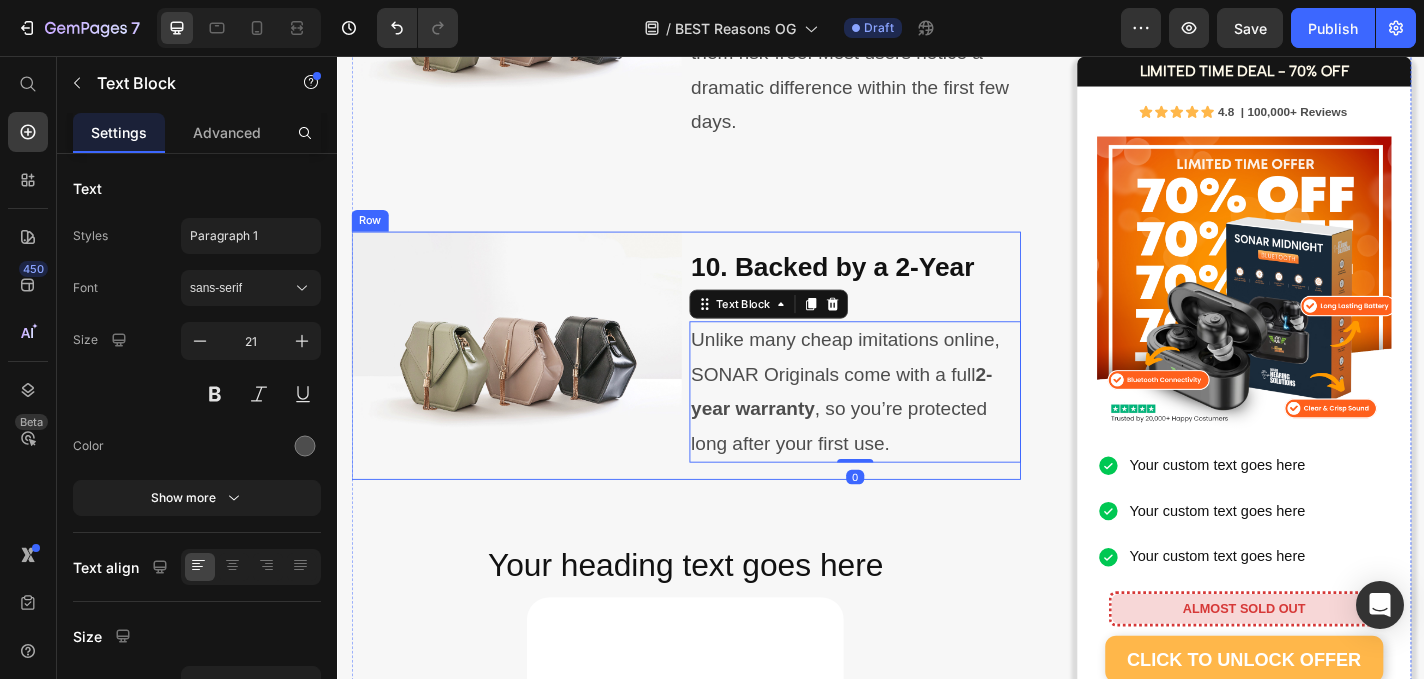 scroll, scrollTop: 4900, scrollLeft: 0, axis: vertical 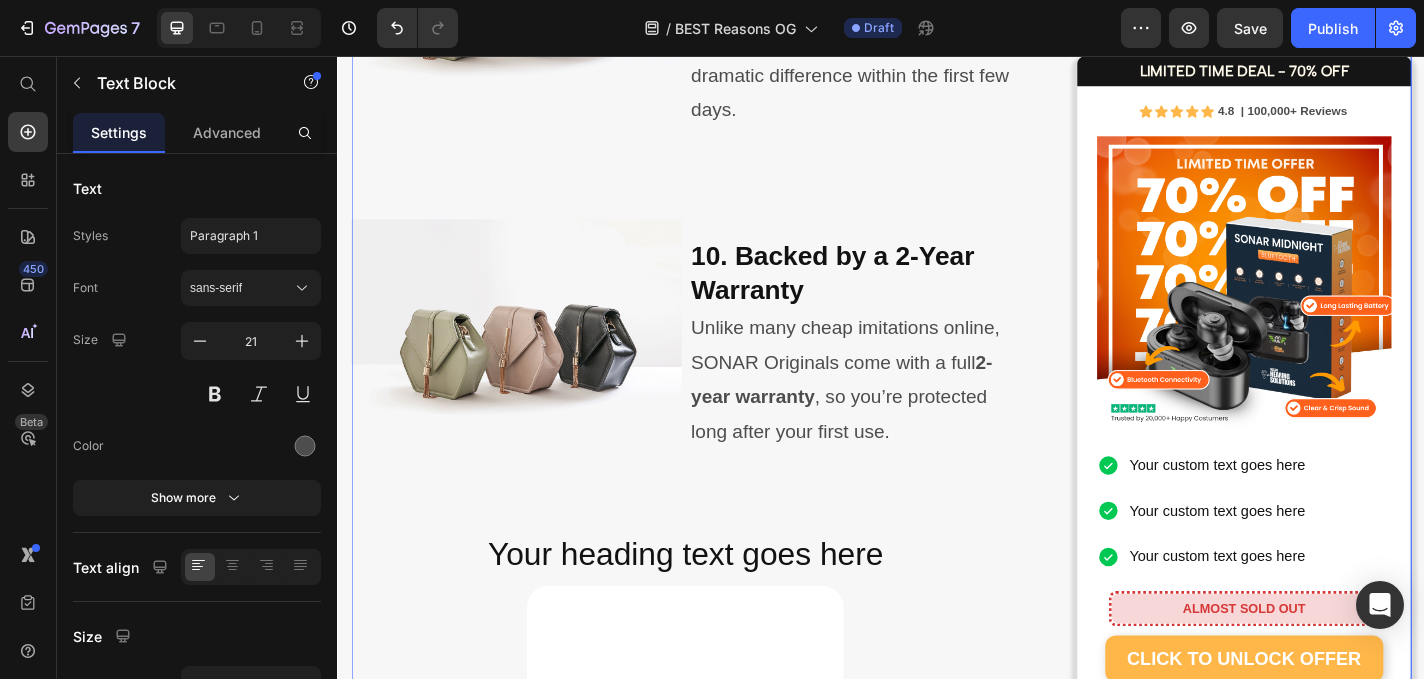 click on "⁠⁠⁠⁠⁠⁠⁠ 10 Reasons People Are Raving About SONAR Originals Heading Image By  Dr. Kate Marshall Audiology & Sound Health Expert May 28th, 2025 | 7:42 am AEST Text block Row Image Image Image Row As an audiologist who’s worked with thousands of patients struggling to hear clearly, I know how isolating and frustrating hearing loss can be. Many of my patients tell me they’ve tried expensive hearing aids that either didn’t work well, were uncomfortable, or just weren’t worth the high price tag. That’s why I’m excited to share a solution that’s changing lives — without requiring a prescription, appointment, or thousands of dollars. They’re called  SONAR Originals  — and they’re powerful, comfortable sound enhancers designed for people who want to enjoy life again without missing a word. Whether it’s conversations, phone calls, or your favourite shows, SONAR Originals help you tune back into the moments that matter most. Here’s why I recommend them: Text block Image Heading" at bounding box center (721, -1768) 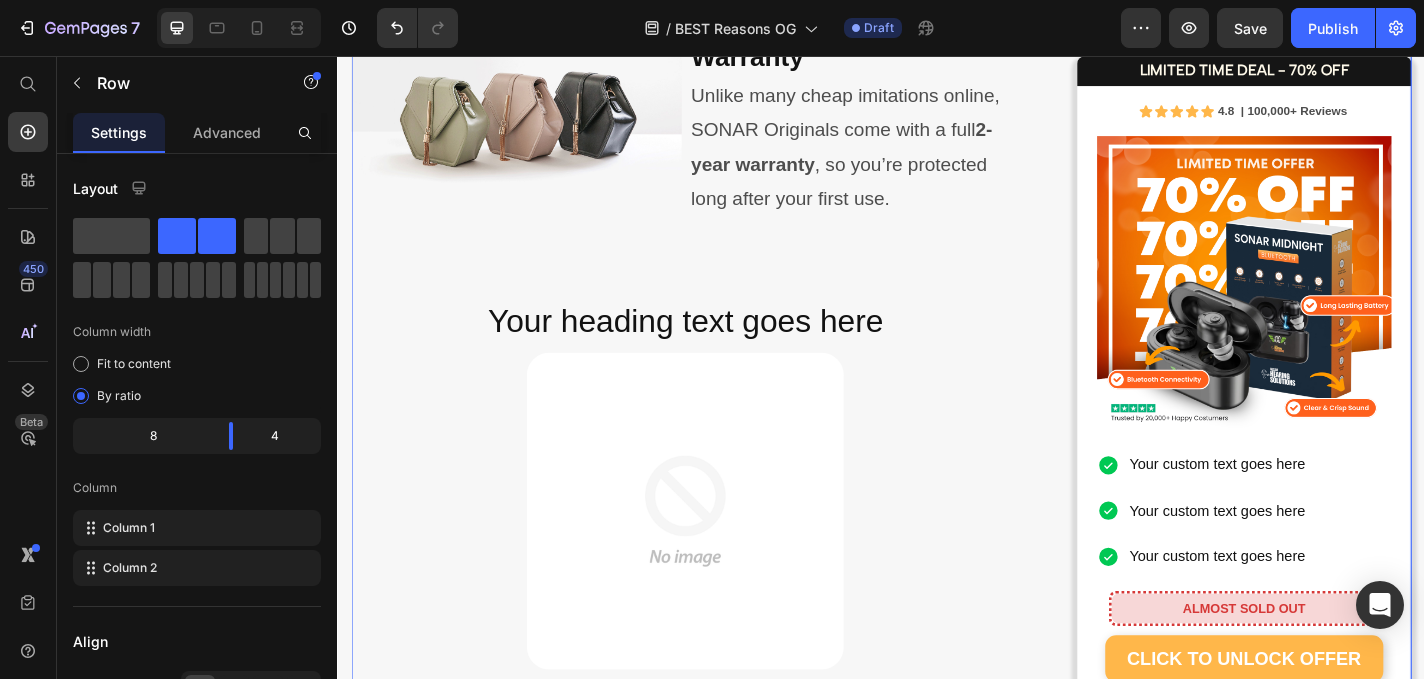 scroll, scrollTop: 5164, scrollLeft: 0, axis: vertical 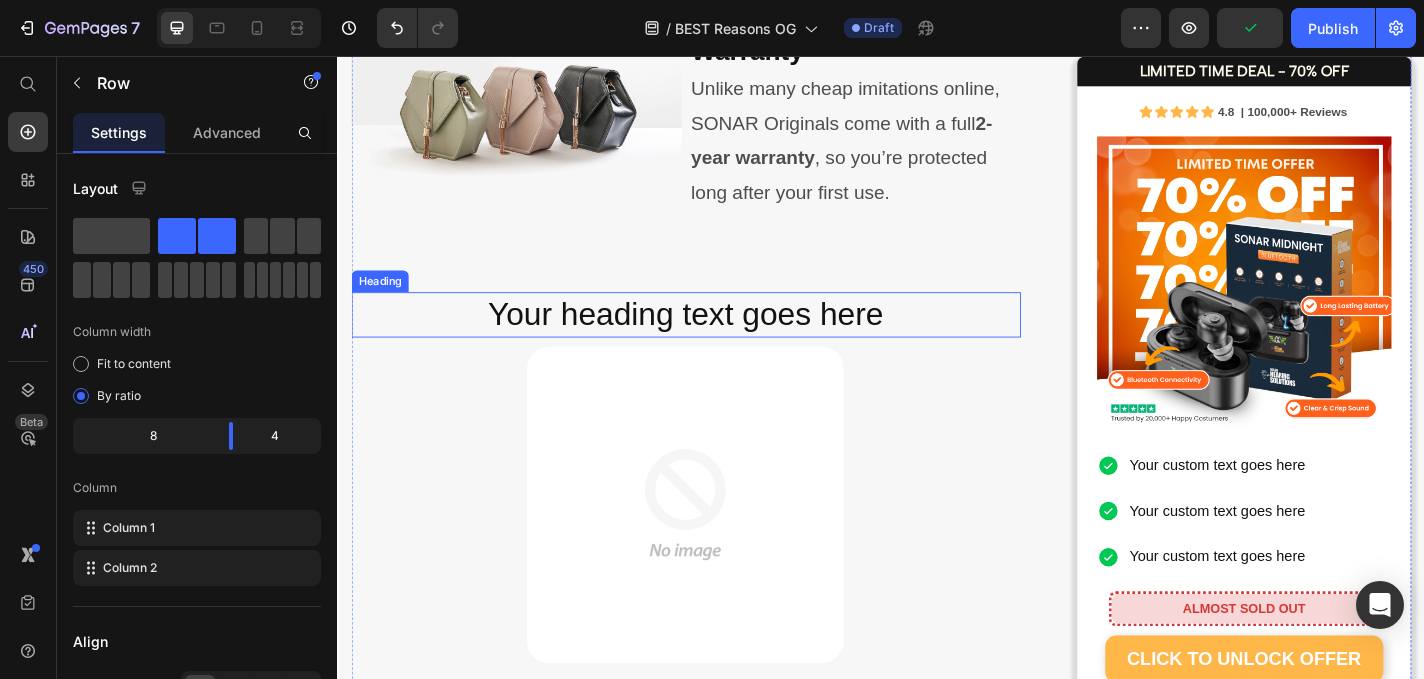 click on "Your heading text goes here" at bounding box center (721, 341) 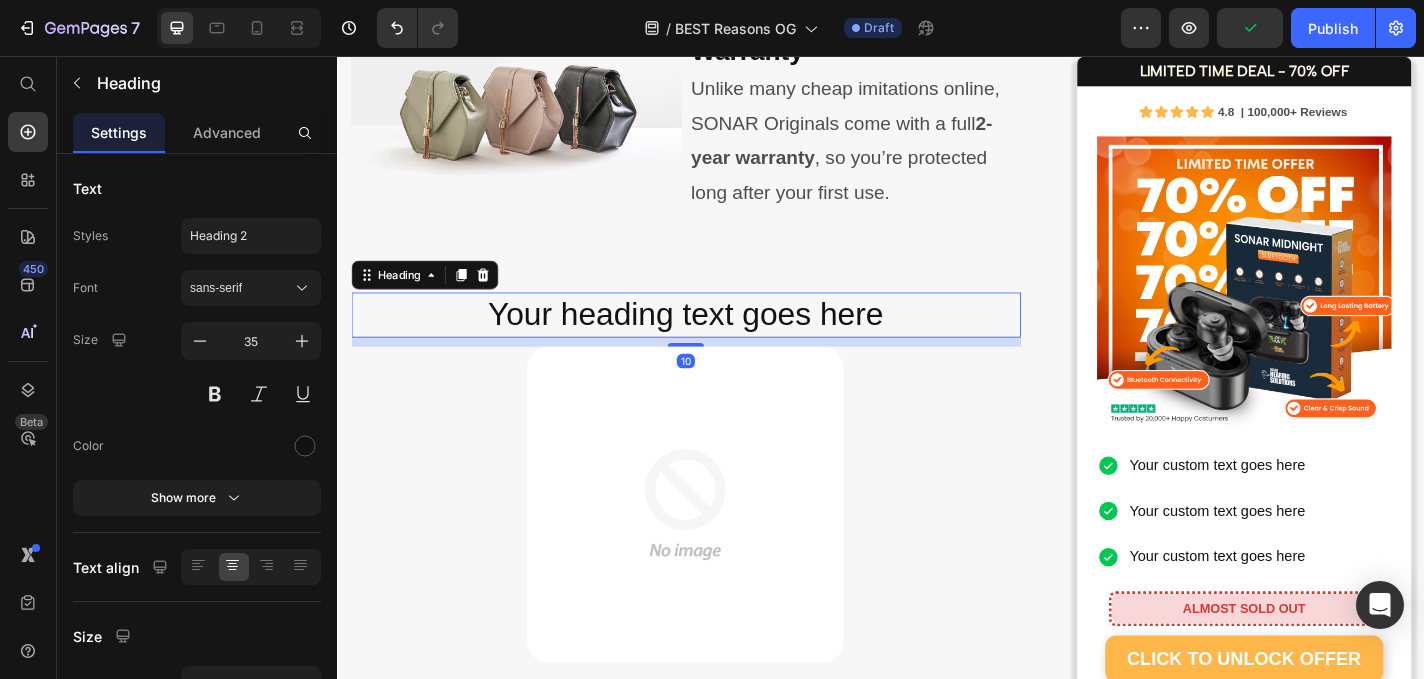 click on "Your heading text goes here" at bounding box center [721, 341] 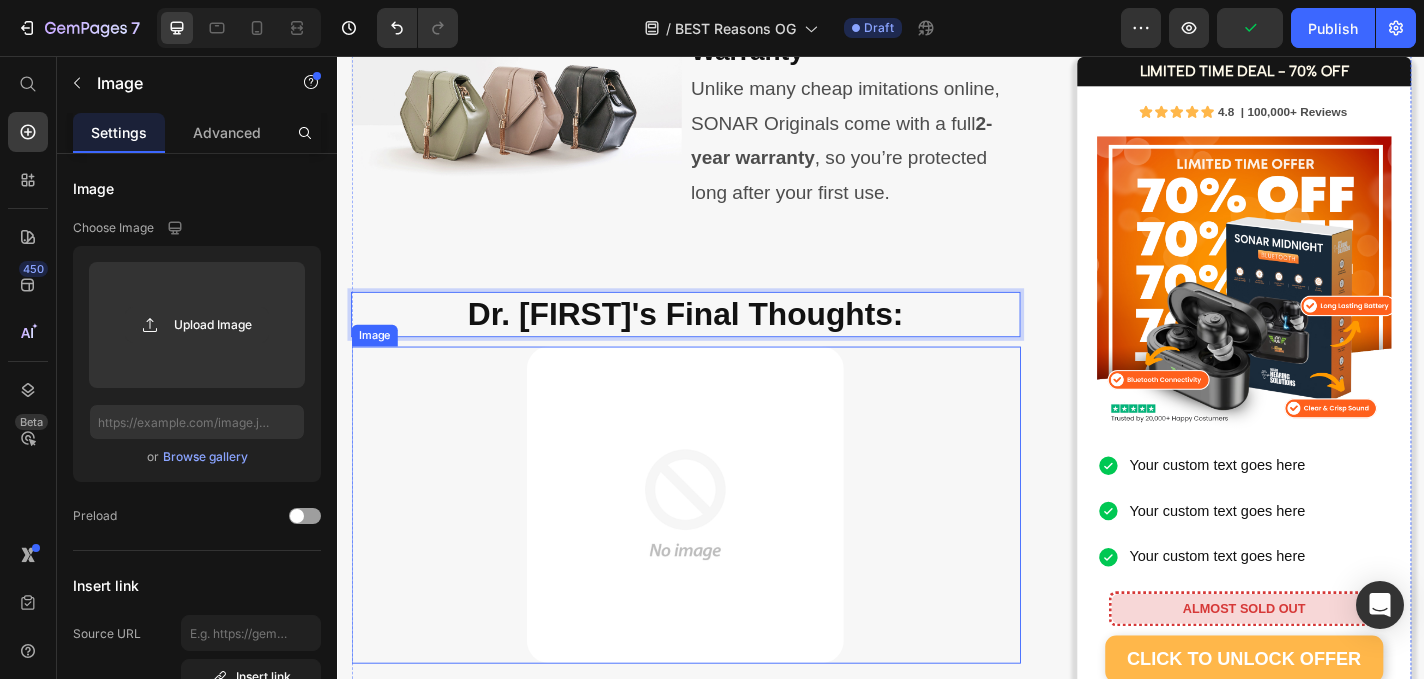 click at bounding box center [721, 551] 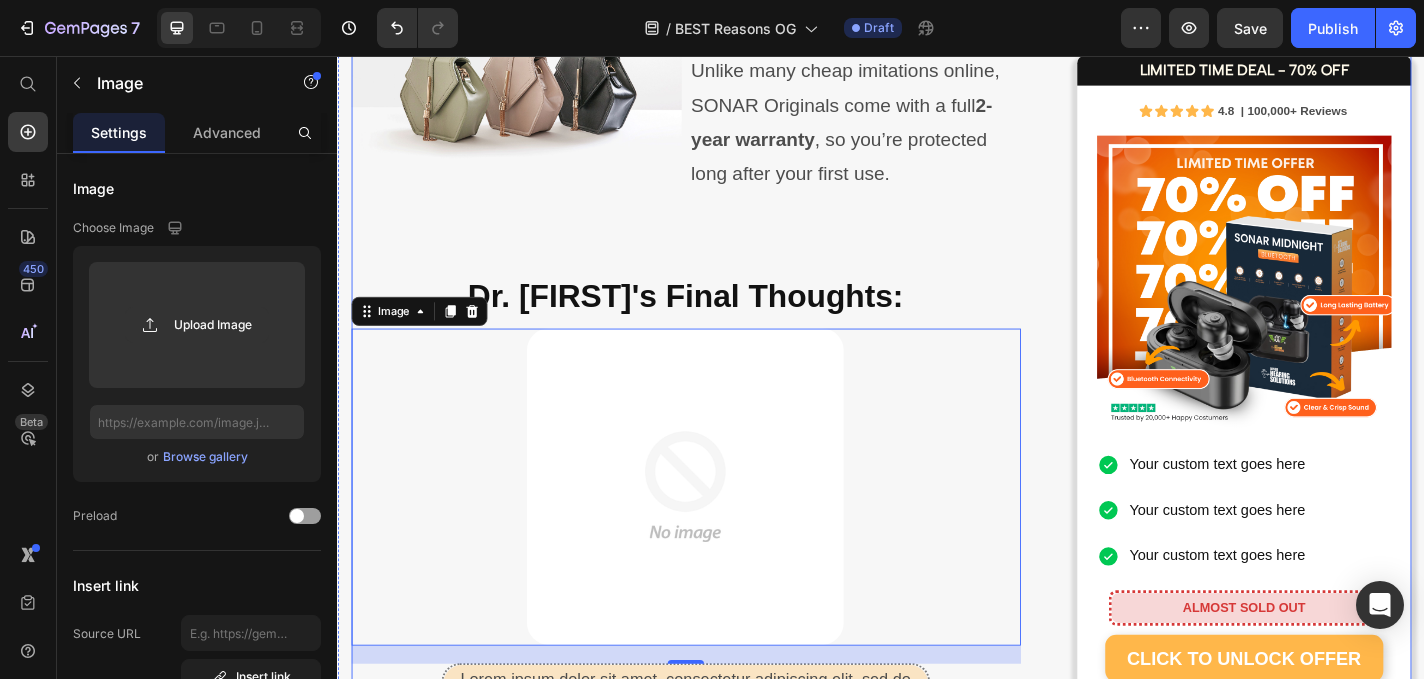 scroll, scrollTop: 5180, scrollLeft: 0, axis: vertical 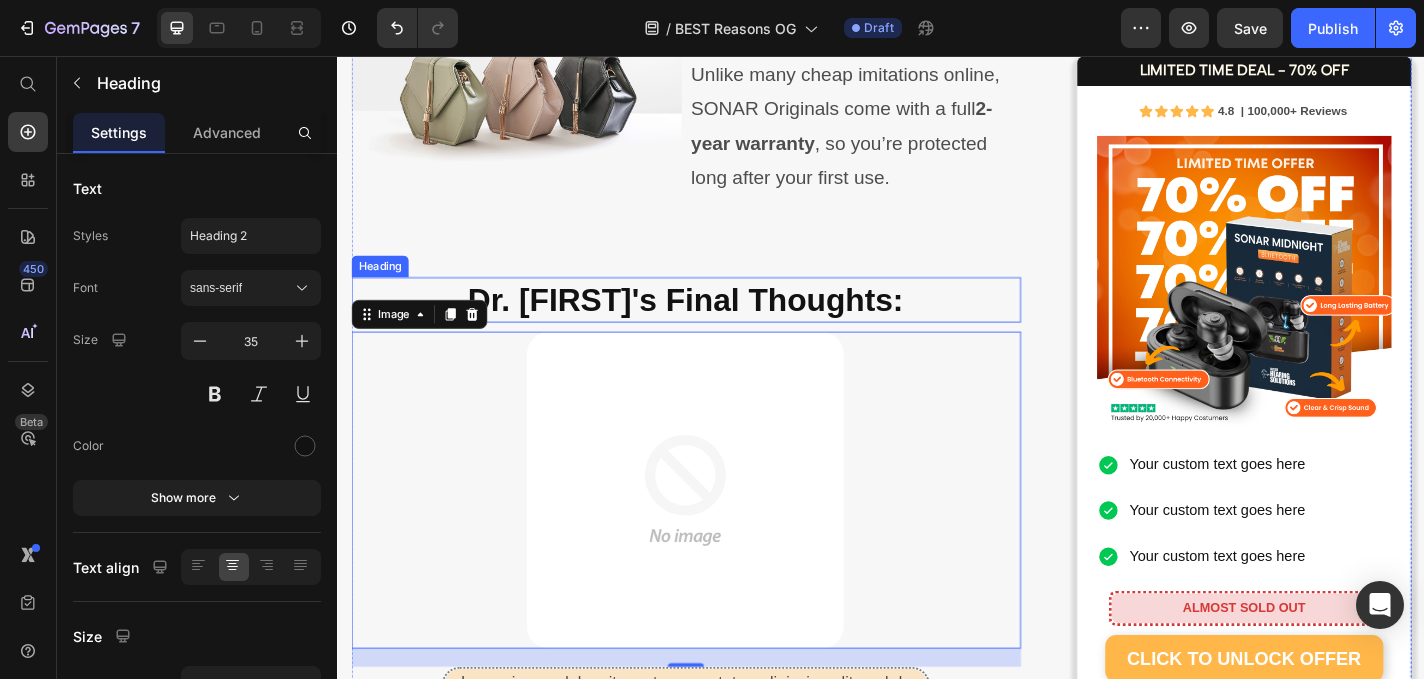 click on "Dr. Emily’s Final Thoughts:" at bounding box center (721, 324) 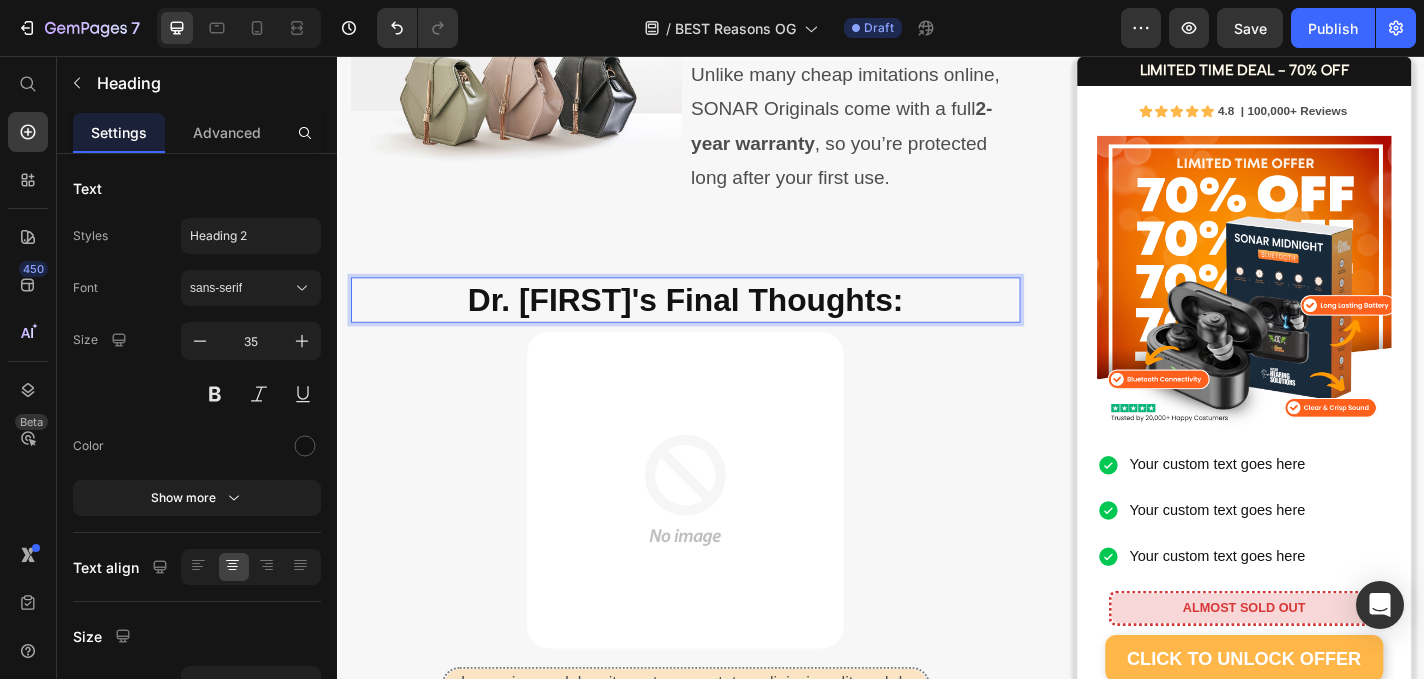 click on "Dr. Emily’s Final Thoughts:" at bounding box center [721, 324] 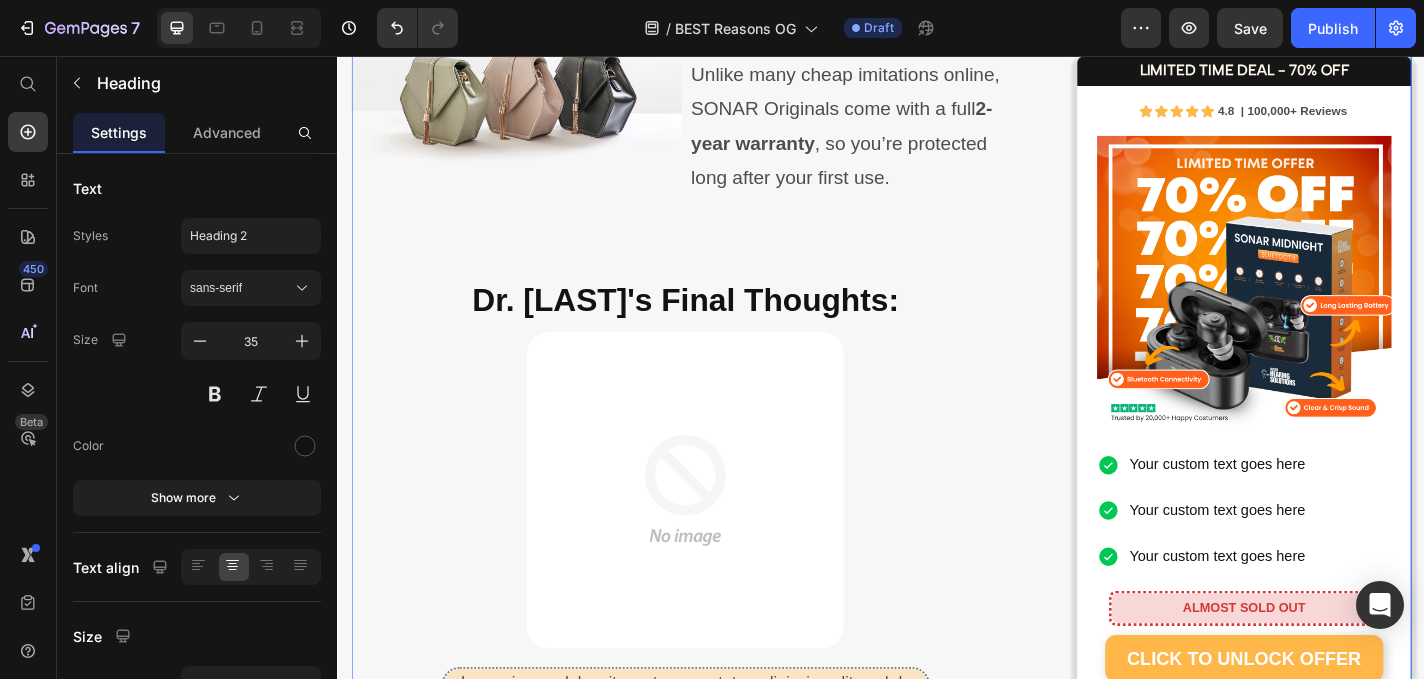 click on "⁠⁠⁠⁠⁠⁠⁠ 10 Reasons People Are Raving About SONAR Originals Heading Image By  Dr. Kate Marshall Audiology & Sound Health Expert May 28th, 2025 | 7:42 am AEST Text block Row Image Image Image Row As an audiologist who’s worked with thousands of patients struggling to hear clearly, I know how isolating and frustrating hearing loss can be. Many of my patients tell me they’ve tried expensive hearing aids that either didn’t work well, were uncomfortable, or just weren’t worth the high price tag. That’s why I’m excited to share a solution that’s changing lives — without requiring a prescription, appointment, or thousands of dollars. They’re called  SONAR Originals  — and they’re powerful, comfortable sound enhancers designed for people who want to enjoy life again without missing a word. Whether it’s conversations, phone calls, or your favourite shows, SONAR Originals help you tune back into the moments that matter most. Here’s why I recommend them: Text block Image Heading" at bounding box center [721, -2048] 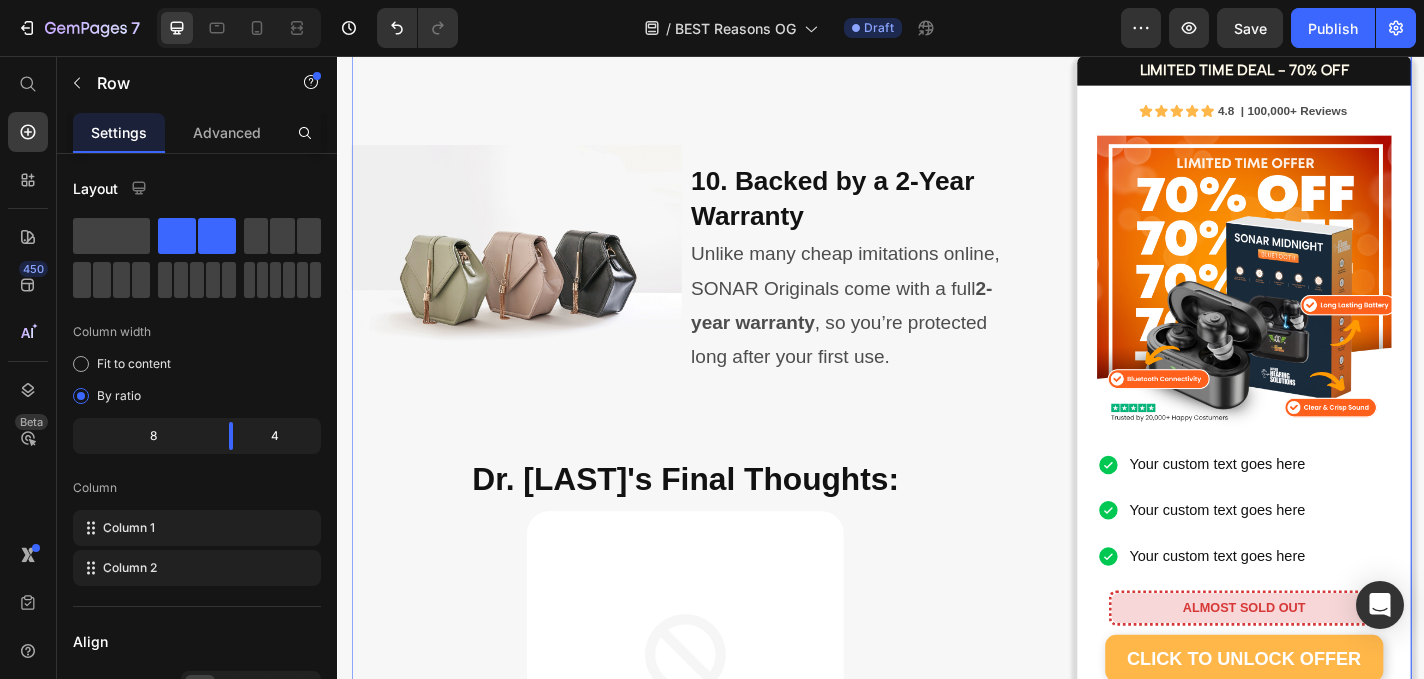 scroll, scrollTop: 5610, scrollLeft: 0, axis: vertical 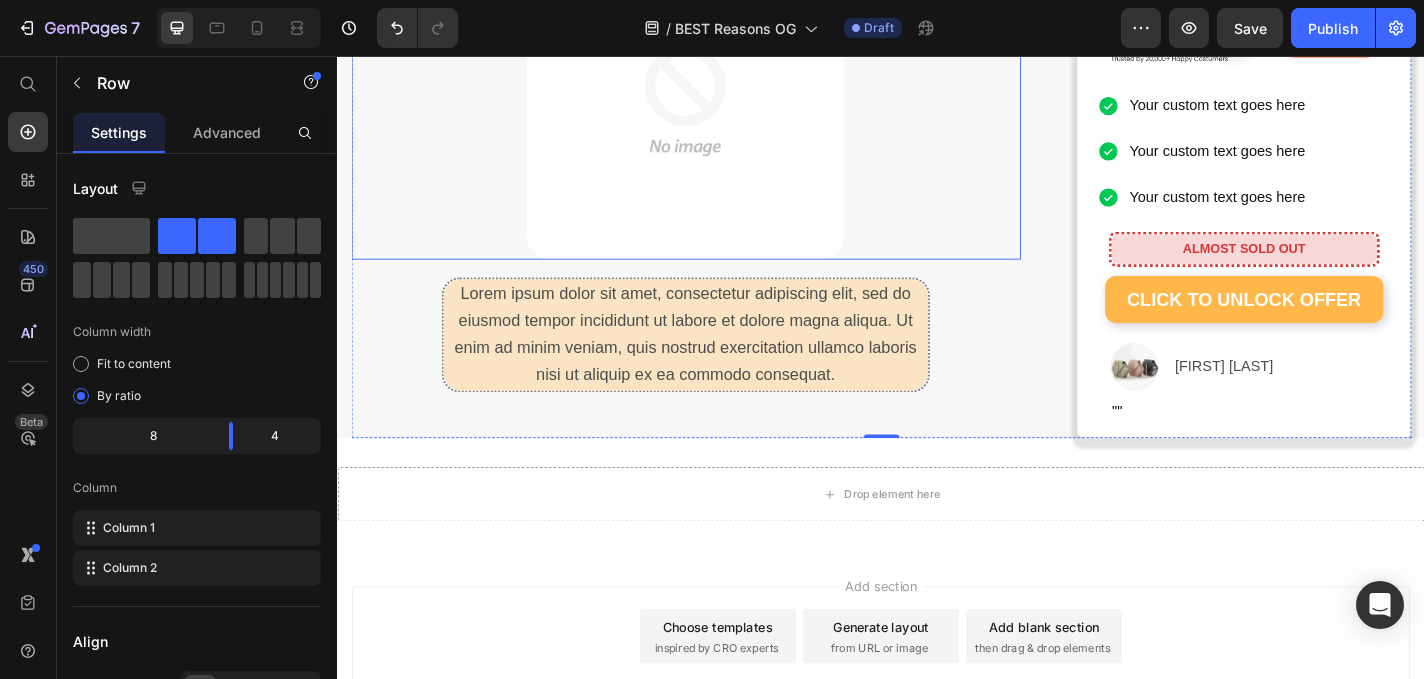 click at bounding box center [721, 105] 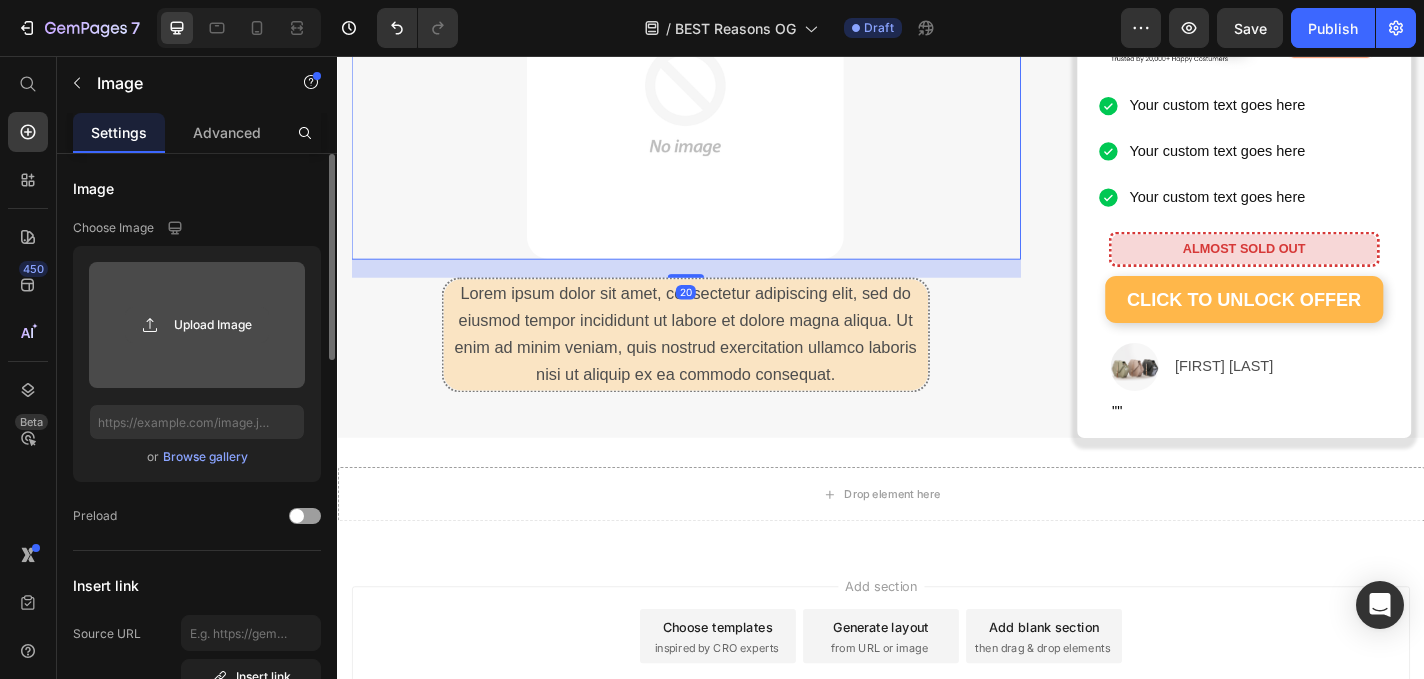 click 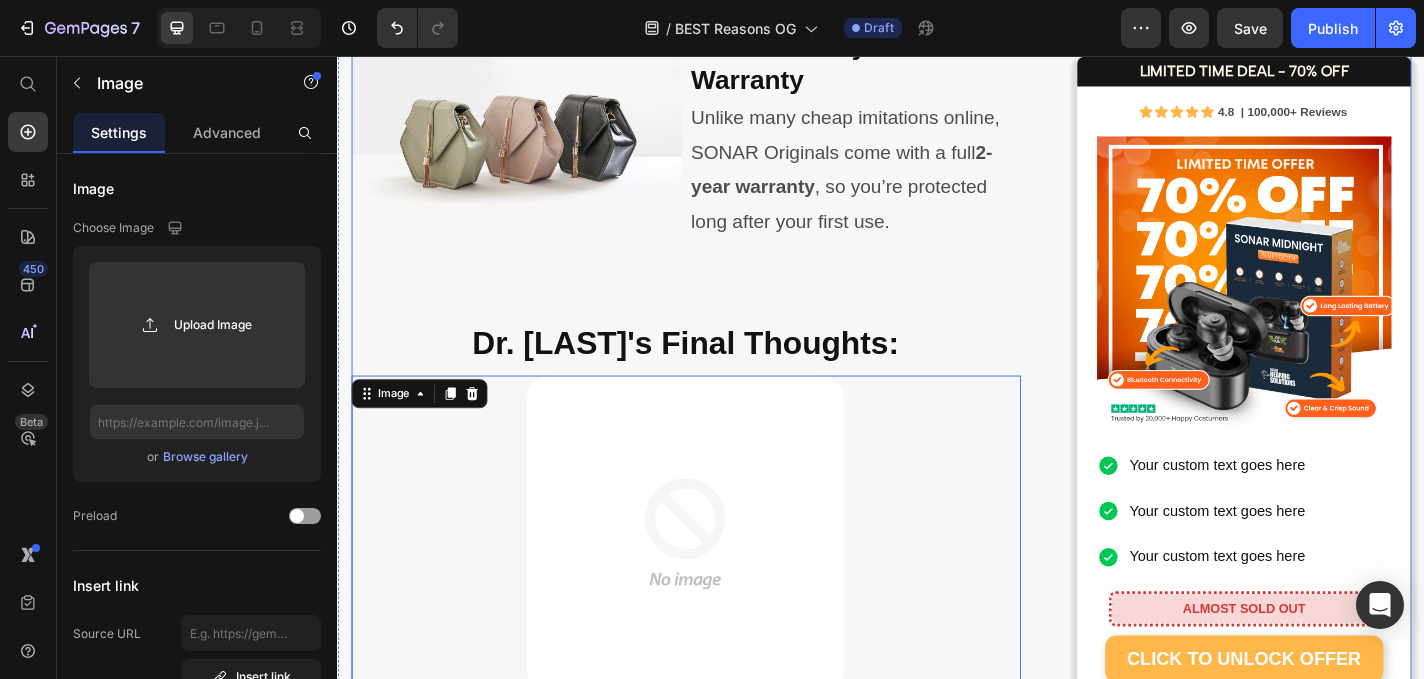 scroll, scrollTop: 5182, scrollLeft: 0, axis: vertical 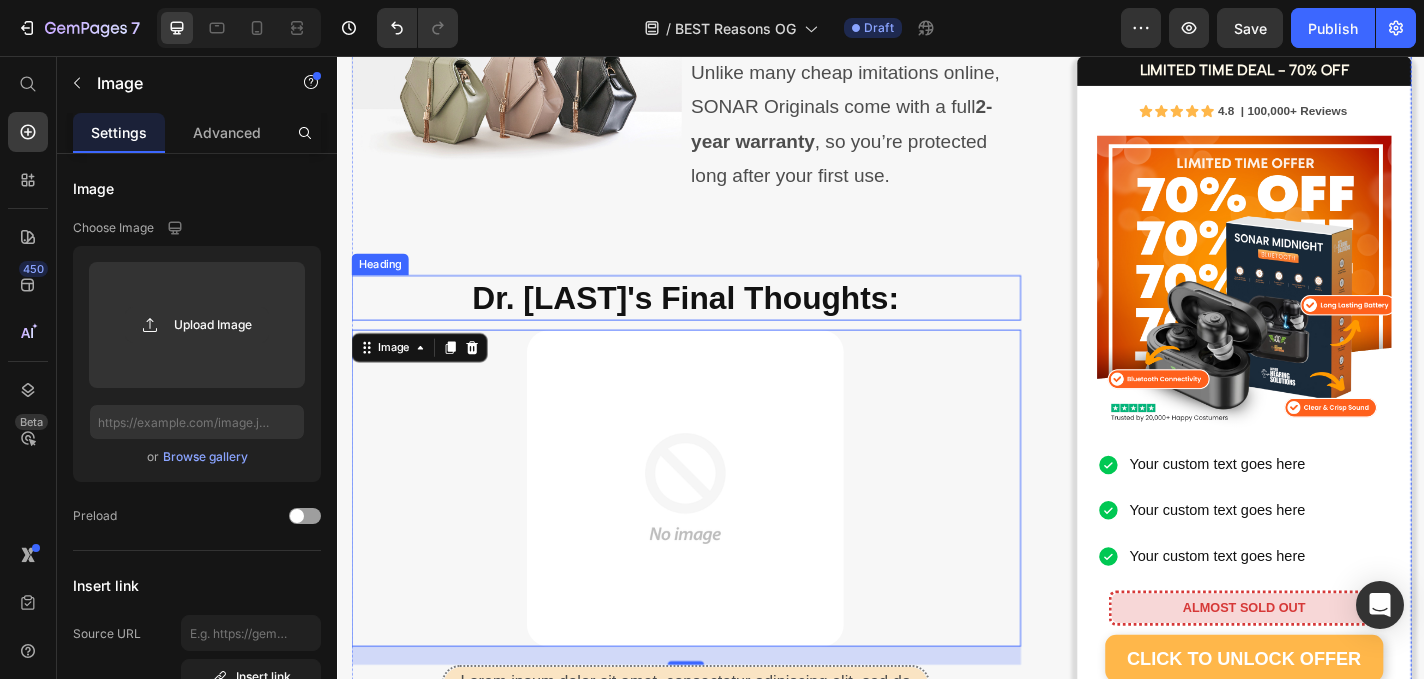 click on "Dr. Marshall's Final Thoughts:" at bounding box center (721, 322) 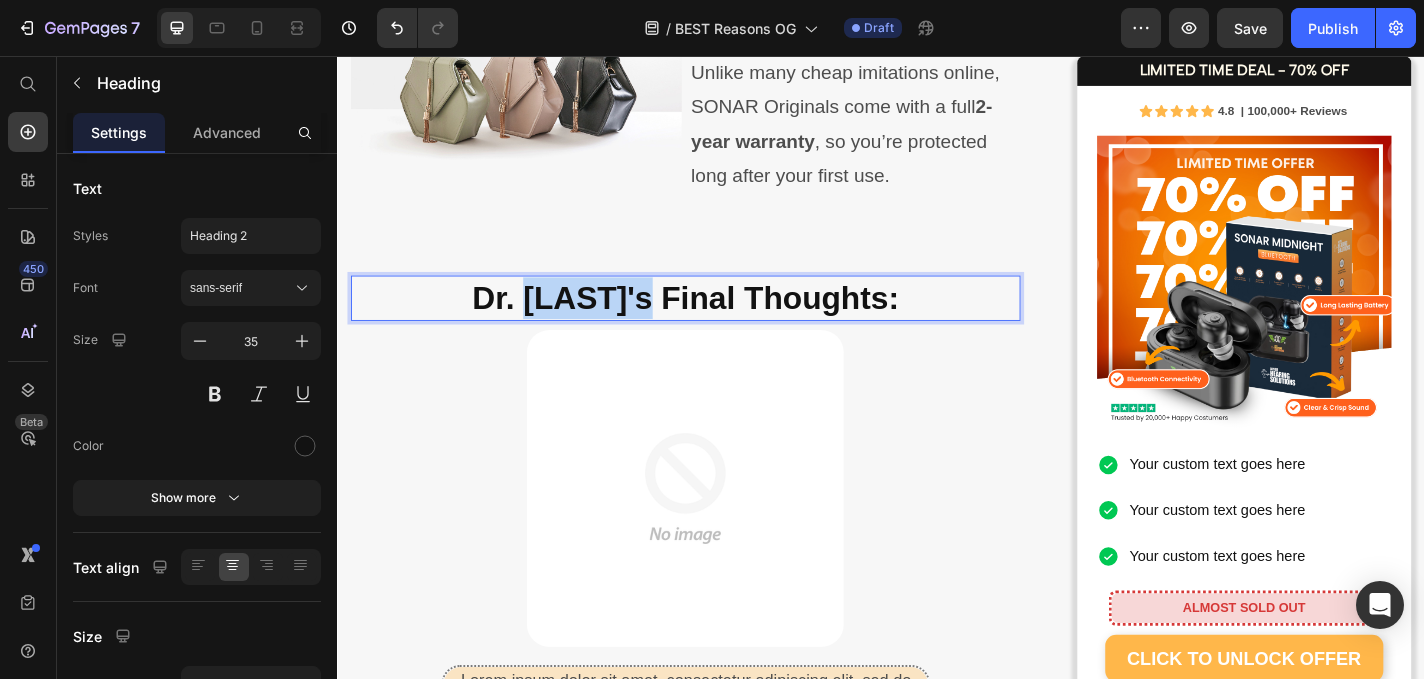 drag, startPoint x: 666, startPoint y: 325, endPoint x: 525, endPoint y: 324, distance: 141.00354 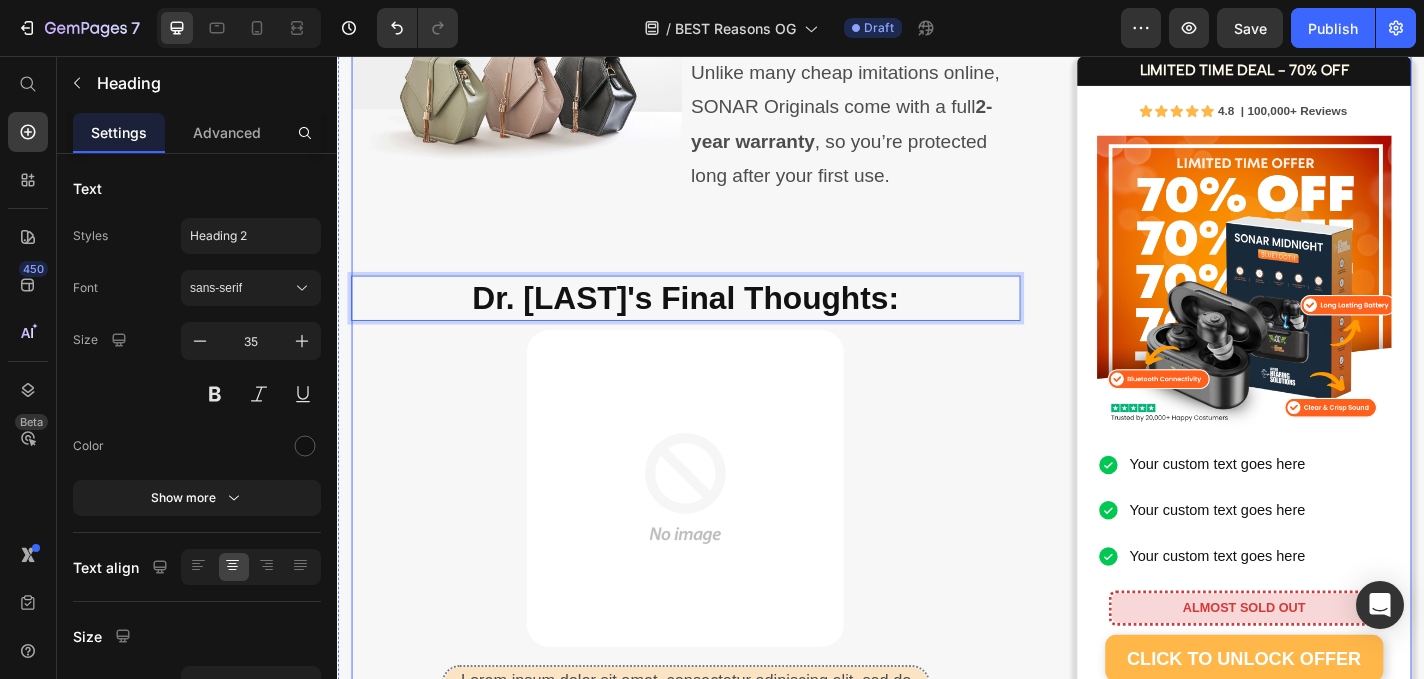click at bounding box center [534, 91] 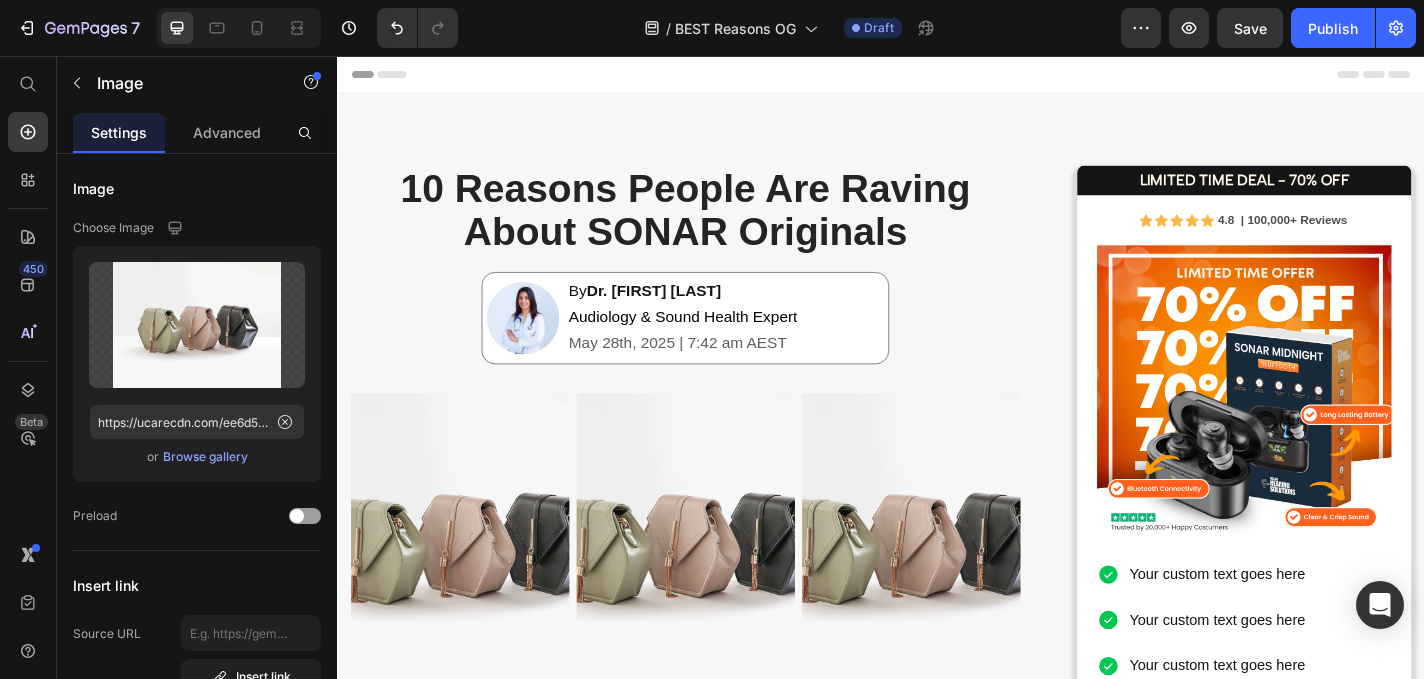 scroll, scrollTop: 3, scrollLeft: 0, axis: vertical 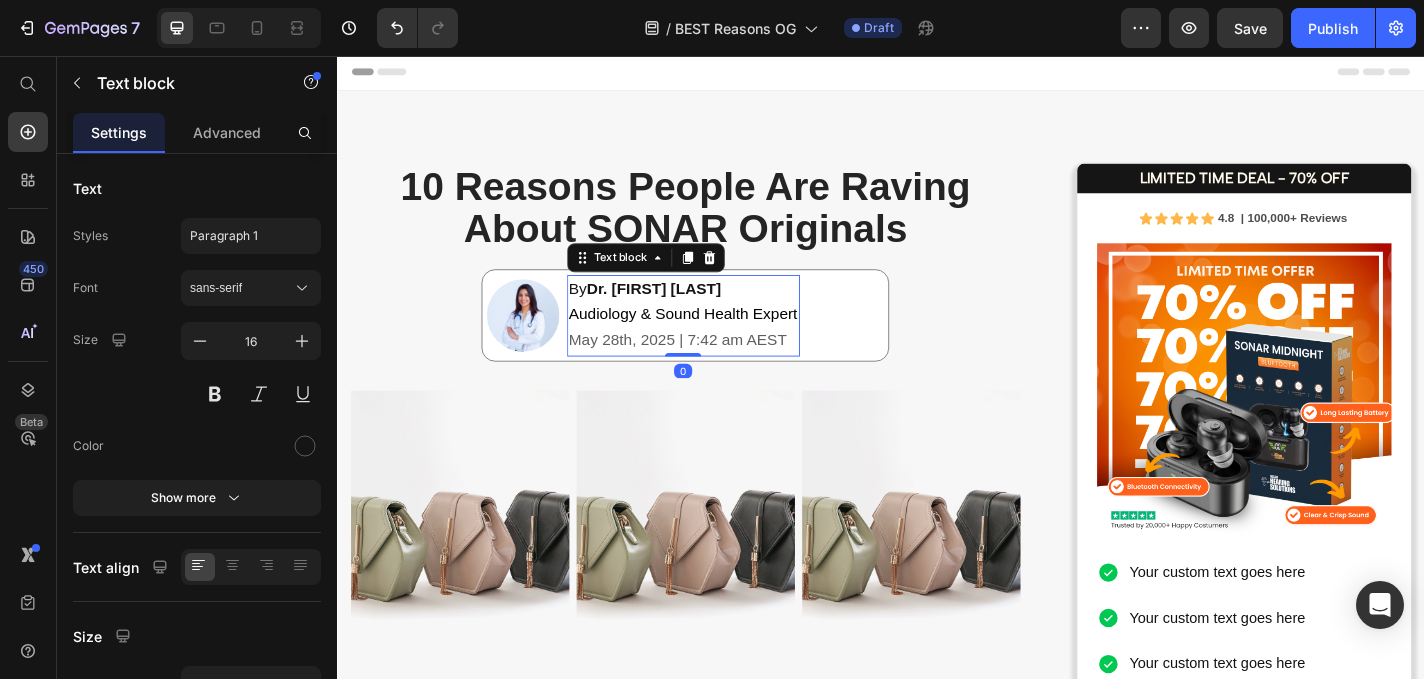 click on "Dr. Kate Marshall" at bounding box center [686, 312] 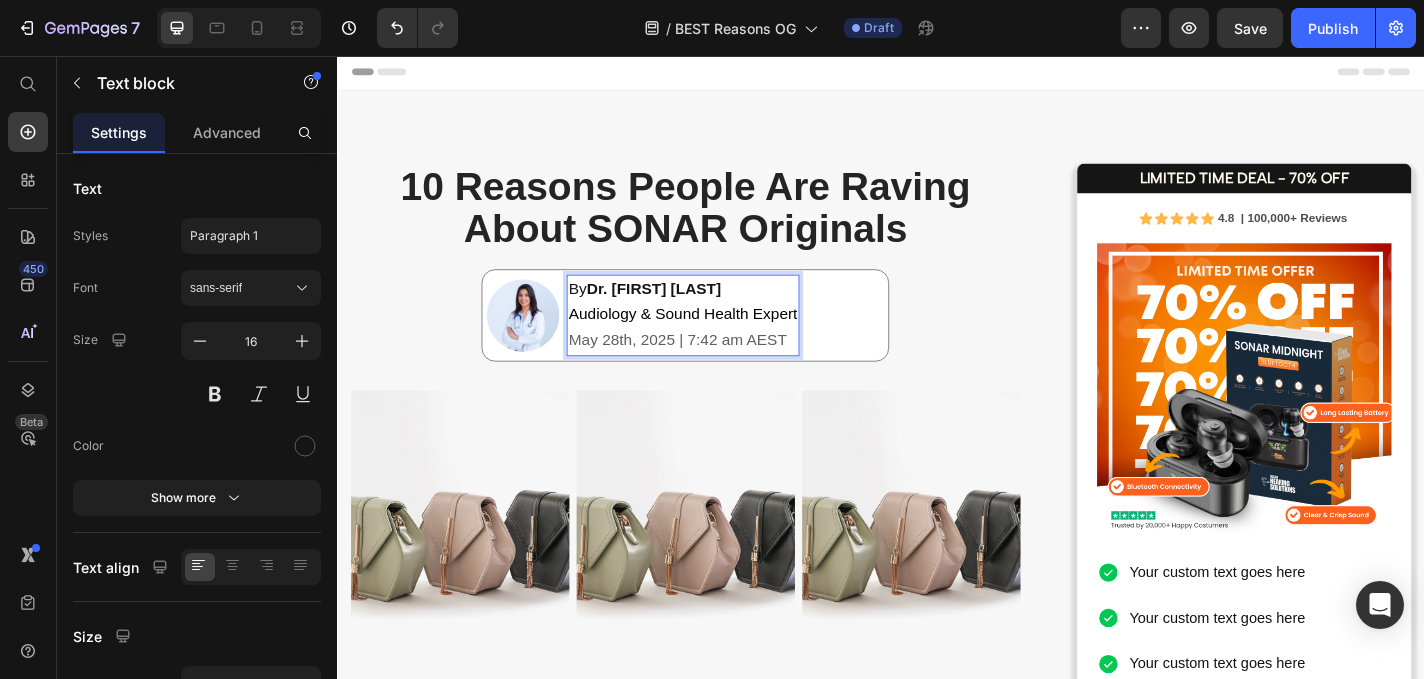 click on "Dr. Kate Marshall" at bounding box center (686, 312) 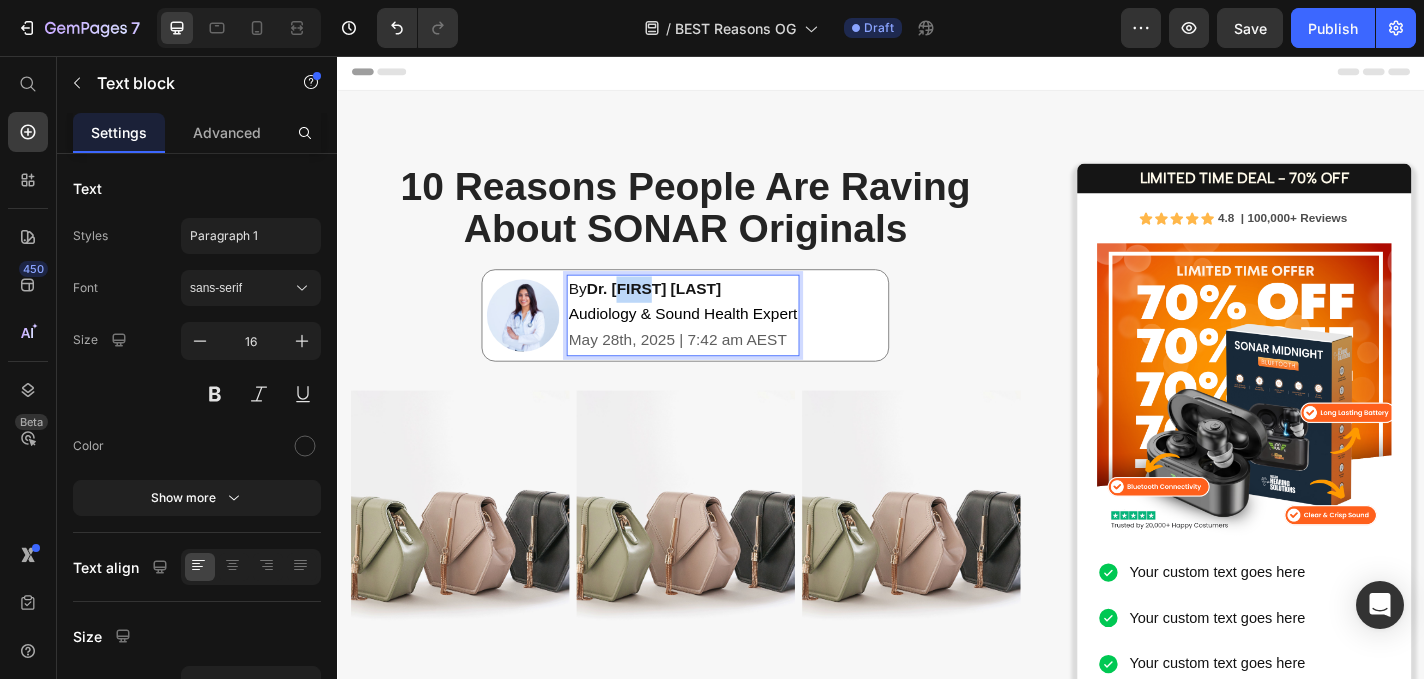 click on "Dr. Kate Marshall" at bounding box center (686, 312) 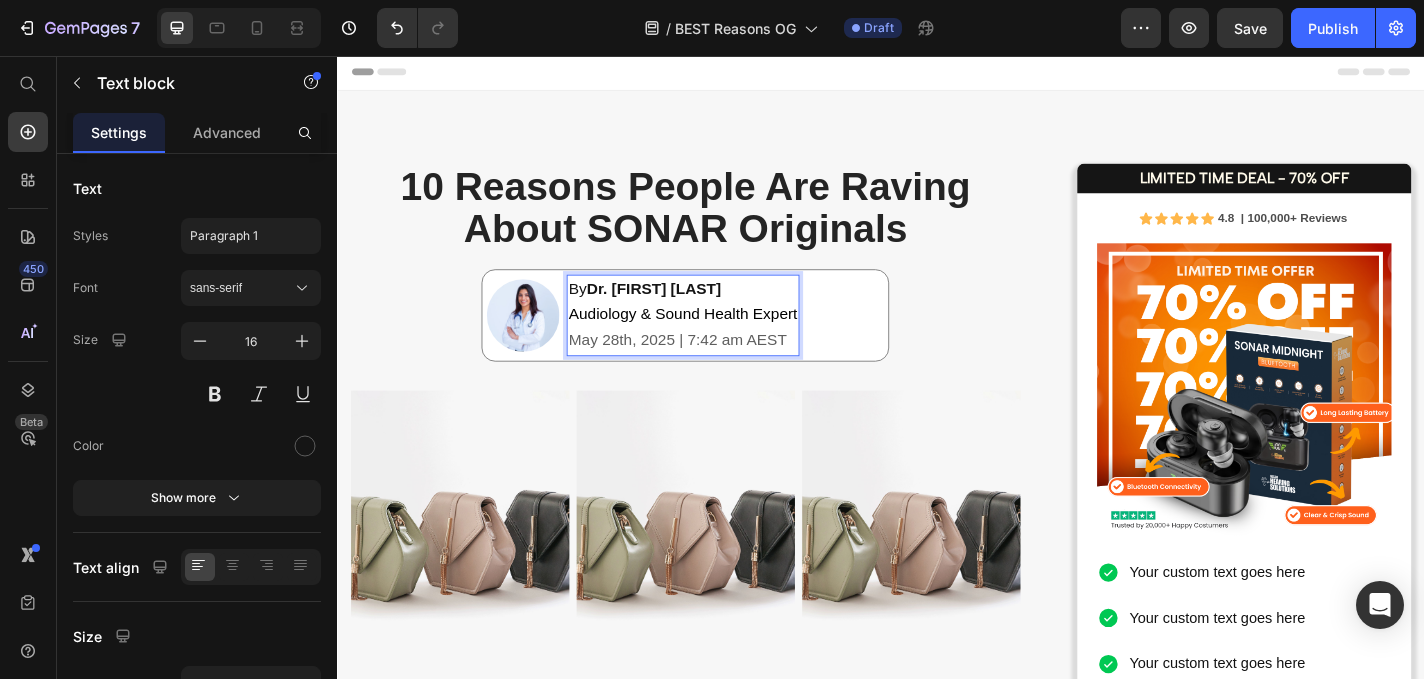 click on "Dr. Emily Marshall" at bounding box center (686, 312) 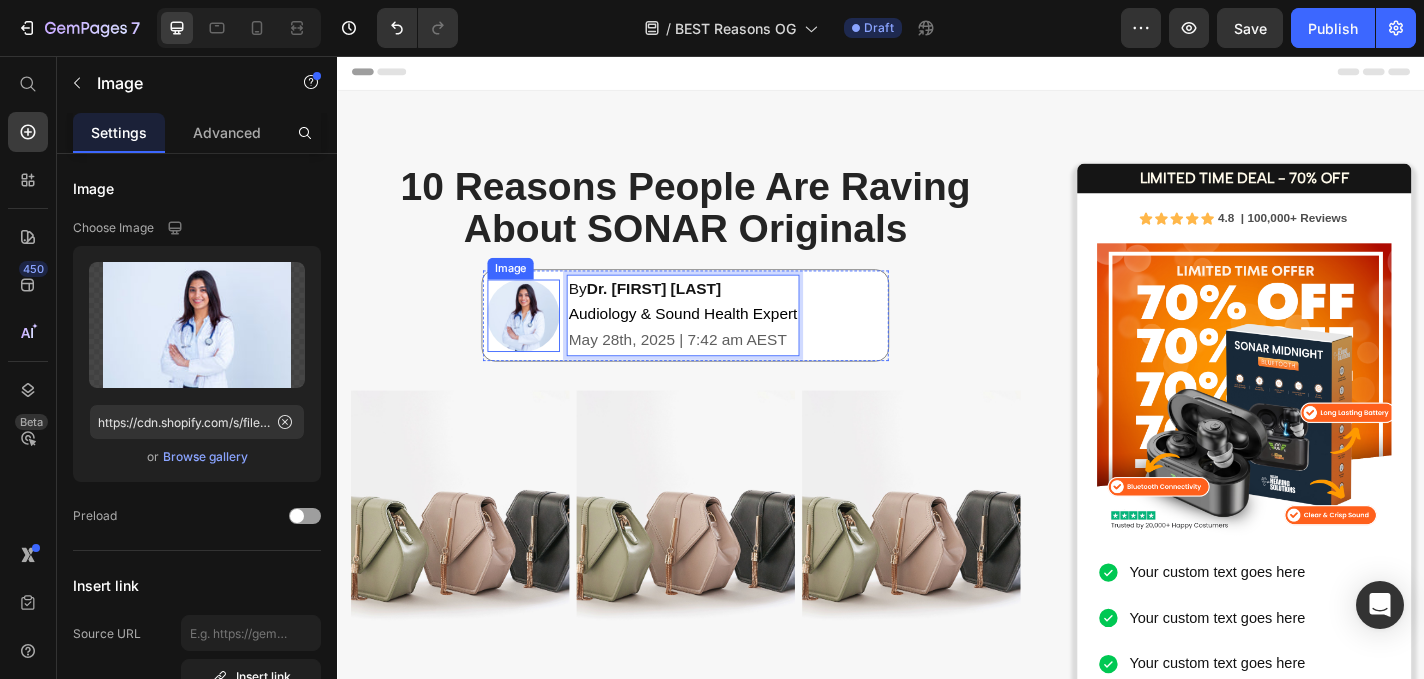 click at bounding box center [542, 342] 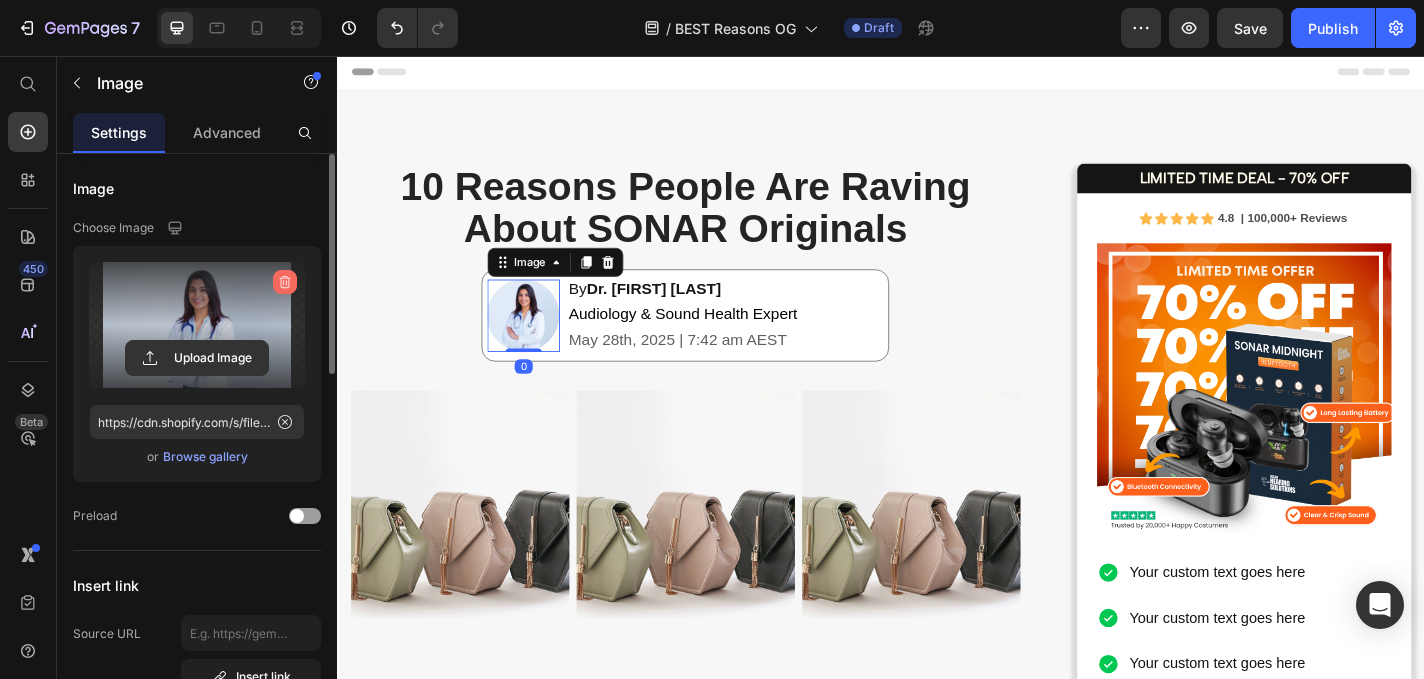 click at bounding box center (285, 282) 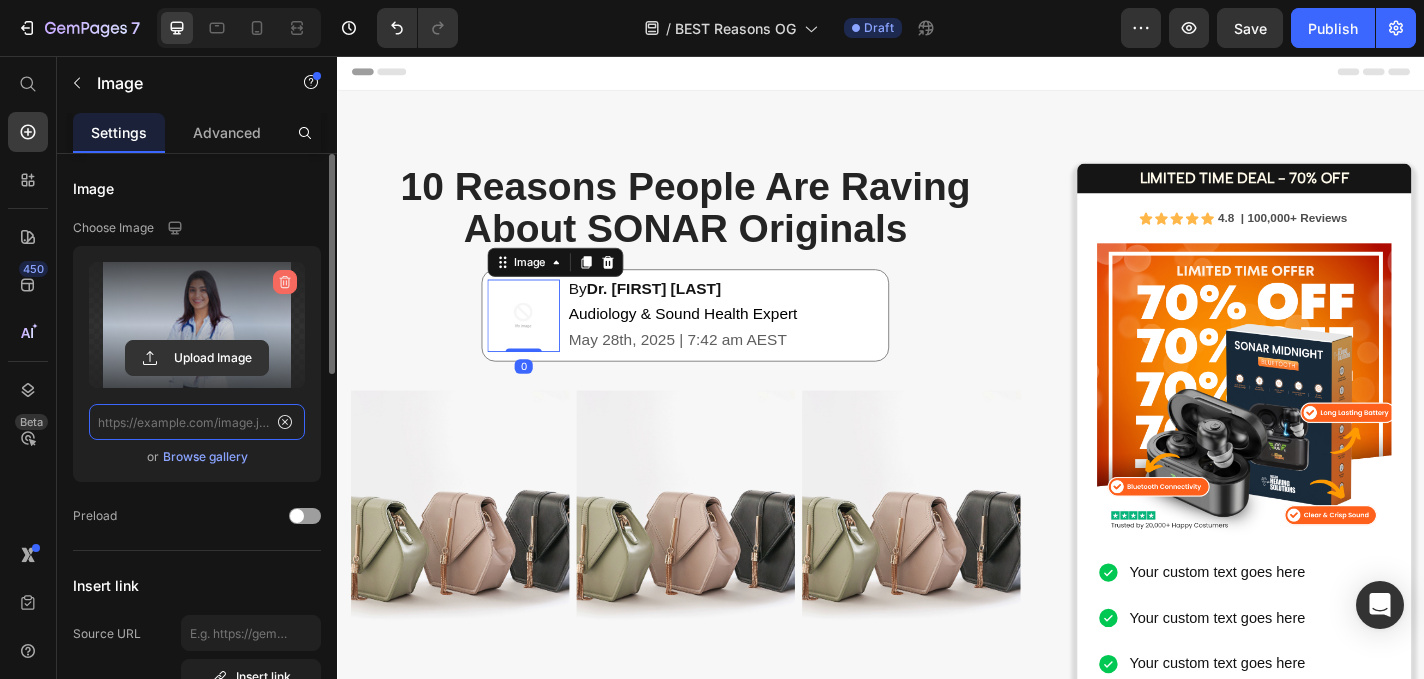 scroll, scrollTop: 0, scrollLeft: 0, axis: both 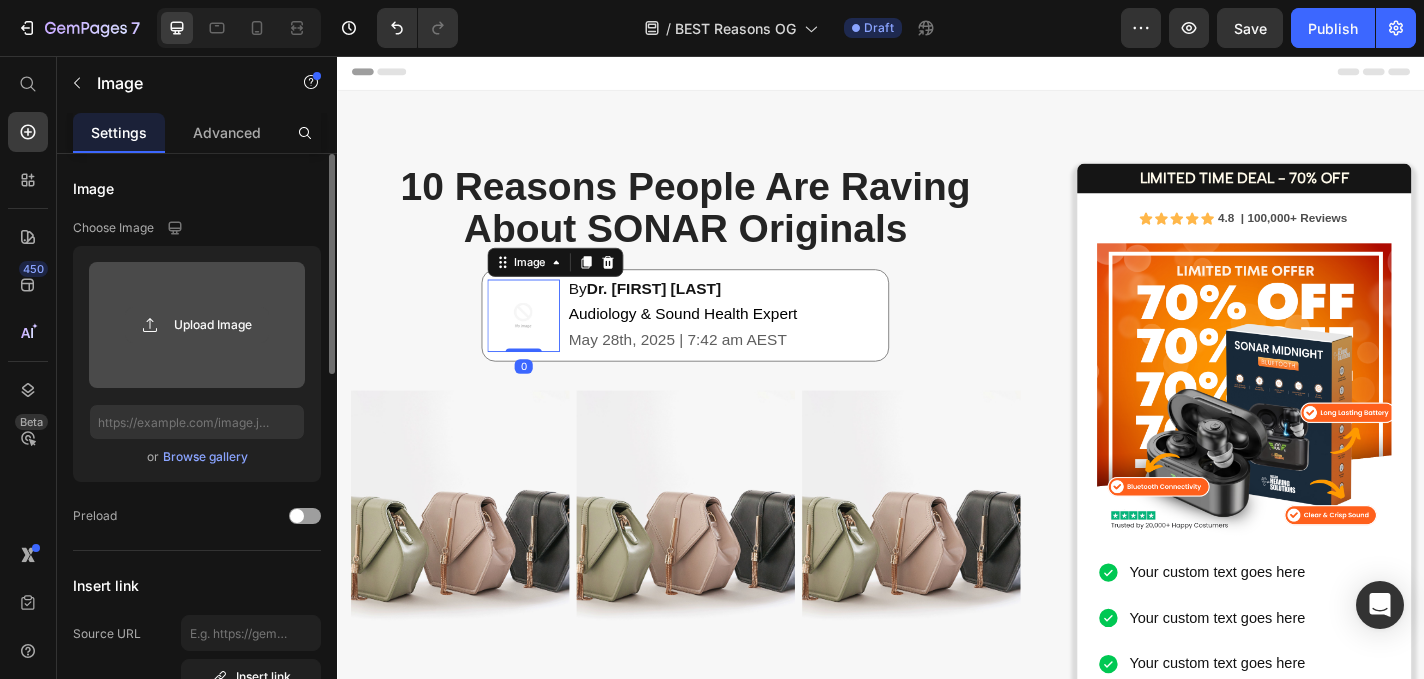 click 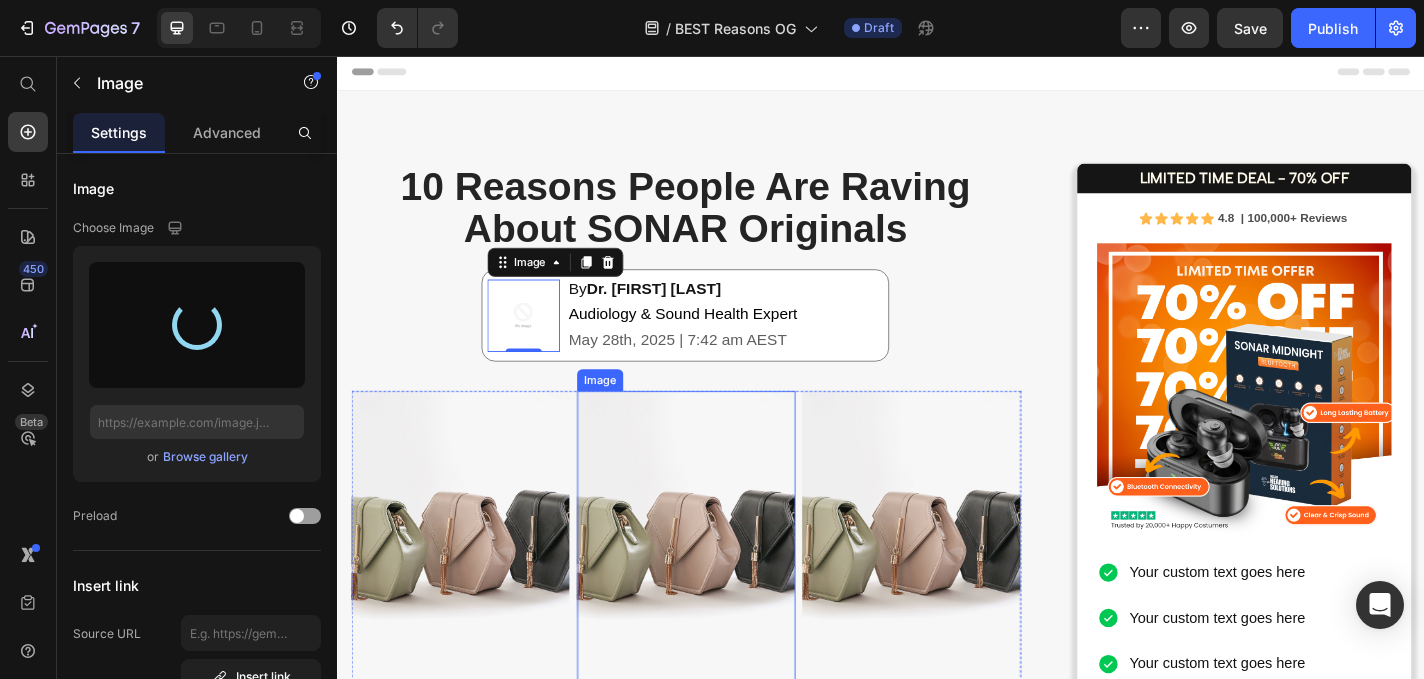 type on "https://cdn.shopify.com/s/files/1/0591/6013/3695/files/gempages_559210303552750573-48c3967c-79a2-4fe3-875a-a9be0d8c3202.png" 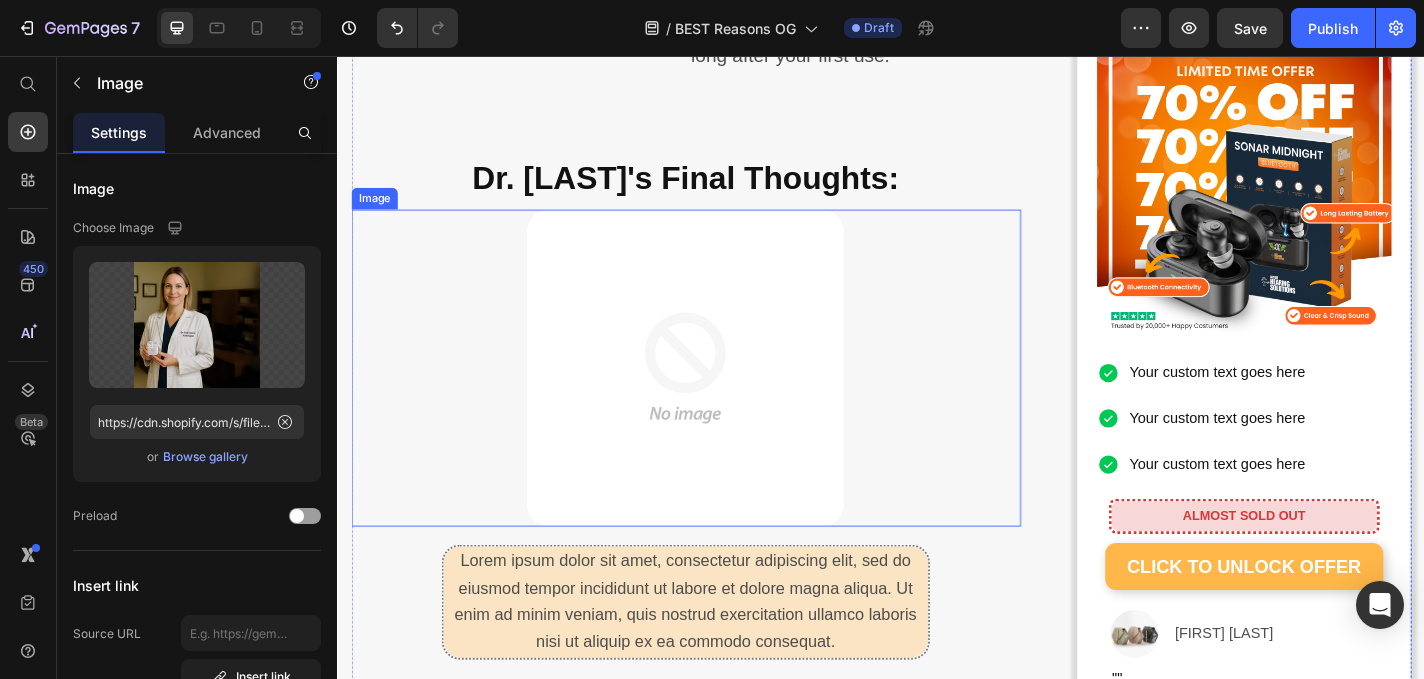 scroll, scrollTop: 5284, scrollLeft: 0, axis: vertical 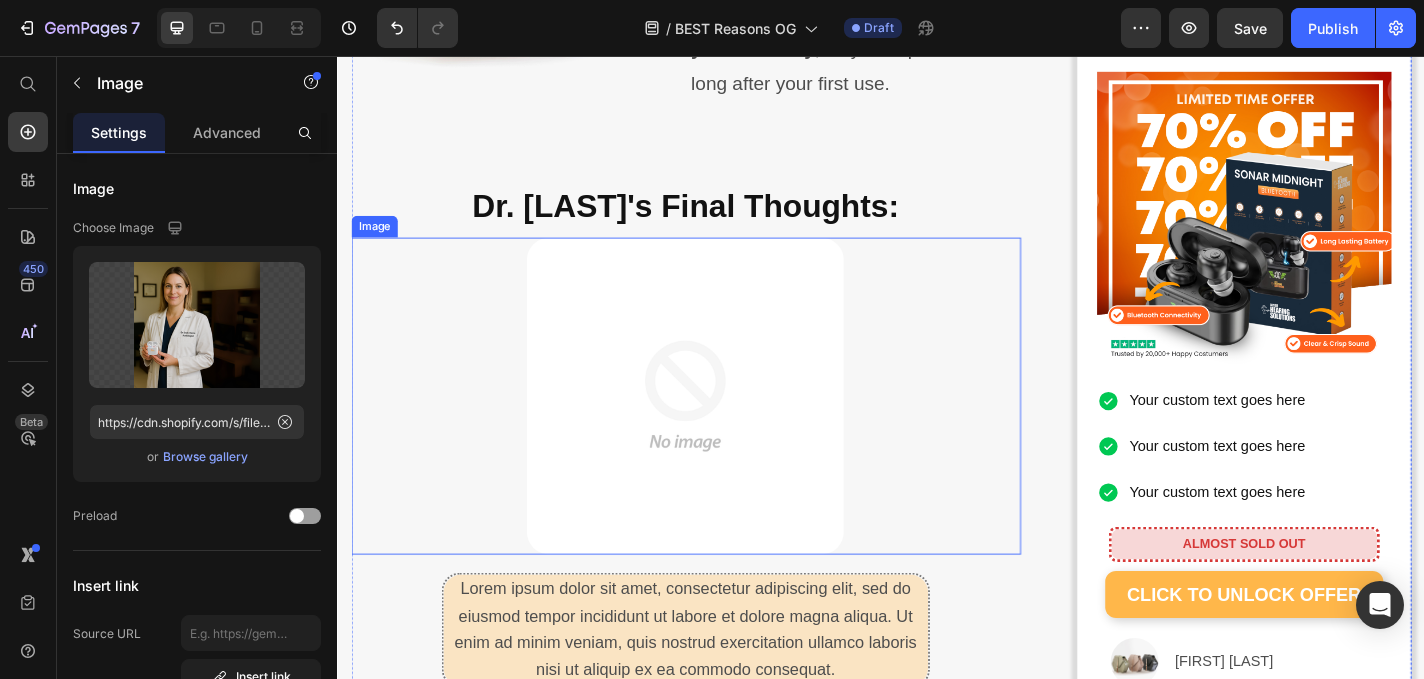 click at bounding box center [721, 431] 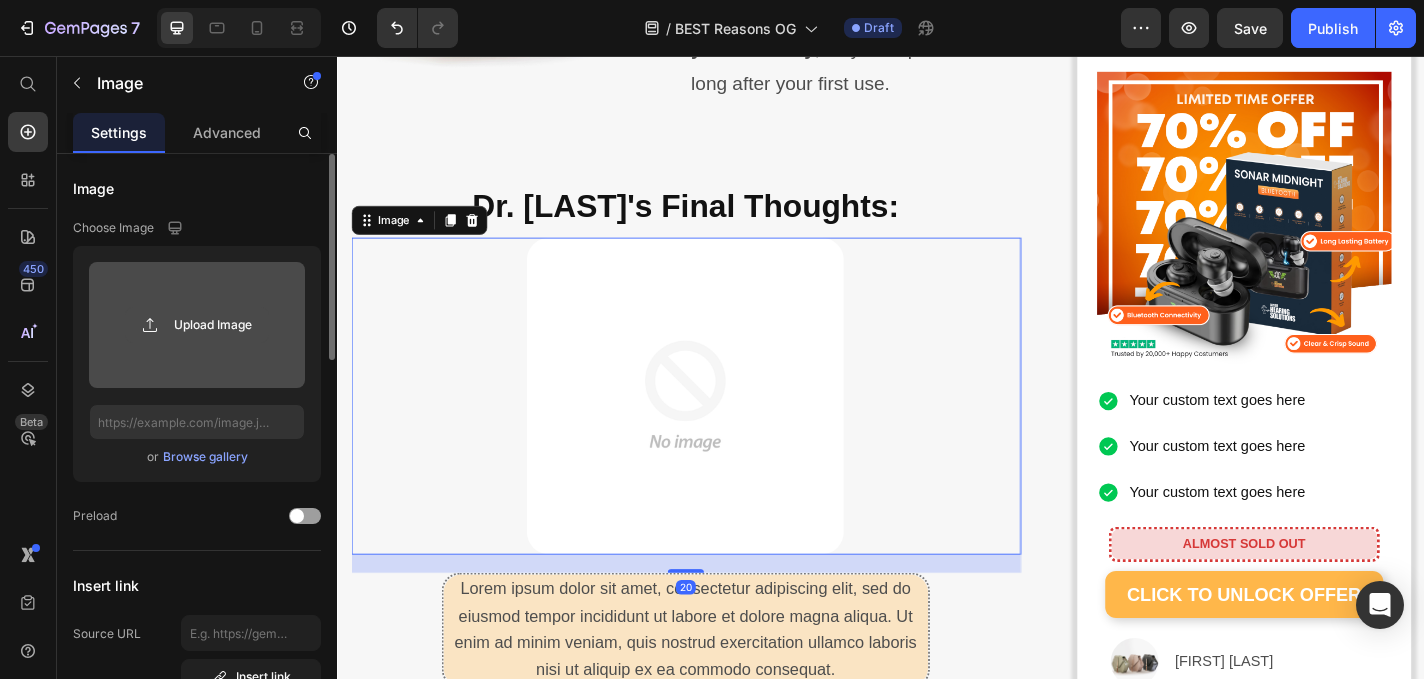 click 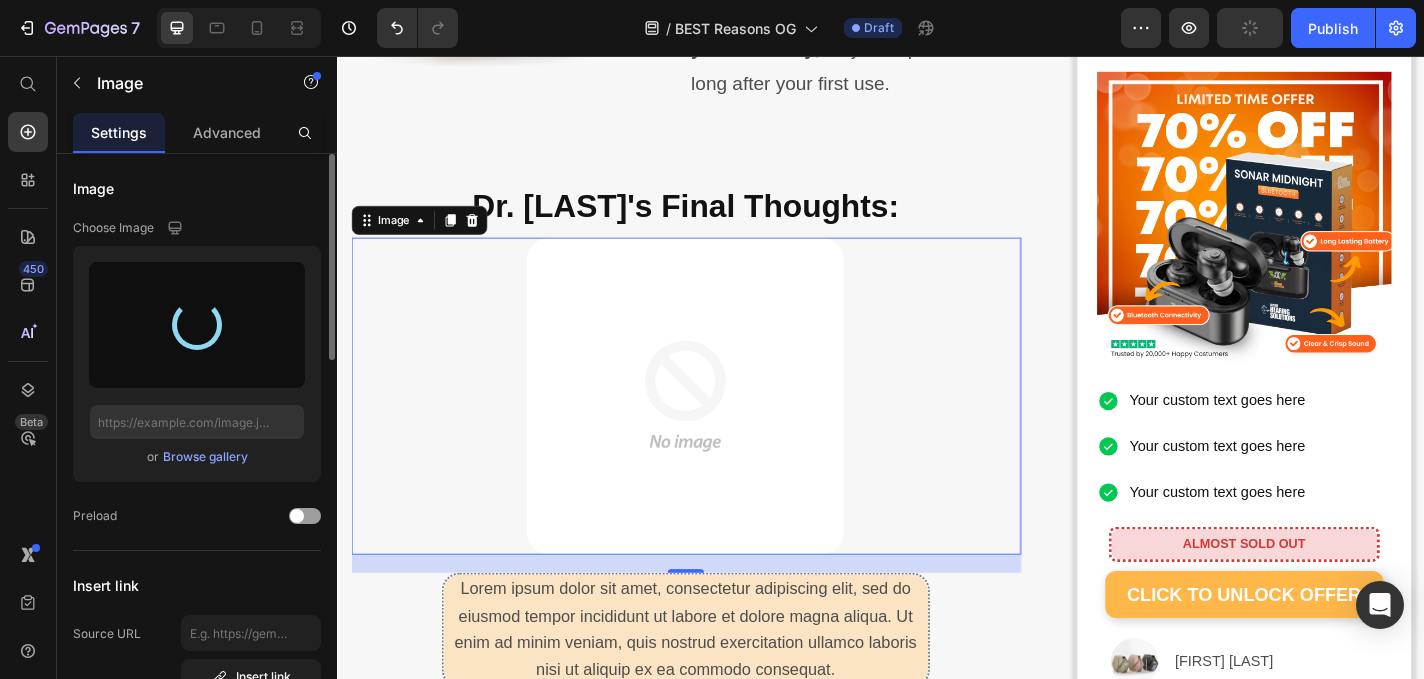 type on "https://cdn.shopify.com/s/files/1/0591/6013/3695/files/gempages_559210303552750573-48c3967c-79a2-4fe3-875a-a9be0d8c3202.png" 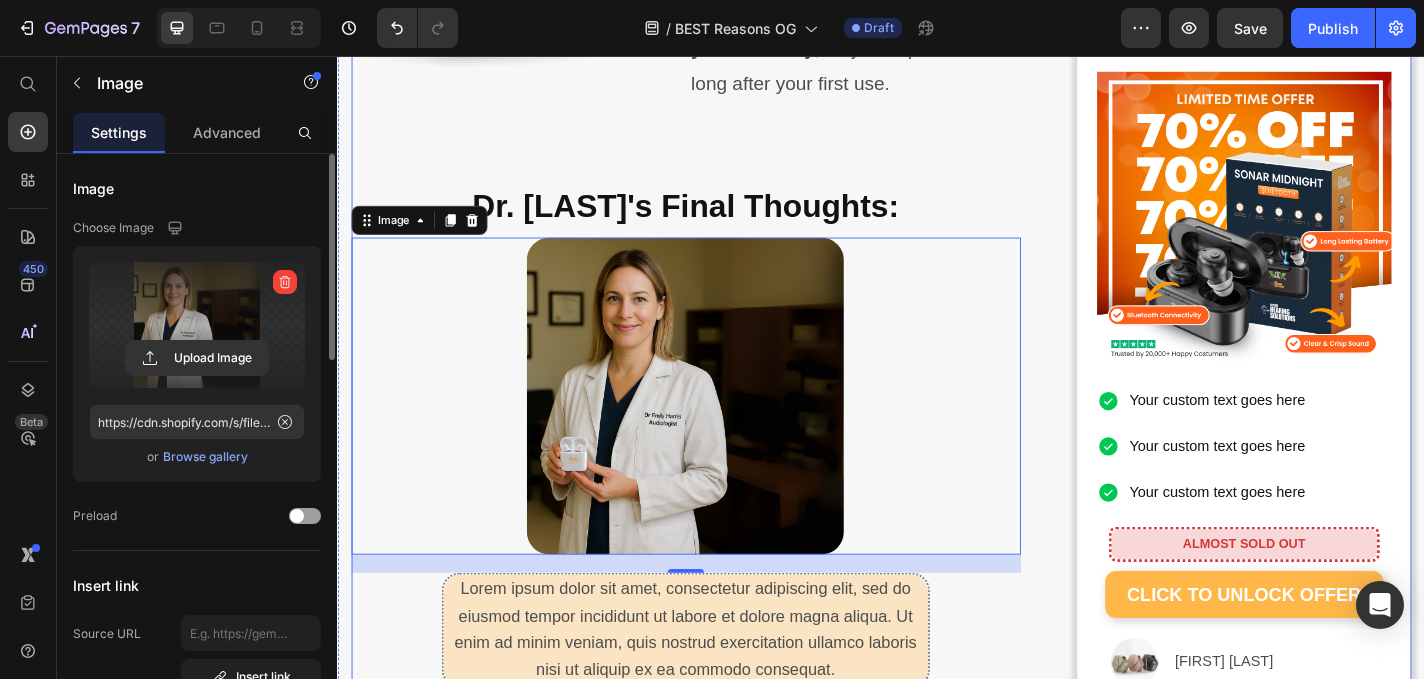 click on "Dr. Walker's Final Thoughts:" at bounding box center (721, 220) 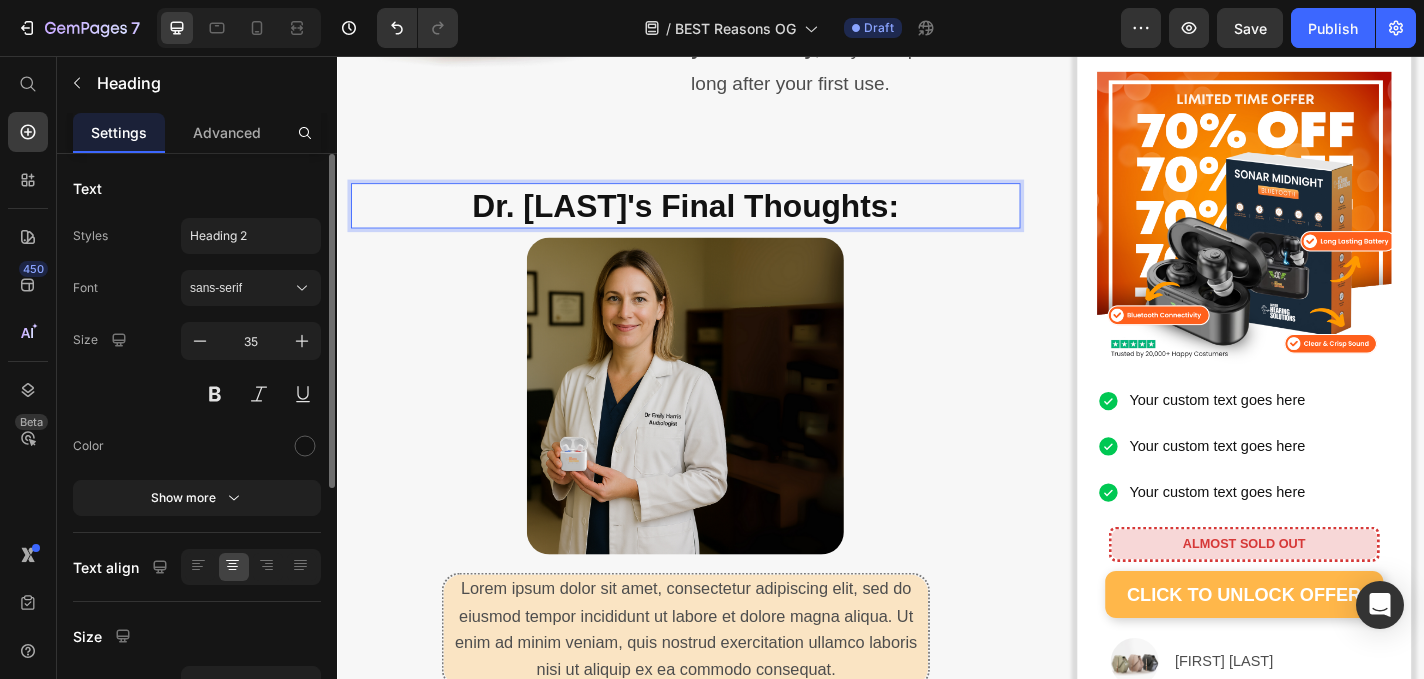 click on "Dr. Walker's Final Thoughts:" at bounding box center [721, 220] 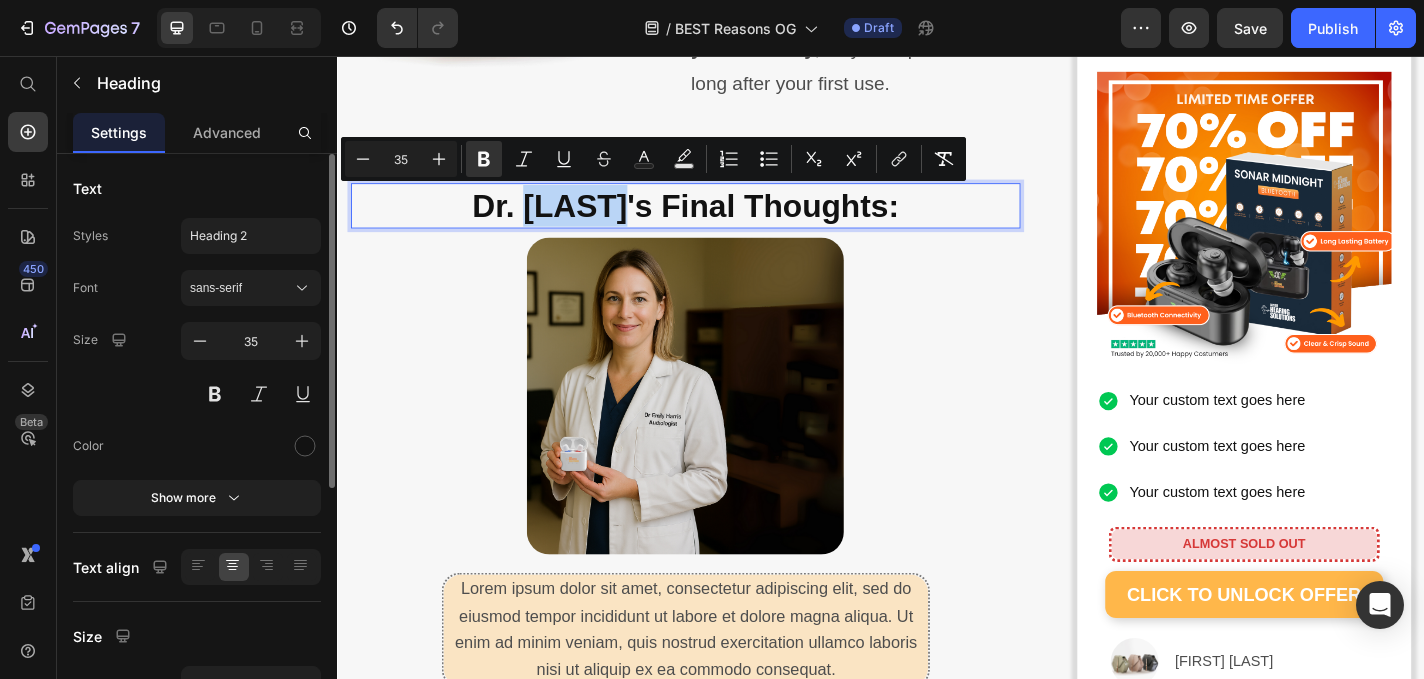 drag, startPoint x: 654, startPoint y: 225, endPoint x: 554, endPoint y: 224, distance: 100.005 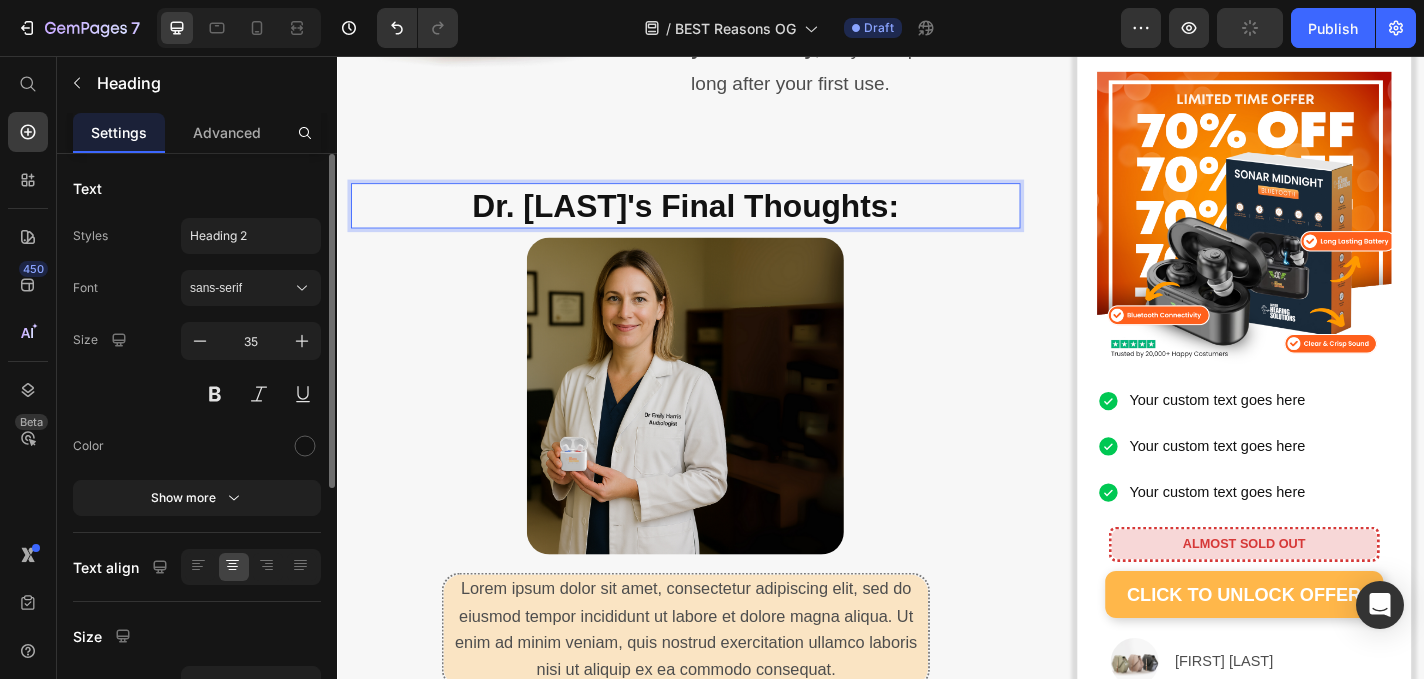 click on "Dr. Harris's Final Thoughts:" at bounding box center (721, 220) 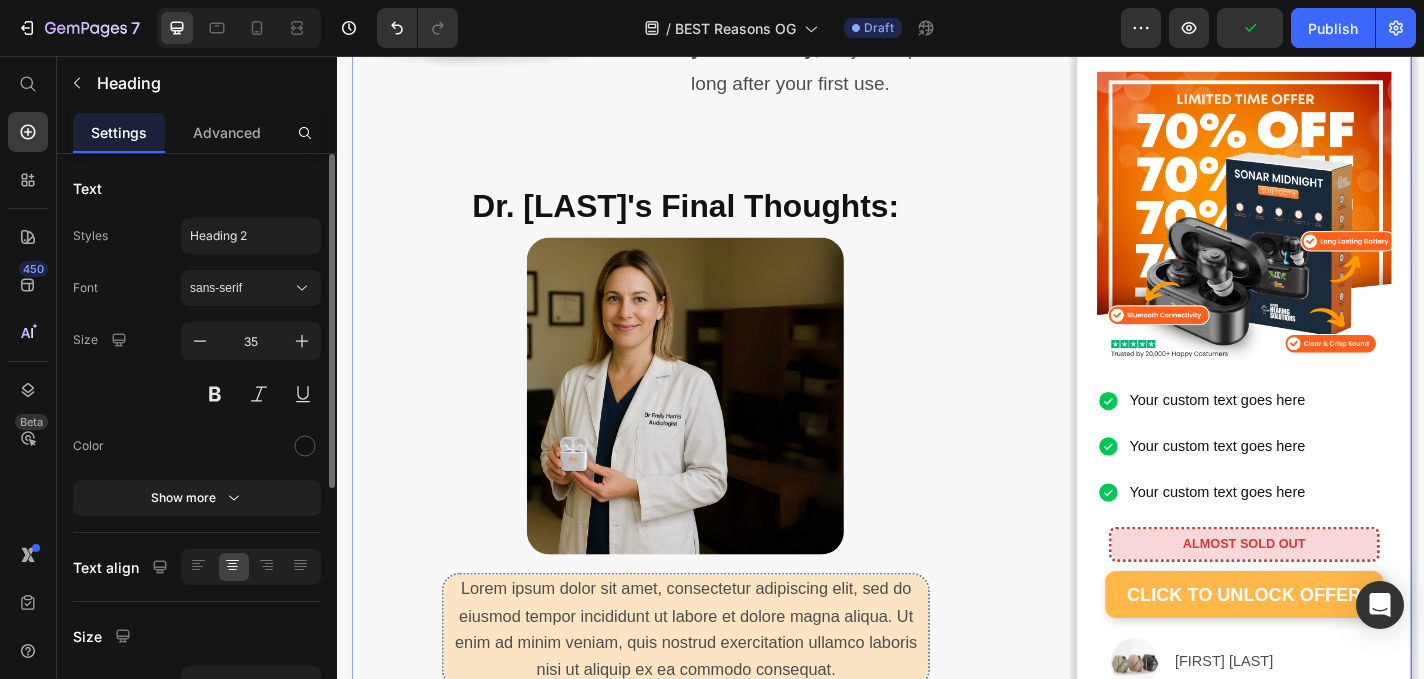 click on "⁠⁠⁠⁠⁠⁠⁠ 10 Reasons People Are Raving About SONAR Originals Heading Image By  Dr. Emily Walker Audiology & Sound Health Expert May 28th, 2025 | 7:42 am AEST Text block Row Image Image Image Row As an audiologist who’s worked with thousands of patients struggling to hear clearly, I know how isolating and frustrating hearing loss can be. Many of my patients tell me they’ve tried expensive hearing aids that either didn’t work well, were uncomfortable, or just weren’t worth the high price tag. That’s why I’m excited to share a solution that’s changing lives — without requiring a prescription, appointment, or thousands of dollars. They’re called  SONAR Originals  — and they’re powerful, comfortable sound enhancers designed for people who want to enjoy life again without missing a word. Whether it’s conversations, phone calls, or your favourite shows, SONAR Originals help you tune back into the moments that matter most. Here’s why I recommend them: Text block Image Heading Row" at bounding box center (721, -2152) 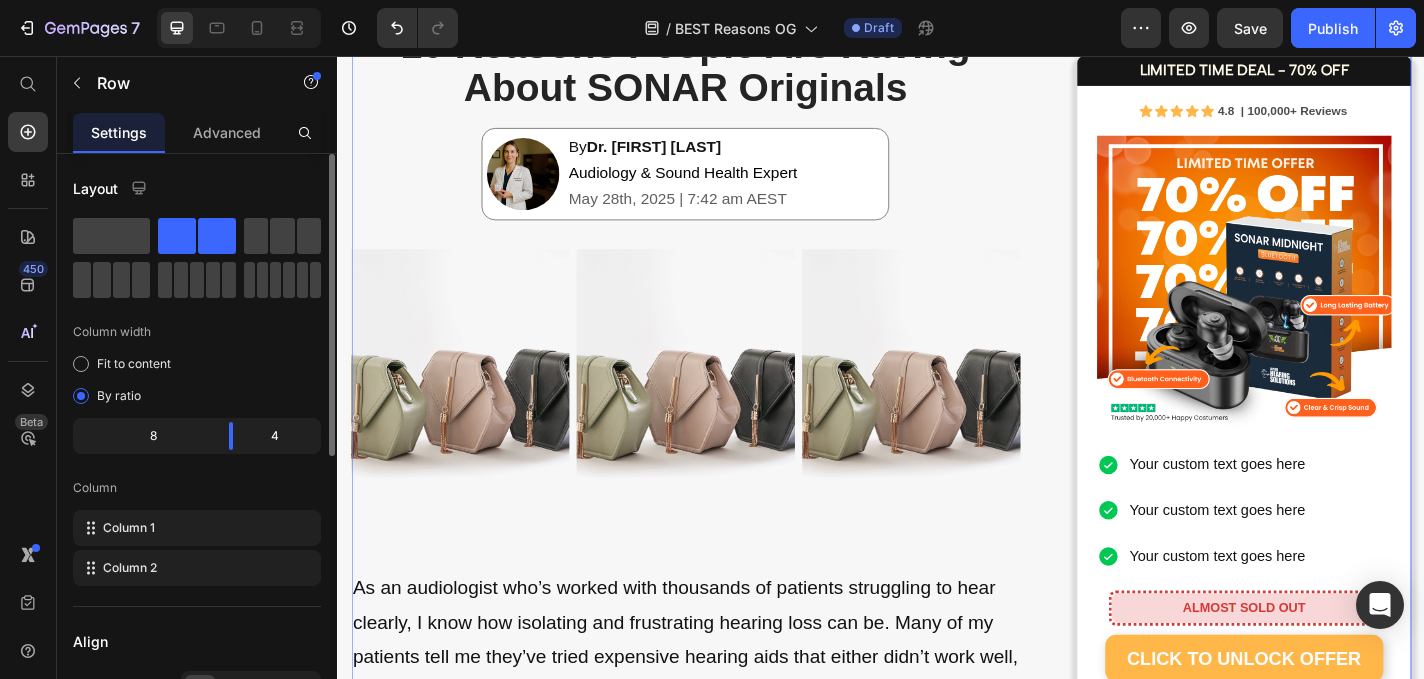 scroll, scrollTop: 146, scrollLeft: 0, axis: vertical 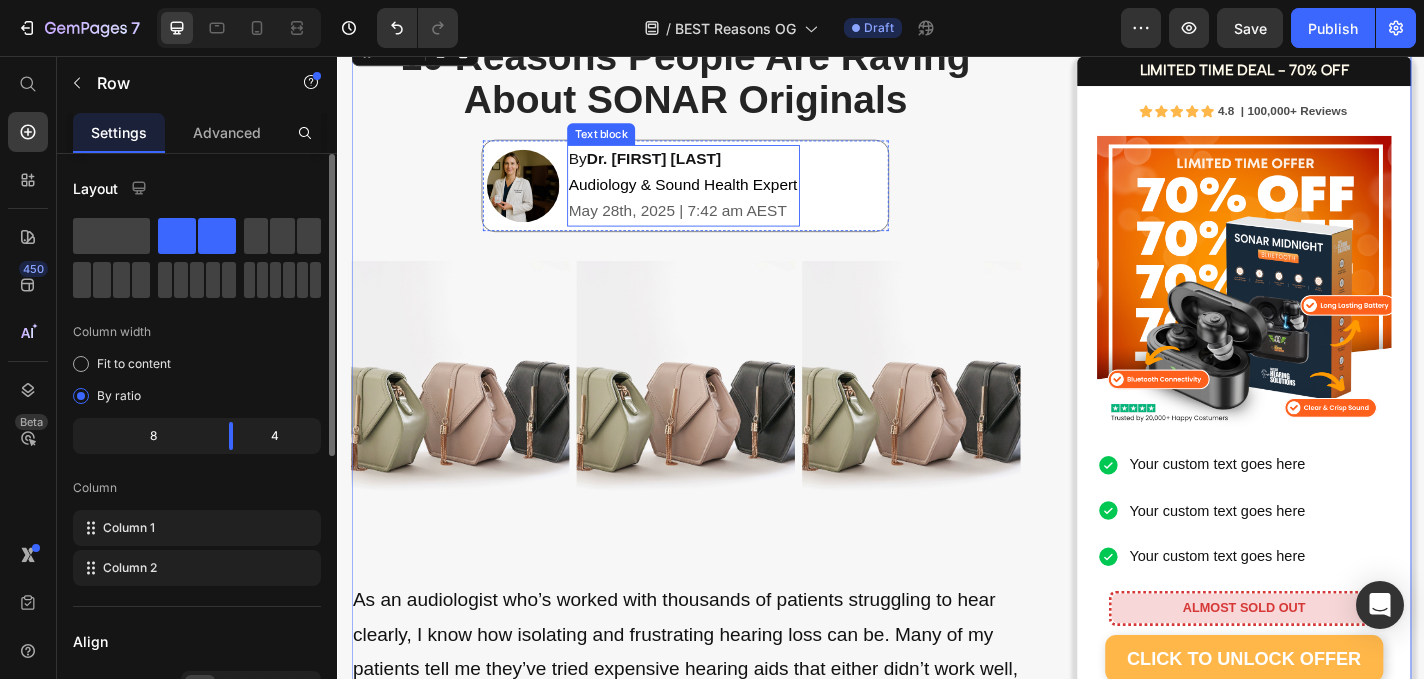 click on "By  Dr. Emily Walker Audiology & Sound Health Expert May 28th, 2025 | 7:42 am AEST" at bounding box center [718, 199] 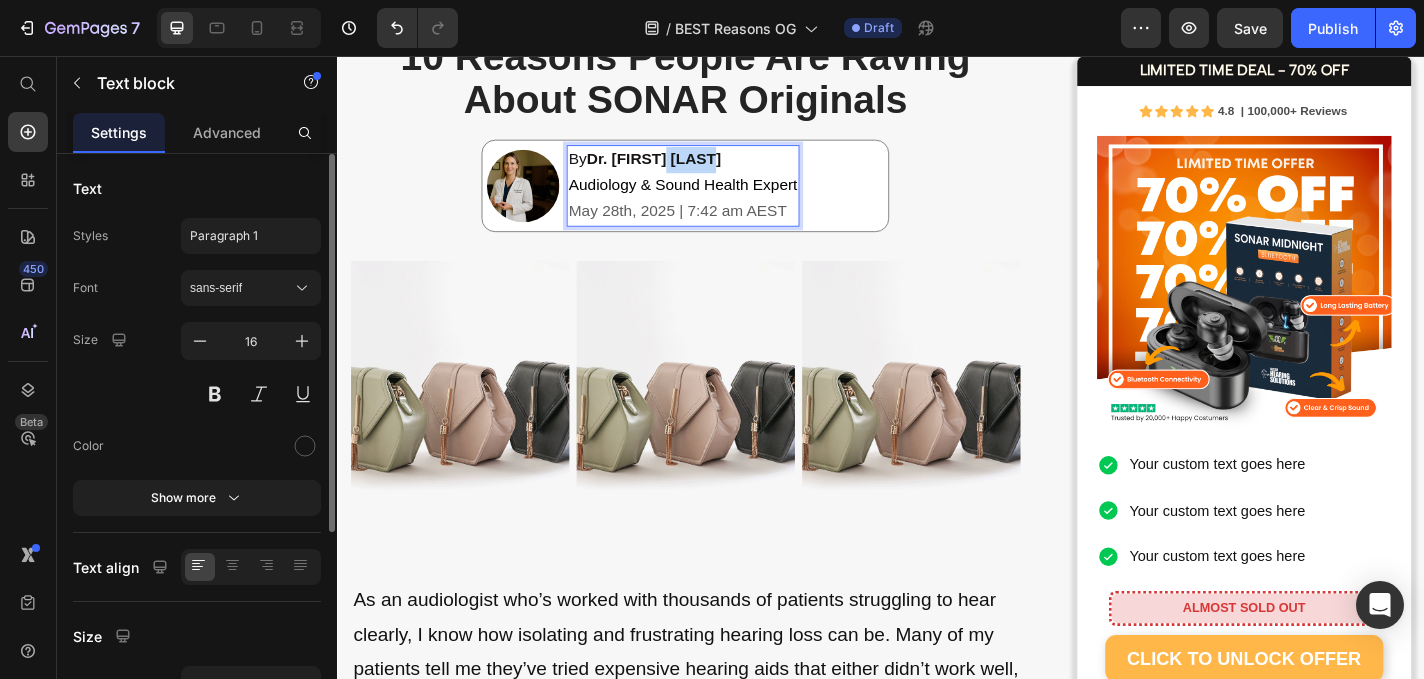 click on "Dr. Emily Walker" at bounding box center (686, 169) 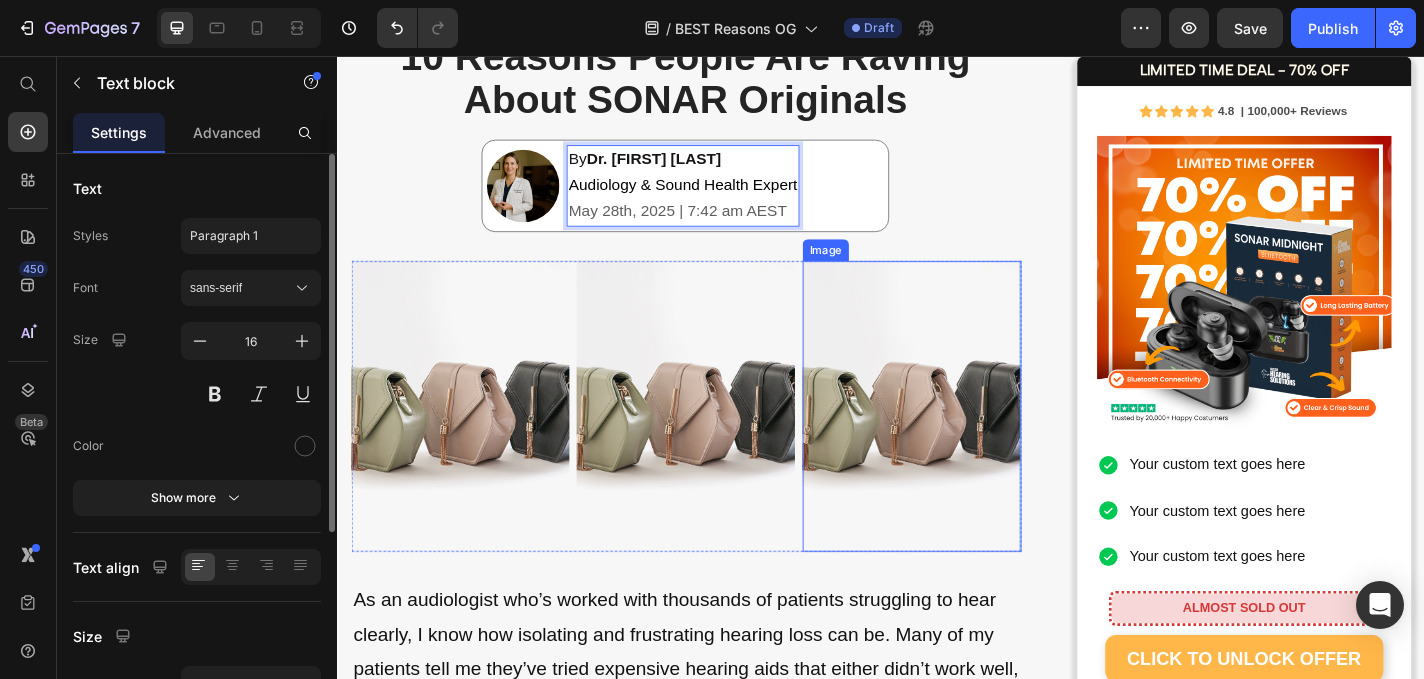 click at bounding box center [970, 442] 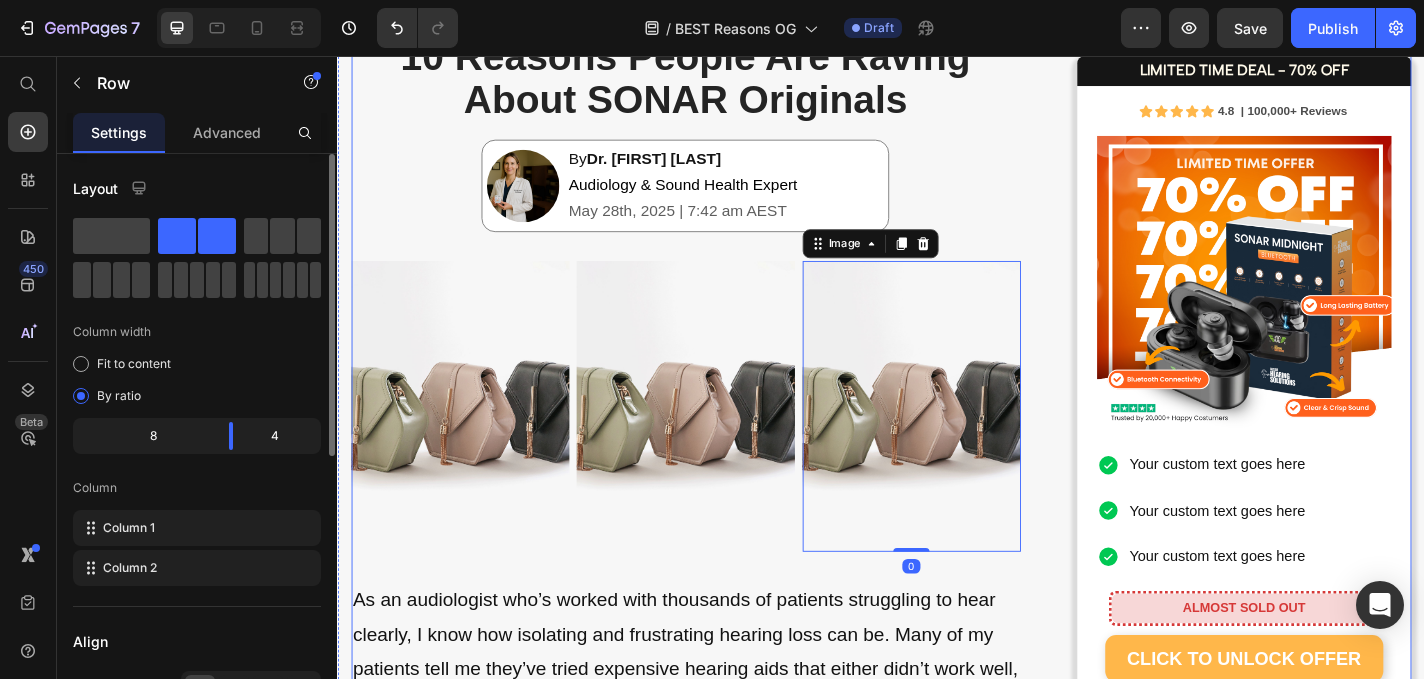 click on "⁠⁠⁠⁠⁠⁠⁠ 10 Reasons People Are Raving About SONAR Originals Heading Image By  Dr. Emily Harris Audiology & Sound Health Expert May 28th, 2025 | 7:42 am AEST Text block Row Image Image Image   0 Row As an audiologist who’s worked with thousands of patients struggling to hear clearly, I know how isolating and frustrating hearing loss can be. Many of my patients tell me they’ve tried expensive hearing aids that either didn’t work well, were uncomfortable, or just weren’t worth the high price tag. That’s why I’m excited to share a solution that’s changing lives — without requiring a prescription, appointment, or thousands of dollars. They’re called  SONAR Originals  — and they’re powerful, comfortable sound enhancers designed for people who want to enjoy life again without missing a word. Whether it’s conversations, phone calls, or your favourite shows, SONAR Originals help you tune back into the moments that matter most. Here’s why I recommend them: Text block Image Heading" at bounding box center [937, 2986] 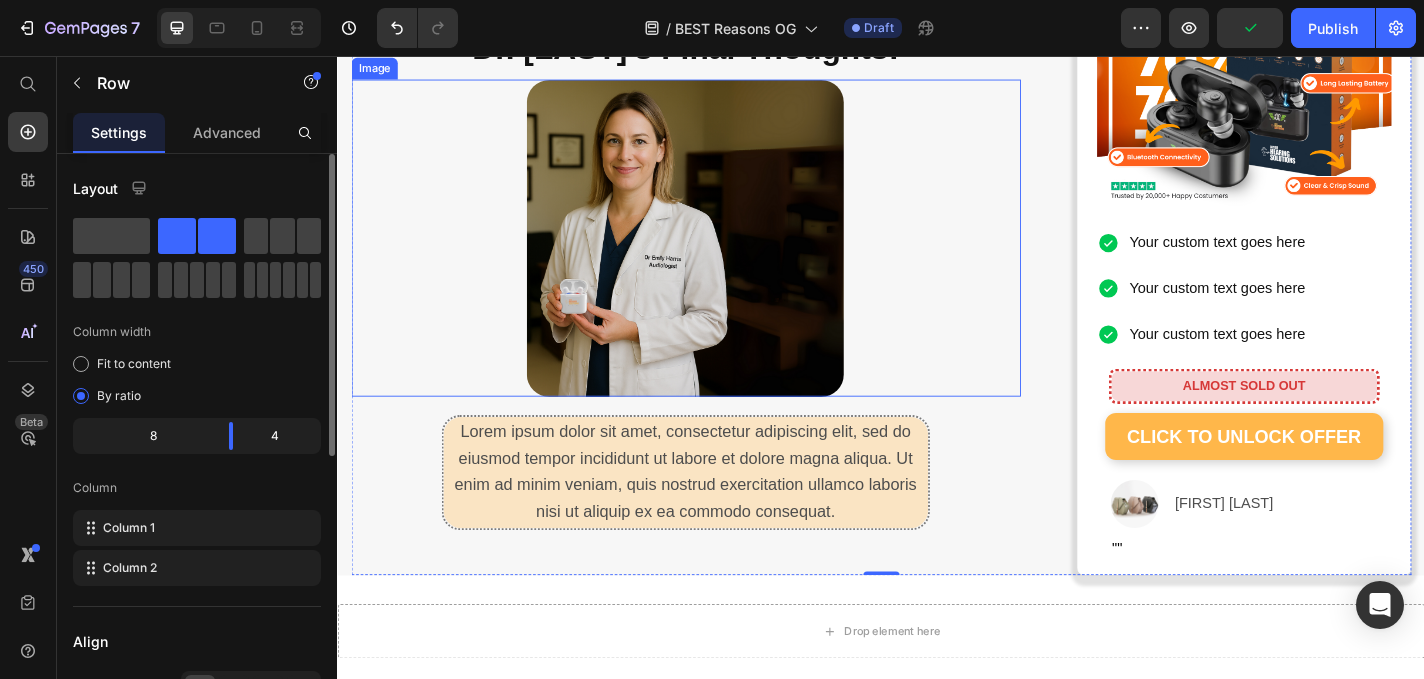 scroll, scrollTop: 5460, scrollLeft: 0, axis: vertical 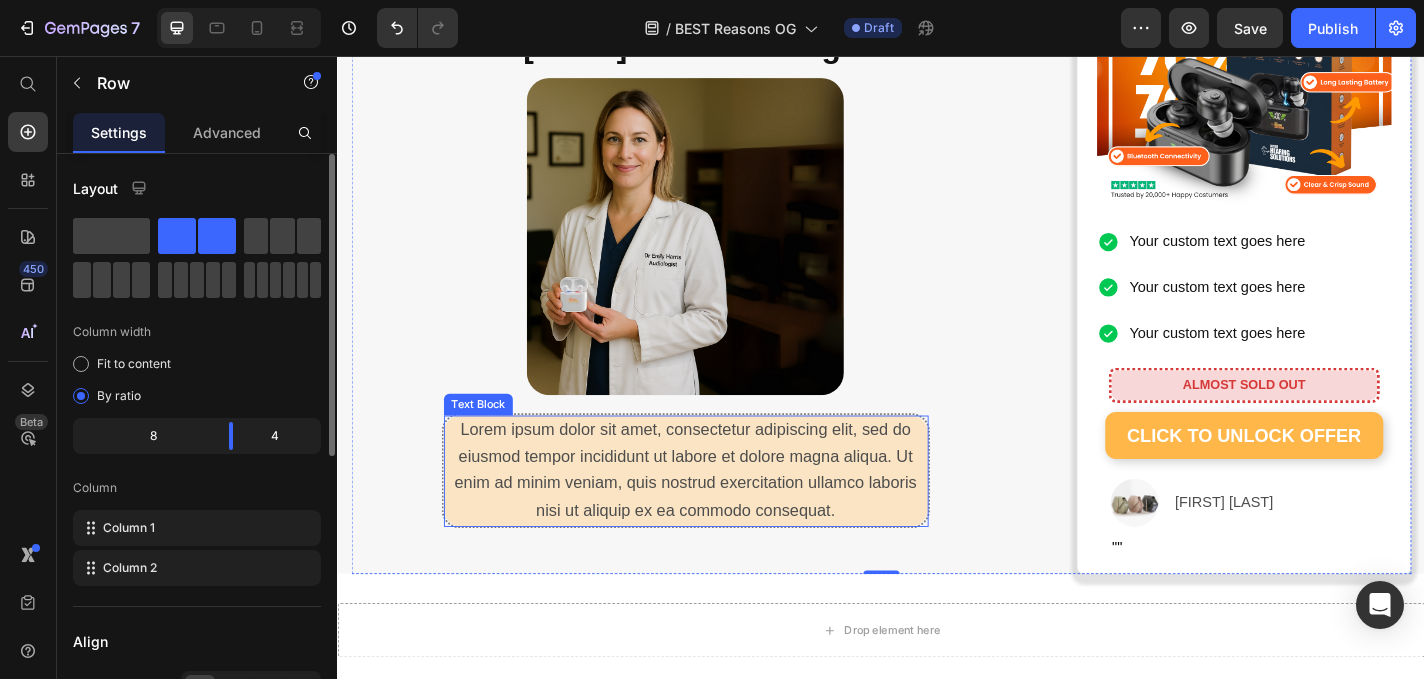 click on "Lorem ipsum dolor sit amet, consectetur adipiscing elit, sed do eiusmod tempor incididunt ut labore et dolore magna aliqua. Ut enim ad minim veniam, quis nostrud exercitation ullamco laboris nisi ut aliquip ex ea commodo consequat." at bounding box center [721, 513] 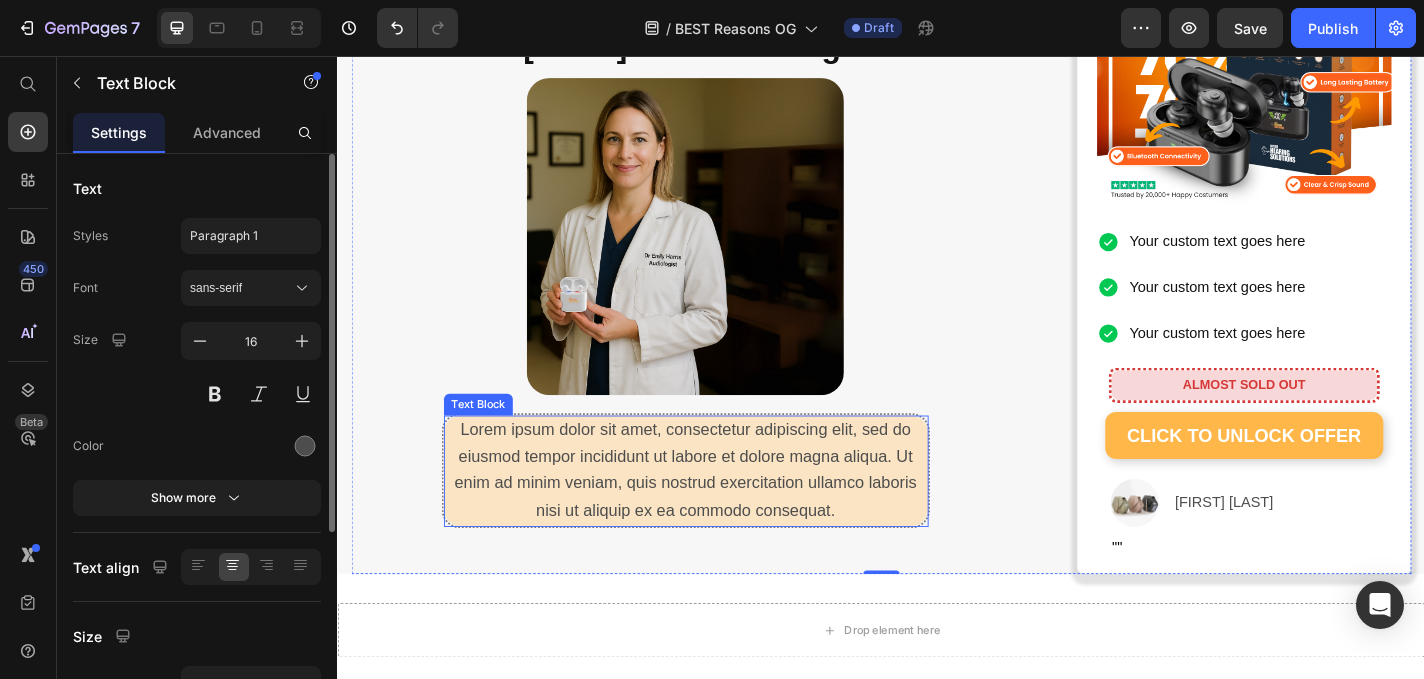 click on "Lorem ipsum dolor sit amet, consectetur adipiscing elit, sed do eiusmod tempor incididunt ut labore et dolore magna aliqua. Ut enim ad minim veniam, quis nostrud exercitation ullamco laboris nisi ut aliquip ex ea commodo consequat." at bounding box center (721, 513) 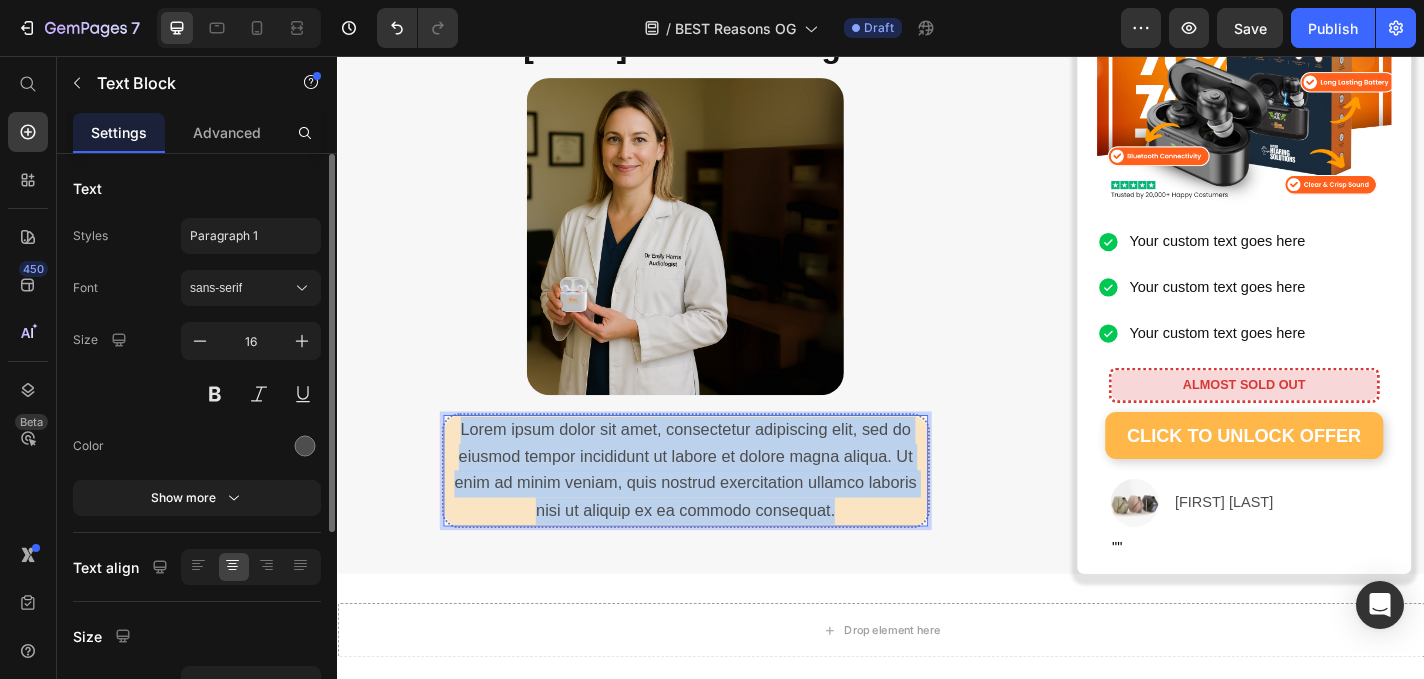 click on "Lorem ipsum dolor sit amet, consectetur adipiscing elit, sed do eiusmod tempor incididunt ut labore et dolore magna aliqua. Ut enim ad minim veniam, quis nostrud exercitation ullamco laboris nisi ut aliquip ex ea commodo consequat." at bounding box center (721, 513) 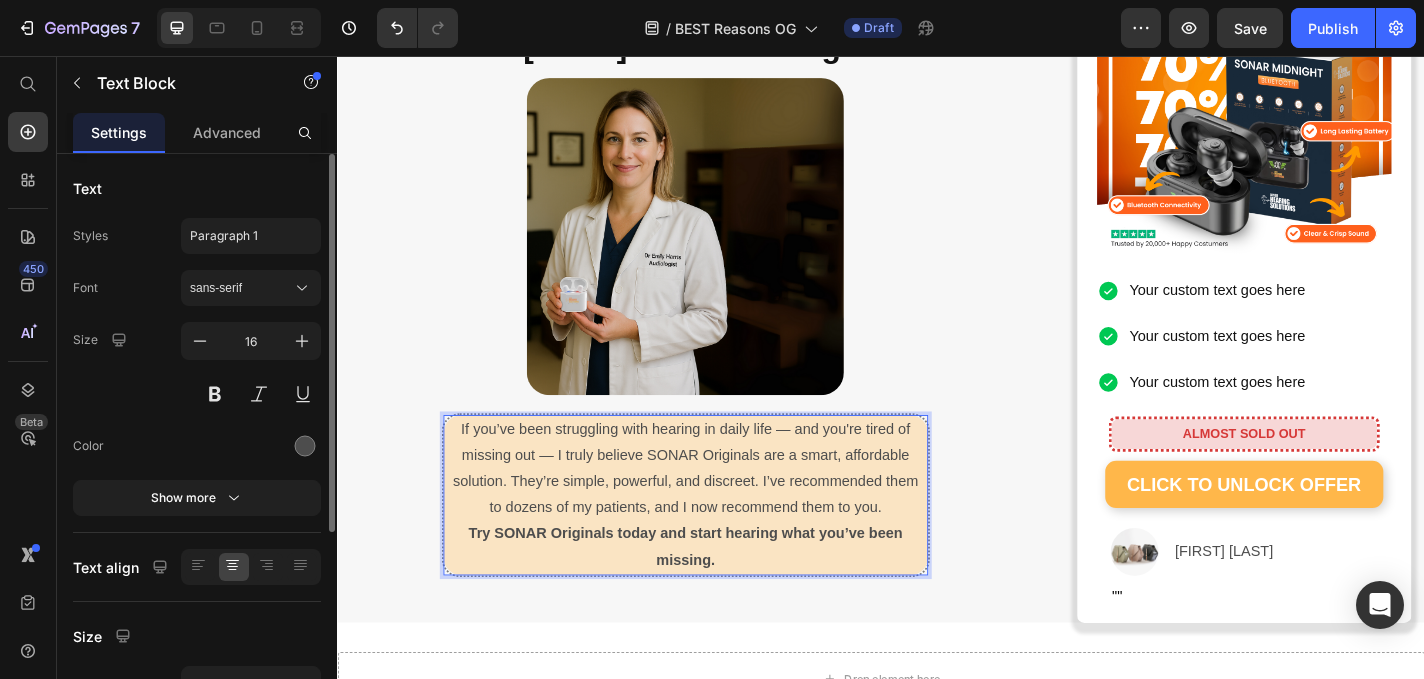 click on "If you’ve been struggling with hearing in daily life — and you're tired of missing out — I truly believe SONAR Originals are a smart, affordable solution. They’re simple, powerful, and discreet. I’ve recommended them to dozens of my patients, and I now recommend them to you." at bounding box center (721, 511) 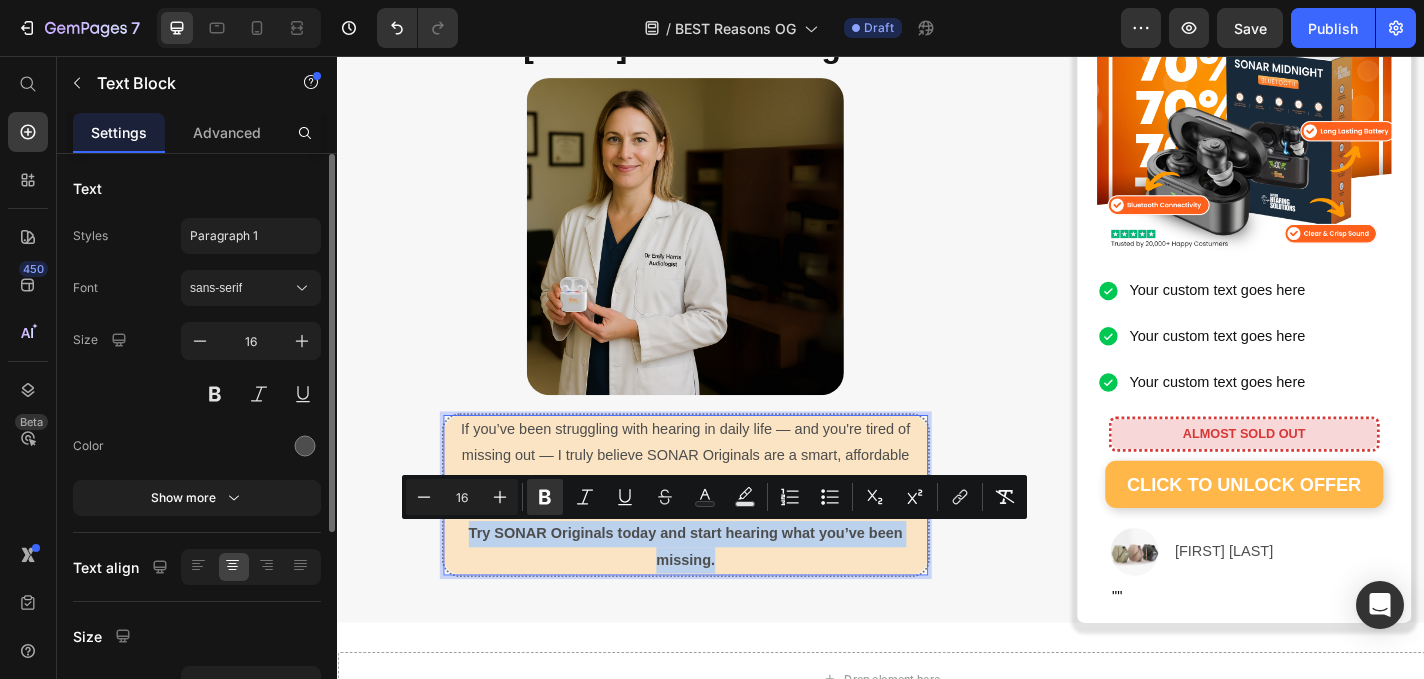 drag, startPoint x: 762, startPoint y: 618, endPoint x: 470, endPoint y: 588, distance: 293.53705 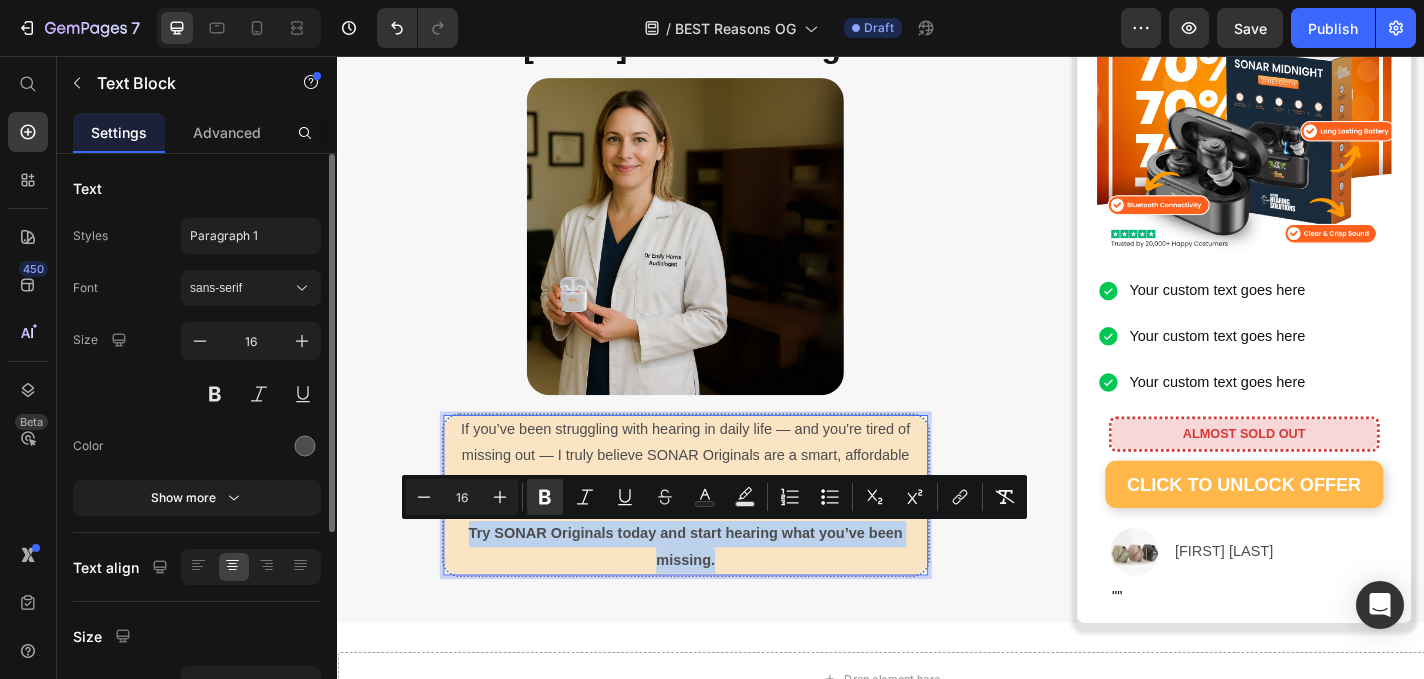click on "Try SONAR Originals today and start hearing what you’ve been missing." at bounding box center [721, 598] 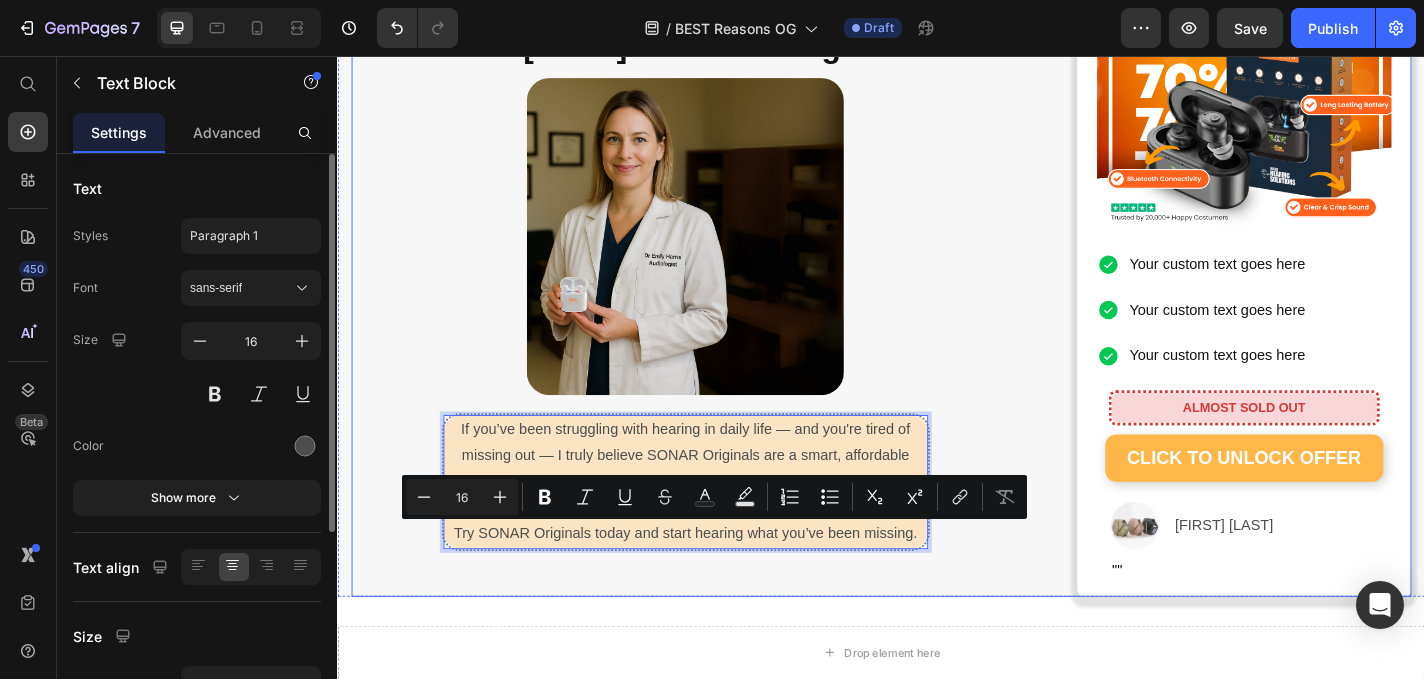 click on "⁠⁠⁠⁠⁠⁠⁠ 10 Reasons People Are Raving About SONAR Originals Heading Image By  Dr. Emily Harris Audiology & Sound Health Expert May 28th, 2025 | 7:42 am AEST Text block Row Image Image Image Row As an audiologist who’s worked with thousands of patients struggling to hear clearly, I know how isolating and frustrating hearing loss can be. Many of my patients tell me they’ve tried expensive hearing aids that either didn’t work well, were uncomfortable, or just weren’t worth the high price tag. That’s why I’m excited to share a solution that’s changing lives — without requiring a prescription, appointment, or thousands of dollars. They’re called  SONAR Originals  — and they’re powerful, comfortable sound enhancers designed for people who want to enjoy life again without missing a word. Whether it’s conversations, phone calls, or your favourite shows, SONAR Originals help you tune back into the moments that matter most. Here’s why I recommend them: Text block Image Heading Row" at bounding box center [937, -2316] 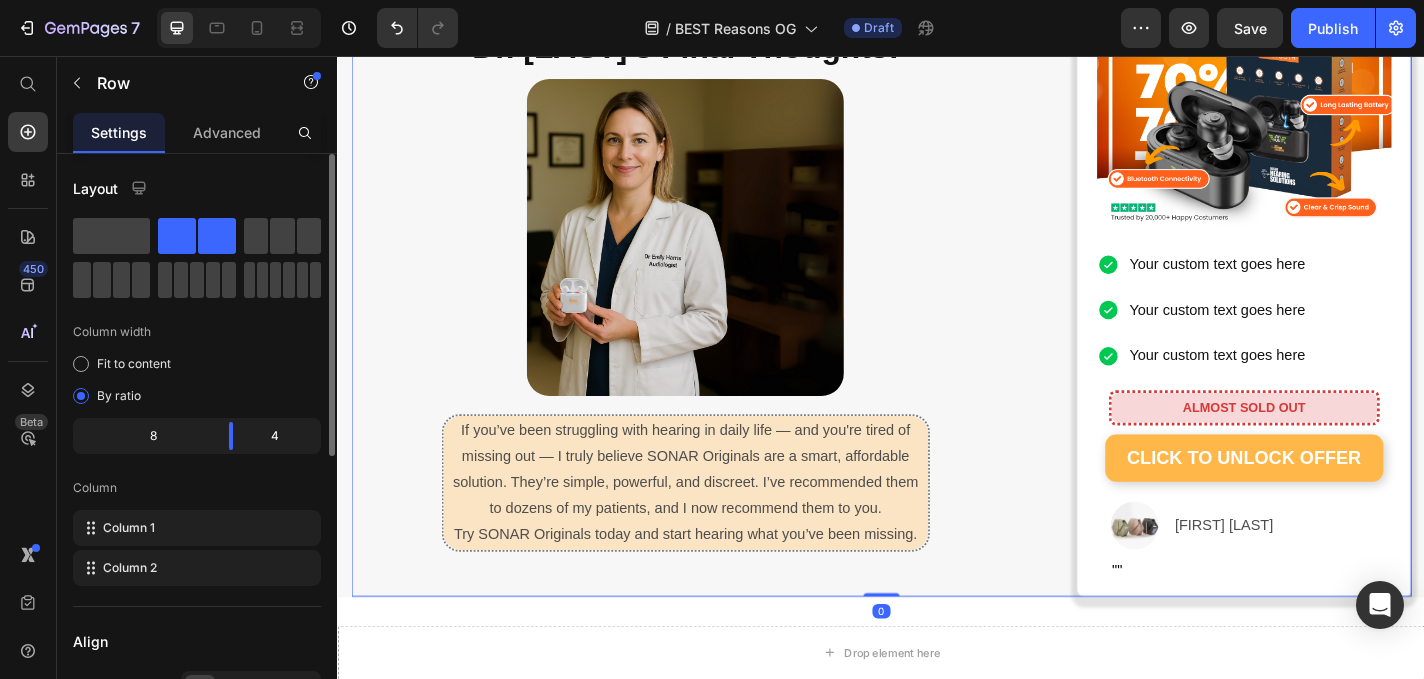 scroll, scrollTop: 5411, scrollLeft: 0, axis: vertical 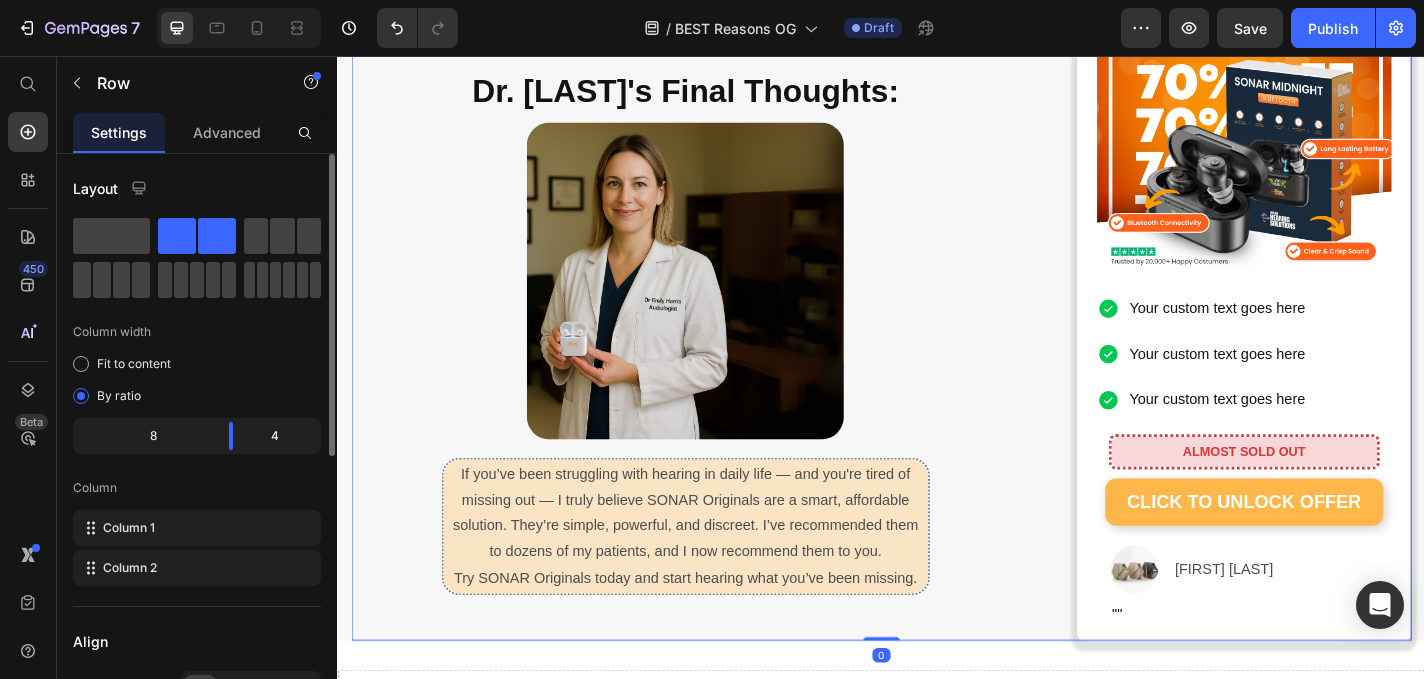 click on "⁠⁠⁠⁠⁠⁠⁠ 10 Reasons People Are Raving About SONAR Originals Heading Image By  Dr. Emily Harris Audiology & Sound Health Expert May 28th, 2025 | 7:42 am AEST Text block Row Image Image Image Row As an audiologist who’s worked with thousands of patients struggling to hear clearly, I know how isolating and frustrating hearing loss can be. Many of my patients tell me they’ve tried expensive hearing aids that either didn’t work well, were uncomfortable, or just weren’t worth the high price tag. That’s why I’m excited to share a solution that’s changing lives — without requiring a prescription, appointment, or thousands of dollars. They’re called  SONAR Originals  — and they’re powerful, comfortable sound enhancers designed for people who want to enjoy life again without missing a word. Whether it’s conversations, phone calls, or your favourite shows, SONAR Originals help you tune back into the moments that matter most. Here’s why I recommend them: Text block Image Heading Row" at bounding box center (937, -2267) 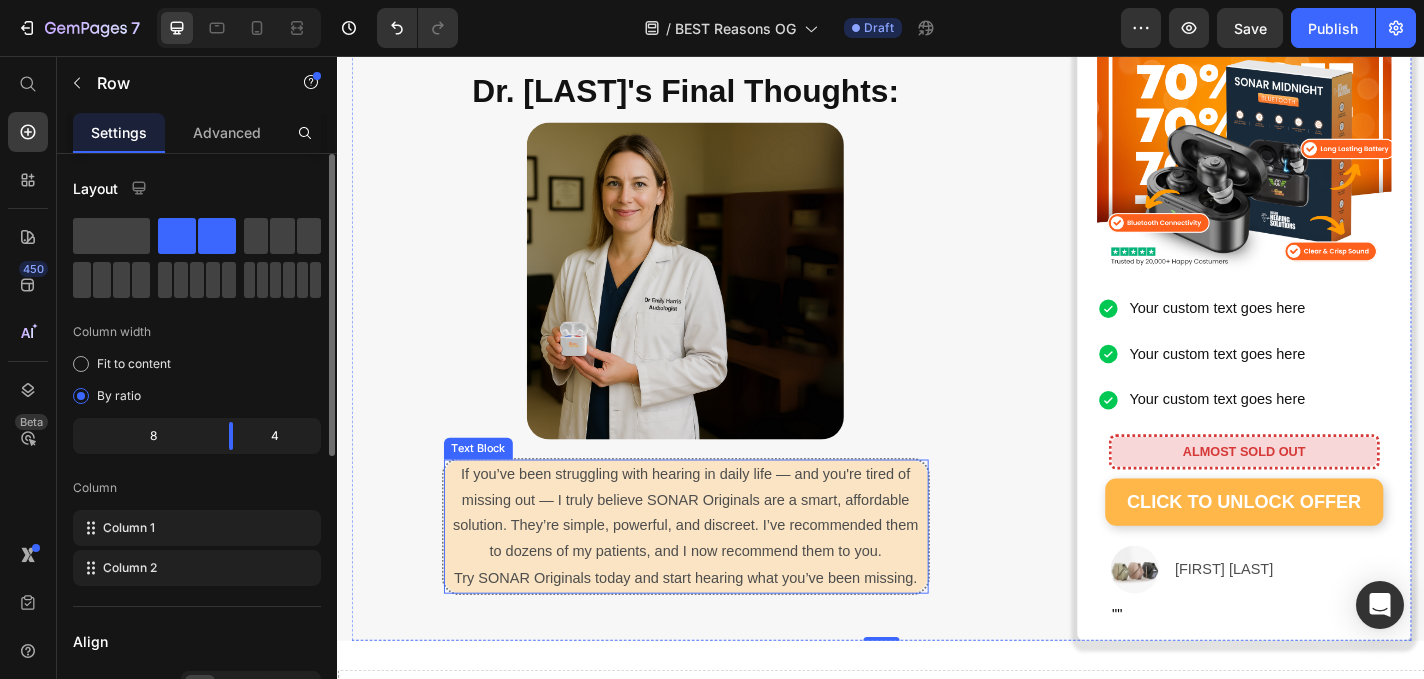 click on "If you’ve been struggling with hearing in daily life — and you're tired of missing out — I truly believe SONAR Originals are a smart, affordable solution. They’re simple, powerful, and discreet. I’ve recommended them to dozens of my patients, and I now recommend them to you." at bounding box center [721, 560] 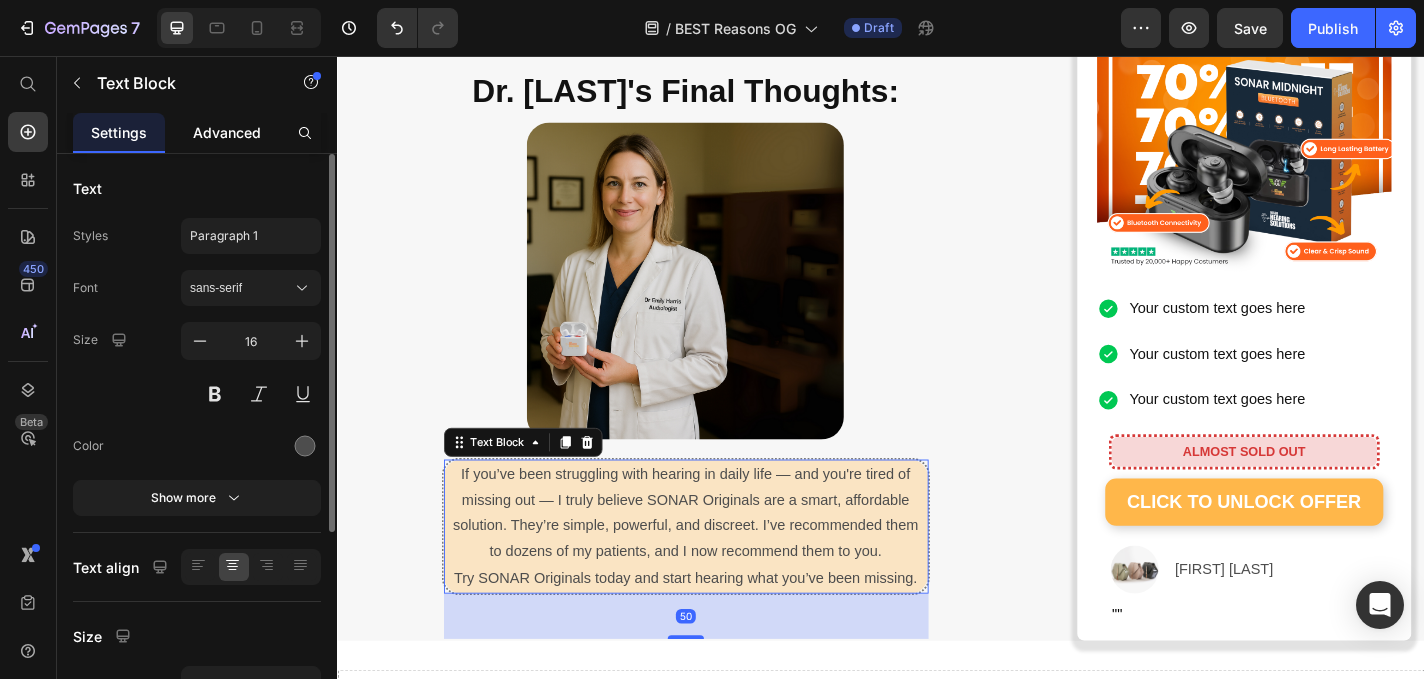 click on "Advanced" at bounding box center (227, 132) 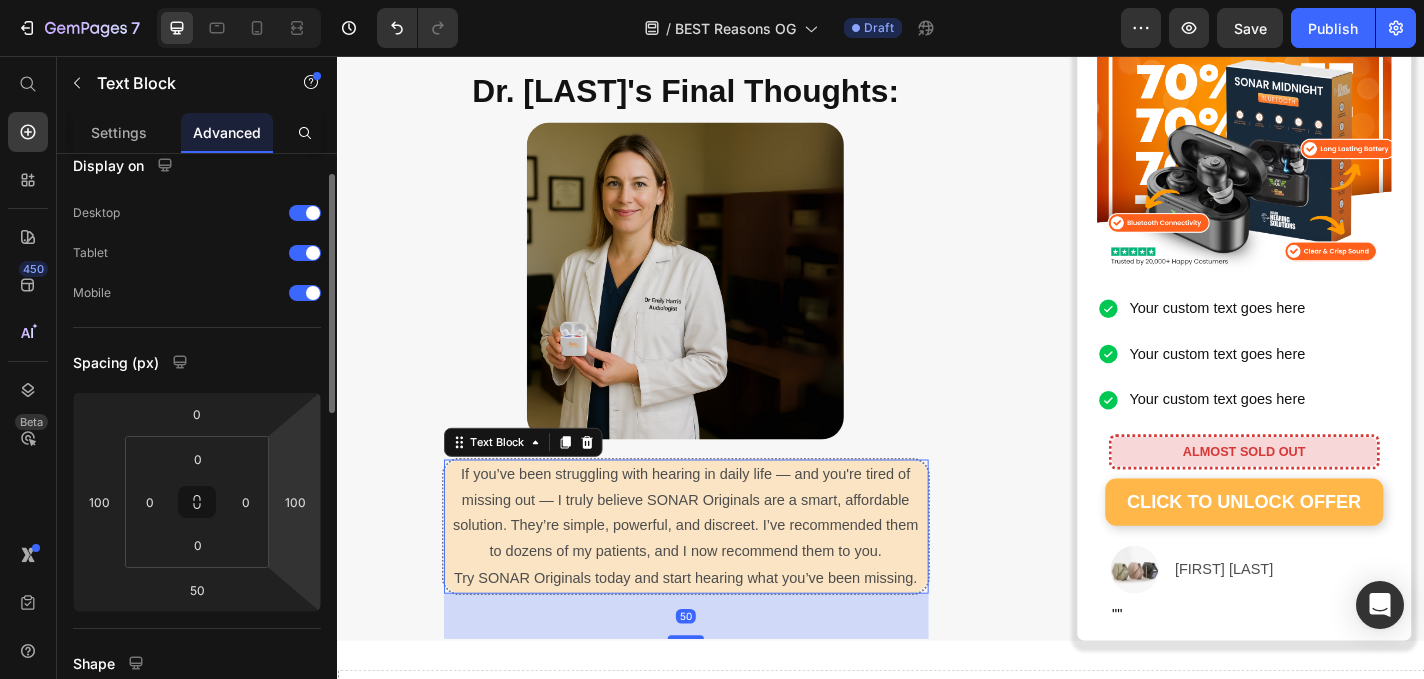 scroll, scrollTop: 39, scrollLeft: 0, axis: vertical 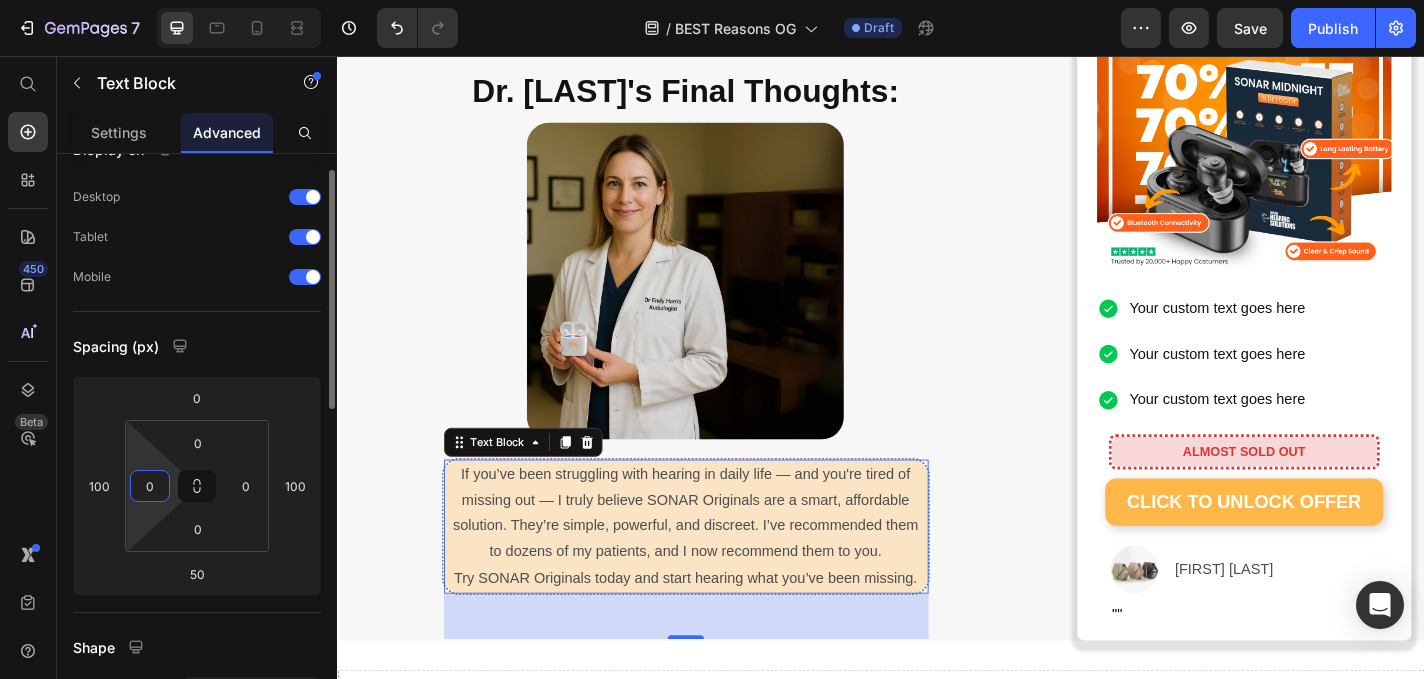 click on "0" at bounding box center [150, 486] 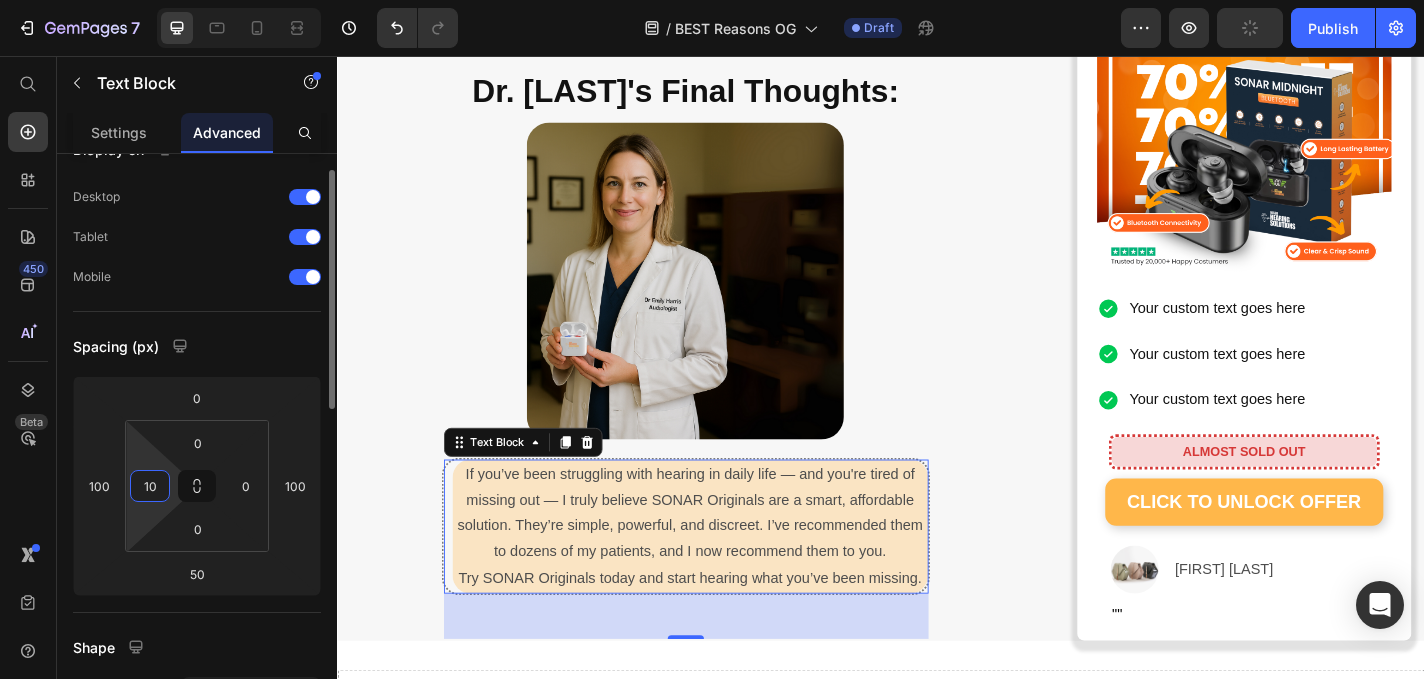 type on "1" 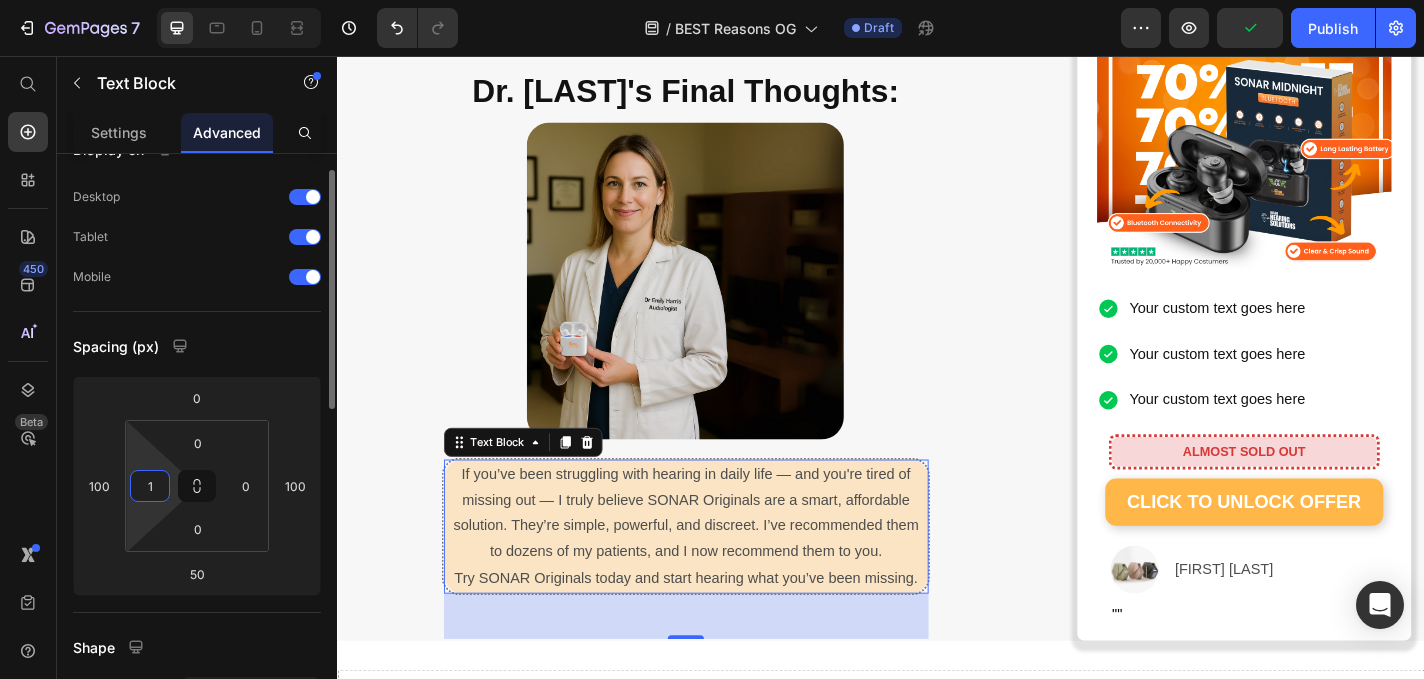 type 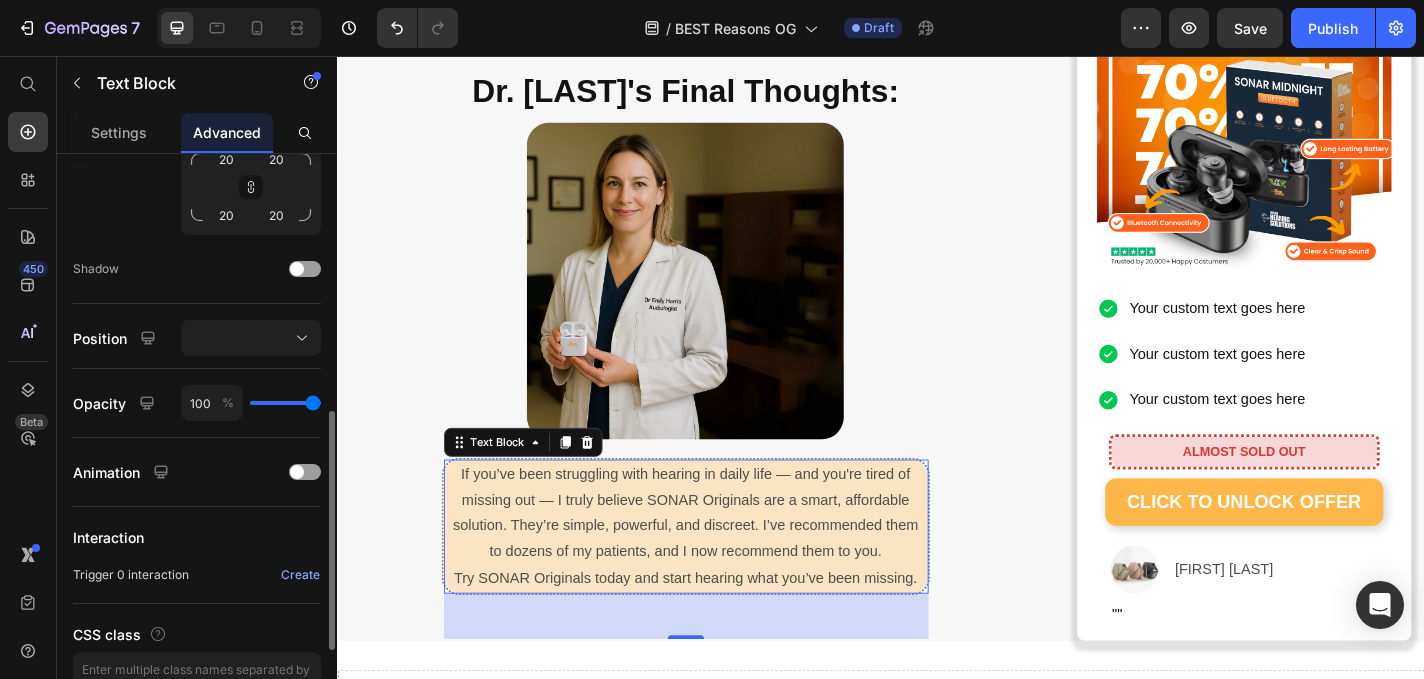 scroll, scrollTop: 585, scrollLeft: 0, axis: vertical 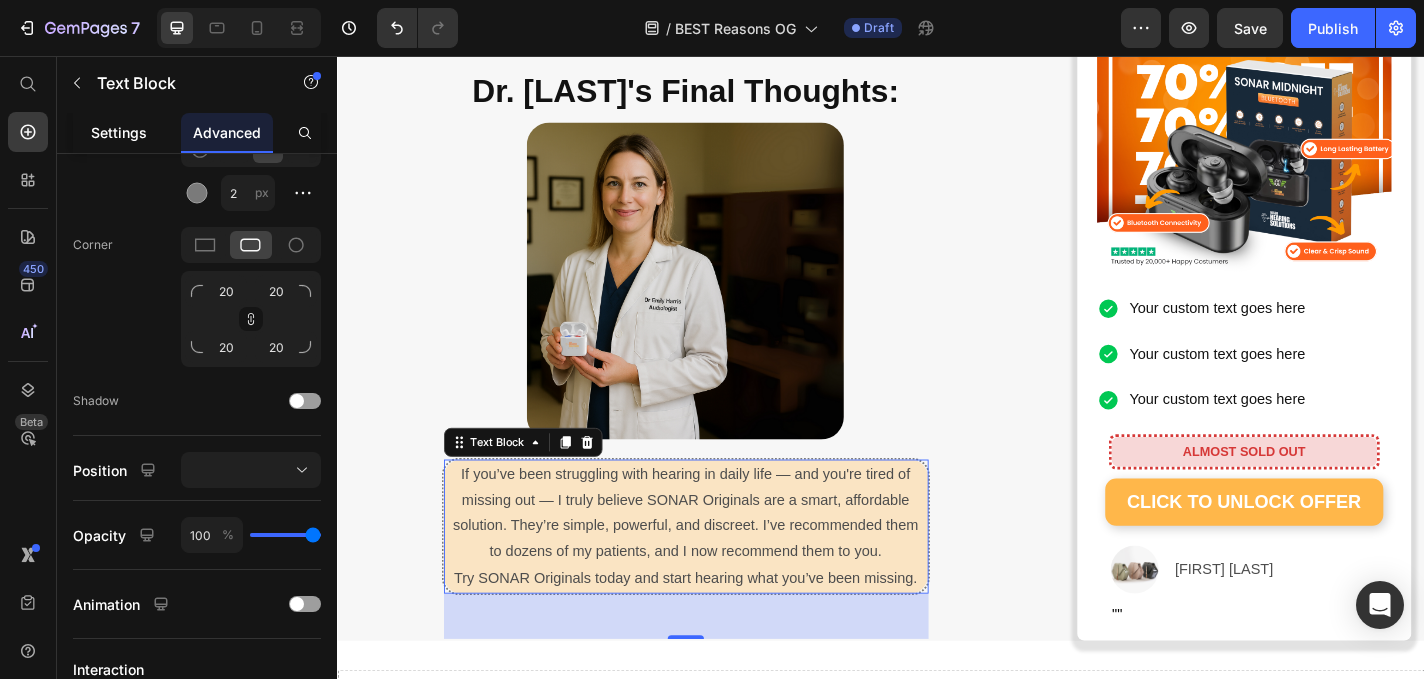 click on "Settings" at bounding box center (119, 132) 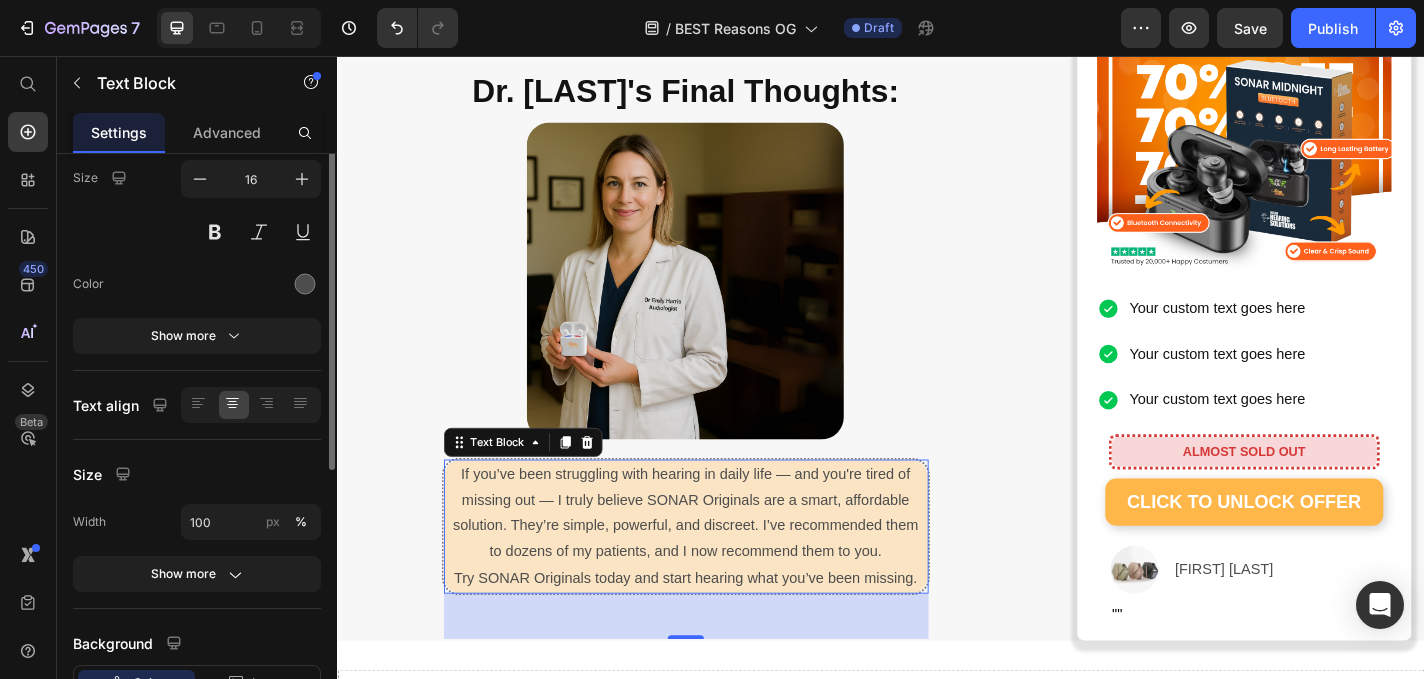 scroll, scrollTop: 0, scrollLeft: 0, axis: both 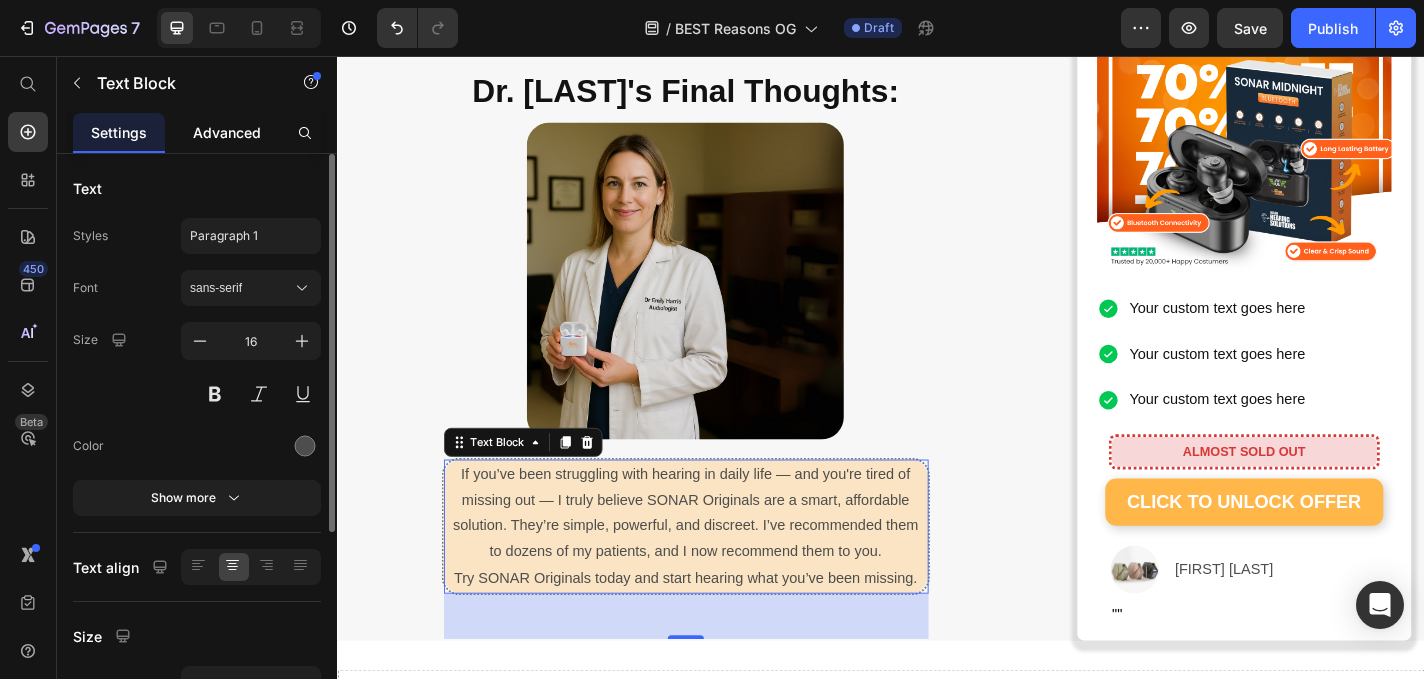 click on "Advanced" at bounding box center [227, 132] 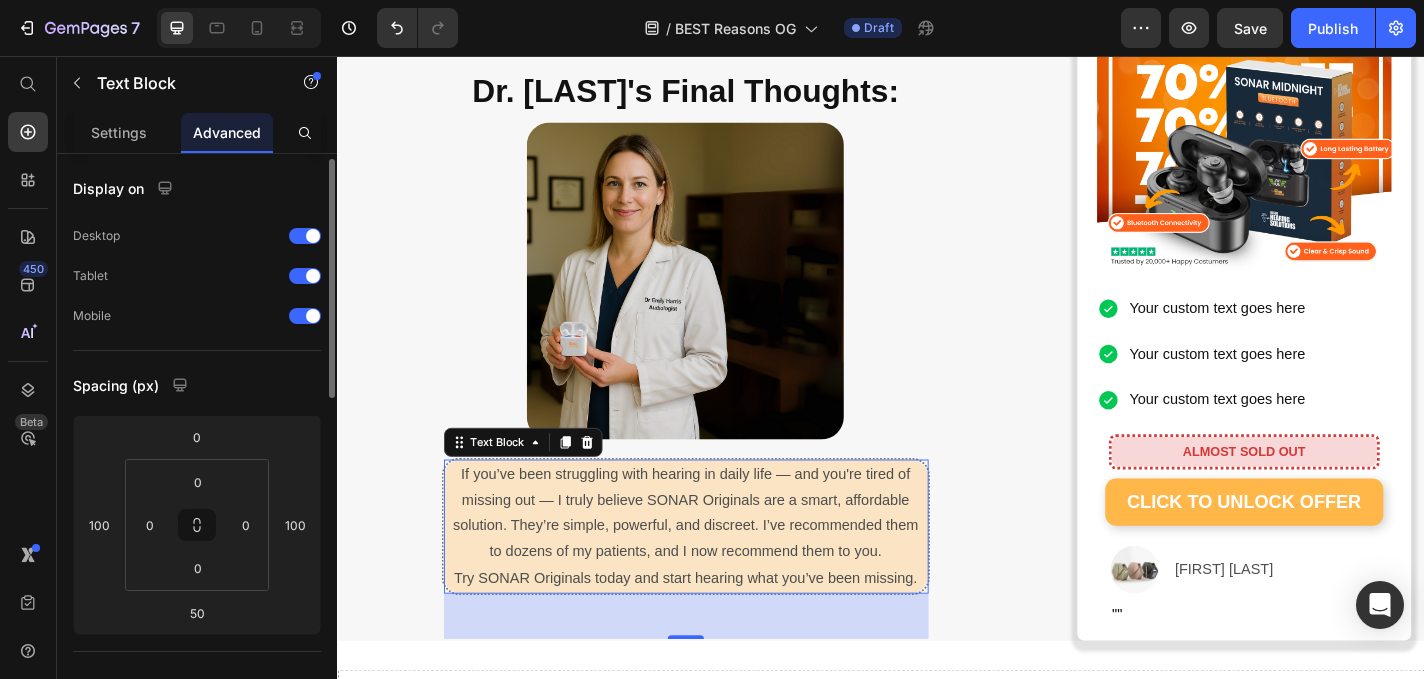 scroll, scrollTop: 31, scrollLeft: 0, axis: vertical 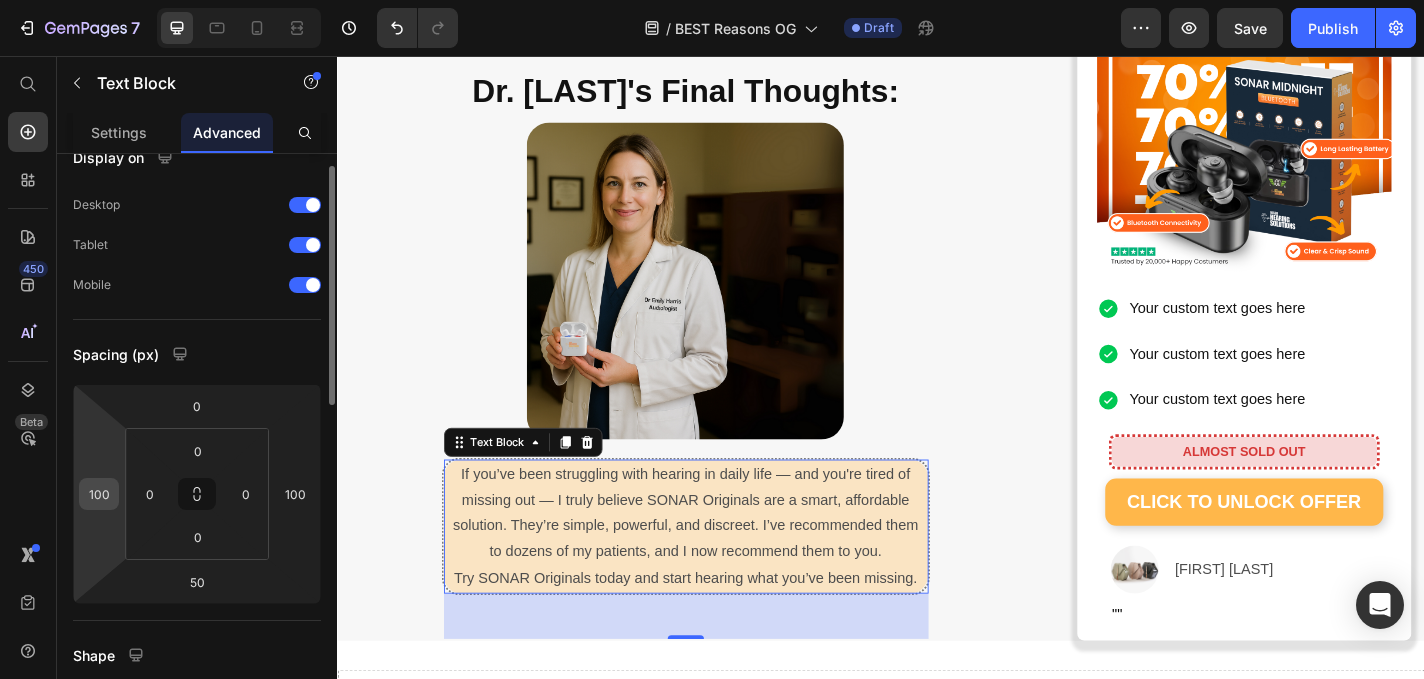 click on "100" at bounding box center [99, 494] 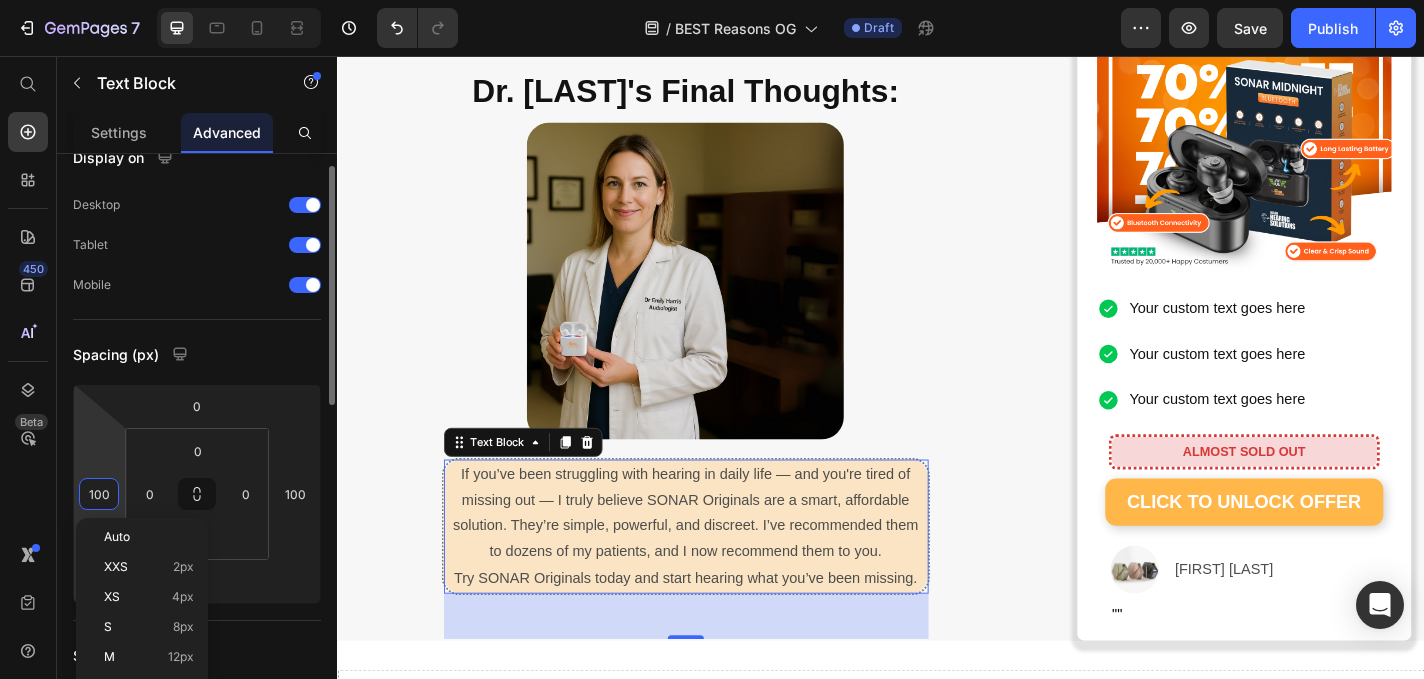 click on "100" at bounding box center [99, 494] 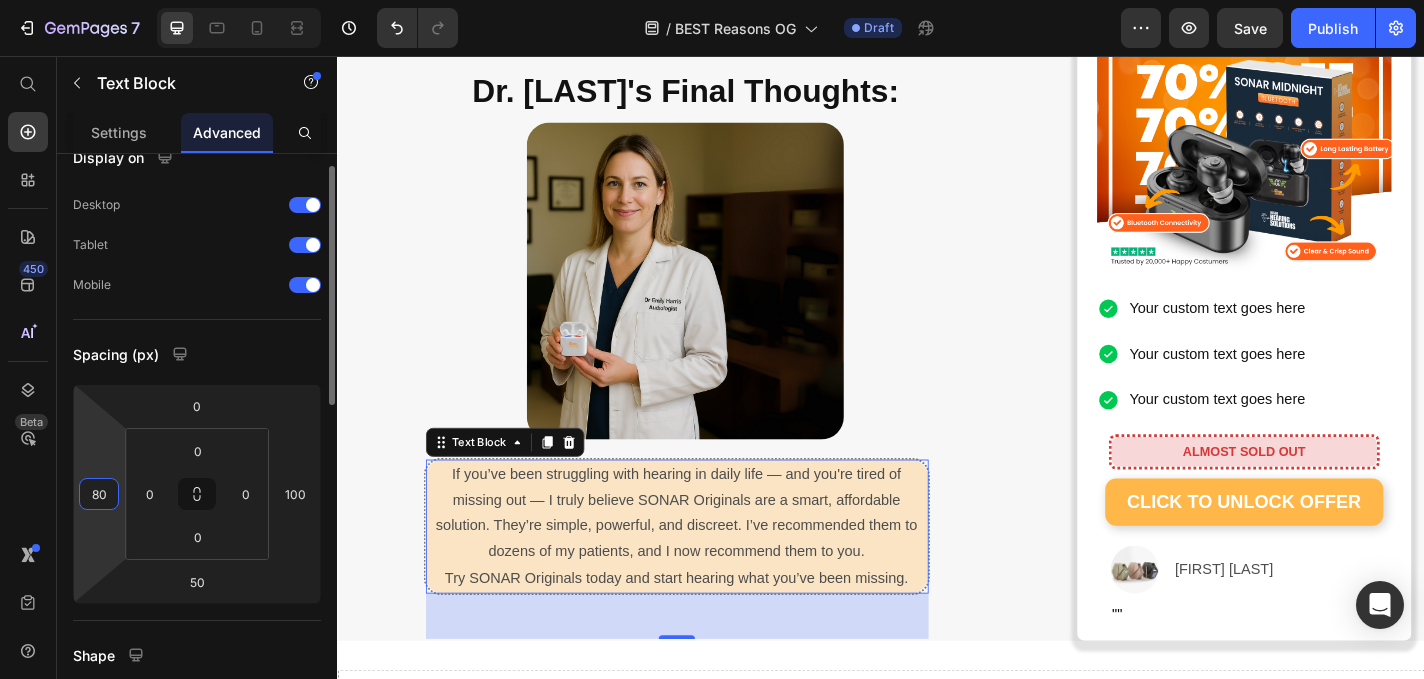 type on "8" 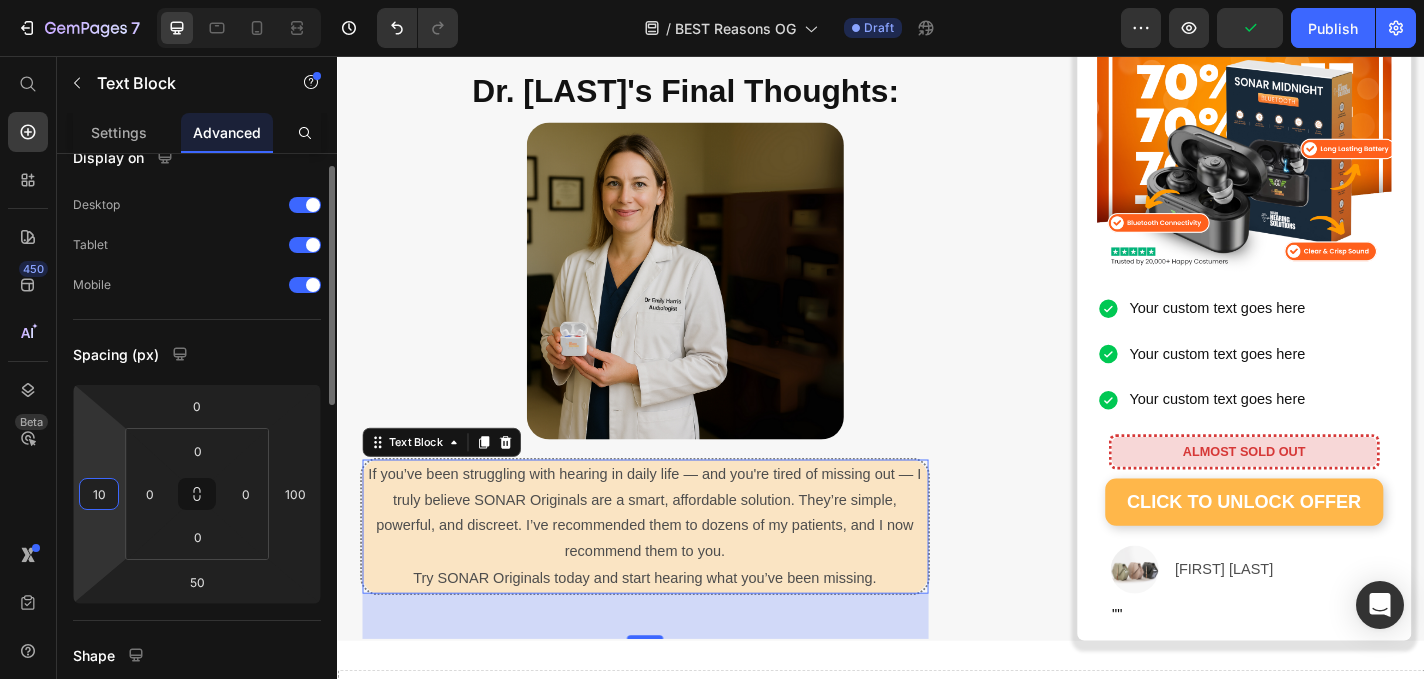 type on "100" 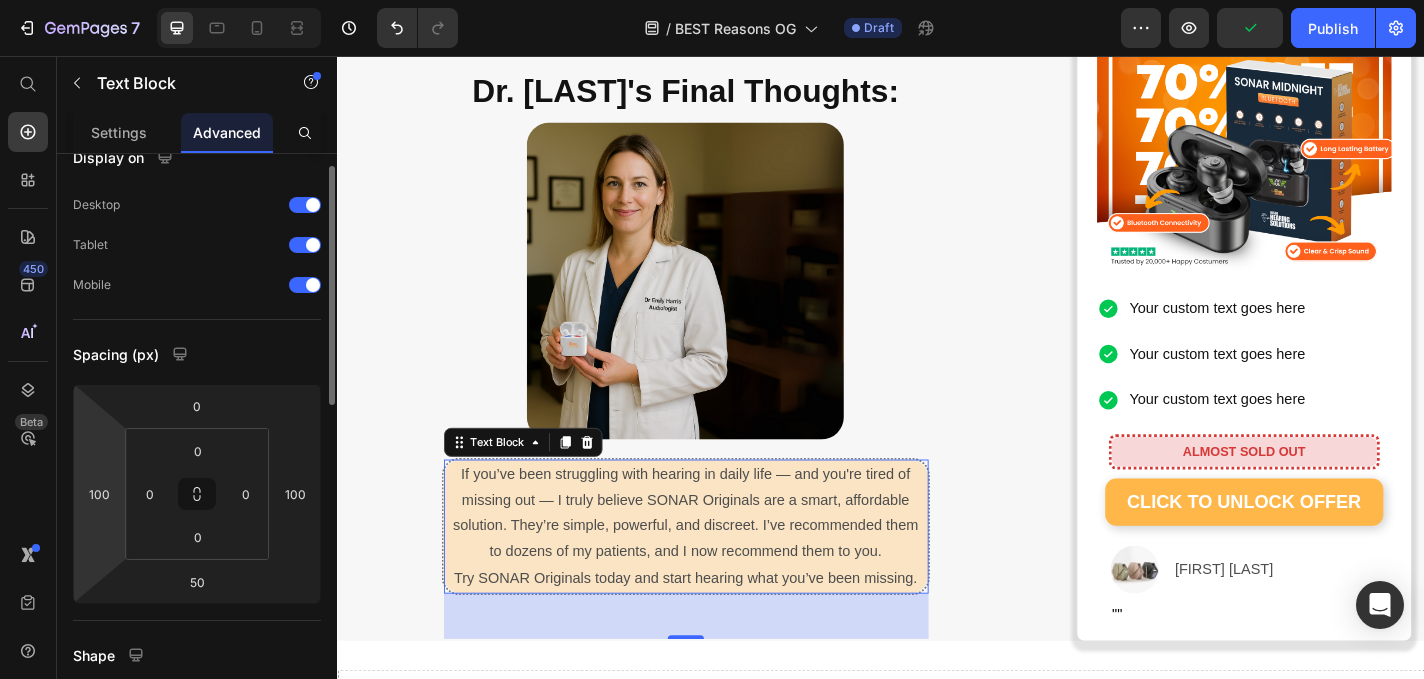 click on "Spacing (px)" at bounding box center (197, 354) 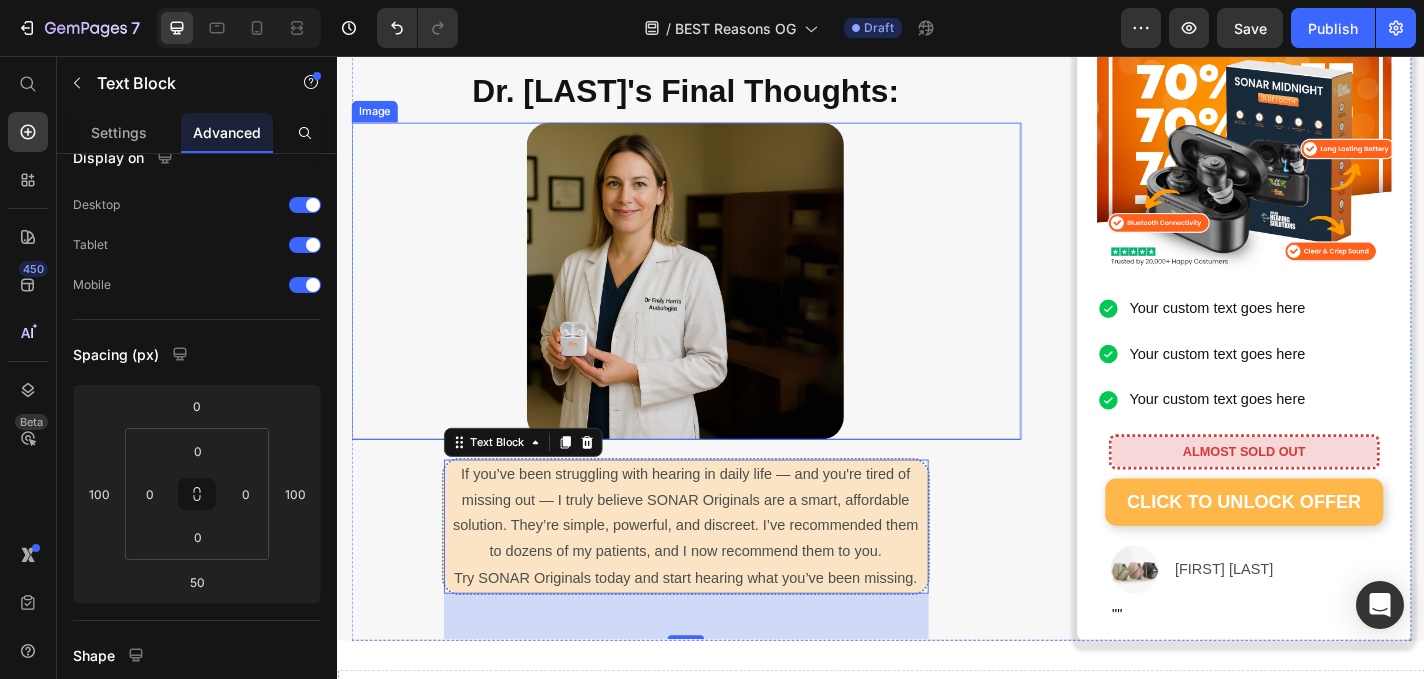 click at bounding box center (721, 304) 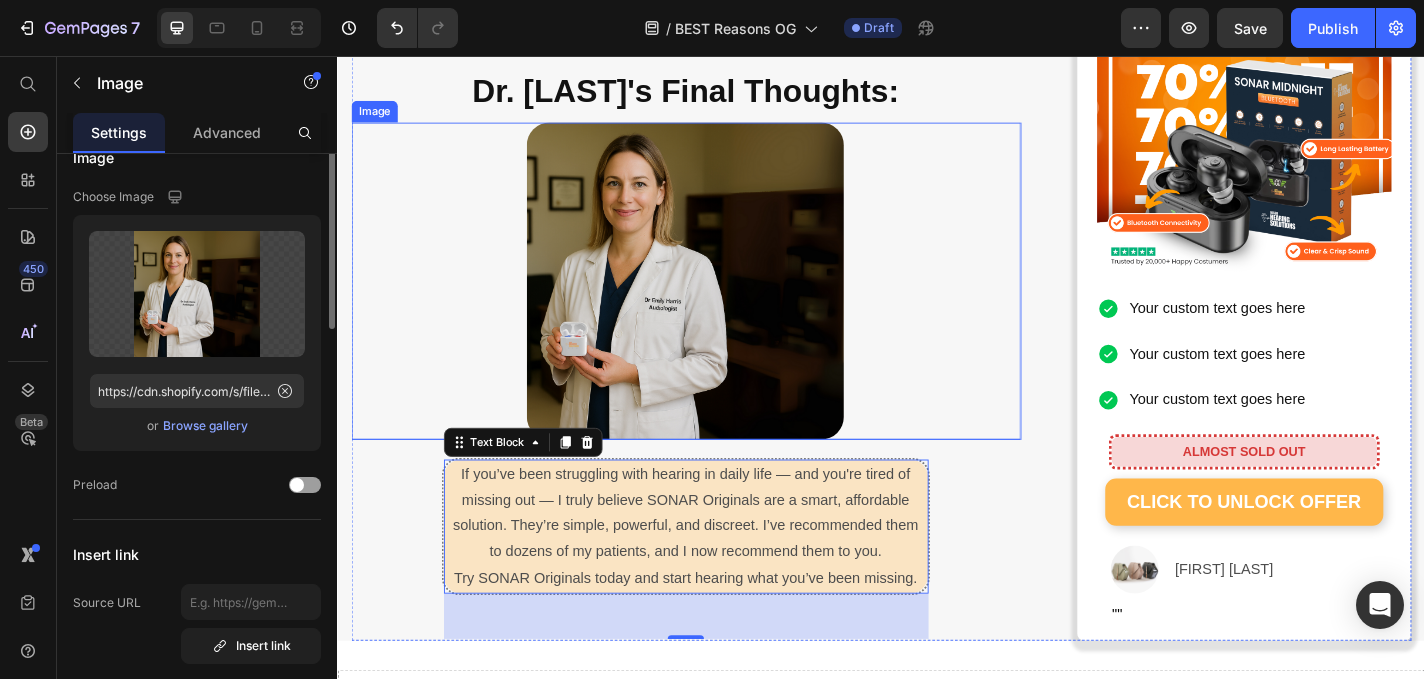 scroll, scrollTop: 0, scrollLeft: 0, axis: both 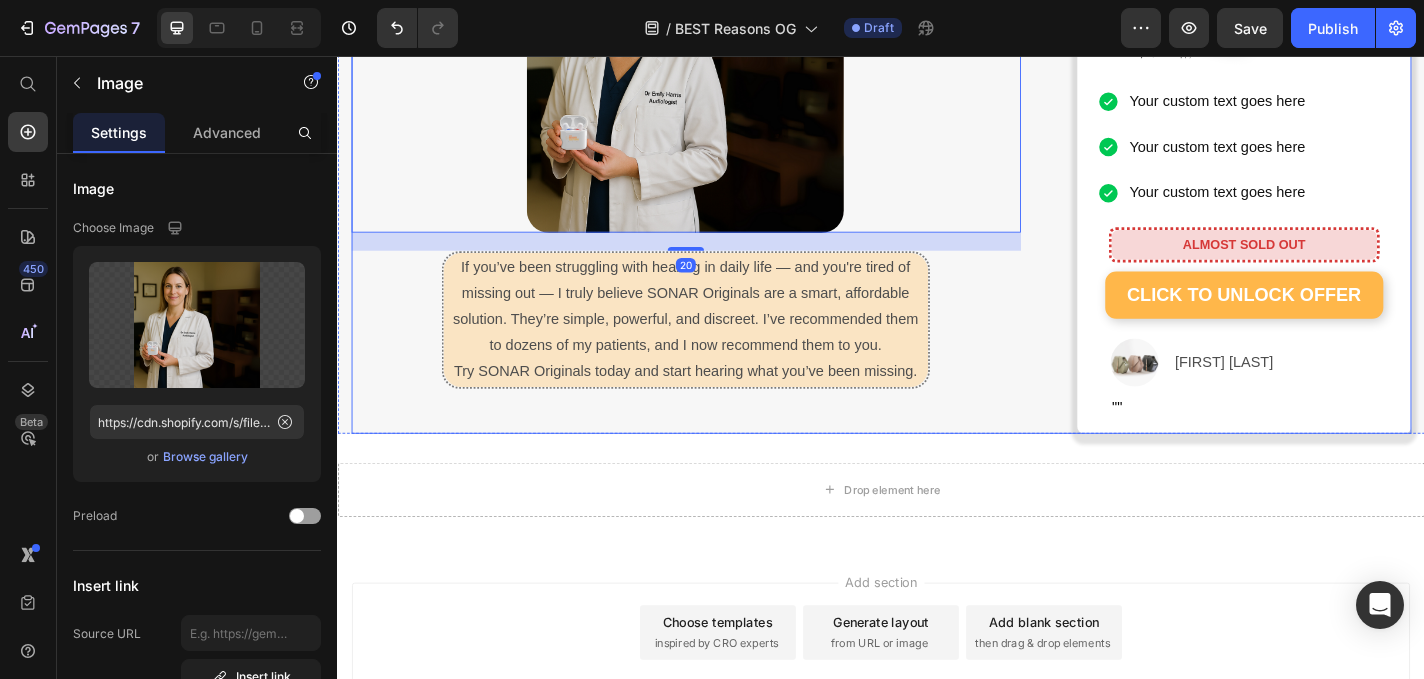 click on "⁠⁠⁠⁠⁠⁠⁠ 10 Reasons People Are Raving About SONAR Originals Heading Image By  Dr. Emily Harris Audiology & Sound Health Expert May 28th, 2025 | 7:42 am AEST Text block Row Image Image Image Row As an audiologist who’s worked with thousands of patients struggling to hear clearly, I know how isolating and frustrating hearing loss can be. Many of my patients tell me they’ve tried expensive hearing aids that either didn’t work well, were uncomfortable, or just weren’t worth the high price tag. That’s why I’m excited to share a solution that’s changing lives — without requiring a prescription, appointment, or thousands of dollars. They’re called  SONAR Originals  — and they’re powerful, comfortable sound enhancers designed for people who want to enjoy life again without missing a word. Whether it’s conversations, phone calls, or your favourite shows, SONAR Originals help you tune back into the moments that matter most. Here’s why I recommend them: Text block Image Heading Row" at bounding box center (721, -2495) 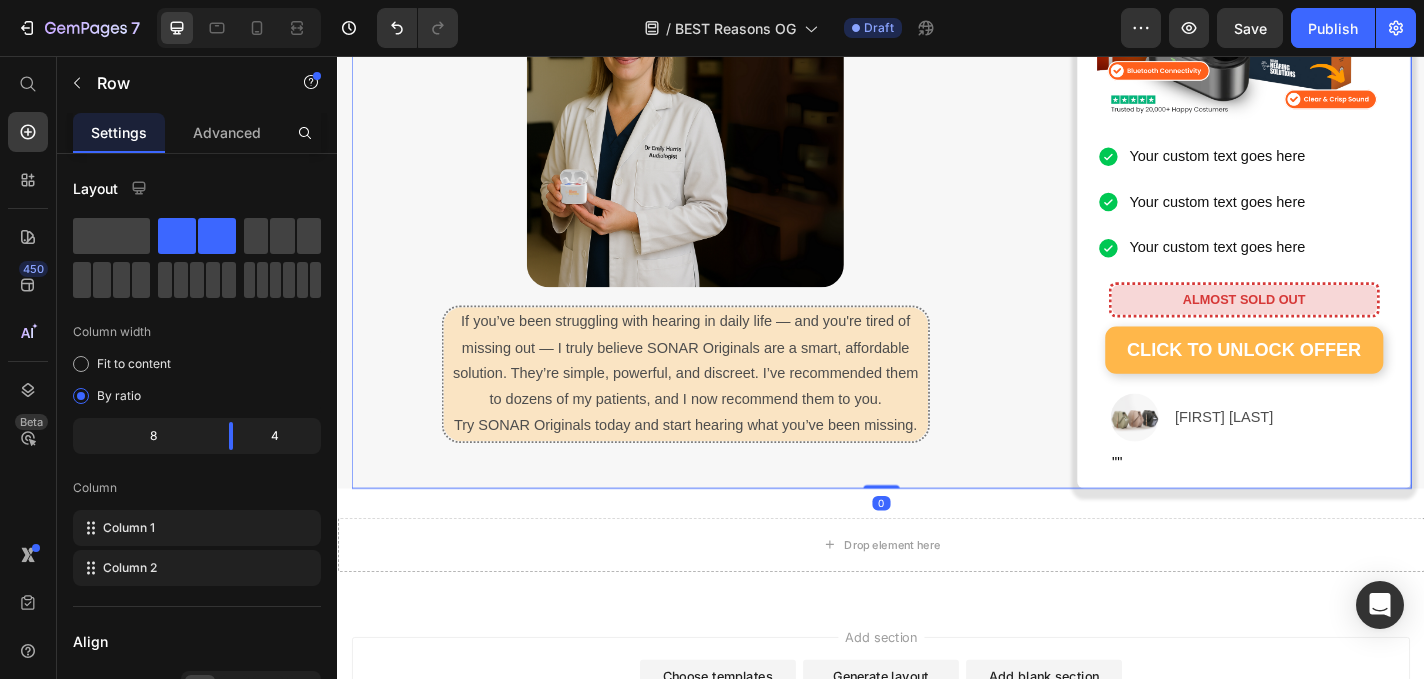 scroll, scrollTop: 5515, scrollLeft: 0, axis: vertical 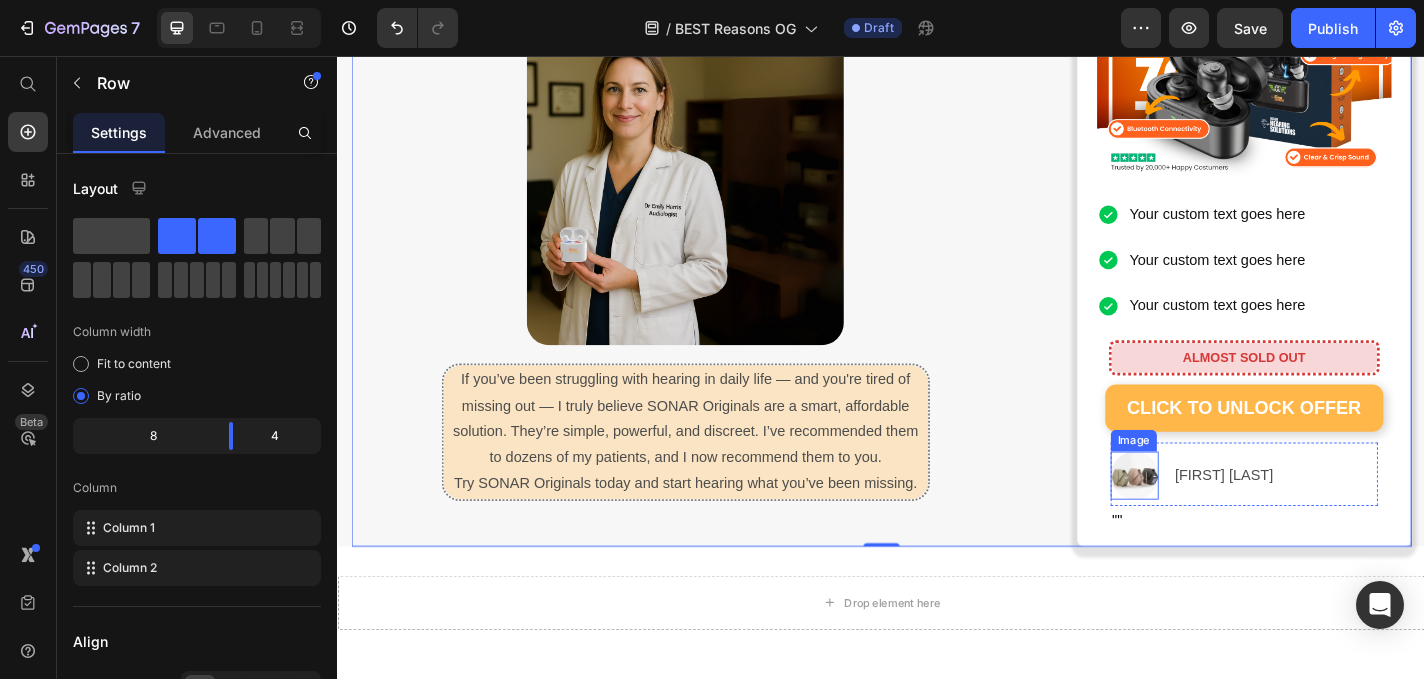 click at bounding box center [1216, 518] 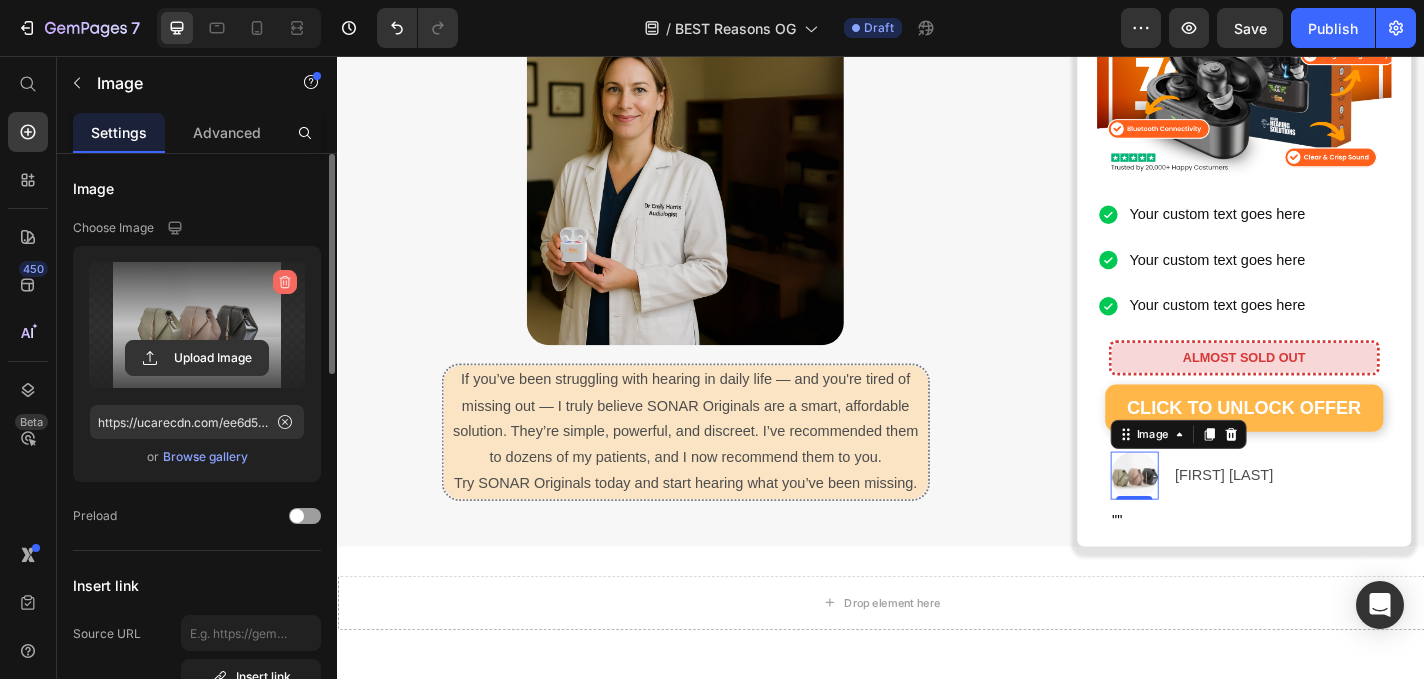click 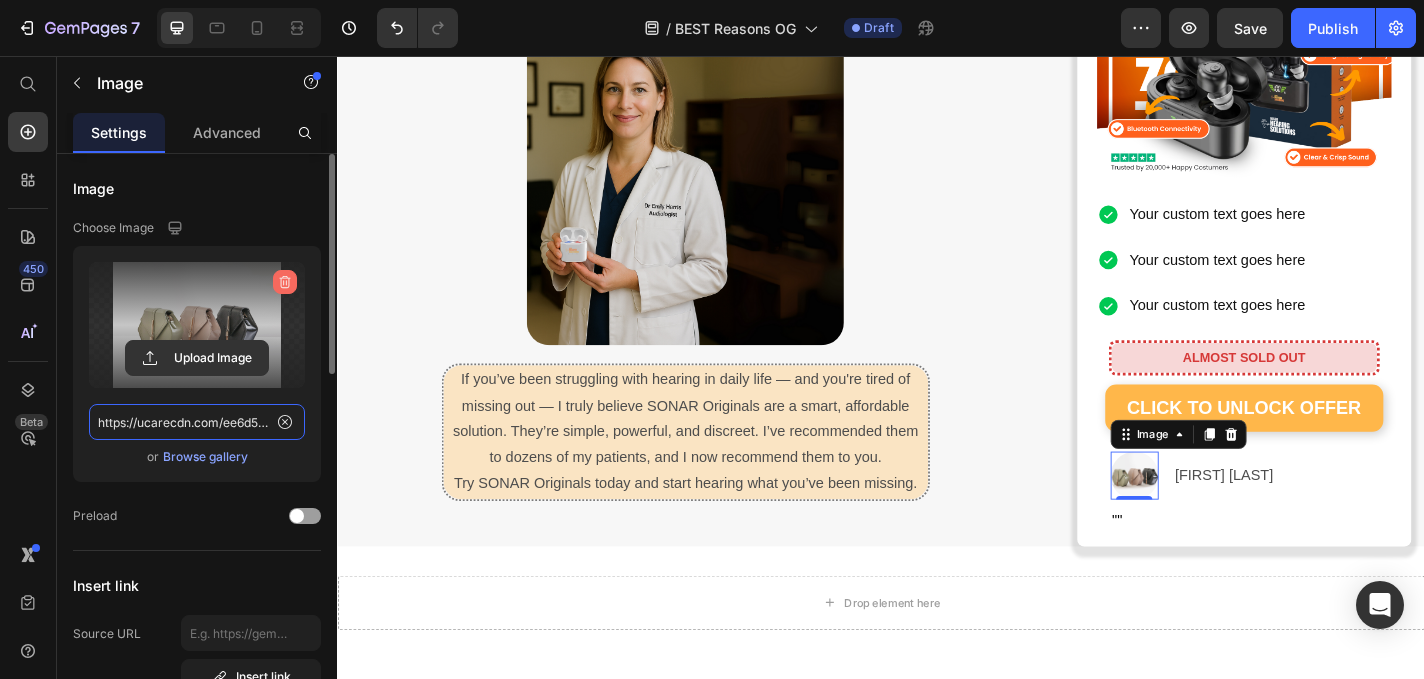 type 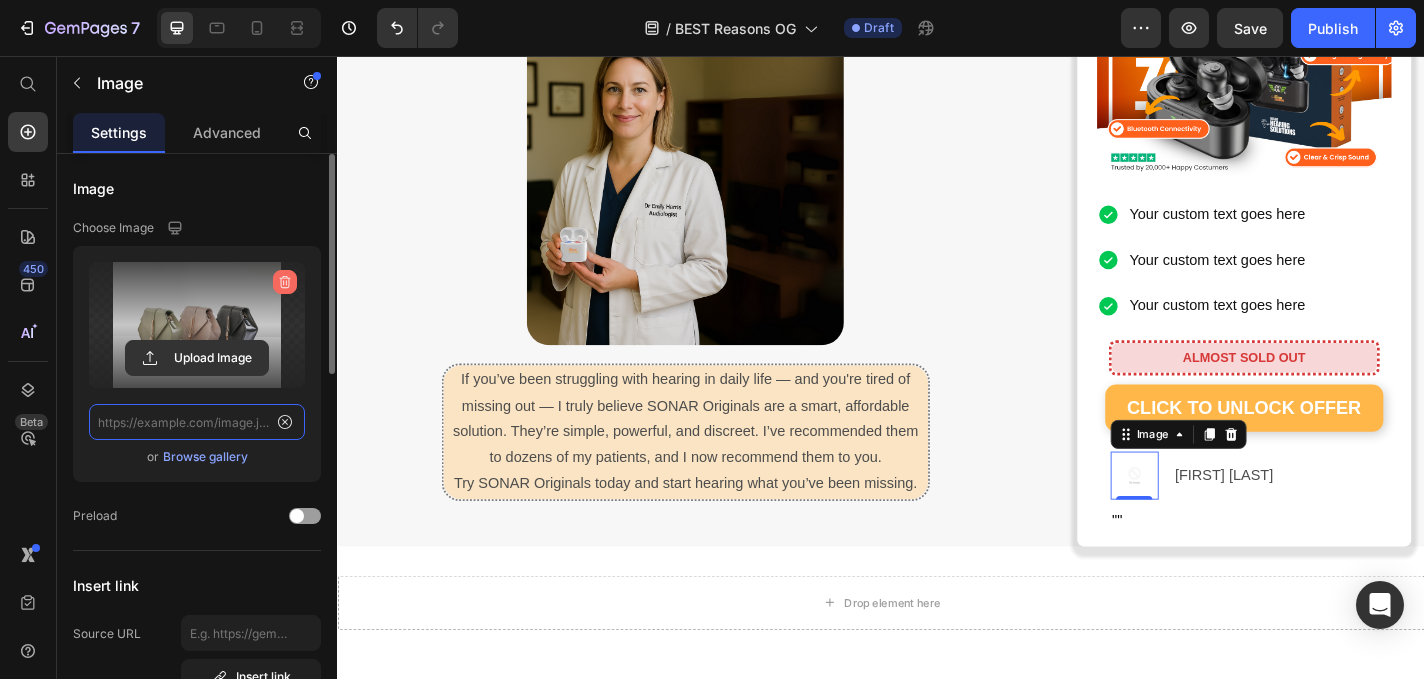 scroll, scrollTop: 0, scrollLeft: 0, axis: both 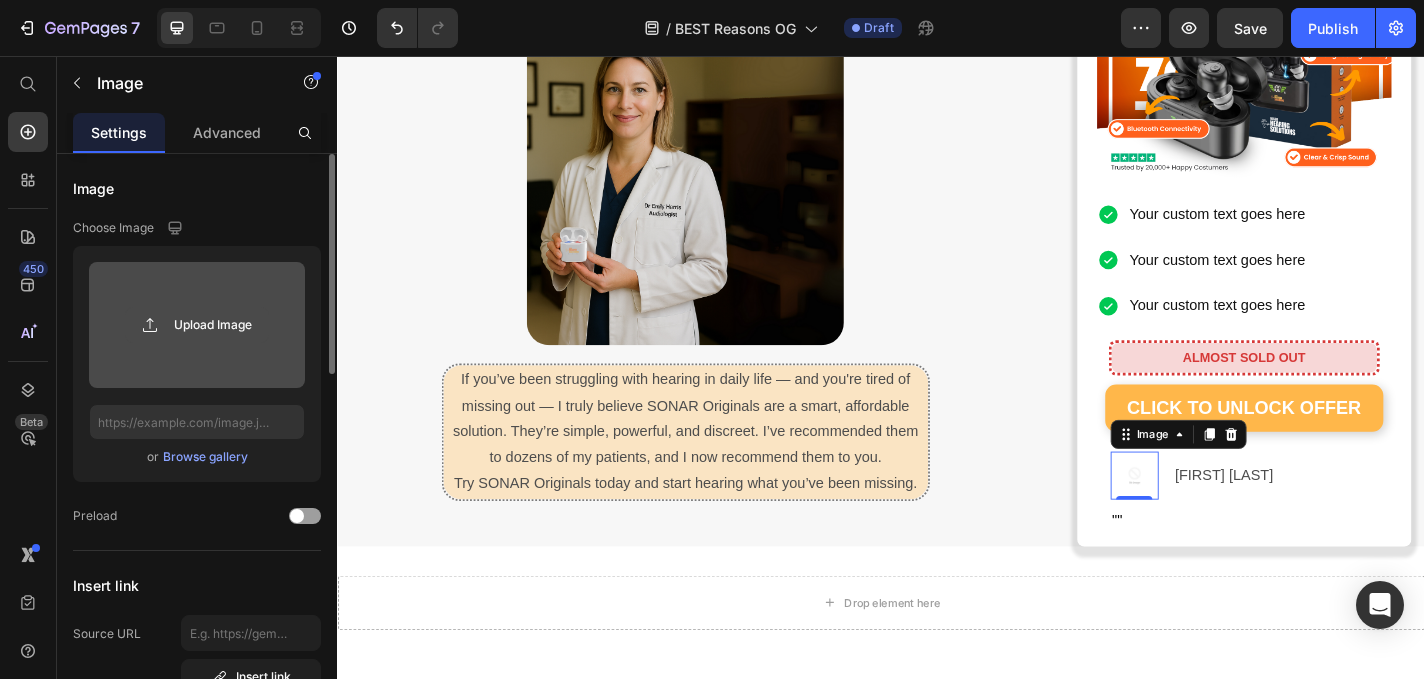 click 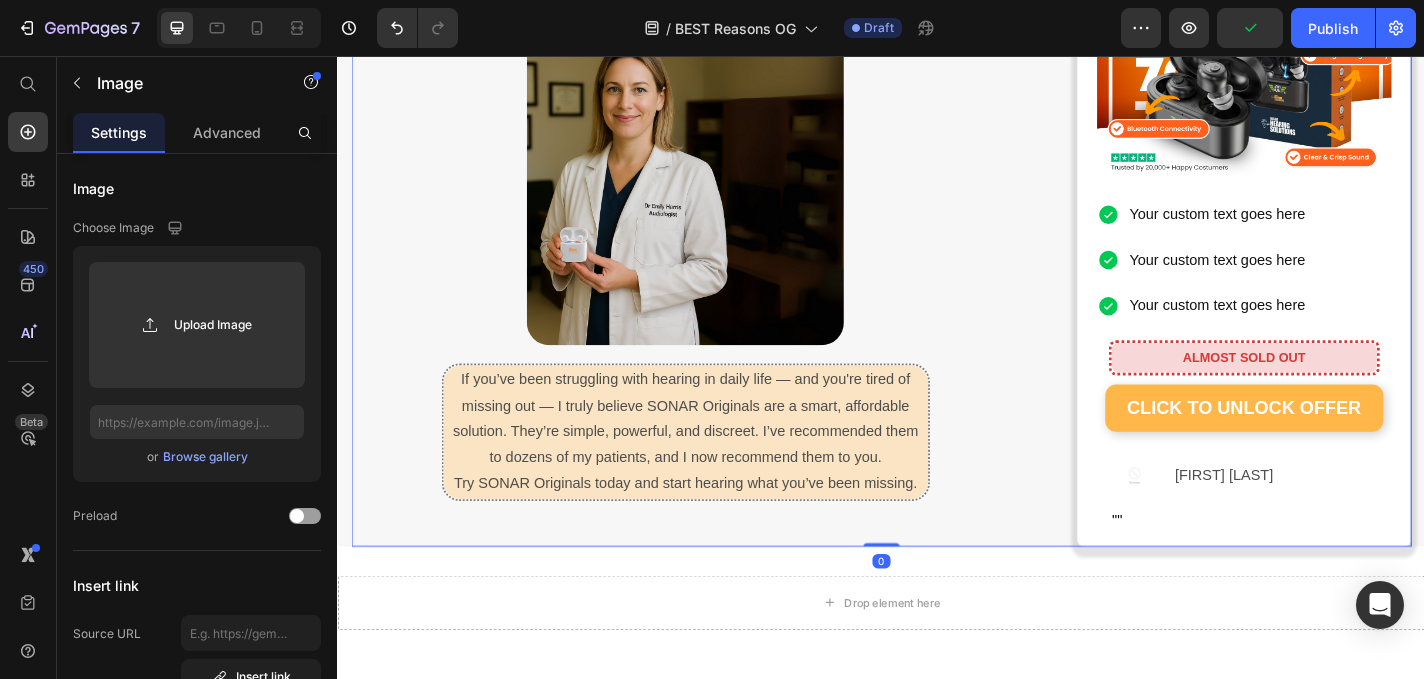 click on "⁠⁠⁠⁠⁠⁠⁠ 10 Reasons People Are Raving About SONAR Originals Heading Image By  Dr. Emily Harris Audiology & Sound Health Expert May 28th, 2025 | 7:42 am AEST Text block Row Image Image Image Row As an audiologist who’s worked with thousands of patients struggling to hear clearly, I know how isolating and frustrating hearing loss can be. Many of my patients tell me they’ve tried expensive hearing aids that either didn’t work well, were uncomfortable, or just weren’t worth the high price tag. That’s why I’m excited to share a solution that’s changing lives — without requiring a prescription, appointment, or thousands of dollars. They’re called  SONAR Originals  — and they’re powerful, comfortable sound enhancers designed for people who want to enjoy life again without missing a word. Whether it’s conversations, phone calls, or your favourite shows, SONAR Originals help you tune back into the moments that matter most. Here’s why I recommend them: Text block Image Heading Row" at bounding box center (721, -2371) 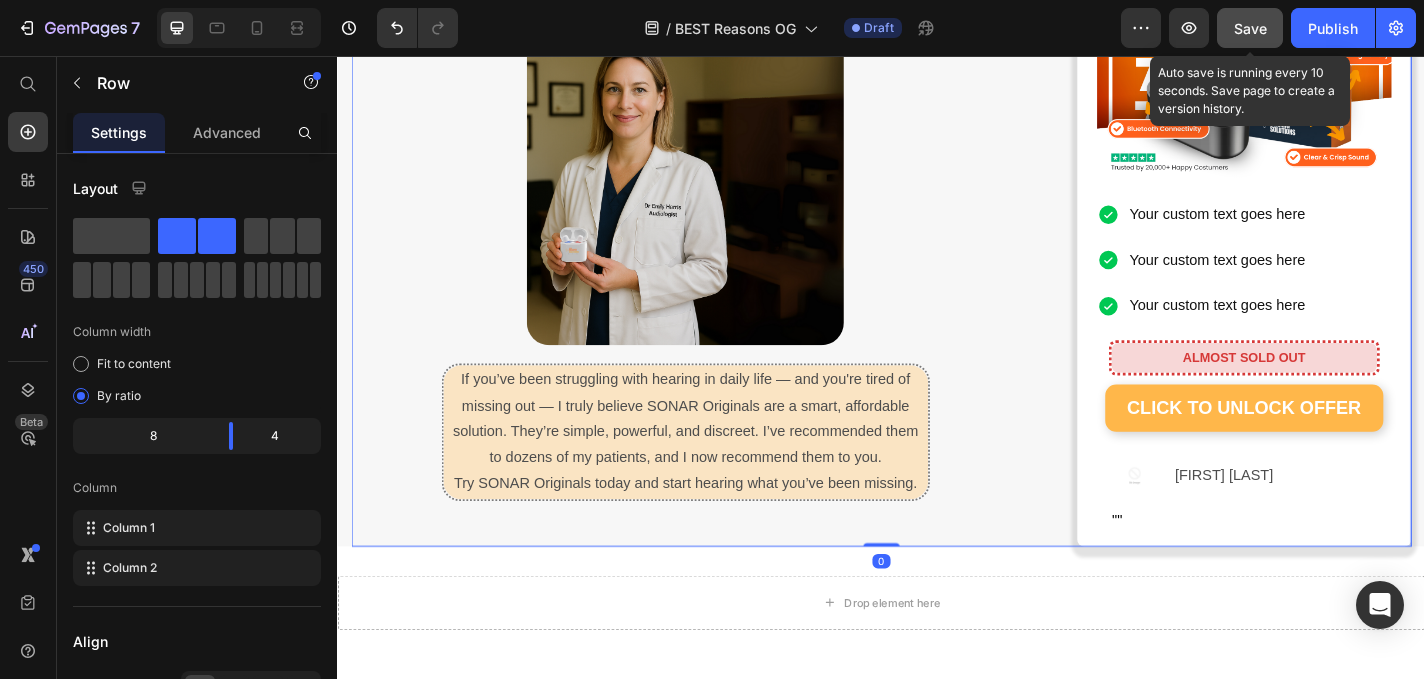 click on "Save" at bounding box center (1250, 28) 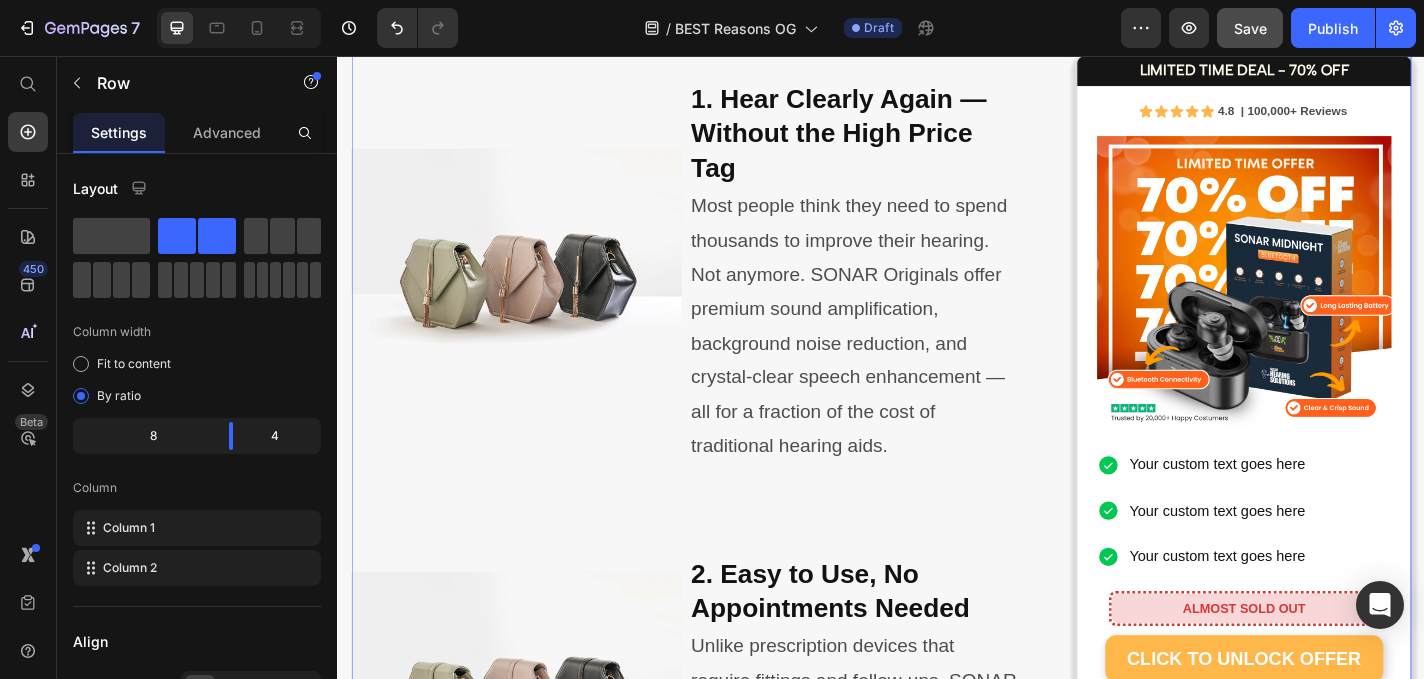 scroll, scrollTop: 1279, scrollLeft: 0, axis: vertical 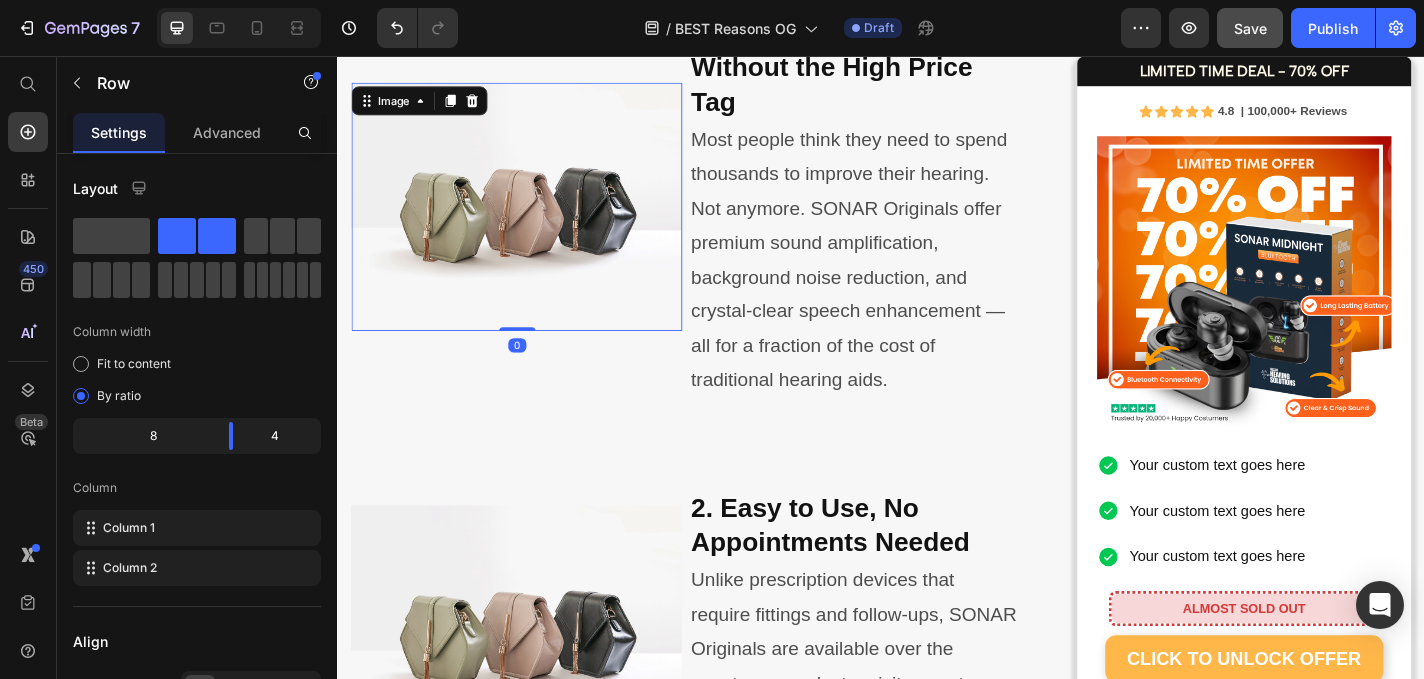 click at bounding box center (534, 222) 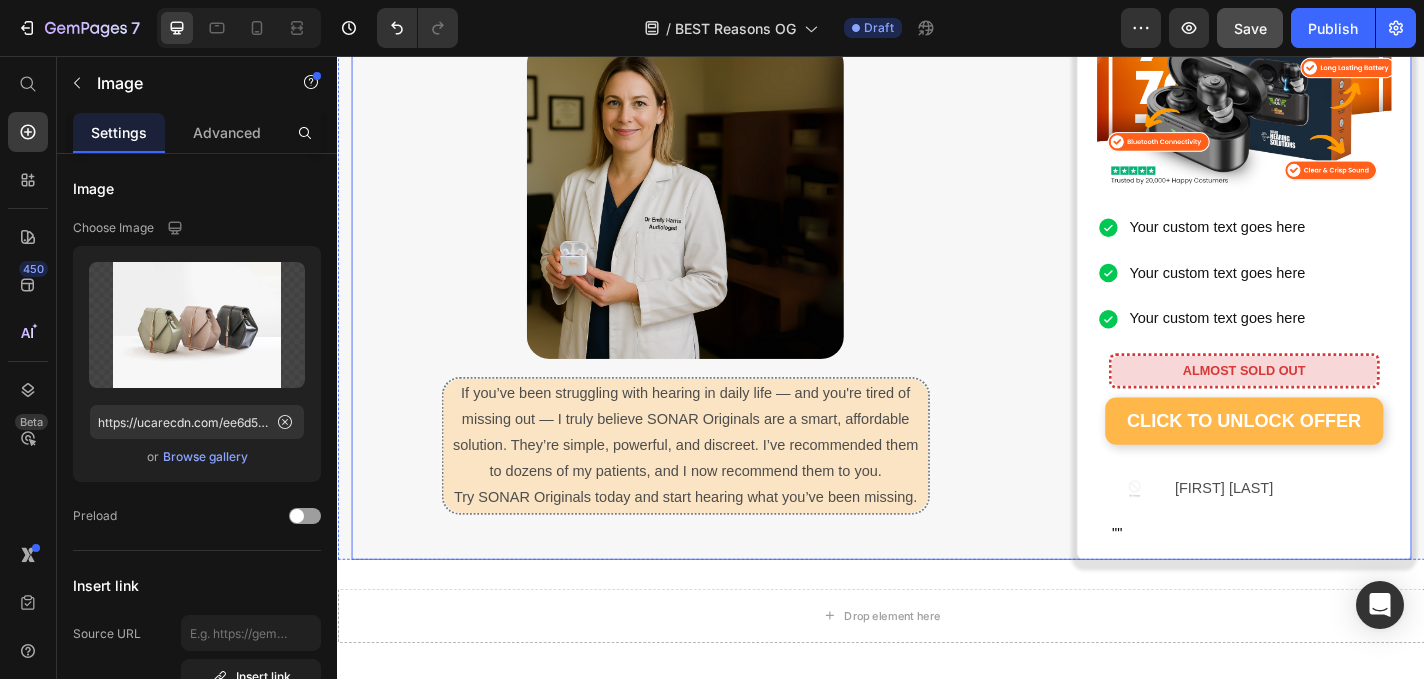 scroll, scrollTop: 5618, scrollLeft: 0, axis: vertical 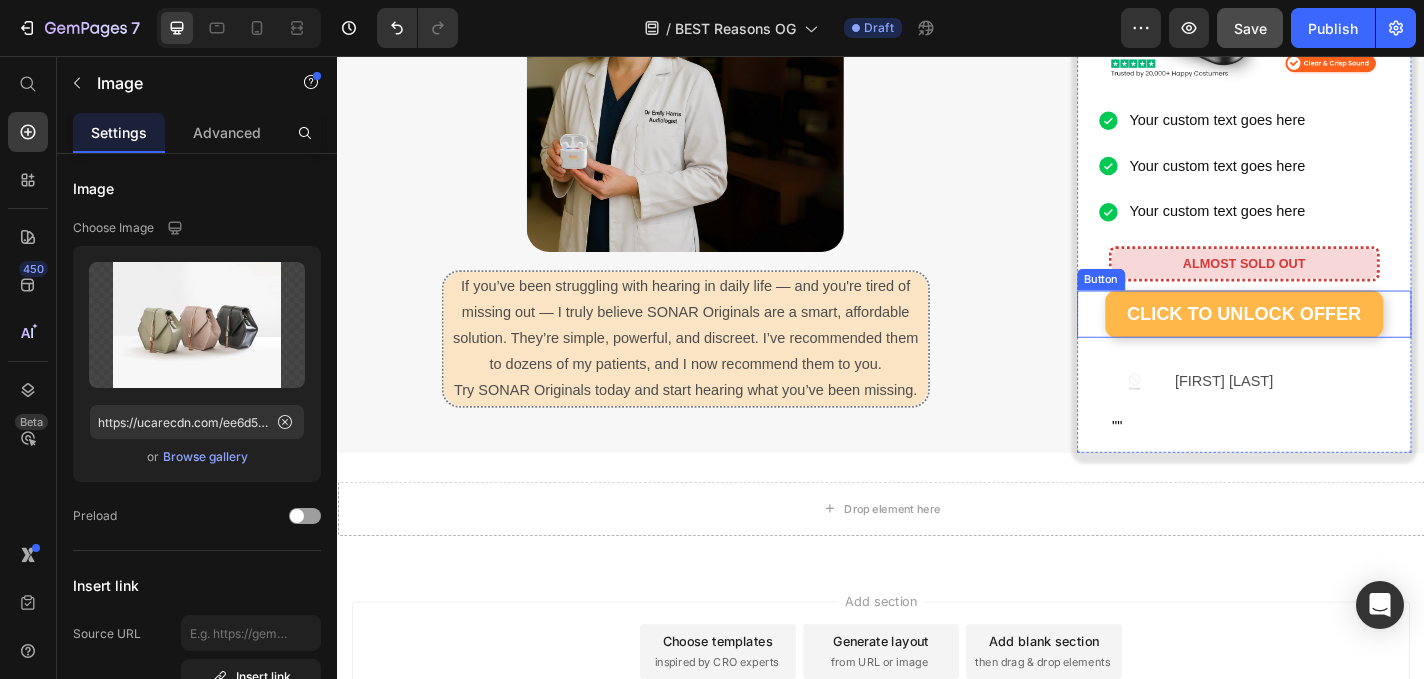 click on "CLICK TO UNLOCK OFFER" at bounding box center [1337, 341] 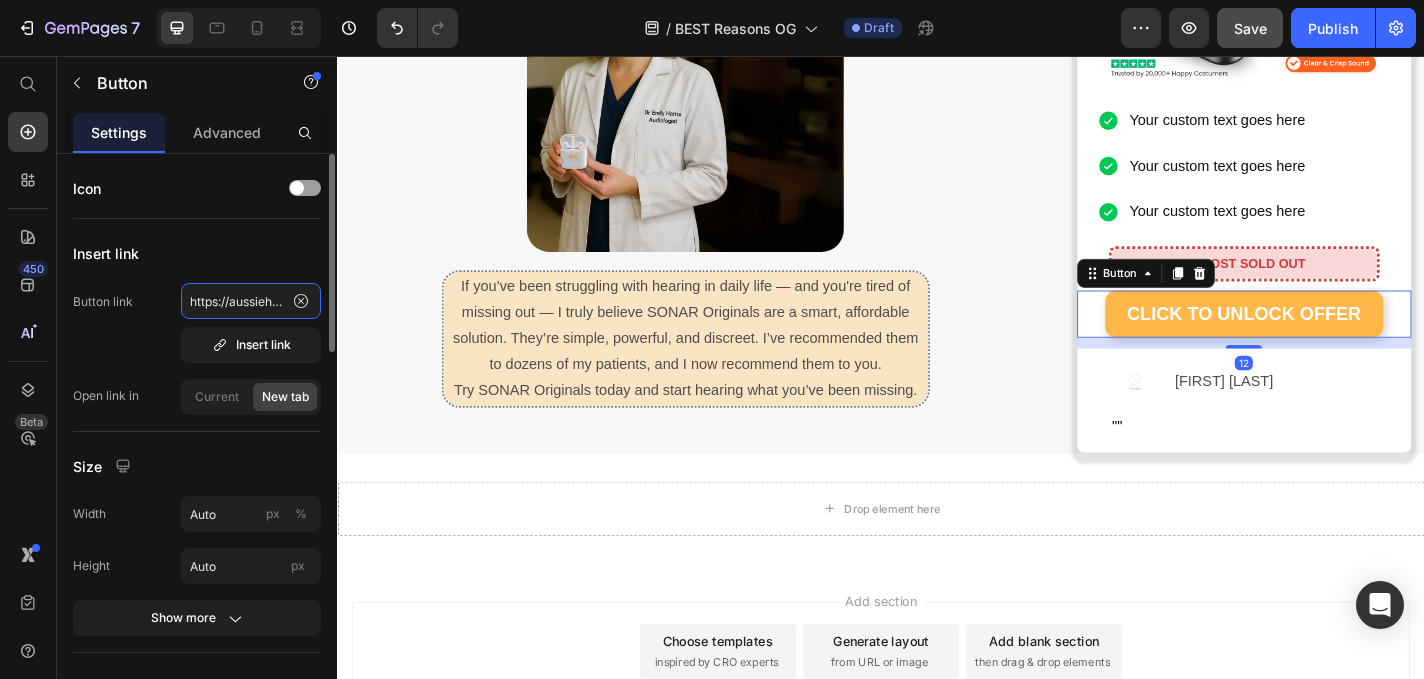 click on "https://aussiehearingsolutions.com/products/sonar-midnight" 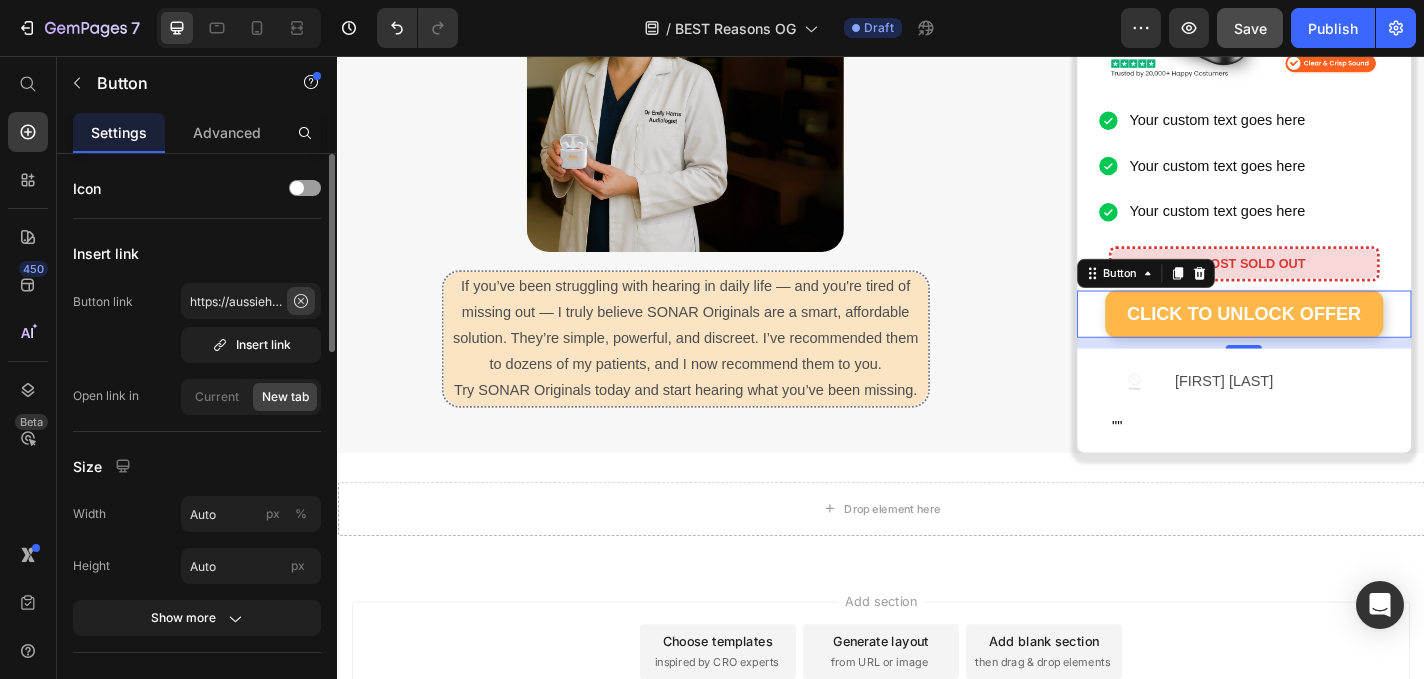 click 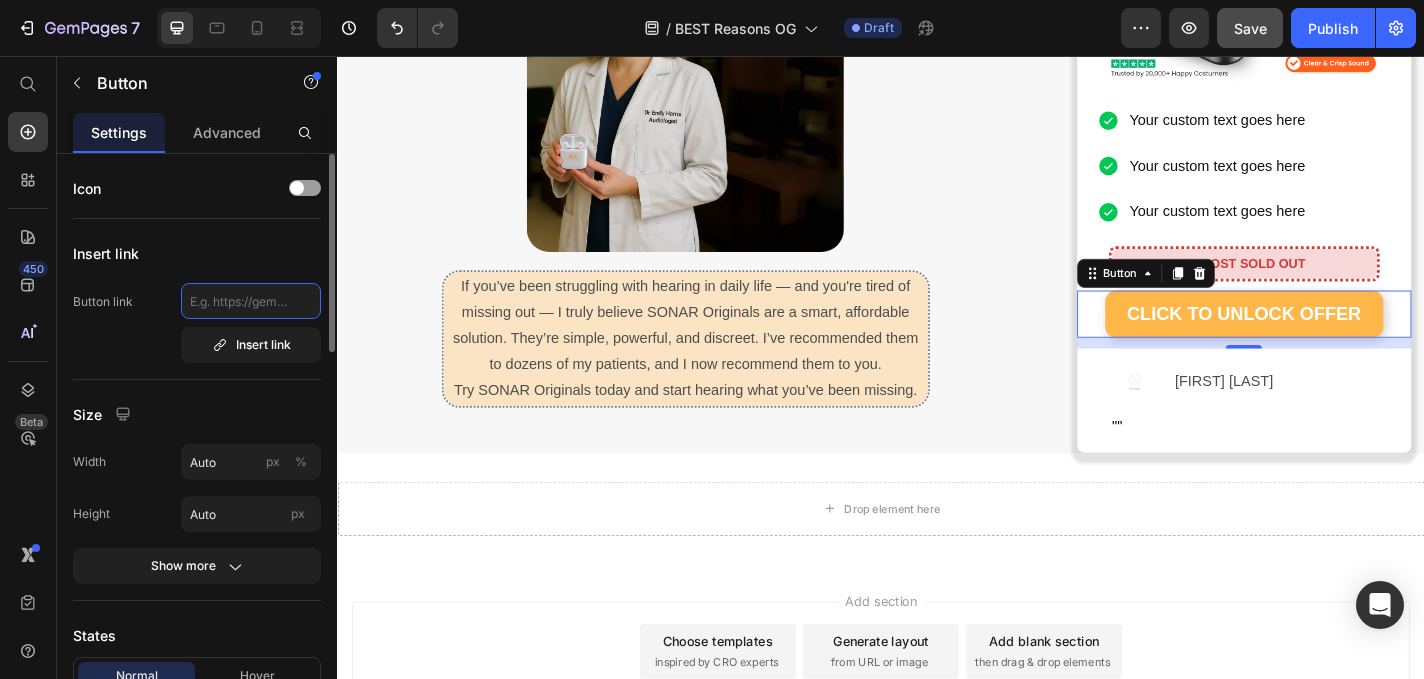 paste on "https://aussiehearingsolutions.com/products/sonar-ultra" 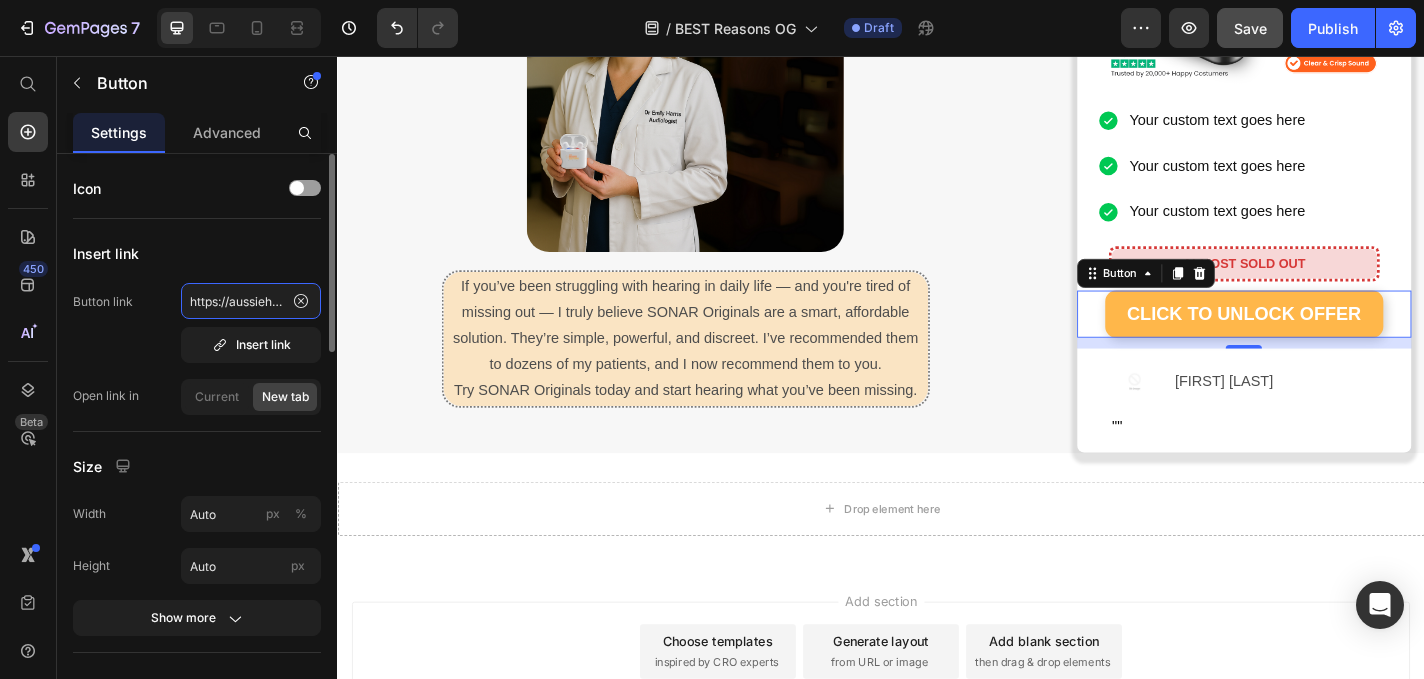 scroll, scrollTop: 0, scrollLeft: 222, axis: horizontal 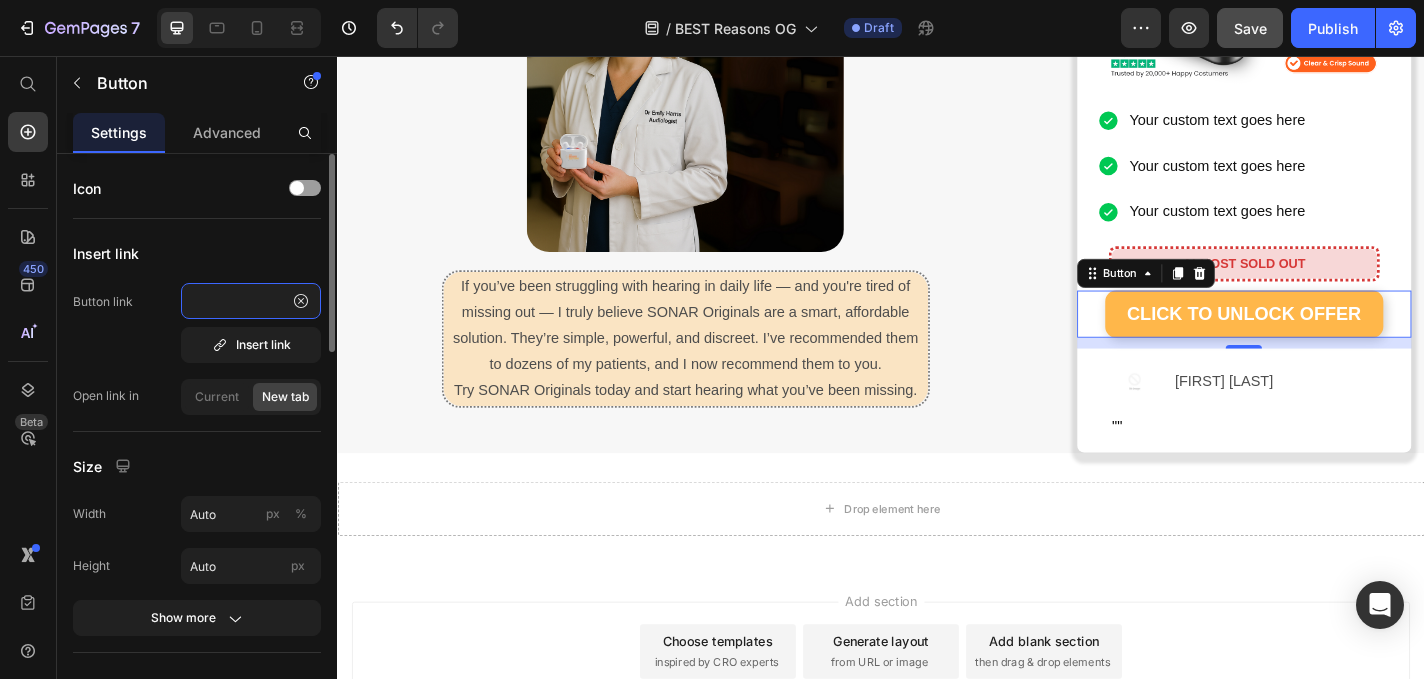 type on "https://aussiehearingsolutions.com/products/sonar-ultra" 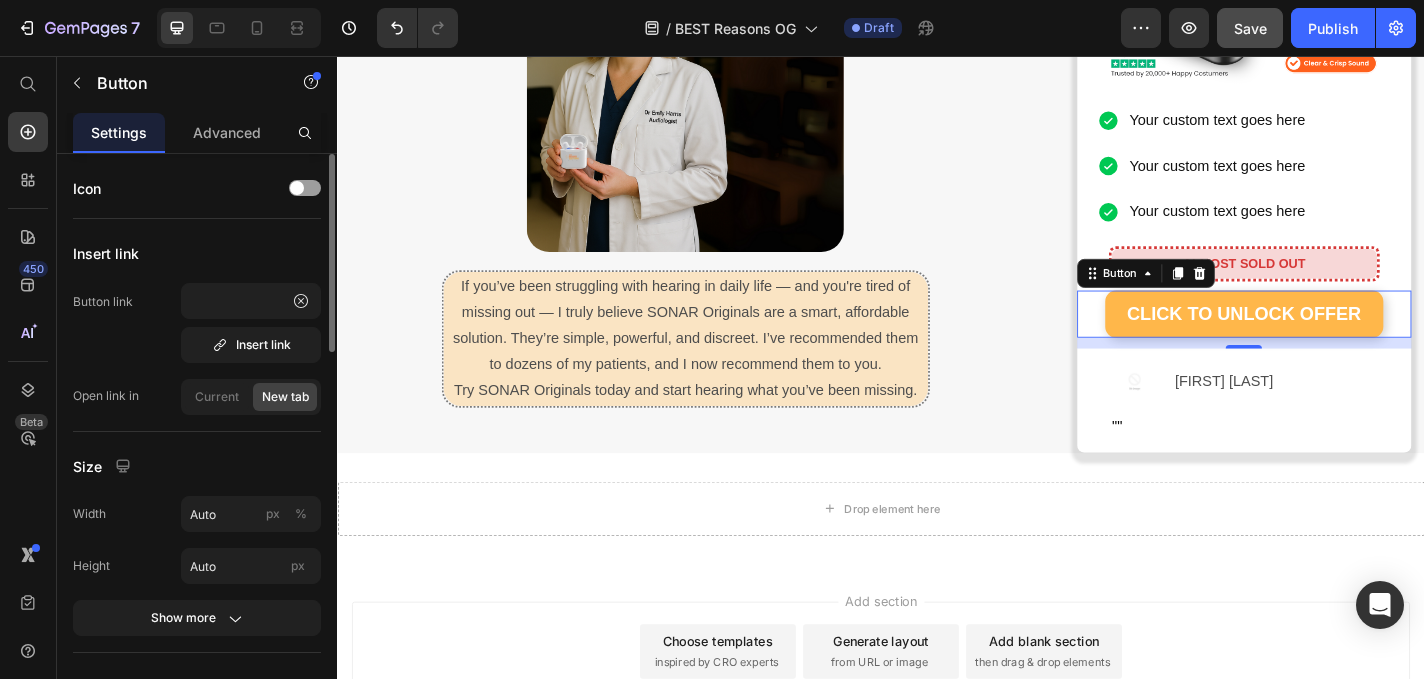 click on "Icon" 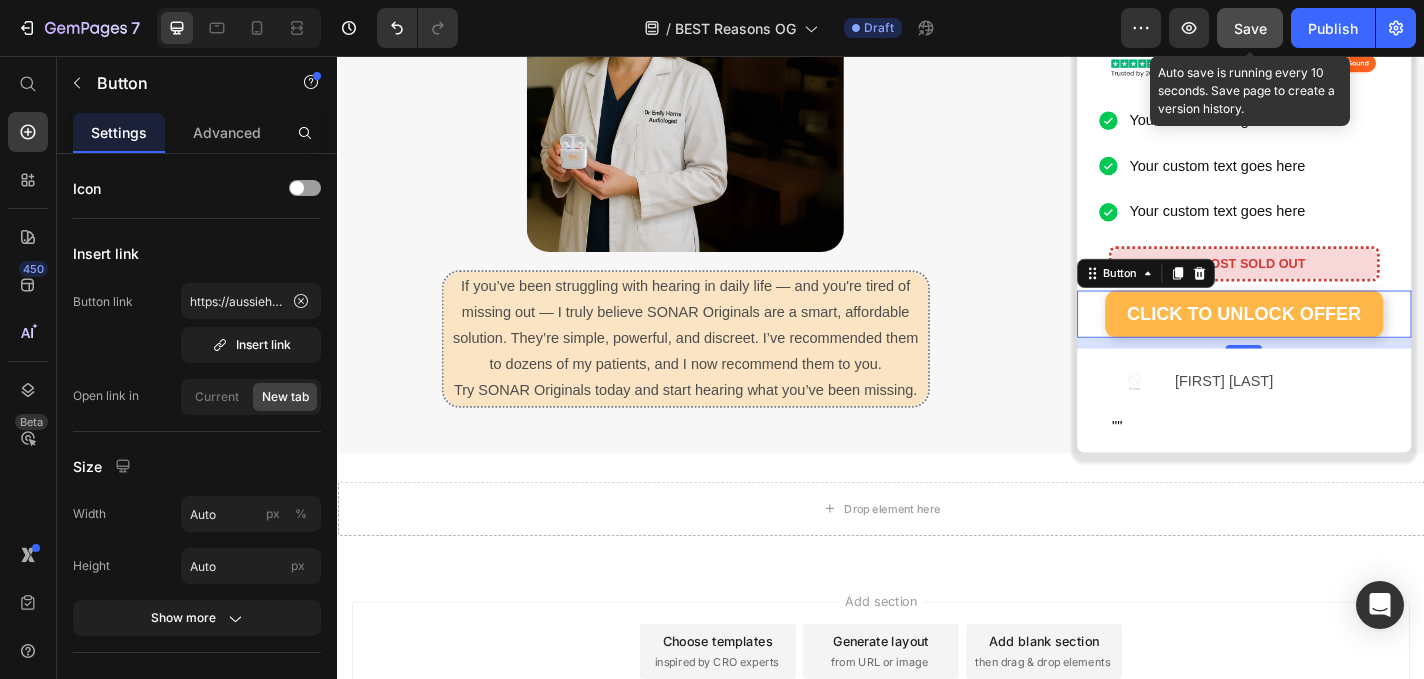 click on "Save" at bounding box center (1250, 28) 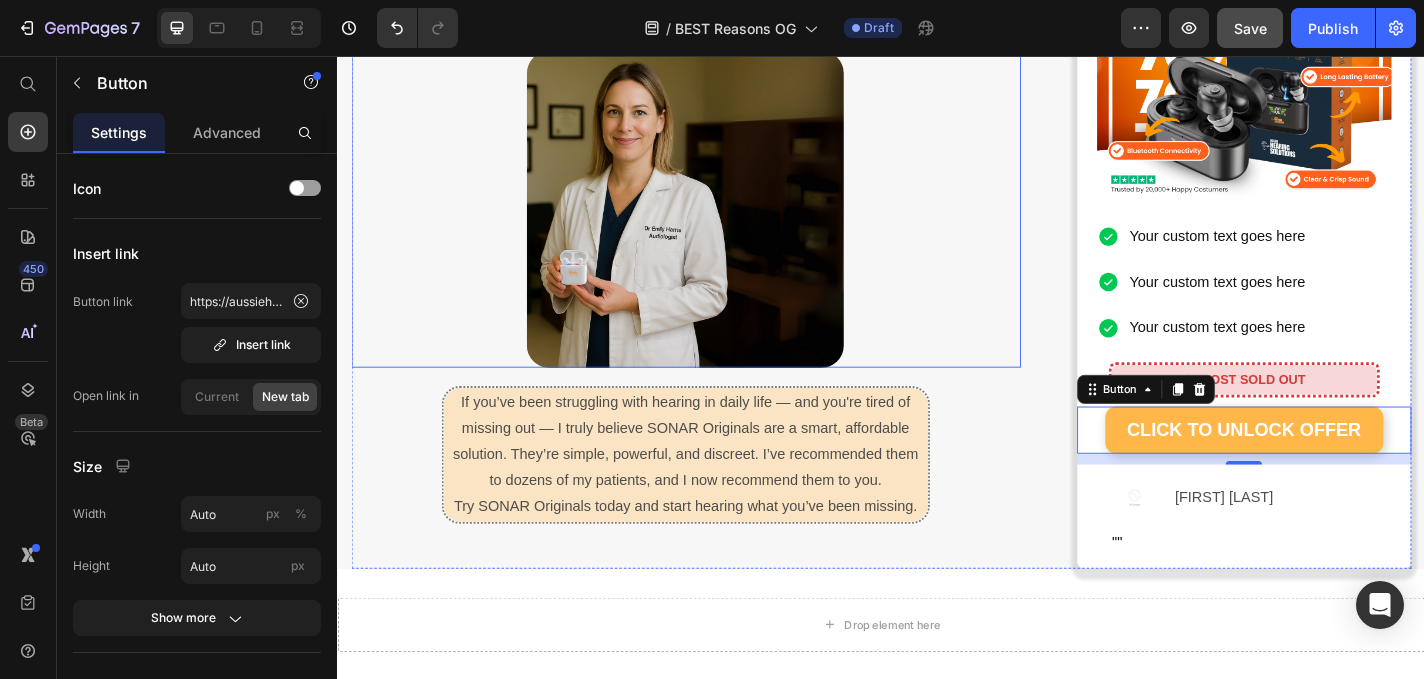 scroll, scrollTop: 5584, scrollLeft: 0, axis: vertical 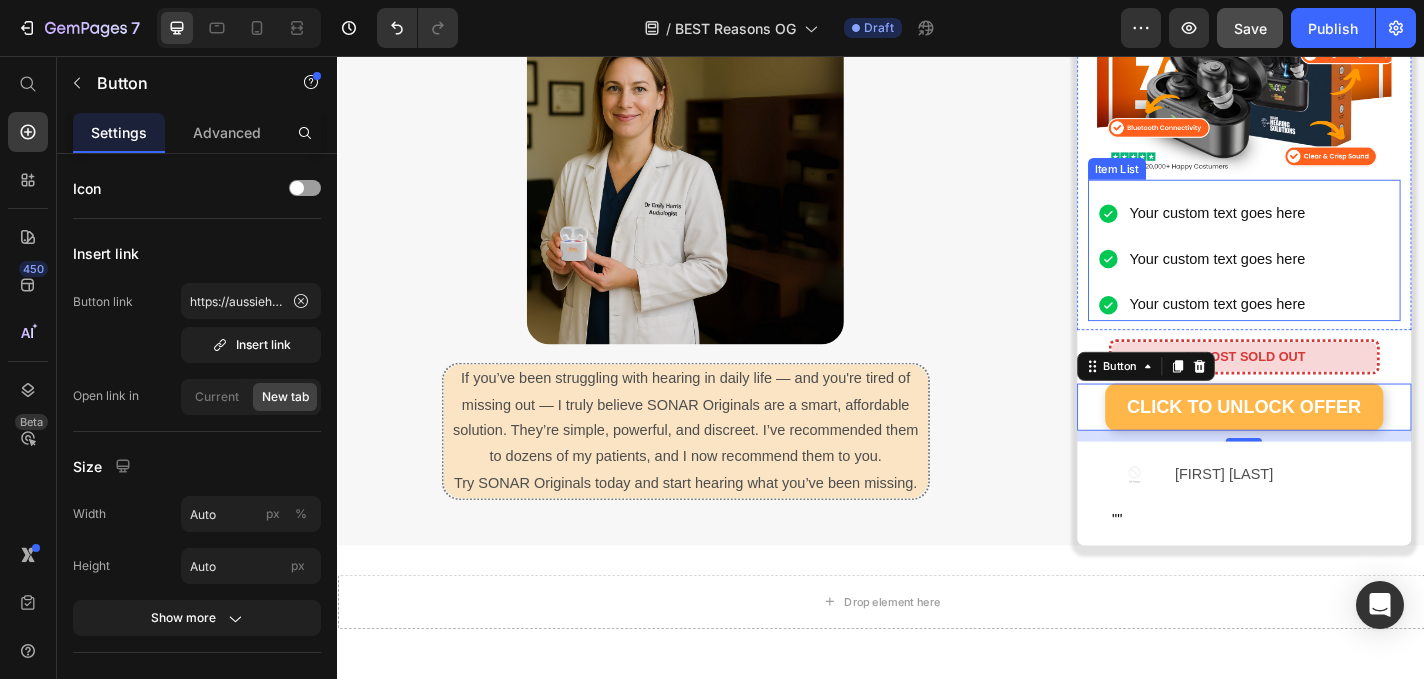 click on "Your custom text goes here" at bounding box center [1308, 229] 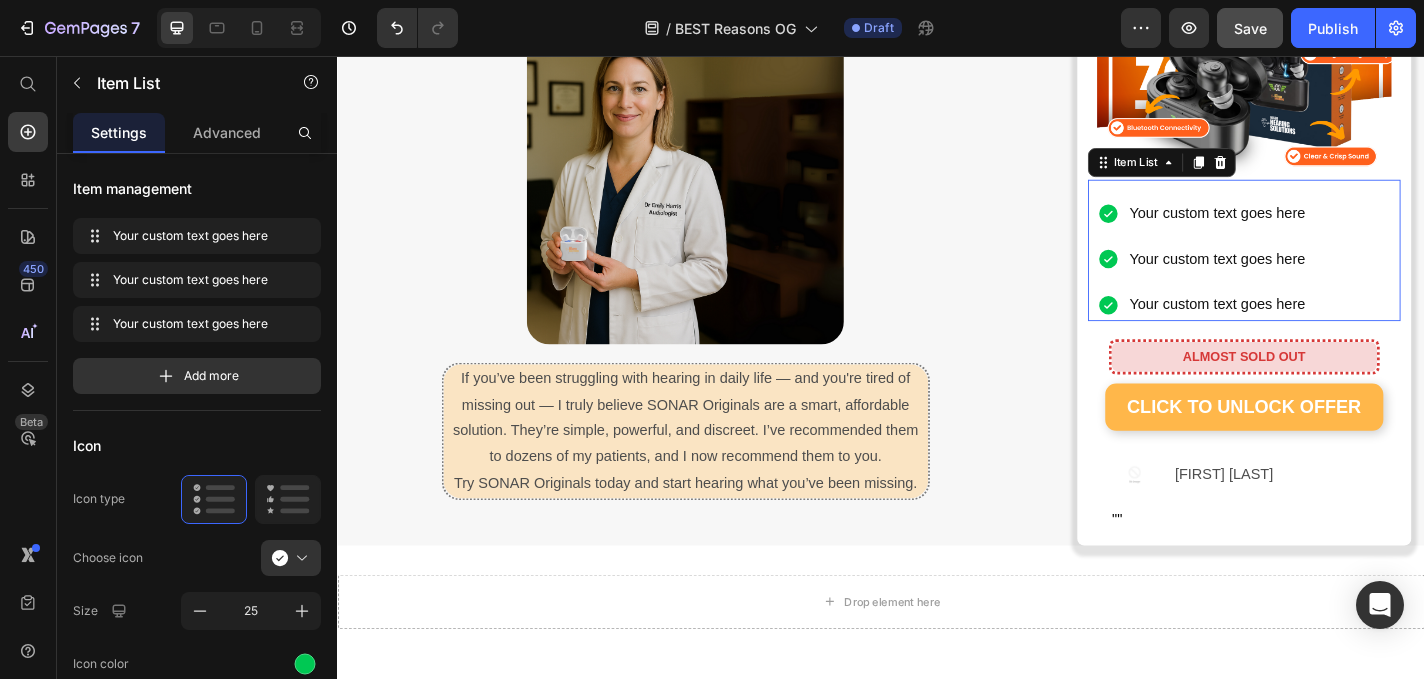 click on "Your custom text goes here" at bounding box center (1308, 229) 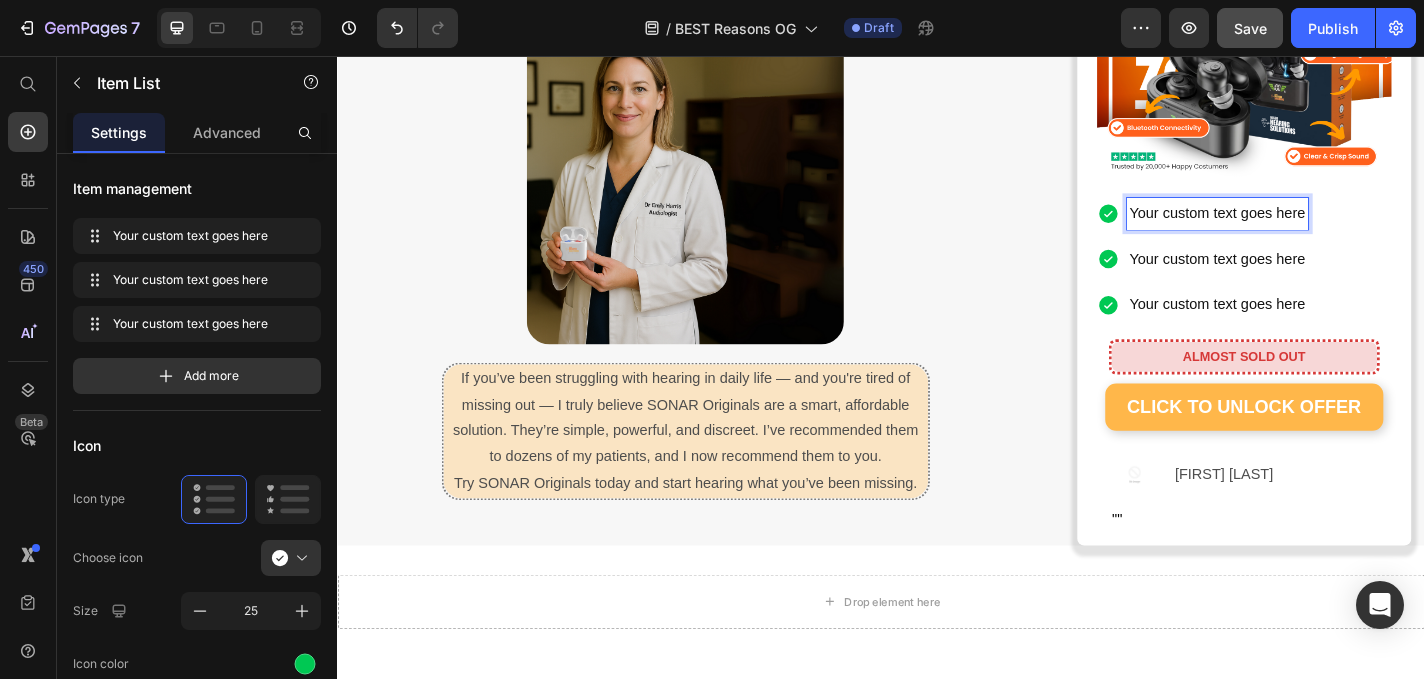 click on "Your custom text goes here" at bounding box center (1308, 229) 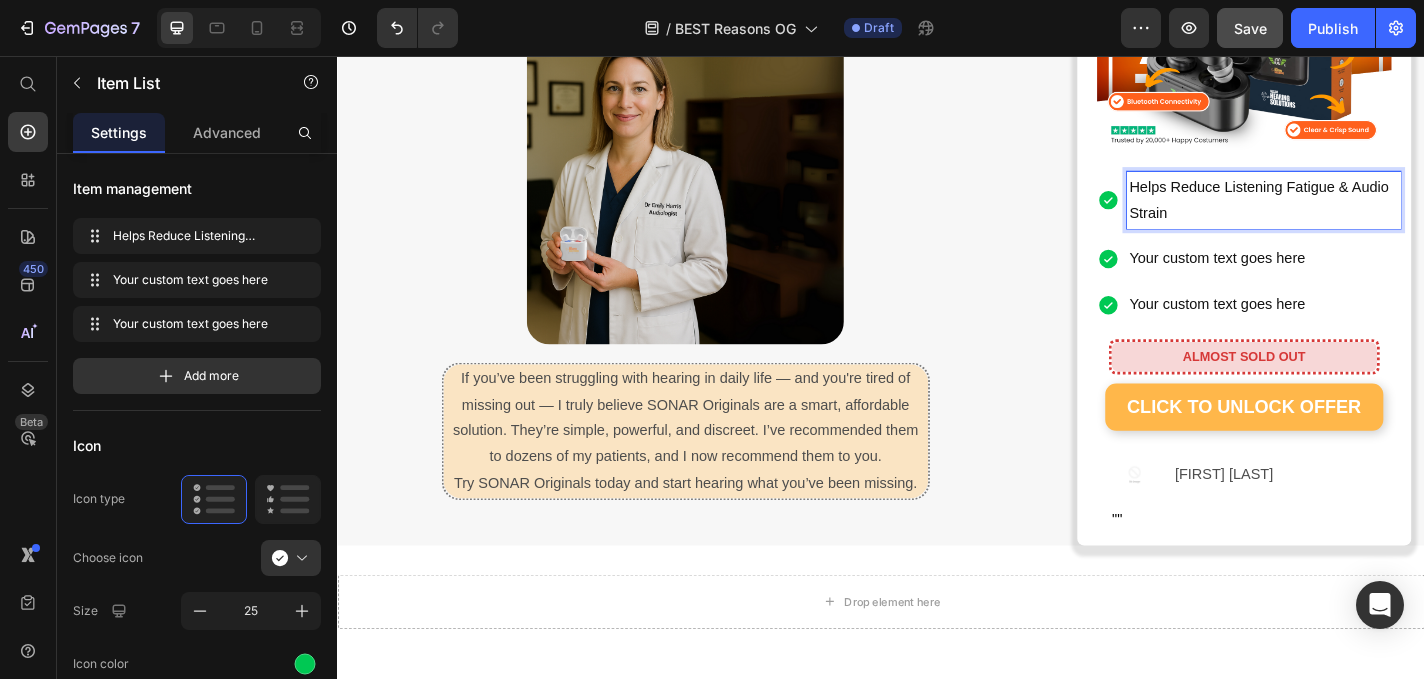 click on "Your custom text goes here" at bounding box center [1359, 279] 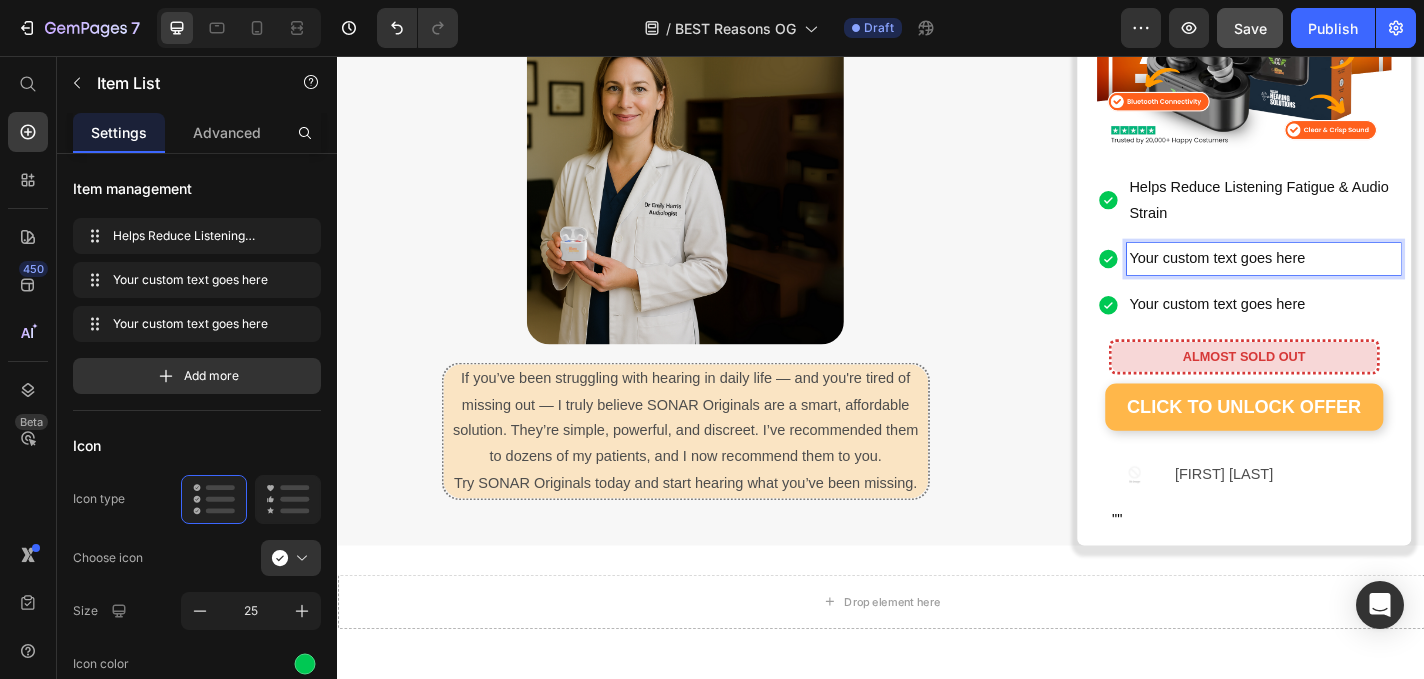 scroll, scrollTop: 5513, scrollLeft: 0, axis: vertical 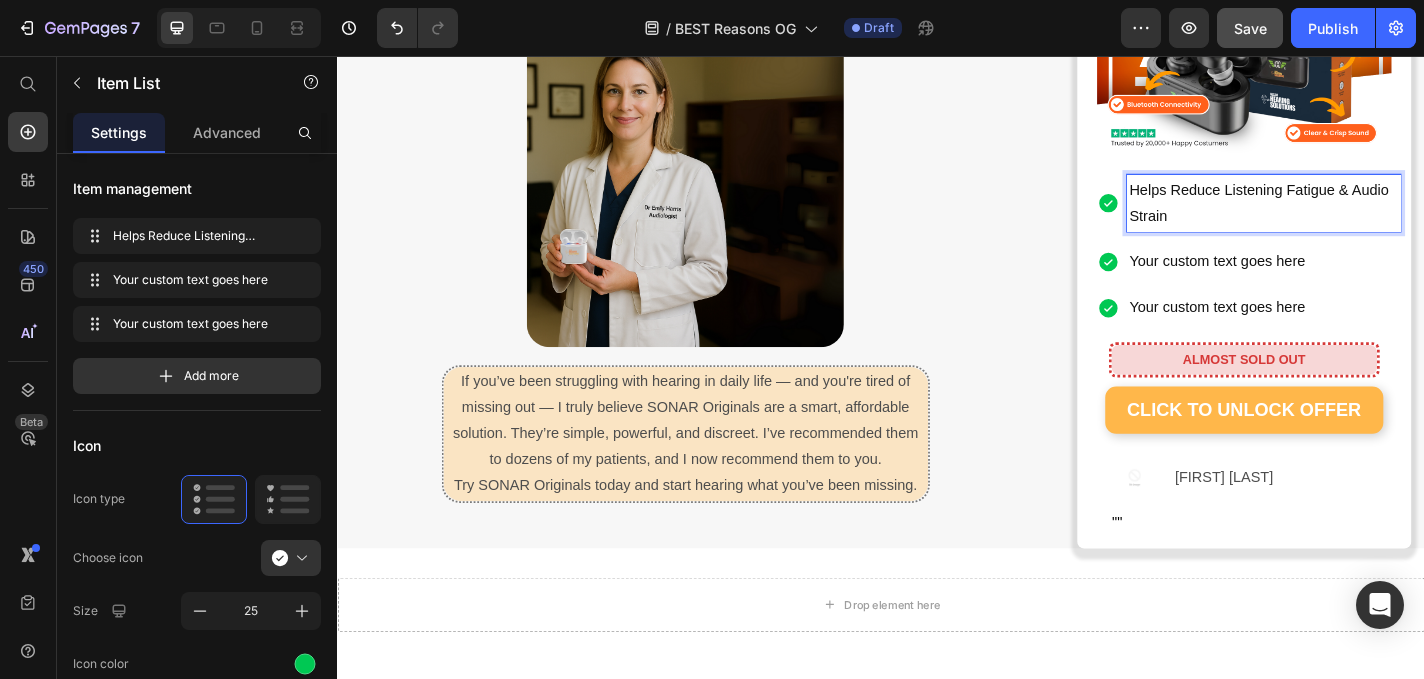 click on "Helps Reduce Listening Fatigue & Audio Strain" at bounding box center (1359, 218) 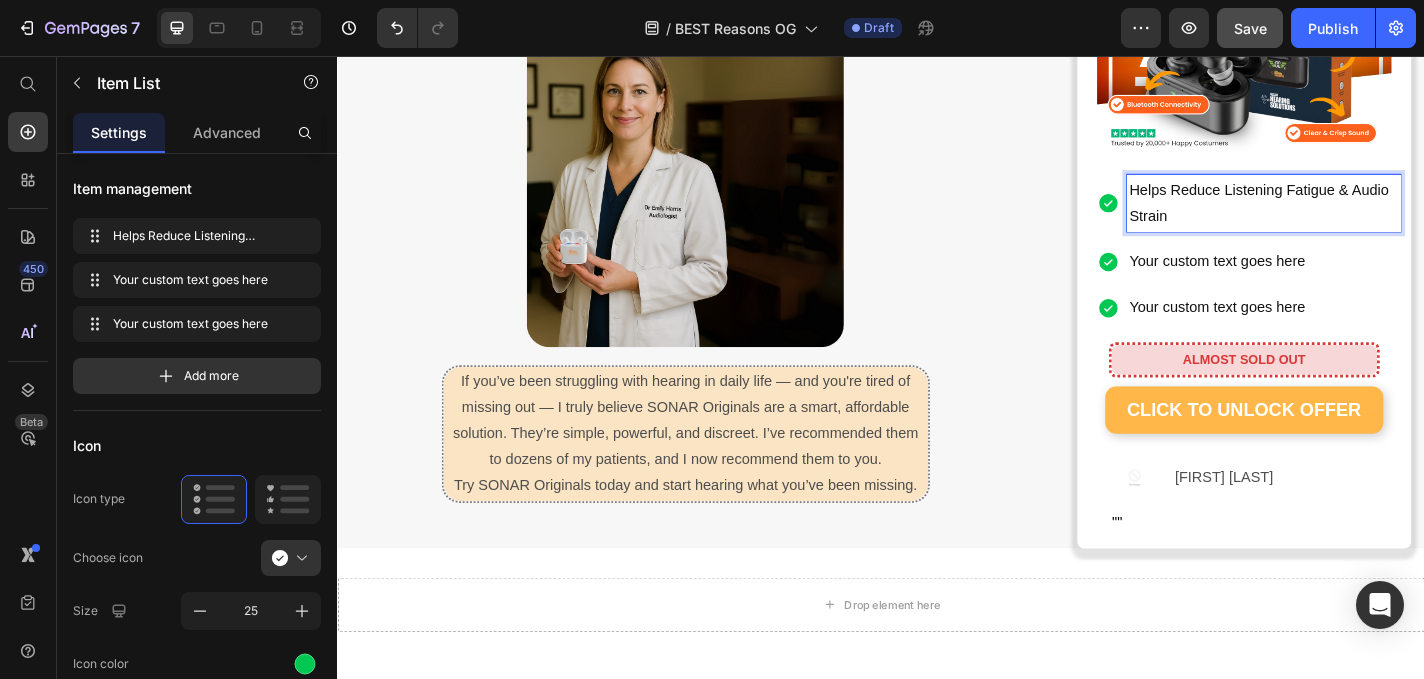 drag, startPoint x: 1433, startPoint y: 199, endPoint x: 1445, endPoint y: 229, distance: 32.31099 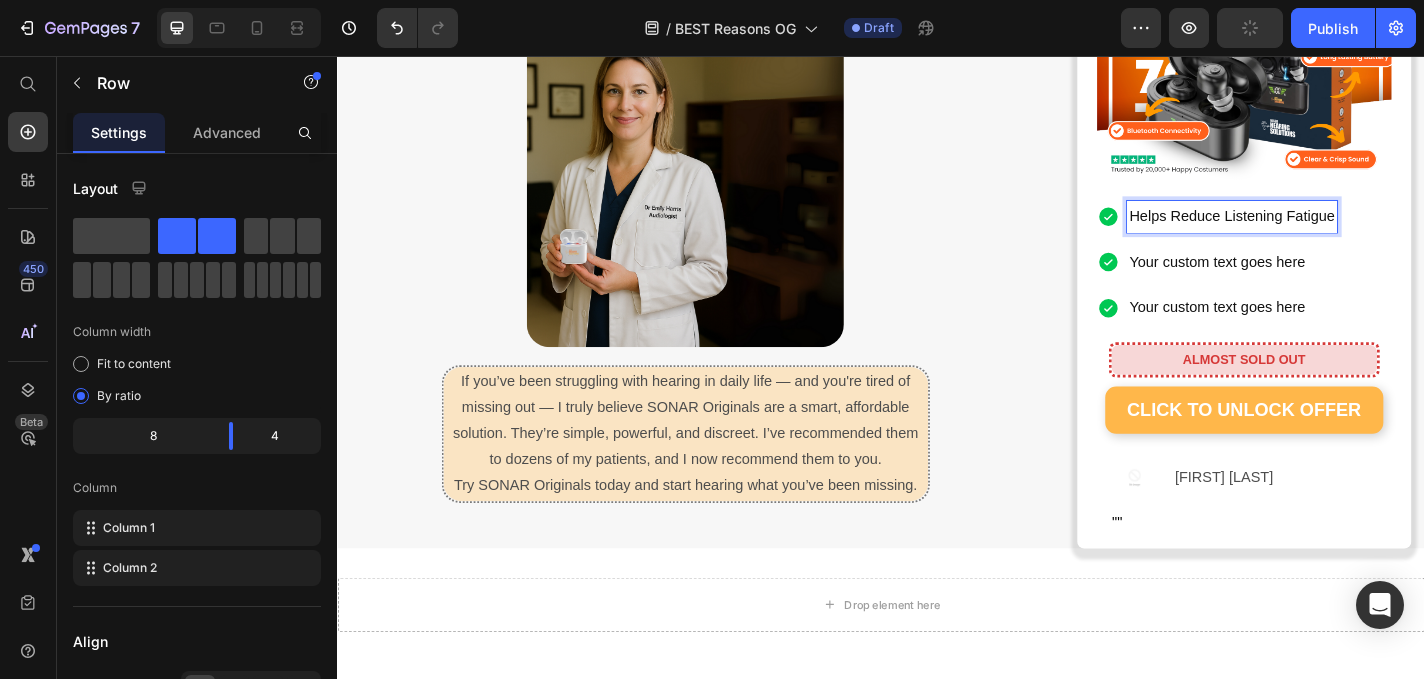 click on "⁠⁠⁠⁠⁠⁠⁠ 10 Reasons People Are Raving About SONAR Originals Heading Image By  Dr. Emily Harris Audiology & Sound Health Expert May 28th, 2025 | 7:42 am AEST Text block Row Image Image Image Row As an audiologist who’s worked with thousands of patients struggling to hear clearly, I know how isolating and frustrating hearing loss can be. Many of my patients tell me they’ve tried expensive hearing aids that either didn’t work well, were uncomfortable, or just weren’t worth the high price tag. That’s why I’m excited to share a solution that’s changing lives — without requiring a prescription, appointment, or thousands of dollars. They’re called  SONAR Originals  — and they’re powerful, comfortable sound enhancers designed for people who want to enjoy life again without missing a word. Whether it’s conversations, phone calls, or your favourite shows, SONAR Originals help you tune back into the moments that matter most. Here’s why I recommend them: Text block Image Heading Row" at bounding box center (937, -2369) 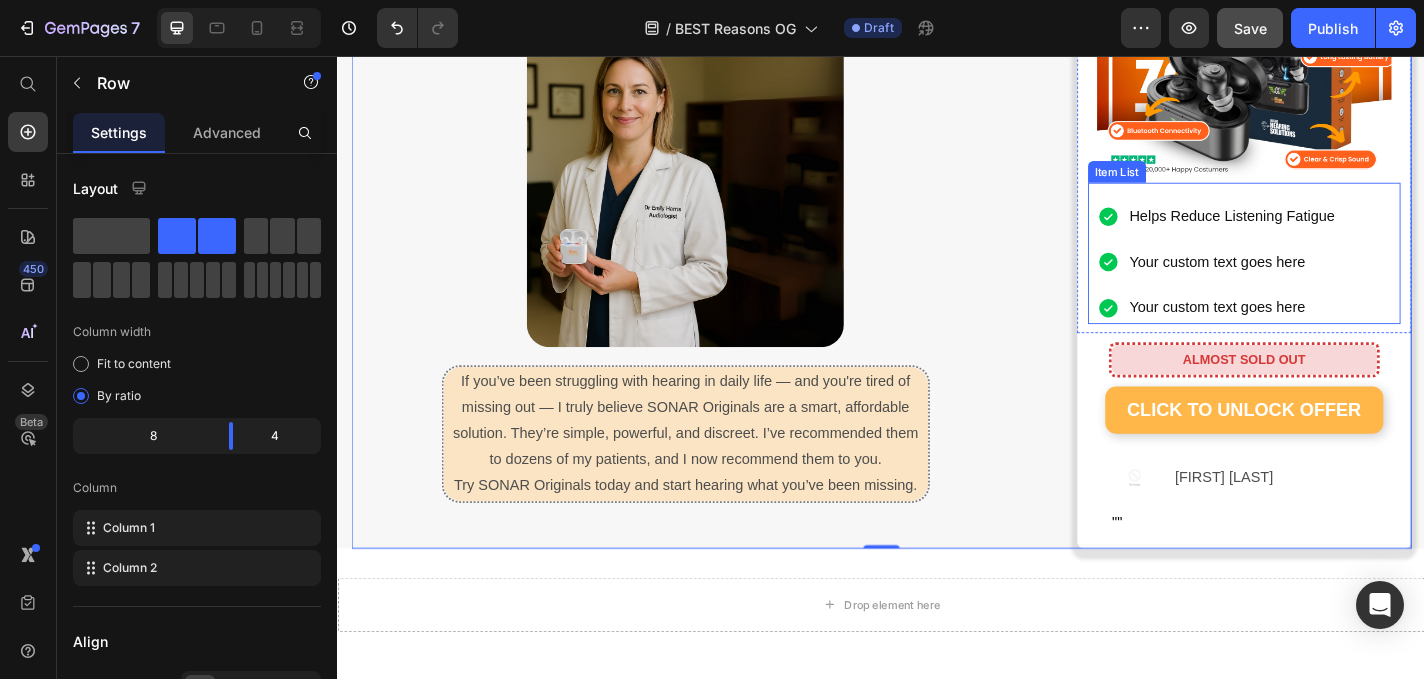 click on "Your custom text goes here" at bounding box center [1324, 282] 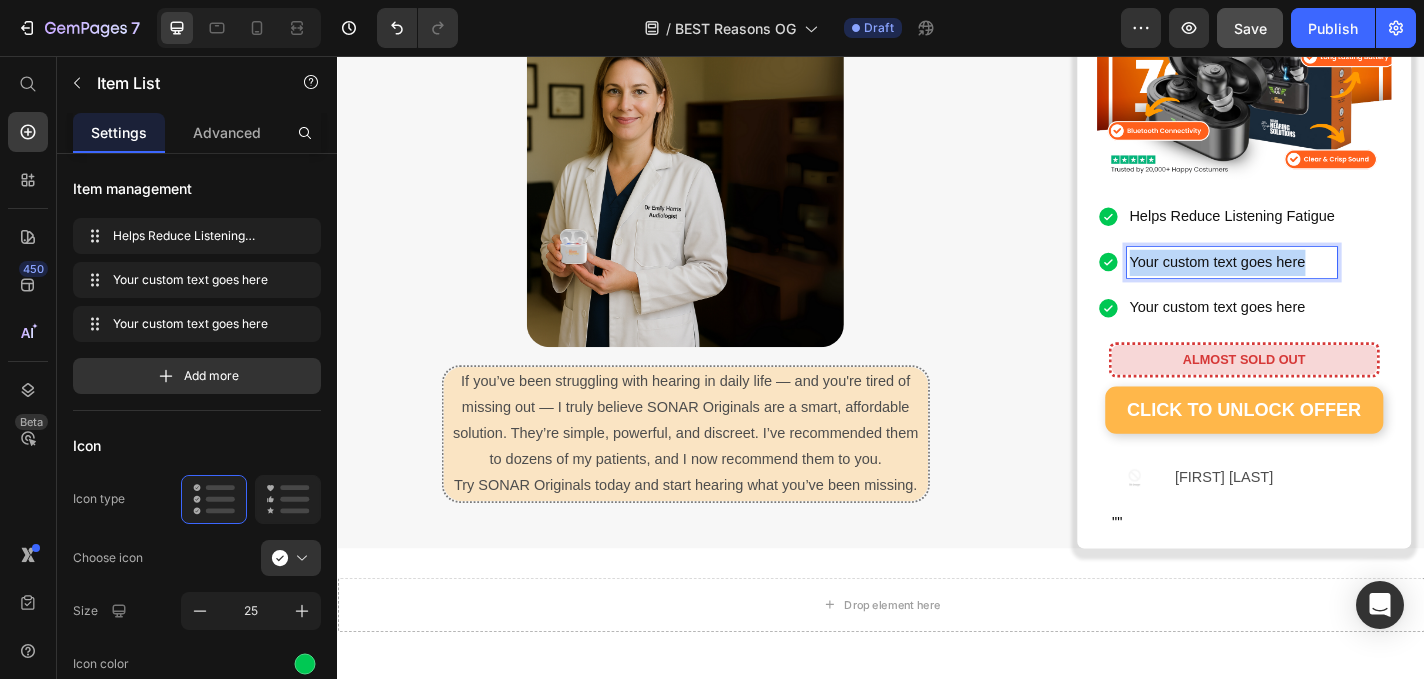 click on "Your custom text goes here" at bounding box center (1324, 282) 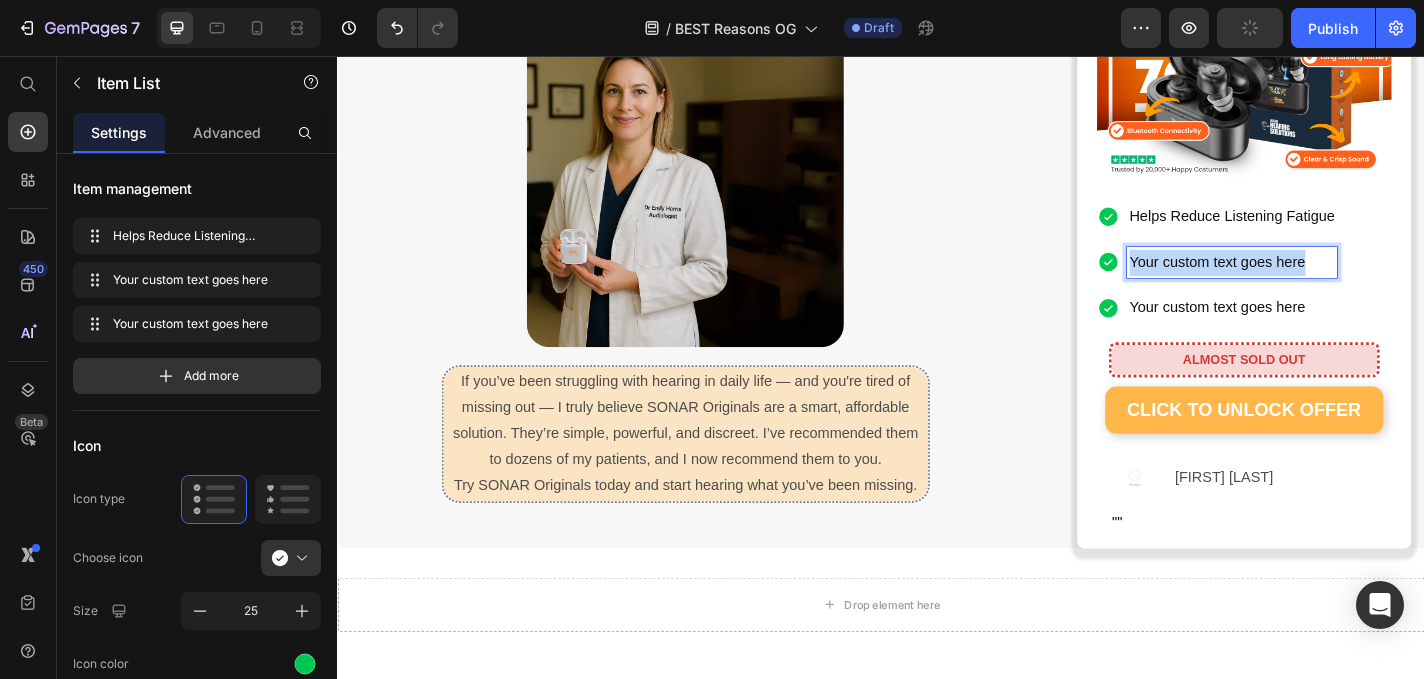 click on "Your custom text goes here" at bounding box center (1324, 282) 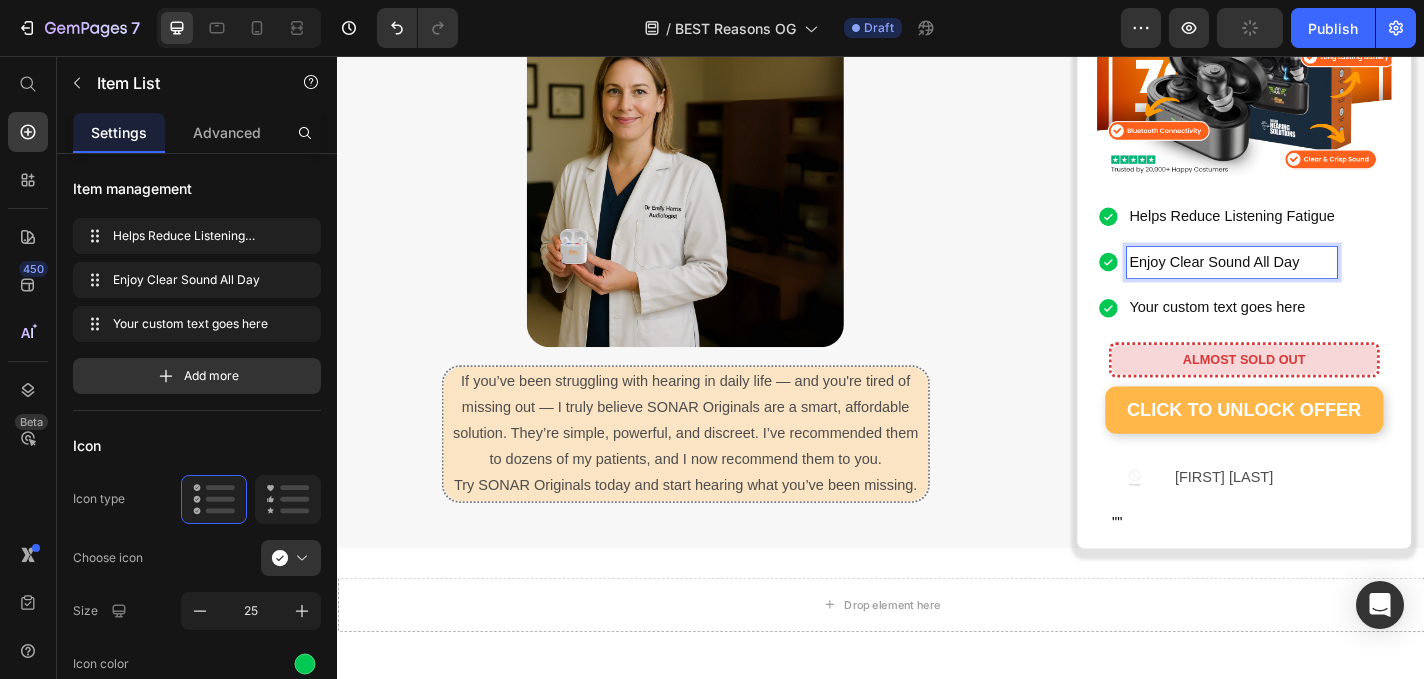 click on "Helps Reduce Listening Fatigue Enjoy Clear Sound All Day Your custom text goes here" at bounding box center [1308, 283] 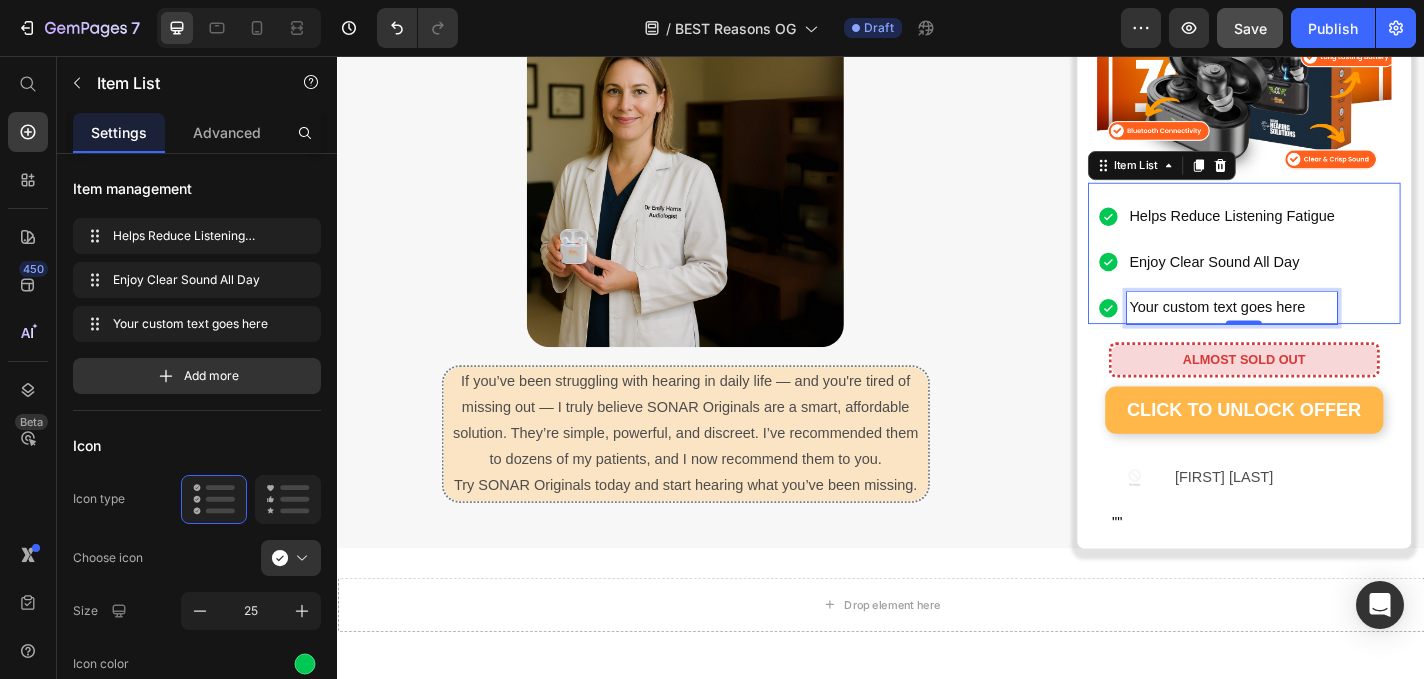 click on "Your custom text goes here" at bounding box center (1324, 333) 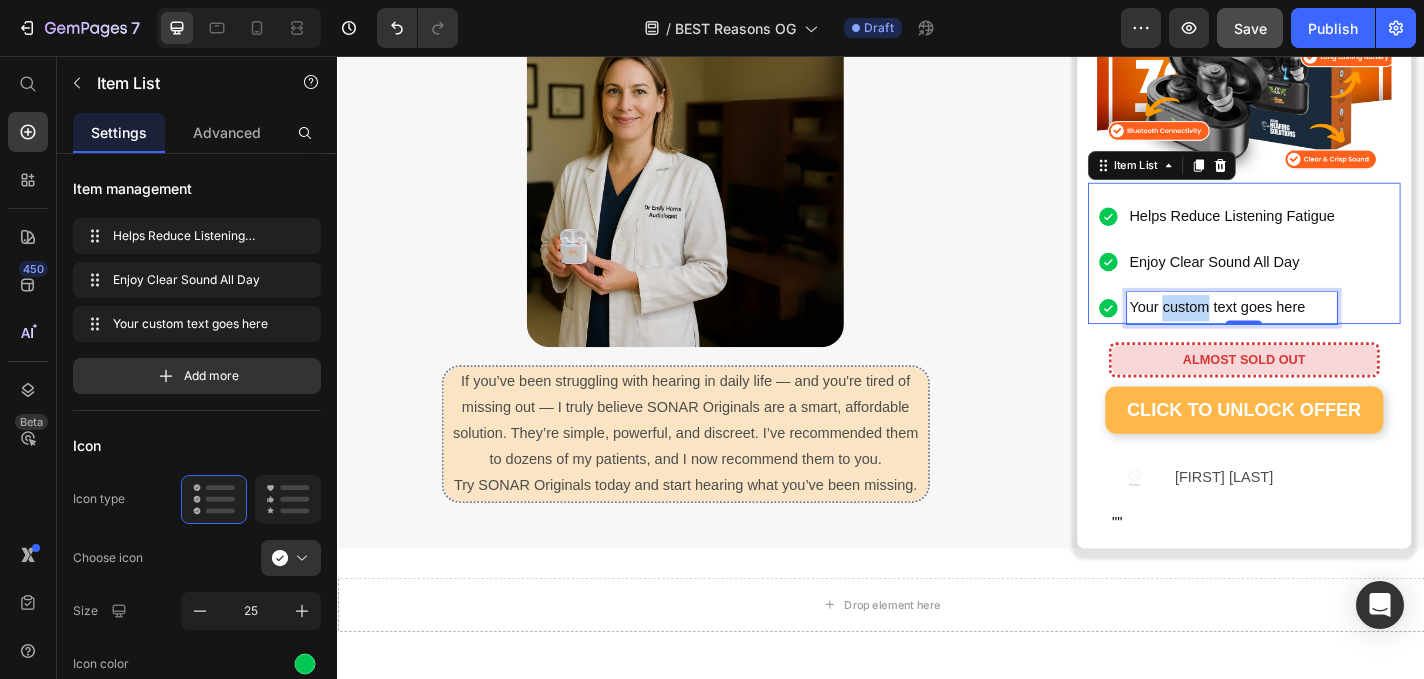 click on "Your custom text goes here" at bounding box center (1324, 333) 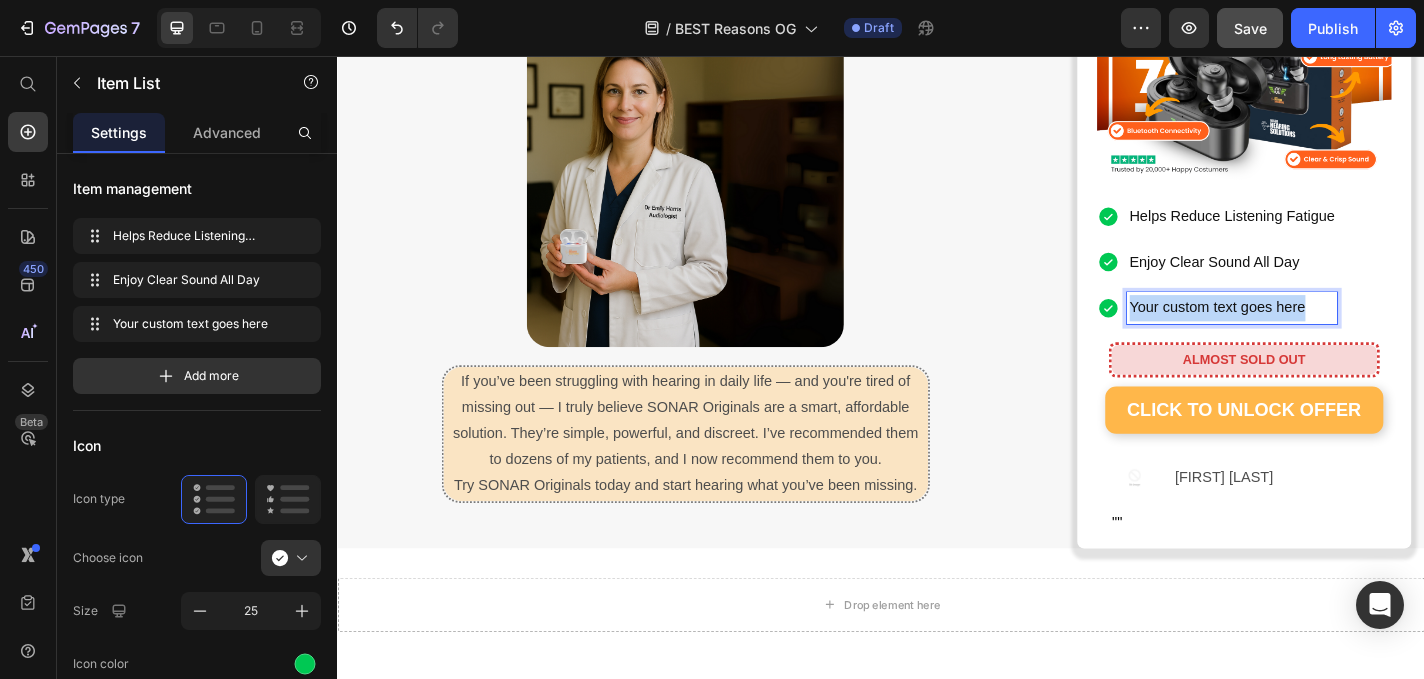 click on "Your custom text goes here" at bounding box center [1324, 333] 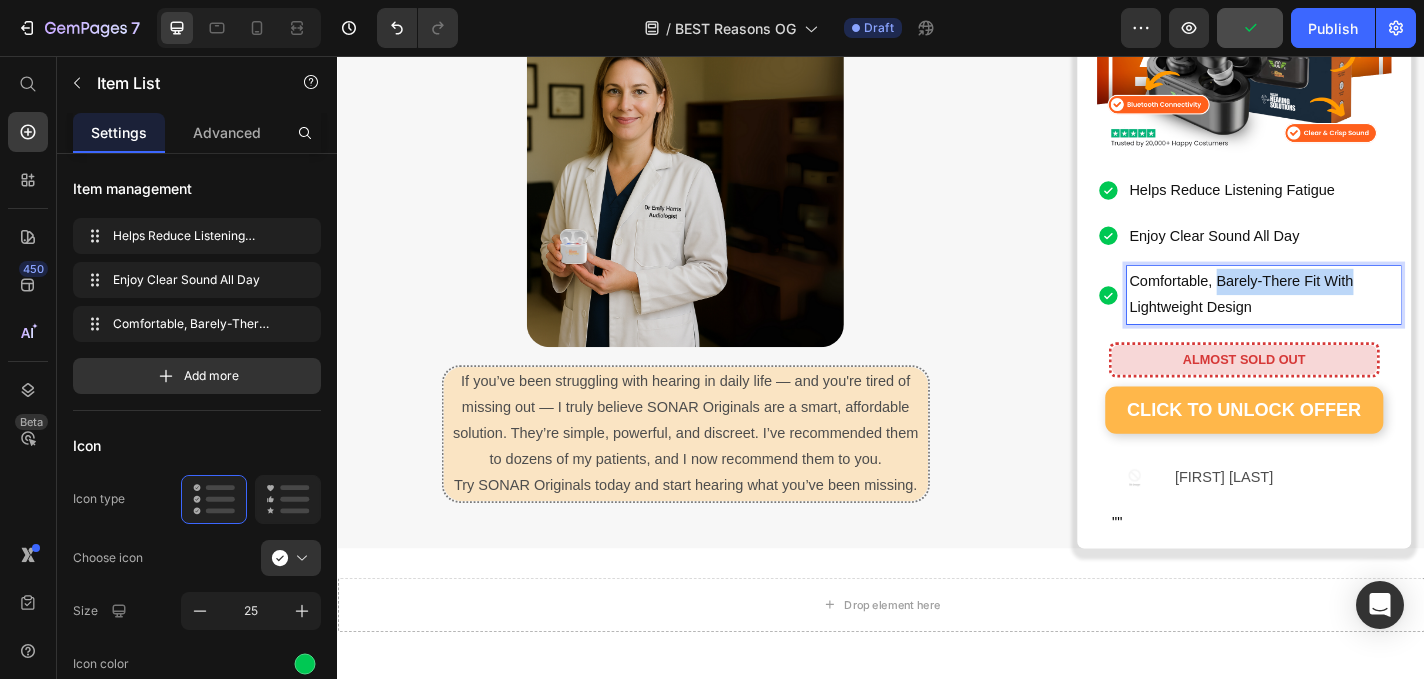 drag, startPoint x: 1457, startPoint y: 303, endPoint x: 1306, endPoint y: 306, distance: 151.0298 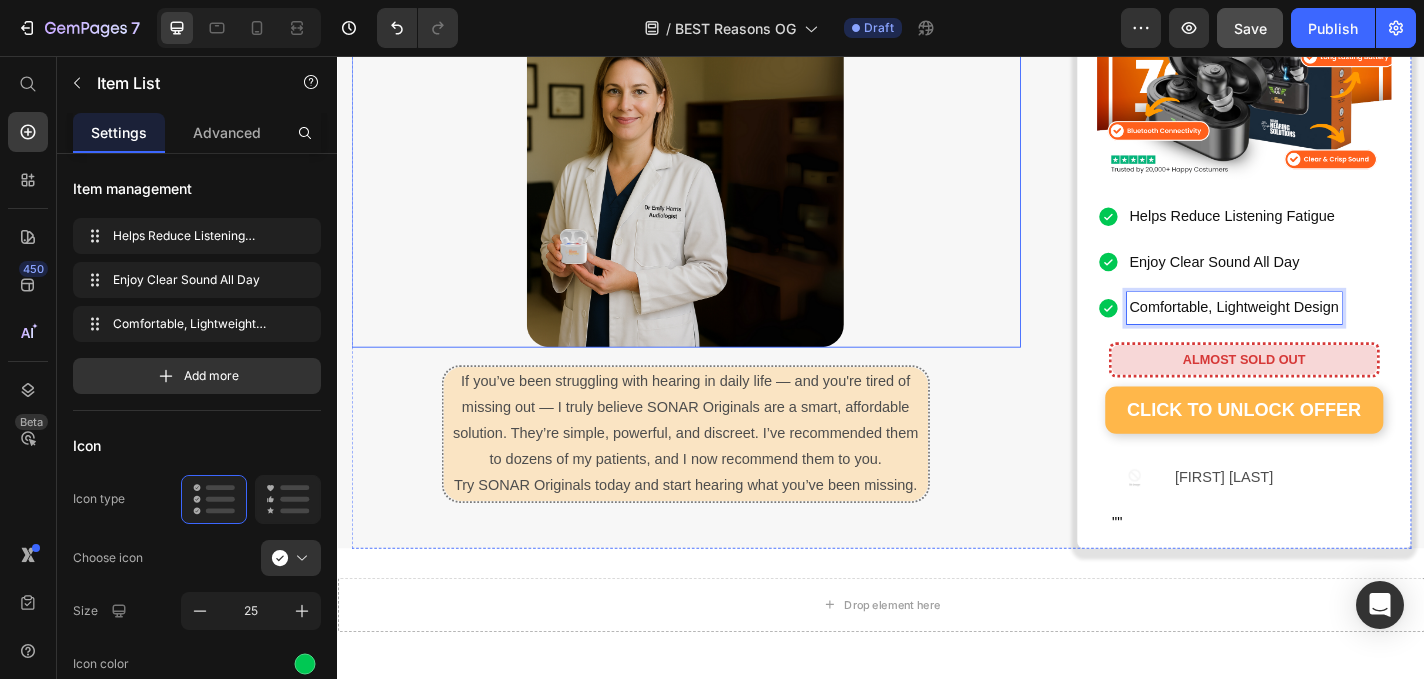 click at bounding box center [721, 202] 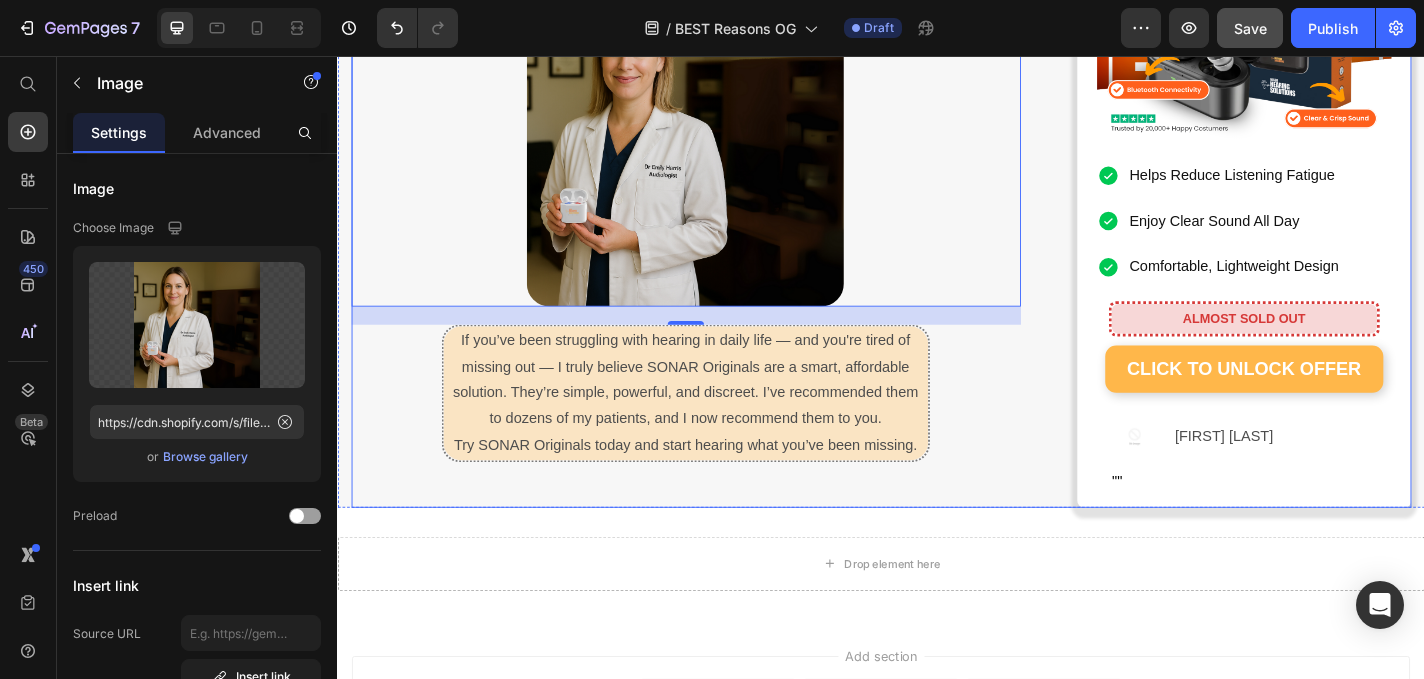 scroll, scrollTop: 5600, scrollLeft: 0, axis: vertical 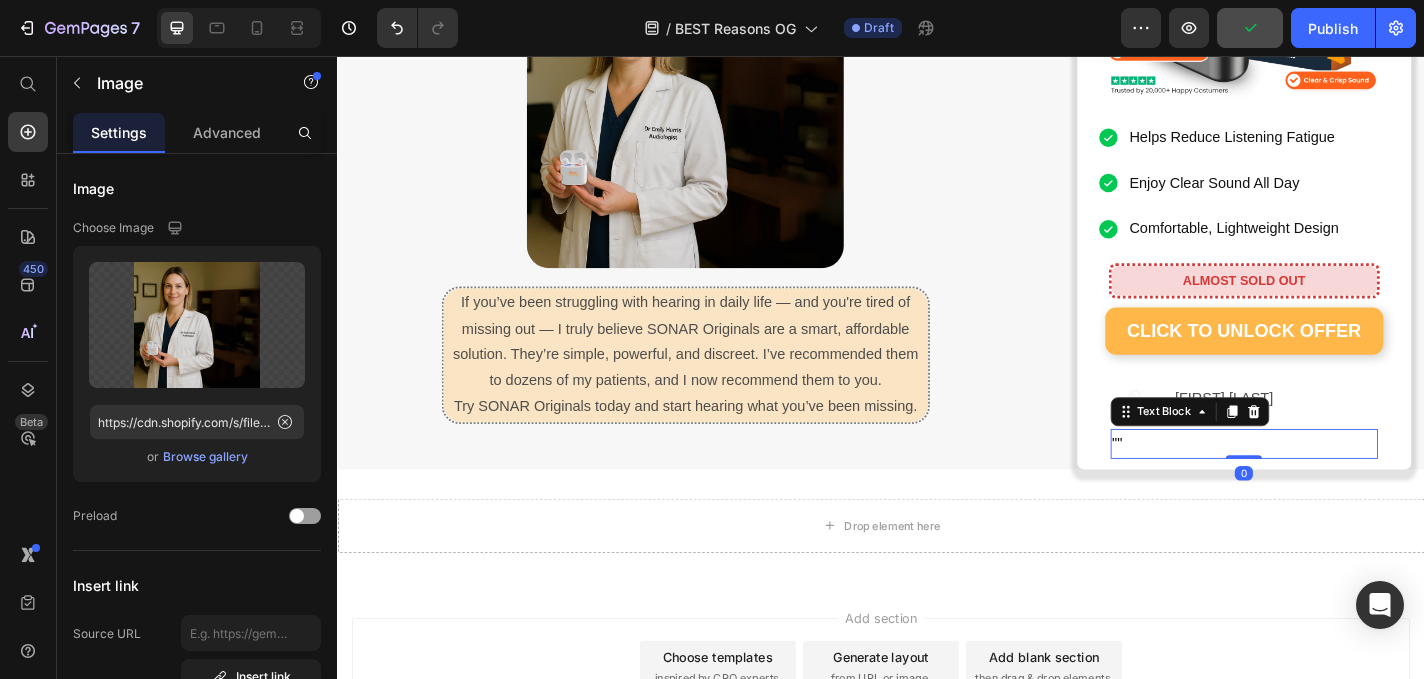 click on """" at bounding box center [1337, 483] 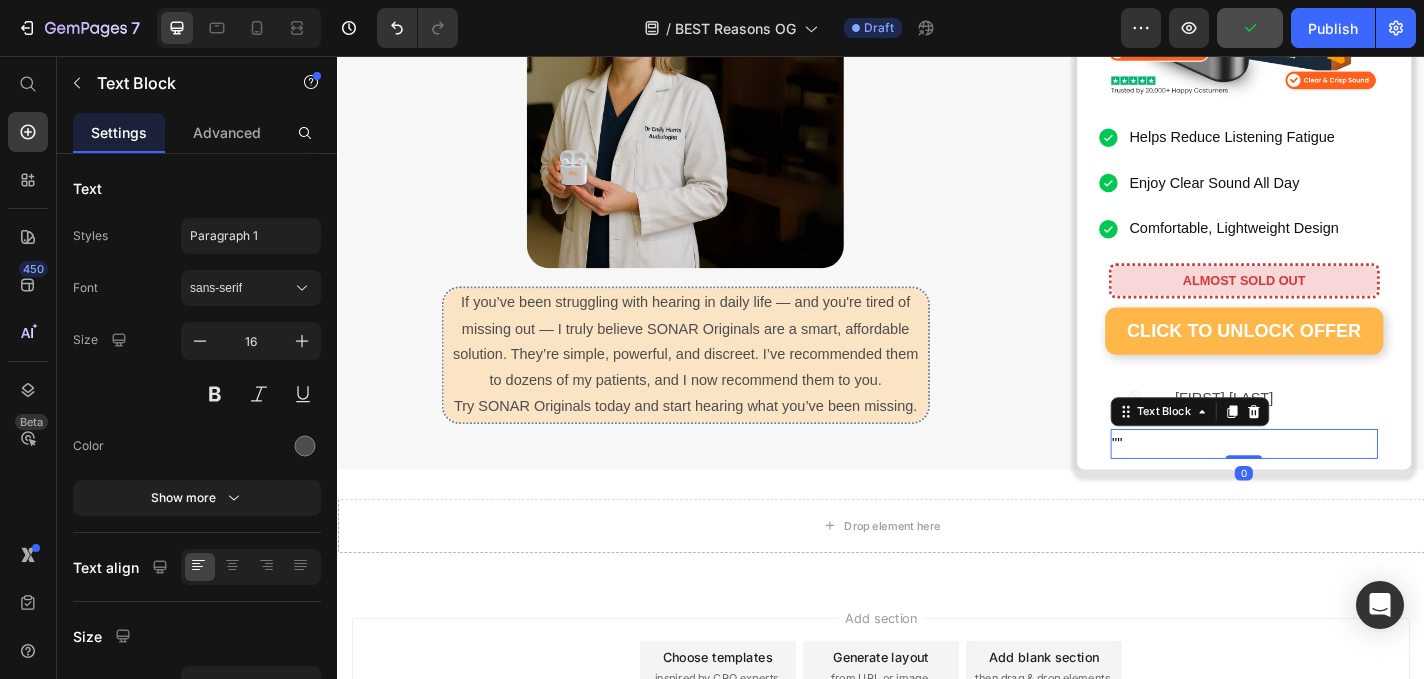 click on """" at bounding box center (1337, 483) 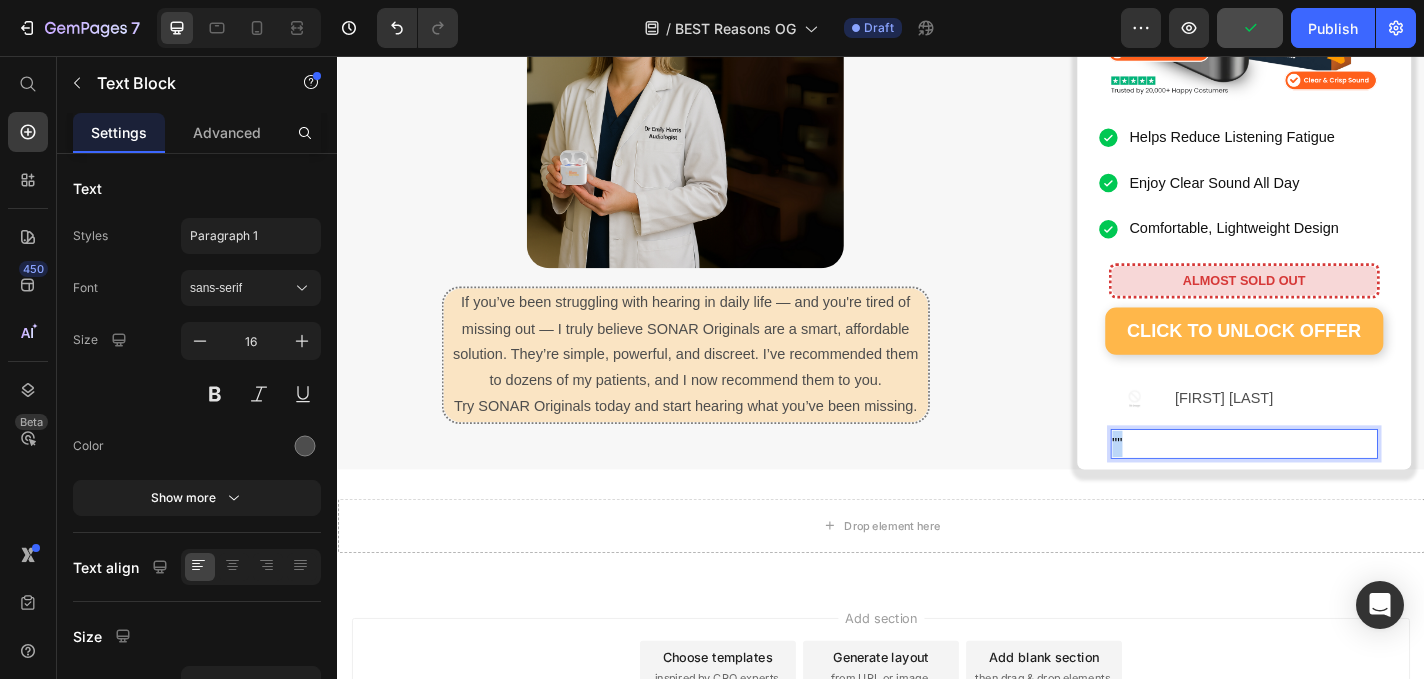 click on """" at bounding box center [1337, 483] 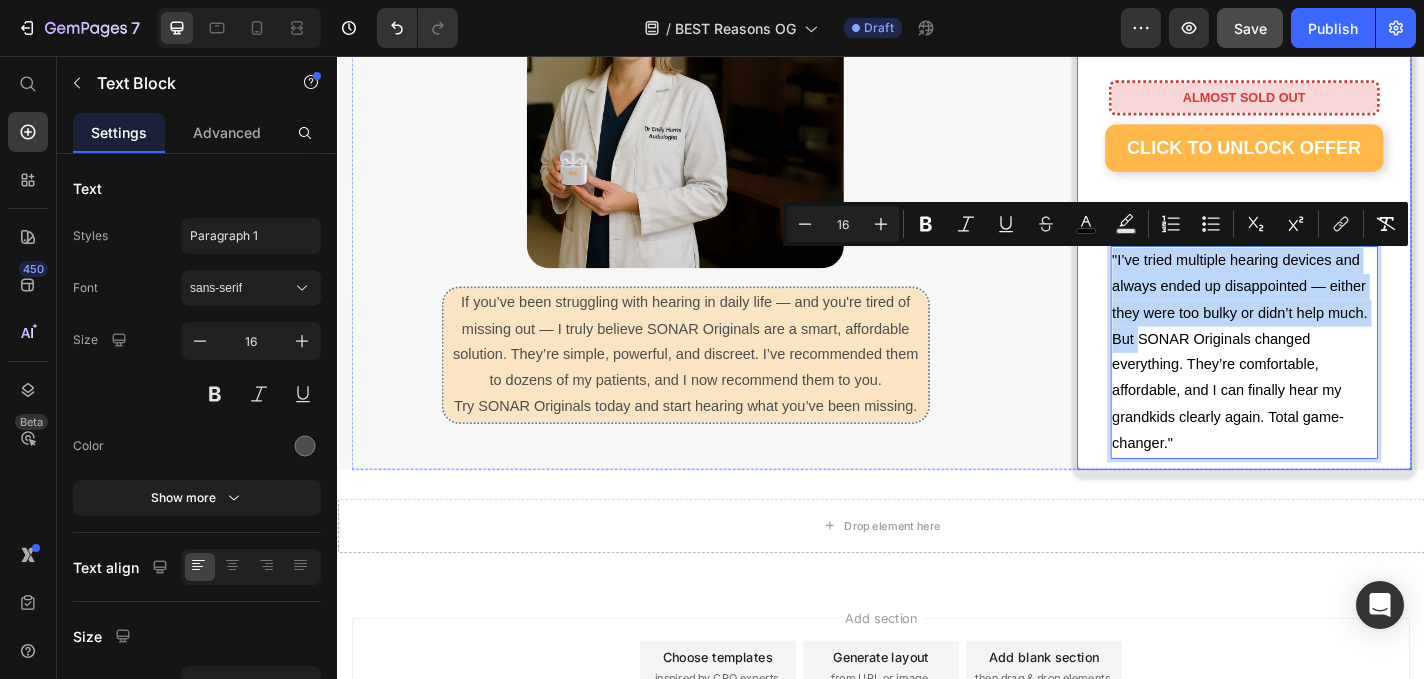 drag, startPoint x: 1223, startPoint y: 372, endPoint x: 1173, endPoint y: 290, distance: 96.04166 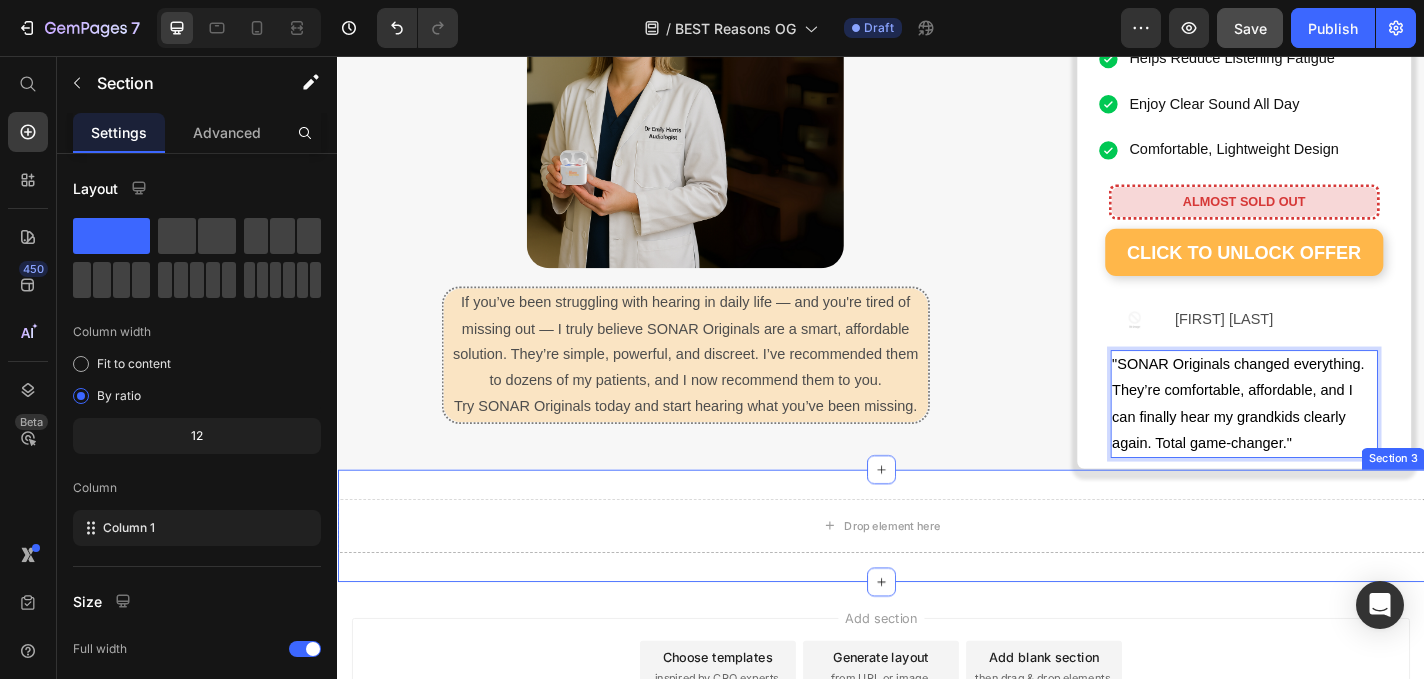 click on "Drop element here Section 3" at bounding box center [937, 574] 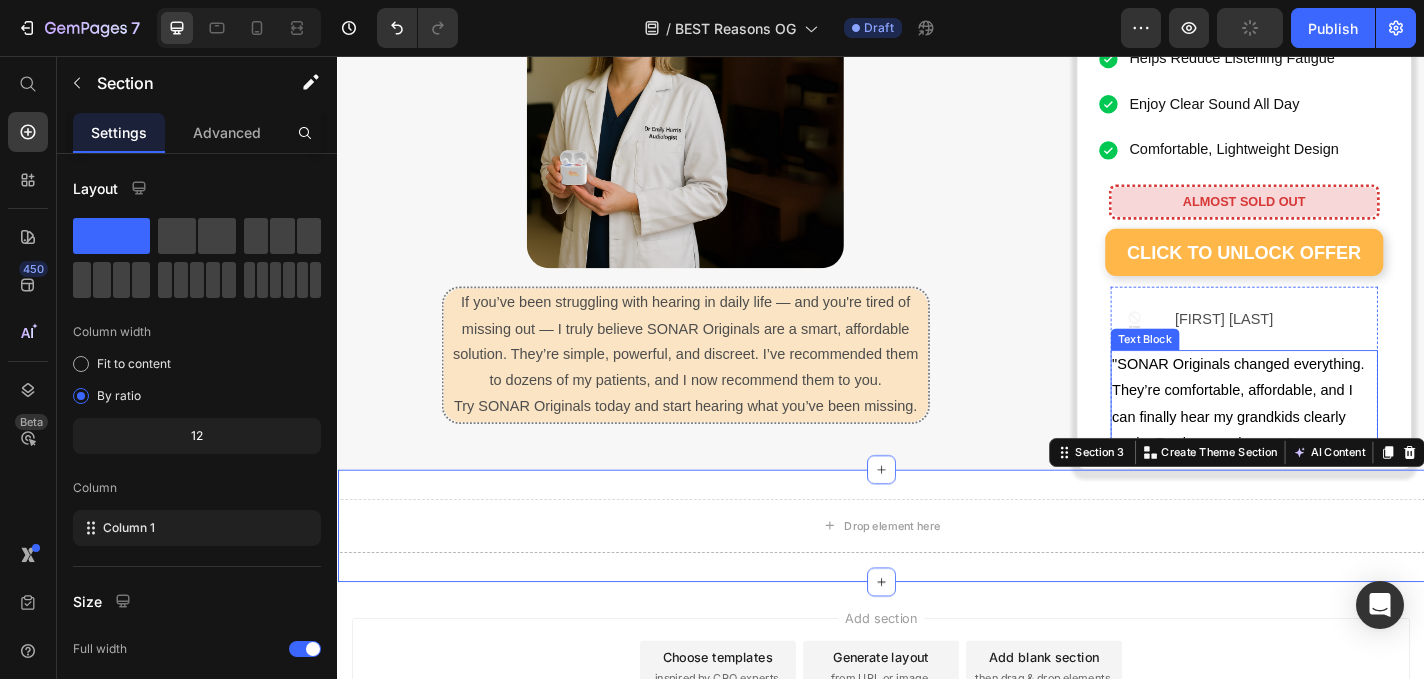 click on ""SONAR Originals changed everything. They’re comfortable, affordable, and I can finally hear my grandkids clearly again. Total game-changer."" at bounding box center (1337, 440) 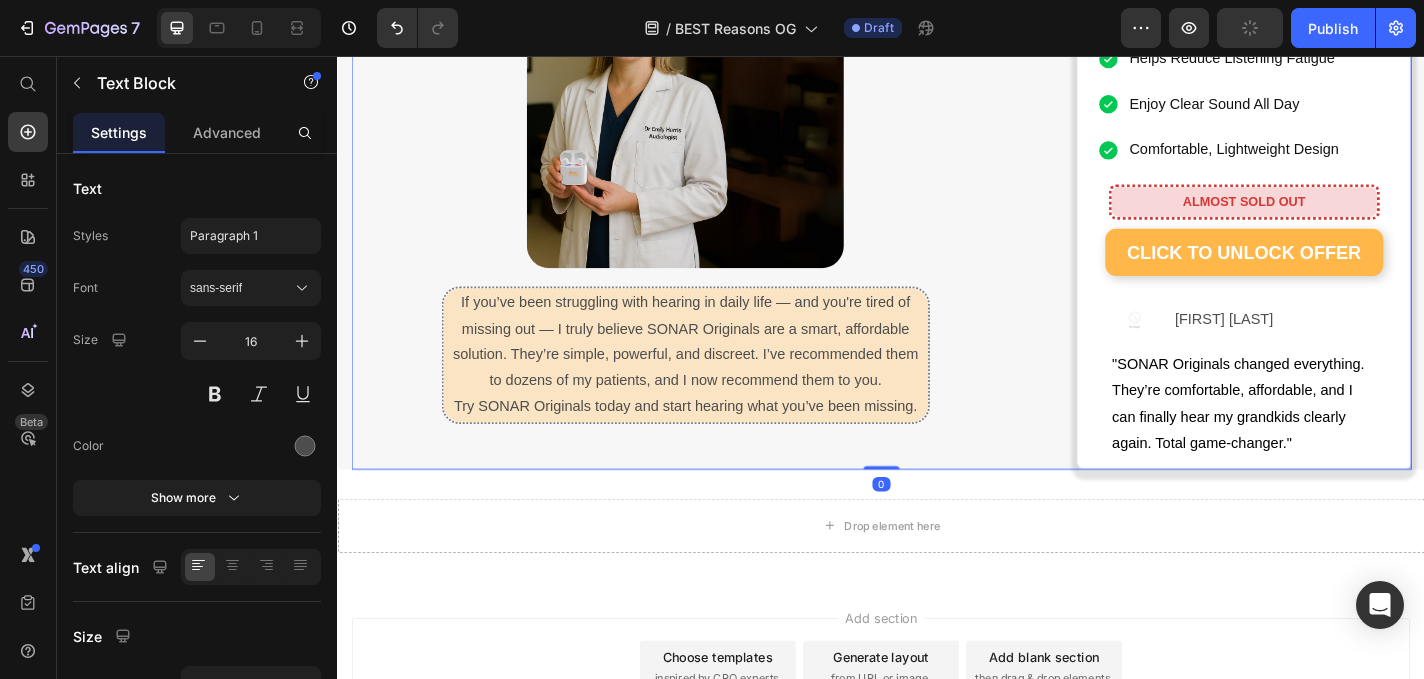 click on "⁠⁠⁠⁠⁠⁠⁠ 10 Reasons People Are Raving About SONAR Originals Heading Image By  Dr. Emily Harris Audiology & Sound Health Expert May 28th, 2025 | 7:42 am AEST Text block Row Image Image Image Row As an audiologist who’s worked with thousands of patients struggling to hear clearly, I know how isolating and frustrating hearing loss can be. Many of my patients tell me they’ve tried expensive hearing aids that either didn’t work well, were uncomfortable, or just weren’t worth the high price tag. That’s why I’m excited to share a solution that’s changing lives — without requiring a prescription, appointment, or thousands of dollars. They’re called  SONAR Originals  — and they’re powerful, comfortable sound enhancers designed for people who want to enjoy life again without missing a word. Whether it’s conversations, phone calls, or your favourite shows, SONAR Originals help you tune back into the moments that matter most. Here’s why I recommend them: Text block Image Heading Row" at bounding box center [937, -2456] 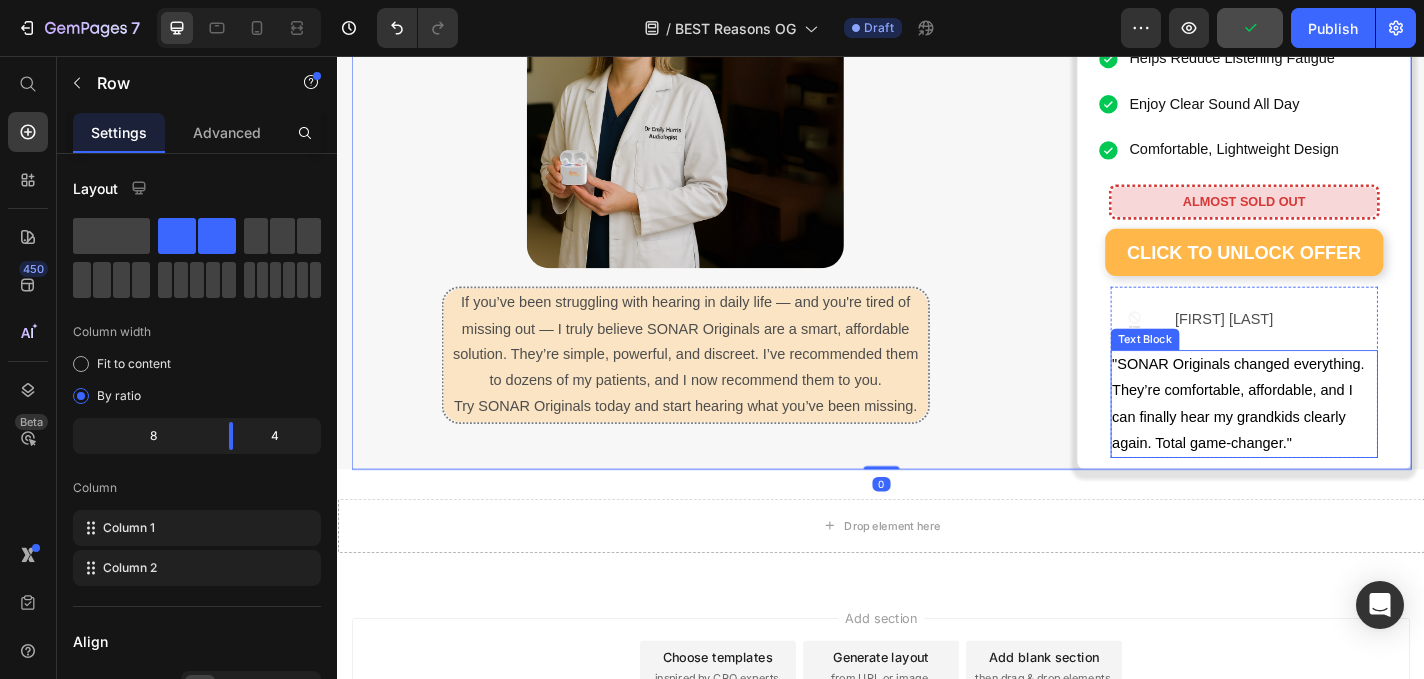 click on "⁠⁠⁠⁠⁠⁠⁠ 10 Reasons People Are Raving About SONAR Originals Heading Image By  Dr. Emily Harris Audiology & Sound Health Expert May 28th, 2025 | 7:42 am AEST Text block Row Image Image Image Row As an audiologist who’s worked with thousands of patients struggling to hear clearly, I know how isolating and frustrating hearing loss can be. Many of my patients tell me they’ve tried expensive hearing aids that either didn’t work well, were uncomfortable, or just weren’t worth the high price tag. That’s why I’m excited to share a solution that’s changing lives — without requiring a prescription, appointment, or thousands of dollars. They’re called  SONAR Originals  — and they’re powerful, comfortable sound enhancers designed for people who want to enjoy life again without missing a word. Whether it’s conversations, phone calls, or your favourite shows, SONAR Originals help you tune back into the moments that matter most. Here’s why I recommend them: Text block Image Heading Row" at bounding box center (937, -2456) 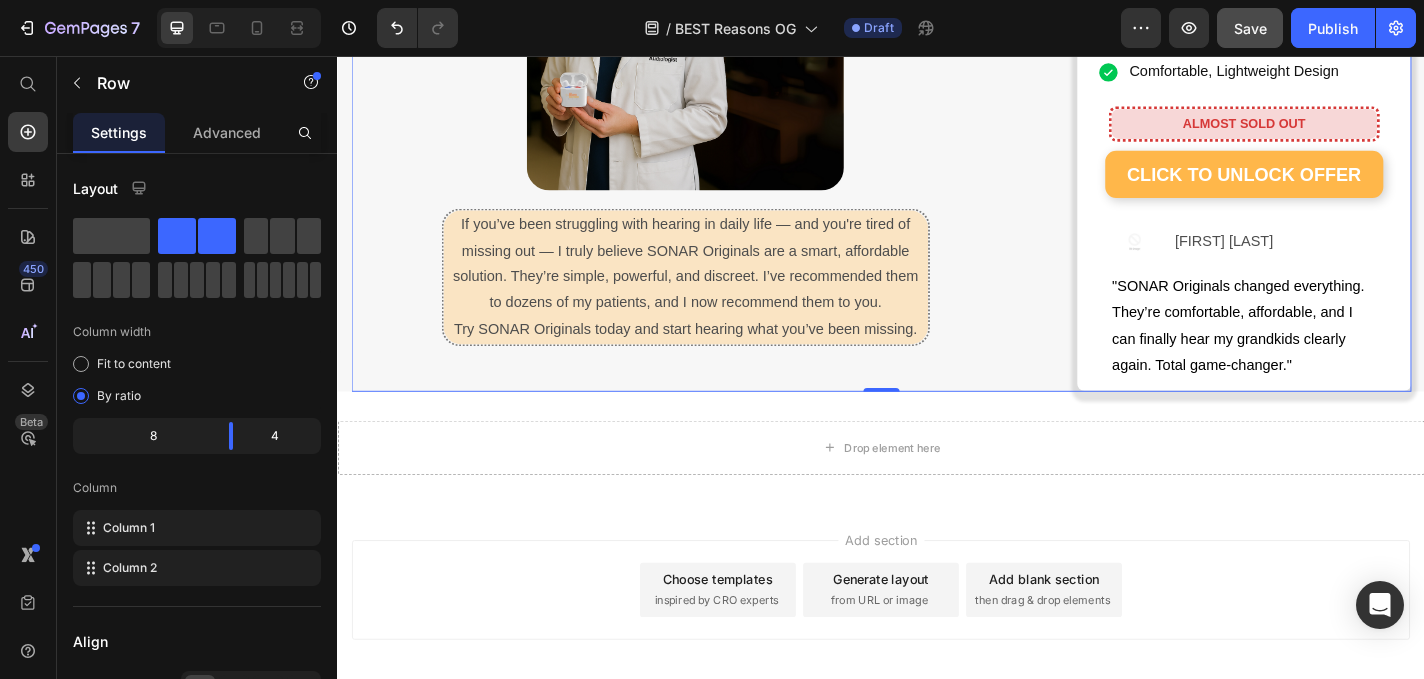scroll, scrollTop: 5583, scrollLeft: 0, axis: vertical 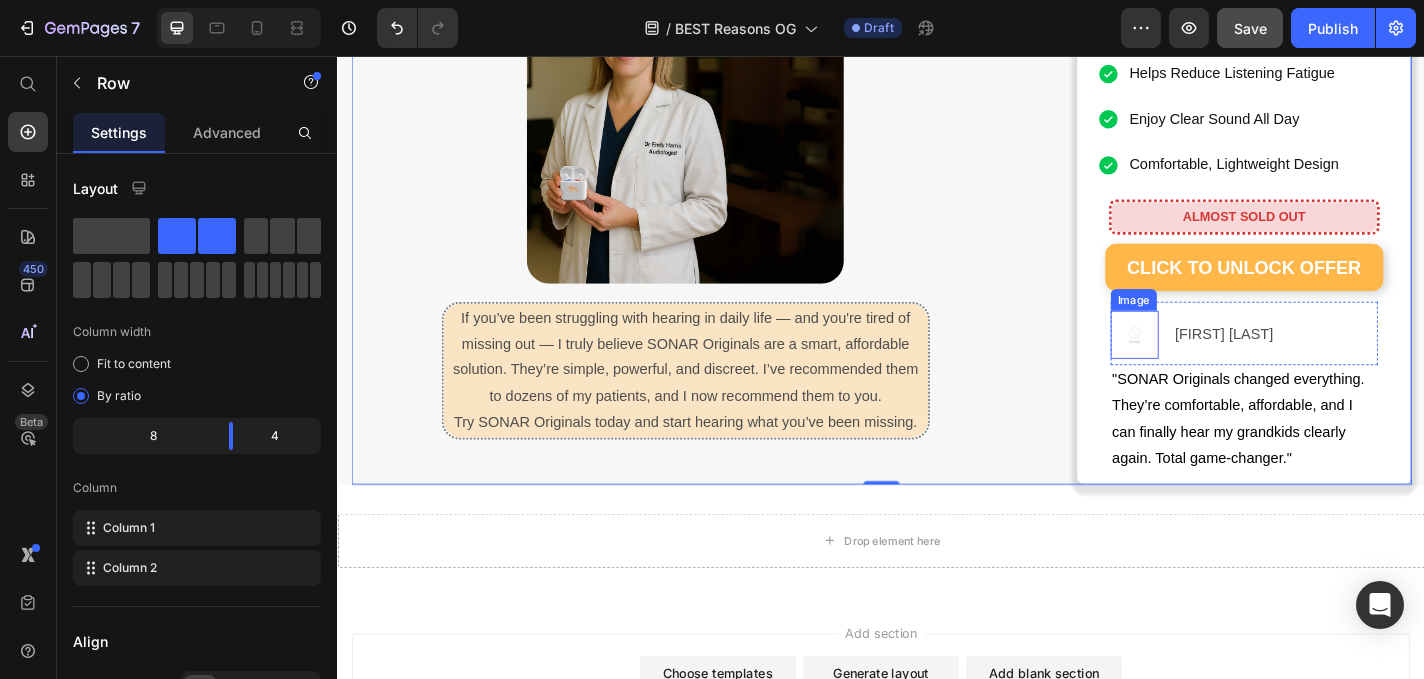 click at bounding box center (1216, 363) 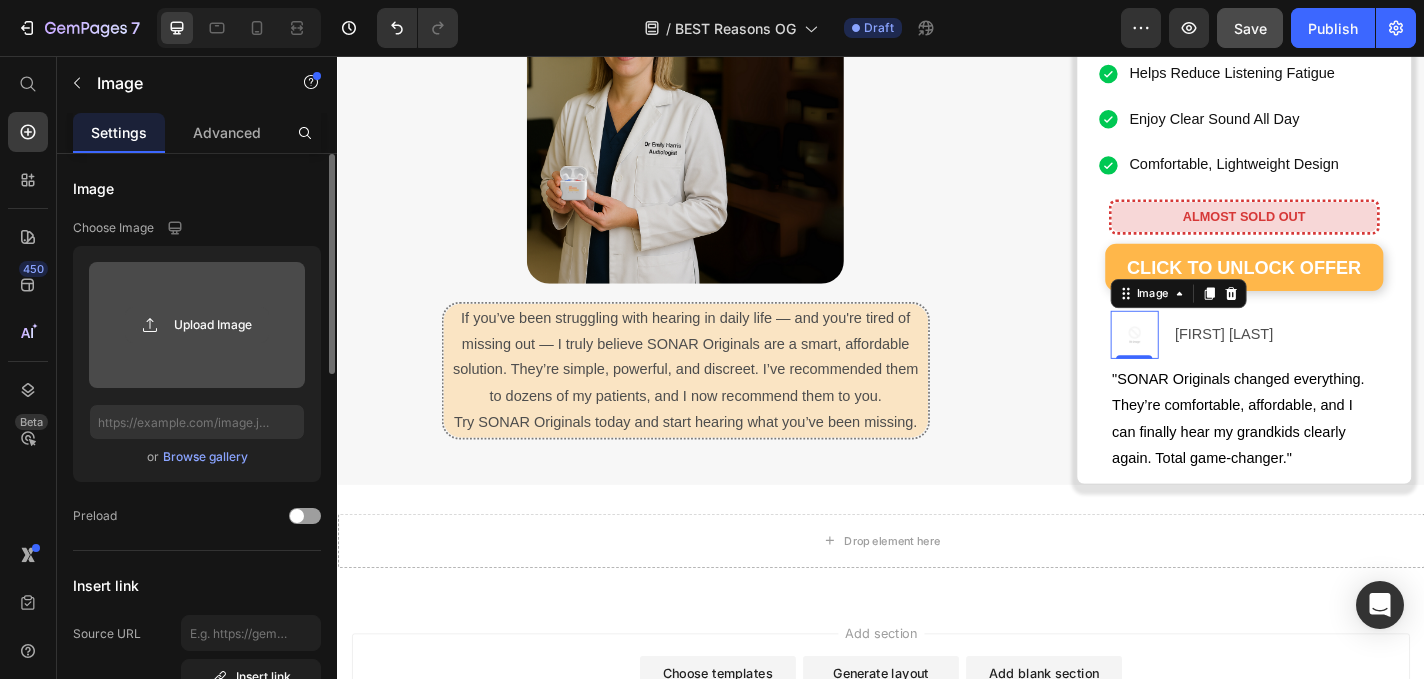 click 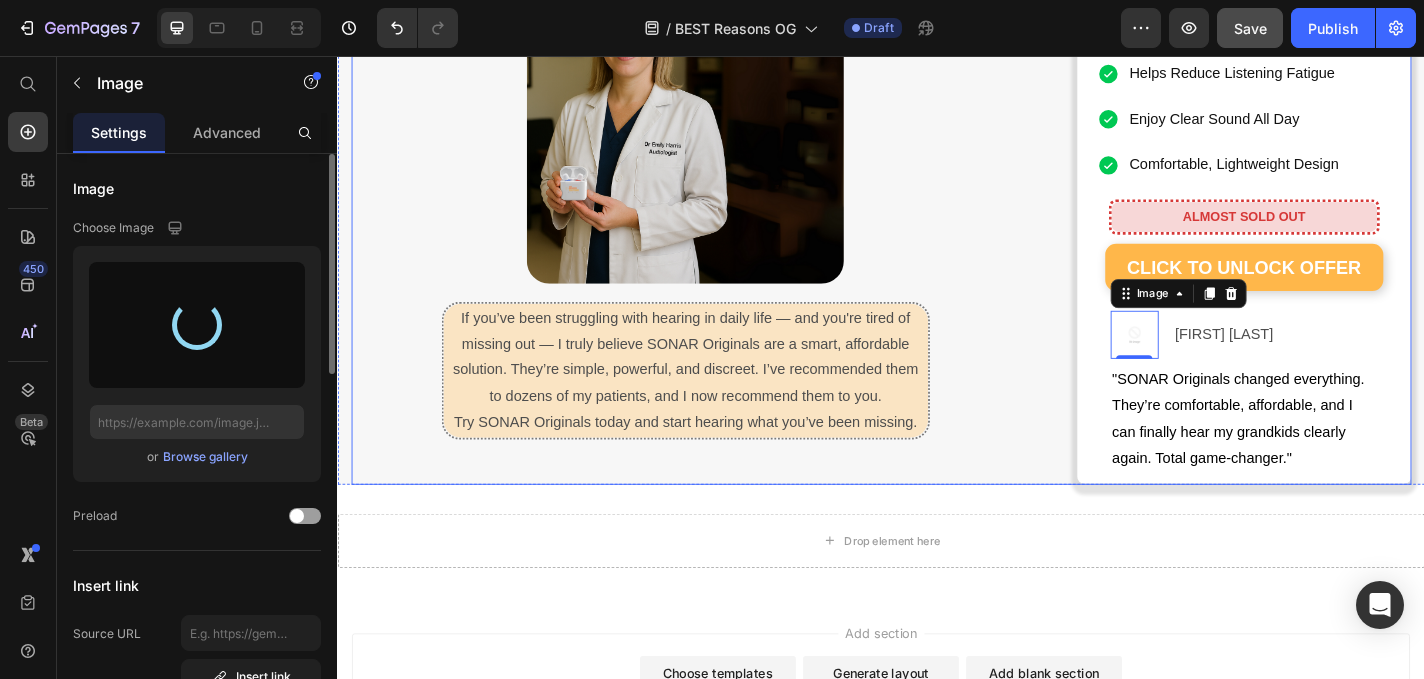 type on "https://cdn.shopify.com/s/files/1/0591/6013/3695/files/gempages_559210303552750573-9c2123cc-bd32-4660-89b2-ef5ec7679aa3.png" 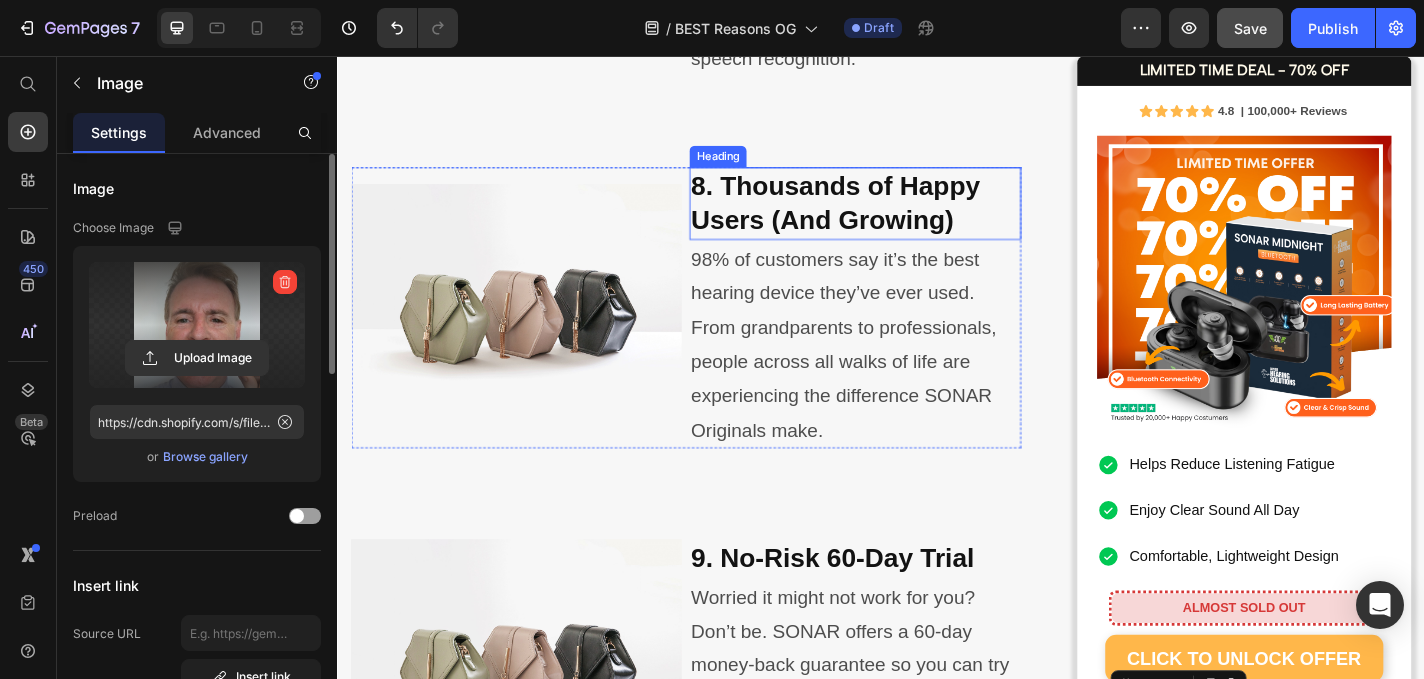 scroll, scrollTop: 4163, scrollLeft: 0, axis: vertical 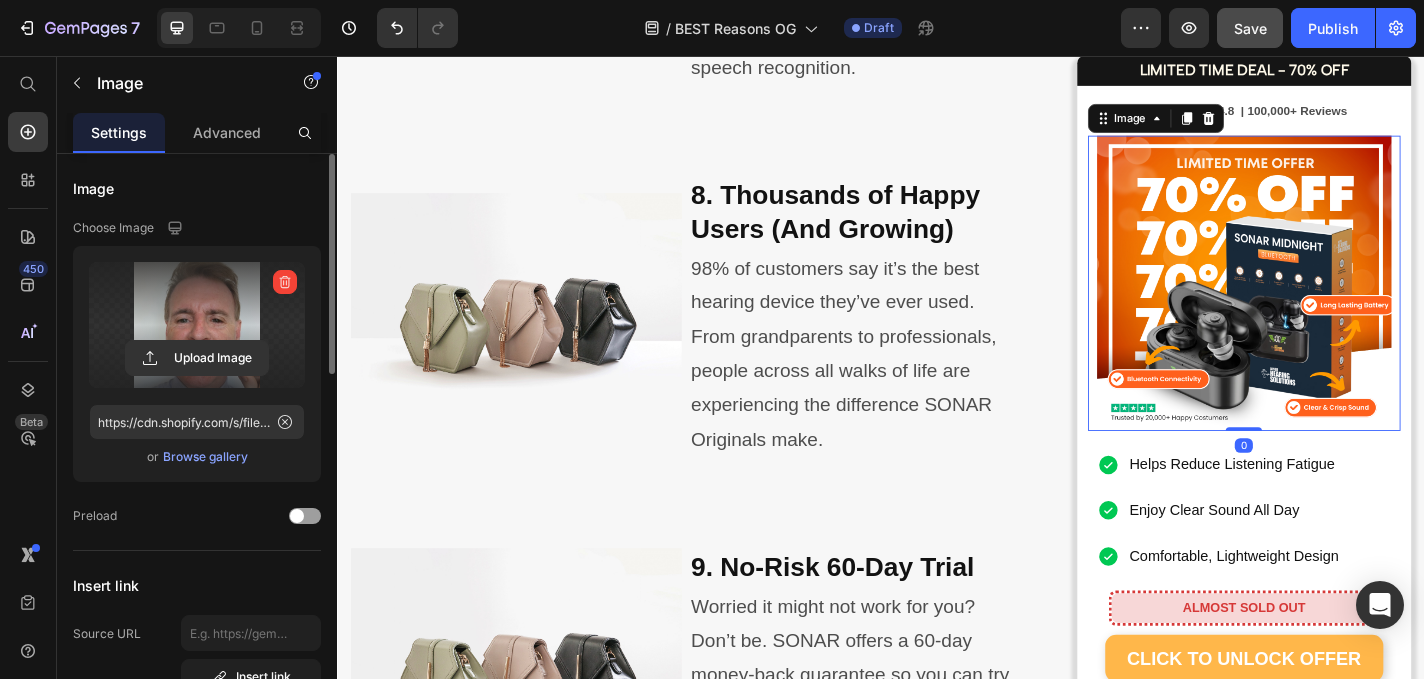 click at bounding box center [1337, 306] 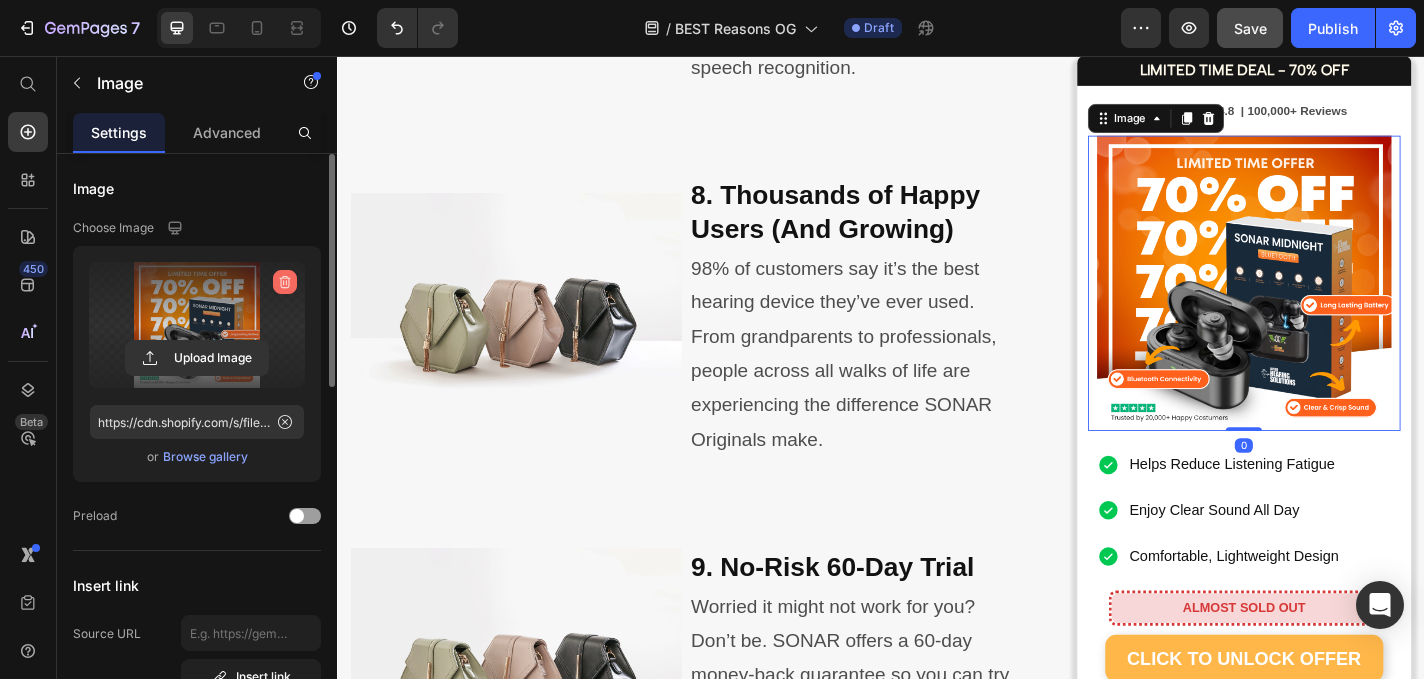 click 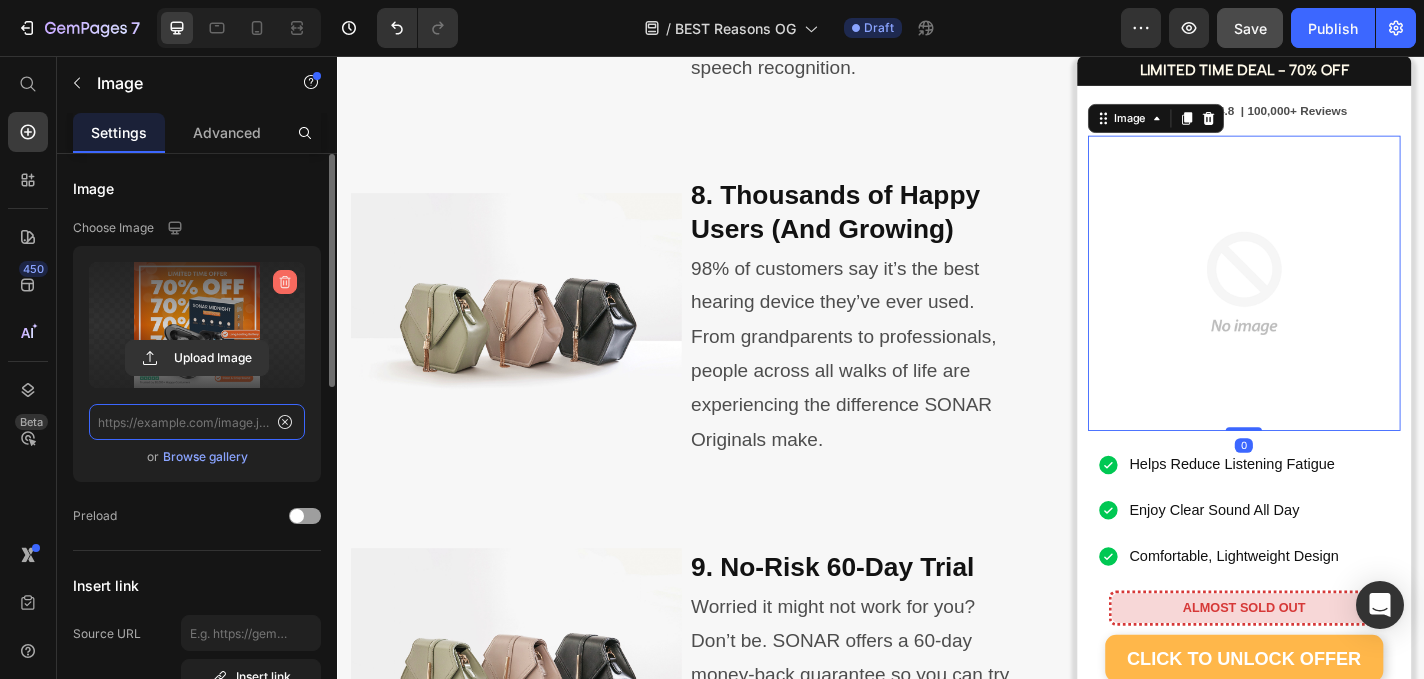 scroll, scrollTop: 0, scrollLeft: 0, axis: both 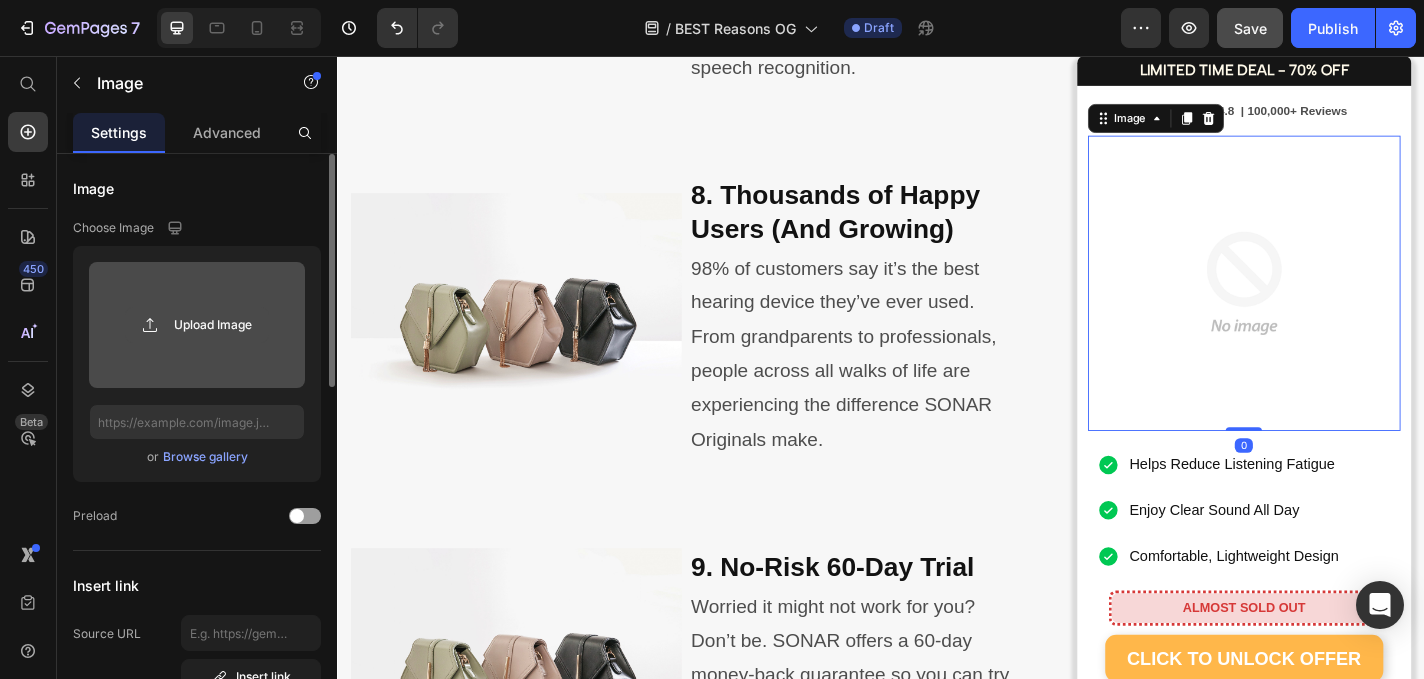 click 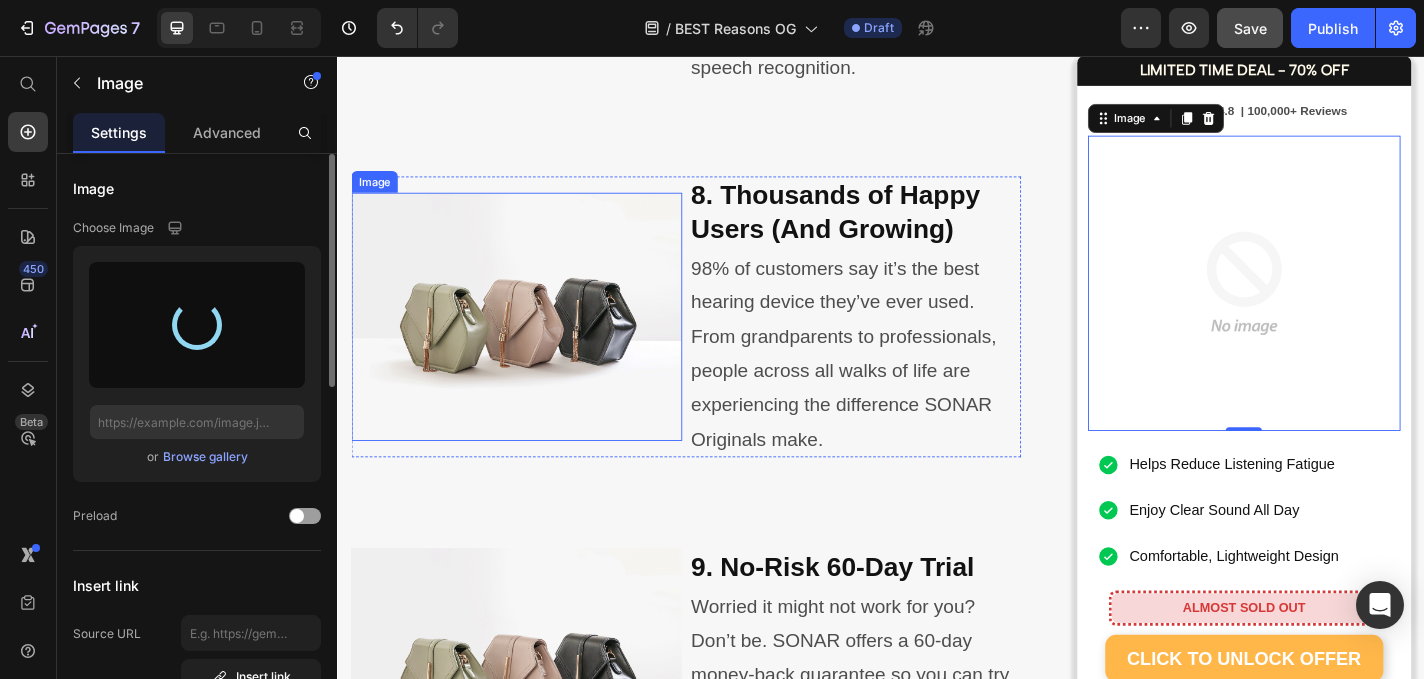 type on "https://cdn.shopify.com/s/files/1/0591/6013/3695/files/gempages_559210303552750573-37b2fcac-2c63-492b-92d1-390c641c8ea5.png" 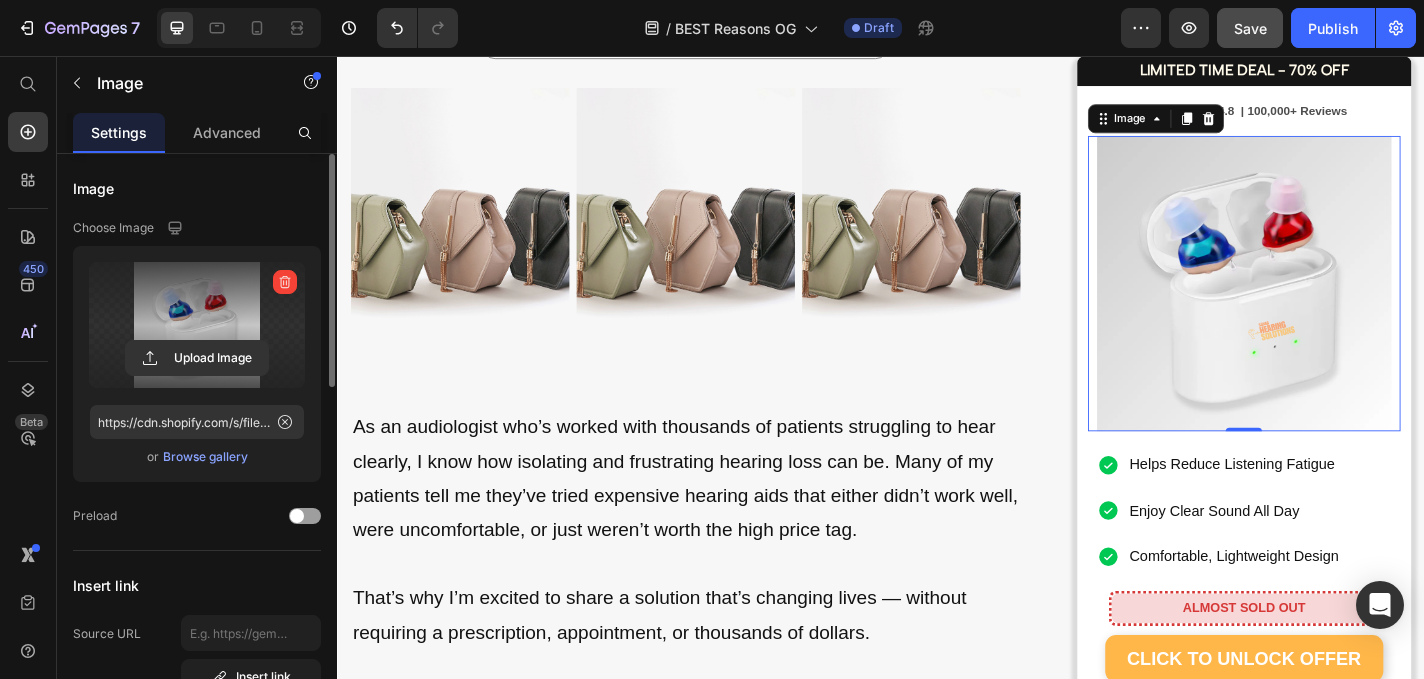 scroll, scrollTop: 0, scrollLeft: 0, axis: both 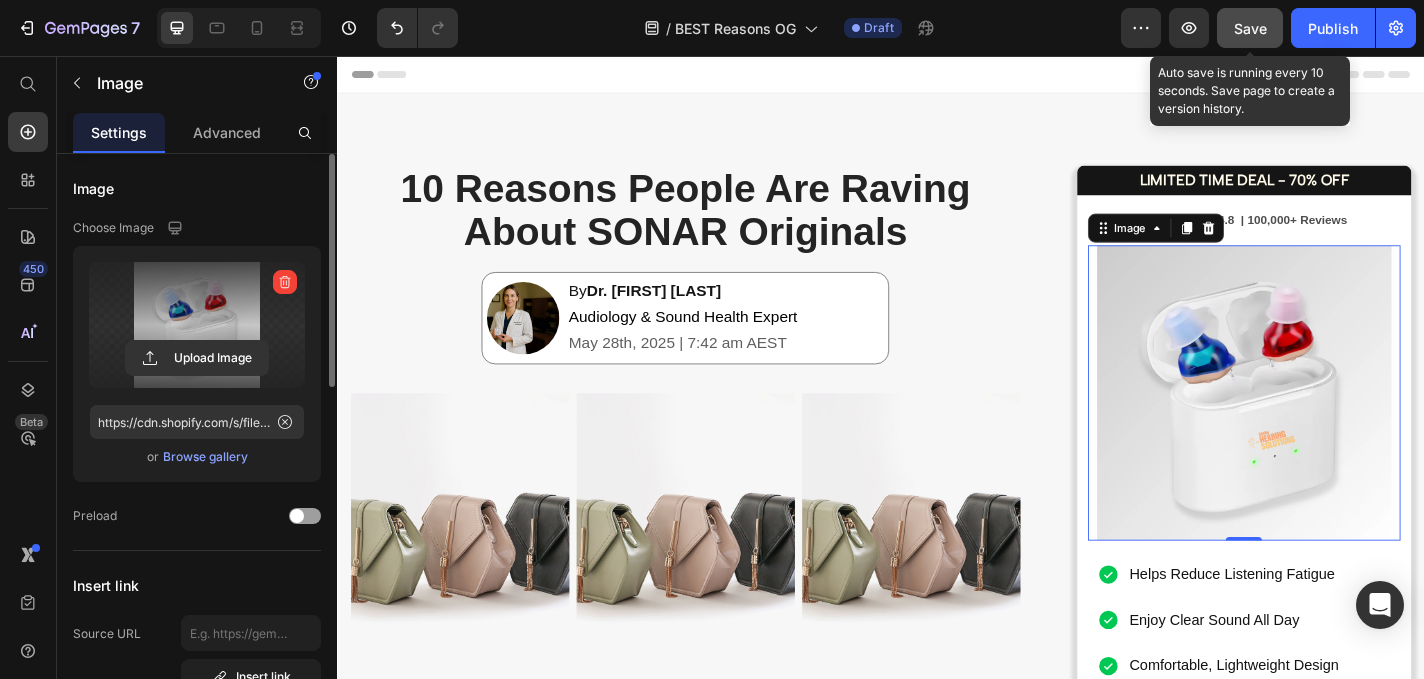 click on "Save" 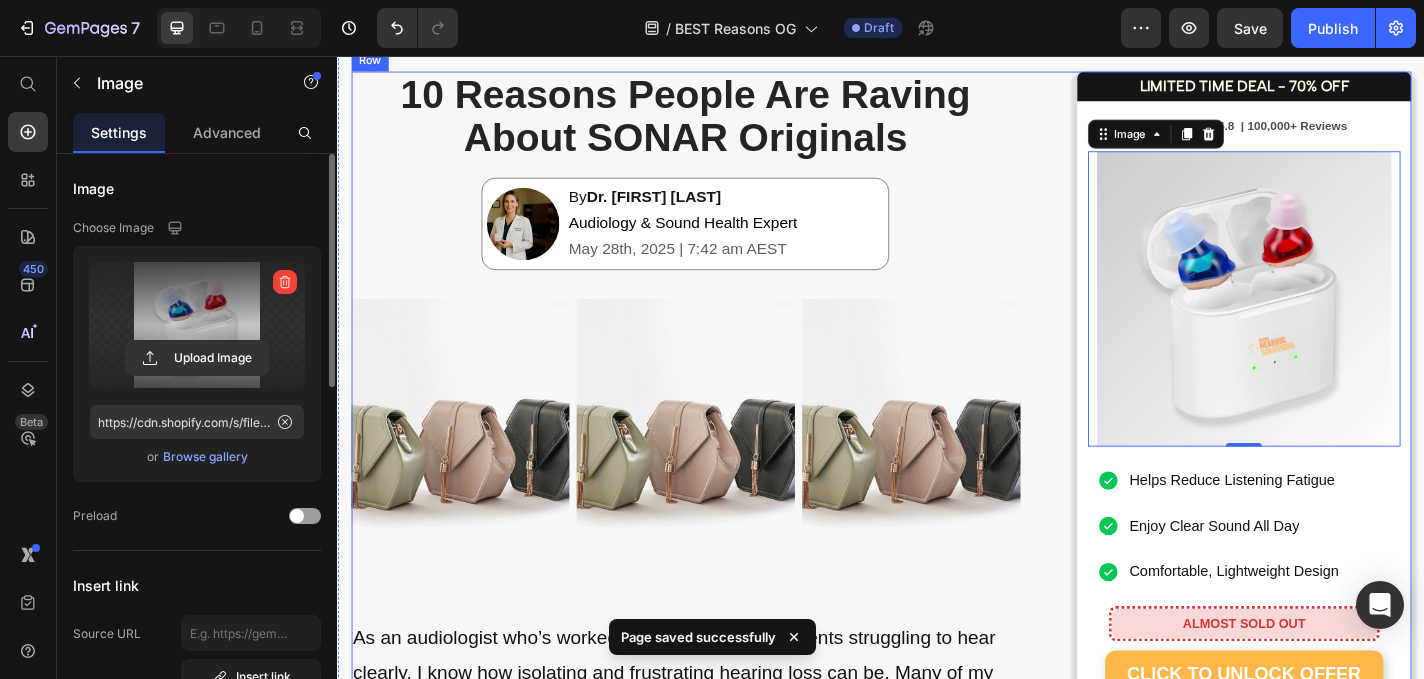 scroll, scrollTop: 127, scrollLeft: 0, axis: vertical 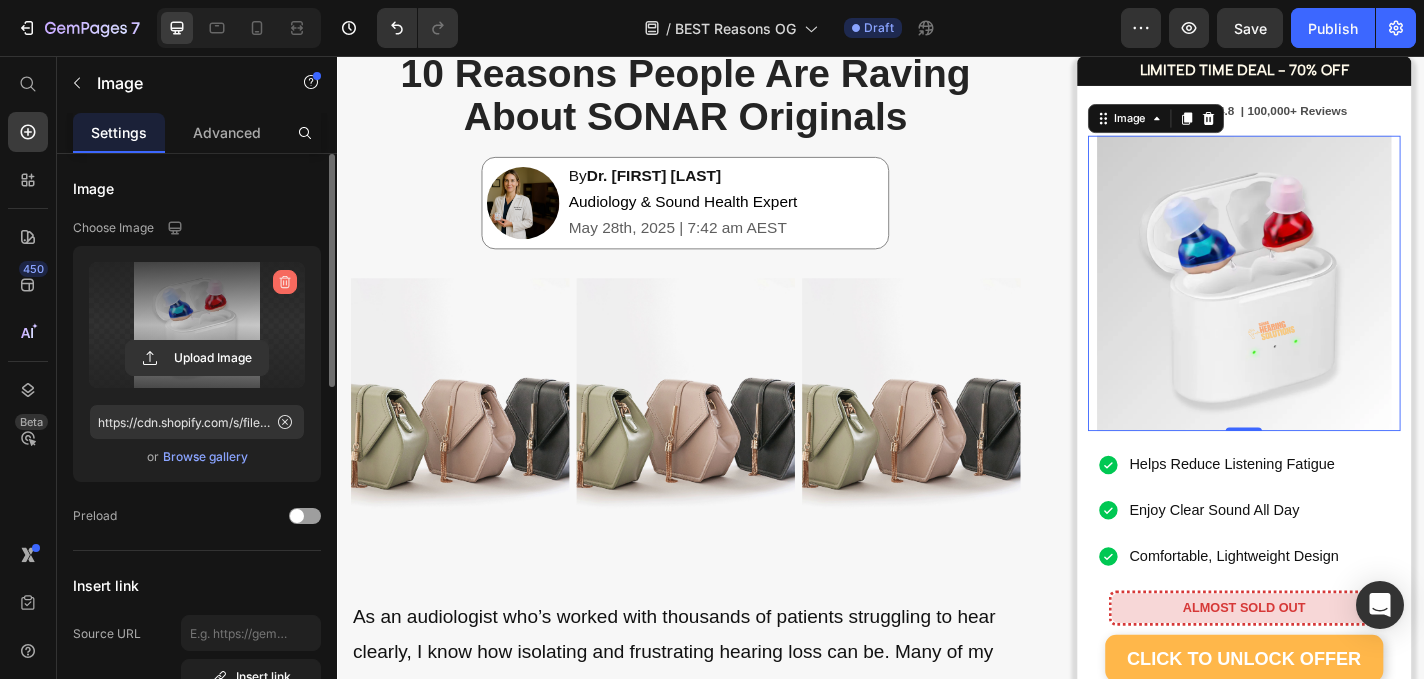 click 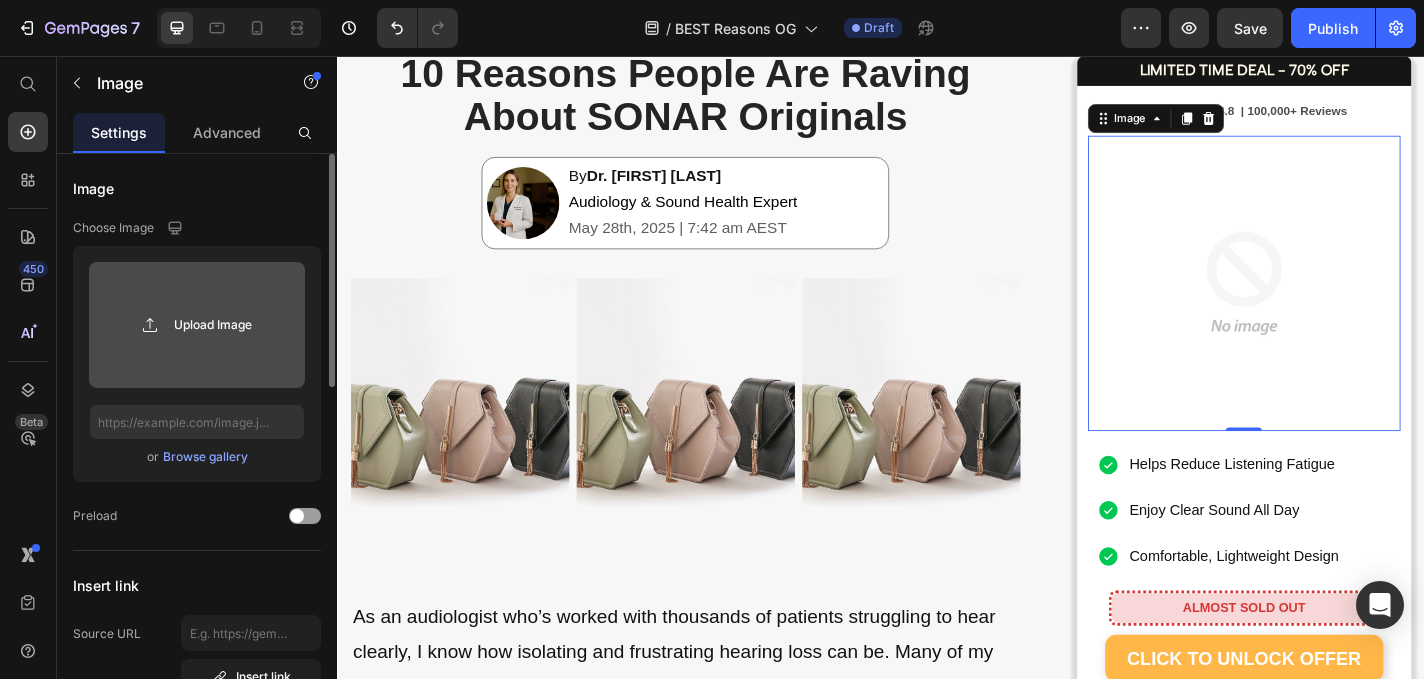 click 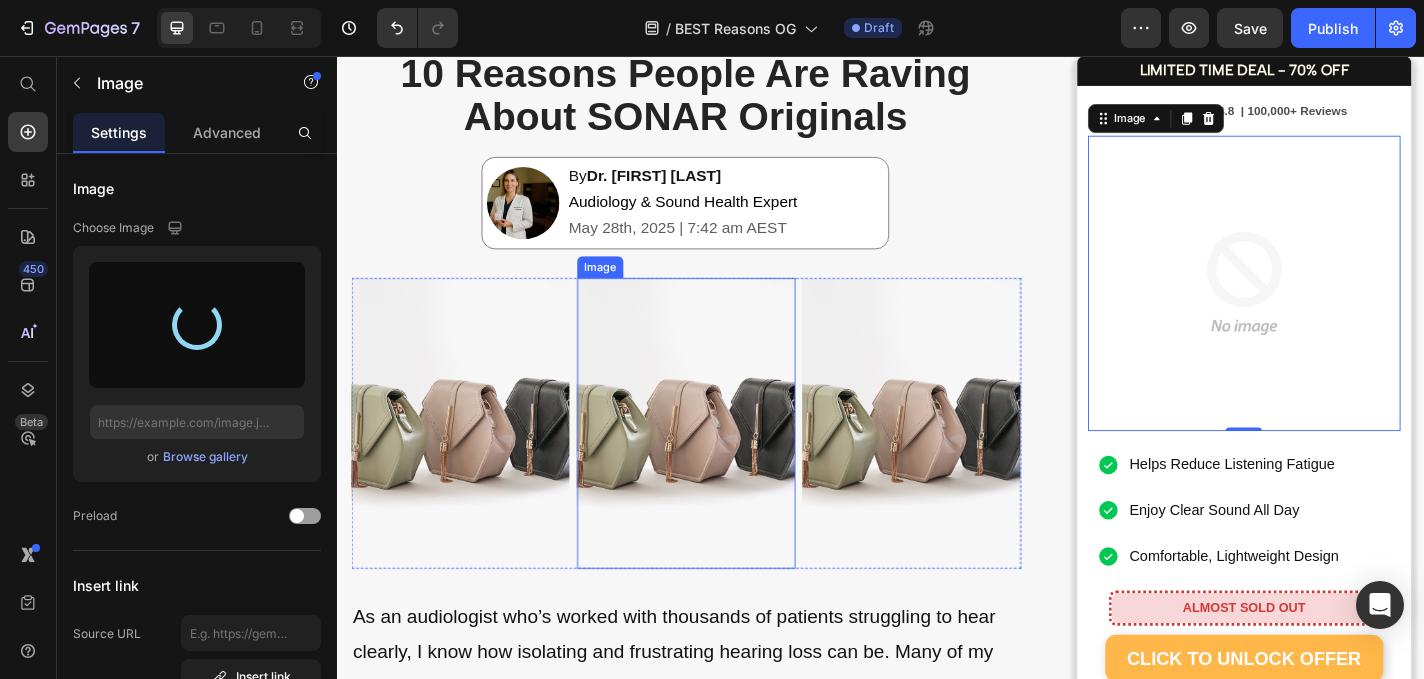 type on "https://cdn.shopify.com/s/files/1/0591/6013/3695/files/gempages_559210303552750573-37b2fcac-2c63-492b-92d1-390c641c8ea5.png" 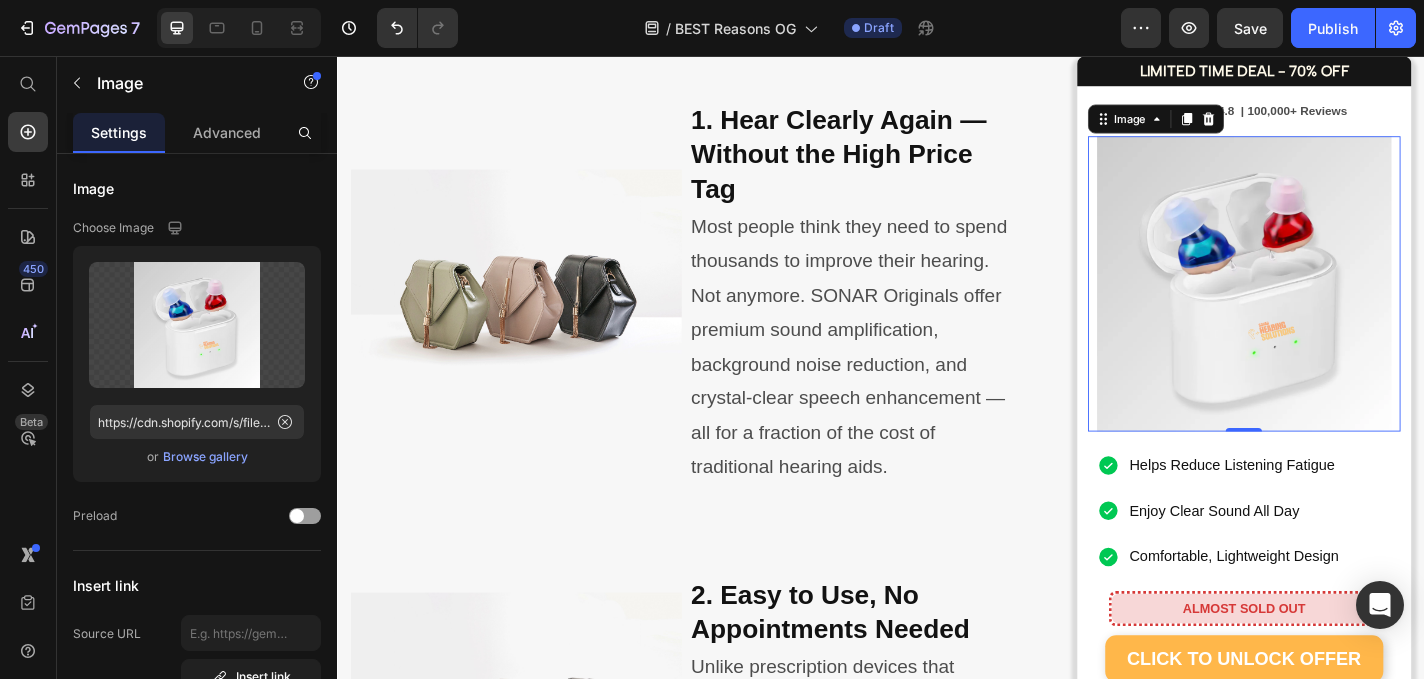 scroll, scrollTop: 1253, scrollLeft: 0, axis: vertical 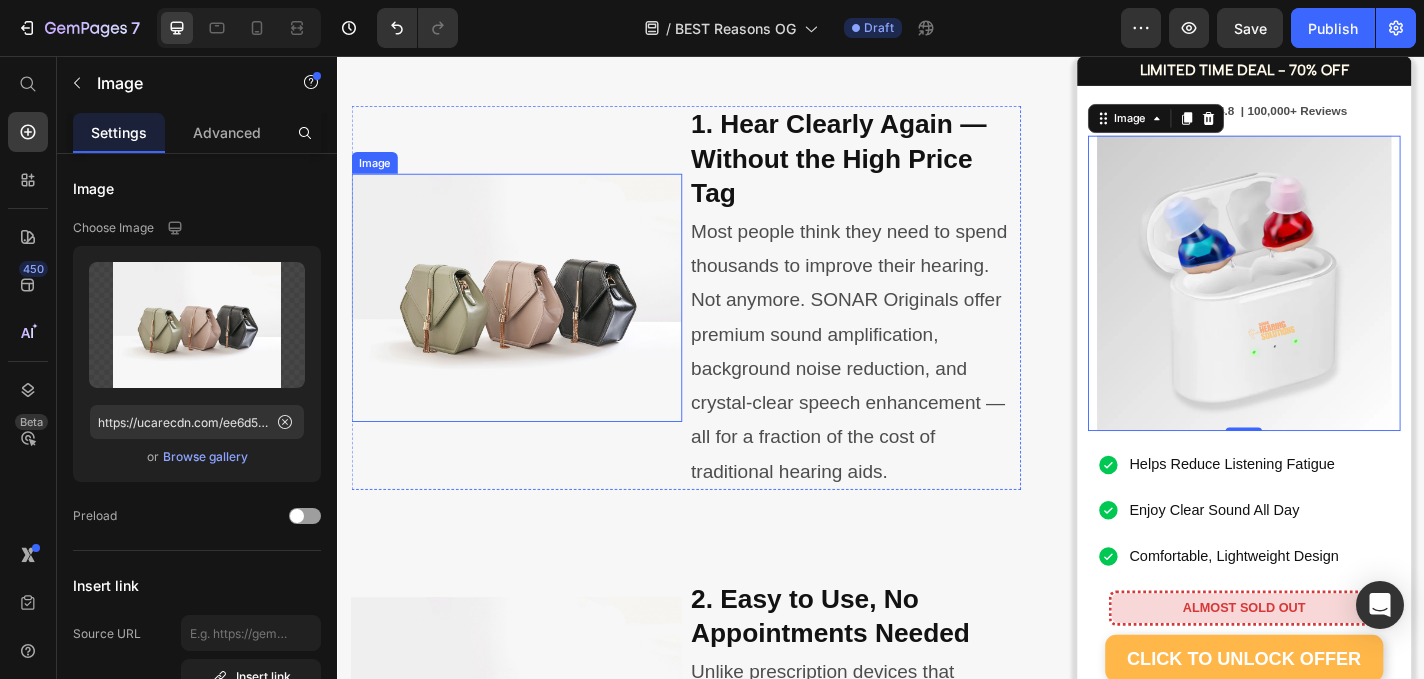click at bounding box center [534, 323] 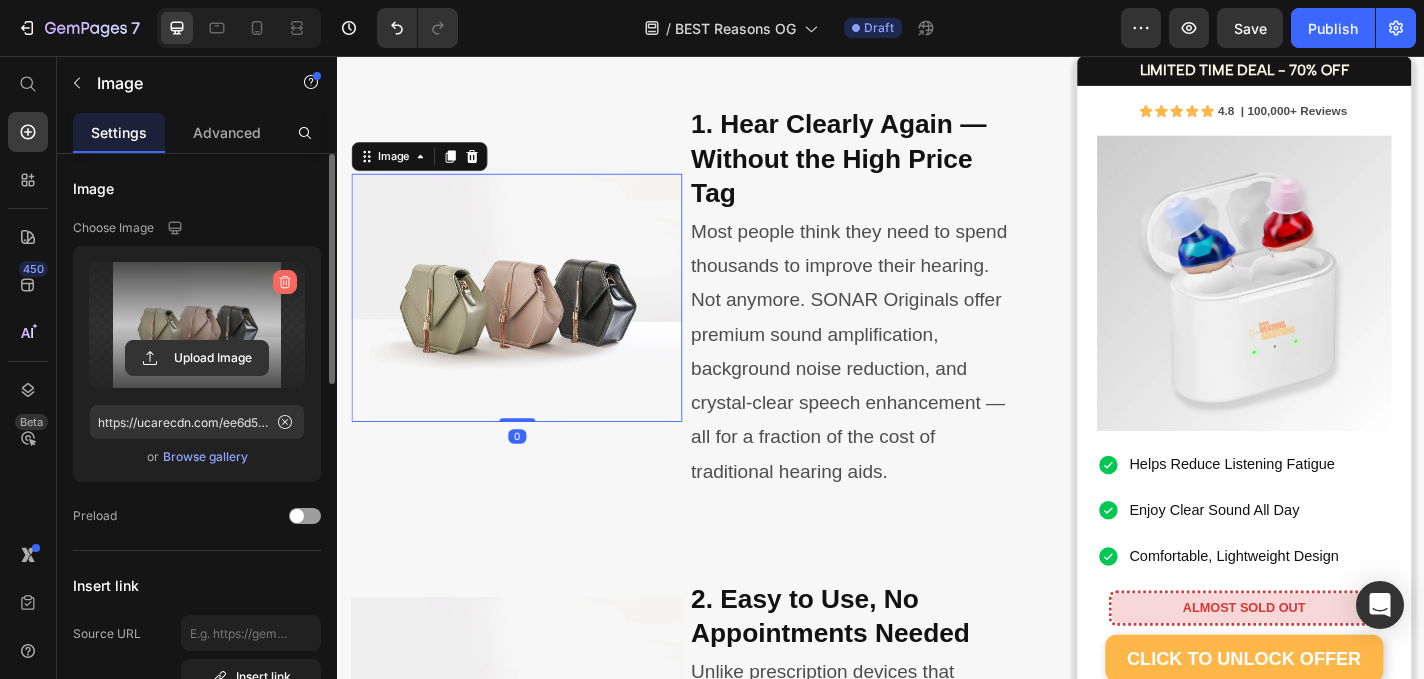 click 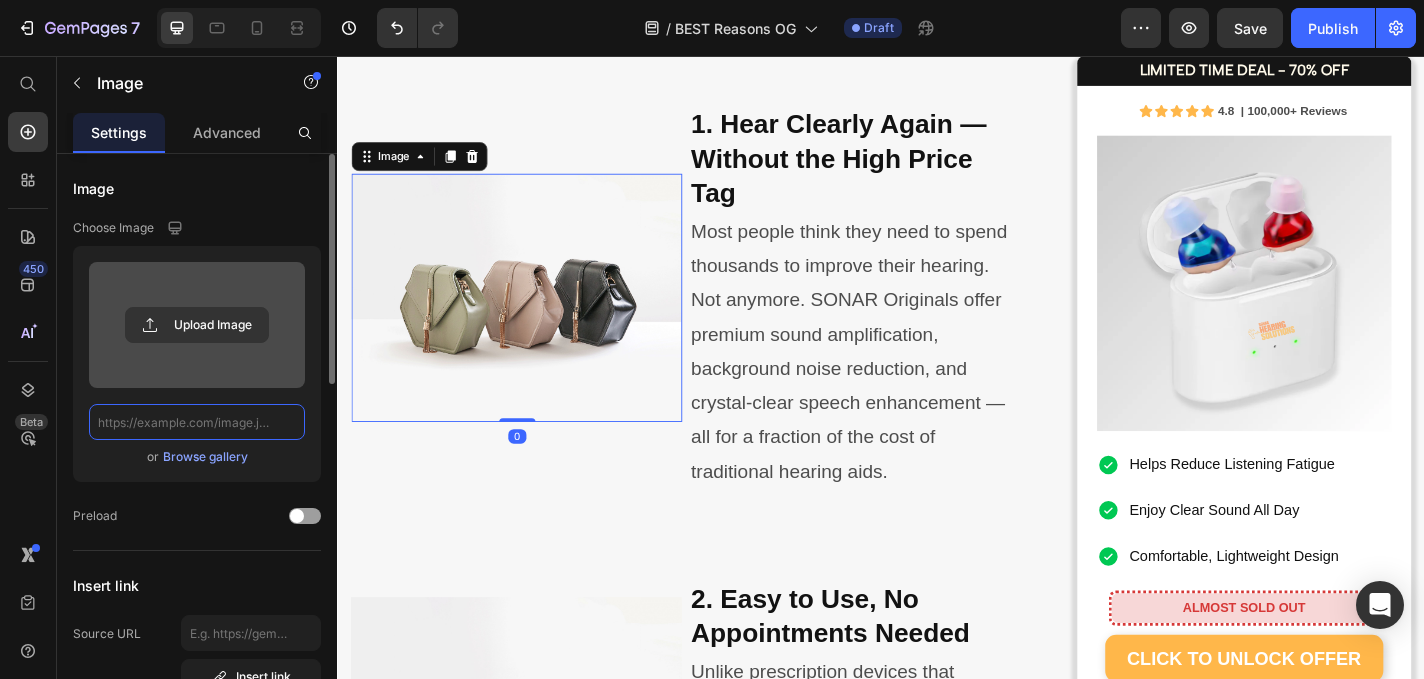 scroll, scrollTop: 0, scrollLeft: 0, axis: both 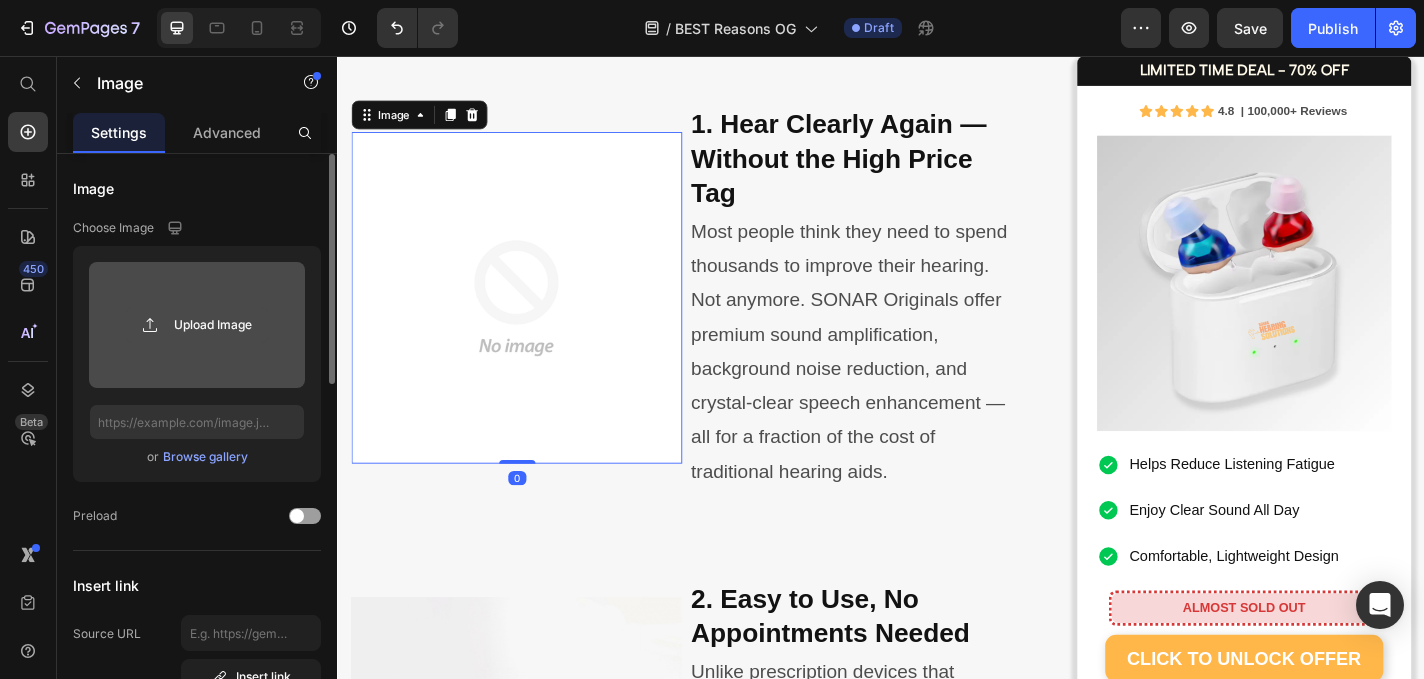 click 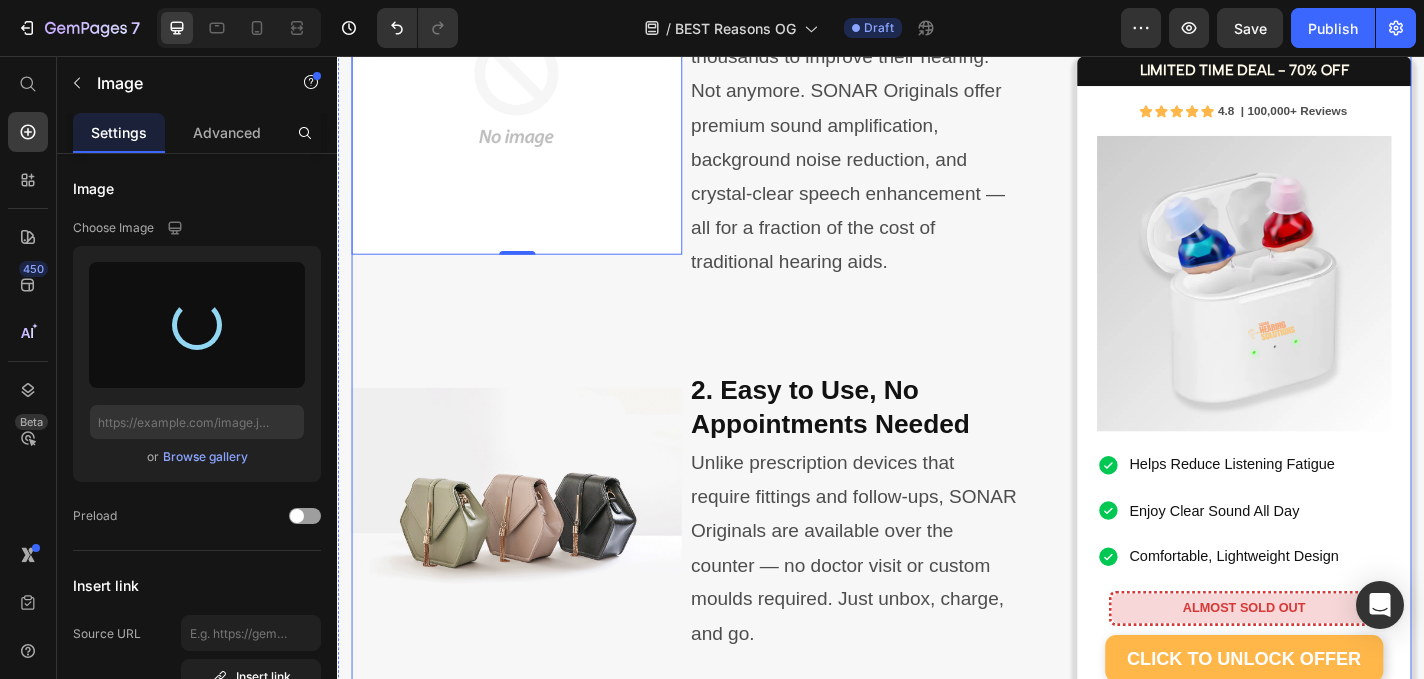 type on "https://cdn.shopify.com/s/files/1/0591/6013/3695/files/gempages_559210303552750573-b00105c5-51f9-42e9-be18-3619243086e7.png" 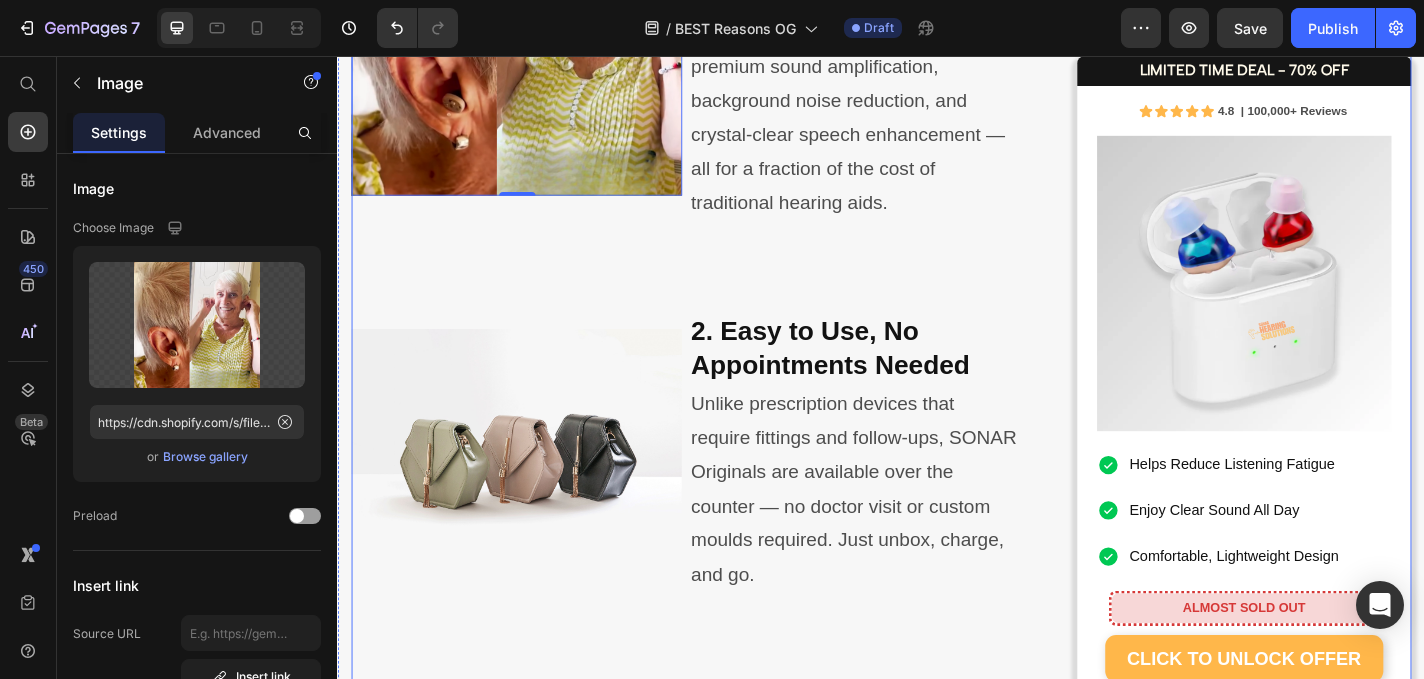 scroll, scrollTop: 1576, scrollLeft: 0, axis: vertical 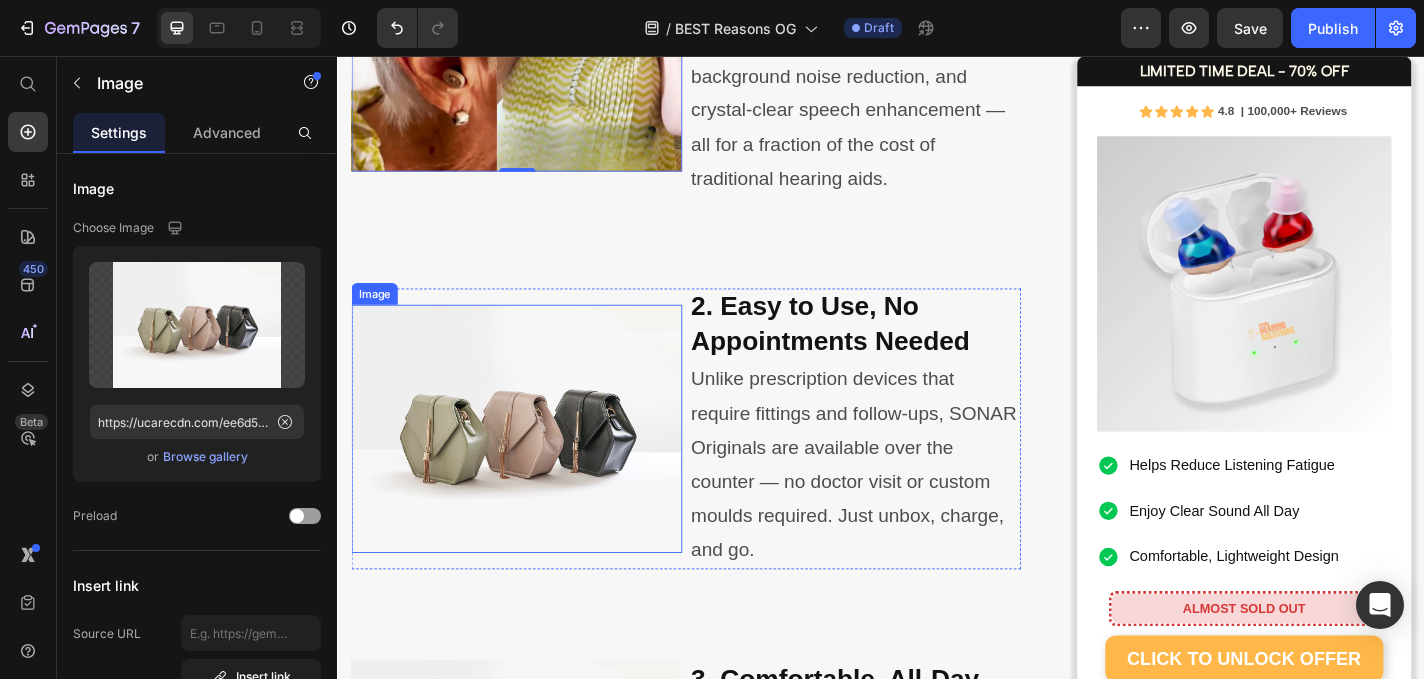 click at bounding box center (534, 467) 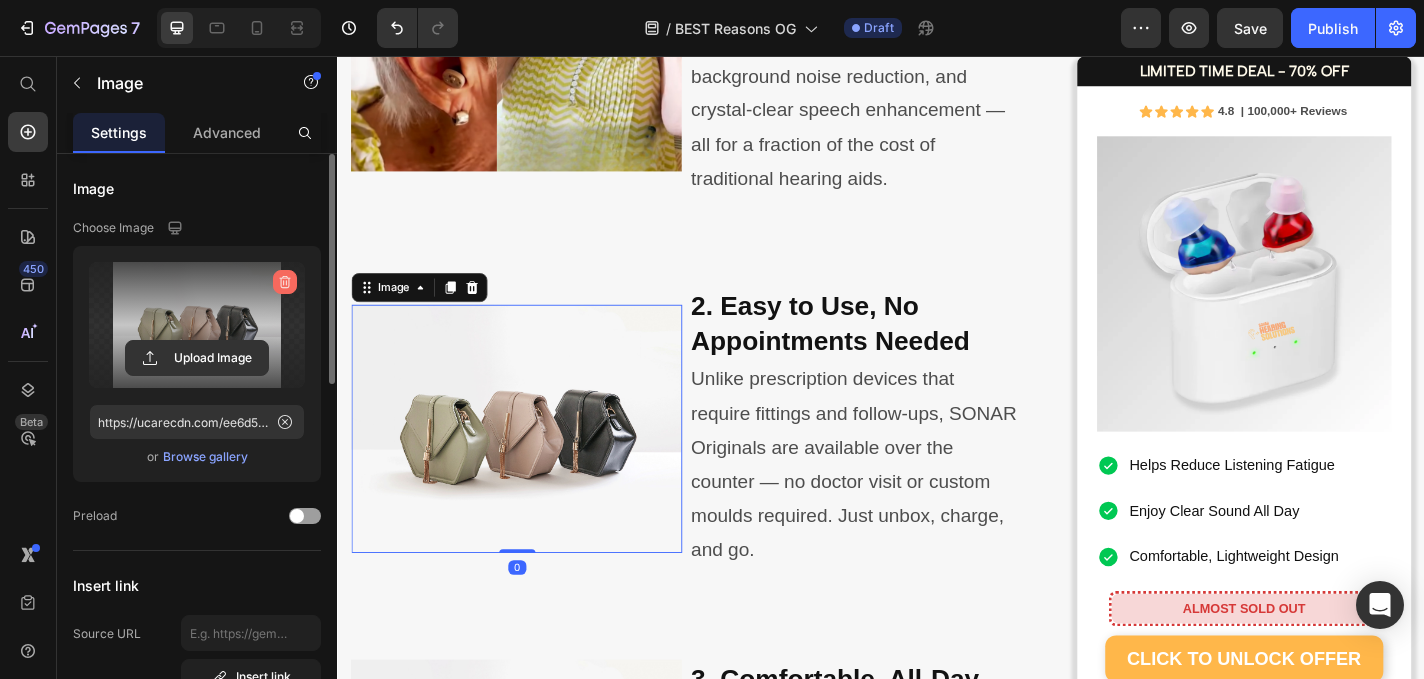 click 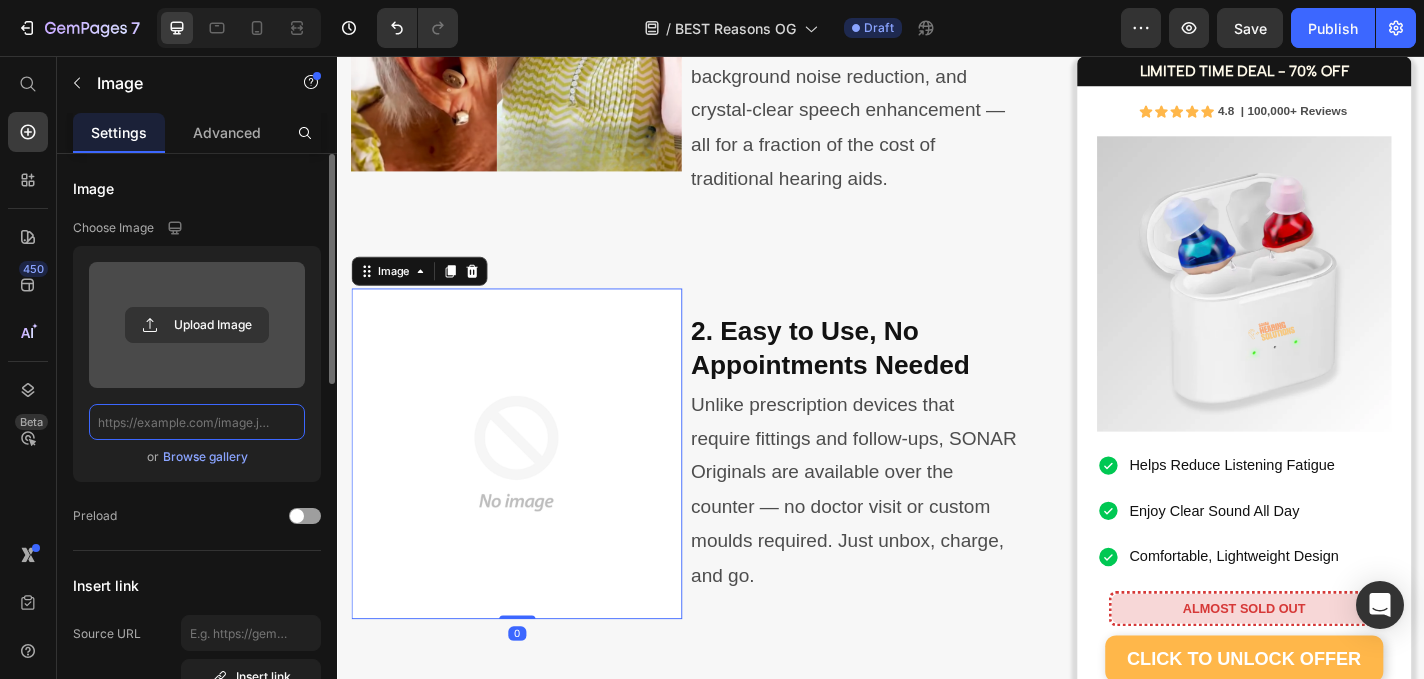 scroll, scrollTop: 0, scrollLeft: 0, axis: both 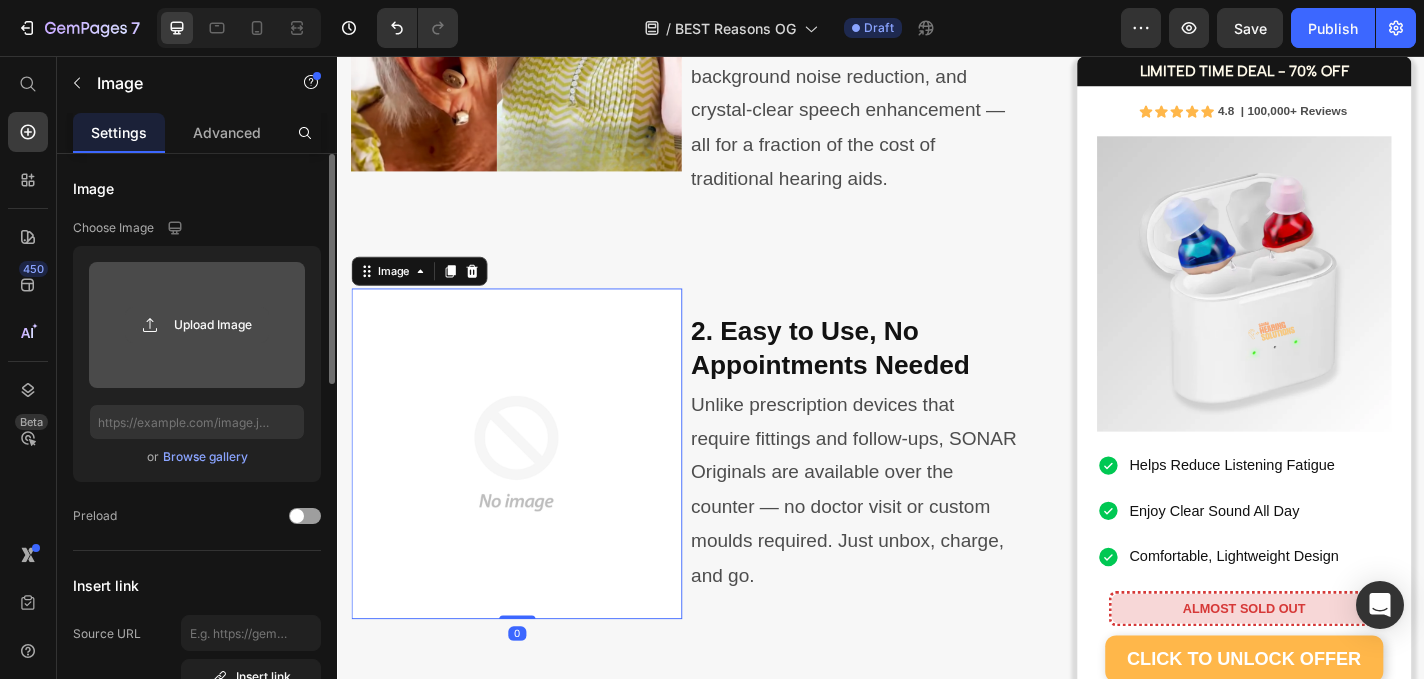 click 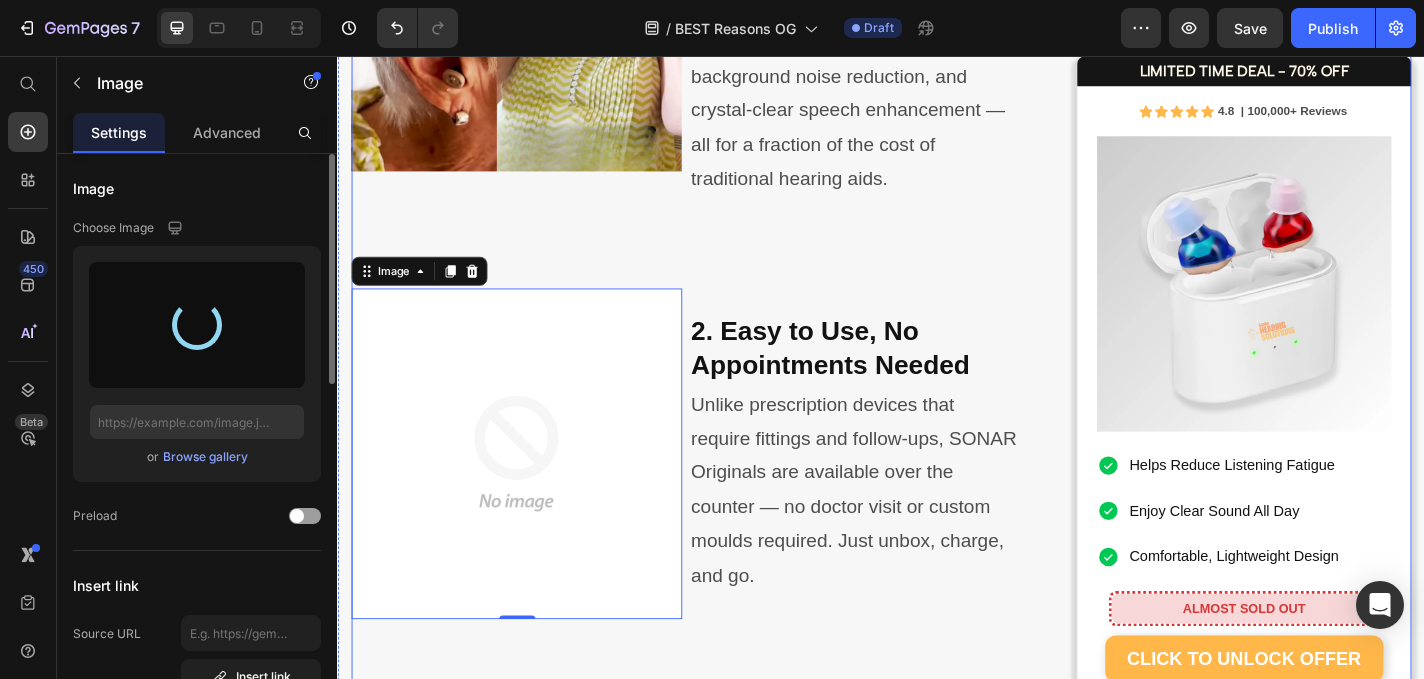 type on "https://cdn.shopify.com/s/files/1/0591/6013/3695/files/gempages_559210303552750573-b09cf24d-a6ad-4aa0-9e25-d36b69c9fa45.png" 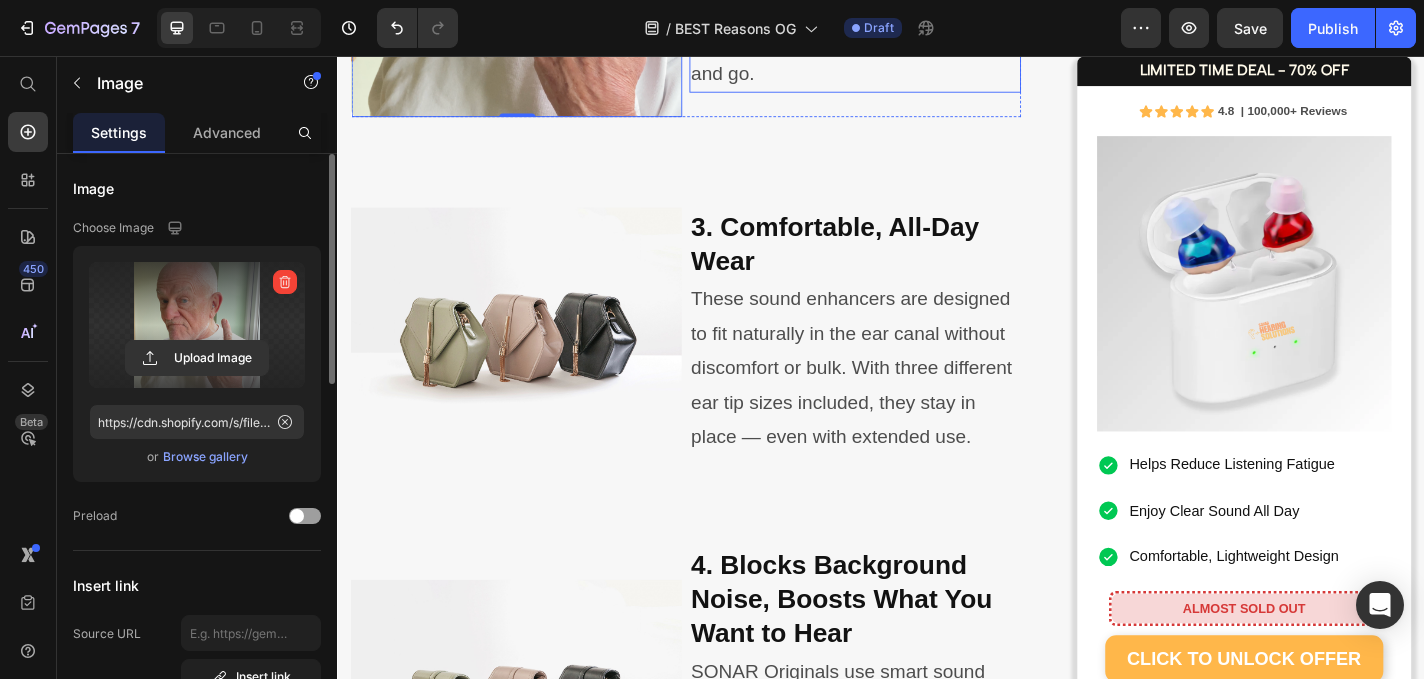 scroll, scrollTop: 2137, scrollLeft: 0, axis: vertical 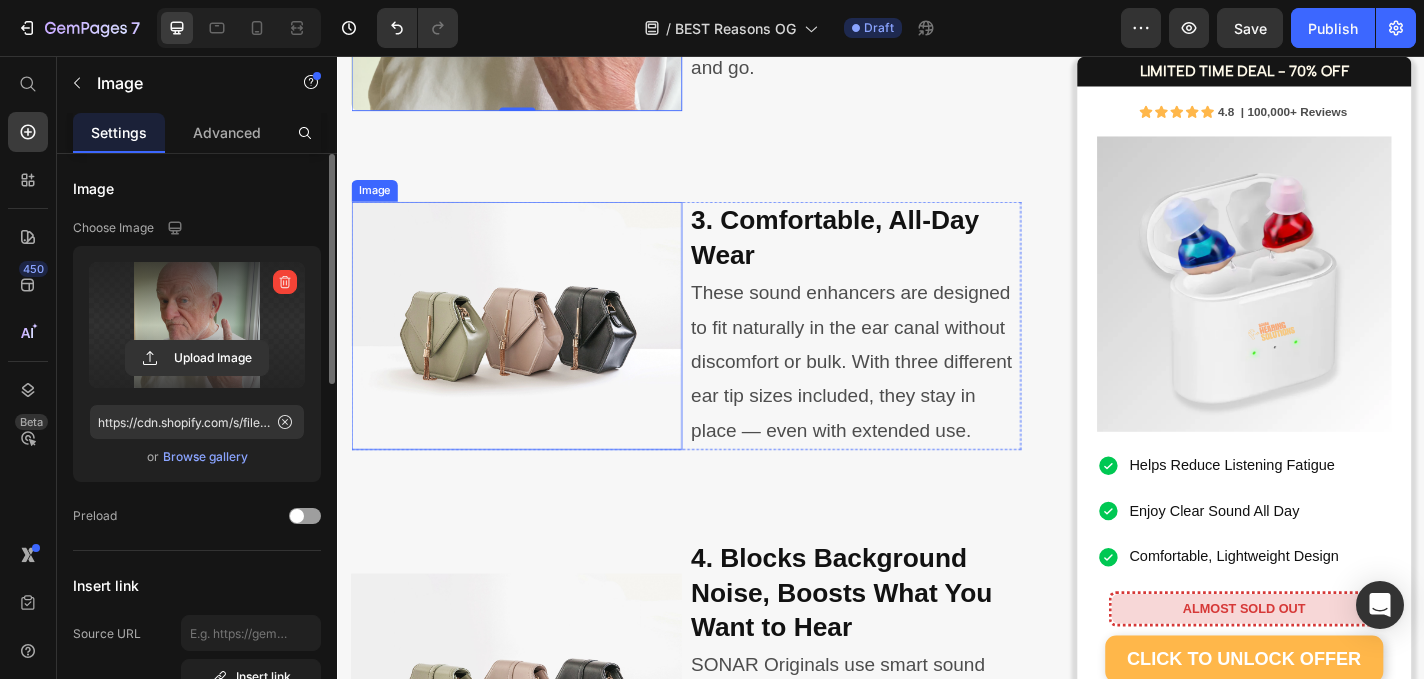 click at bounding box center [534, 353] 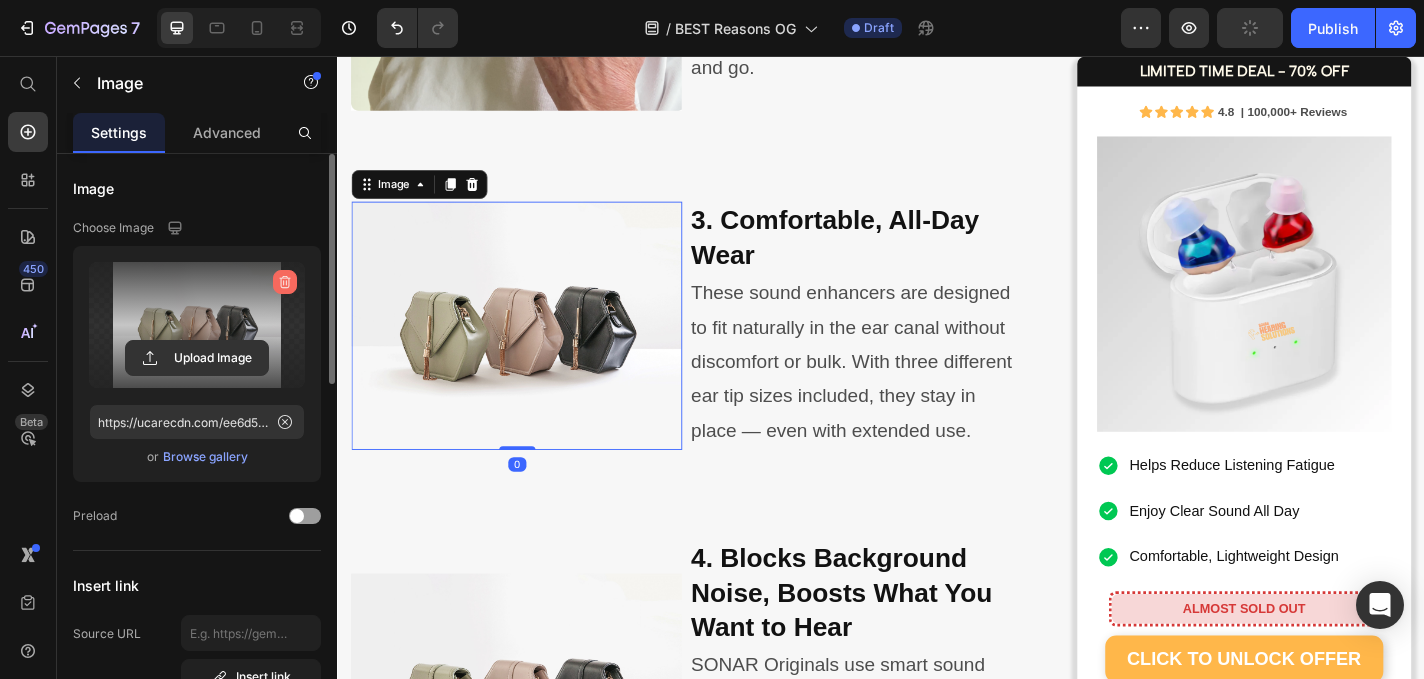 click at bounding box center [285, 282] 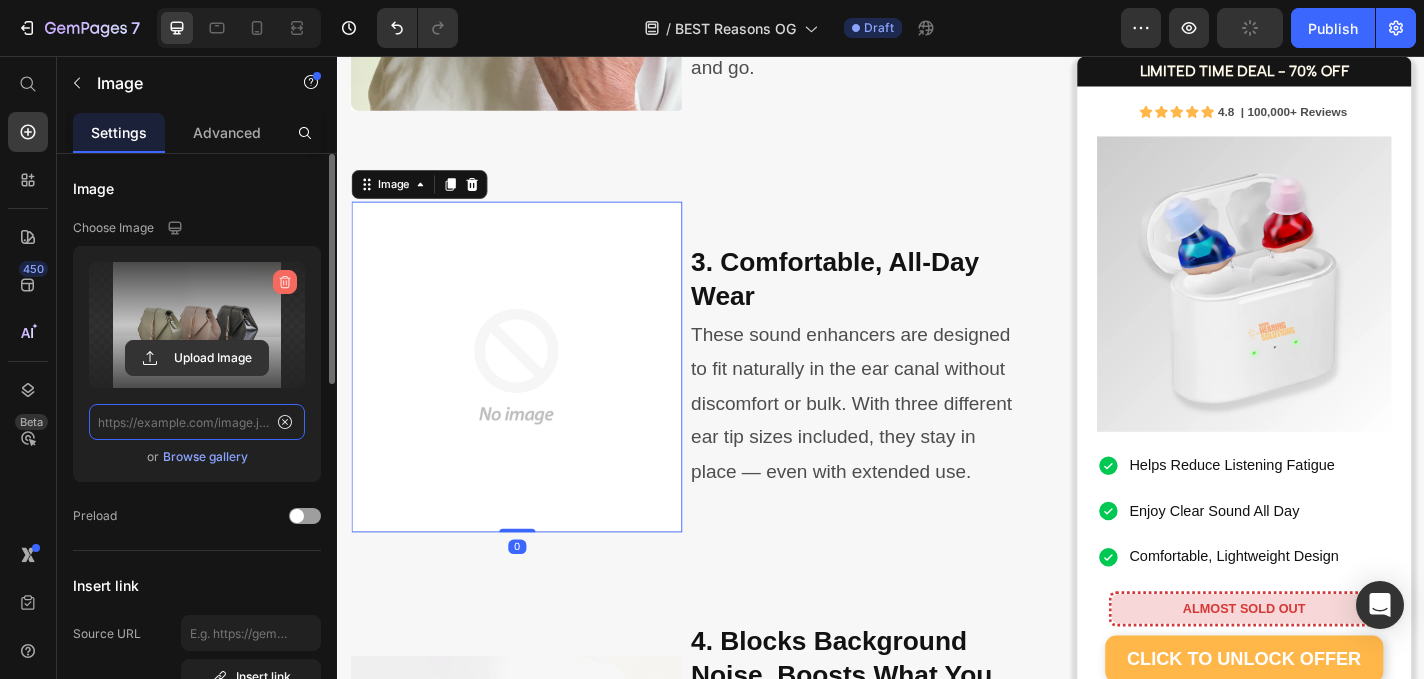 scroll, scrollTop: 0, scrollLeft: 0, axis: both 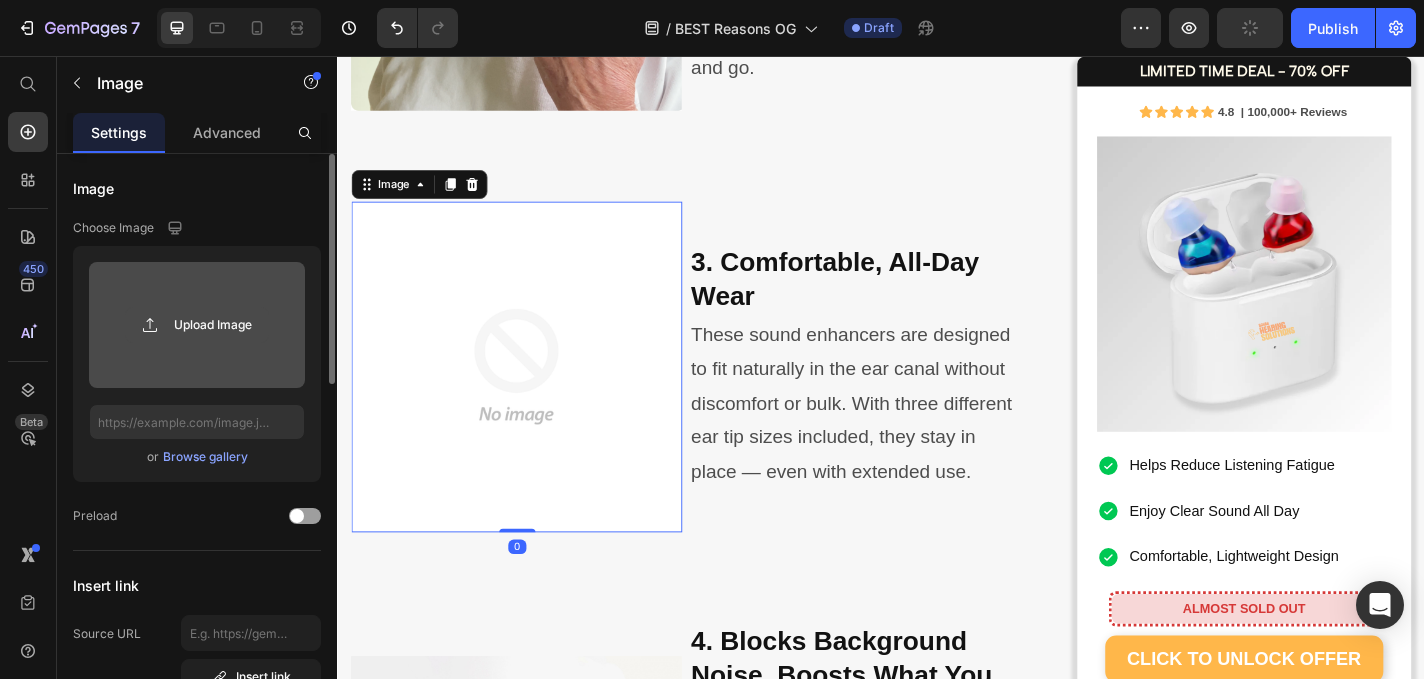 click 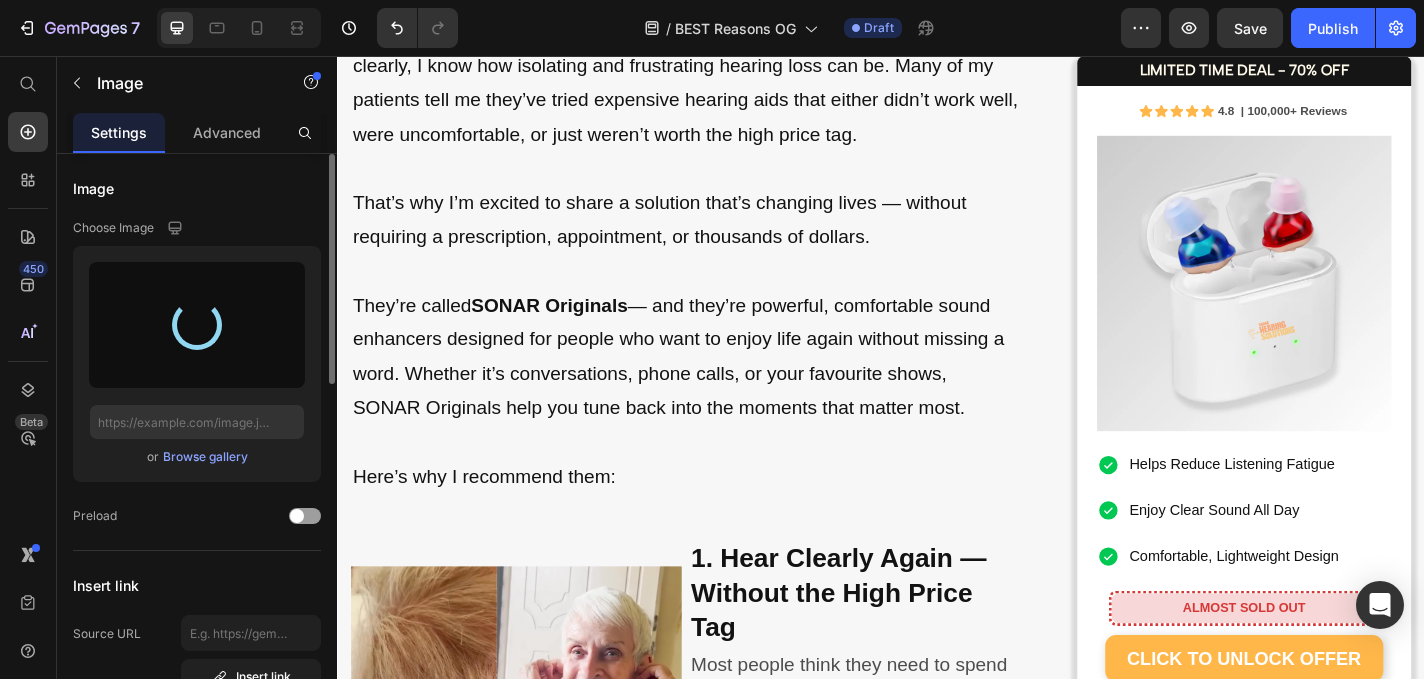 type on "https://cdn.shopify.com/s/files/1/0591/6013/3695/files/gempages_559210303552750573-f86f9e81-6d2c-47ac-af54-c5db08607196.png" 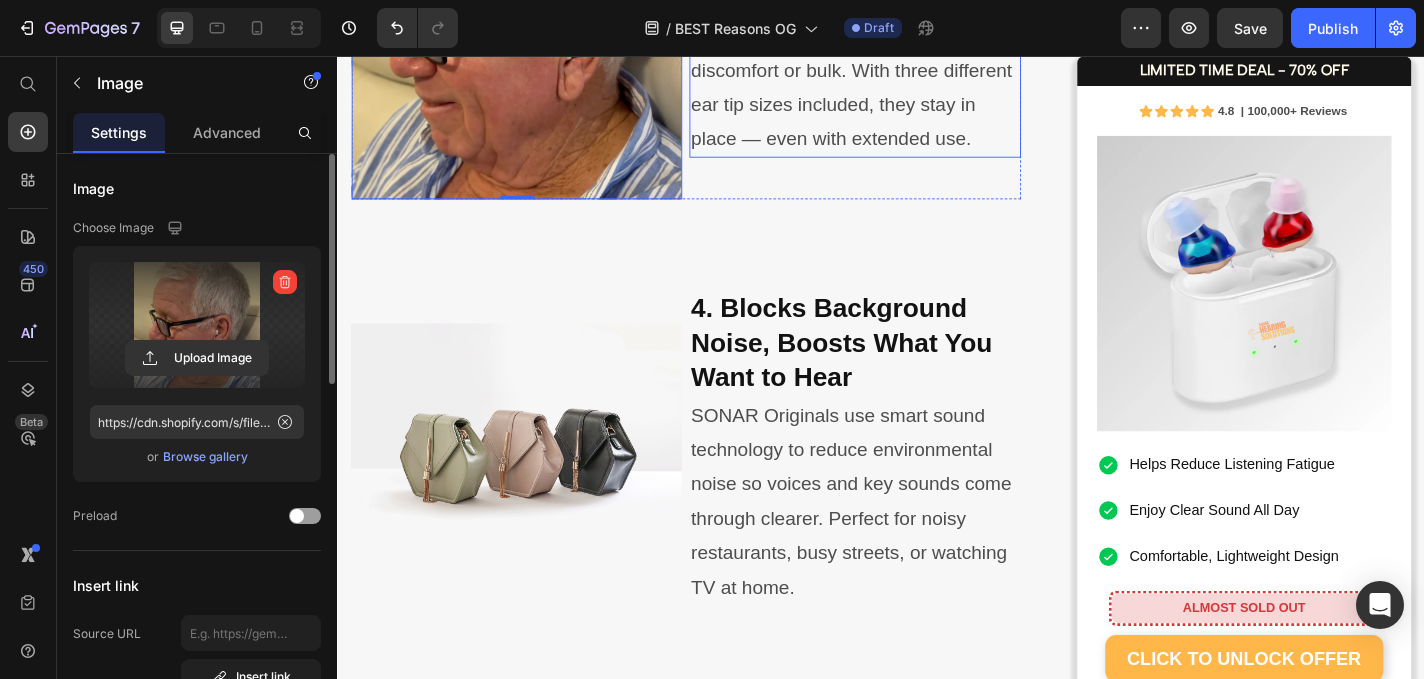 scroll, scrollTop: 2612, scrollLeft: 0, axis: vertical 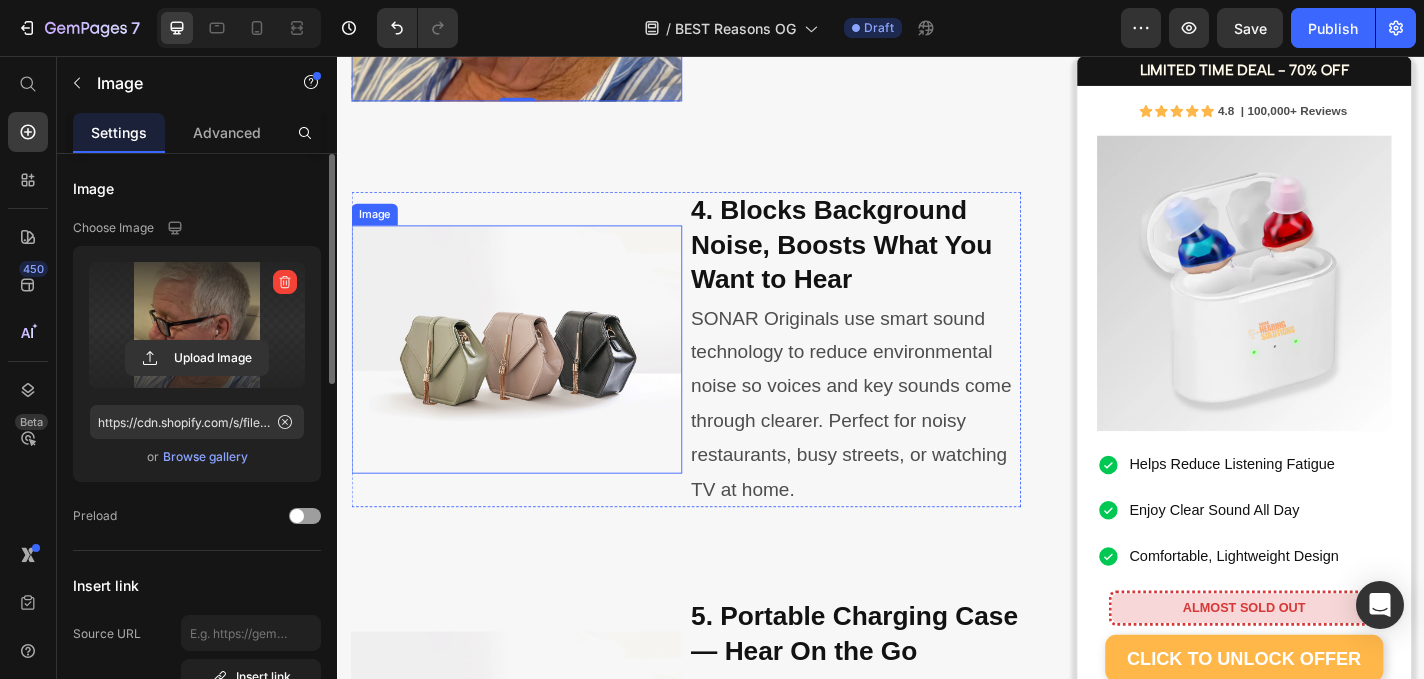 click at bounding box center [534, 380] 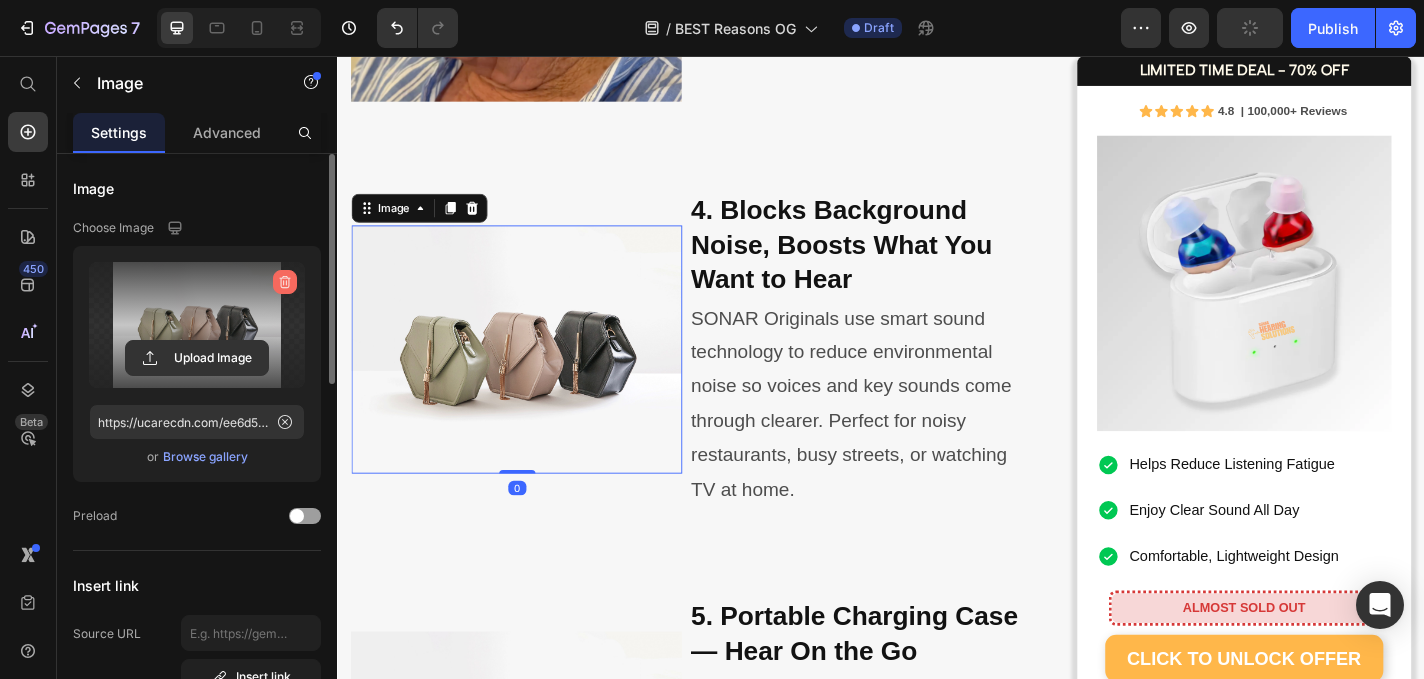 click 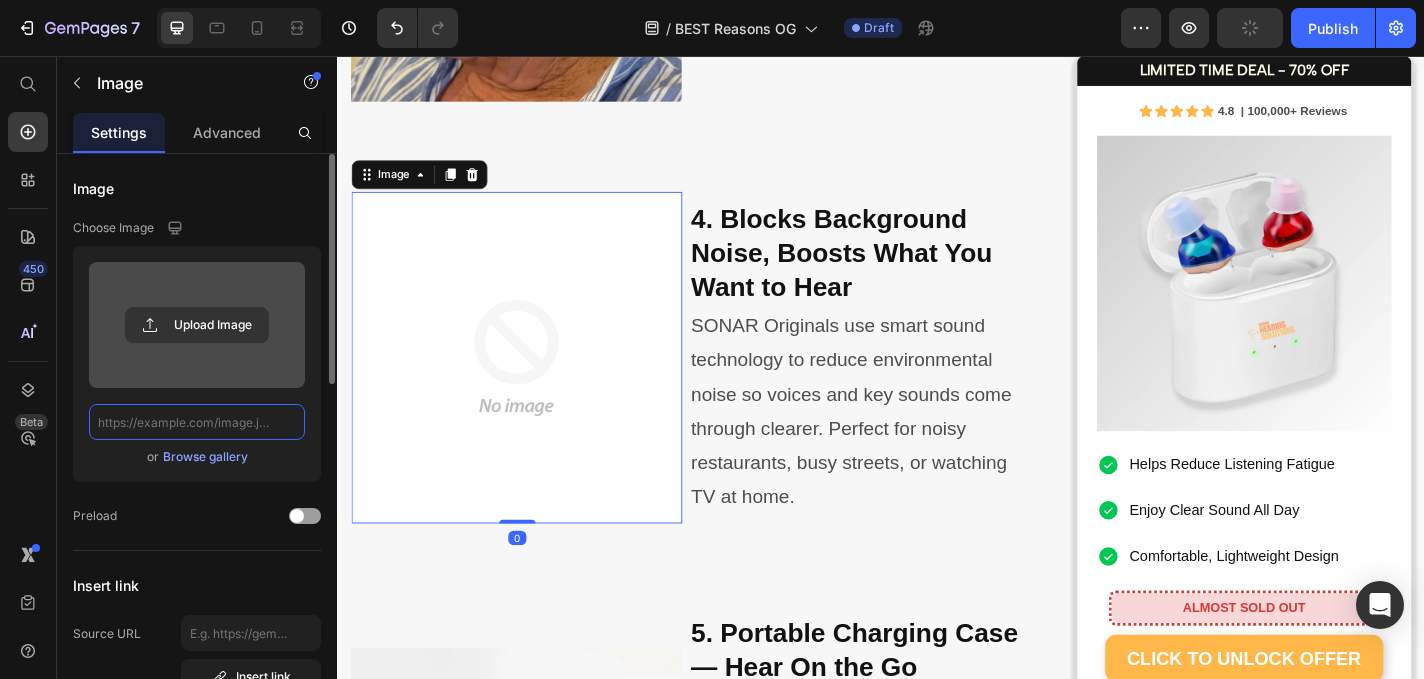 scroll, scrollTop: 0, scrollLeft: 0, axis: both 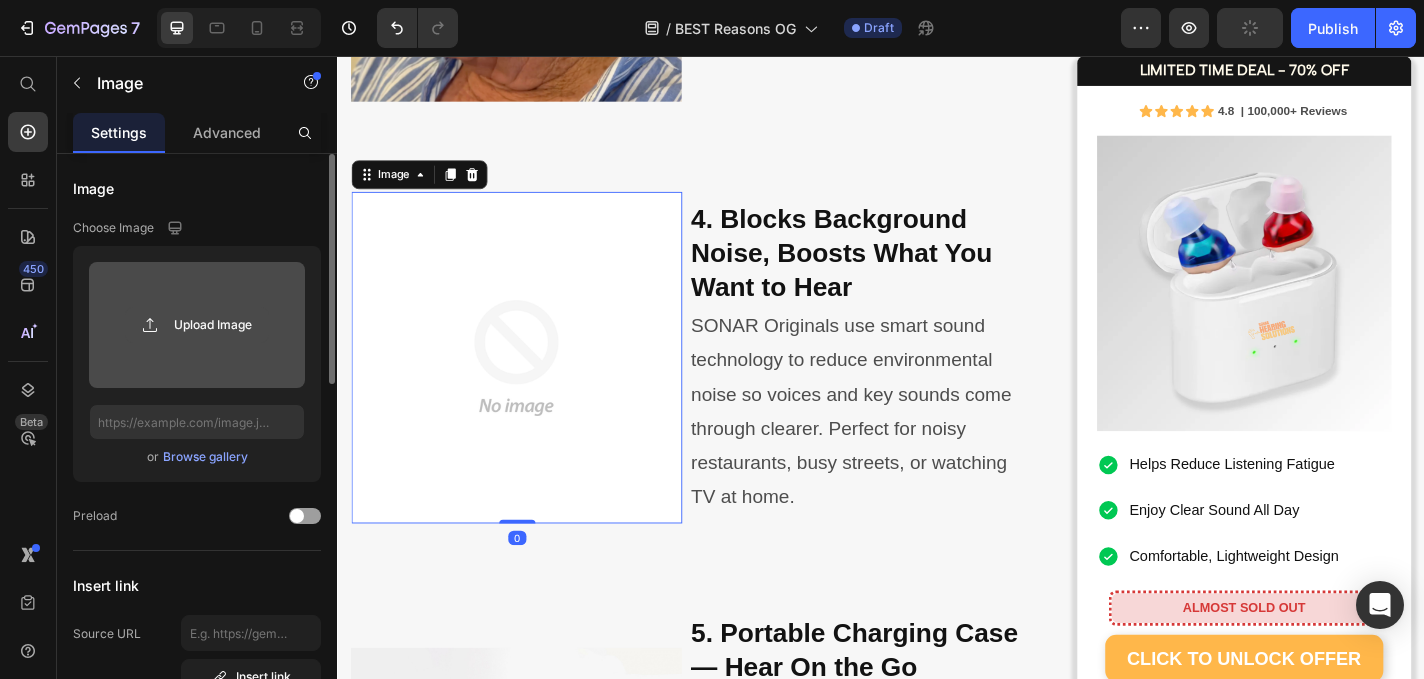 click 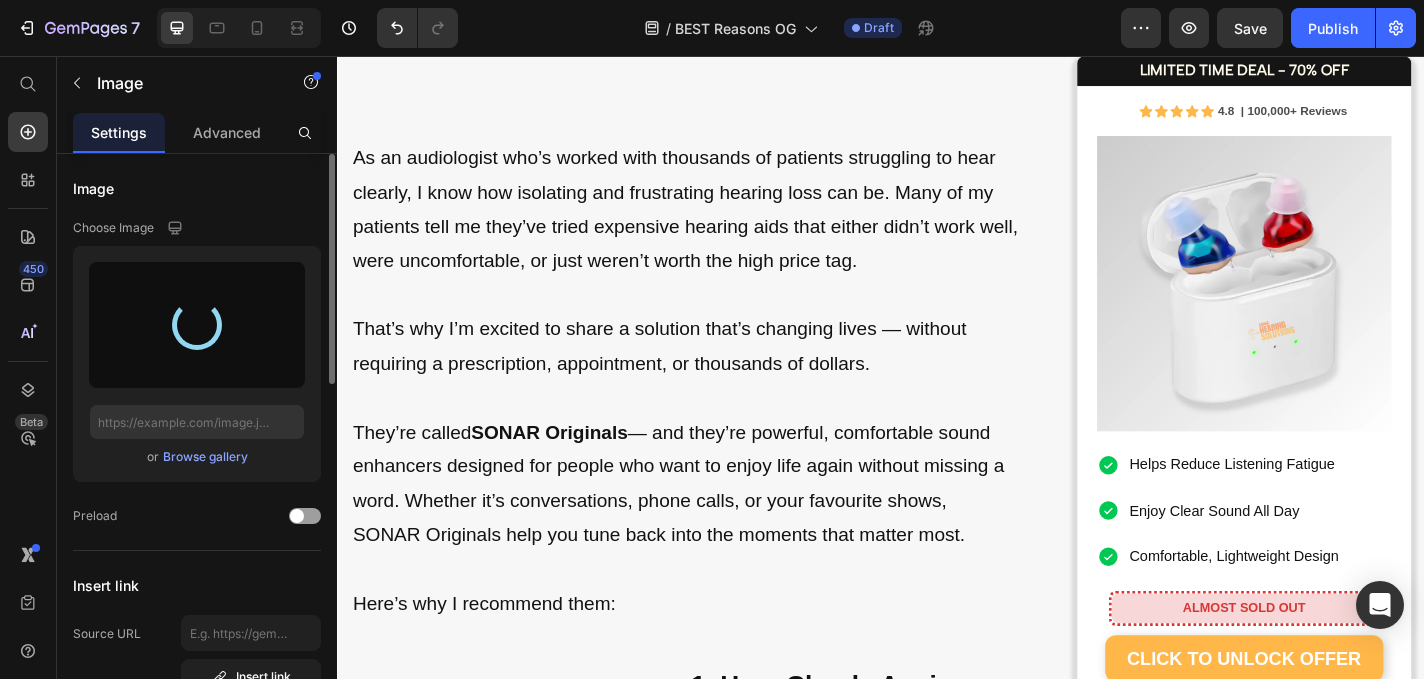 scroll, scrollTop: 123, scrollLeft: 0, axis: vertical 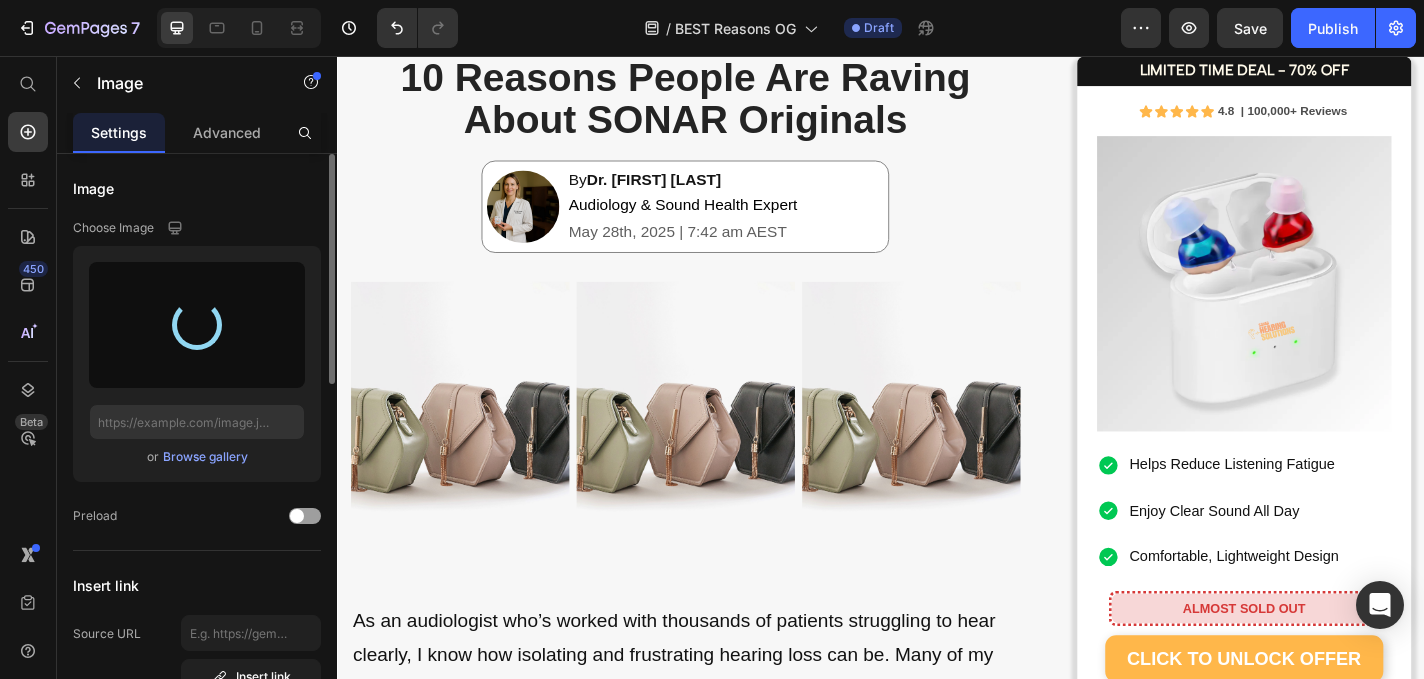 type on "https://cdn.shopify.com/s/files/1/0591/6013/3695/files/gempages_559210303552750573-07c7d4ce-1b47-4dfe-bc0a-4ff48d6ea2df.png" 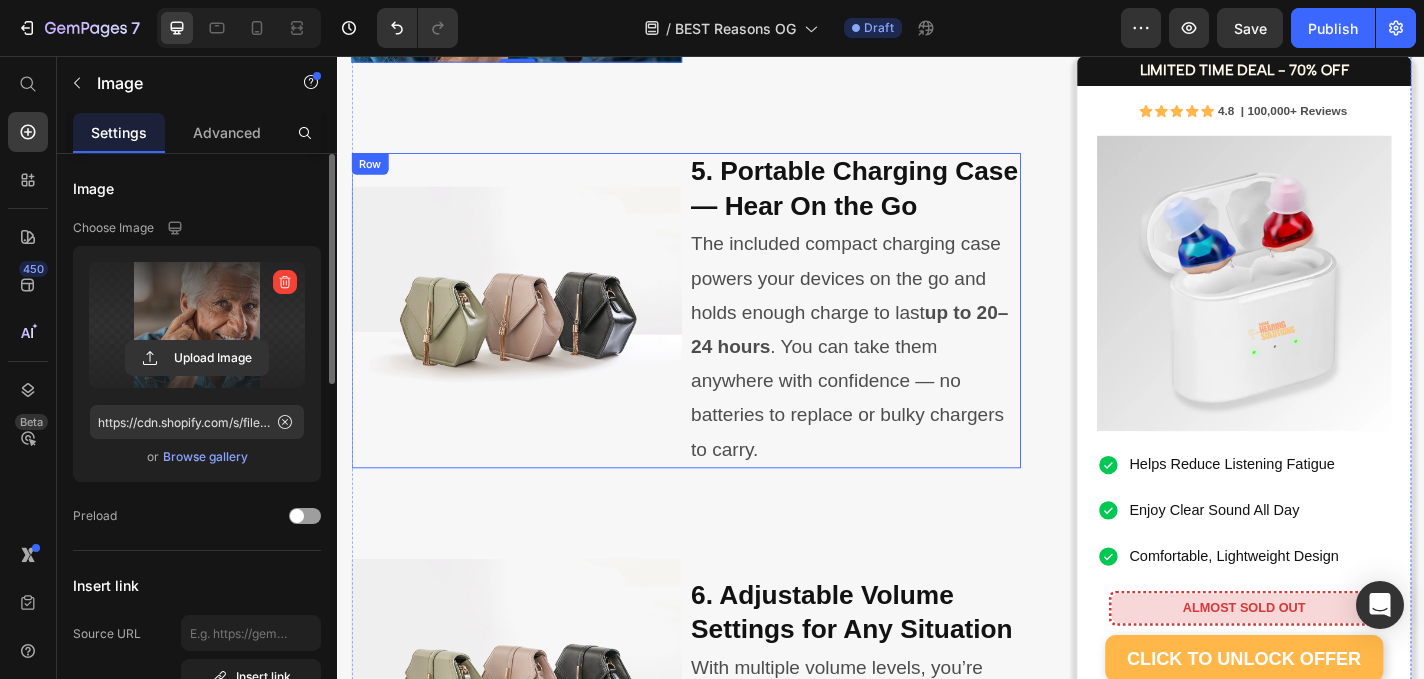 scroll, scrollTop: 3105, scrollLeft: 0, axis: vertical 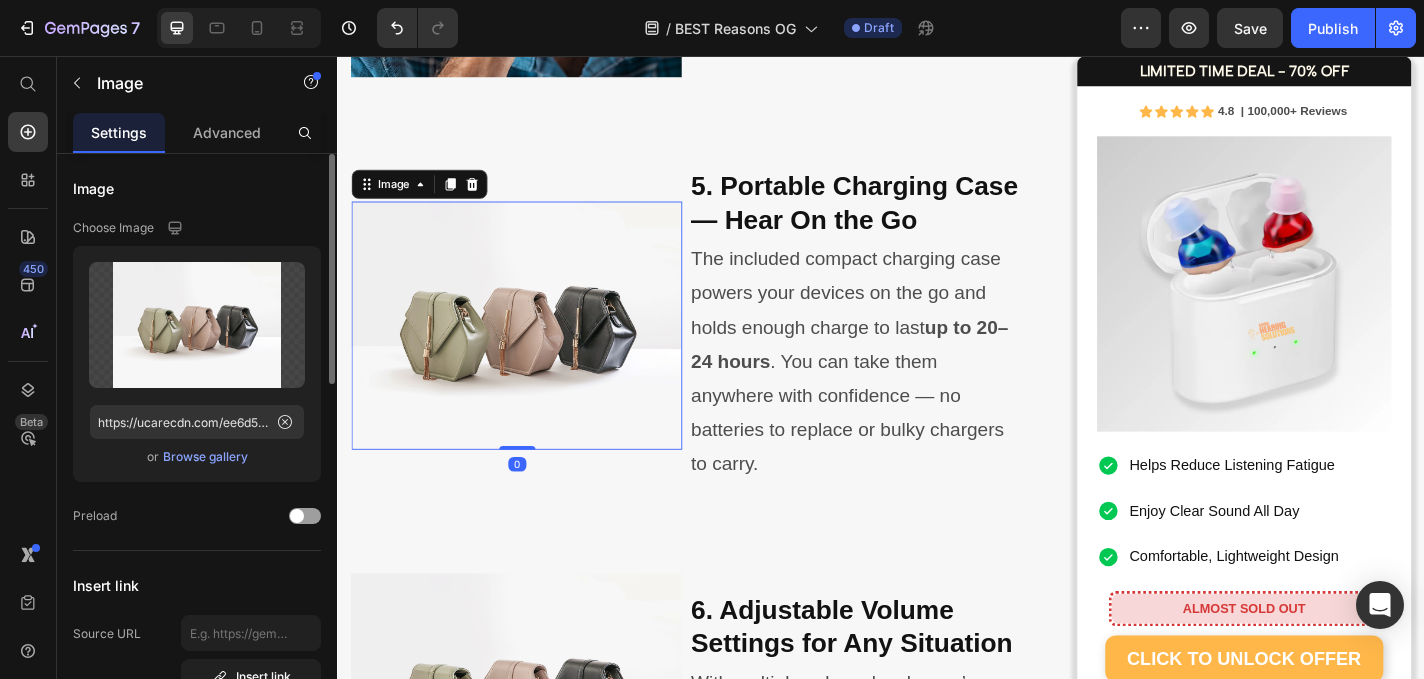 click at bounding box center (534, 353) 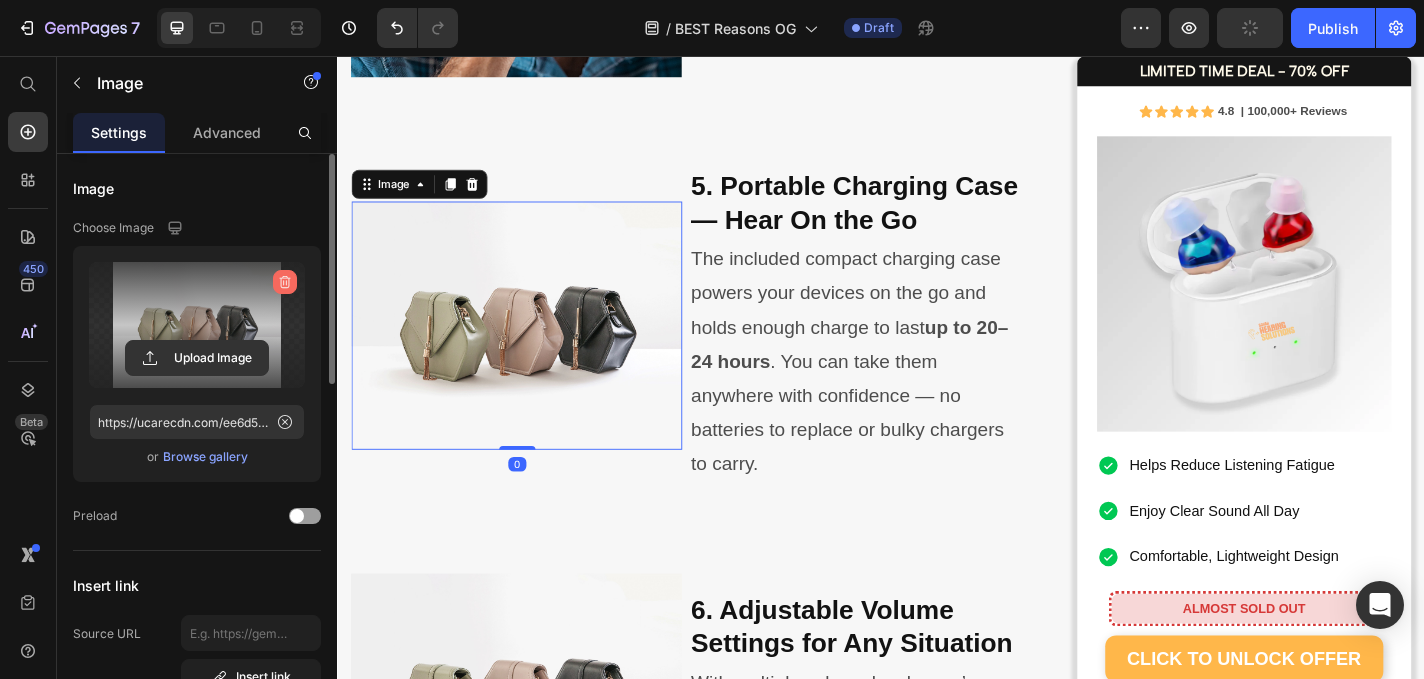 click at bounding box center (285, 282) 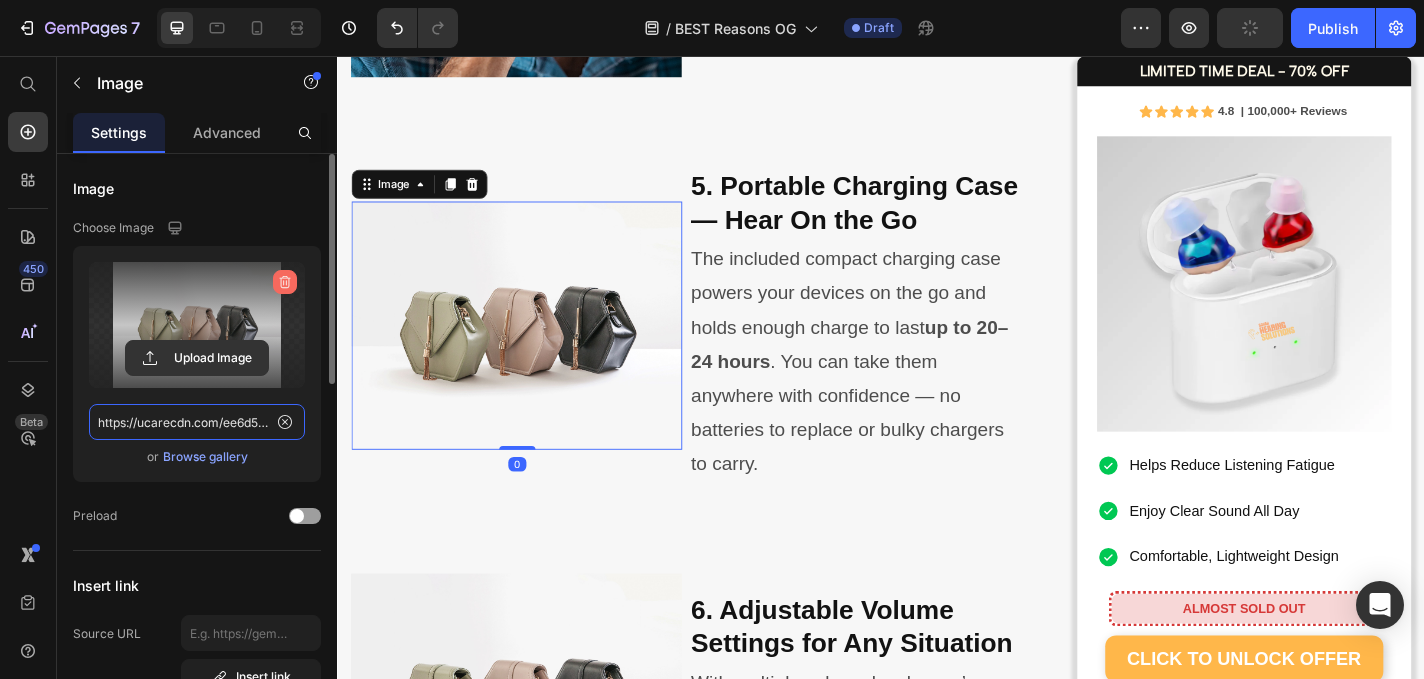 type 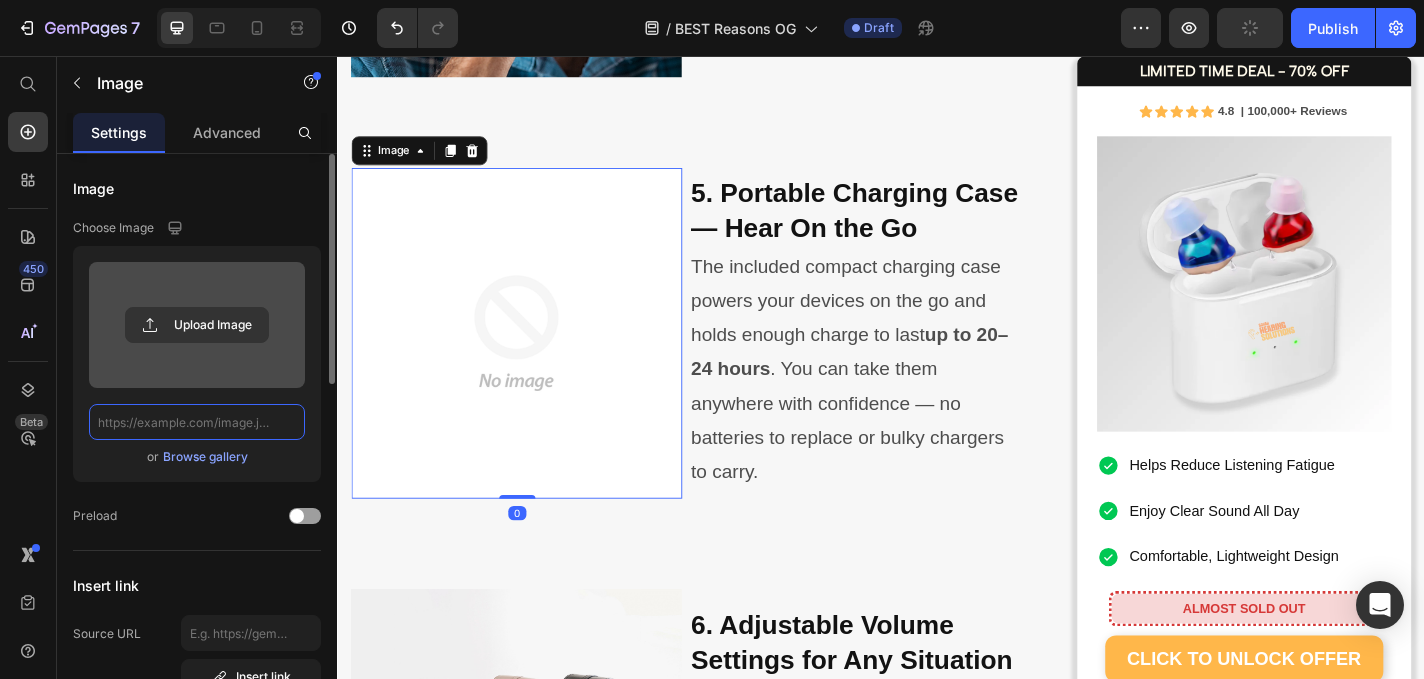 scroll, scrollTop: 0, scrollLeft: 0, axis: both 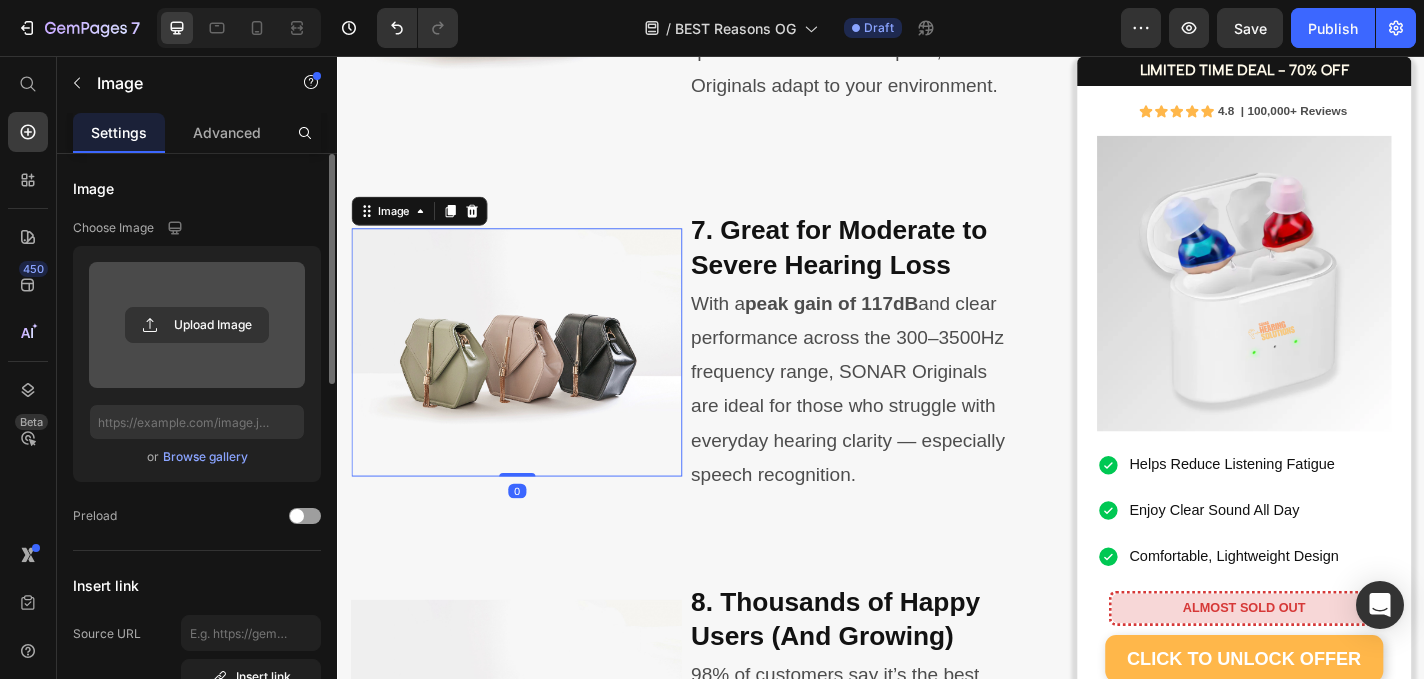 click at bounding box center [534, 383] 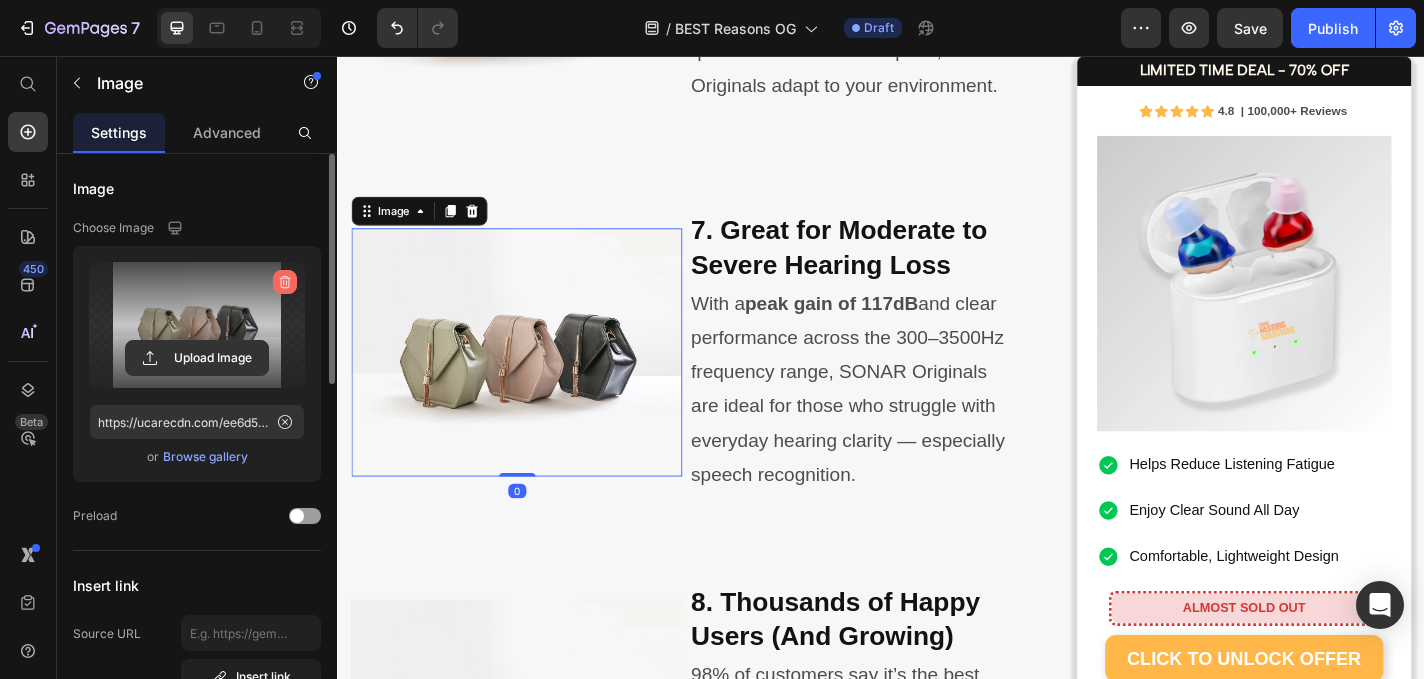 click 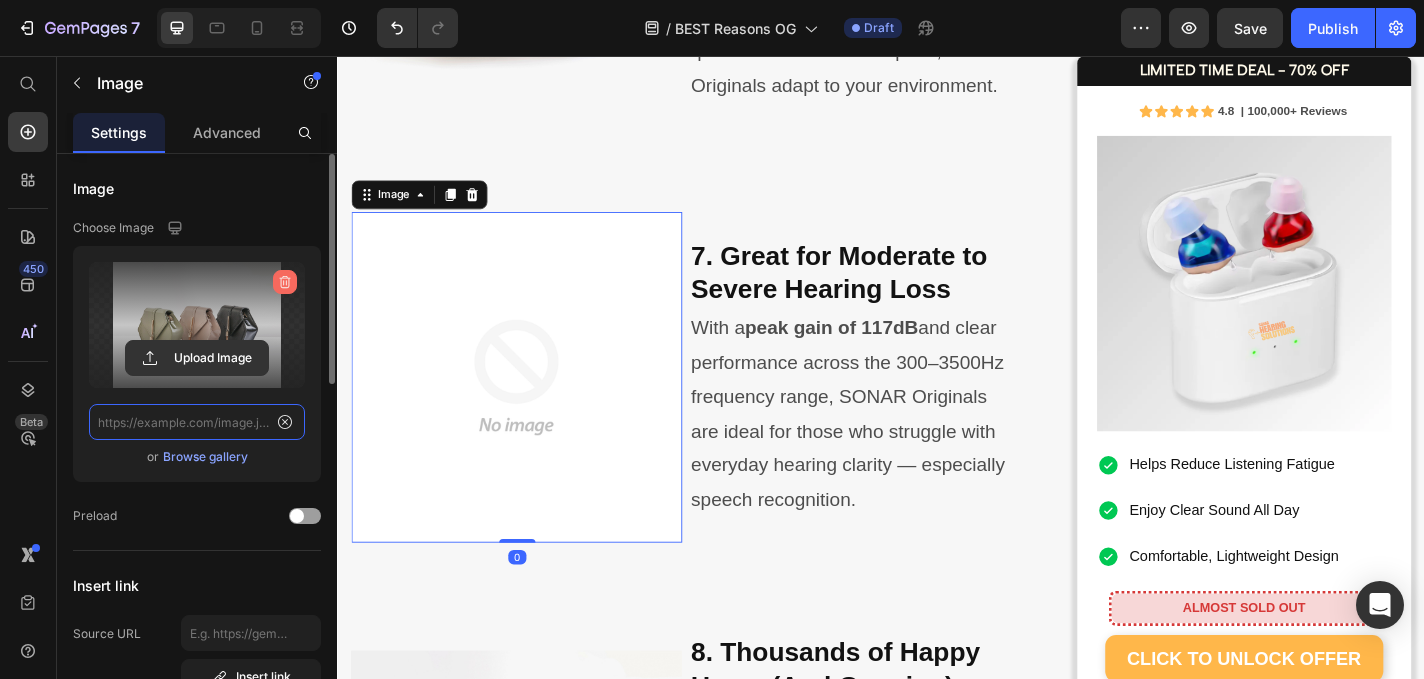 scroll, scrollTop: 0, scrollLeft: 0, axis: both 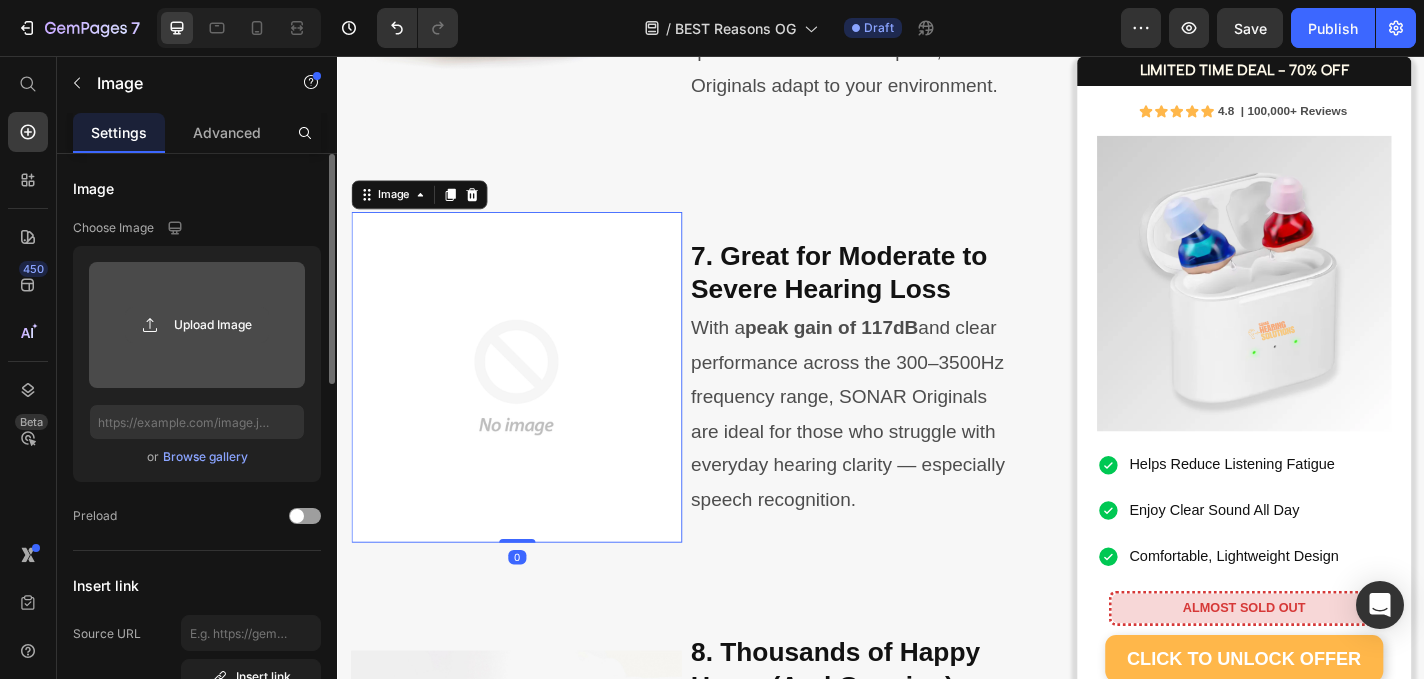 click 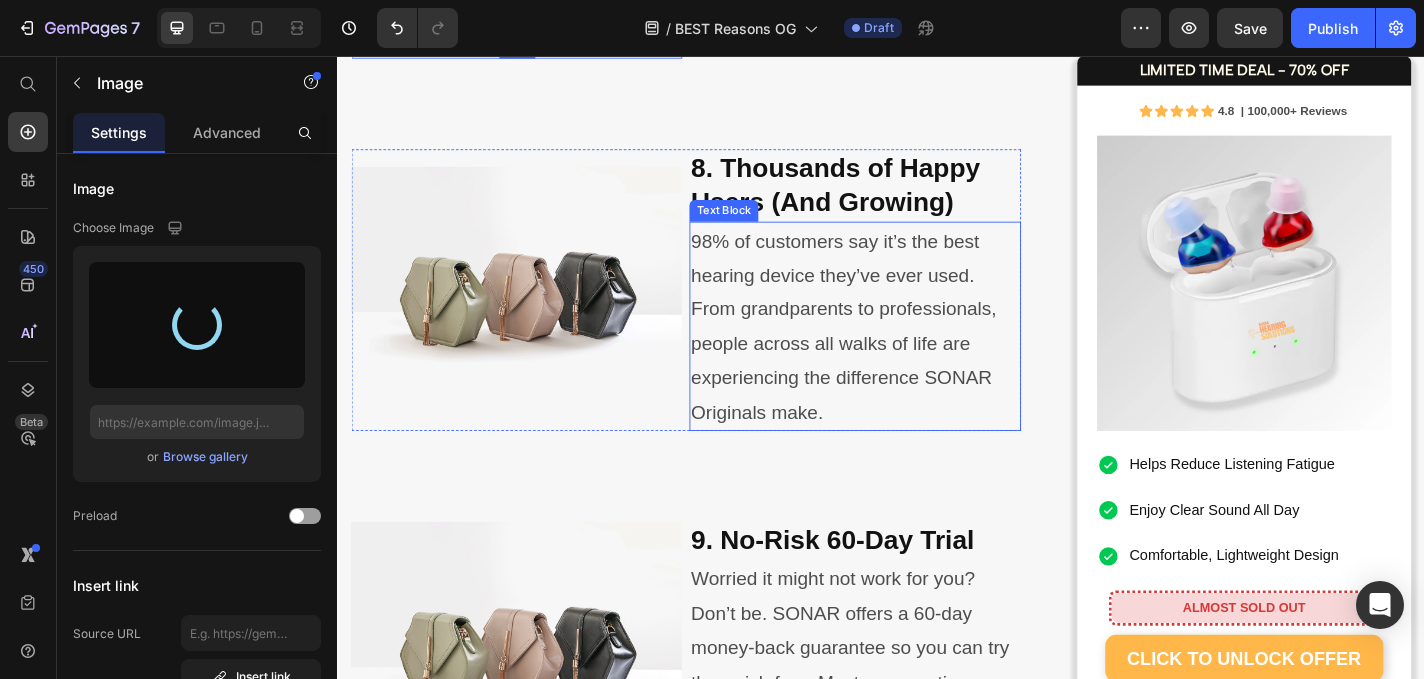 type on "https://cdn.shopify.com/s/files/1/0591/6013/3695/files/gempages_559210303552750573-be5c6f48-eefc-419a-b6b1-1a301be8c7da.png" 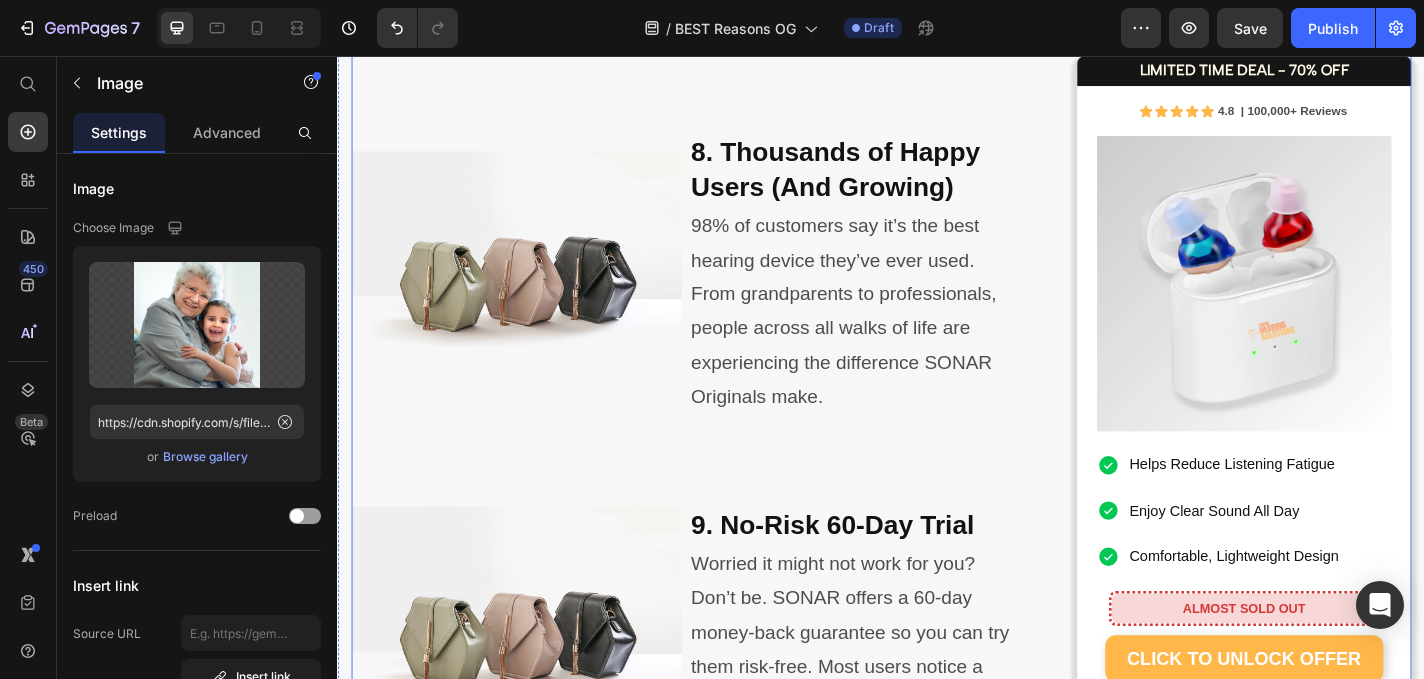 scroll, scrollTop: 4443, scrollLeft: 0, axis: vertical 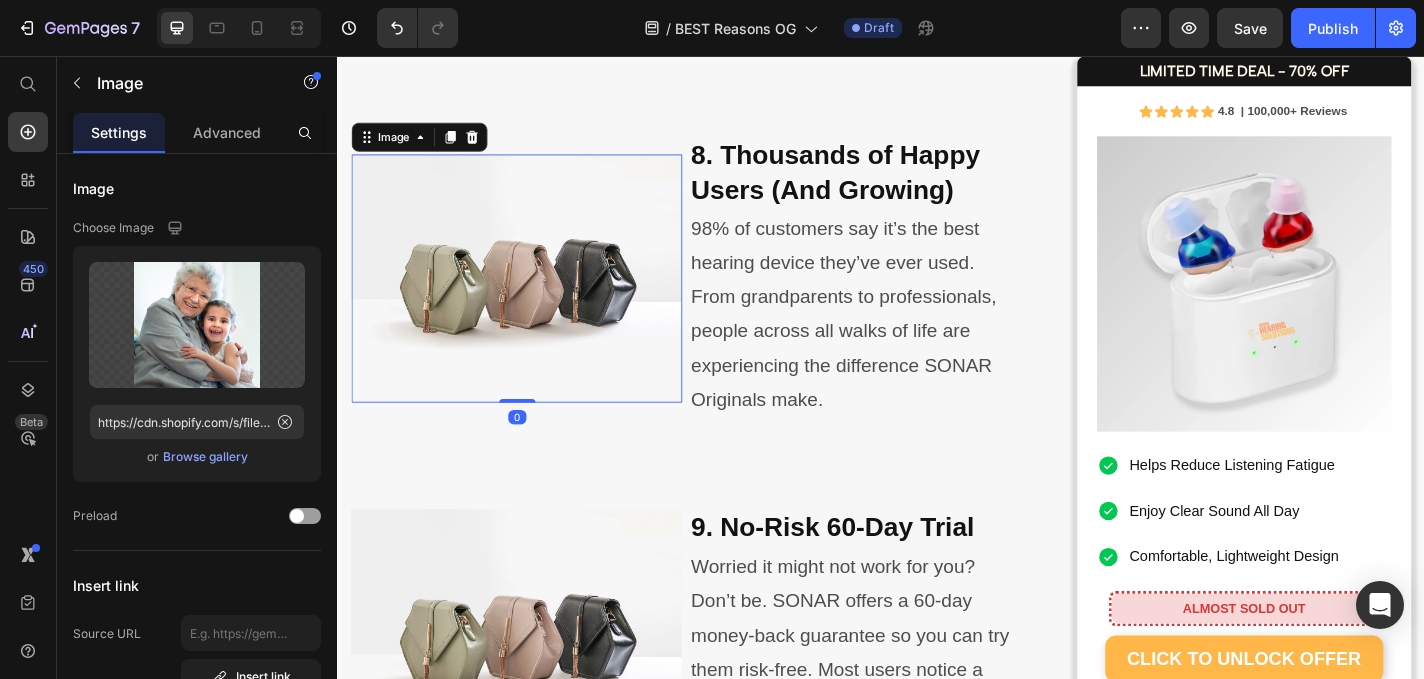 click at bounding box center (534, 301) 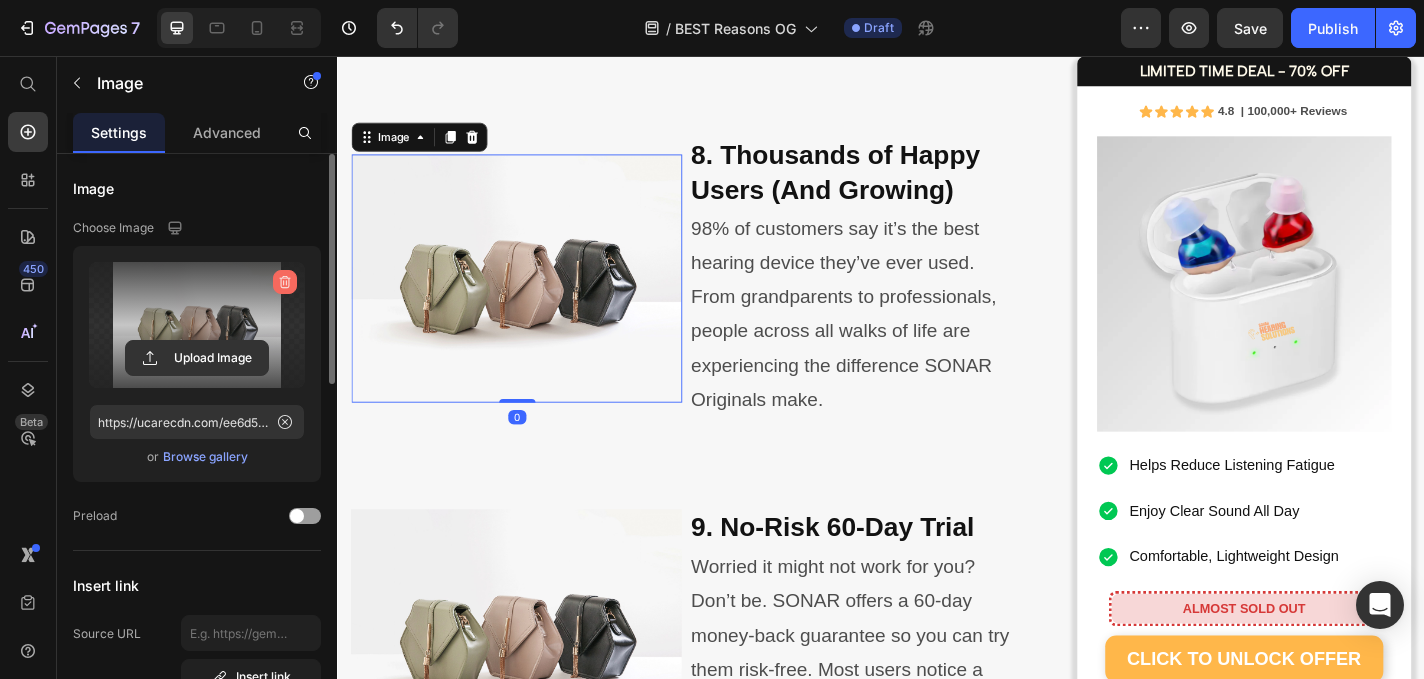 click 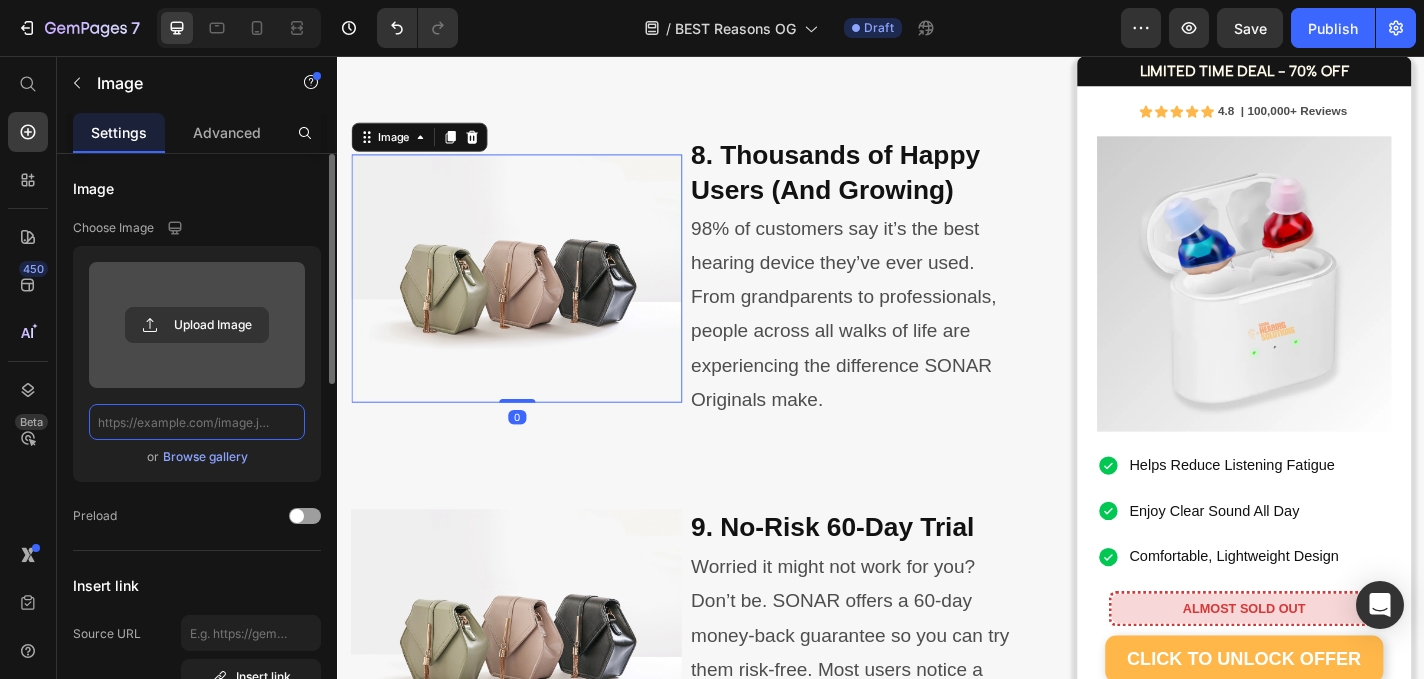 scroll, scrollTop: 0, scrollLeft: 0, axis: both 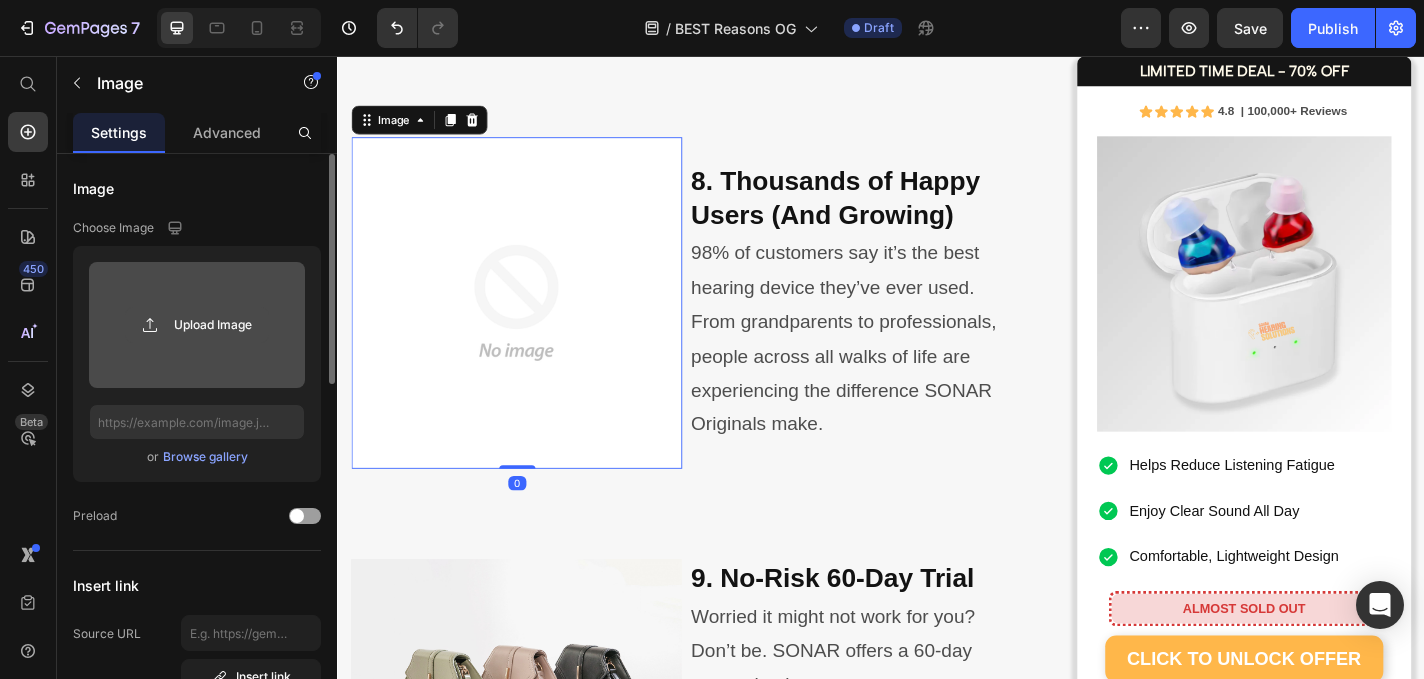 click 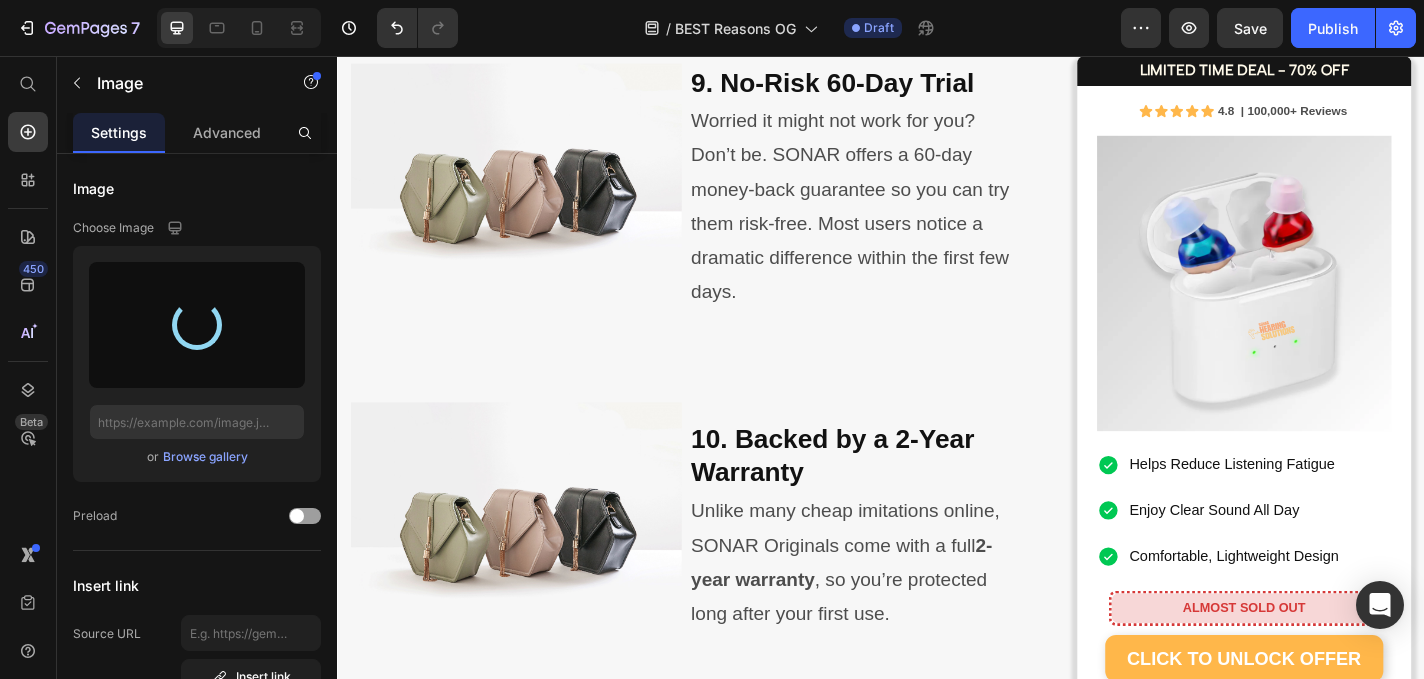 type on "https://cdn.shopify.com/s/files/1/0591/6013/3695/files/gempages_559210303552750573-be5c6f48-eefc-419a-b6b1-1a301be8c7da.png" 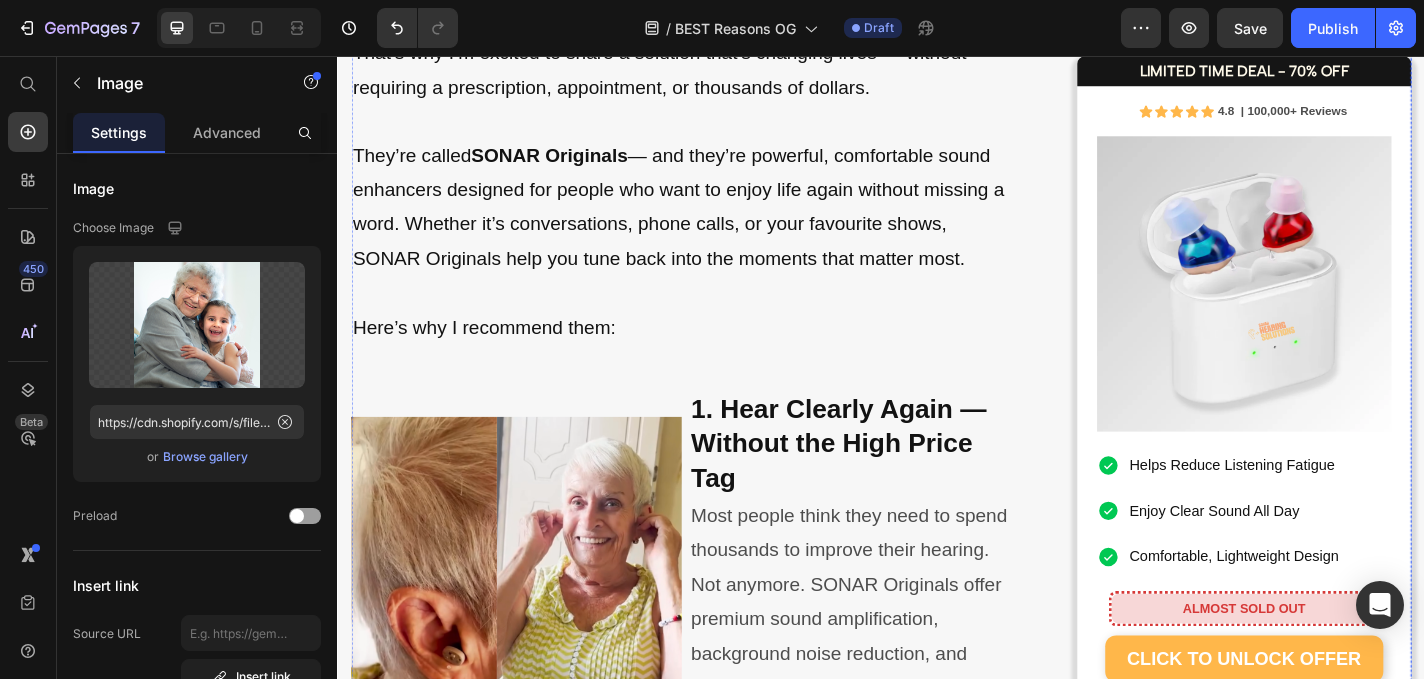 scroll, scrollTop: 904, scrollLeft: 0, axis: vertical 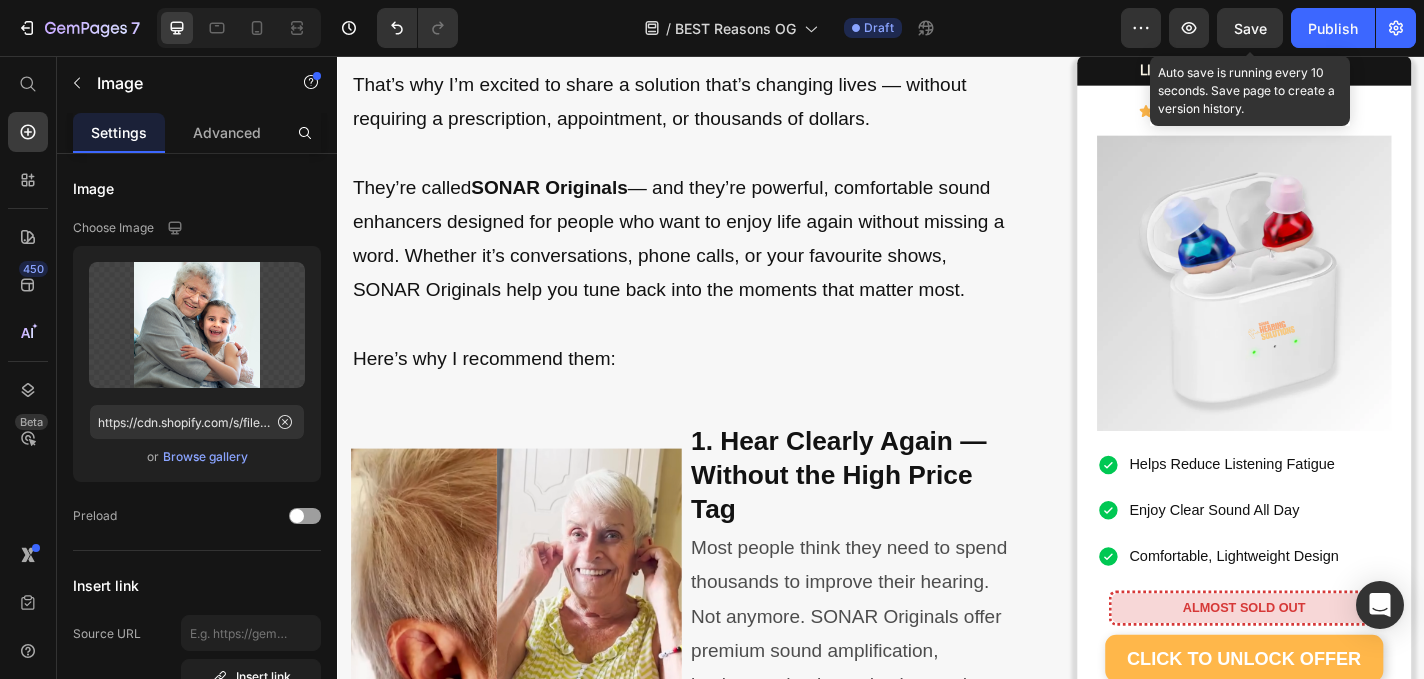 click on "Save" at bounding box center [1250, 28] 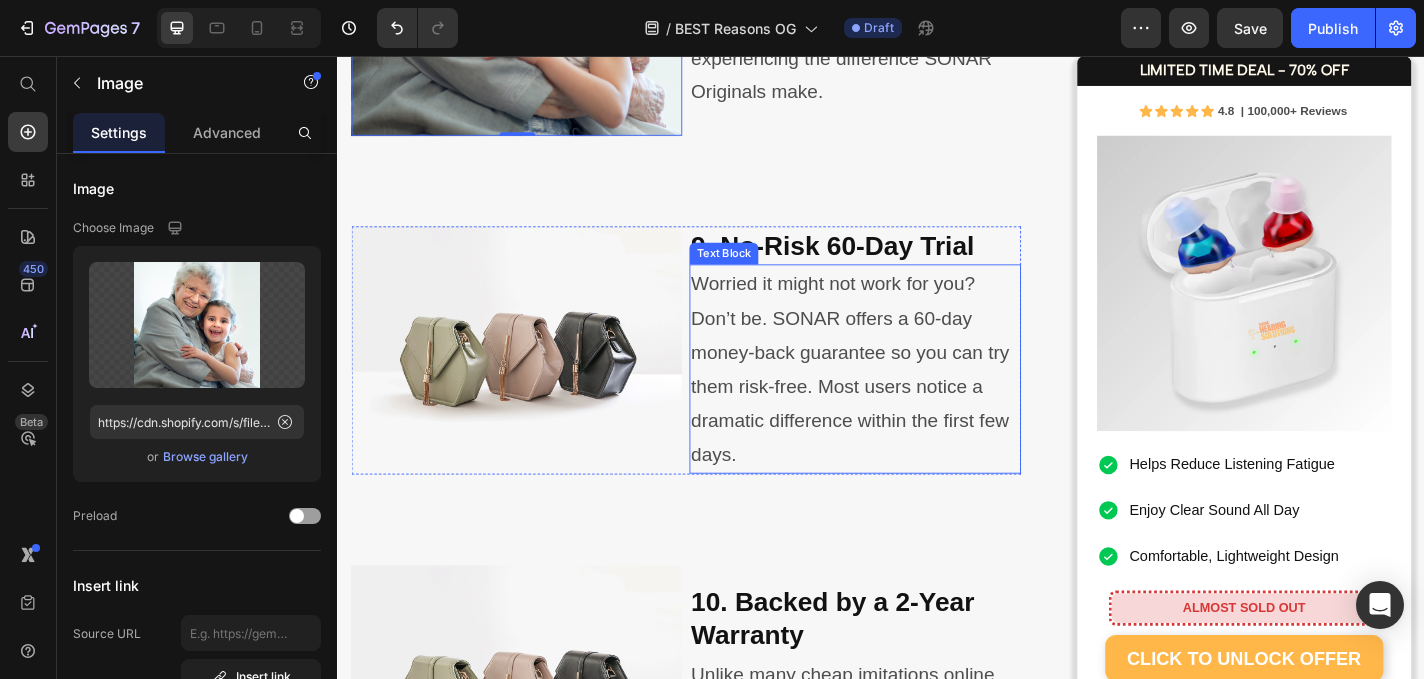 scroll, scrollTop: 5108, scrollLeft: 0, axis: vertical 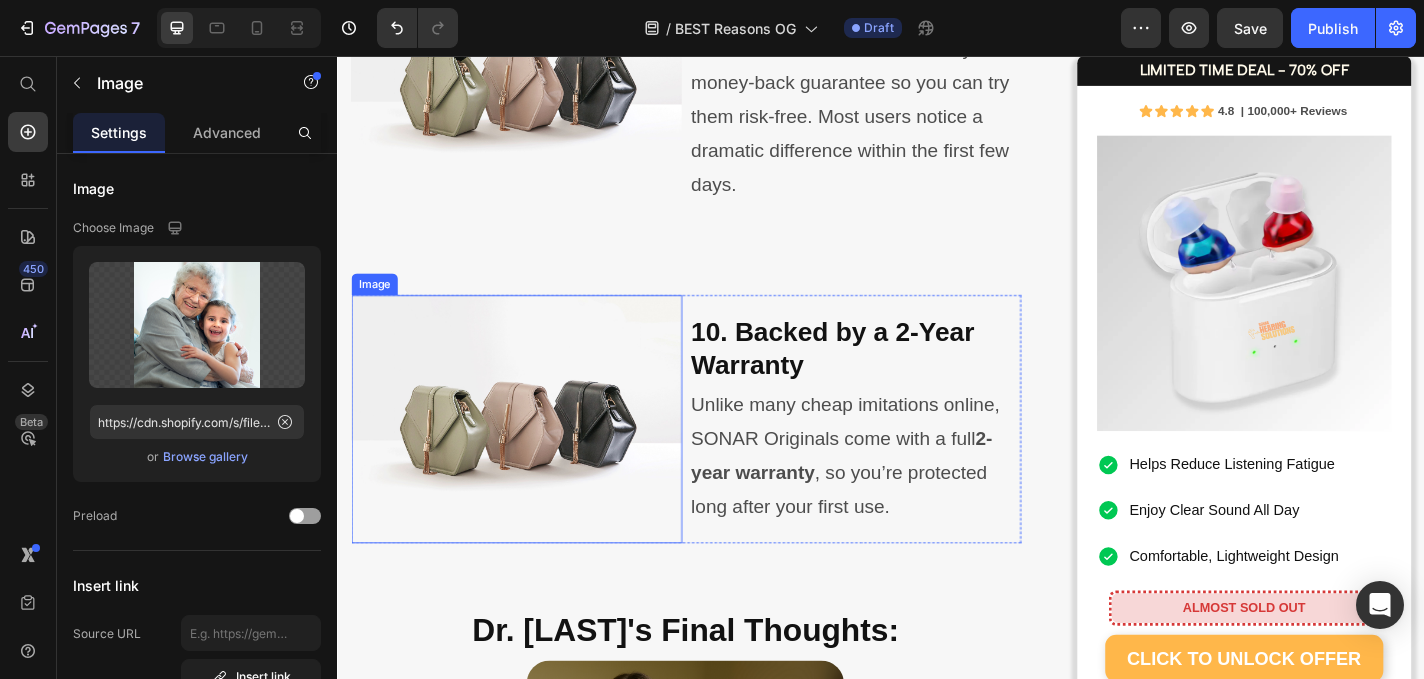 click at bounding box center [534, 457] 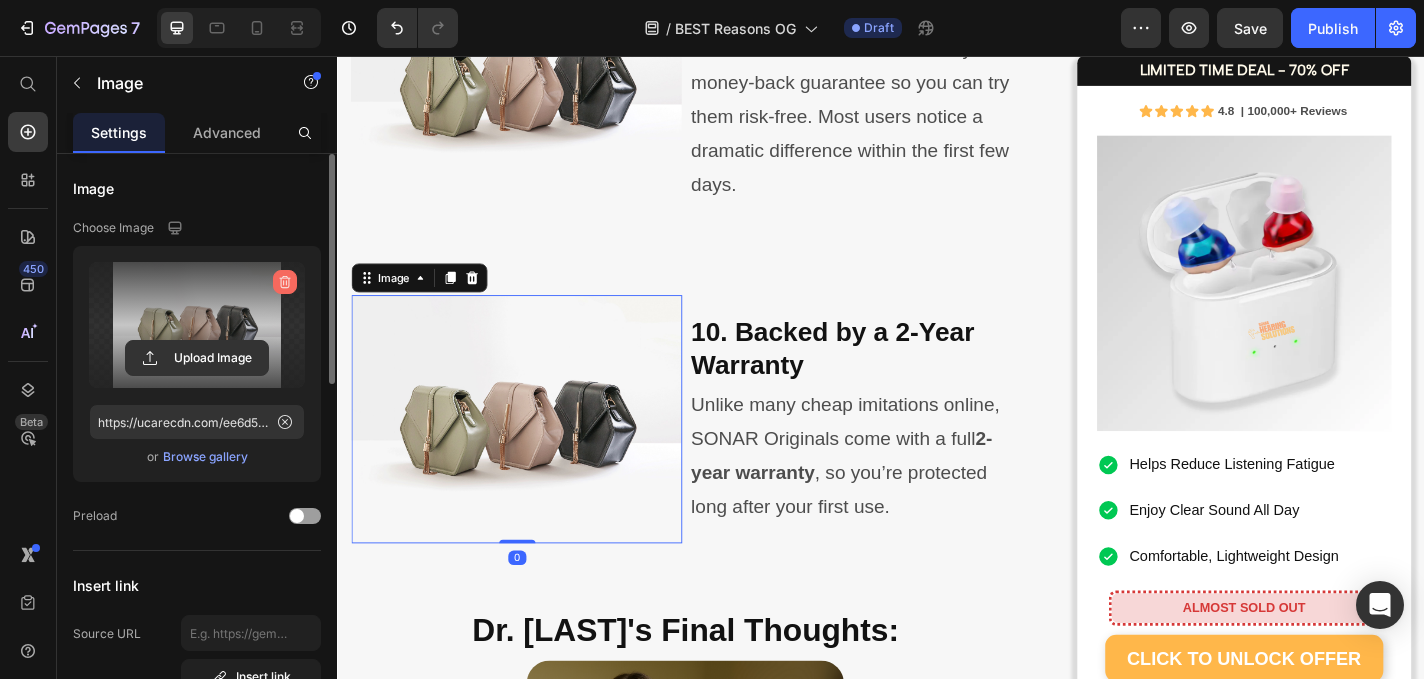 click at bounding box center [285, 282] 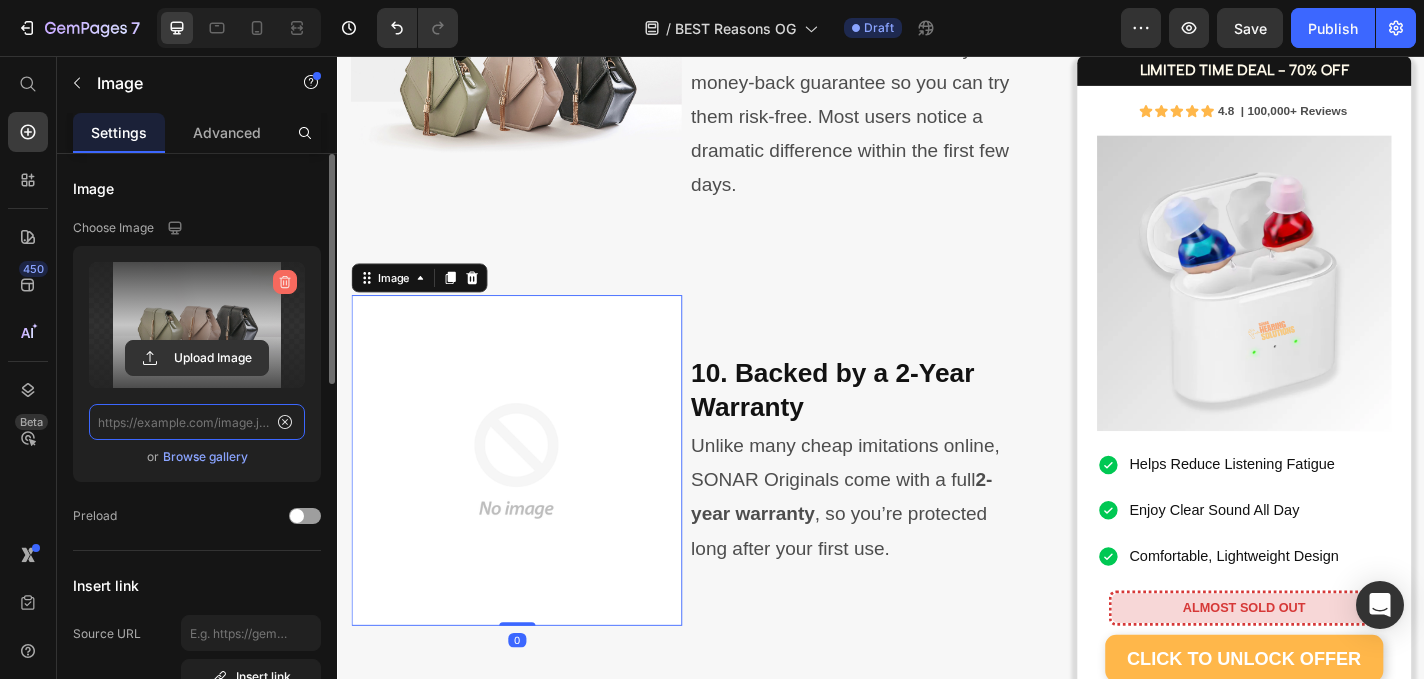 scroll, scrollTop: 0, scrollLeft: 0, axis: both 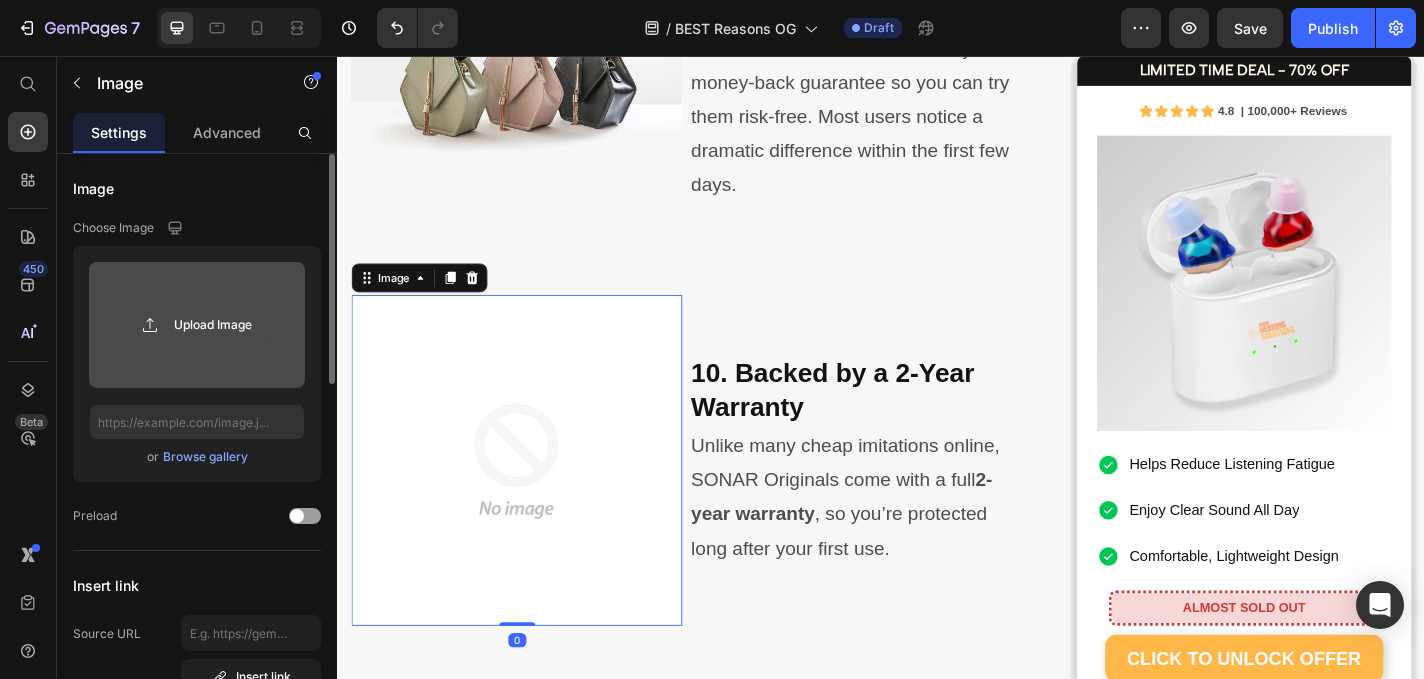 click 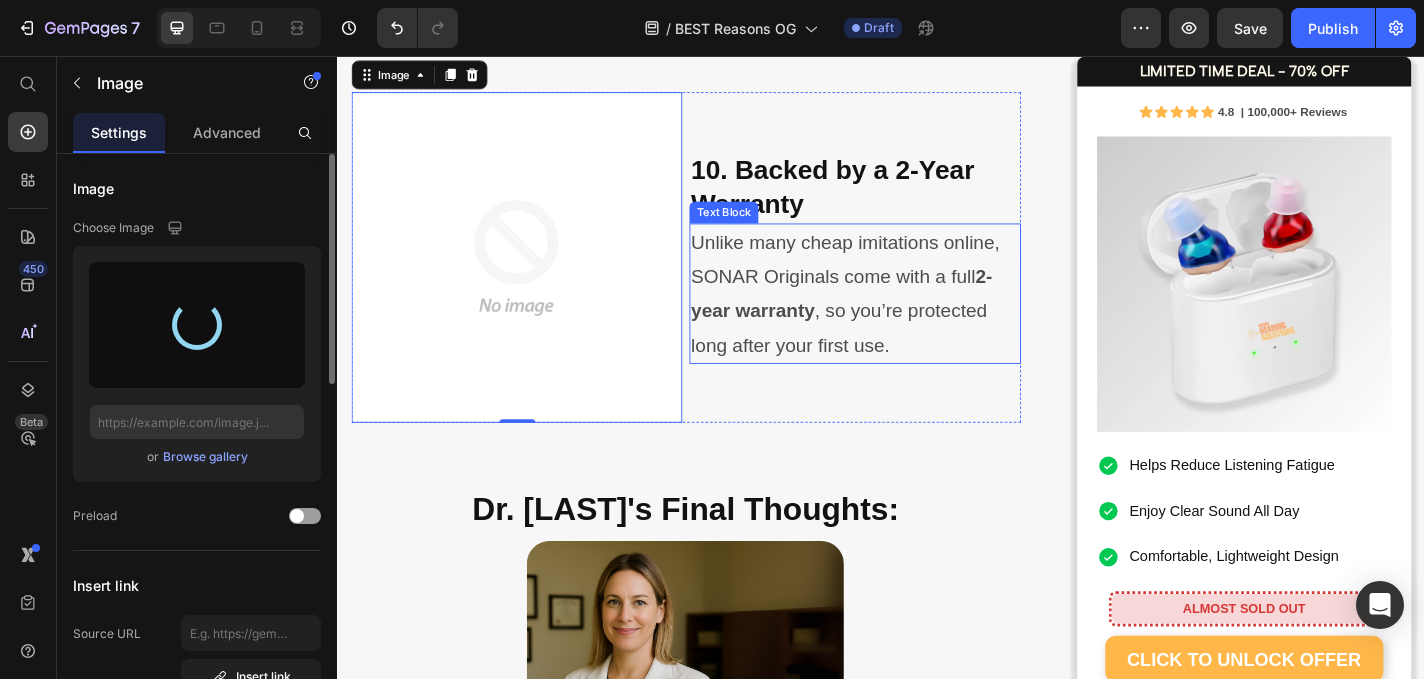 type on "https://cdn.shopify.com/s/files/1/0591/6013/3695/files/gempages_559210303552750573-11e50c74-199b-412c-a5f7-f6e030e00062.png" 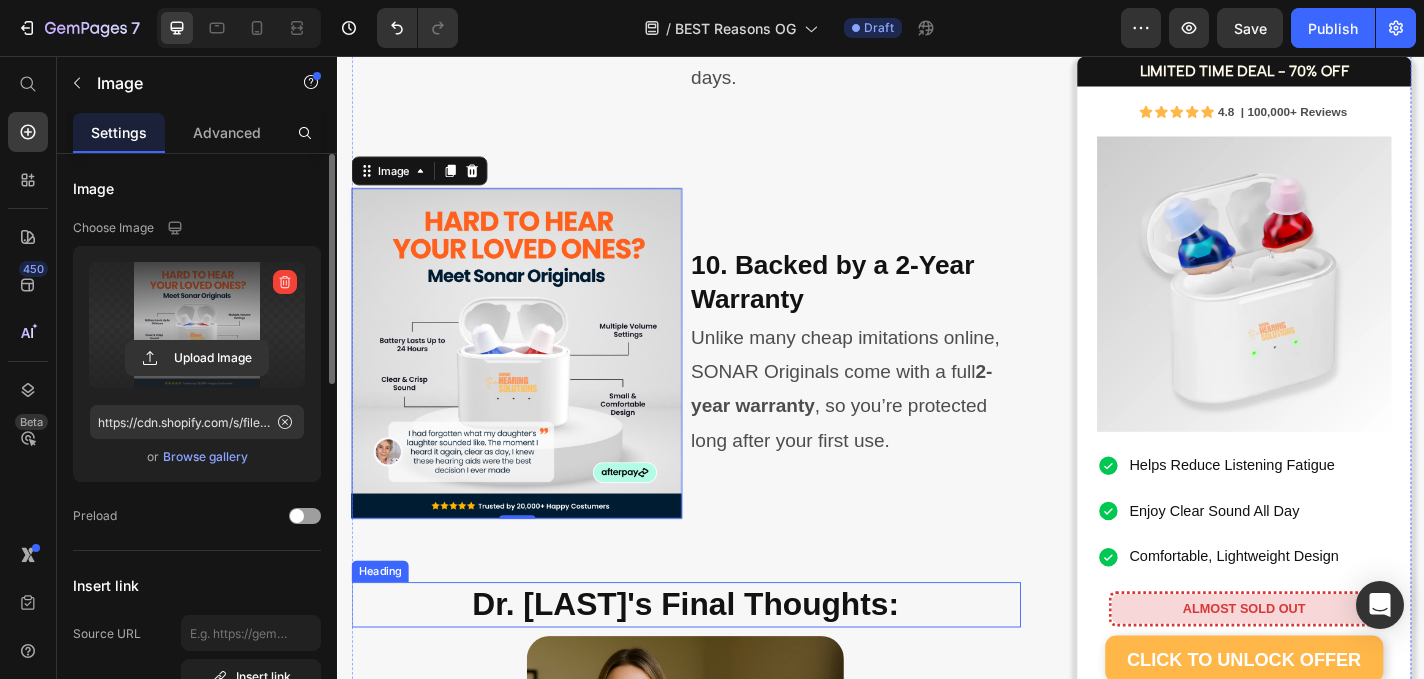scroll, scrollTop: 5187, scrollLeft: 0, axis: vertical 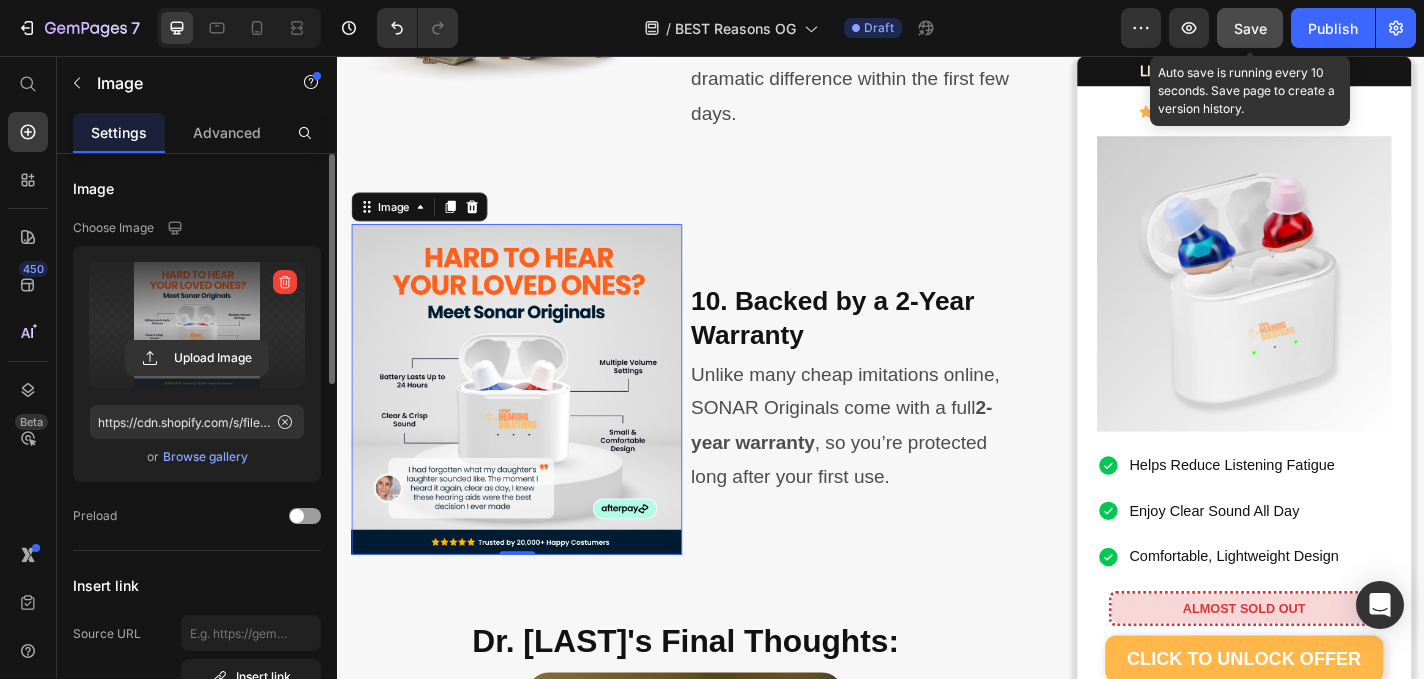 click on "Save" 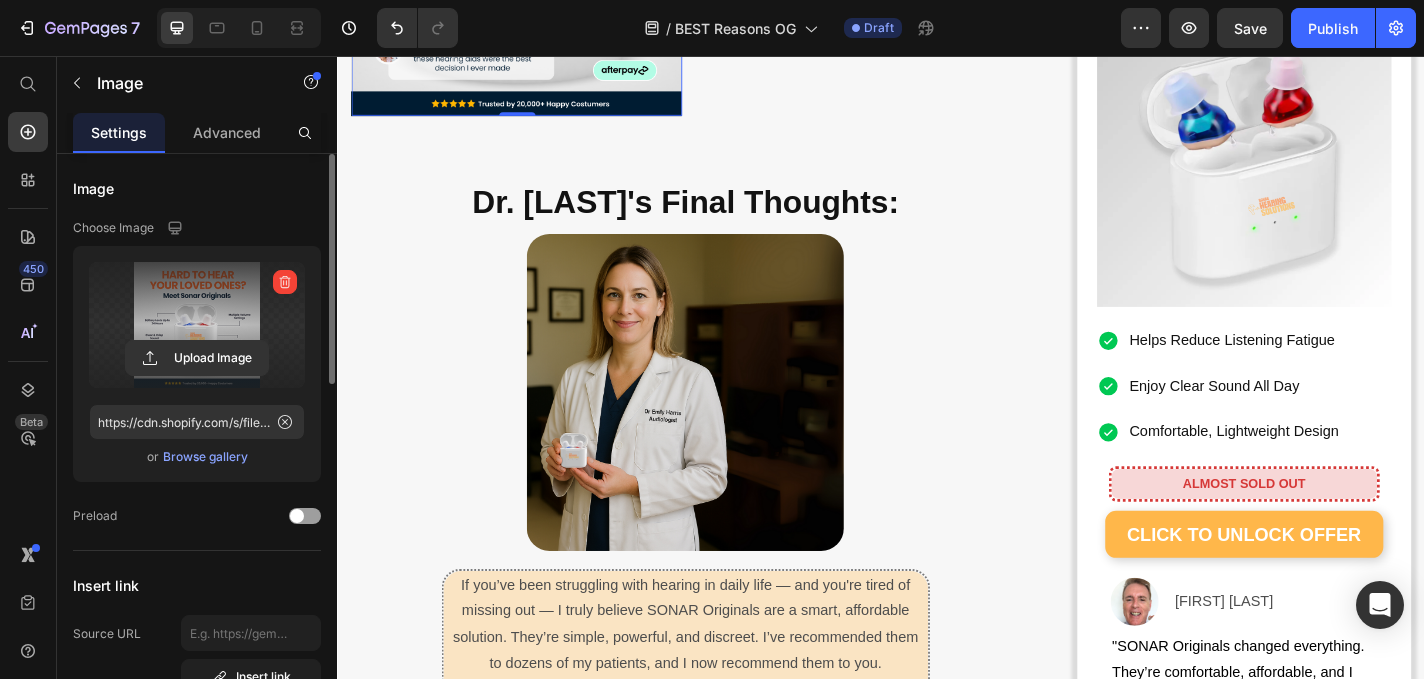 scroll, scrollTop: 5849, scrollLeft: 0, axis: vertical 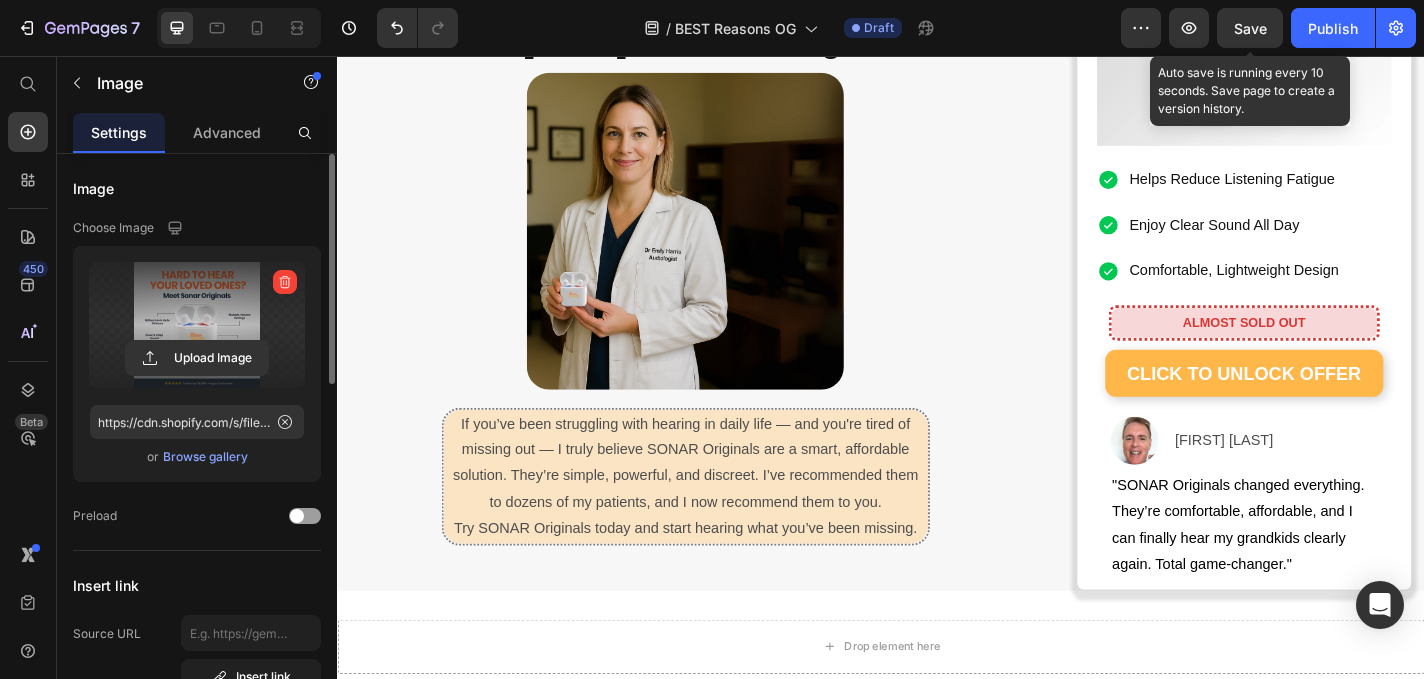 click on "Save" at bounding box center (1250, 28) 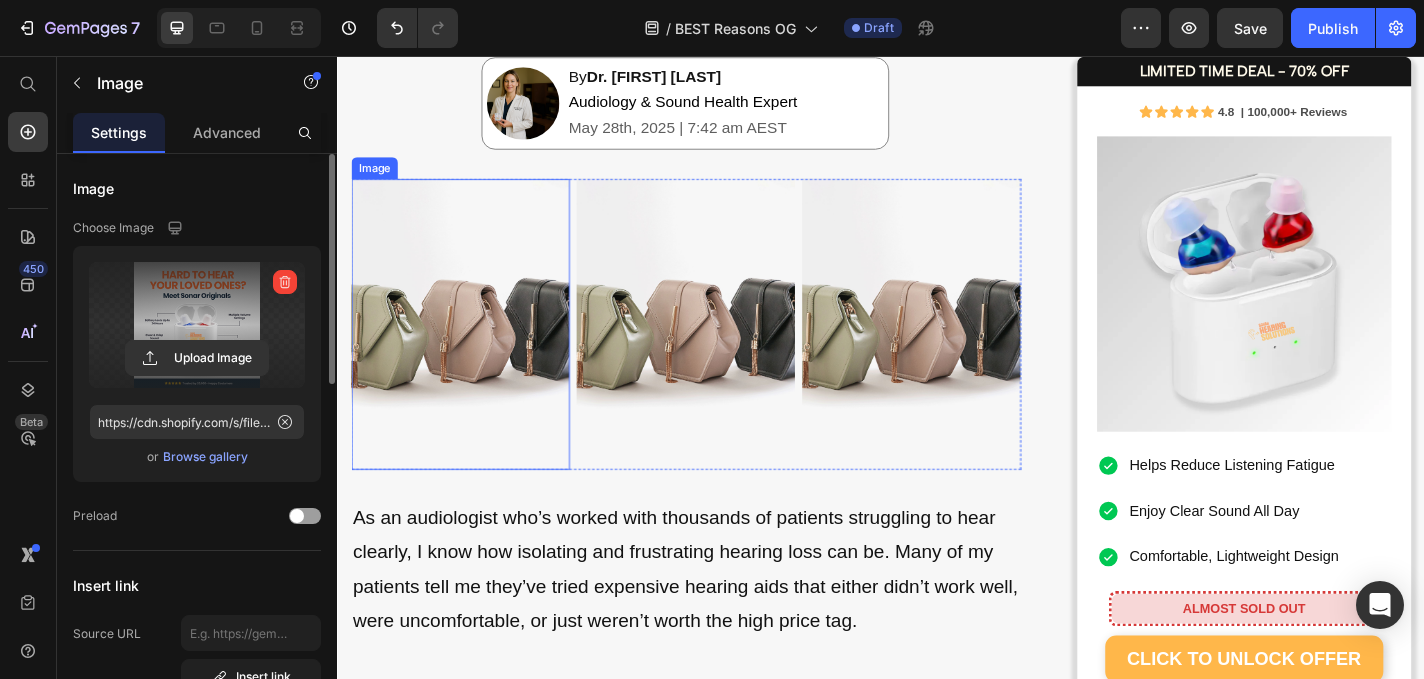 scroll, scrollTop: 202, scrollLeft: 0, axis: vertical 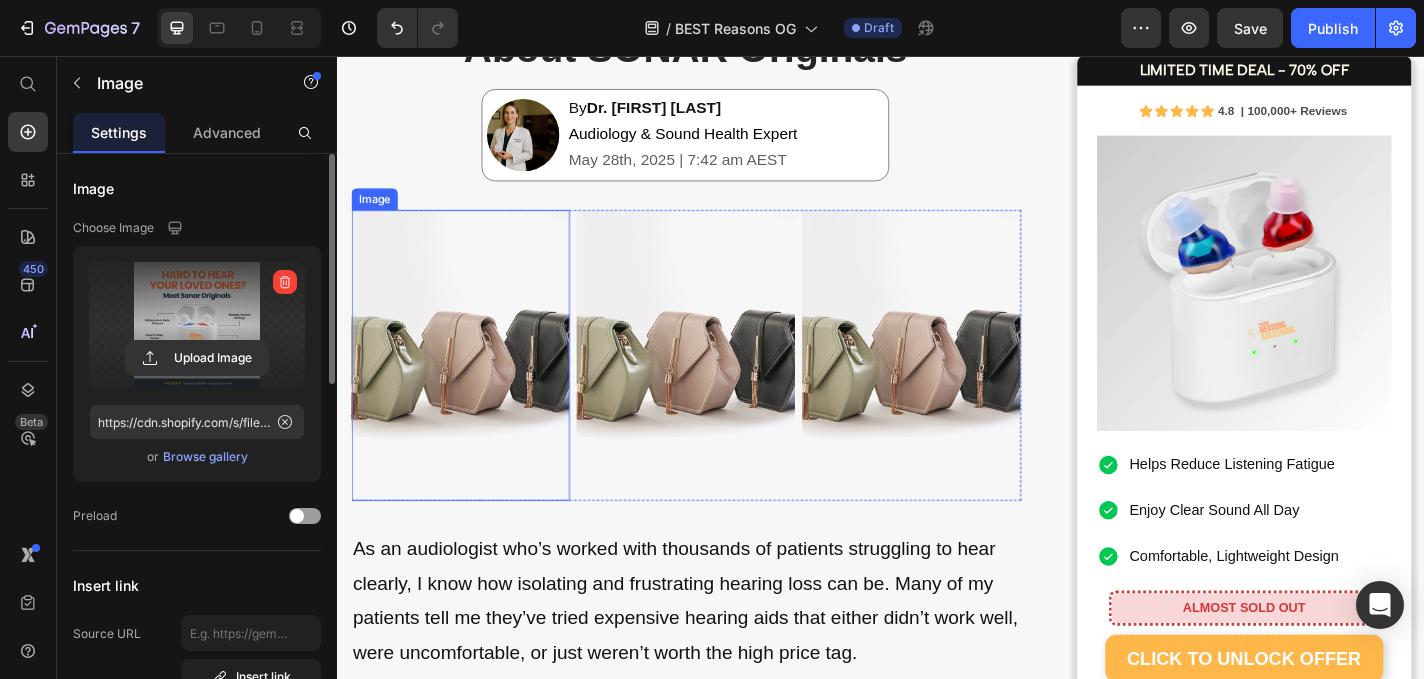 click at bounding box center (472, 386) 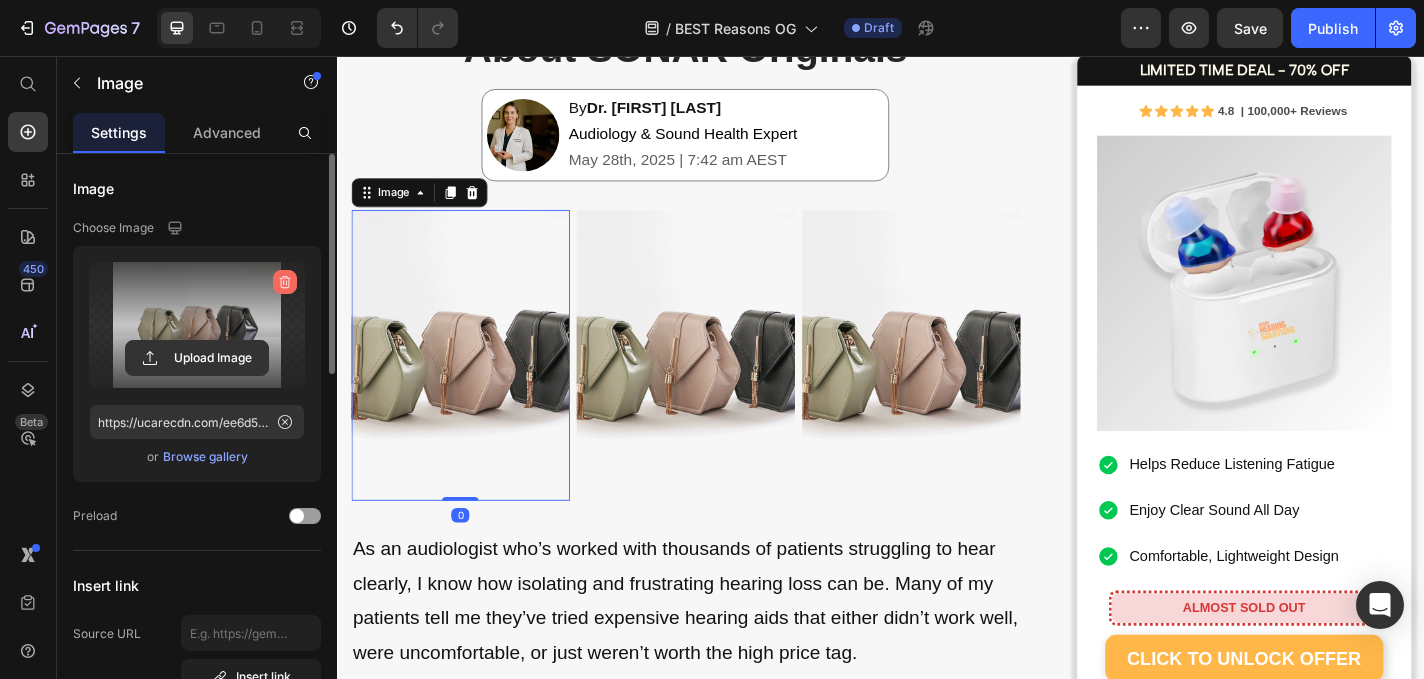 click 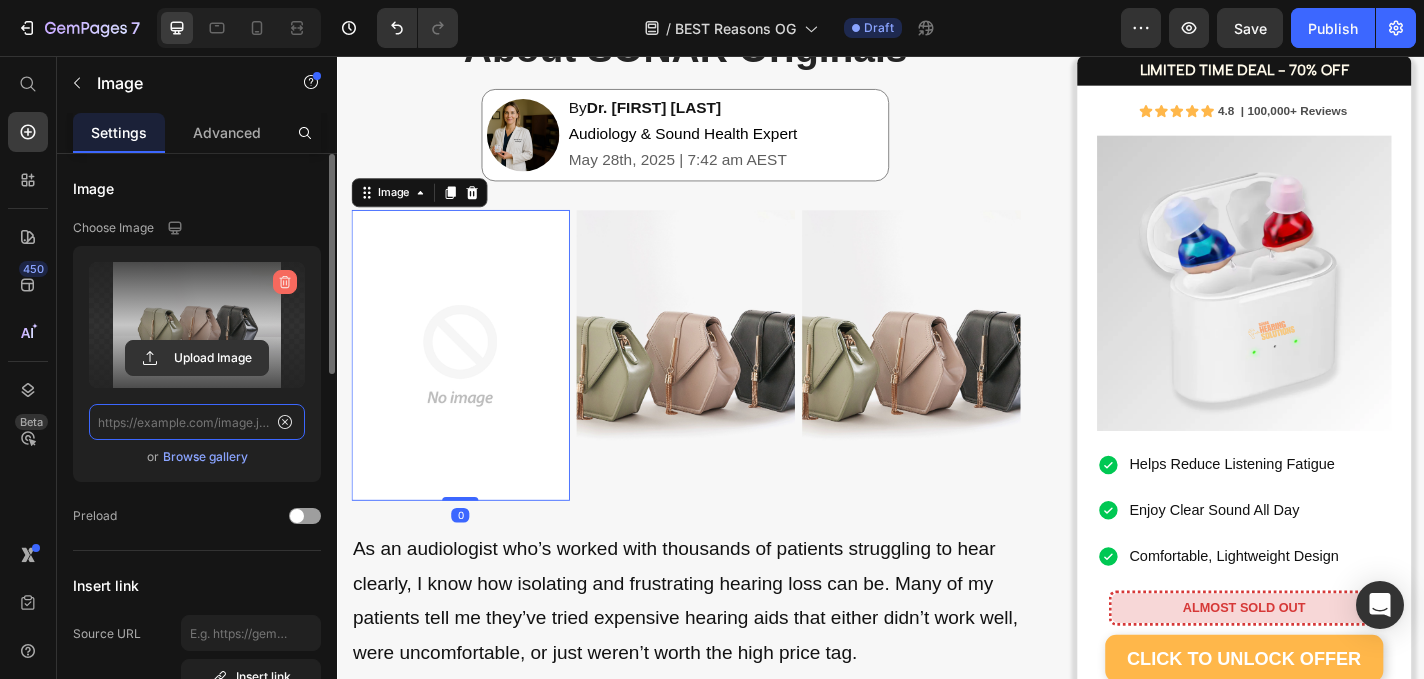 scroll, scrollTop: 0, scrollLeft: 0, axis: both 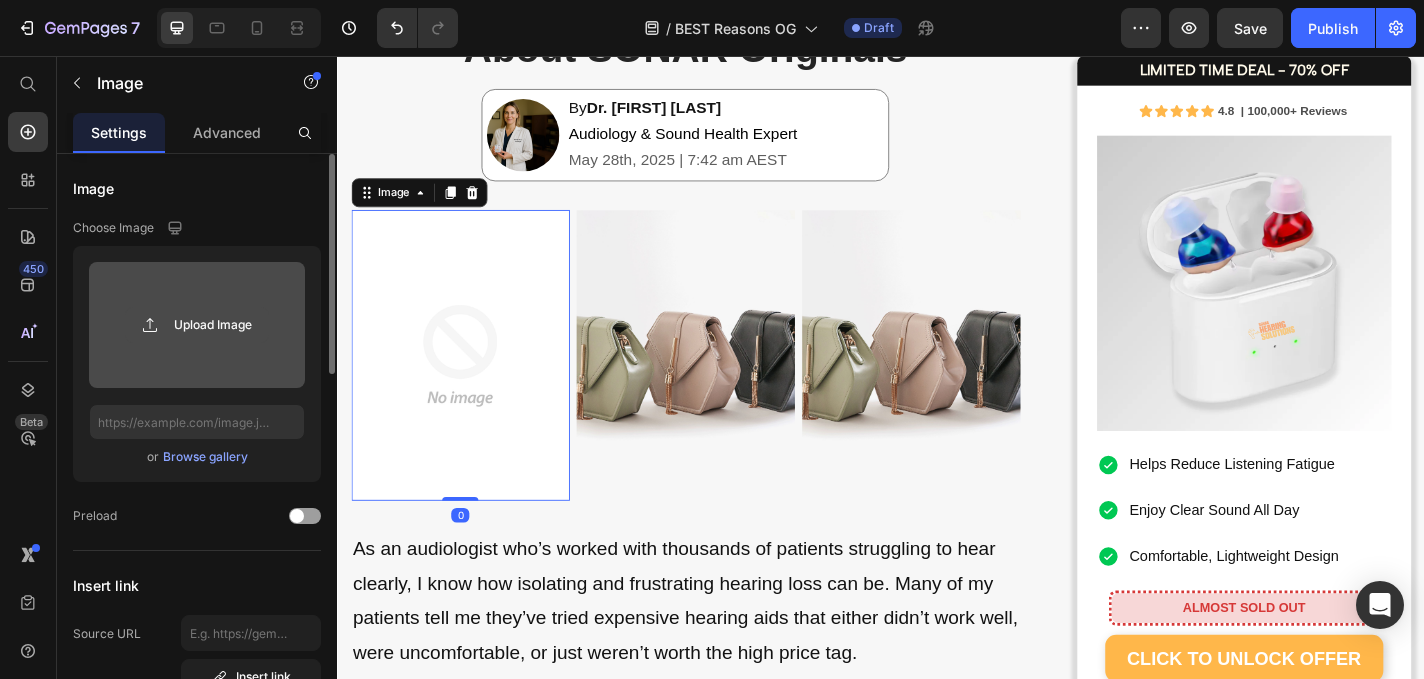 click 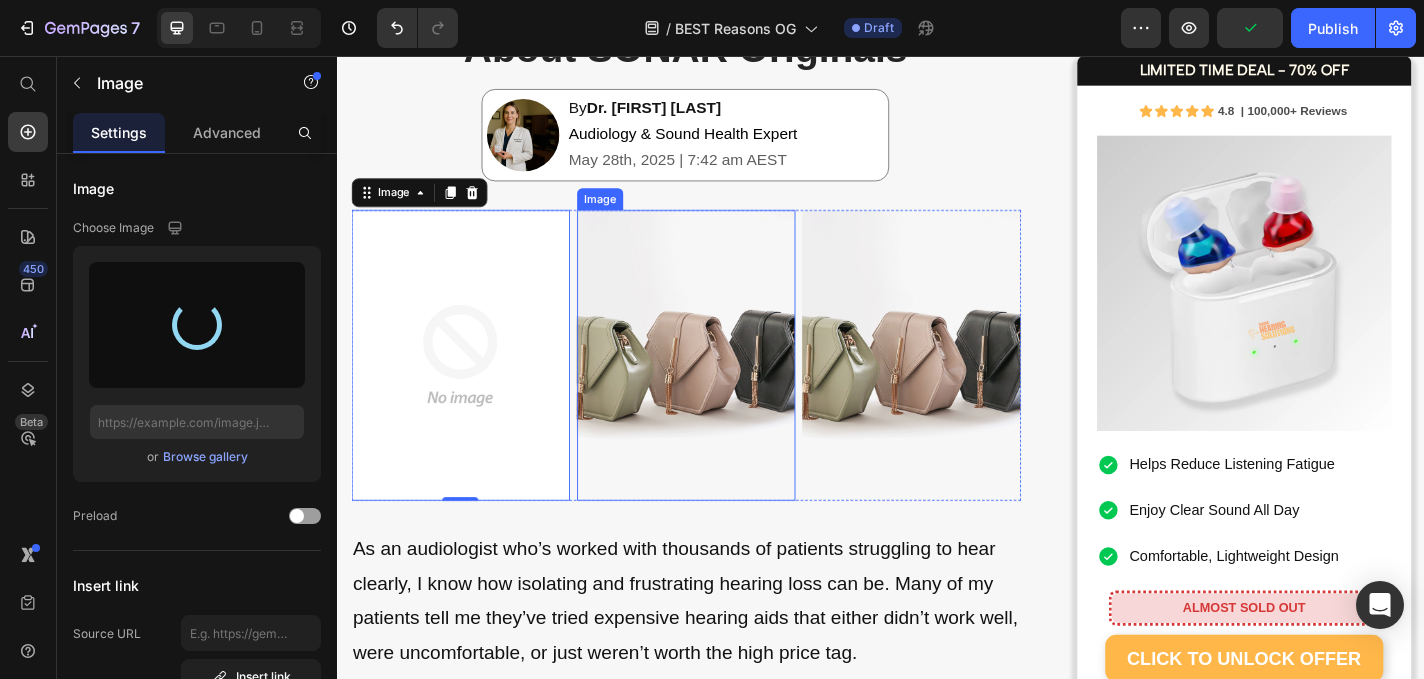 type on "https://cdn.shopify.com/s/files/1/0591/6013/3695/files/gempages_559210303552750573-00d59930-4394-4593-b176-d984cf74913a.png" 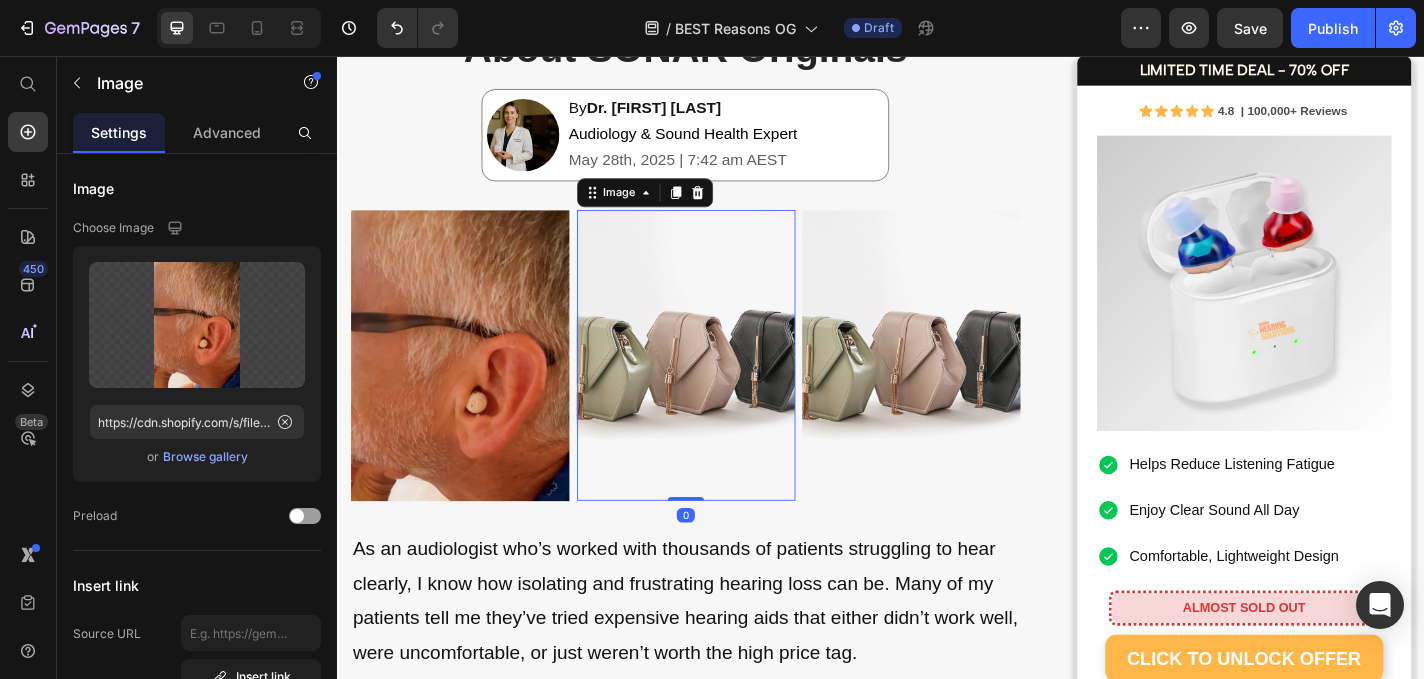 click at bounding box center (721, 386) 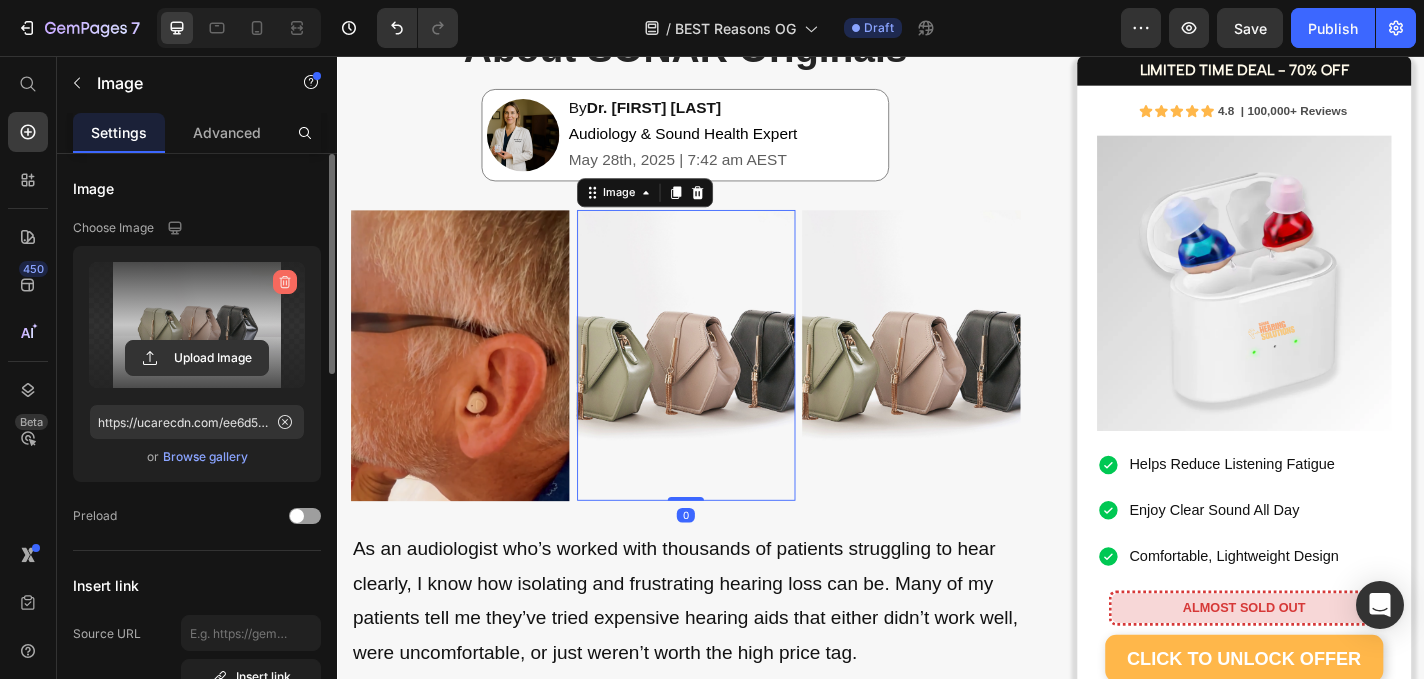 click 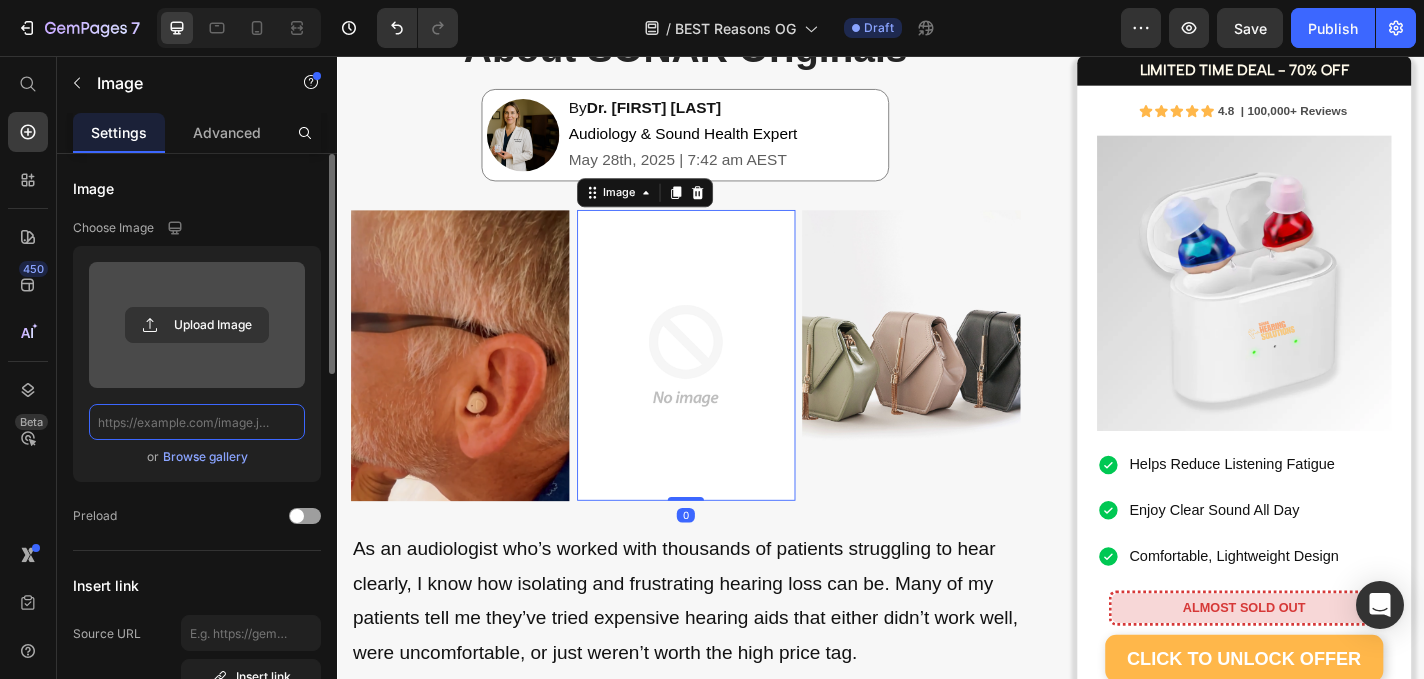 scroll, scrollTop: 0, scrollLeft: 0, axis: both 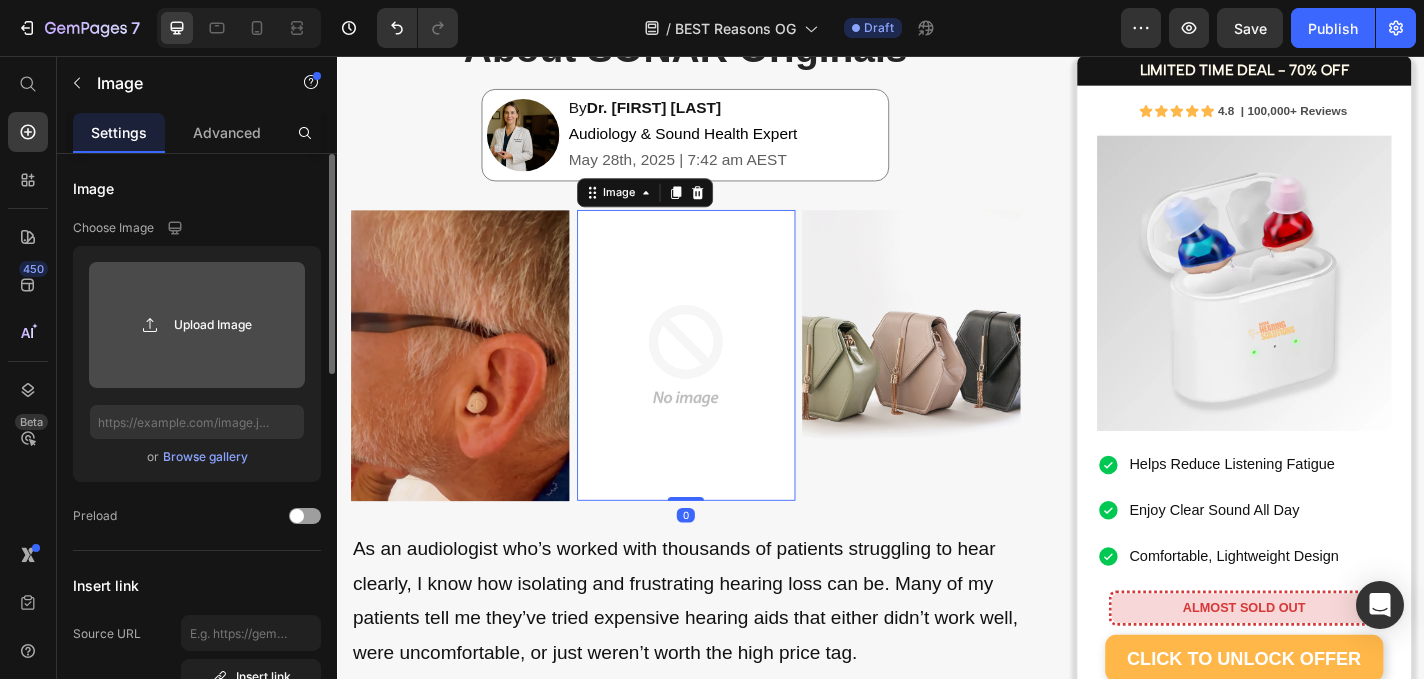 click 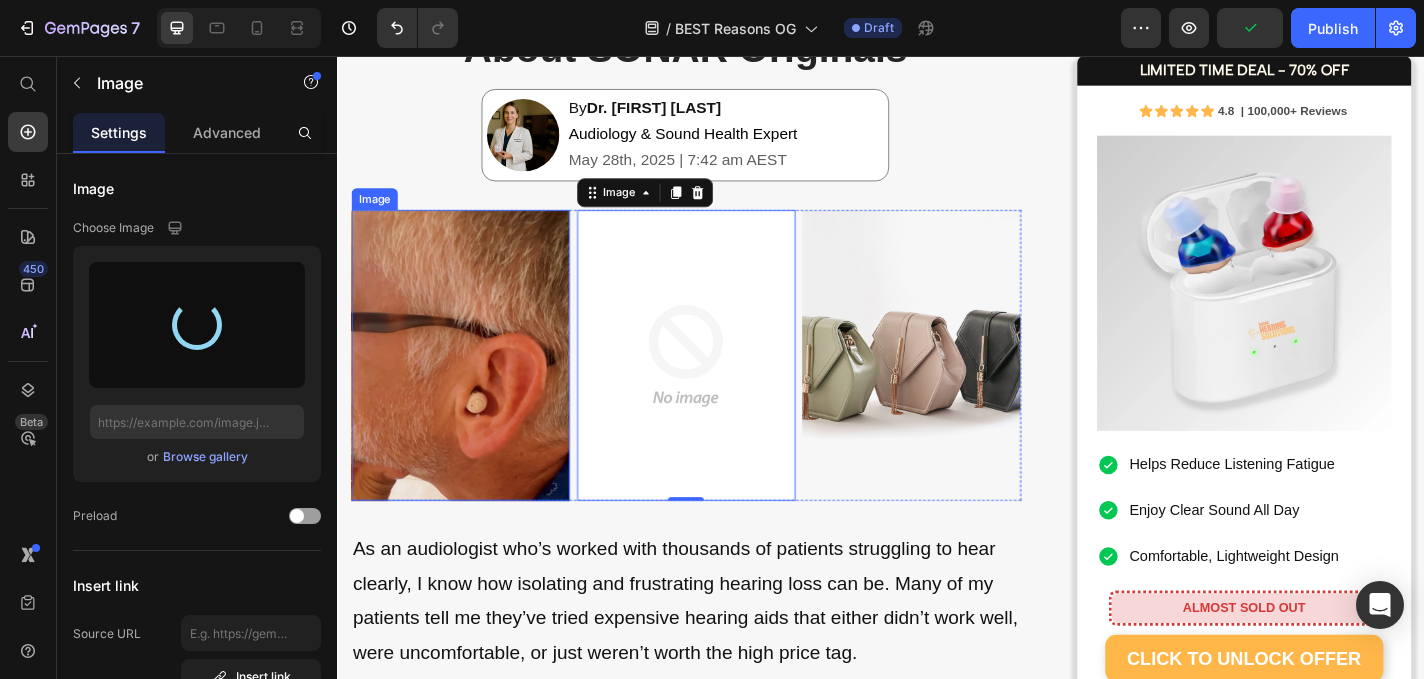 type on "https://cdn.shopify.com/s/files/1/0591/6013/3695/files/gempages_559210303552750573-77fd580d-0276-45a9-ab76-850664219ee4.png" 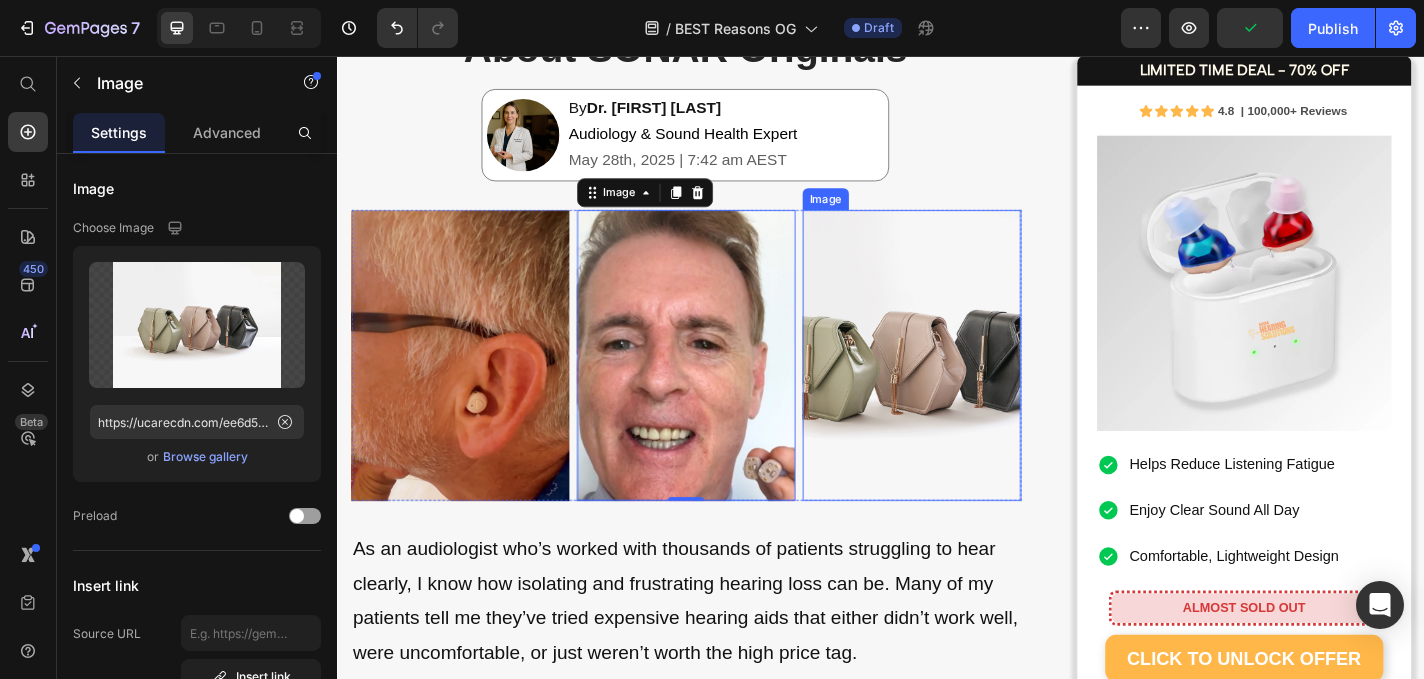 click at bounding box center (970, 386) 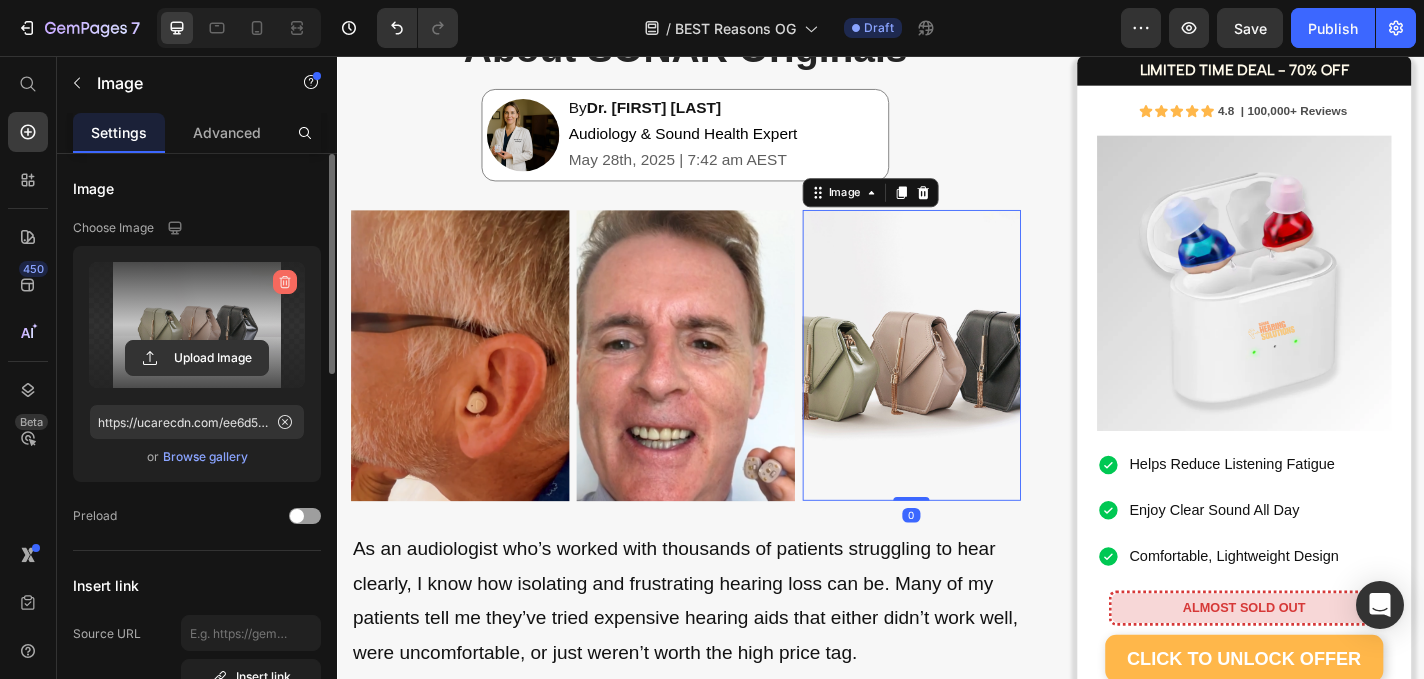 click 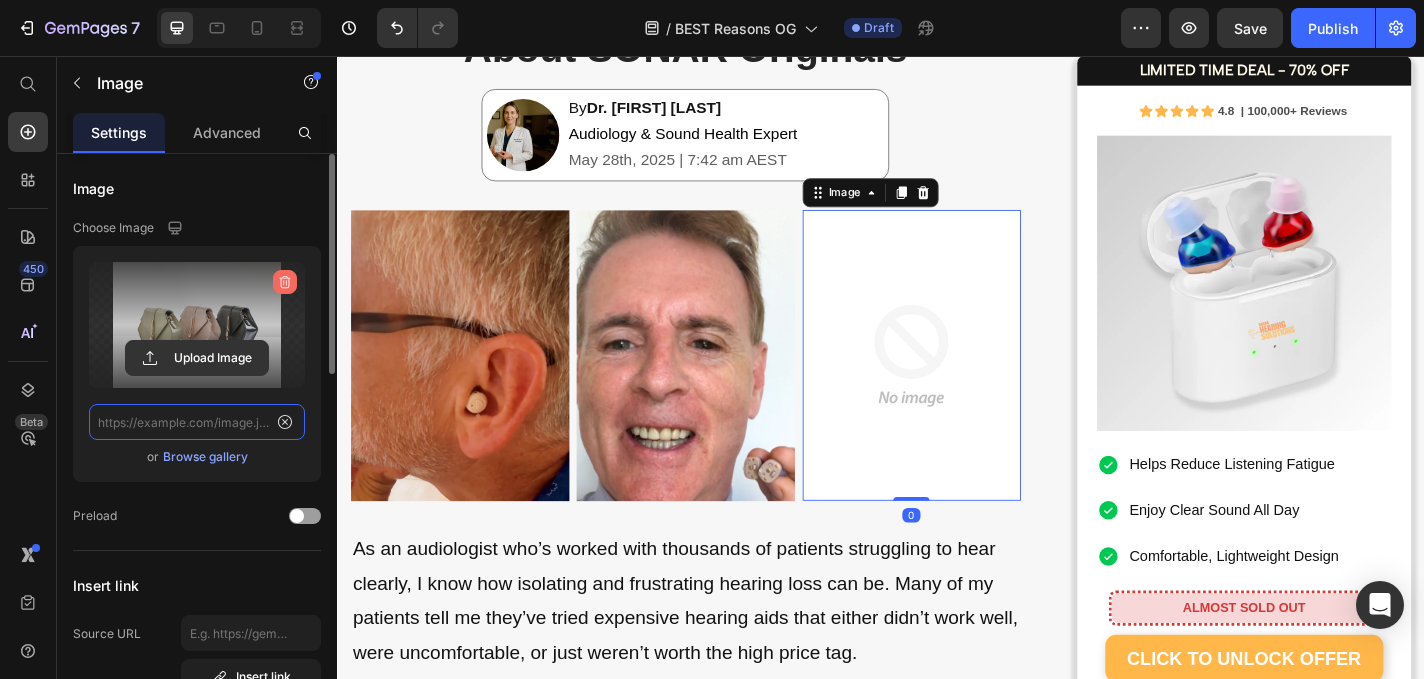 scroll, scrollTop: 0, scrollLeft: 0, axis: both 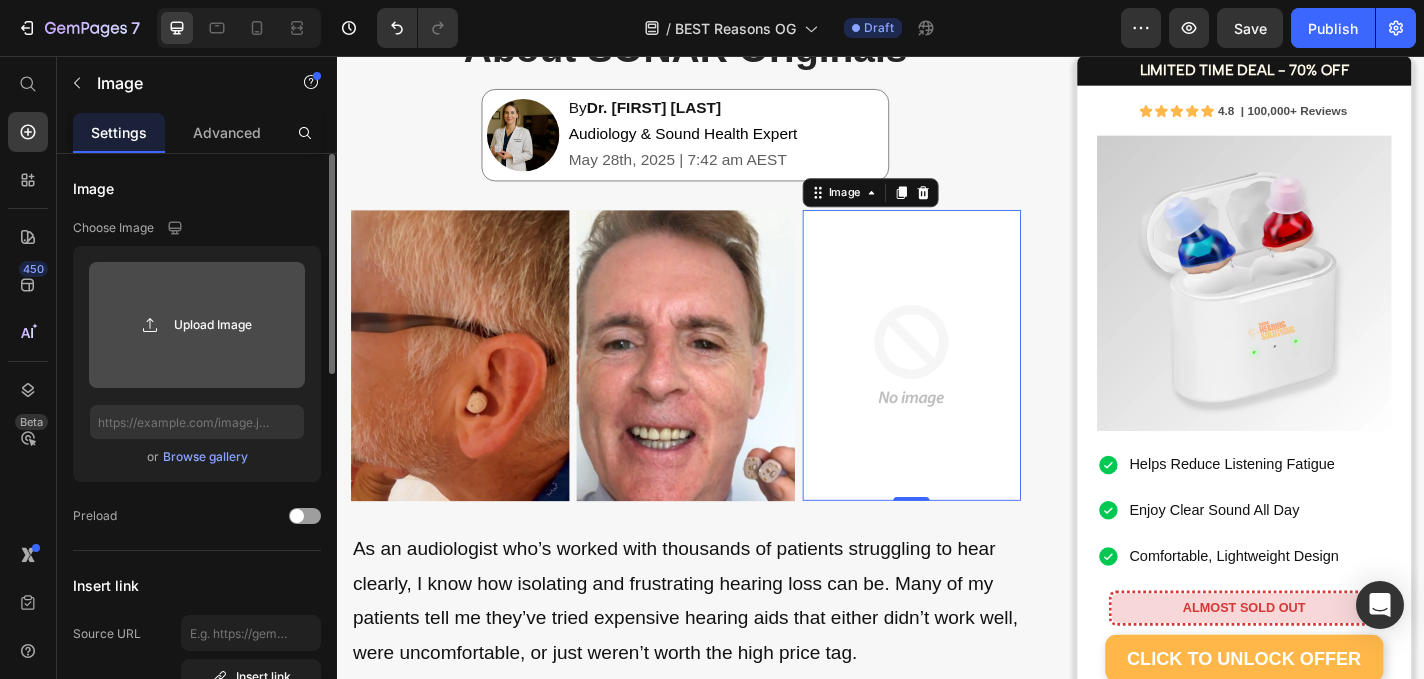 click 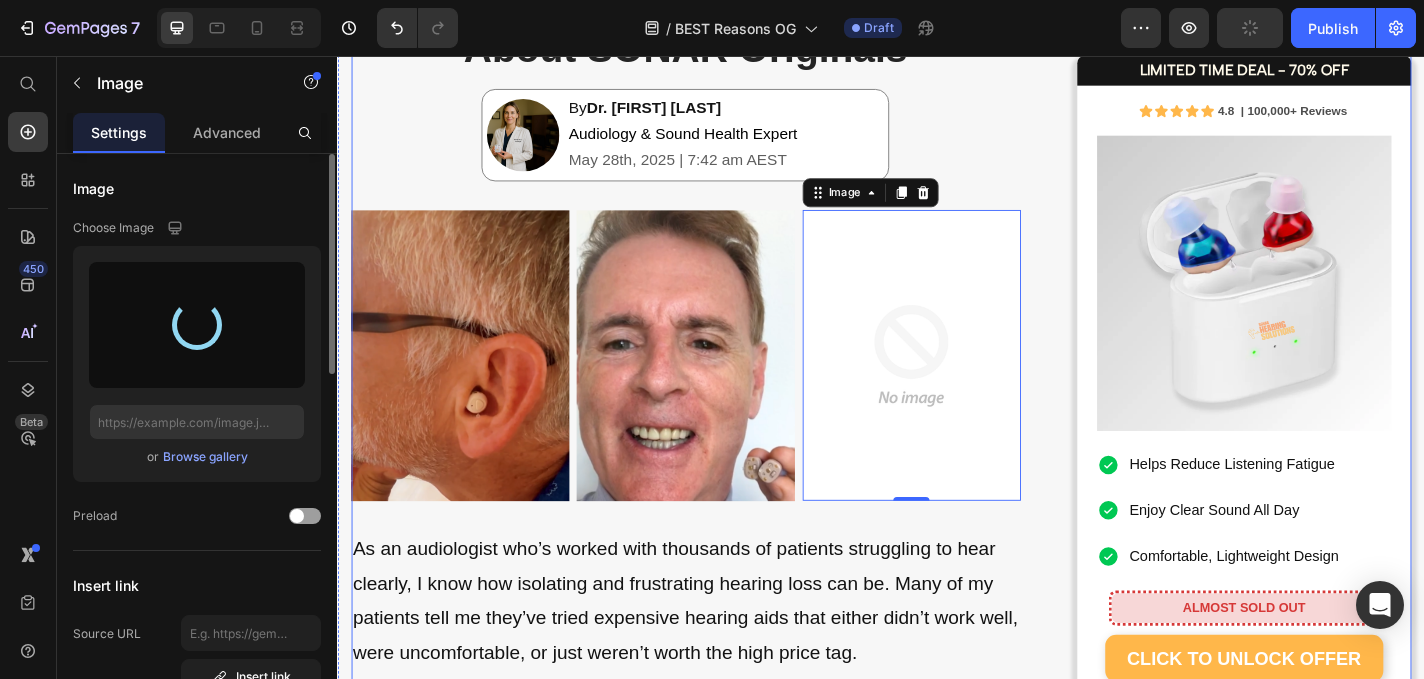 type on "https://cdn.shopify.com/s/files/1/0591/6013/3695/files/gempages_559210303552750573-b06d140b-51d9-4344-ac9e-a3976a6e2992.png" 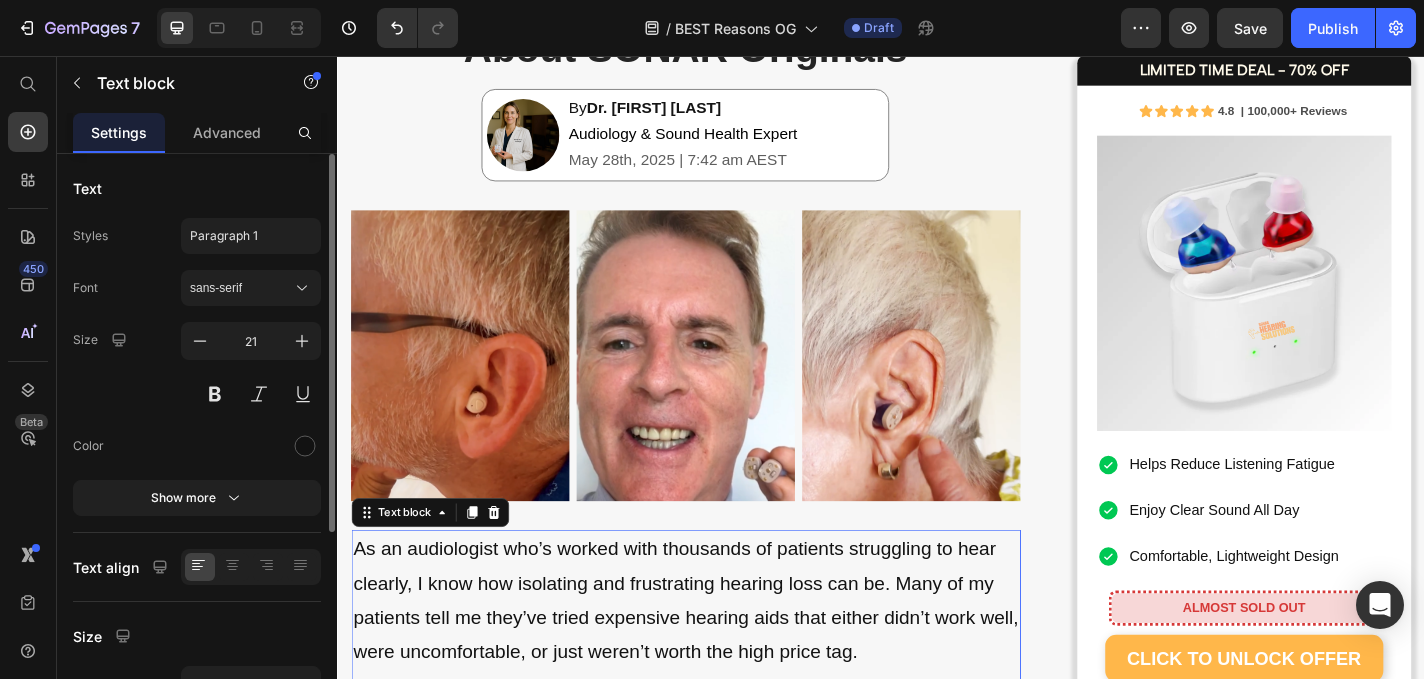 click on "As an audiologist who’s worked with thousands of patients struggling to hear clearly, I know how isolating and frustrating hearing loss can be. Many of my patients tell me they’ve tried expensive hearing aids that either didn’t work well, were uncomfortable, or just weren’t worth the high price tag. That’s why I’m excited to share a solution that’s changing lives — without requiring a prescription, appointment, or thousands of dollars." at bounding box center (721, 732) 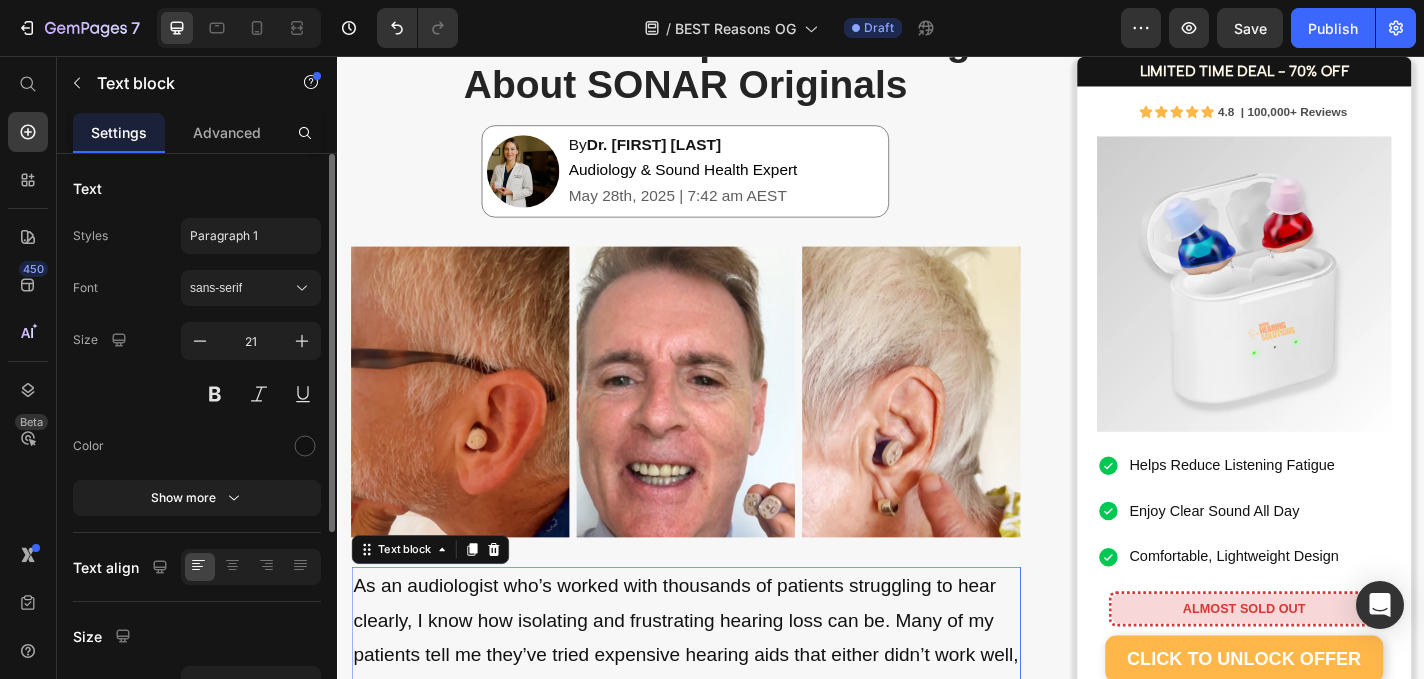 scroll, scrollTop: 119, scrollLeft: 0, axis: vertical 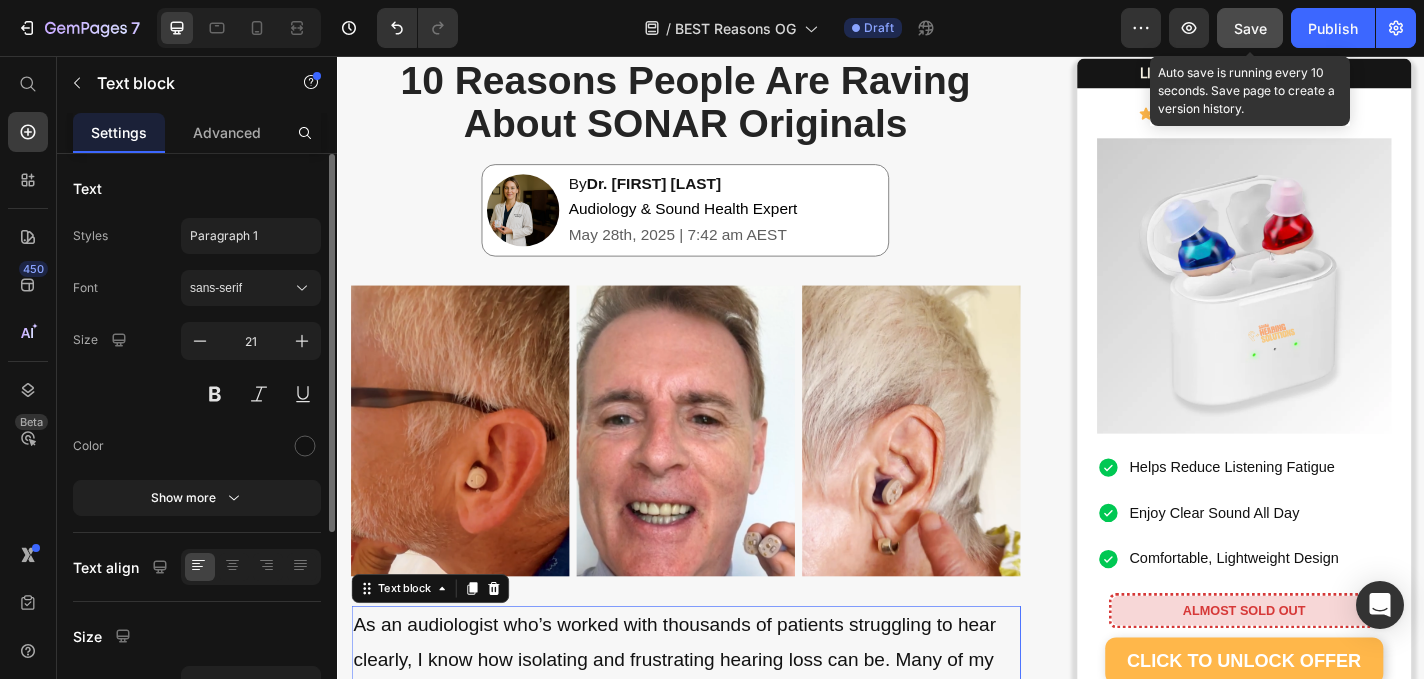 click on "Save" 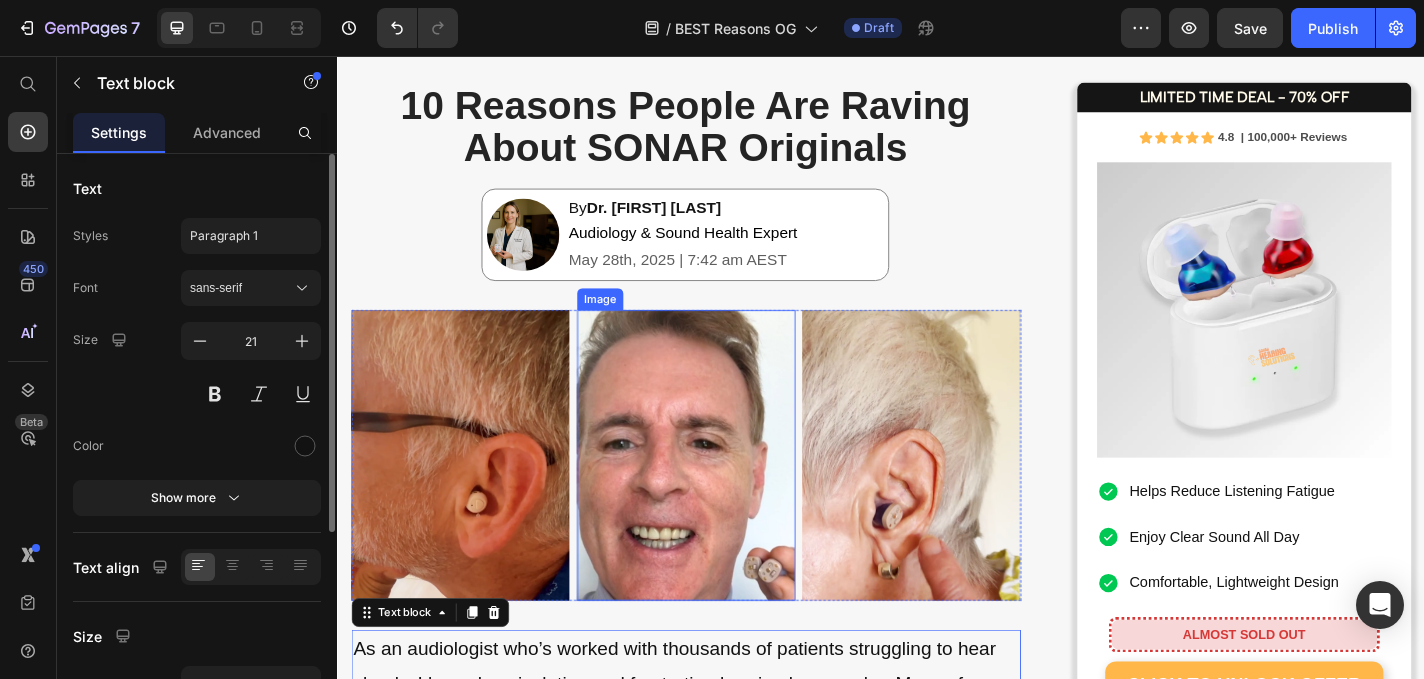 scroll, scrollTop: 0, scrollLeft: 0, axis: both 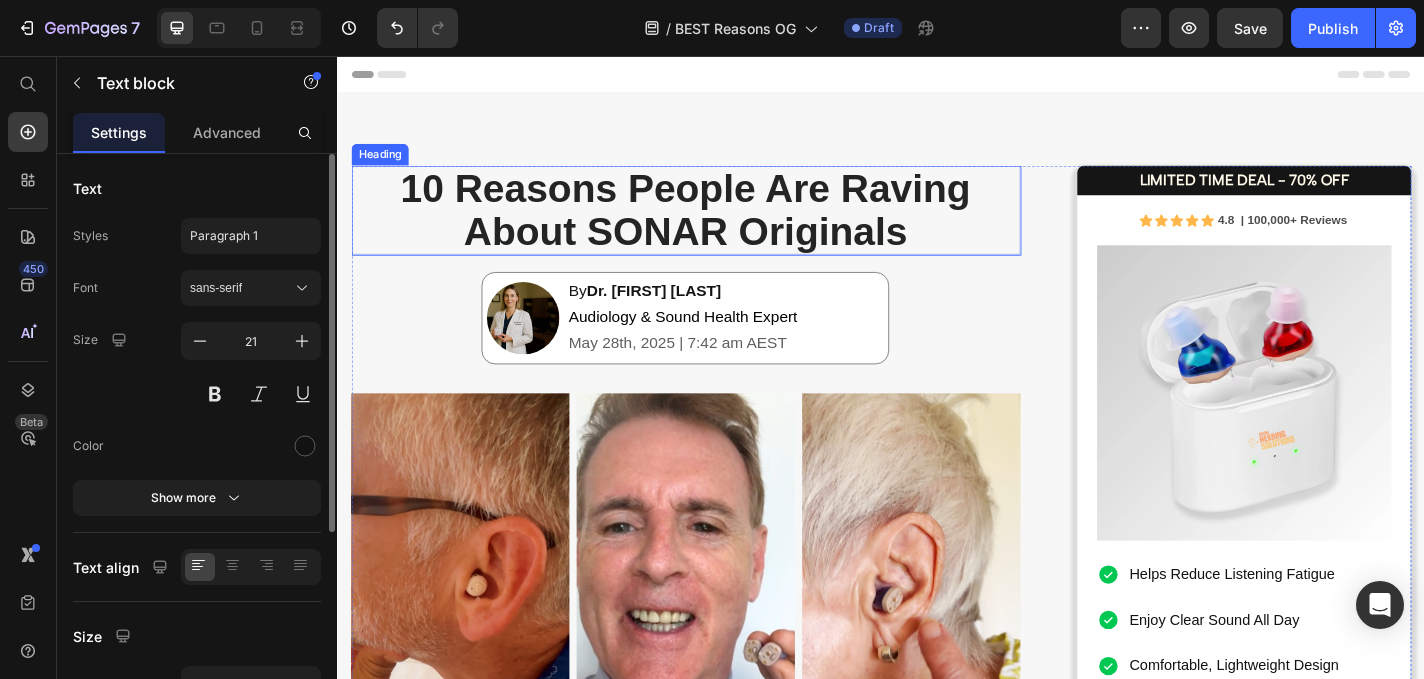 click on "10 Reasons People Are Raving About SONAR Originals" at bounding box center (721, 225) 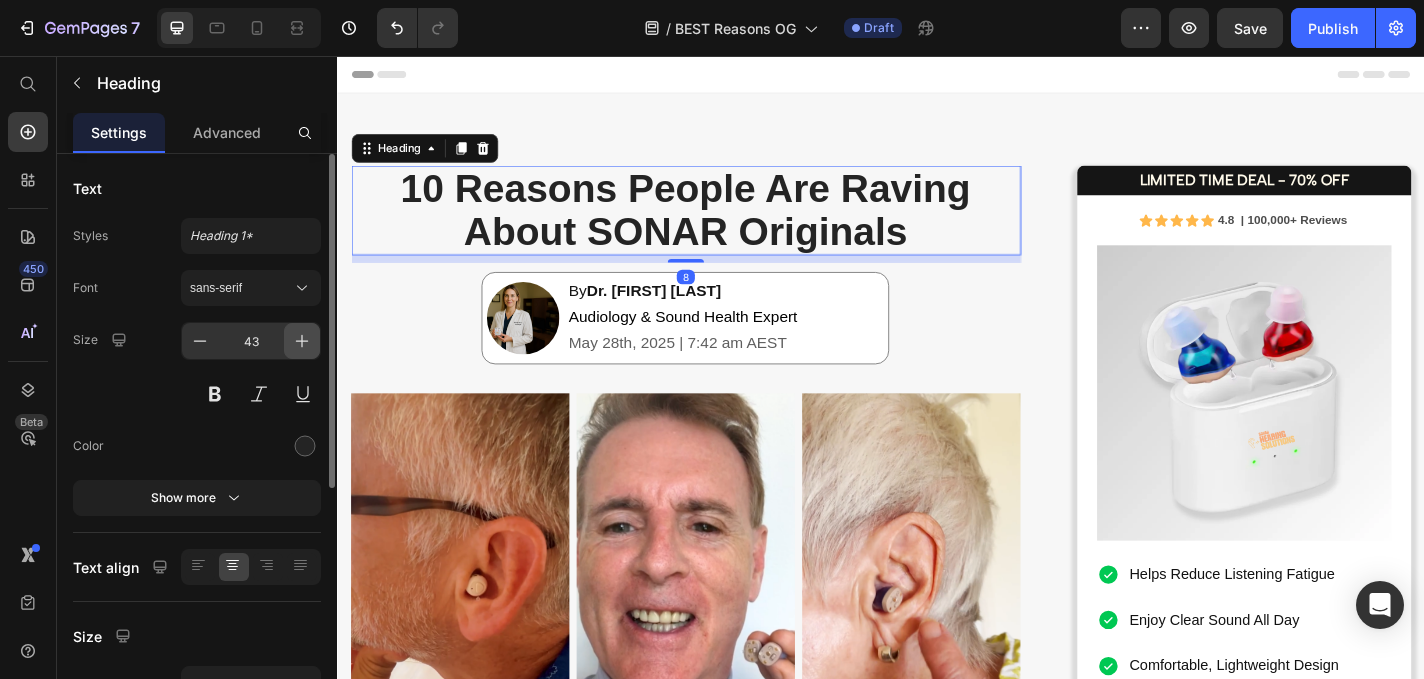 click 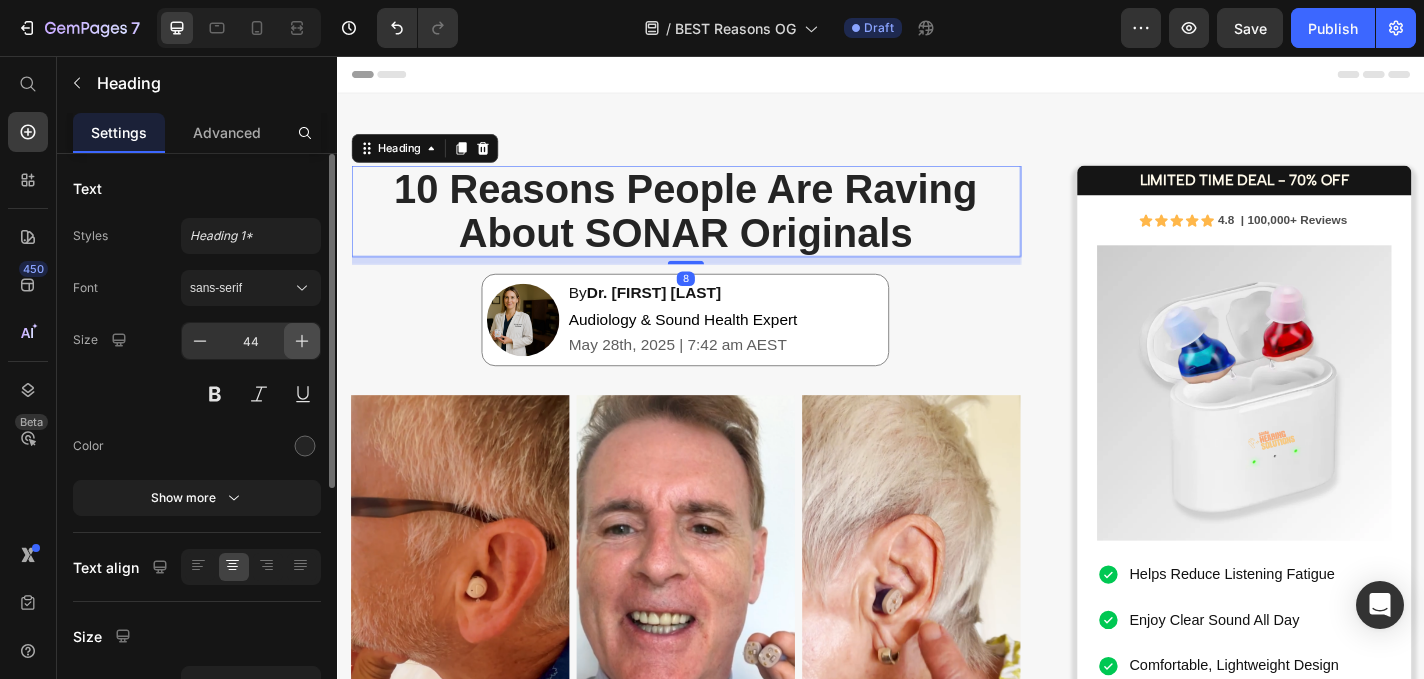 click 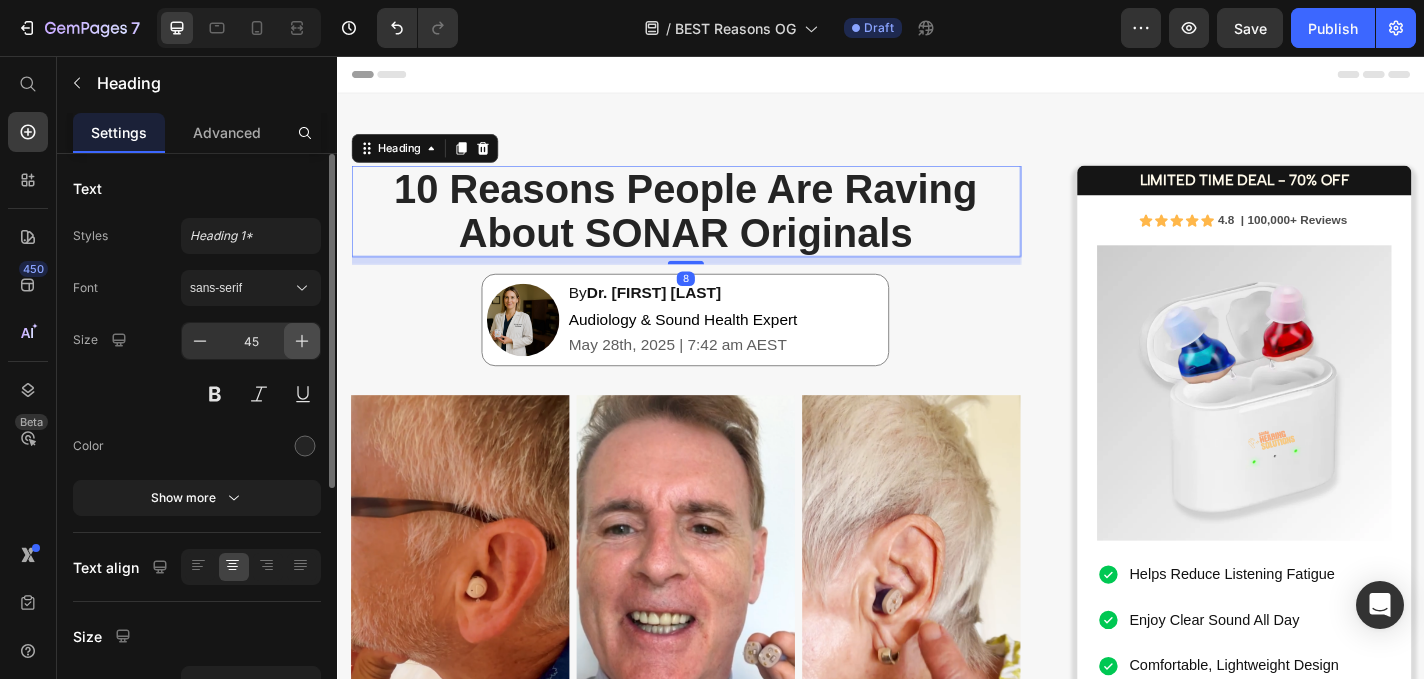 click 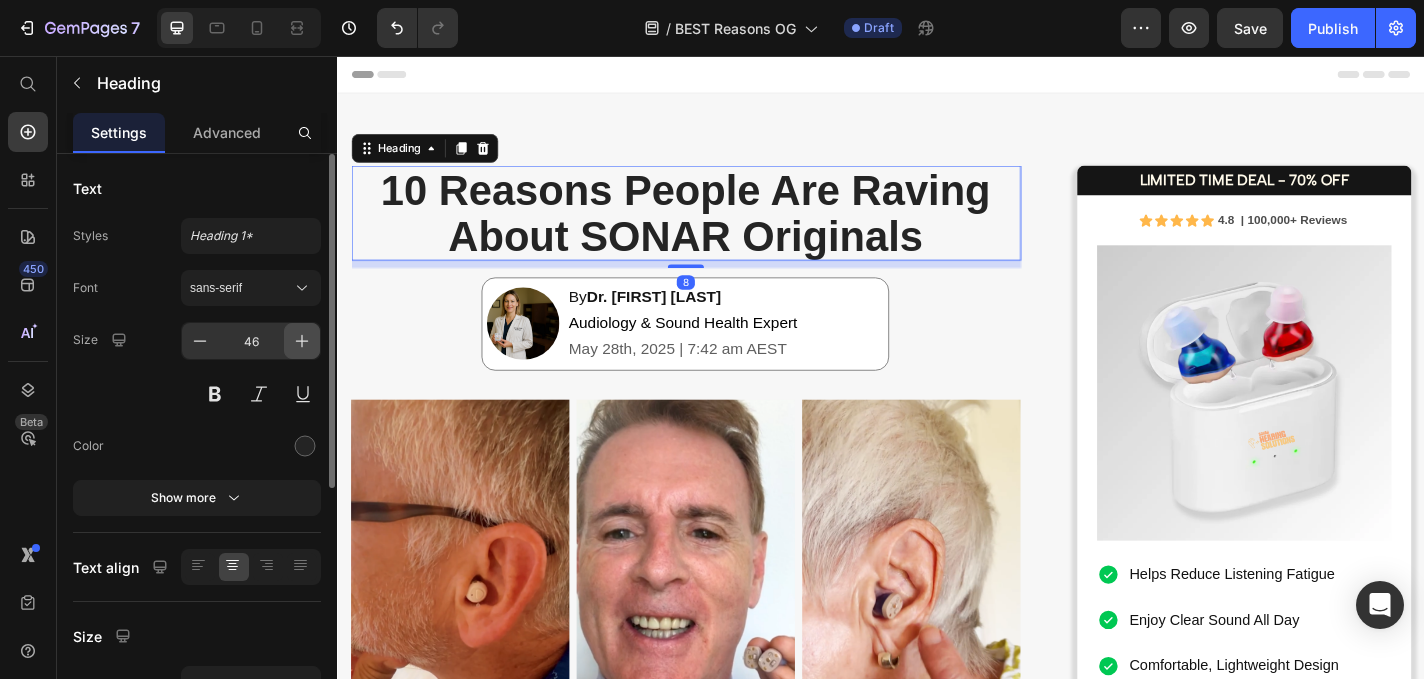 click 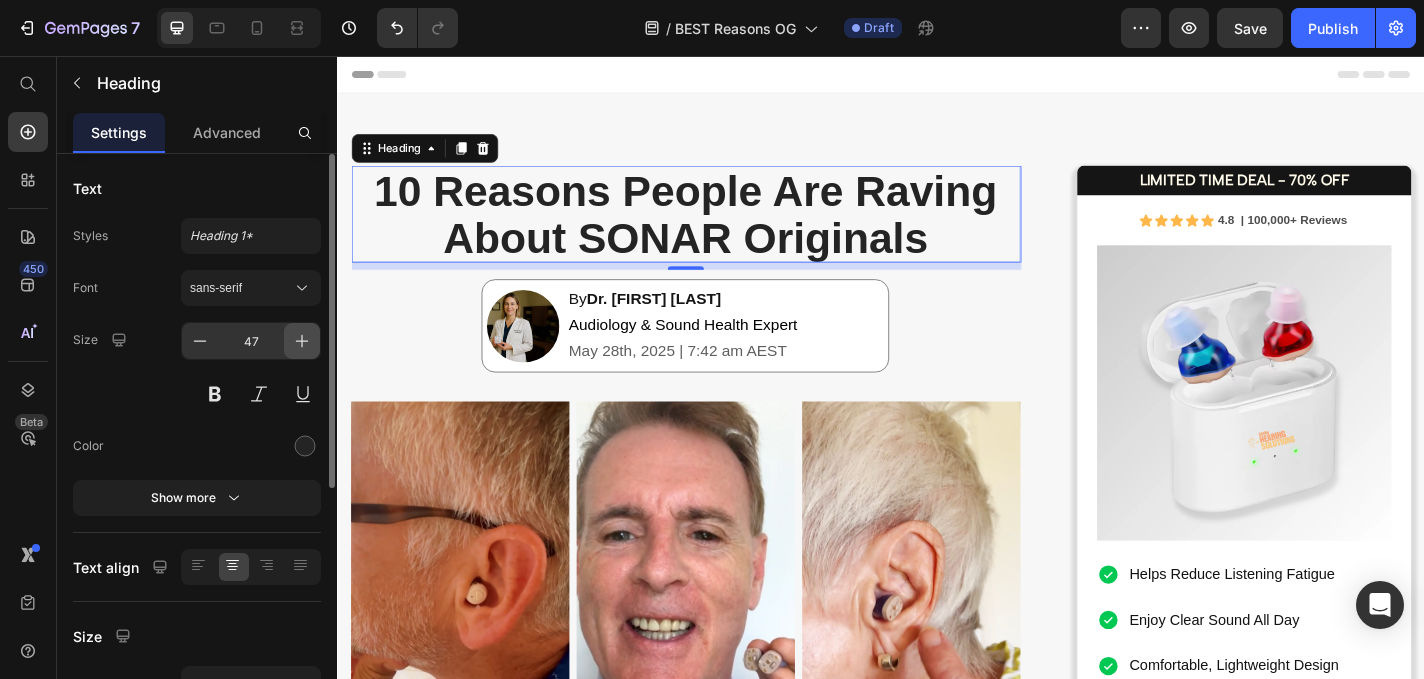 click 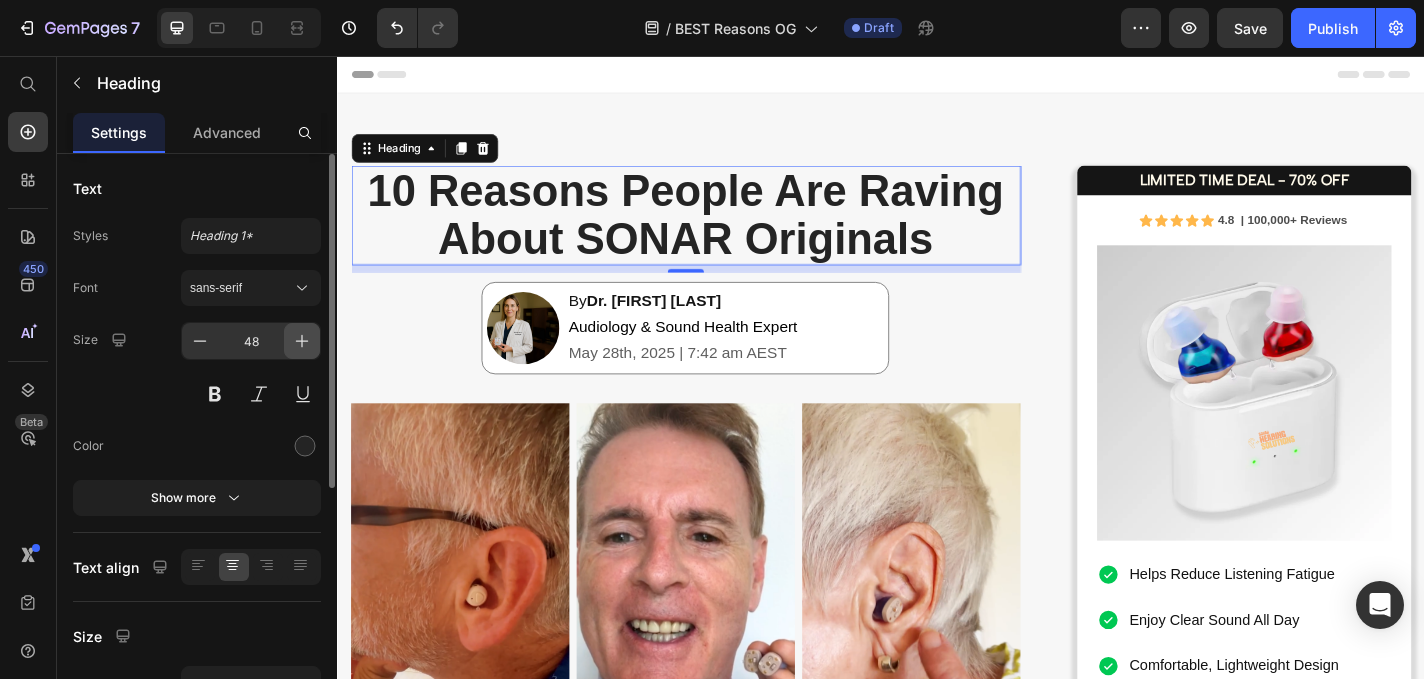 click 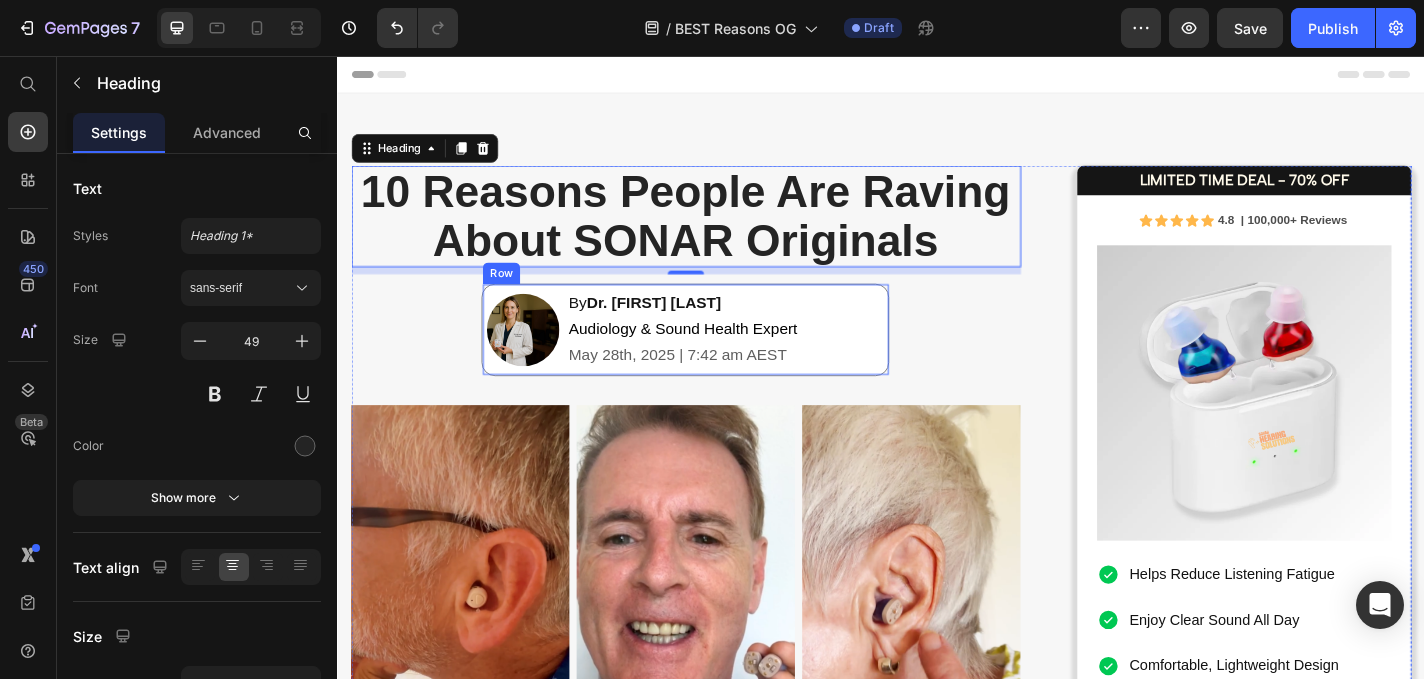 click on "Image By  Dr. Emily Harris Audiology & Sound Health Expert May 28th, 2025 | 7:42 am AEST Text block Row" at bounding box center (721, 358) 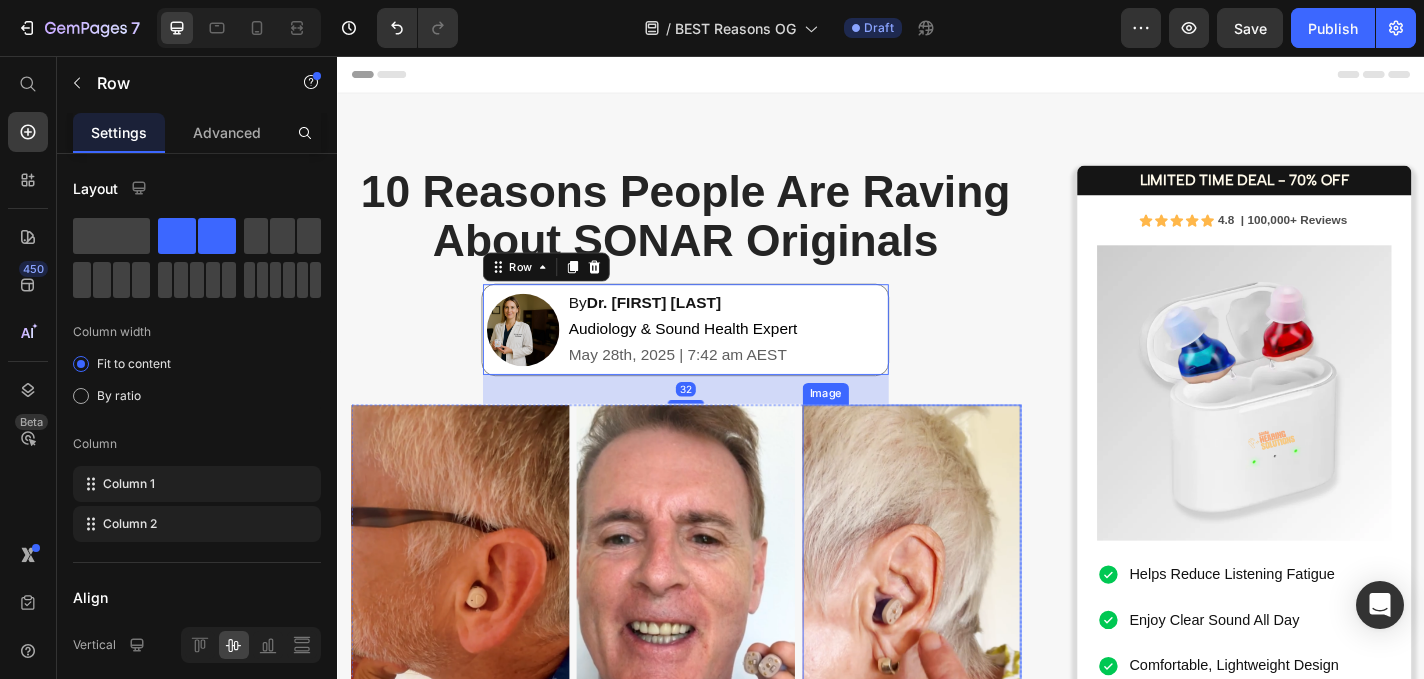 click at bounding box center (970, 601) 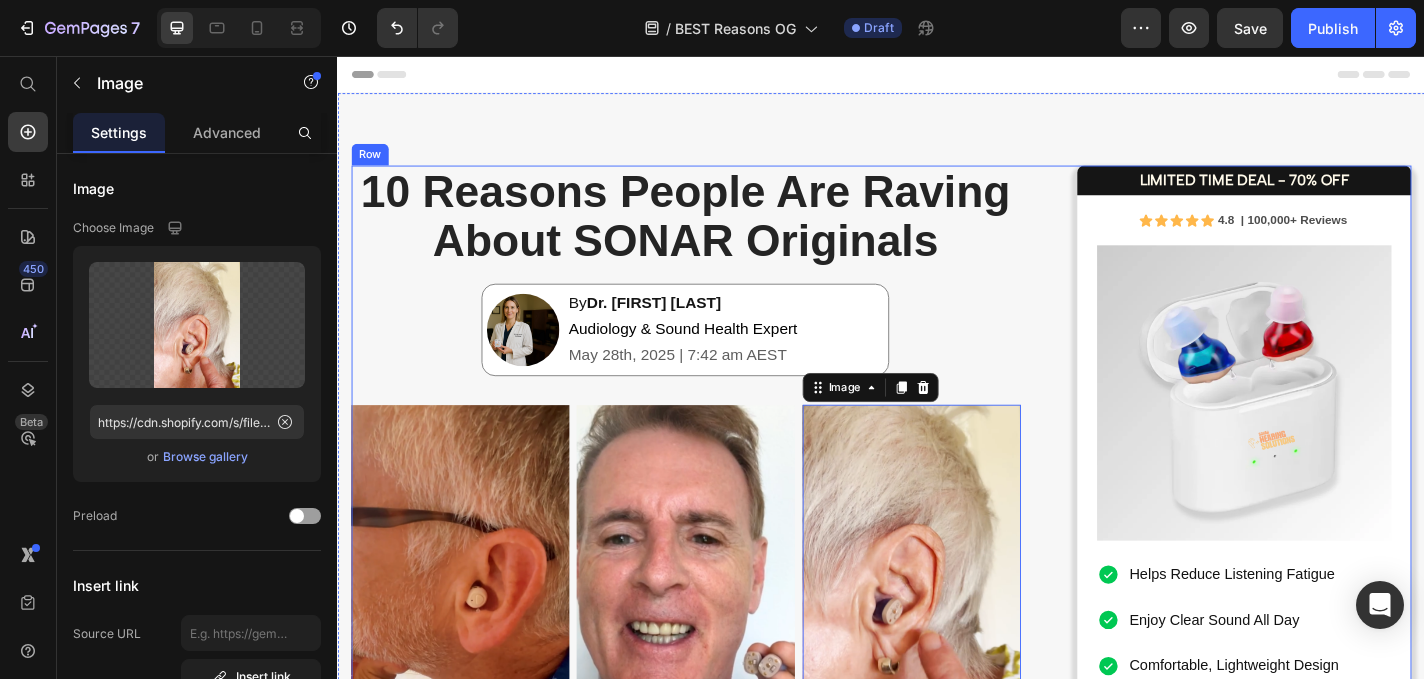 click on "⁠⁠⁠⁠⁠⁠⁠ 10 Reasons People Are Raving About SONAR Originals Heading Image By  Dr. Emily Harris Audiology & Sound Health Expert May 28th, 2025 | 7:42 am AEST Text block Row Image Image Image   0 Row As an audiologist who’s worked with thousands of patients struggling to hear clearly, I know how isolating and frustrating hearing loss can be. Many of my patients tell me they’ve tried expensive hearing aids that either didn’t work well, were uncomfortable, or just weren’t worth the high price tag. That’s why I’m excited to share a solution that’s changing lives — without requiring a prescription, appointment, or thousands of dollars. They’re called  SONAR Originals  — and they’re powerful, comfortable sound enhancers designed for people who want to enjoy life again without missing a word. Whether it’s conversations, phone calls, or your favourite shows, SONAR Originals help you tune back into the moments that matter most. Here’s why I recommend them: Text block Image Heading" at bounding box center [721, 3342] 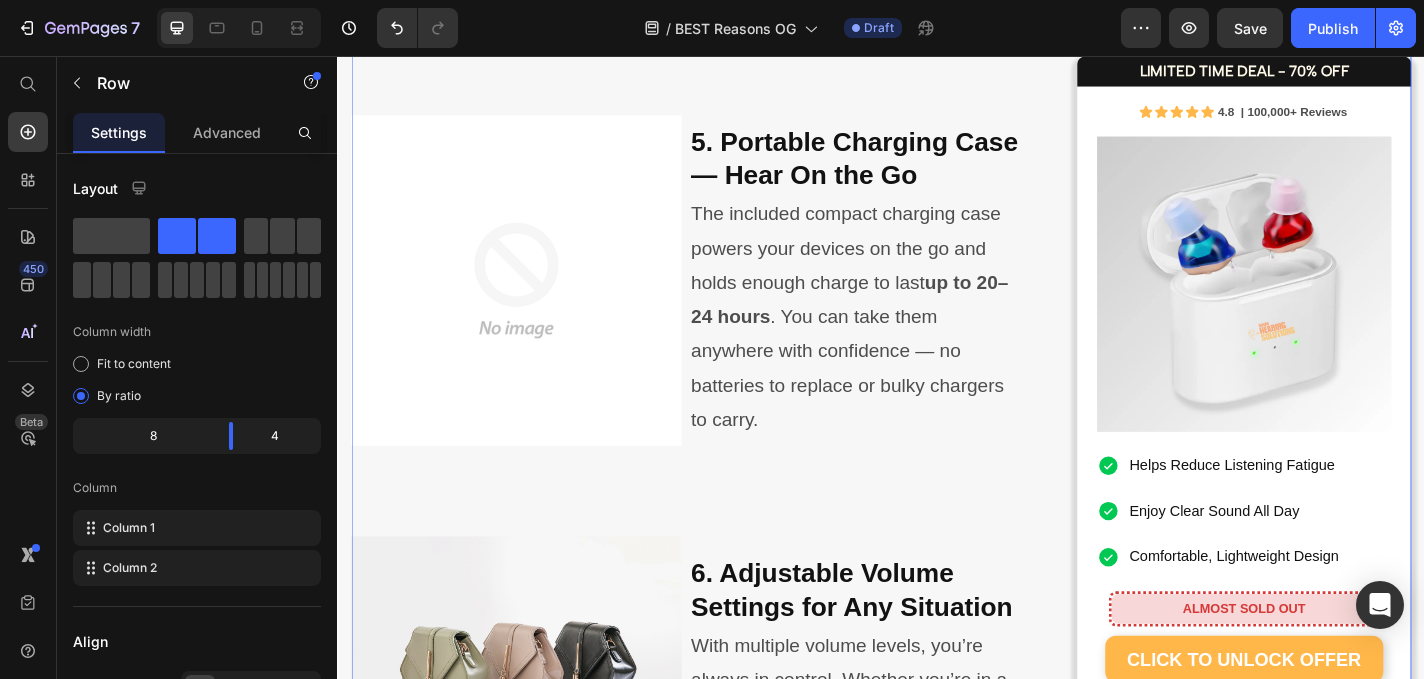 scroll, scrollTop: 3192, scrollLeft: 0, axis: vertical 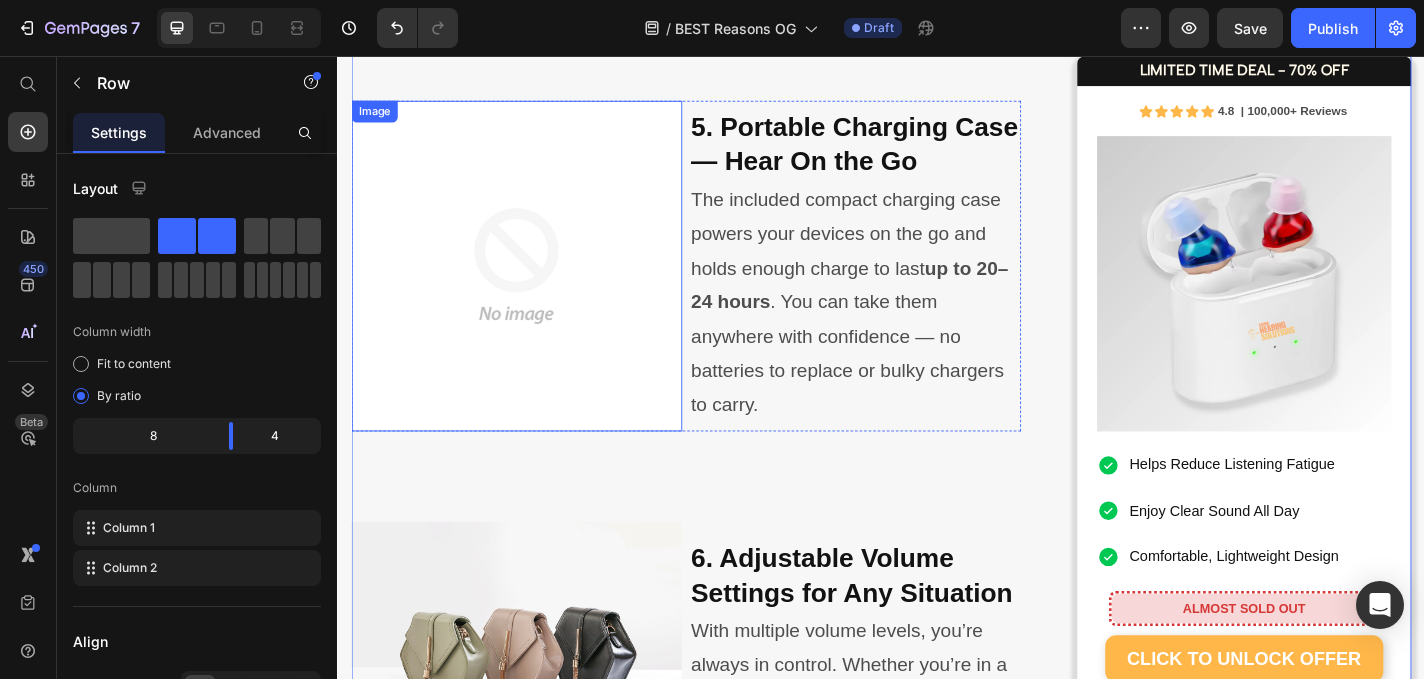 click at bounding box center [534, 287] 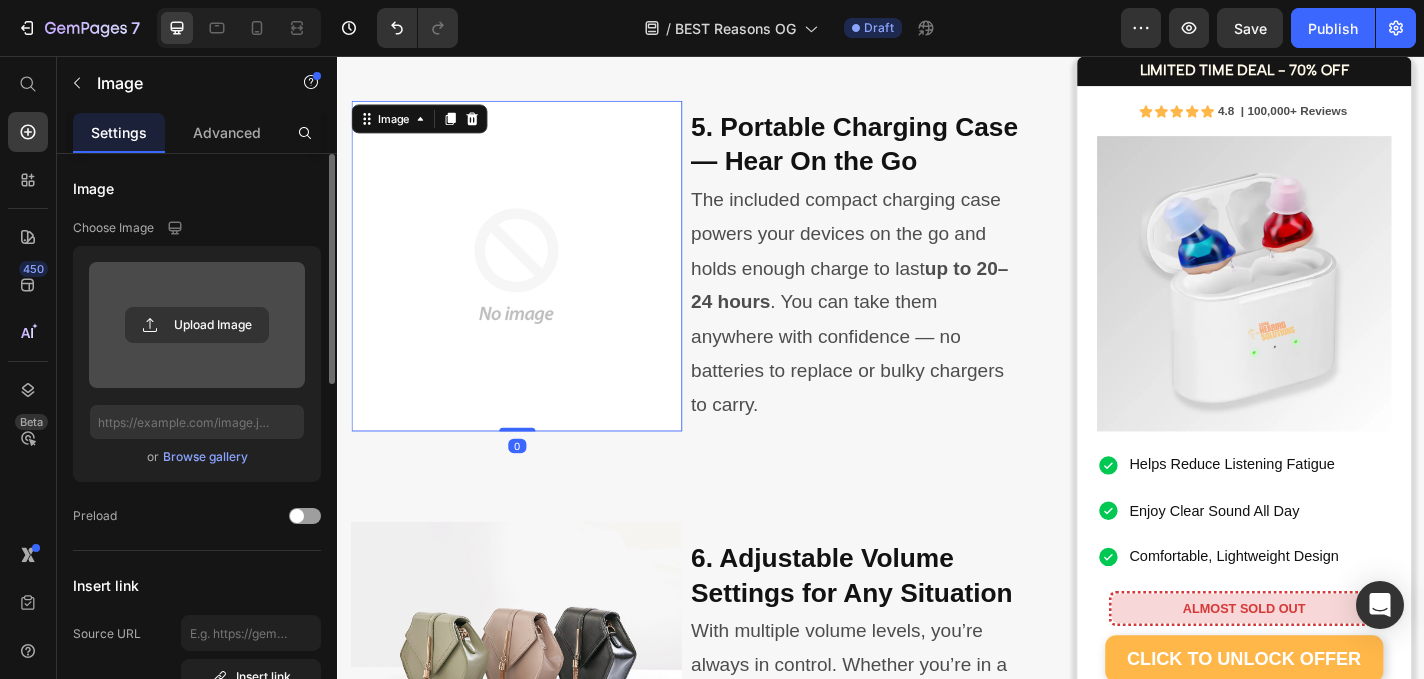 click at bounding box center (197, 325) 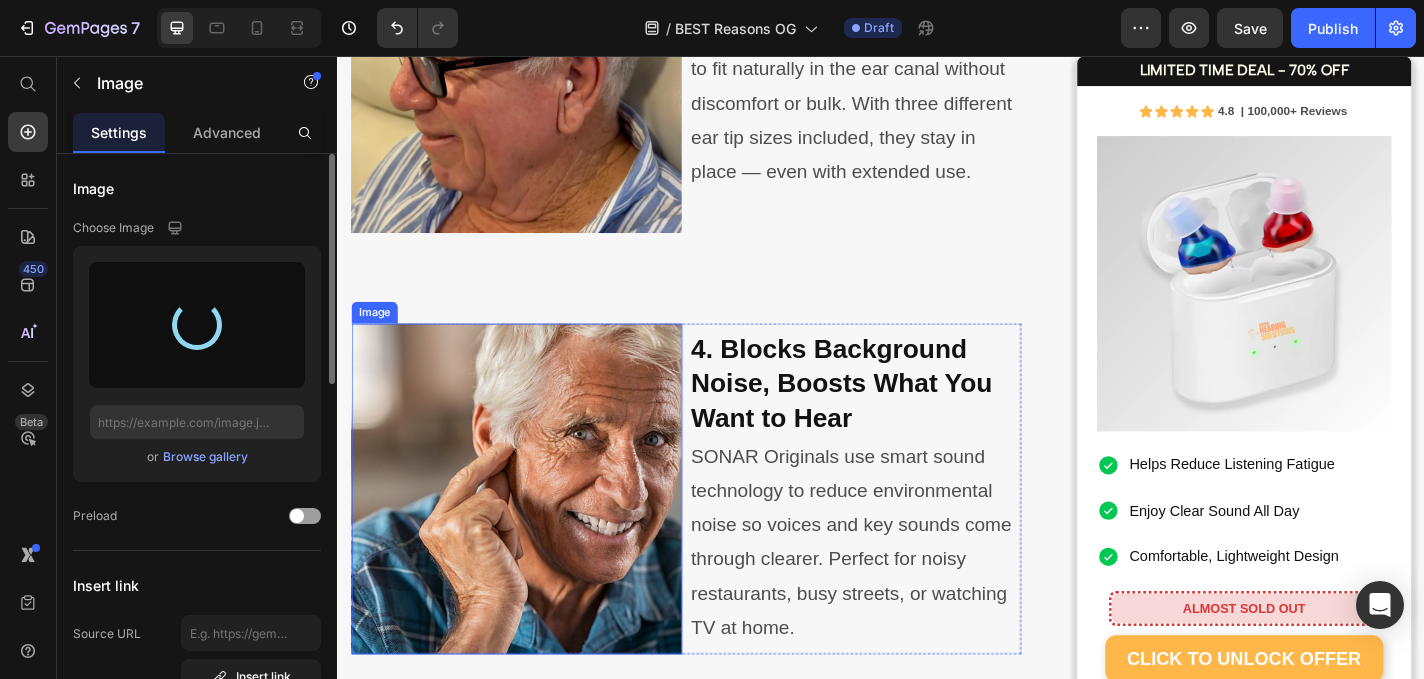 type on "https://cdn.shopify.com/s/files/1/0591/6013/3695/files/gempages_559210303552750573-fe895ce4-d1ac-48ec-936c-8ca28b4452a0.png" 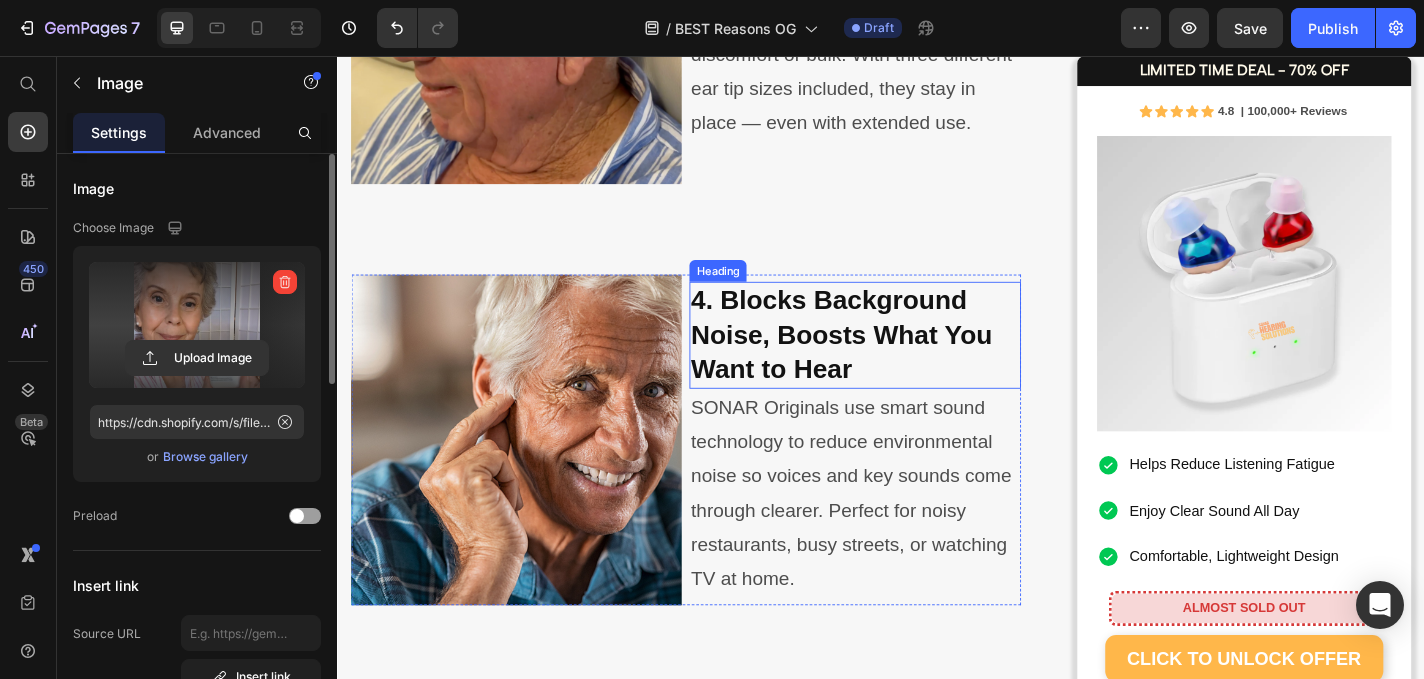 scroll, scrollTop: 2544, scrollLeft: 0, axis: vertical 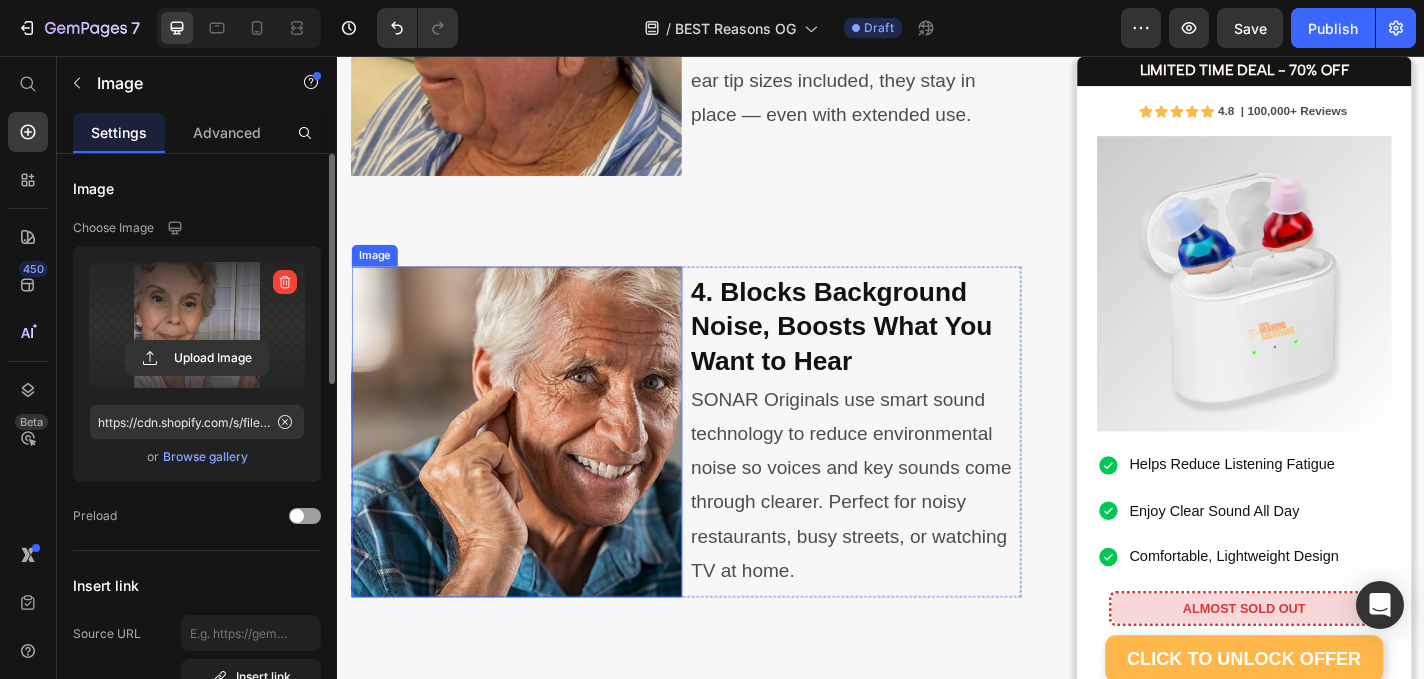 click at bounding box center [534, 470] 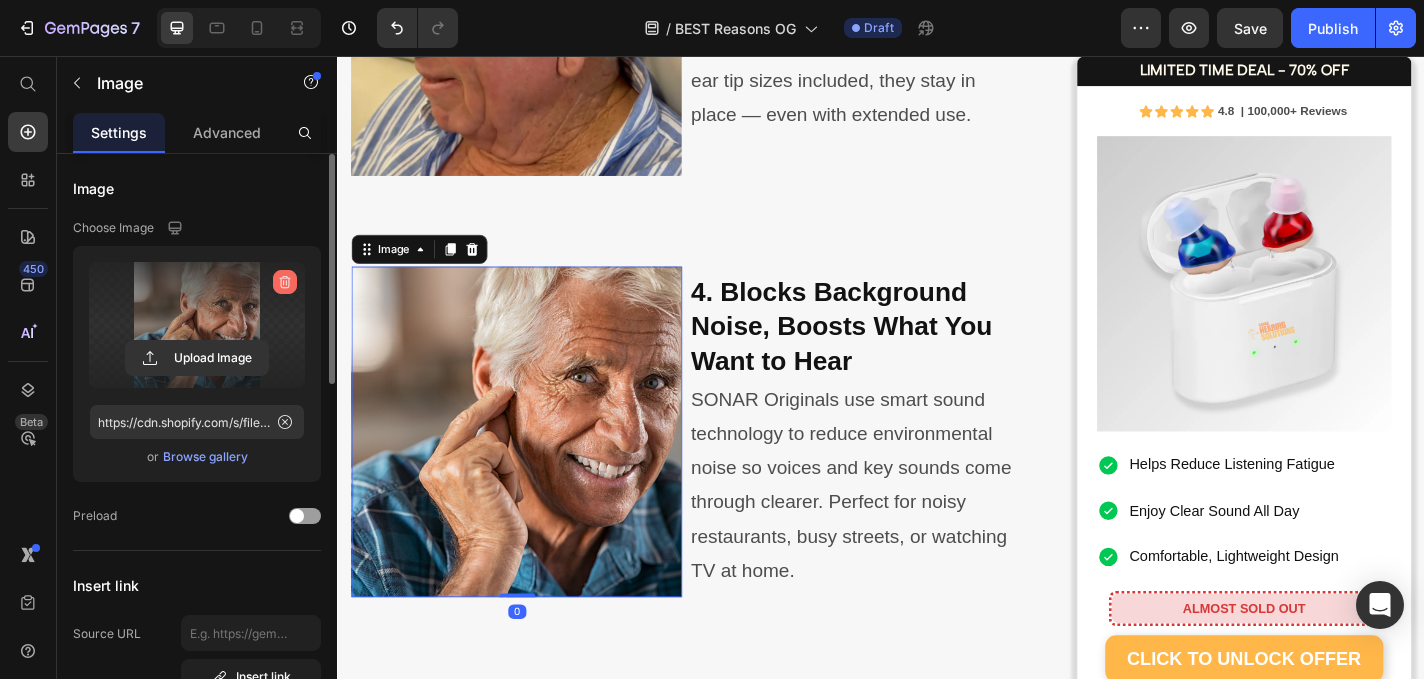 click 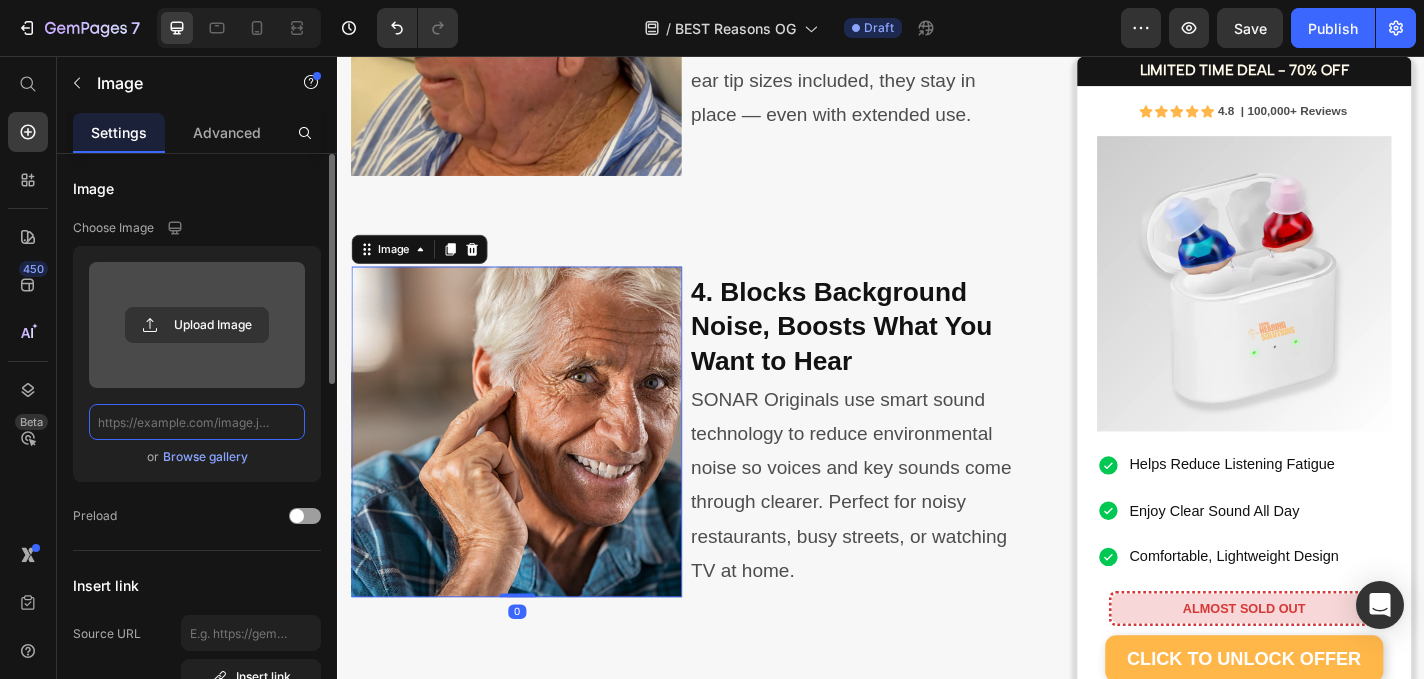 scroll, scrollTop: 0, scrollLeft: 0, axis: both 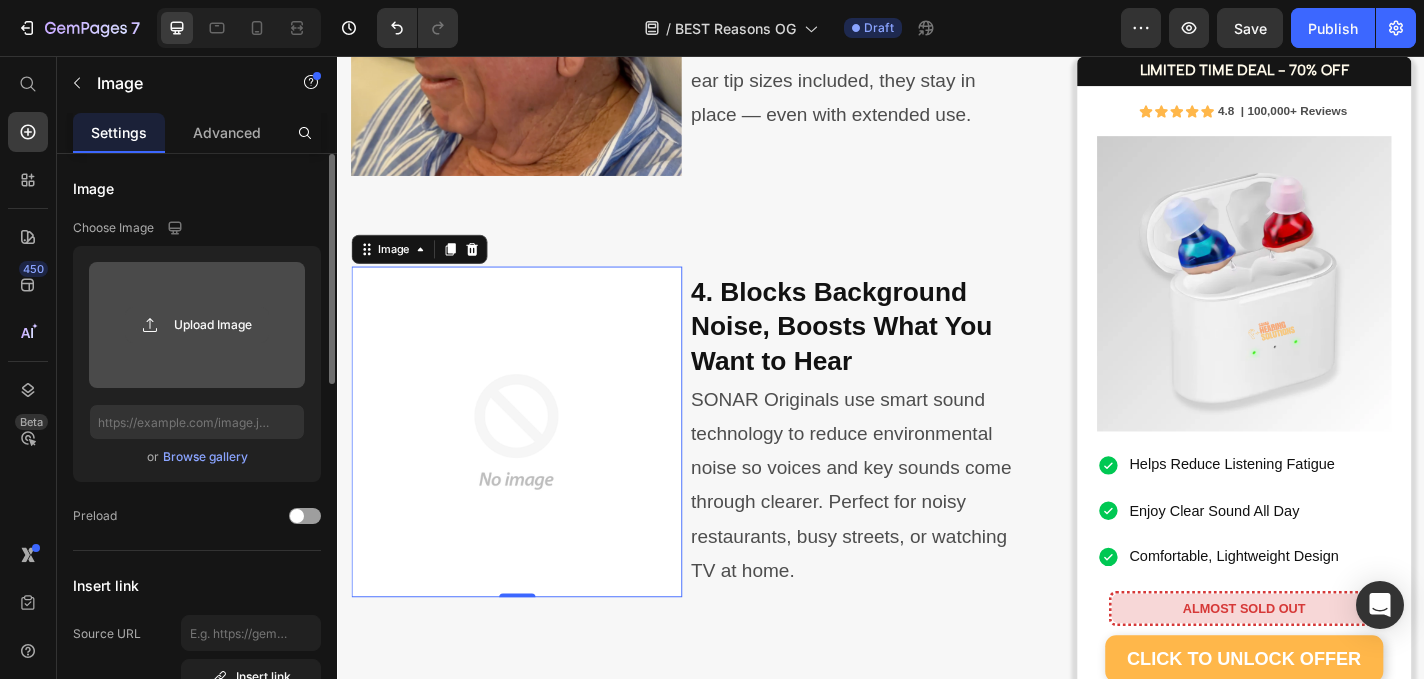 click 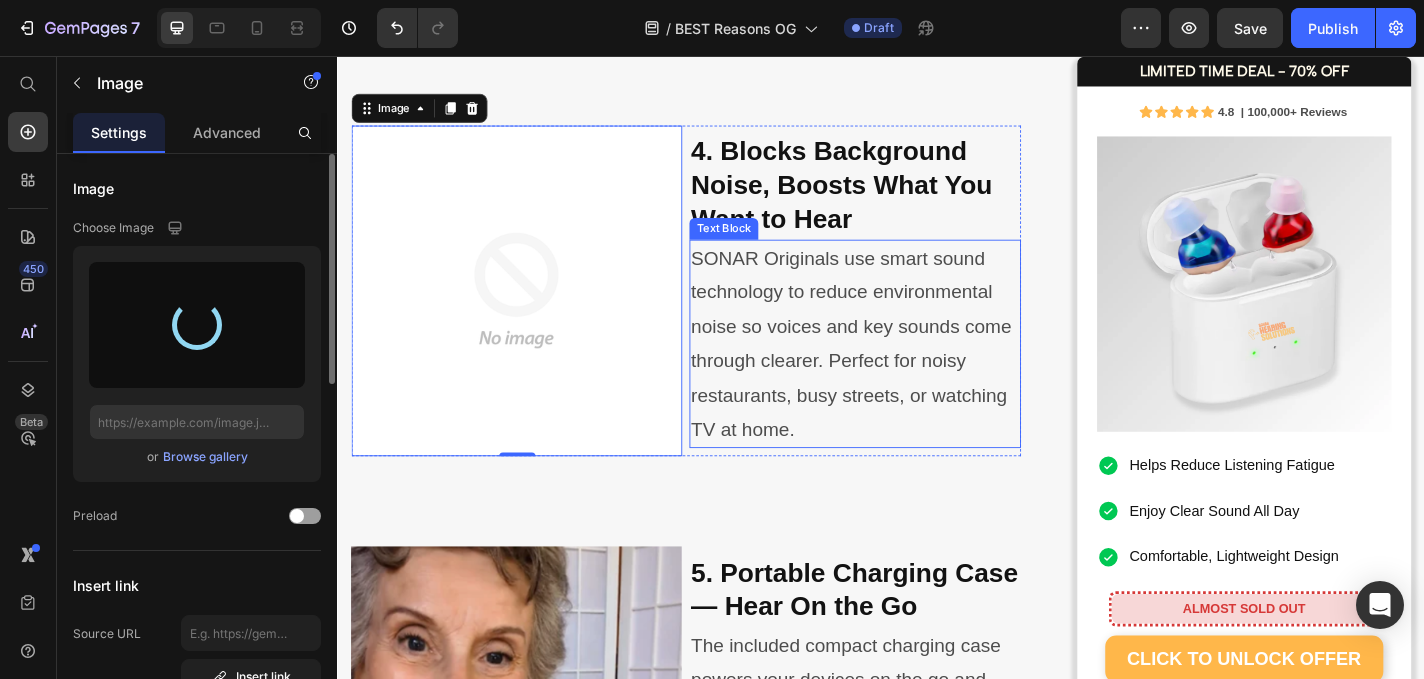 type on "https://cdn.shopify.com/s/files/1/0591/6013/3695/files/gempages_559210303552750573-f6638585-1ba7-403e-813c-8dadb090cef4.png" 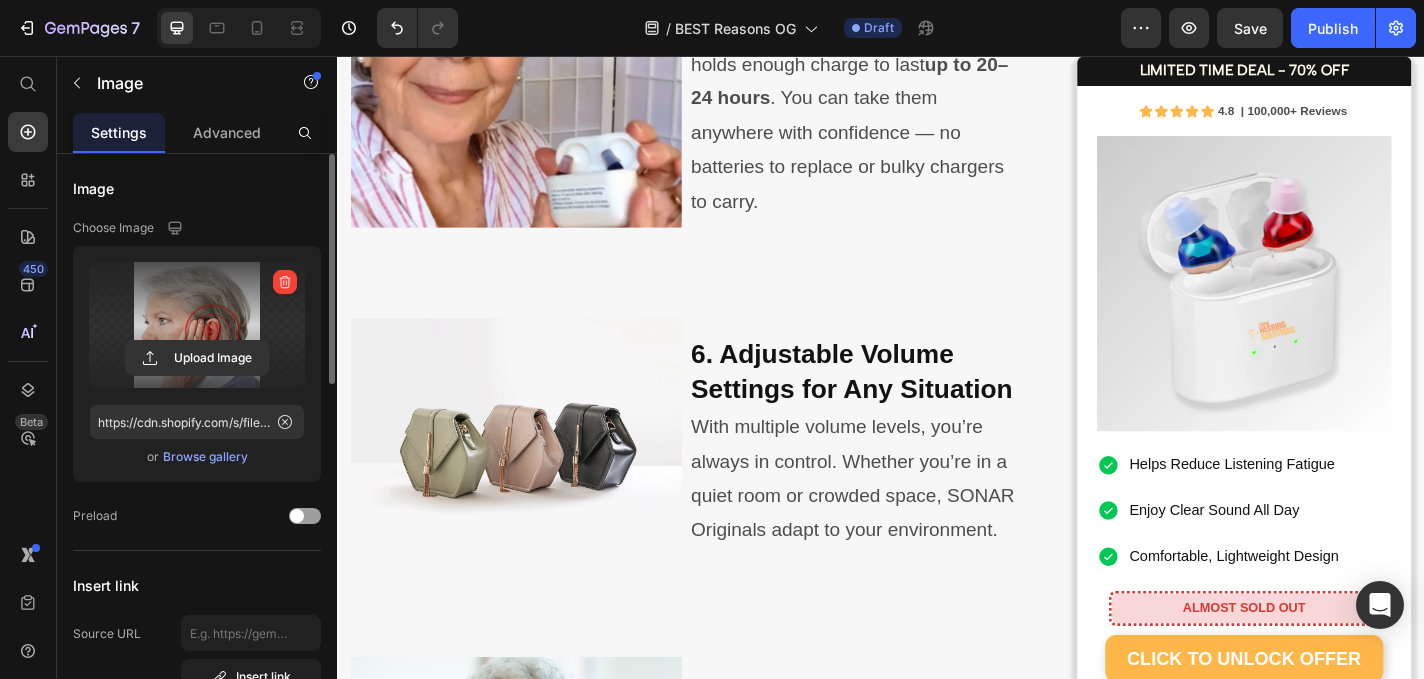 scroll, scrollTop: 3556, scrollLeft: 0, axis: vertical 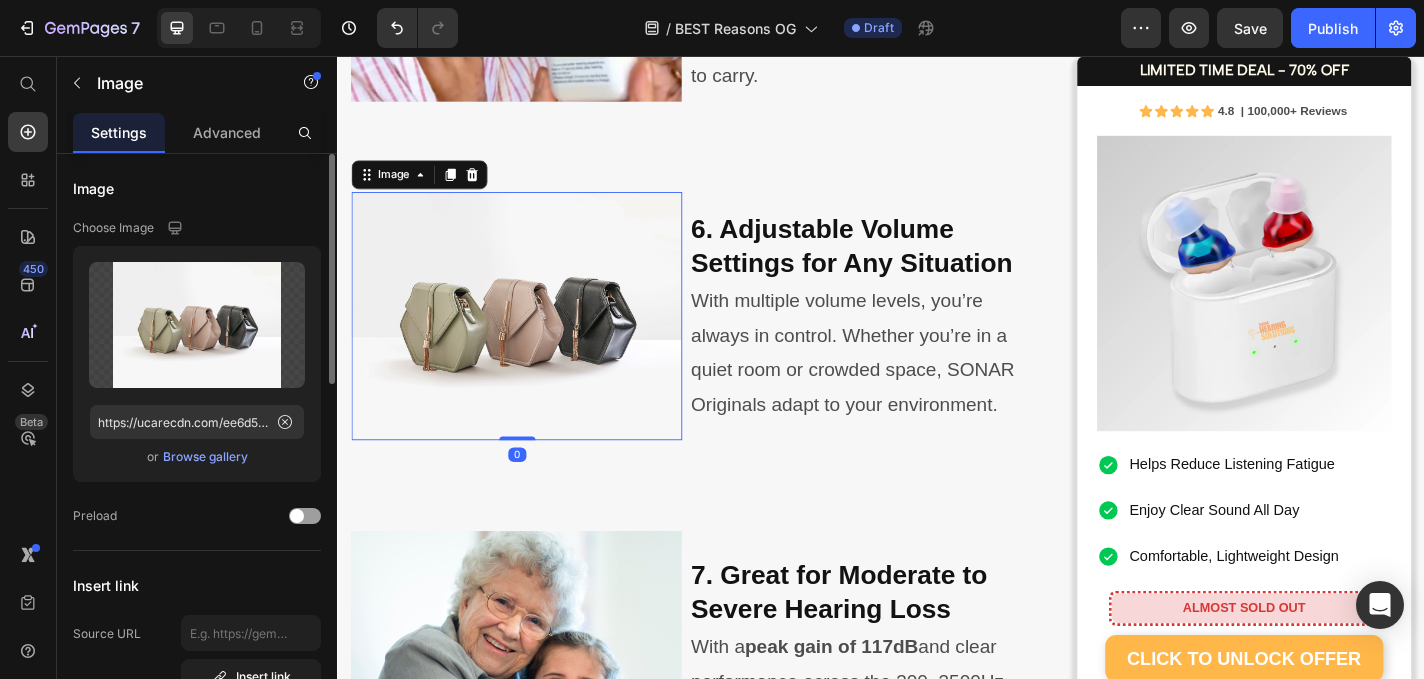 click at bounding box center (534, 343) 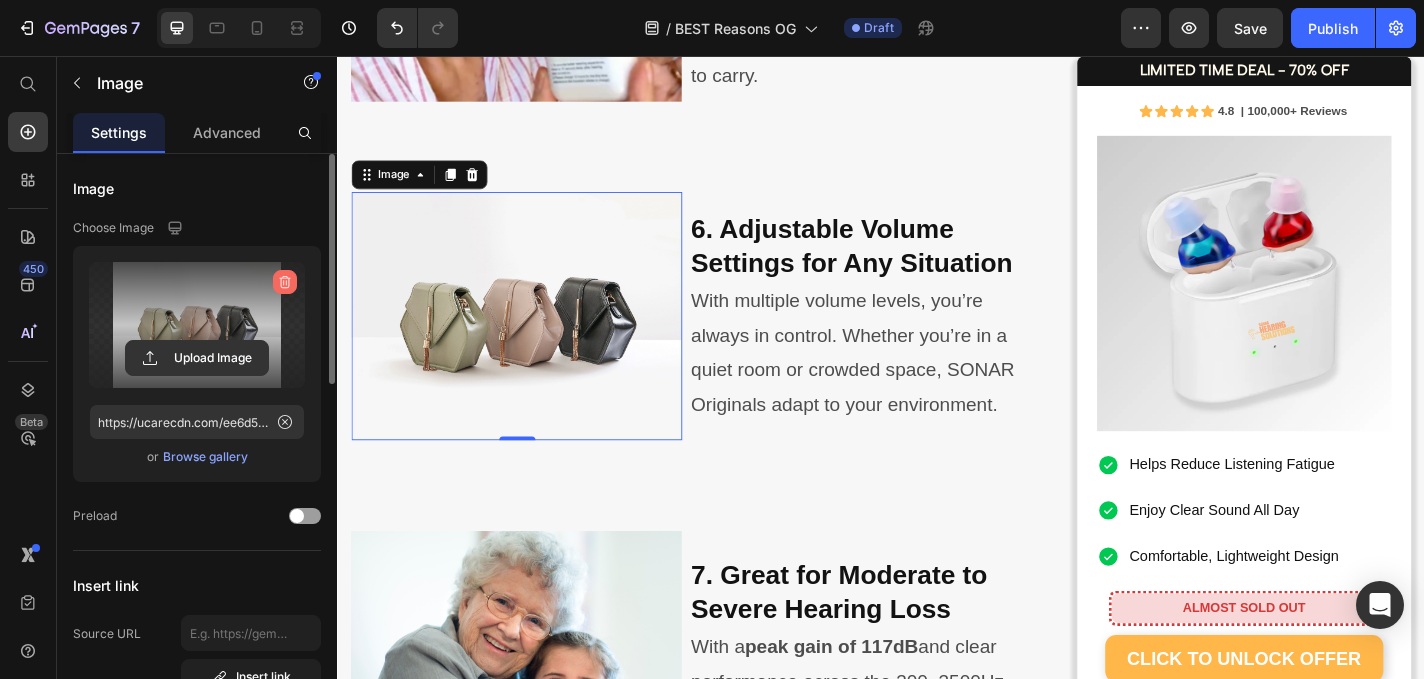 click 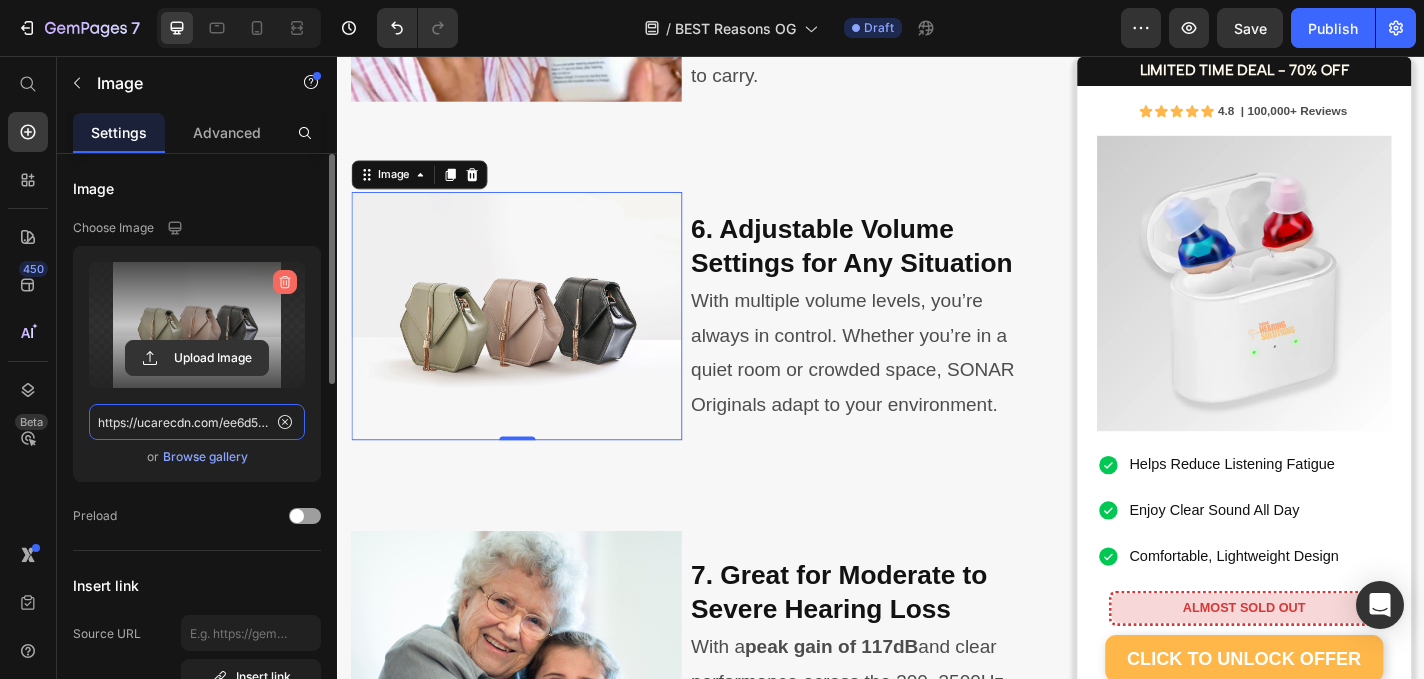 type 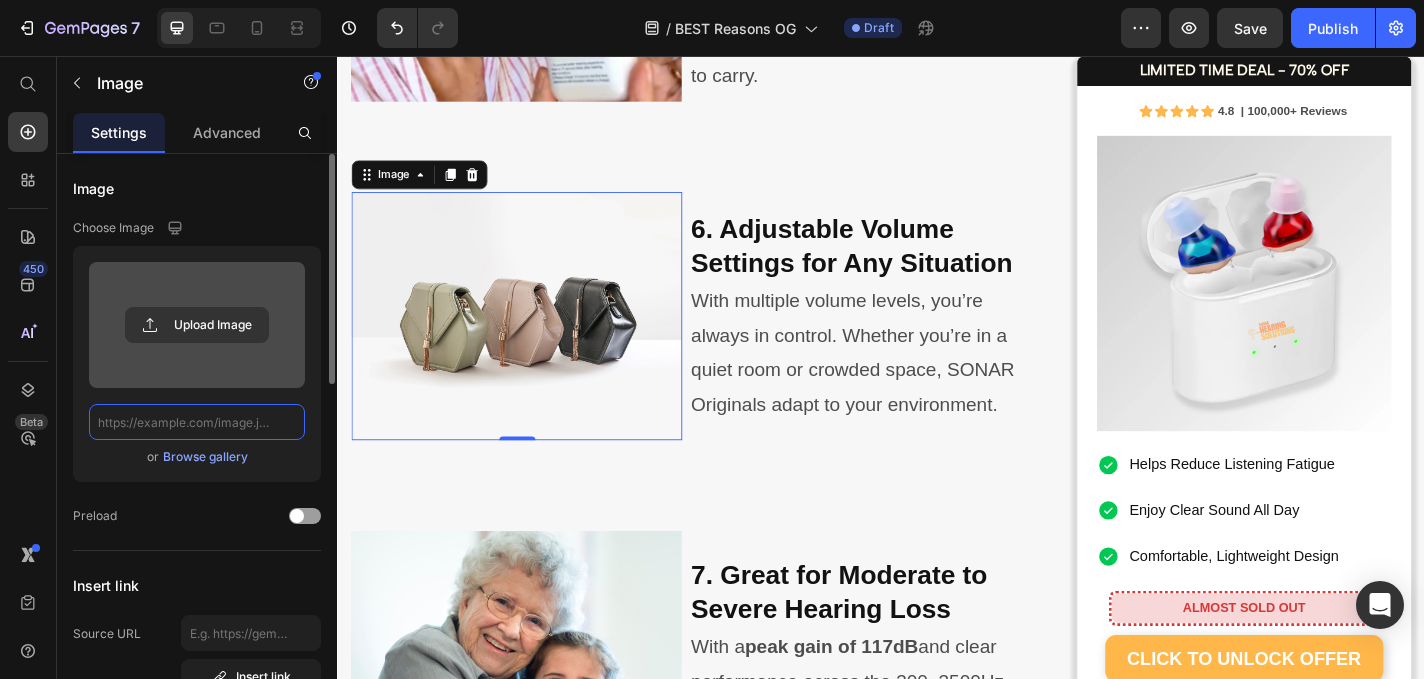 scroll, scrollTop: 0, scrollLeft: 0, axis: both 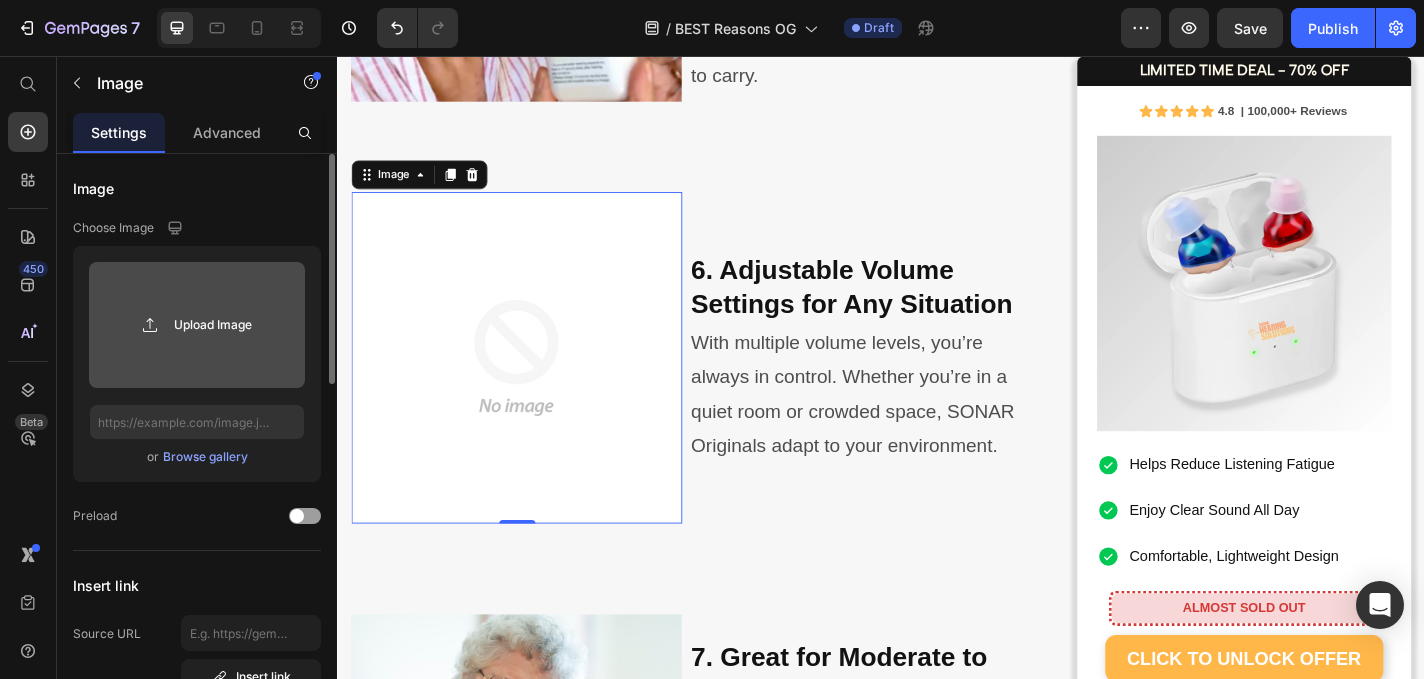 click 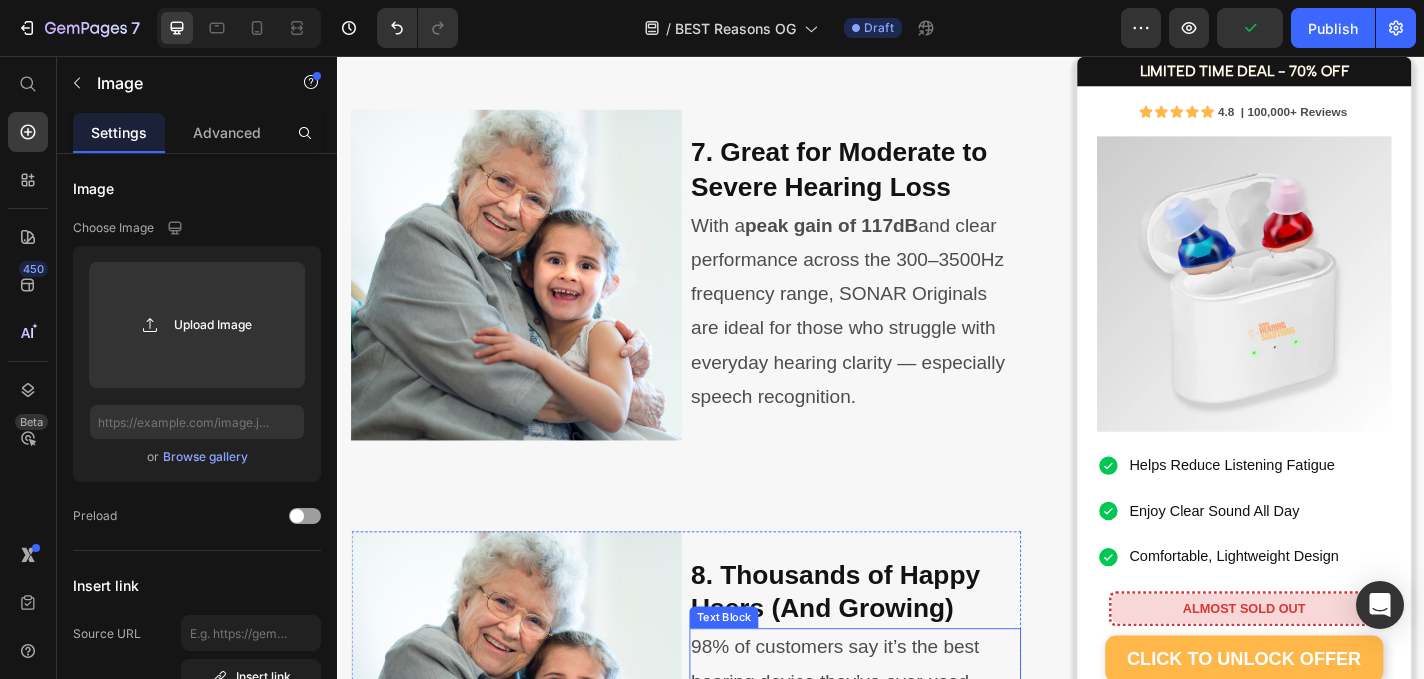 scroll, scrollTop: 4094, scrollLeft: 0, axis: vertical 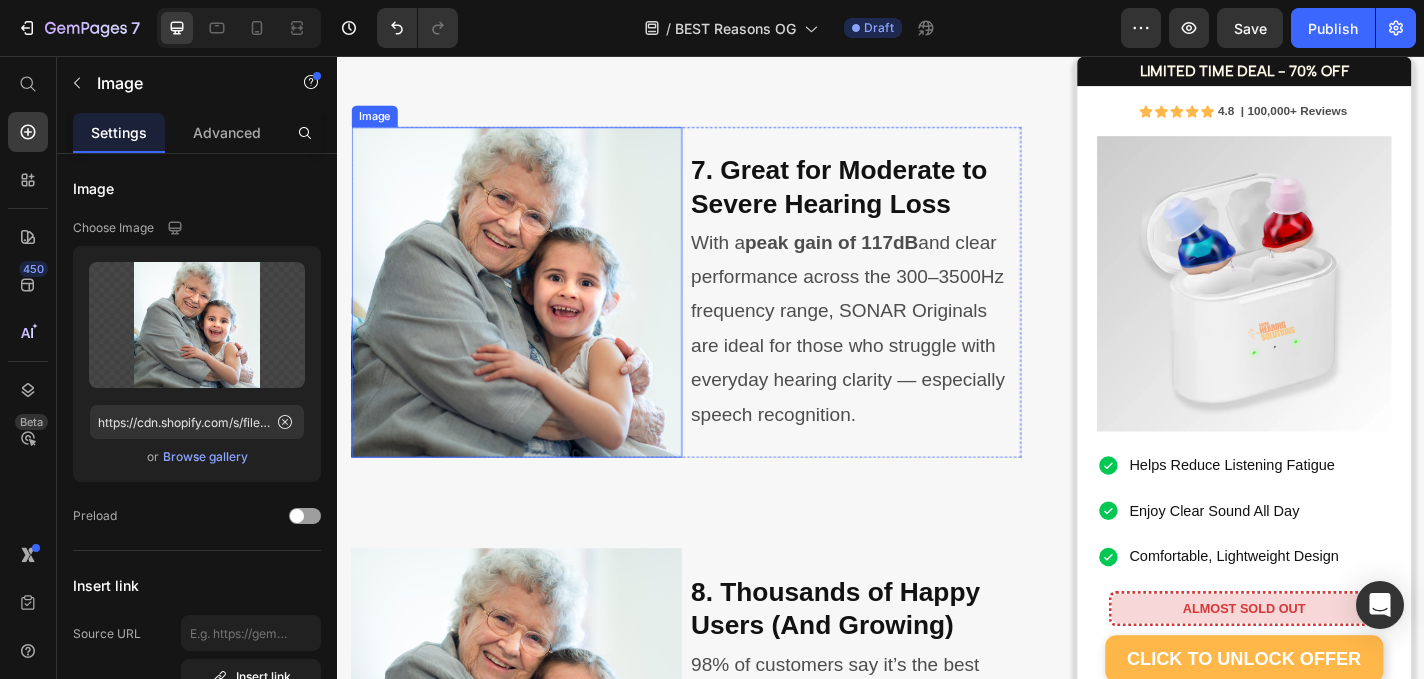 click at bounding box center (534, 316) 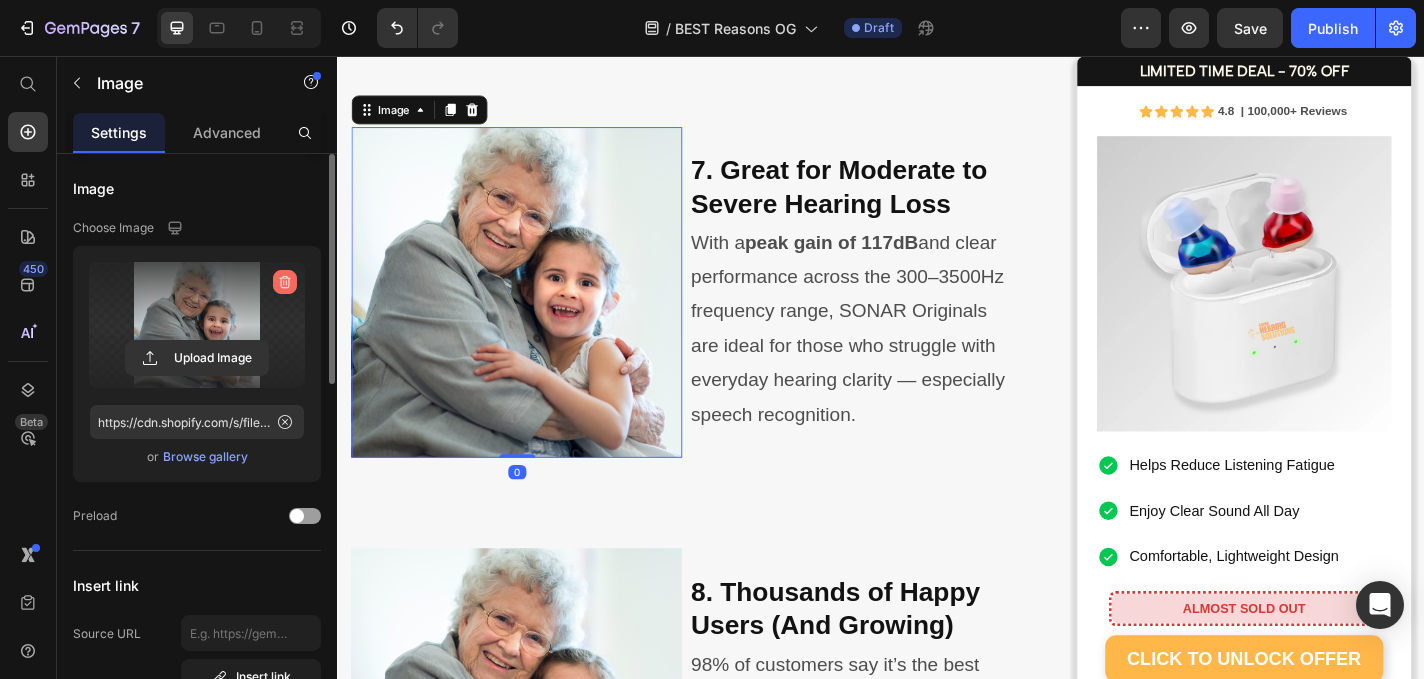 click at bounding box center [285, 282] 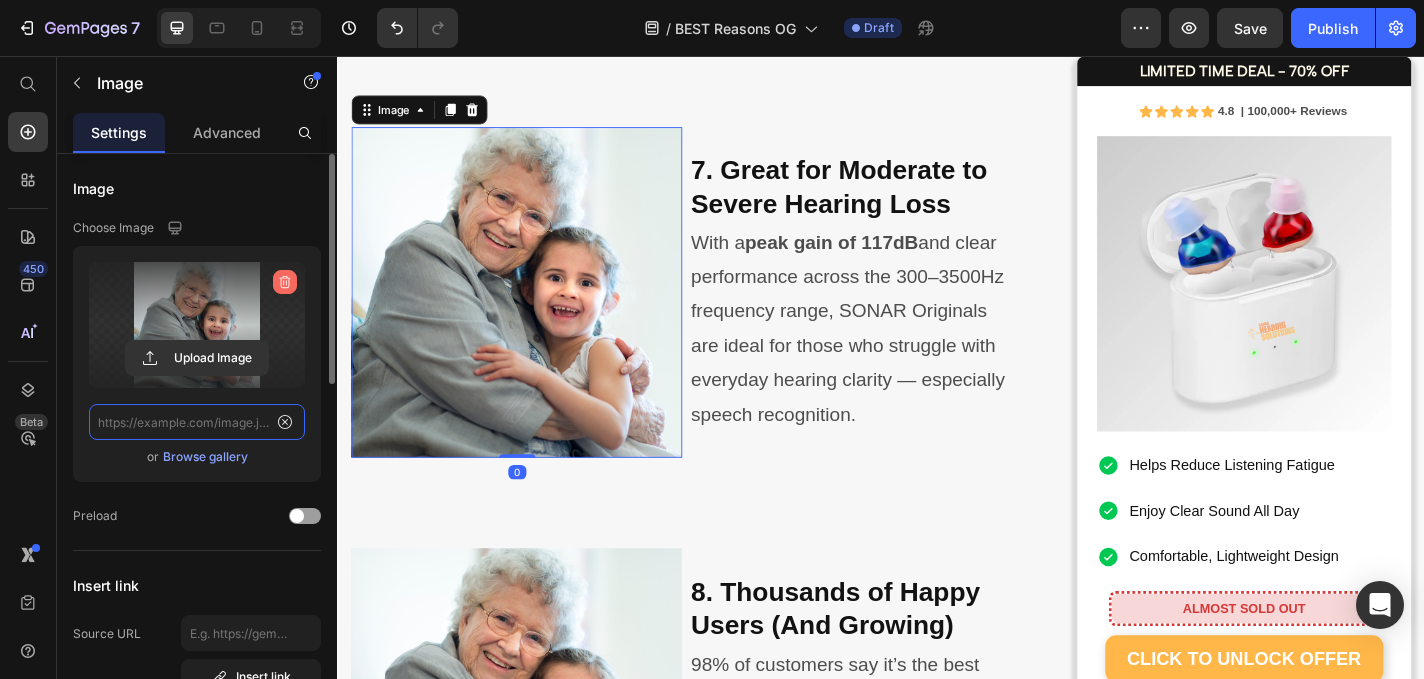scroll, scrollTop: 0, scrollLeft: 0, axis: both 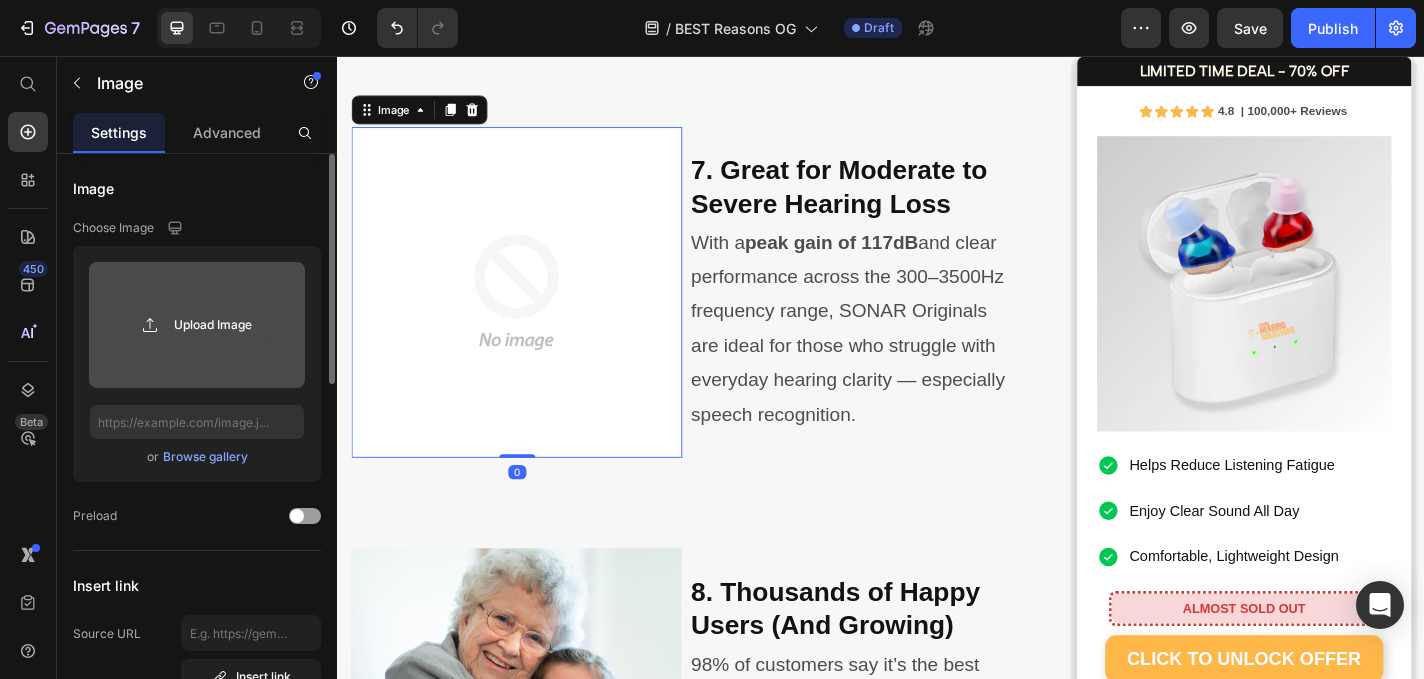 click 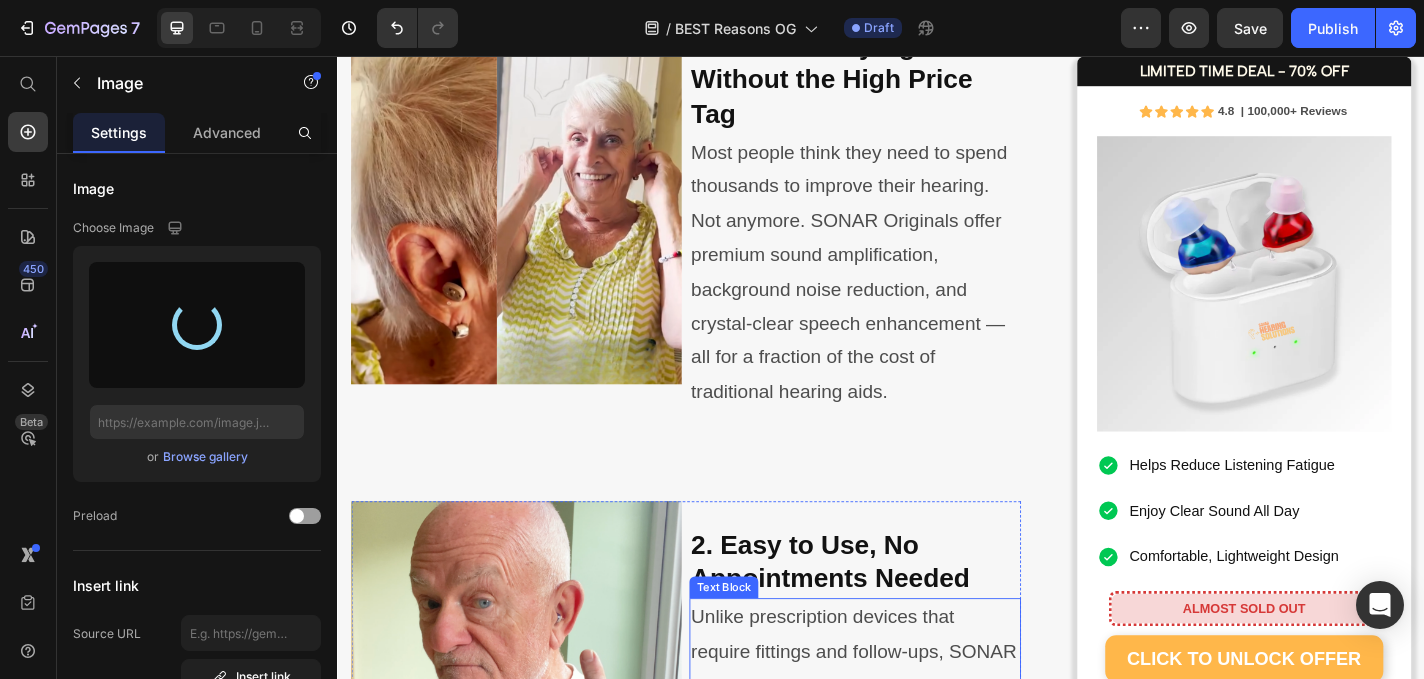 scroll, scrollTop: 1643, scrollLeft: 0, axis: vertical 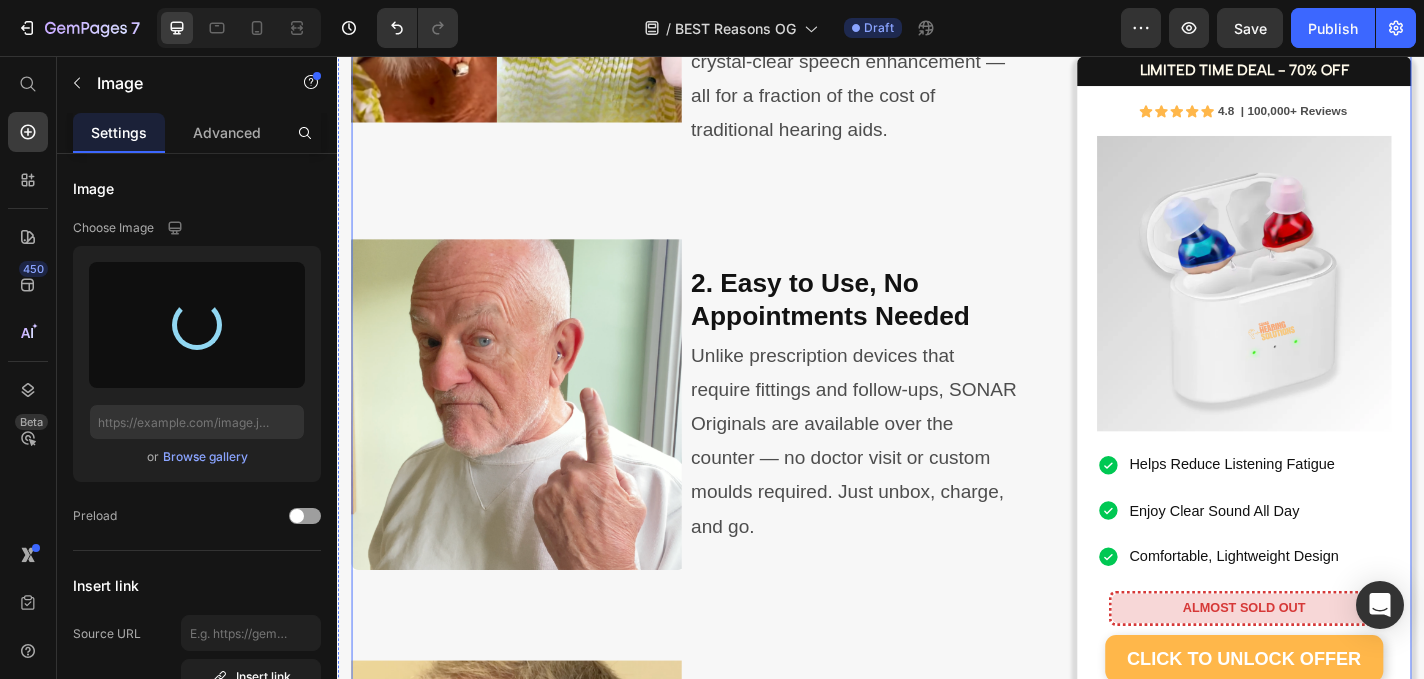 type on "https://cdn.shopify.com/s/files/1/0591/6013/3695/files/gempages_559210303552750573-3dfe1ee0-4f00-4ad5-a036-9d67eb5625cd.png" 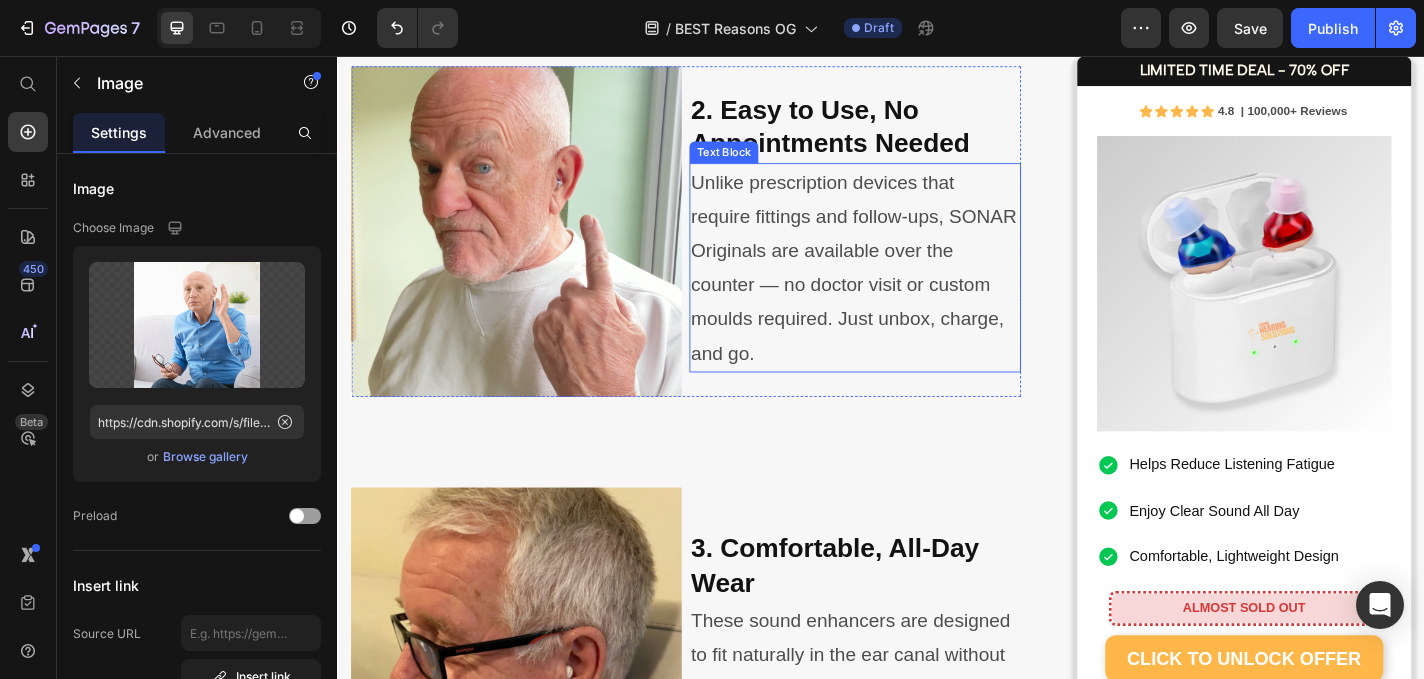 scroll, scrollTop: 1510, scrollLeft: 0, axis: vertical 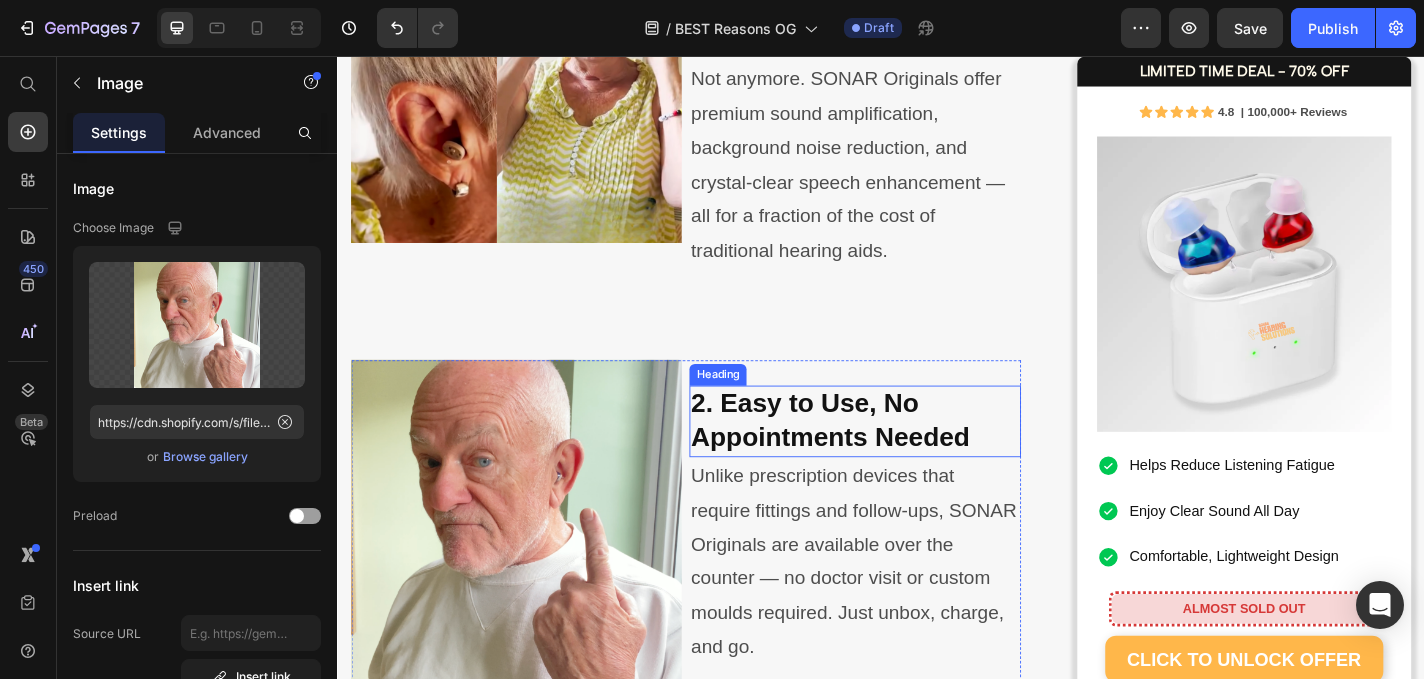 click at bounding box center (534, 573) 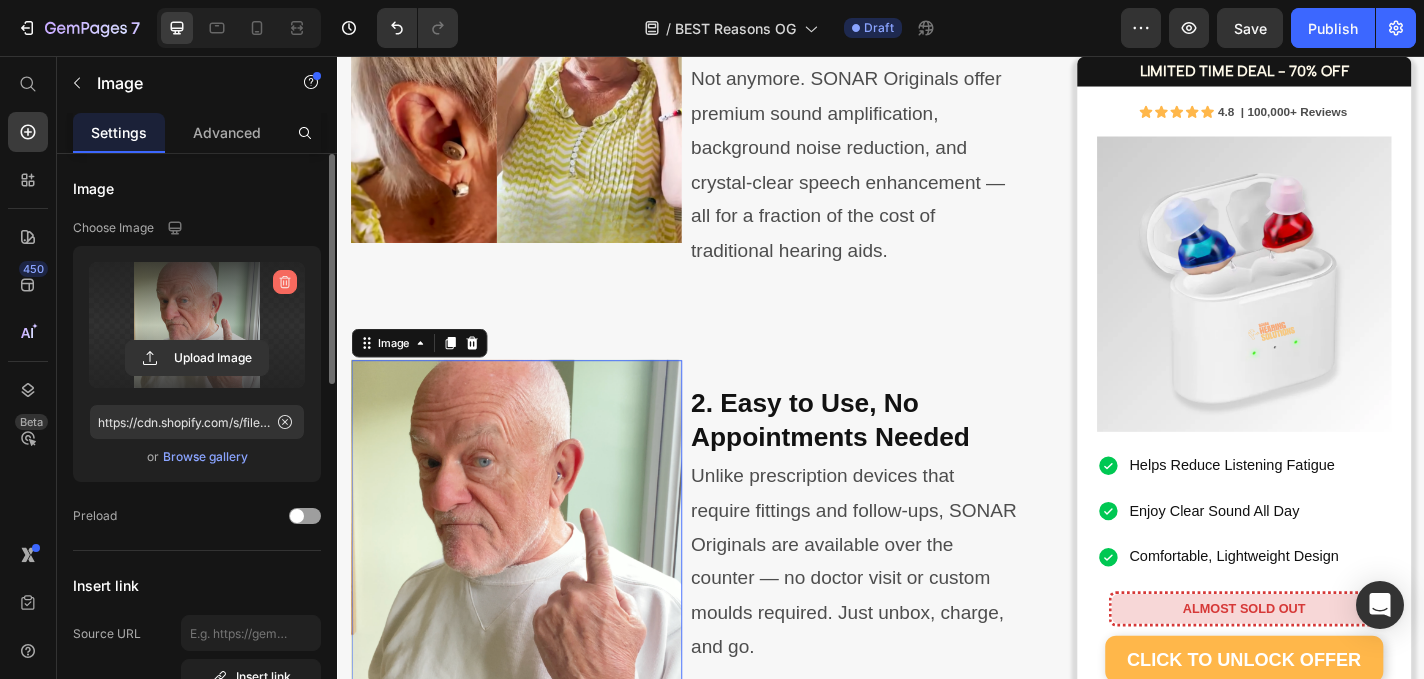 click 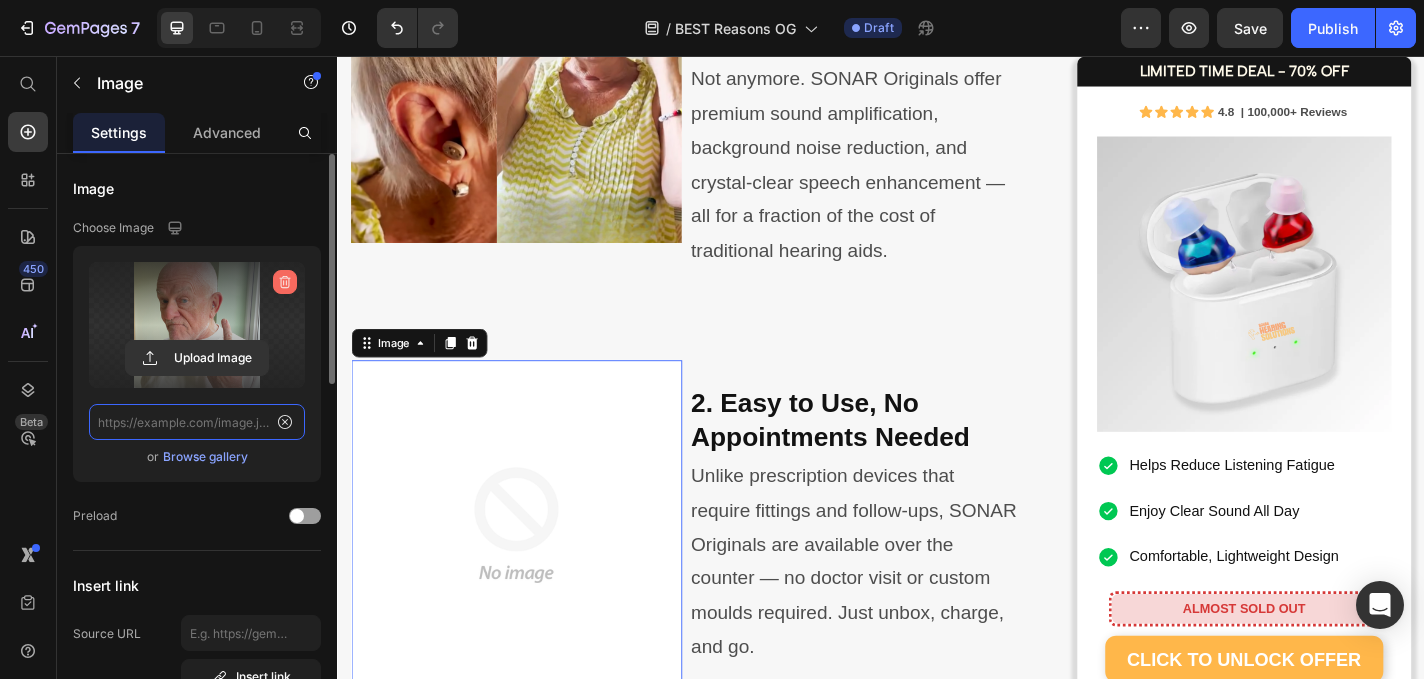 scroll, scrollTop: 0, scrollLeft: 0, axis: both 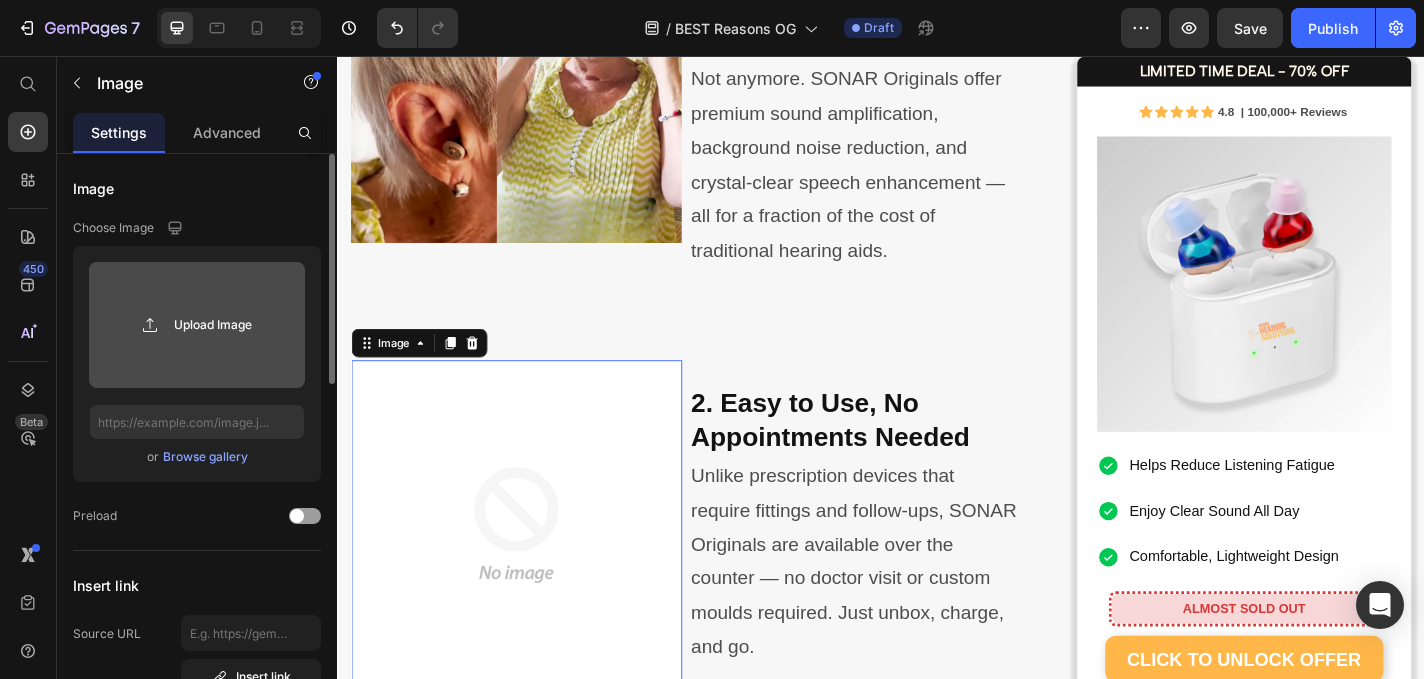 click 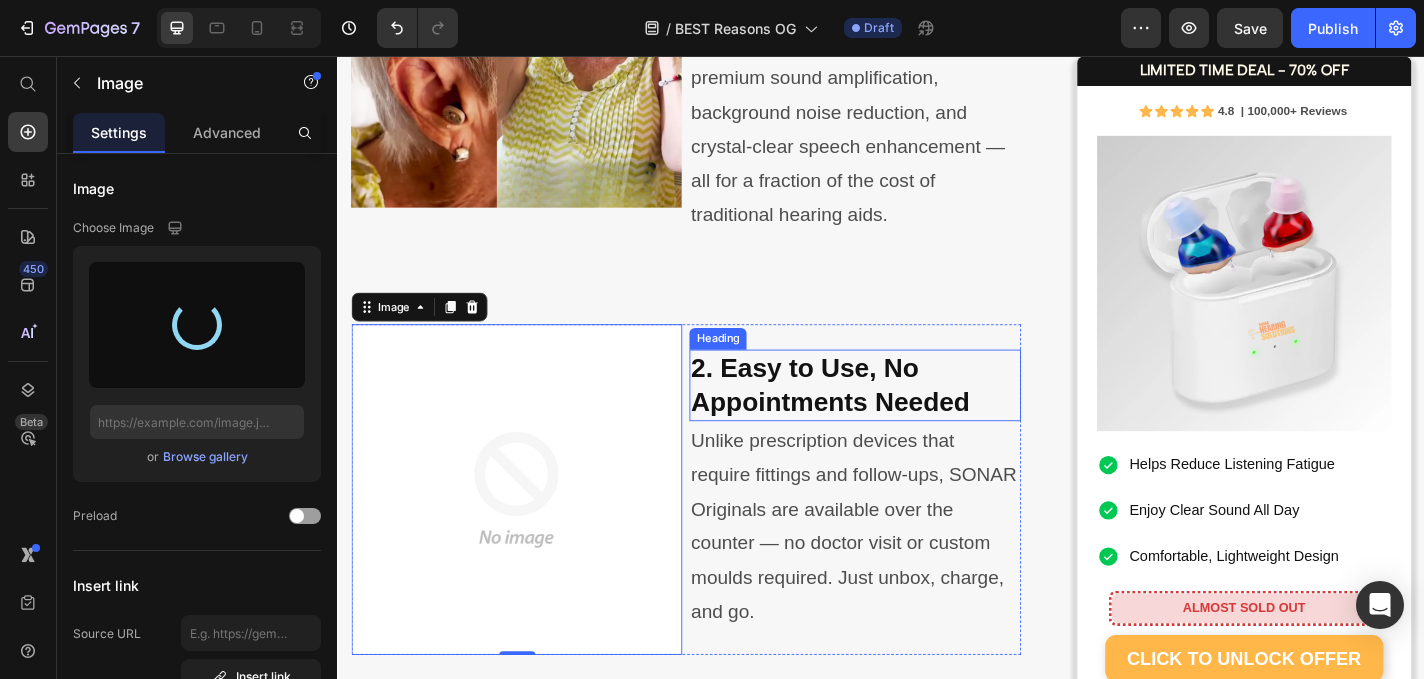 scroll, scrollTop: 1609, scrollLeft: 0, axis: vertical 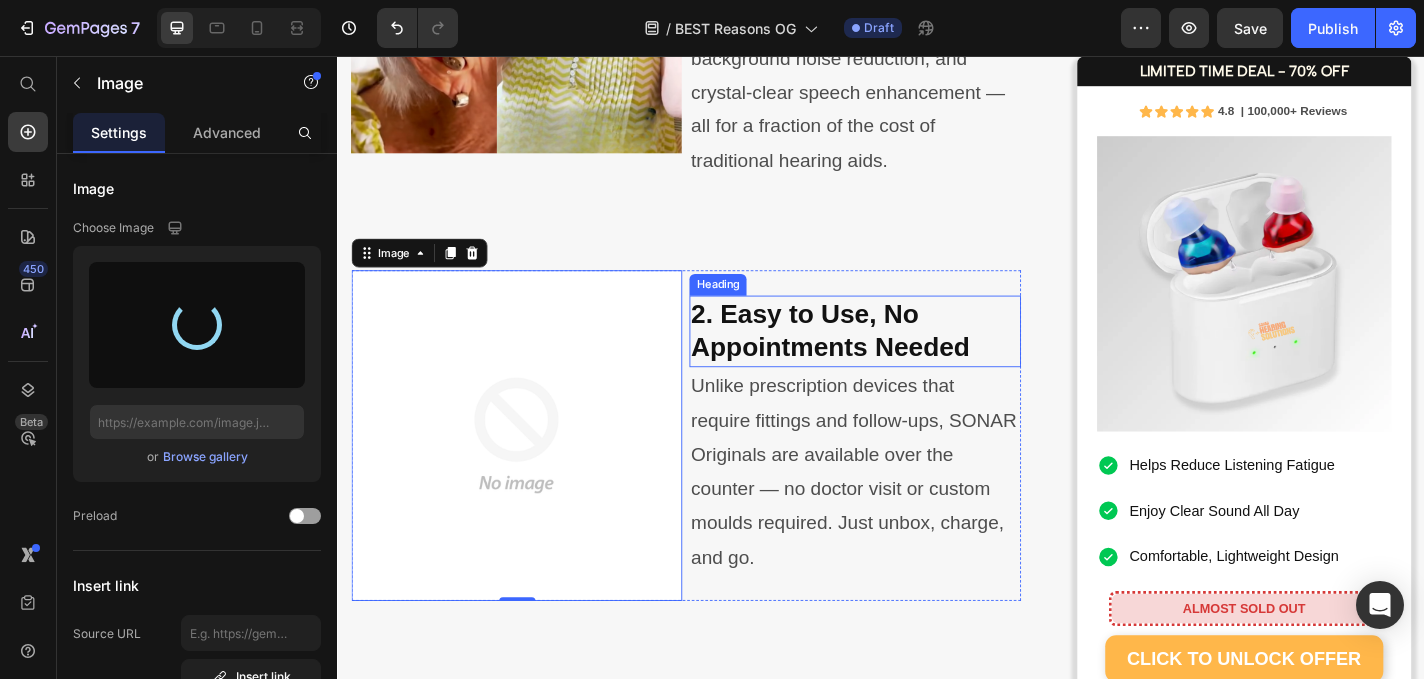 type on "https://cdn.shopify.com/s/files/1/0591/6013/3695/files/gempages_559210303552750573-ad4320a0-9a8b-4b5b-88dc-fdf5218319f2.png" 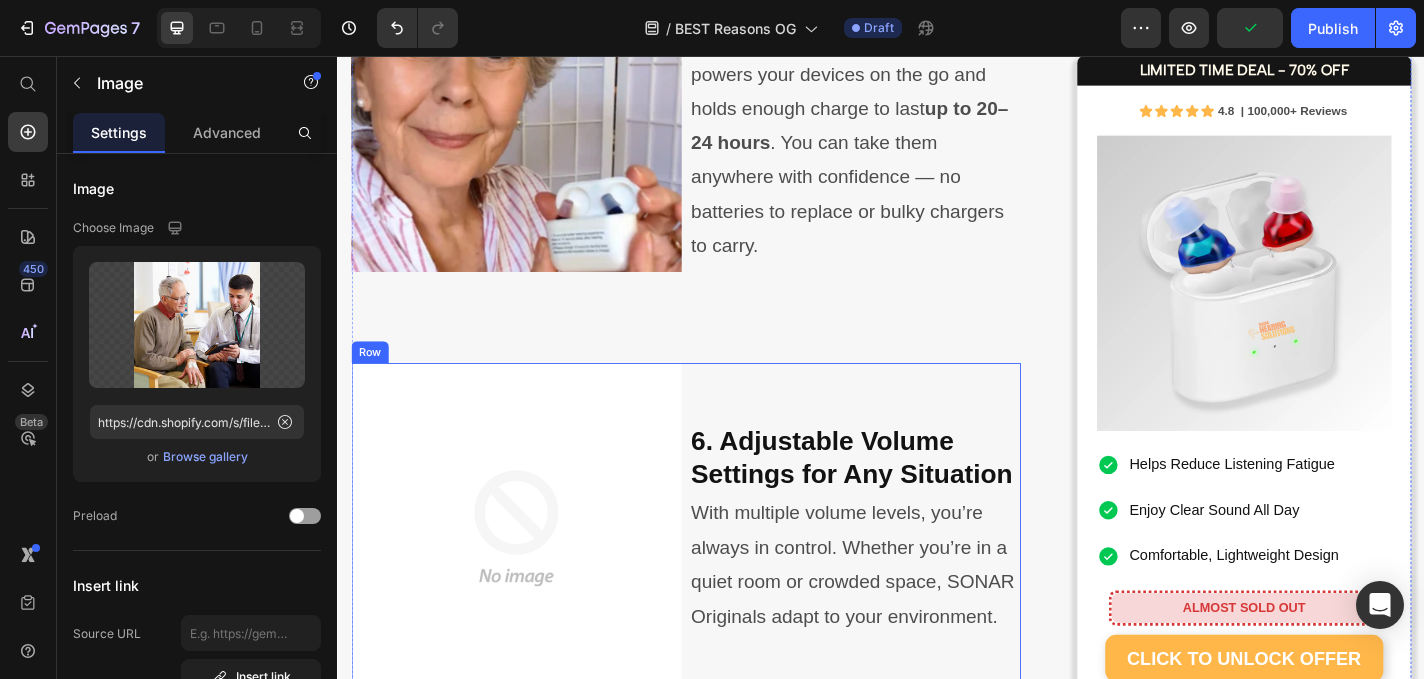 scroll, scrollTop: 3446, scrollLeft: 0, axis: vertical 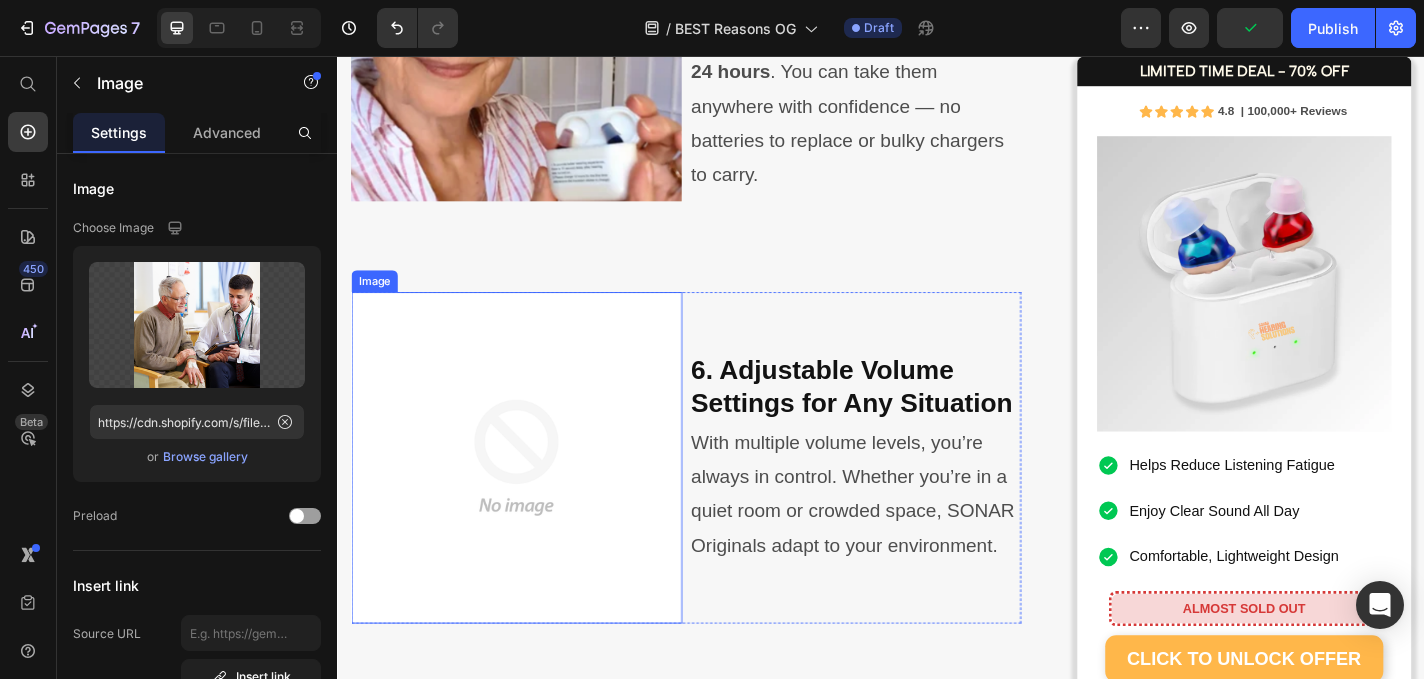 click at bounding box center (534, 498) 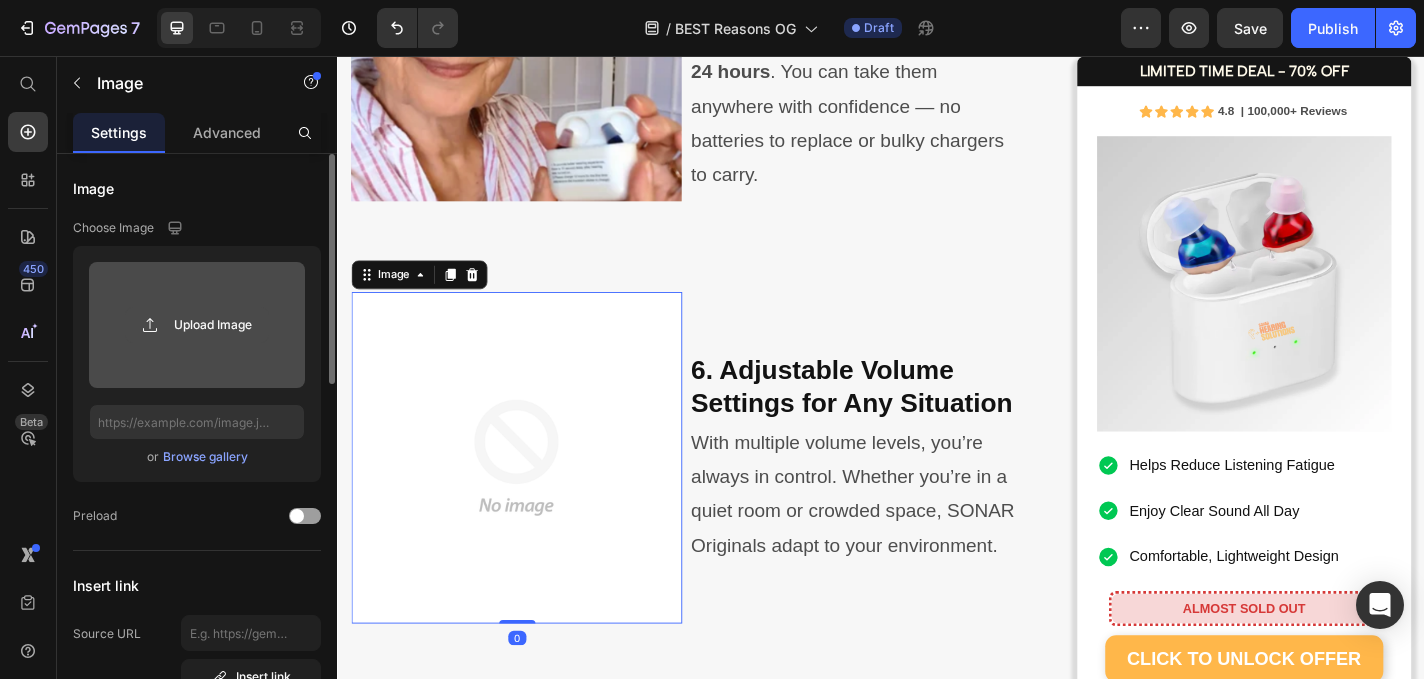click 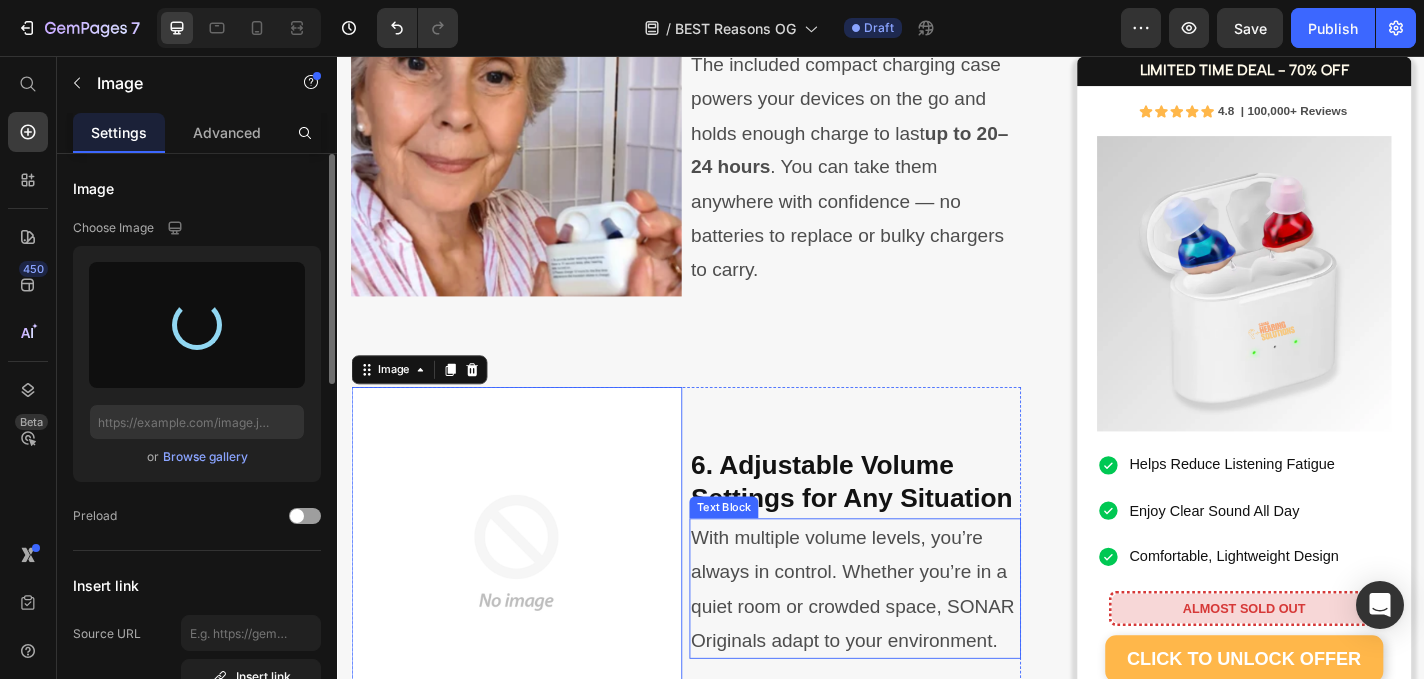 type on "https://cdn.shopify.com/s/files/1/0591/6013/3695/files/gempages_559210303552750573-b09cf24d-a6ad-4aa0-9e25-d36b69c9fa45.png" 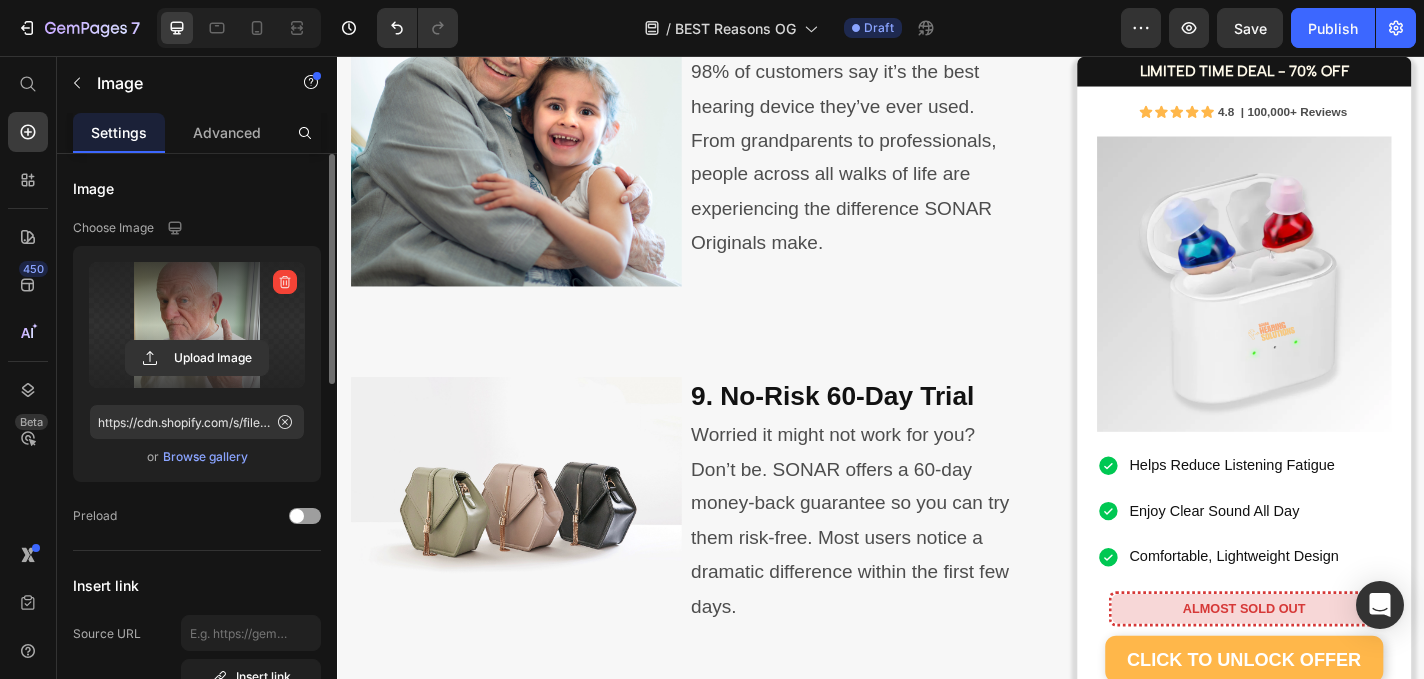 scroll, scrollTop: 4786, scrollLeft: 0, axis: vertical 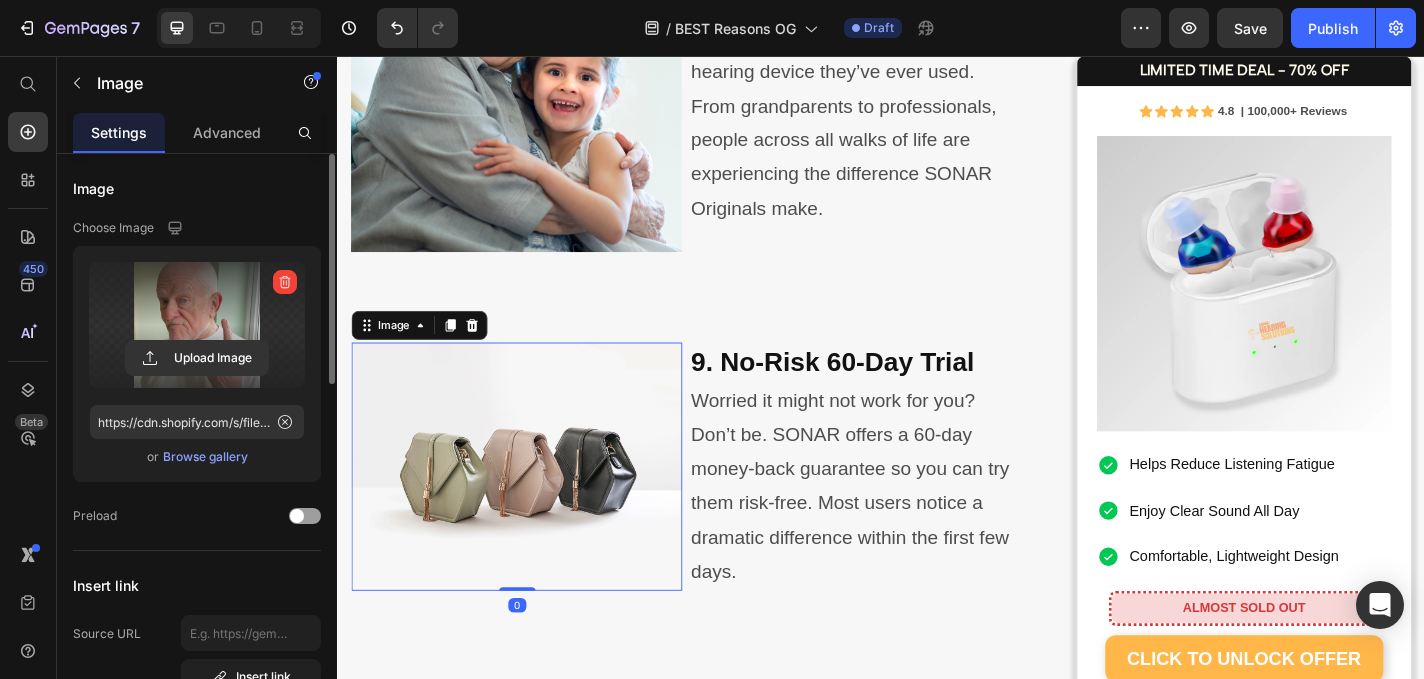 click at bounding box center (534, 509) 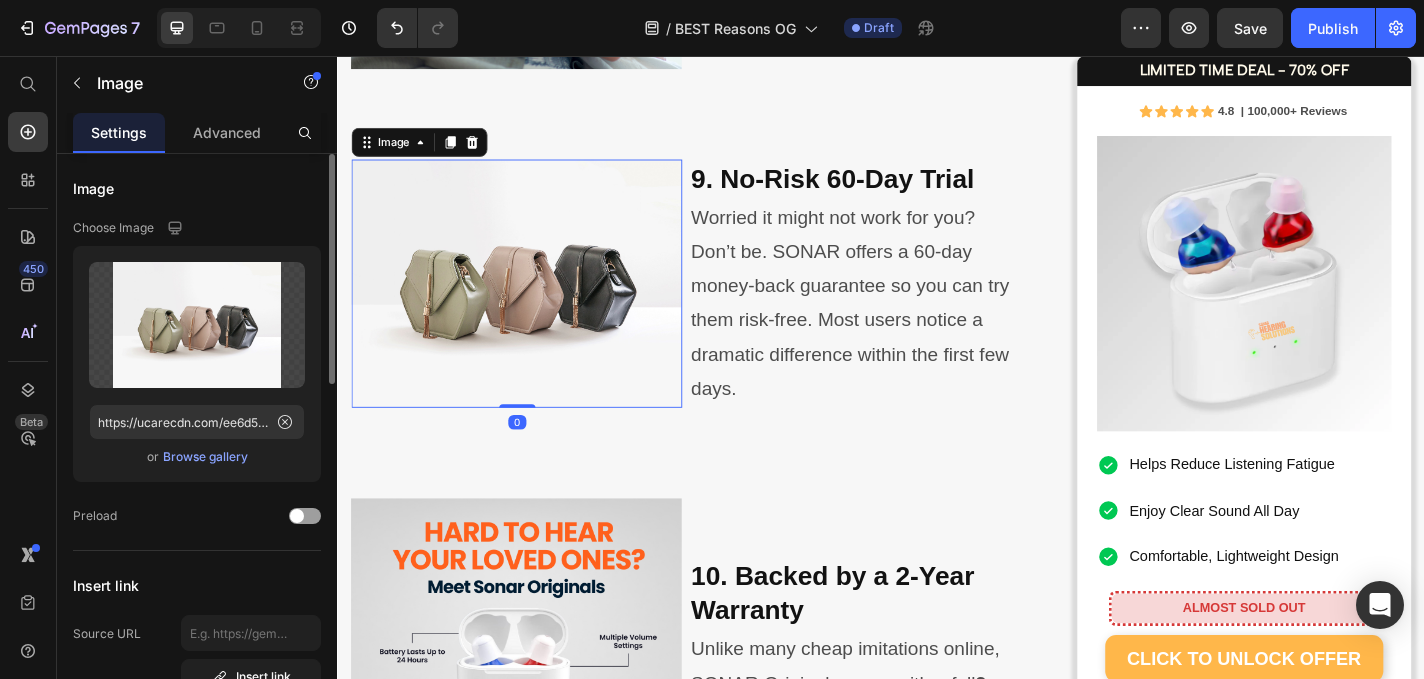 scroll, scrollTop: 4986, scrollLeft: 0, axis: vertical 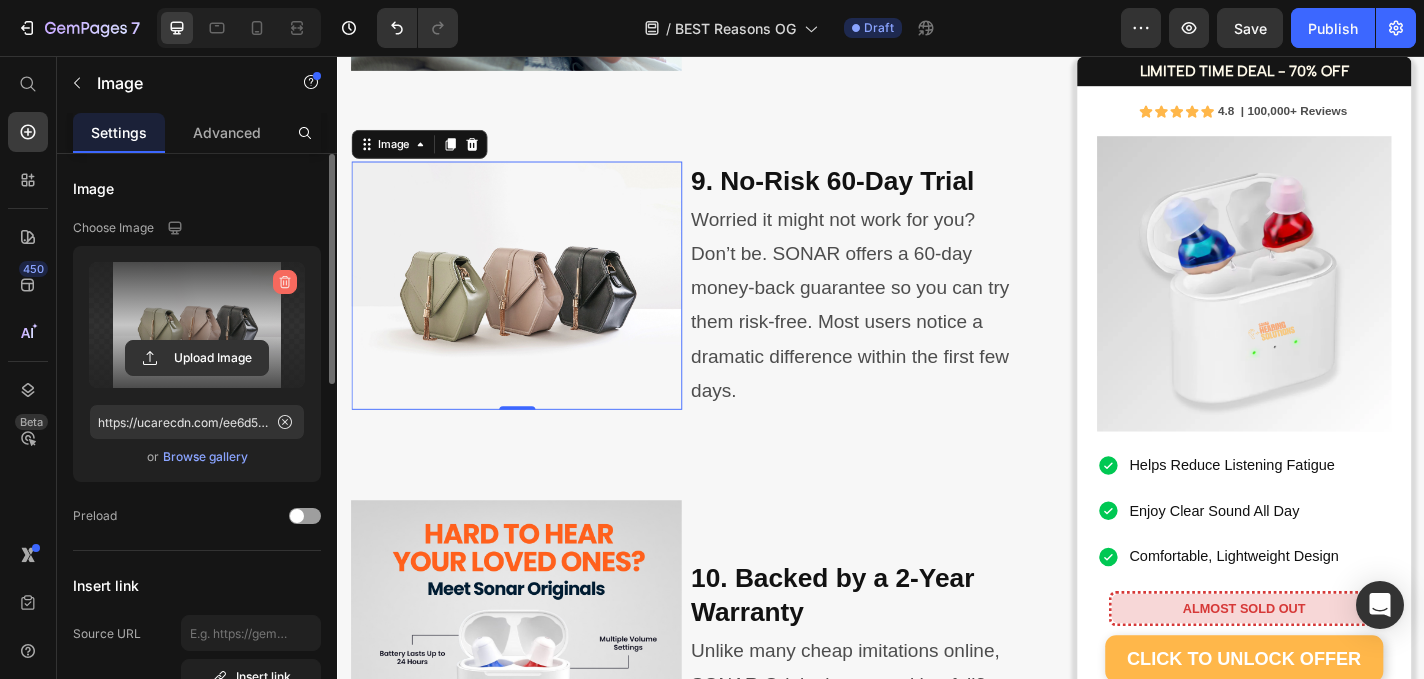 click 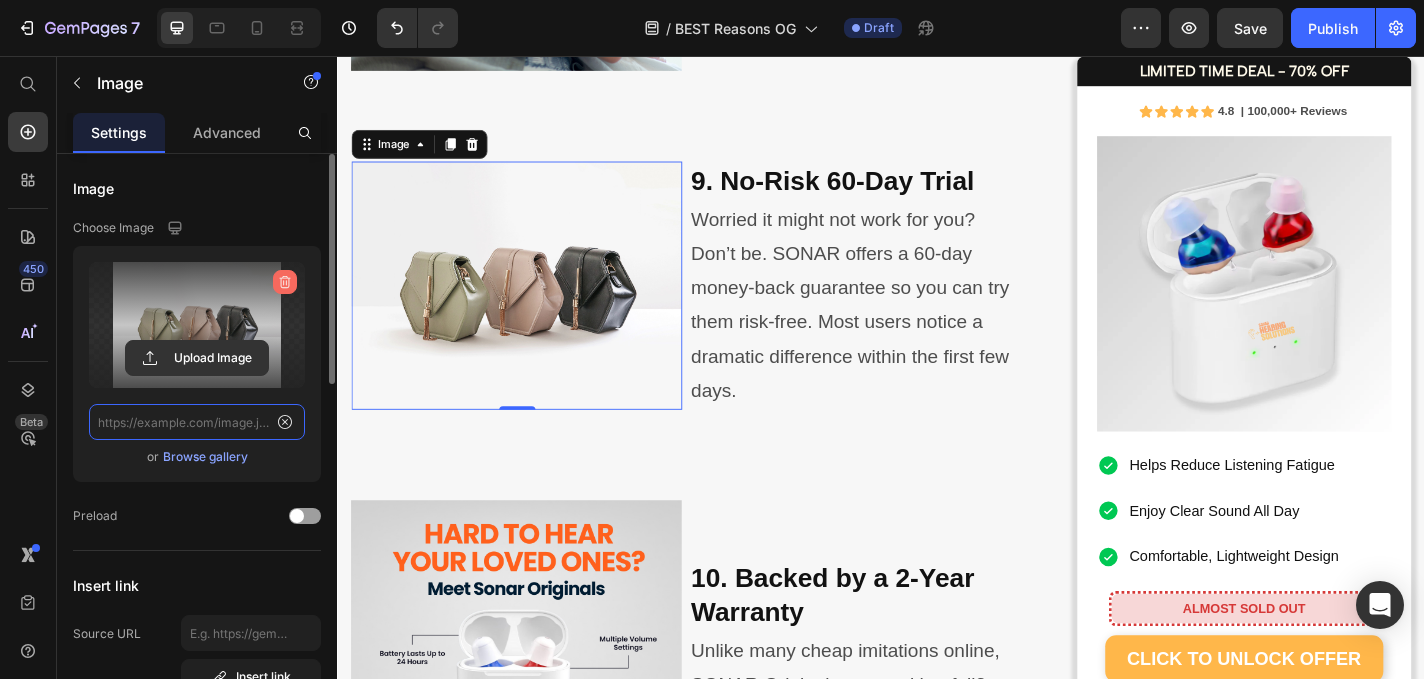 scroll, scrollTop: 0, scrollLeft: 0, axis: both 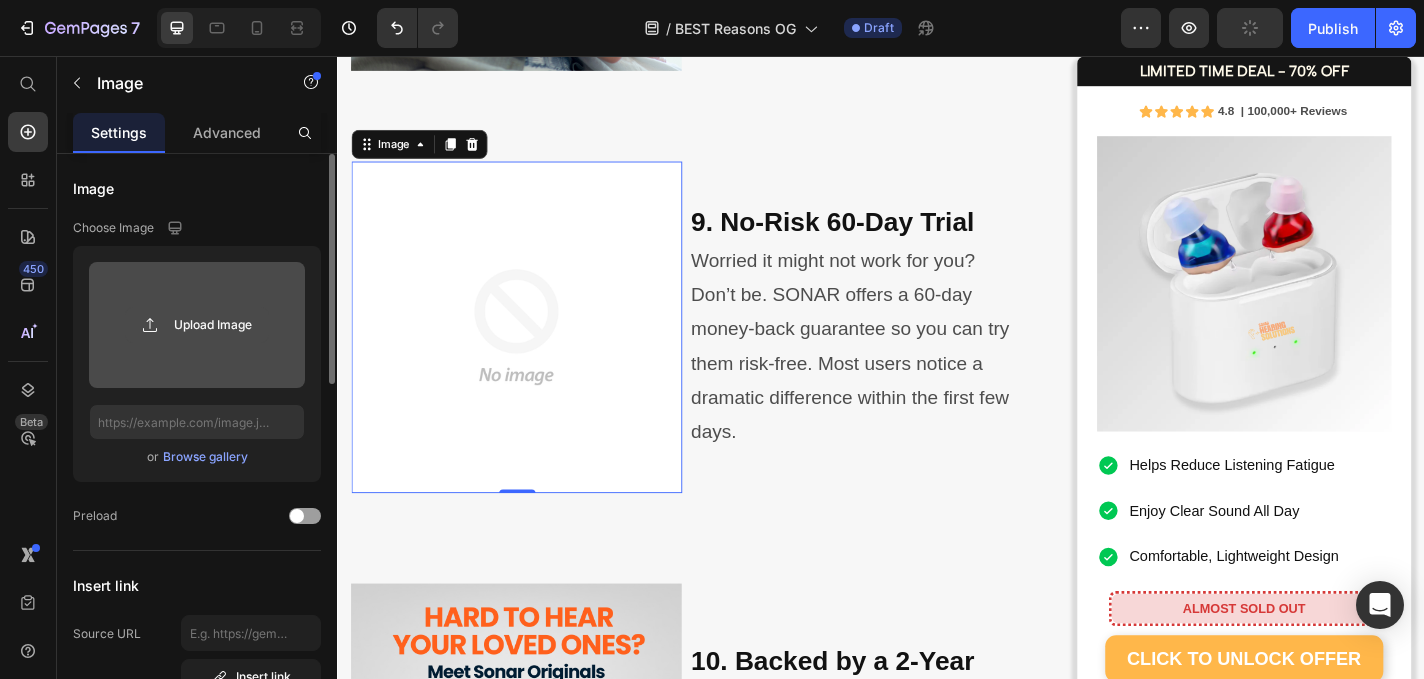 click 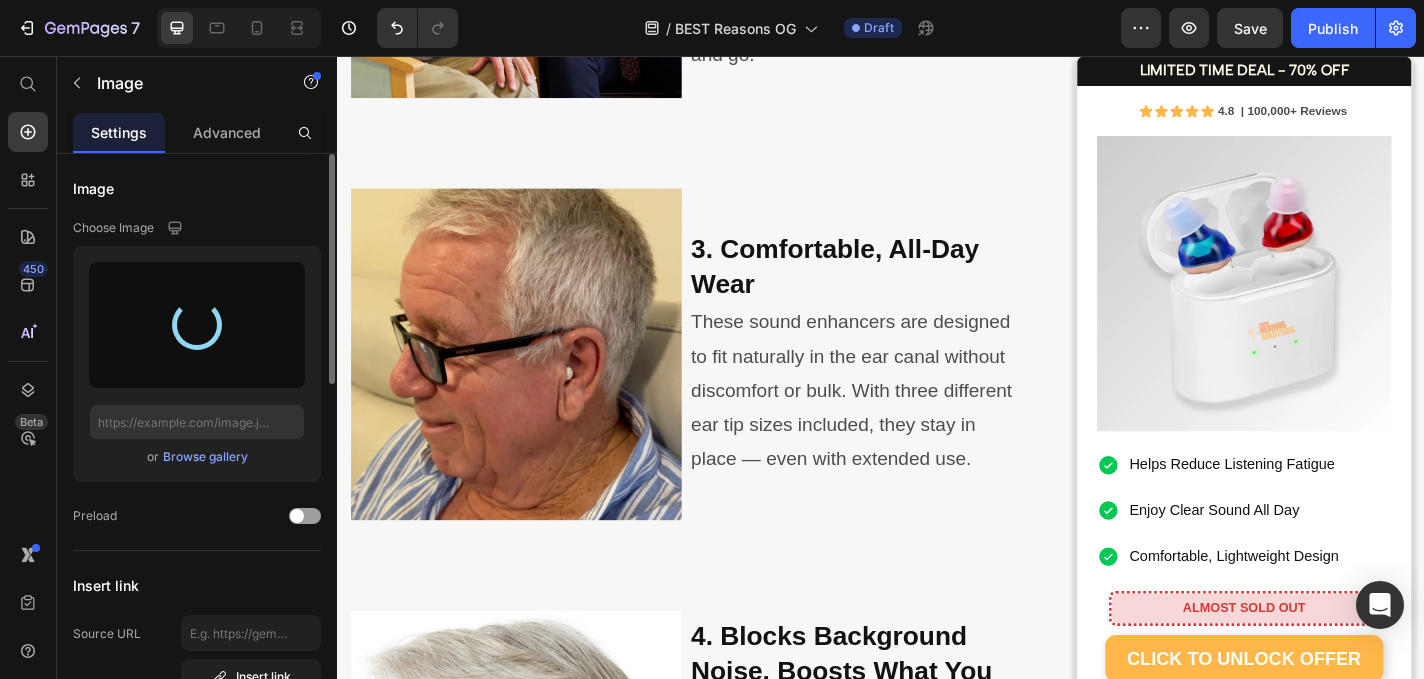 type on "https://cdn.shopify.com/s/files/1/0591/6013/3695/files/gempages_559210303552750573-07c7d4ce-1b47-4dfe-bc0a-4ff48d6ea2df.png" 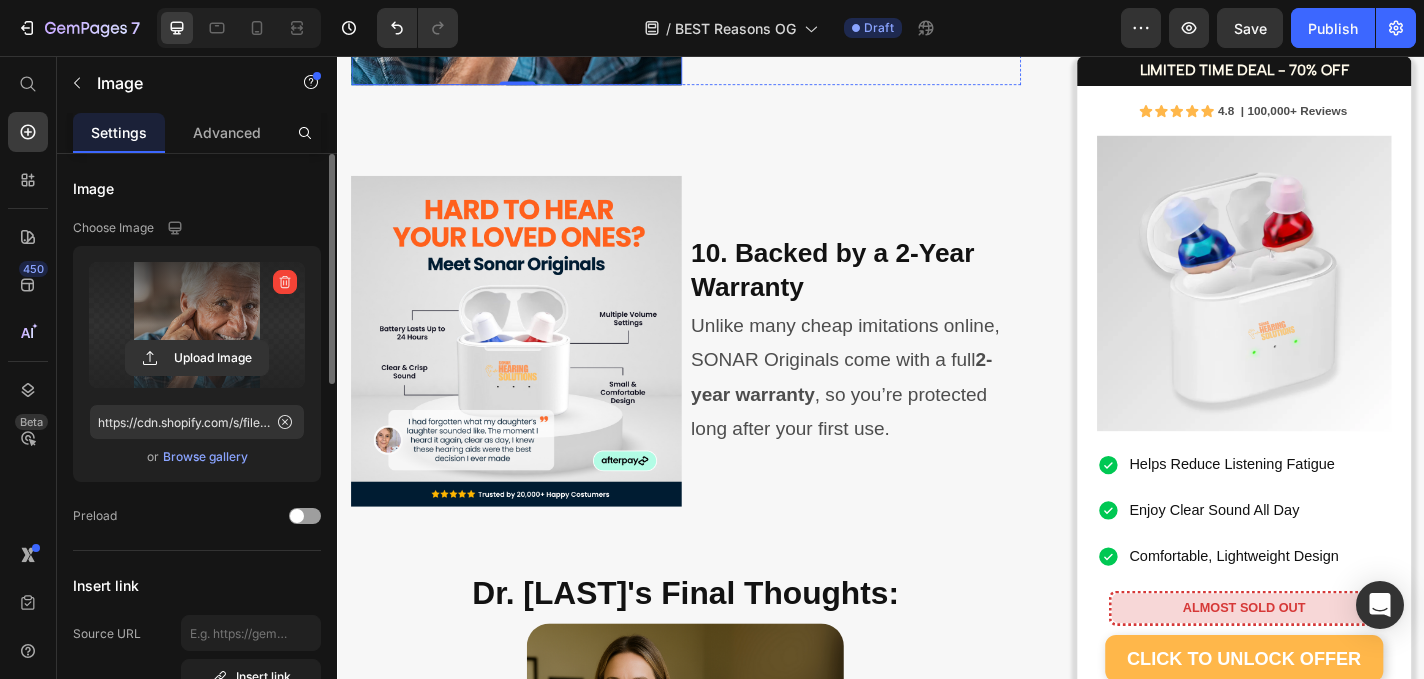scroll, scrollTop: 5488, scrollLeft: 0, axis: vertical 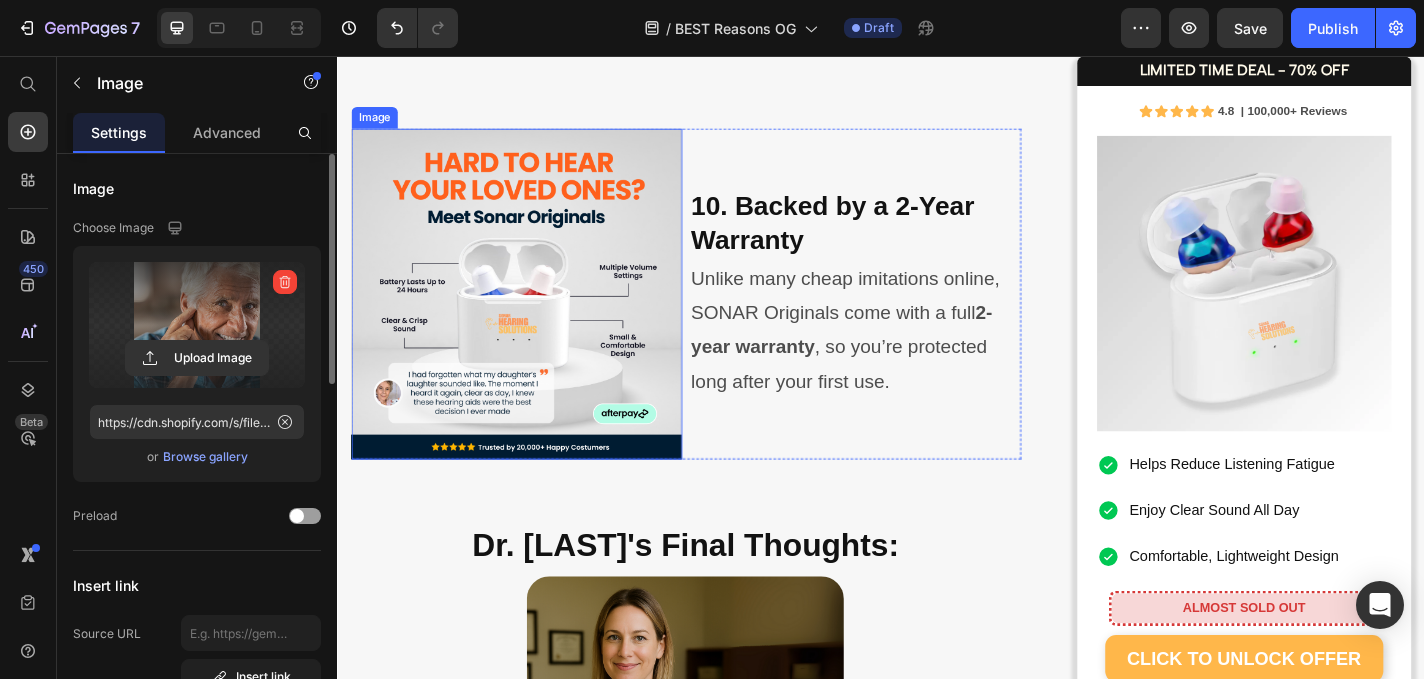 click at bounding box center (534, 318) 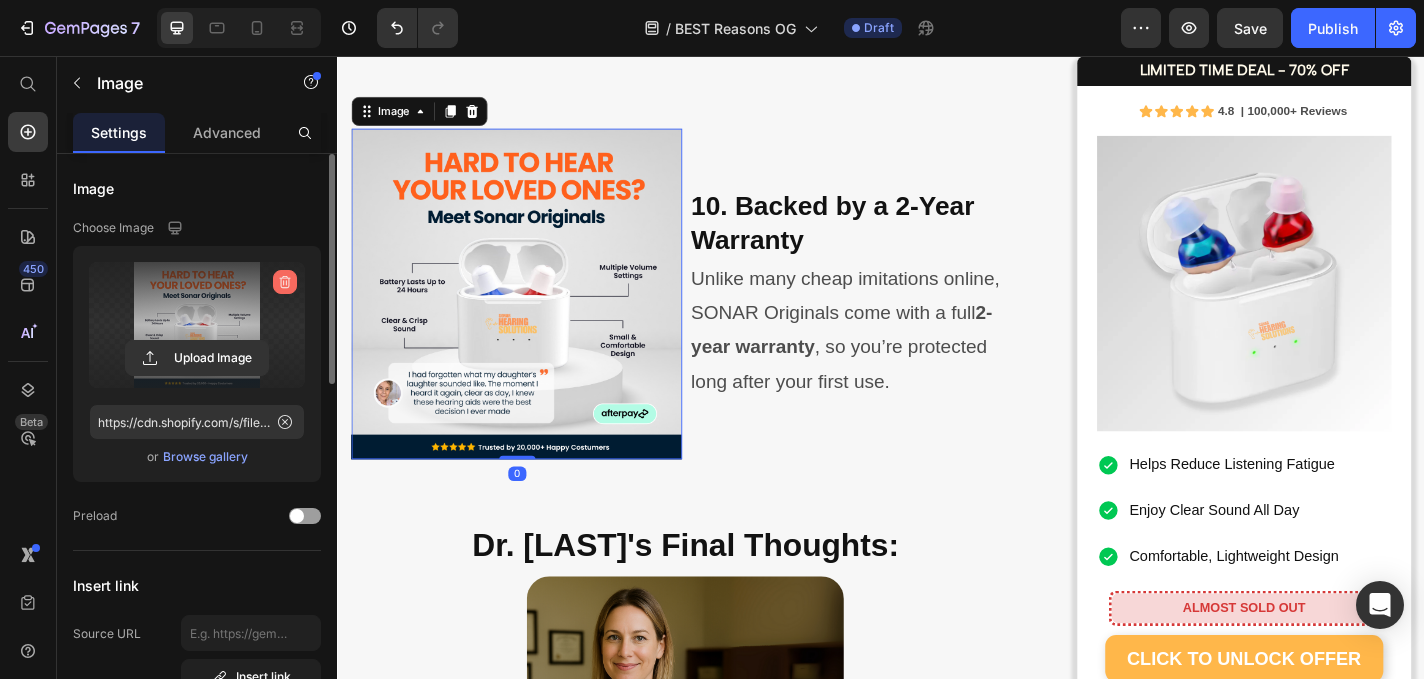 click 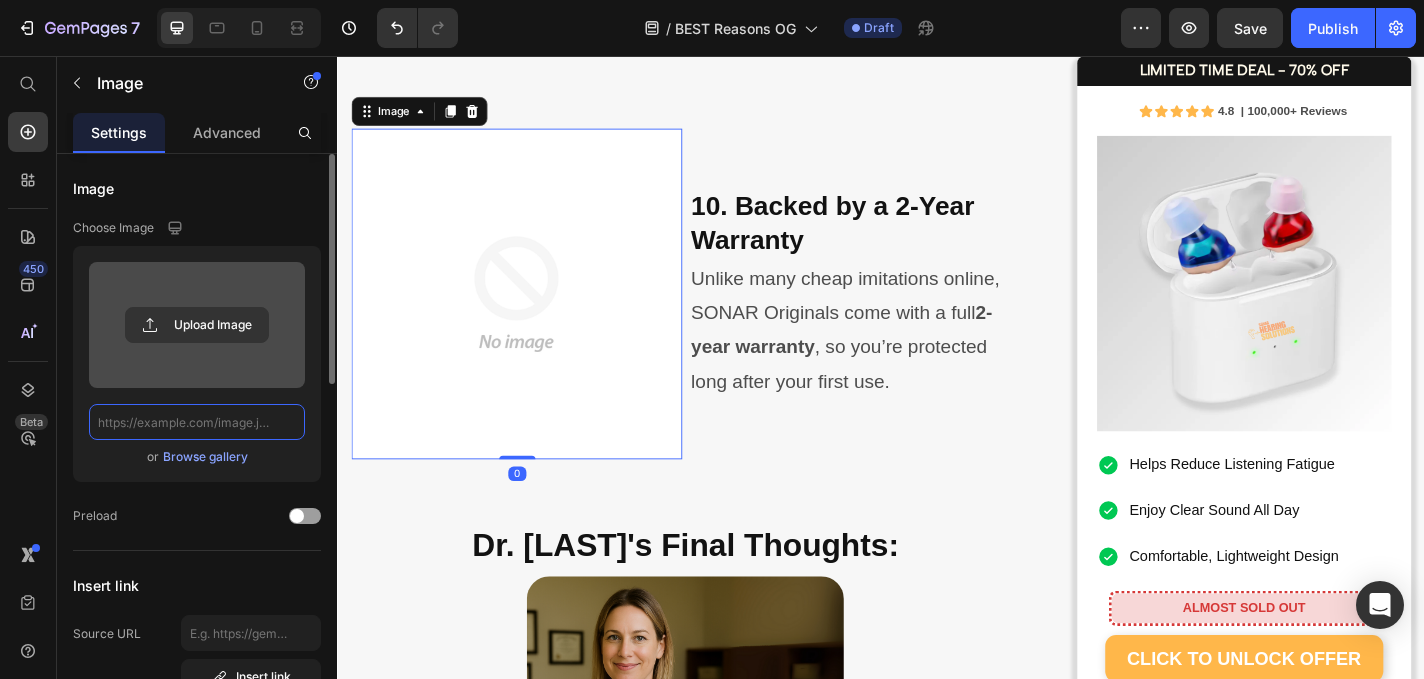 scroll, scrollTop: 0, scrollLeft: 0, axis: both 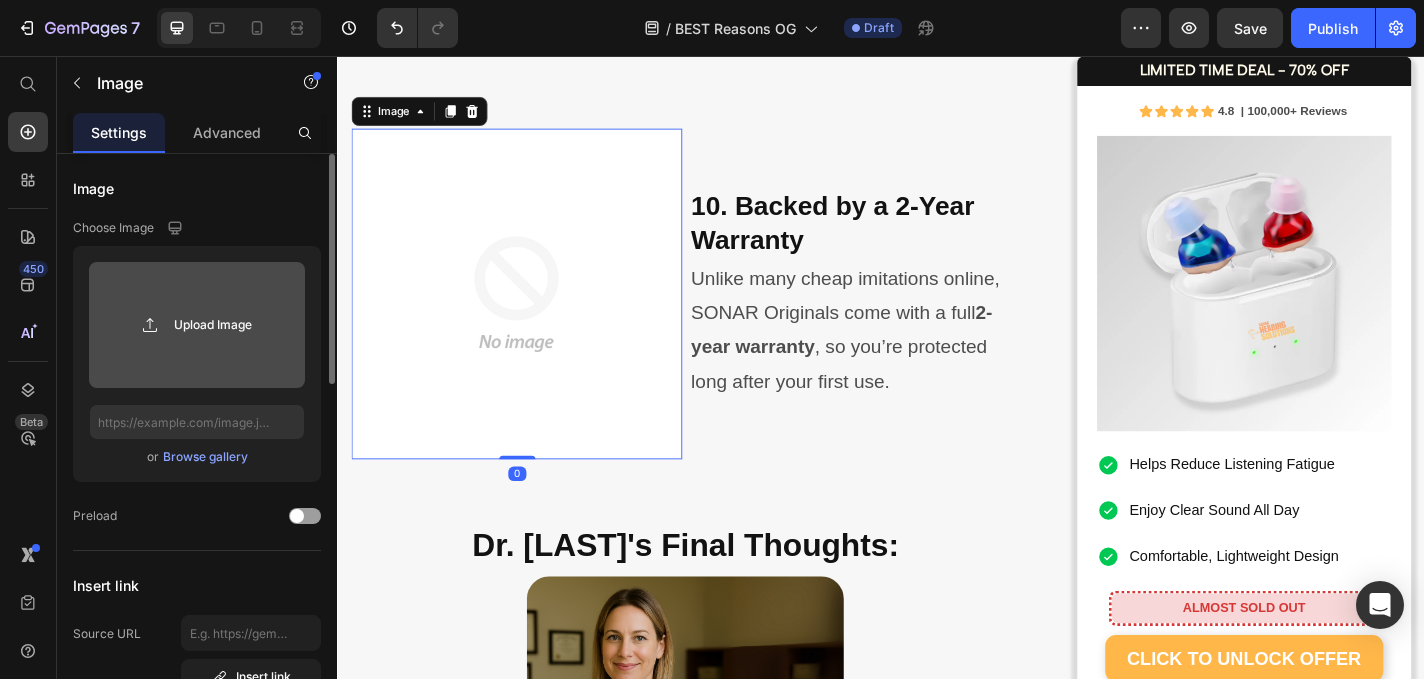 click 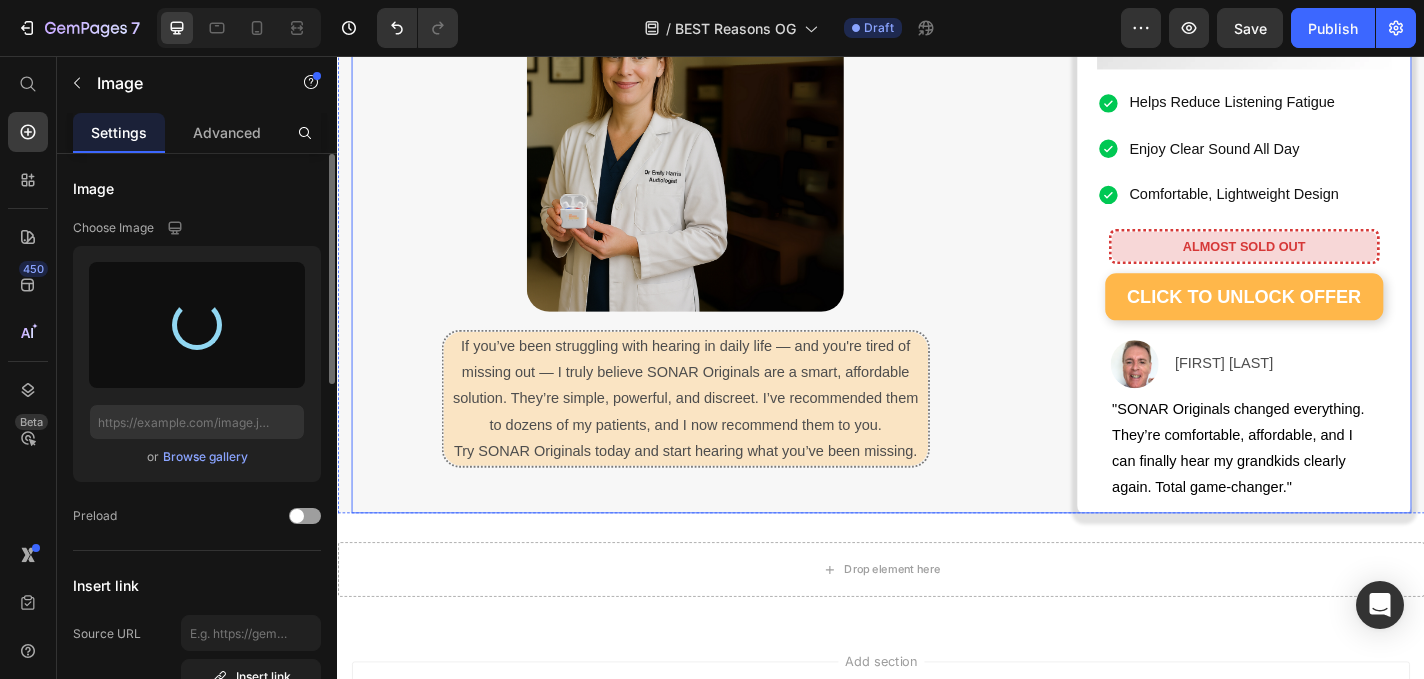 type on "https://cdn.shopify.com/s/files/1/0591/6013/3695/files/gempages_559210303552750573-dcc29b9c-4bbc-4749-8ac2-e10b8e1ba831.png" 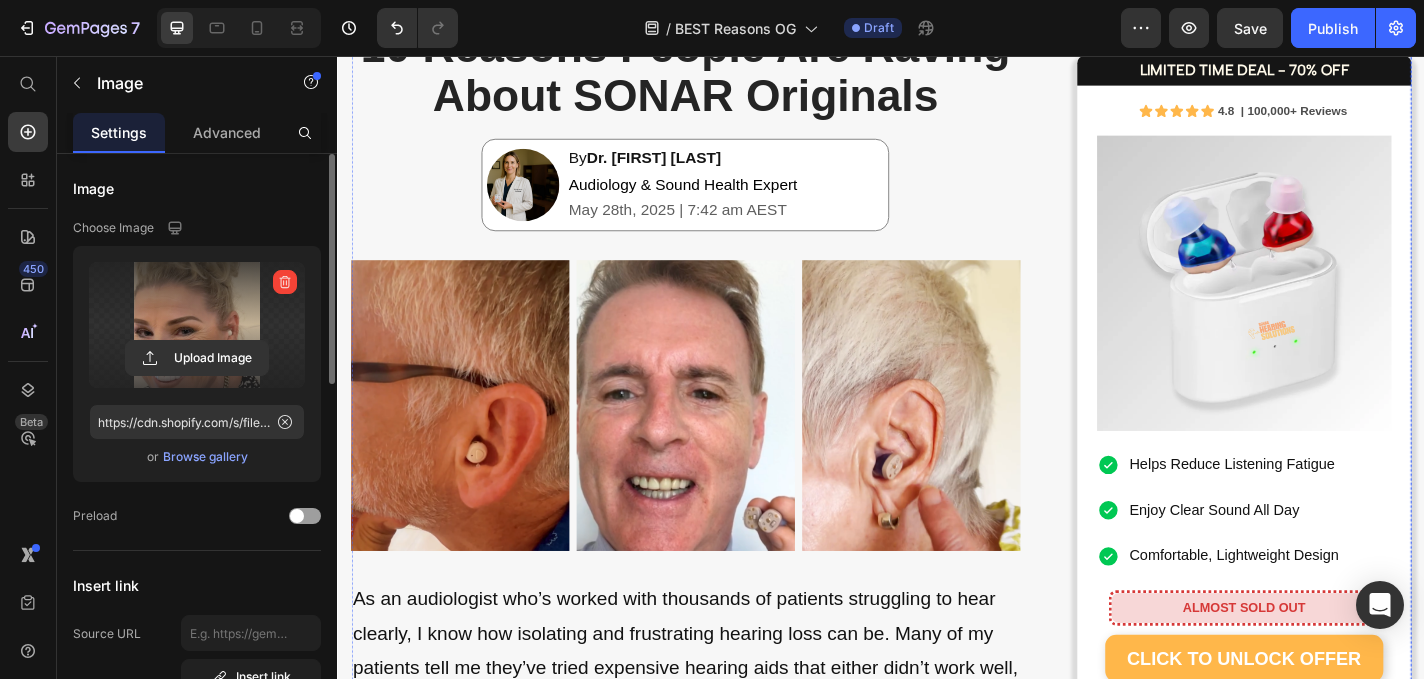 scroll, scrollTop: 0, scrollLeft: 0, axis: both 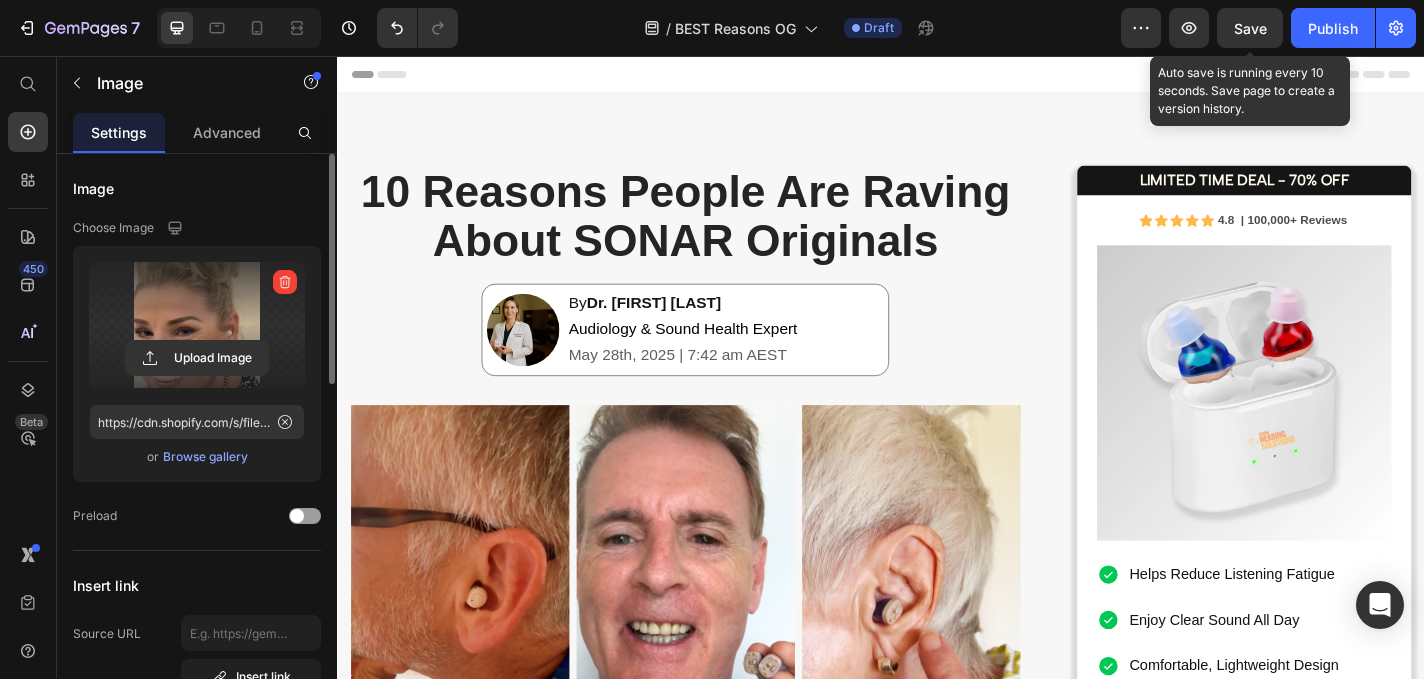 click on "Save" at bounding box center [1250, 28] 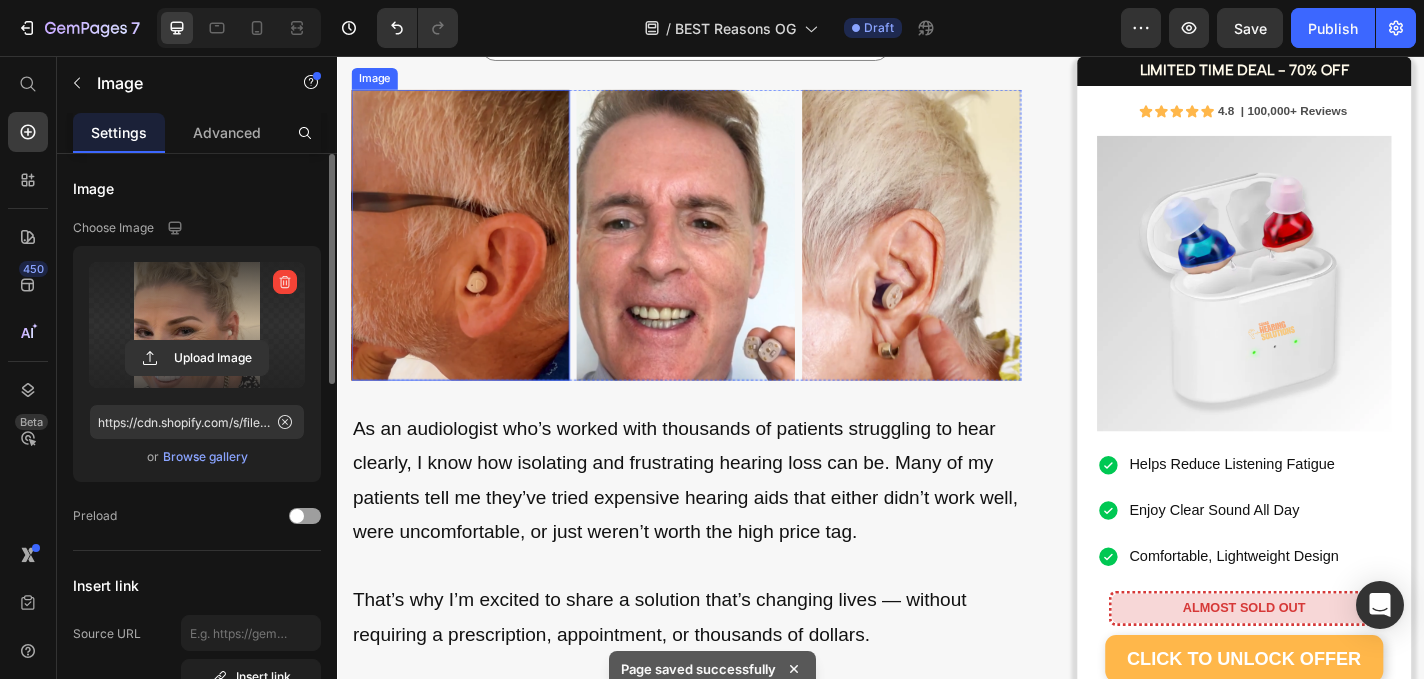 scroll, scrollTop: 0, scrollLeft: 0, axis: both 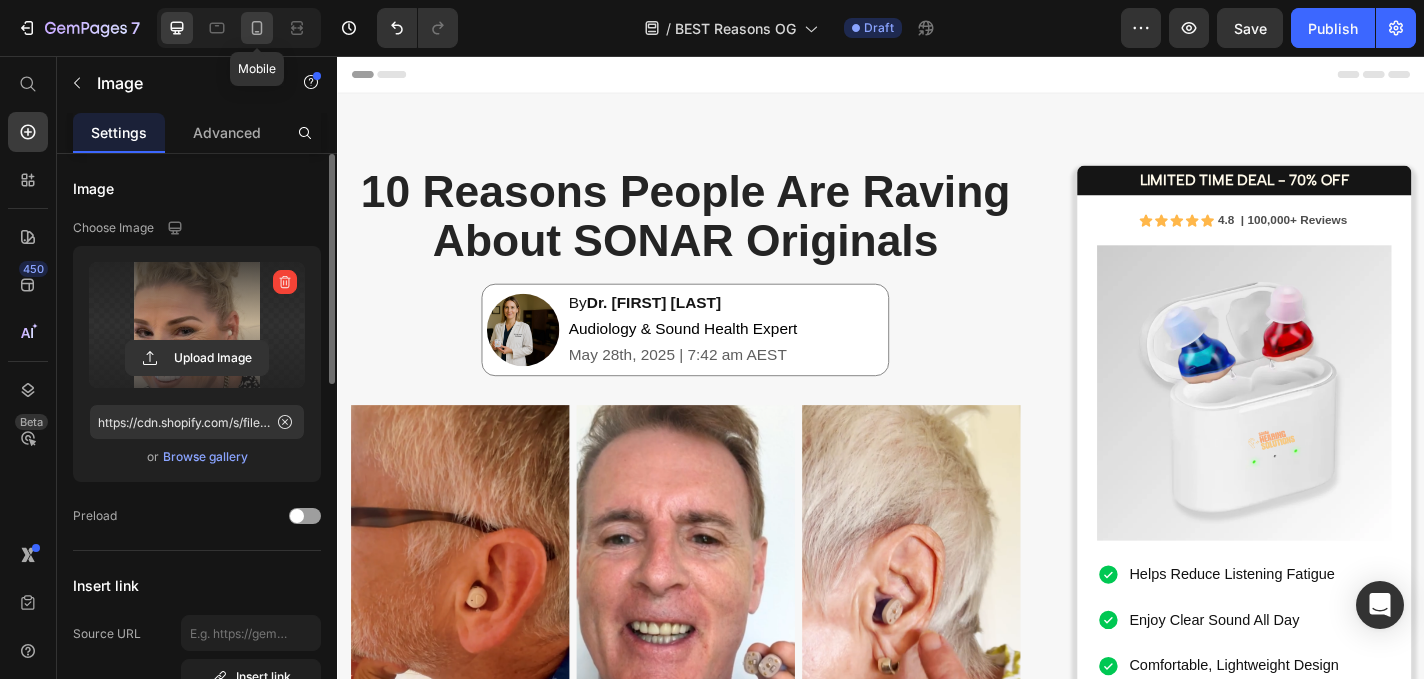 click 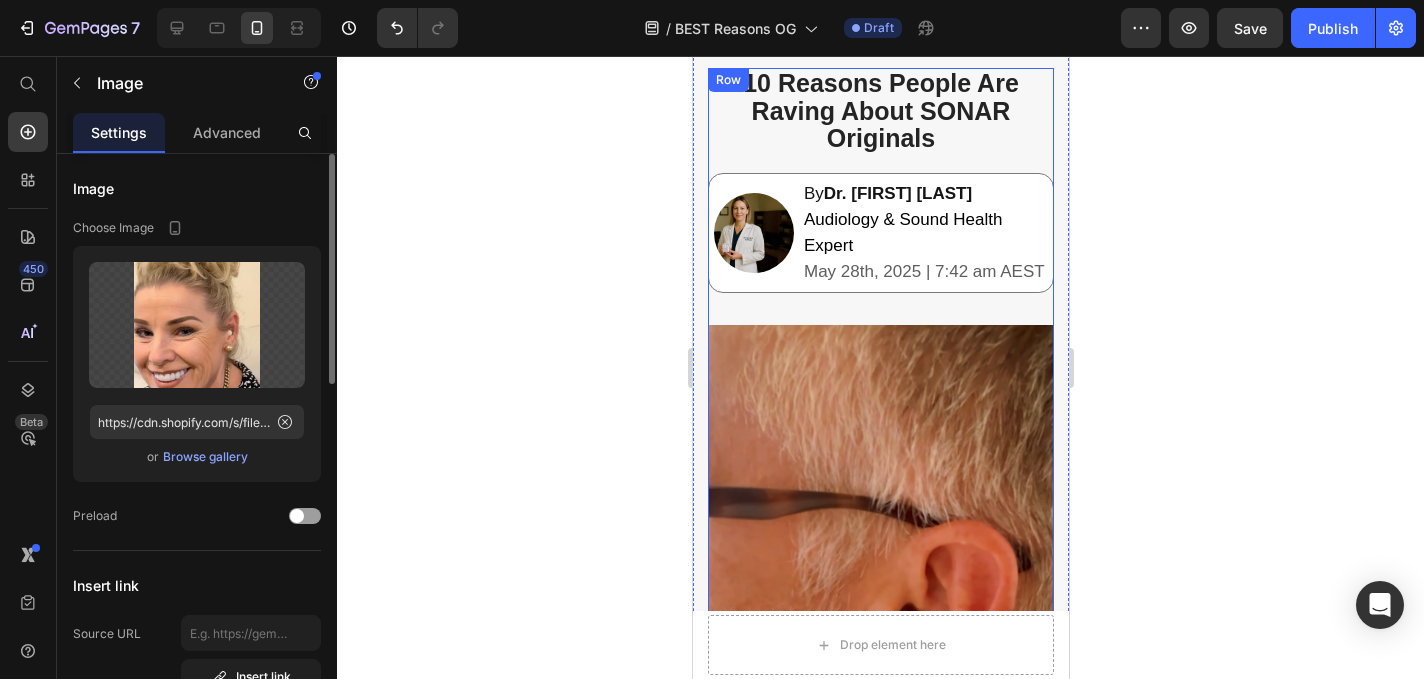 scroll, scrollTop: 0, scrollLeft: 0, axis: both 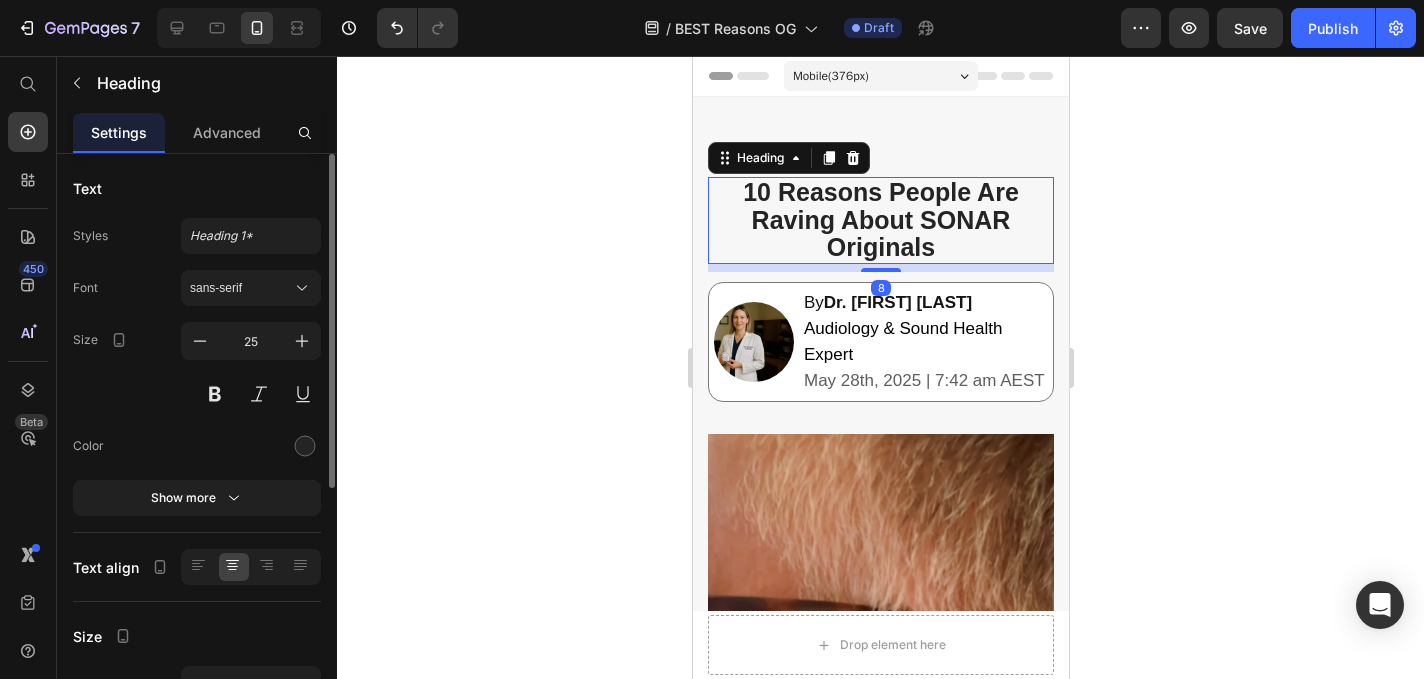 click on "10 Reasons People Are Raving About SONAR Originals" at bounding box center (880, 219) 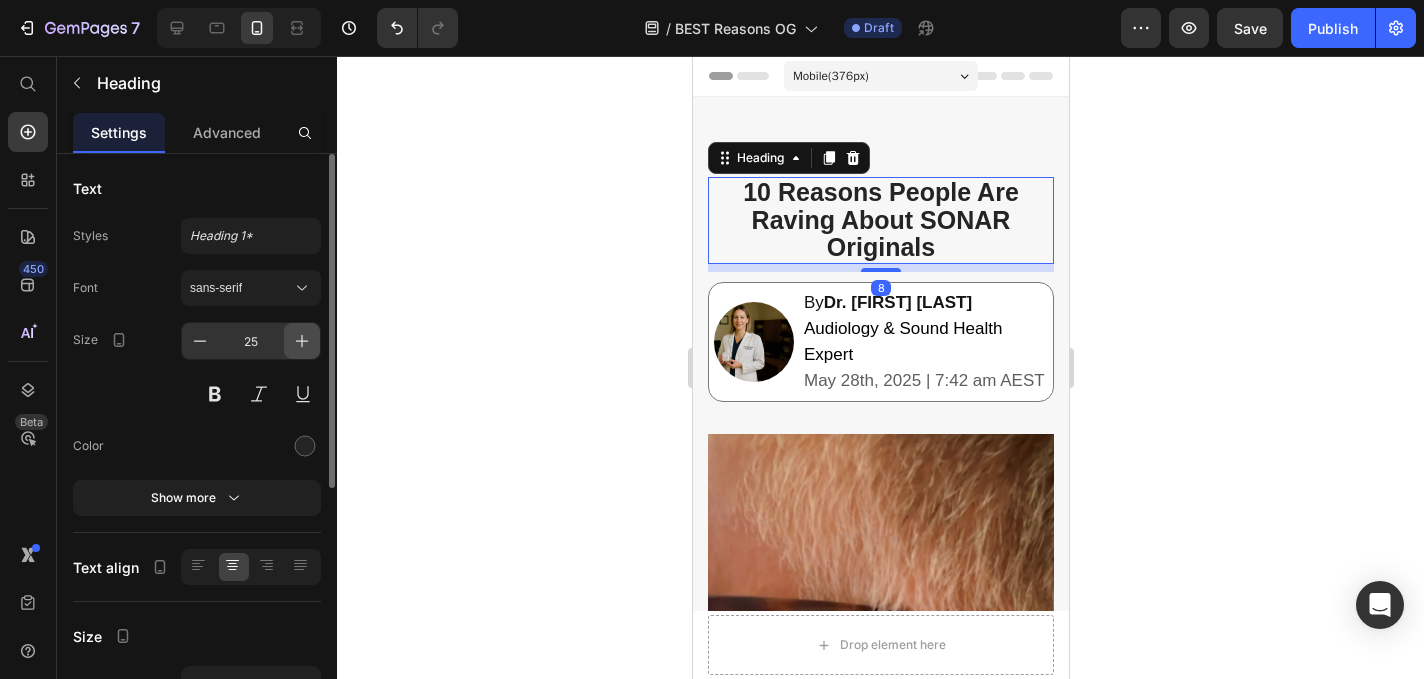 click at bounding box center [302, 341] 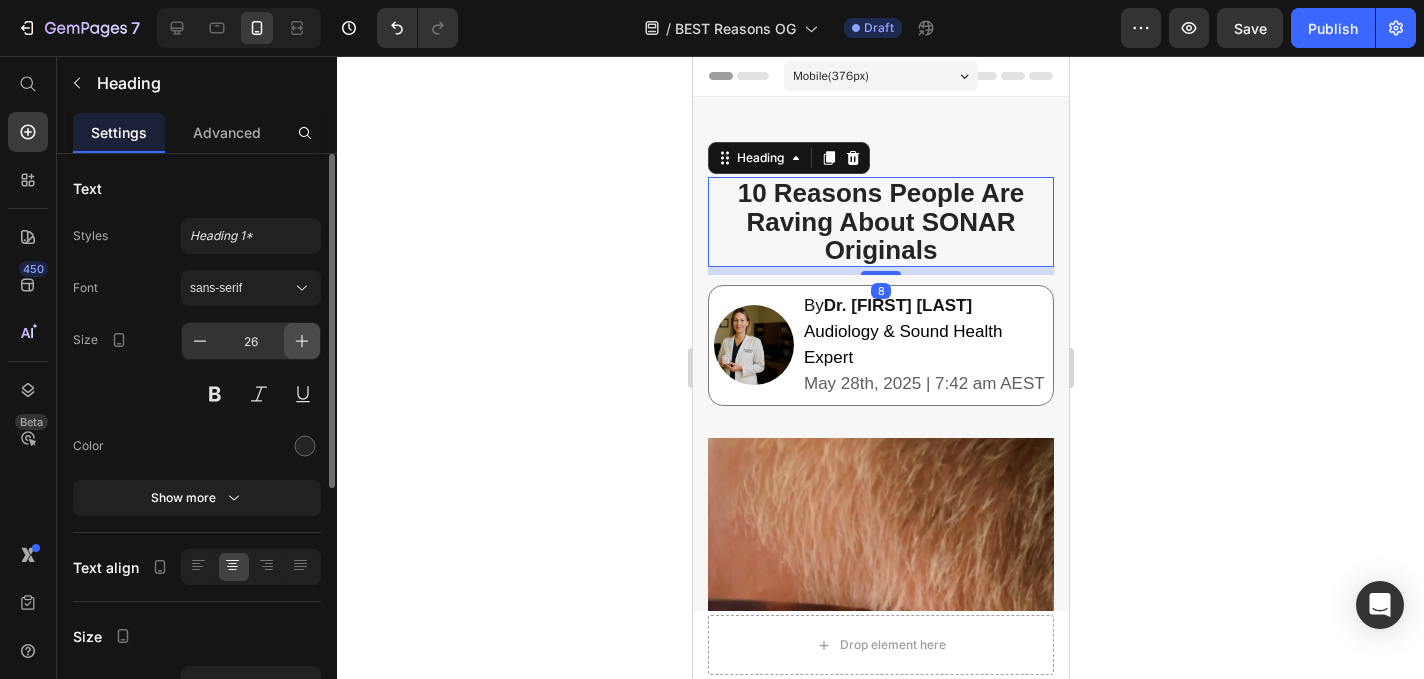 click at bounding box center (302, 341) 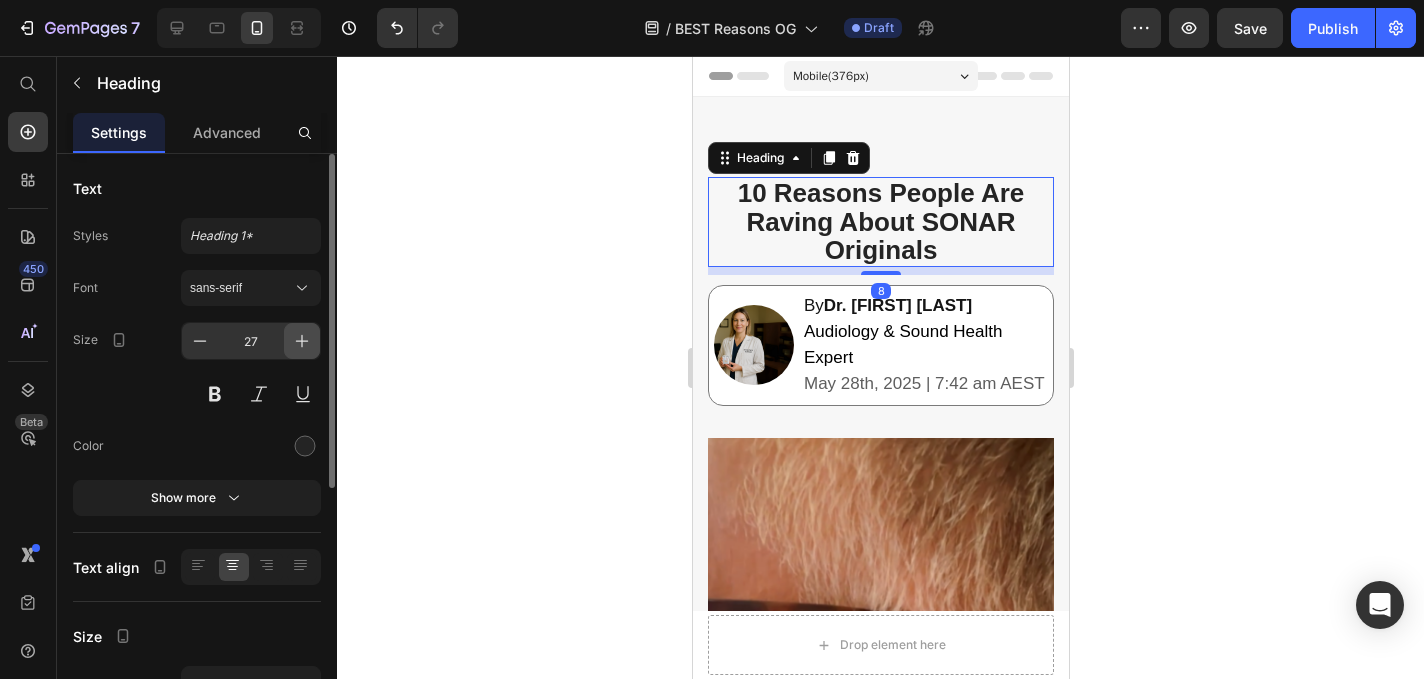 click at bounding box center [302, 341] 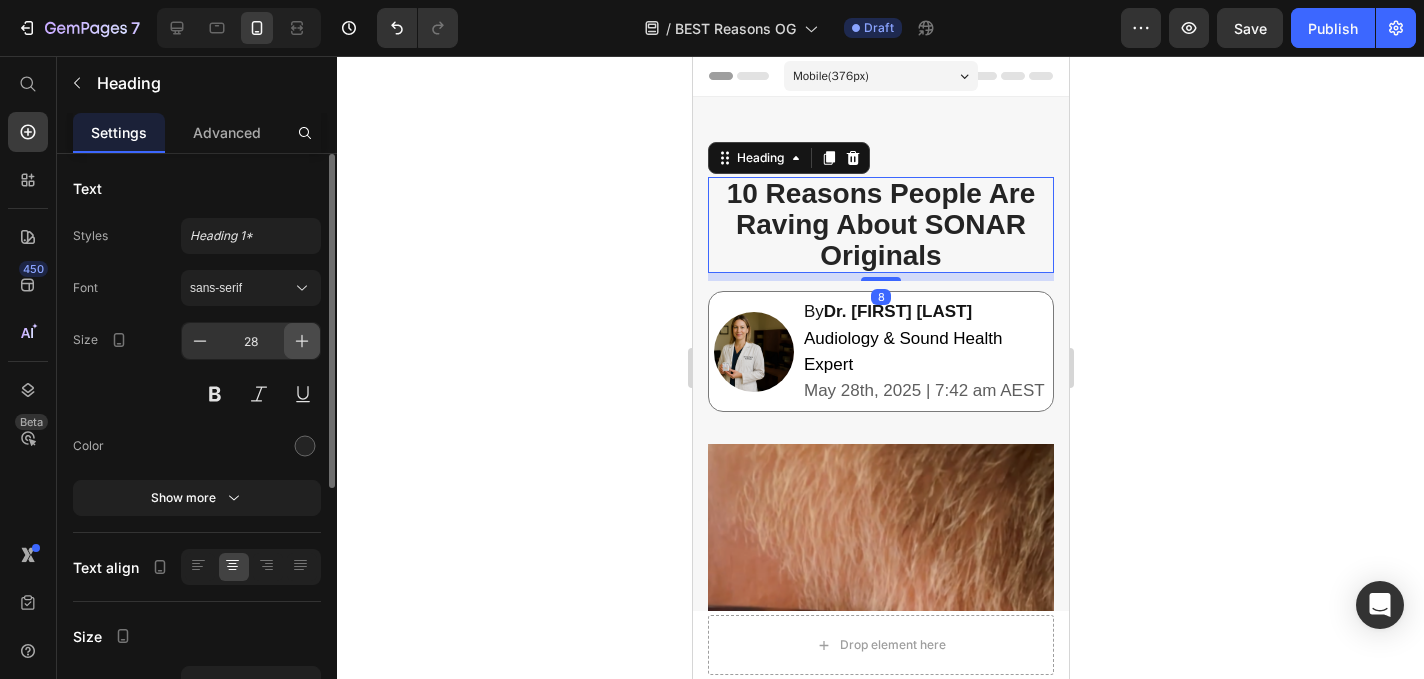 click at bounding box center [302, 341] 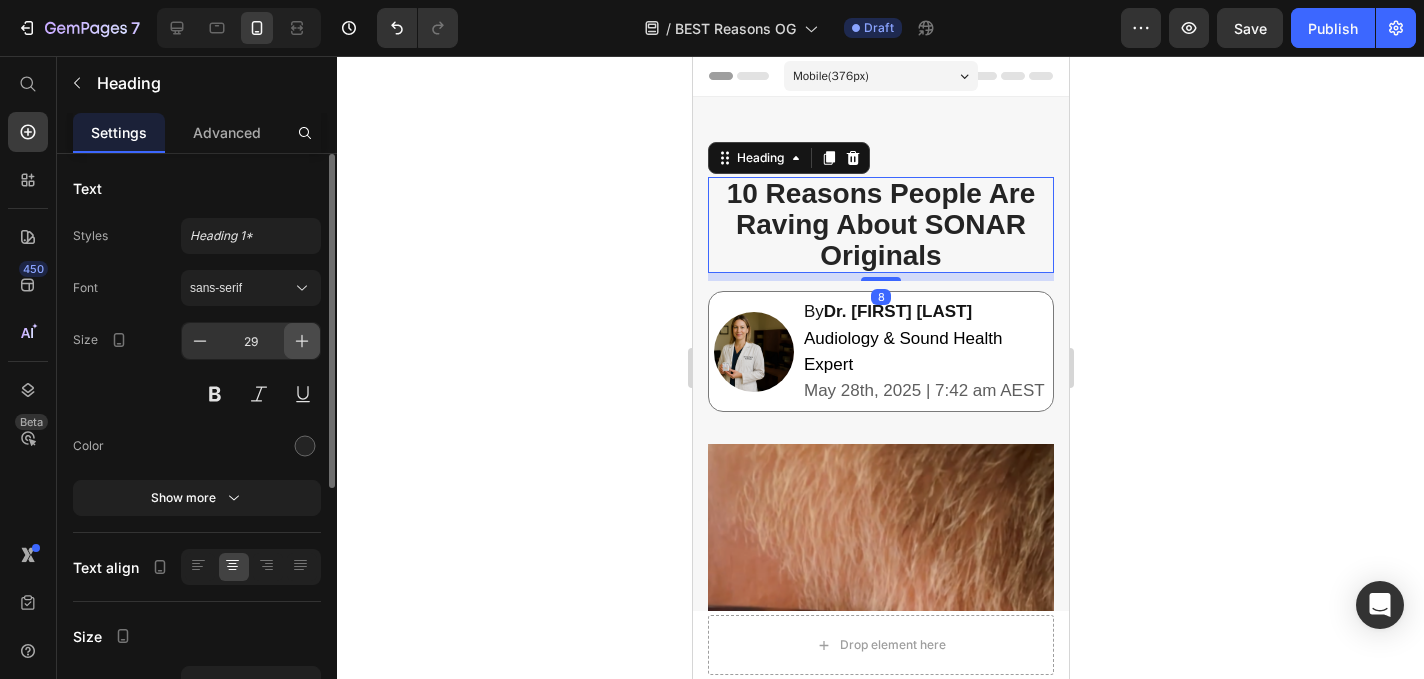 click at bounding box center [302, 341] 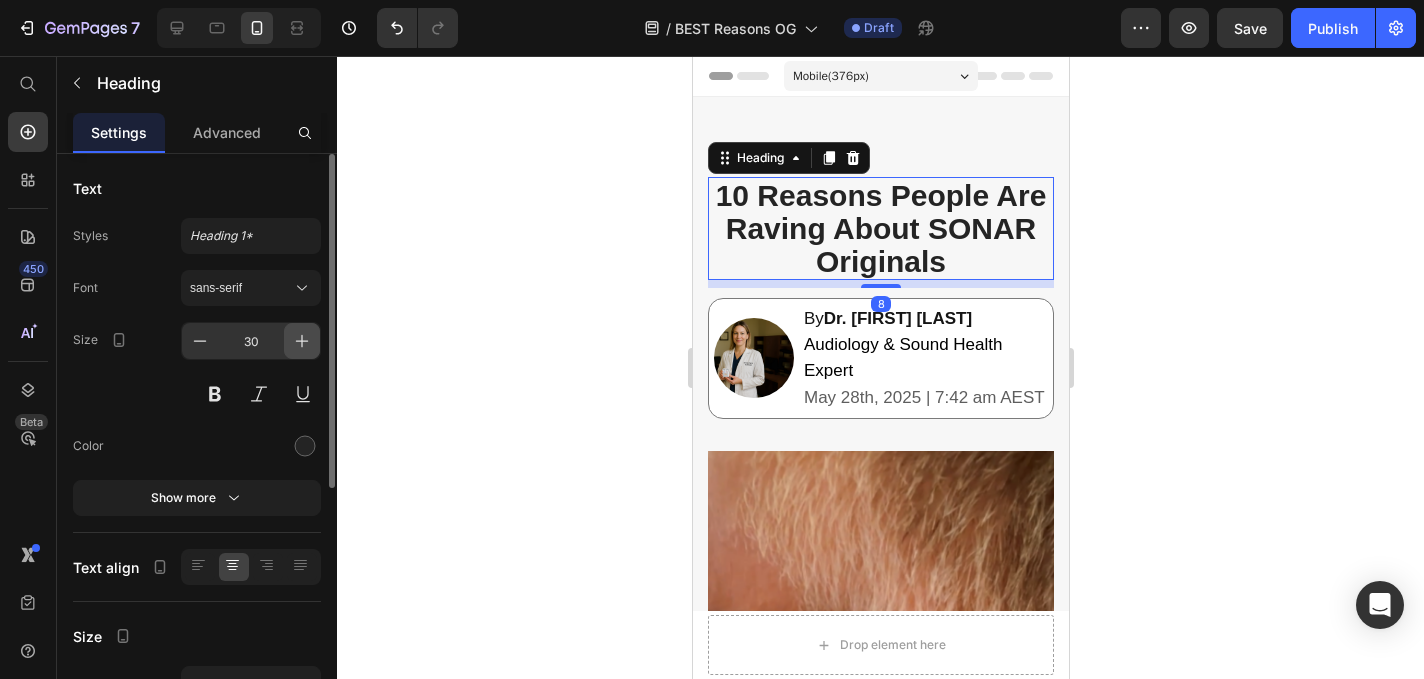 click at bounding box center [302, 341] 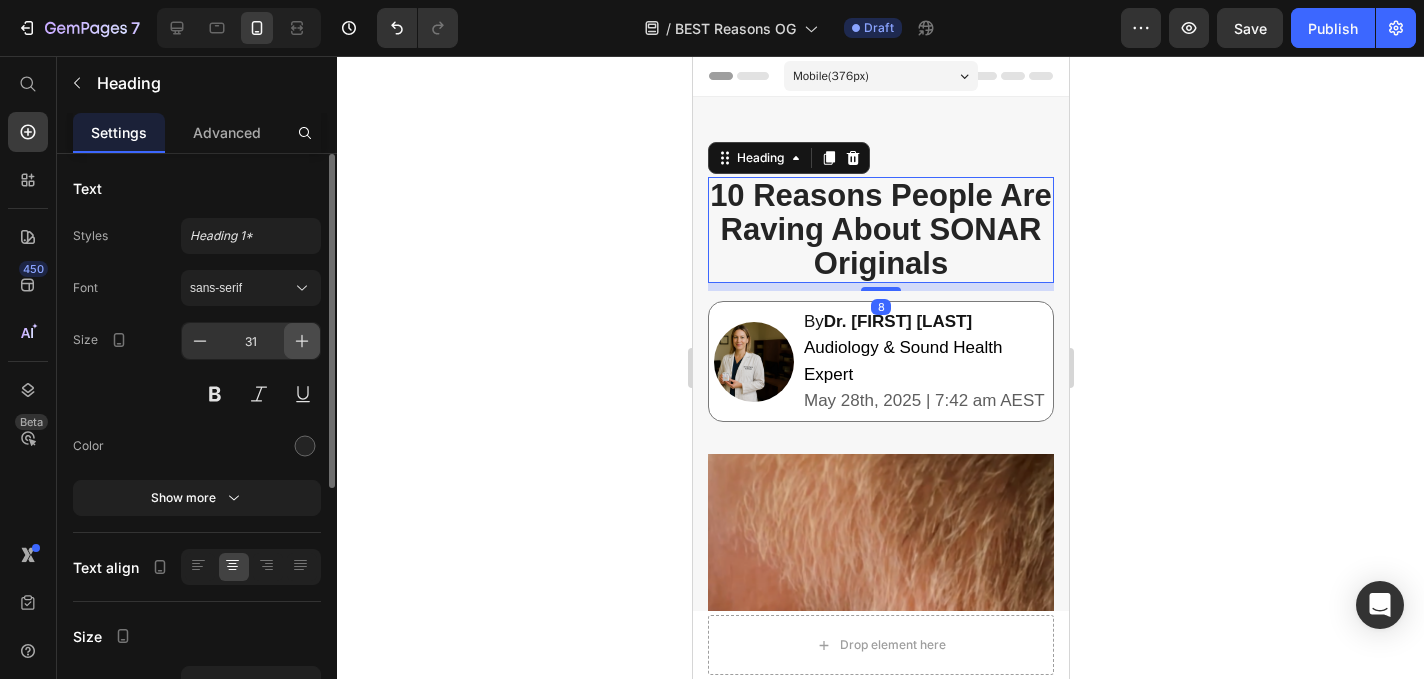click at bounding box center [302, 341] 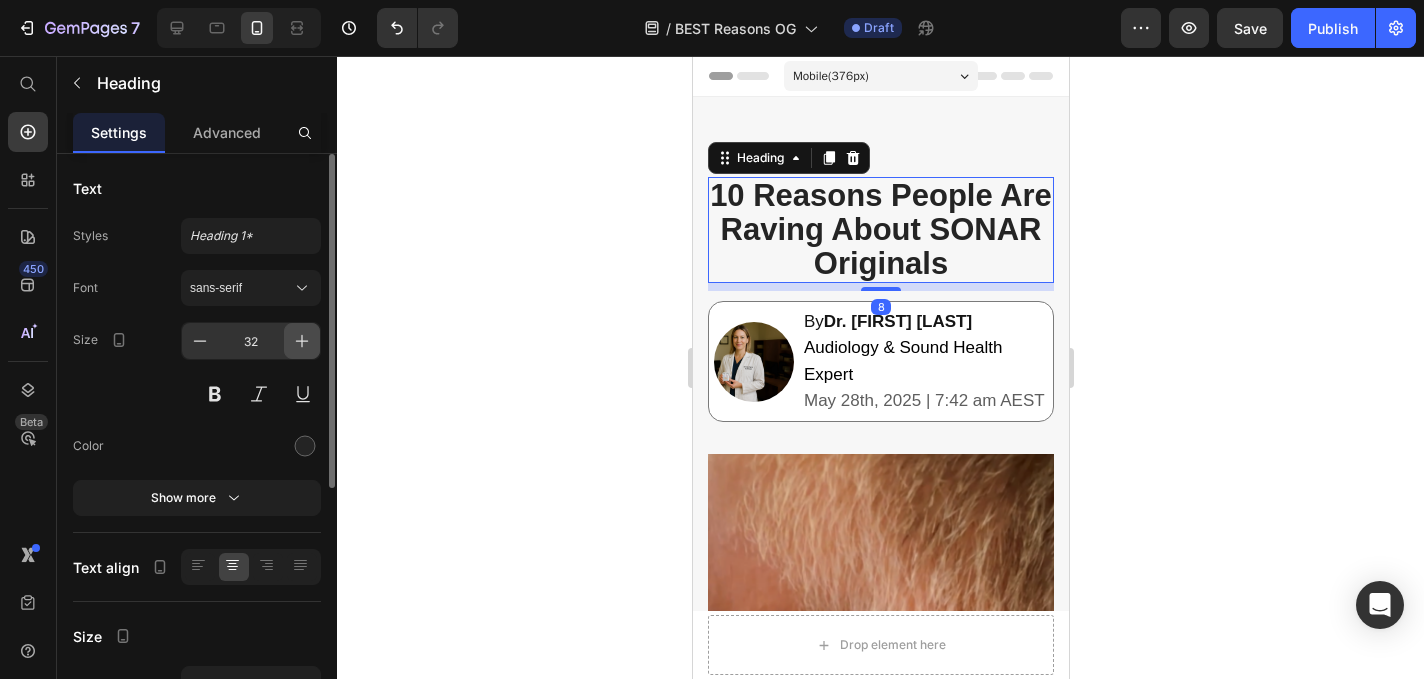 click at bounding box center (302, 341) 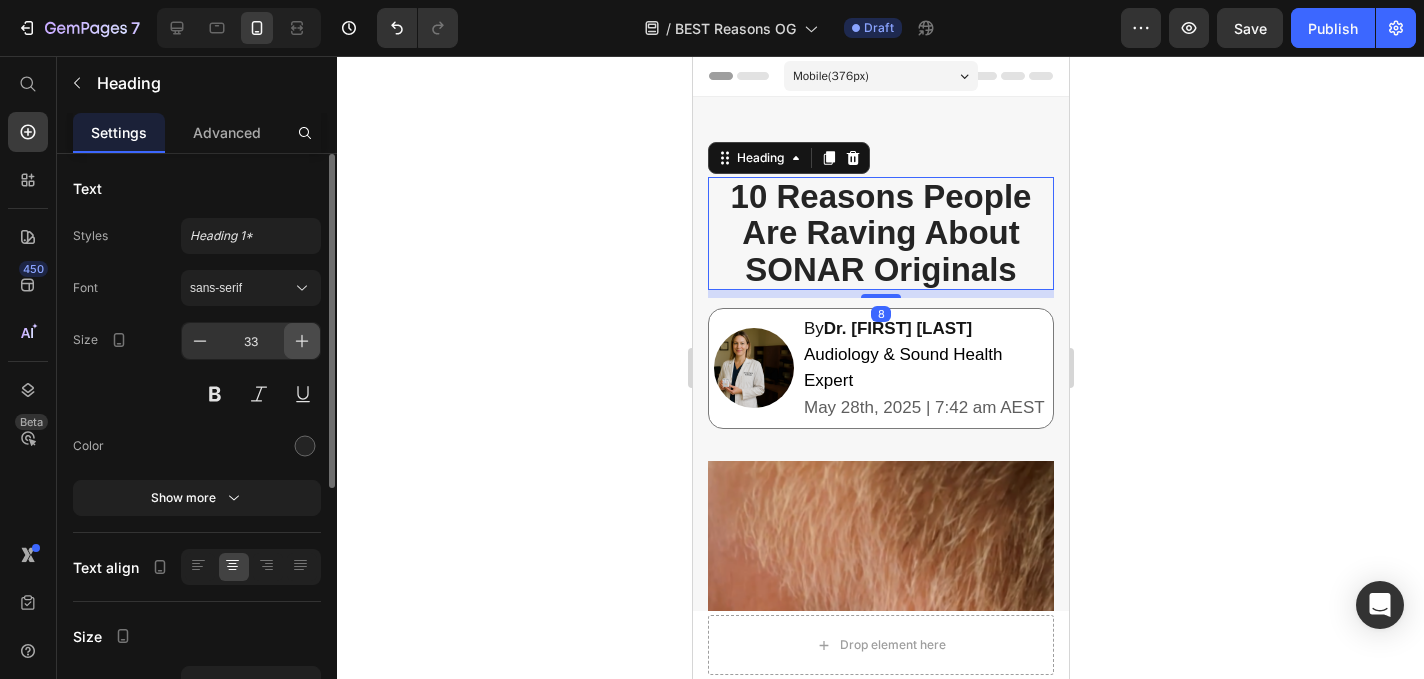 click at bounding box center [302, 341] 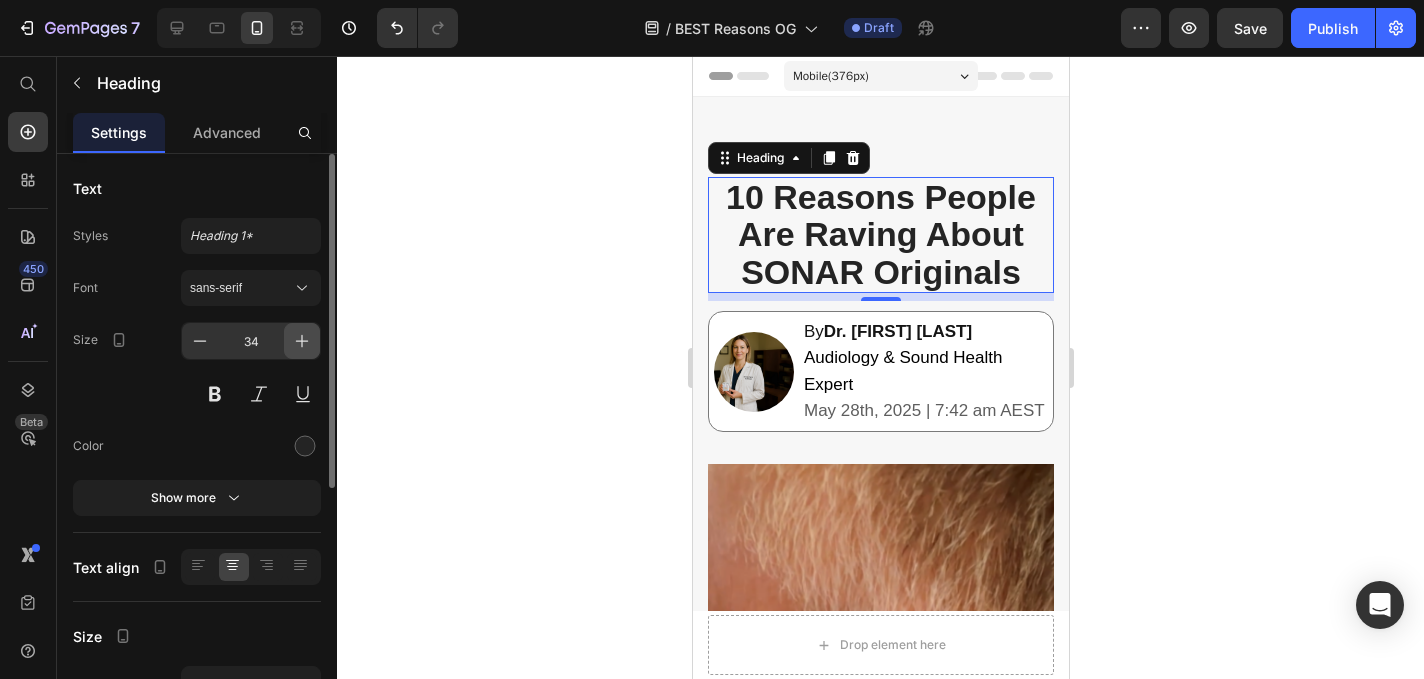 click at bounding box center [302, 341] 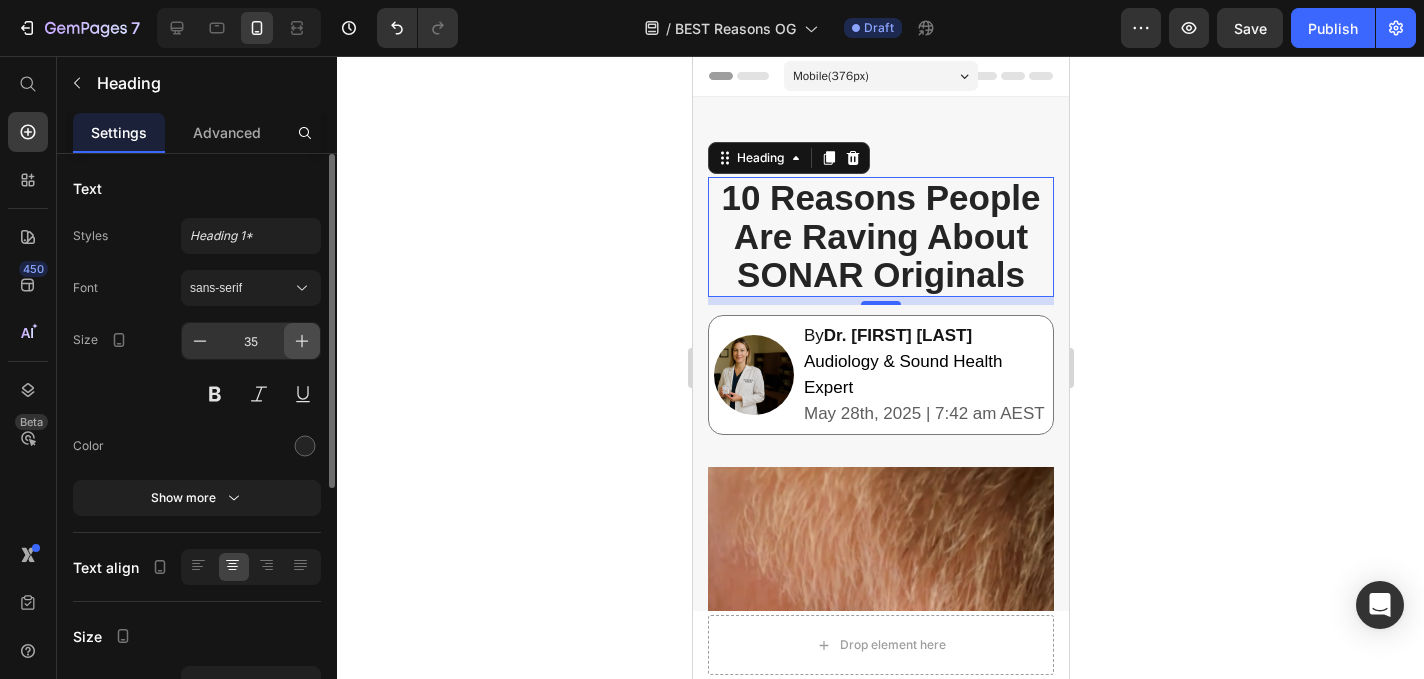 click at bounding box center (302, 341) 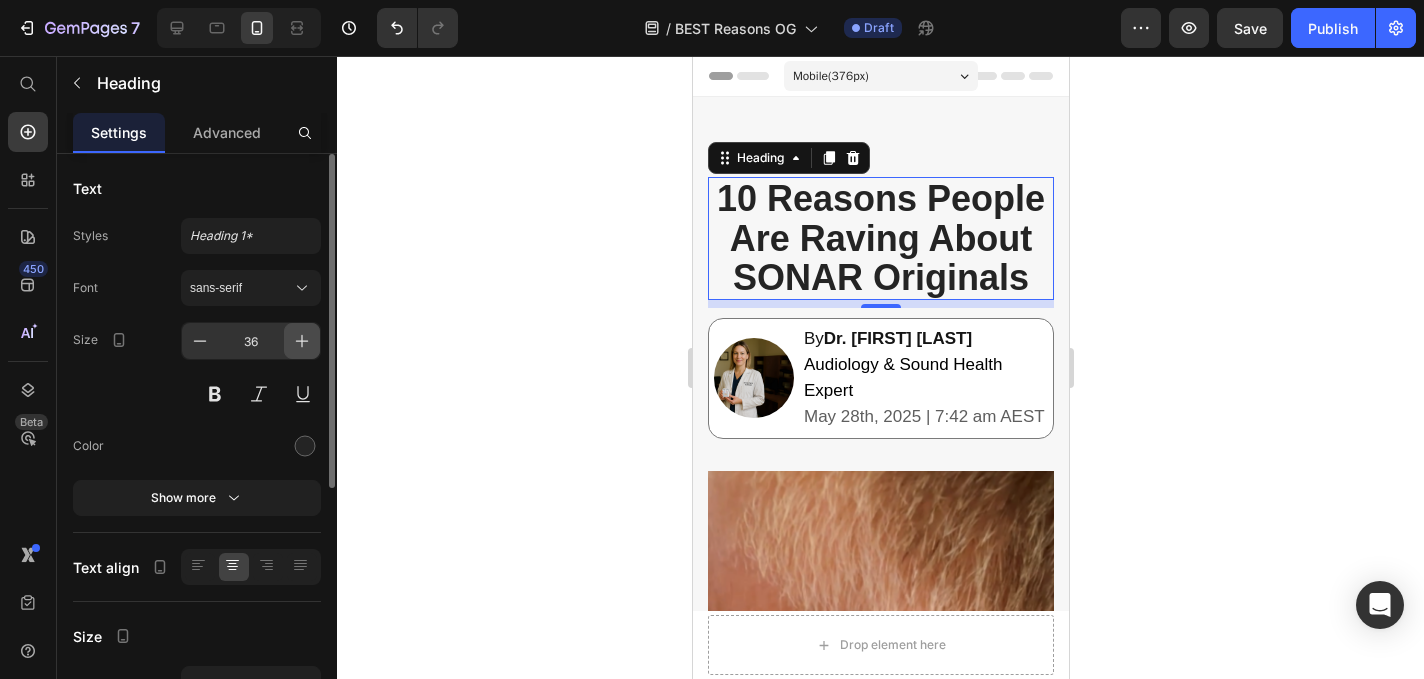 click at bounding box center (302, 341) 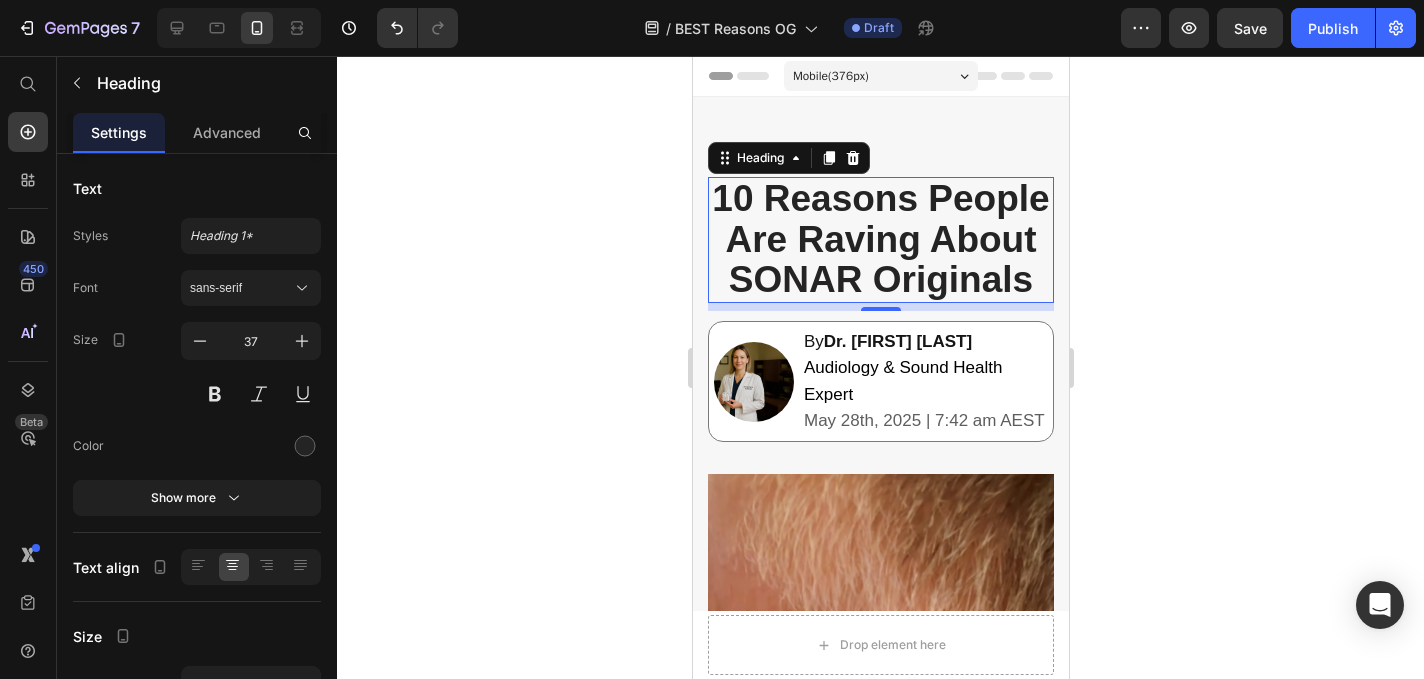 click 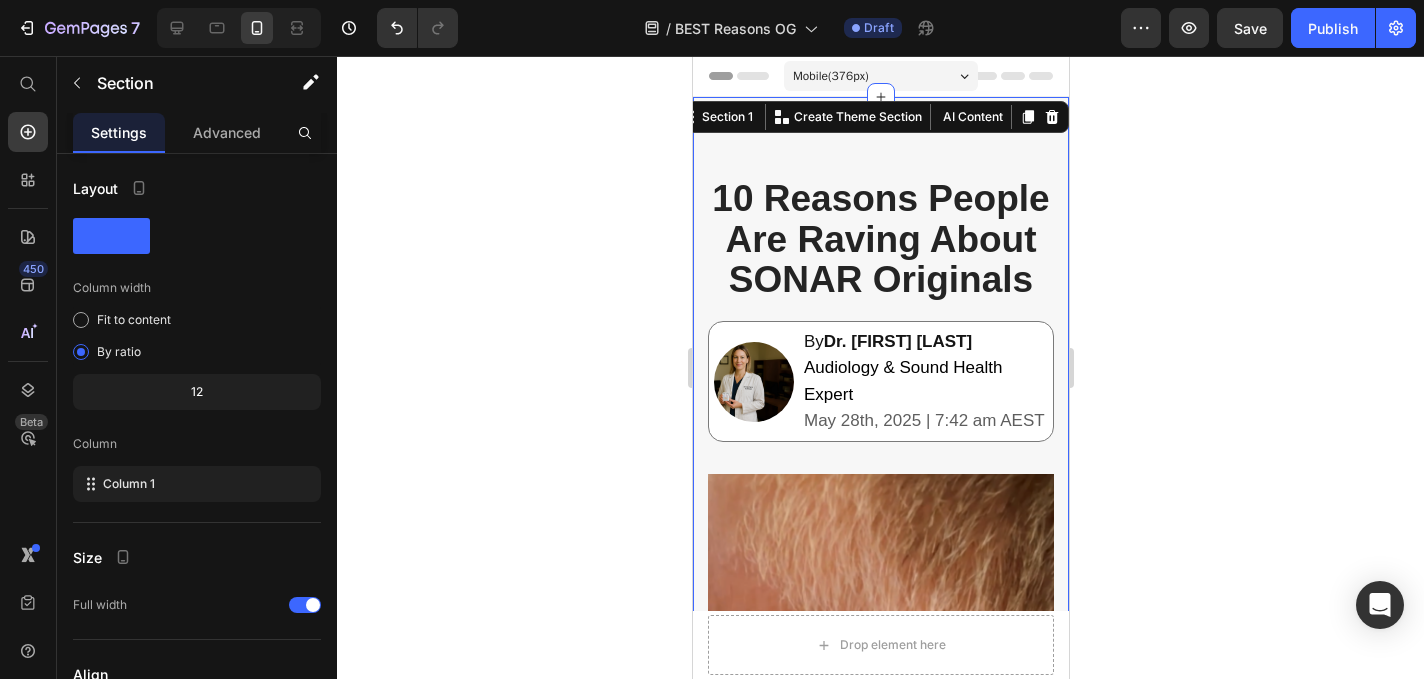 click on "⁠⁠⁠⁠⁠⁠⁠ 10 Reasons People Are Raving About SONAR Originals Heading Image By  Dr. Emily Harris Audiology & Sound Health Expert May 28th, 2025 | 7:42 am AEST Text block Row Image Image Image Row As an audiologist who’s worked with thousands of patients struggling to hear clearly, I know how isolating and frustrating hearing loss can be. Many of my patients tell me they’ve tried expensive hearing aids that either didn’t work well, were uncomfortable, or just weren’t worth the high price tag. That’s why I’m excited to share a solution that’s changing lives — without requiring a prescription, appointment, or thousands of dollars. They’re called  SONAR Originals  — and they’re powerful, comfortable sound enhancers designed for people who want to enjoy life again without missing a word. Whether it’s conversations, phone calls, or your favourite shows, SONAR Originals help you tune back into the moments that matter most. Here’s why I recommend them: Text block Image Heading Row" at bounding box center [880, 5531] 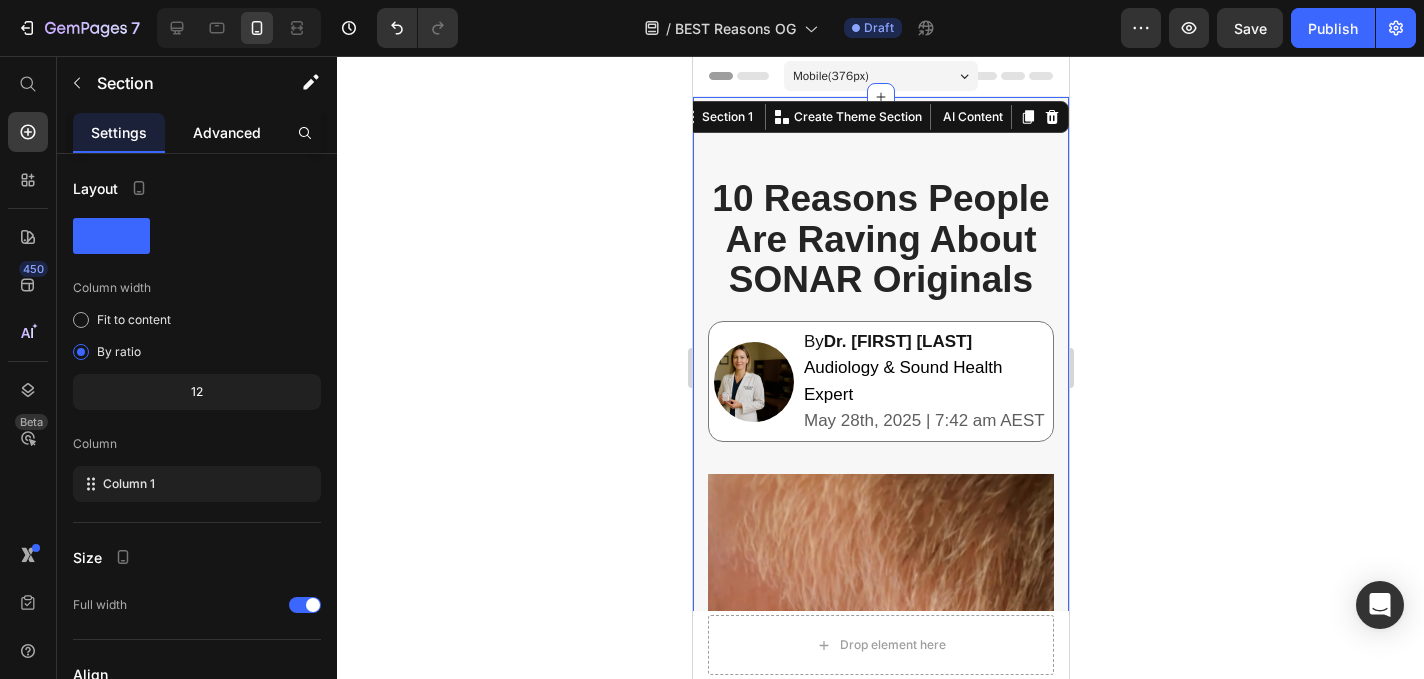 click on "Advanced" at bounding box center [227, 132] 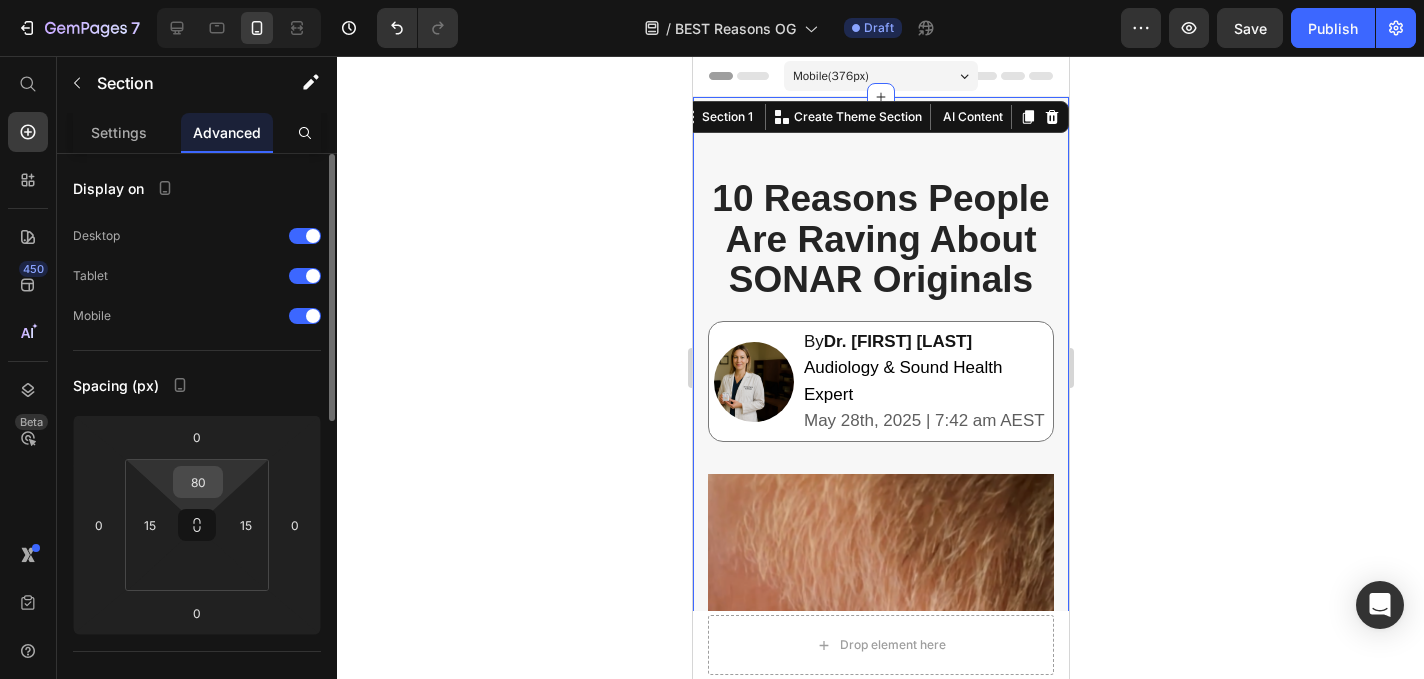 click on "80" at bounding box center [198, 482] 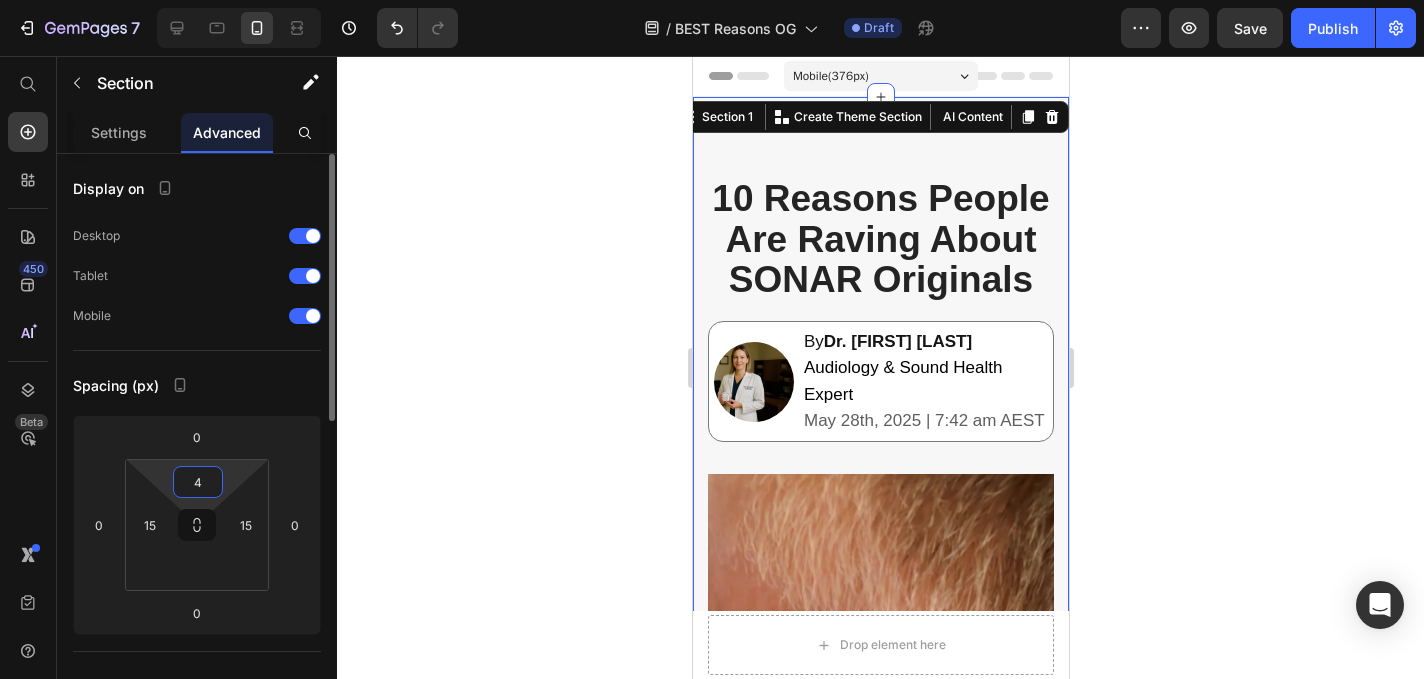 type on "40" 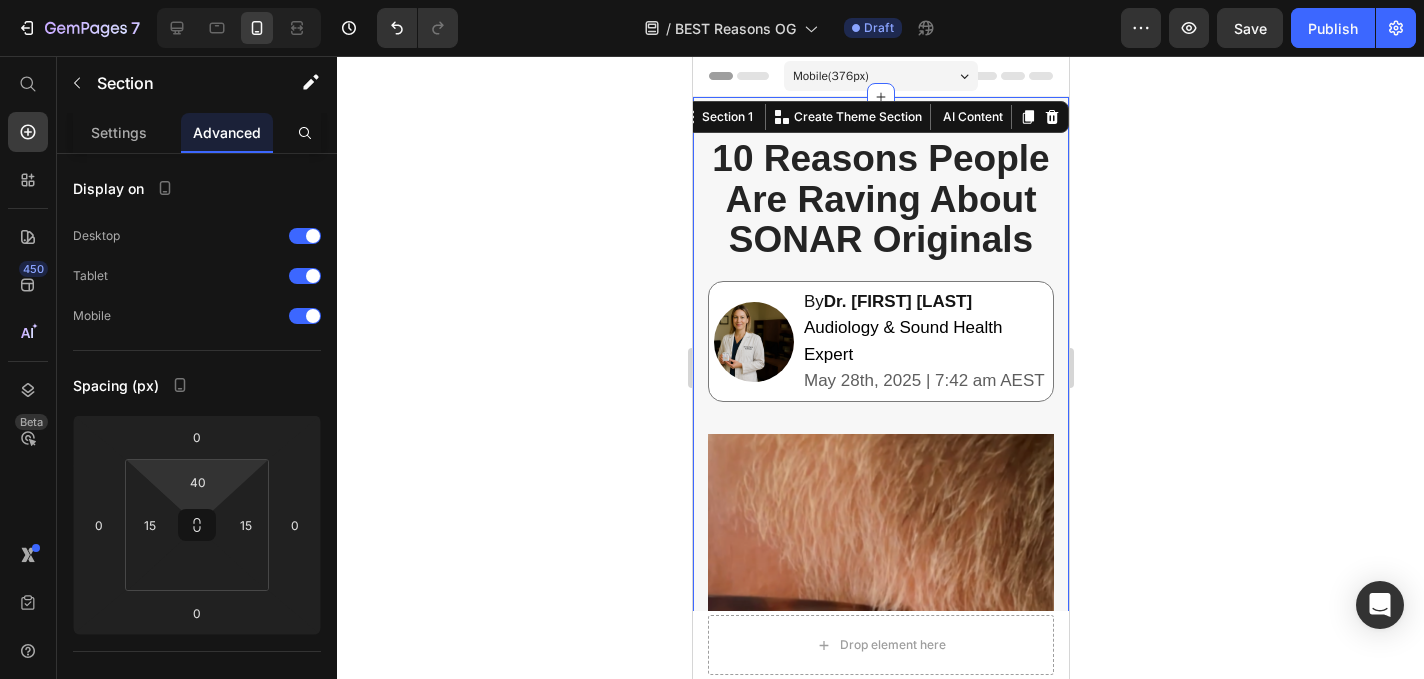click 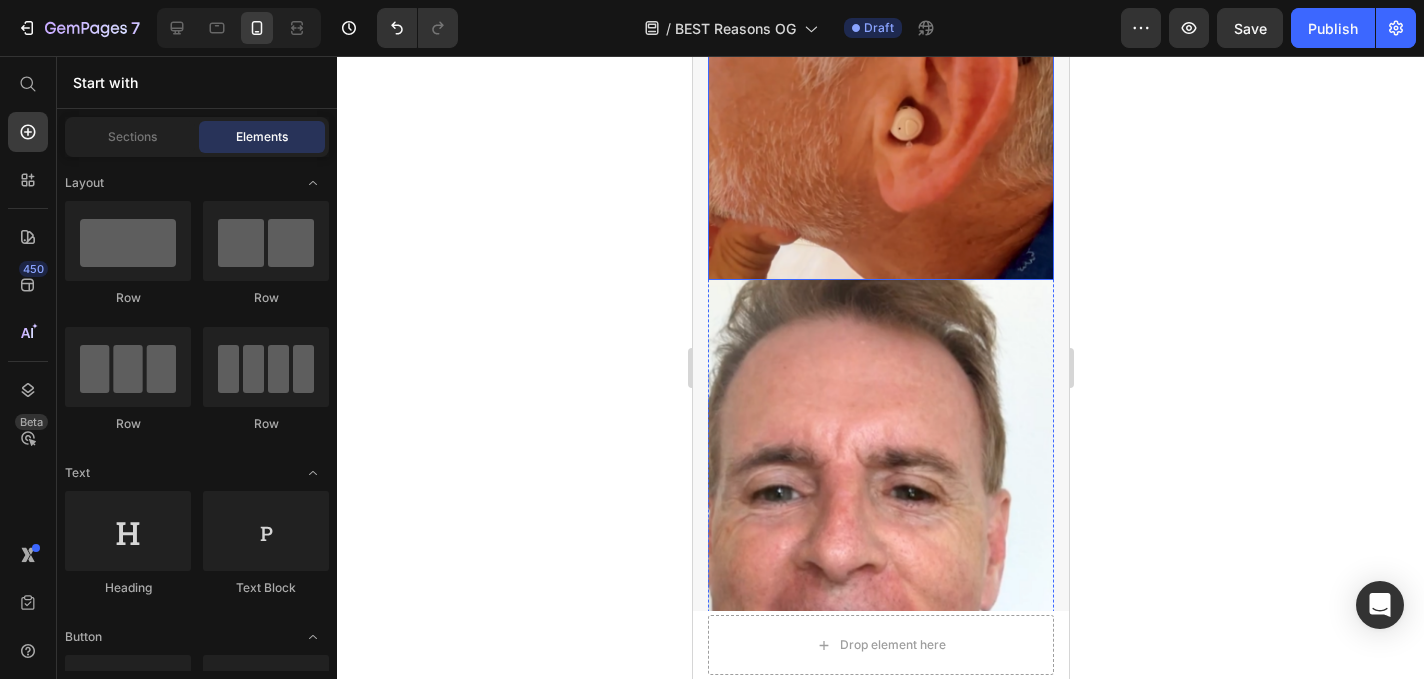 scroll, scrollTop: 192, scrollLeft: 0, axis: vertical 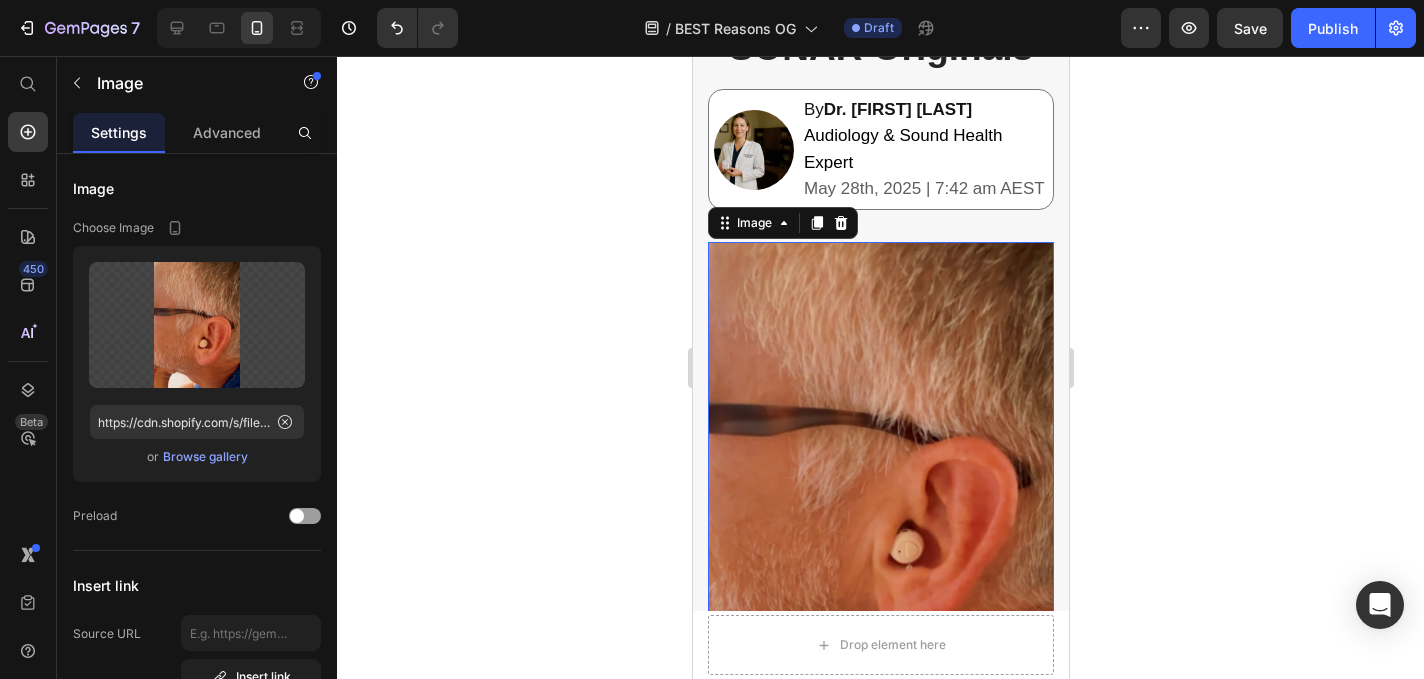 click at bounding box center [880, 472] 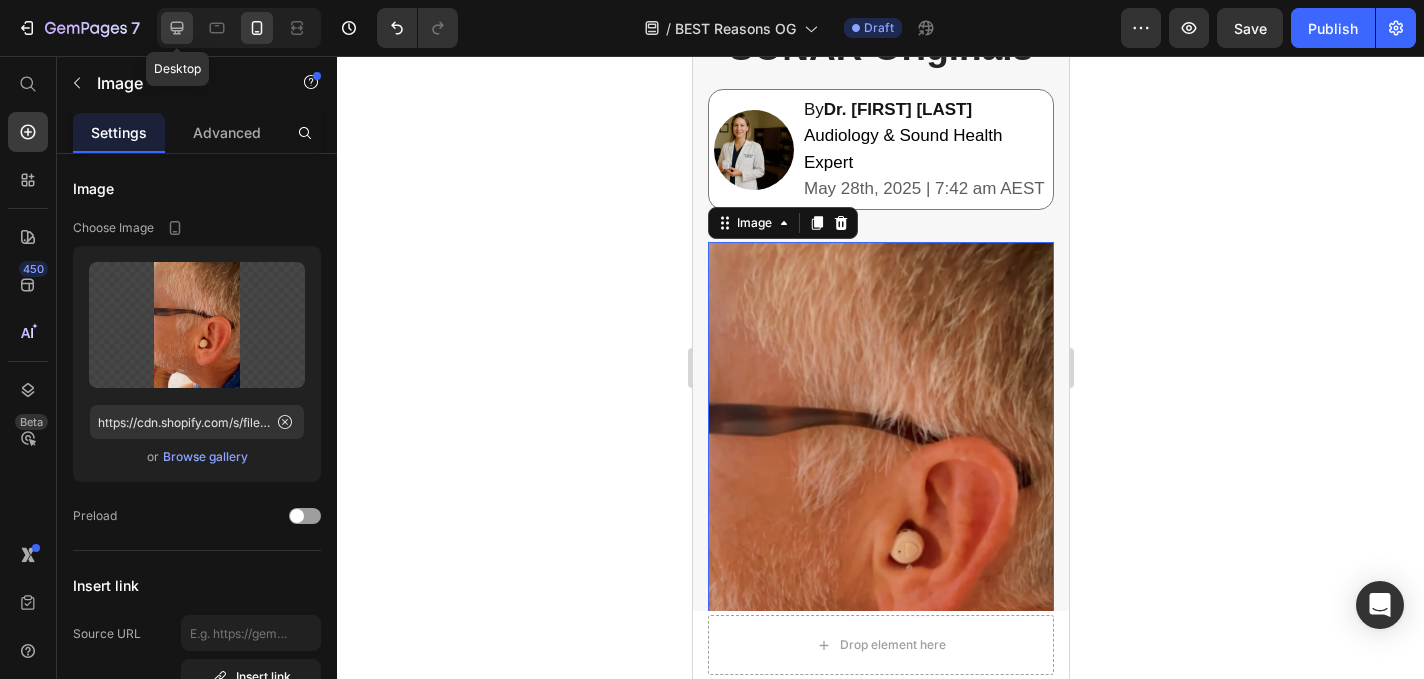 click 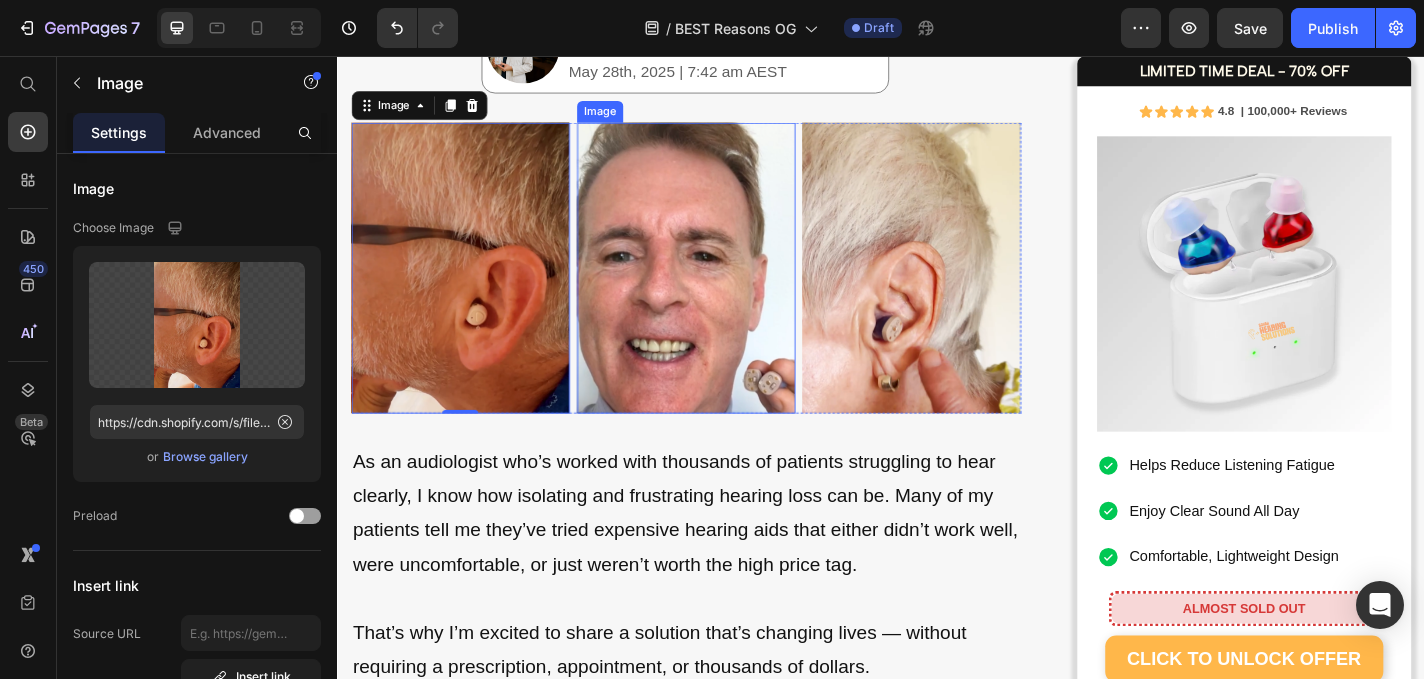 scroll, scrollTop: 315, scrollLeft: 0, axis: vertical 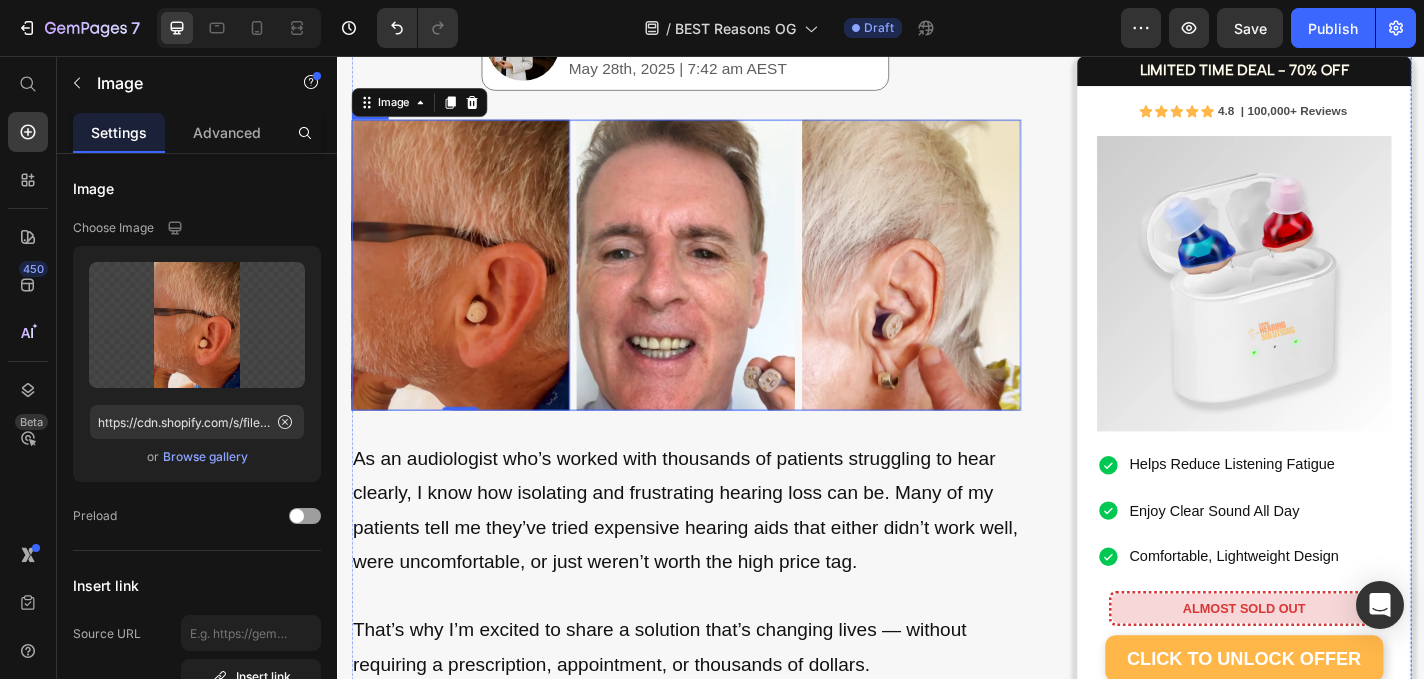 click on "Image   0 Image Image Row" at bounding box center [721, 286] 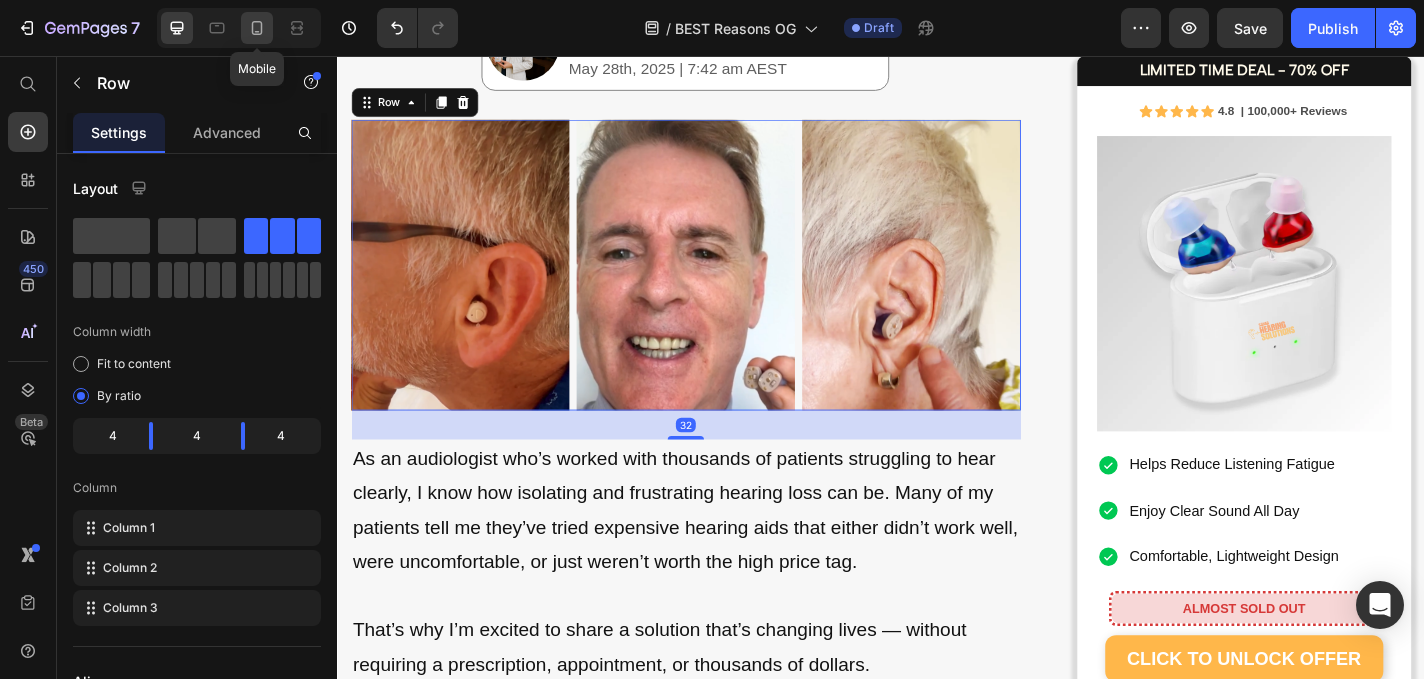 click 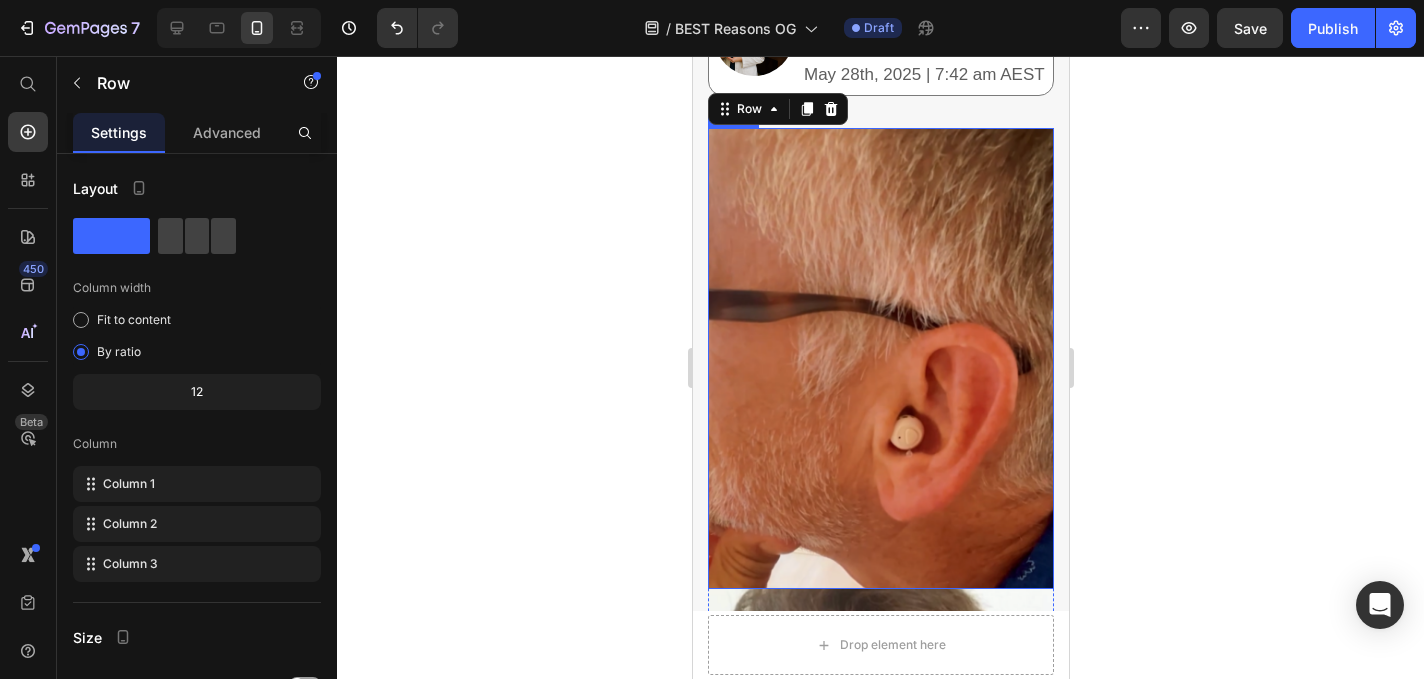 scroll, scrollTop: 246, scrollLeft: 0, axis: vertical 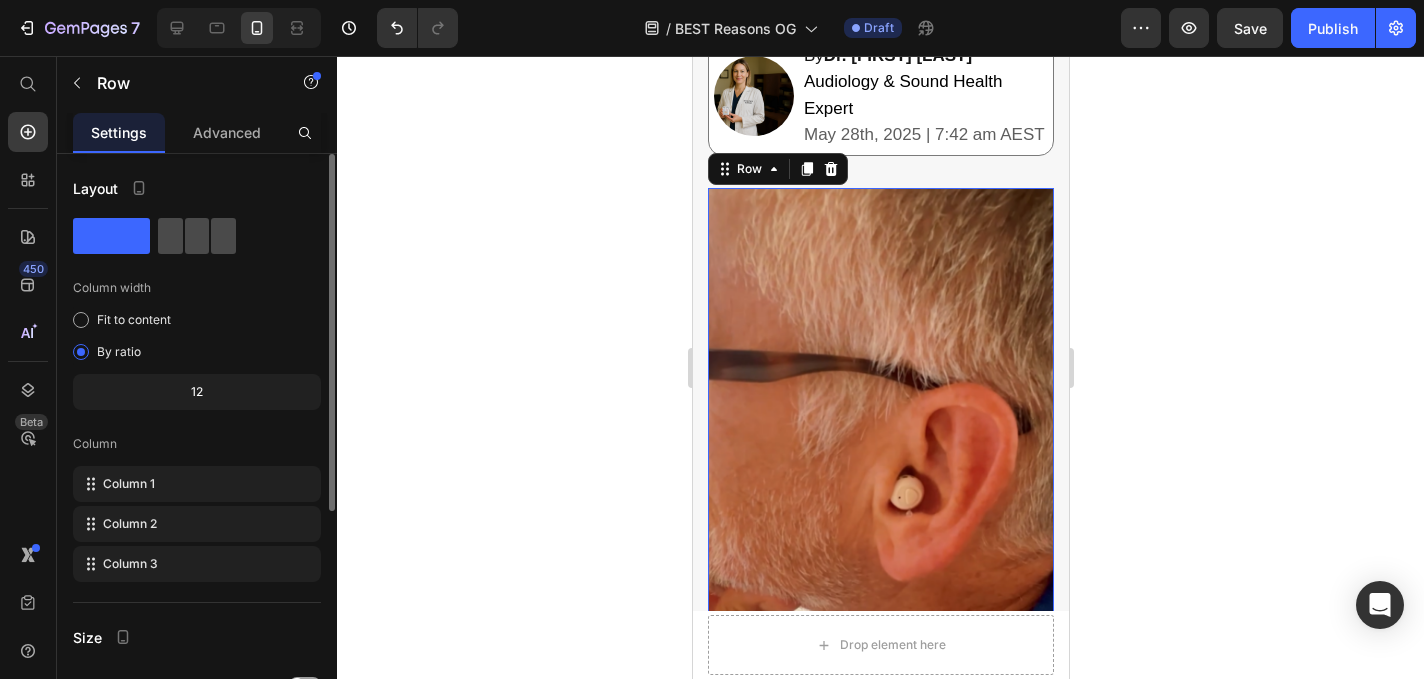 click 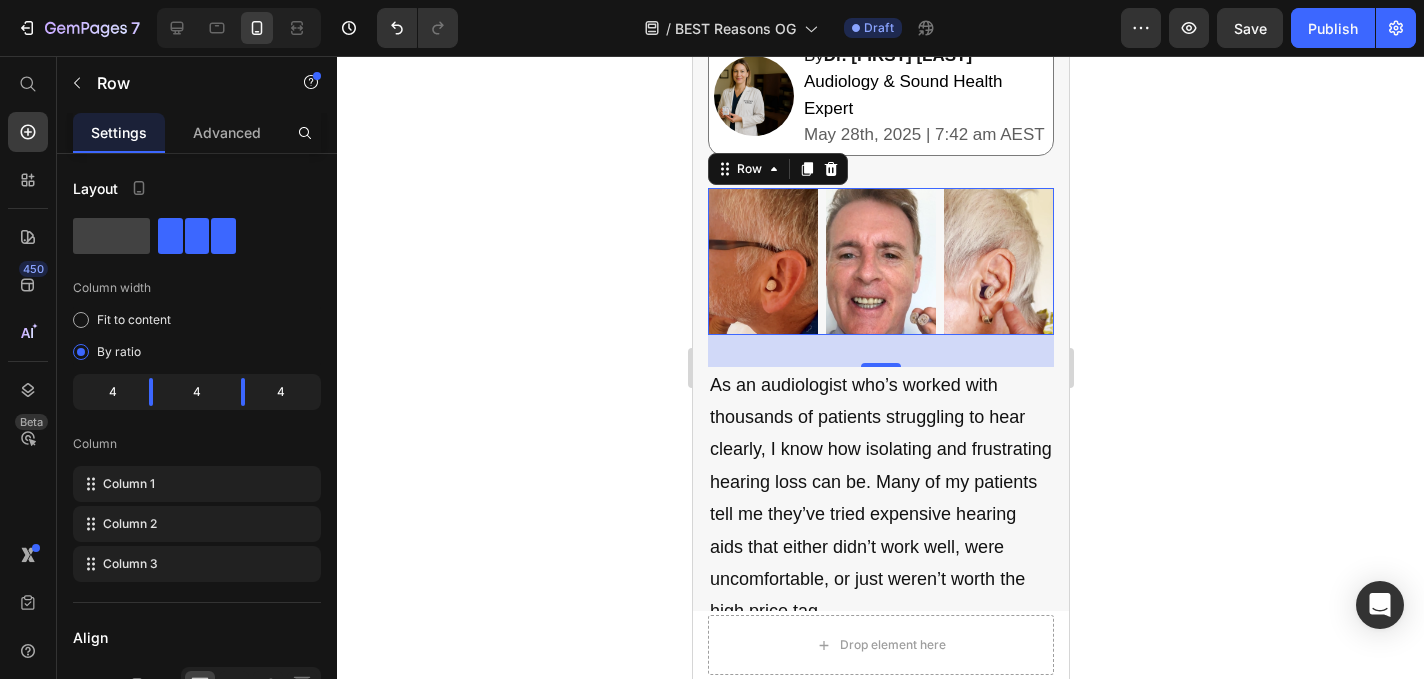 click 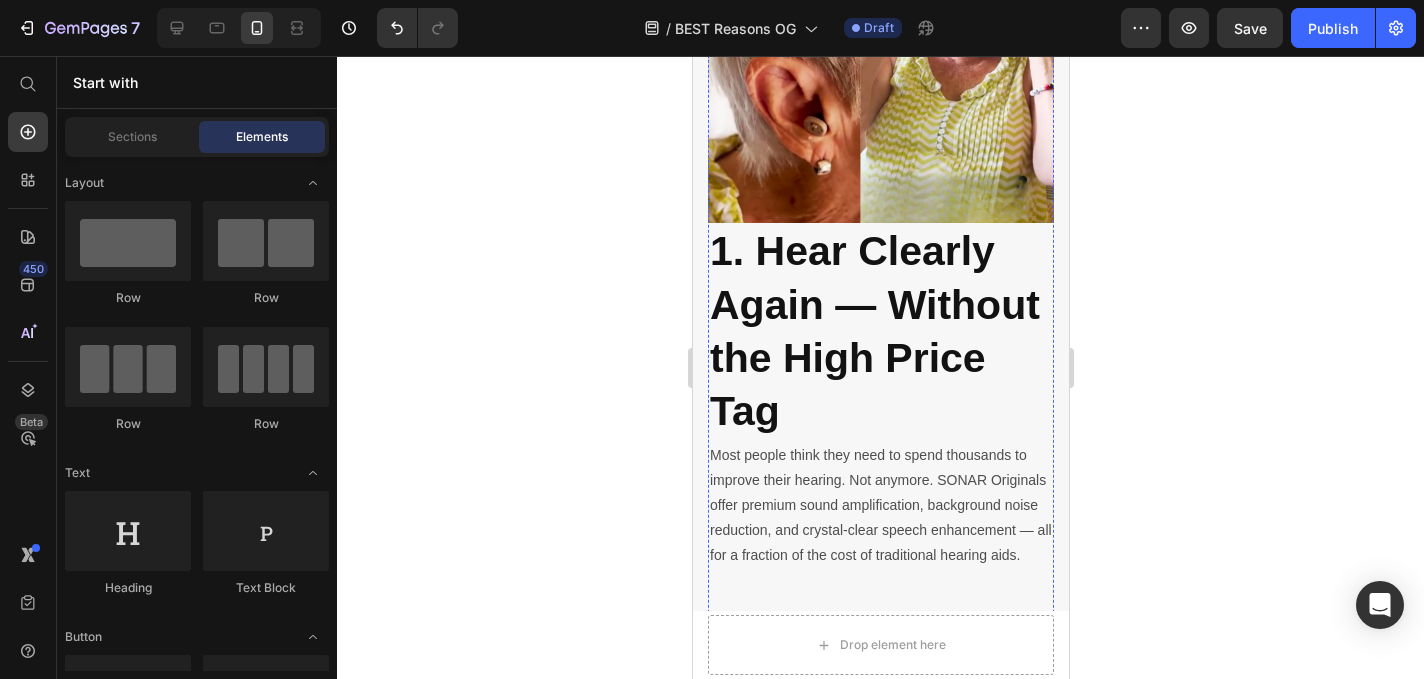 scroll, scrollTop: 1691, scrollLeft: 0, axis: vertical 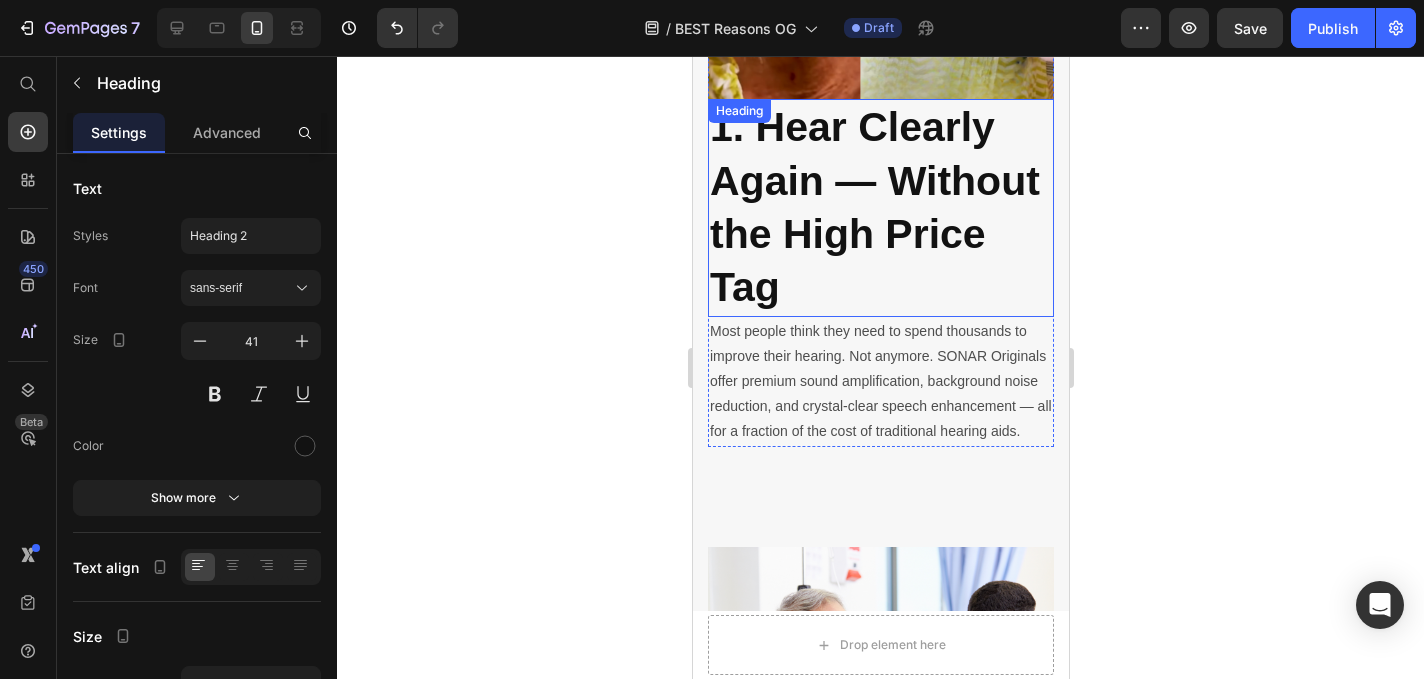 click on "⁠⁠⁠⁠⁠⁠⁠ 1. Hear Clearly Again — Without the High Price Tag" at bounding box center (880, 207) 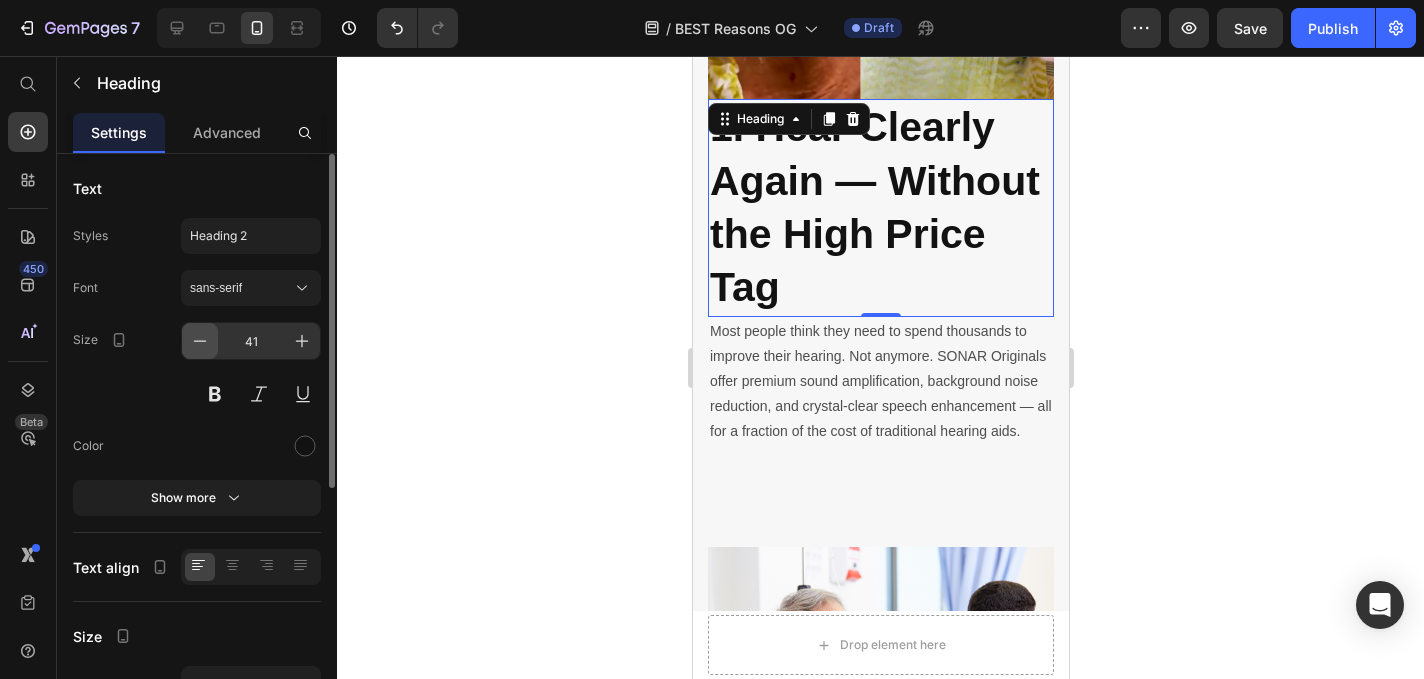 click 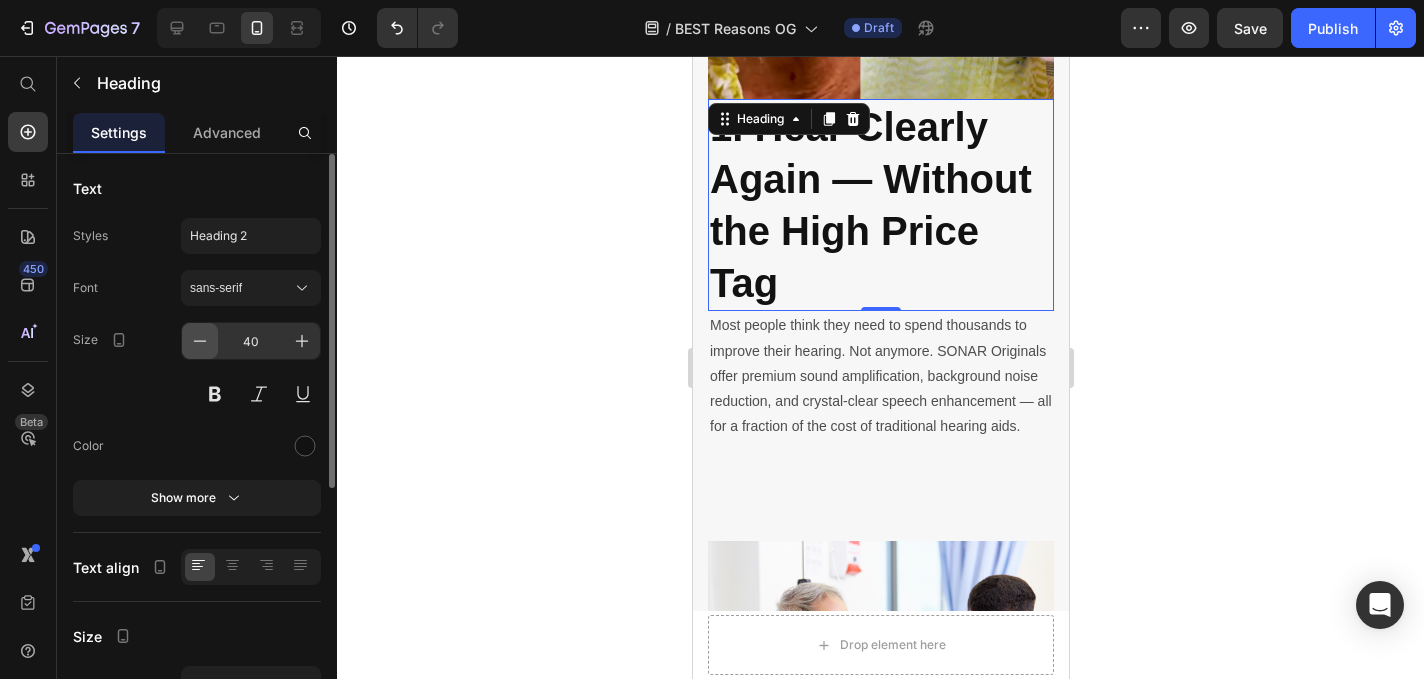 click 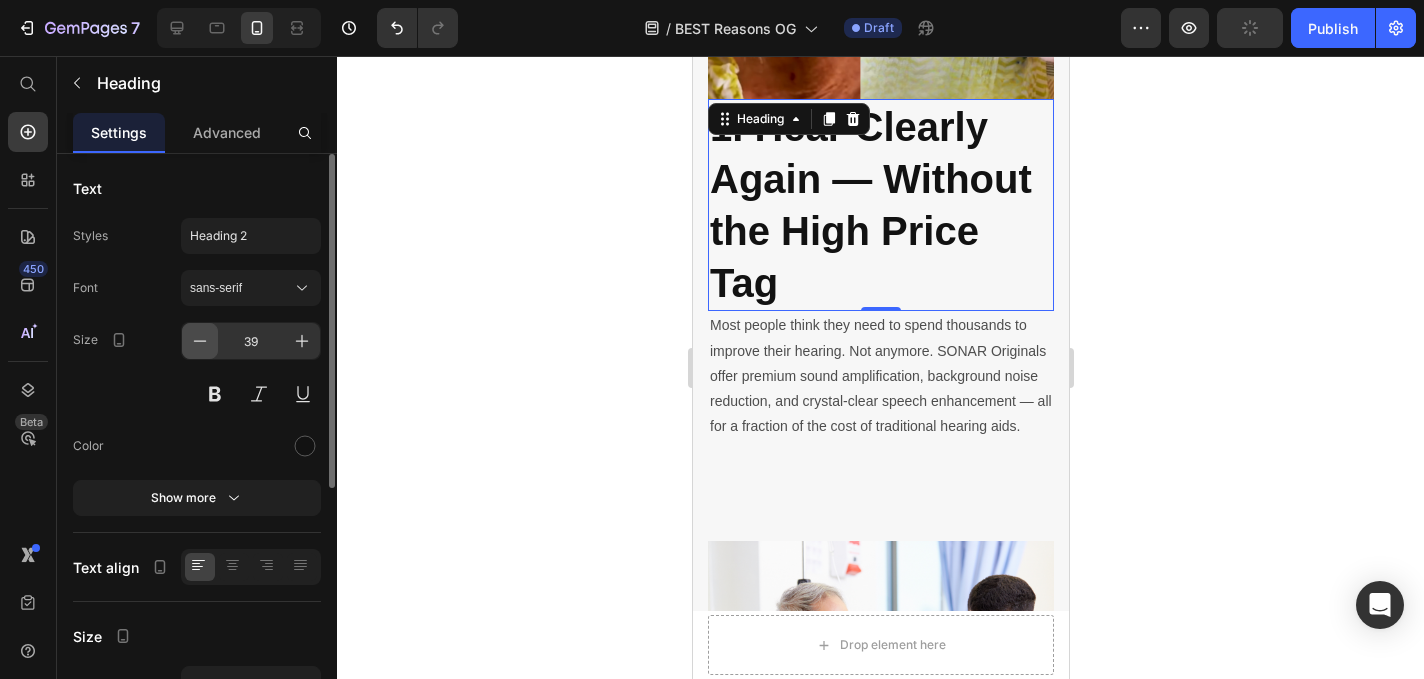 click 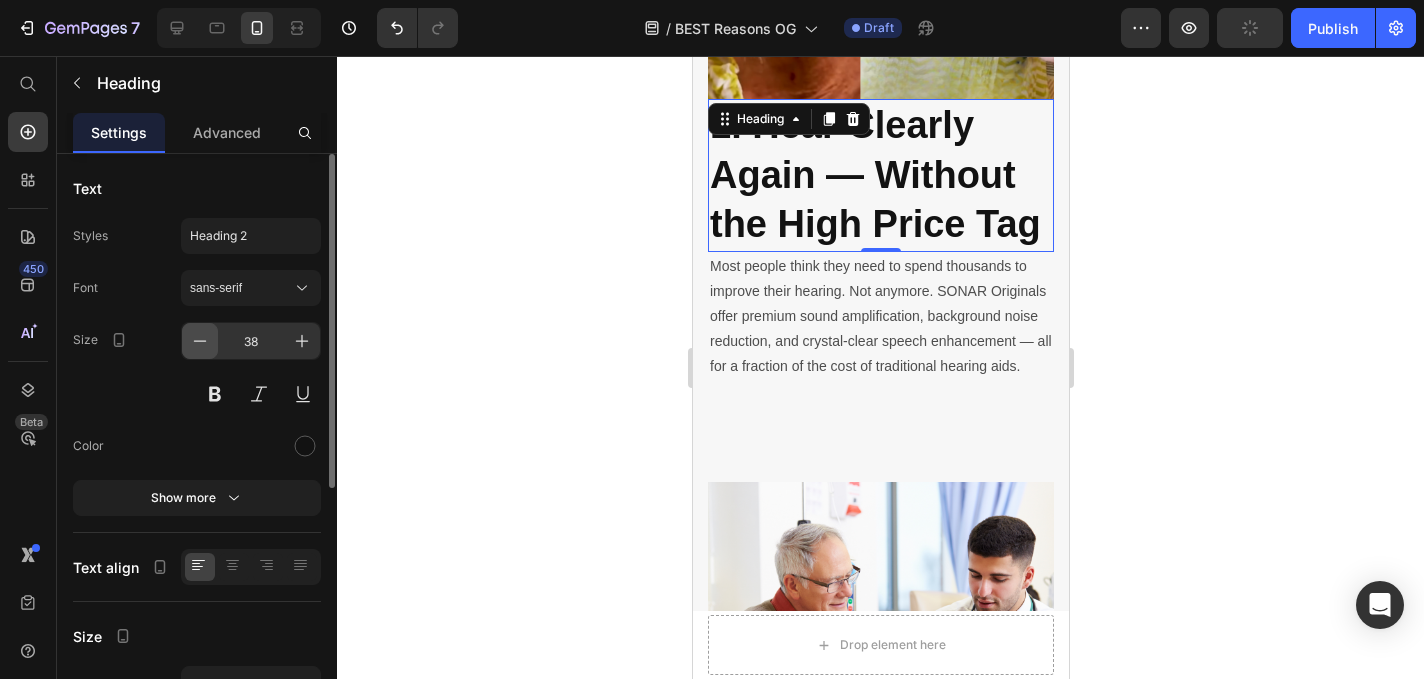 click 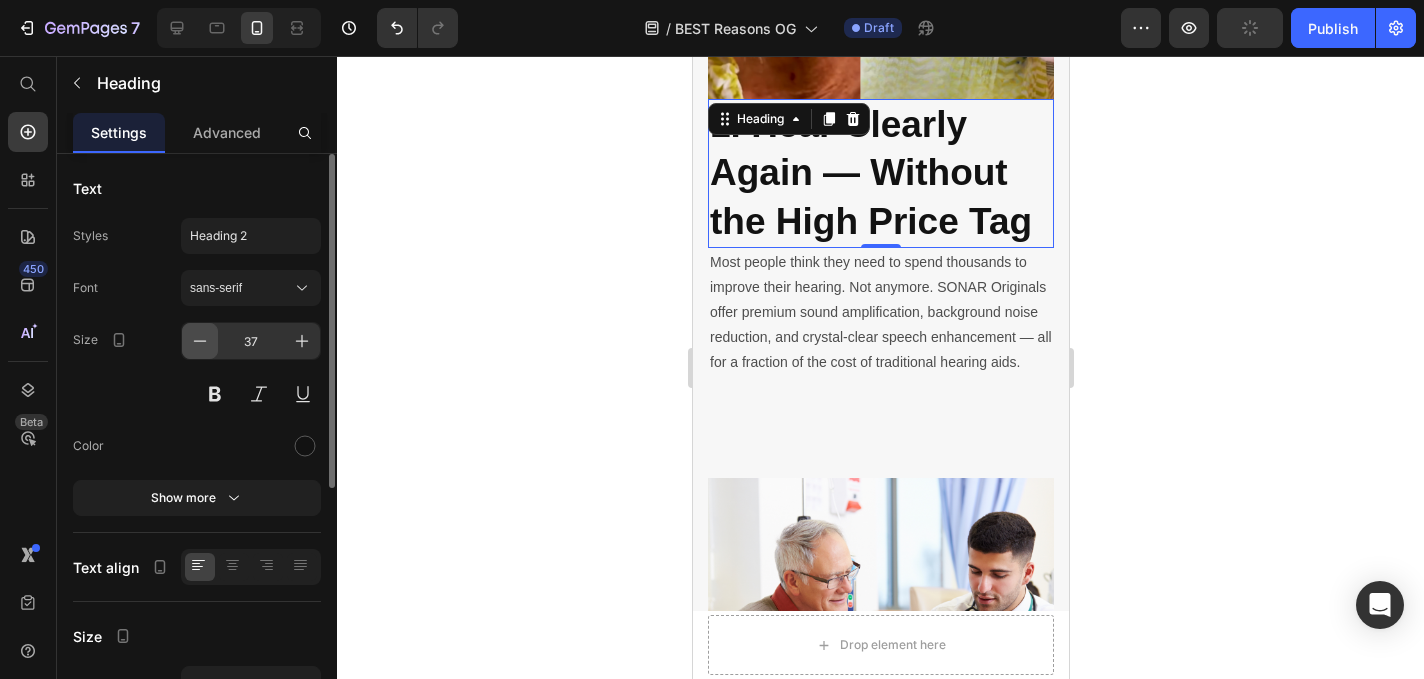 click 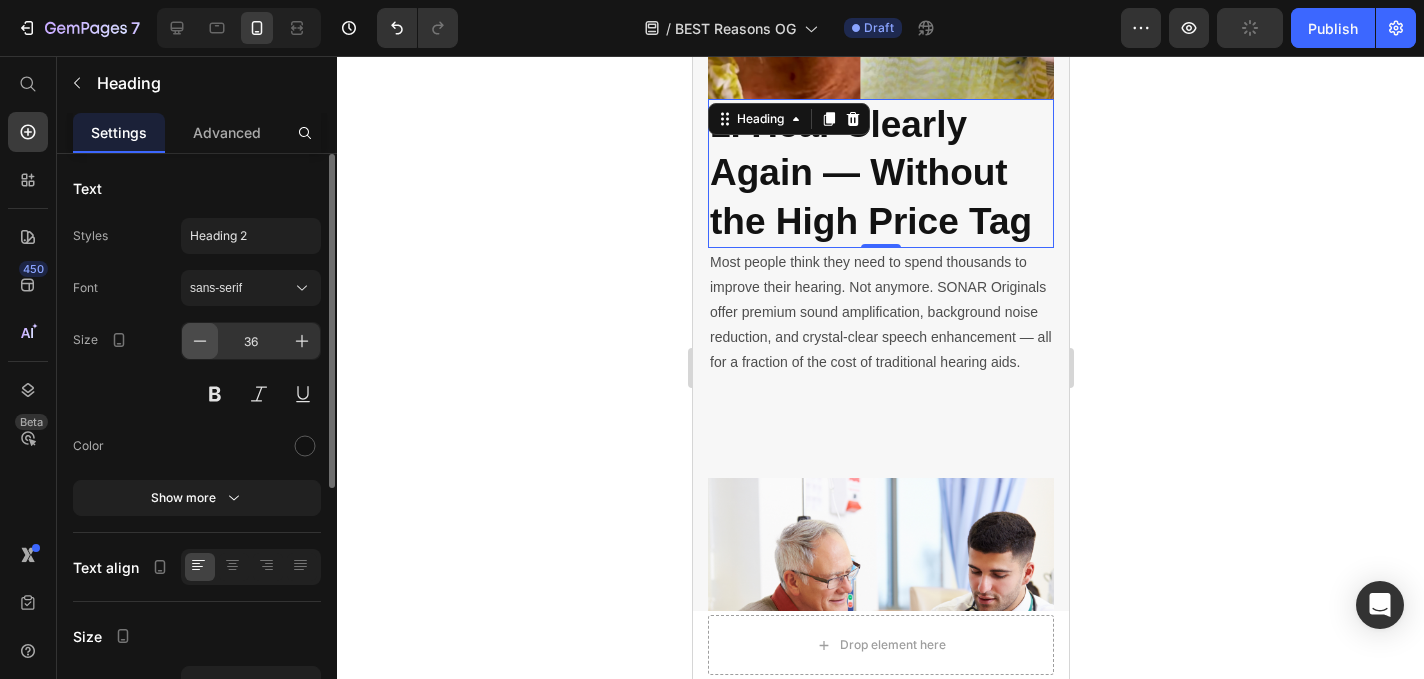 click 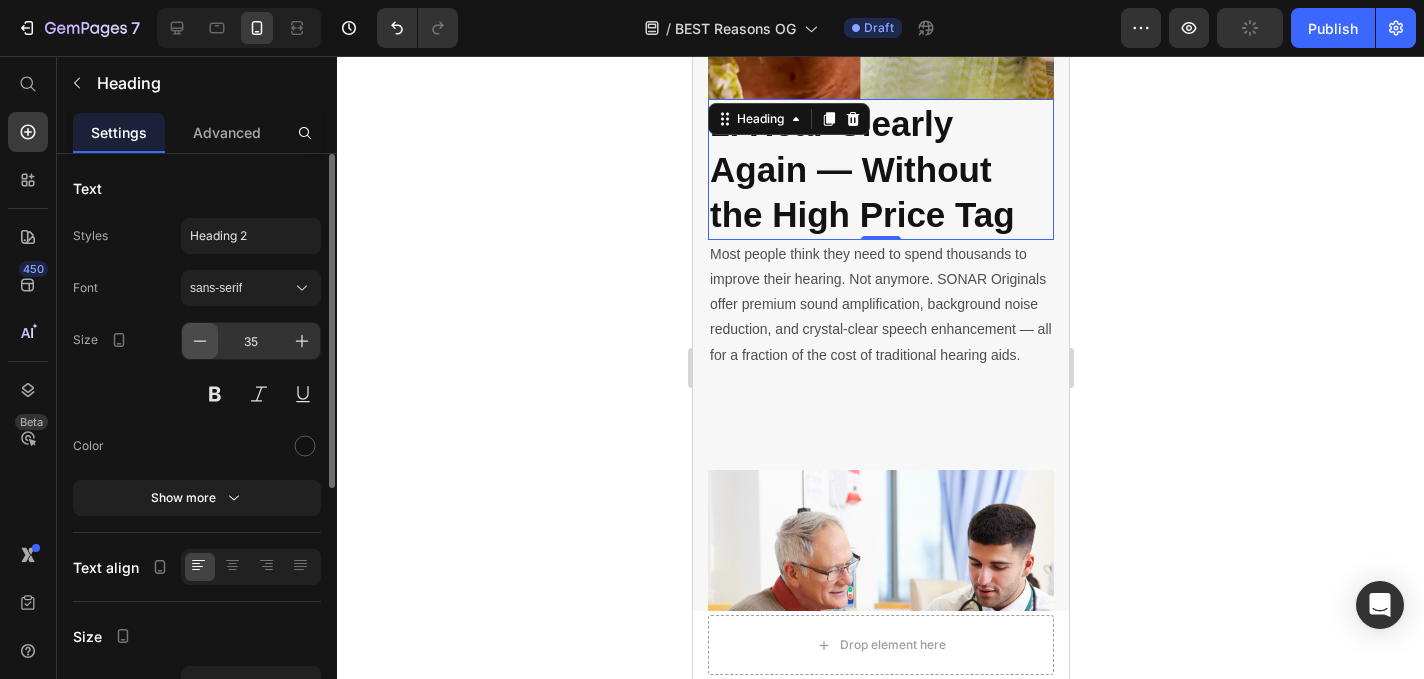 click 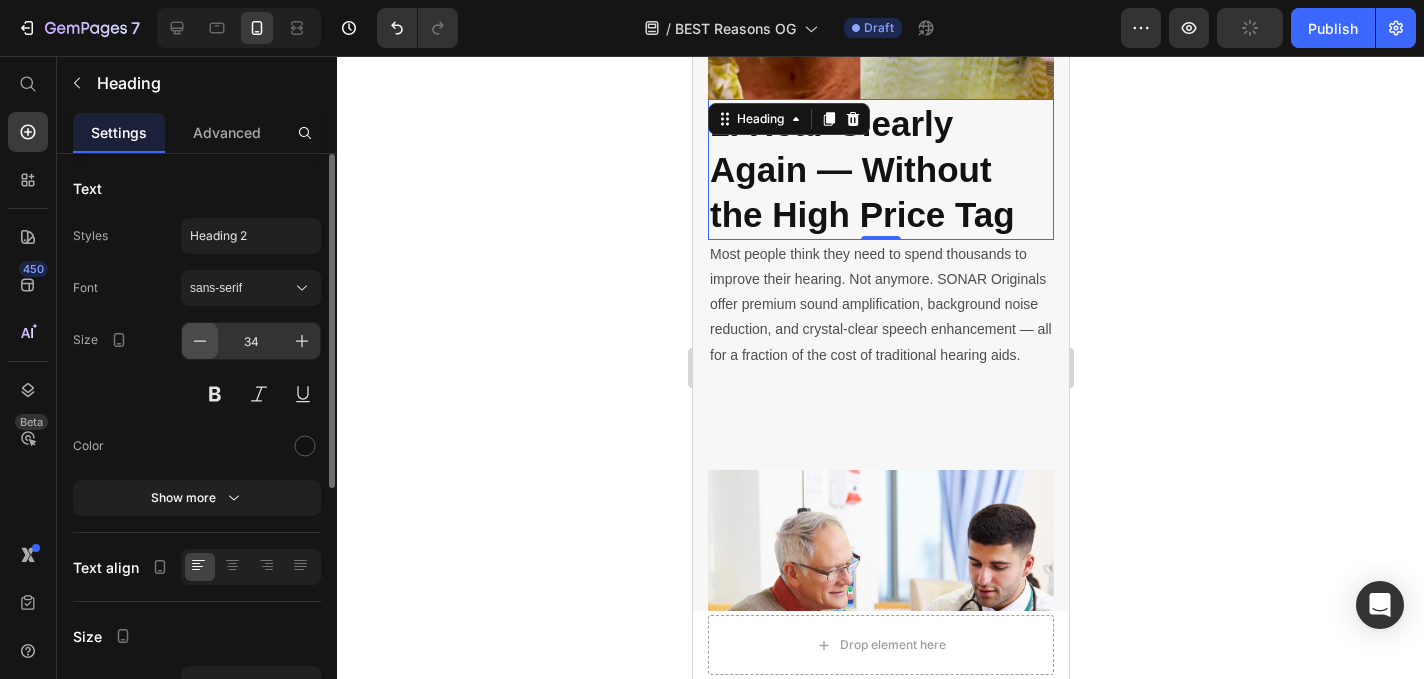 click 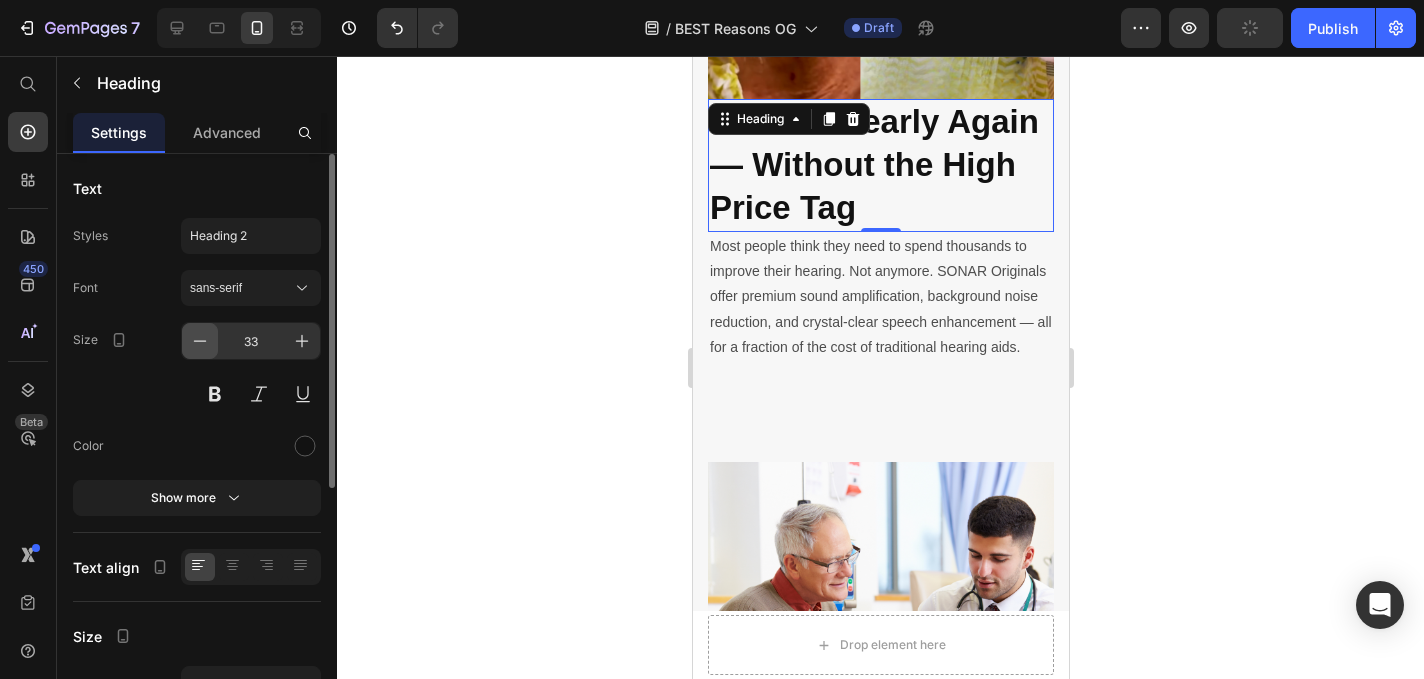 click 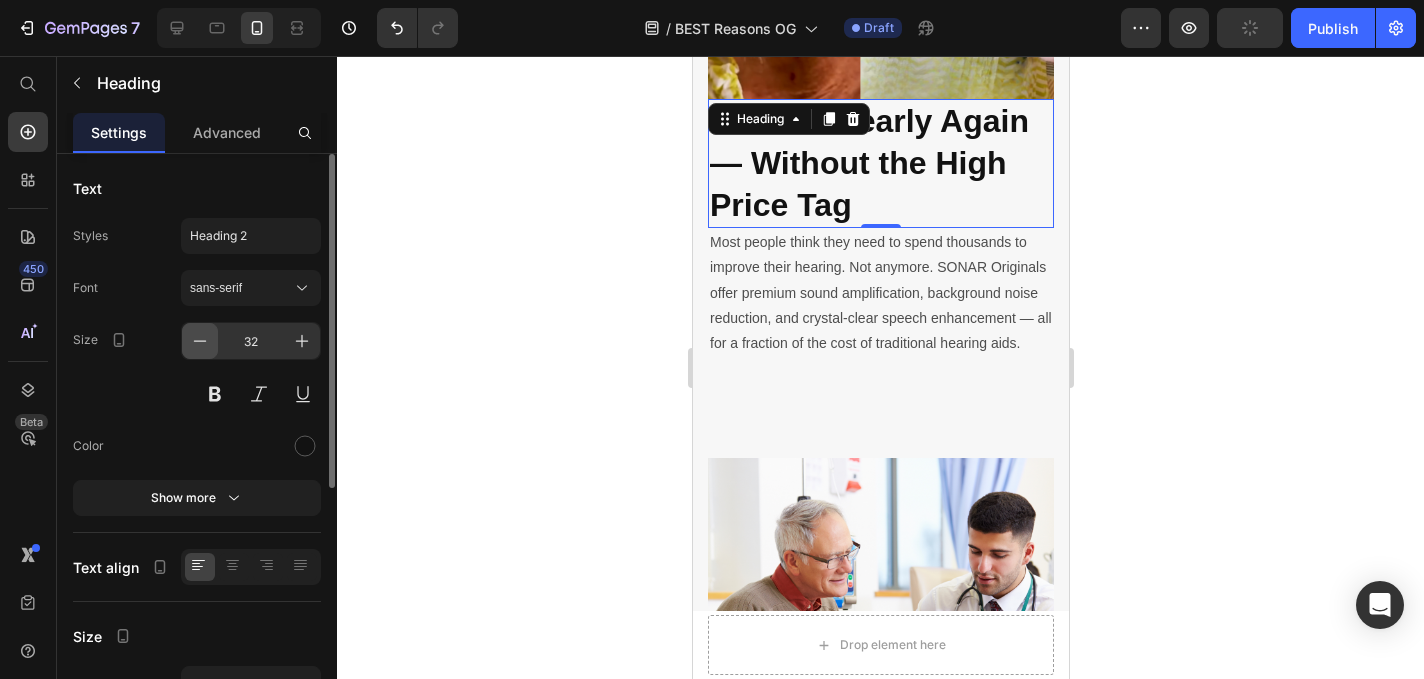 click 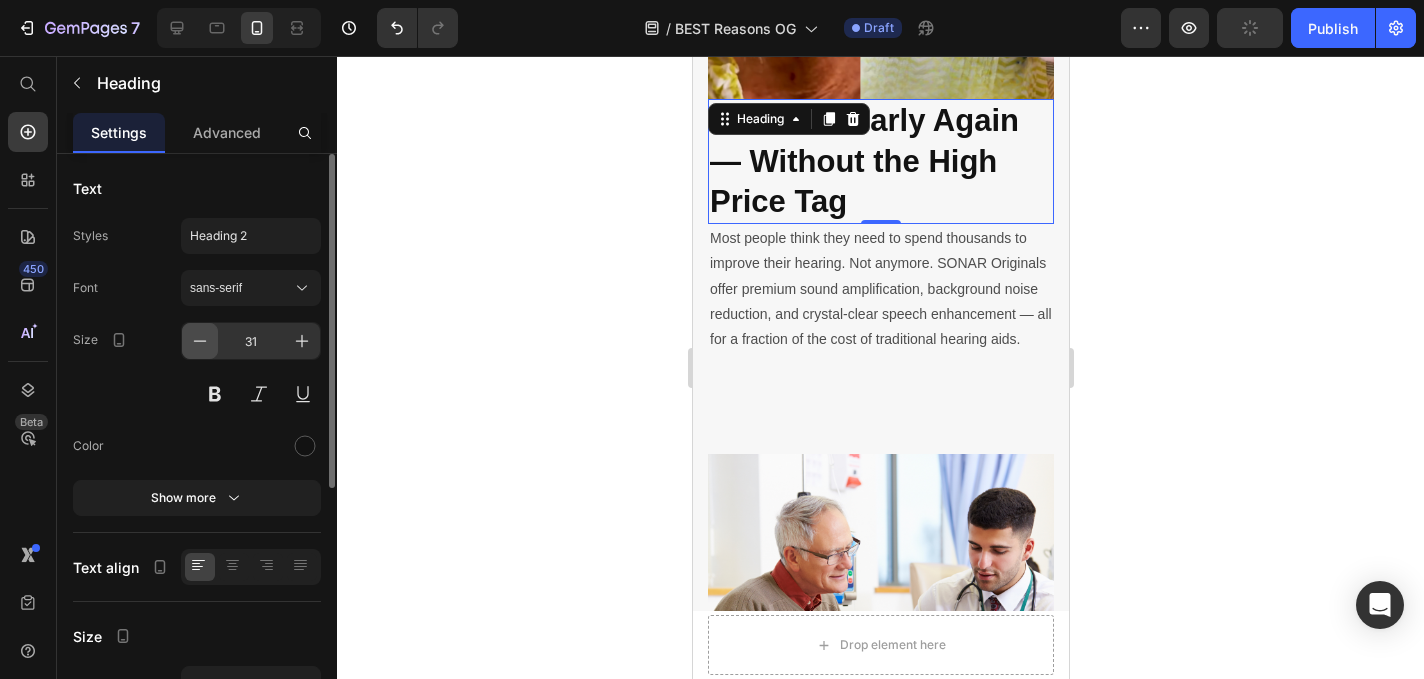 click 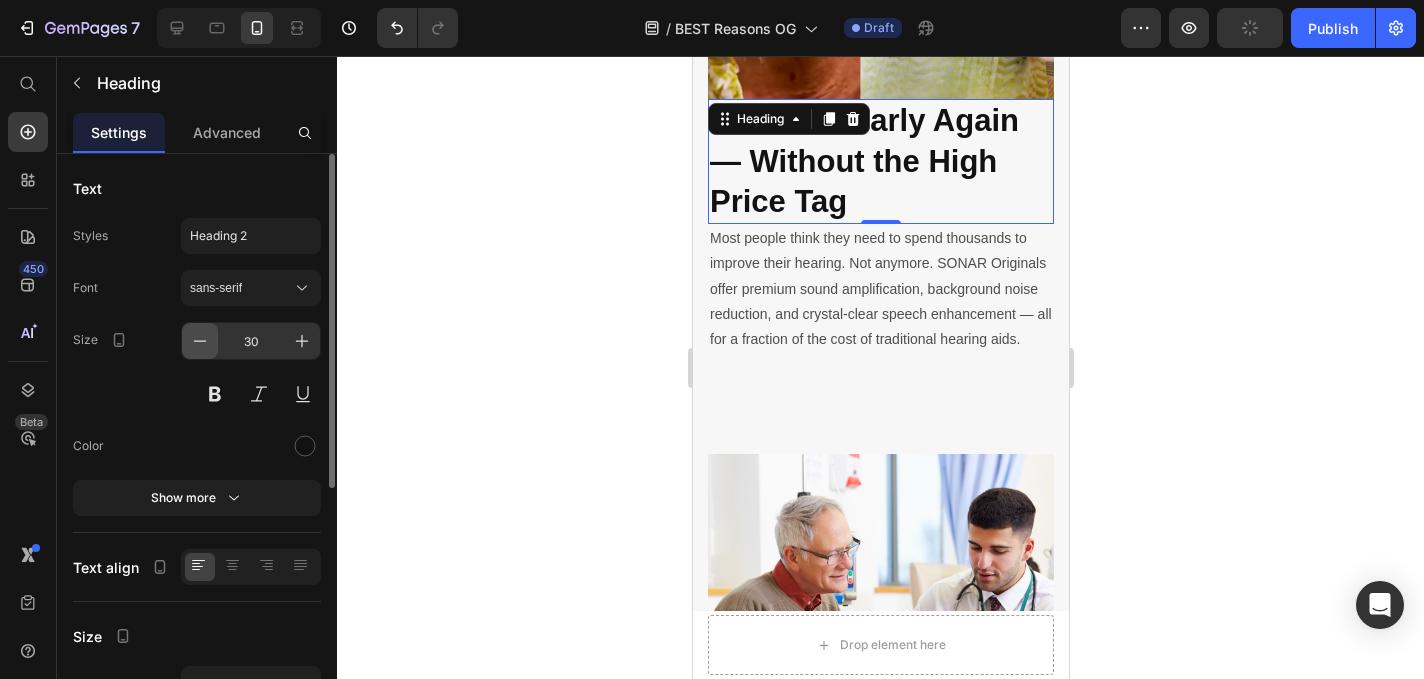 click 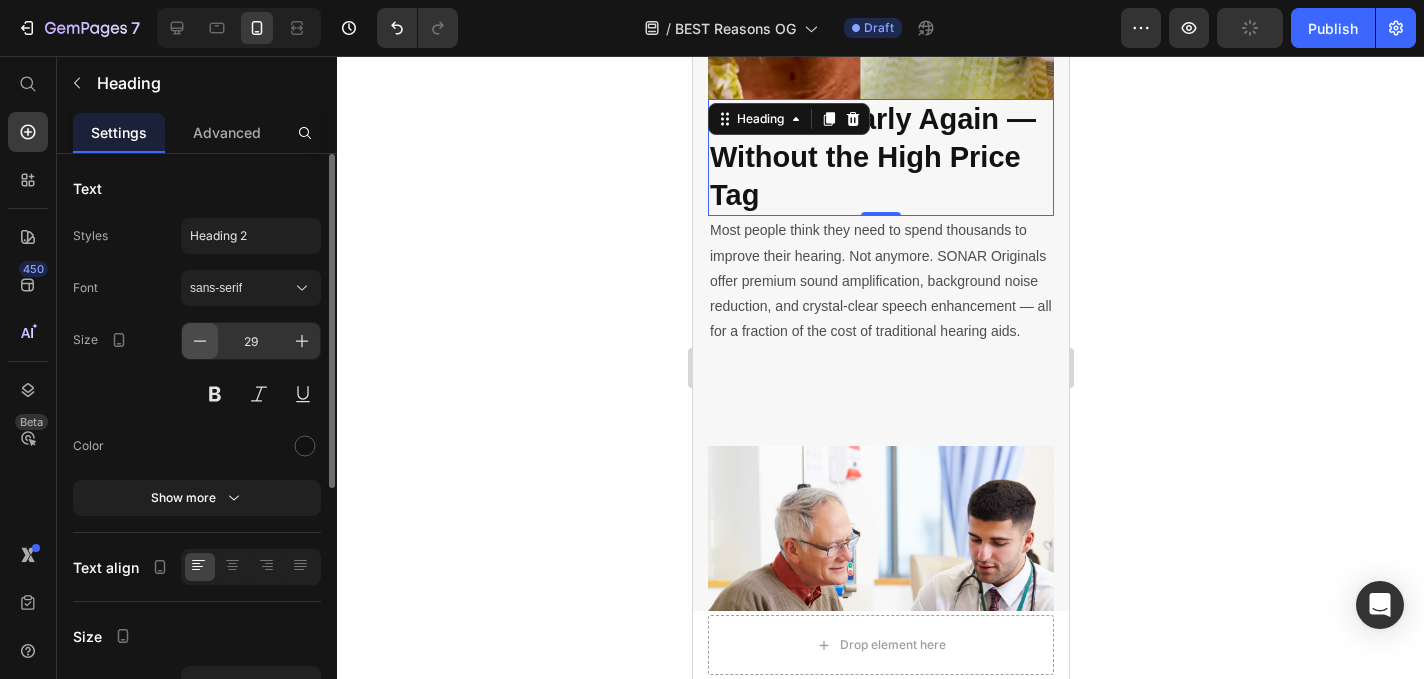 click 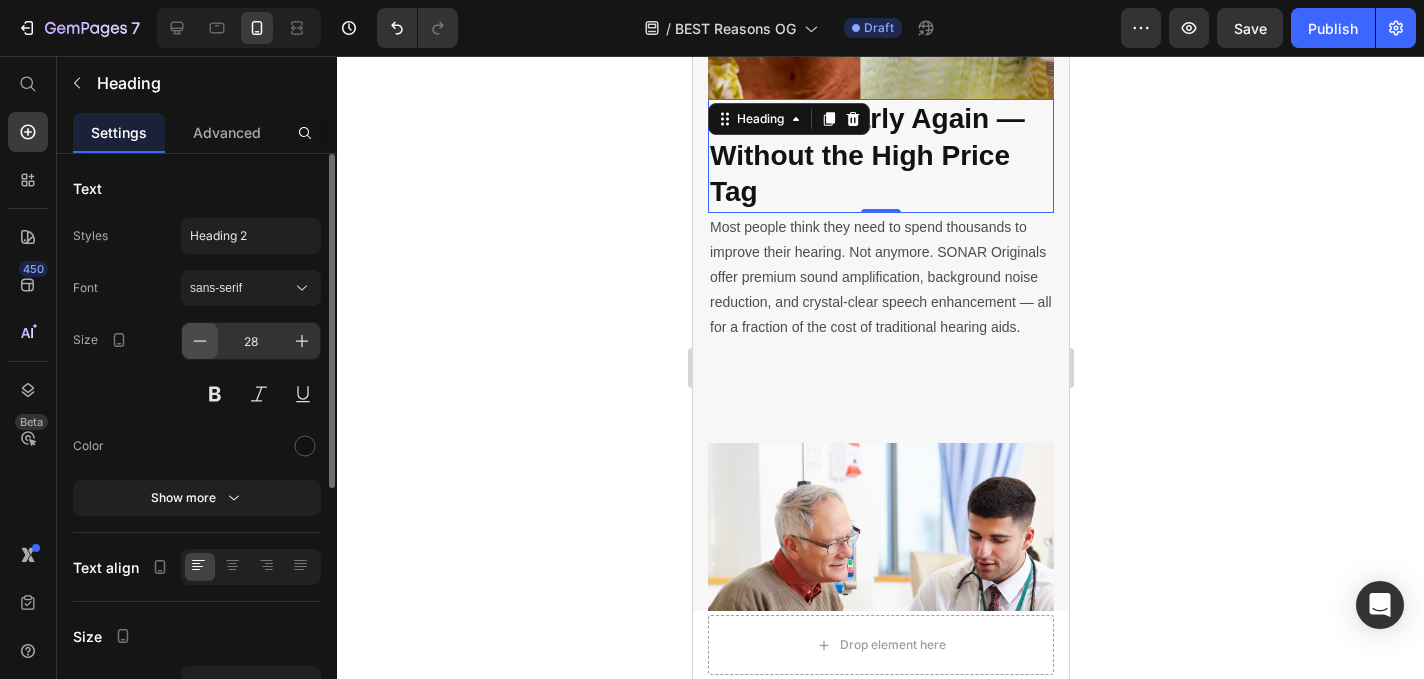 click 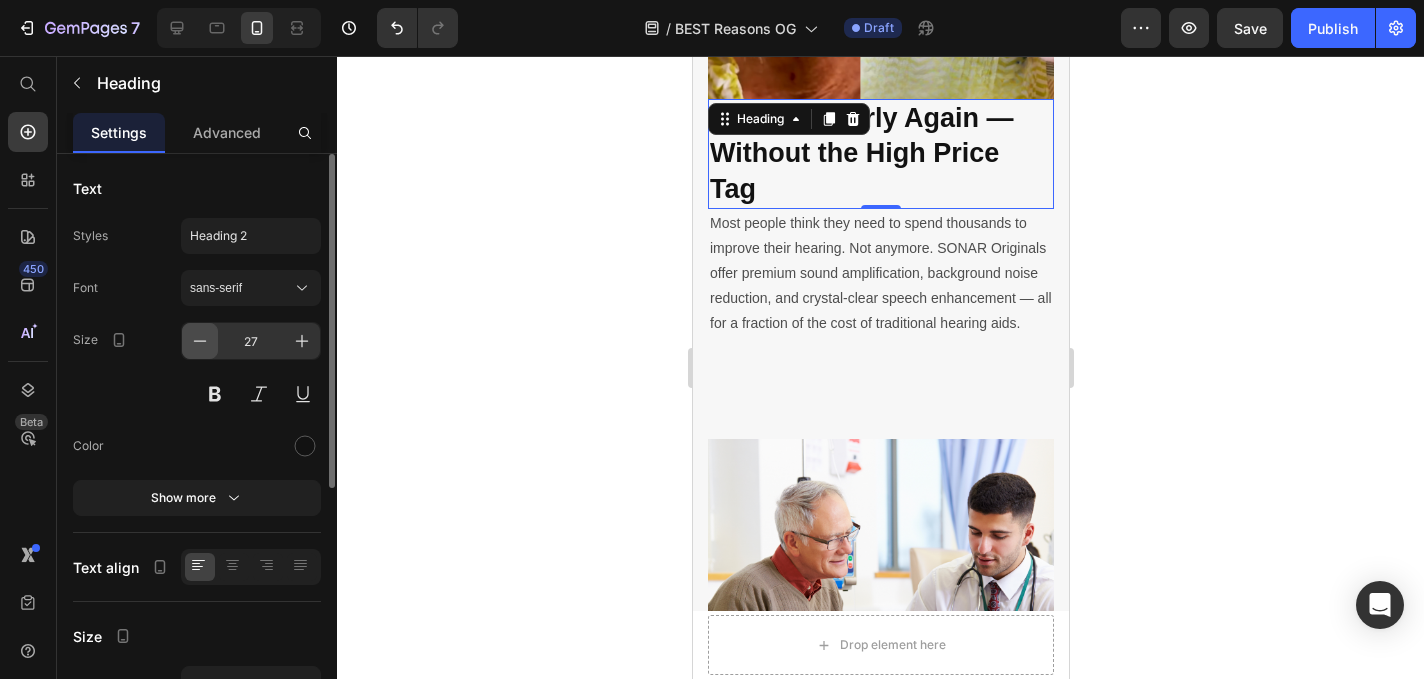 click 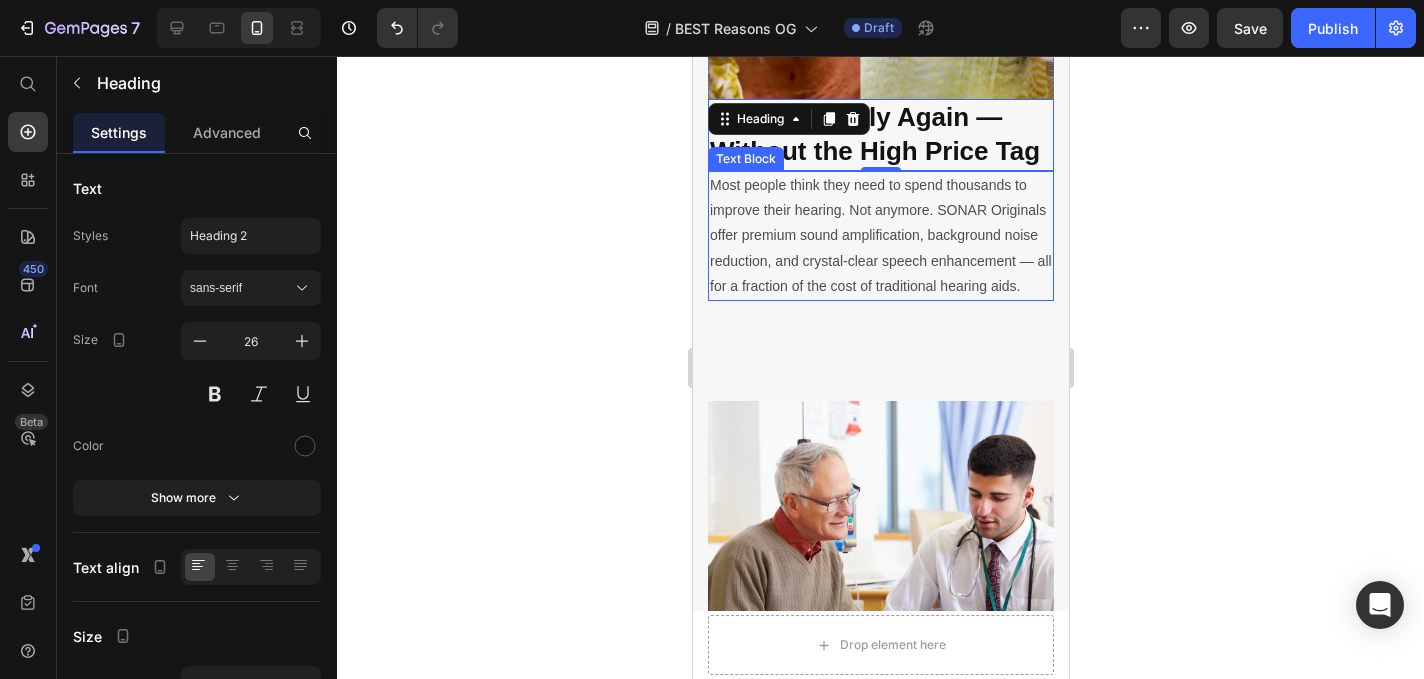 click on "Most people think they need to spend thousands to improve their hearing. Not anymore. SONAR Originals offer premium sound amplification, background noise reduction, and crystal-clear speech enhancement — all for a fraction of the cost of traditional hearing aids." at bounding box center [880, 236] 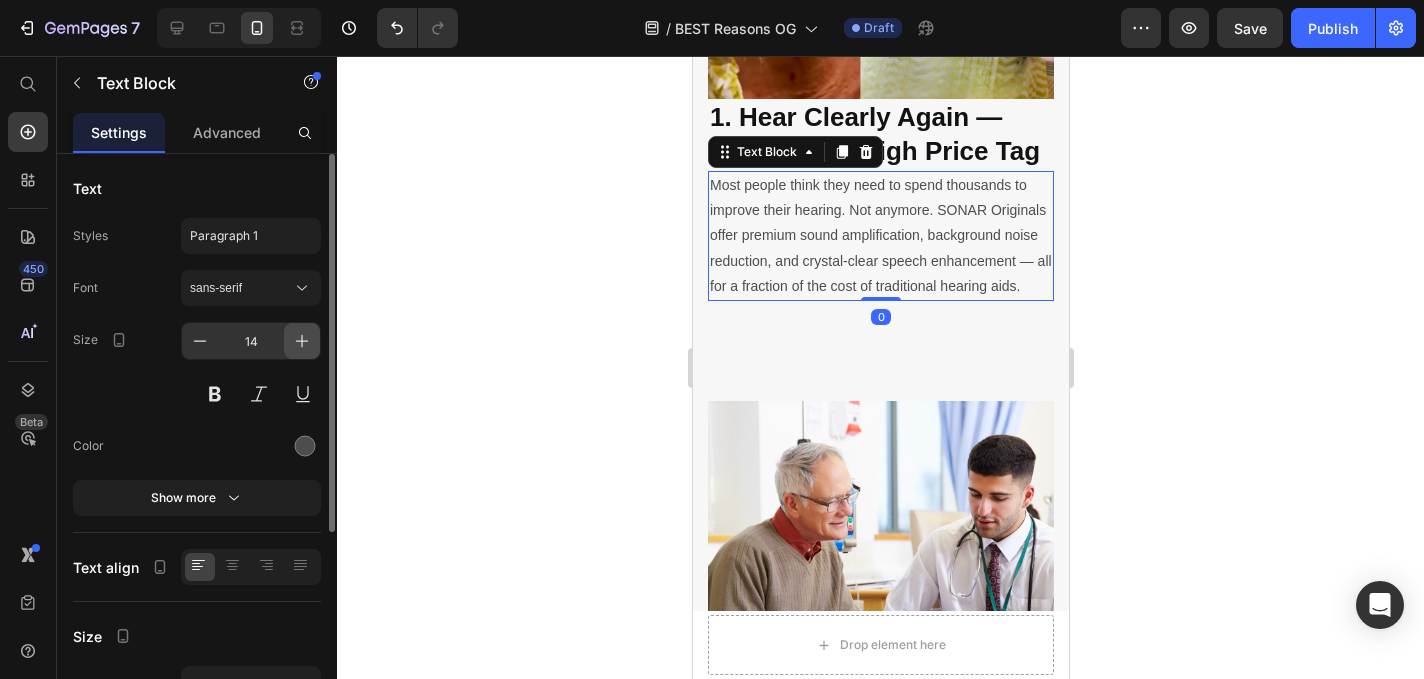 click 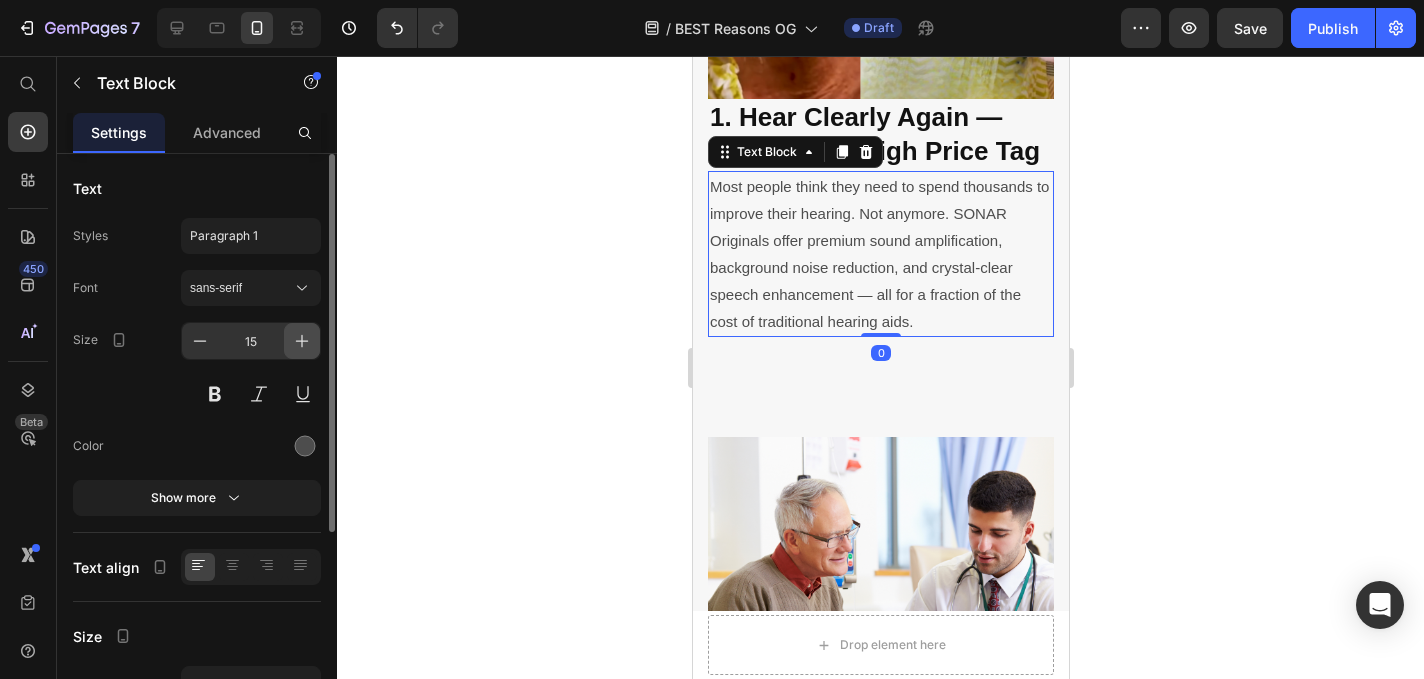click 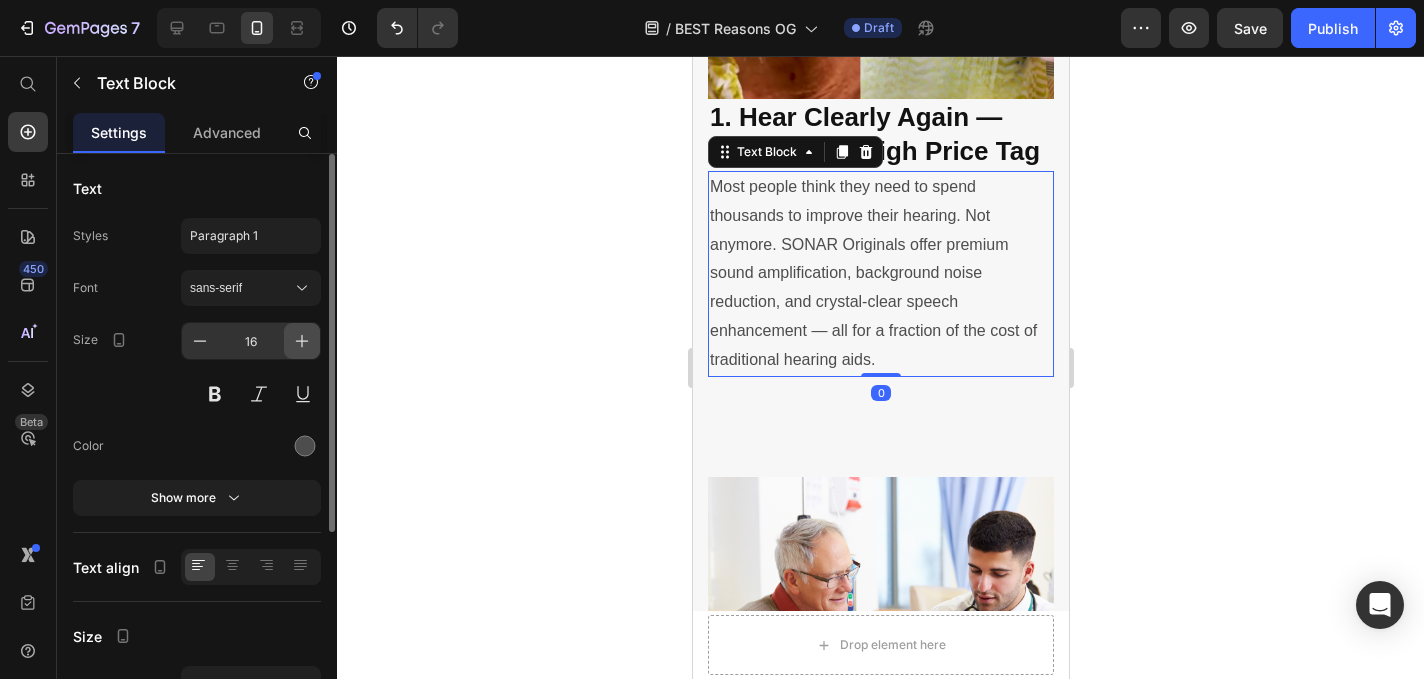click 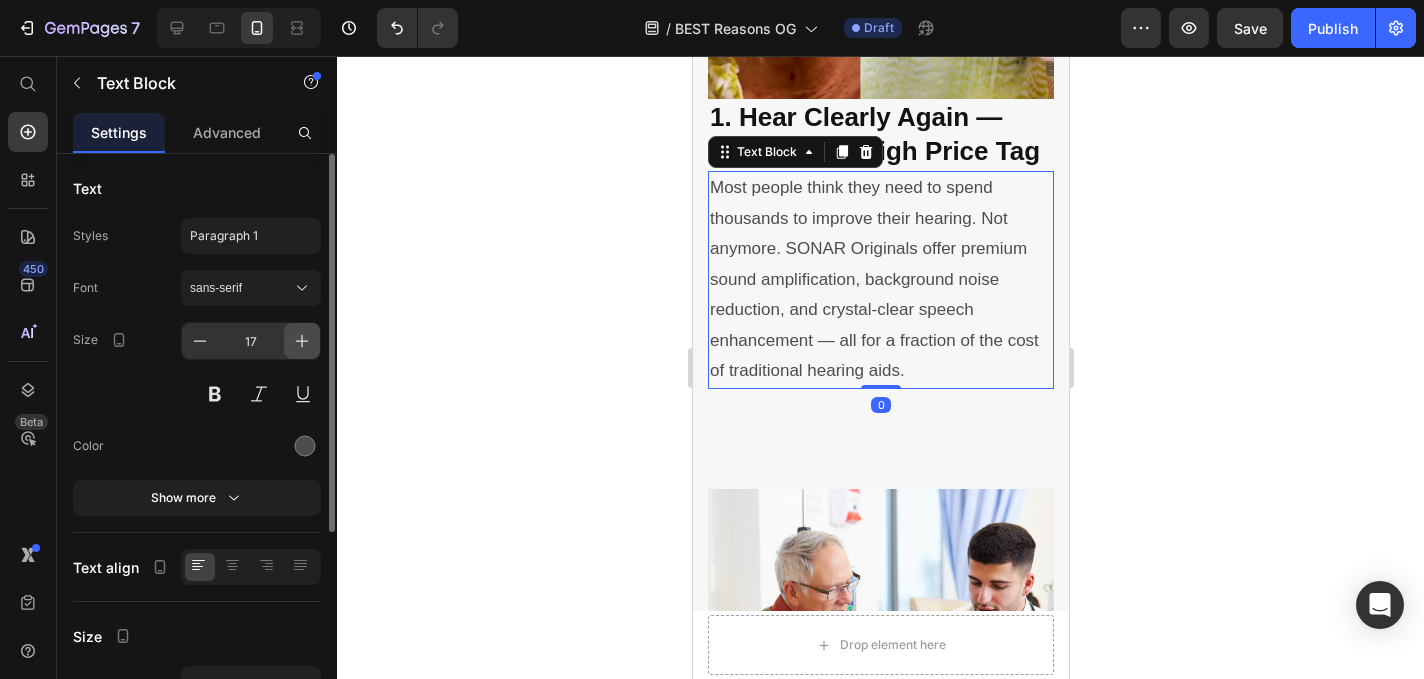 click 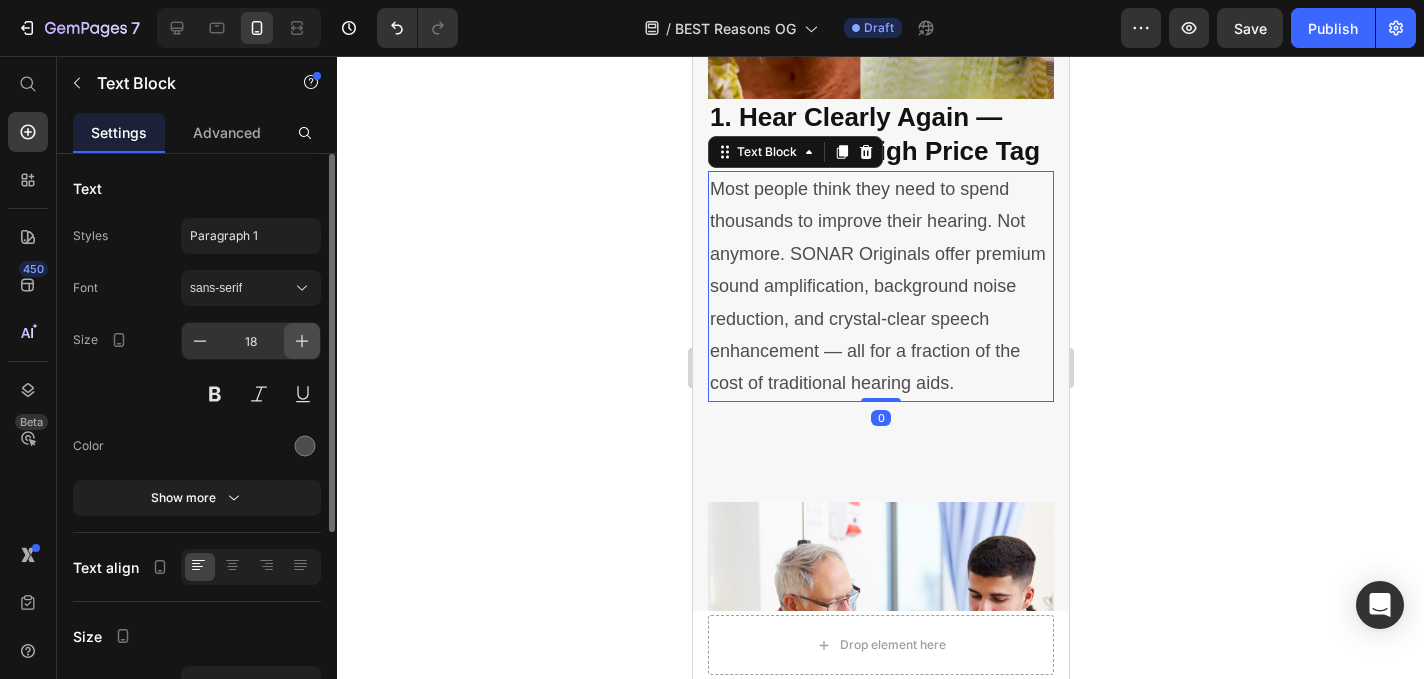 click 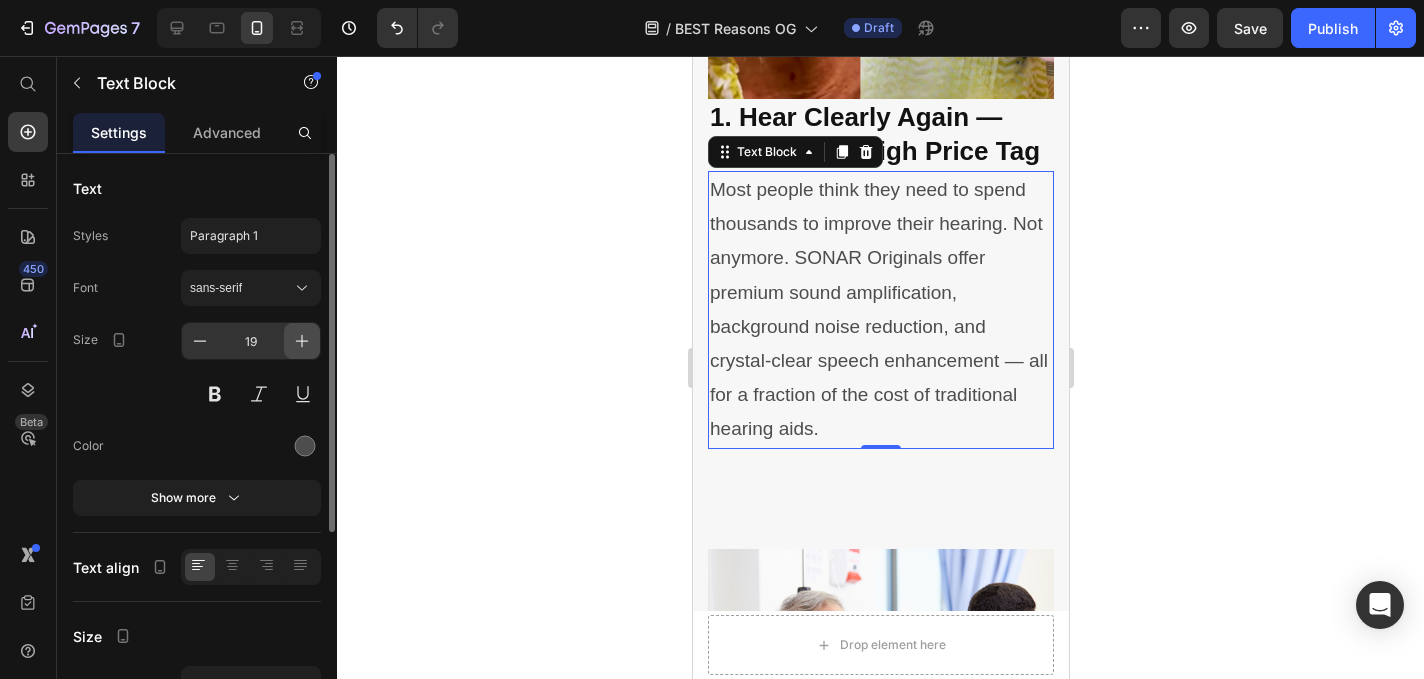 click 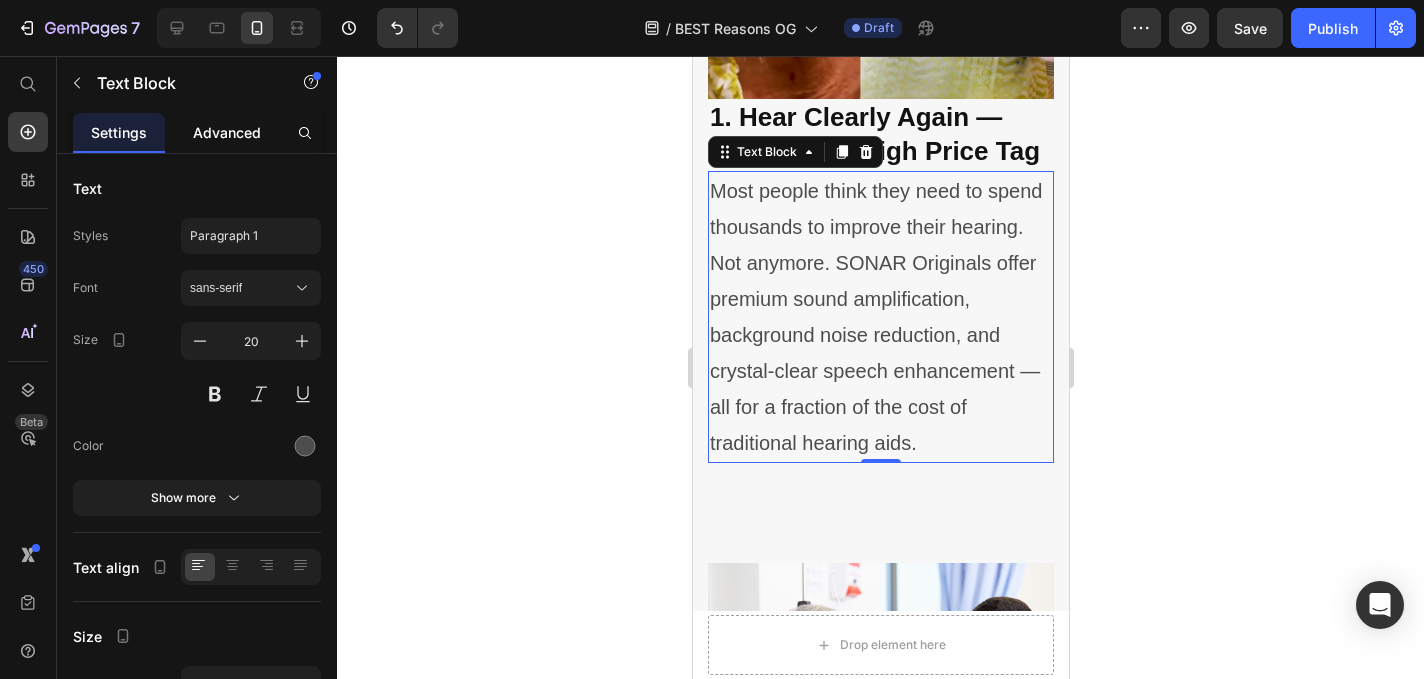 click on "Advanced" 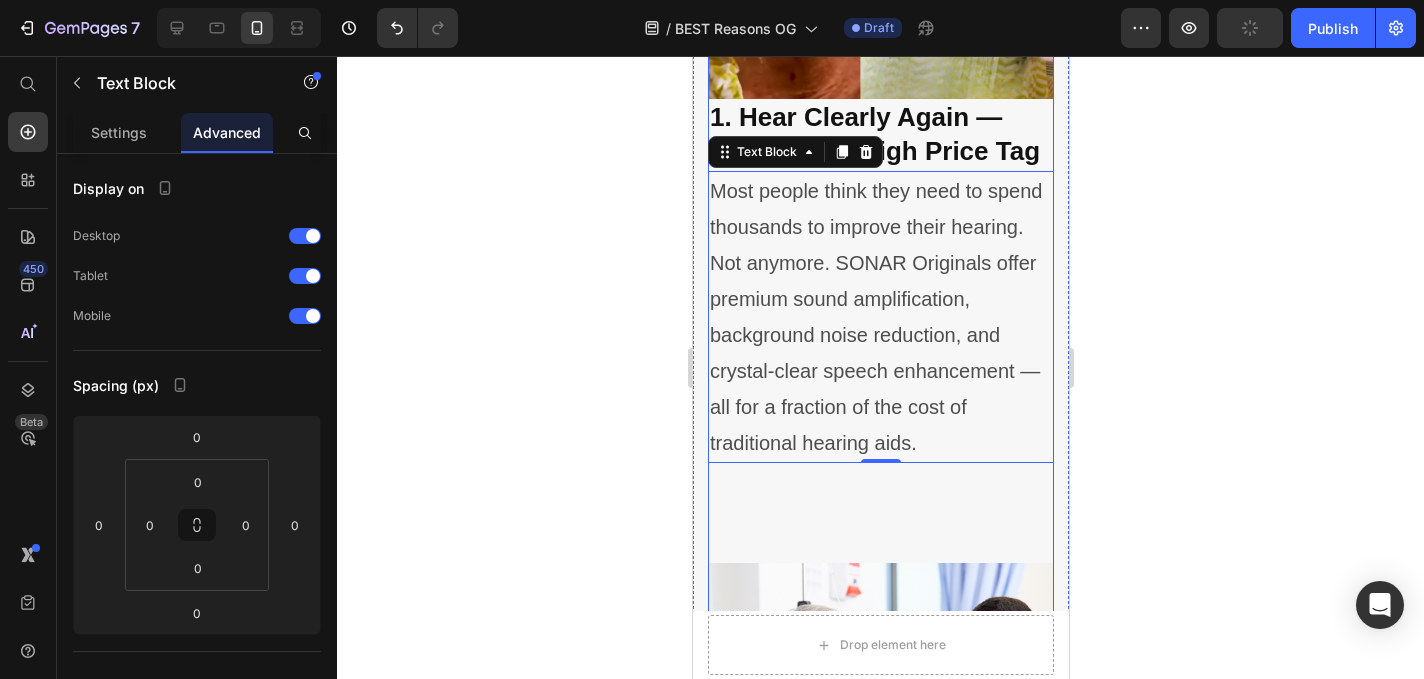 click on "⁠⁠⁠⁠⁠⁠⁠ 10 Reasons People Are Raving About SONAR Originals Heading Image By  Dr. Emily Harris Audiology & Sound Health Expert May 28th, 2025 | 7:42 am AEST Text block Row Image Image Image Row As an audiologist who’s worked with thousands of patients struggling to hear clearly, I know how isolating and frustrating hearing loss can be. Many of my patients tell me they’ve tried expensive hearing aids that either didn’t work well, were uncomfortable, or just weren’t worth the high price tag. That’s why I’m excited to share a solution that’s changing lives — without requiring a prescription, appointment, or thousands of dollars. They’re called  SONAR Originals  — and they’re powerful, comfortable sound enhancers designed for people who want to enjoy life again without missing a word. Whether it’s conversations, phone calls, or your favourite shows, SONAR Originals help you tune back into the moments that matter most. Here’s why I recommend them: Text block Image Heading   0" at bounding box center (880, 3230) 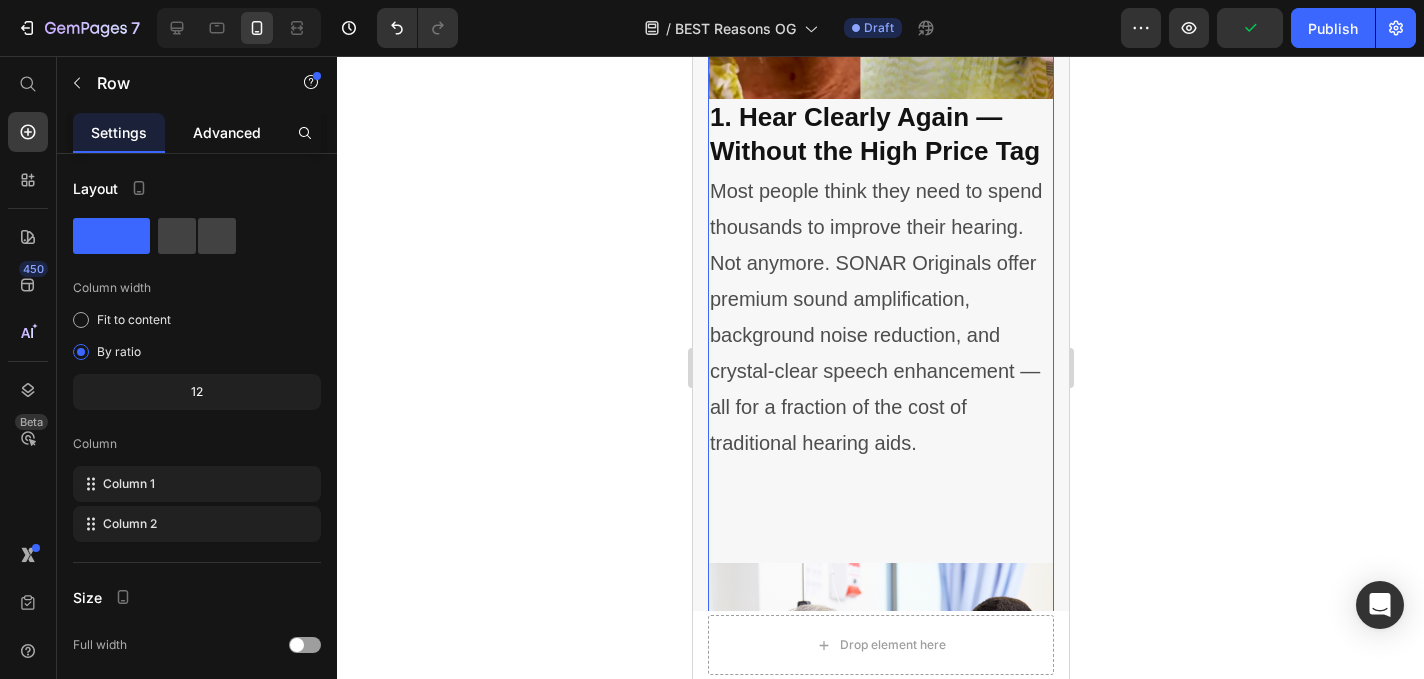 click on "Advanced" at bounding box center (227, 132) 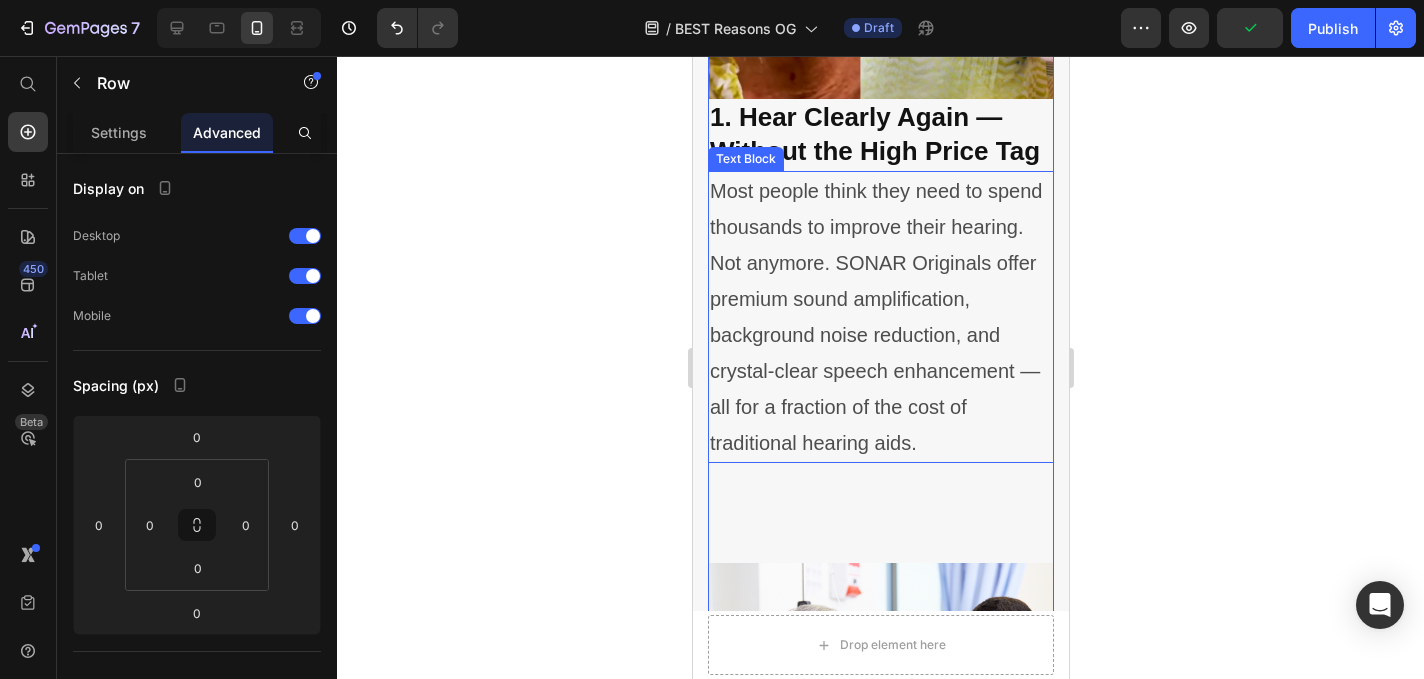 click on "Most people think they need to spend thousands to improve their hearing. Not anymore. SONAR Originals offer premium sound amplification, background noise reduction, and crystal-clear speech enhancement — all for a fraction of the cost of traditional hearing aids." at bounding box center [880, 317] 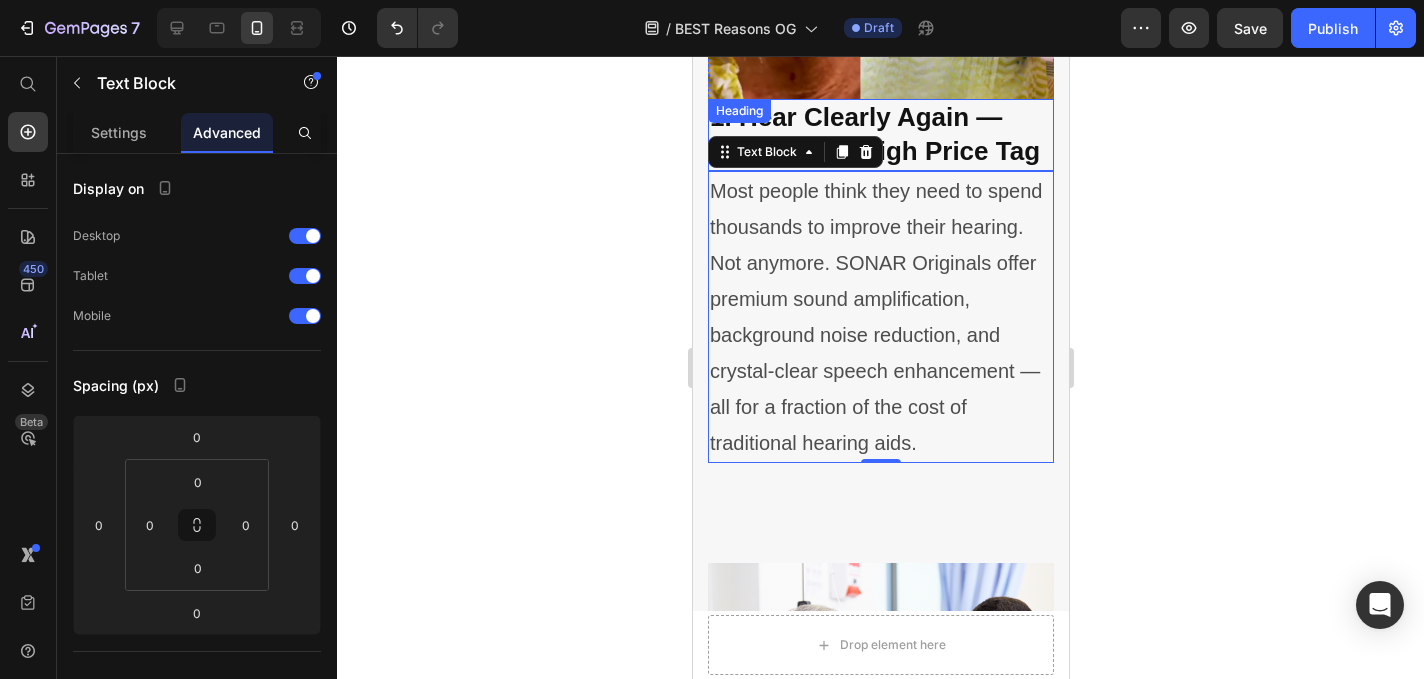 click on "⁠⁠⁠⁠⁠⁠⁠ 1. Hear Clearly Again — Without the High Price Tag" at bounding box center [880, 135] 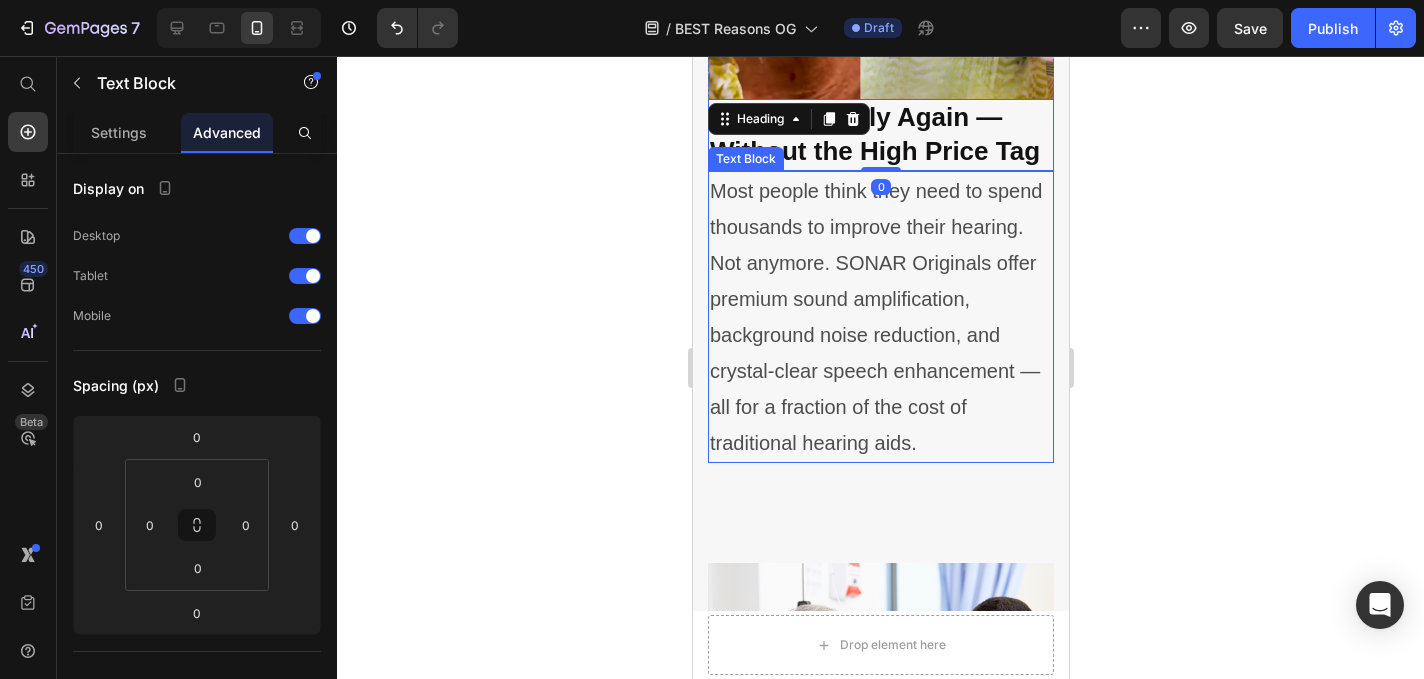 click on "Most people think they need to spend thousands to improve their hearing. Not anymore. SONAR Originals offer premium sound amplification, background noise reduction, and crystal-clear speech enhancement — all for a fraction of the cost of traditional hearing aids." at bounding box center [880, 317] 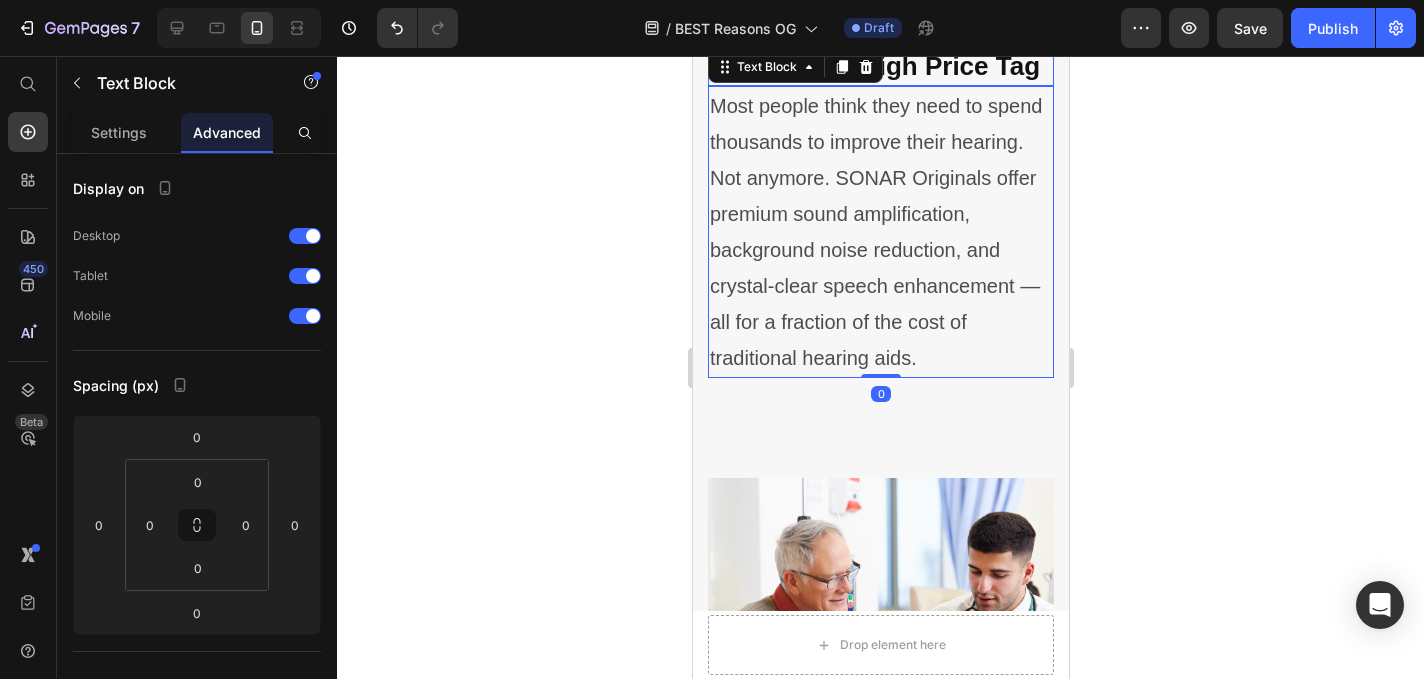 scroll, scrollTop: 1897, scrollLeft: 0, axis: vertical 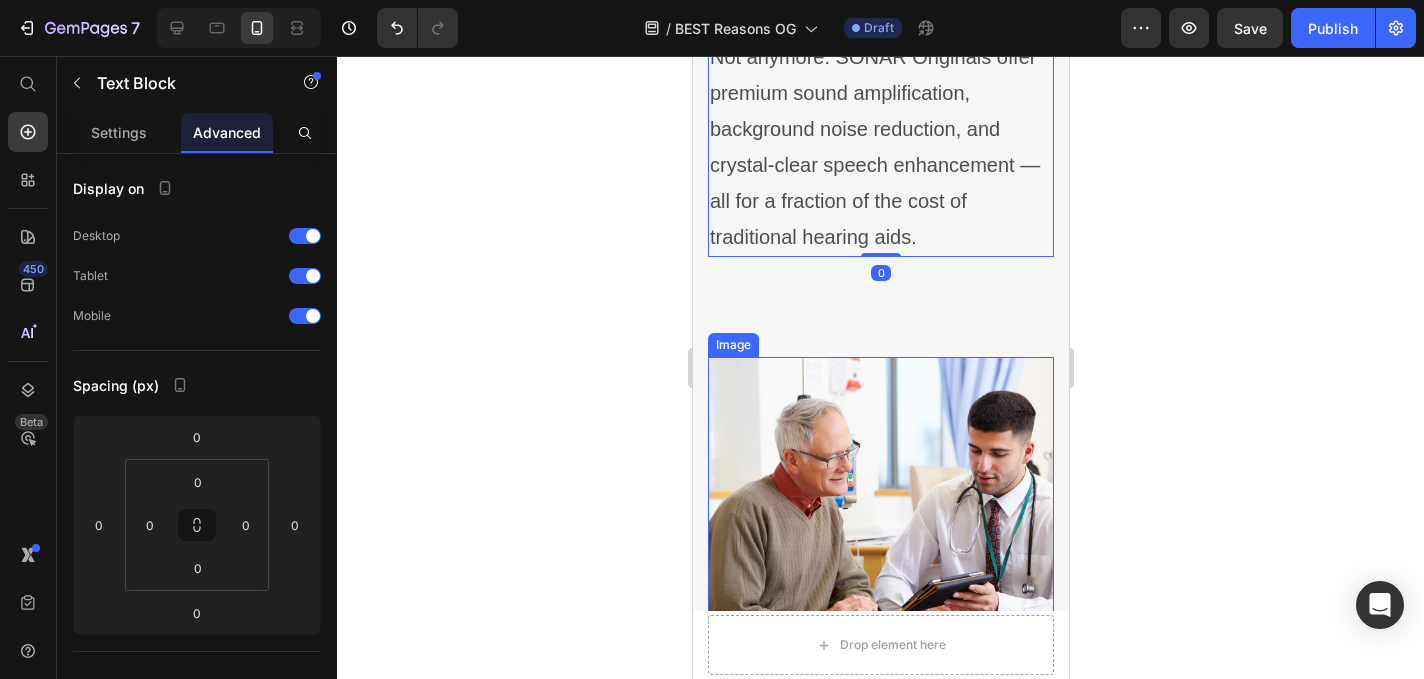 click at bounding box center (880, 530) 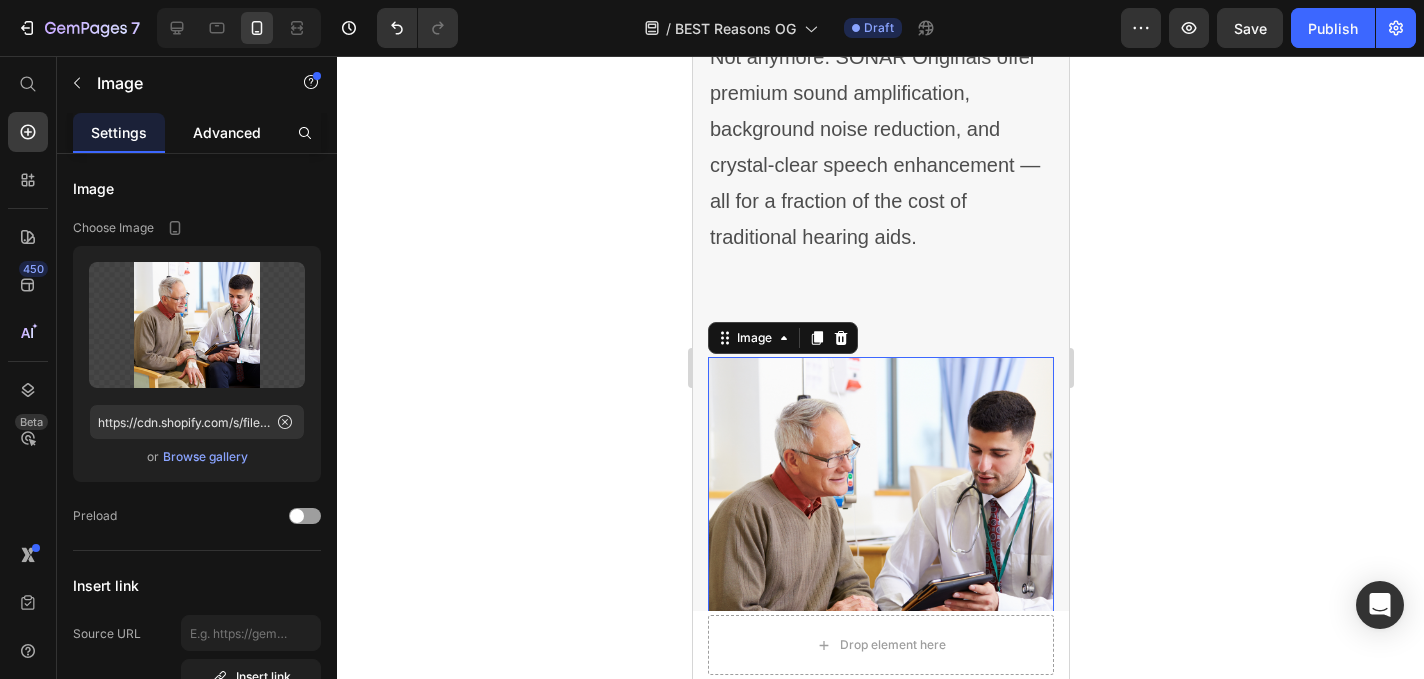 click on "Advanced" 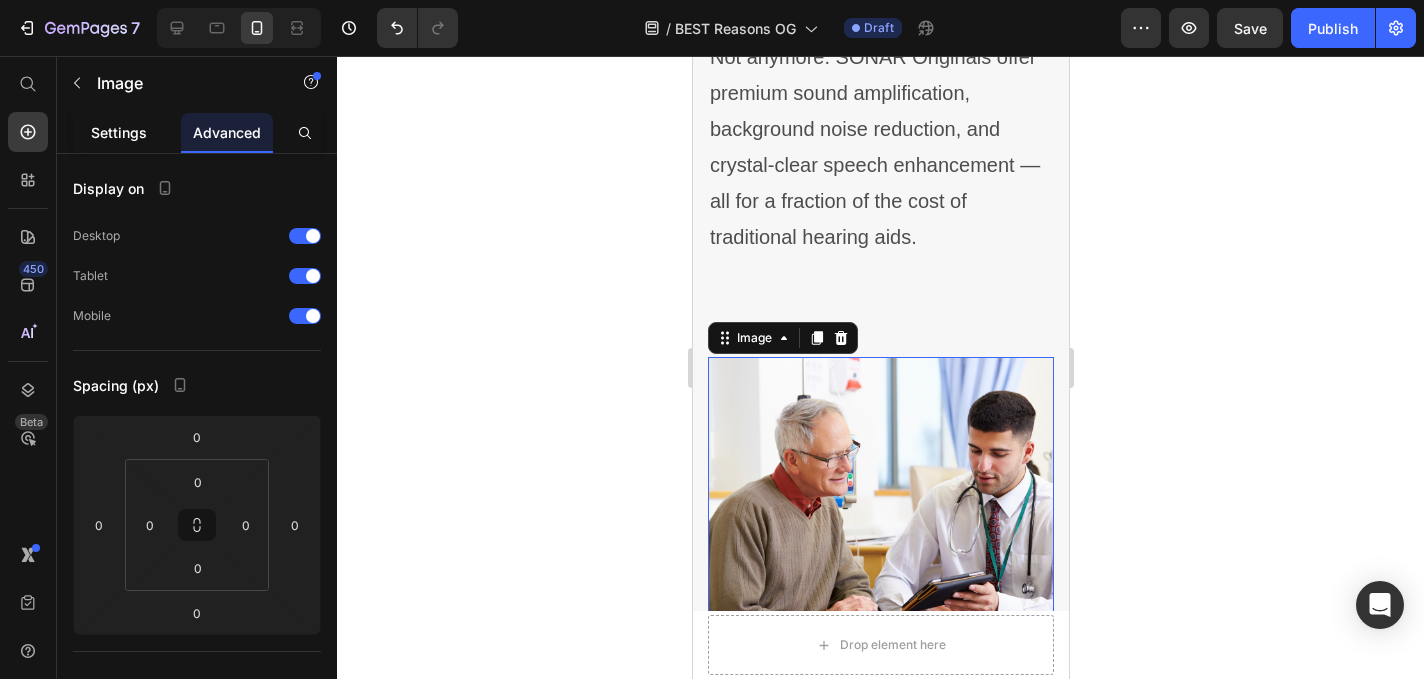 click on "Settings" at bounding box center (119, 132) 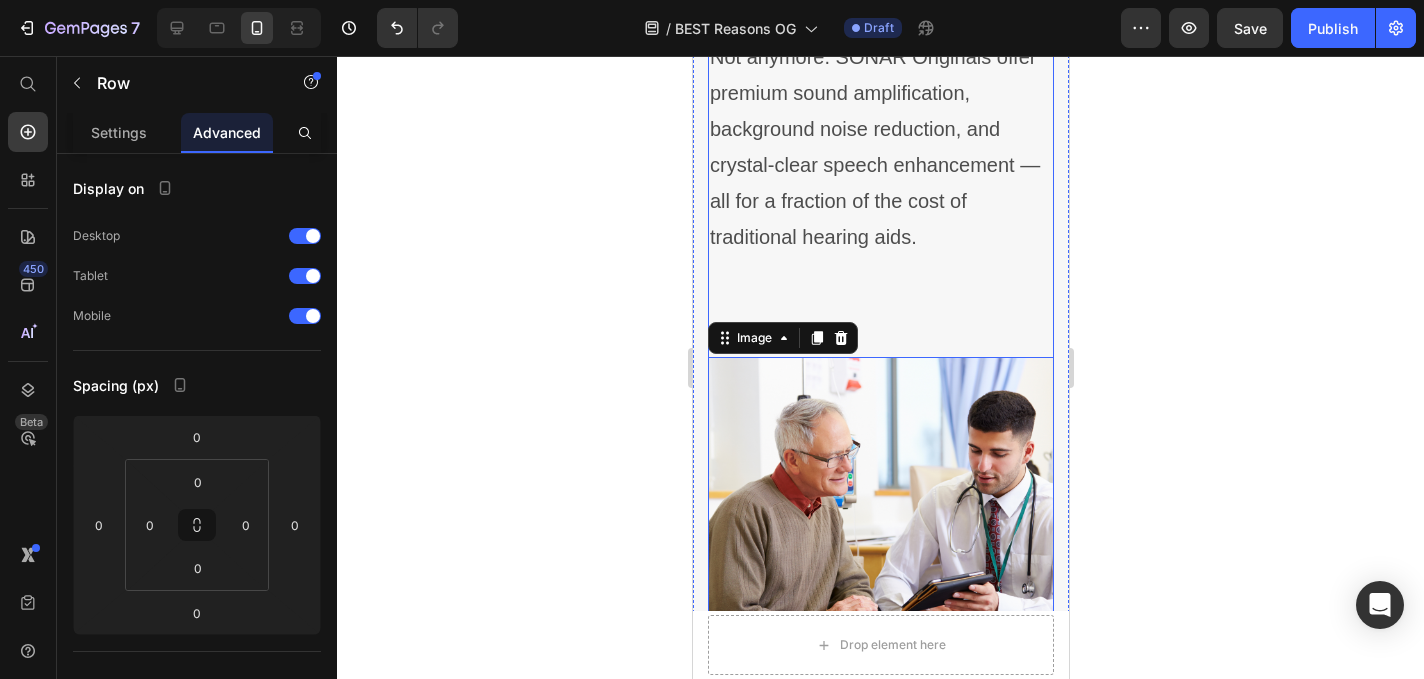 click on "⁠⁠⁠⁠⁠⁠⁠ 10 Reasons People Are Raving About SONAR Originals Heading Image By  Dr. Emily Harris Audiology & Sound Health Expert May 28th, 2025 | 7:42 am AEST Text block Row Image Image Image Row As an audiologist who’s worked with thousands of patients struggling to hear clearly, I know how isolating and frustrating hearing loss can be. Many of my patients tell me they’ve tried expensive hearing aids that either didn’t work well, were uncomfortable, or just weren’t worth the high price tag. That’s why I’m excited to share a solution that’s changing lives — without requiring a prescription, appointment, or thousands of dollars. They’re called  SONAR Originals  — and they’re powerful, comfortable sound enhancers designed for people who want to enjoy life again without missing a word. Whether it’s conversations, phone calls, or your favourite shows, SONAR Originals help you tune back into the moments that matter most. Here’s why I recommend them: Text block Image Heading Row" at bounding box center [880, 3024] 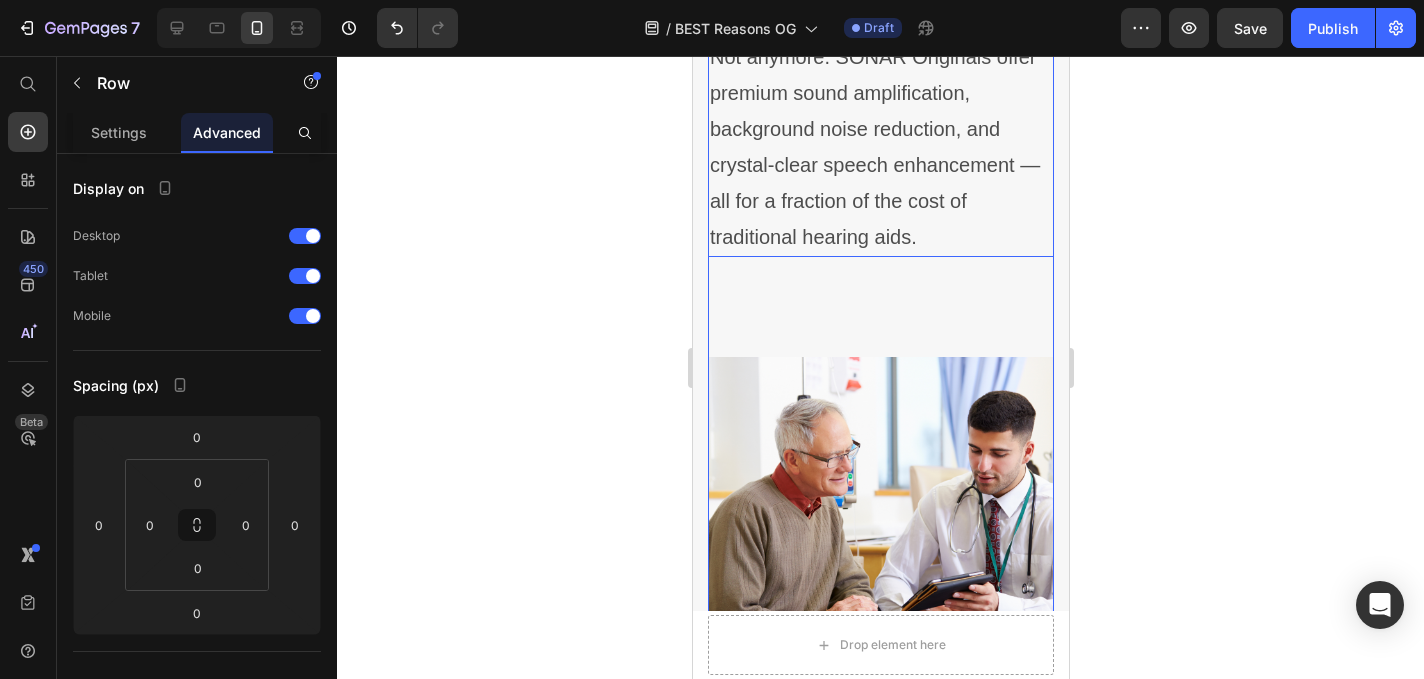 scroll, scrollTop: 1887, scrollLeft: 0, axis: vertical 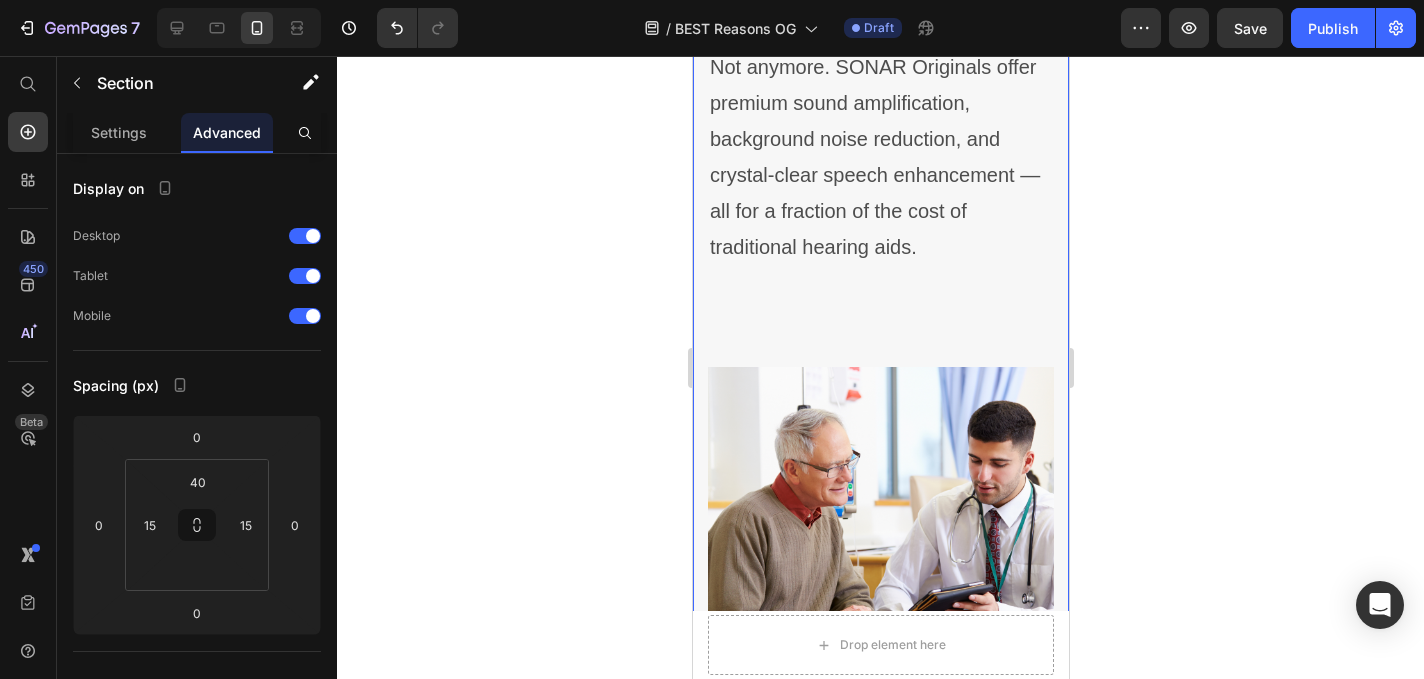 click on "⁠⁠⁠⁠⁠⁠⁠ 10 Reasons People Are Raving About SONAR Originals Heading Image By  Dr. Emily Harris Audiology & Sound Health Expert May 28th, 2025 | 7:42 am AEST Text block Row Image Image Image Row As an audiologist who’s worked with thousands of patients struggling to hear clearly, I know how isolating and frustrating hearing loss can be. Many of my patients tell me they’ve tried expensive hearing aids that either didn’t work well, were uncomfortable, or just weren’t worth the high price tag. That’s why I’m excited to share a solution that’s changing lives — without requiring a prescription, appointment, or thousands of dollars. They’re called  SONAR Originals  — and they’re powerful, comfortable sound enhancers designed for people who want to enjoy life again without missing a word. Whether it’s conversations, phone calls, or your favourite shows, SONAR Originals help you tune back into the moments that matter most. Here’s why I recommend them: Text block Image Heading Row" at bounding box center [880, 3014] 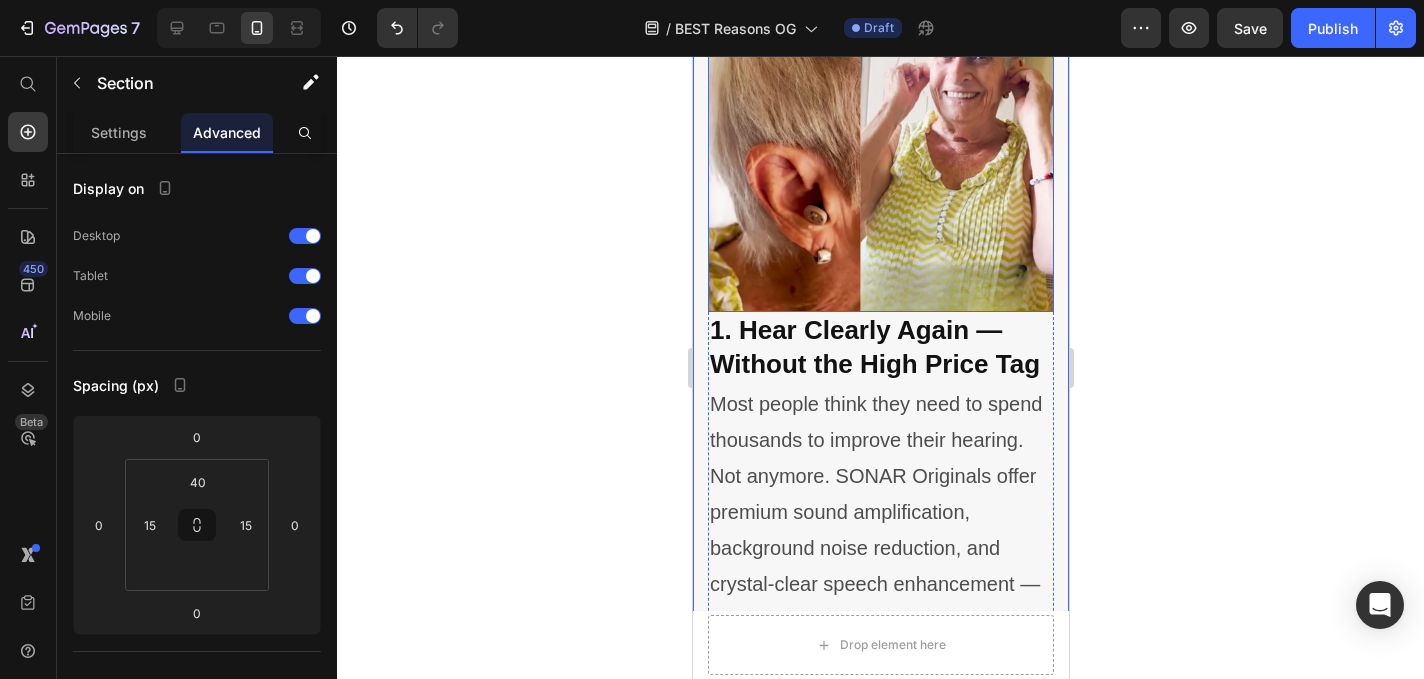 scroll, scrollTop: 1529, scrollLeft: 0, axis: vertical 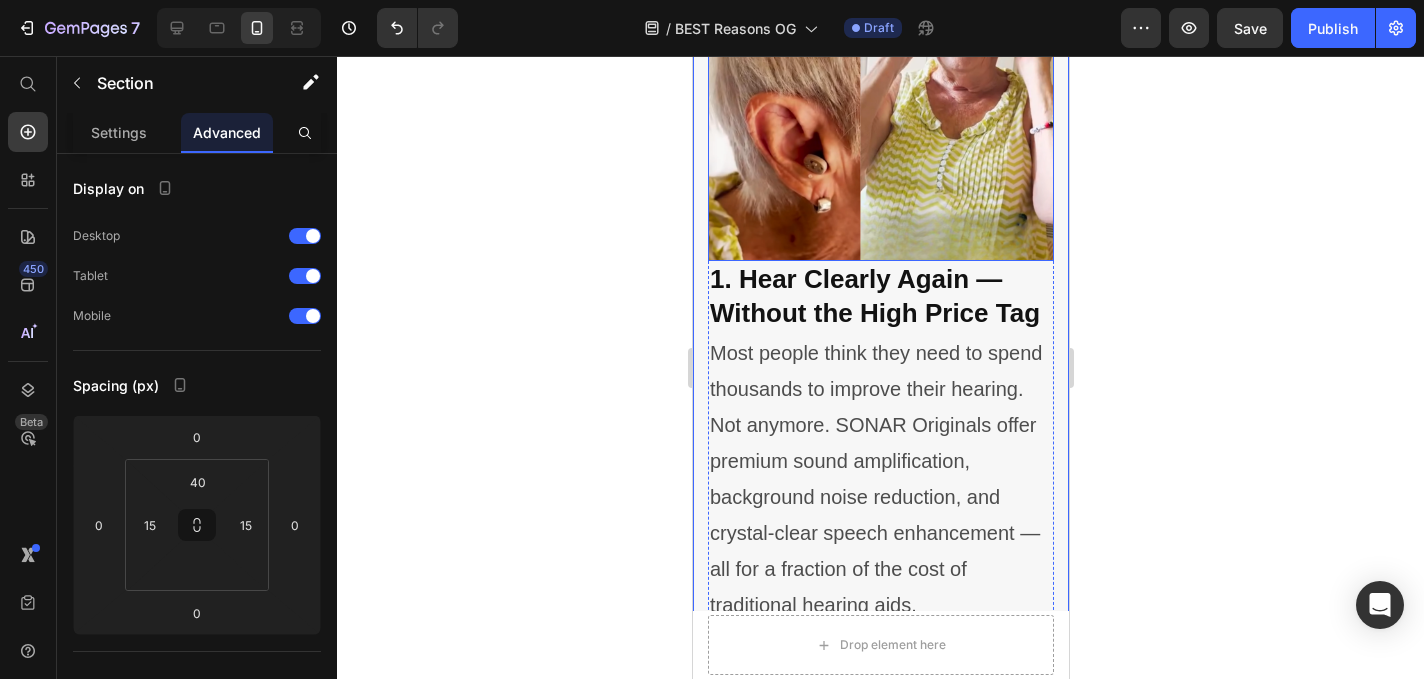 click at bounding box center (880, 88) 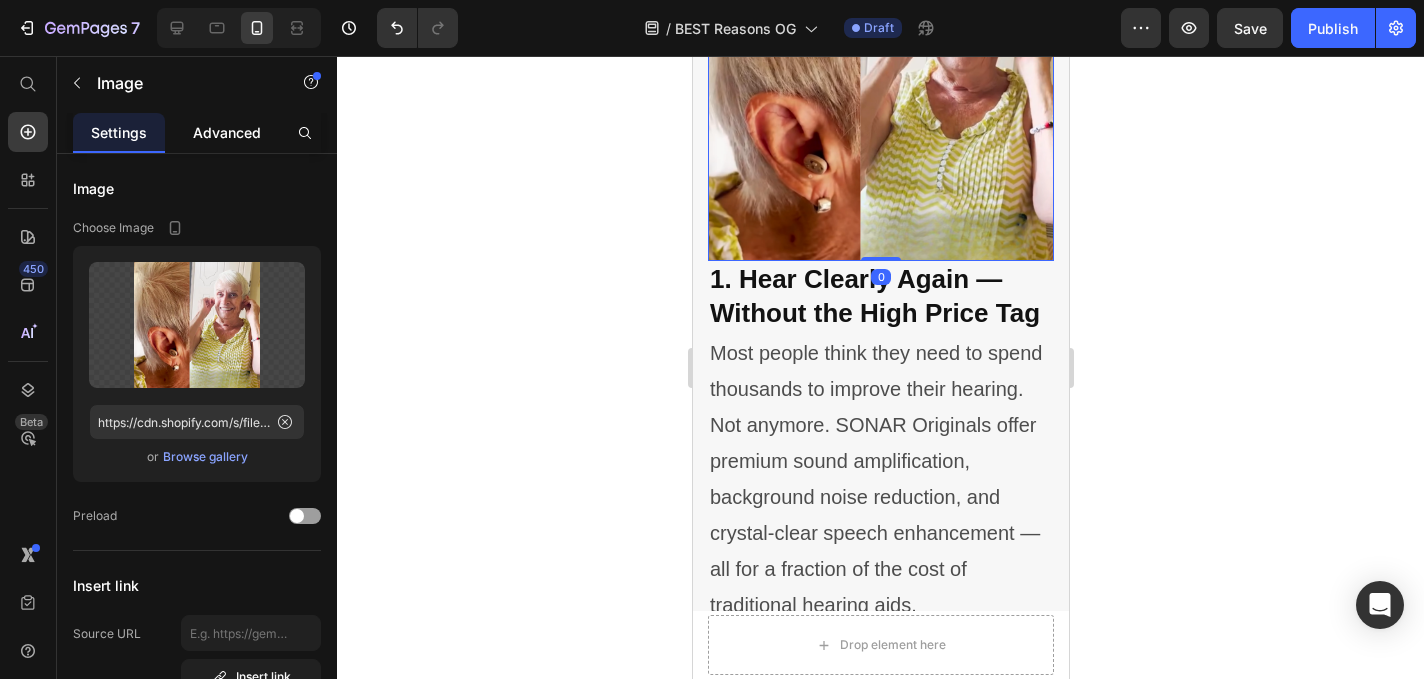 click on "Advanced" at bounding box center [227, 132] 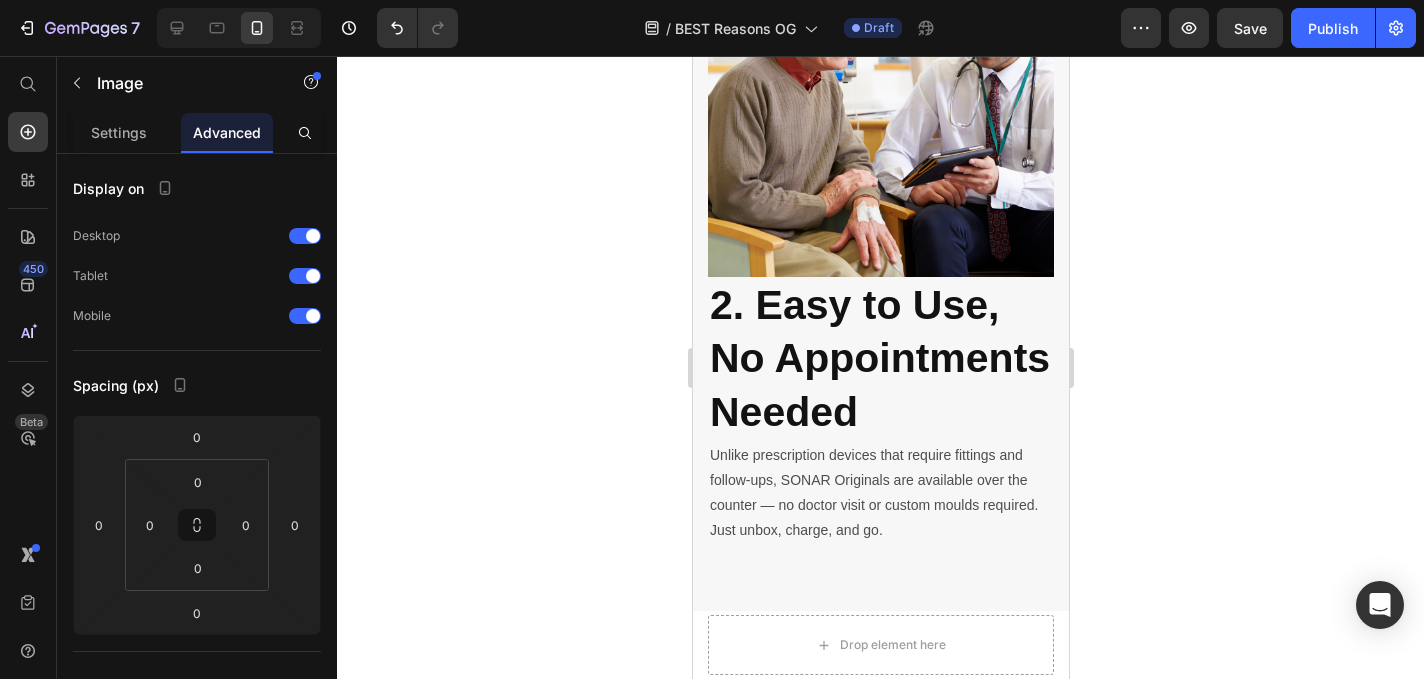 scroll, scrollTop: 2442, scrollLeft: 0, axis: vertical 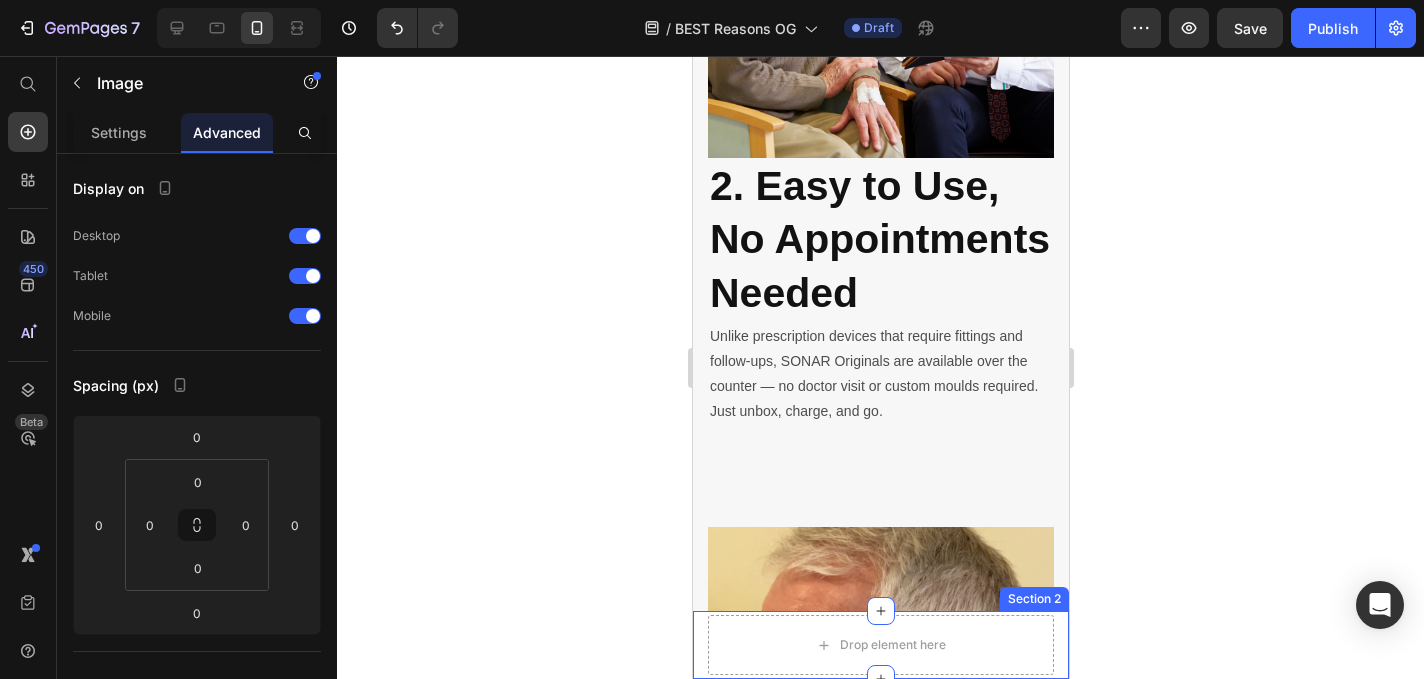 click on "Drop element here Section 2" at bounding box center (880, 645) 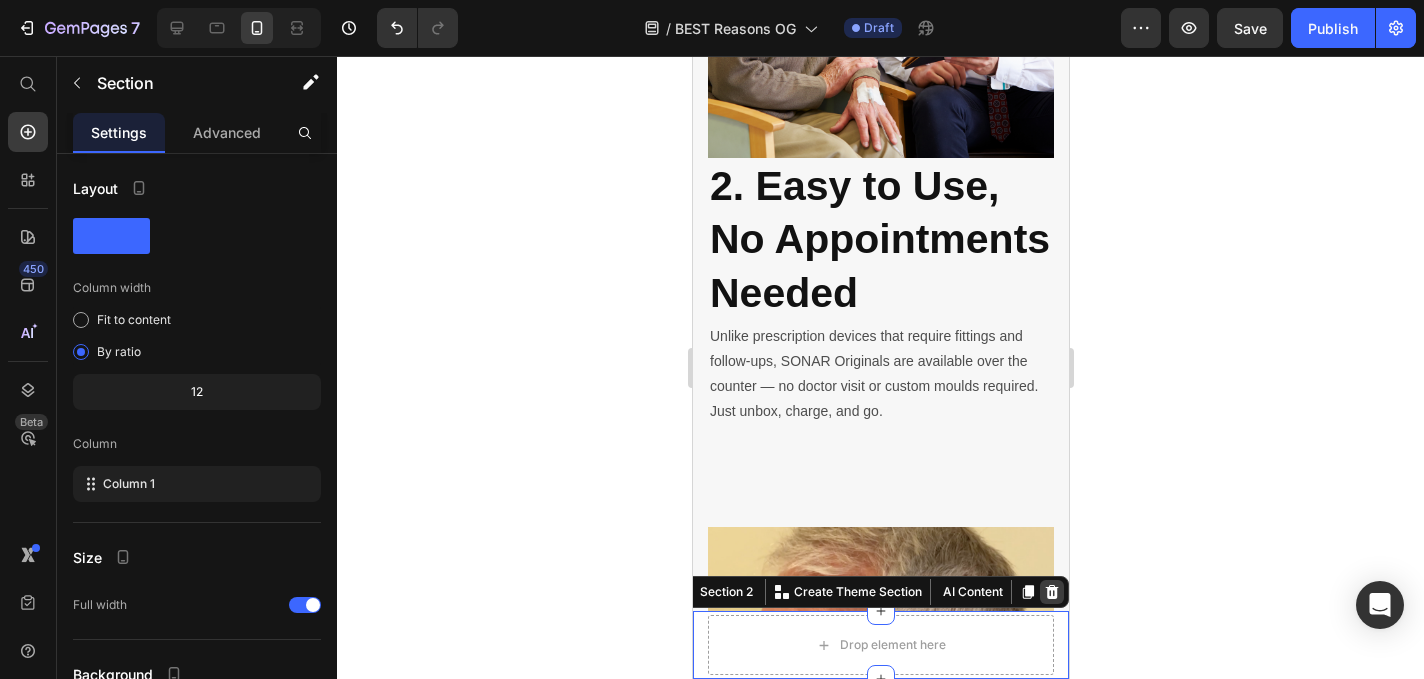 click 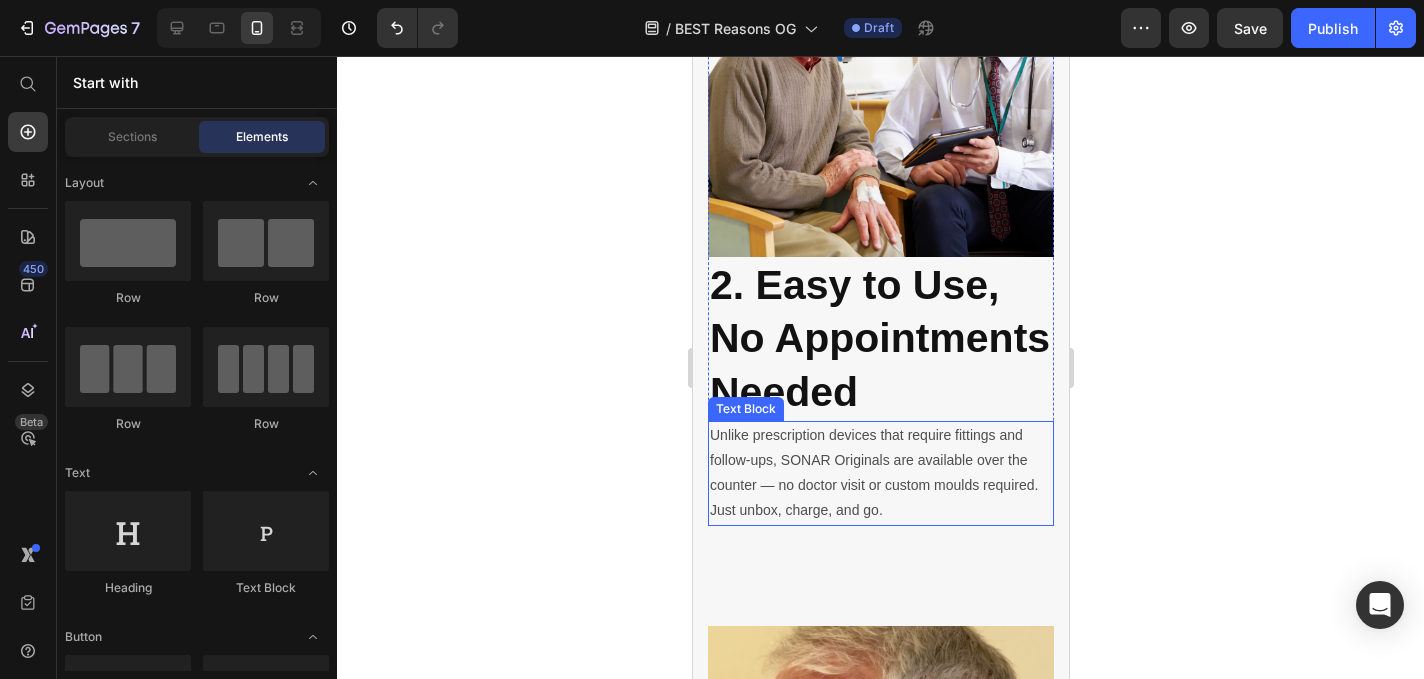 scroll, scrollTop: 2259, scrollLeft: 0, axis: vertical 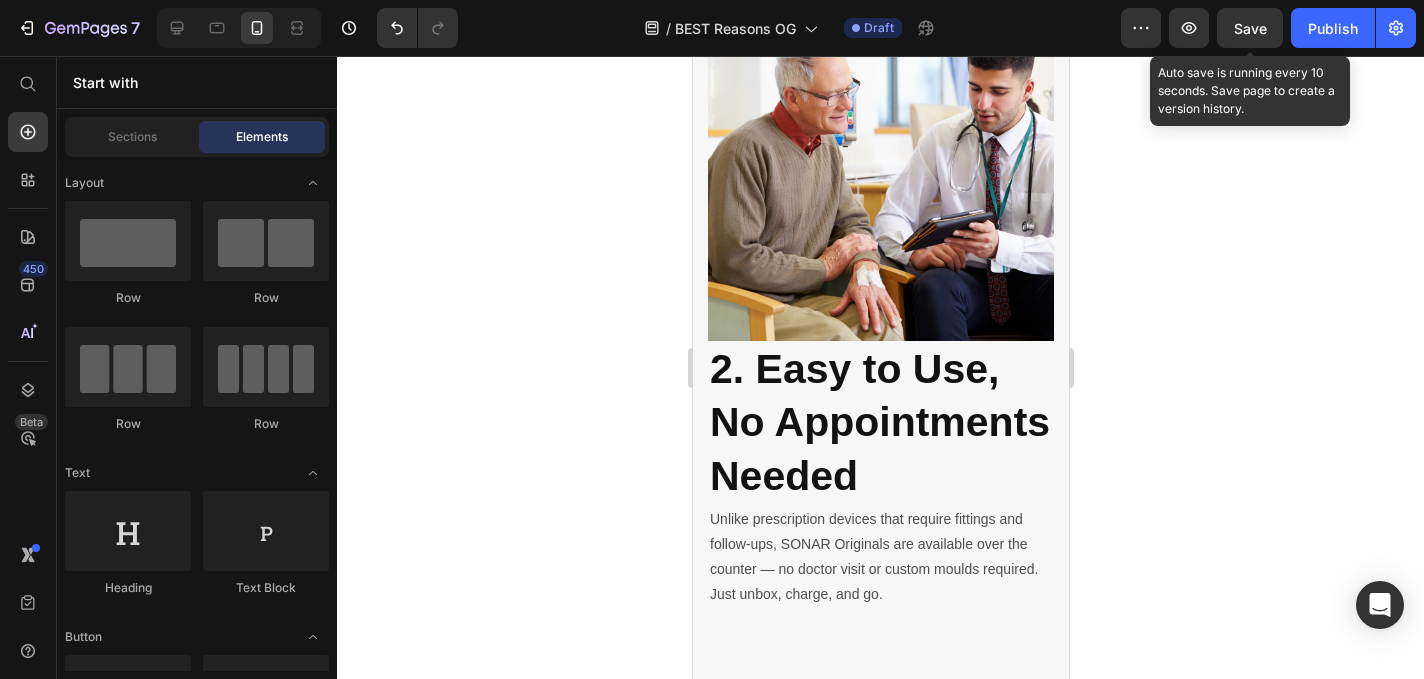 click on "Save" at bounding box center [1250, 28] 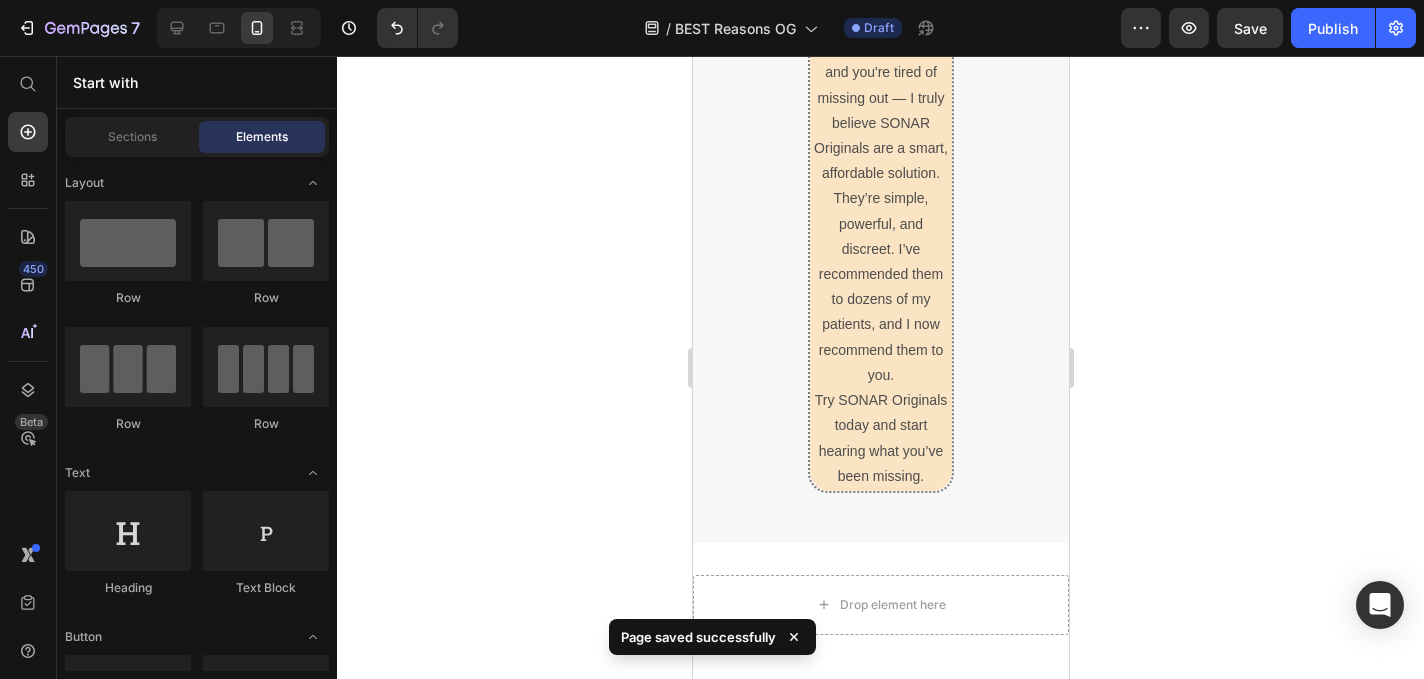 scroll, scrollTop: 9121, scrollLeft: 0, axis: vertical 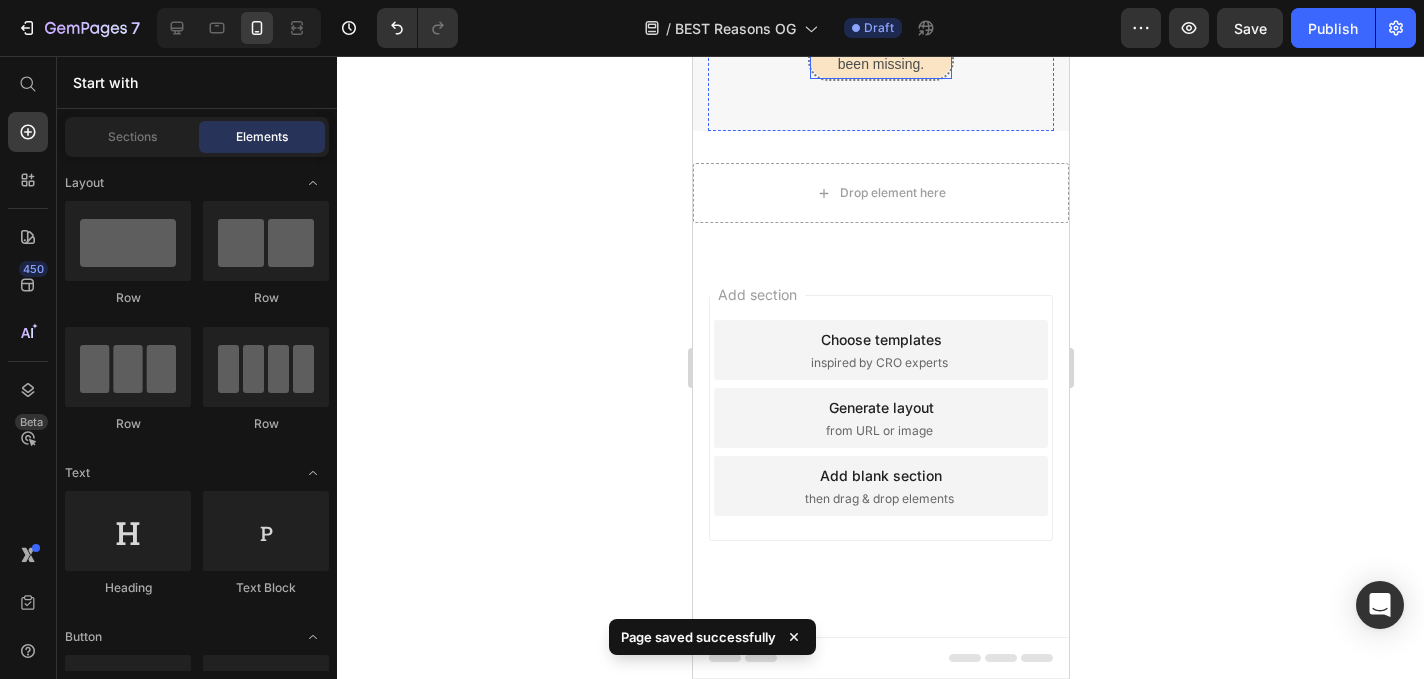 click on "If you’ve been struggling with hearing in daily life — and you're tired of missing out — I truly believe SONAR Originals are a smart, affordable solution. They’re simple, powerful, and discreet. I’ve recommended them to dozens of my patients, and I now recommend them to you." at bounding box center [880, -226] 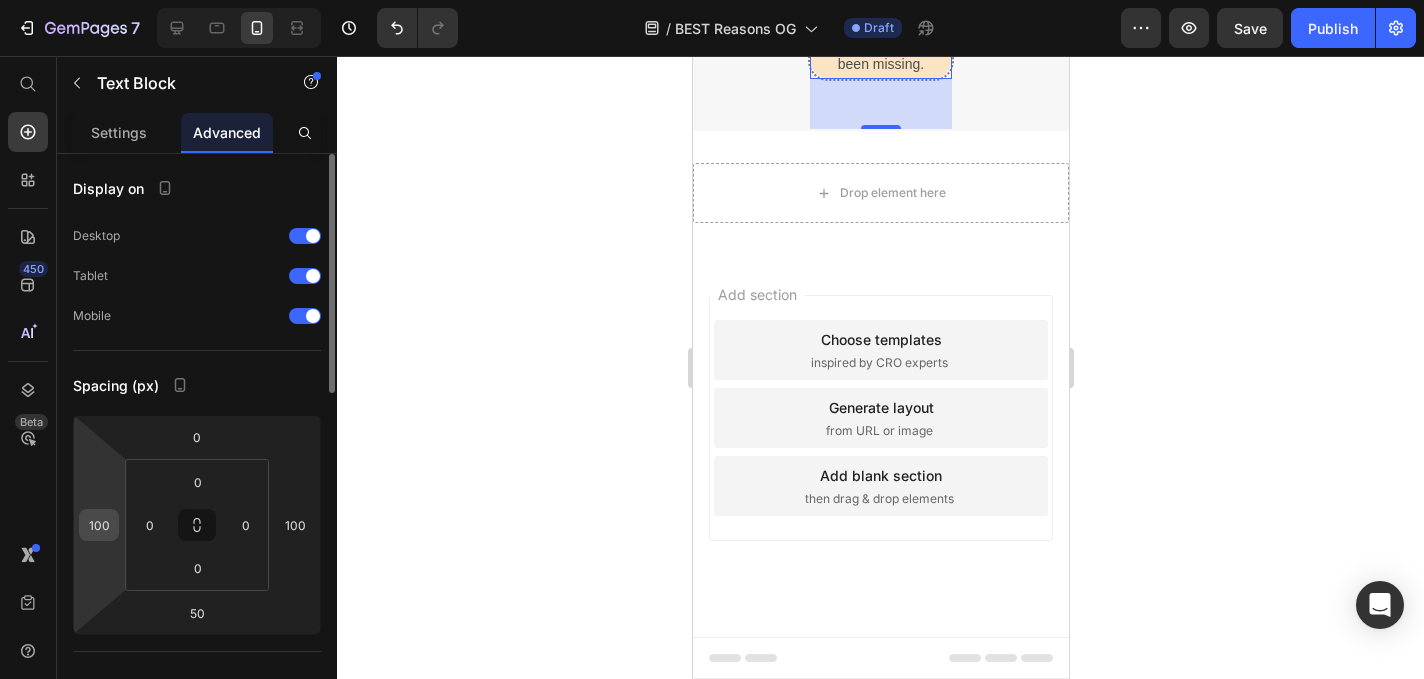 click on "100" at bounding box center [99, 525] 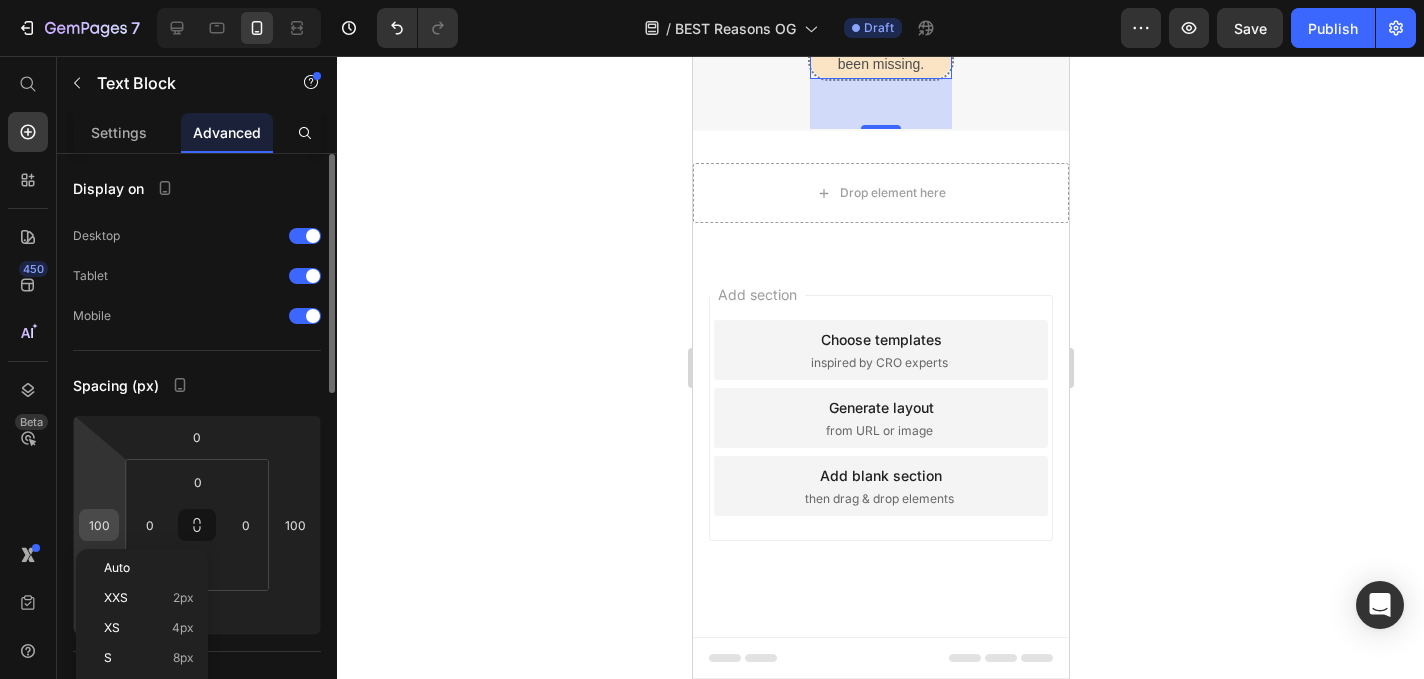 click on "100" at bounding box center [99, 525] 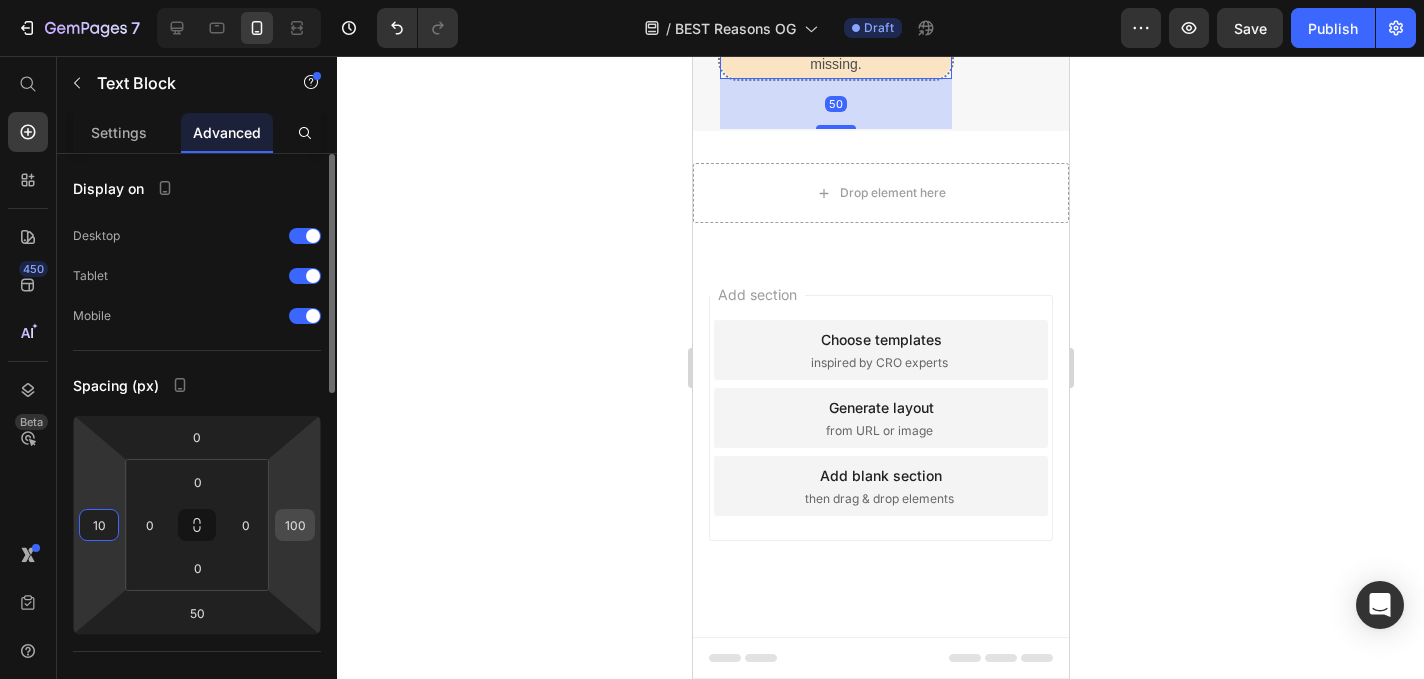 type on "10" 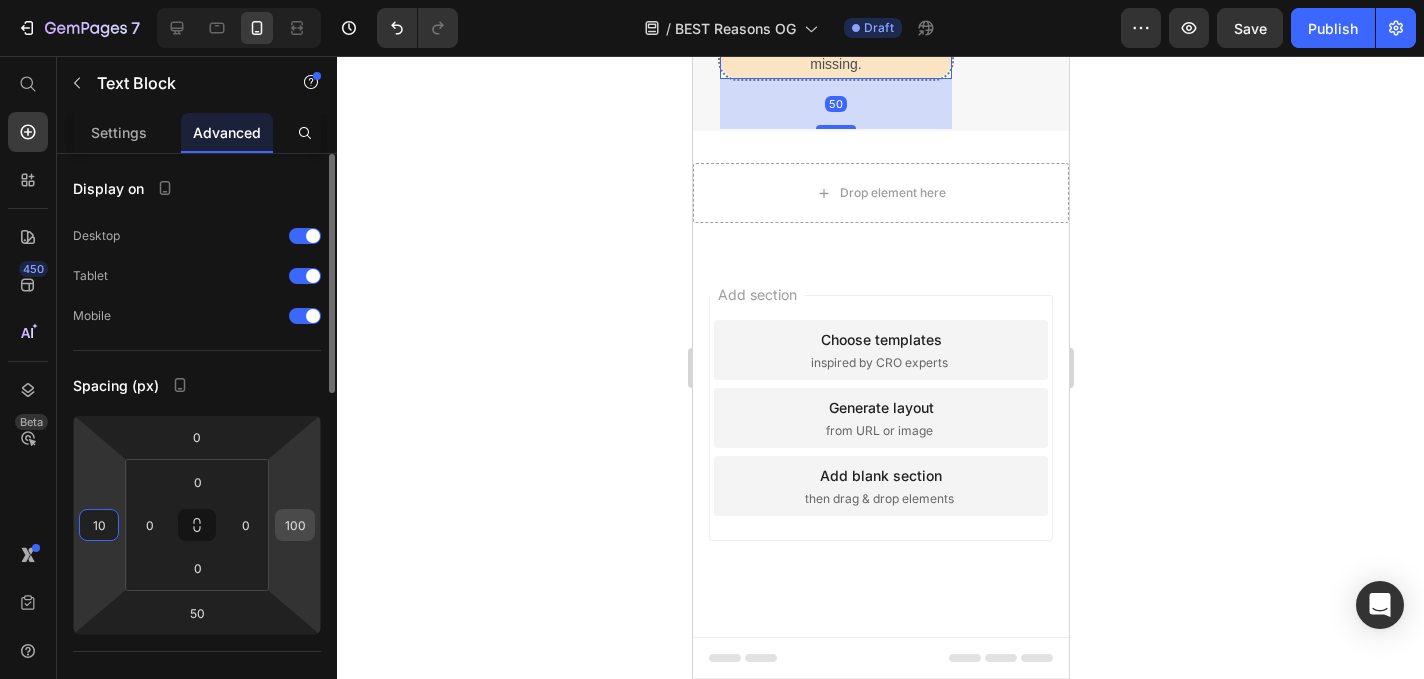 click on "100" at bounding box center [295, 525] 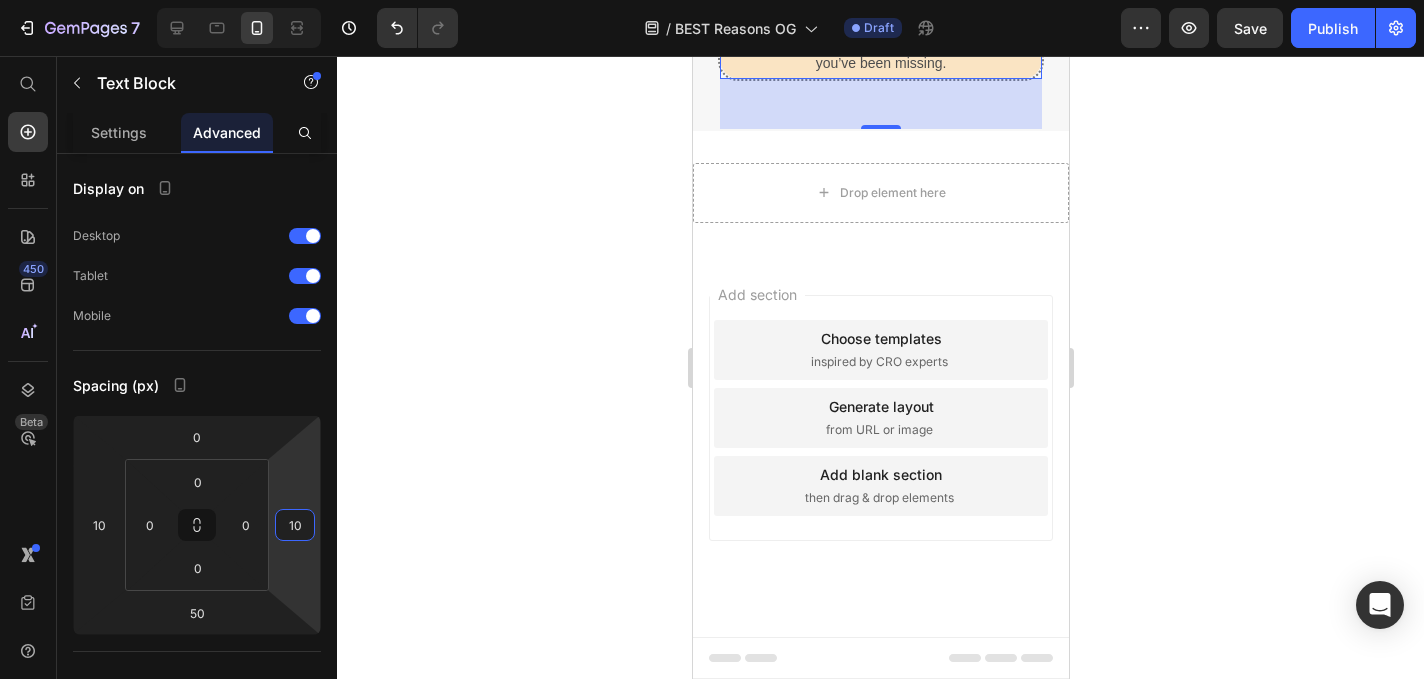type on "10" 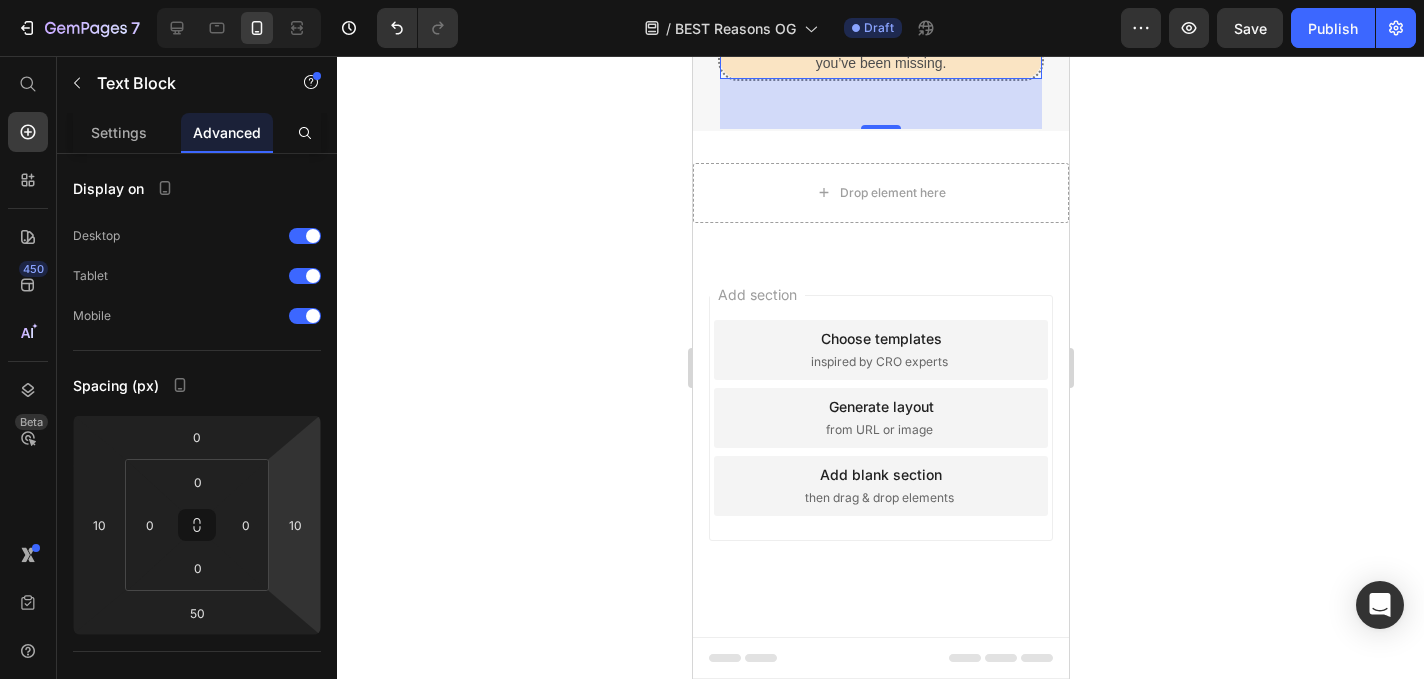 click 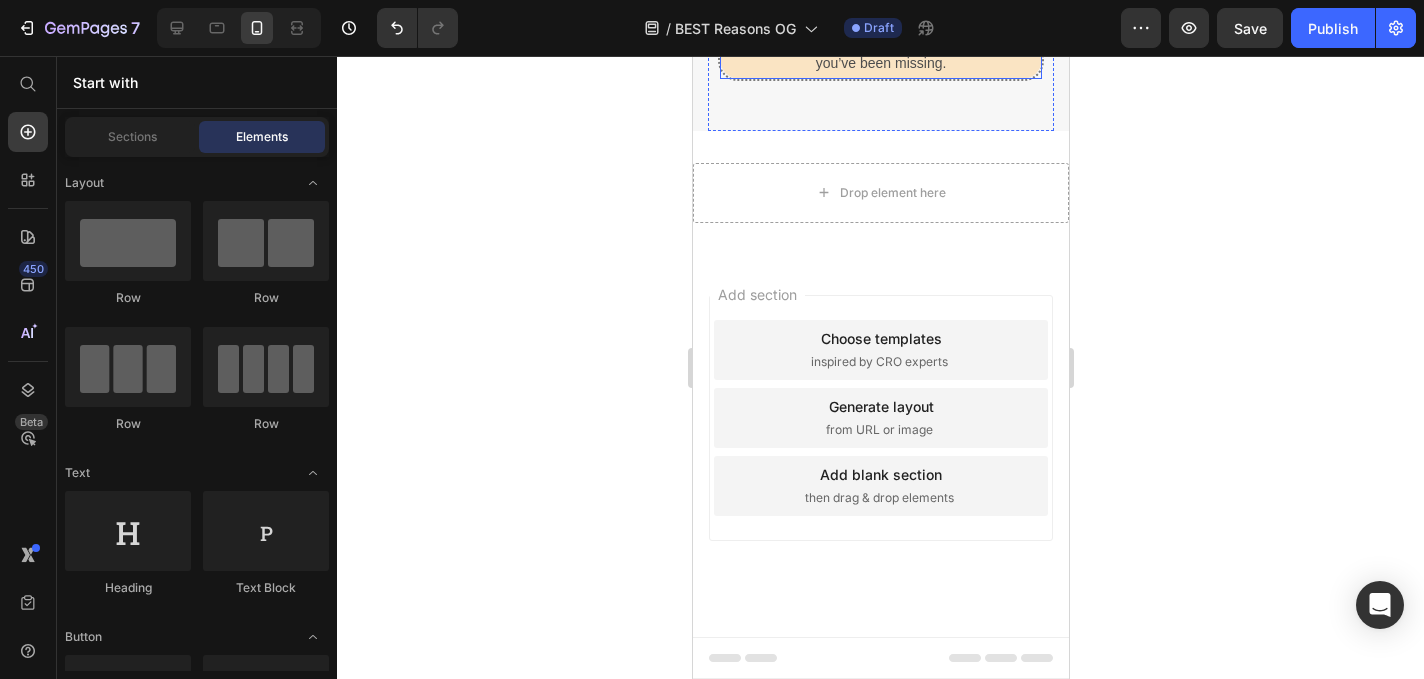 click on "Try SONAR Originals today and start hearing what you’ve been missing." at bounding box center [880, 51] 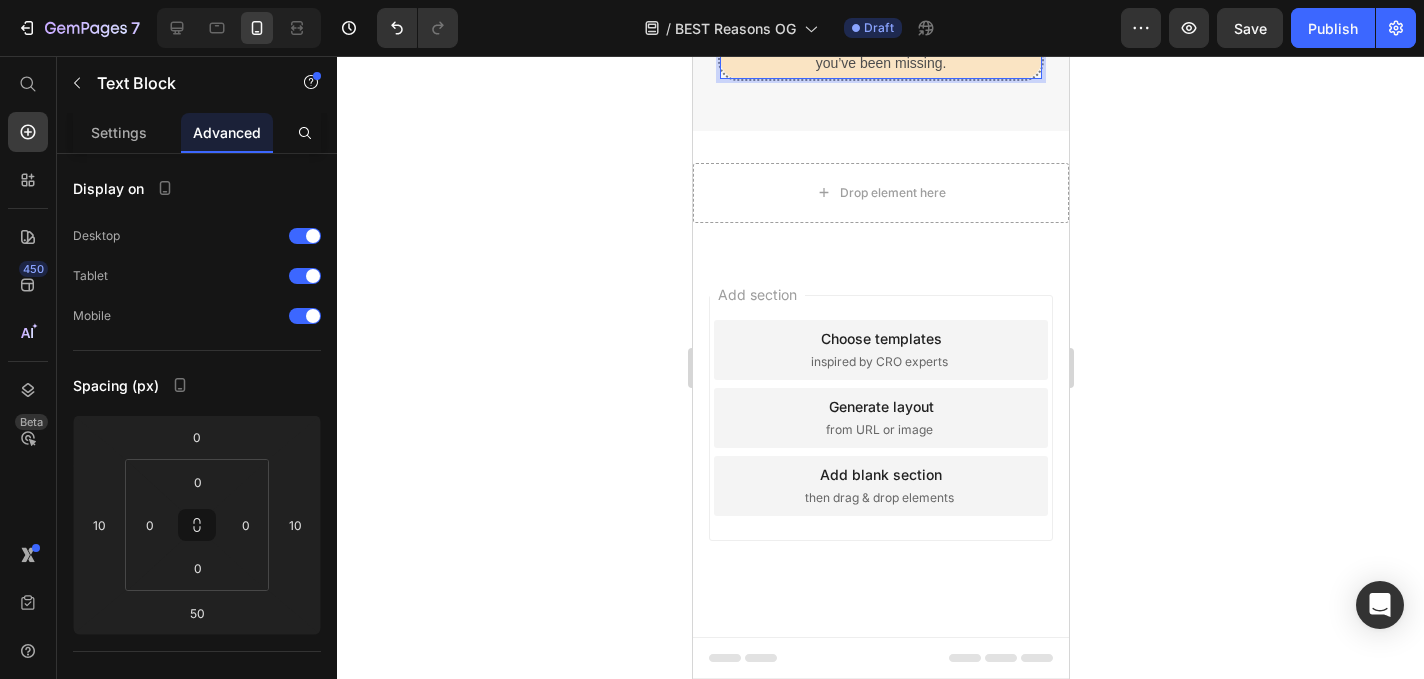 click on "If you’ve been struggling with hearing in daily life — and you're tired of missing out — I truly believe SONAR Originals are a smart, affordable solution. They’re simple, powerful, and discreet. I’ve recommended them to dozens of my patients, and I now recommend them to you." at bounding box center [880, -50] 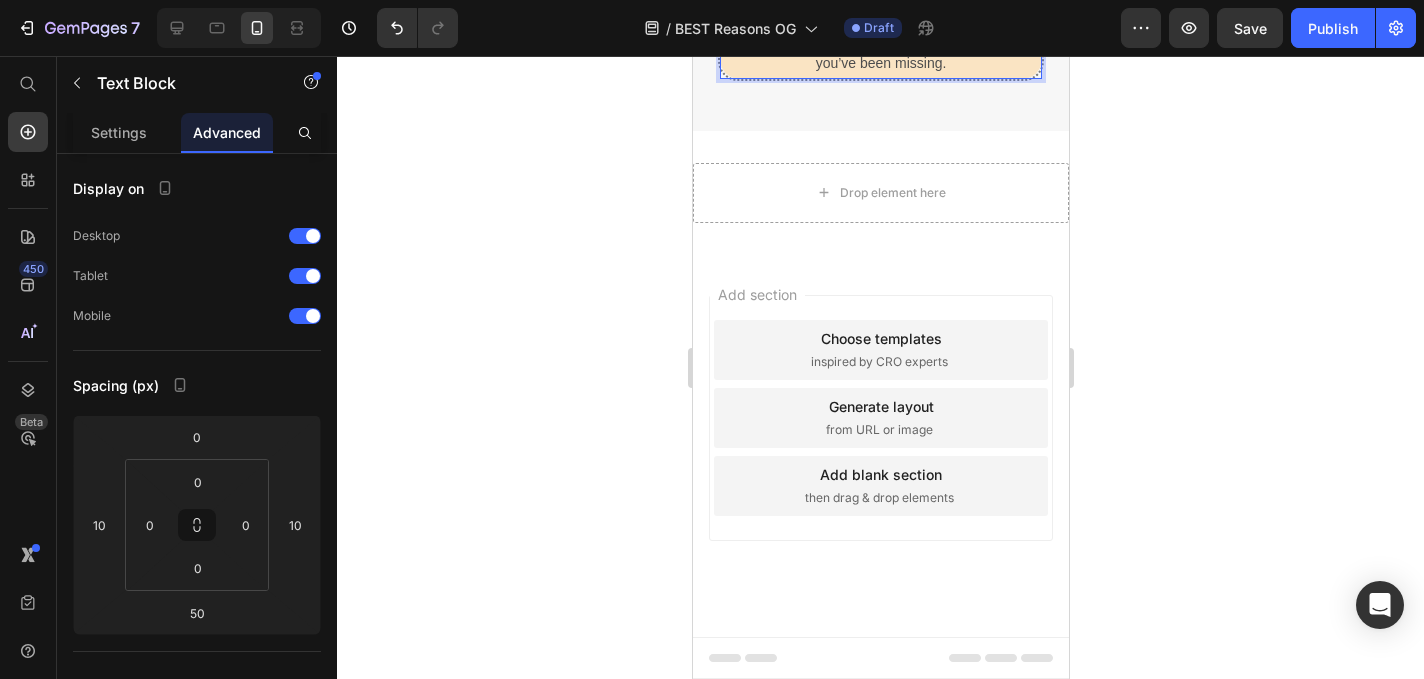 click on "If you’ve been struggling with hearing in daily life — and you're tired of missing out — I truly believe SONAR Originals are a smart, affordable solution. They’re simple, powerful, and discreet. I’ve recommended them to dozens of my patients, and I now recommend them to you." at bounding box center [880, -50] 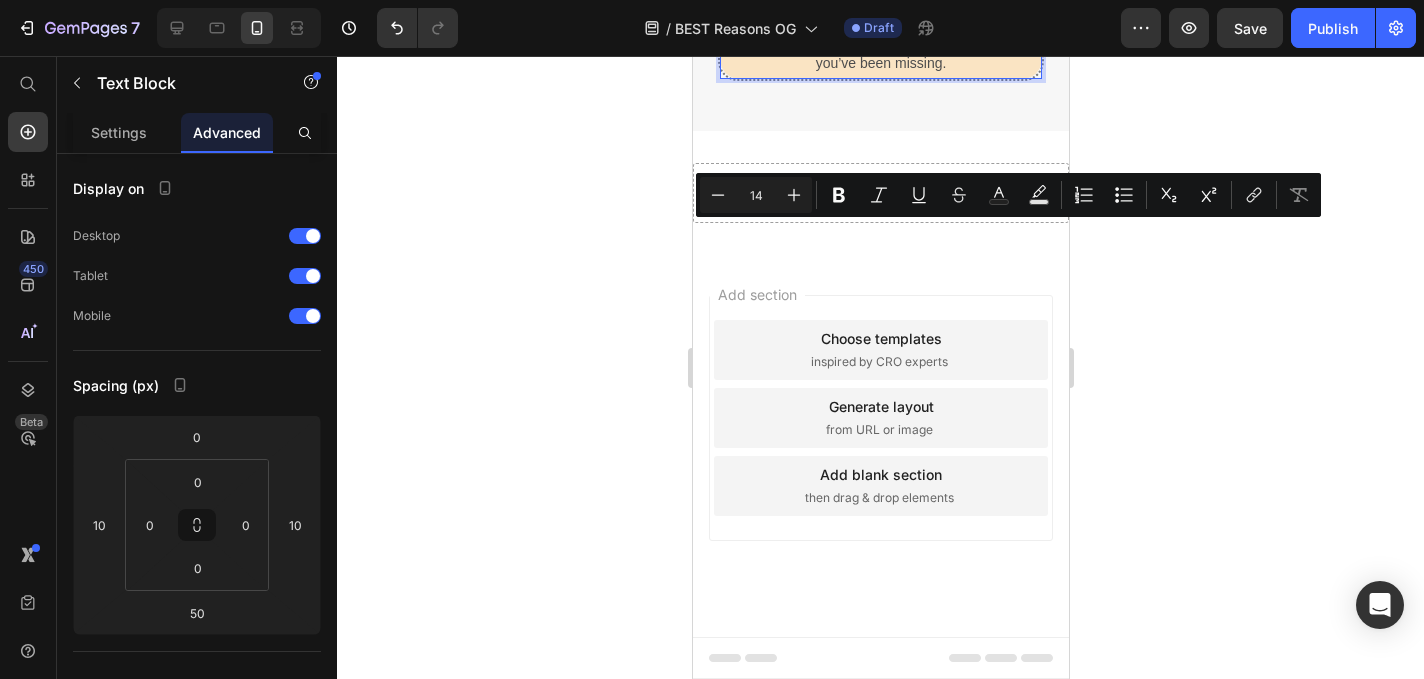 click on "If you’ve been struggling with hearing in daily life — and you're tired of missing out — I truly believe SONAR Originals are a smart, affordable solution. They’re simple, powerful, and discreet. I’ve recommended them to dozens of my patients, and I now recommend them to you." at bounding box center [880, -50] 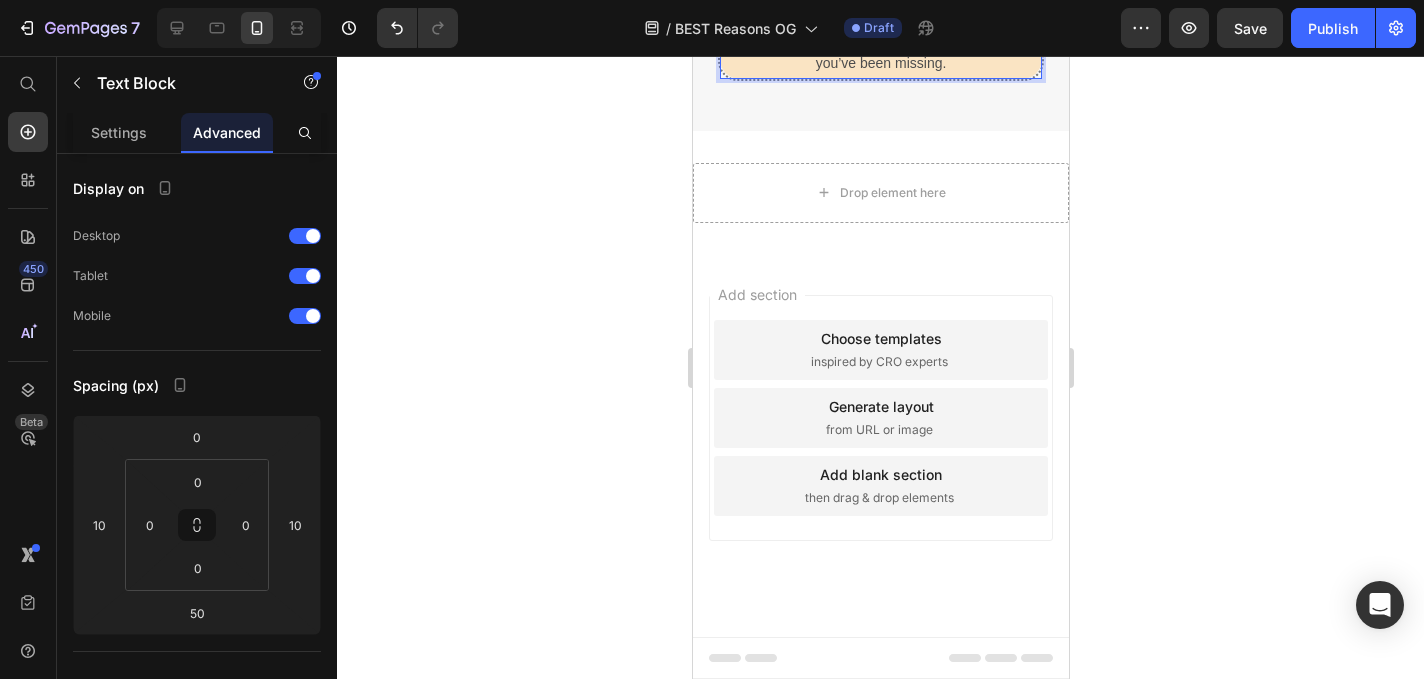 click on "If you’ve been struggling with hearing in daily life — and you're tired of missing out — I truly believe SONAR Originals are a smart, affordable solution. They’re simple, powerful, and discreet. I’ve recommended them to dozens of my patients, and I now recommend them to you." at bounding box center [880, -50] 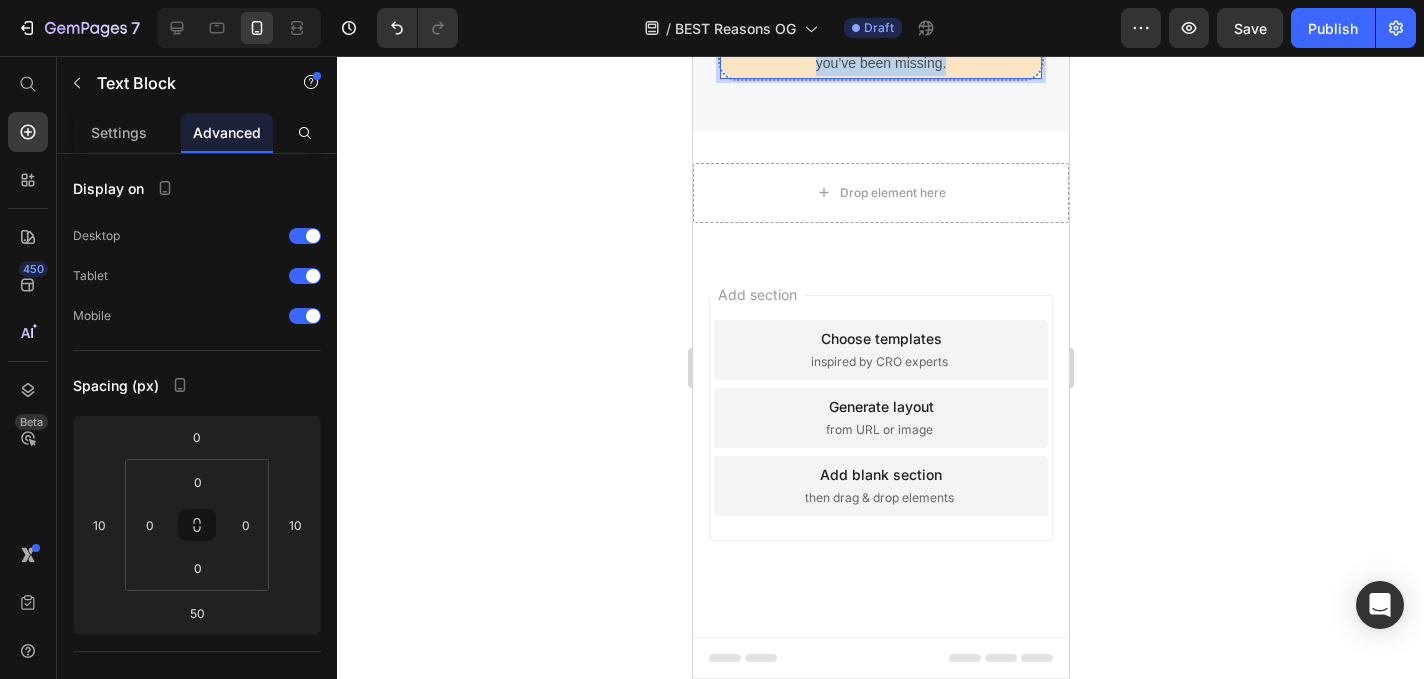 drag, startPoint x: 959, startPoint y: 415, endPoint x: 717, endPoint y: 235, distance: 301.6024 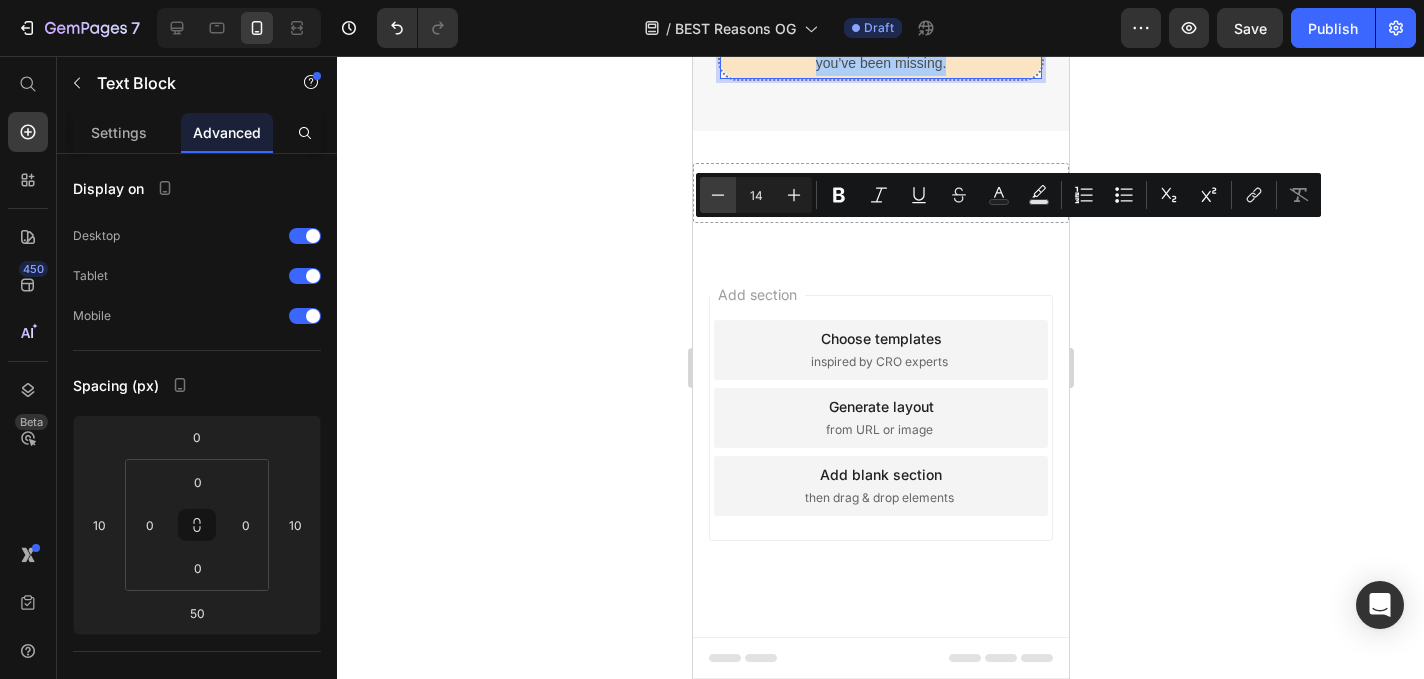 click 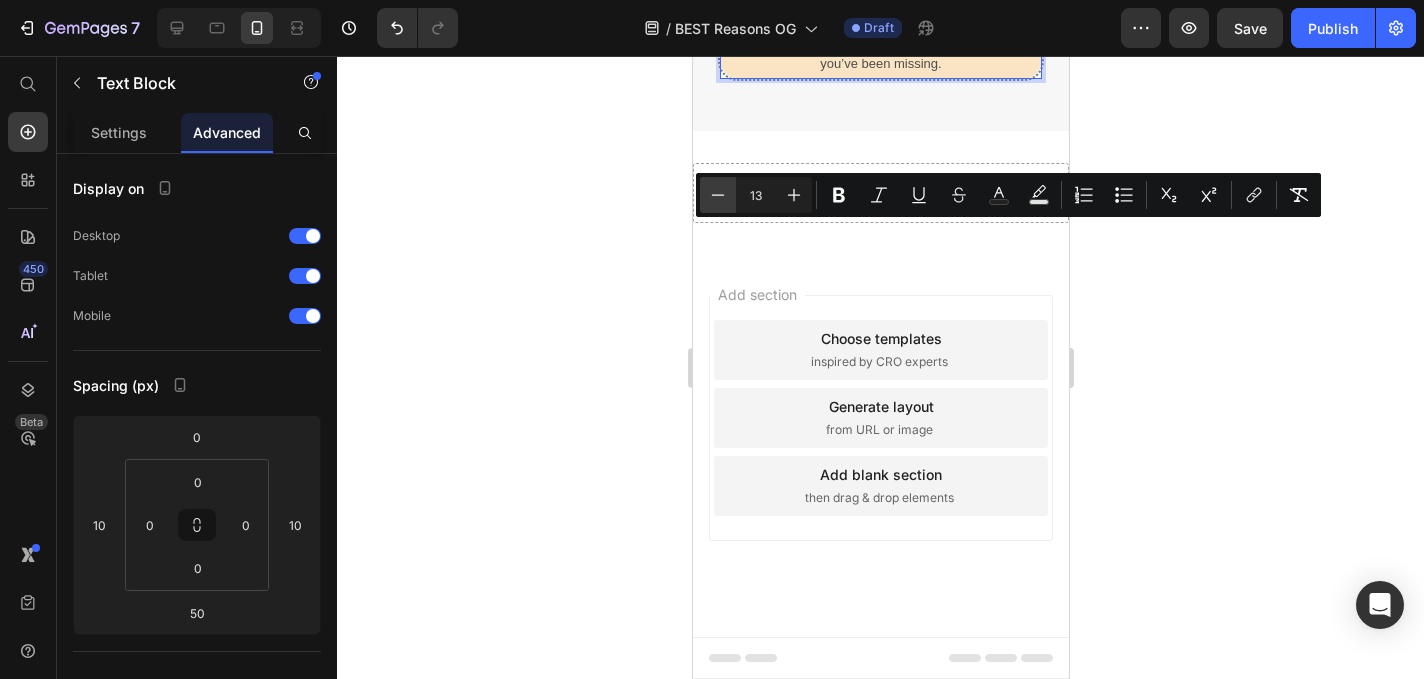 click 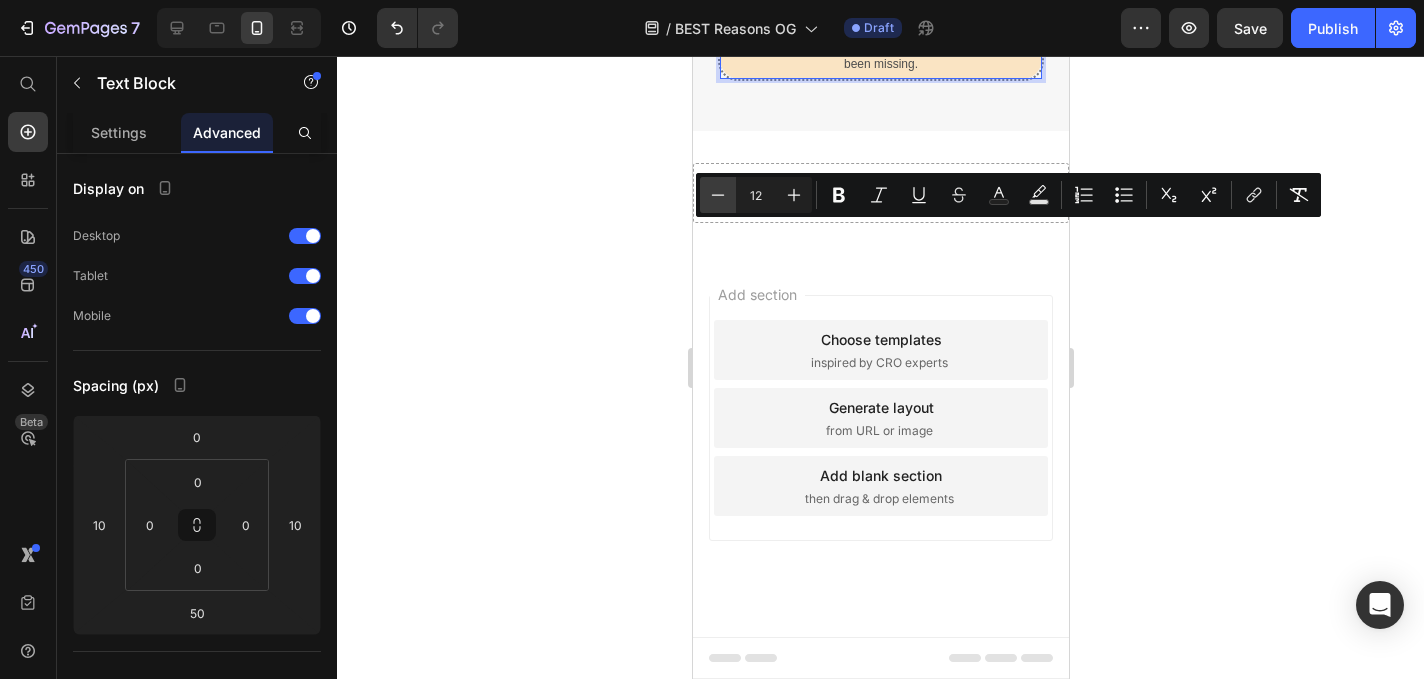 click 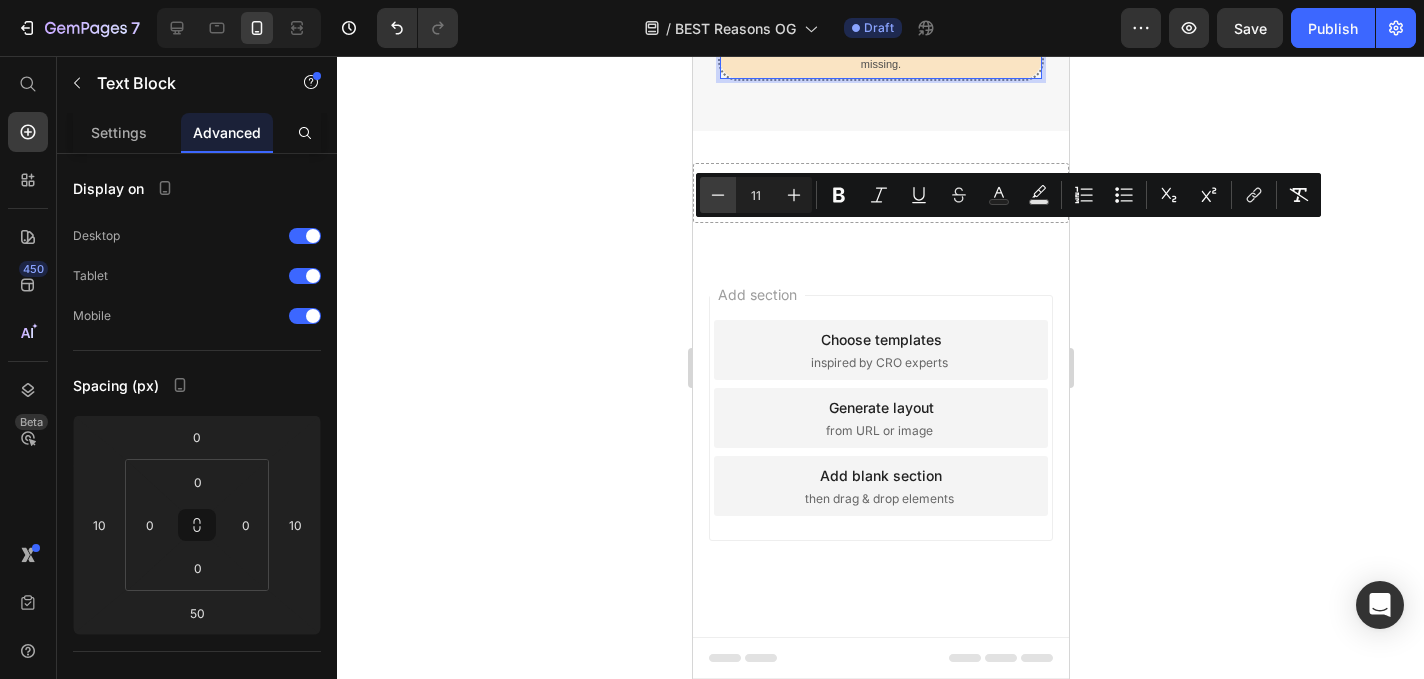 click 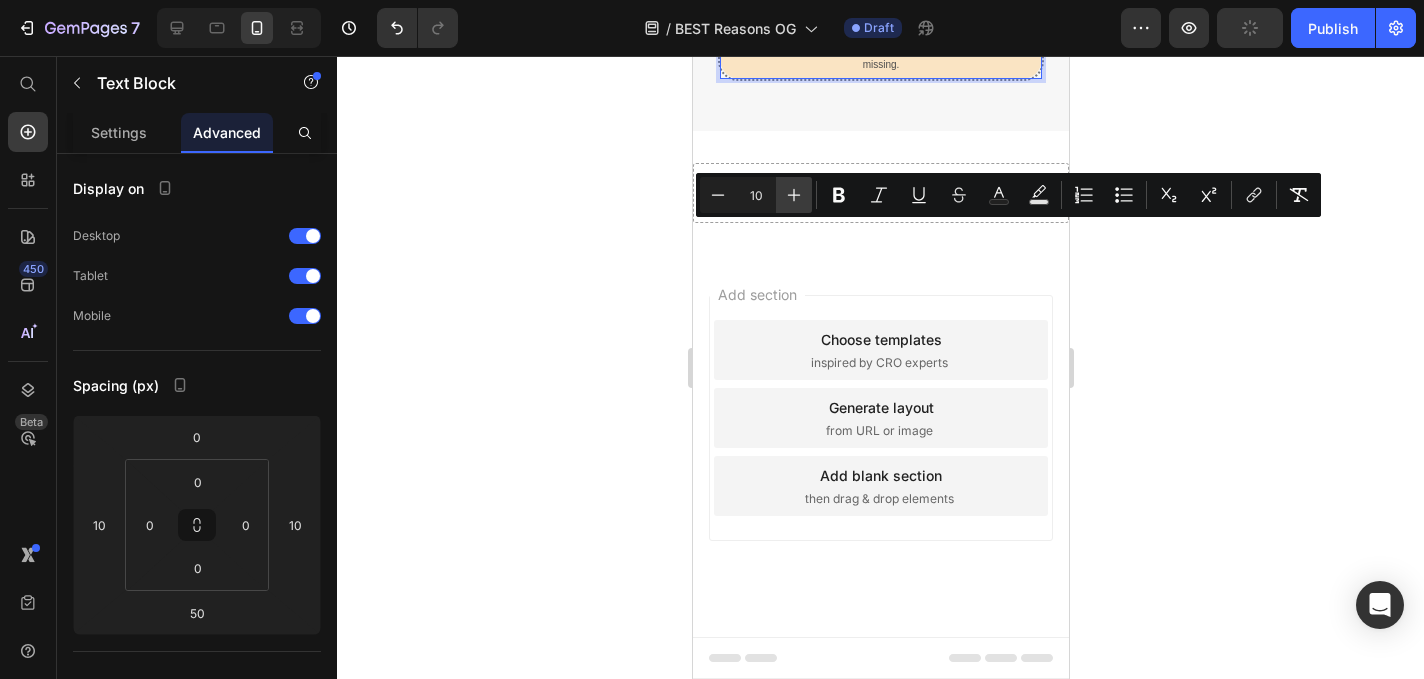 click 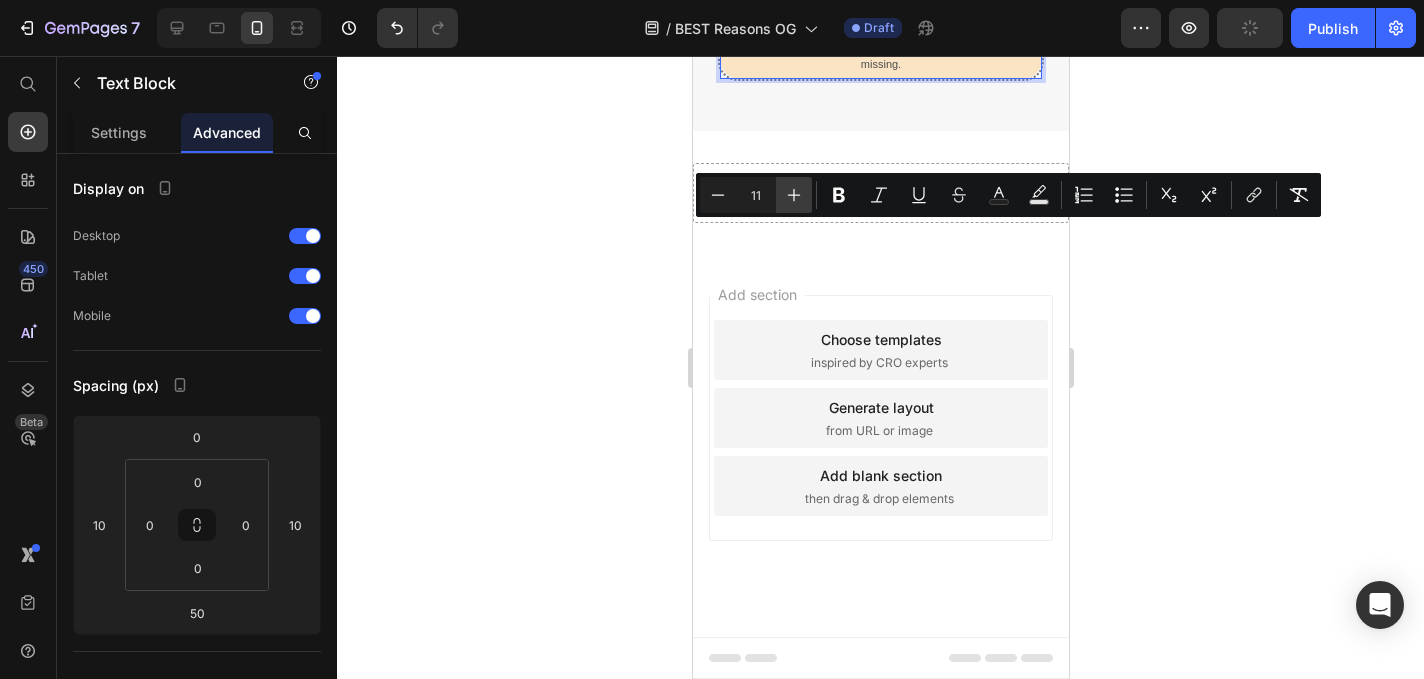 click 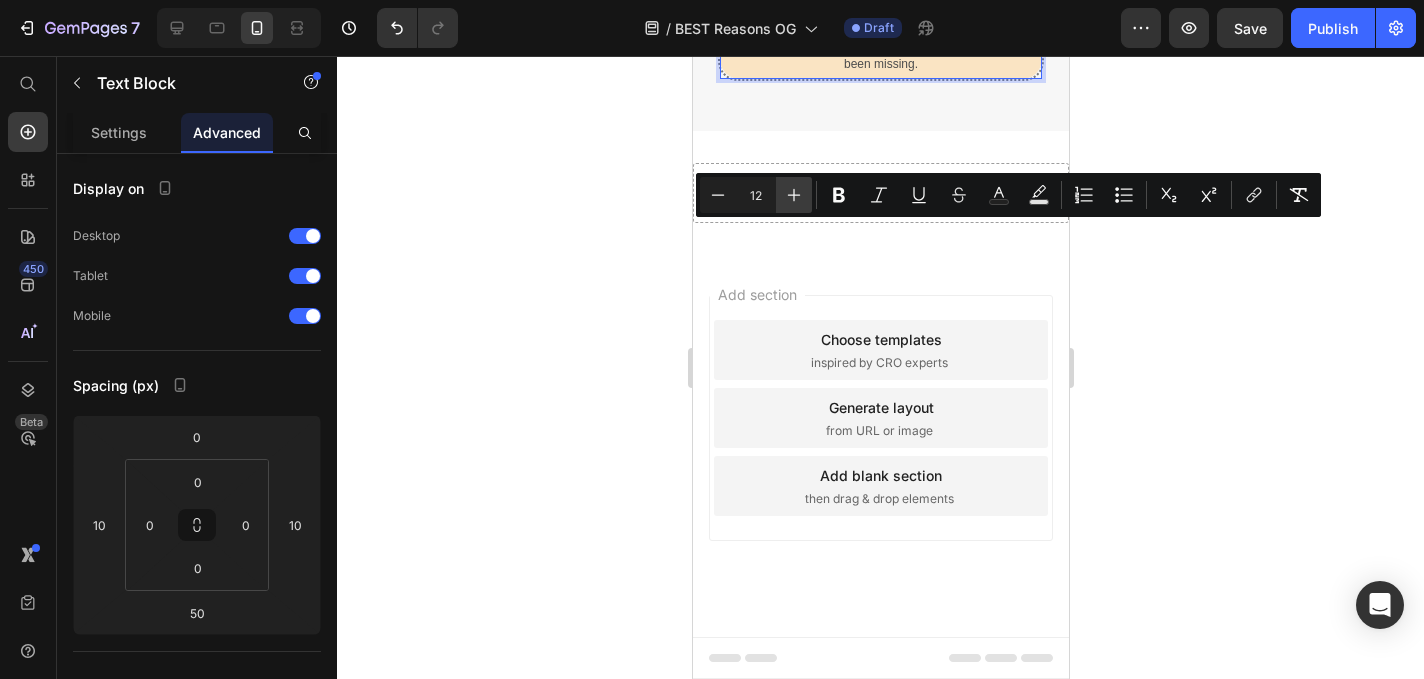 click 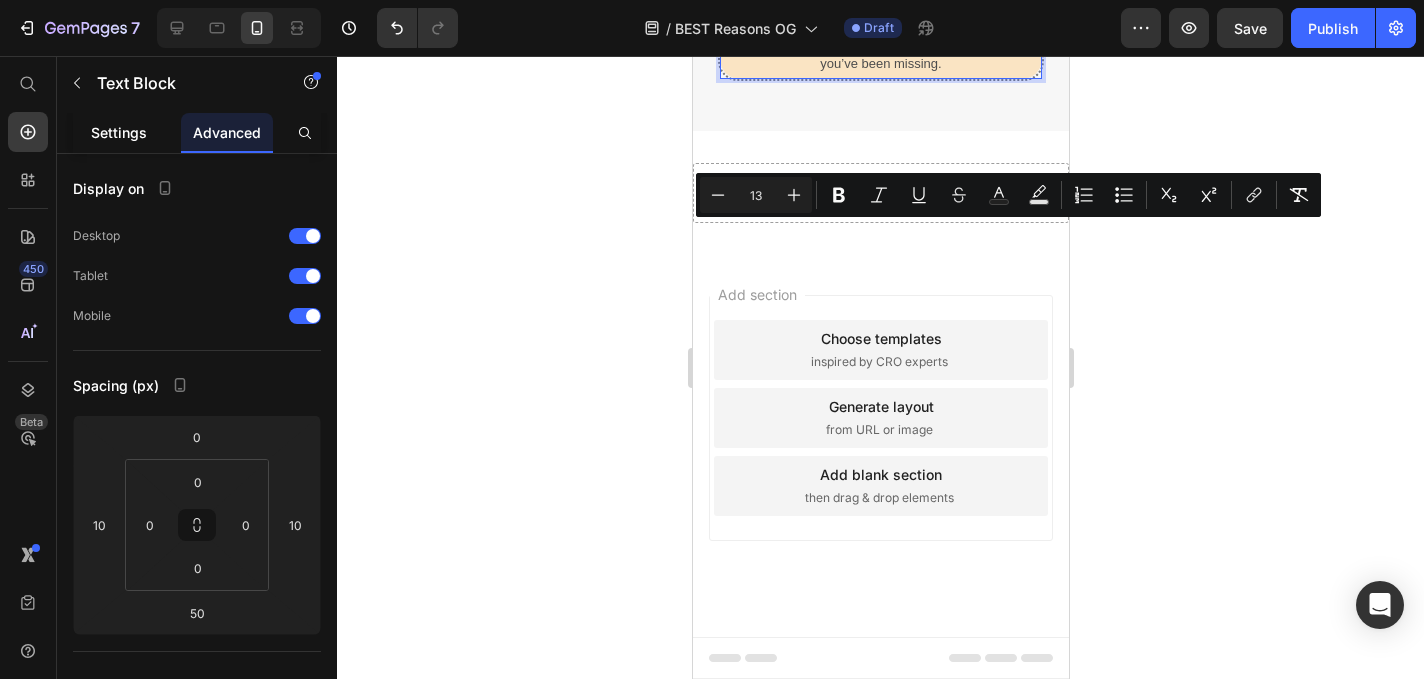 click on "Settings" 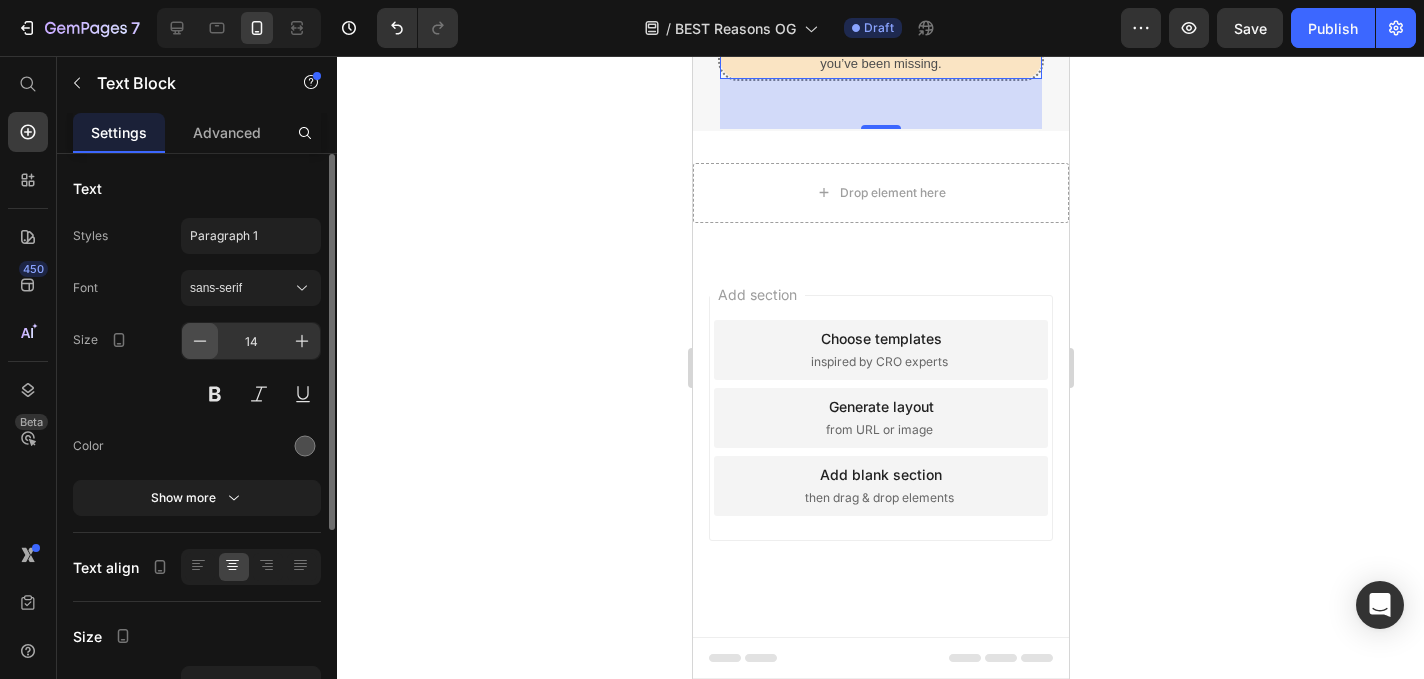 click 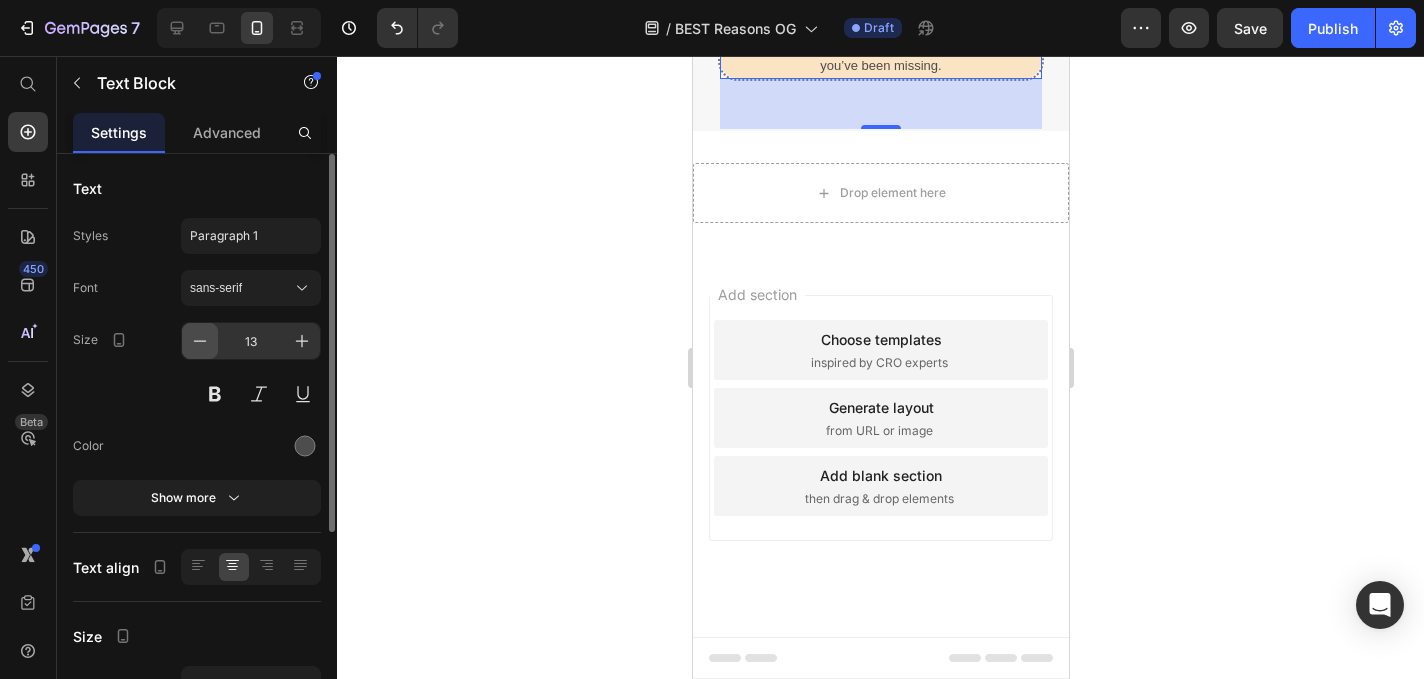 click 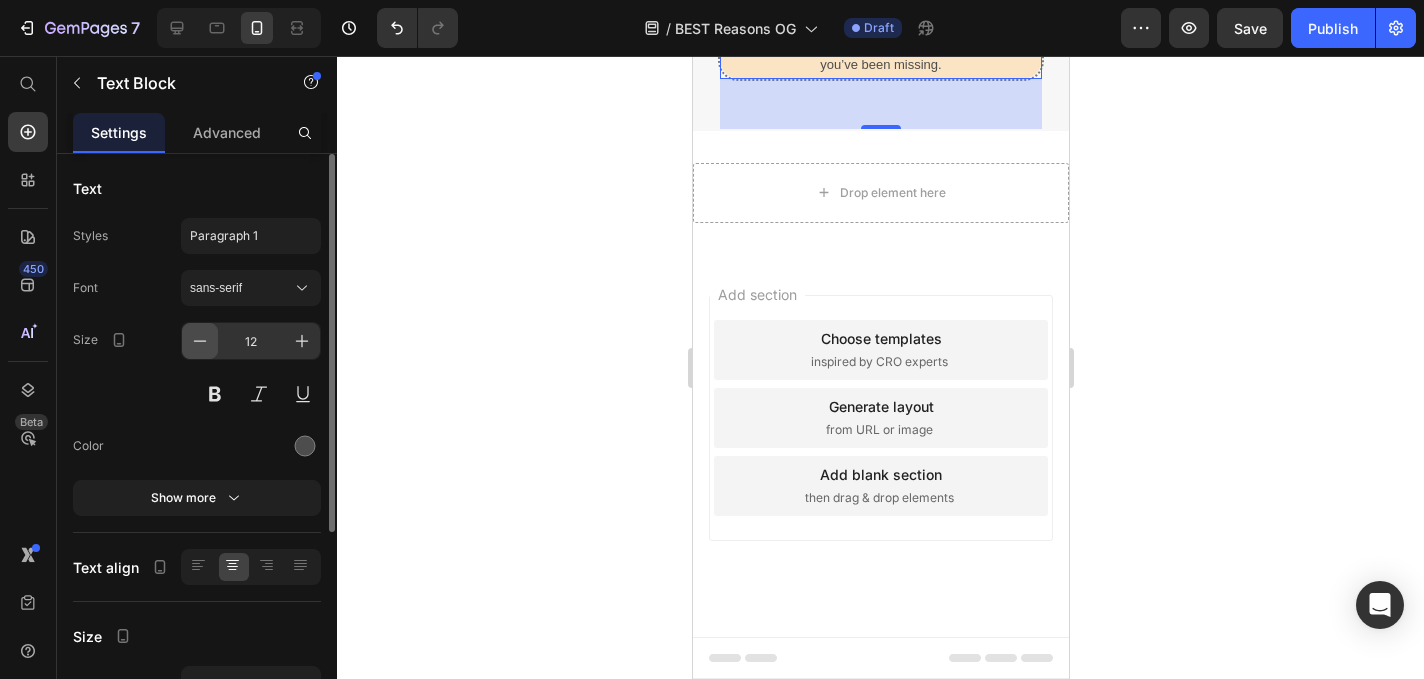 click 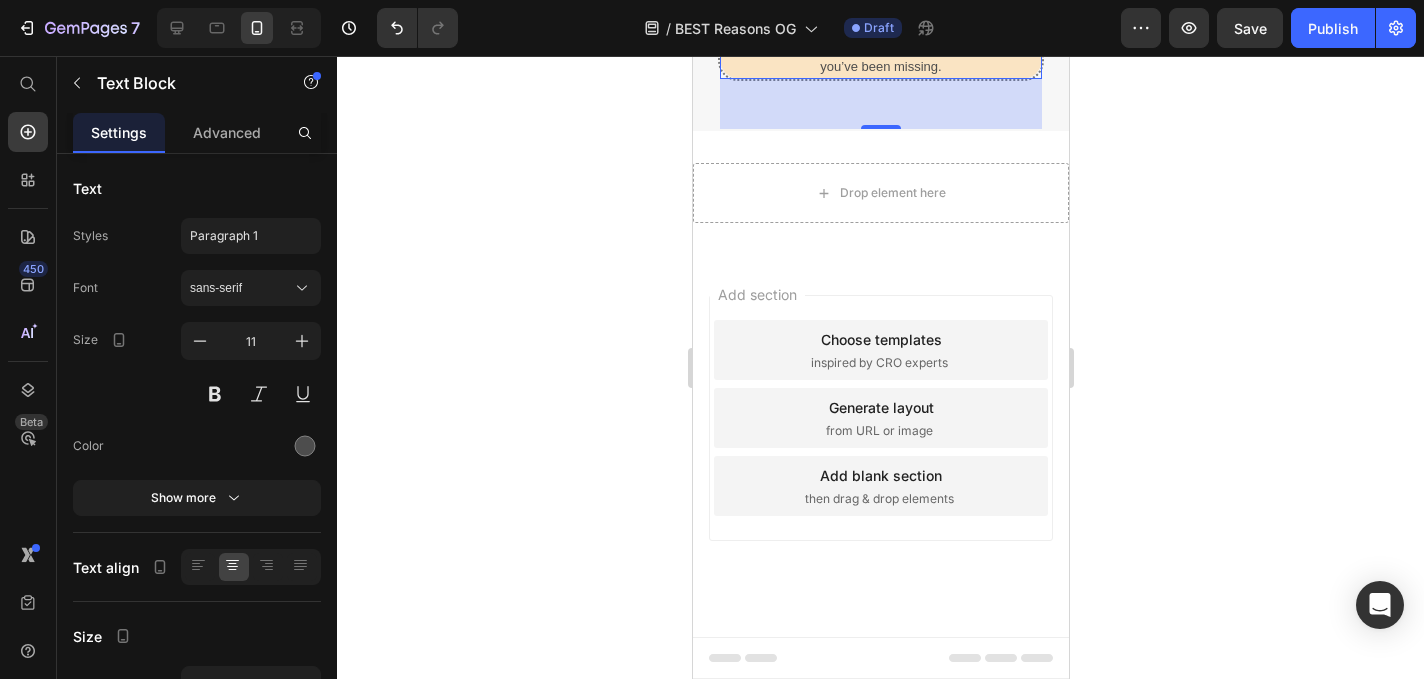 click 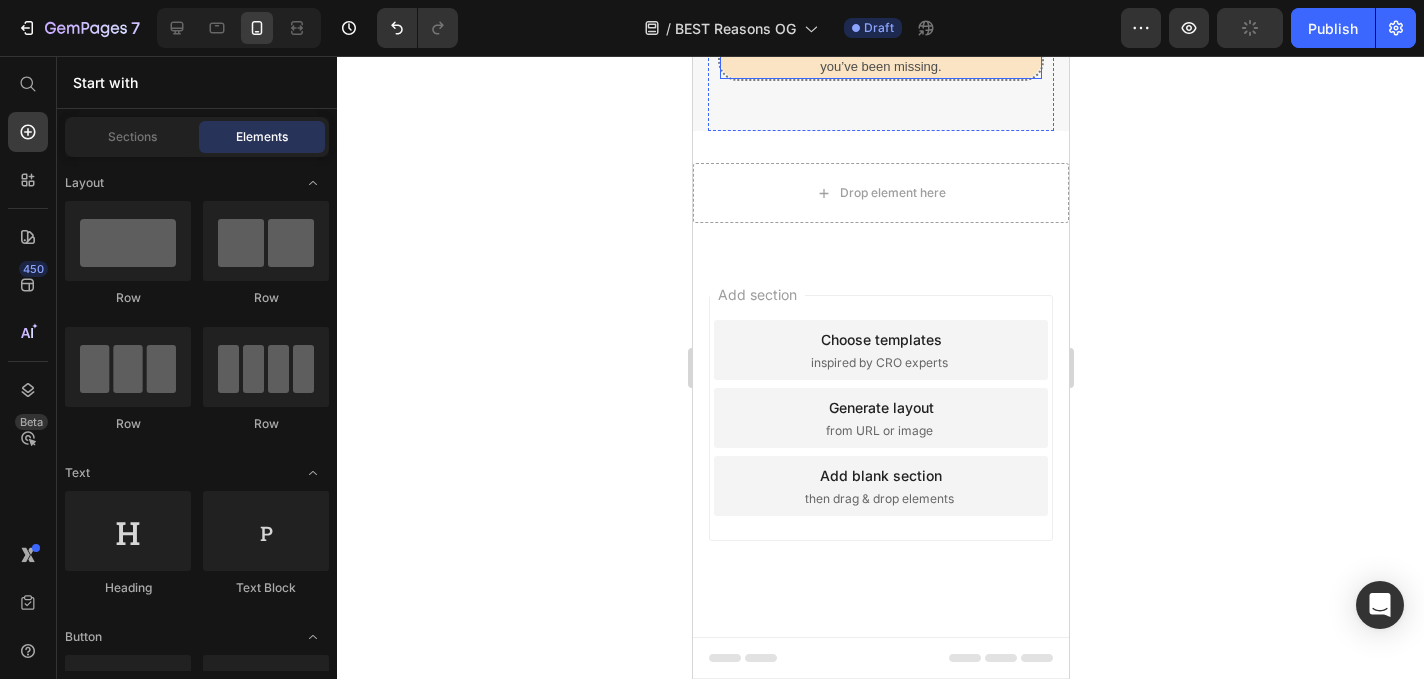 scroll, scrollTop: 8967, scrollLeft: 0, axis: vertical 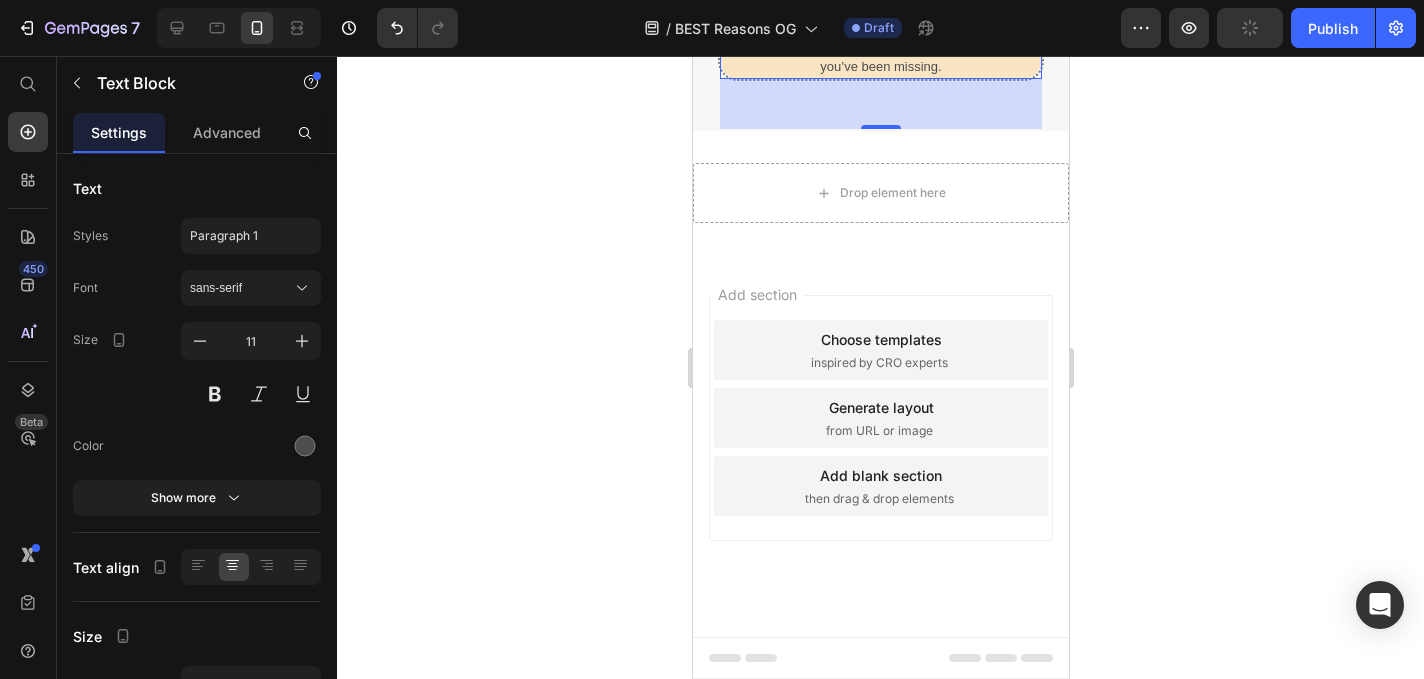 click on "If you’ve been struggling with hearing in daily life — and you're tired of missing out — I truly believe SONAR Originals are a smart, affordable solution. They’re simple, powerful, and discreet. I’ve recommended them to dozens of my patients, and I now recommend them to you." at bounding box center [880, -28] 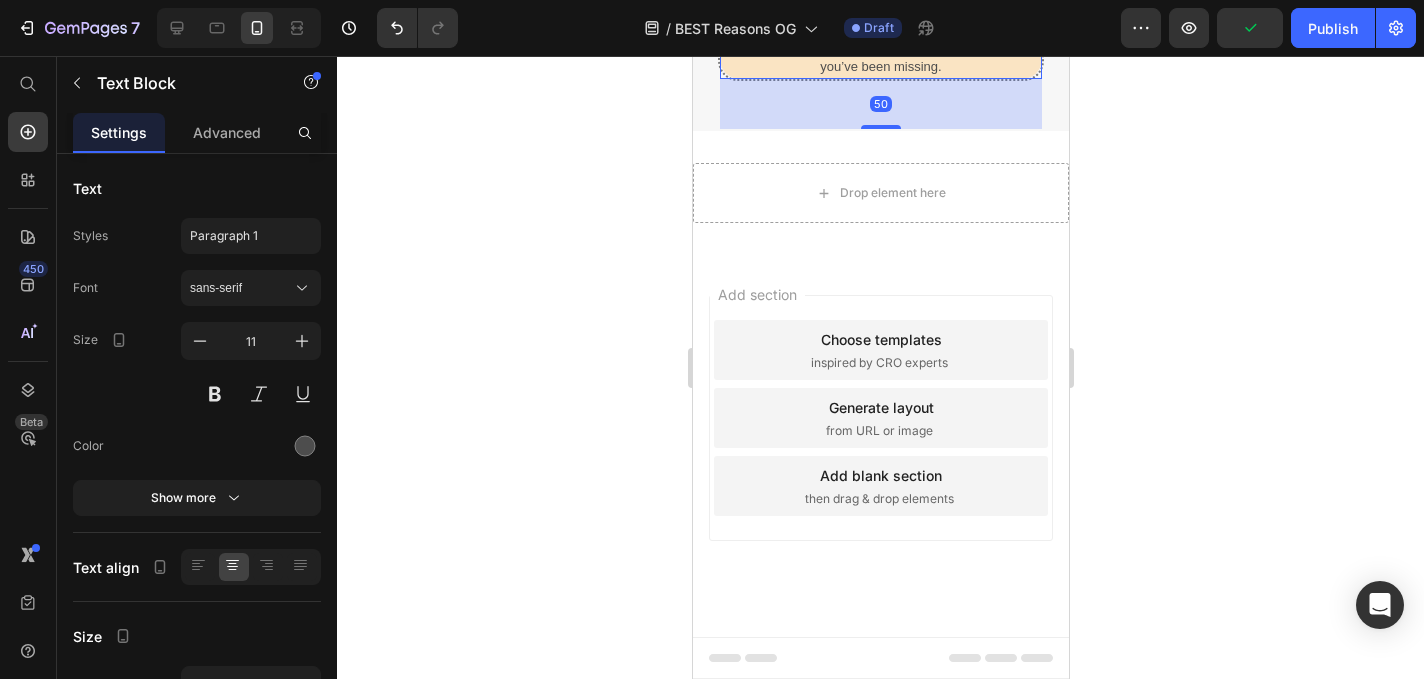 click 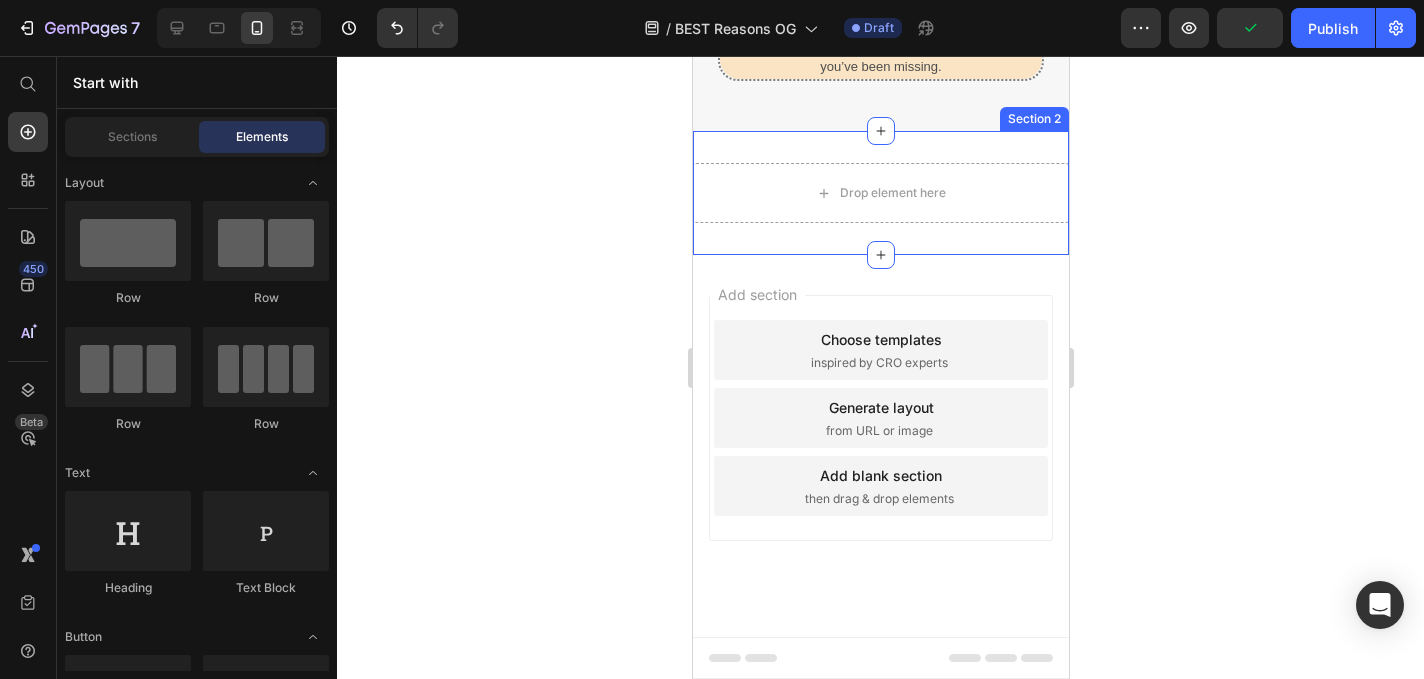 scroll, scrollTop: 9230, scrollLeft: 0, axis: vertical 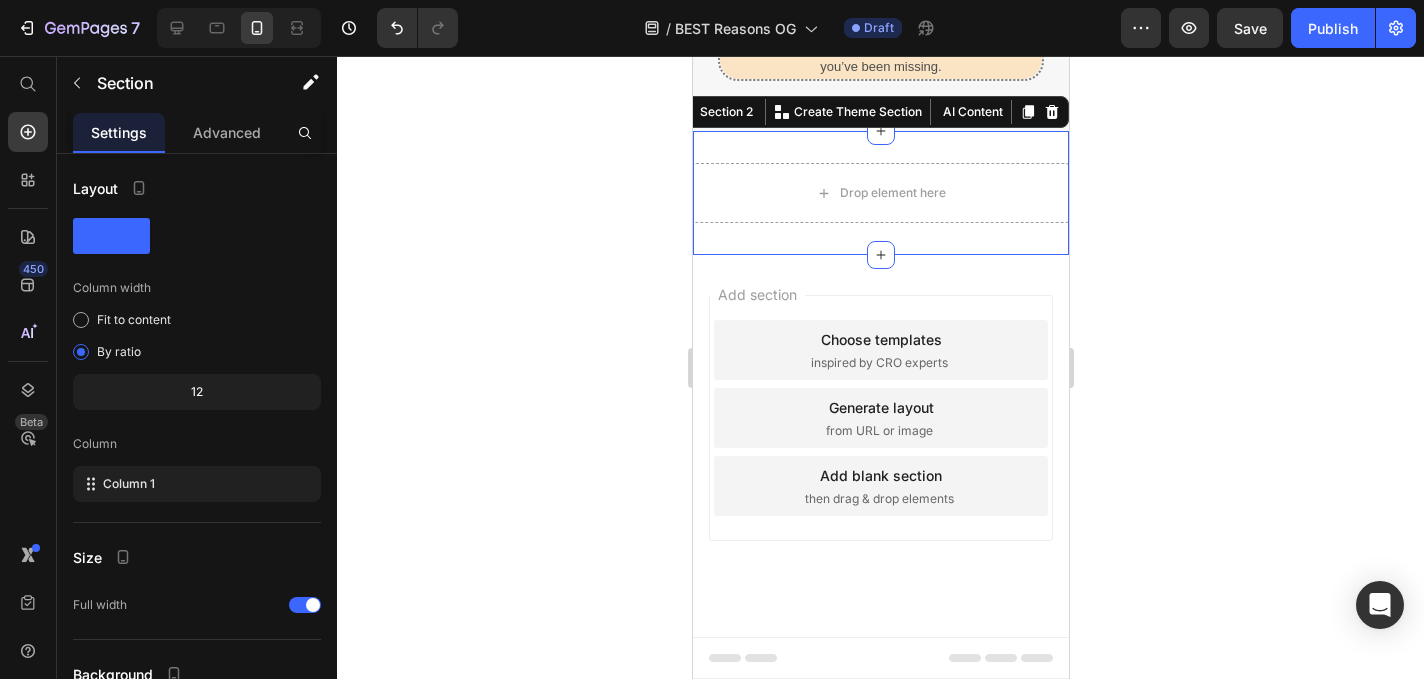 click on "Drop element here Section 2   You can create reusable sections Create Theme Section AI Content Write with GemAI What would you like to describe here? Tone and Voice Persuasive Product SONAR ORIGINALS™ Show more Generate" at bounding box center (880, 193) 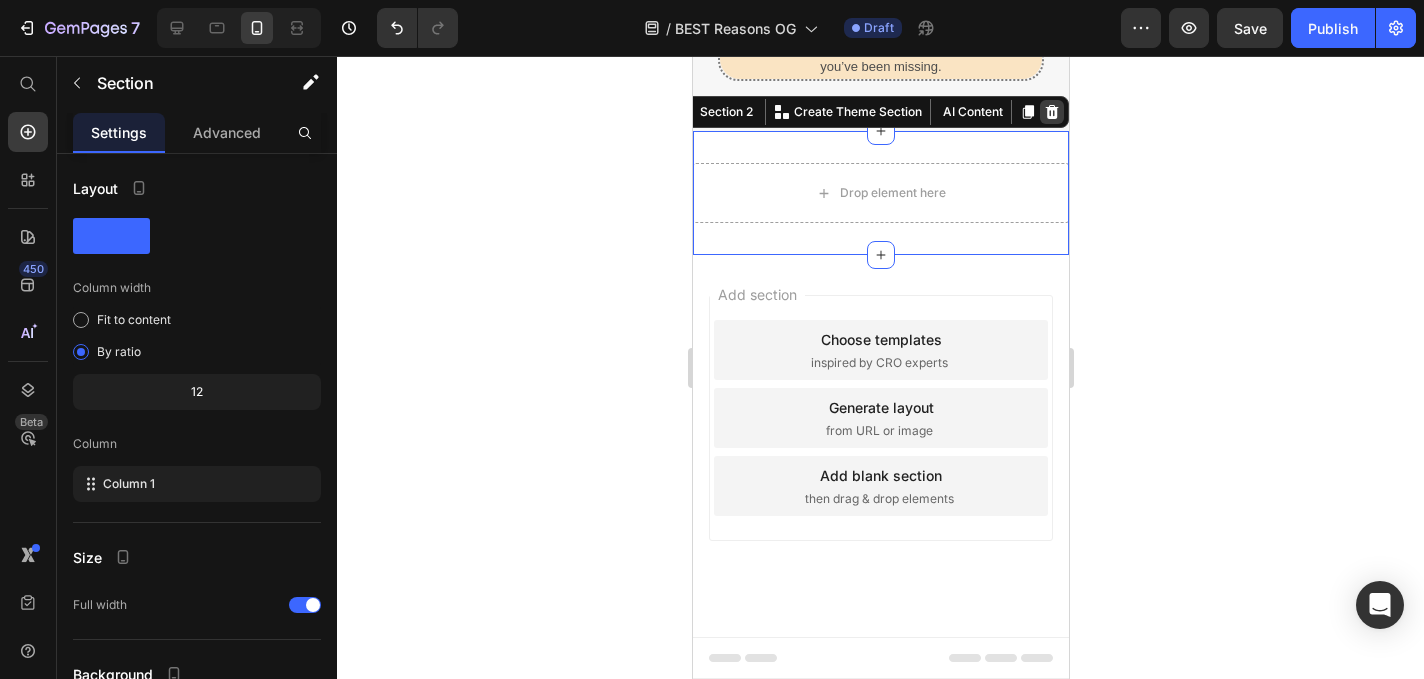 click 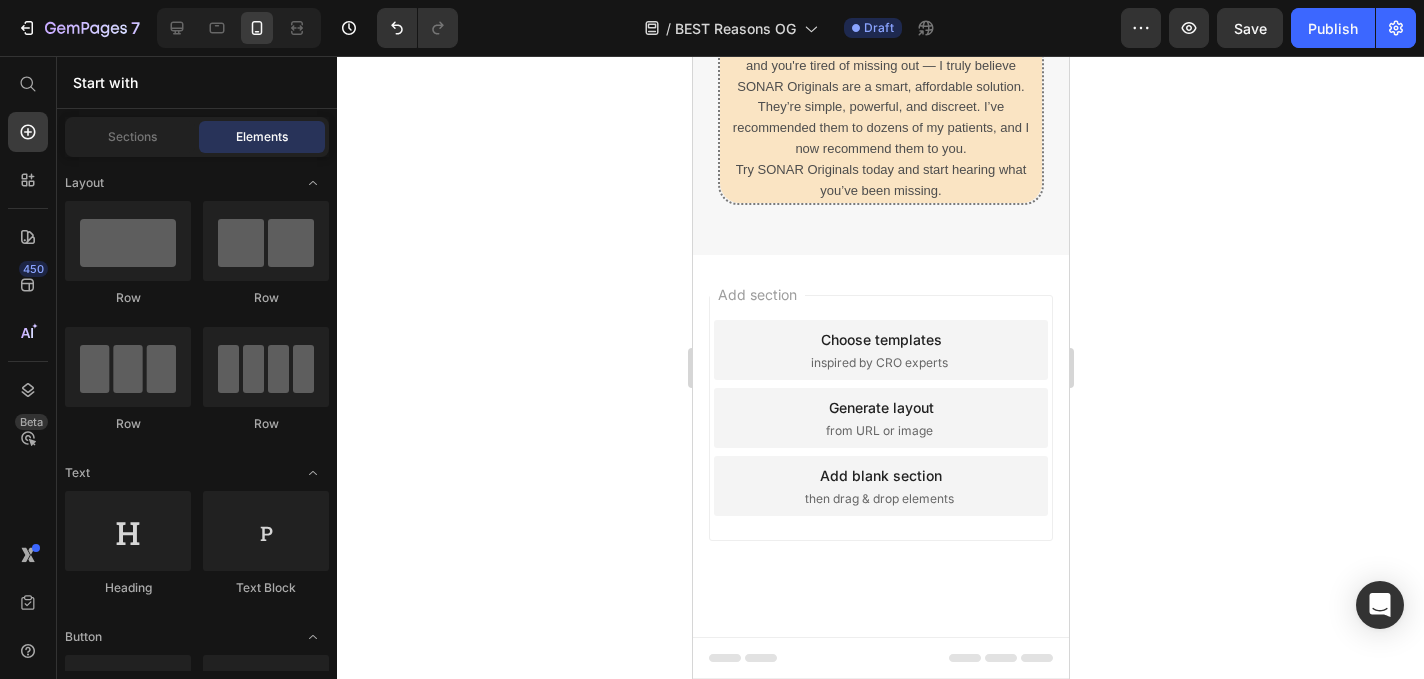 scroll, scrollTop: 9026, scrollLeft: 0, axis: vertical 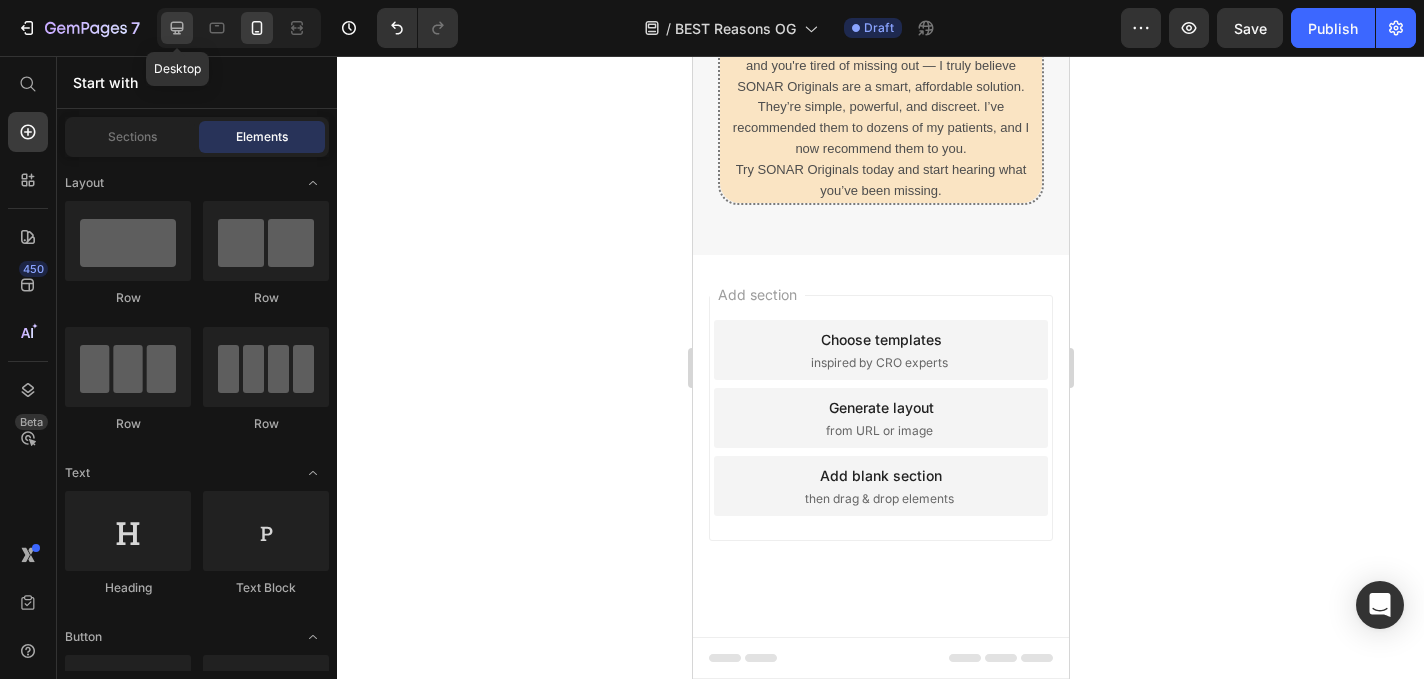 click 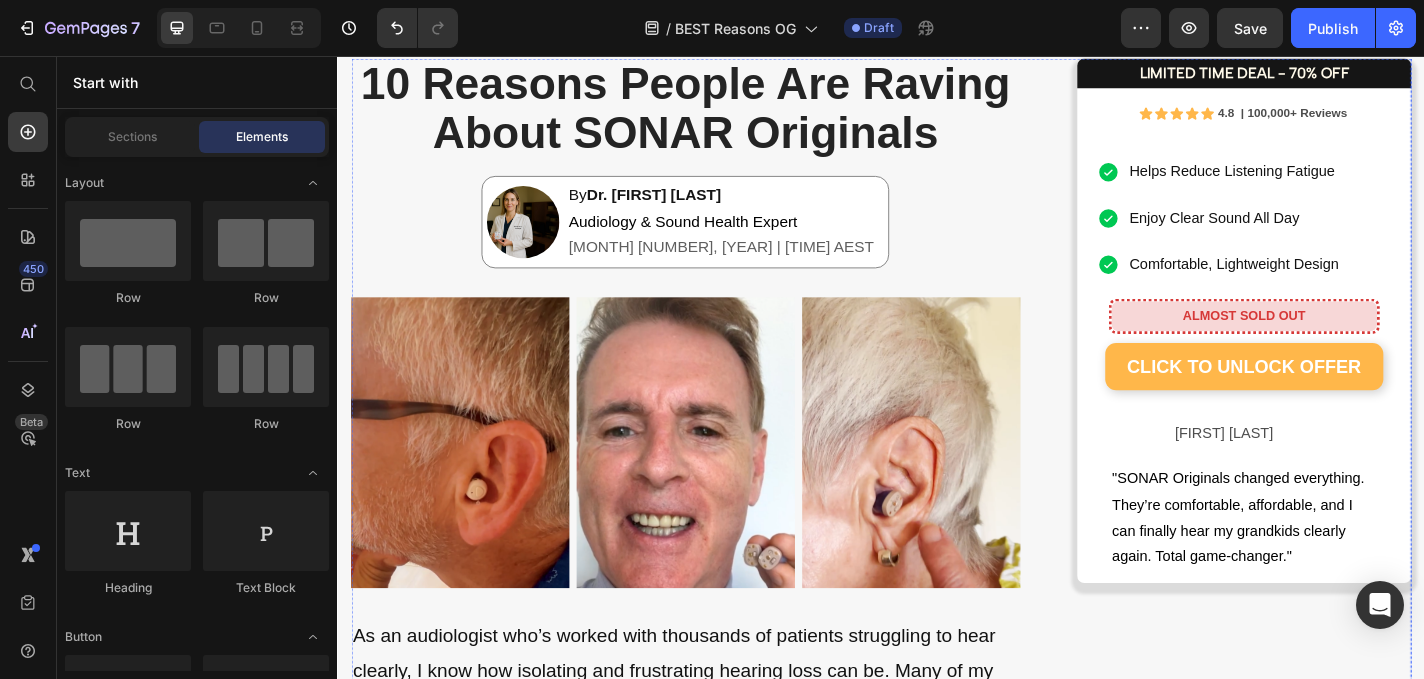 scroll, scrollTop: 0, scrollLeft: 0, axis: both 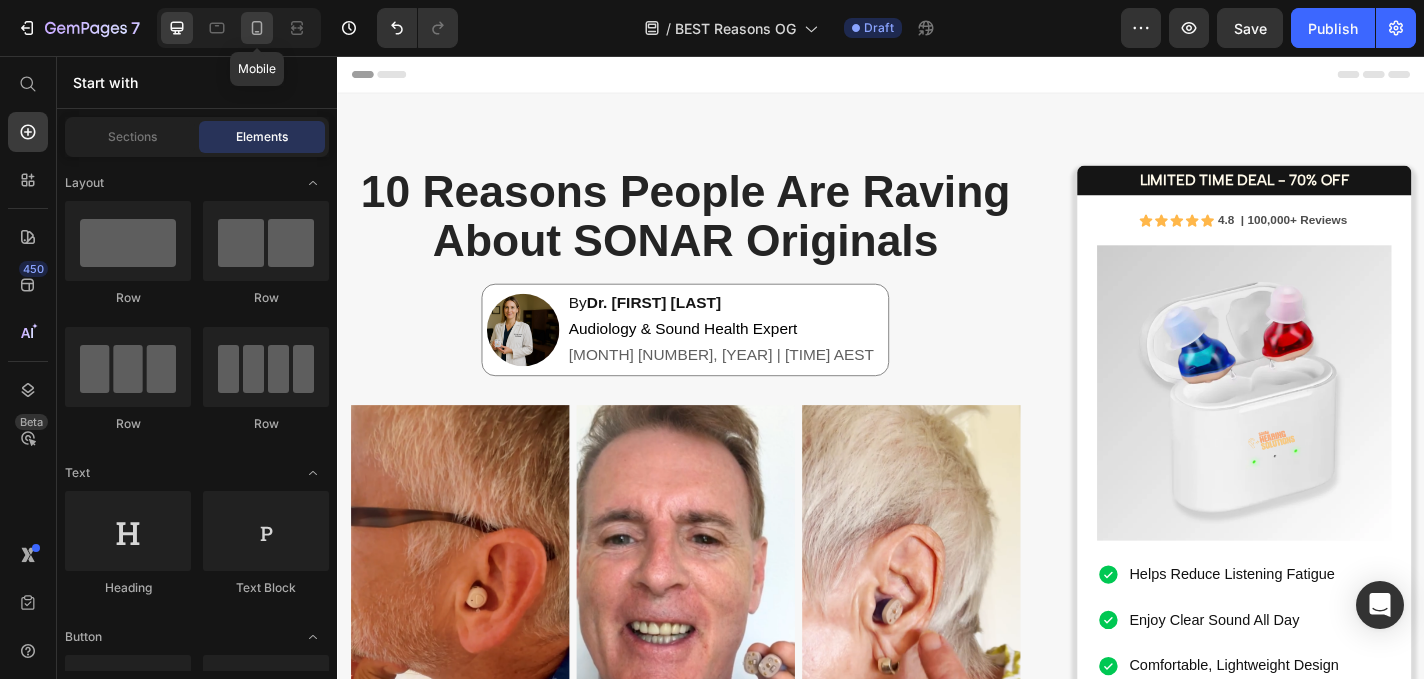 click 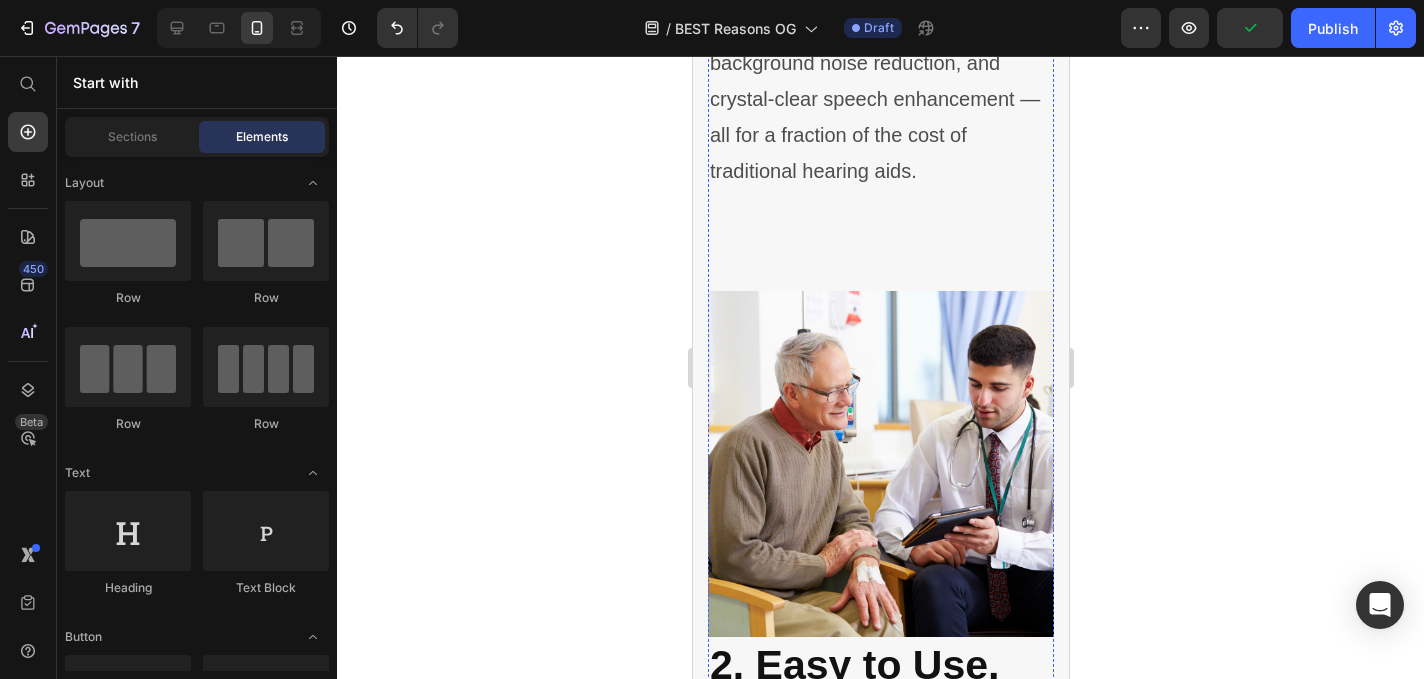 scroll, scrollTop: 1653, scrollLeft: 0, axis: vertical 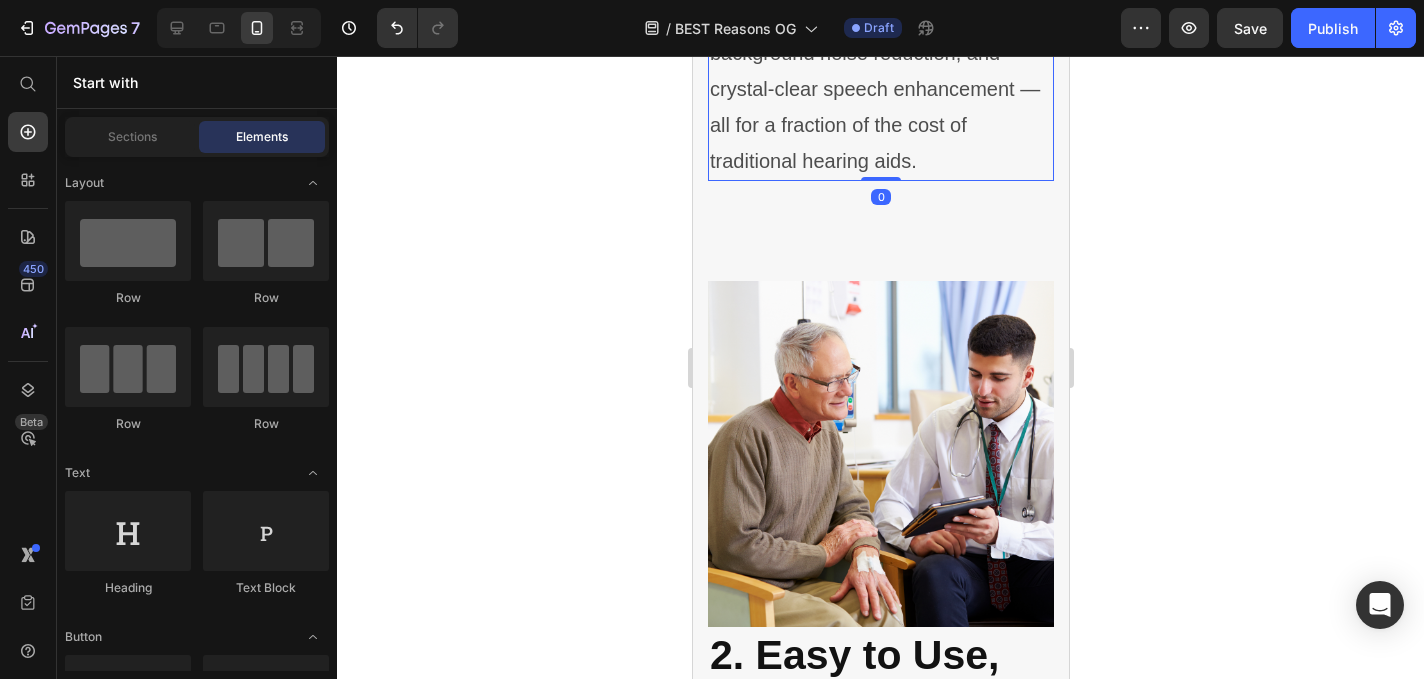 click on "Most people think they need to spend thousands to improve their hearing. Not anymore. SONAR Originals offer premium sound amplification, background noise reduction, and crystal-clear speech enhancement — all for a fraction of the cost of traditional hearing aids." at bounding box center (880, 35) 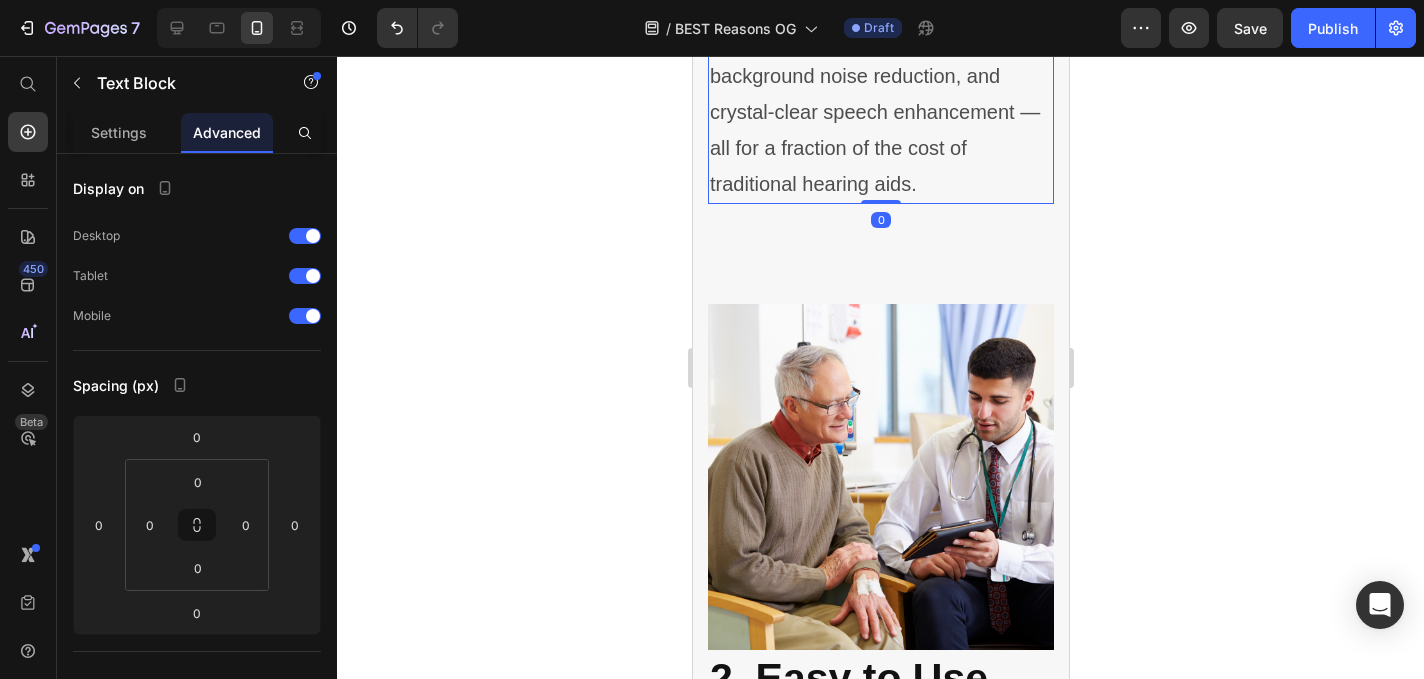 scroll, scrollTop: 1628, scrollLeft: 0, axis: vertical 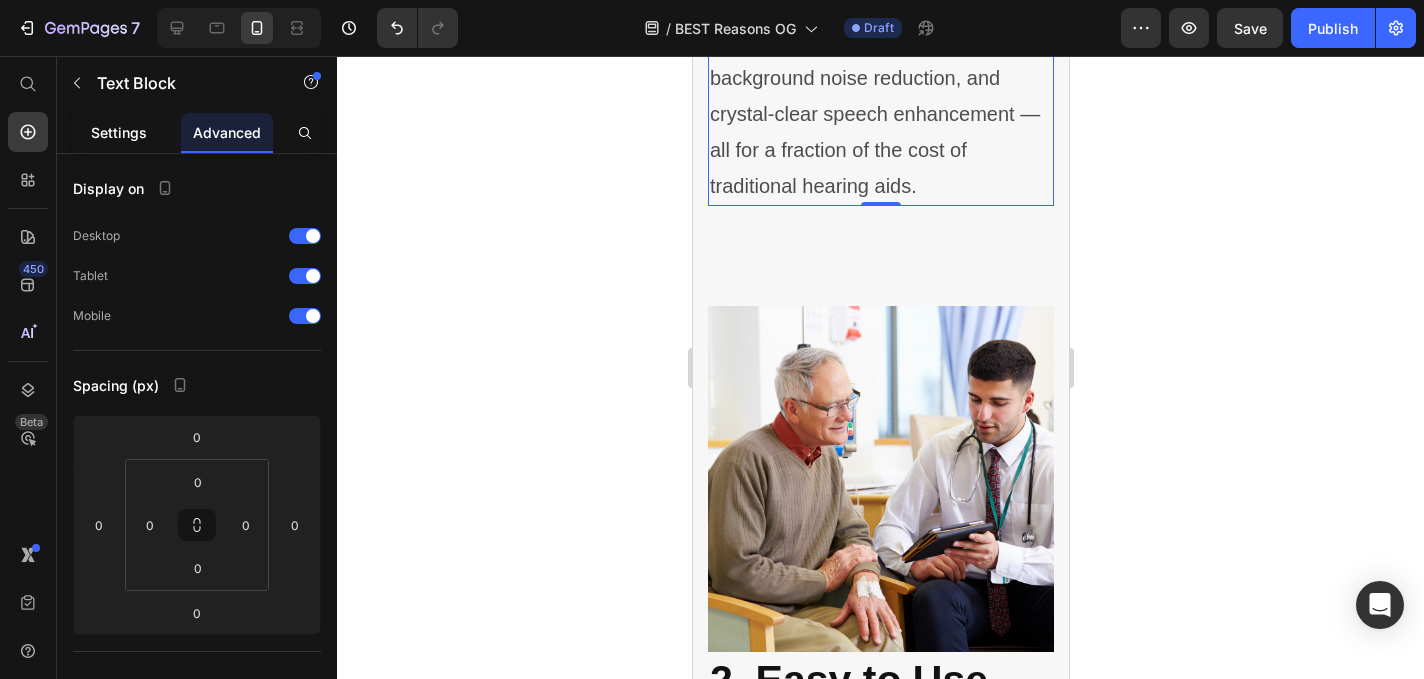 click on "Settings" at bounding box center [119, 132] 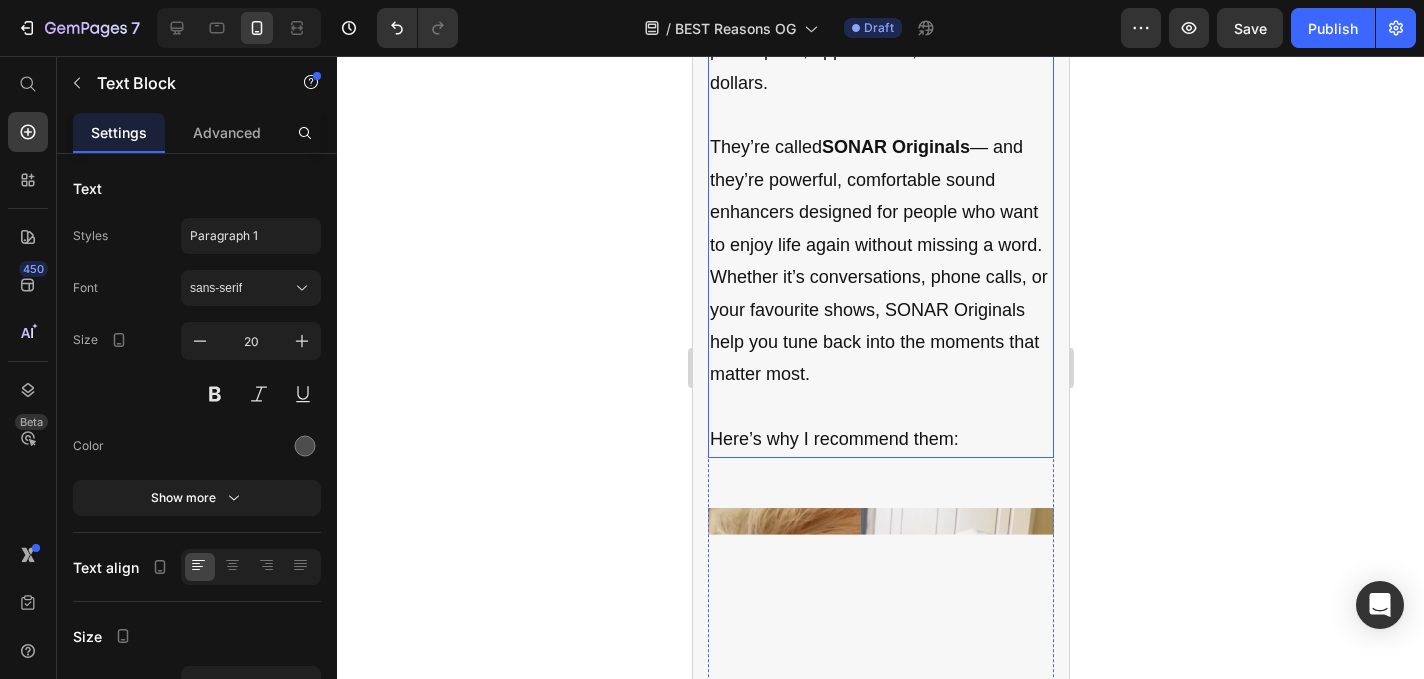 click on "They’re called  SONAR Originals  — and they’re powerful, comfortable sound enhancers designed for people who want to enjoy life again without missing a word. Whether it’s conversations, phone calls, or your favourite shows, SONAR Originals help you tune back into the moments that matter most." at bounding box center (880, 277) 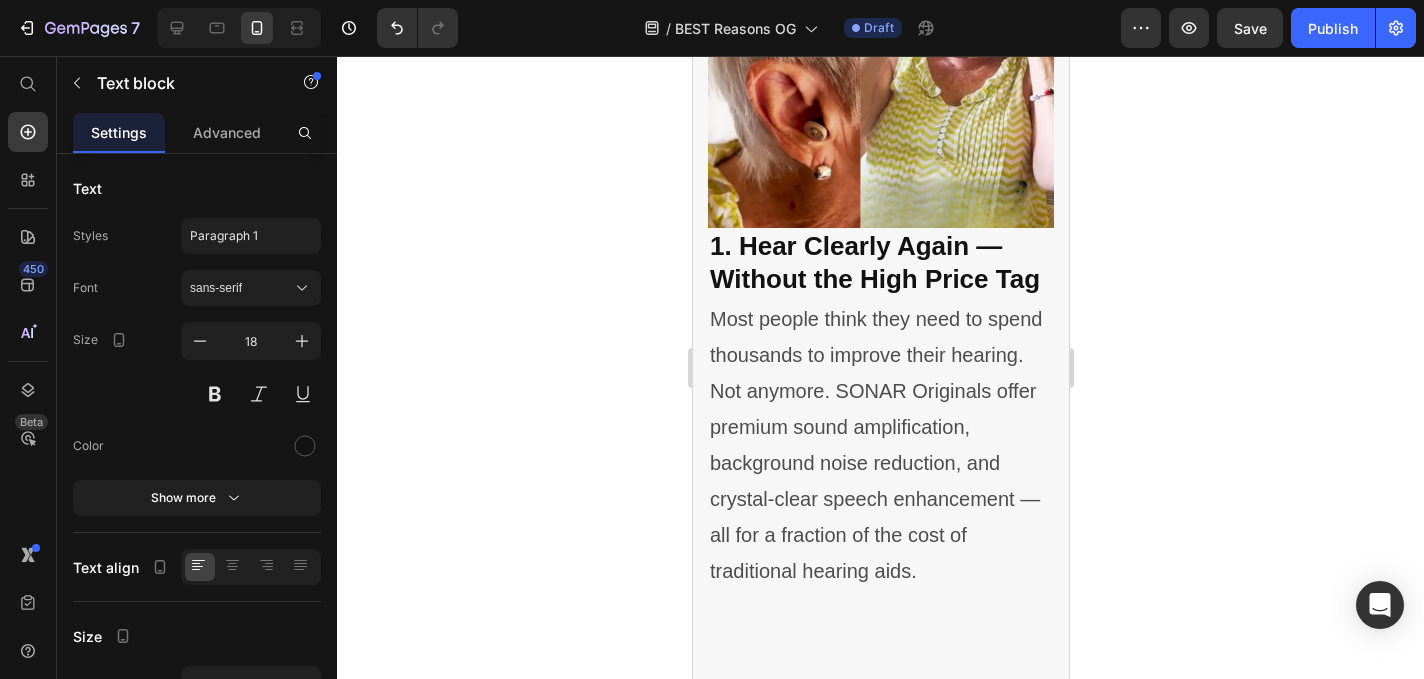 scroll, scrollTop: 1627, scrollLeft: 0, axis: vertical 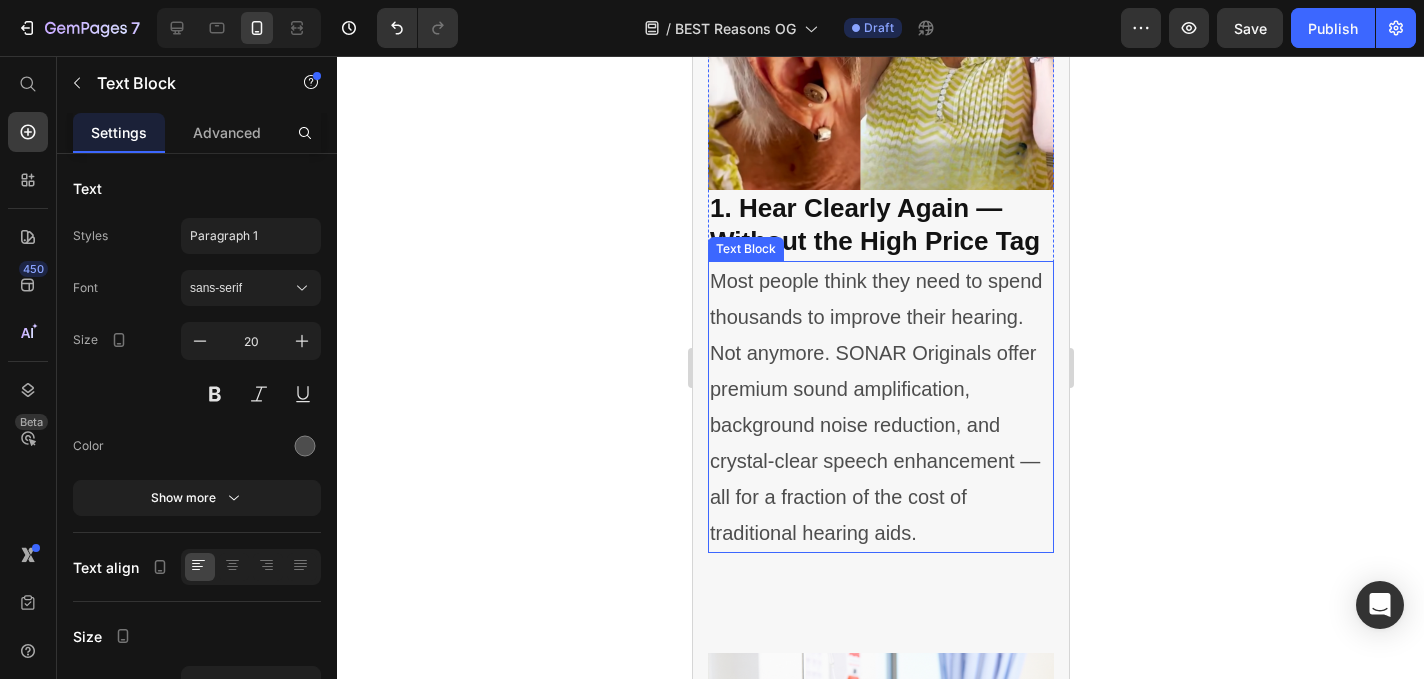click on "Most people think they need to spend thousands to improve their hearing. Not anymore. SONAR Originals offer premium sound amplification, background noise reduction, and crystal-clear speech enhancement — all for a fraction of the cost of traditional hearing aids." at bounding box center [880, 407] 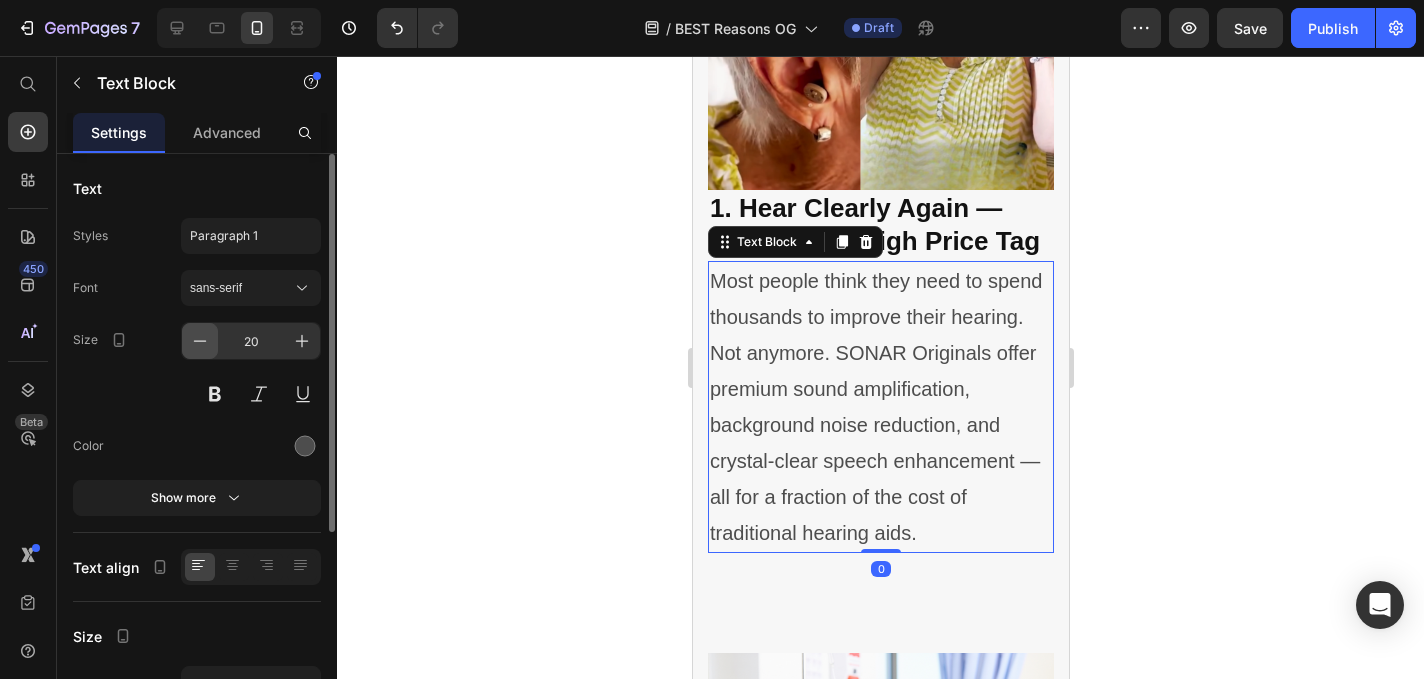 click 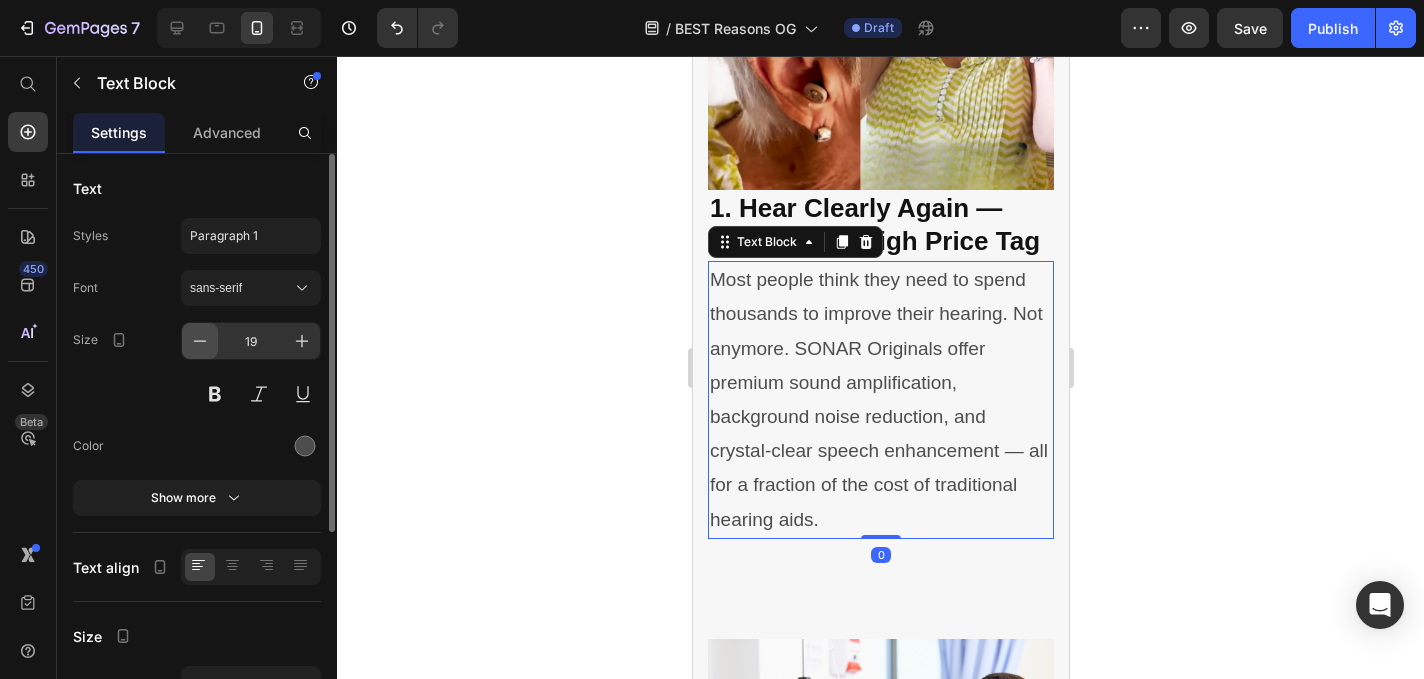 click 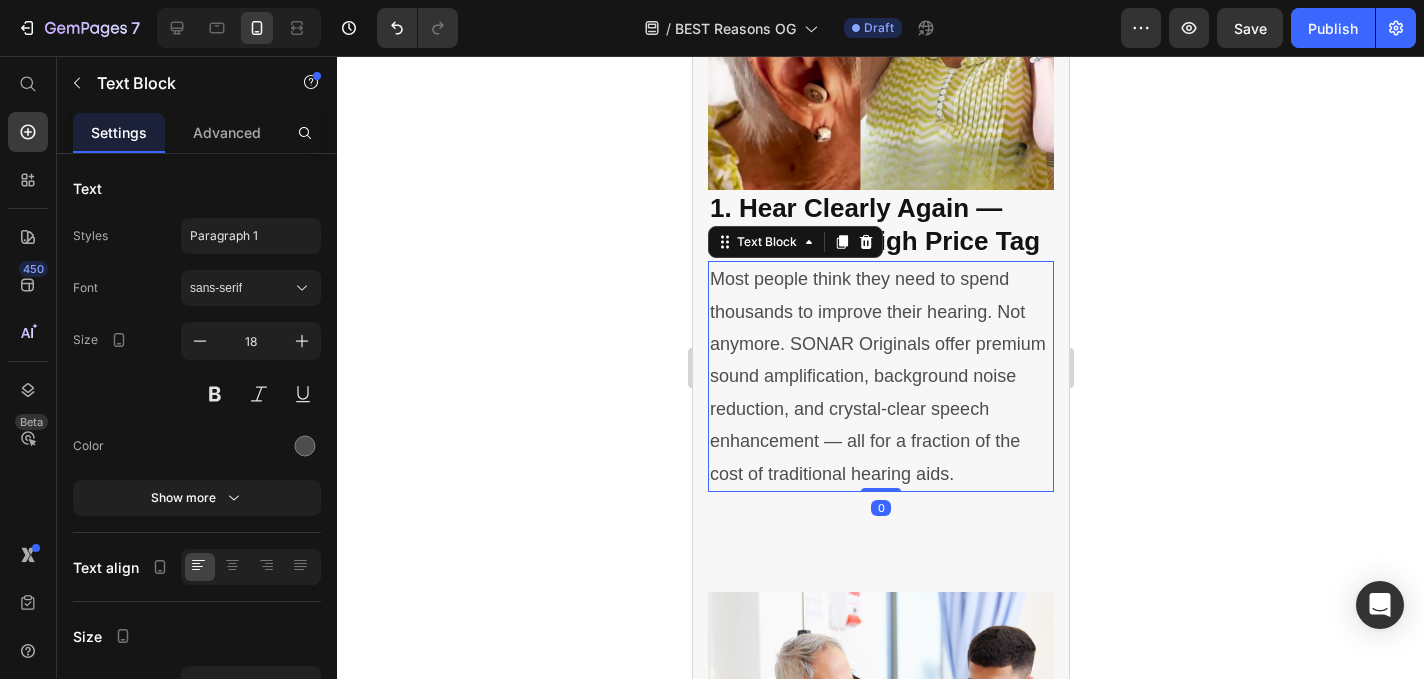 click 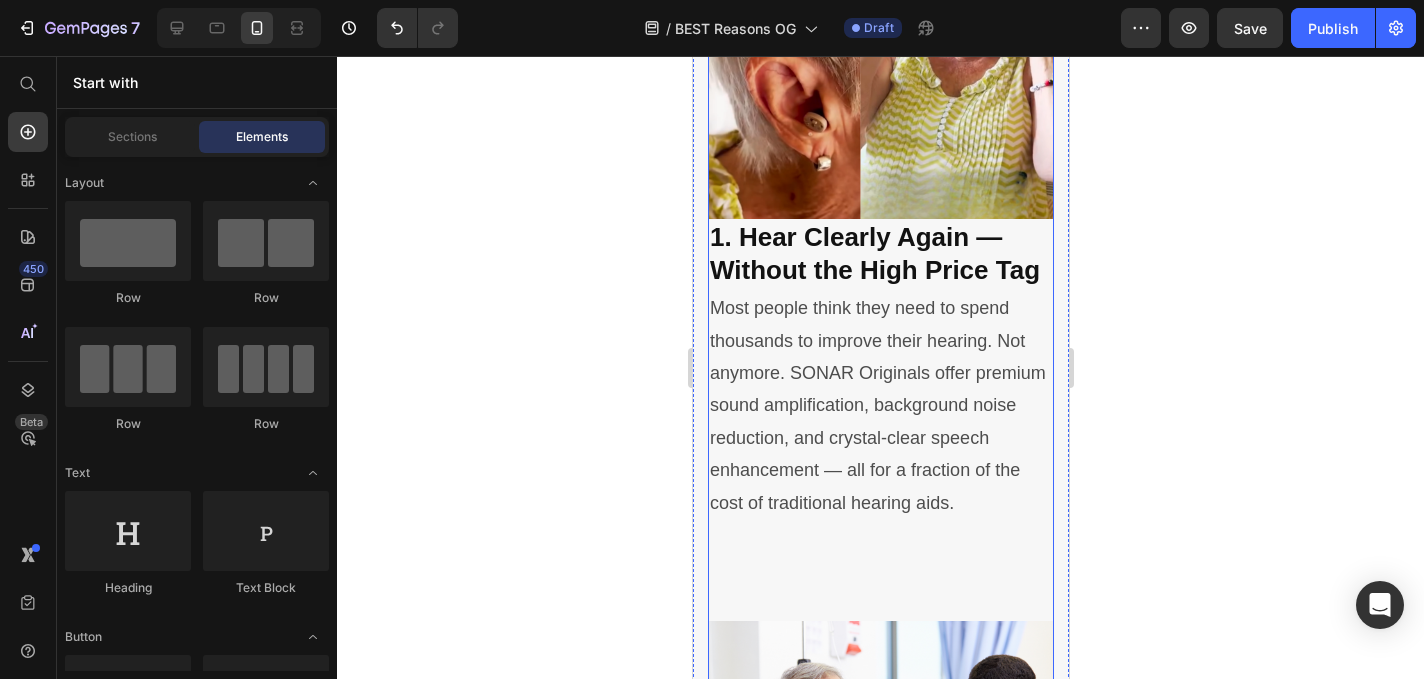 scroll, scrollTop: 1574, scrollLeft: 0, axis: vertical 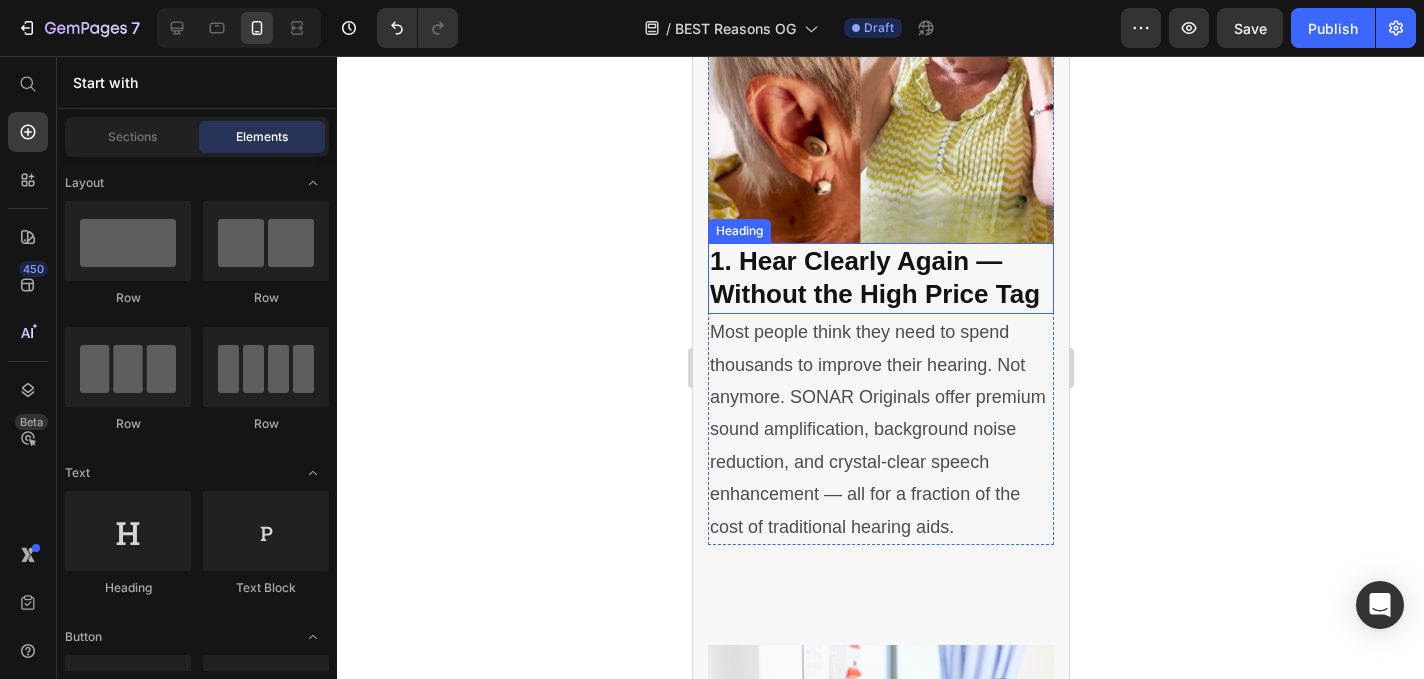 click on "1. Hear Clearly Again — Without the High Price Tag" at bounding box center [874, 278] 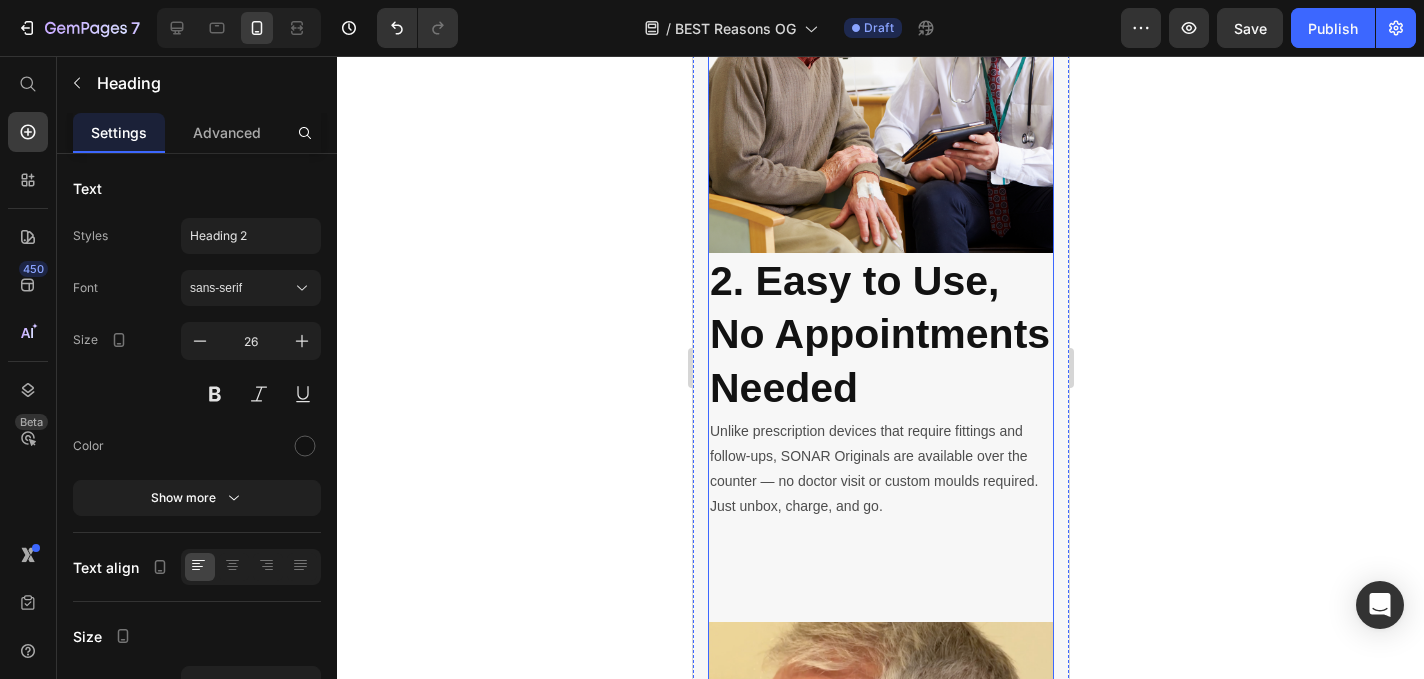 scroll, scrollTop: 2349, scrollLeft: 0, axis: vertical 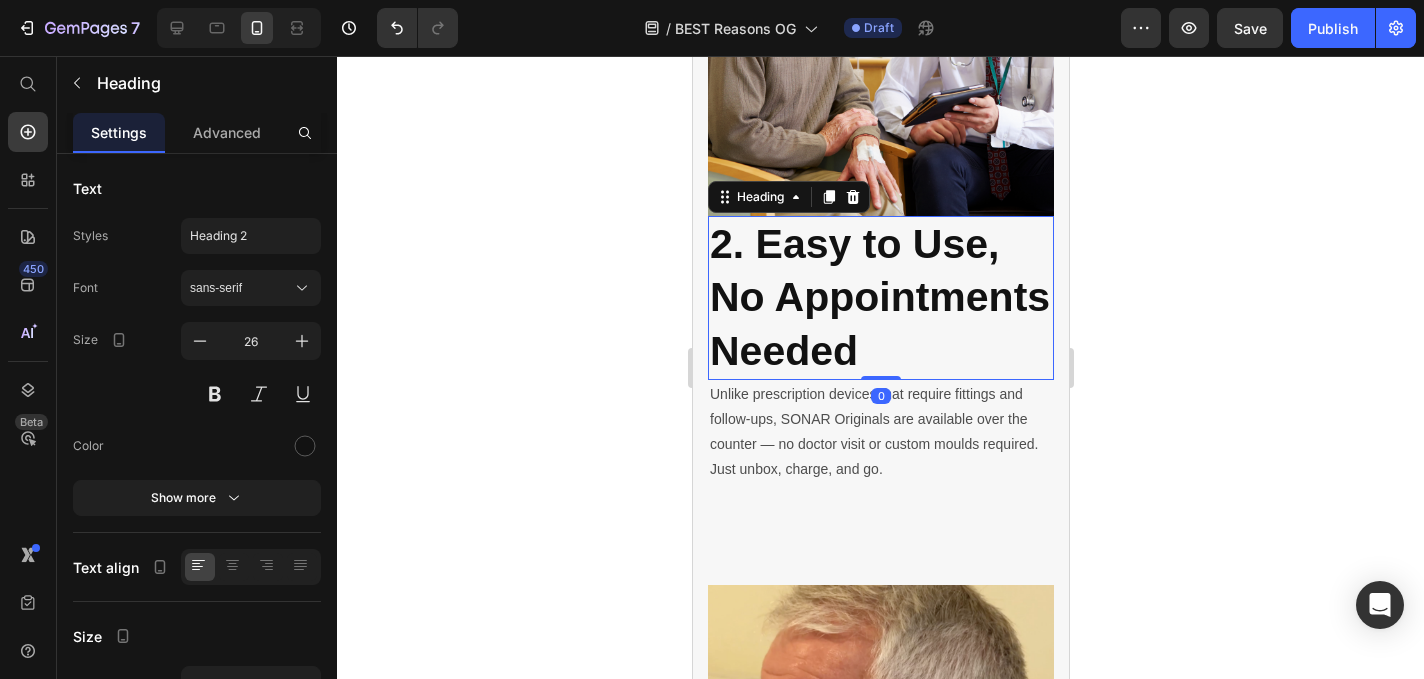 click on "⁠⁠⁠⁠⁠⁠⁠ 2. Easy to Use, No Appointments Needed" at bounding box center [880, 298] 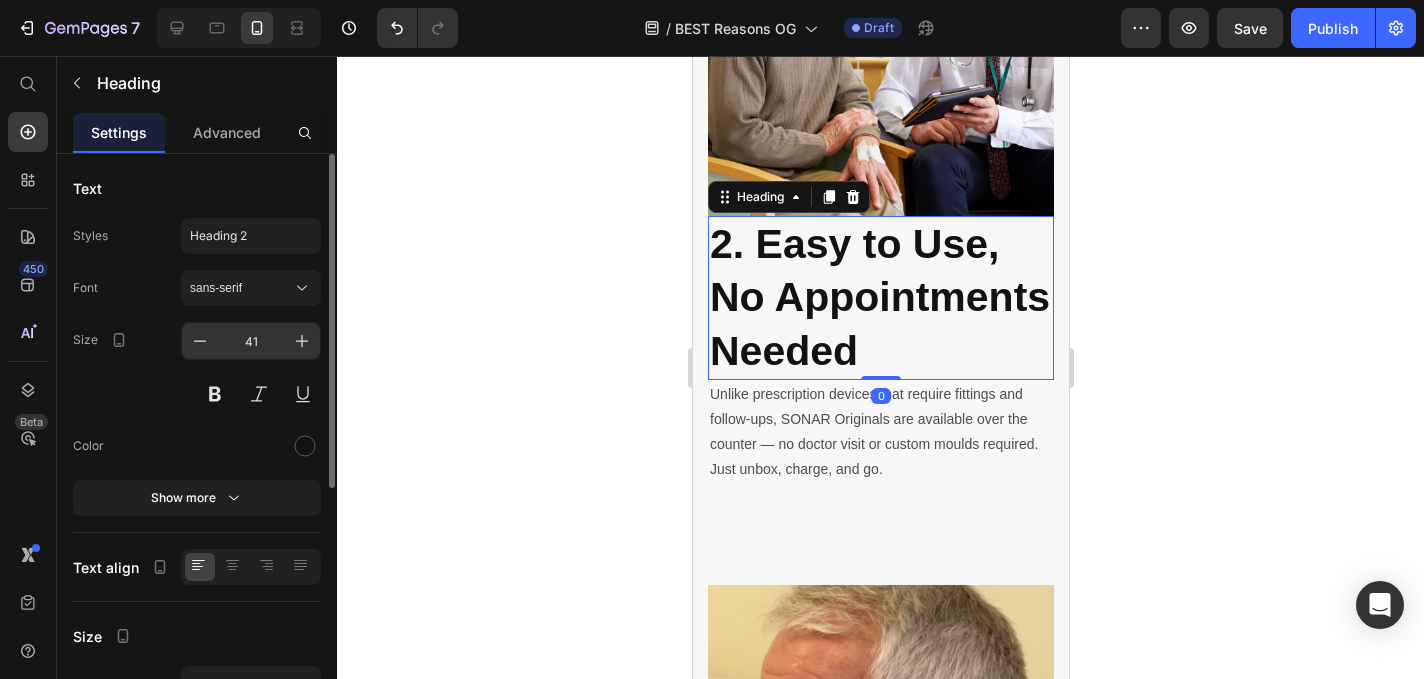 click on "41" at bounding box center [251, 341] 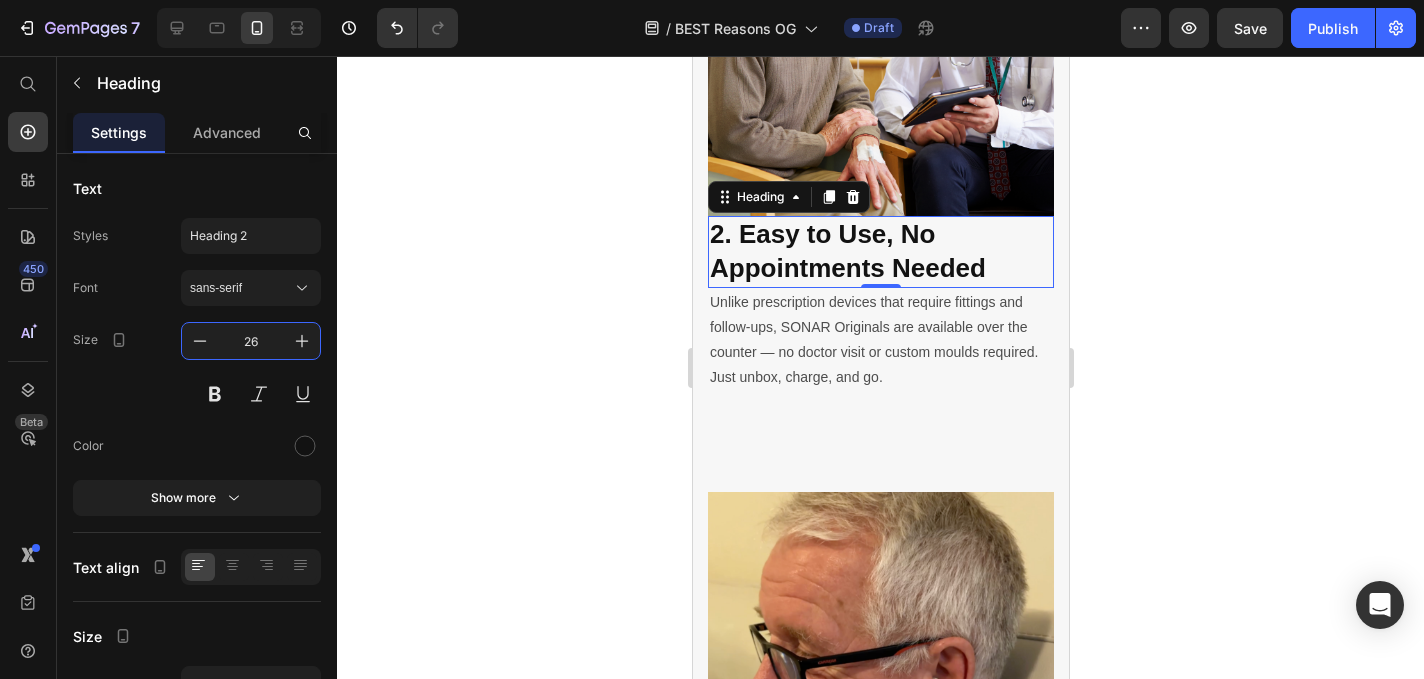 type on "26" 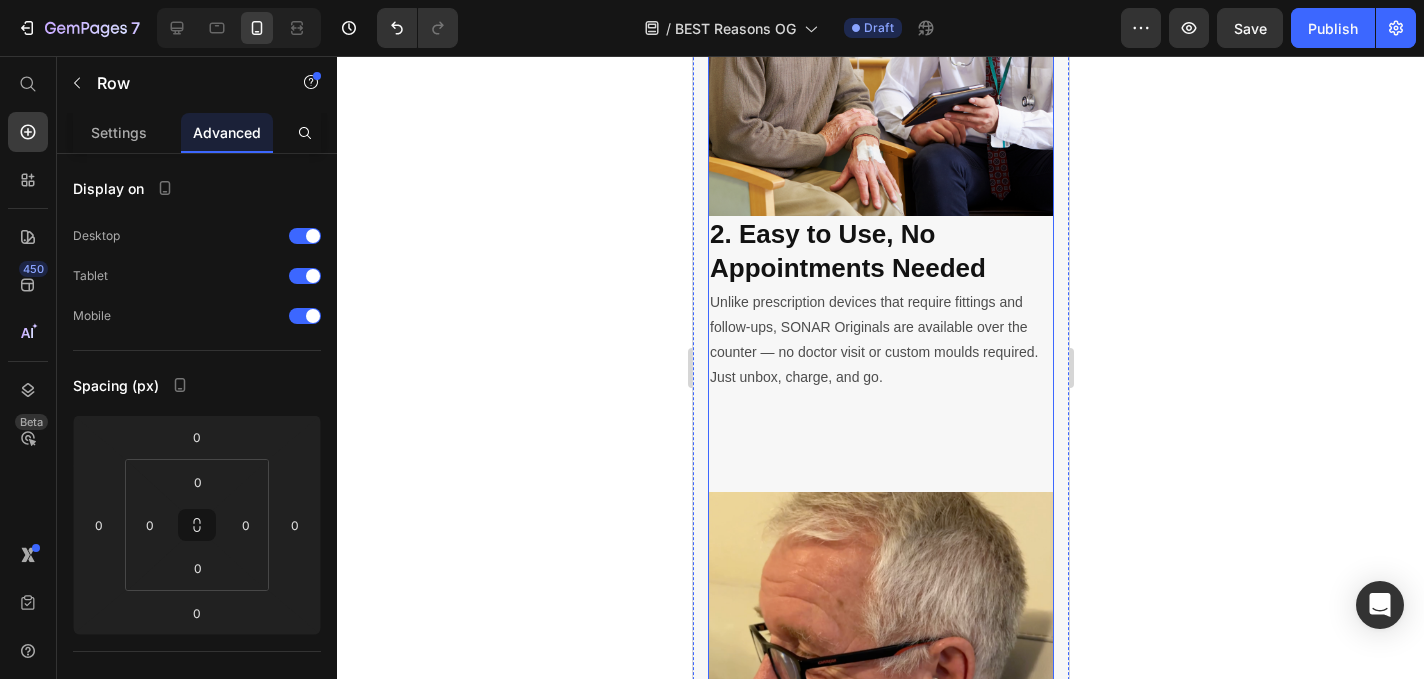 click on "⁠⁠⁠⁠⁠⁠⁠ 10 Reasons People Are Raving About SONAR Originals Heading Image By  Dr. Emily Harris Audiology & Sound Health Expert May 28th, 2025 | 7:42 am AEST Text block Row Image Image Image Row As an audiologist who’s worked with thousands of patients struggling to hear clearly, I know how isolating and frustrating hearing loss can be. Many of my patients tell me they’ve tried expensive hearing aids that either didn’t work well, were uncomfortable, or just weren’t worth the high price tag. That’s why I’m excited to share a solution that’s changing lives — without requiring a prescription, appointment, or thousands of dollars. They’re called  SONAR Originals  — and they’re powerful, comfortable sound enhancers designed for people who want to enjoy life again without missing a word. Whether it’s conversations, phone calls, or your favourite shows, SONAR Originals help you tune back into the moments that matter most. Here’s why I recommend them: Text block Image Heading Row" at bounding box center (880, 1128) 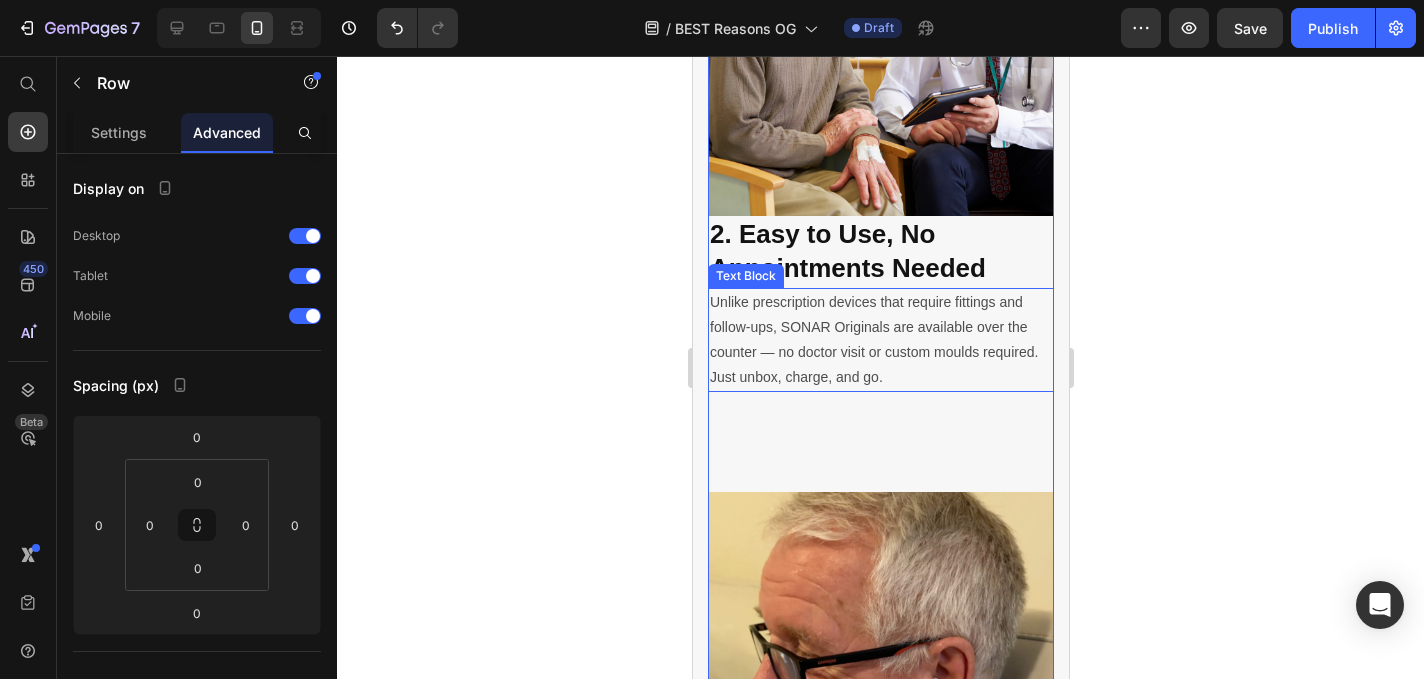 click on "Unlike prescription devices that require fittings and follow-ups, SONAR Originals are available over the counter — no doctor visit or custom moulds required. Just unbox, charge, and go." at bounding box center (880, 340) 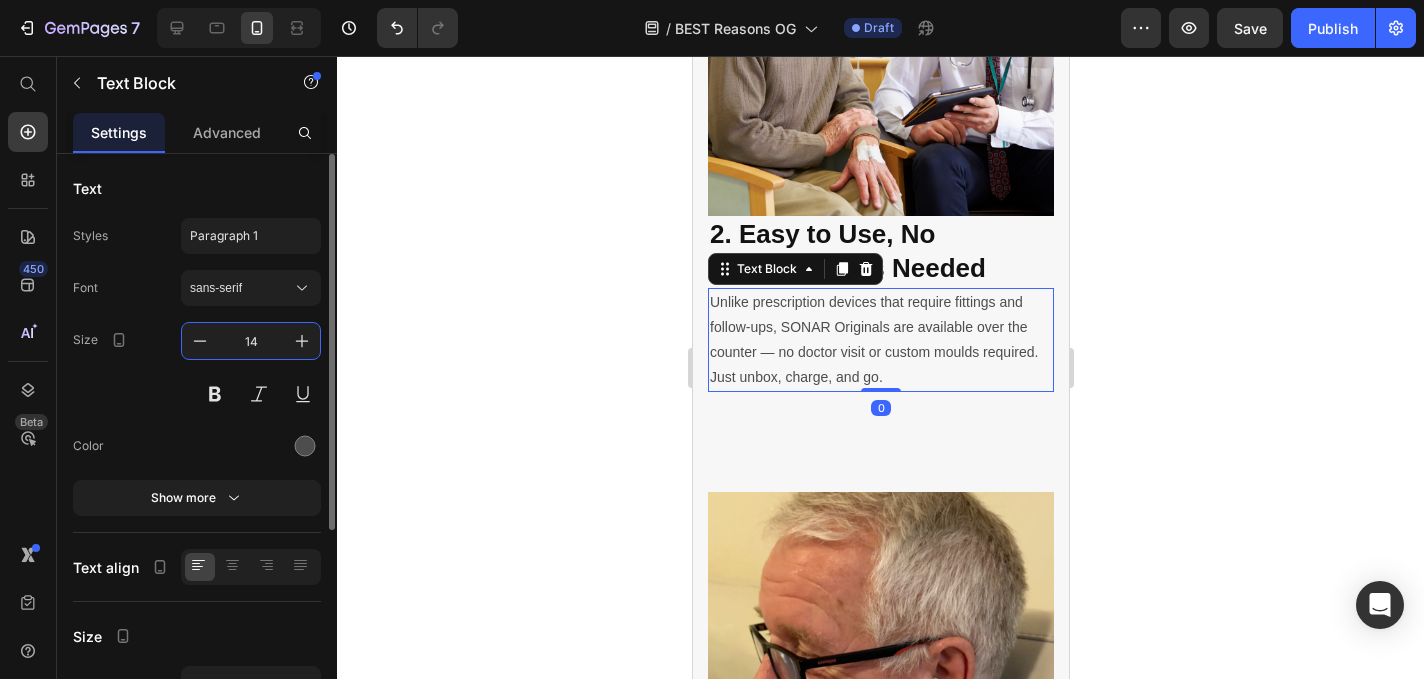click on "14" at bounding box center [251, 341] 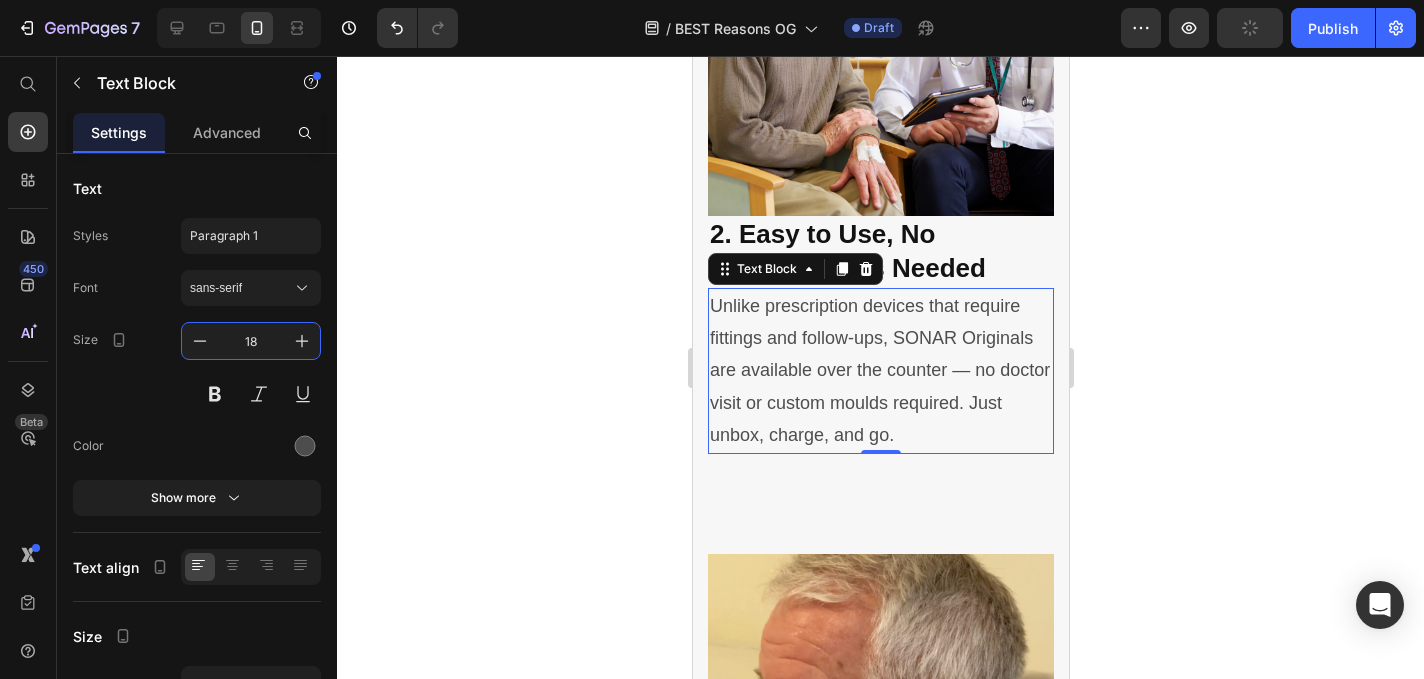type on "18" 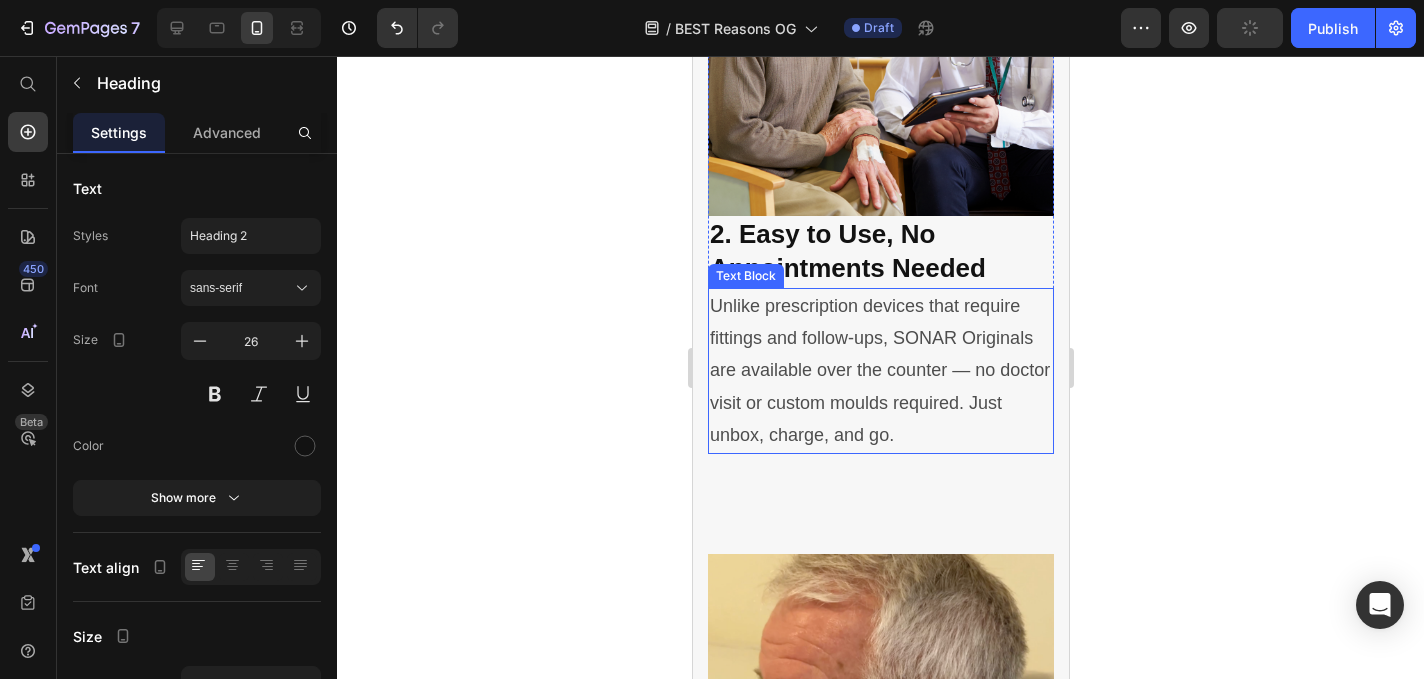 click on "2. Easy to Use, No Appointments Needed" at bounding box center (847, 251) 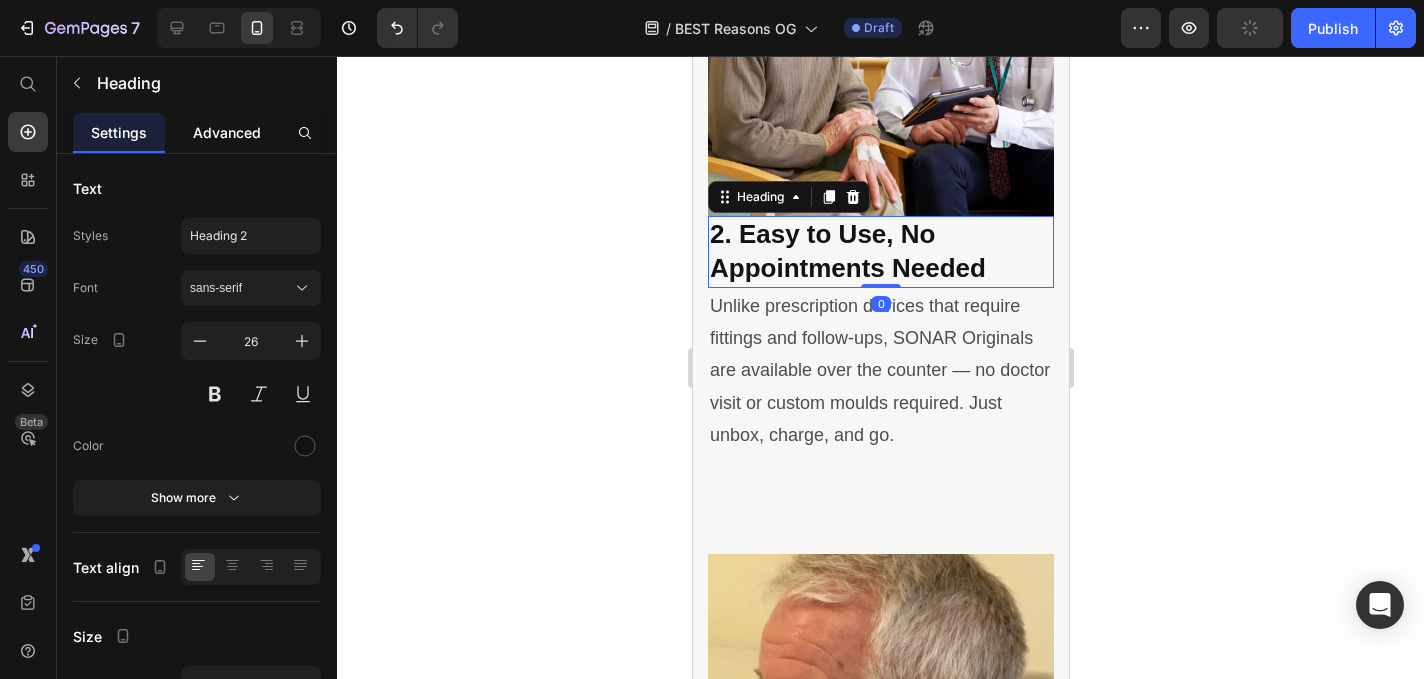 click on "Advanced" at bounding box center (227, 132) 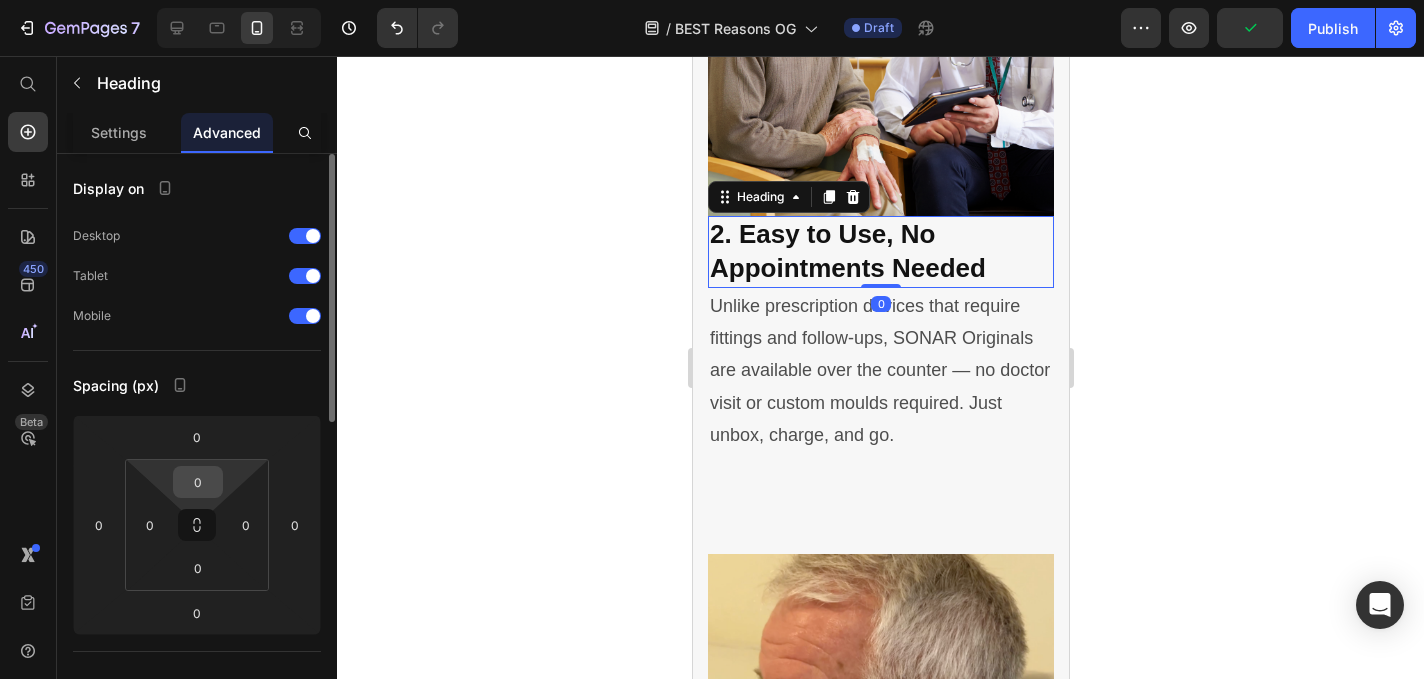 click on "0" at bounding box center (198, 482) 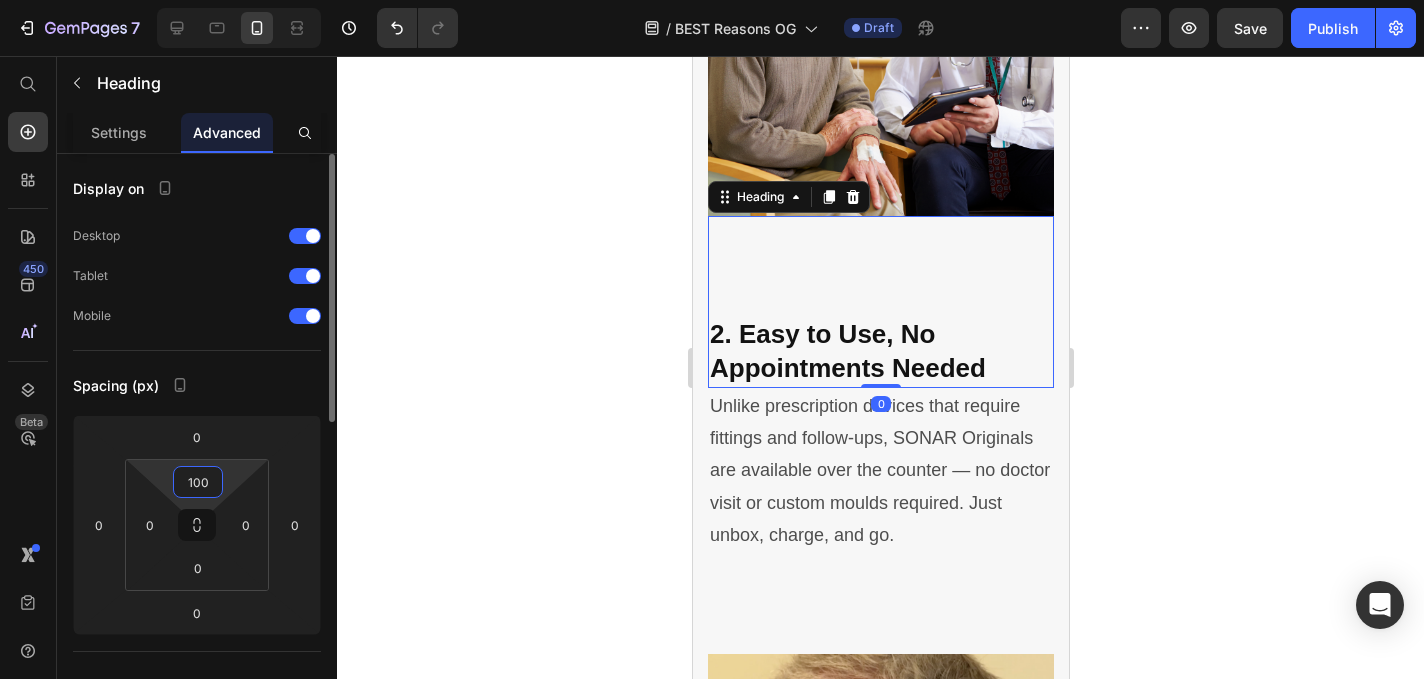 type on "10" 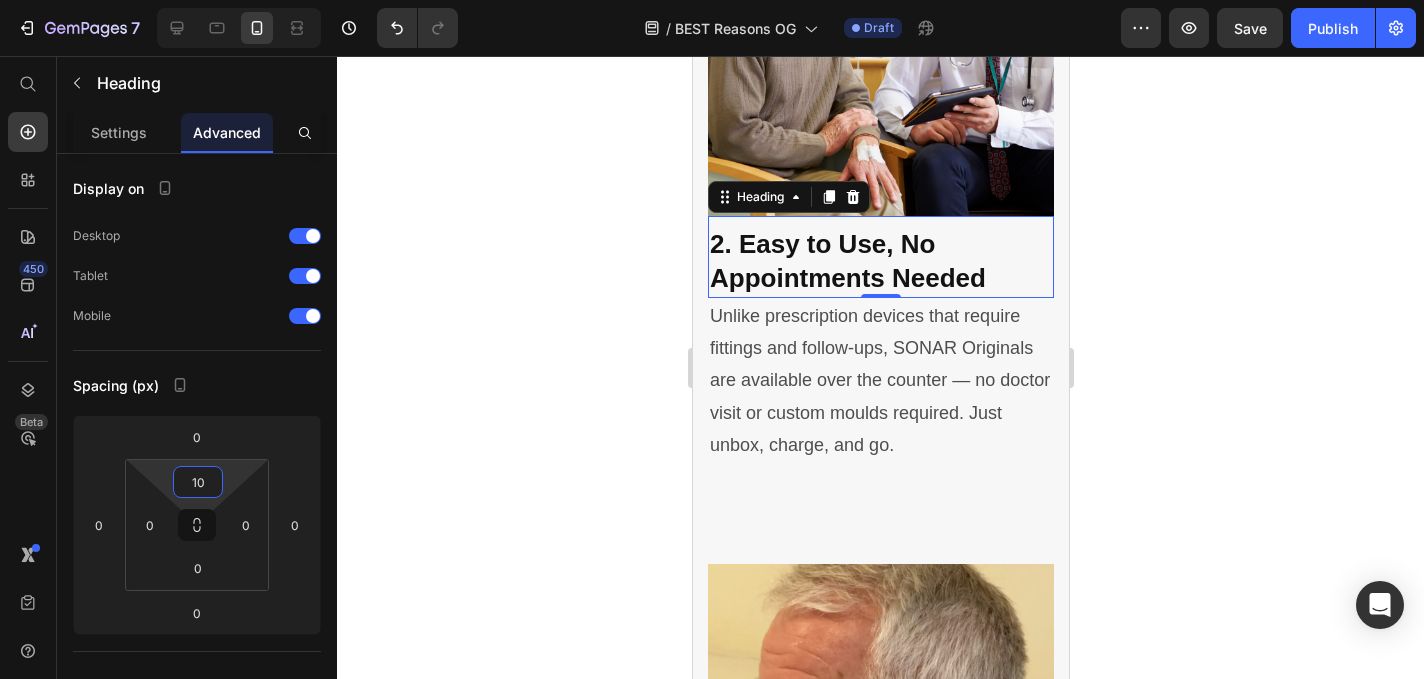 click 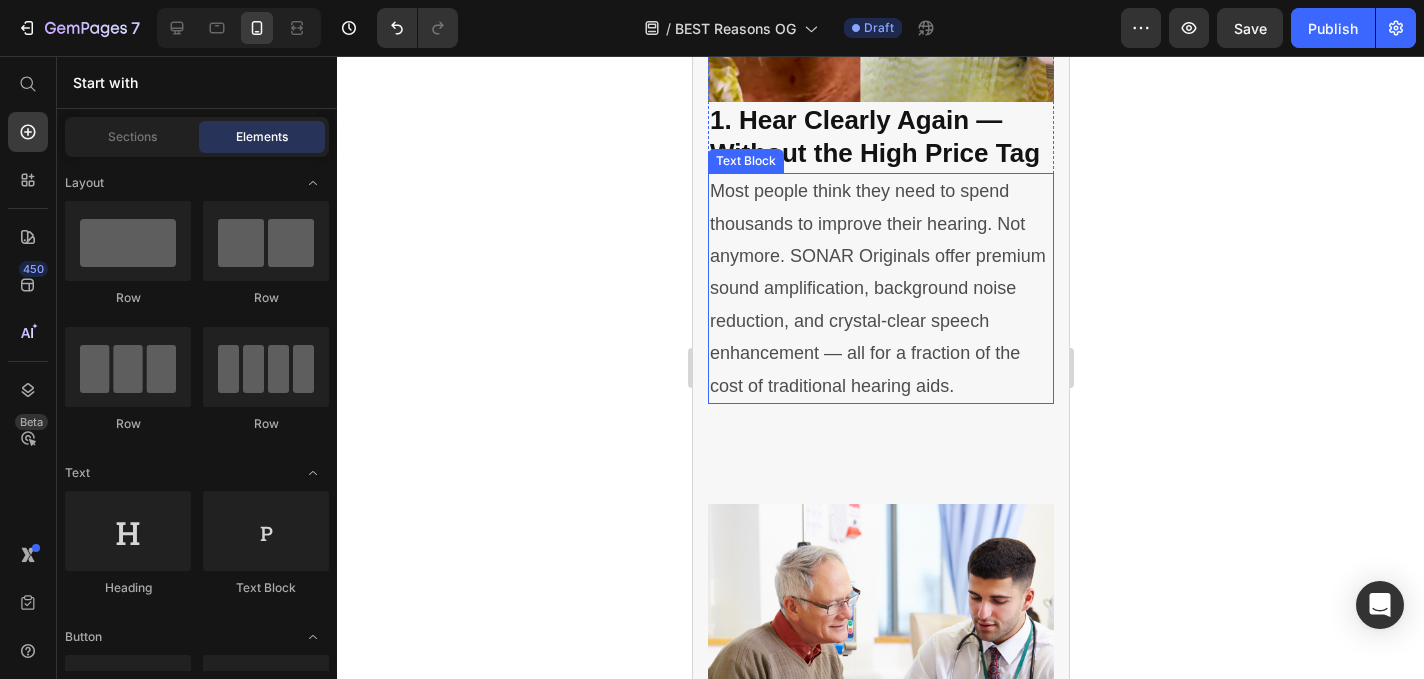 scroll, scrollTop: 1562, scrollLeft: 0, axis: vertical 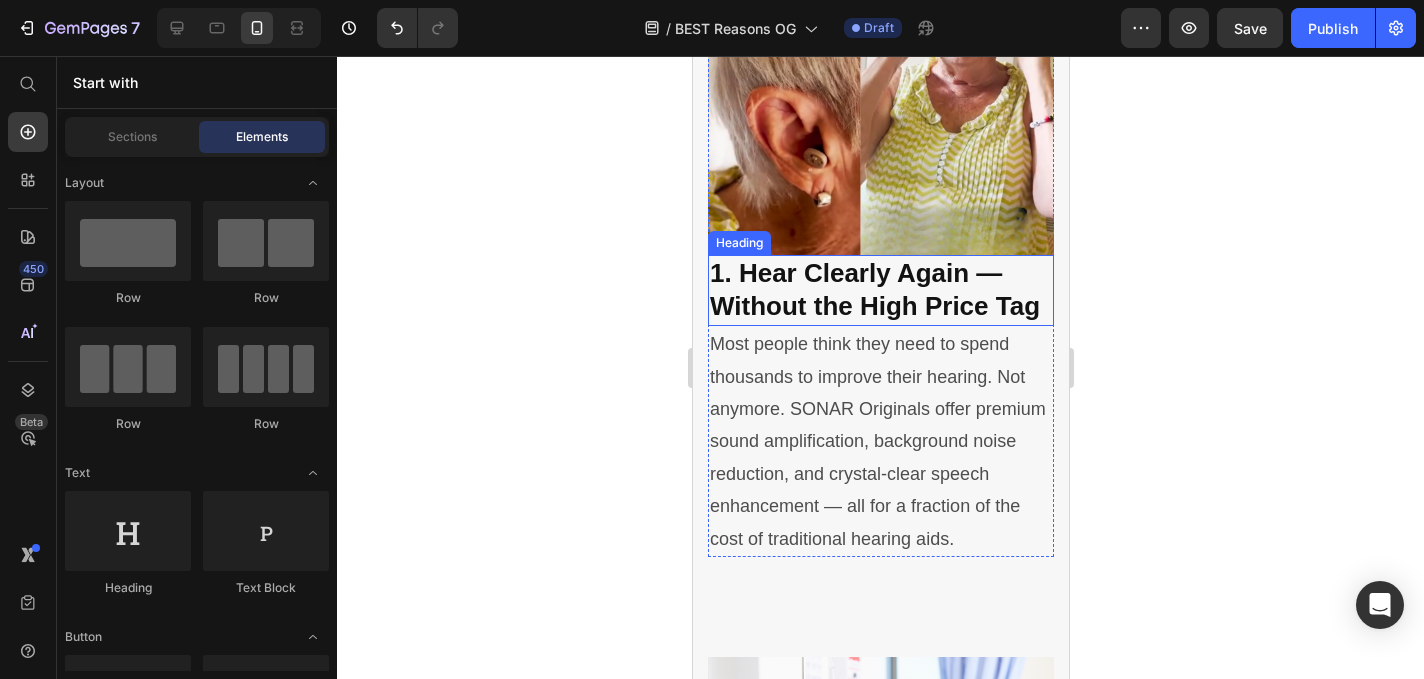 click on "1. Hear Clearly Again — Without the High Price Tag" at bounding box center [874, 290] 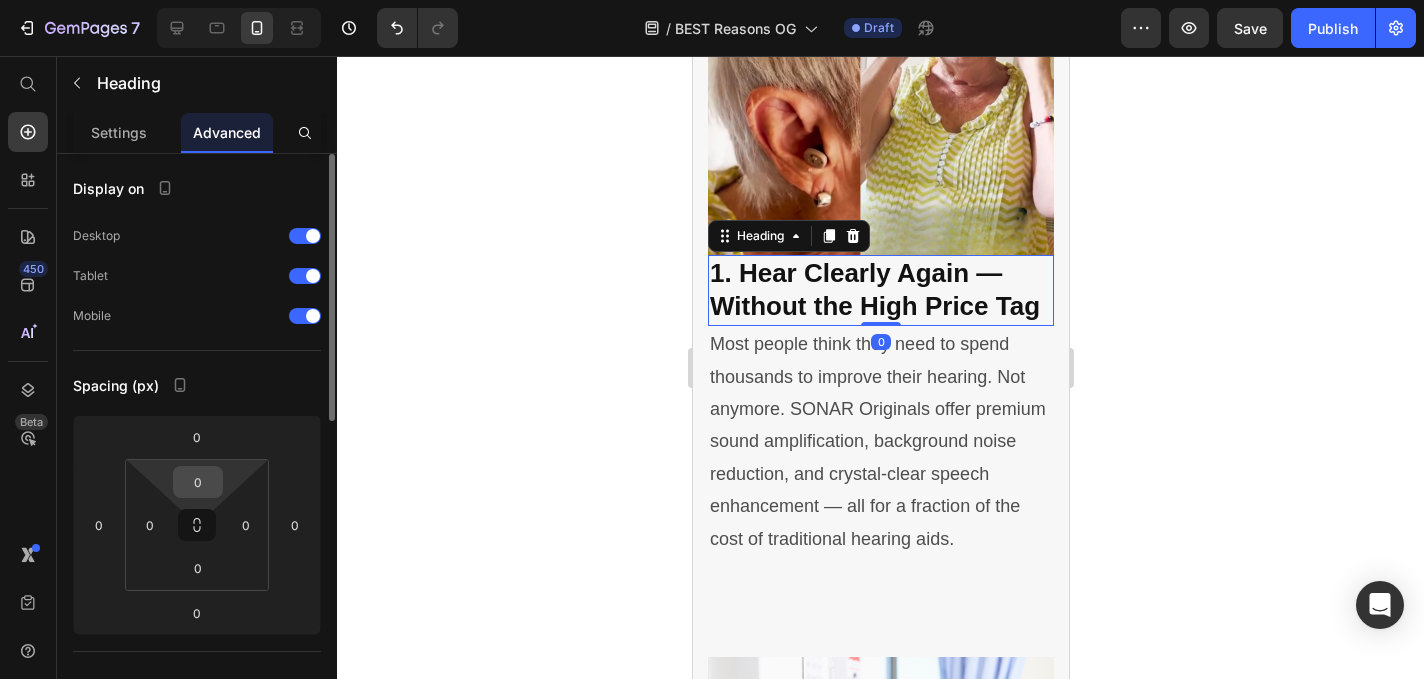 click on "0" at bounding box center (198, 482) 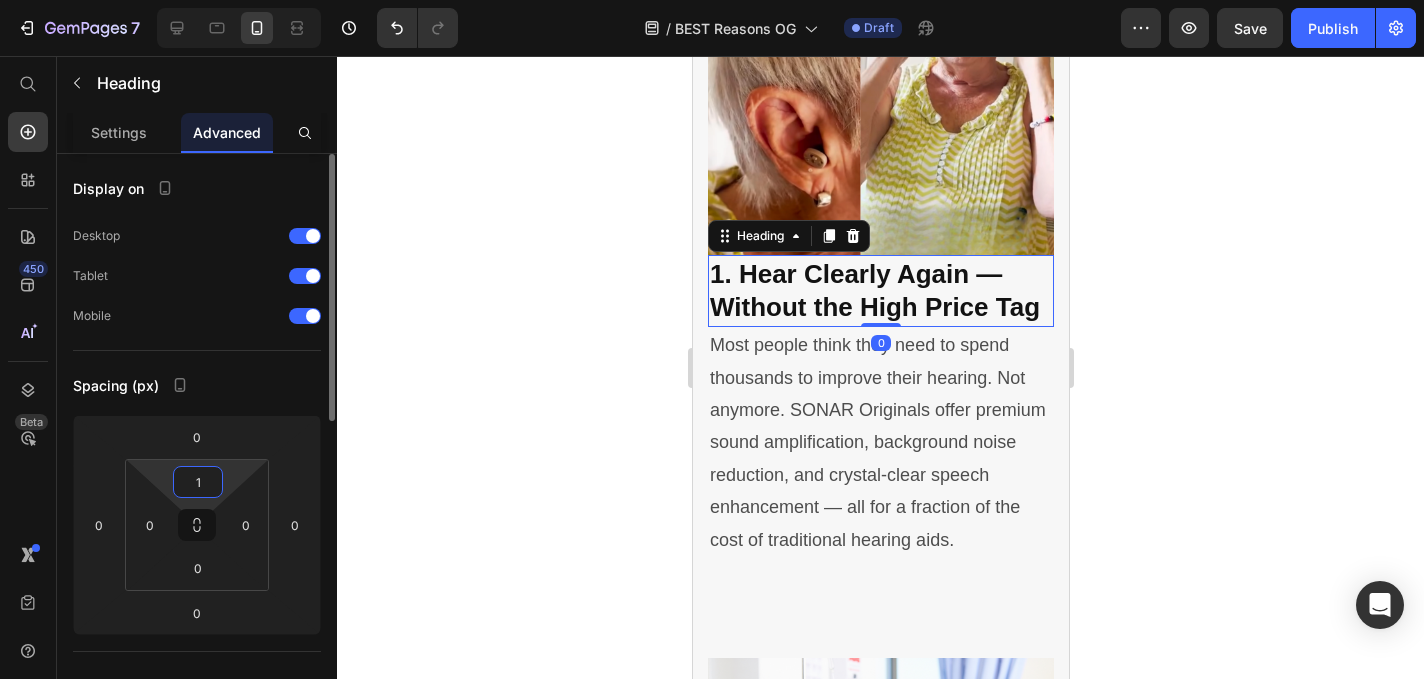type on "10" 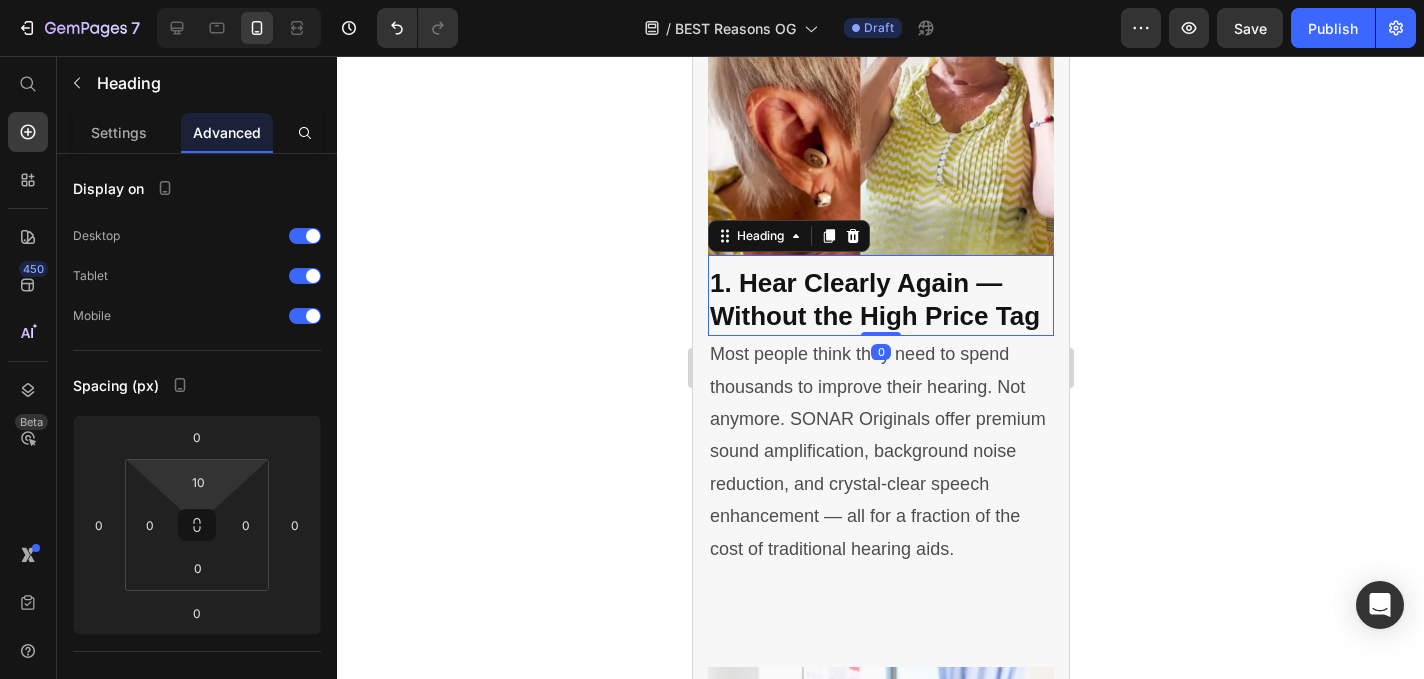 click 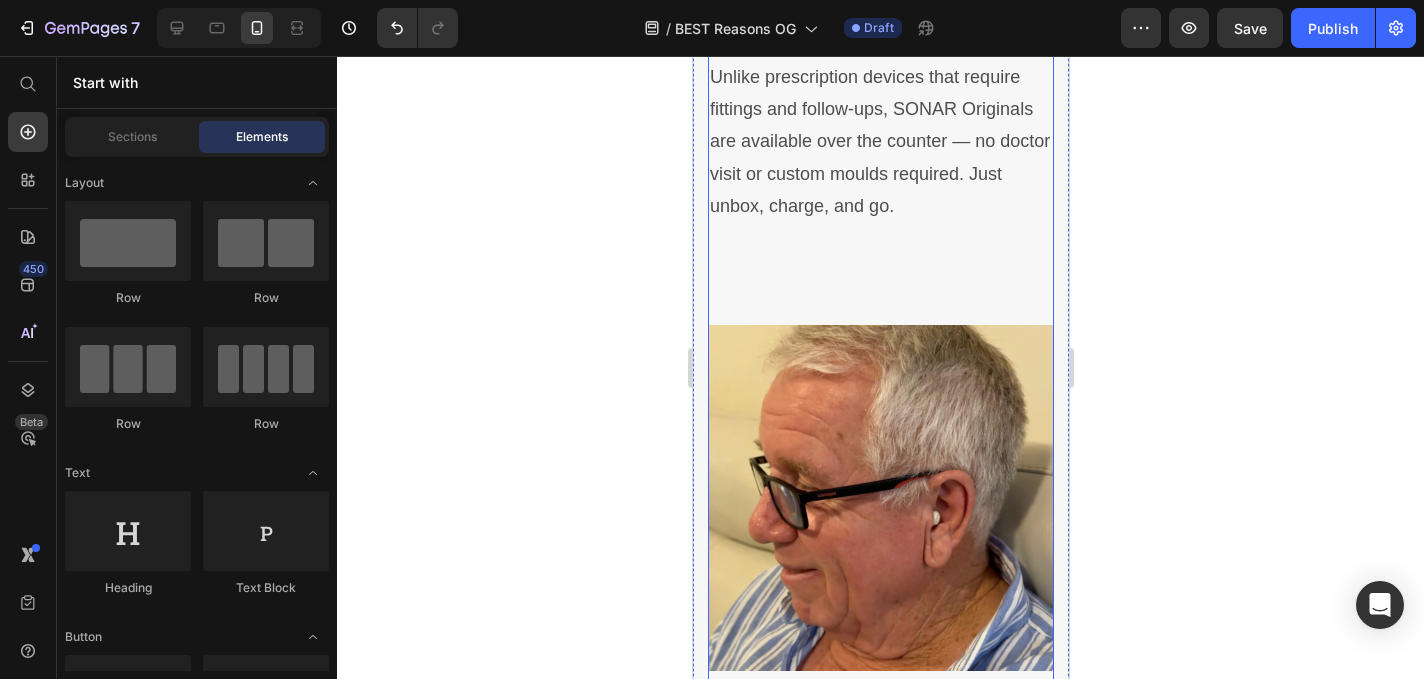 scroll, scrollTop: 2925, scrollLeft: 0, axis: vertical 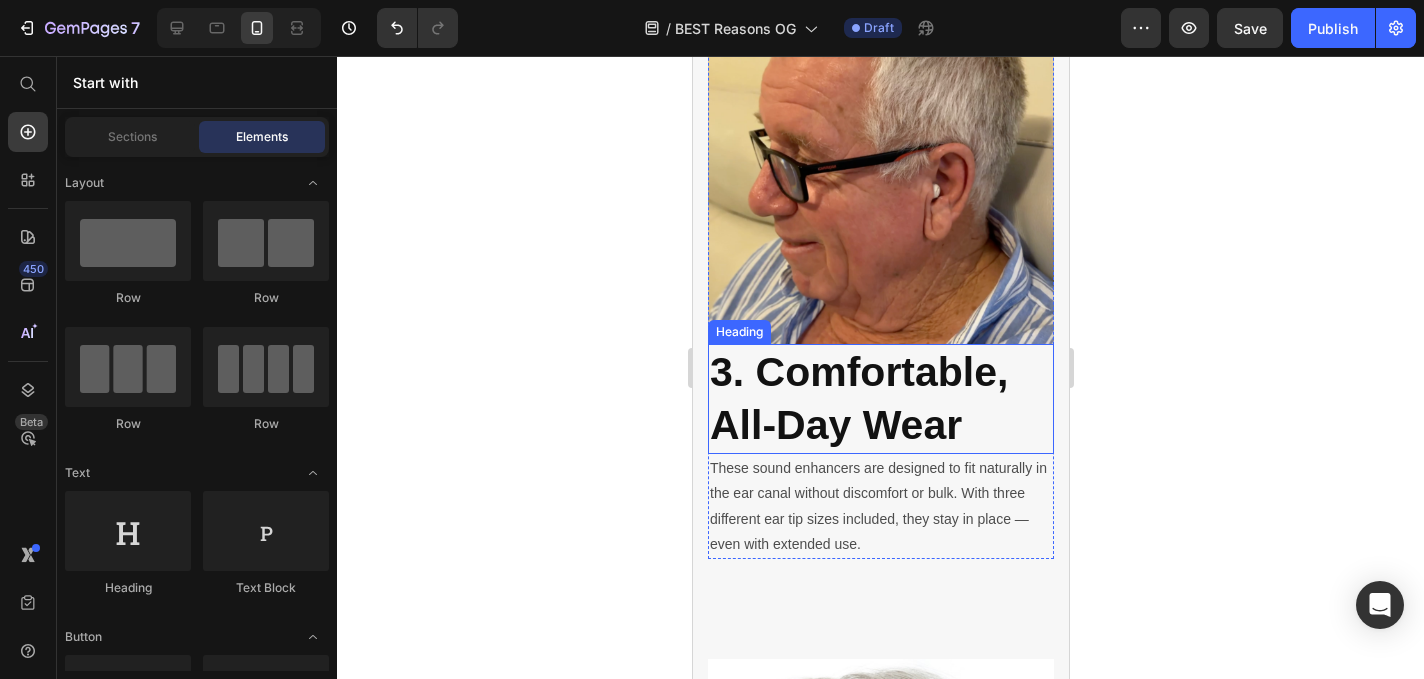 click on "3. Comfortable, All-Day Wear" at bounding box center [858, 398] 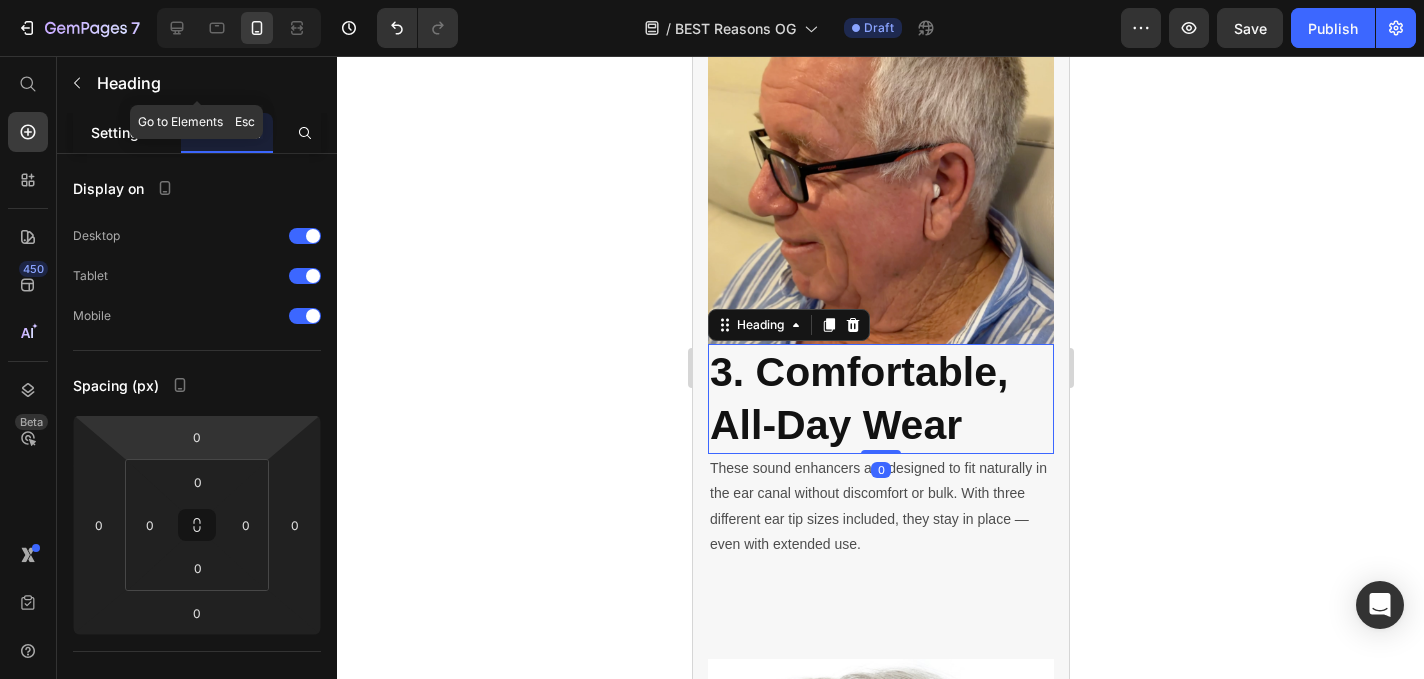 click on "Settings" at bounding box center [119, 132] 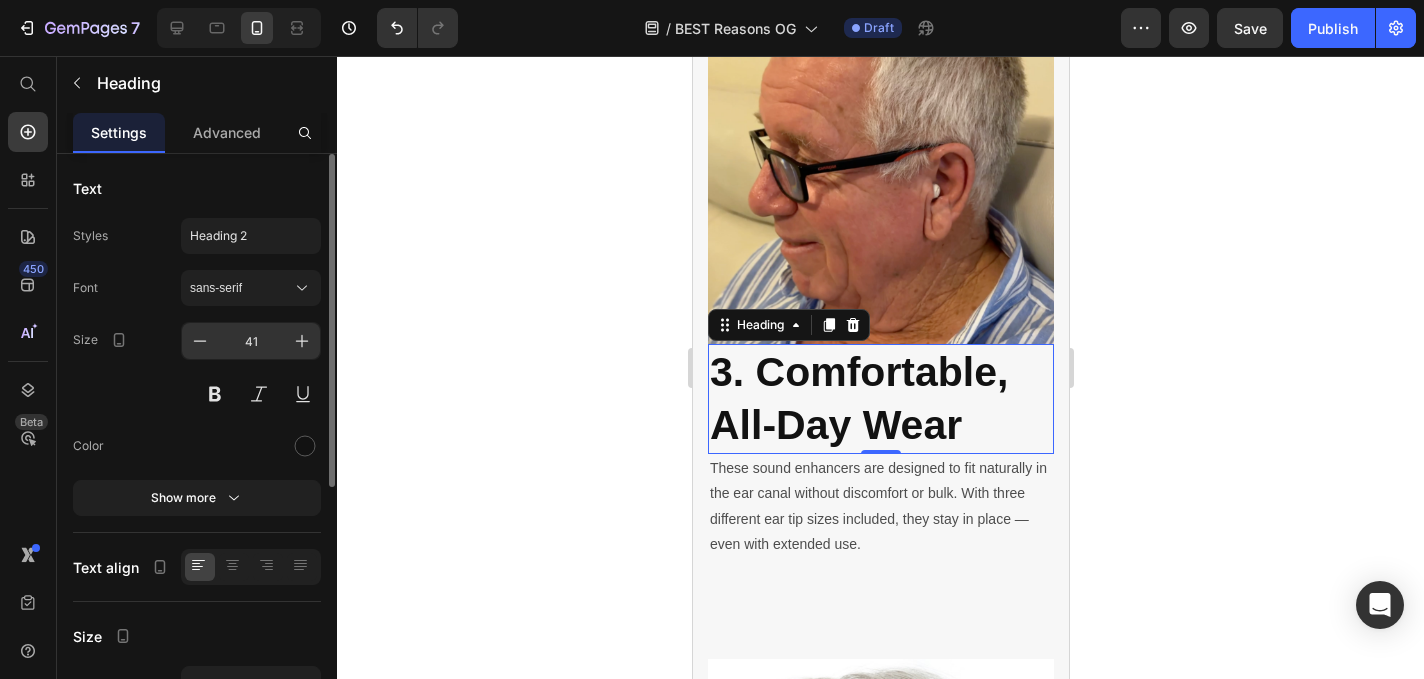 click on "41" at bounding box center (251, 341) 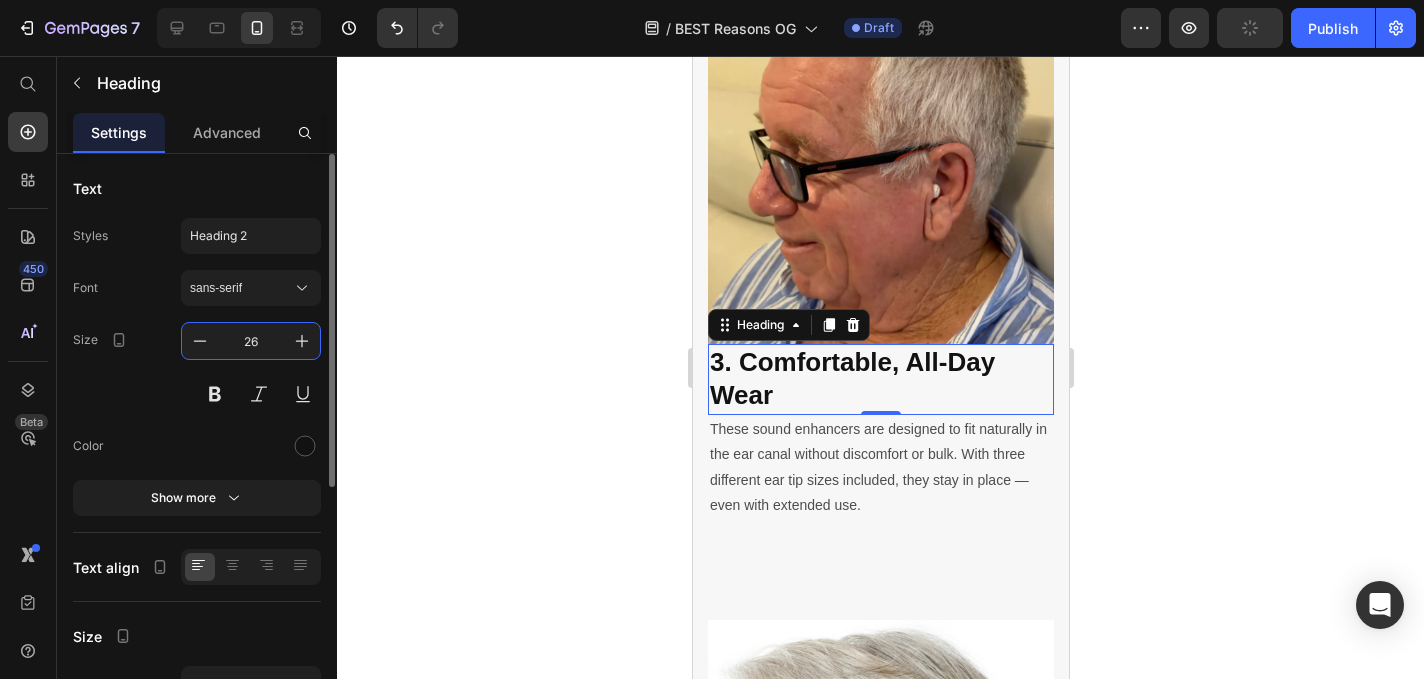type on "26" 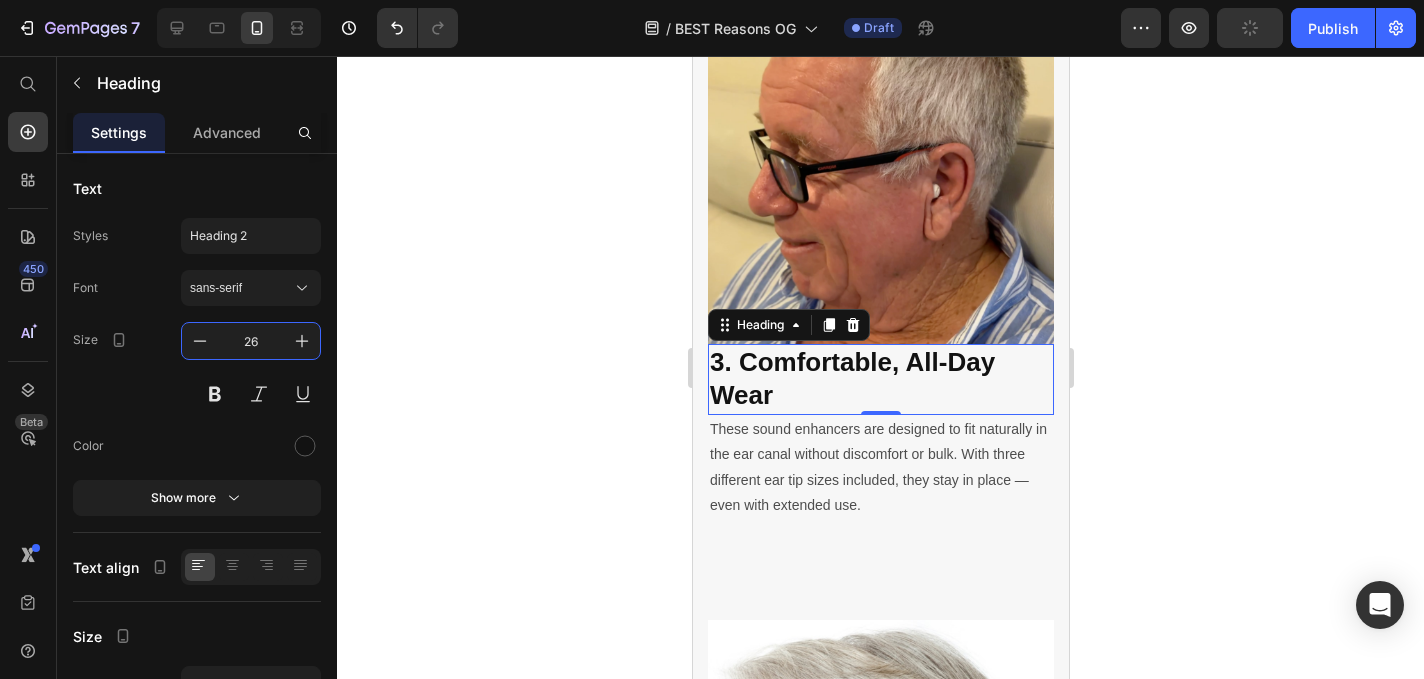click 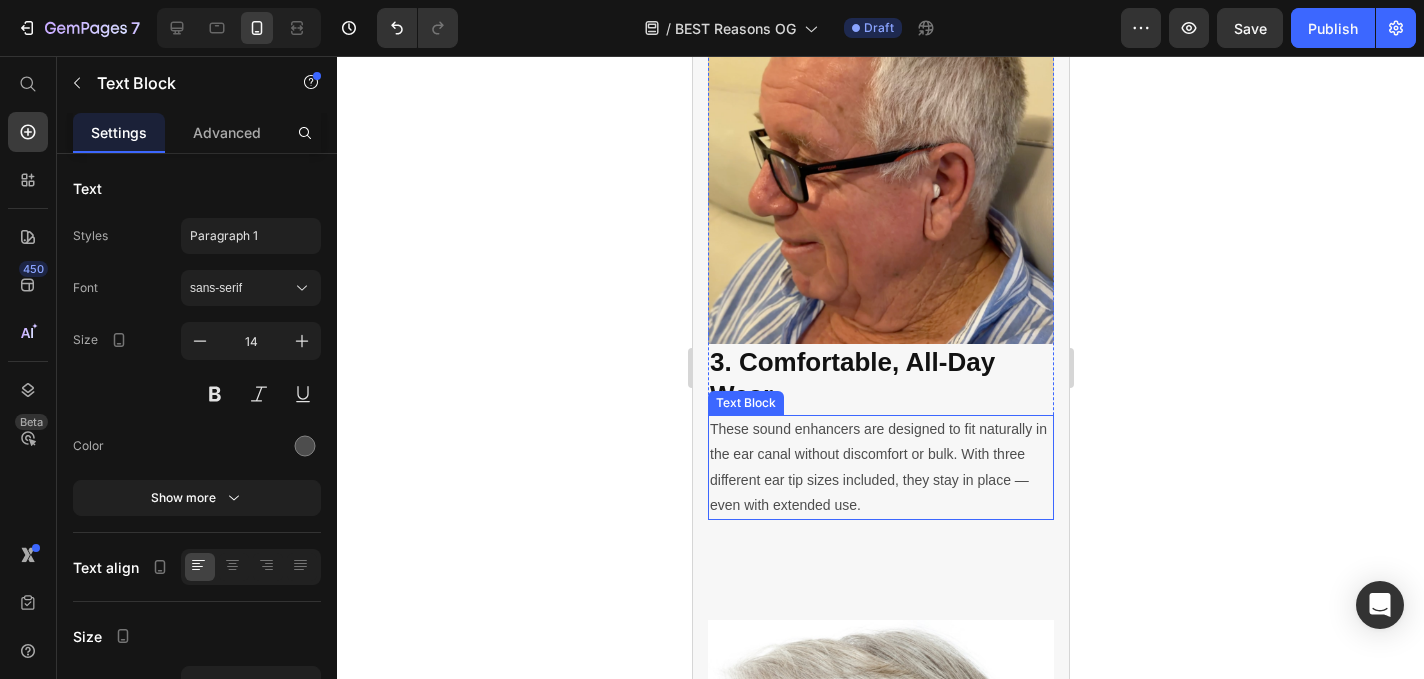 click on "These sound enhancers are designed to fit naturally in the ear canal without discomfort or bulk. With three different ear tip sizes included, they stay in place — even with extended use." at bounding box center [880, 467] 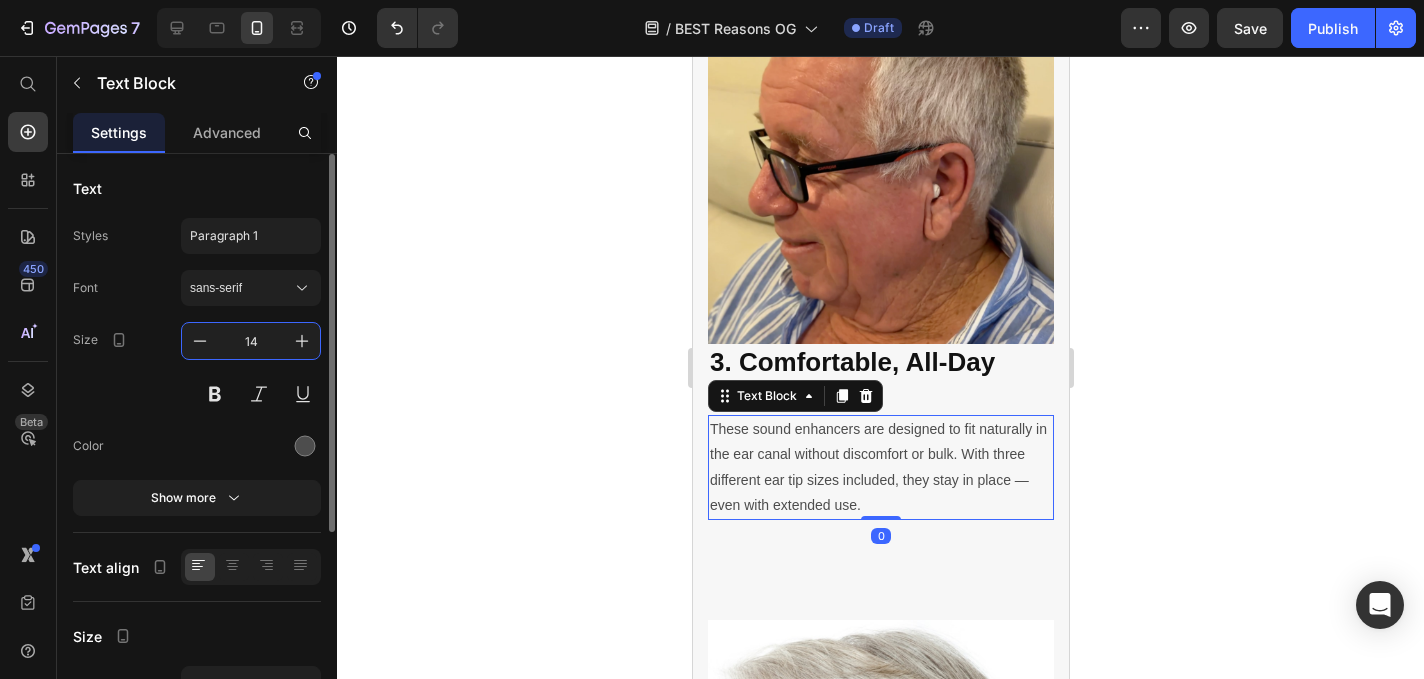 click on "14" at bounding box center (251, 341) 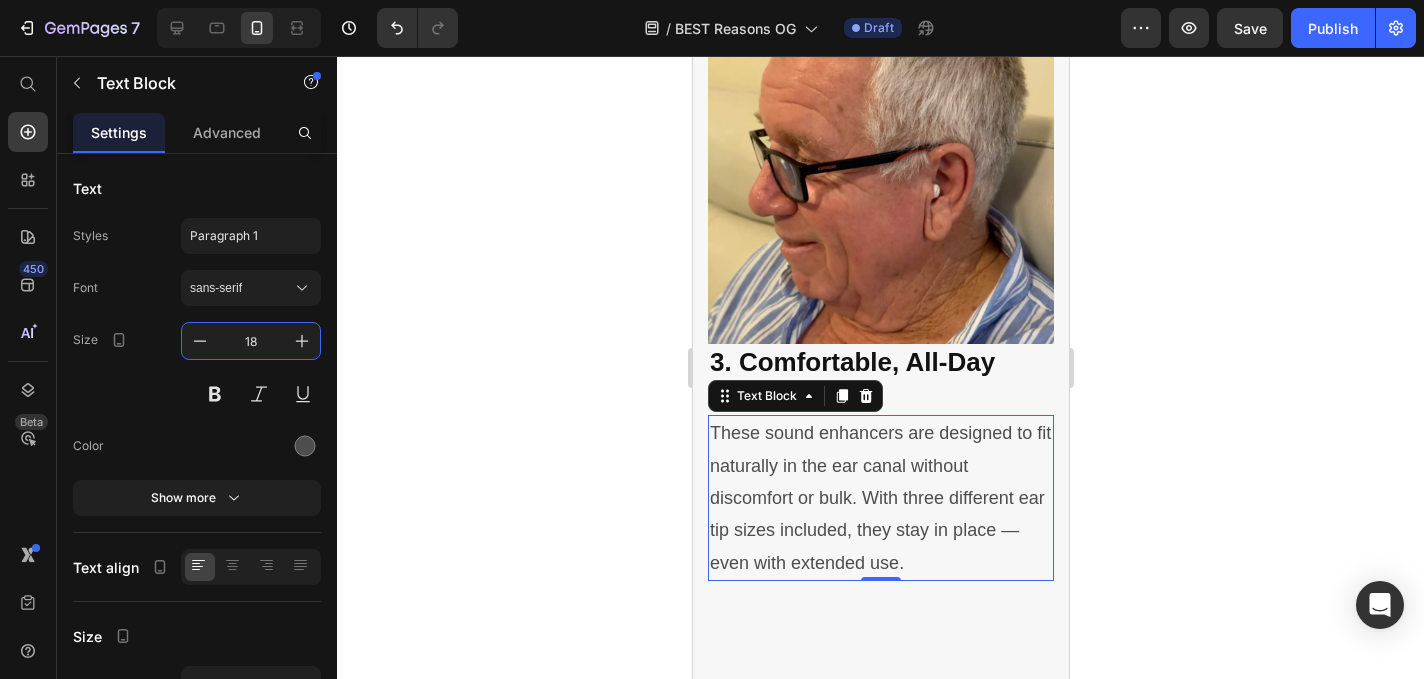 type on "18" 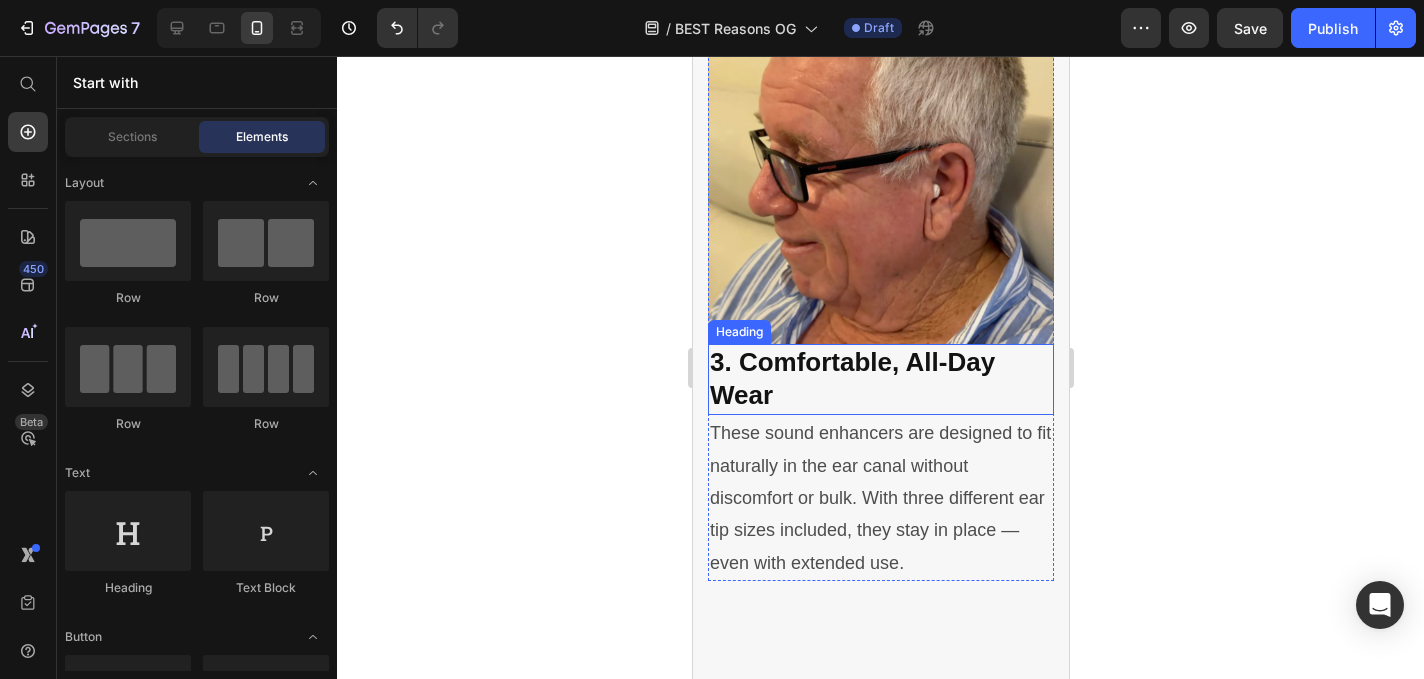 click on "⁠⁠⁠⁠⁠⁠⁠ 3. Comfortable, All-Day Wear" at bounding box center [880, 380] 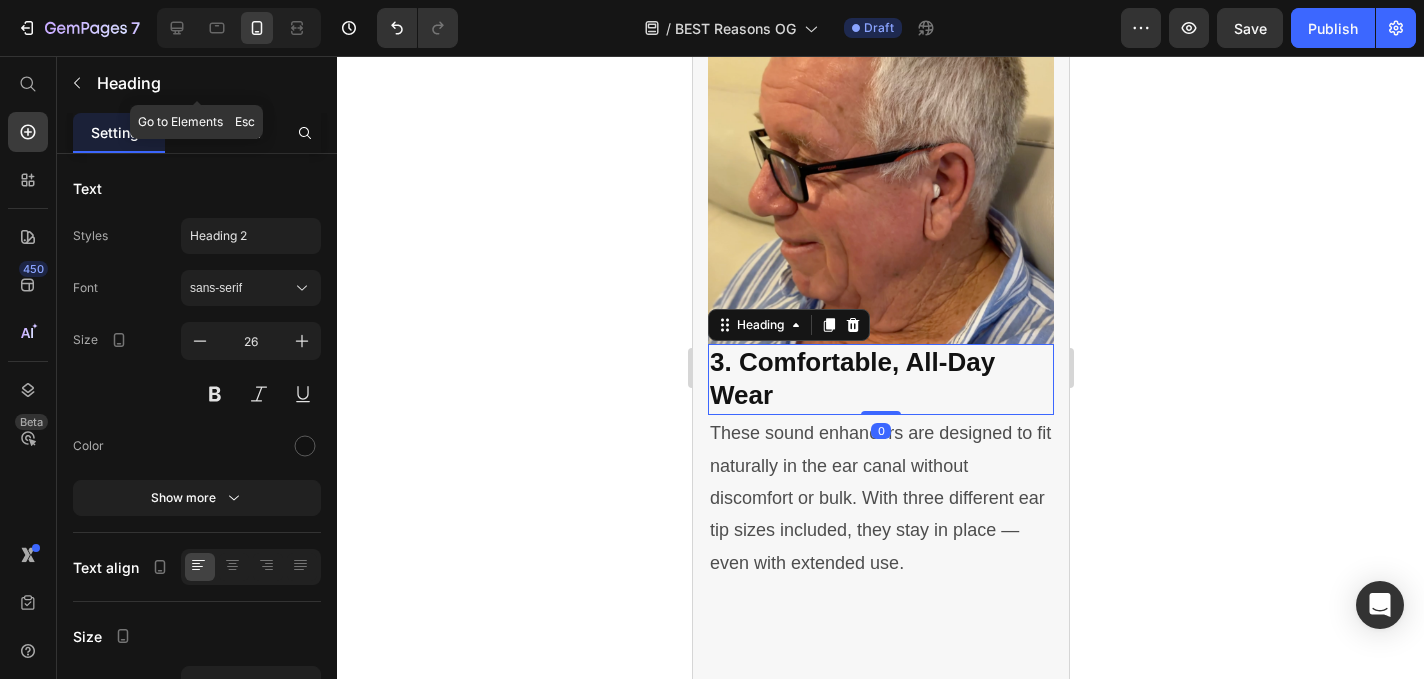 click on "Advanced" 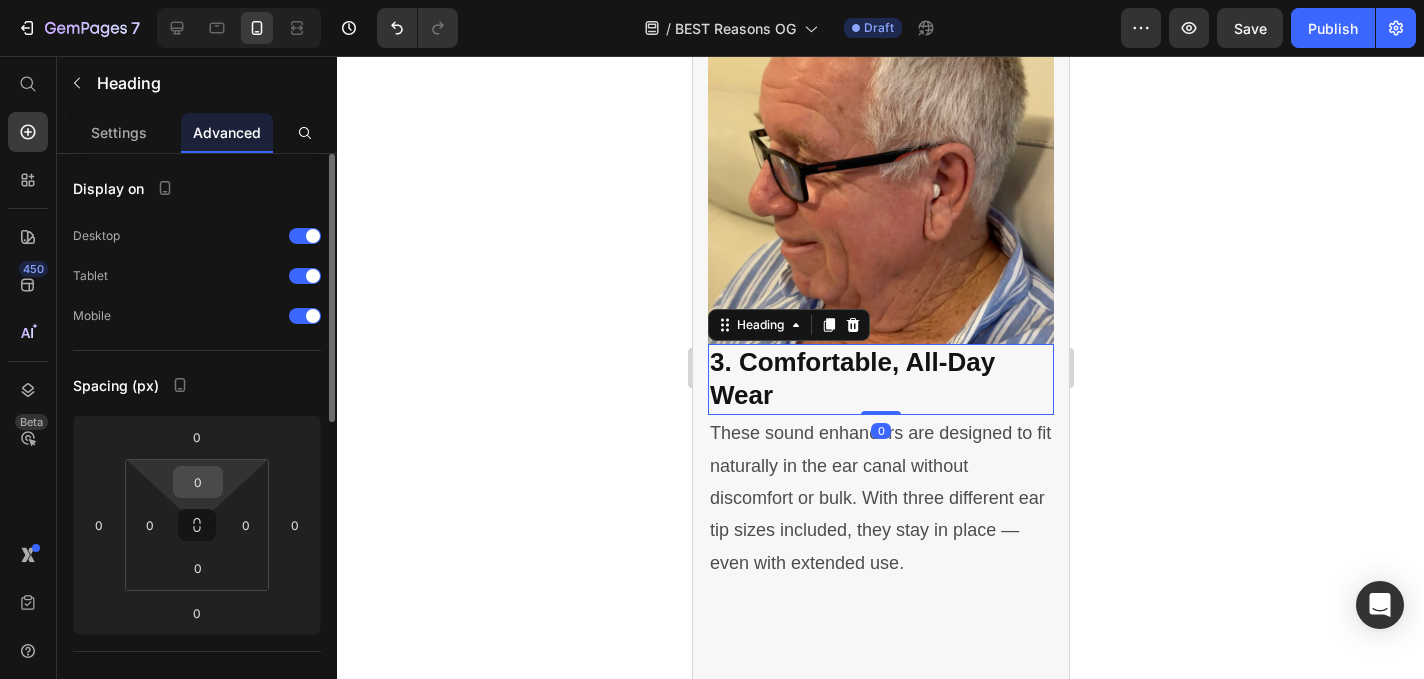 click on "0" at bounding box center (198, 482) 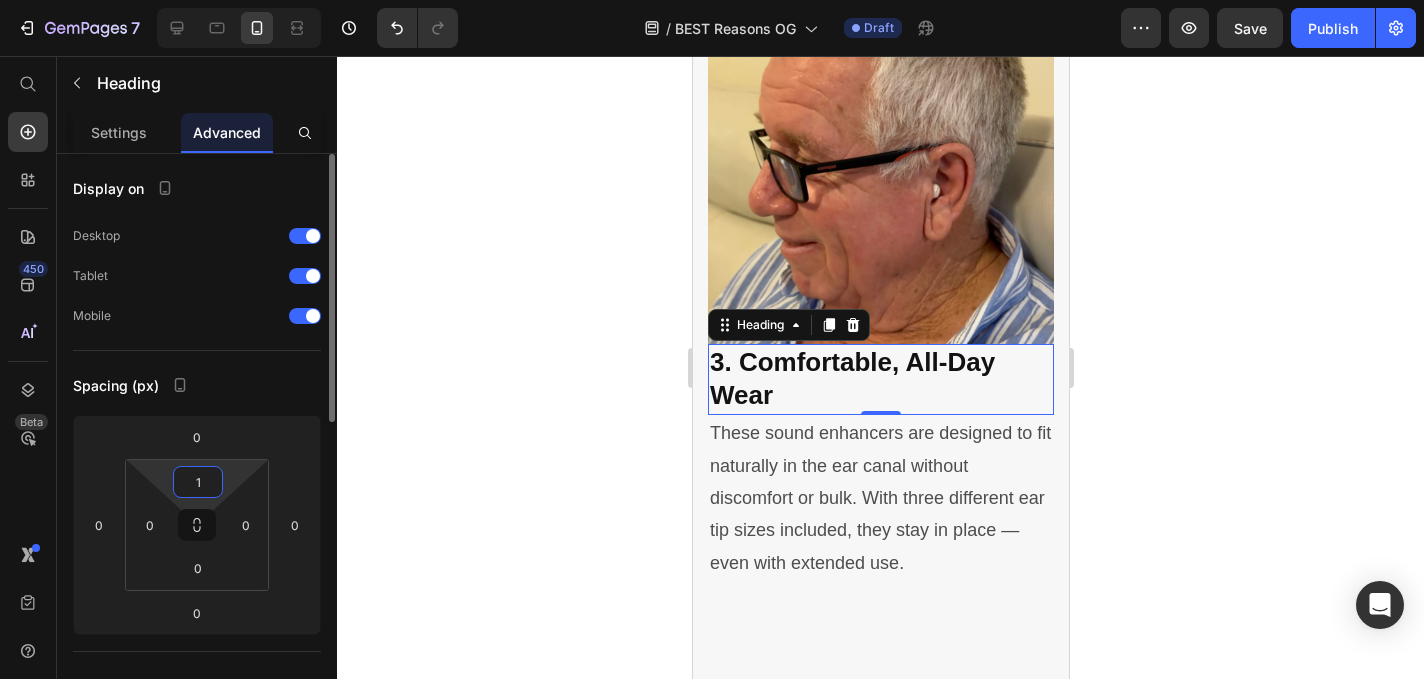 type on "10" 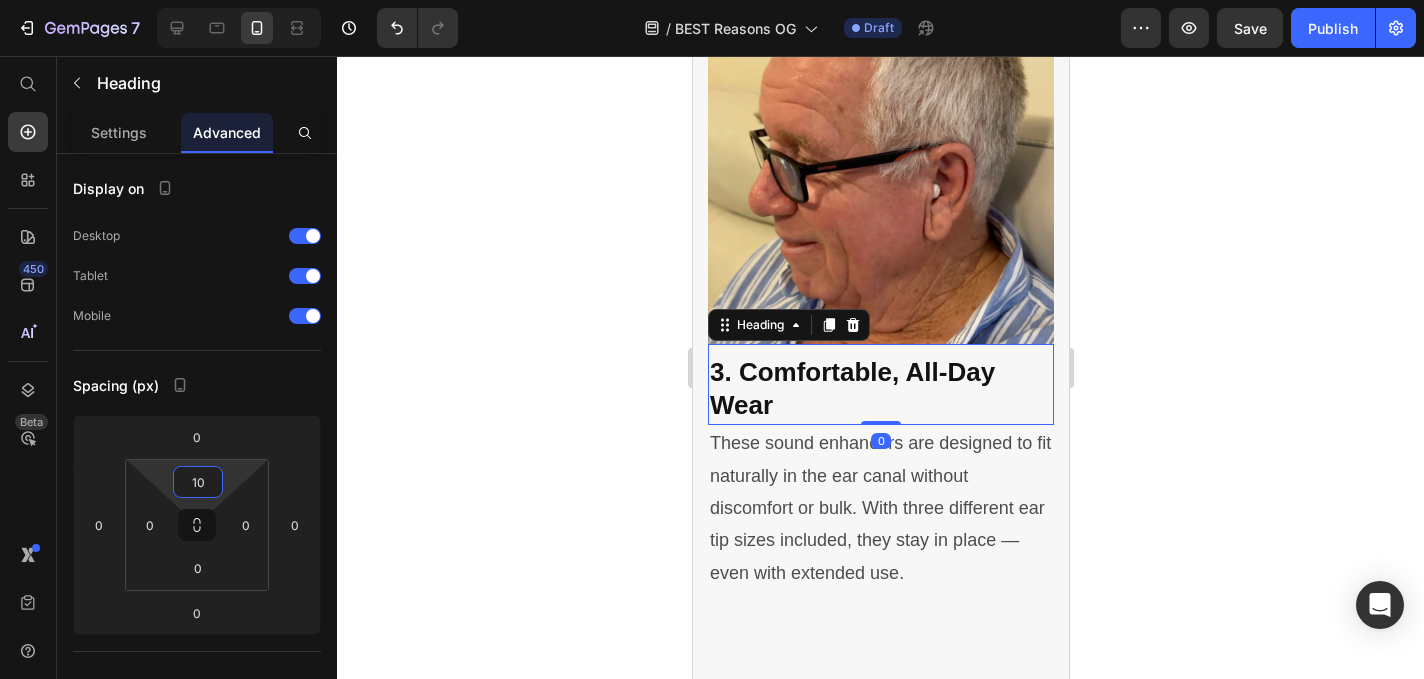 click 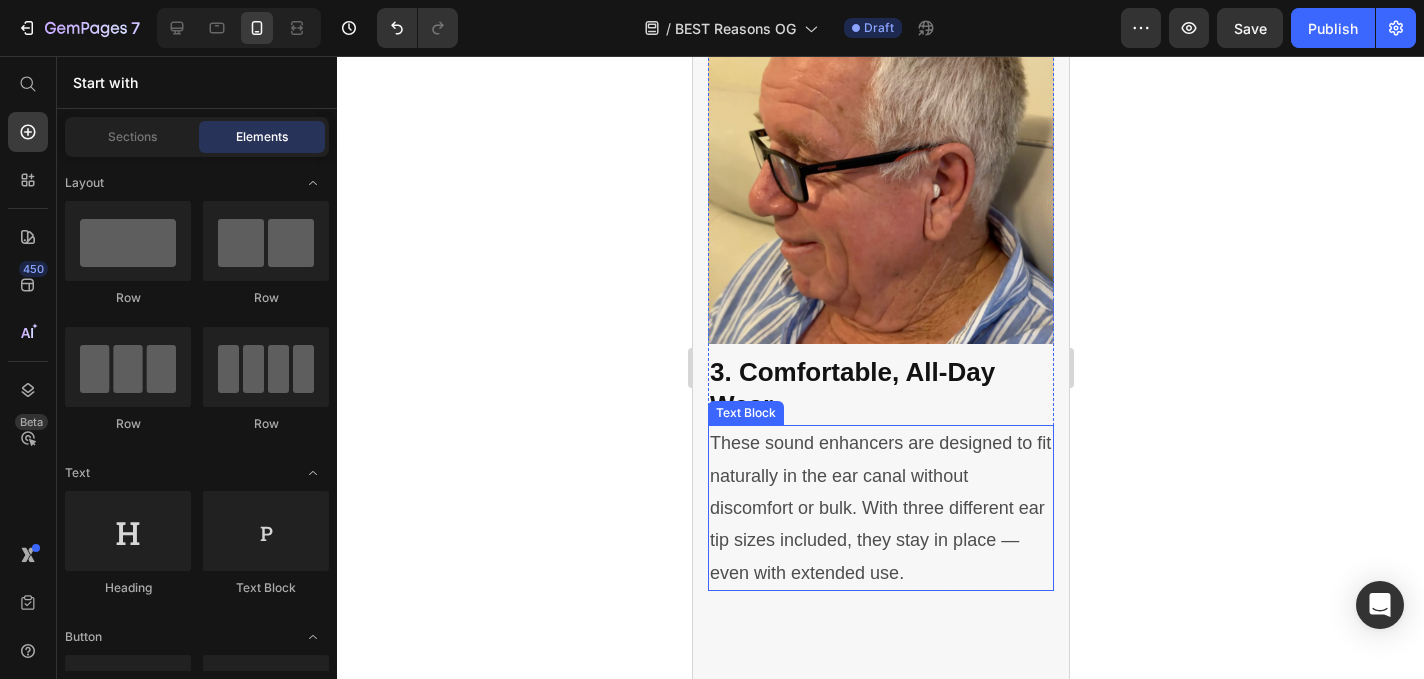 scroll, scrollTop: 3278, scrollLeft: 0, axis: vertical 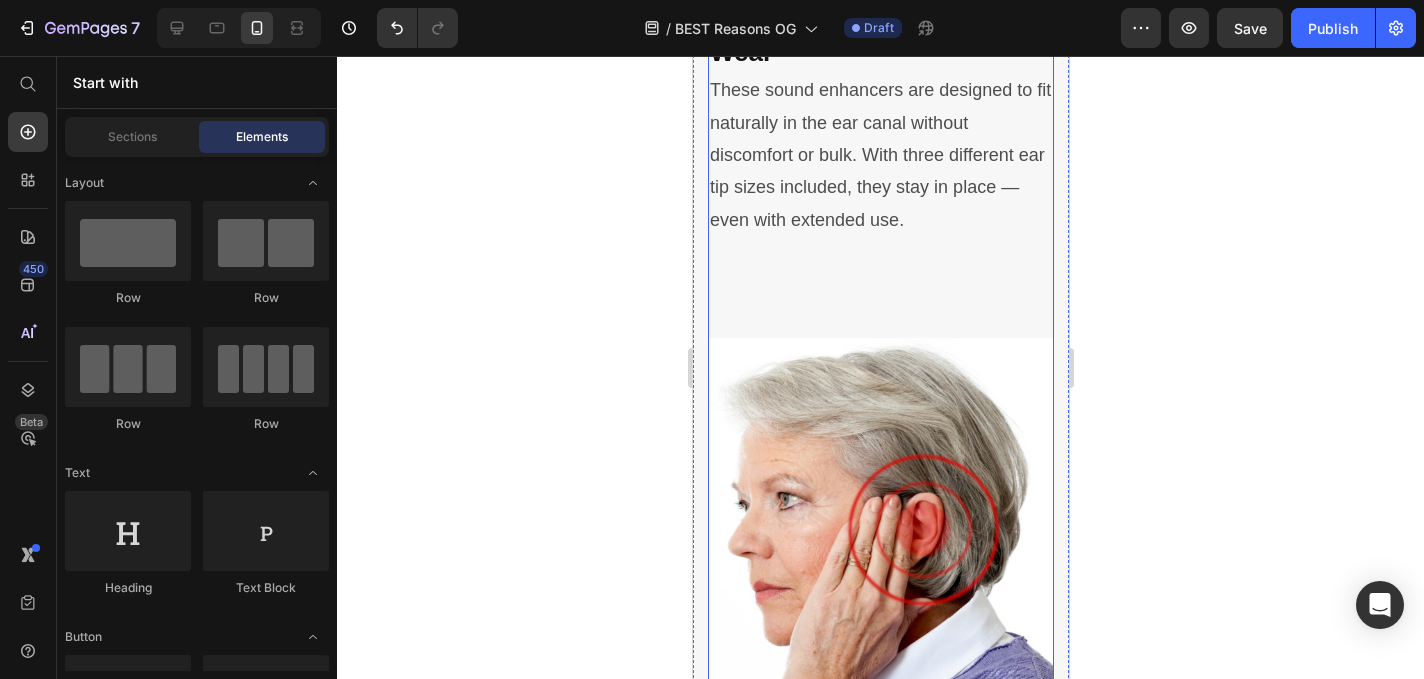 click on "⁠⁠⁠⁠⁠⁠⁠ 10 Reasons People Are Raving About SONAR Originals Heading Image By  Dr. Emily Harris Audiology & Sound Health Expert May 28th, 2025 | 7:42 am AEST Text block Row Image Image Image Row As an audiologist who’s worked with thousands of patients struggling to hear clearly, I know how isolating and frustrating hearing loss can be. Many of my patients tell me they’ve tried expensive hearing aids that either didn’t work well, were uncomfortable, or just weren’t worth the high price tag. That’s why I’m excited to share a solution that’s changing lives — without requiring a prescription, appointment, or thousands of dollars. They’re called  SONAR Originals  — and they’re powerful, comfortable sound enhancers designed for people who want to enjoy life again without missing a word. Whether it’s conversations, phone calls, or your favourite shows, SONAR Originals help you tune back into the moments that matter most. Here’s why I recommend them: Text block Image Heading Row" at bounding box center (880, 429) 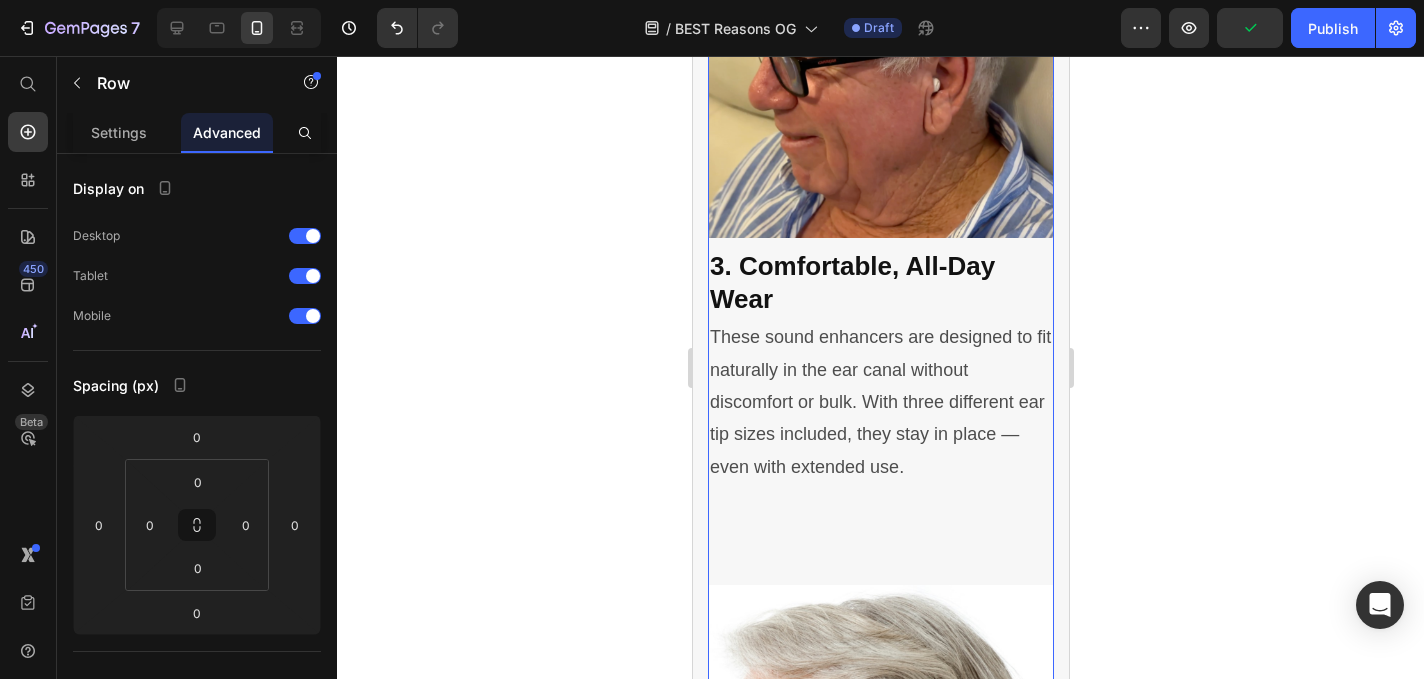 click 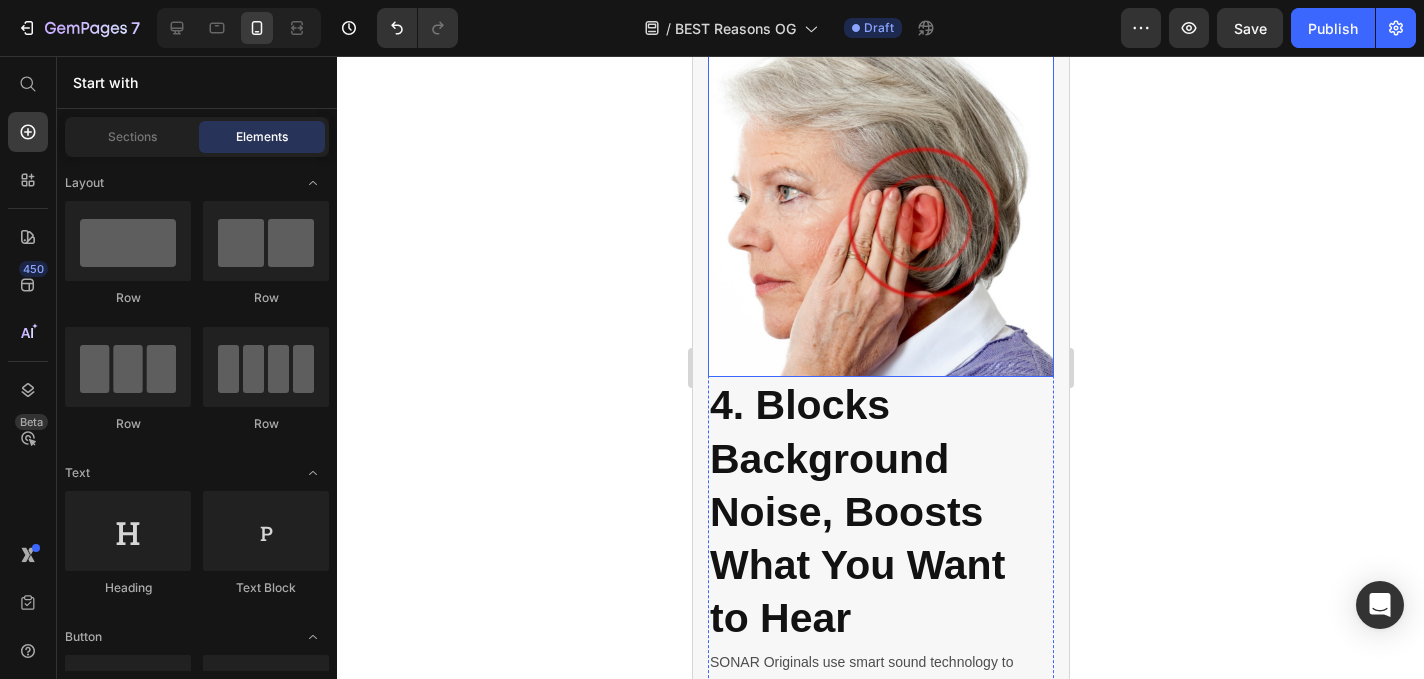 scroll, scrollTop: 3713, scrollLeft: 0, axis: vertical 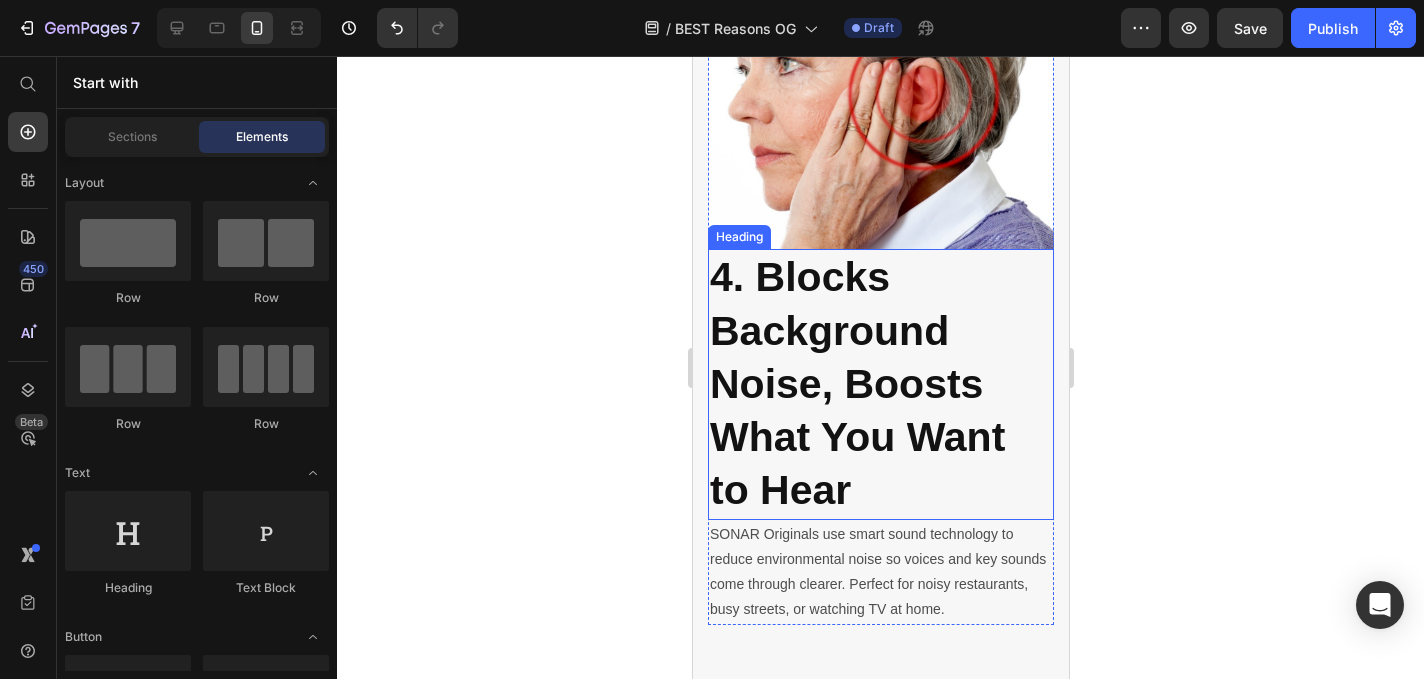 click on "4. Blocks Background Noise, Boosts What You Want to Hear" at bounding box center [856, 383] 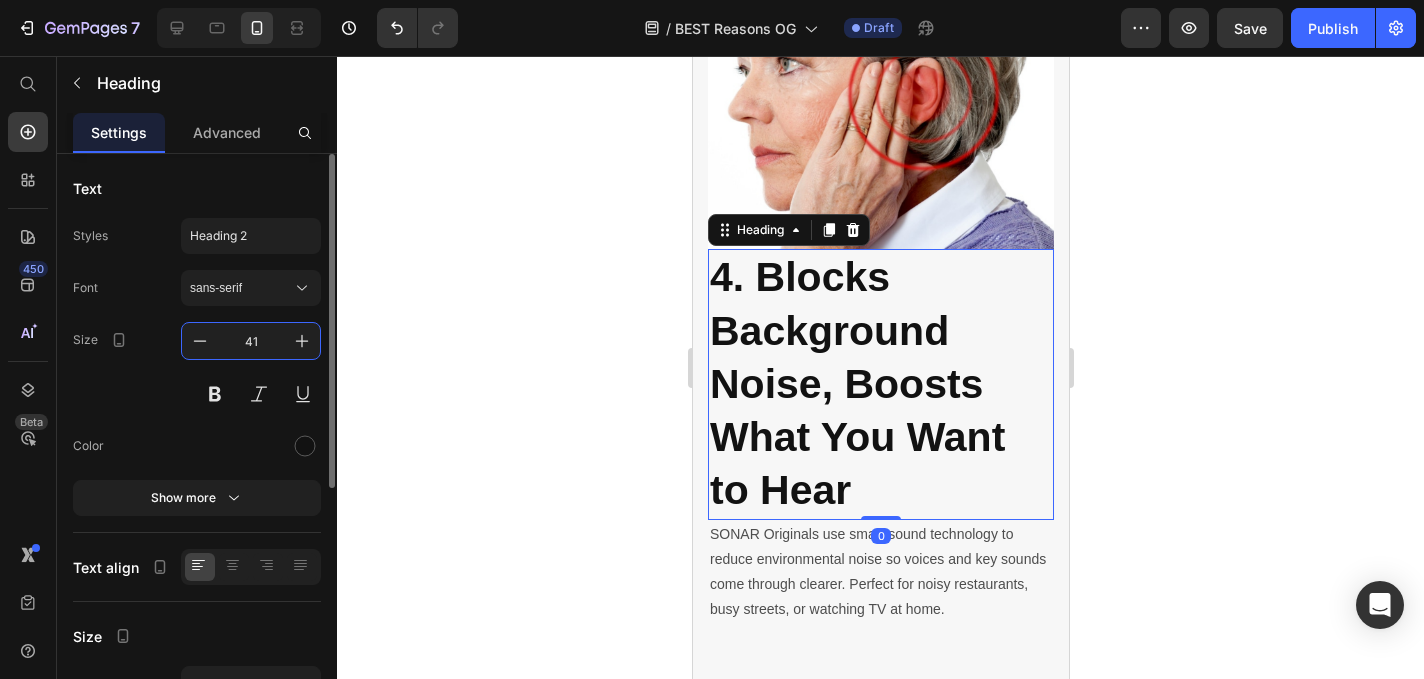 click on "41" at bounding box center [251, 341] 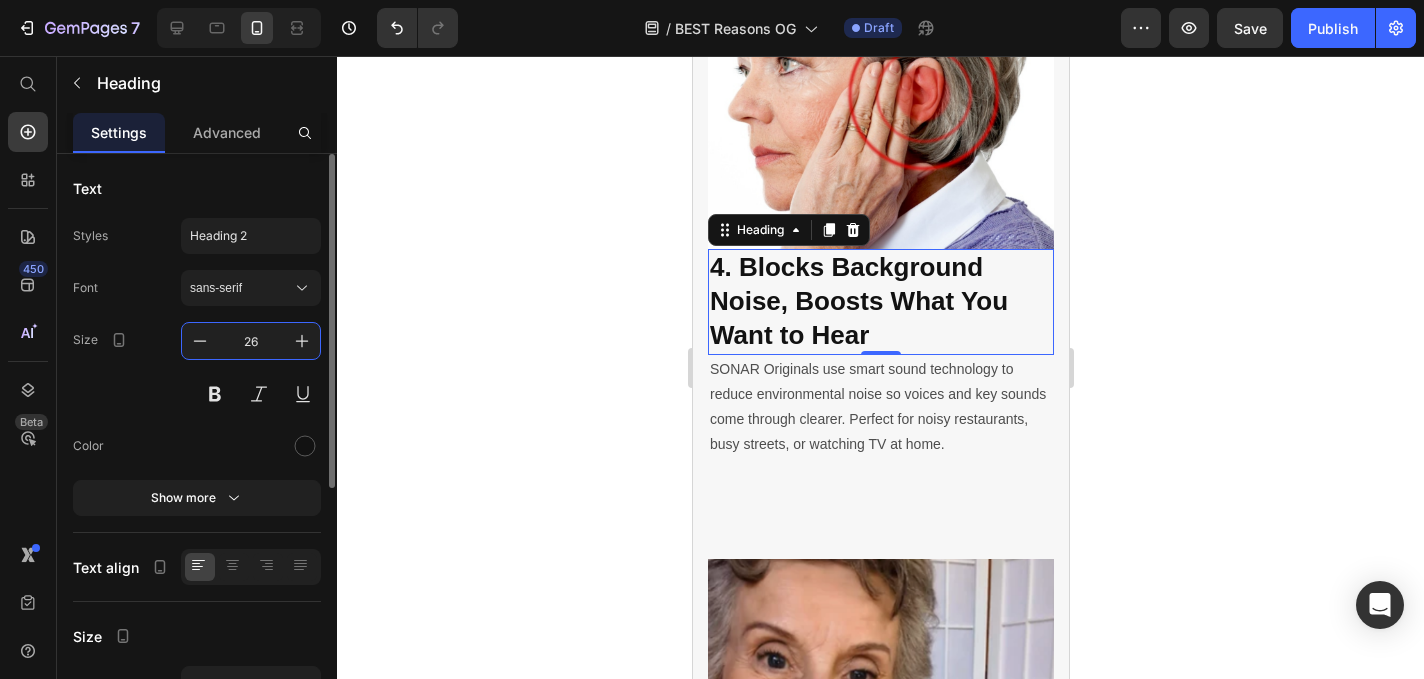 type on "26" 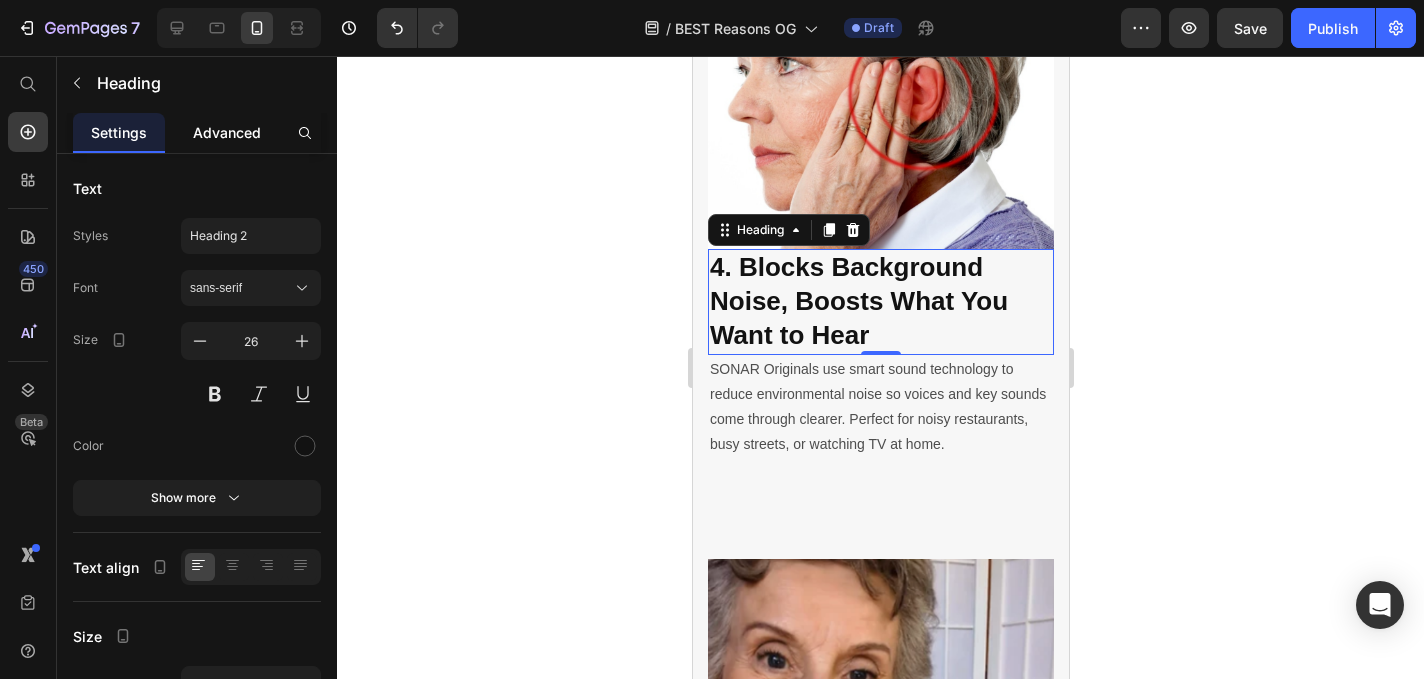 click on "Advanced" at bounding box center [227, 132] 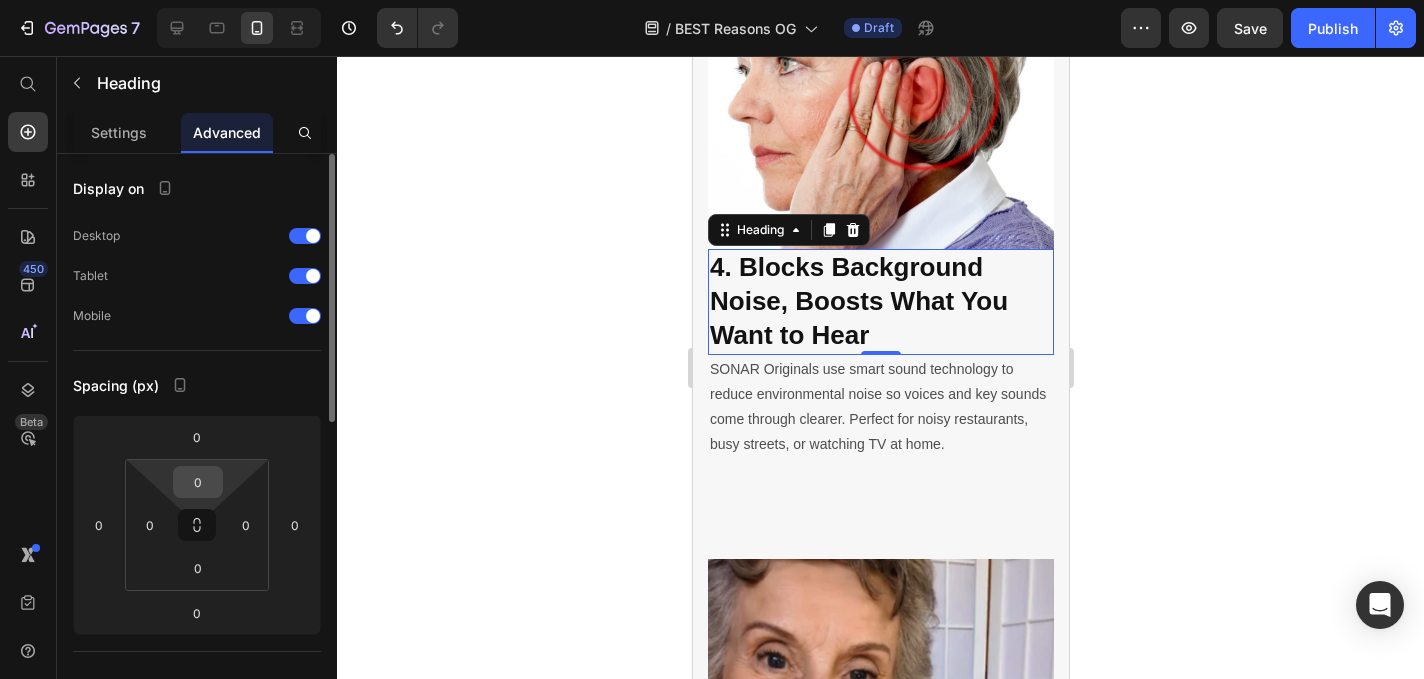click on "0" at bounding box center (198, 482) 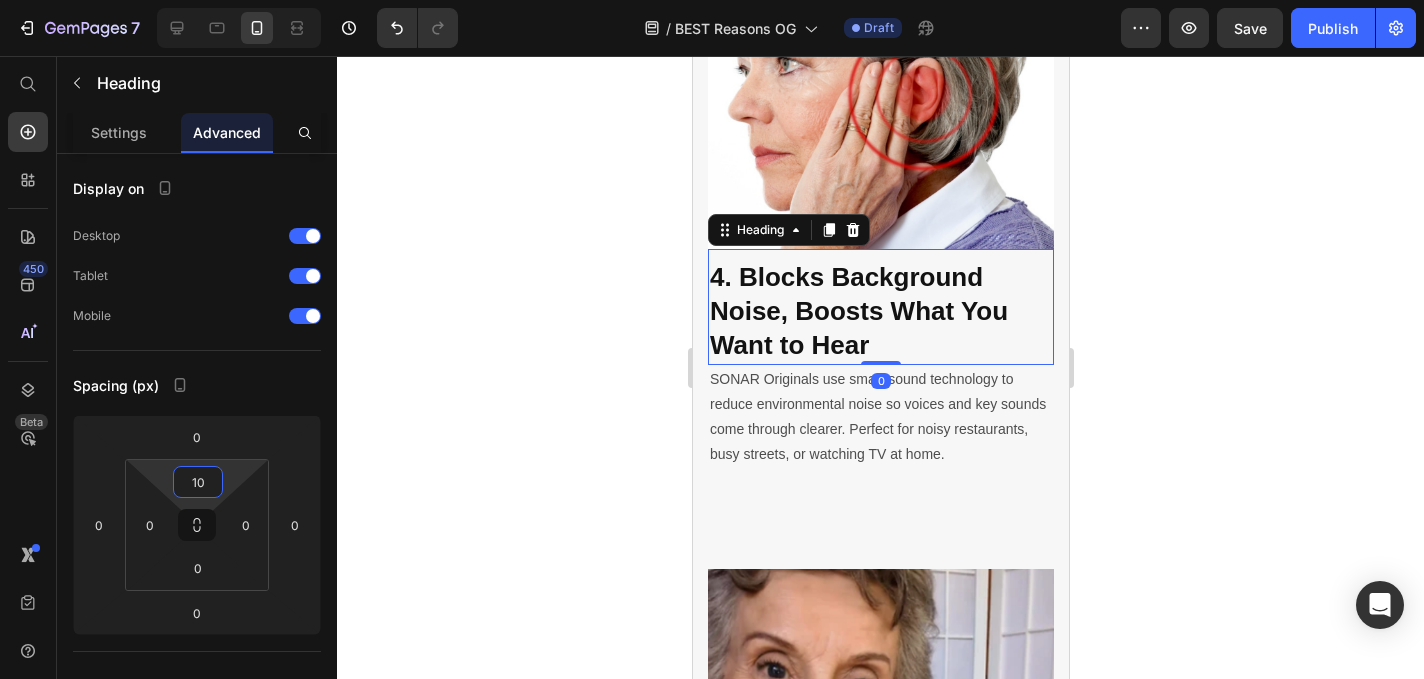 type on "10" 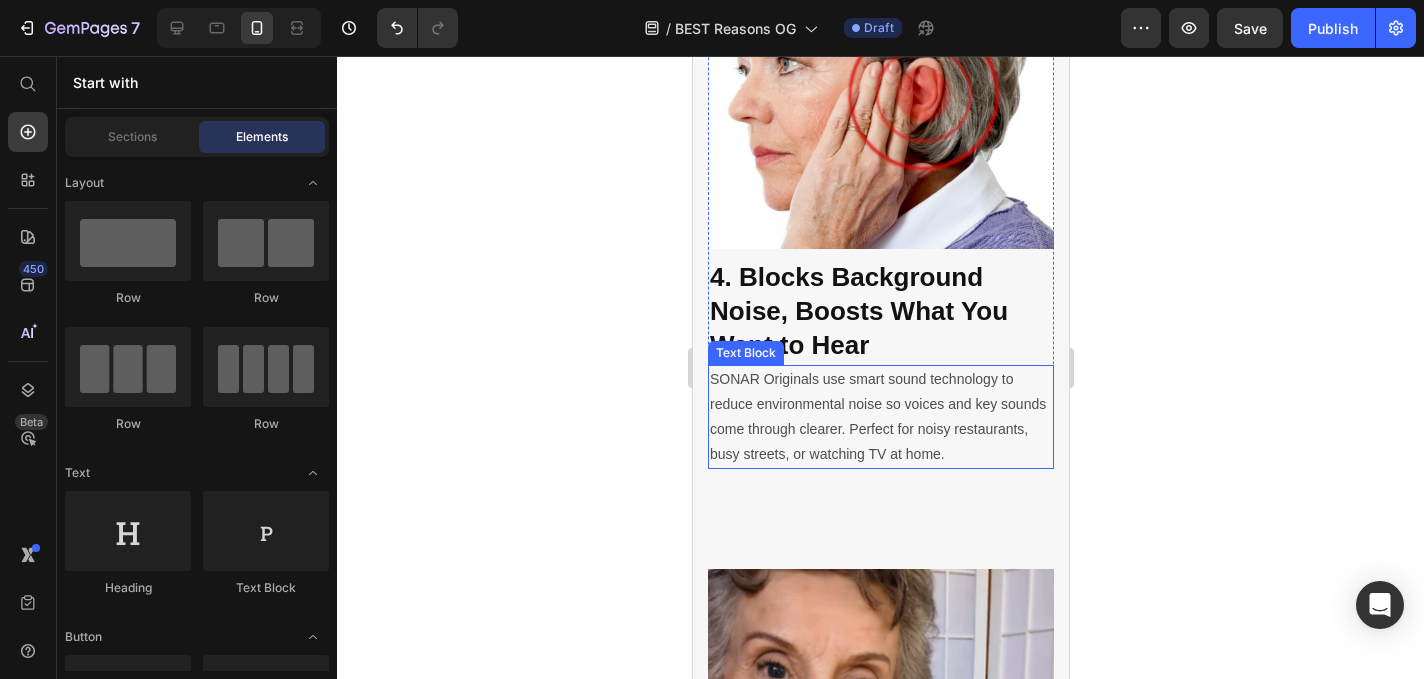 click on "SONAR Originals use smart sound technology to reduce environmental noise so voices and key sounds come through clearer. Perfect for noisy restaurants, busy streets, or watching TV at home." at bounding box center [880, 417] 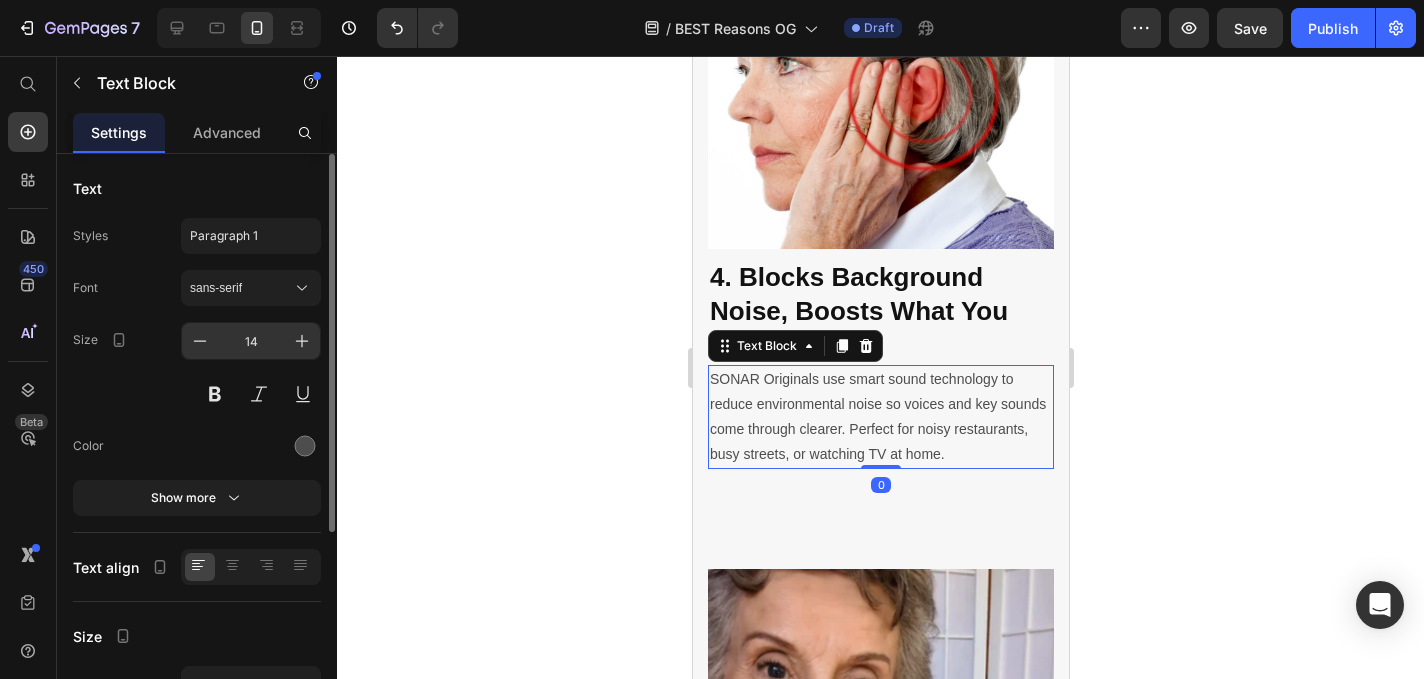 click on "14" at bounding box center [251, 341] 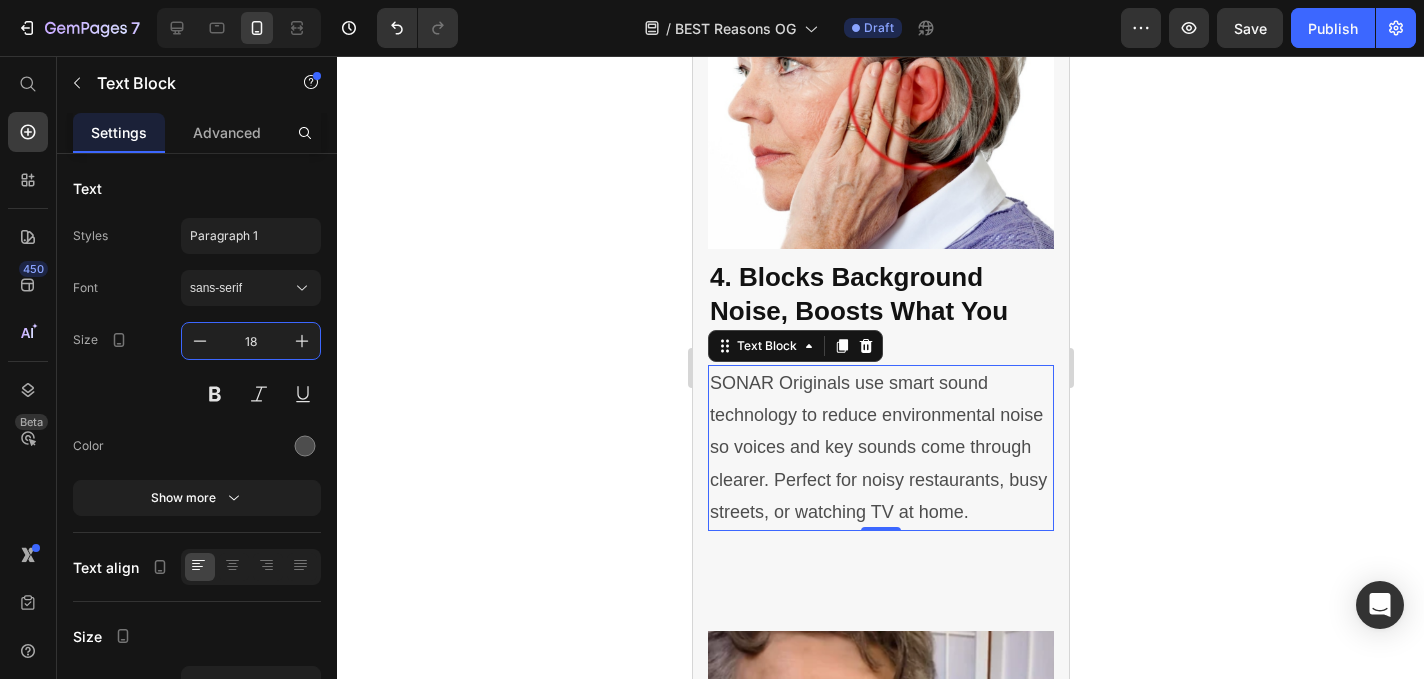 type on "18" 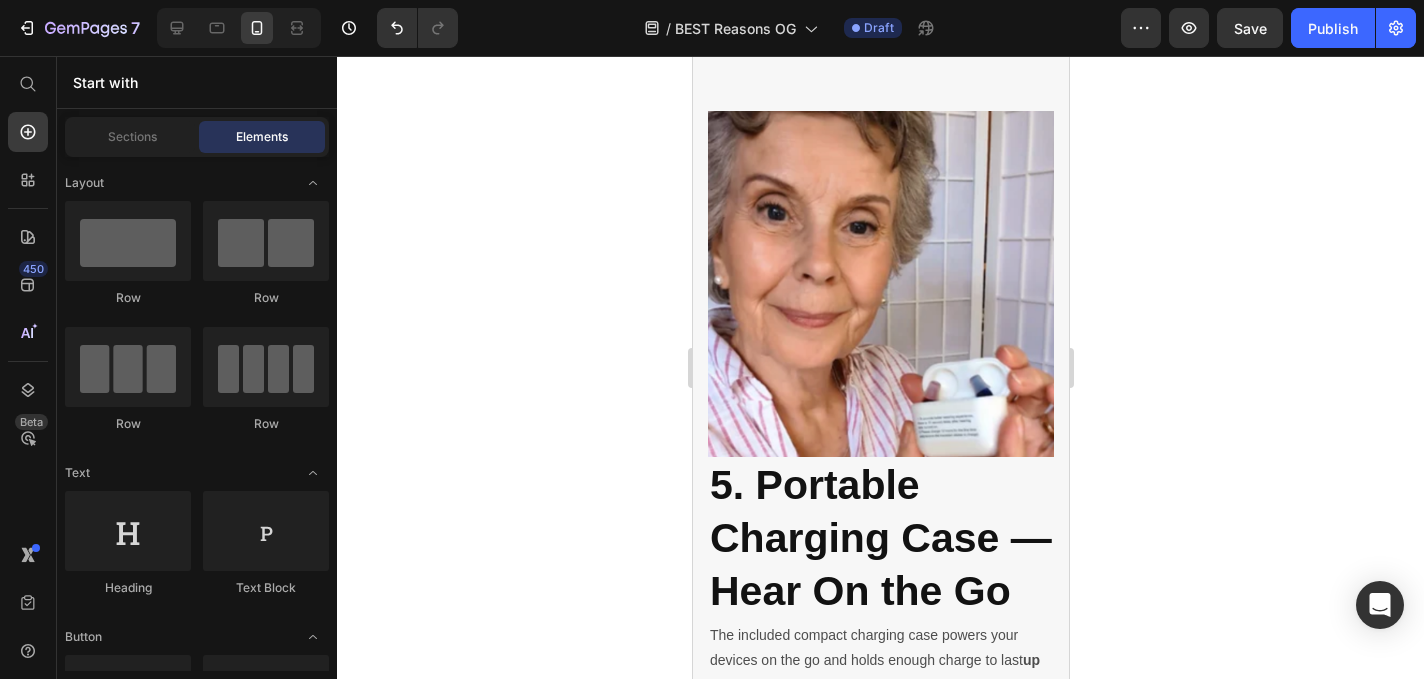 scroll, scrollTop: 4350, scrollLeft: 0, axis: vertical 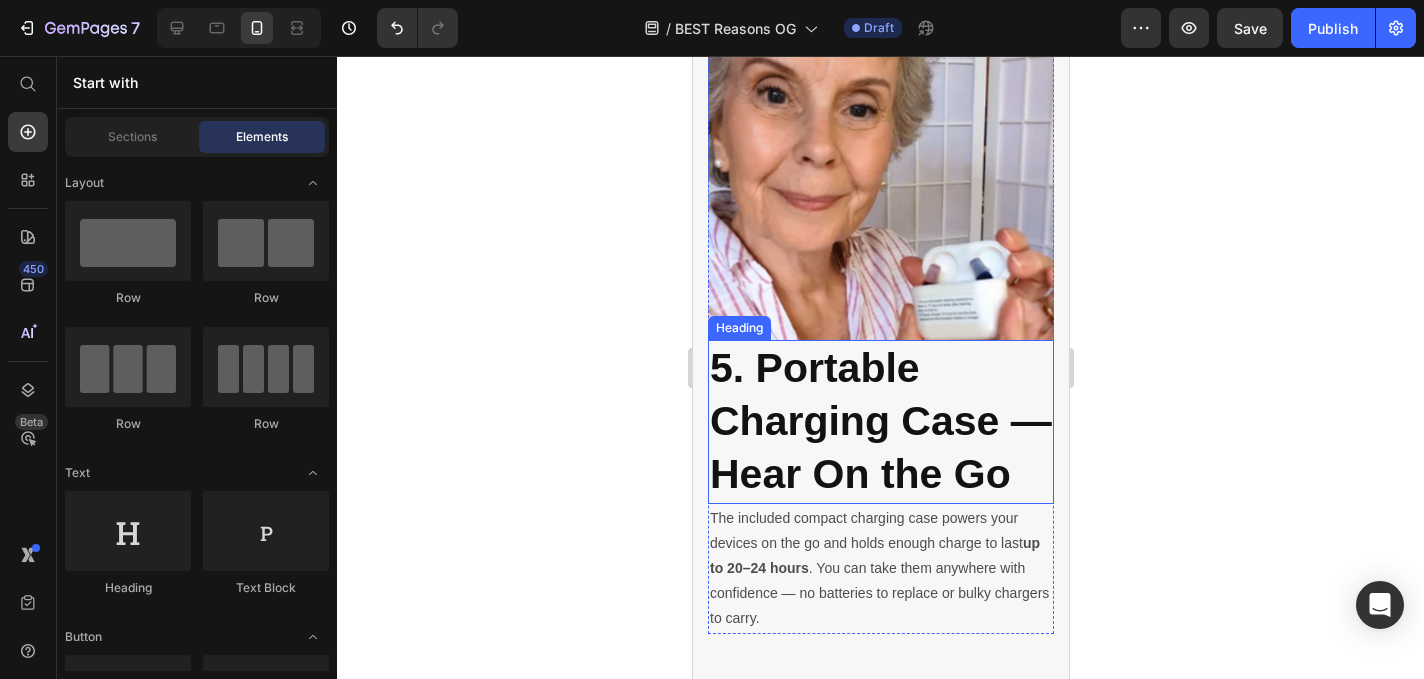 click on "5. Portable Charging Case — Hear On the Go" at bounding box center [880, 421] 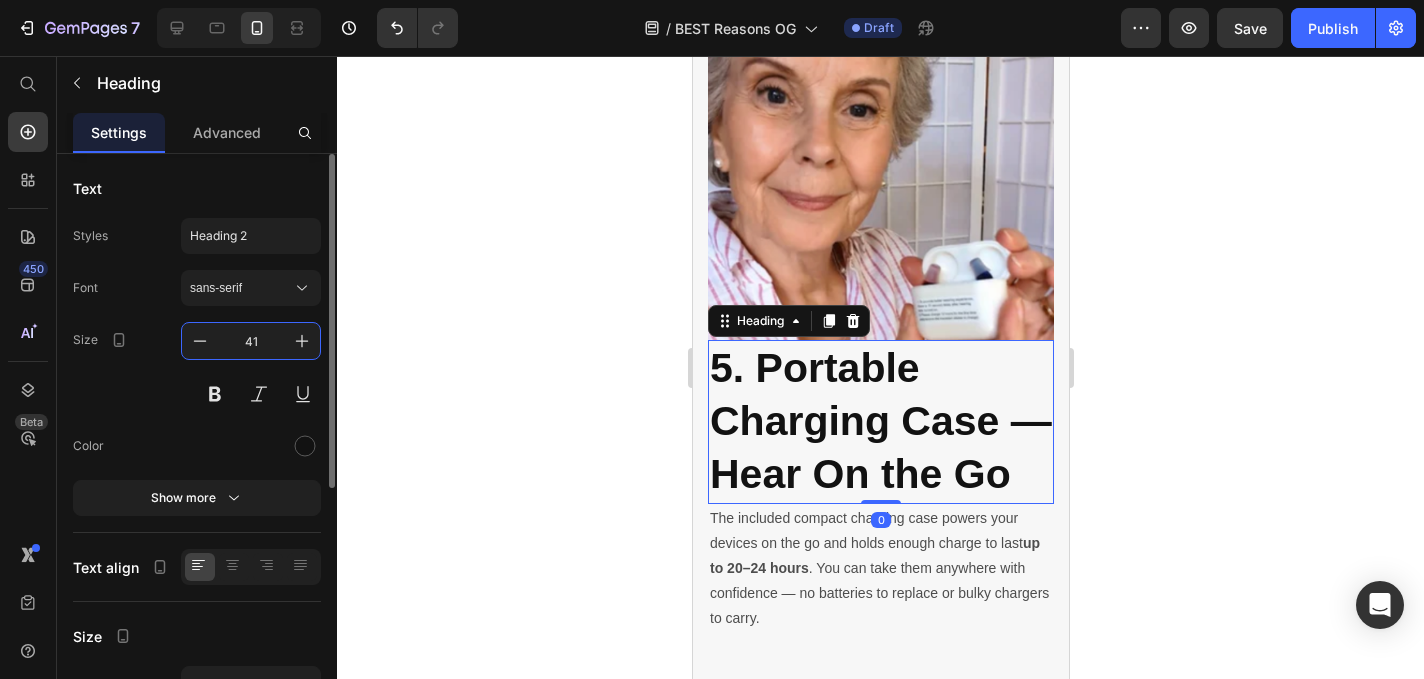 click on "41" at bounding box center [251, 341] 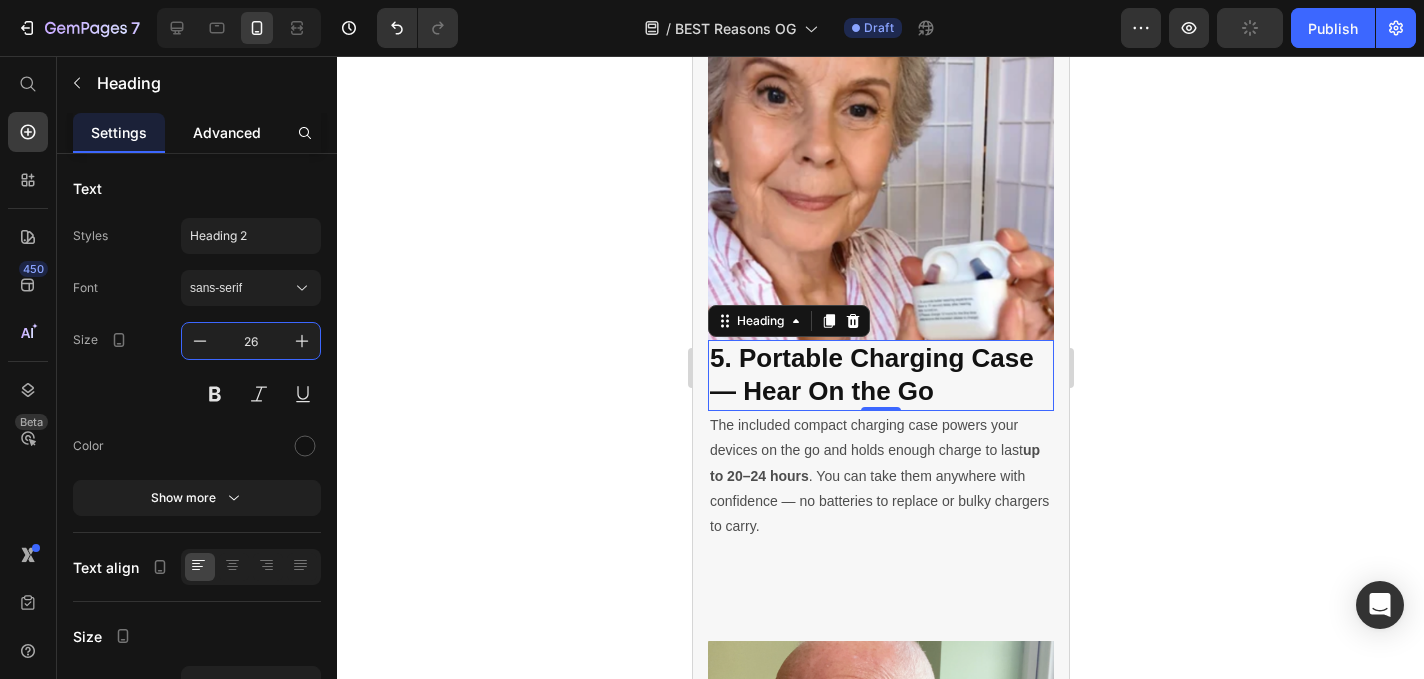 type on "26" 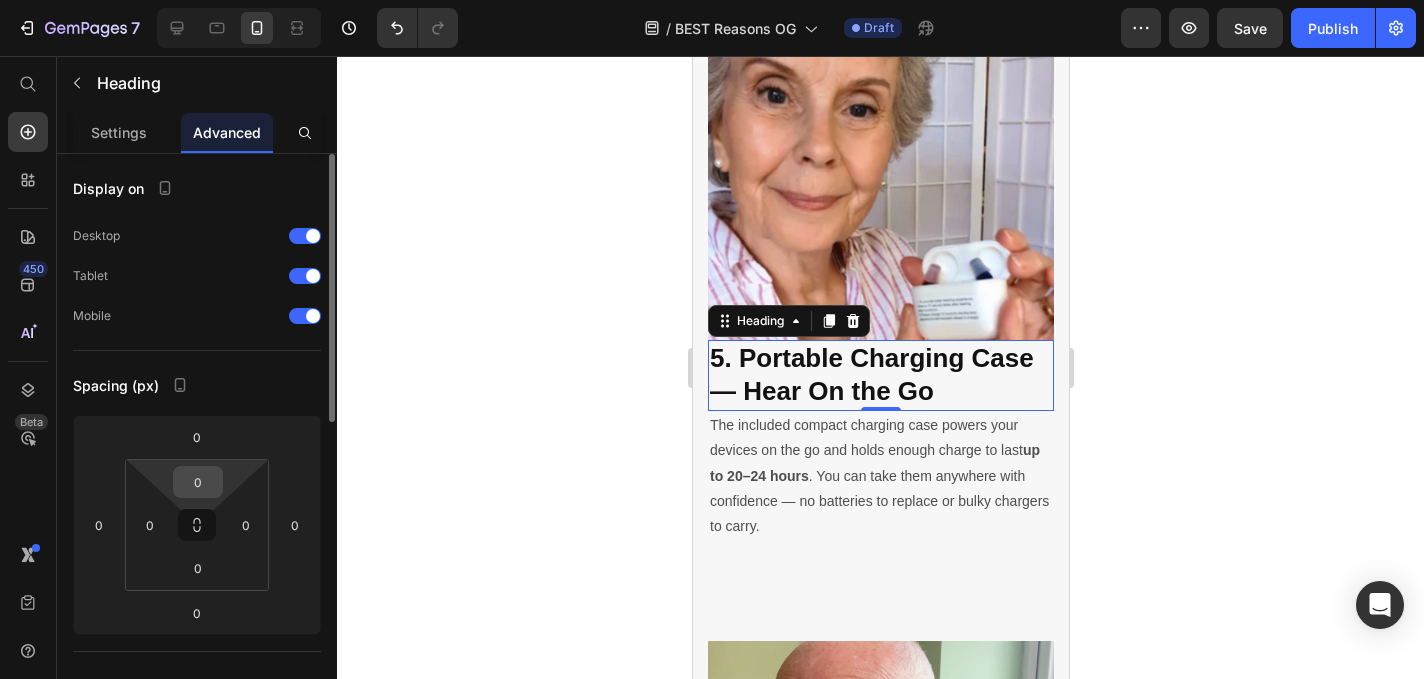 click on "0" at bounding box center [198, 482] 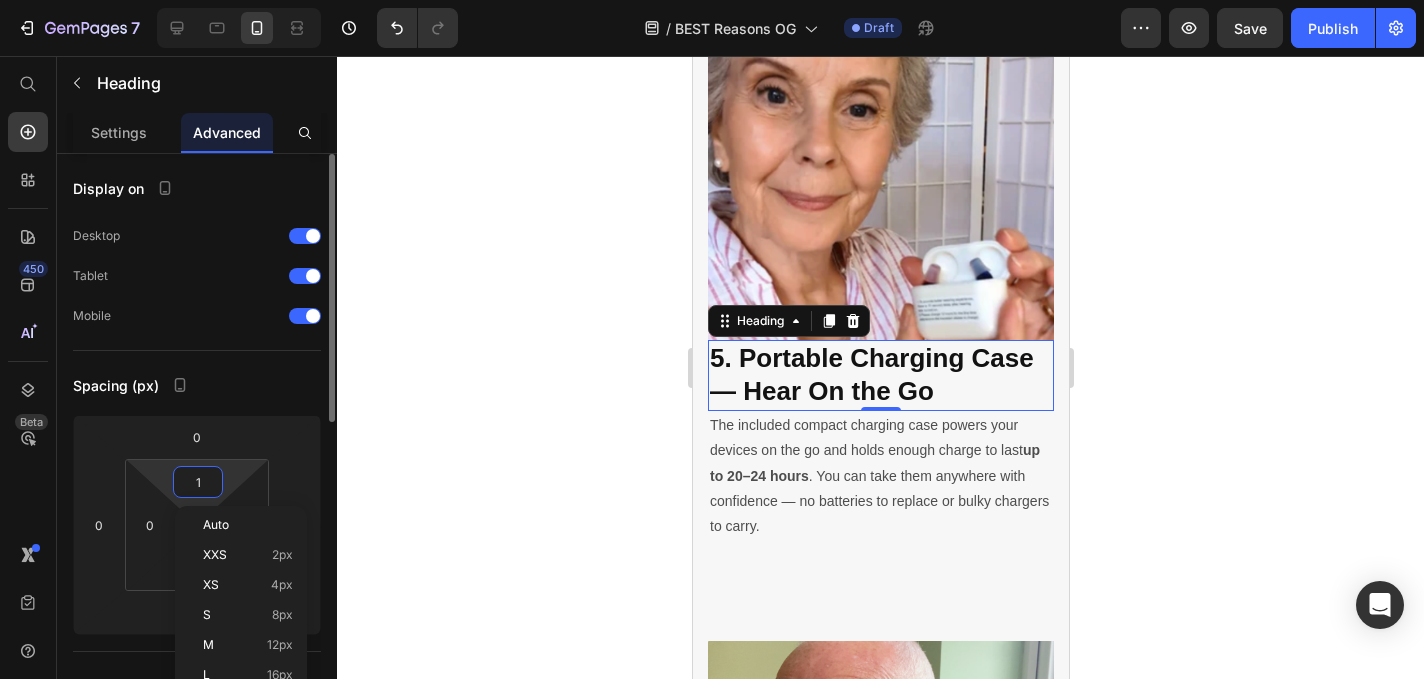 type on "10" 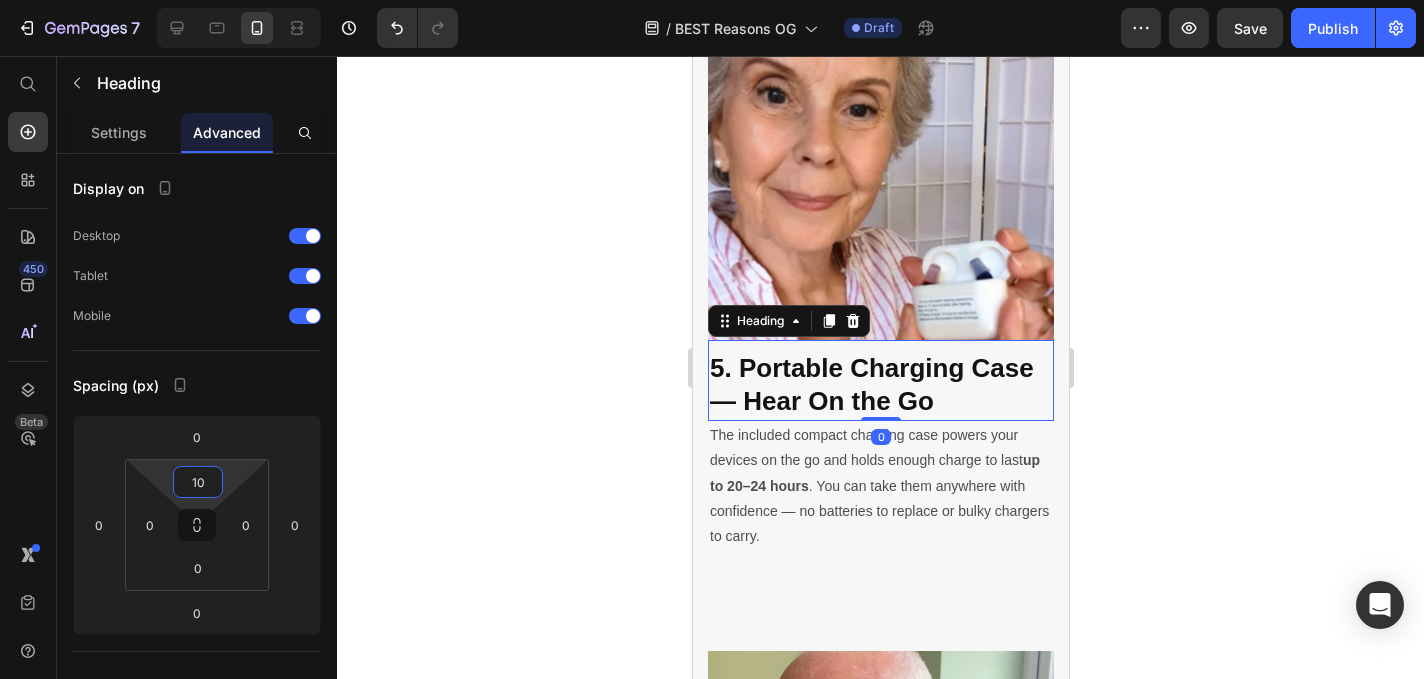 click 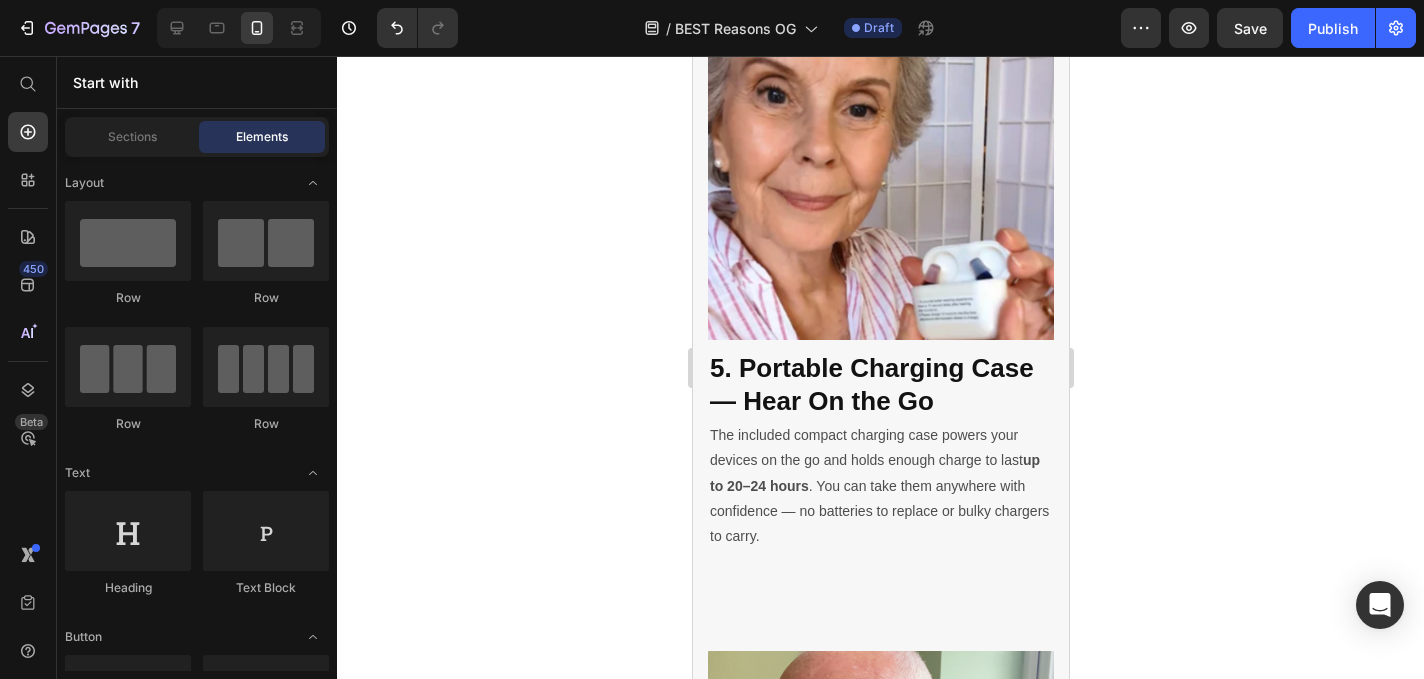 click on "The included compact charging case powers your devices on the go and holds enough charge to last  up to 20–24 hours . You can take them anywhere with confidence — no batteries to replace or bulky chargers to carry." at bounding box center (880, 486) 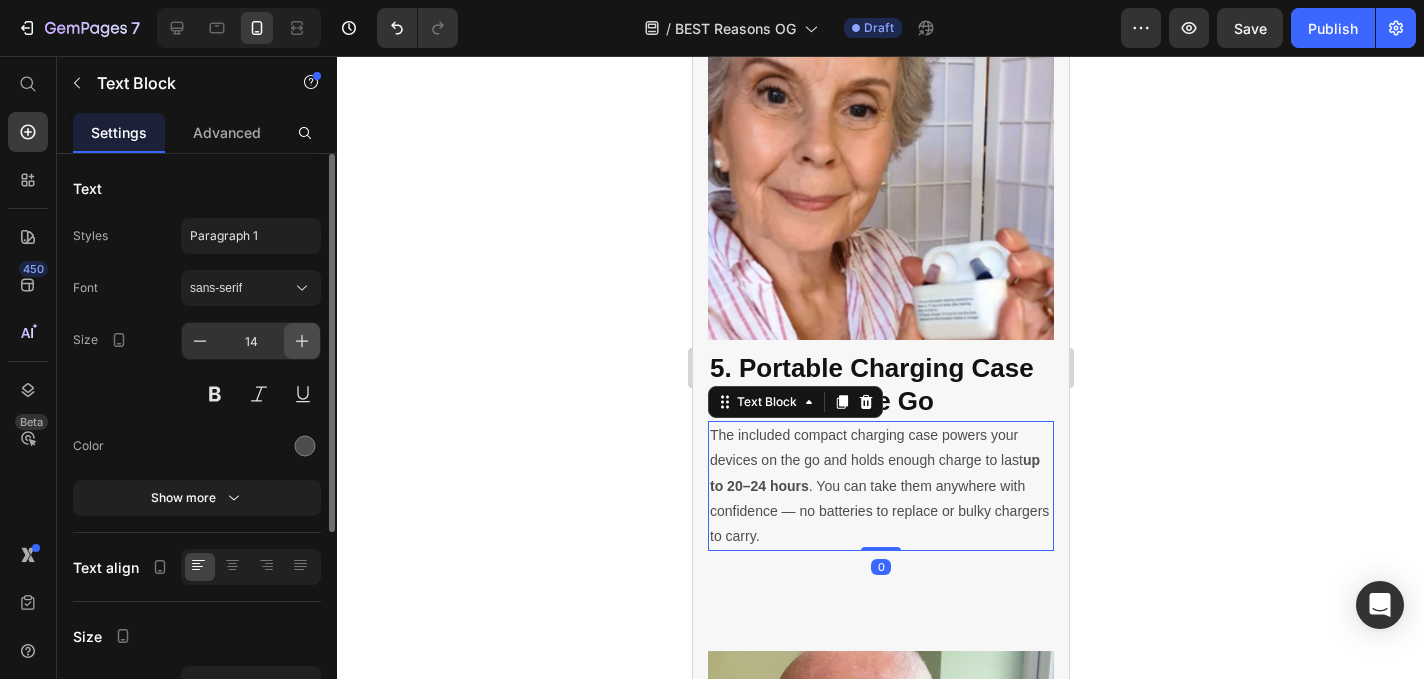 click at bounding box center [302, 341] 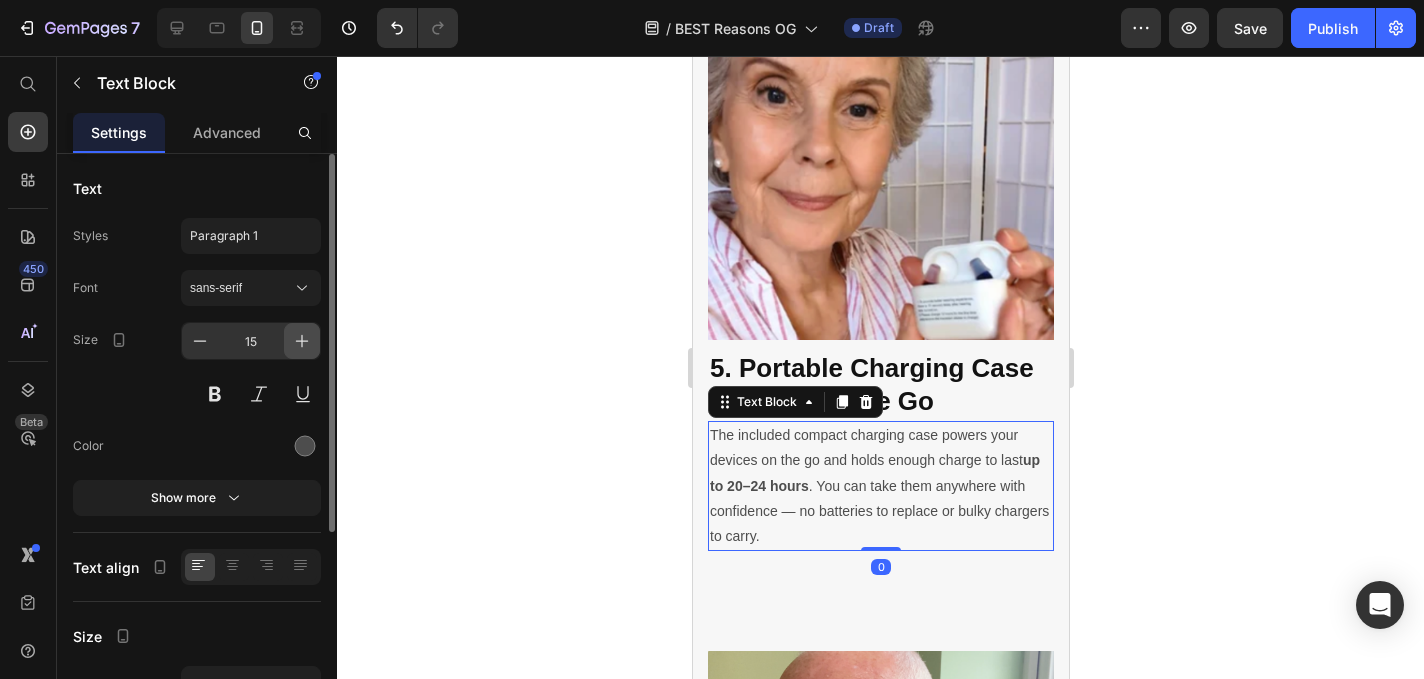 click at bounding box center [302, 341] 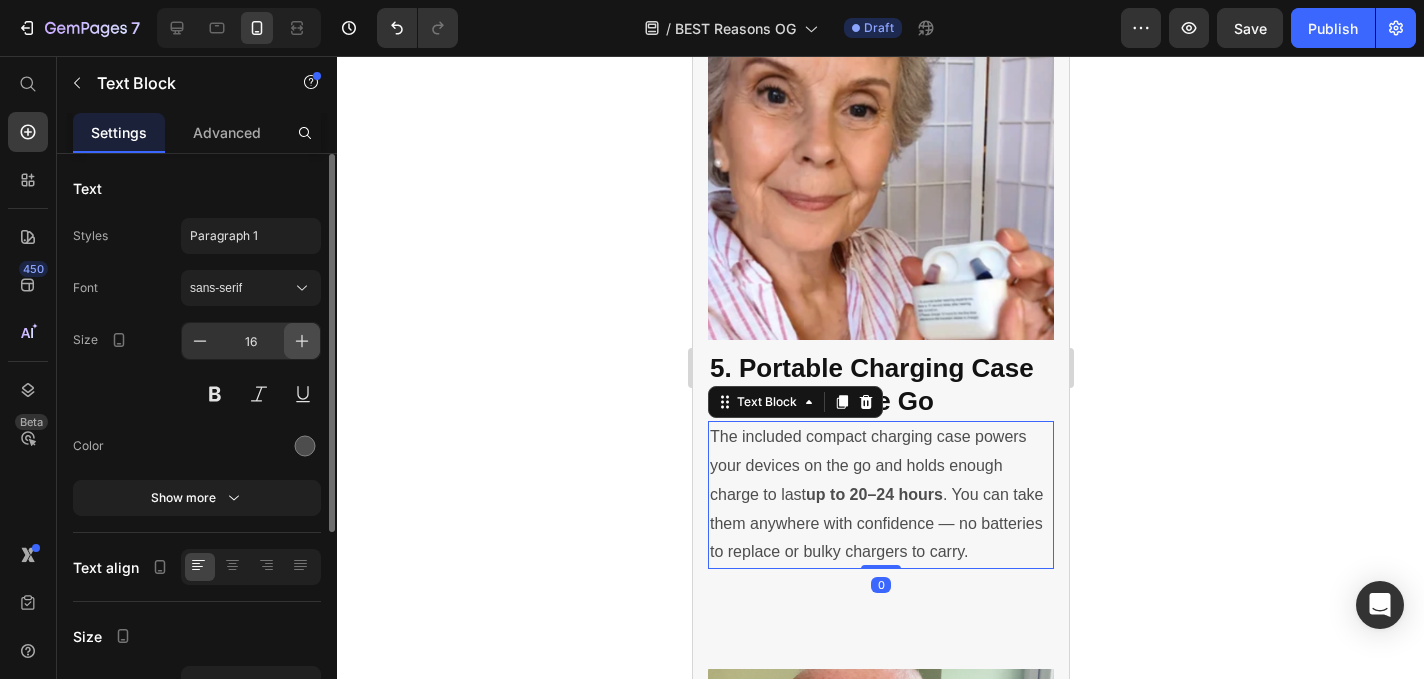 click at bounding box center [302, 341] 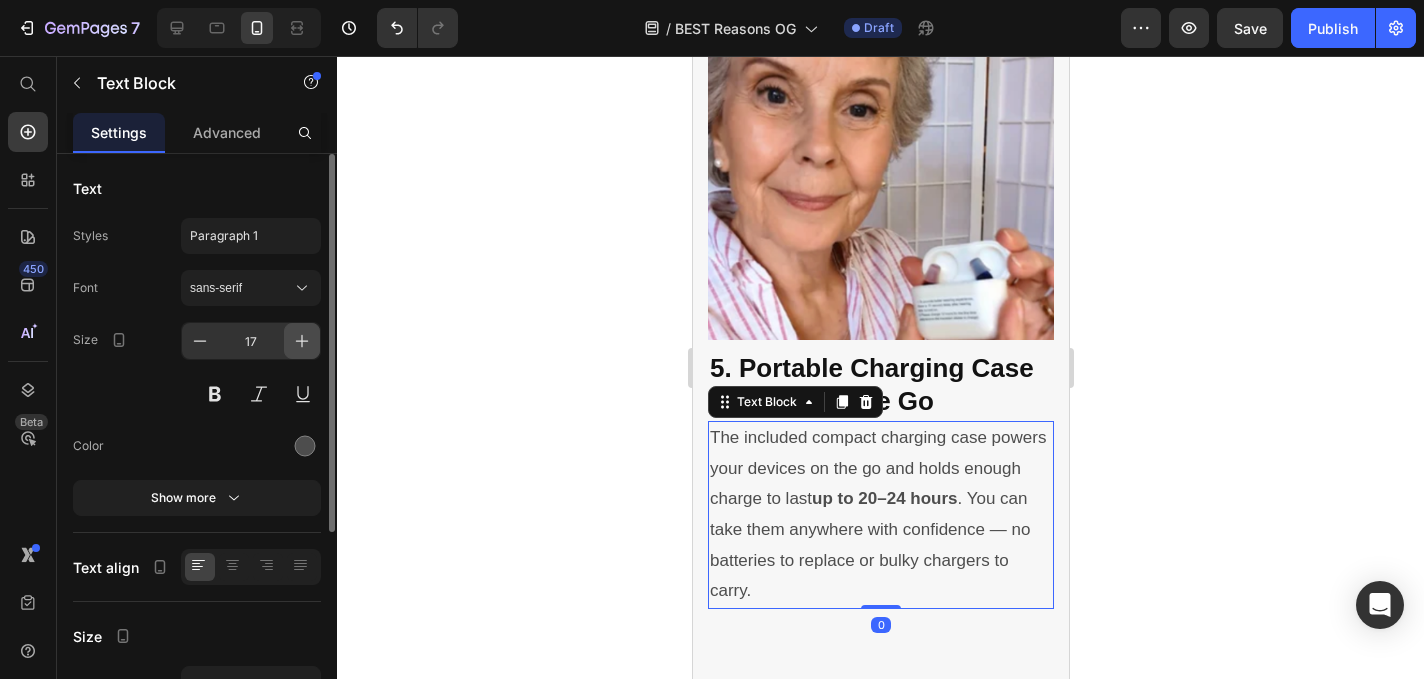 click at bounding box center [302, 341] 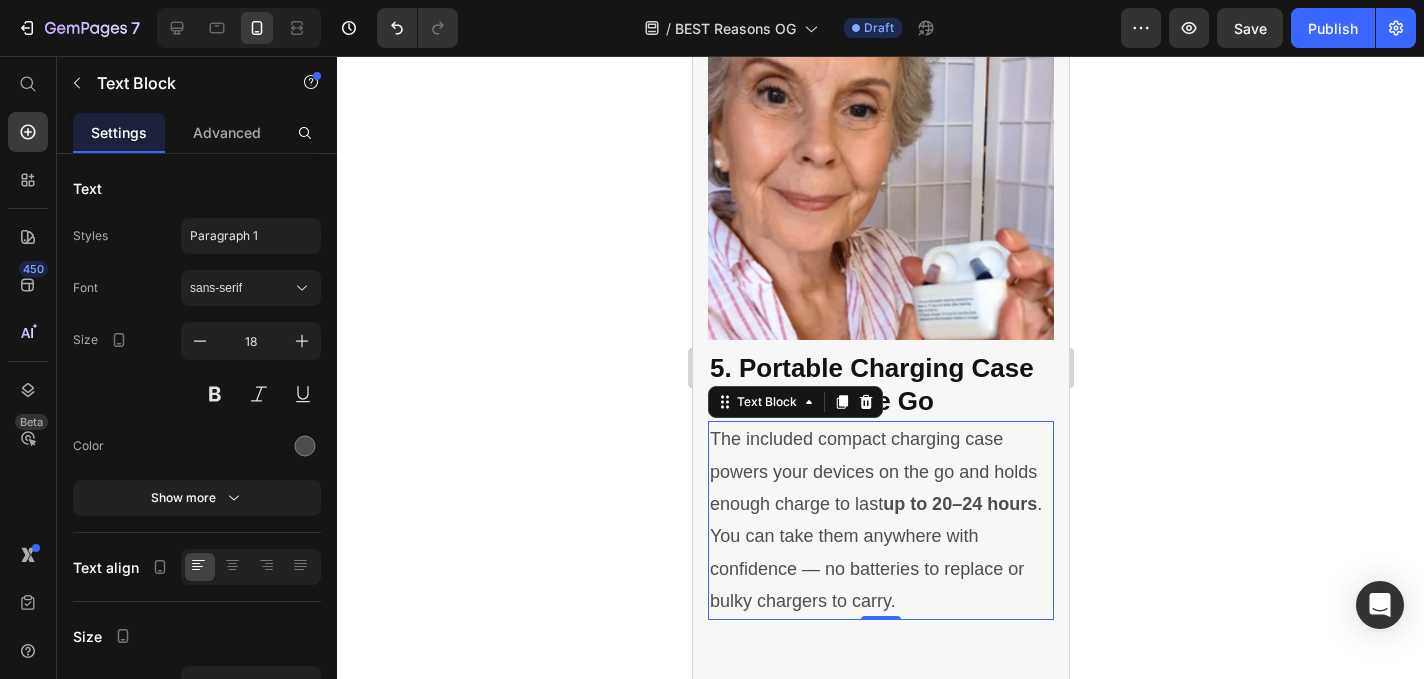 click 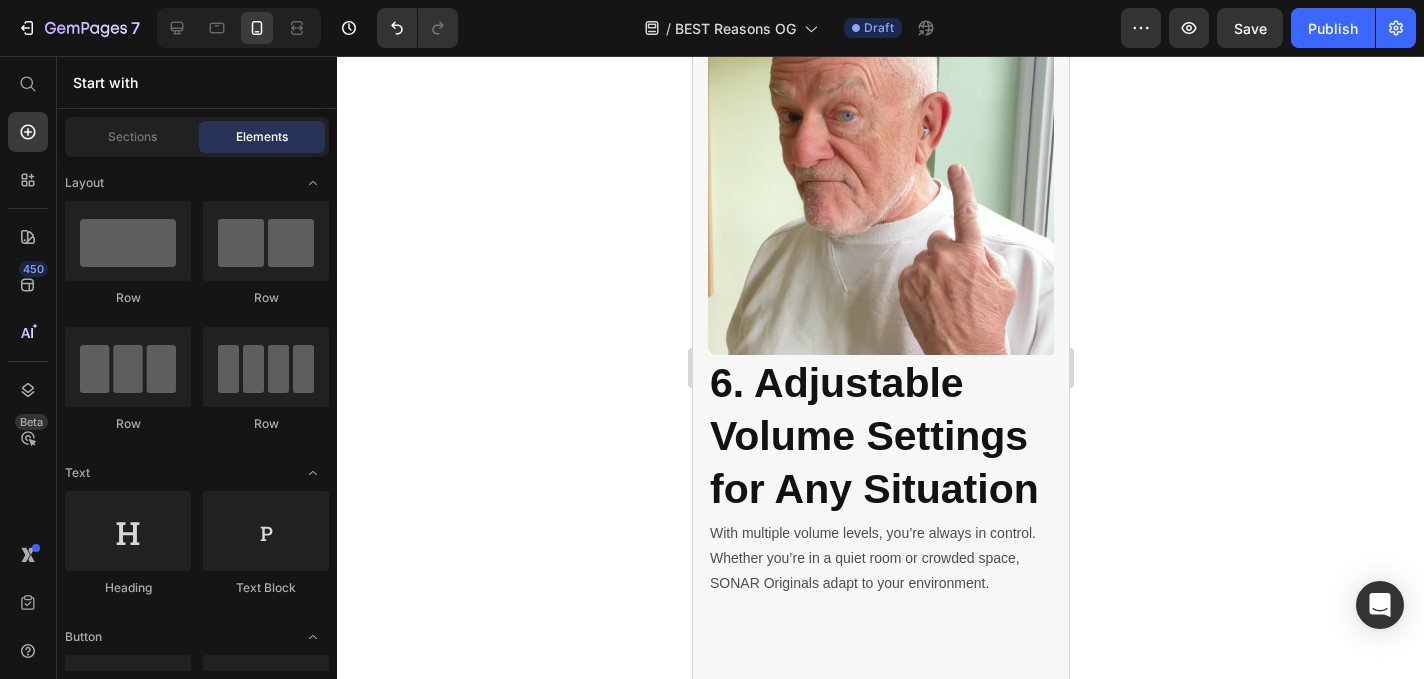 scroll, scrollTop: 5120, scrollLeft: 0, axis: vertical 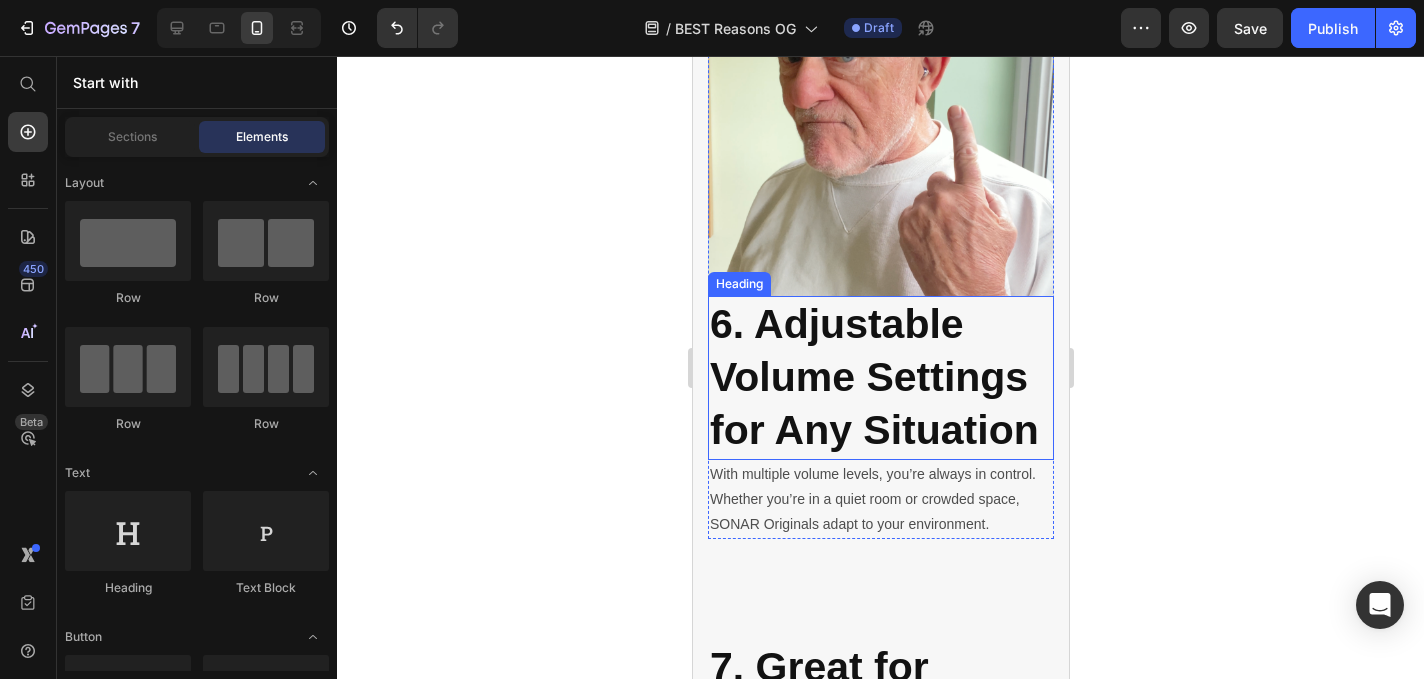 click on "6. Adjustable Volume Settings for Any Situation" at bounding box center [873, 377] 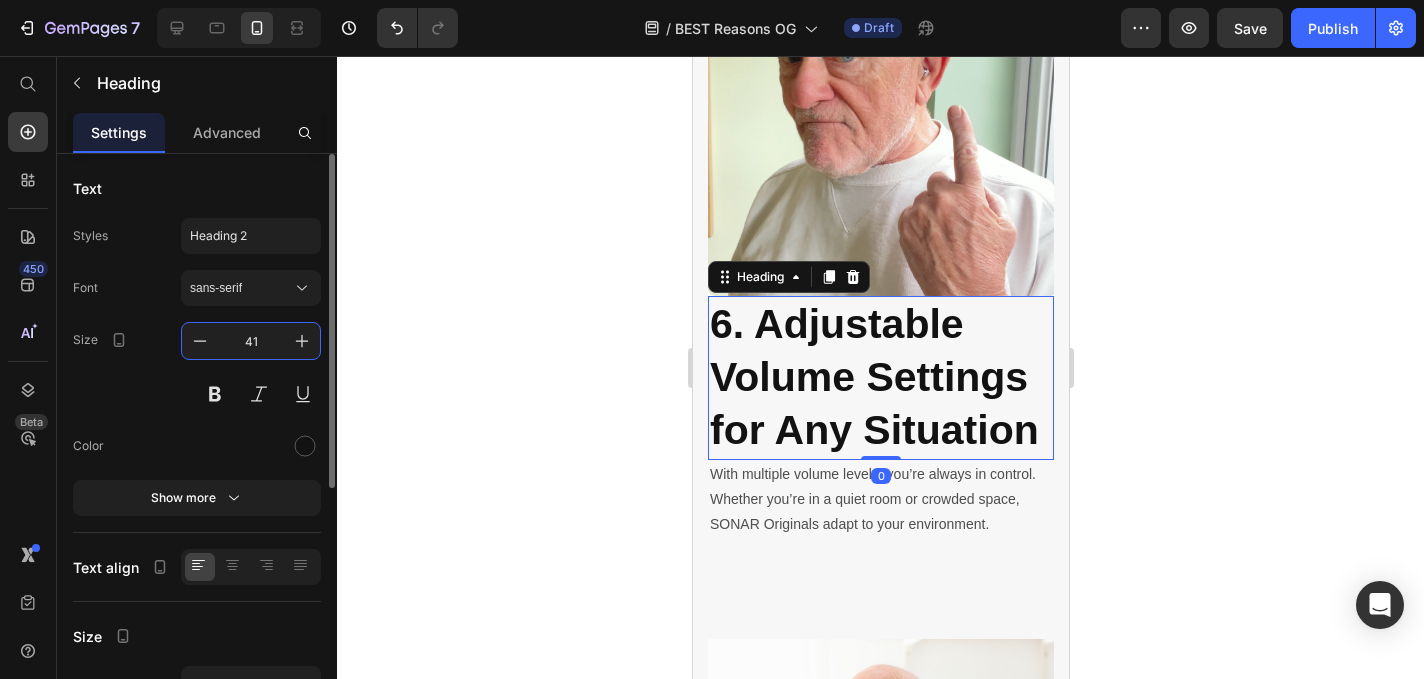 click on "41" at bounding box center [251, 341] 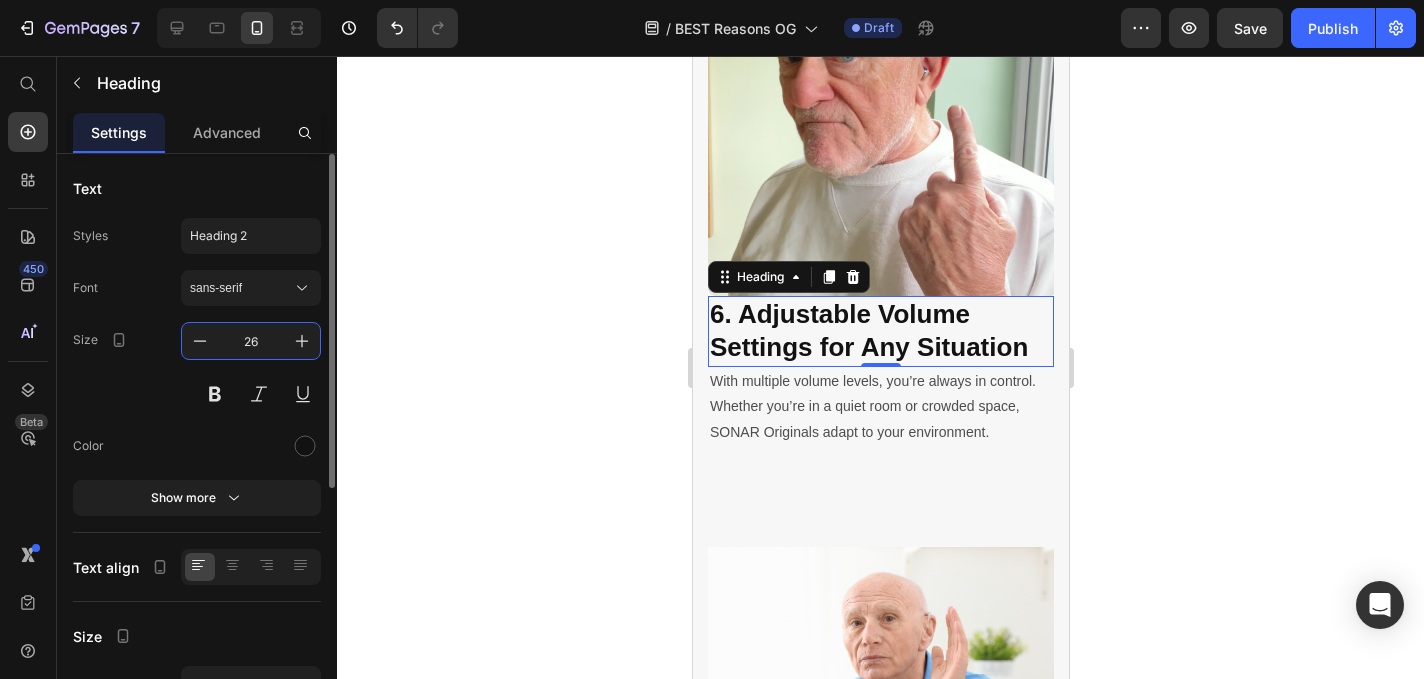 type on "26" 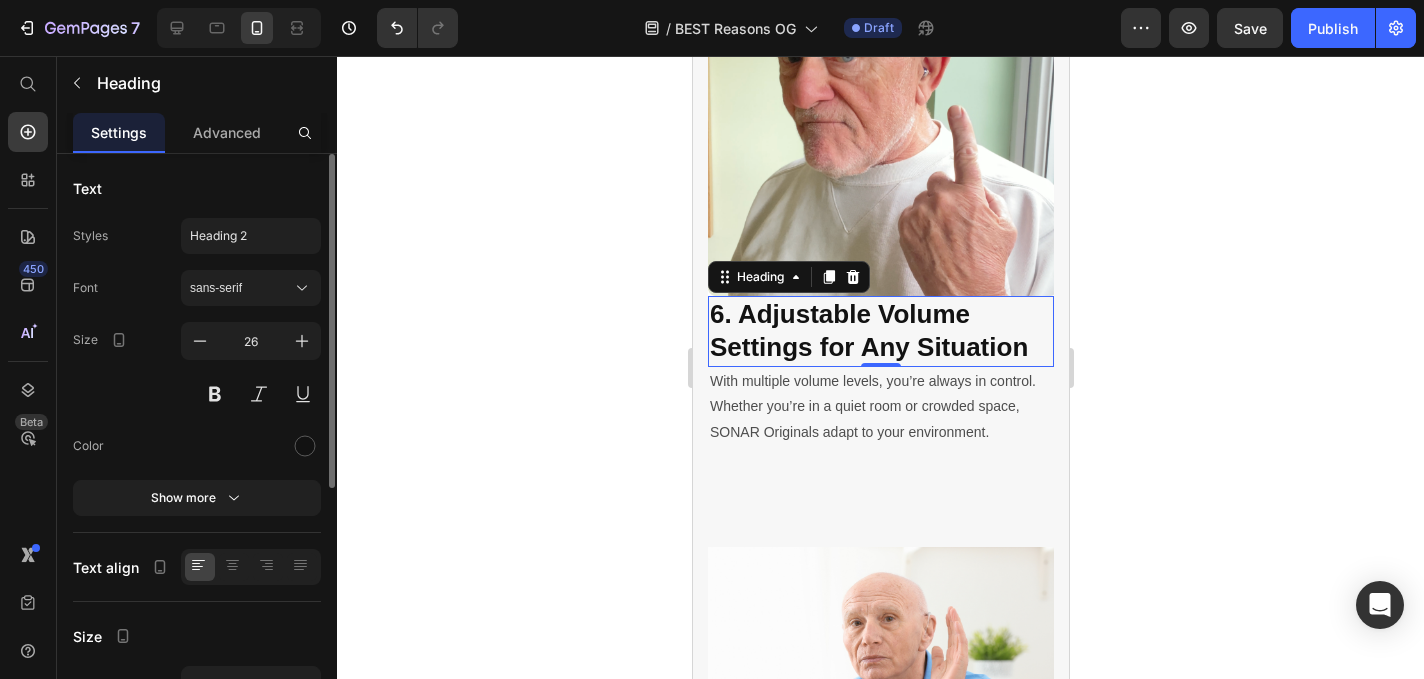 click on "Text" at bounding box center (197, 188) 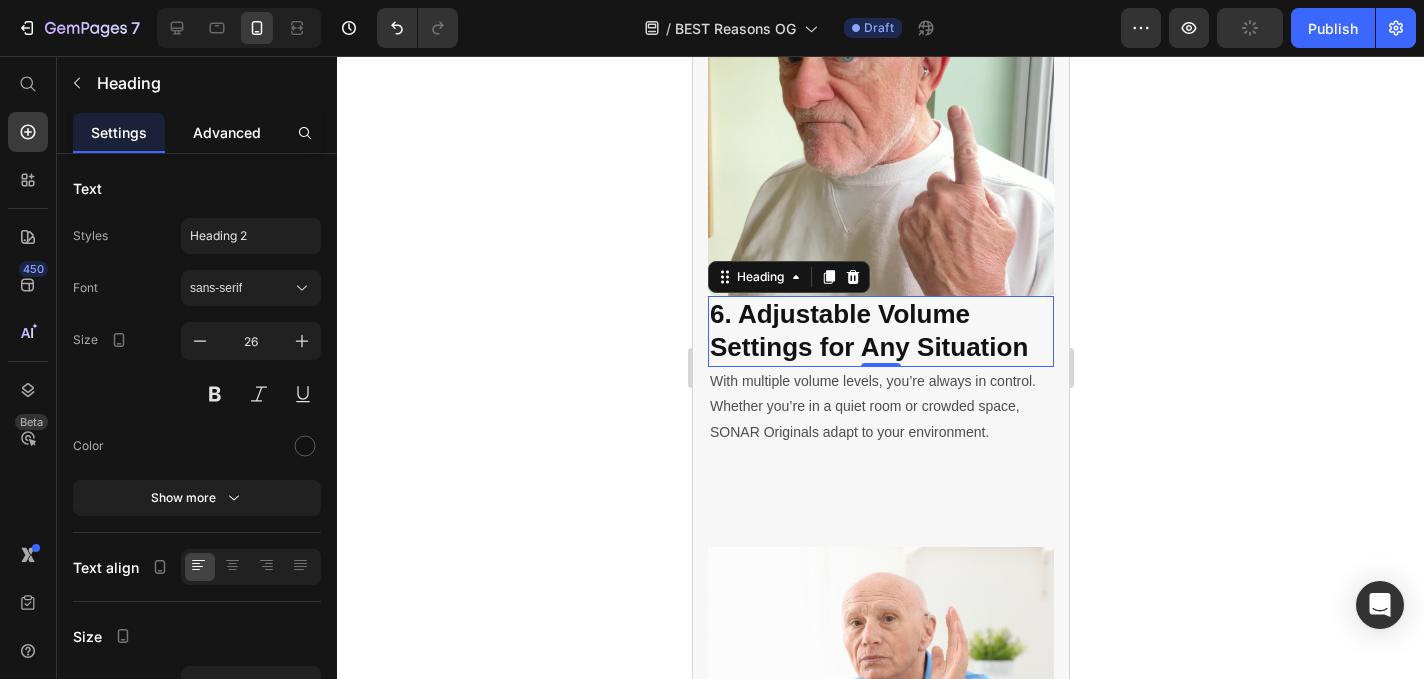 click on "Advanced" 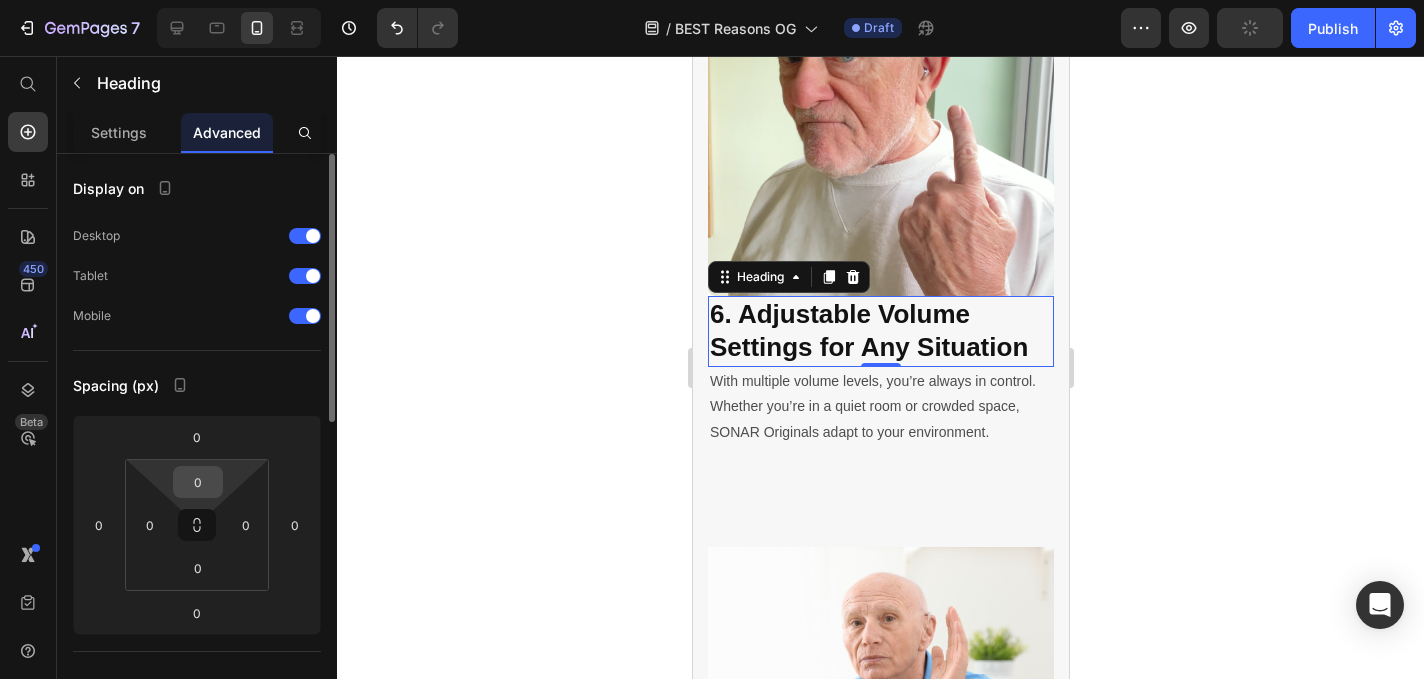 click on "0" at bounding box center (198, 482) 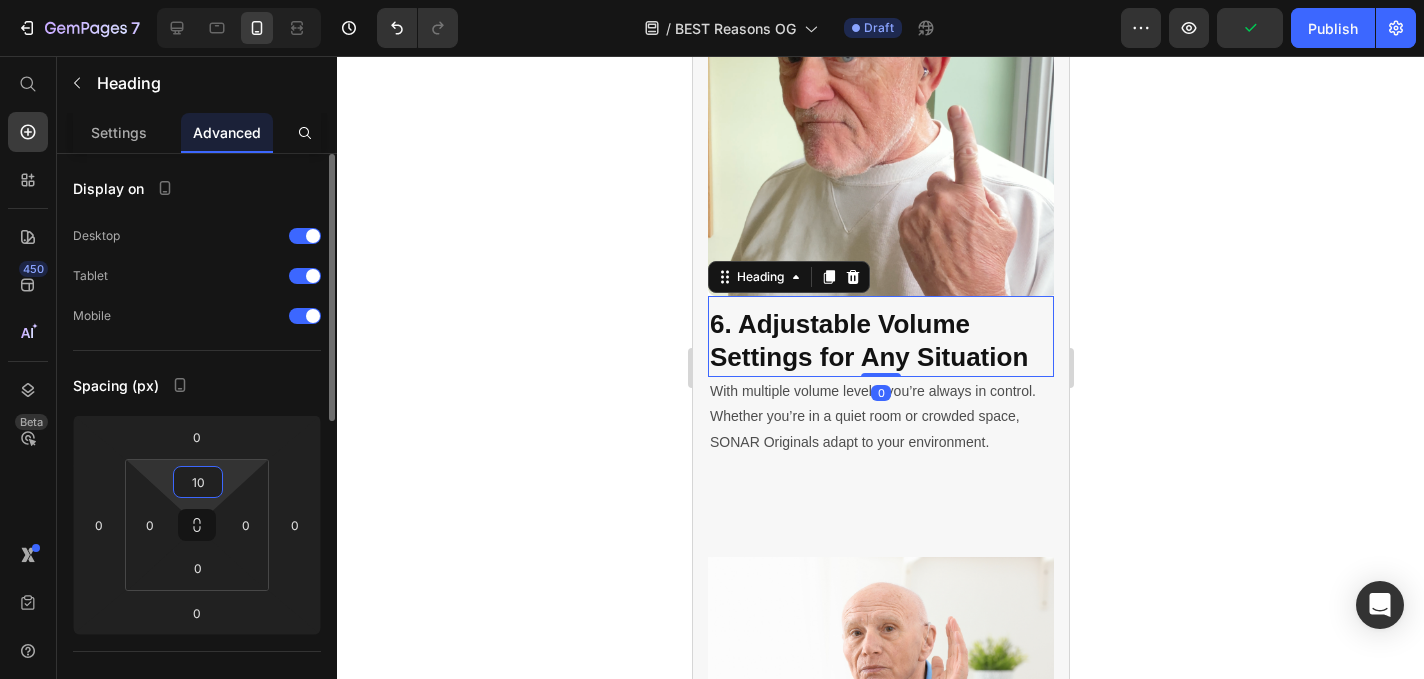 type on "10" 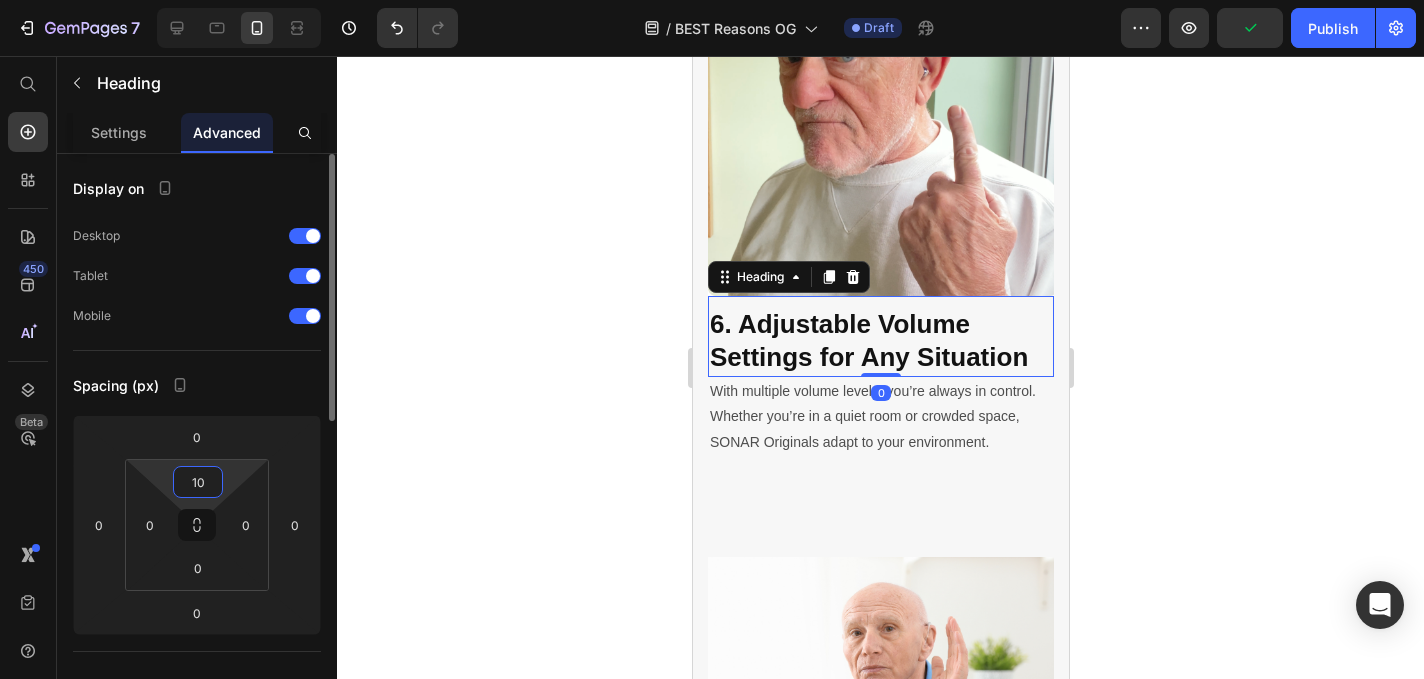 click on "Display on Desktop Tablet Mobile Spacing (px) 0 0 0 0 10 0 0 0 Shape Border Corner Shadow Position Opacity 100 % Animation Interaction Trigger 0 interaction Create CSS class" at bounding box center [197, 737] 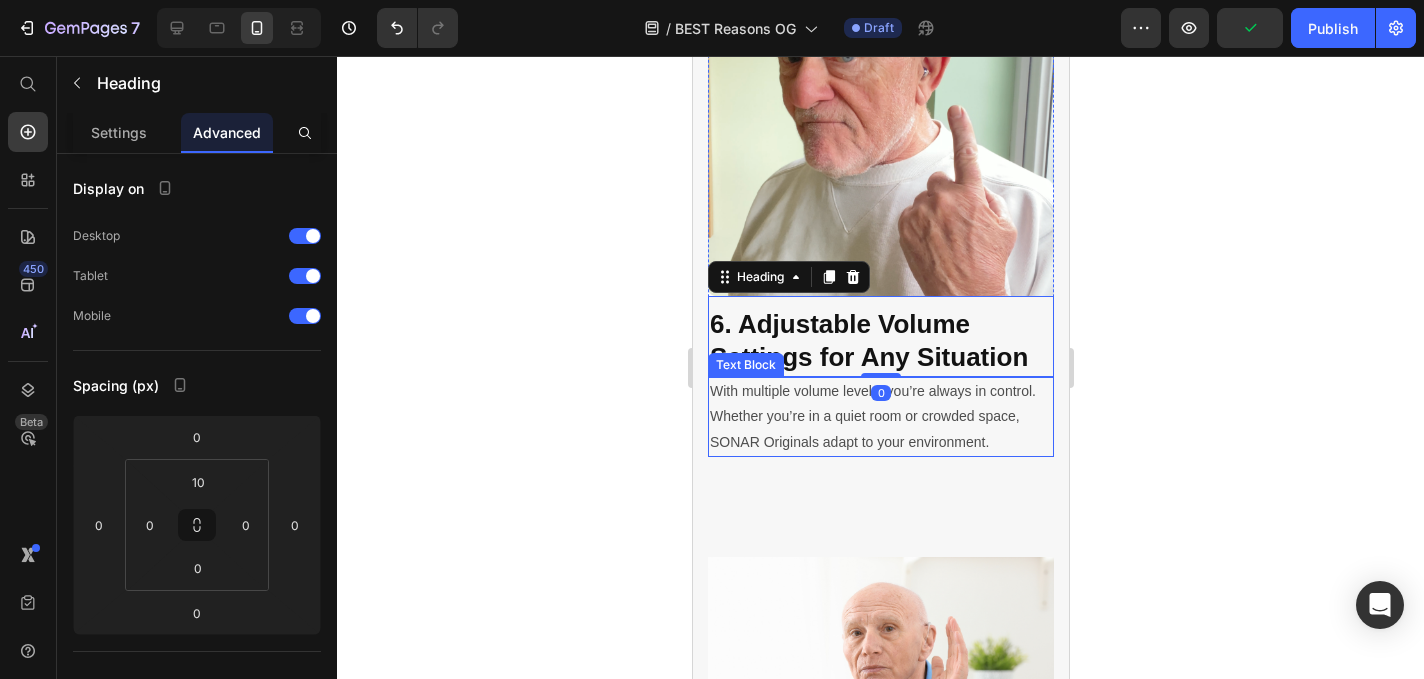 click on "With multiple volume levels, you’re always in control. Whether you’re in a quiet room or crowded space, SONAR Originals adapt to your environment." at bounding box center [880, 417] 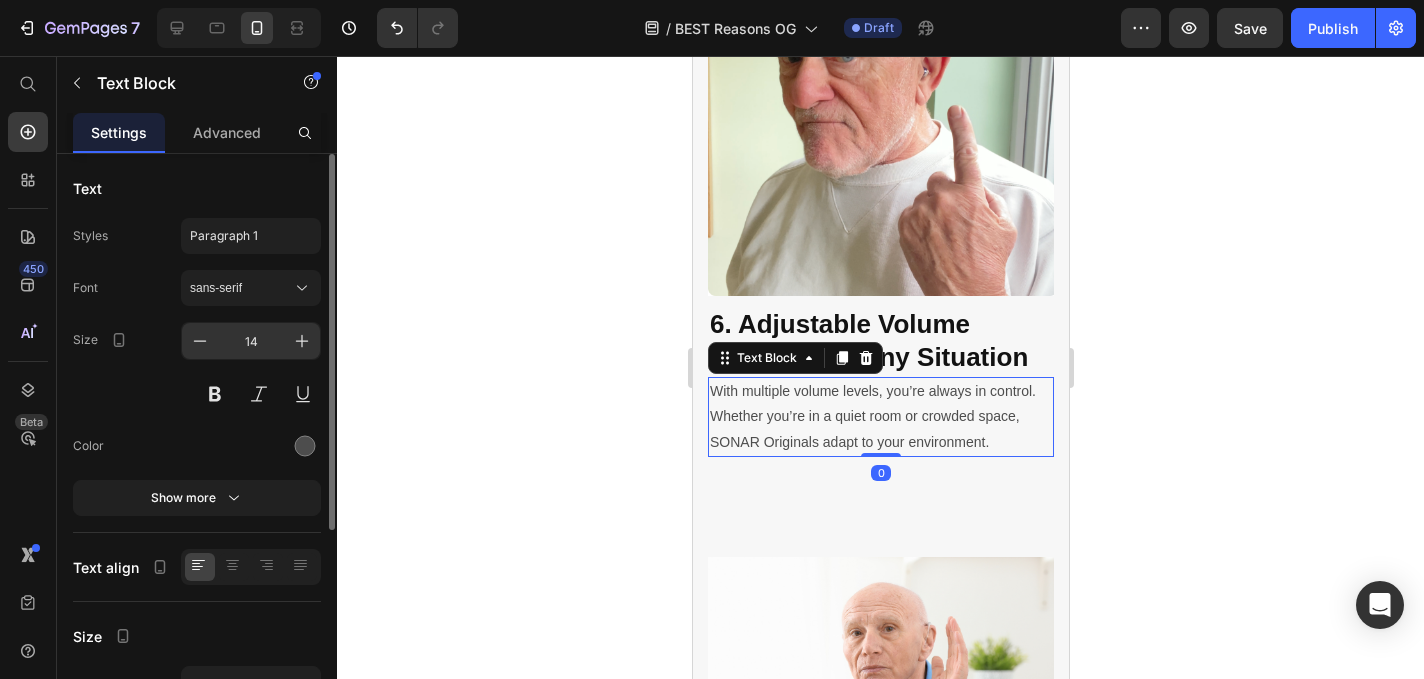 click on "14" at bounding box center (251, 341) 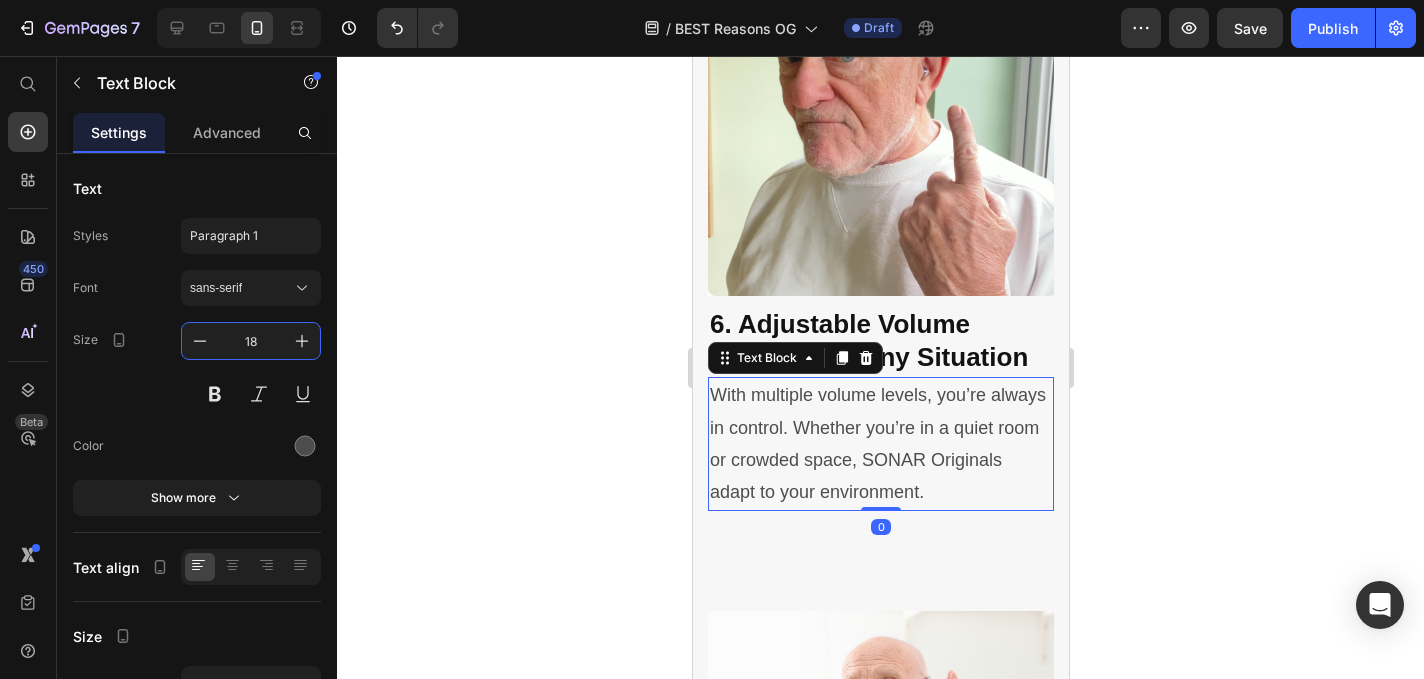 type on "18" 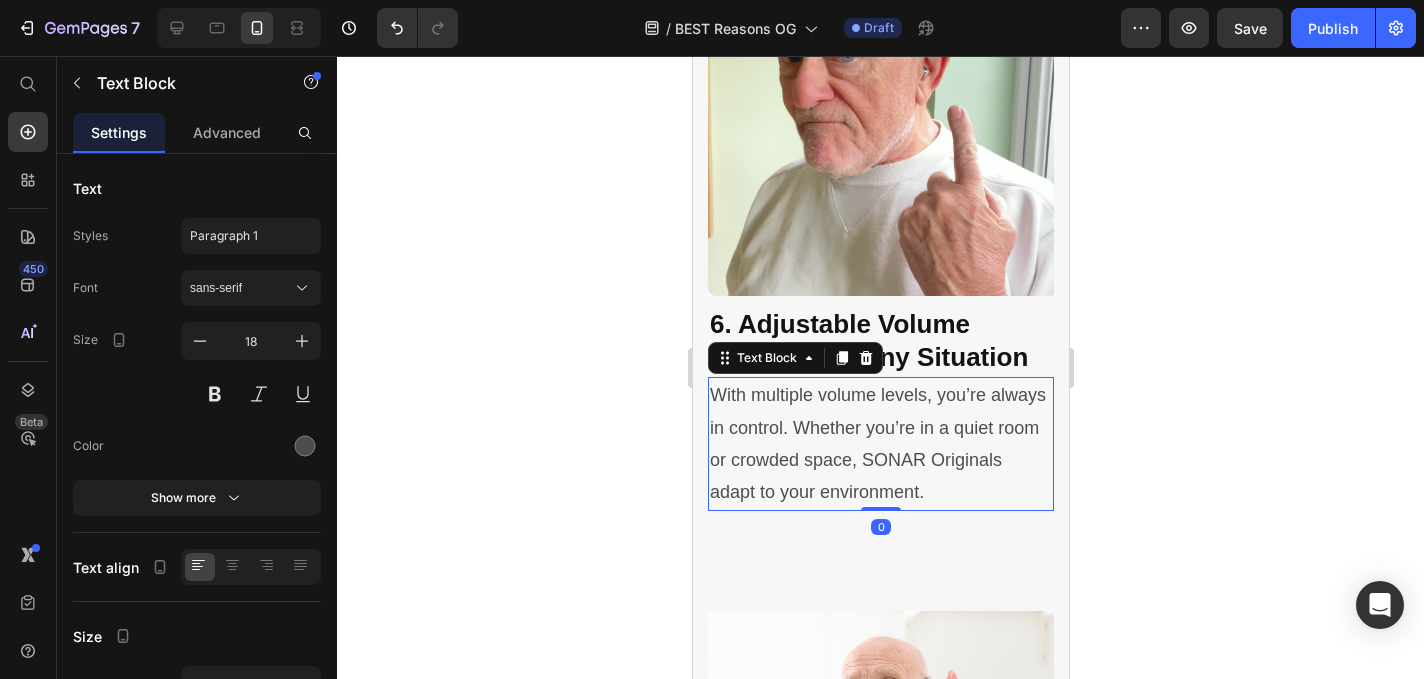 click 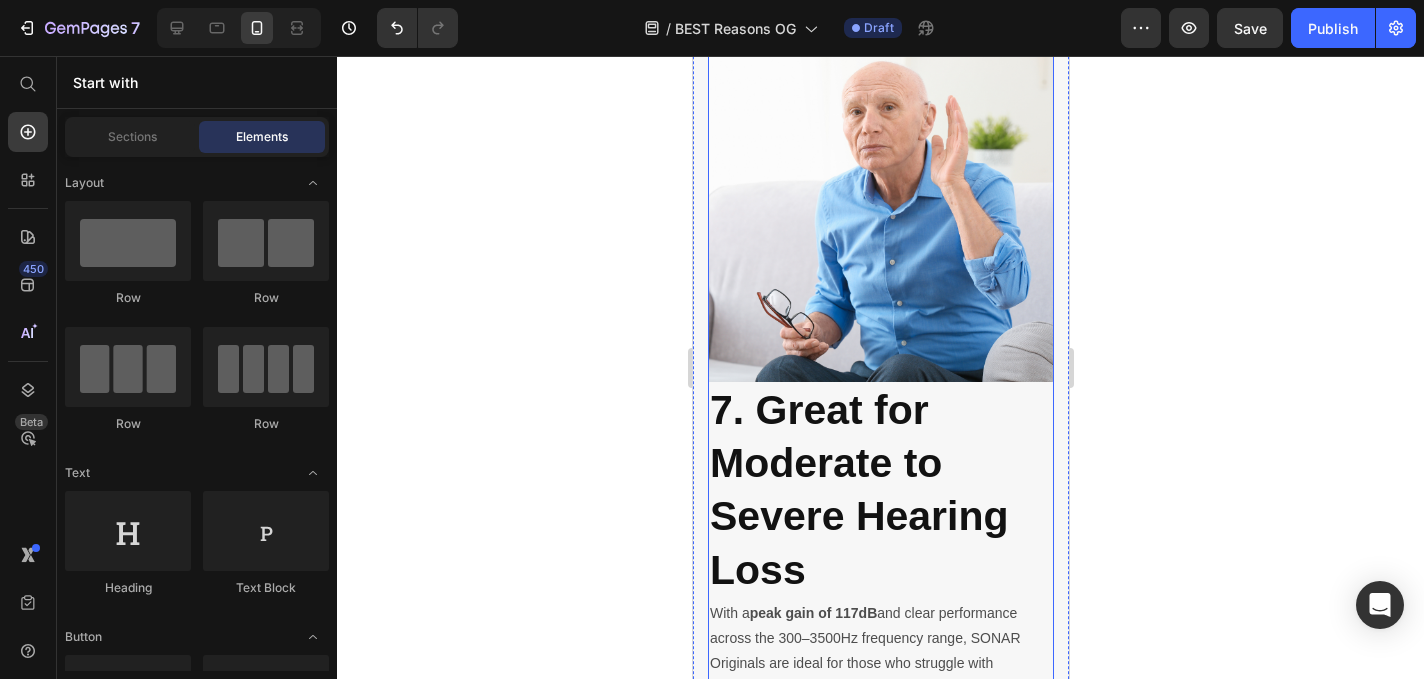 scroll, scrollTop: 5741, scrollLeft: 0, axis: vertical 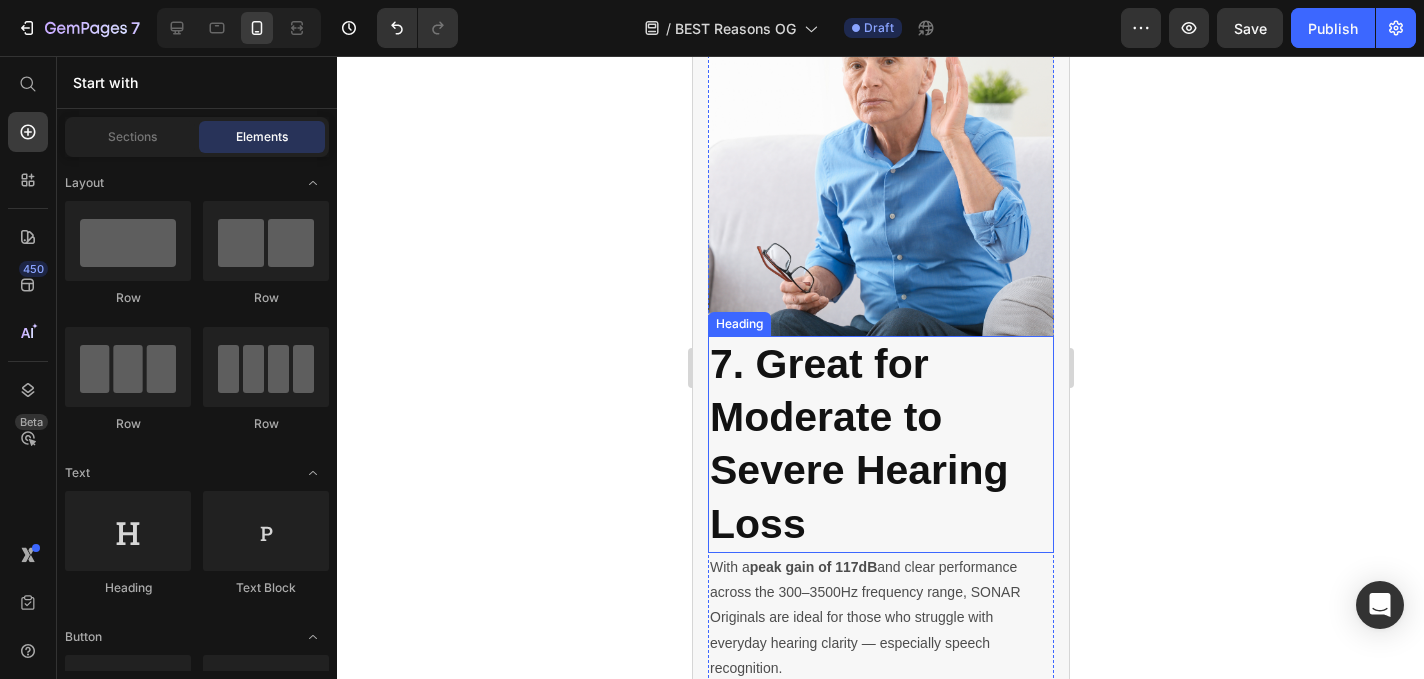 click on "7. Great for Moderate to Severe Hearing Loss" at bounding box center [858, 444] 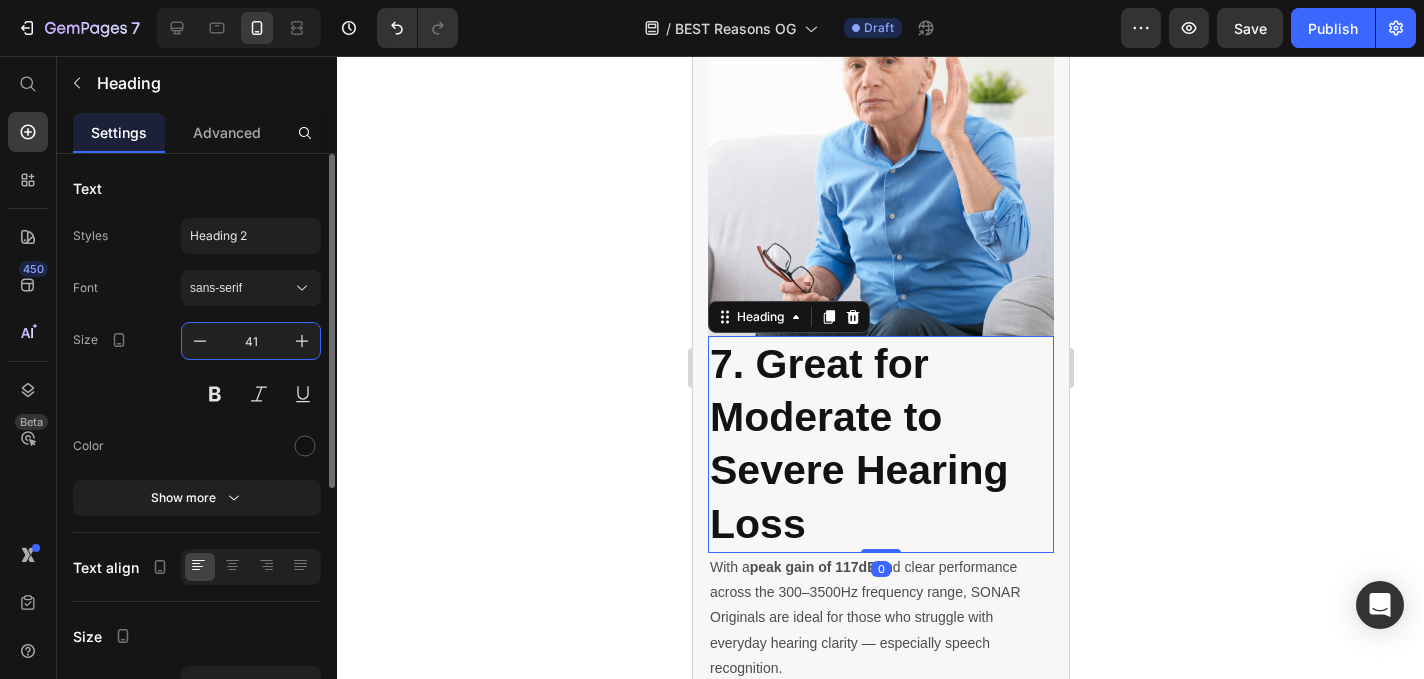 click on "41" at bounding box center [251, 341] 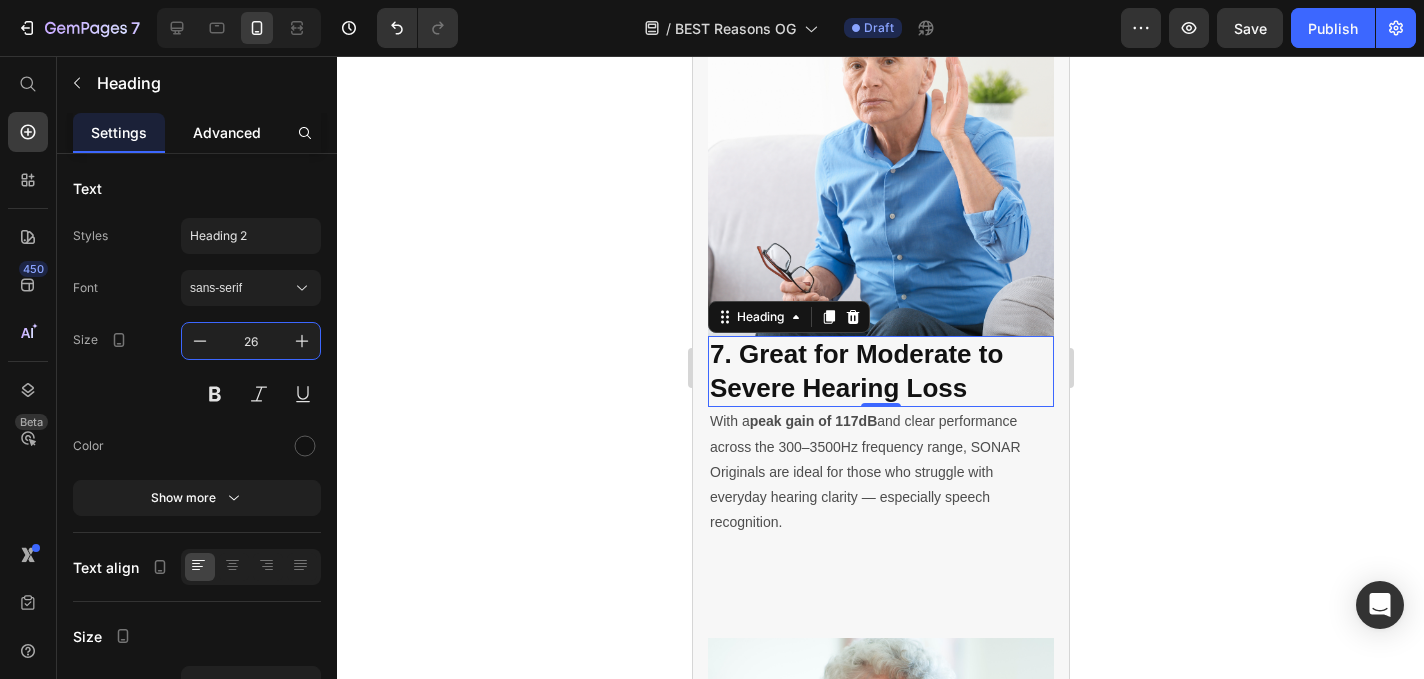 type on "26" 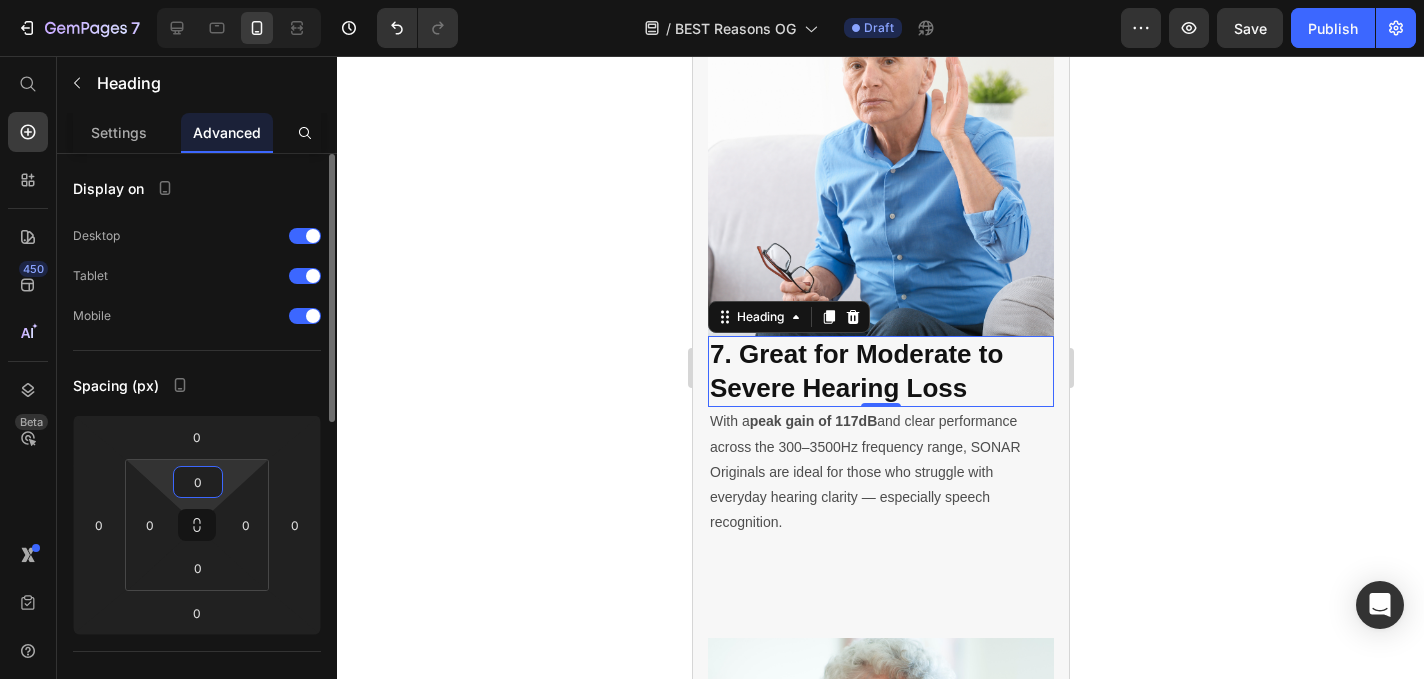 click on "0" at bounding box center (198, 482) 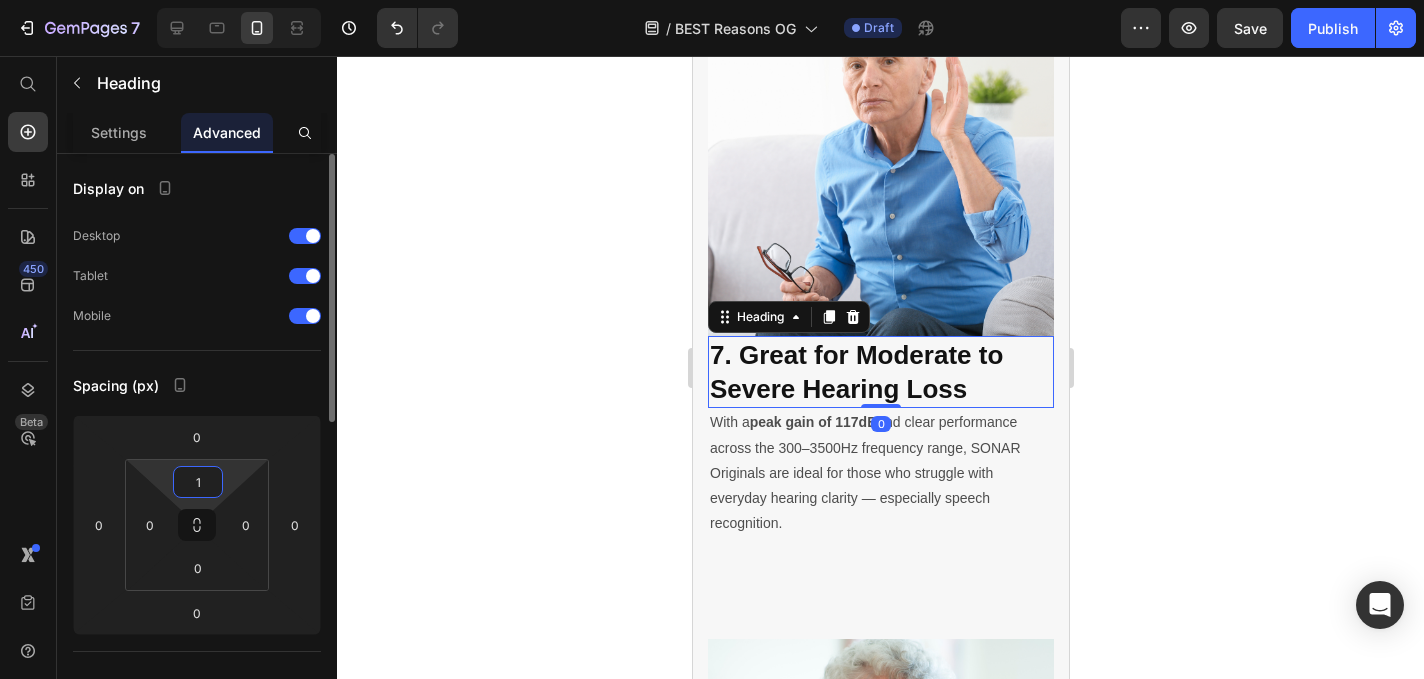 type on "10" 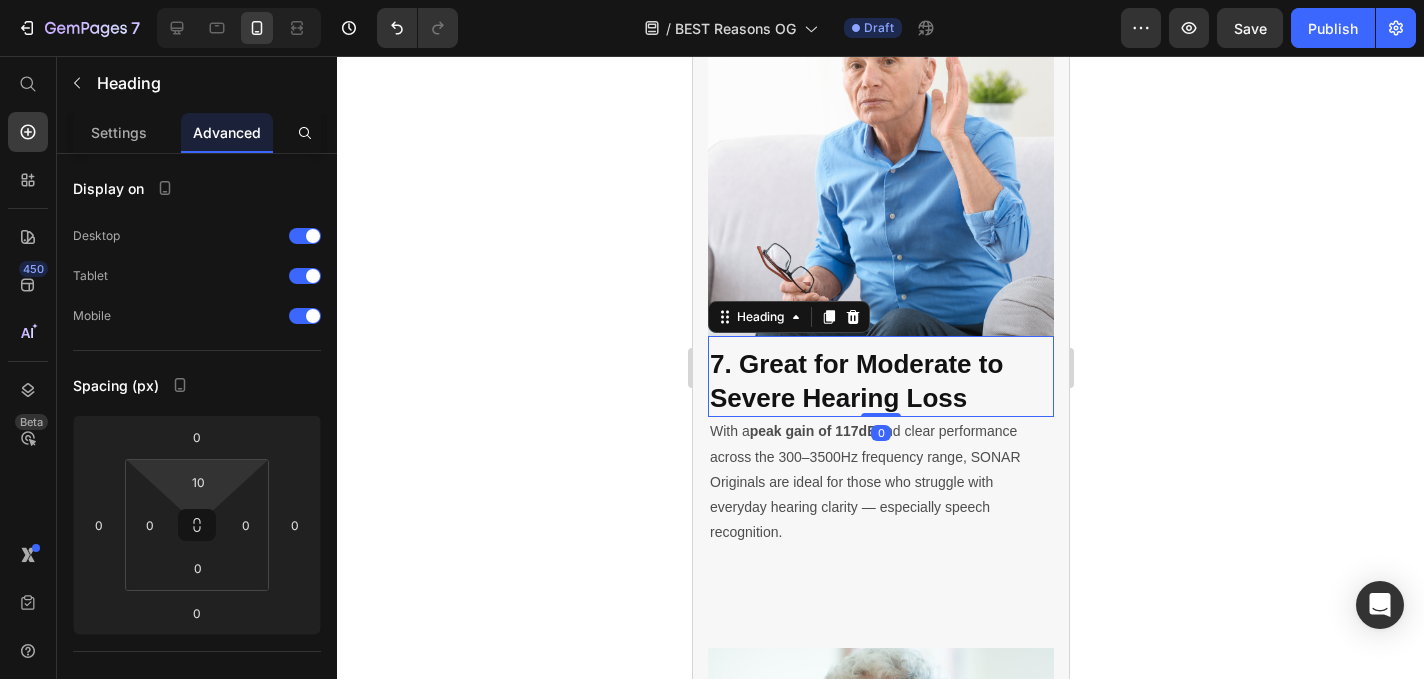 click 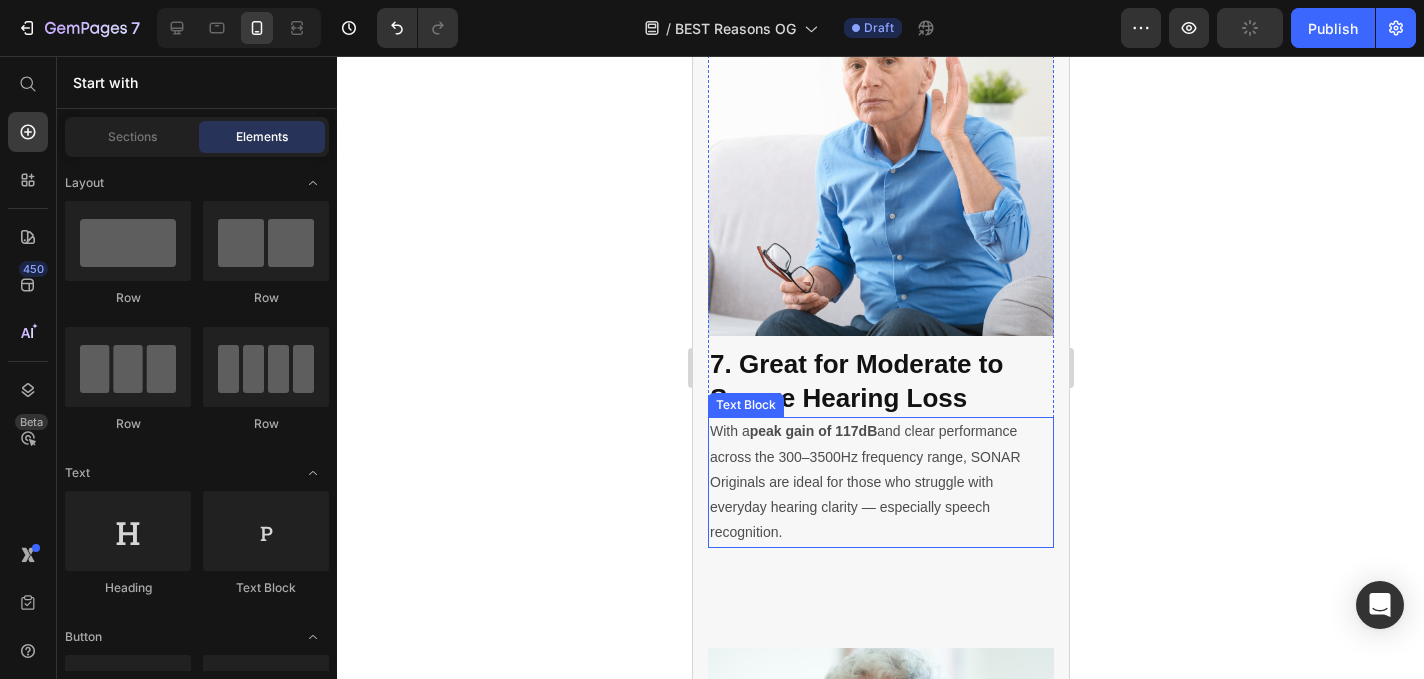 click on "With a  peak gain of 117dB  and clear performance across the 300–3500Hz frequency range, SONAR Originals are ideal for those who struggle with everyday hearing clarity — especially speech recognition." at bounding box center [880, 482] 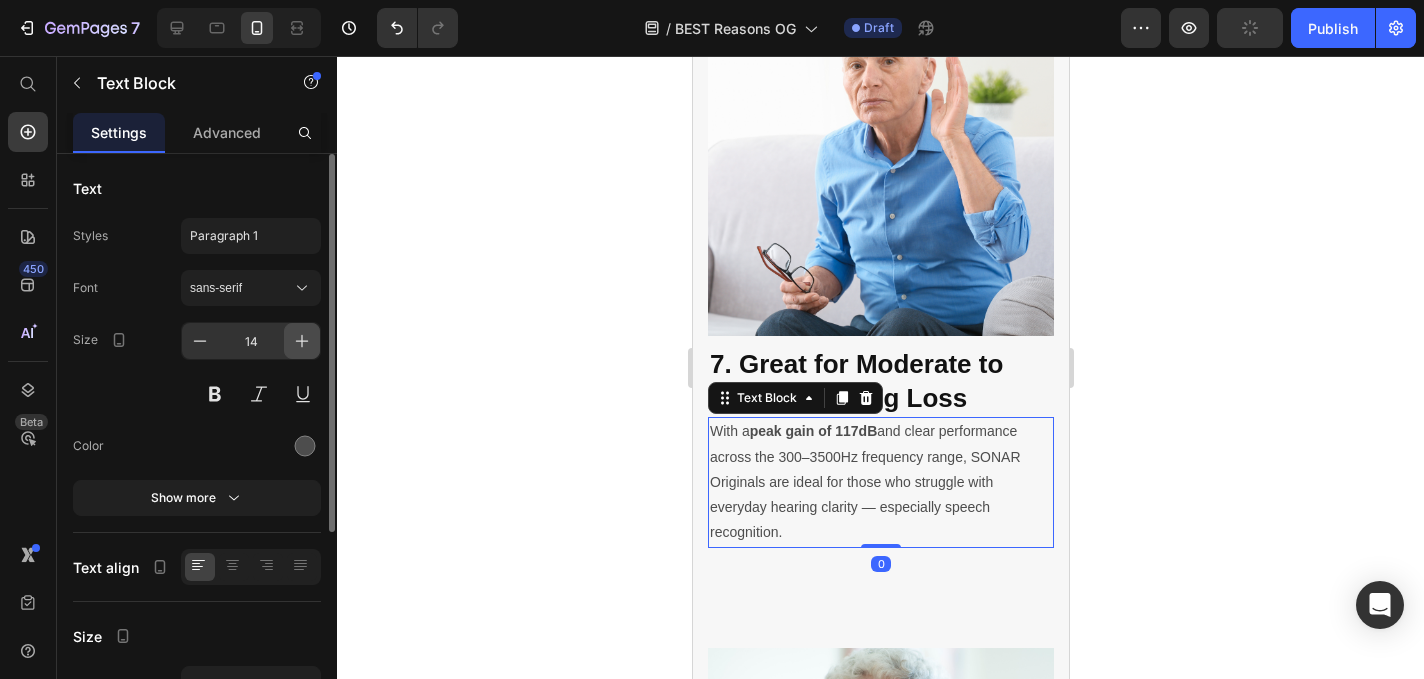 click 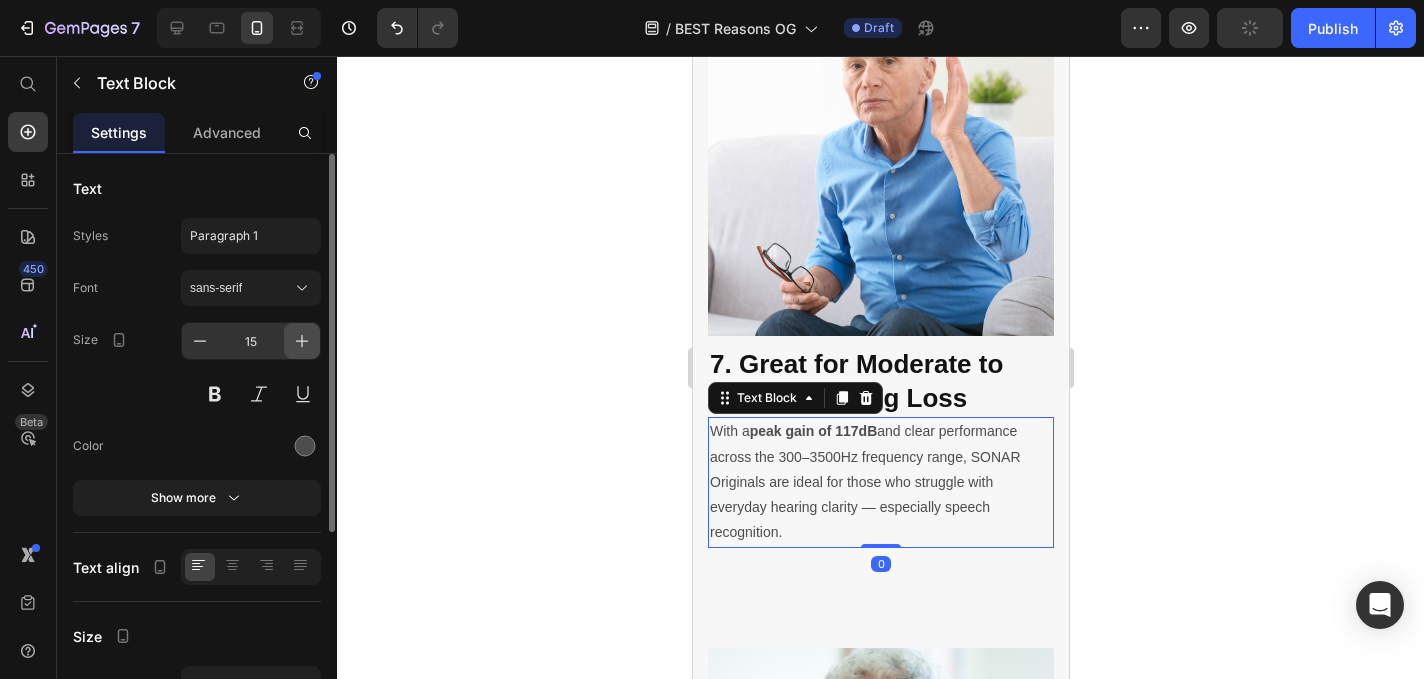 click 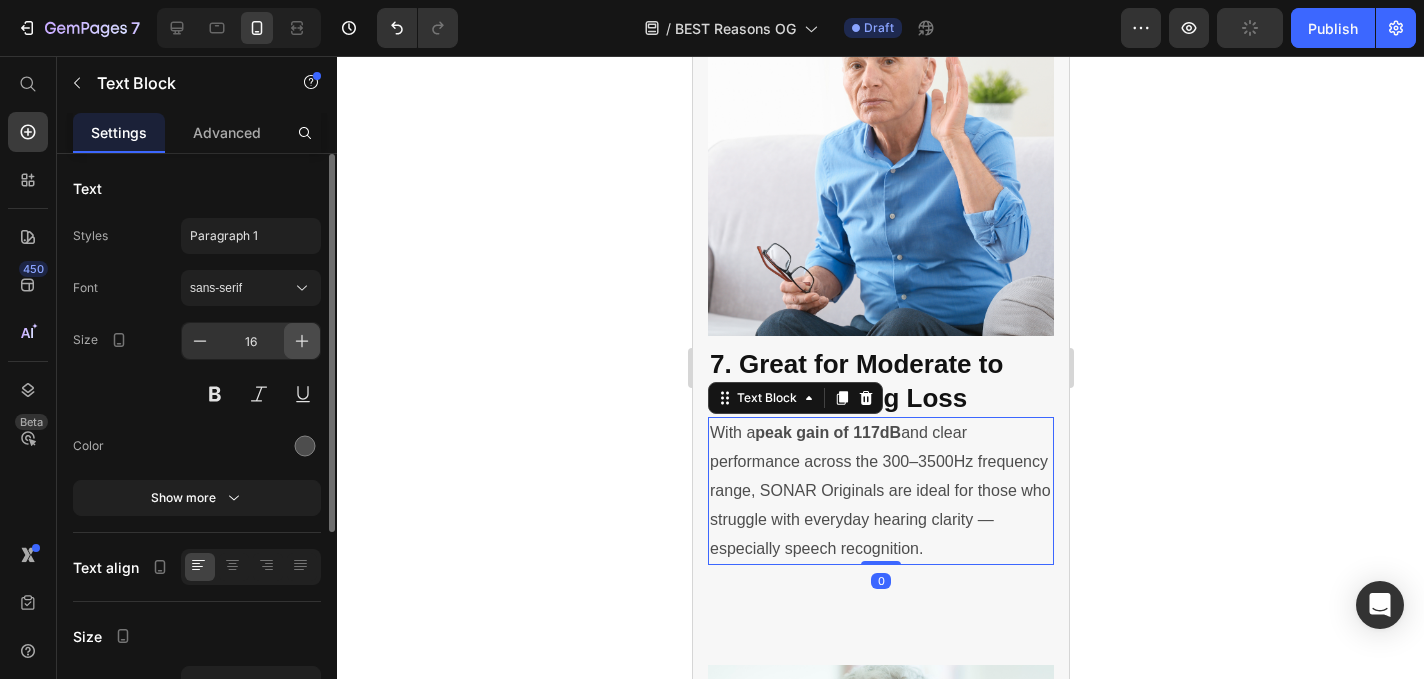 click 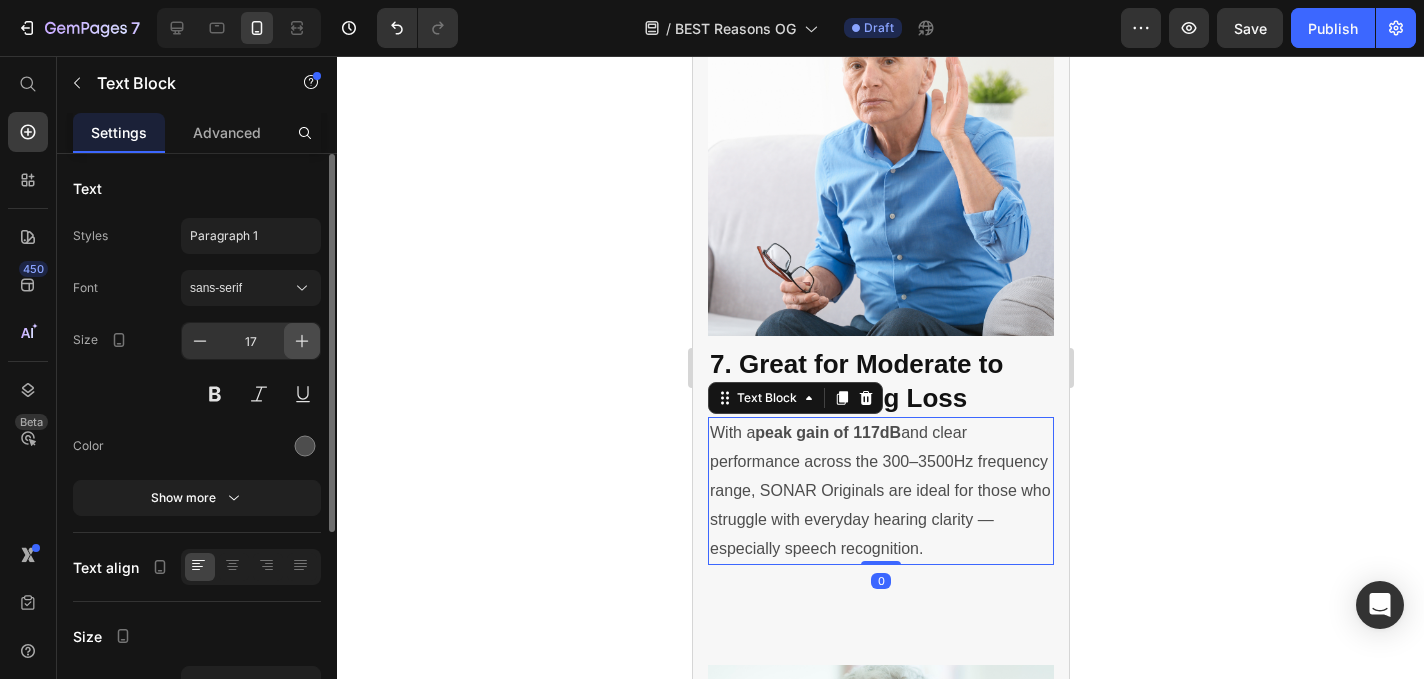 click 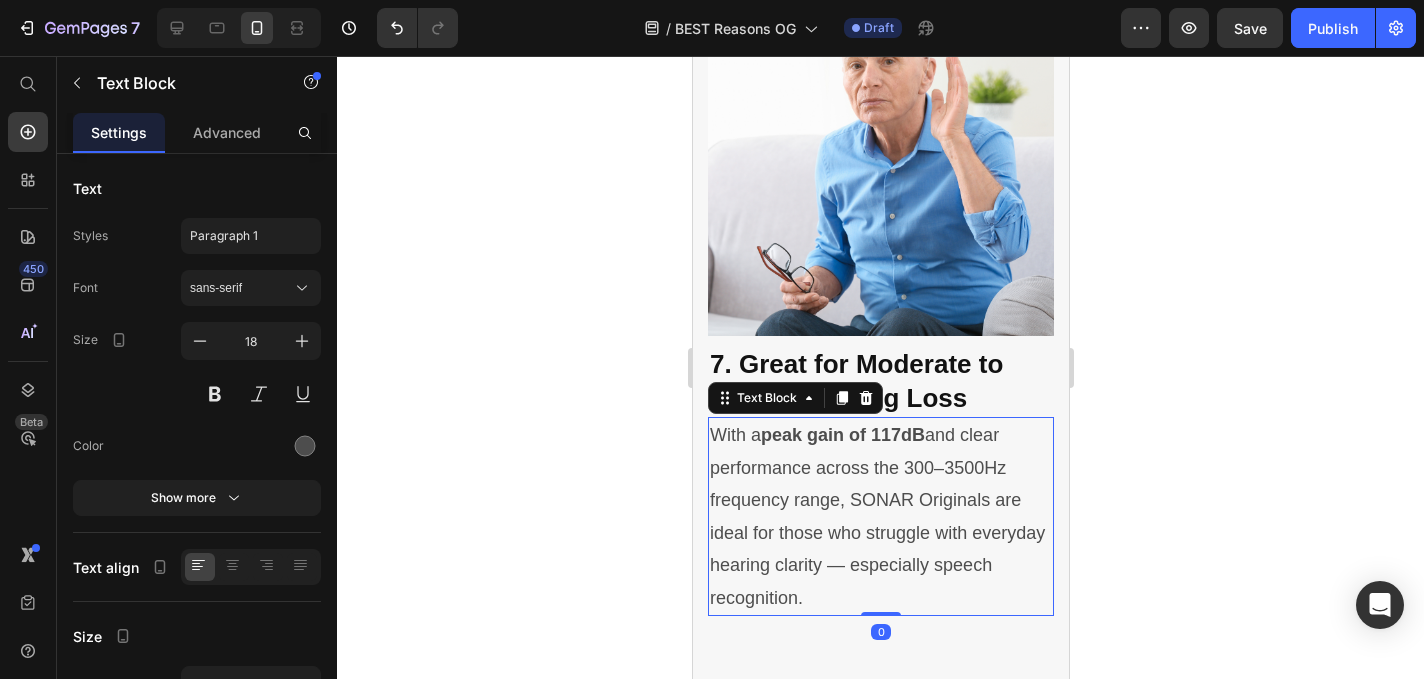 click 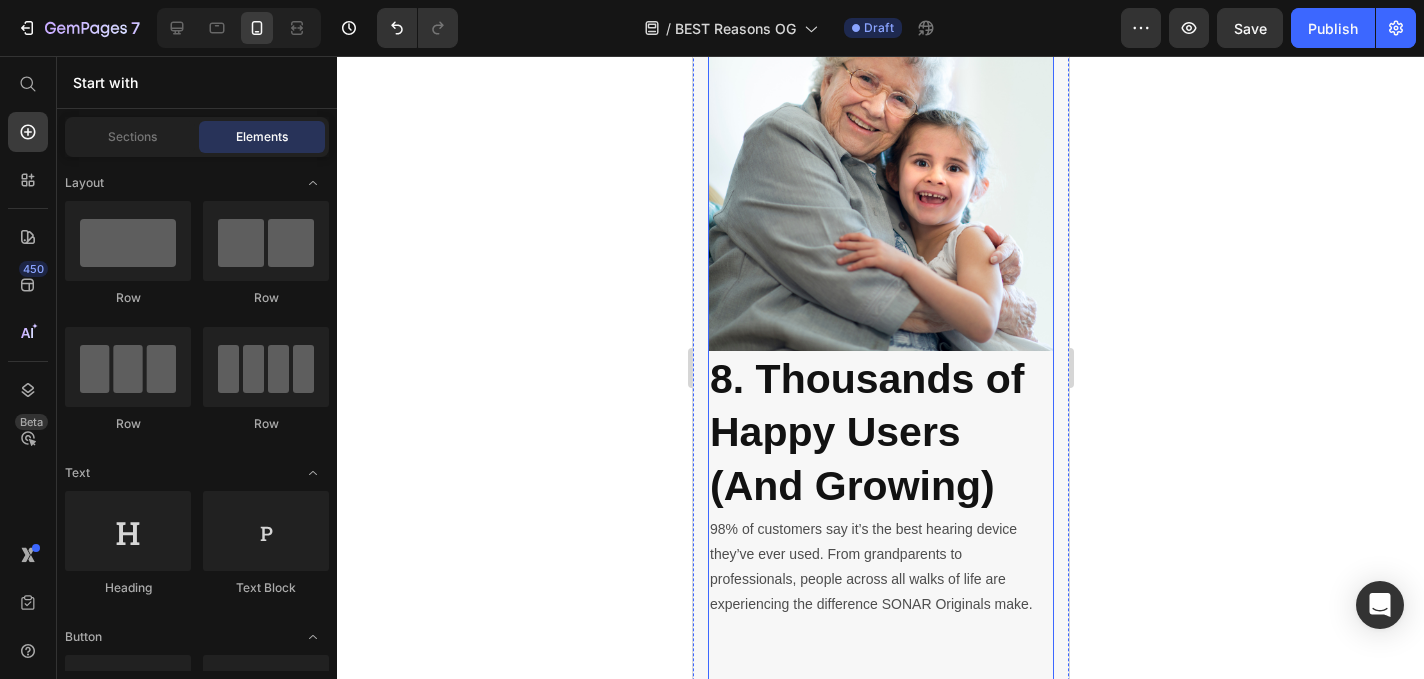scroll, scrollTop: 6449, scrollLeft: 0, axis: vertical 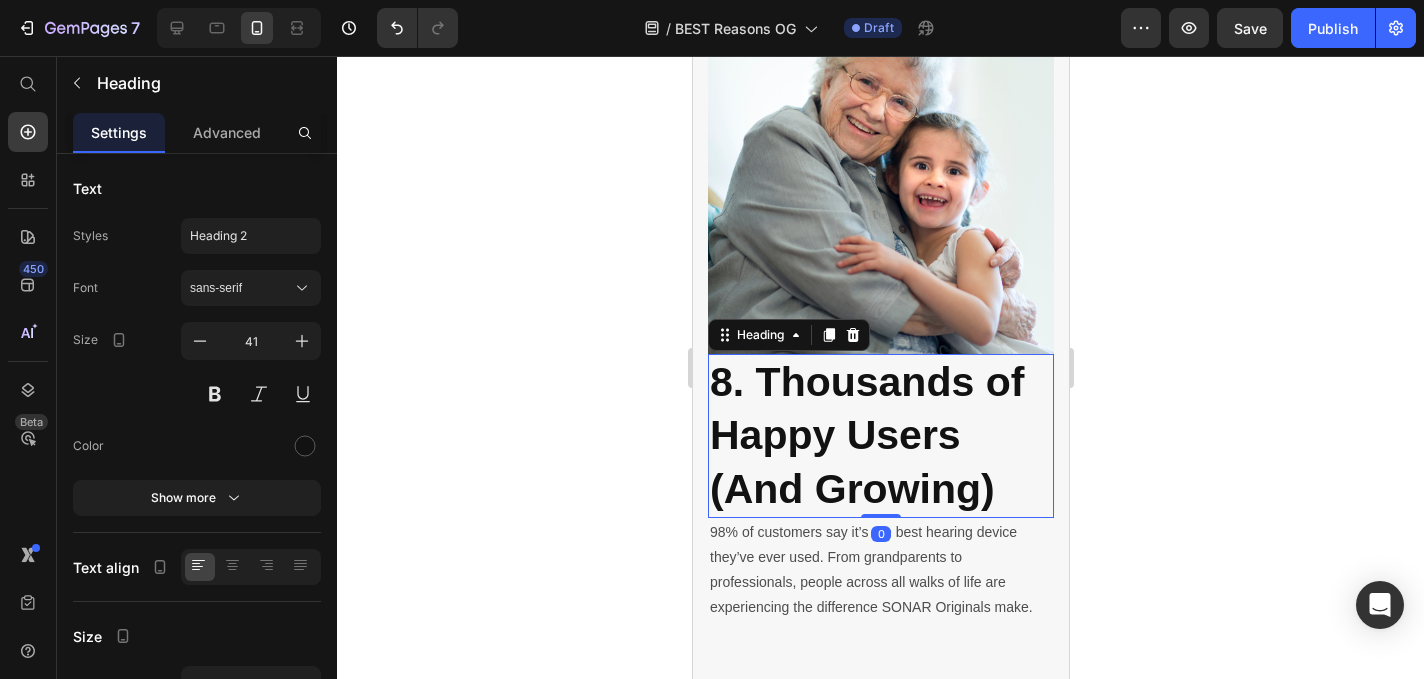 click on "8. Thousands of Happy Users (And Growing)" at bounding box center [866, 435] 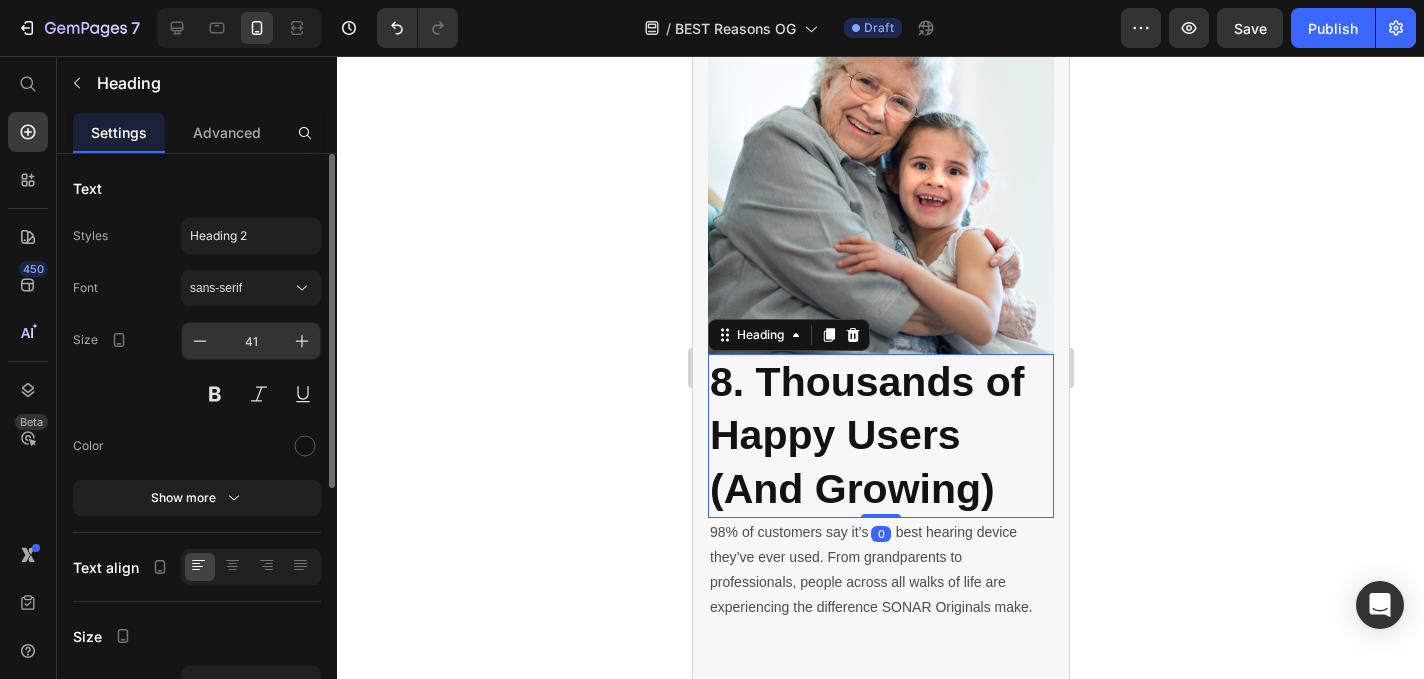 click on "41" at bounding box center (251, 341) 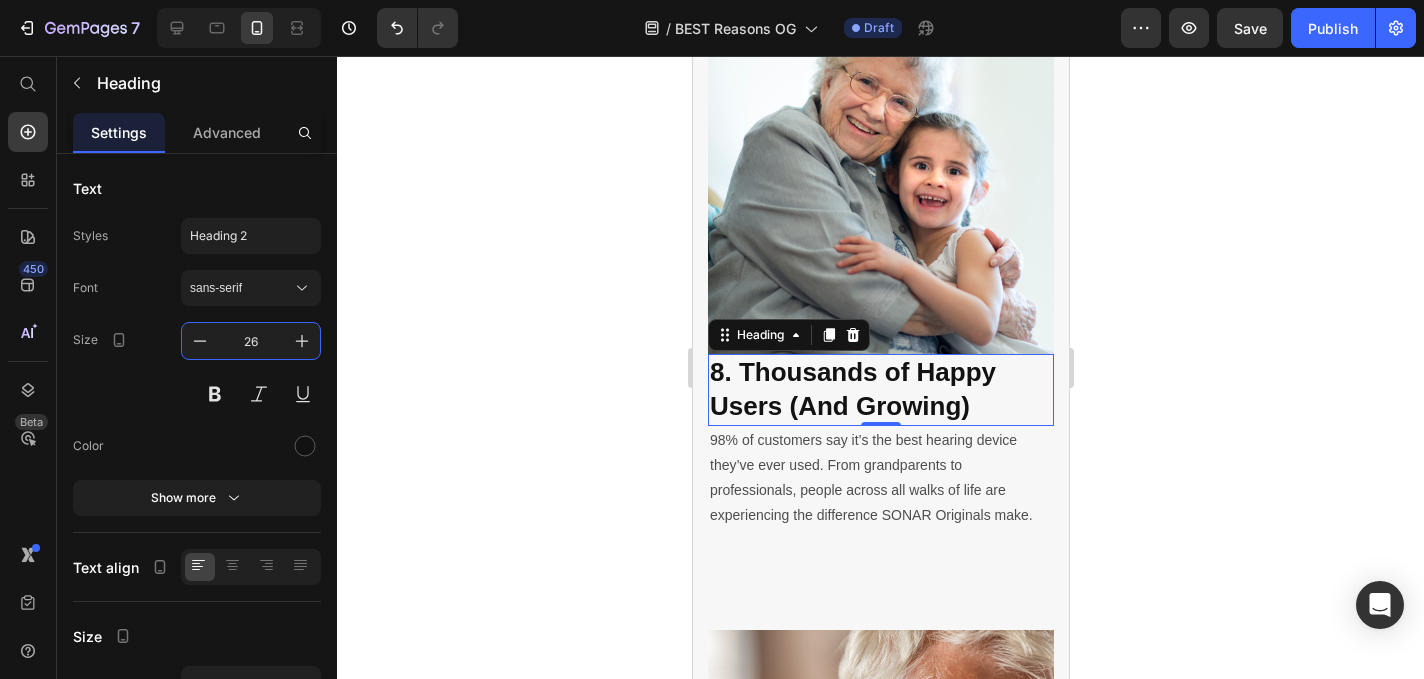 type on "26" 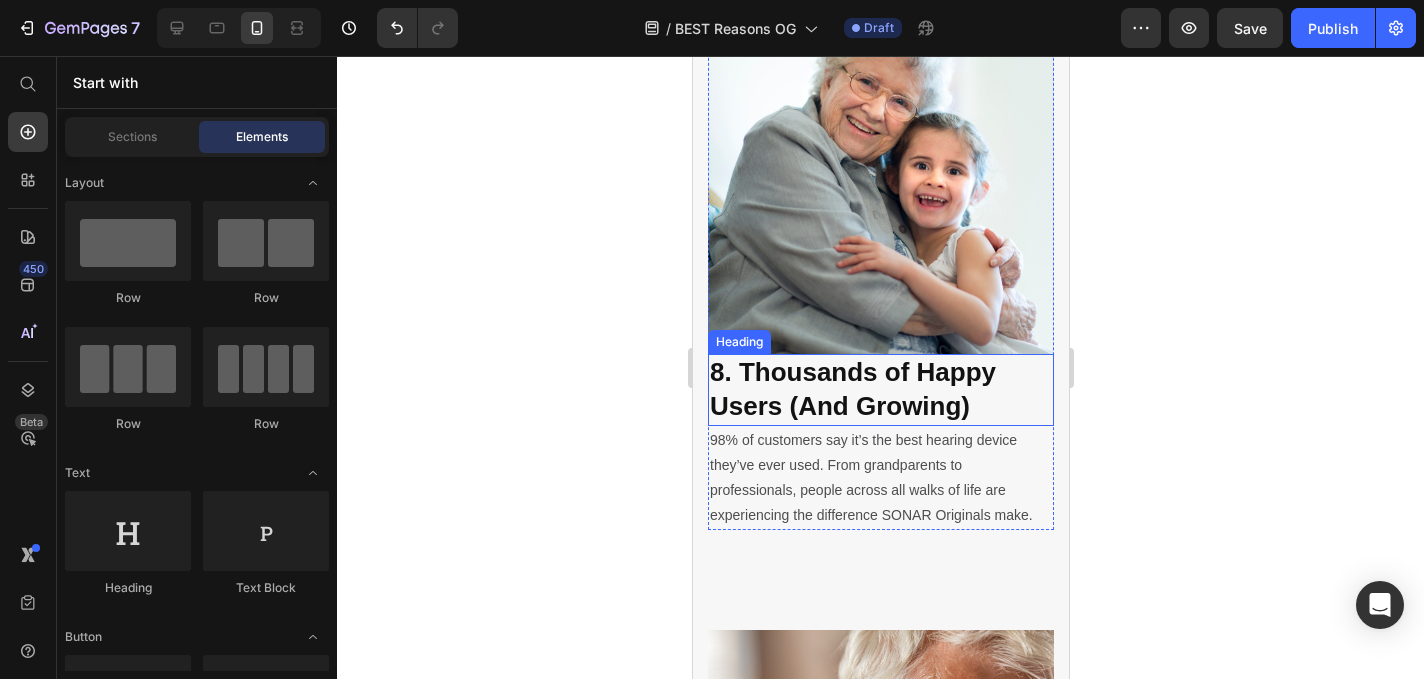 click on "⁠⁠⁠⁠⁠⁠⁠ 8. Thousands of Happy Users (And Growing)" at bounding box center [880, 390] 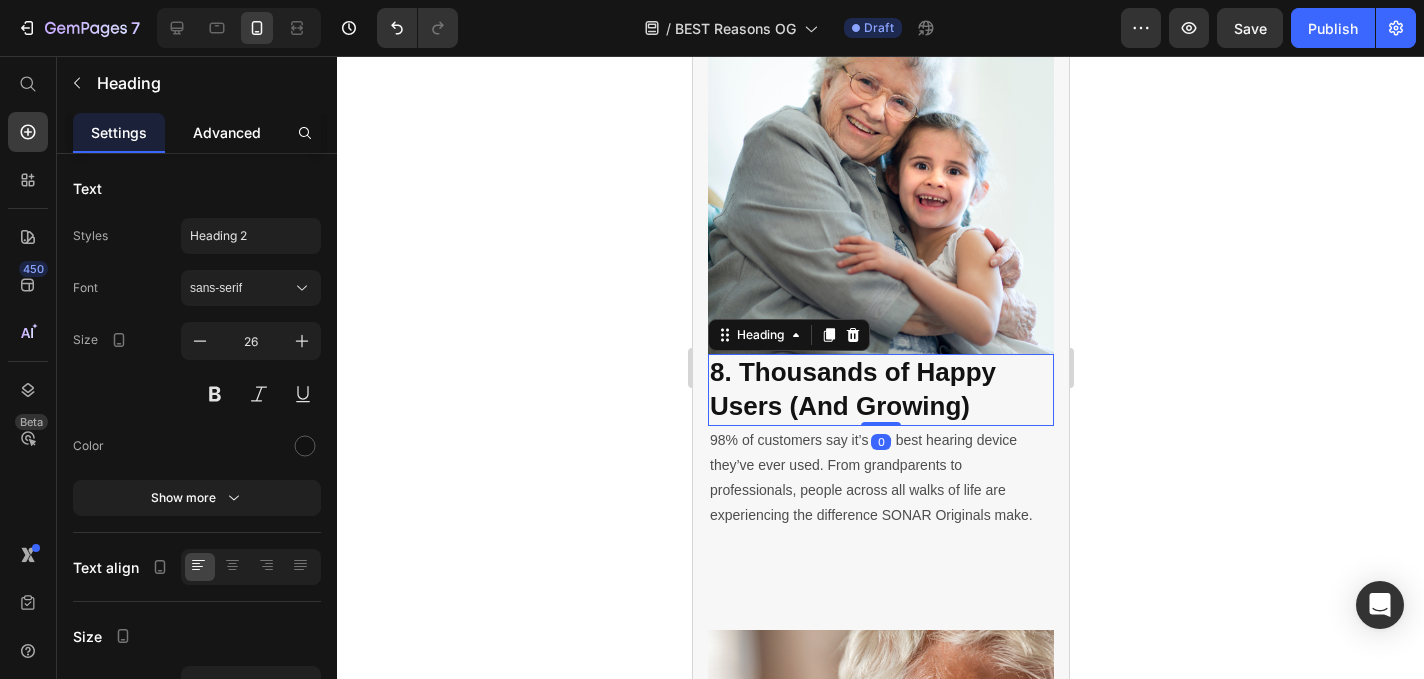 click on "Advanced" 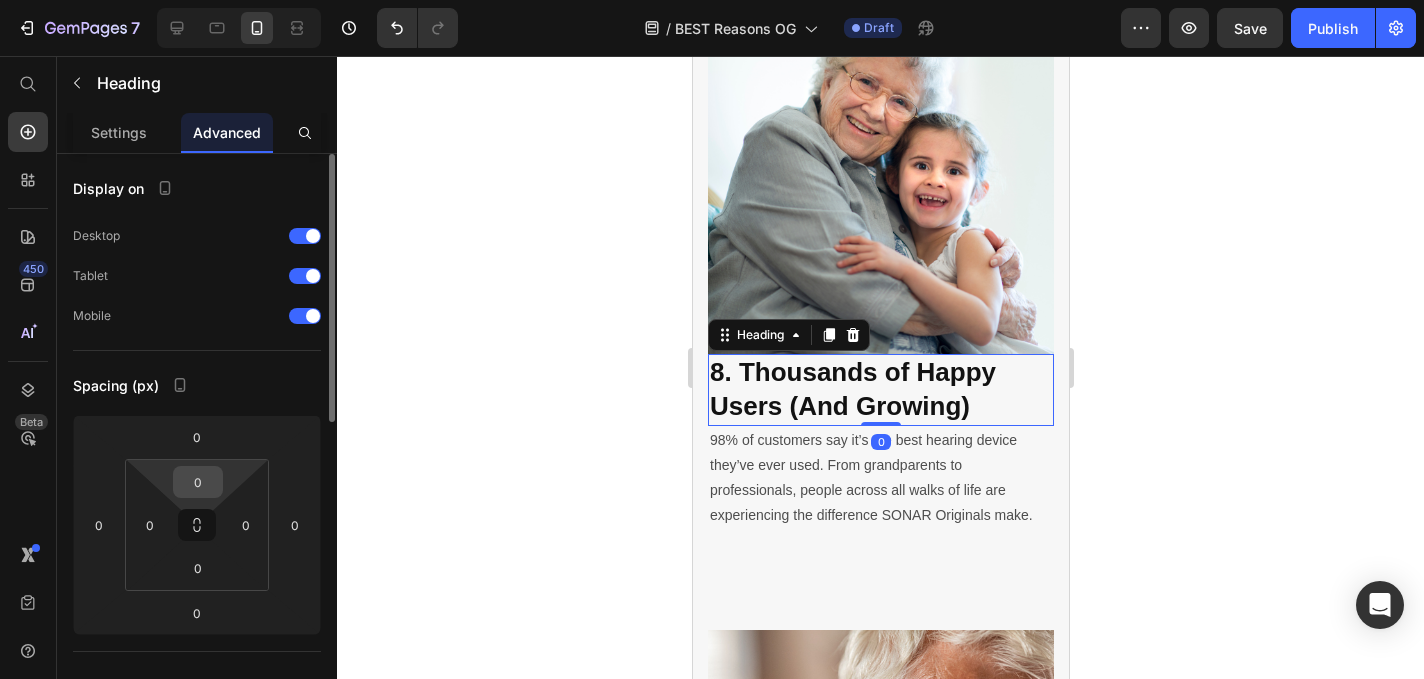 click on "0" at bounding box center (198, 482) 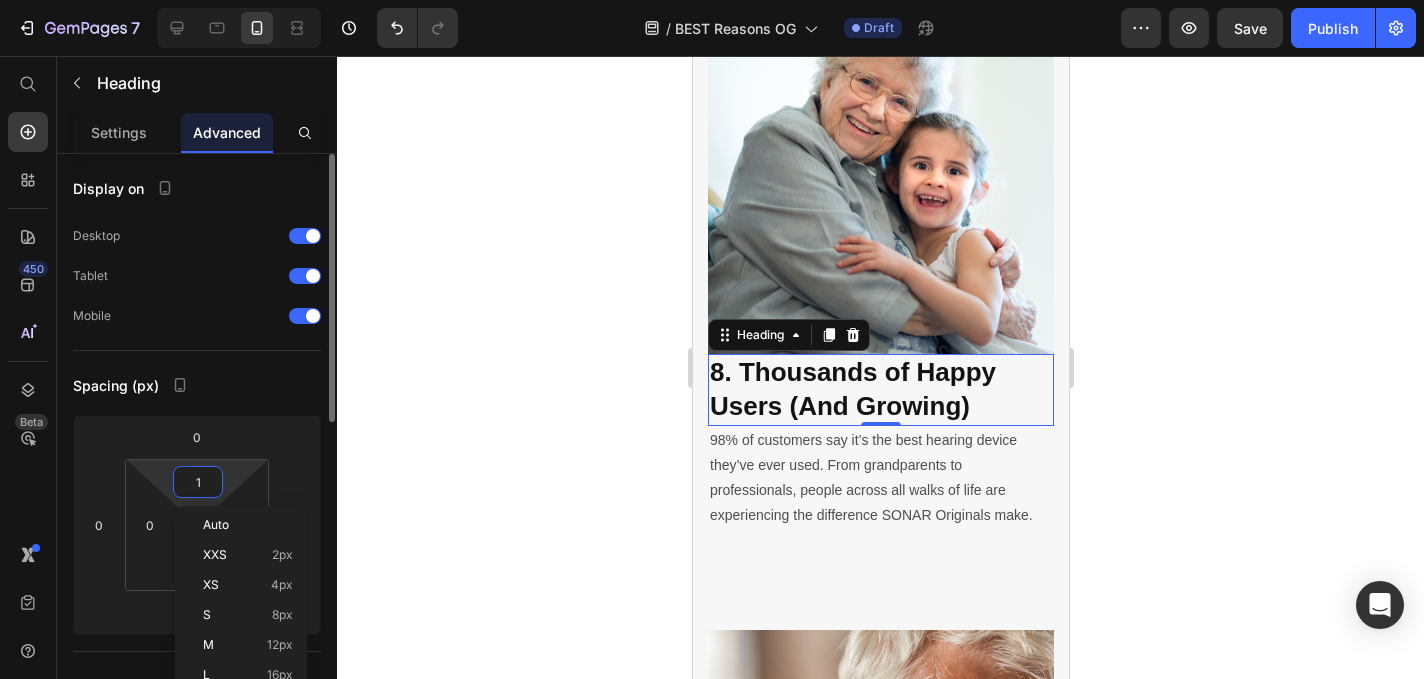 type on "10" 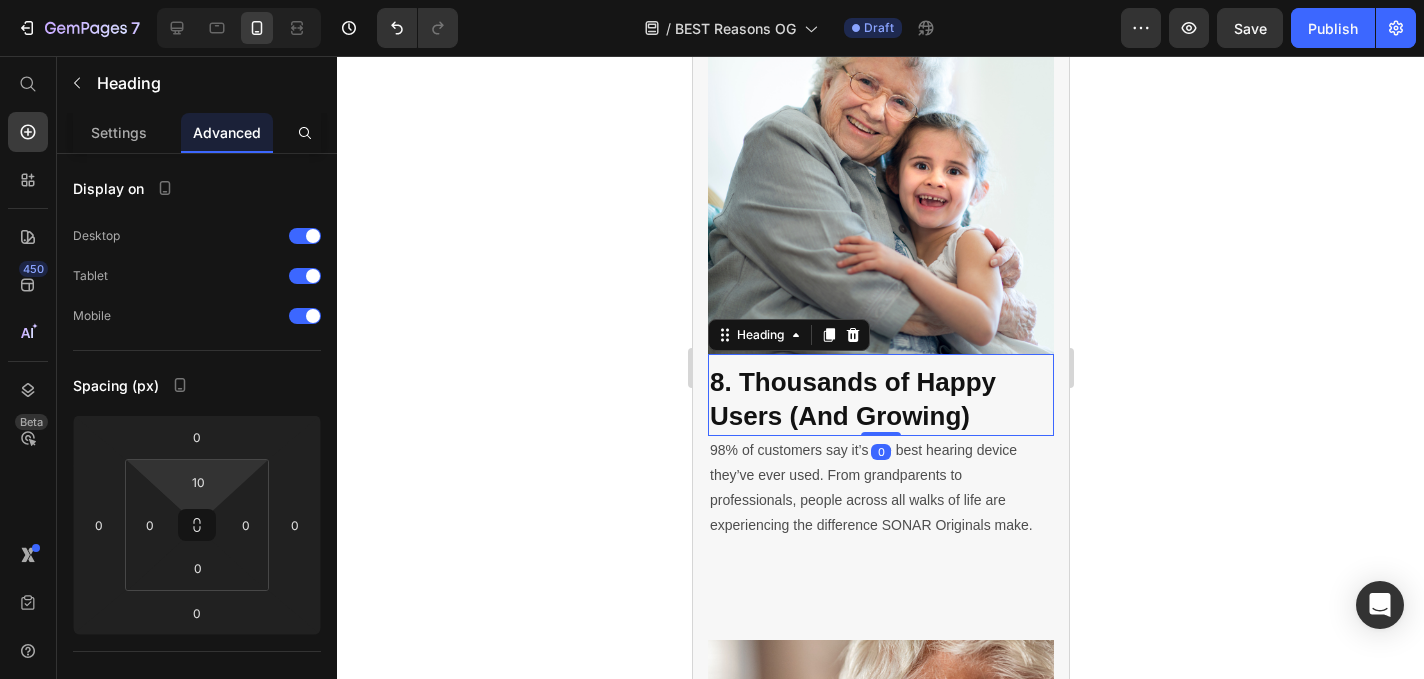 click 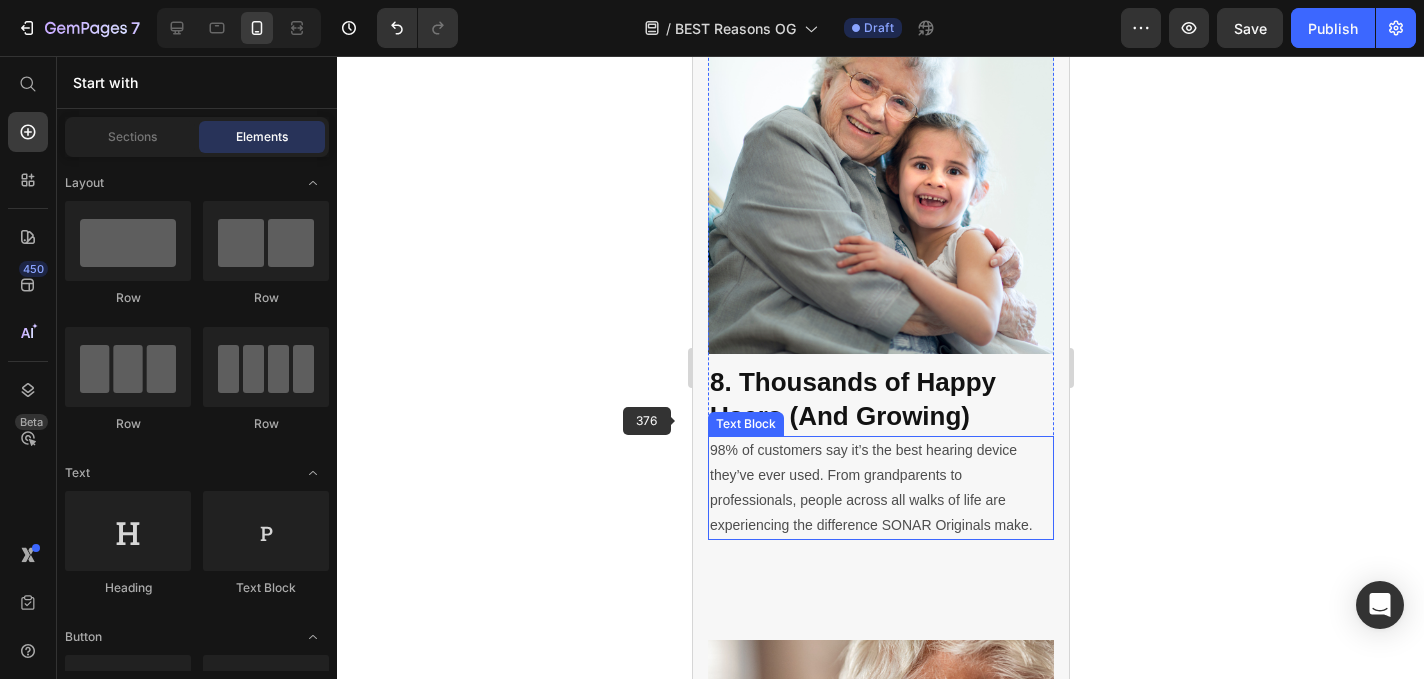 click on "98% of customers say it’s the best hearing device they’ve ever used. From grandparents to professionals, people across all walks of life are experiencing the difference SONAR Originals make." at bounding box center (880, 488) 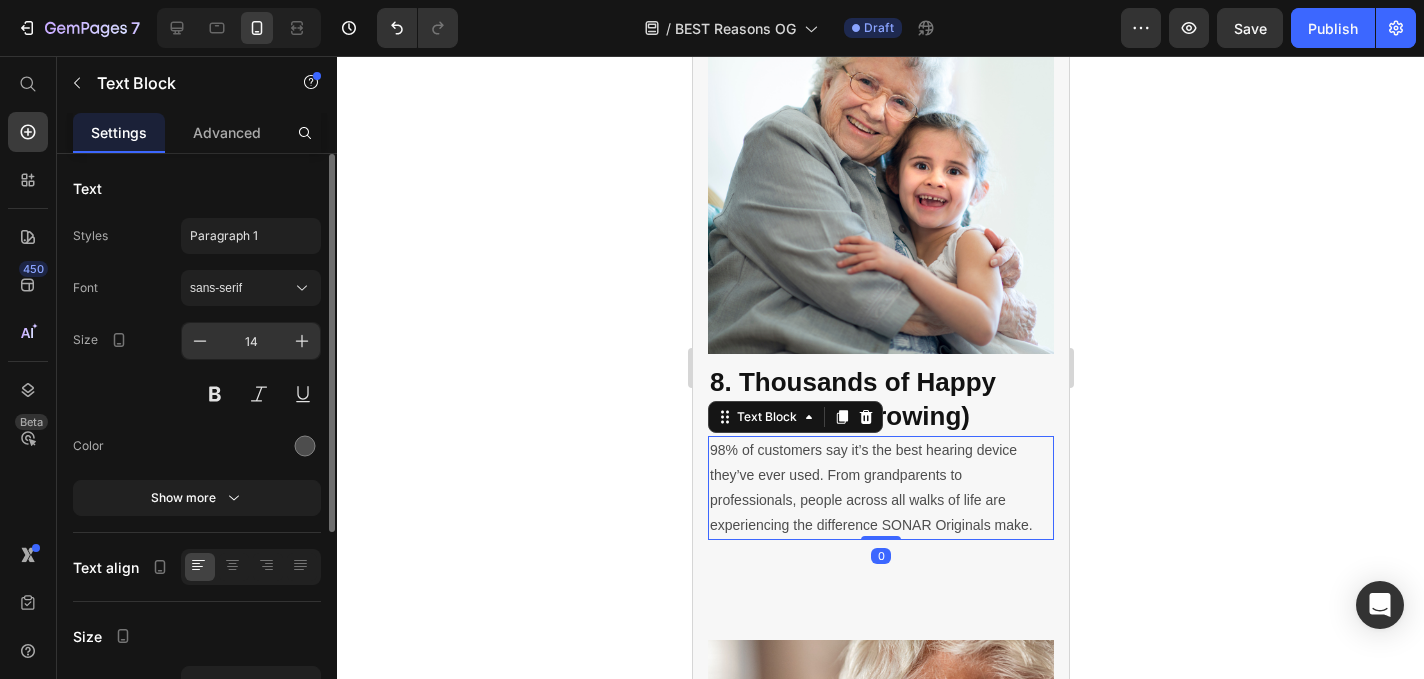 click on "14" at bounding box center [251, 341] 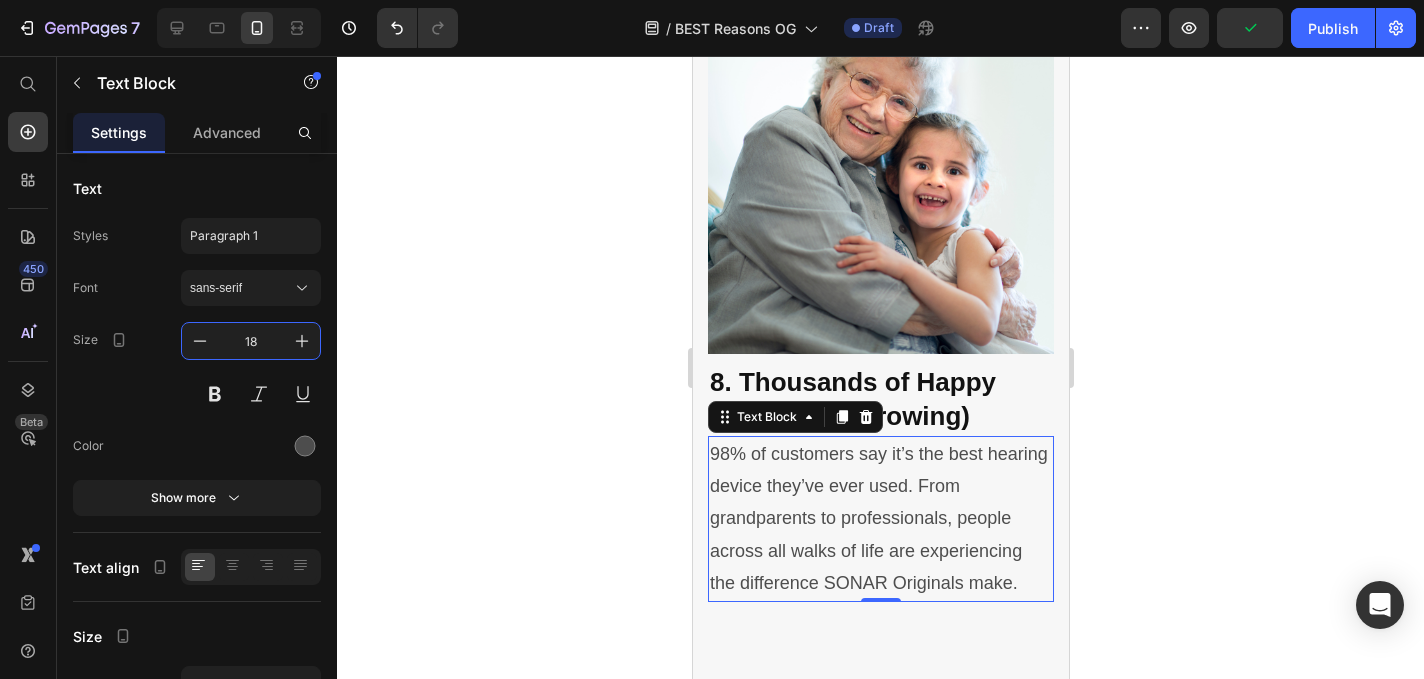 type on "18" 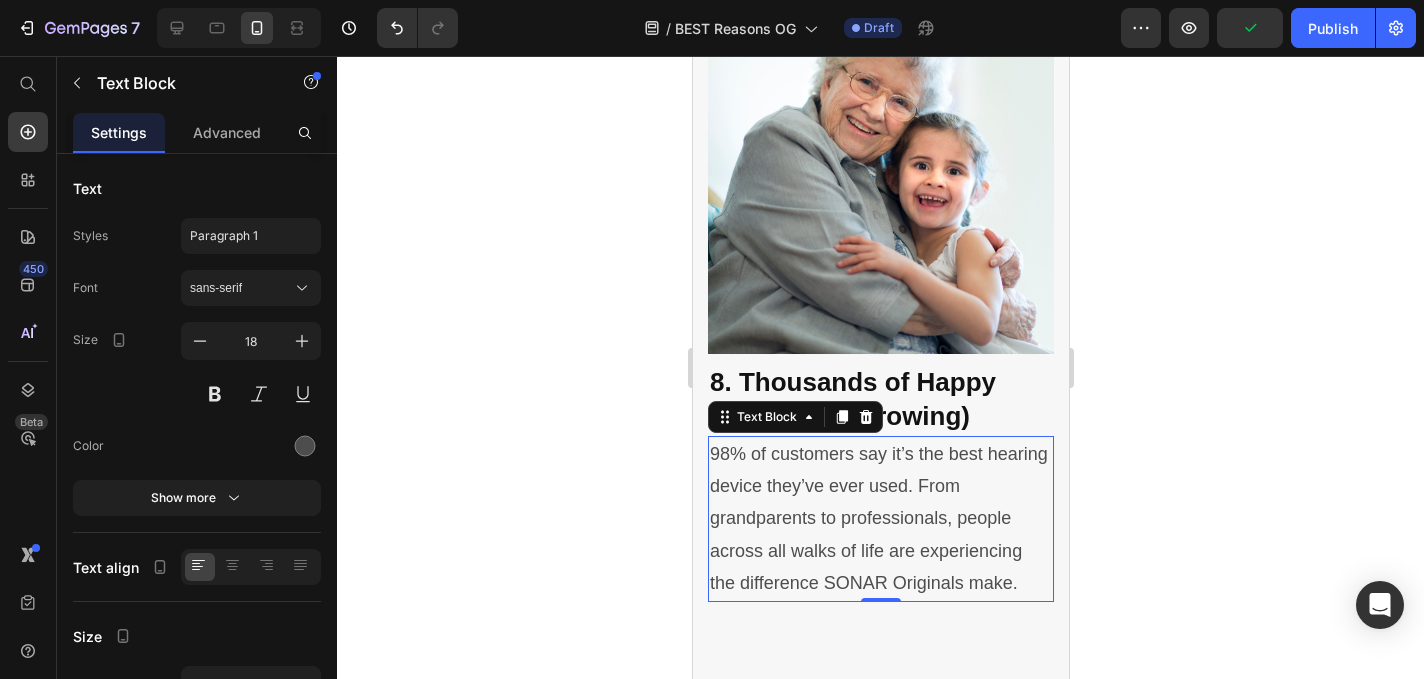 click 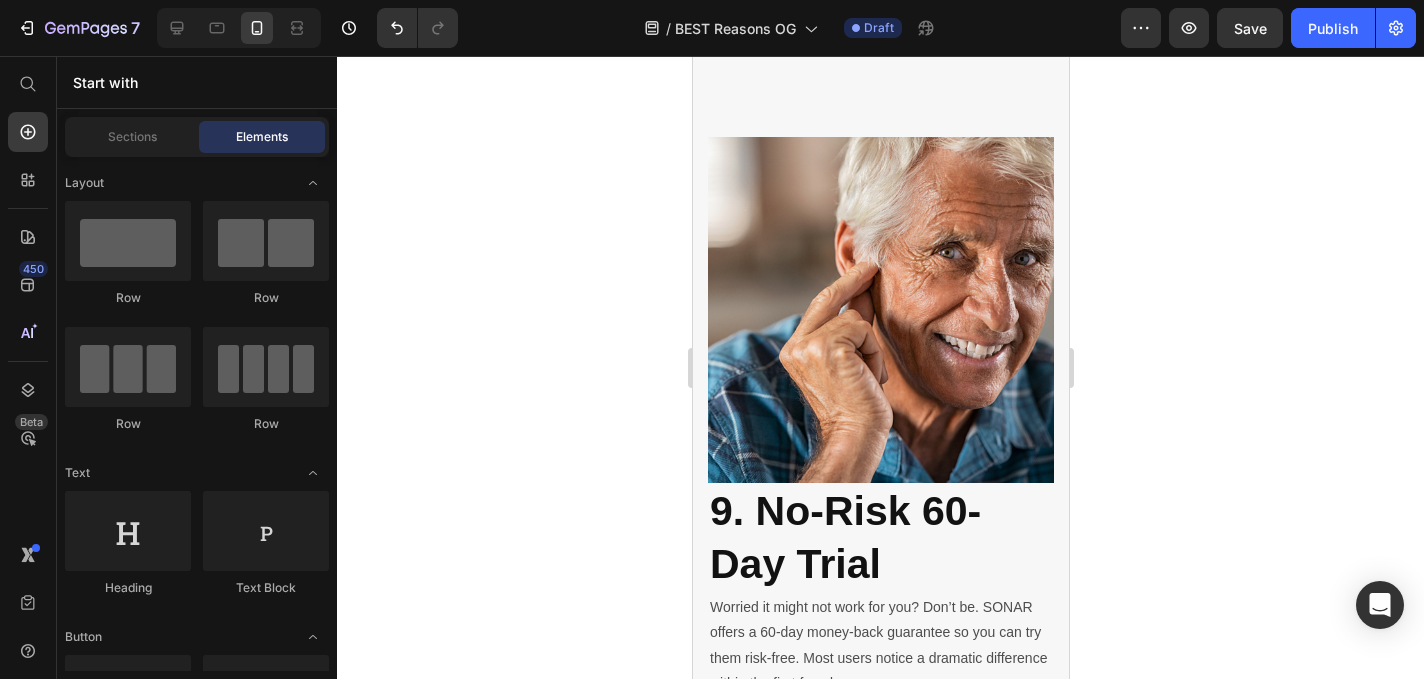 scroll, scrollTop: 7170, scrollLeft: 0, axis: vertical 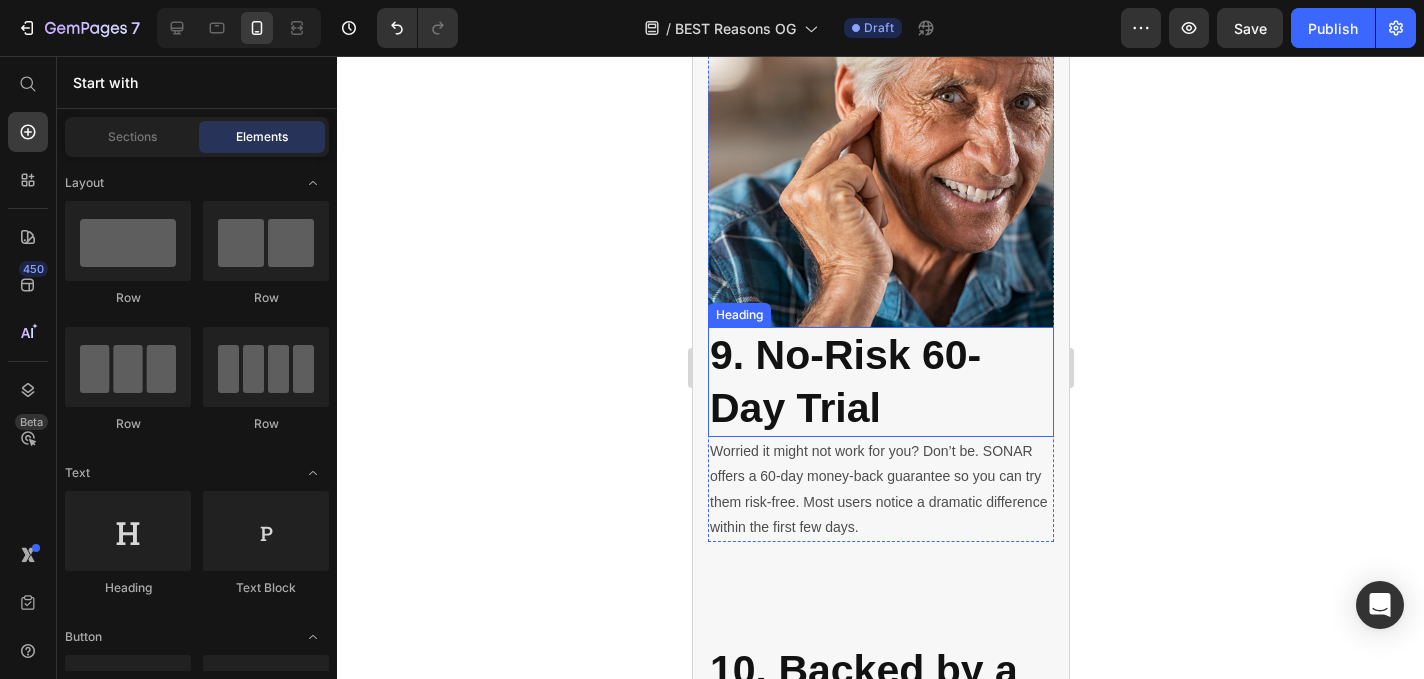 click on "⁠⁠⁠⁠⁠⁠⁠ 9. No-Risk 60-Day Trial" at bounding box center (880, 382) 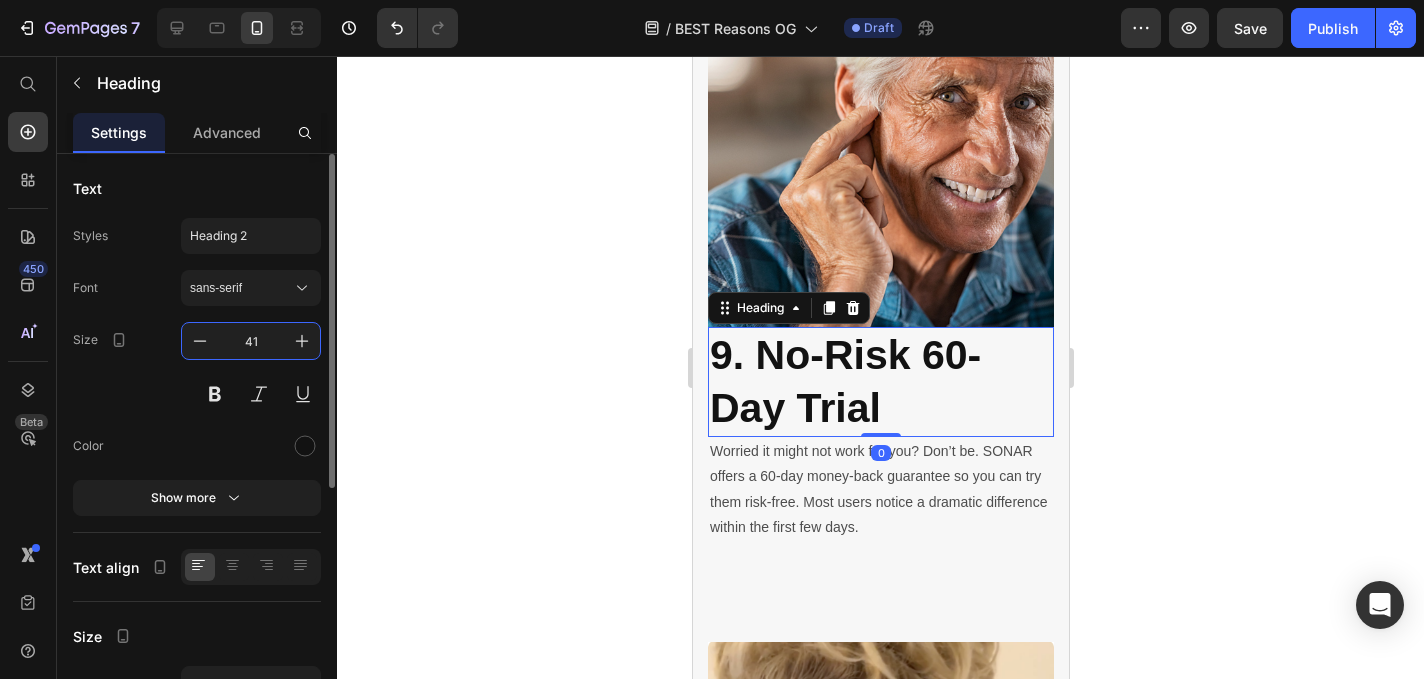 click on "41" at bounding box center [251, 341] 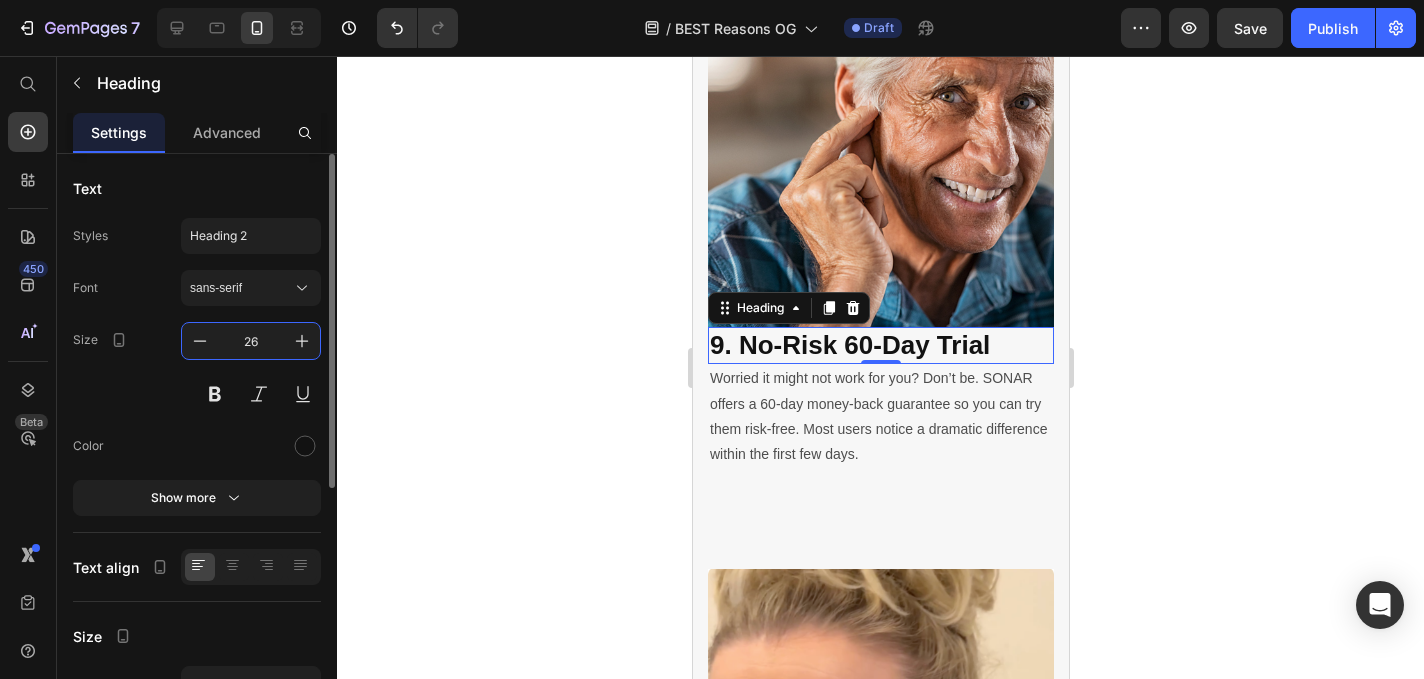 type on "26" 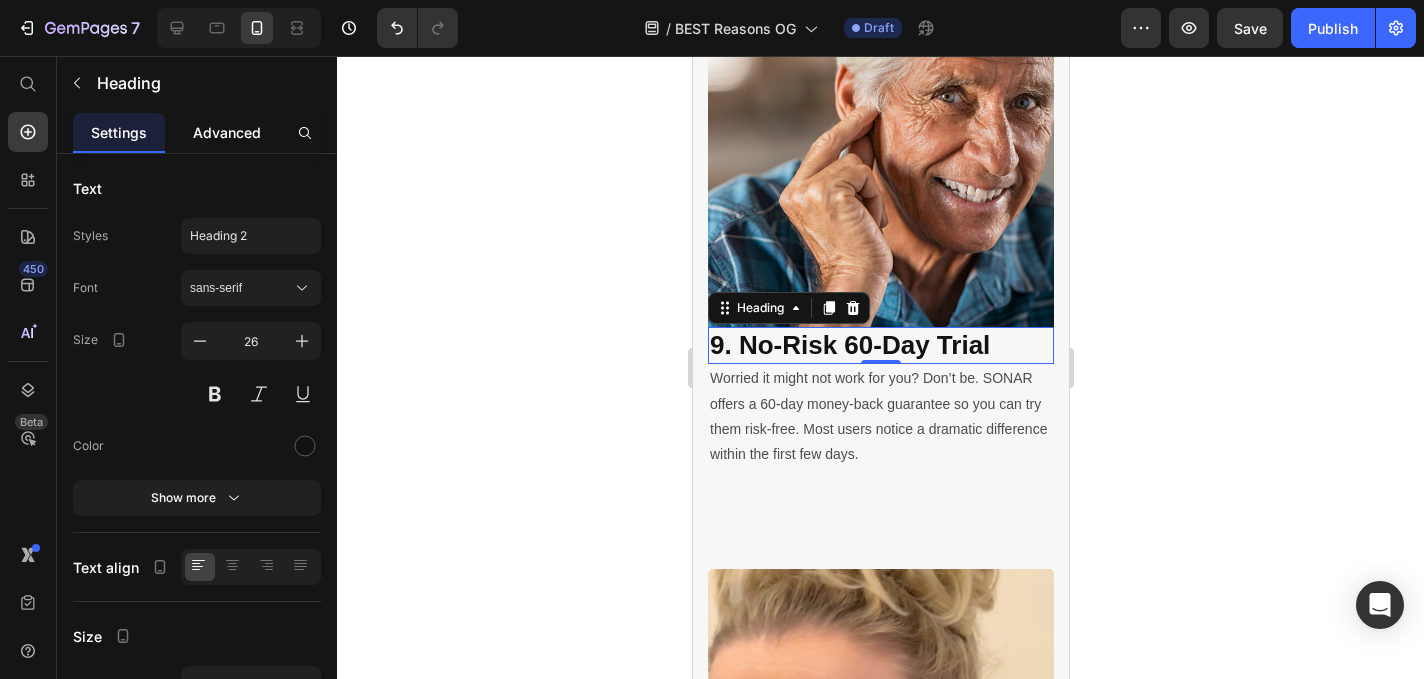 click on "Advanced" 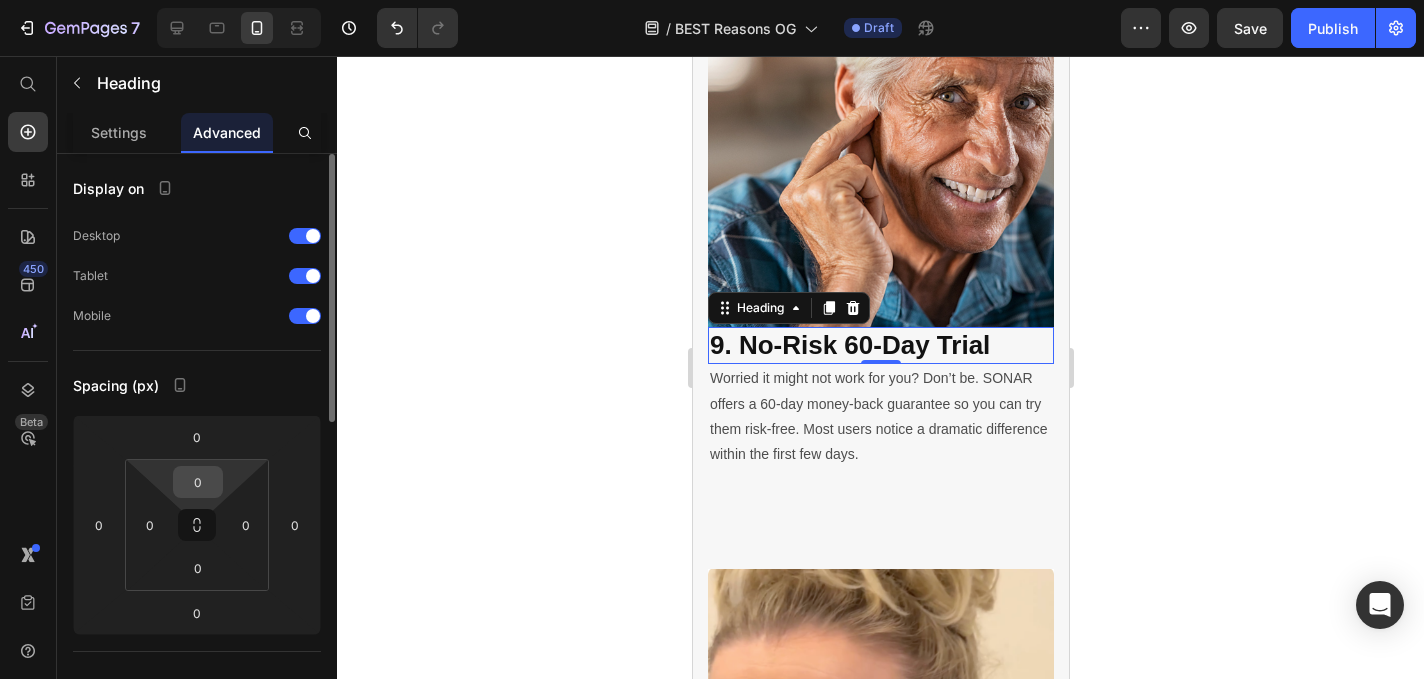 click on "0" at bounding box center [198, 482] 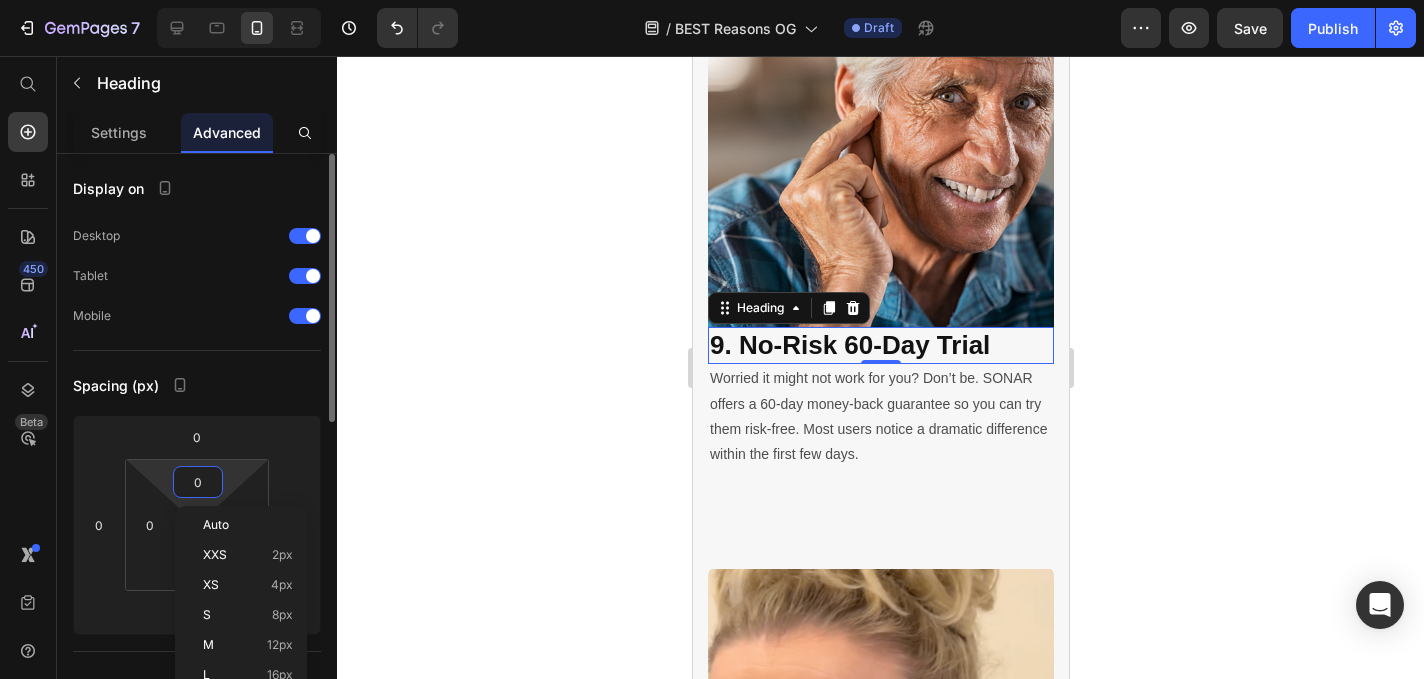 click on "0" at bounding box center [198, 482] 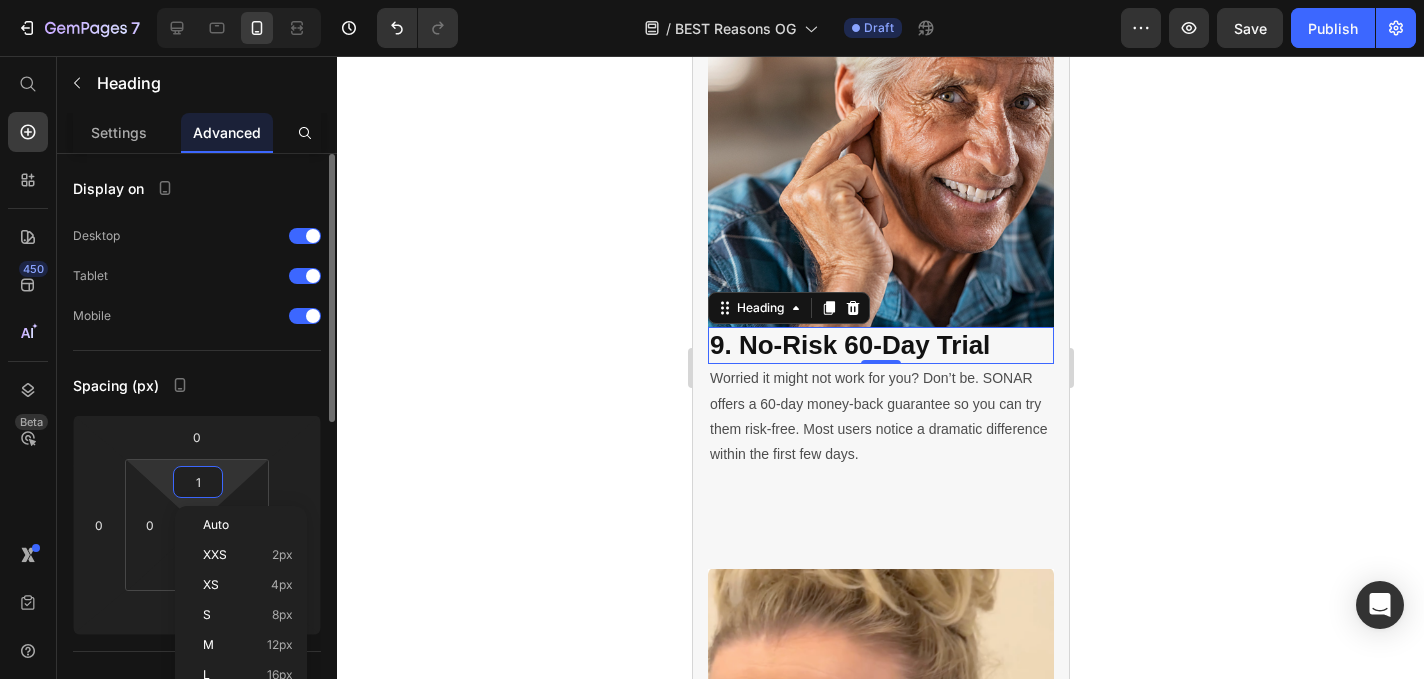 type on "10" 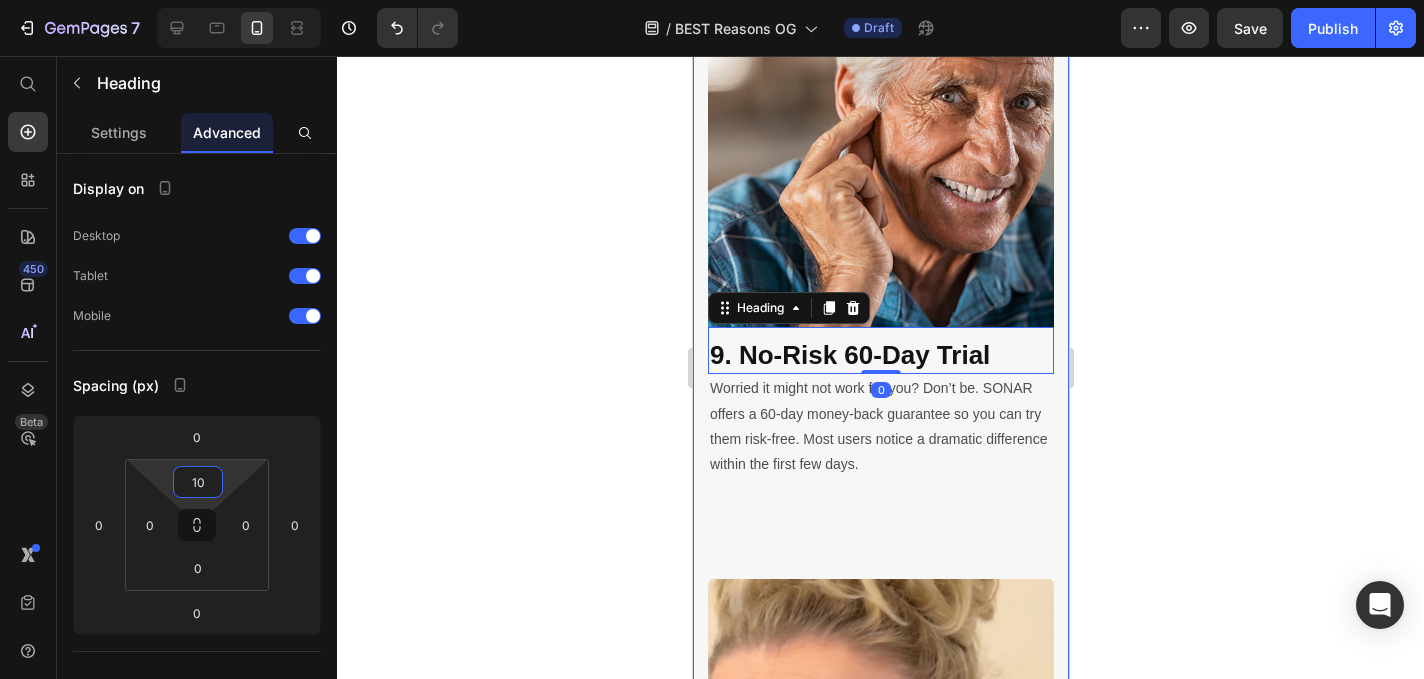click 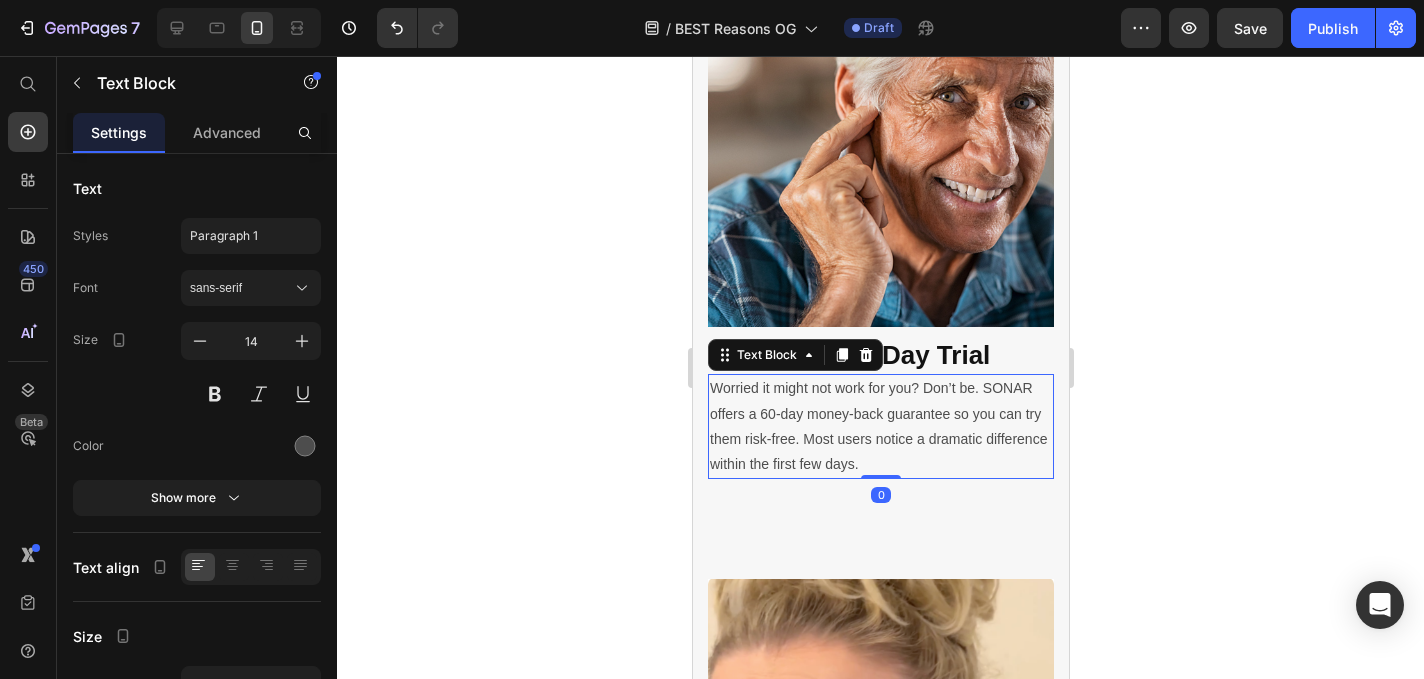 click on "Worried it might not work for you? Don’t be. SONAR offers a 60-day money-back guarantee so you can try them risk-free. Most users notice a dramatic difference within the first few days." at bounding box center (880, 426) 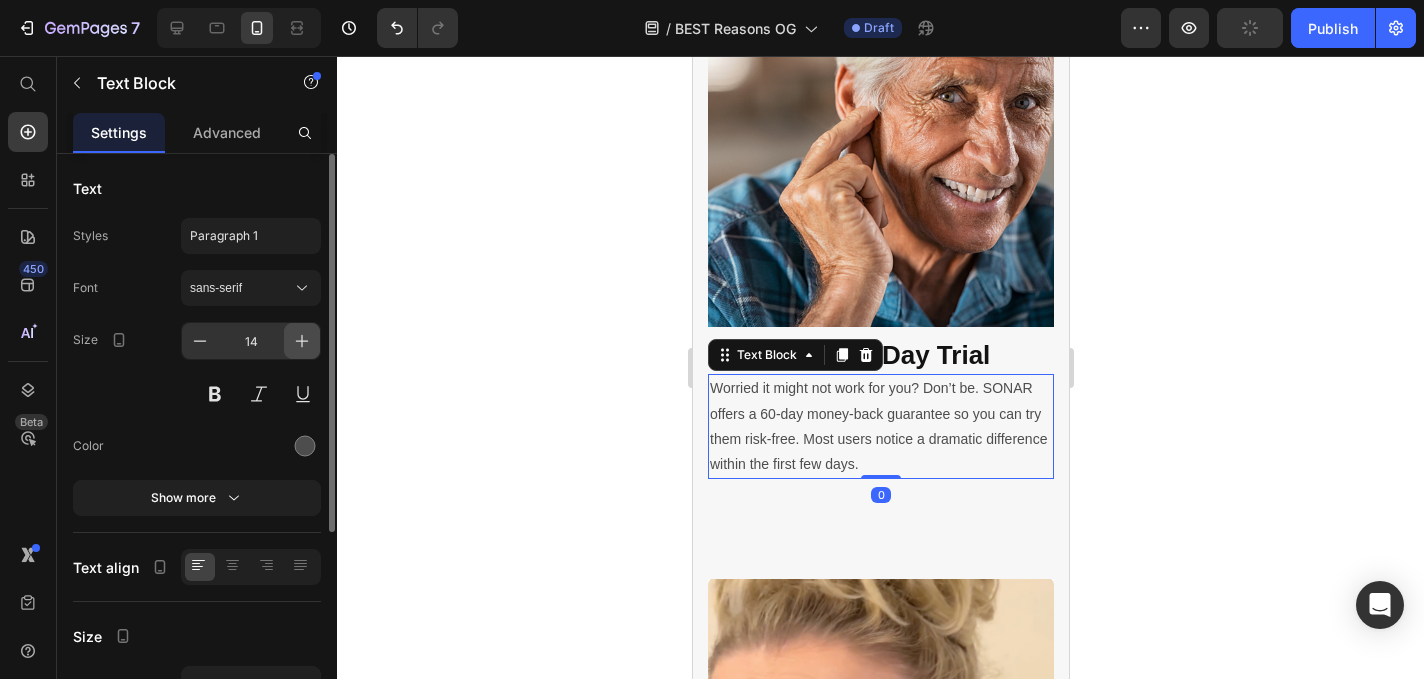 click 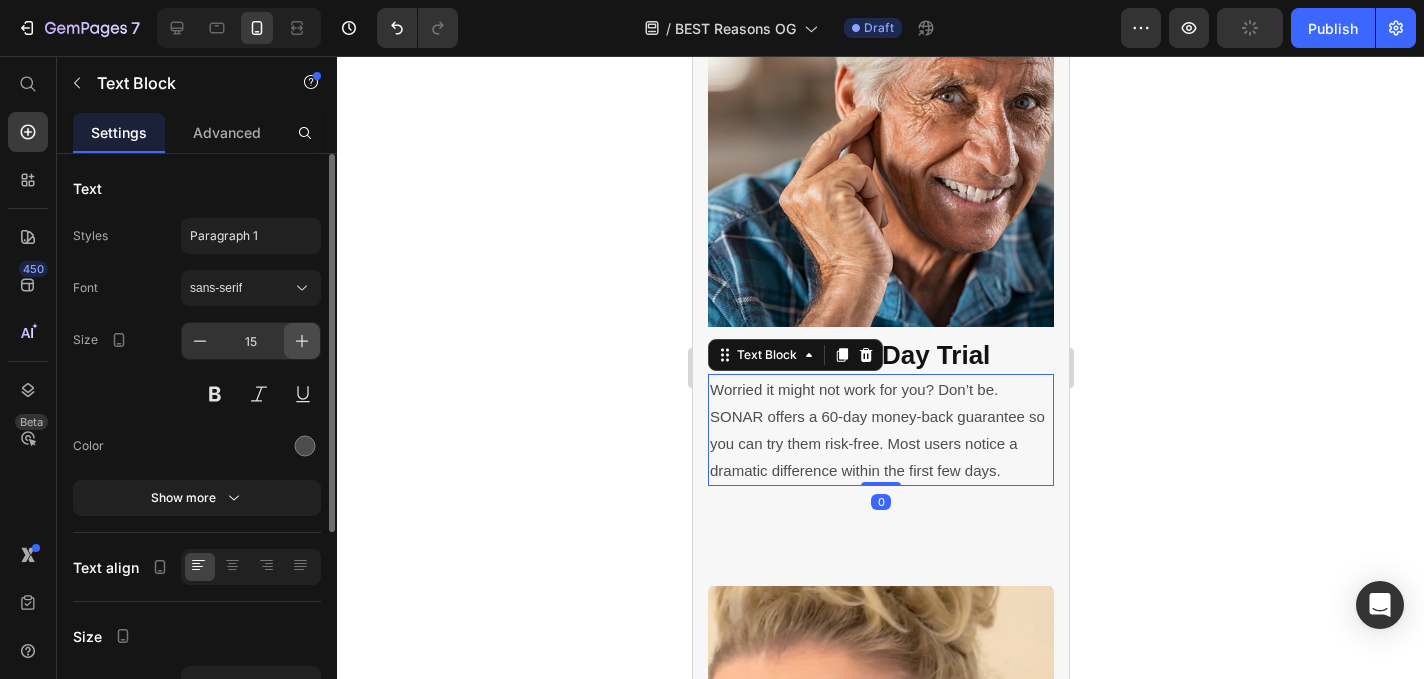 click 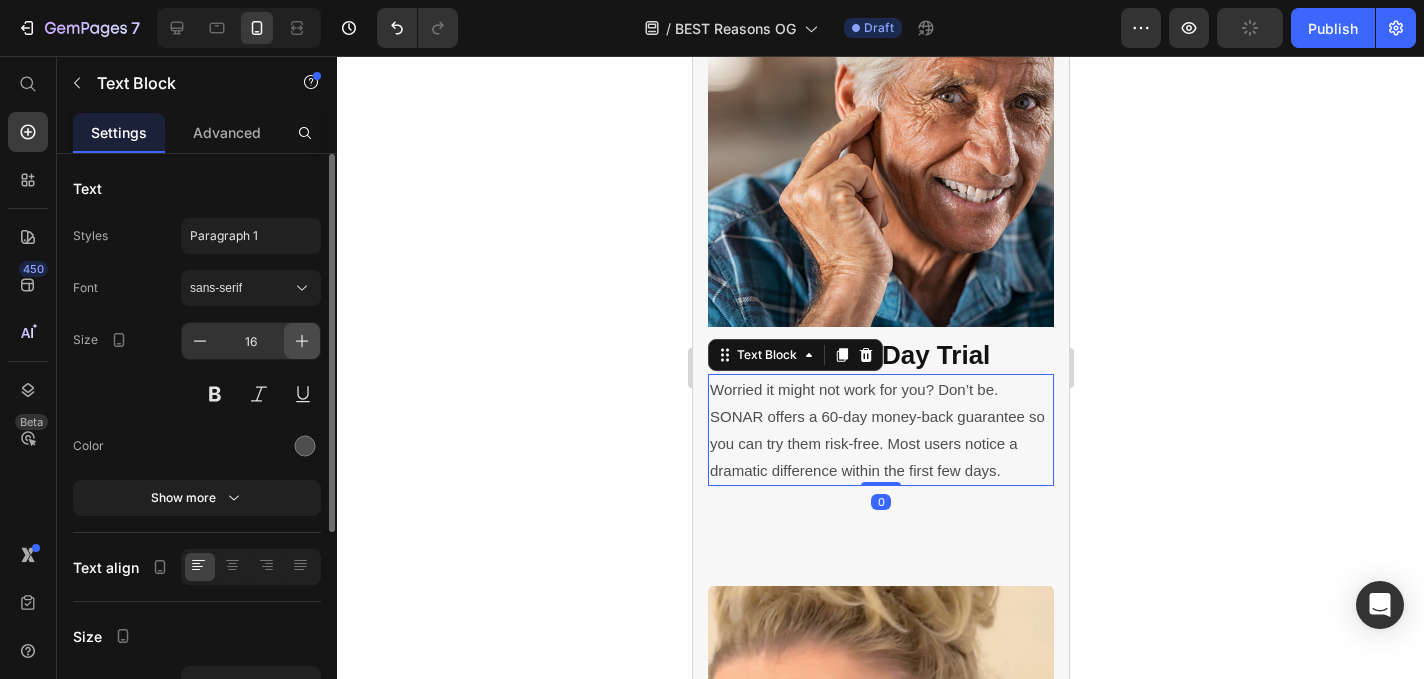 click 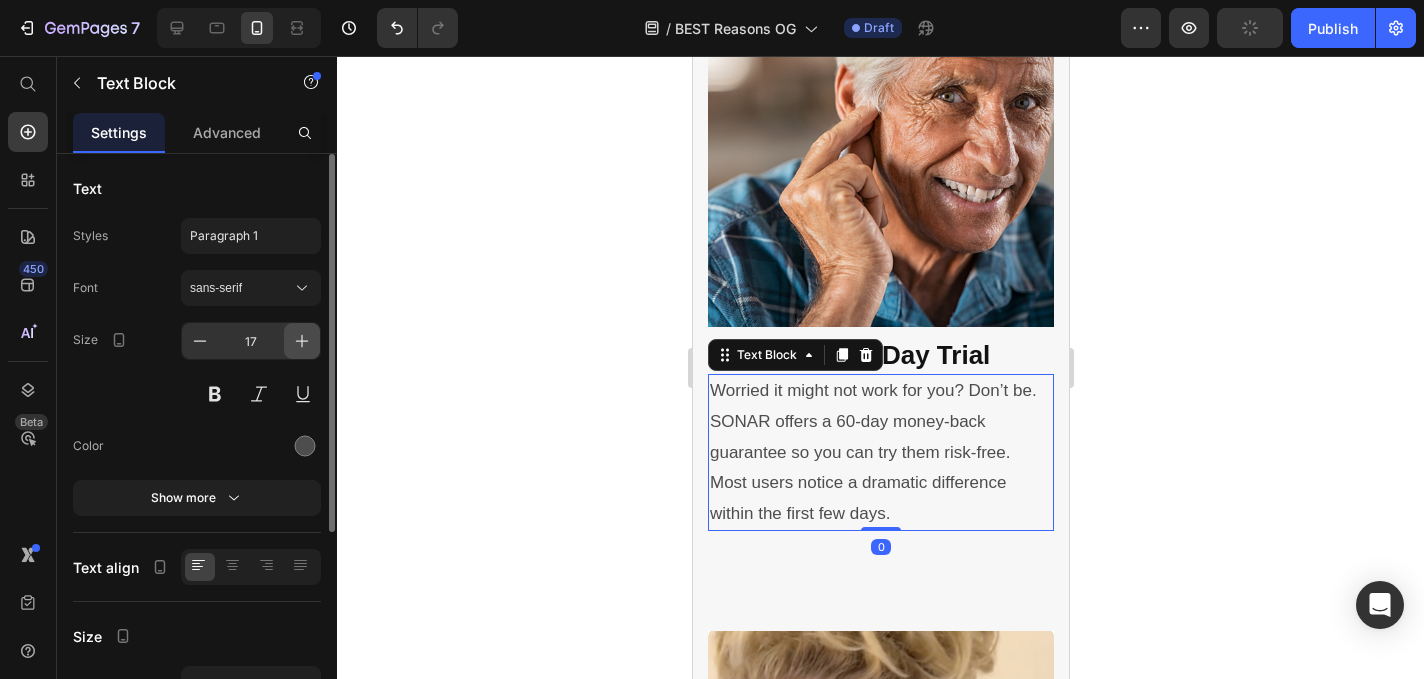 click 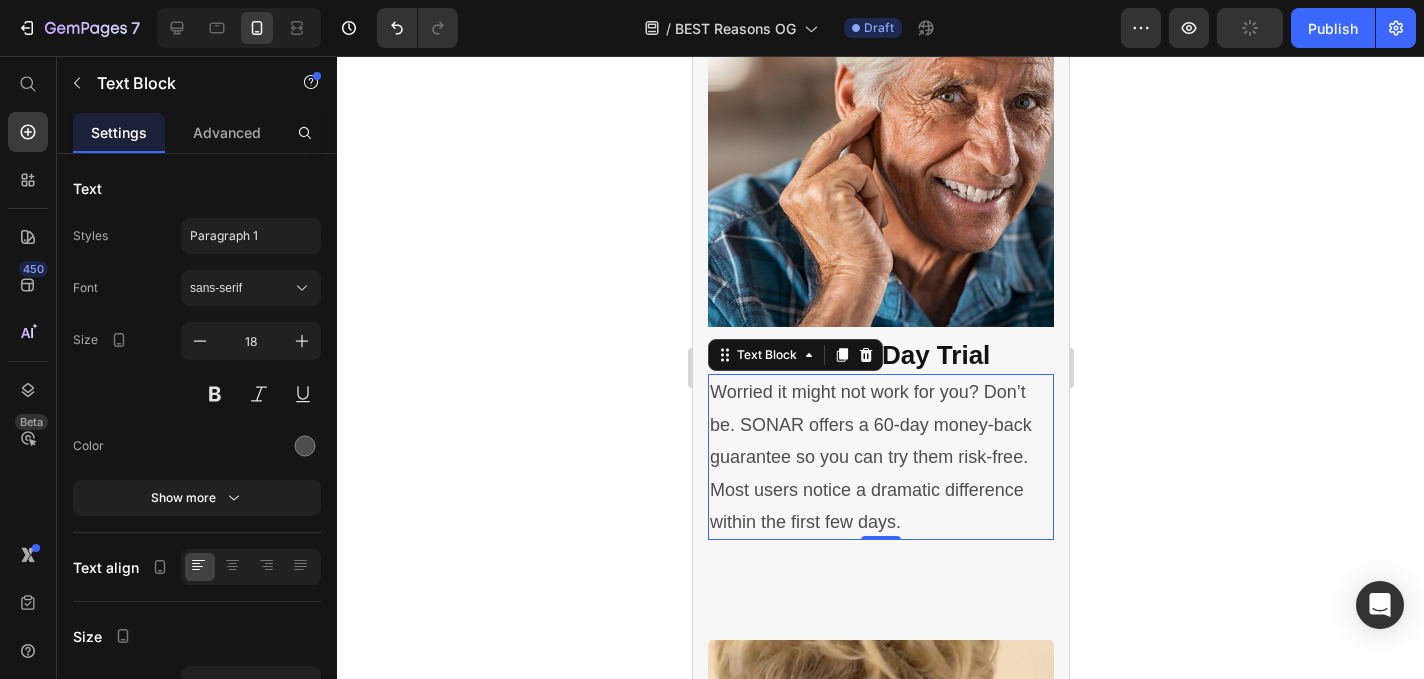 click 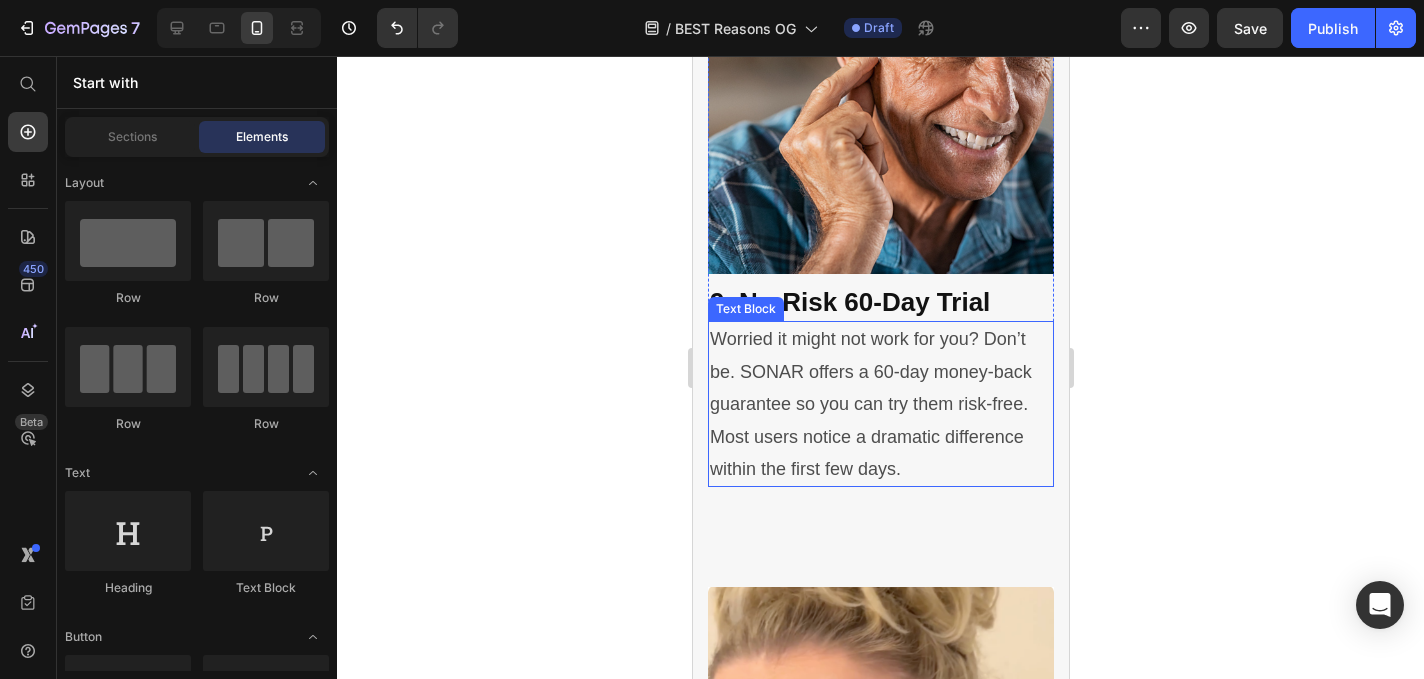 scroll, scrollTop: 7230, scrollLeft: 0, axis: vertical 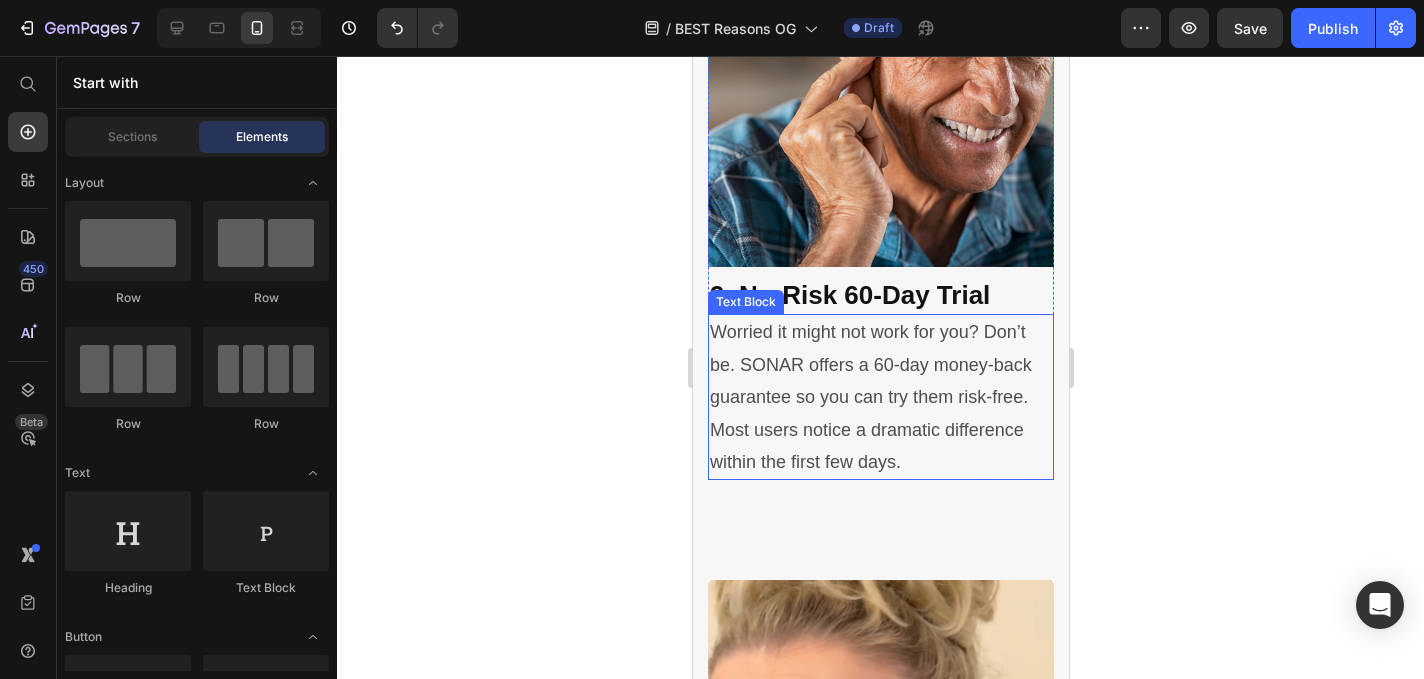 click on "Worried it might not work for you? Don’t be. SONAR offers a 60-day money-back guarantee so you can try them risk-free. Most users notice a dramatic difference within the first few days." at bounding box center (880, 397) 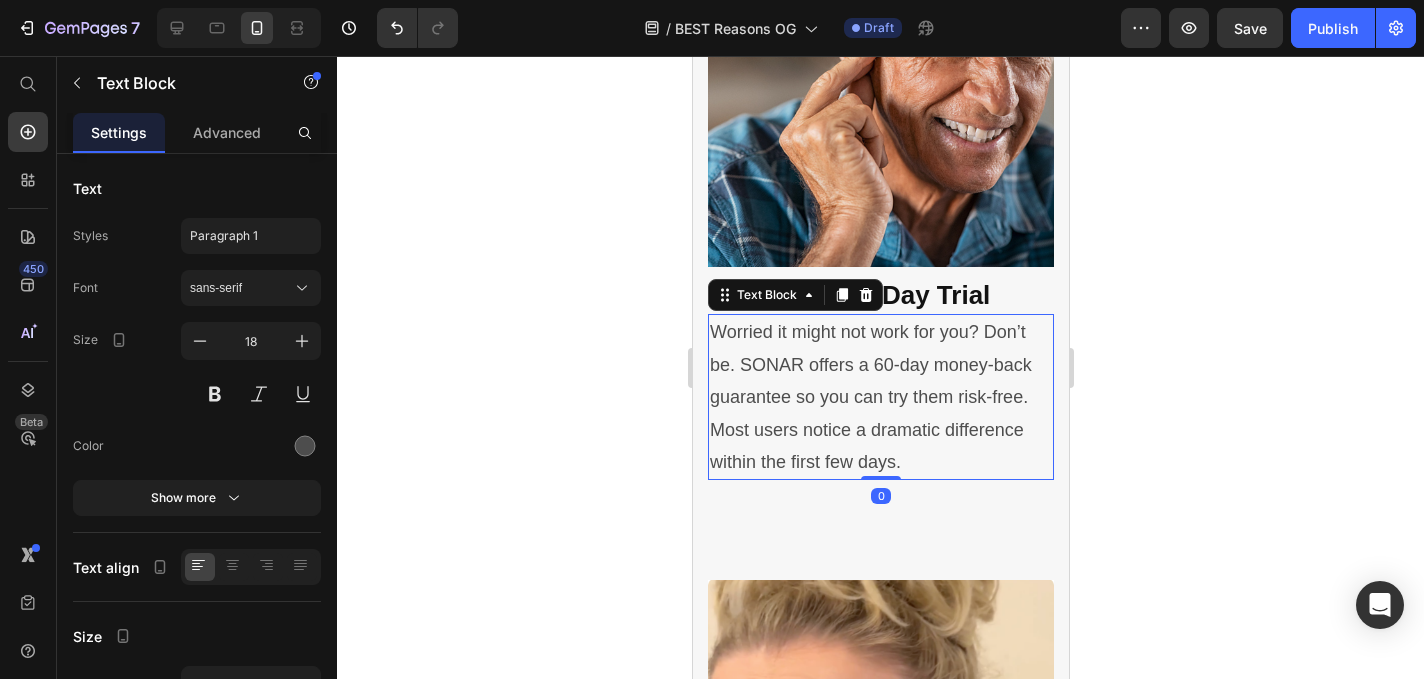 click 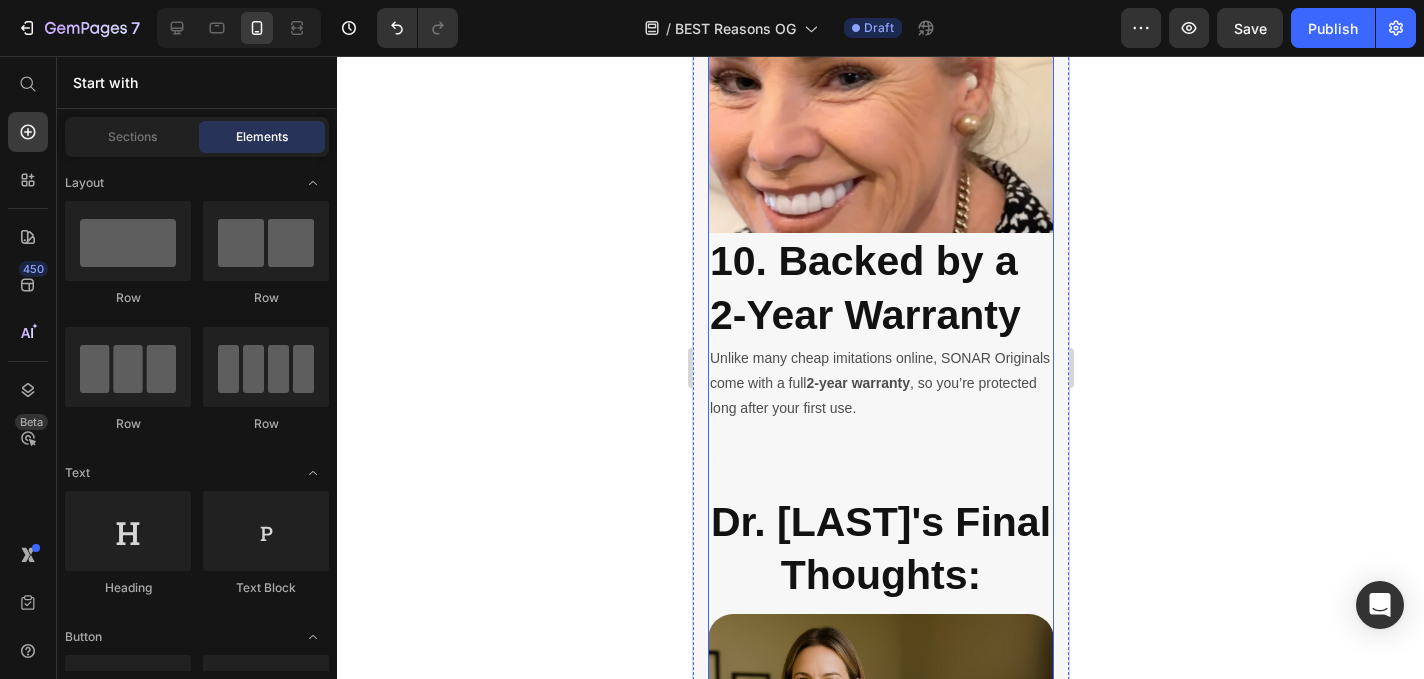 scroll, scrollTop: 7913, scrollLeft: 0, axis: vertical 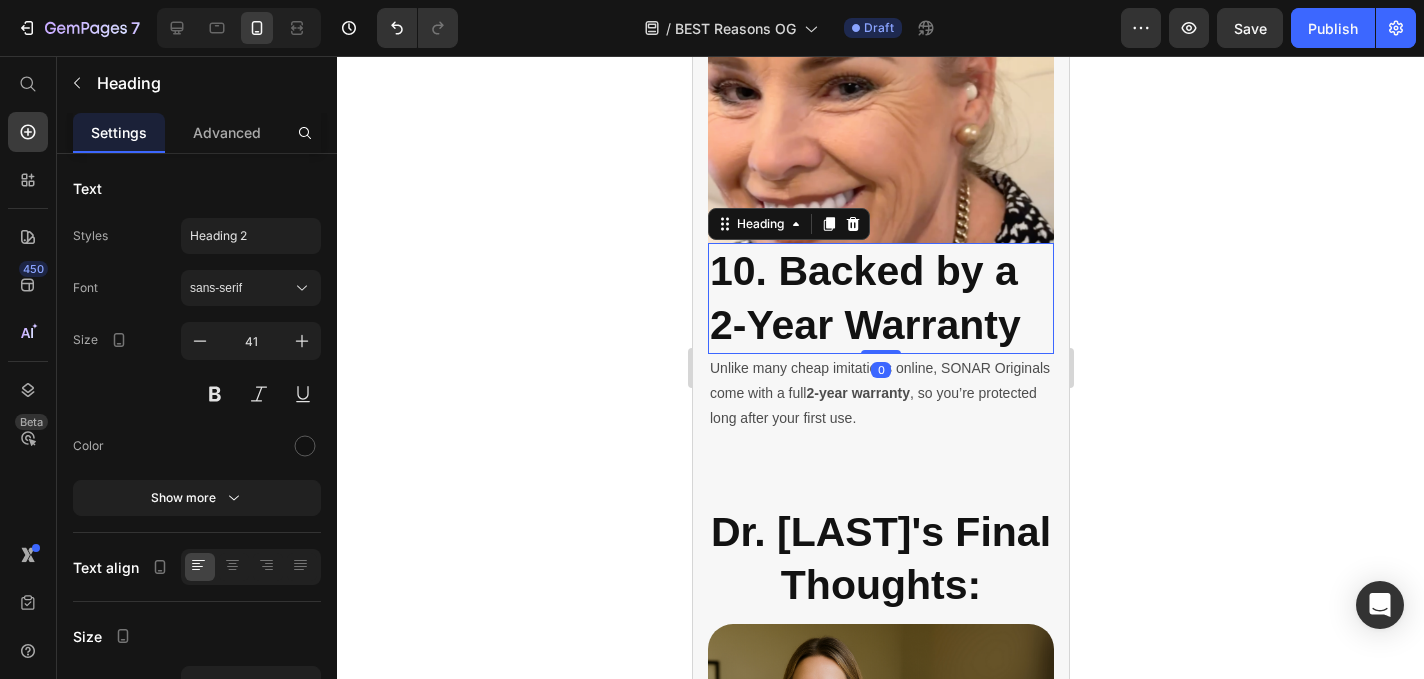 click on "10. Backed by a 2-Year Warranty" at bounding box center (864, 297) 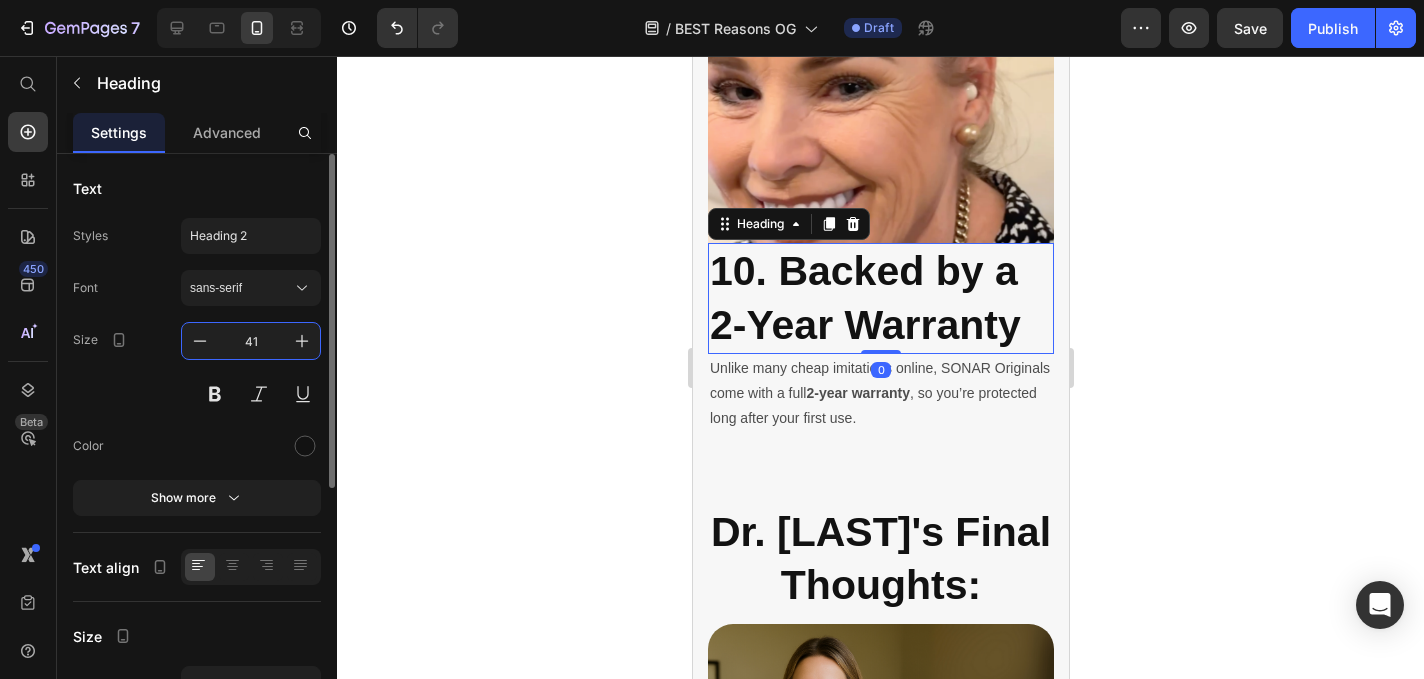 click on "41" at bounding box center [251, 341] 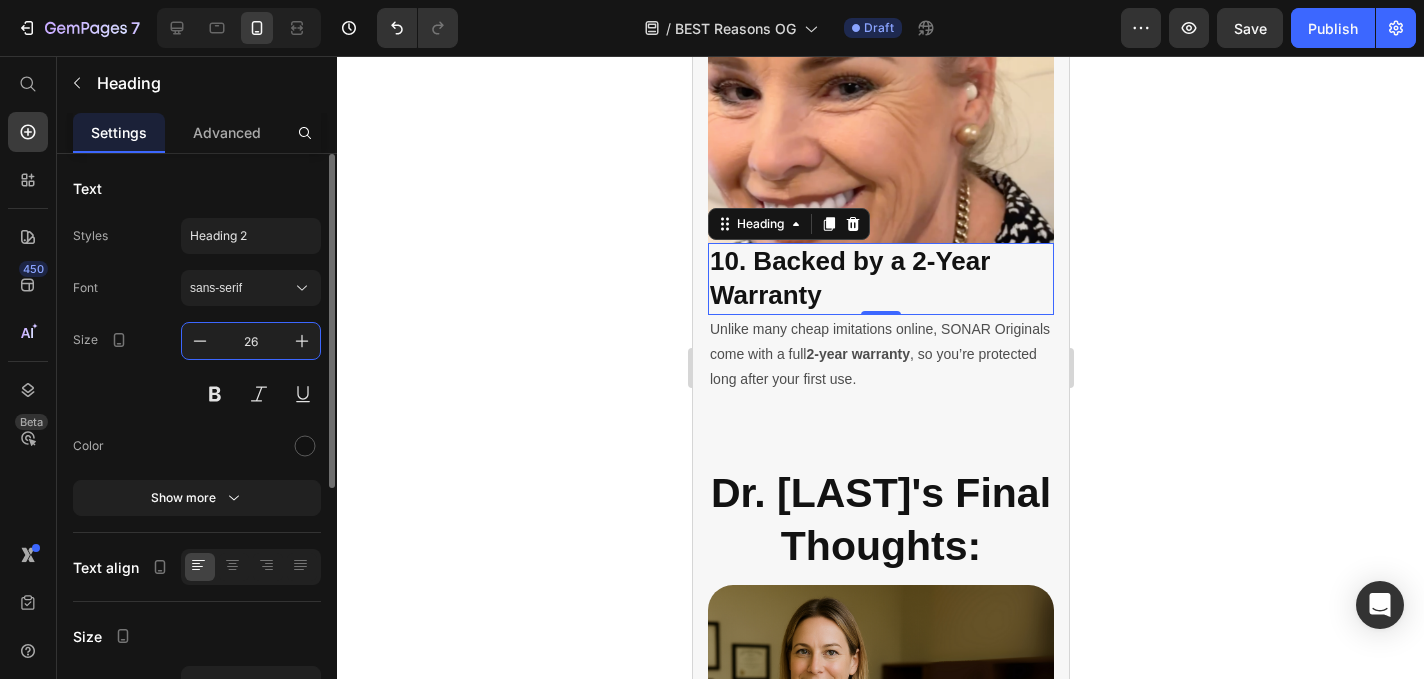type on "26" 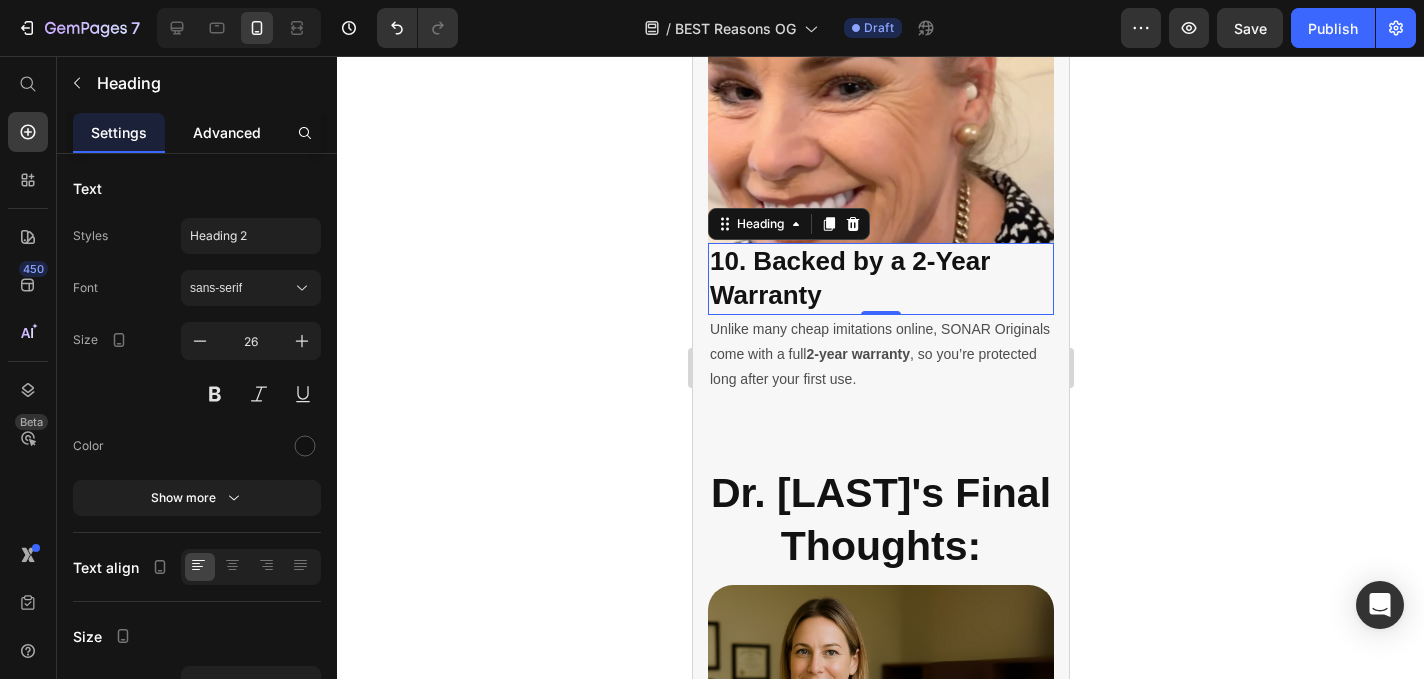 click on "Advanced" at bounding box center [227, 132] 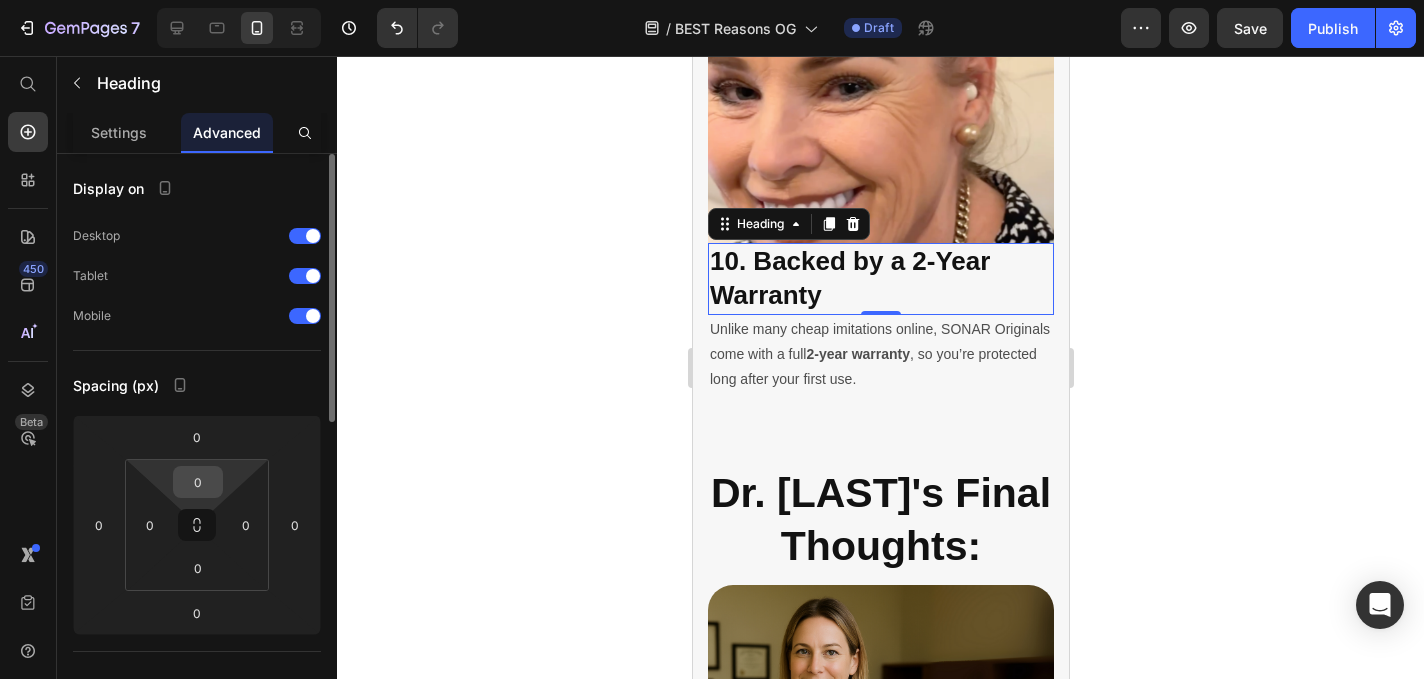 click on "0" at bounding box center (198, 482) 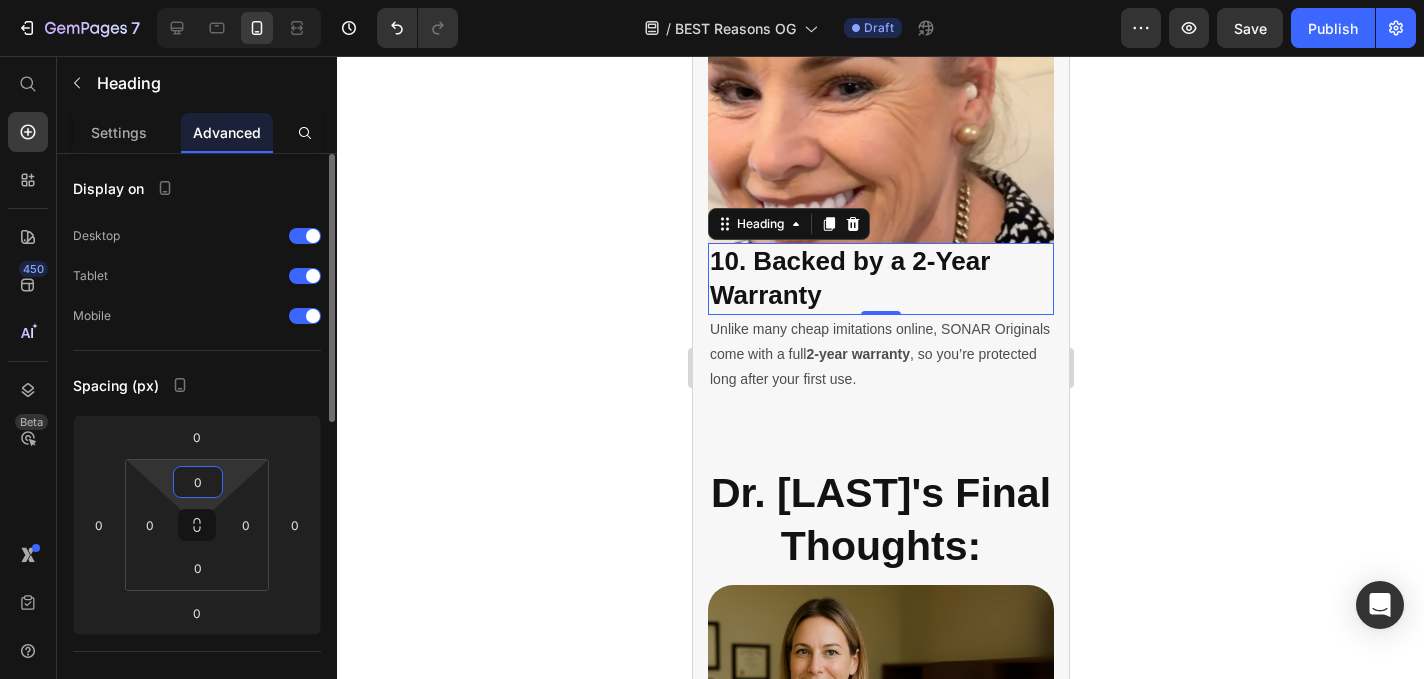 click on "0" at bounding box center (198, 482) 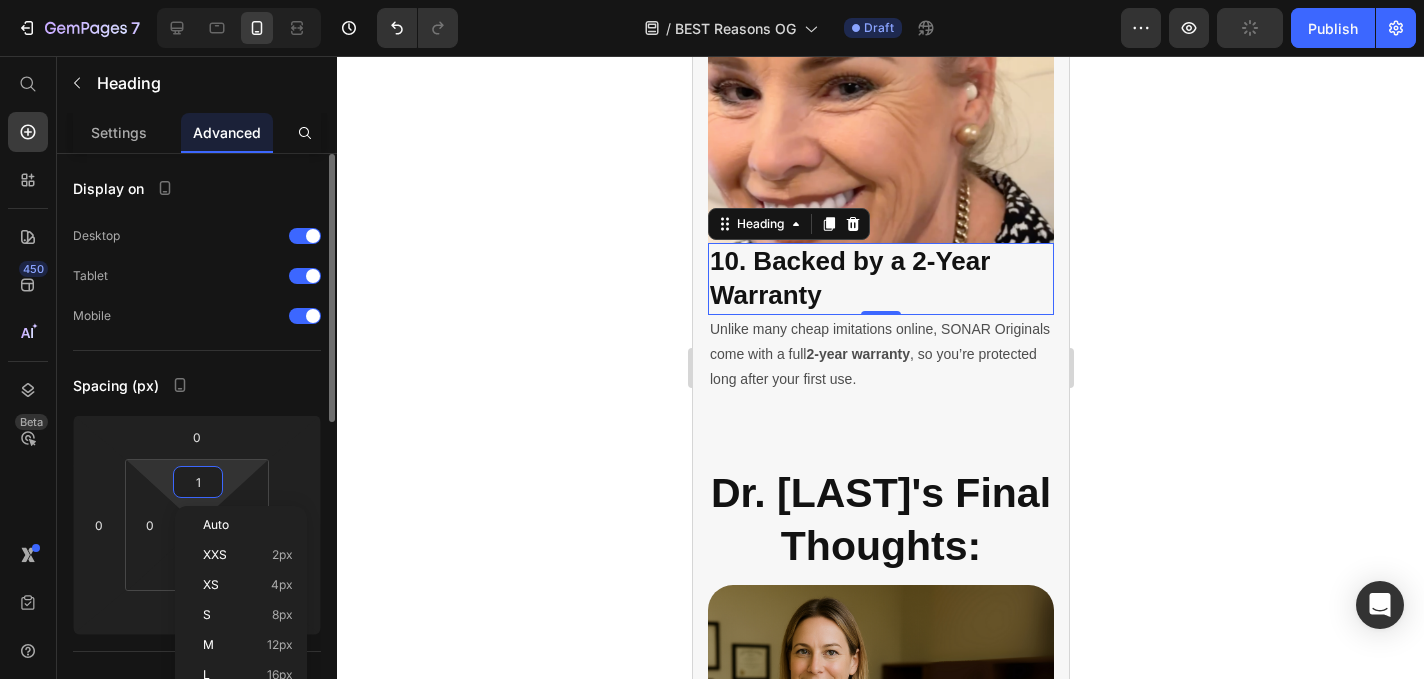 type on "10" 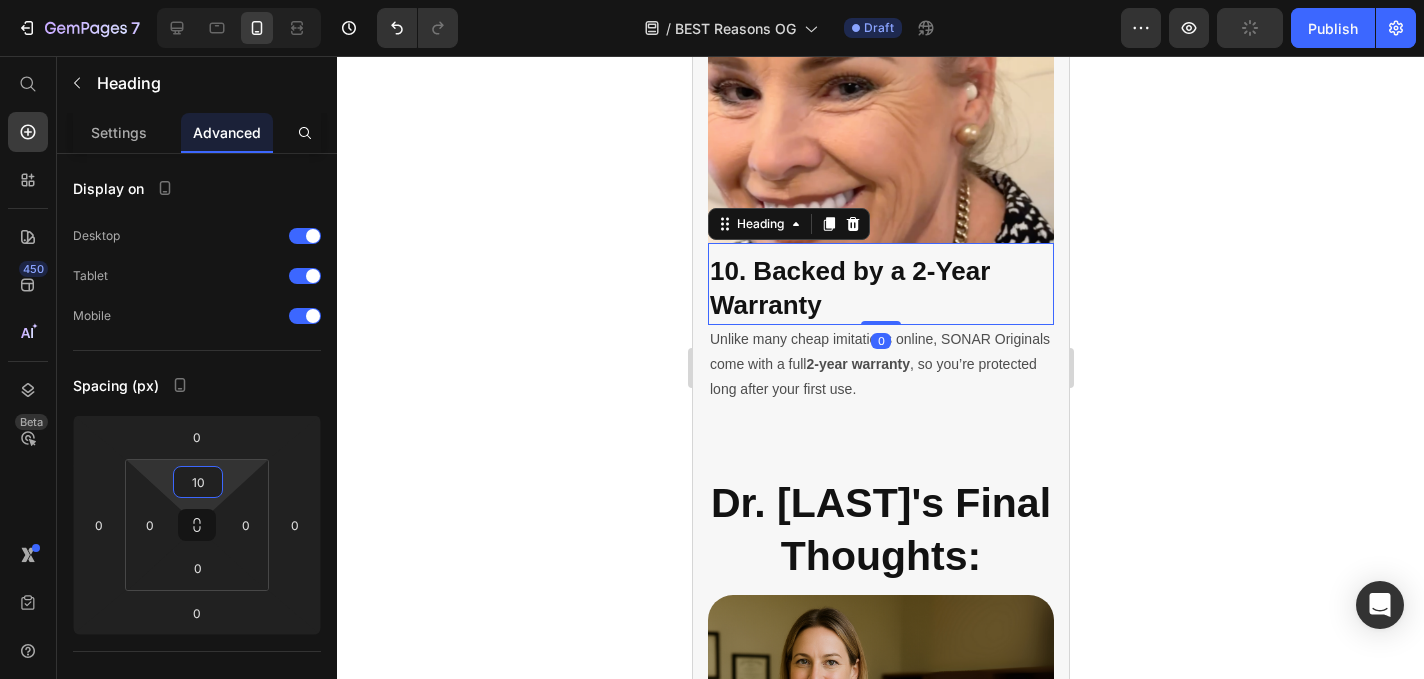 click 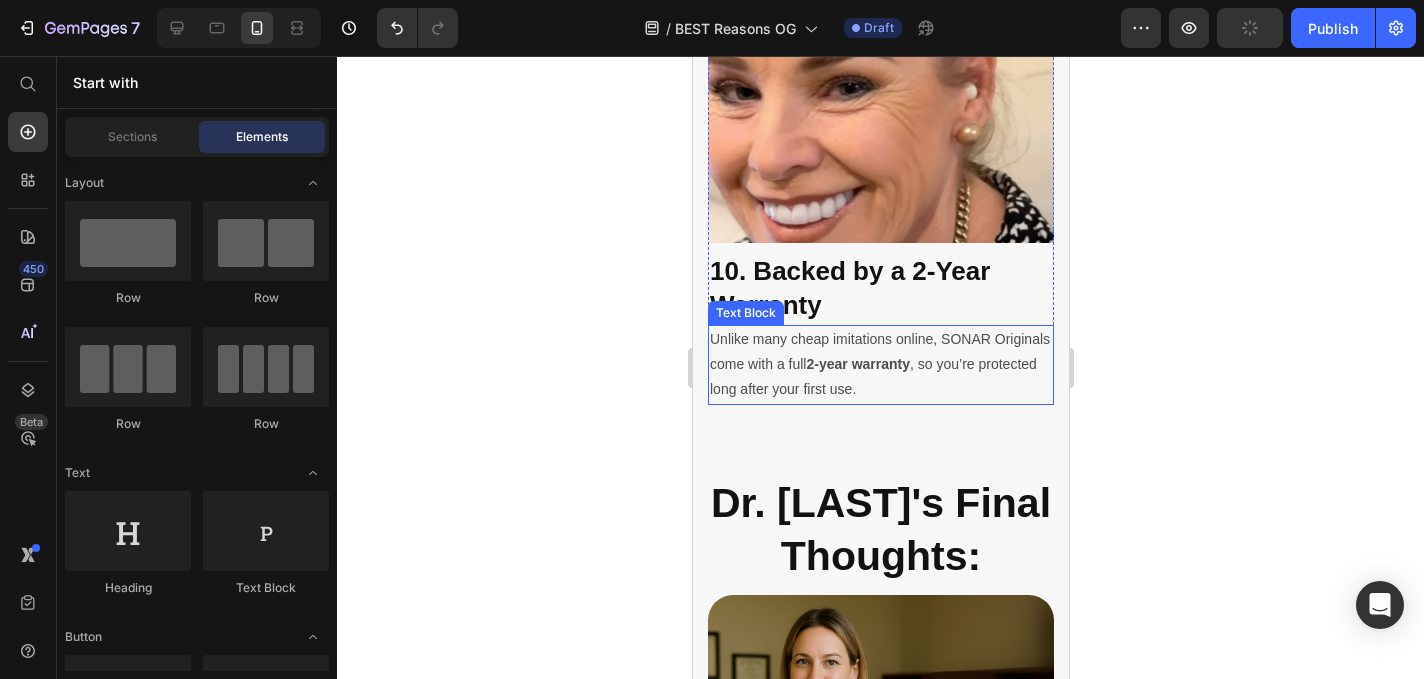 click on "Unlike many cheap imitations online, SONAR Originals come with a full  2-year warranty , so you’re protected long after your first use." at bounding box center (880, 365) 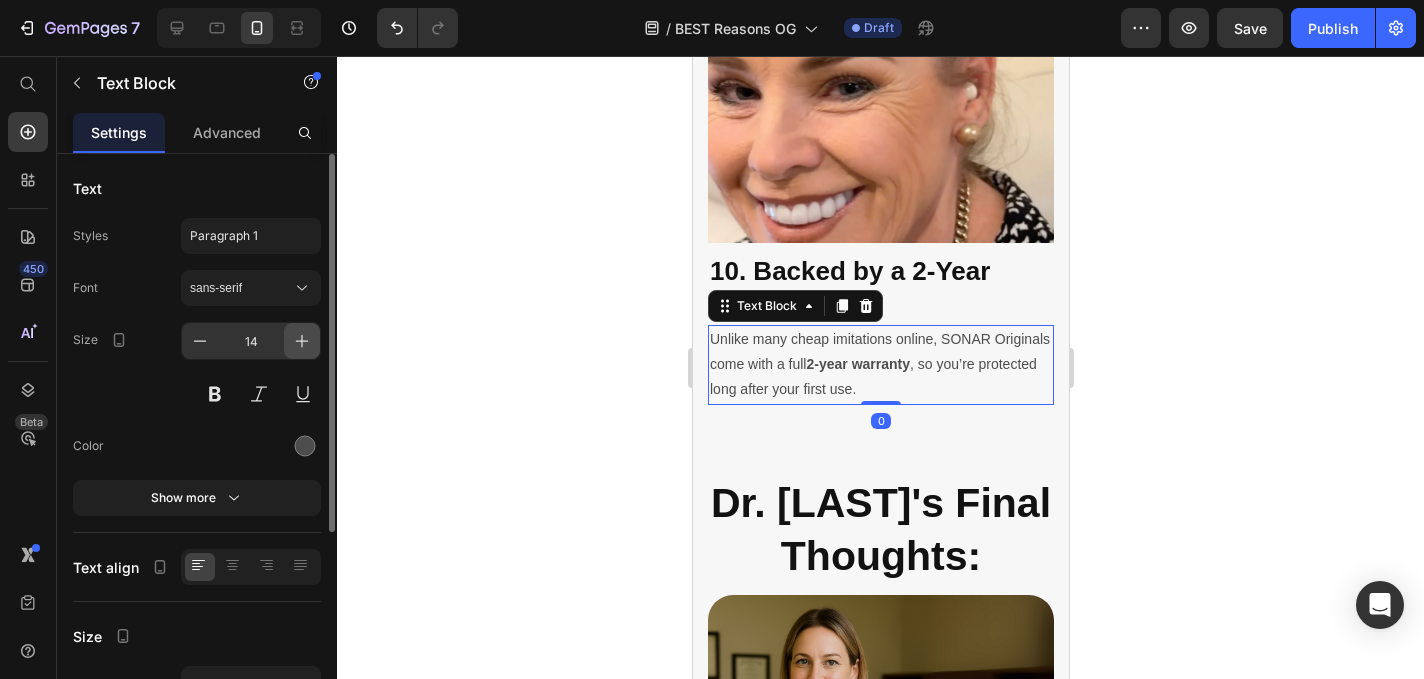 click 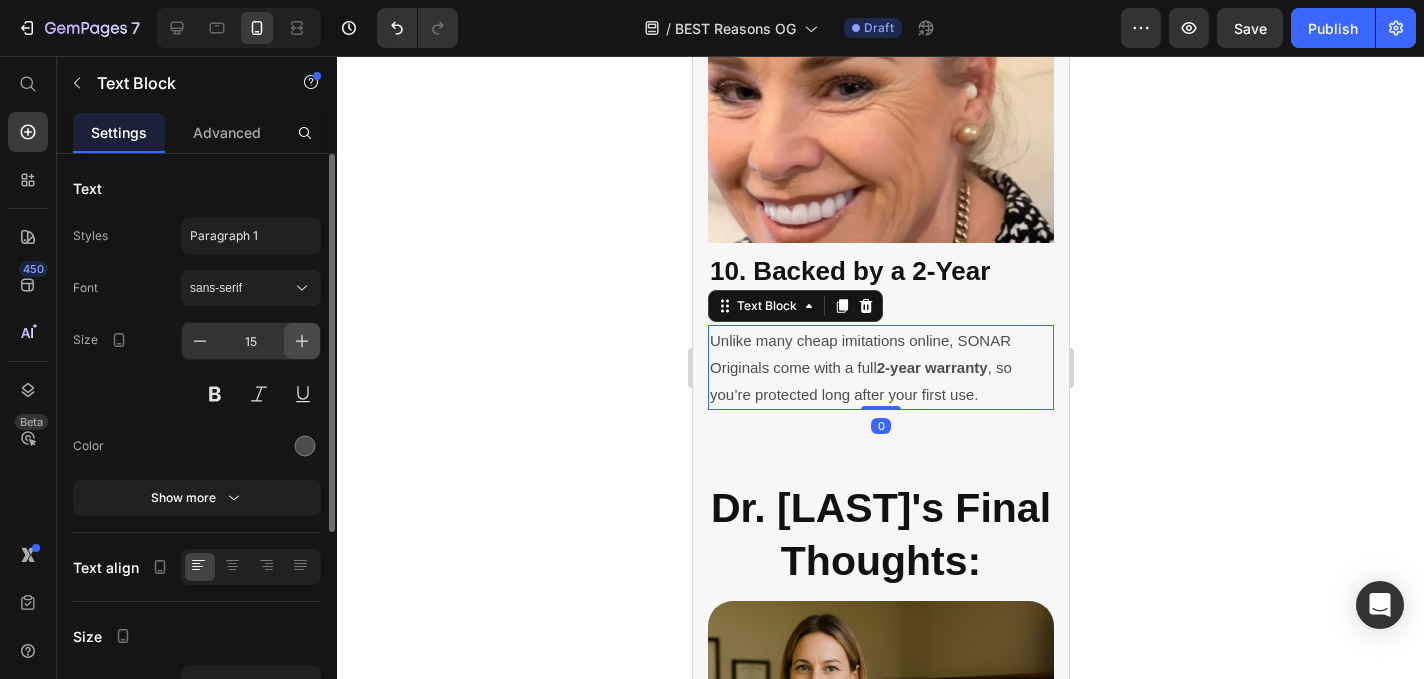 click 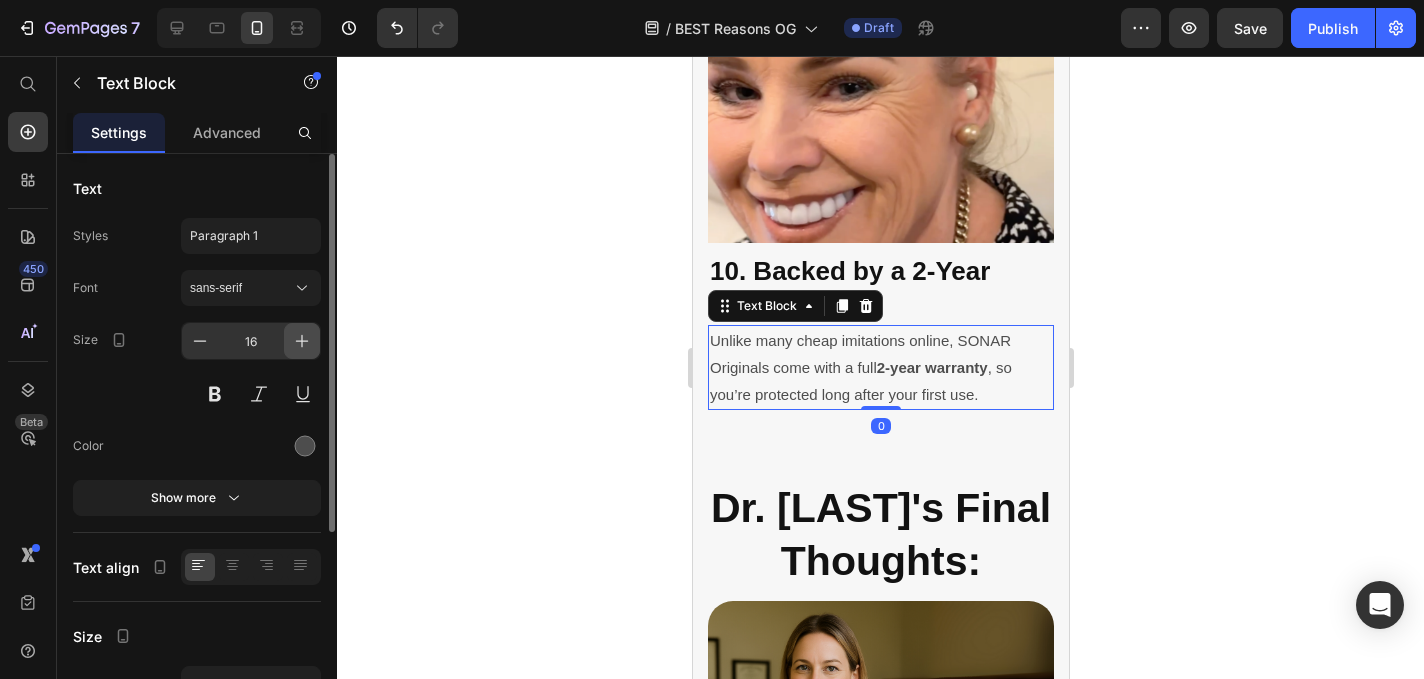 click 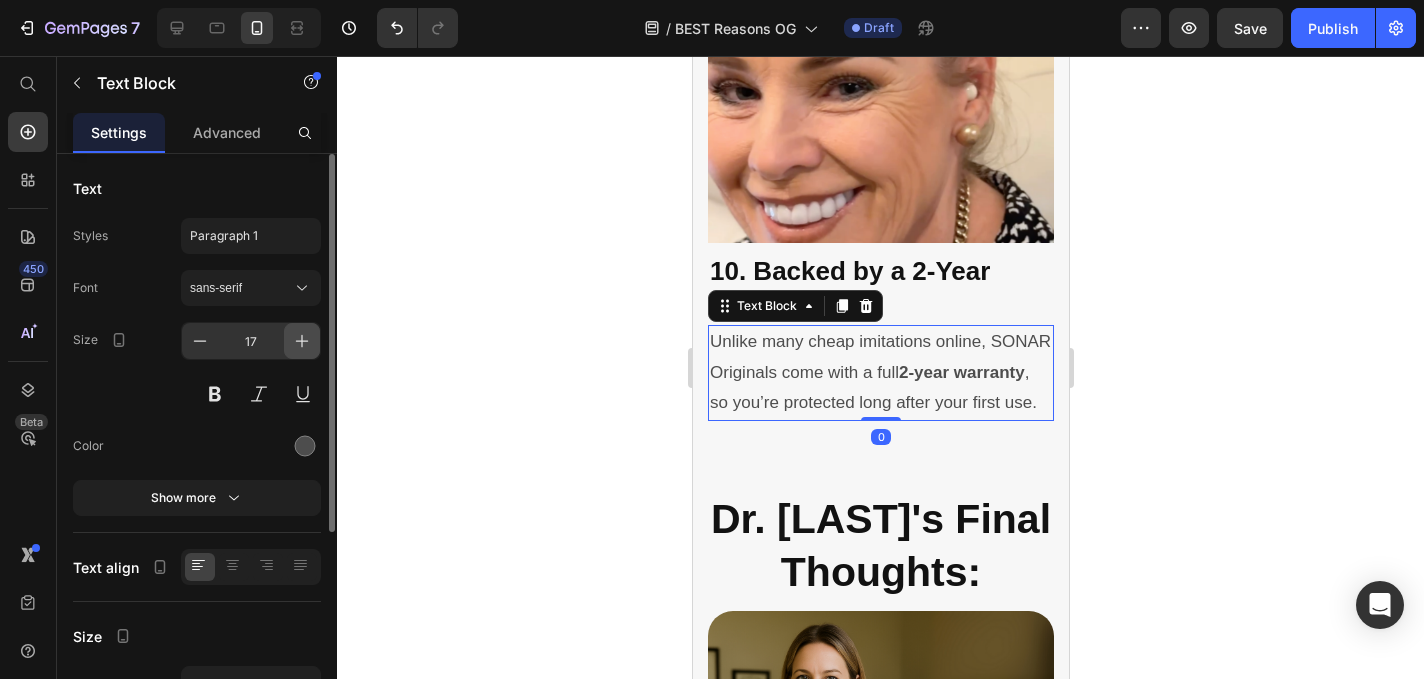 click 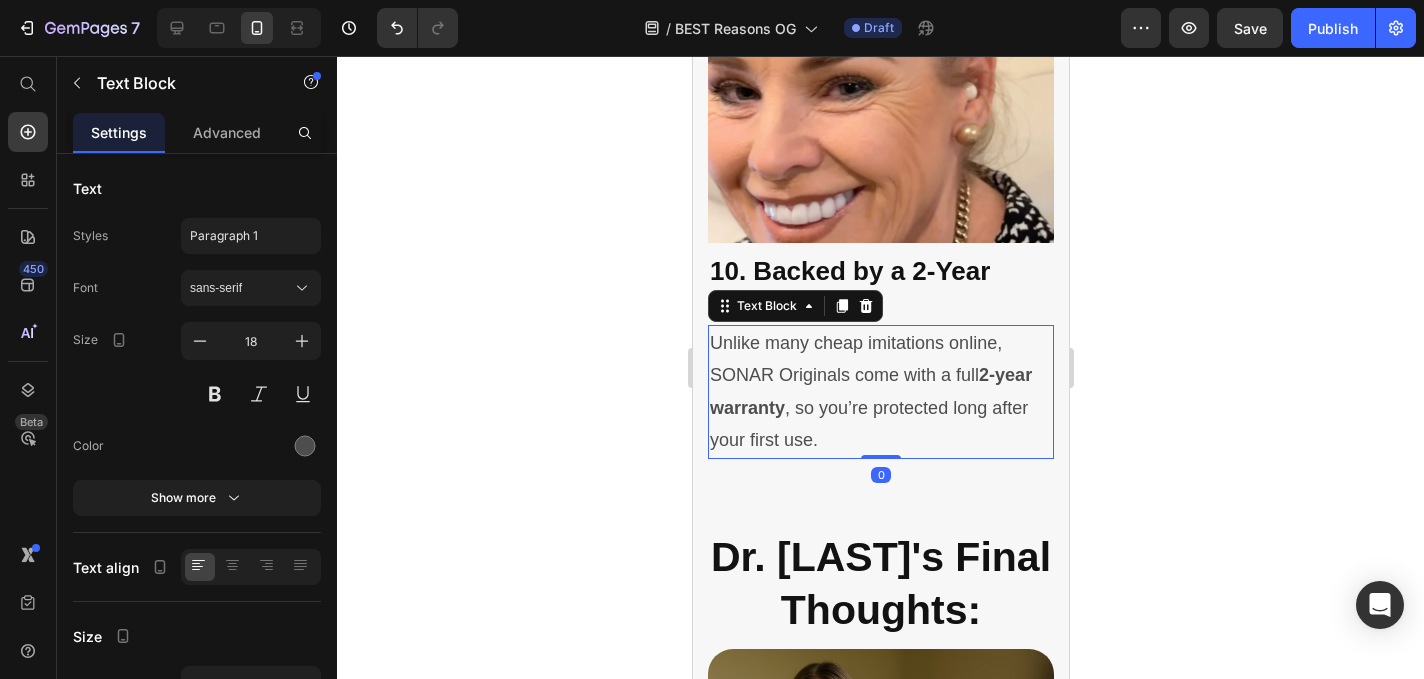 click 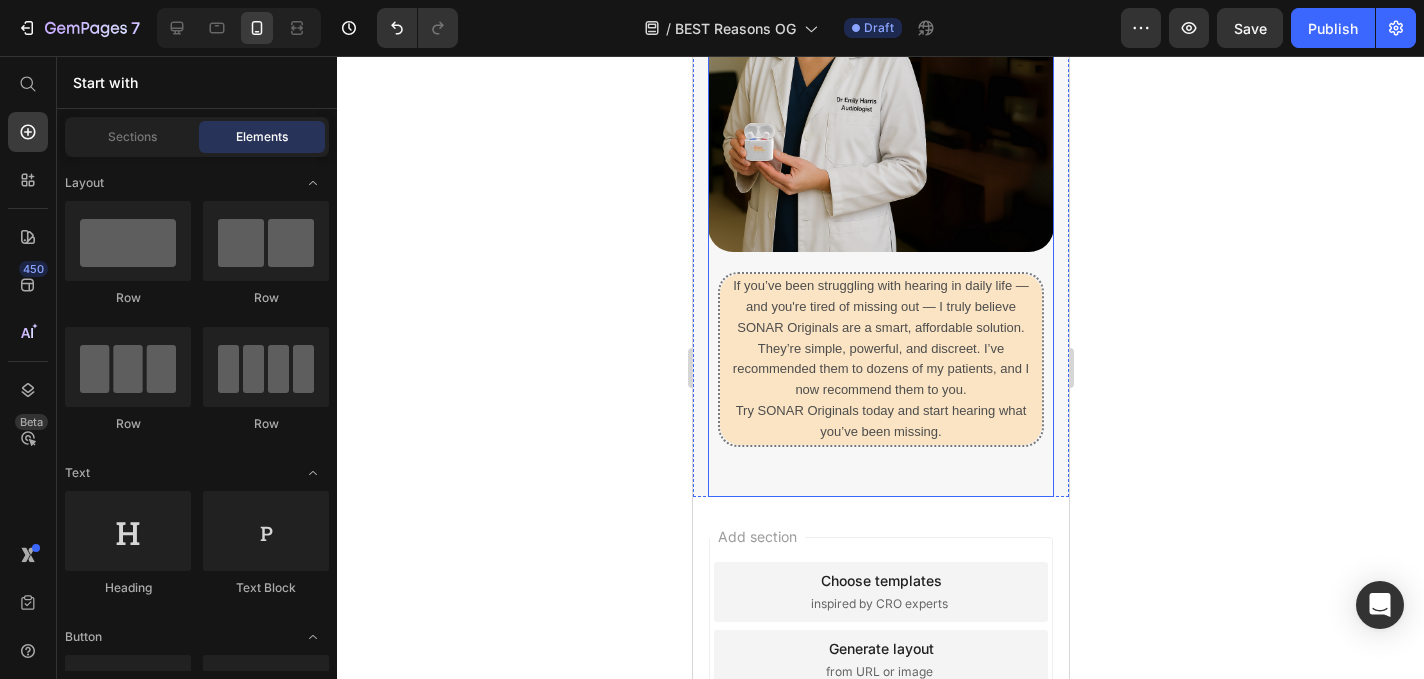scroll, scrollTop: 8865, scrollLeft: 0, axis: vertical 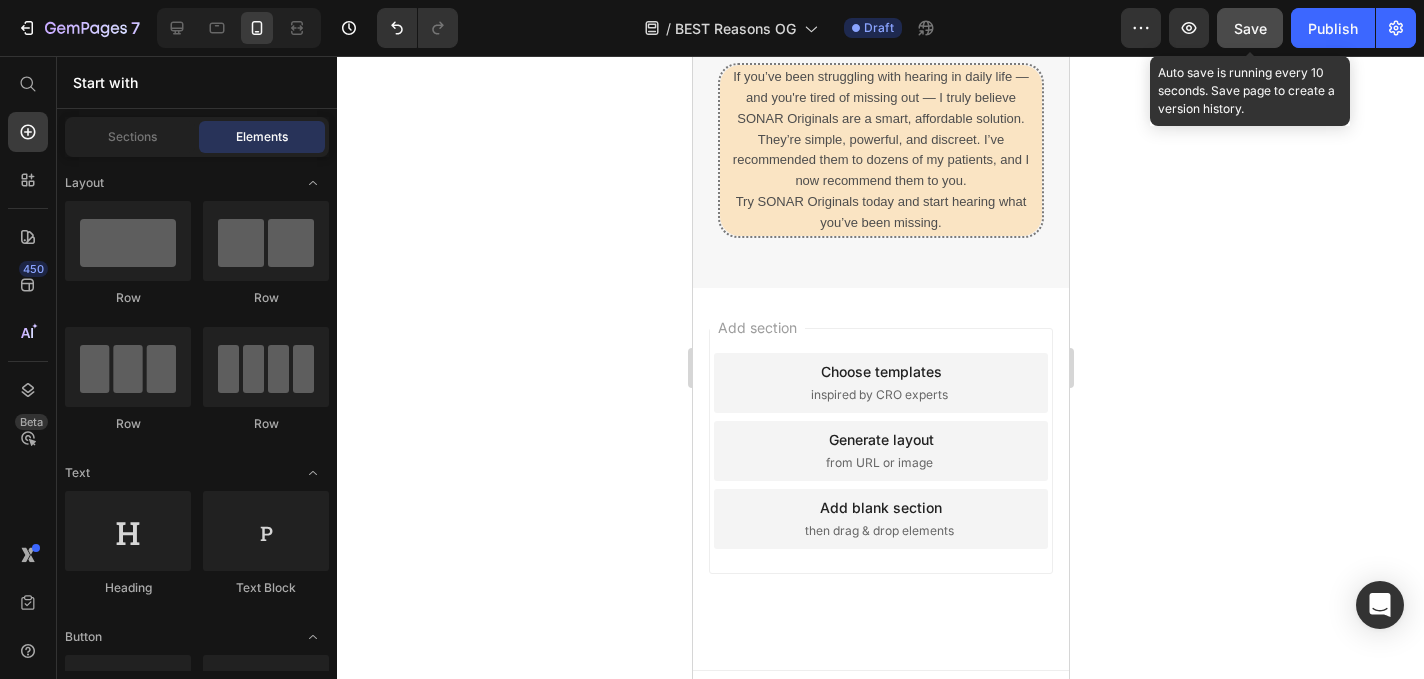 click on "Save" at bounding box center (1250, 28) 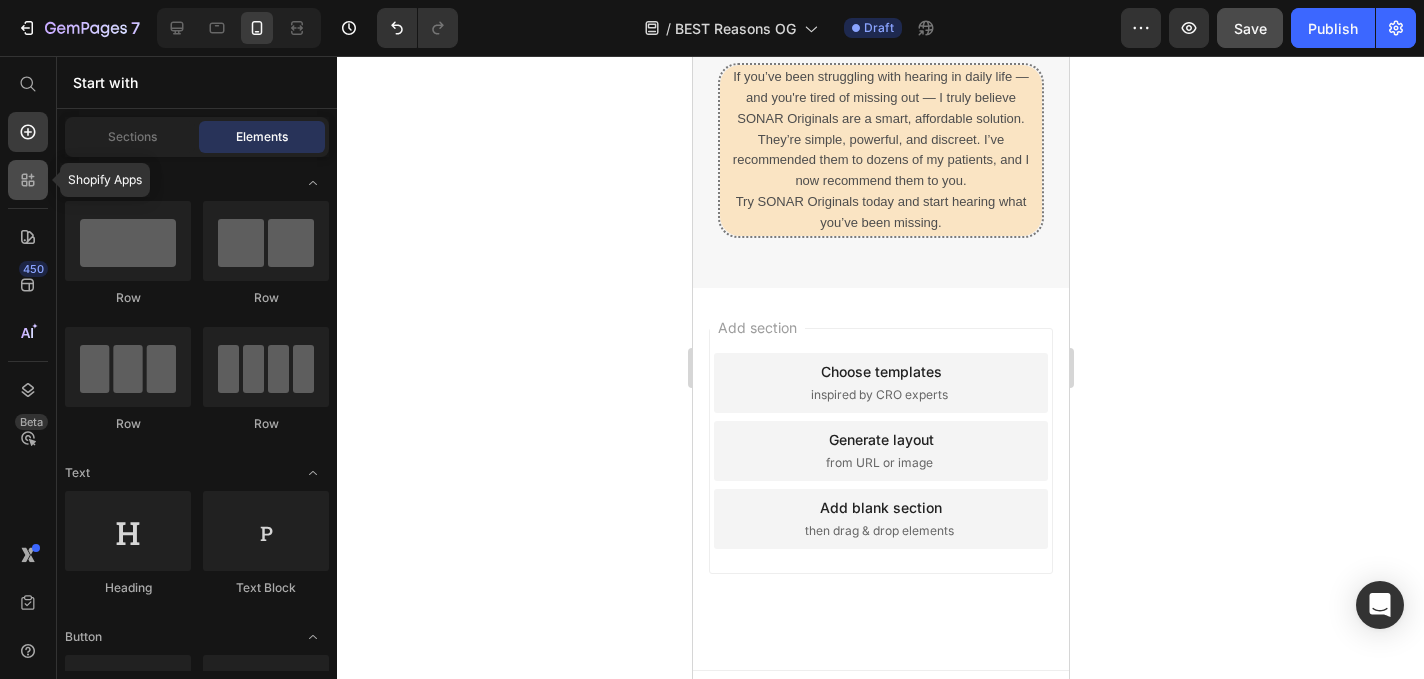 click 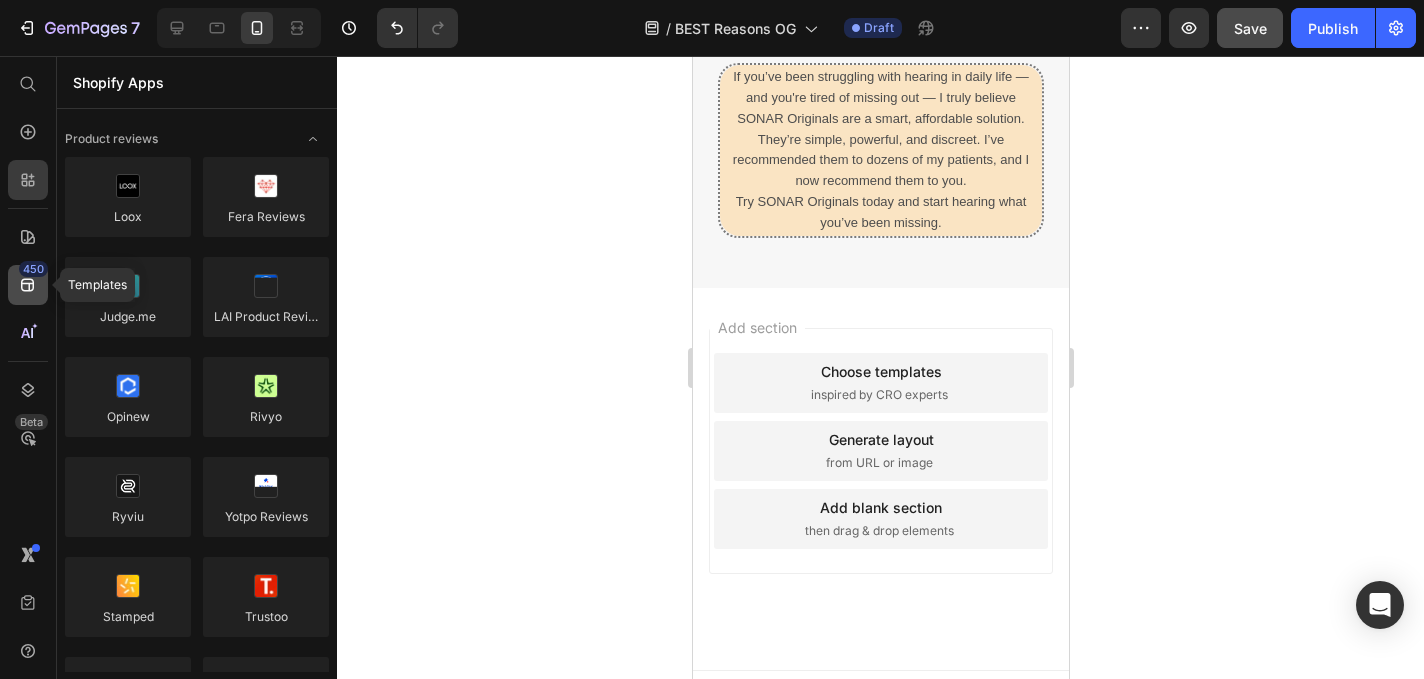 click on "450" 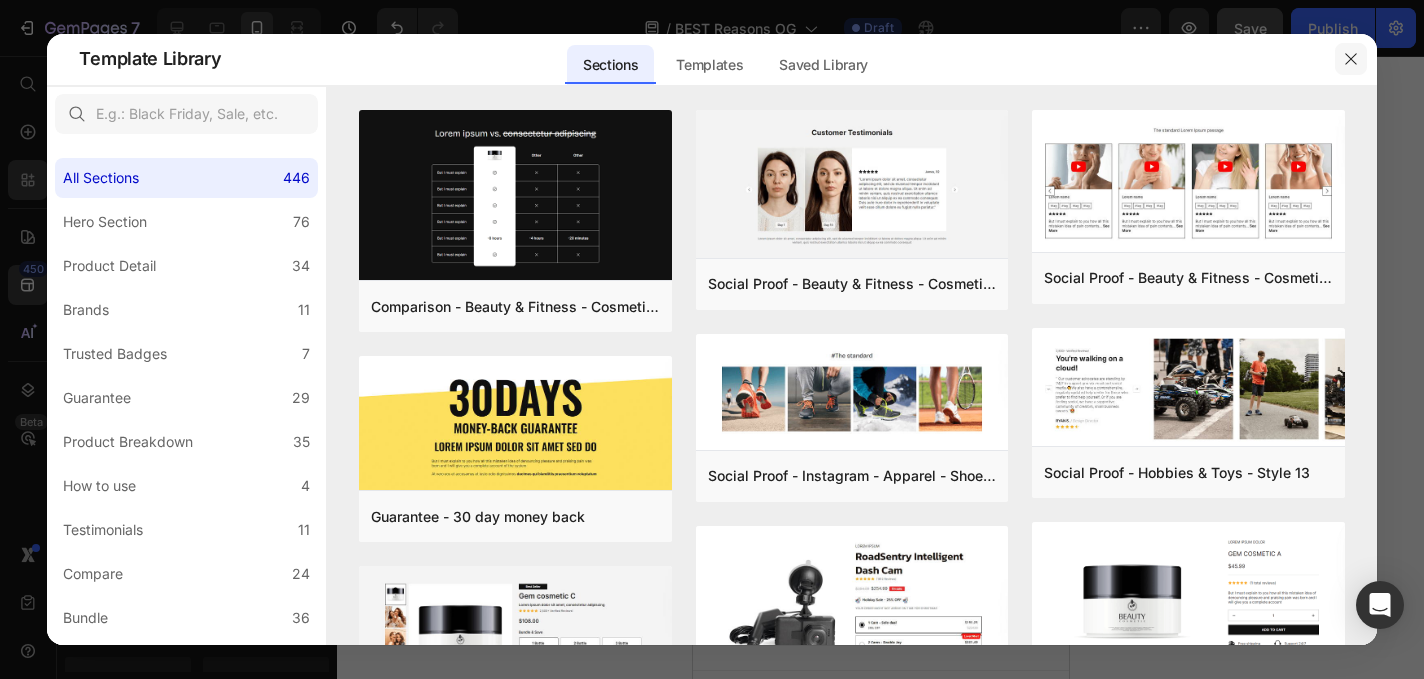 click 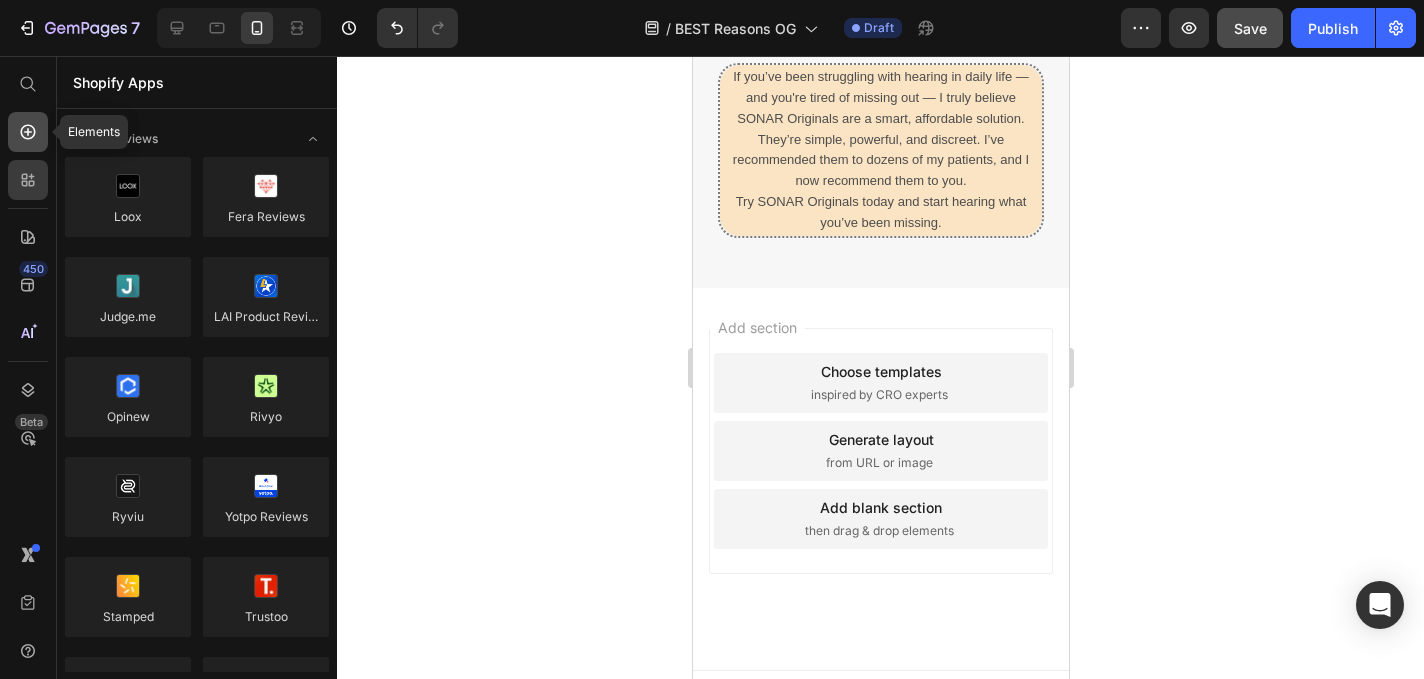 click 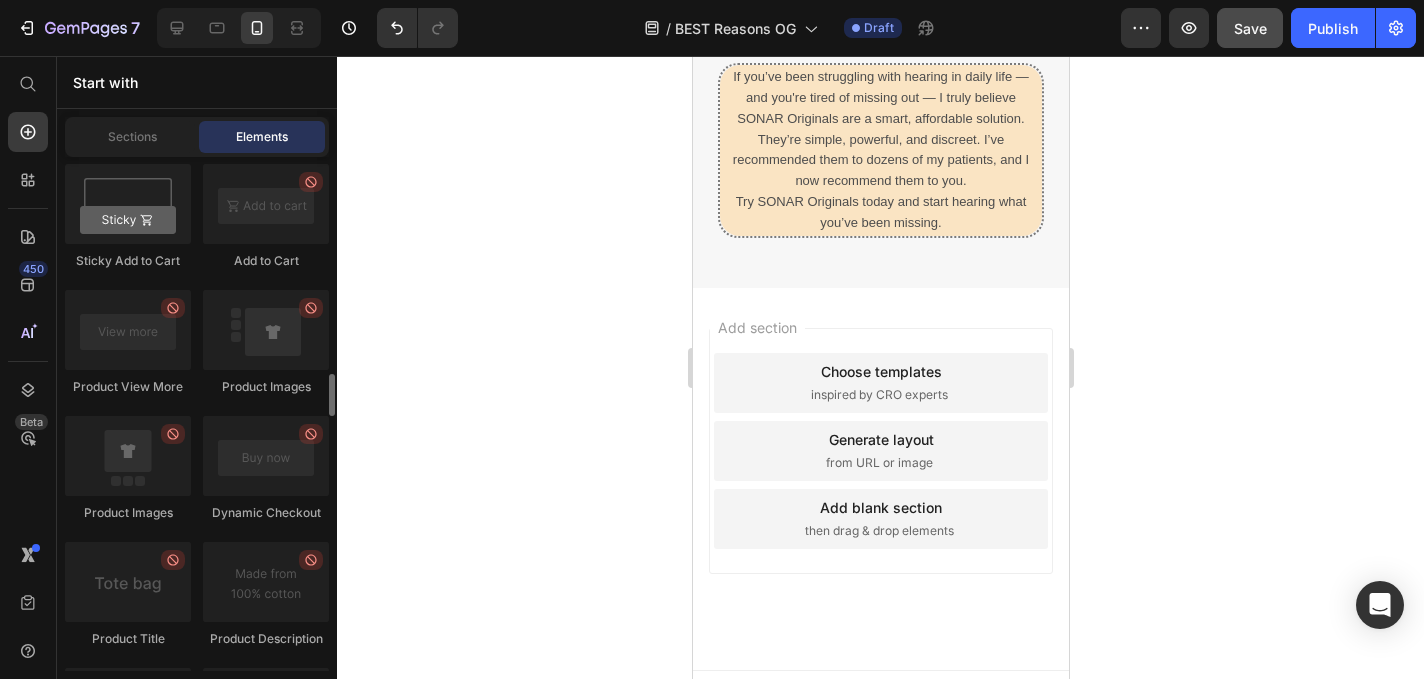 scroll, scrollTop: 2903, scrollLeft: 0, axis: vertical 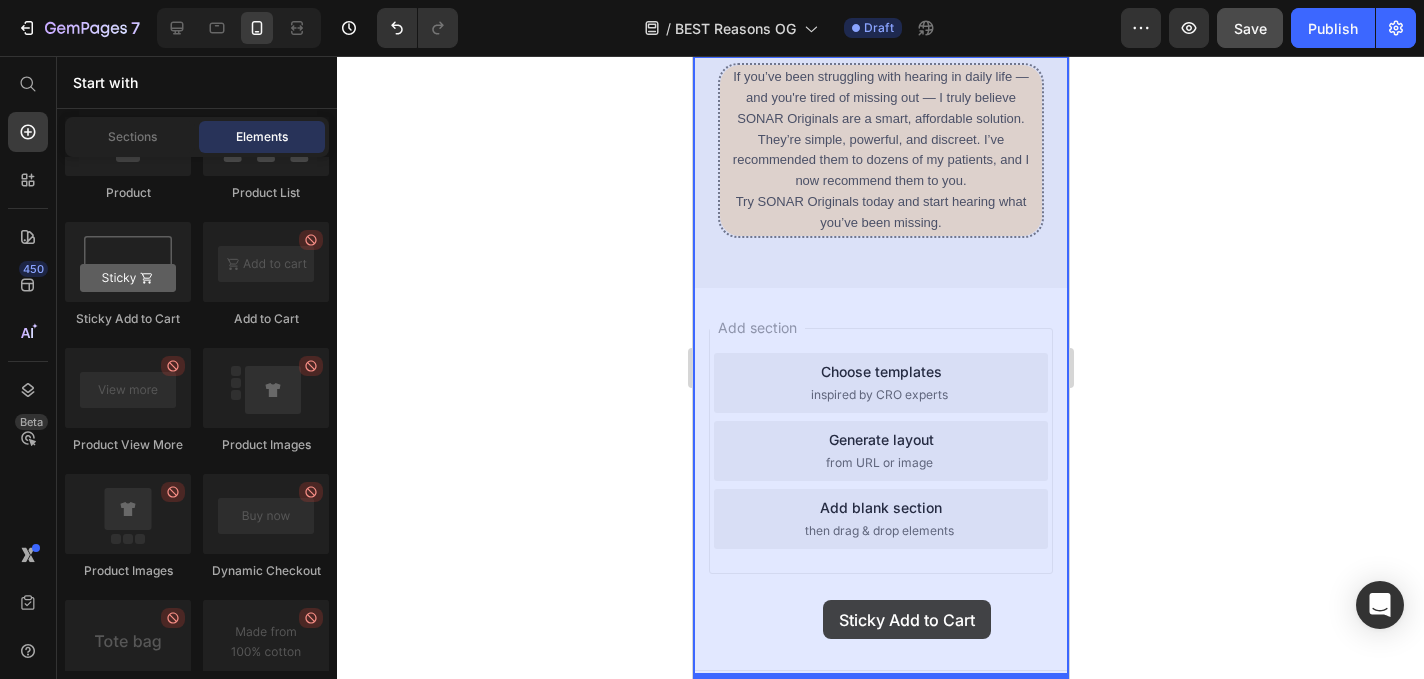 drag, startPoint x: 845, startPoint y: 322, endPoint x: 822, endPoint y: 600, distance: 278.94983 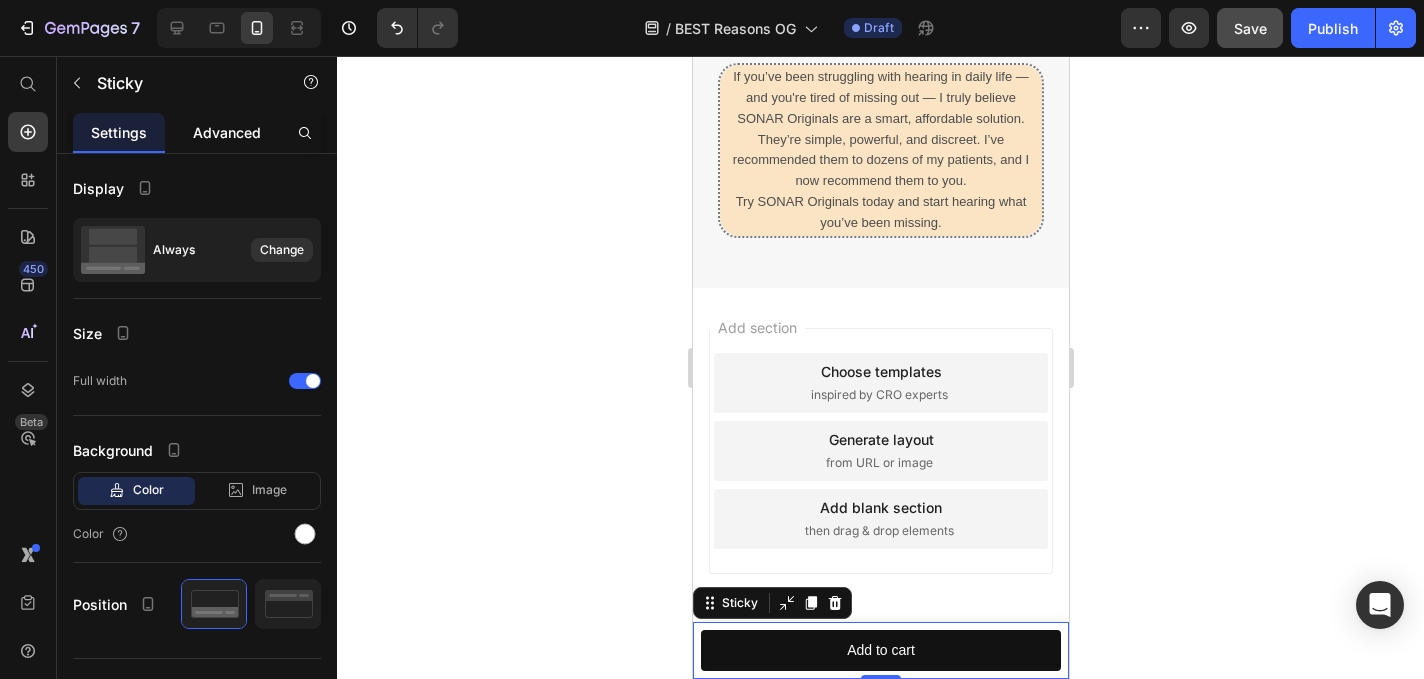 click on "Advanced" at bounding box center [227, 132] 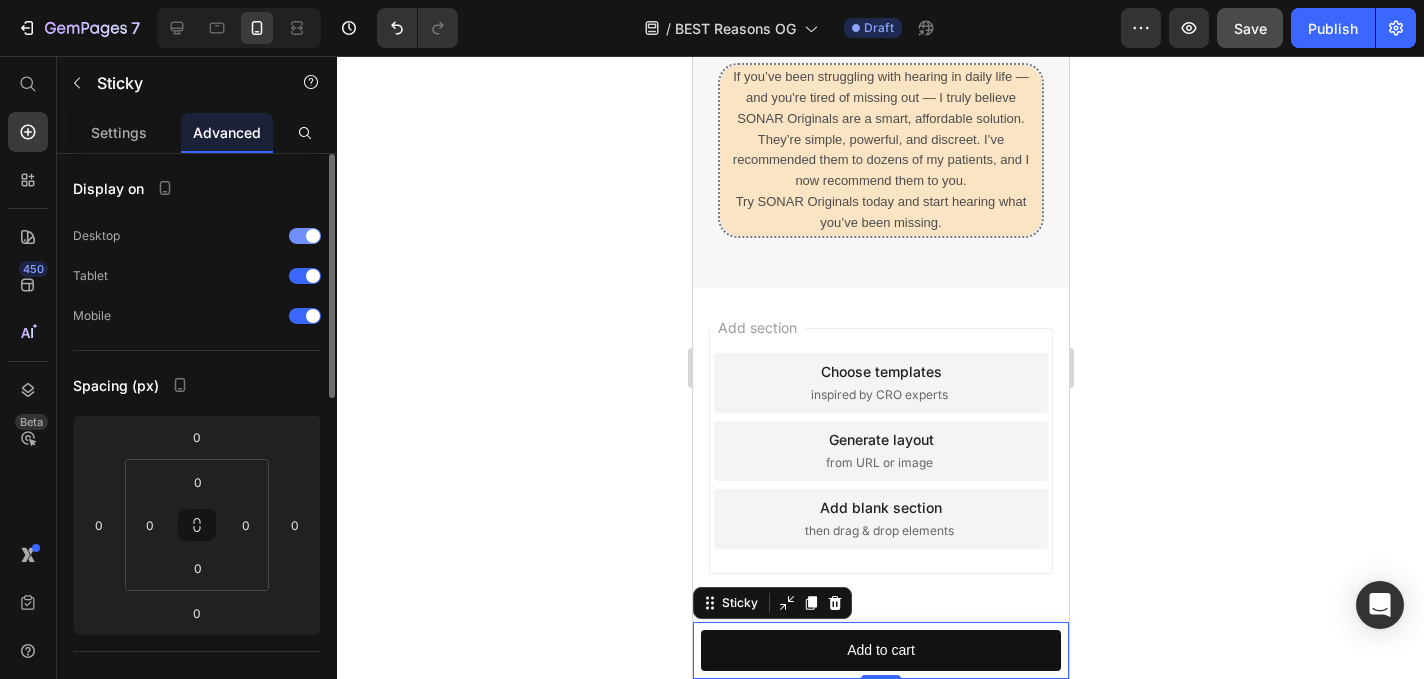 click at bounding box center (313, 236) 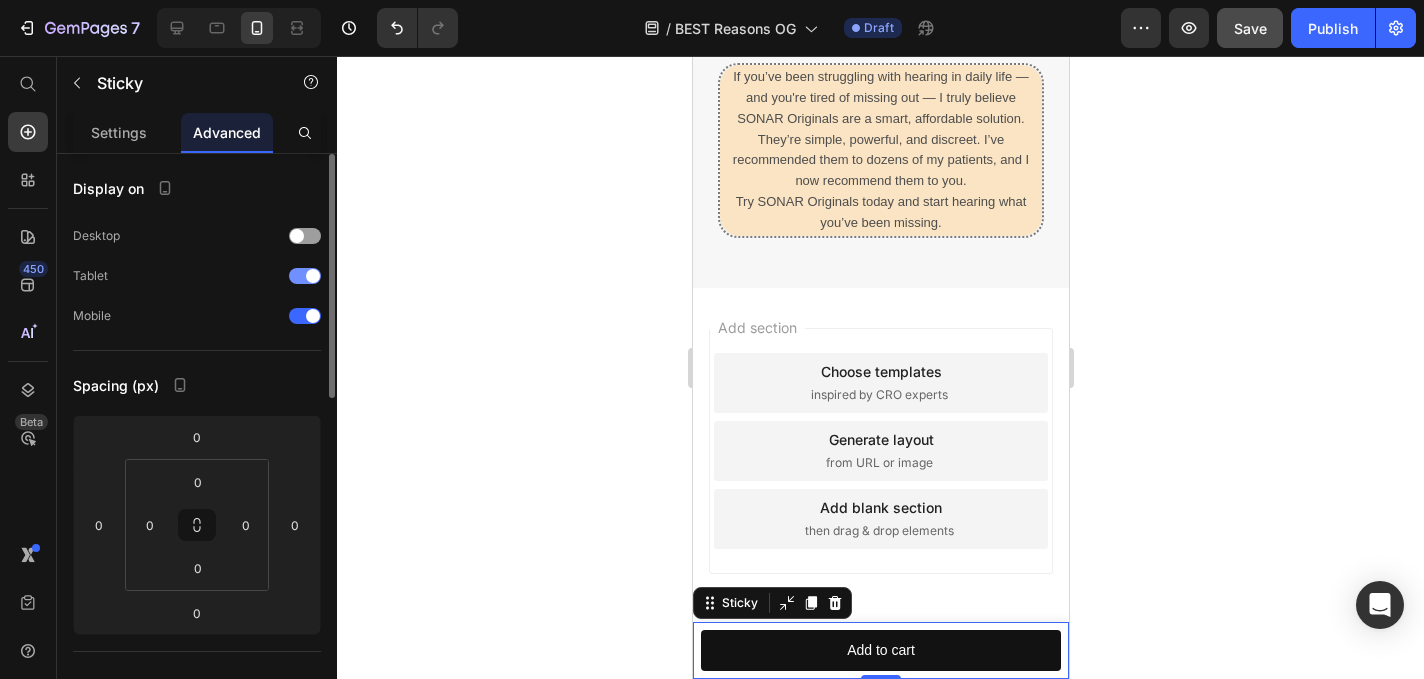 click at bounding box center [313, 276] 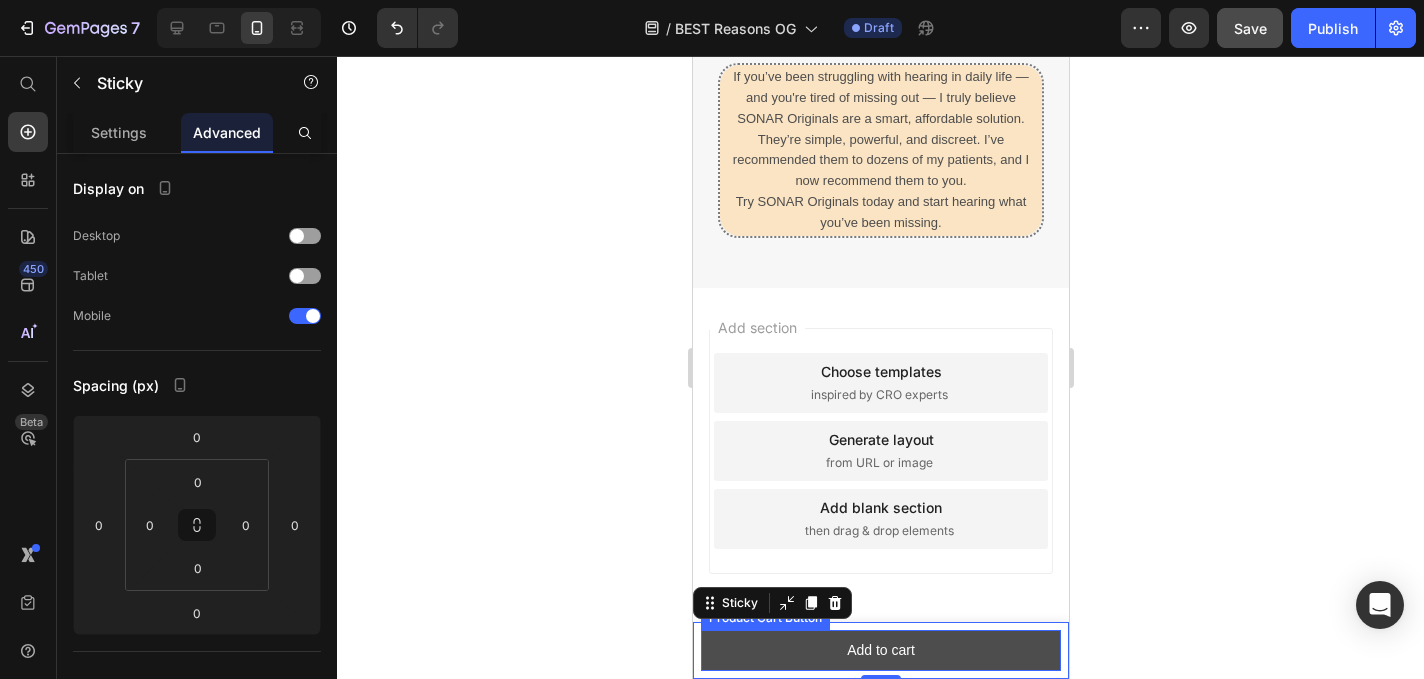 click on "Add to cart" at bounding box center (880, 650) 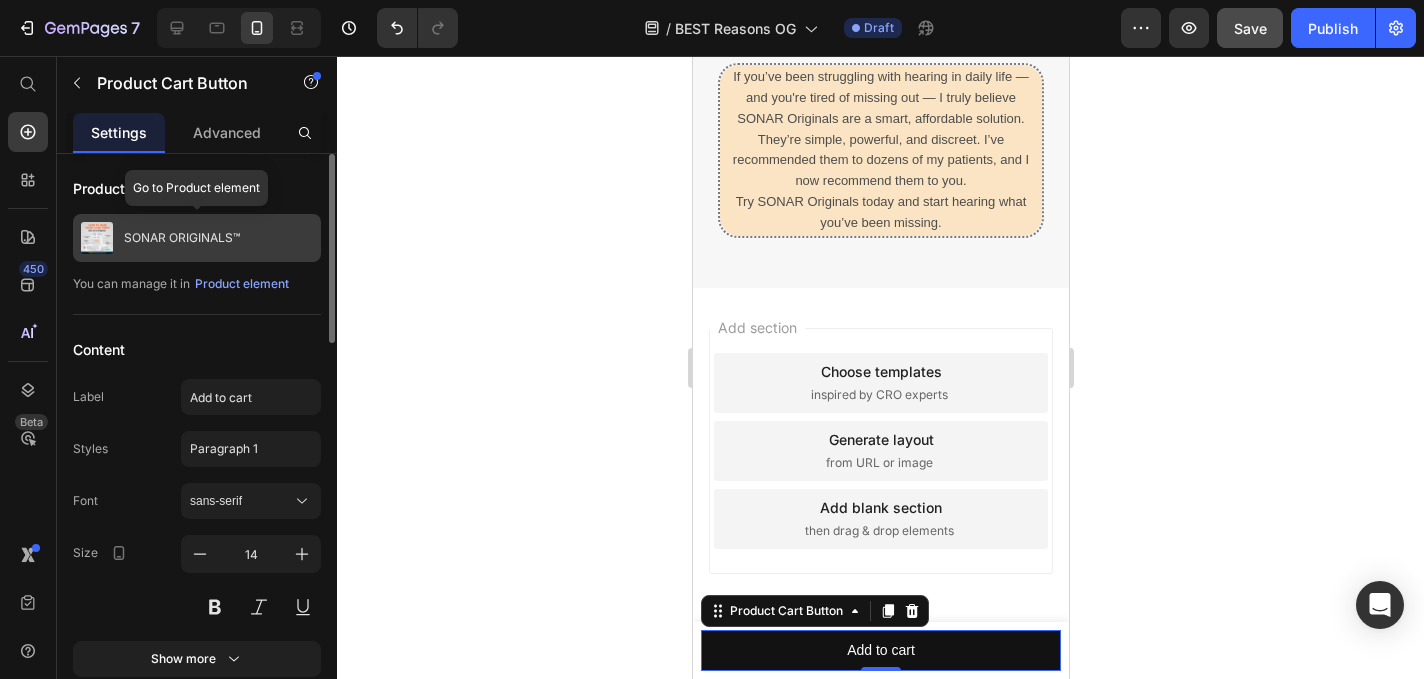 click on "SONAR ORIGINALS™" at bounding box center [197, 238] 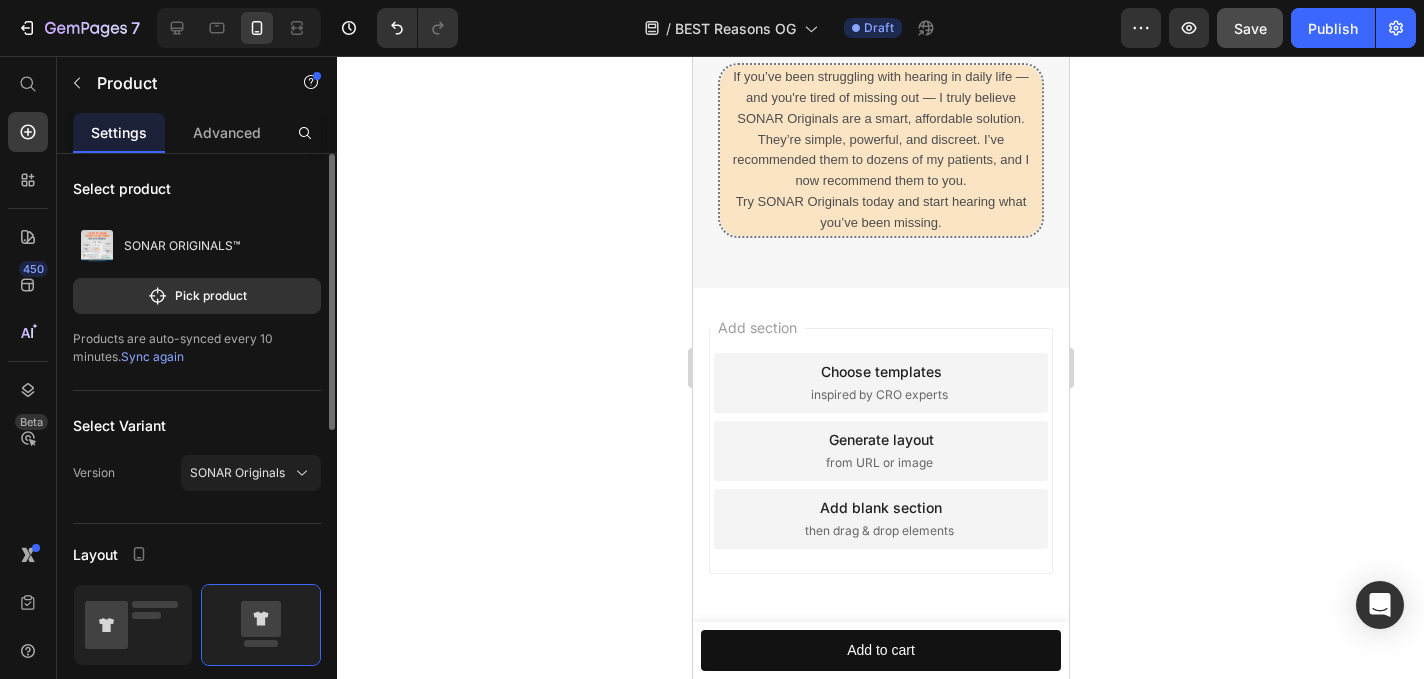 click on "Select product" at bounding box center (197, 188) 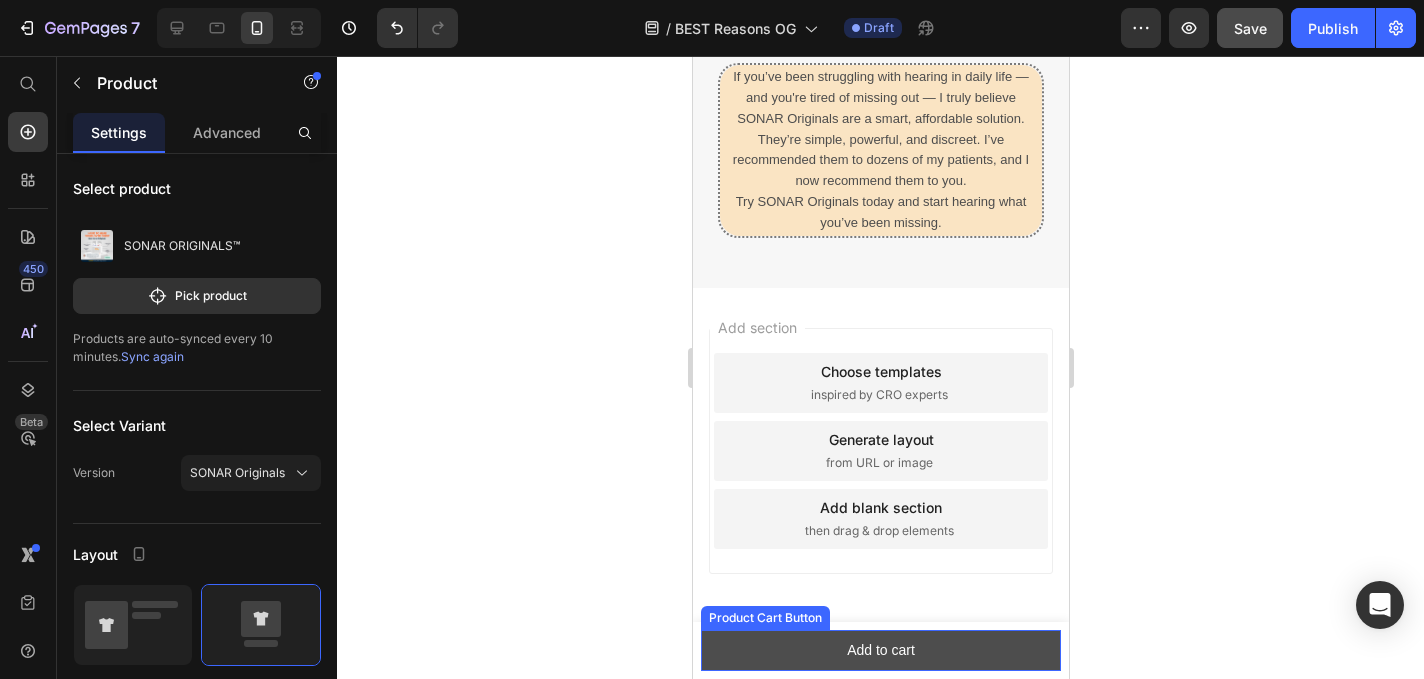 click on "Add to cart" at bounding box center (880, 650) 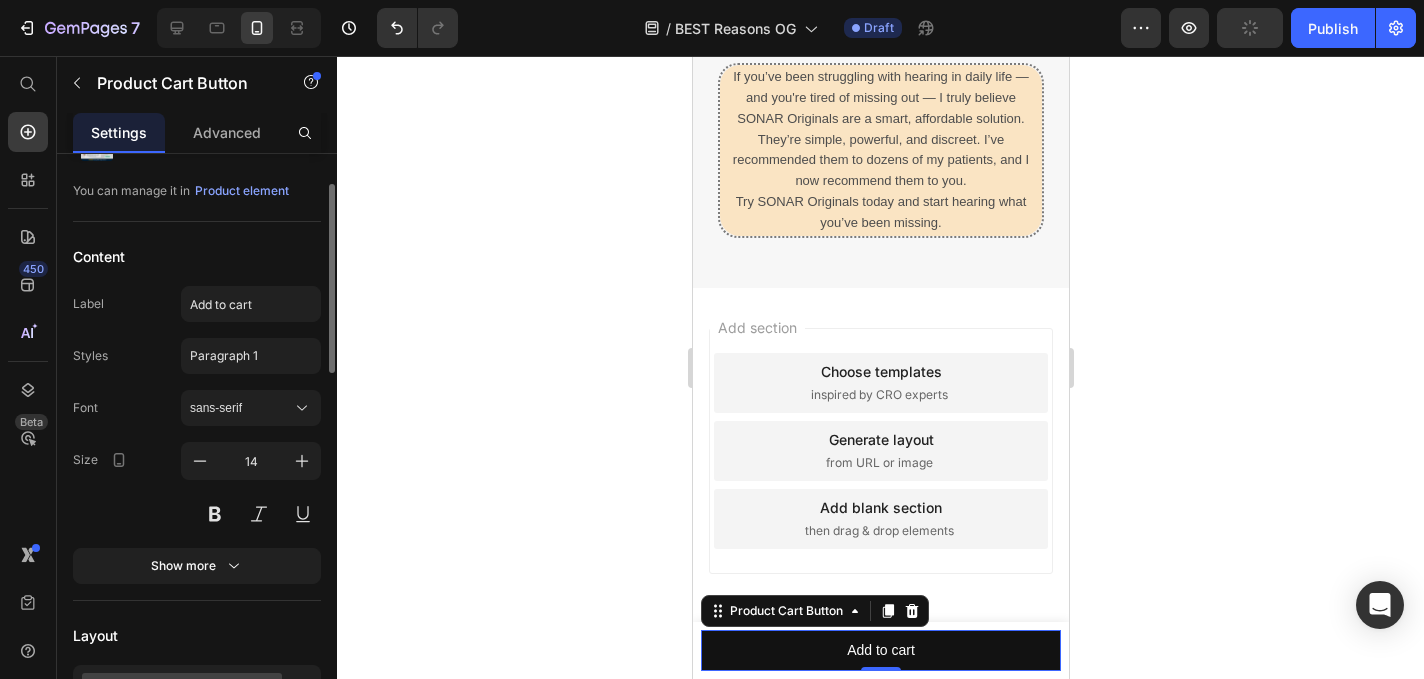 scroll, scrollTop: 99, scrollLeft: 0, axis: vertical 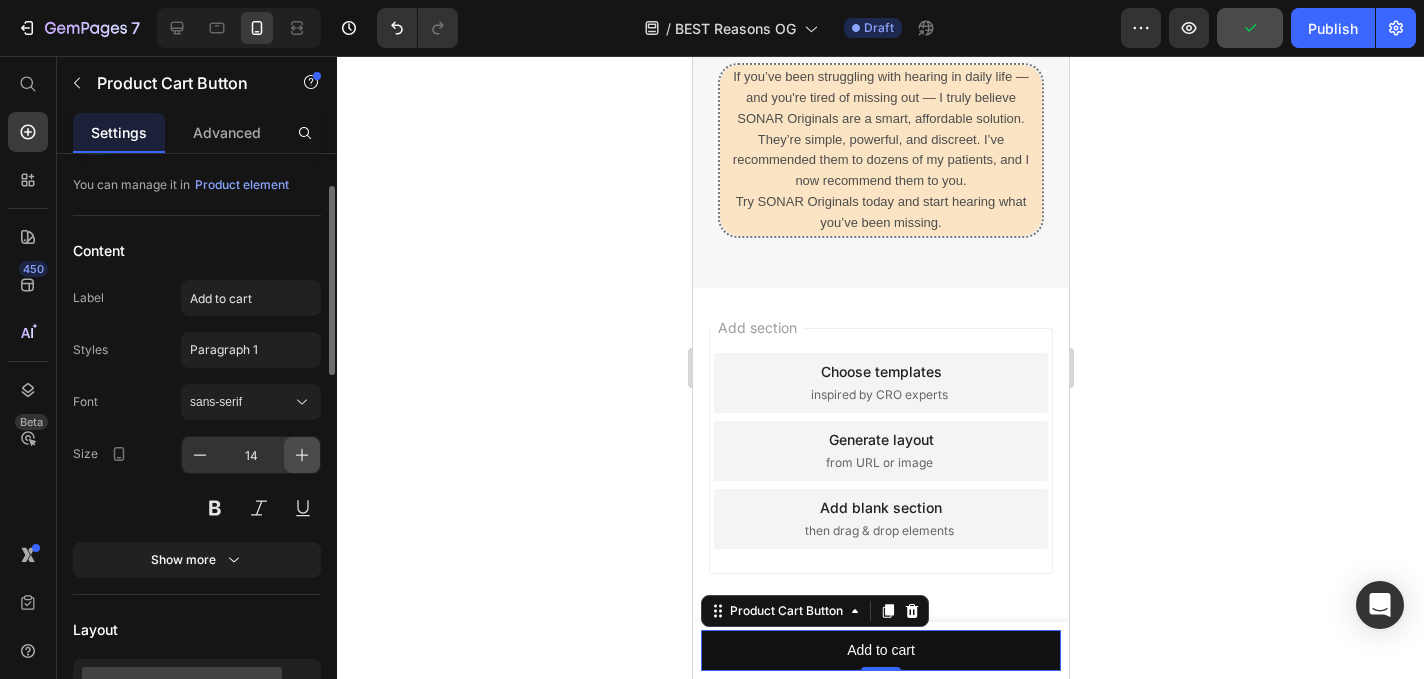 click 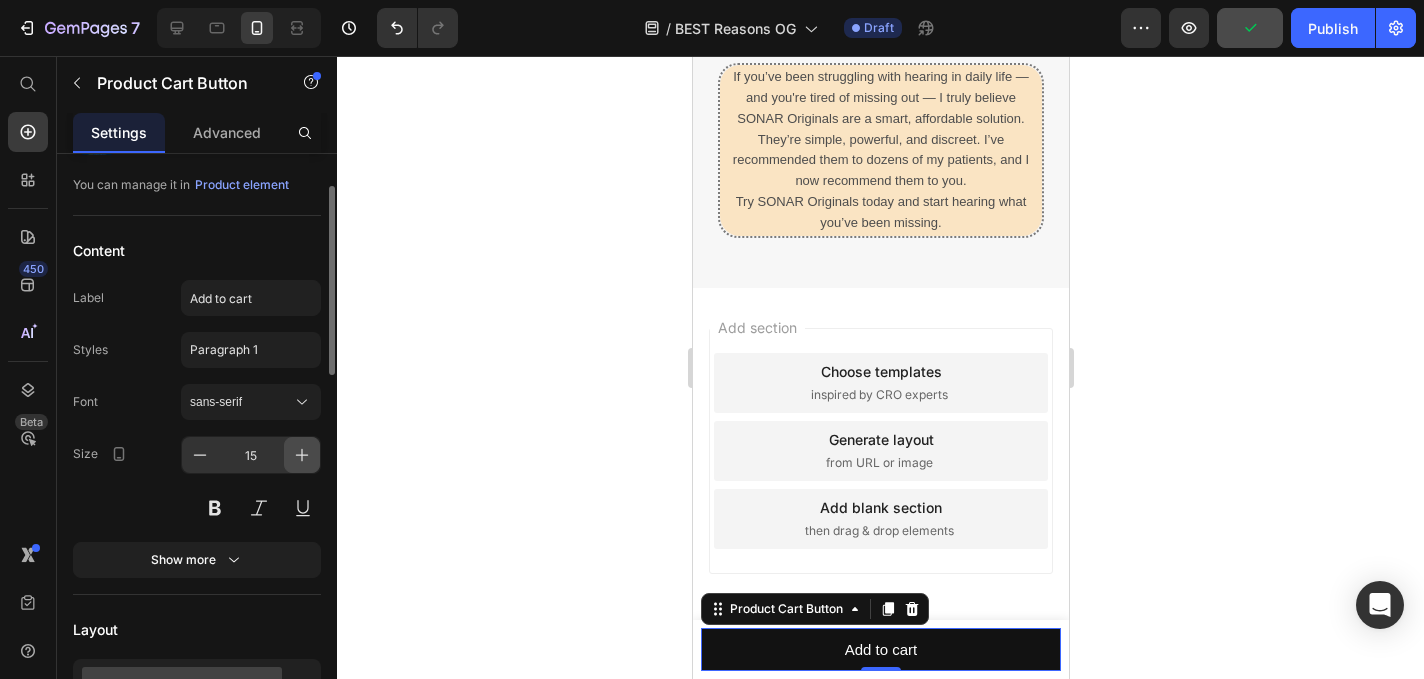click 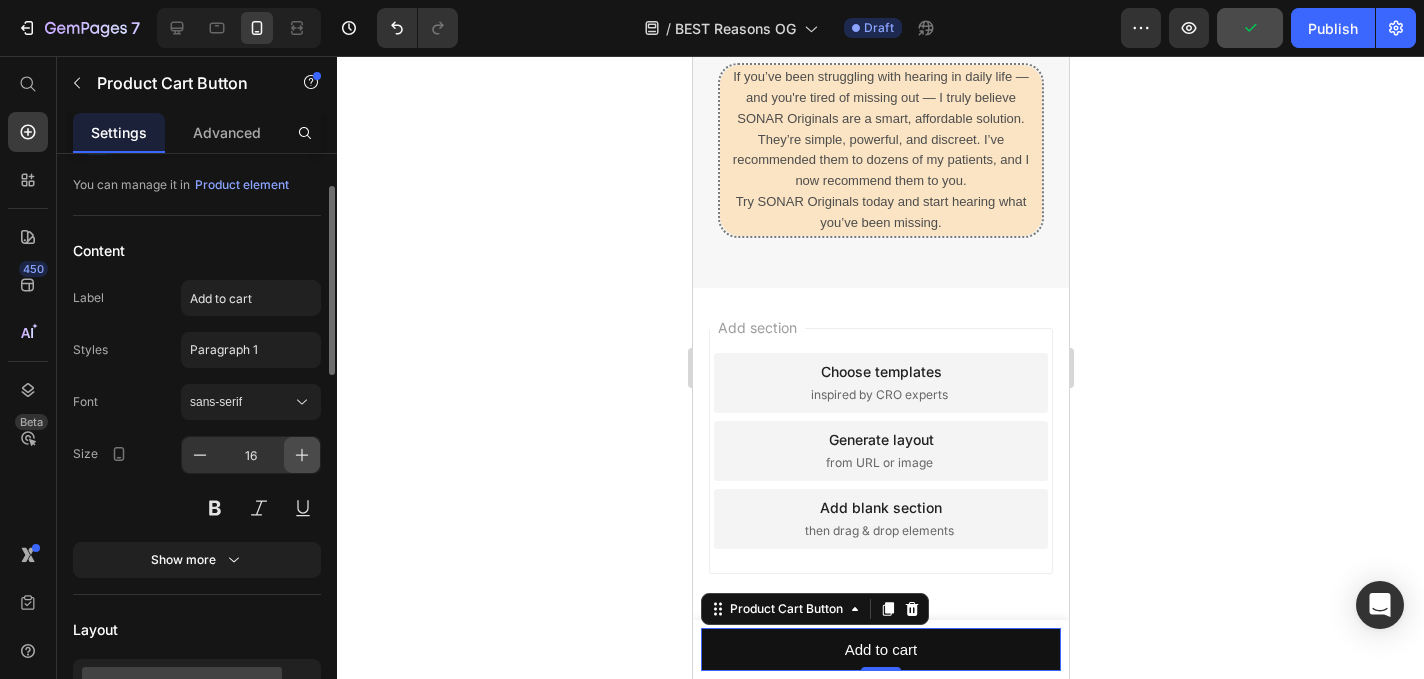 click 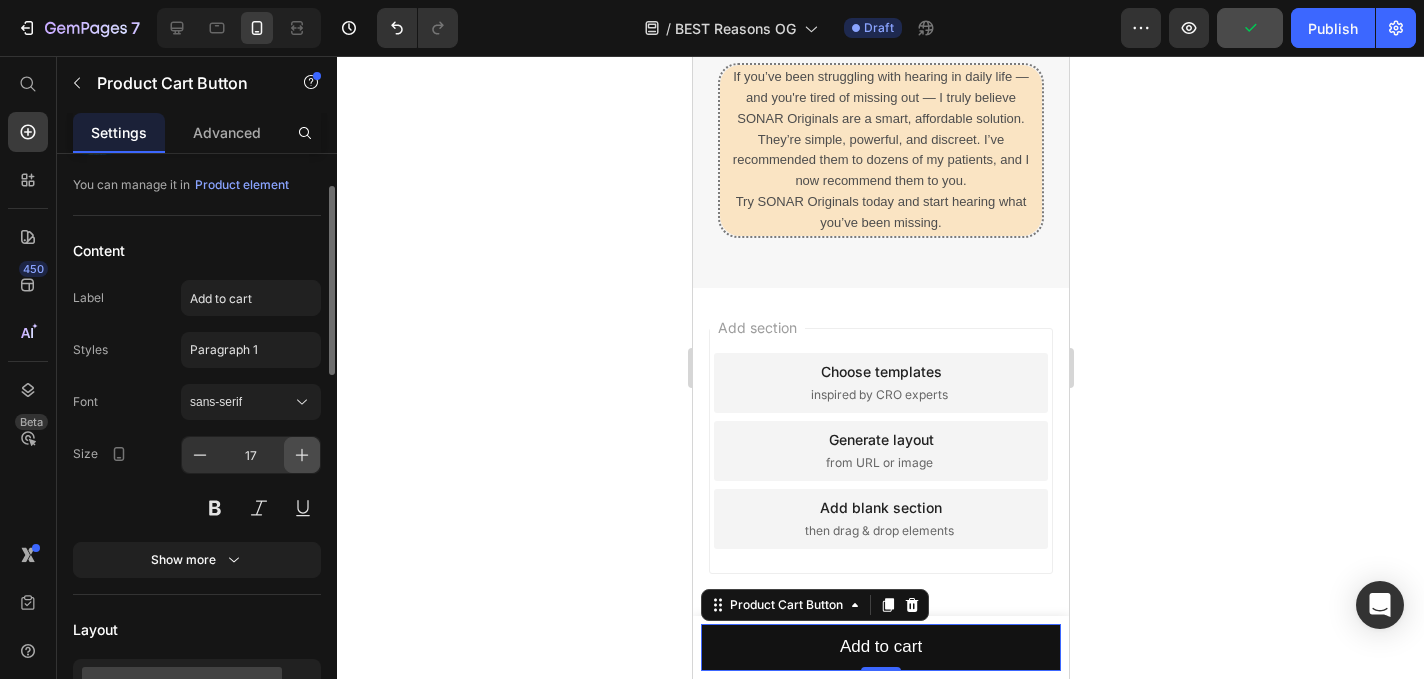 click 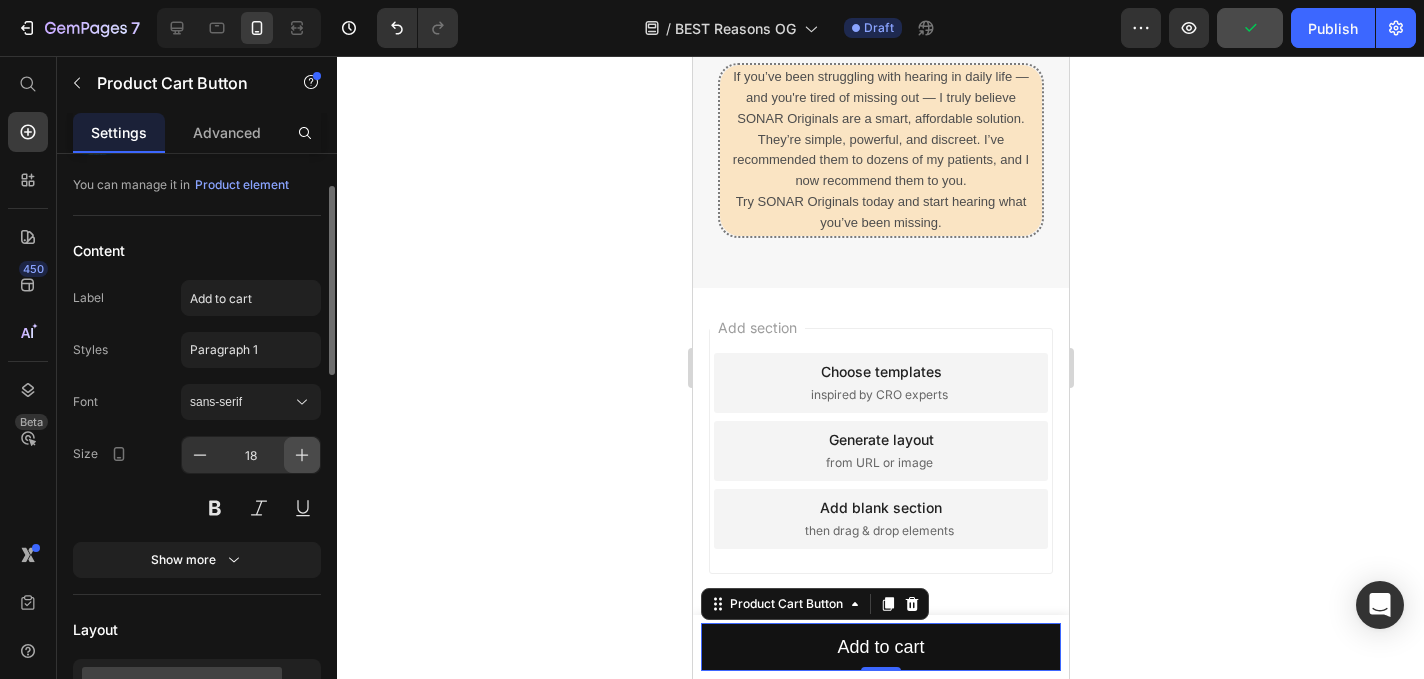 click 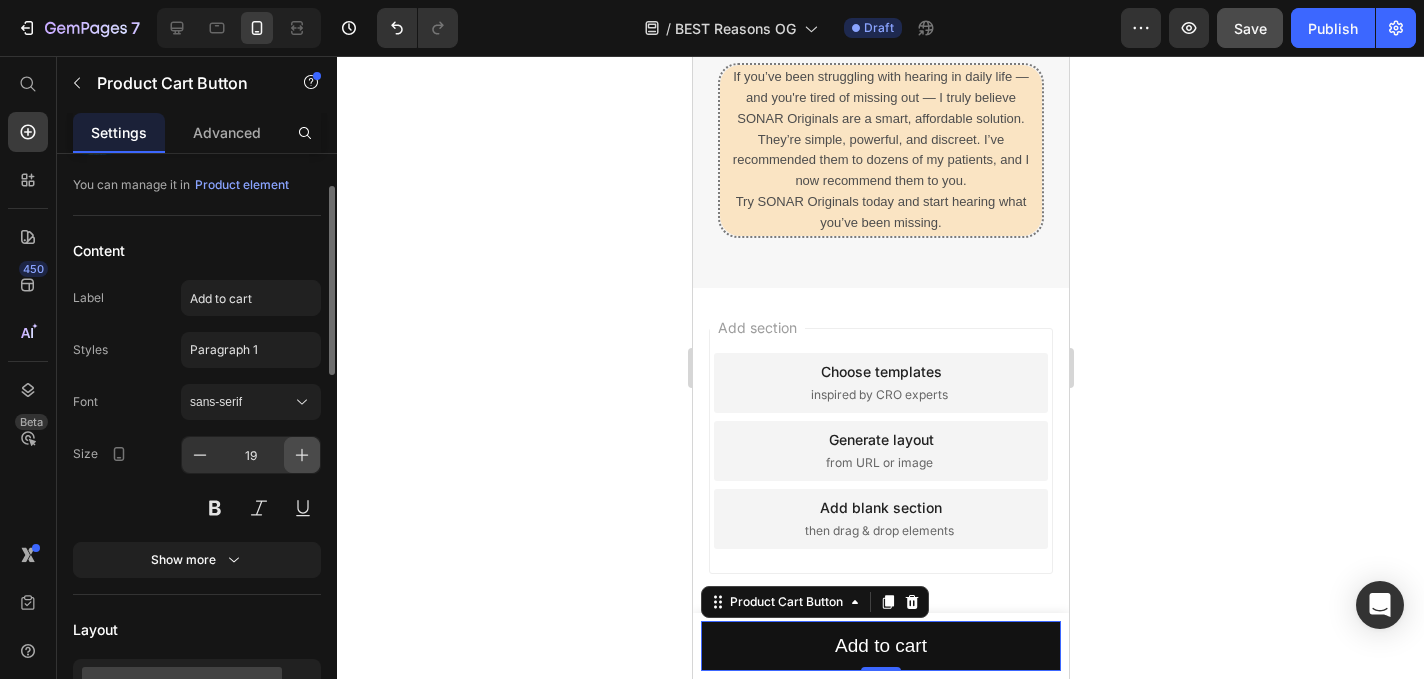 click 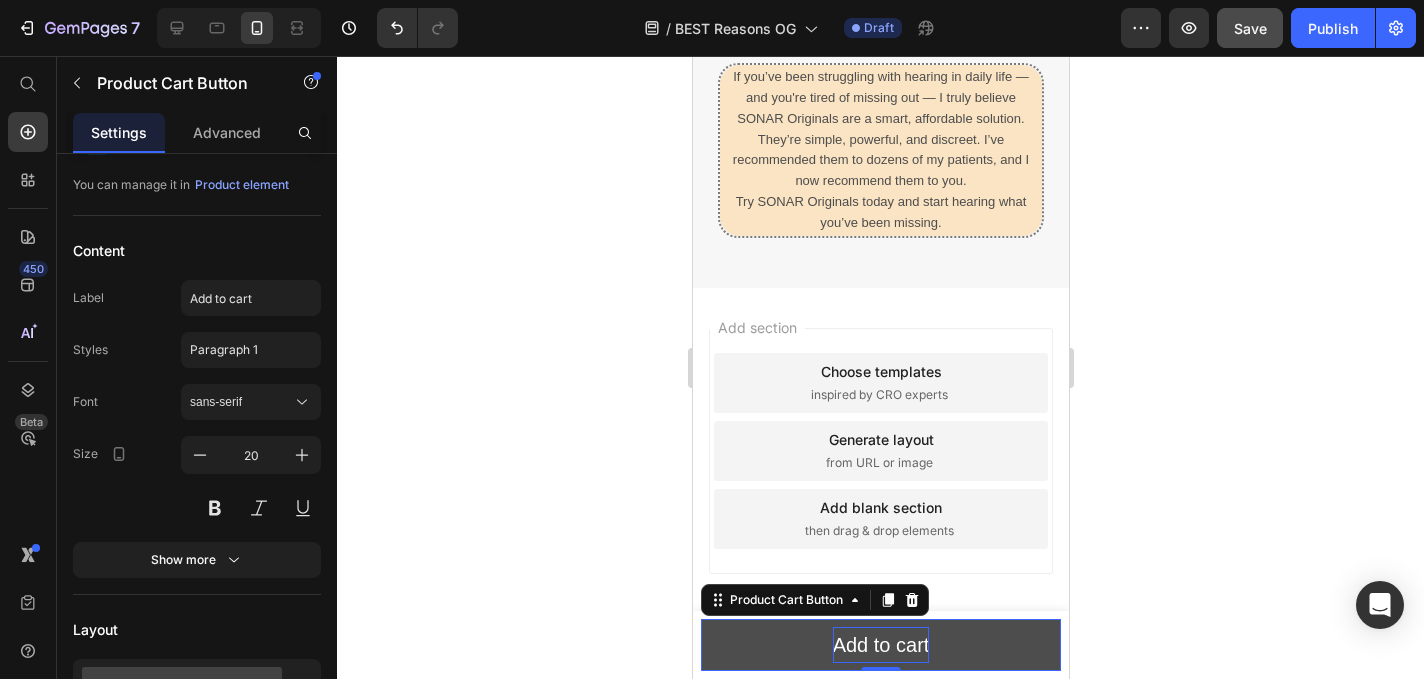 click on "Add to cart" at bounding box center (880, 645) 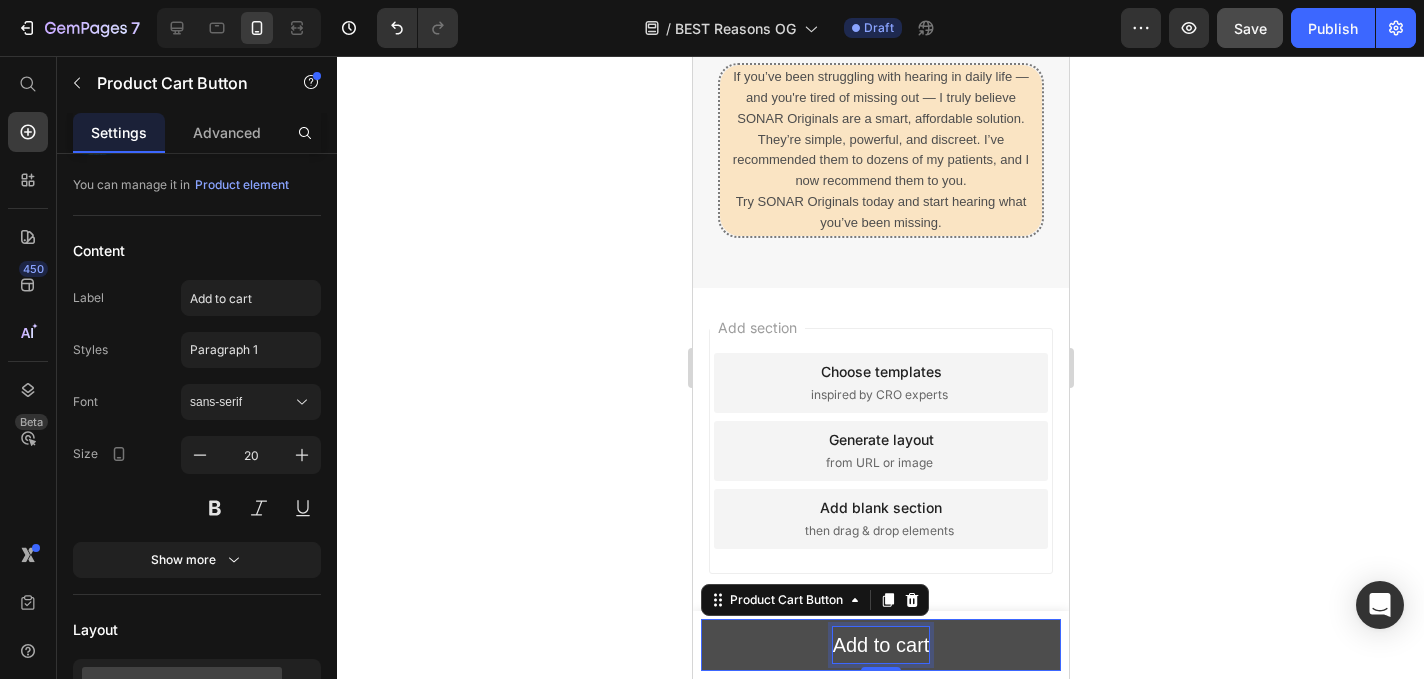 click on "Add to cart" at bounding box center [880, 645] 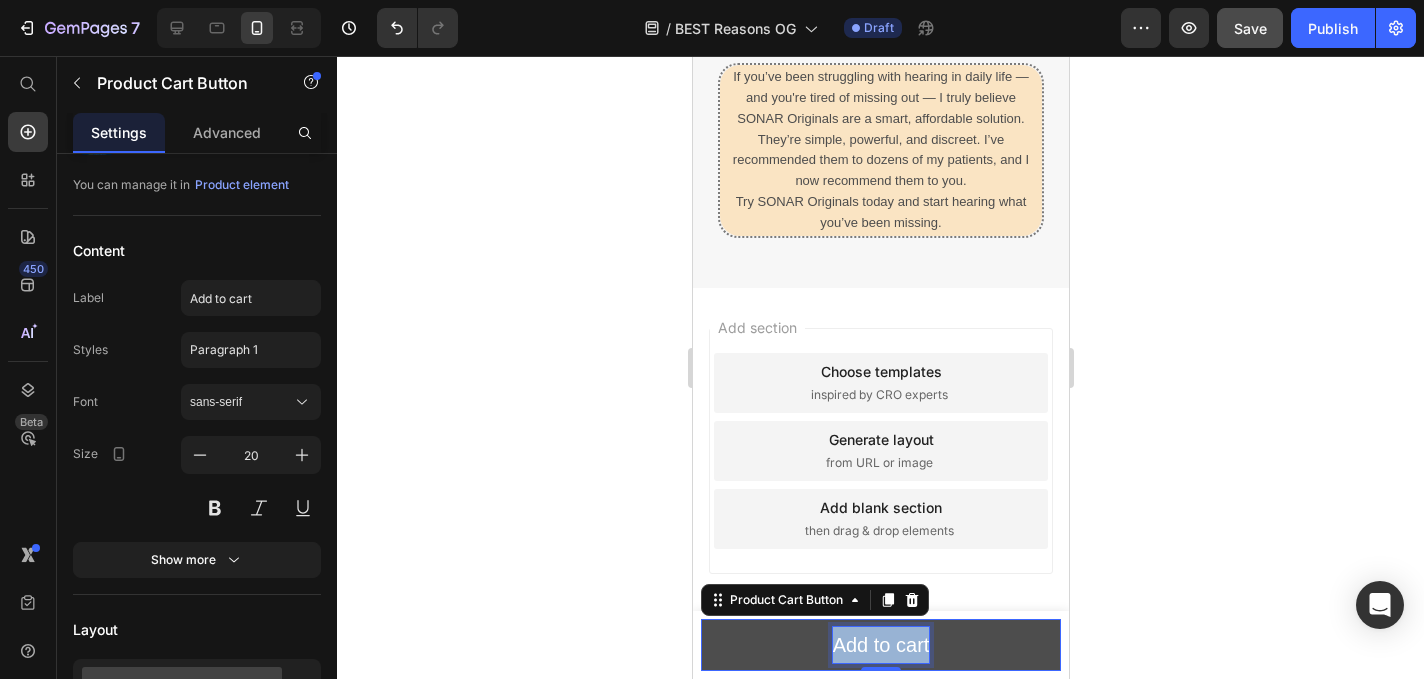 click on "Add to cart" at bounding box center (880, 645) 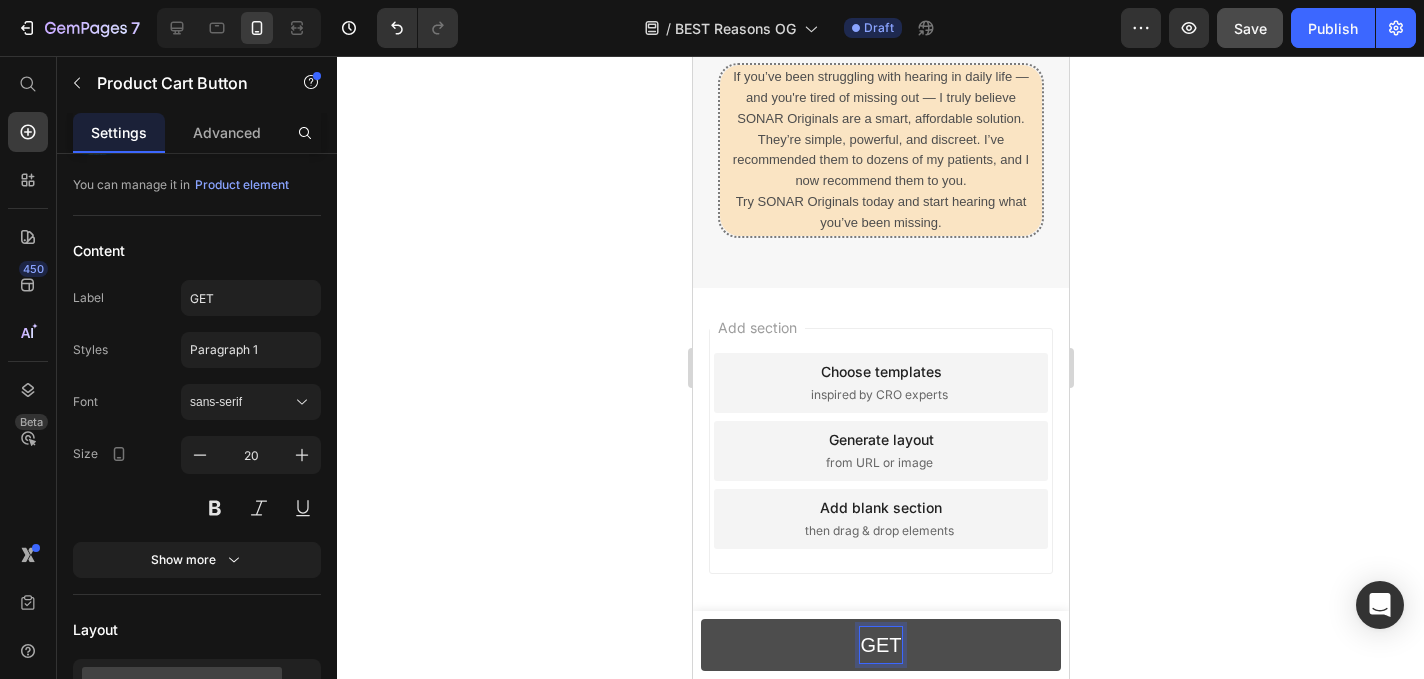 click on "GET" at bounding box center [880, 645] 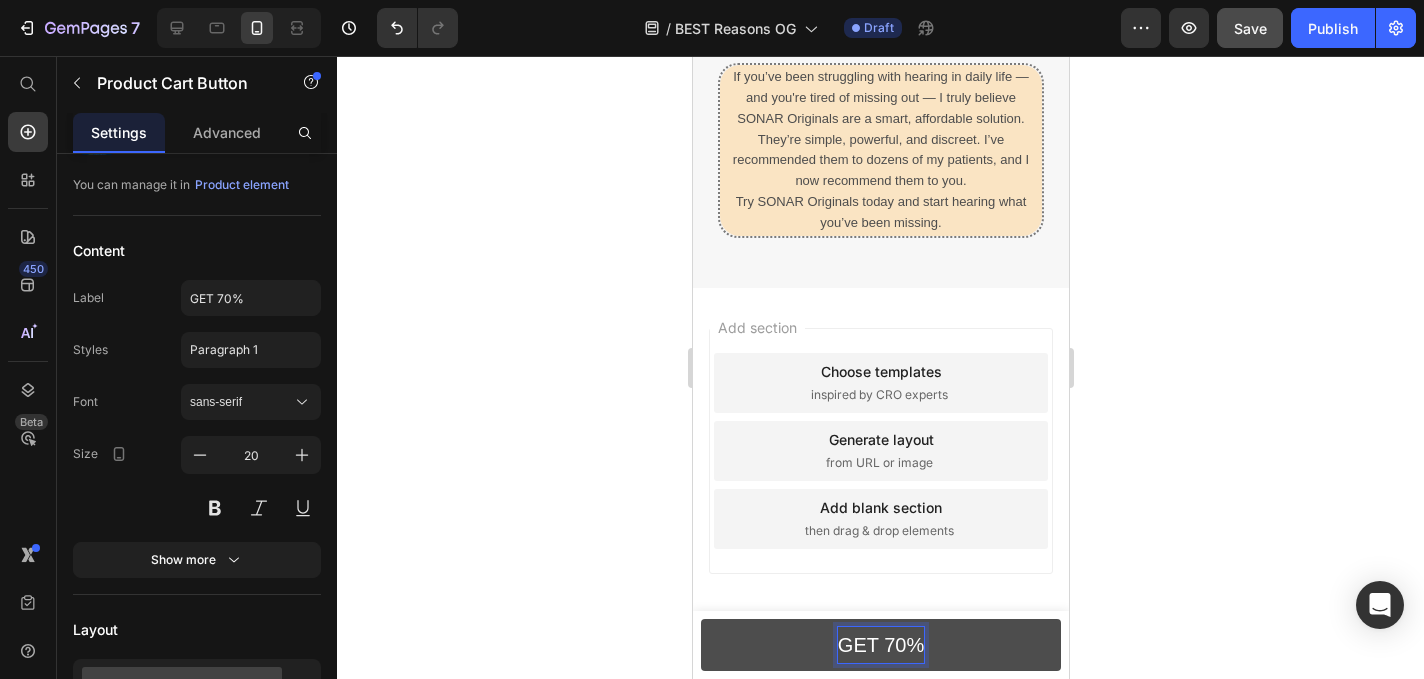 click on "GET 70%" at bounding box center [880, 645] 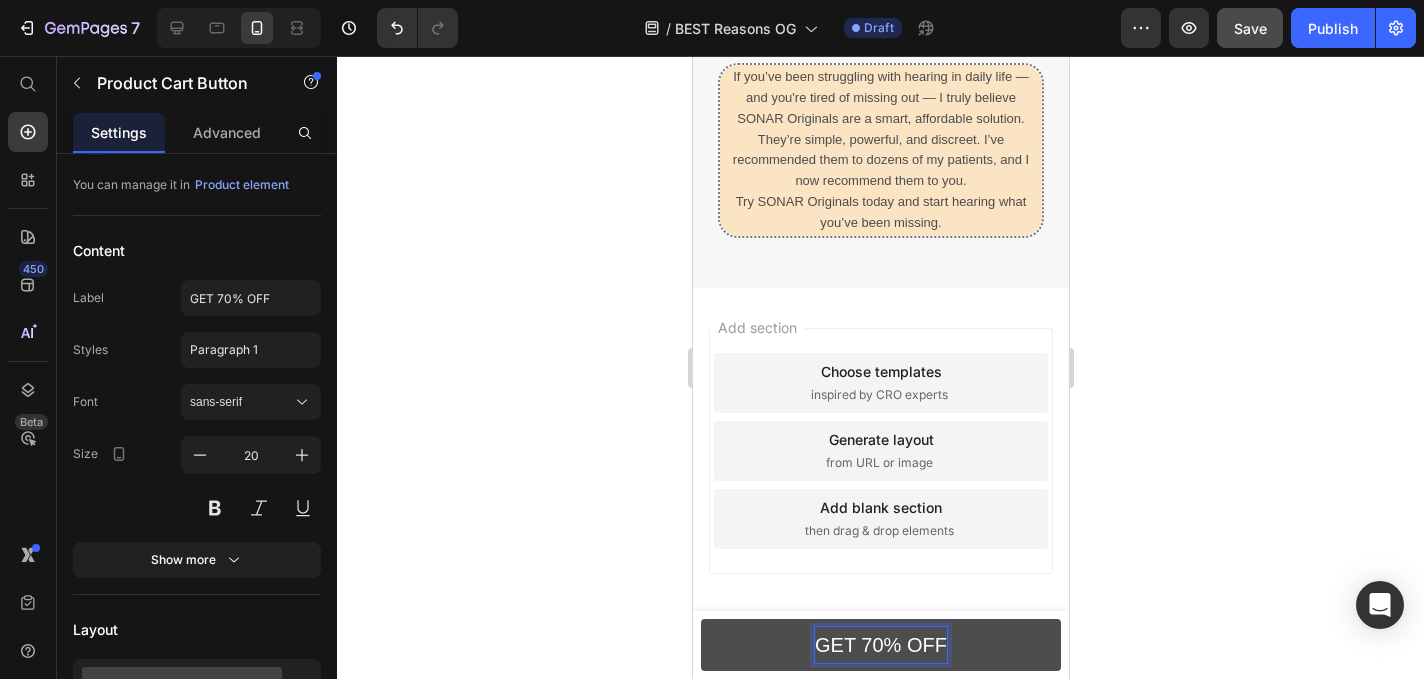 click on "GET 70% OFF" at bounding box center [880, 645] 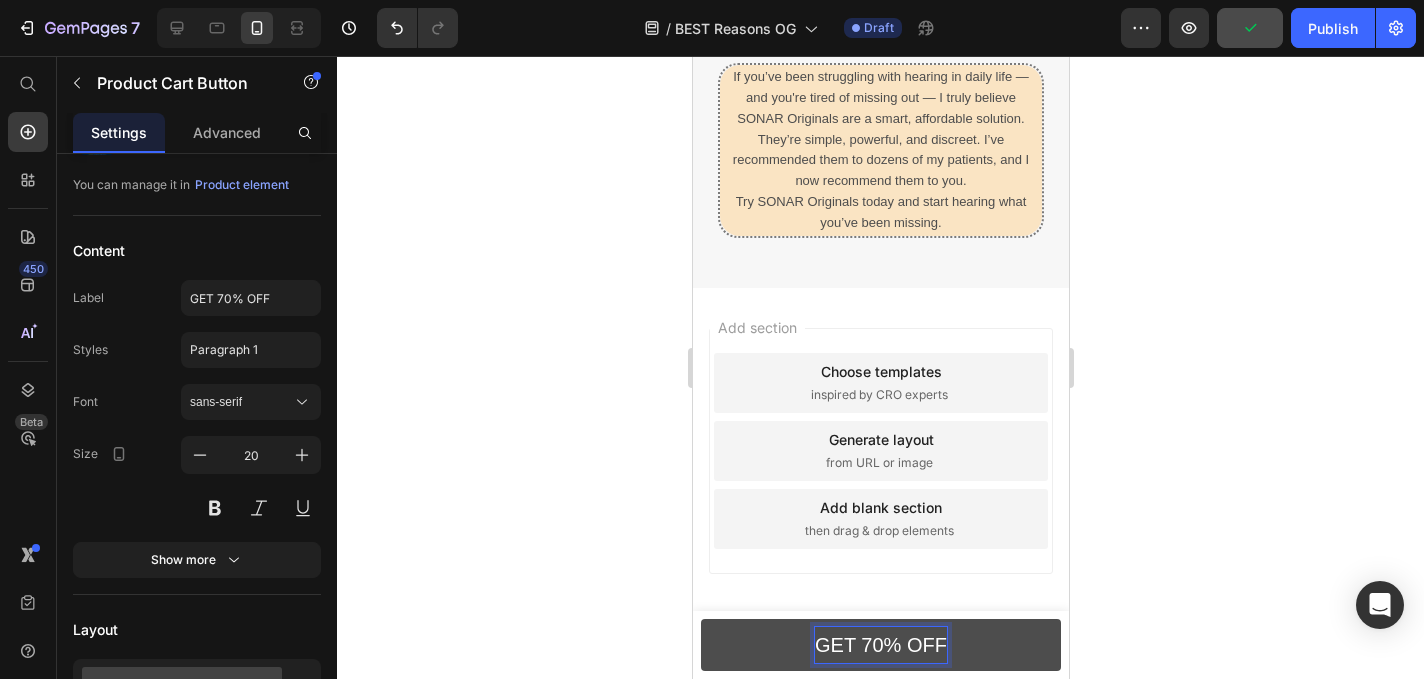 click on "GET 70% OFF" at bounding box center [880, 645] 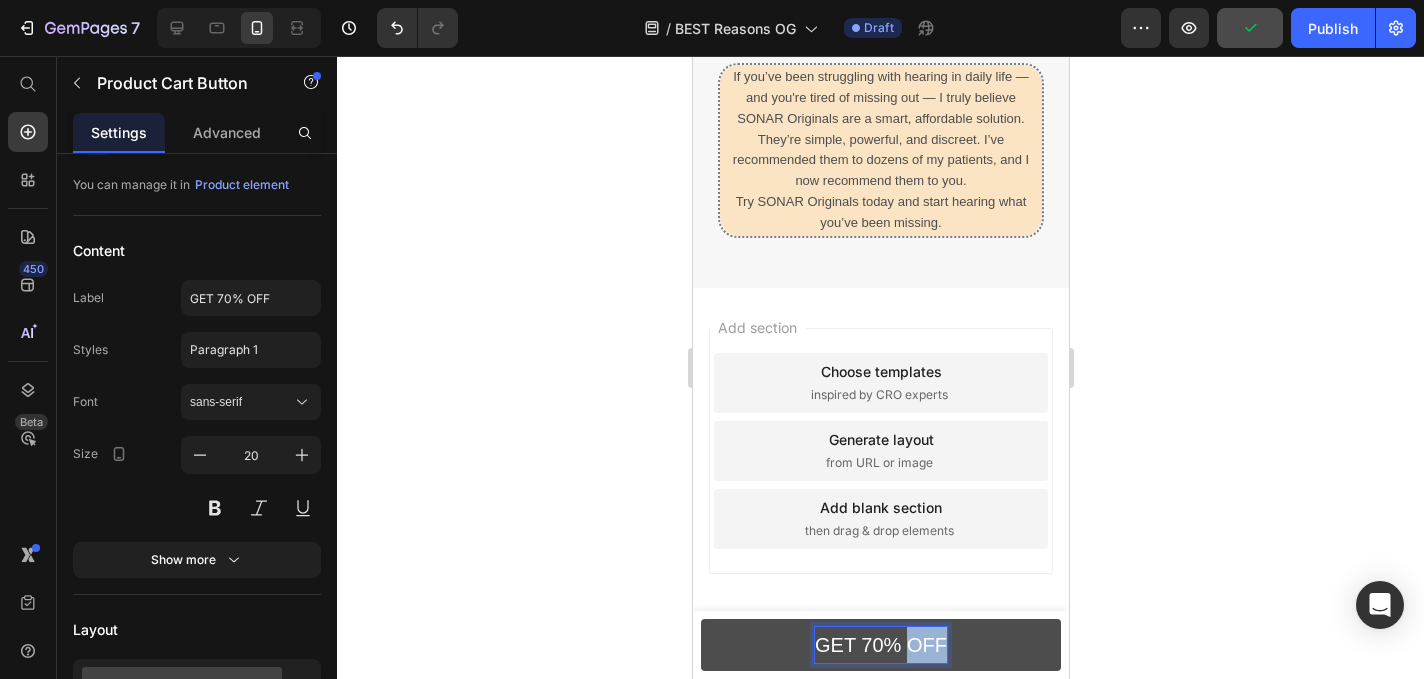 click on "GET 70% OFF" at bounding box center (880, 645) 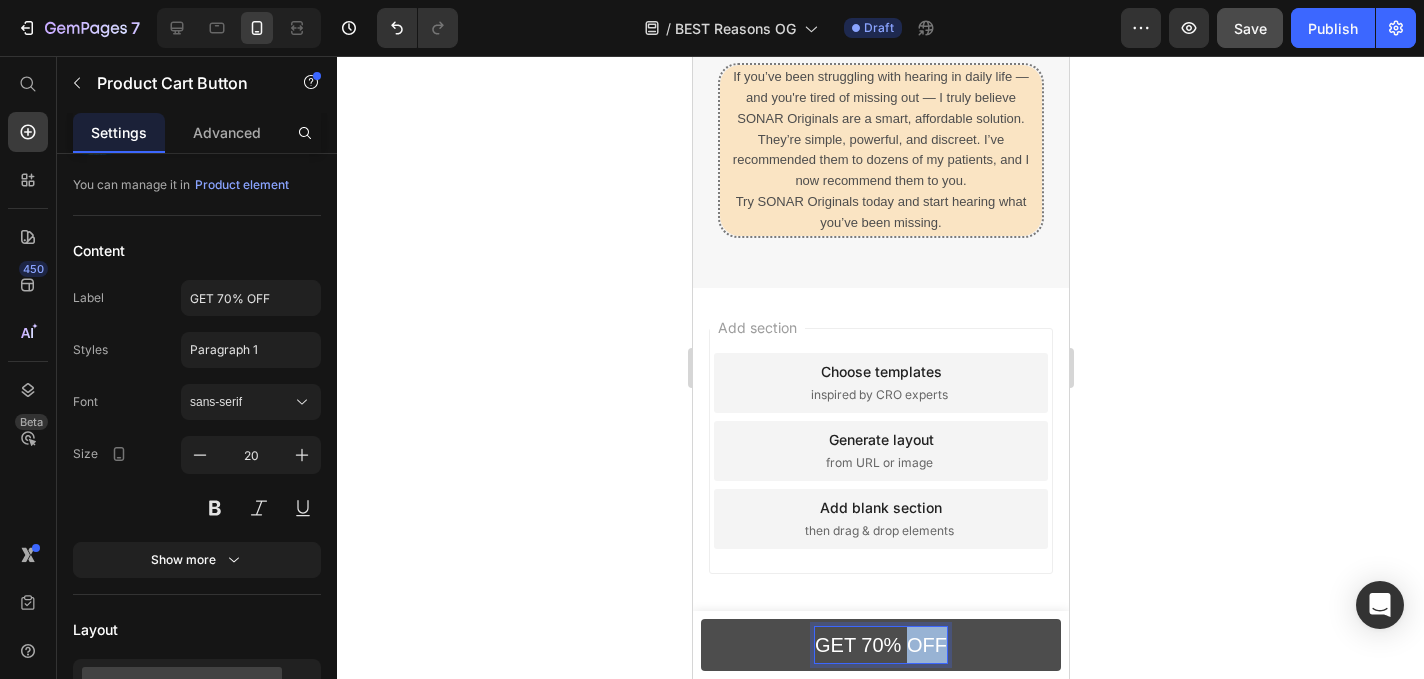 click on "GET 70% OFF" at bounding box center (880, 645) 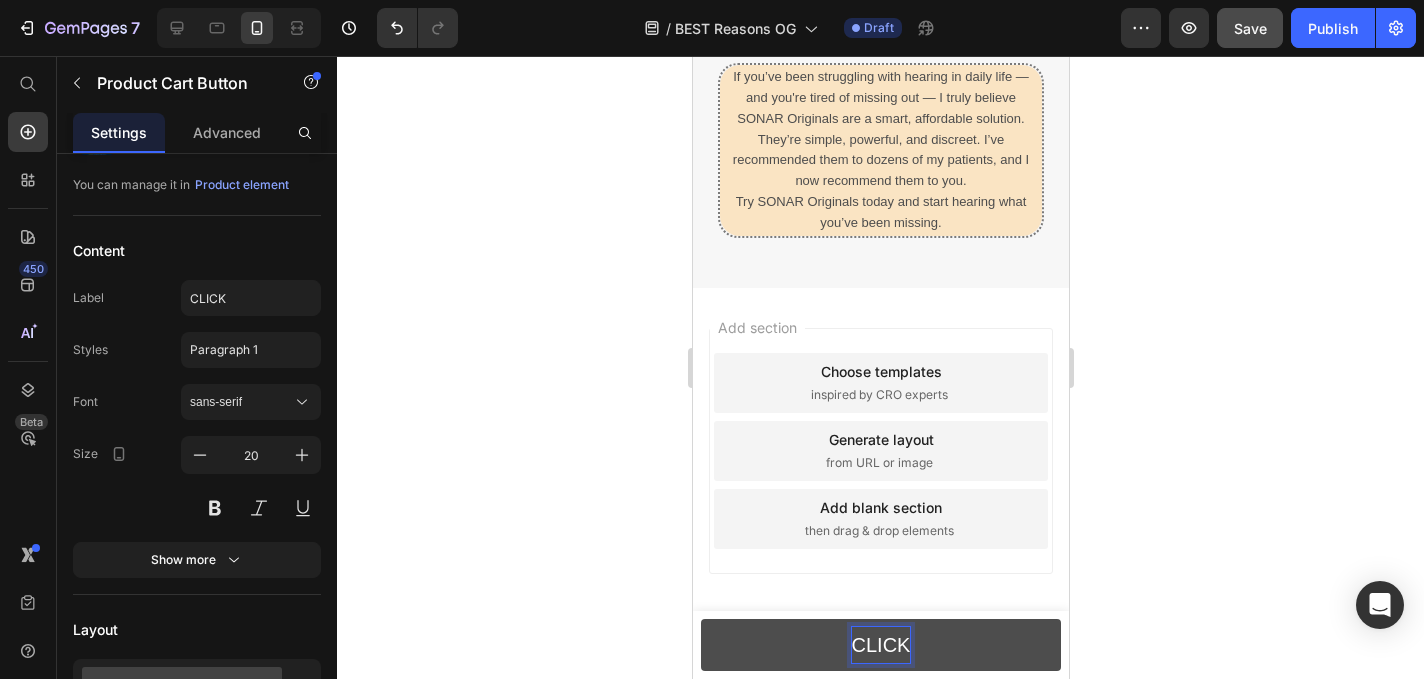 click on "CLICK" at bounding box center [880, 645] 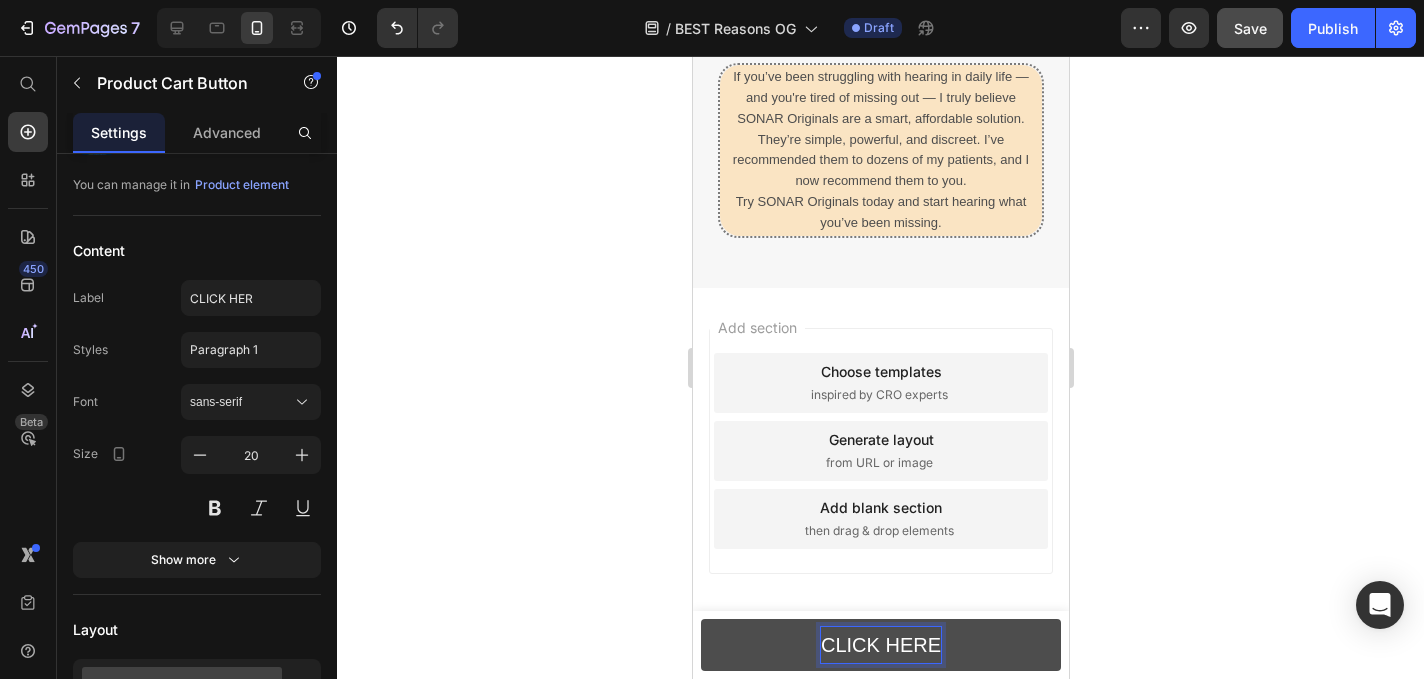 click on "CLICK HERE" at bounding box center (880, 645) 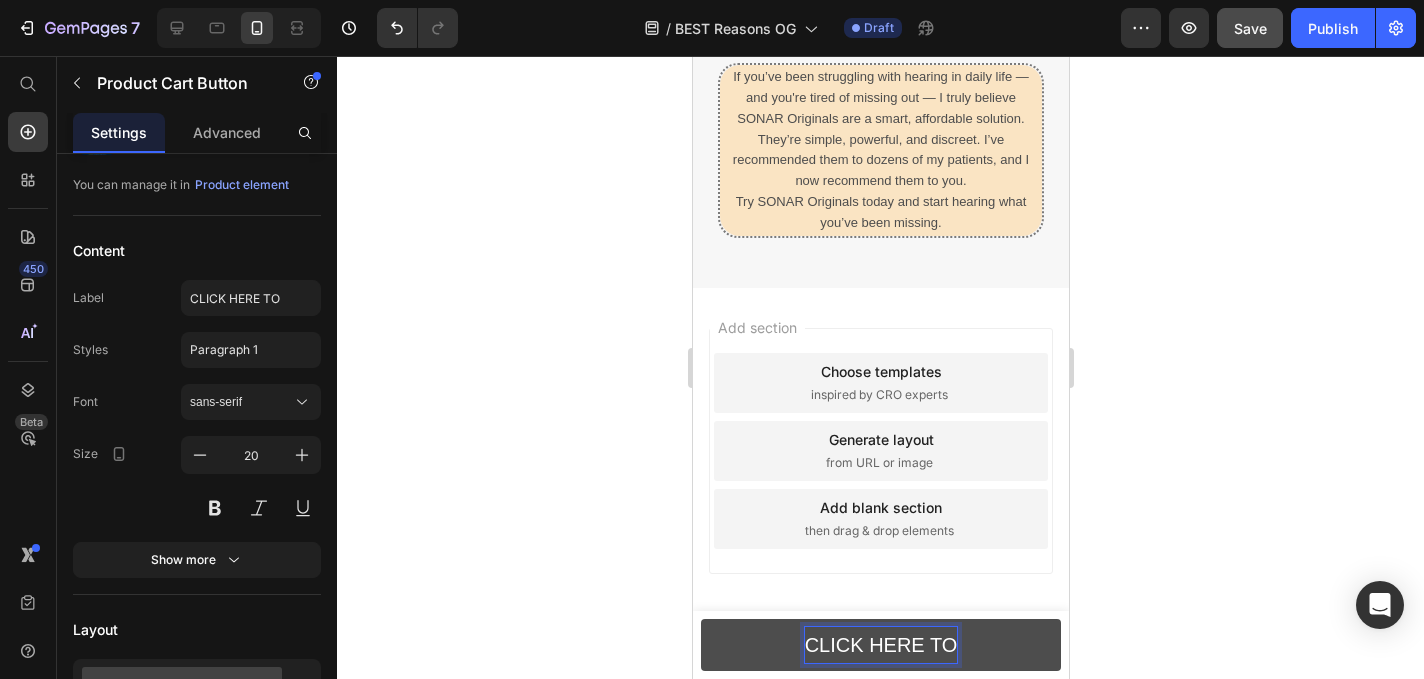 click on "CLICK HERE TO" at bounding box center (880, 645) 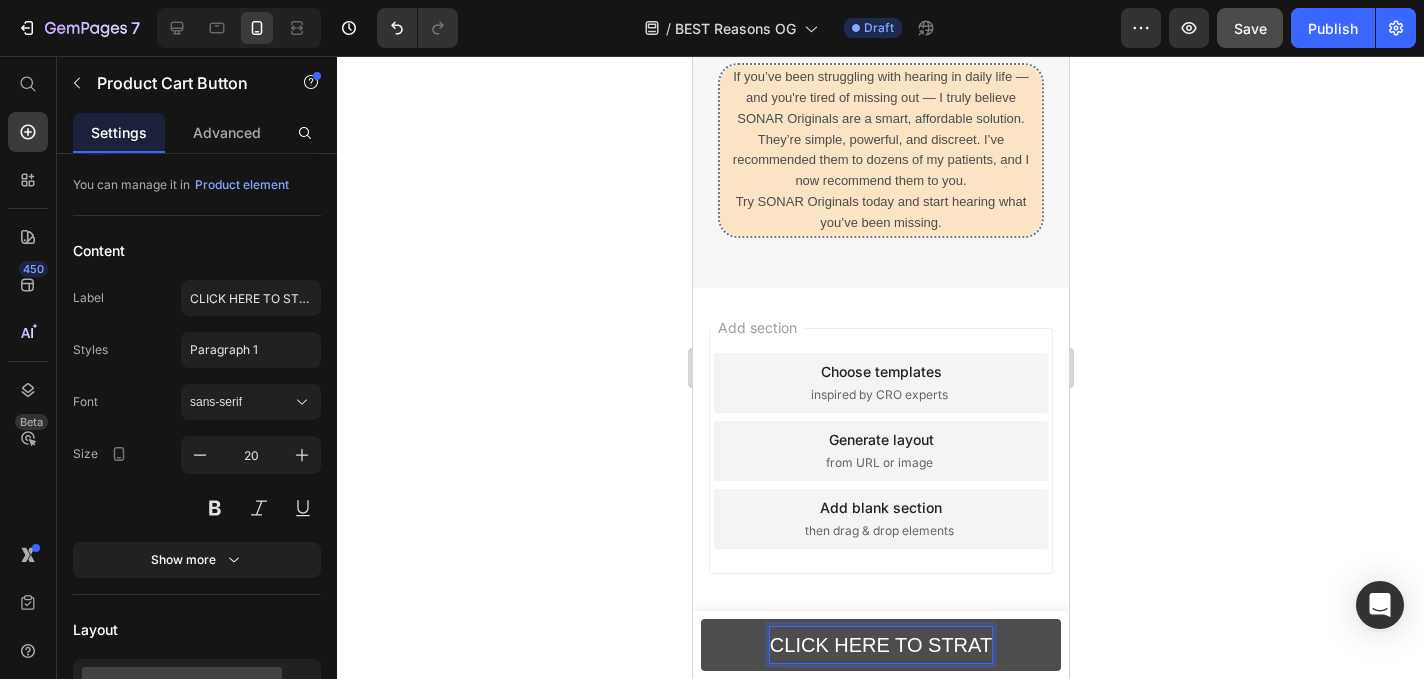 click on "CLICK HERE TO STRAT" at bounding box center (880, 645) 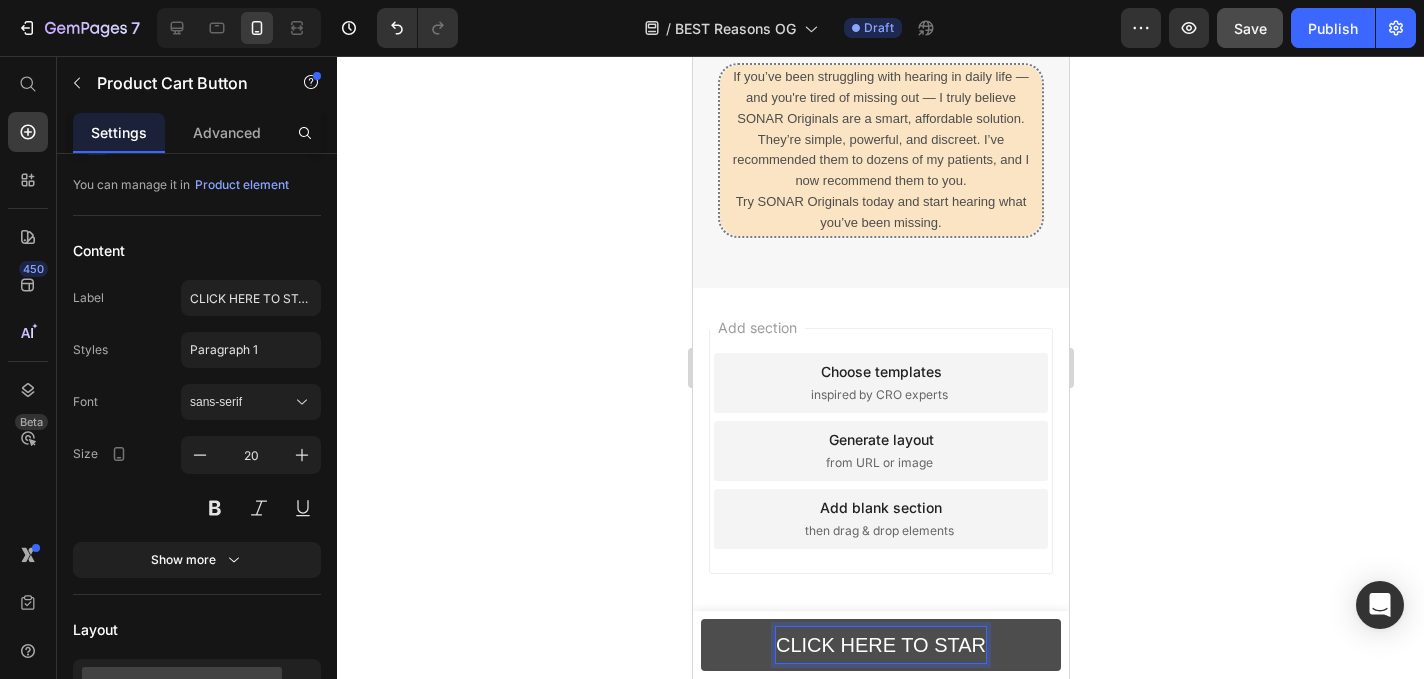 click on "CLICK HERE TO STAR" at bounding box center (880, 645) 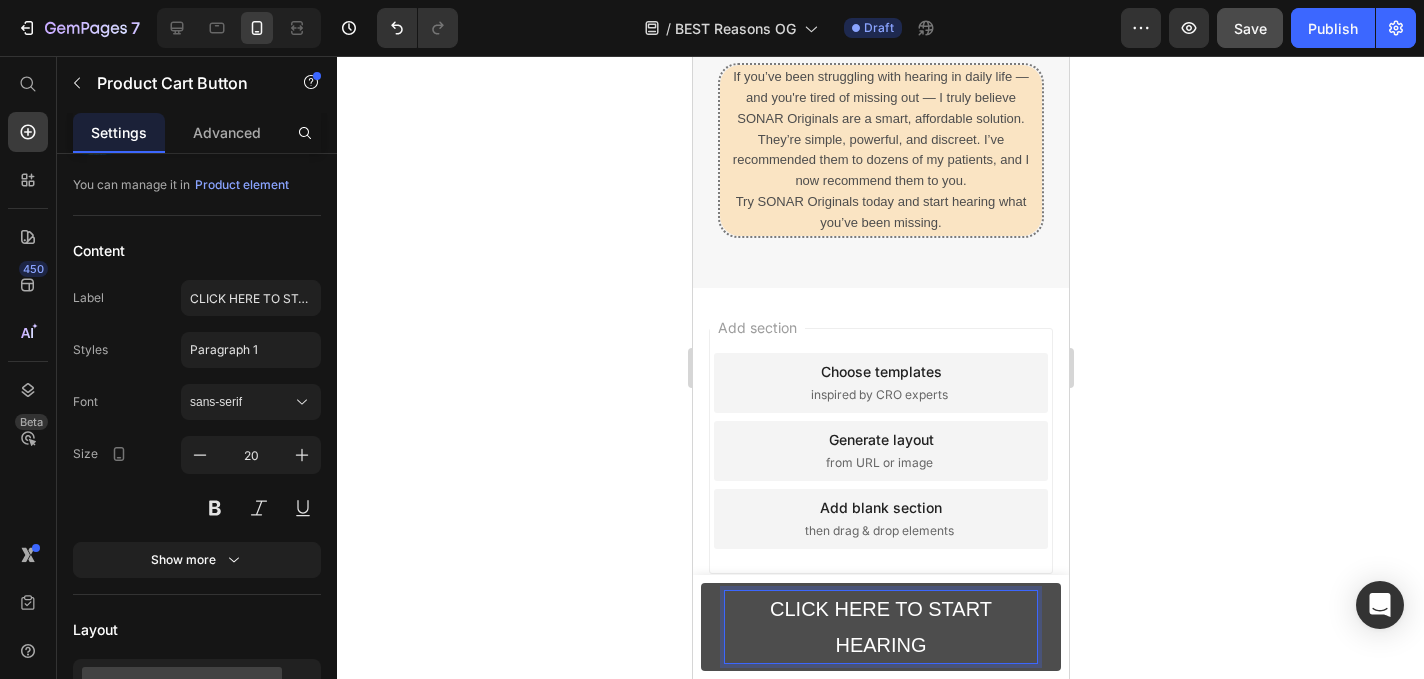 click on "CLICK HERE TO START HEARING" at bounding box center [880, 627] 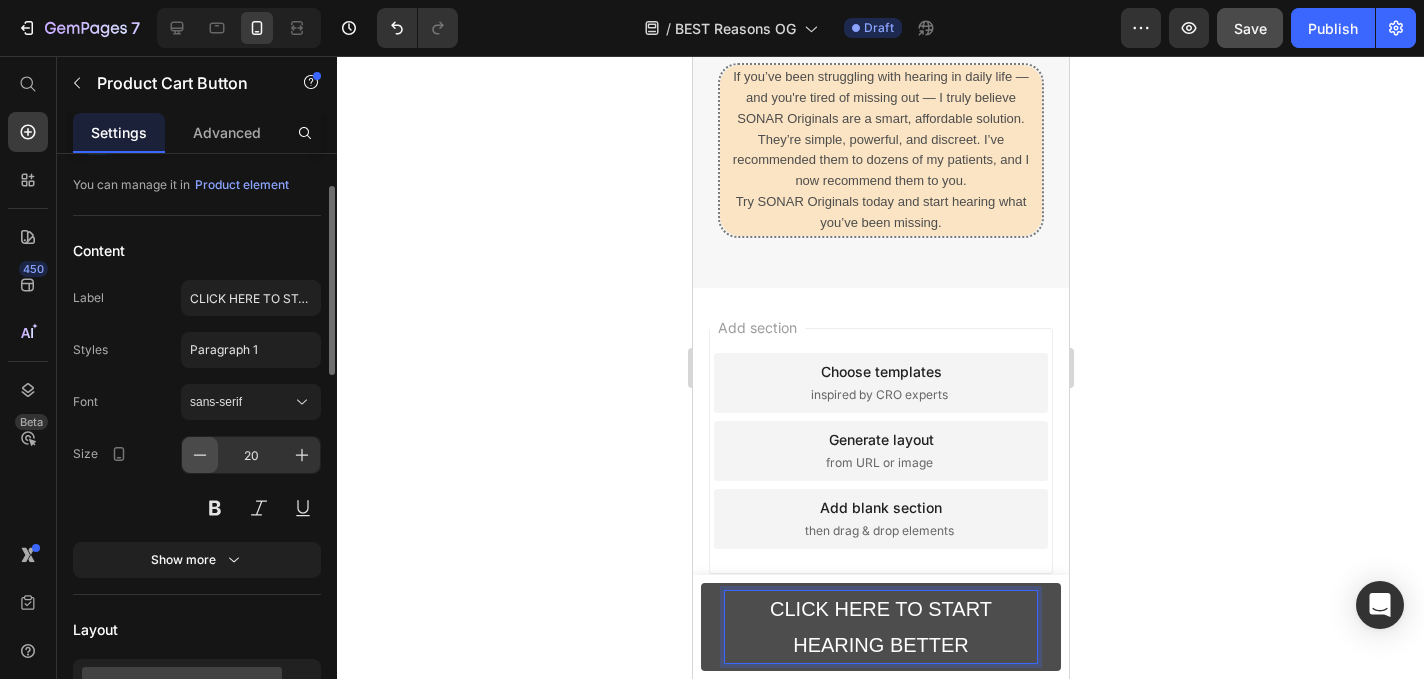 click at bounding box center [200, 455] 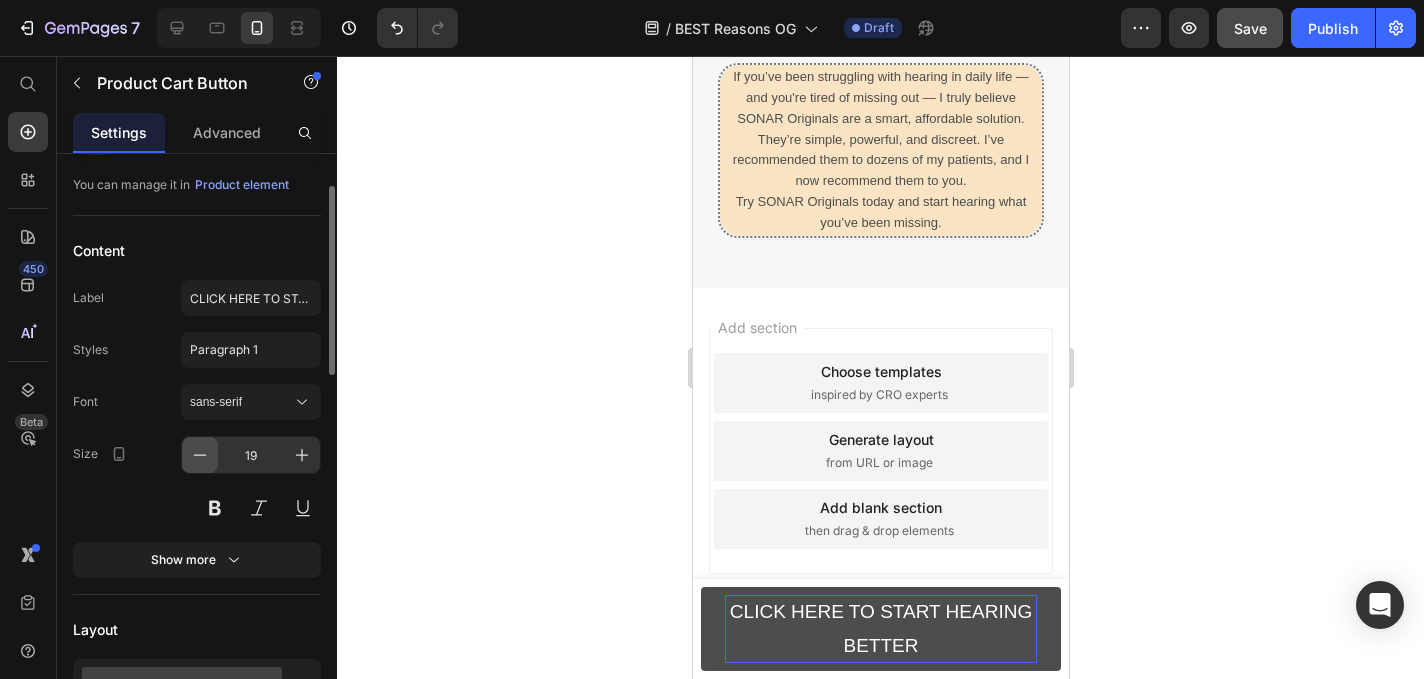 click at bounding box center [200, 455] 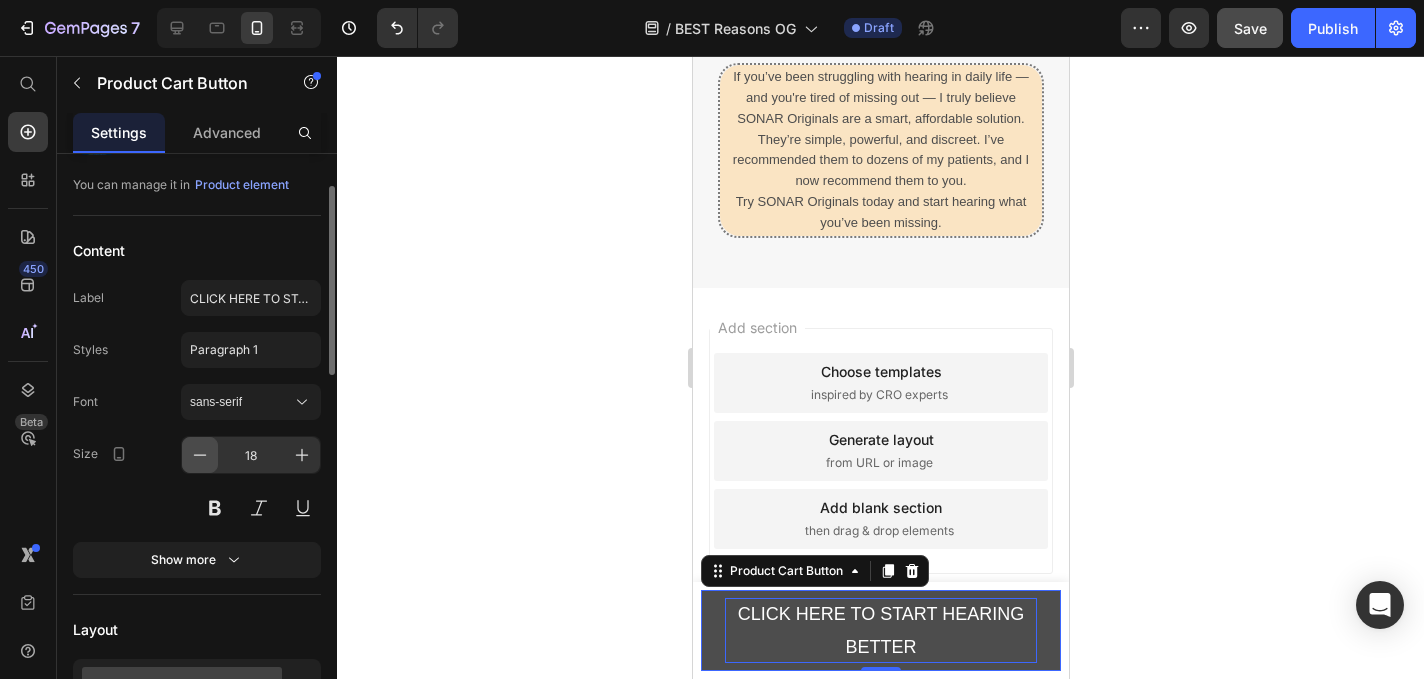 click at bounding box center (200, 455) 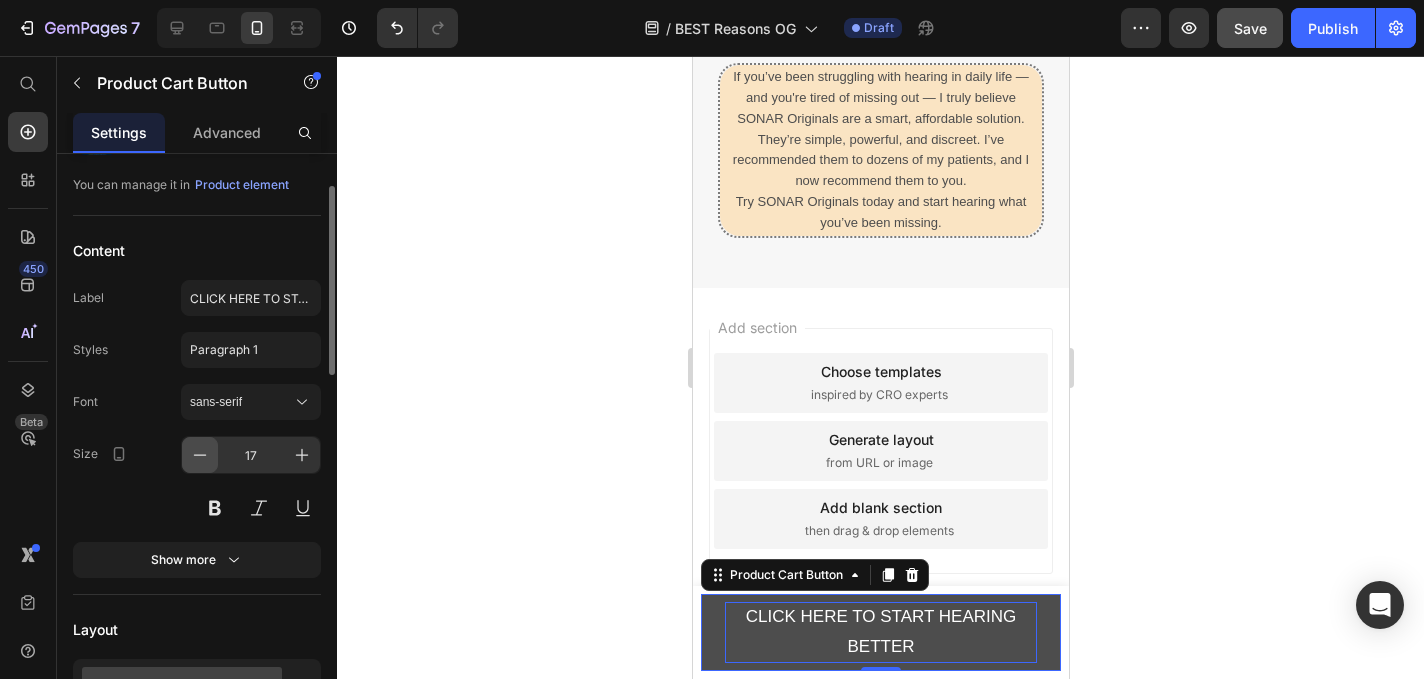 click at bounding box center (200, 455) 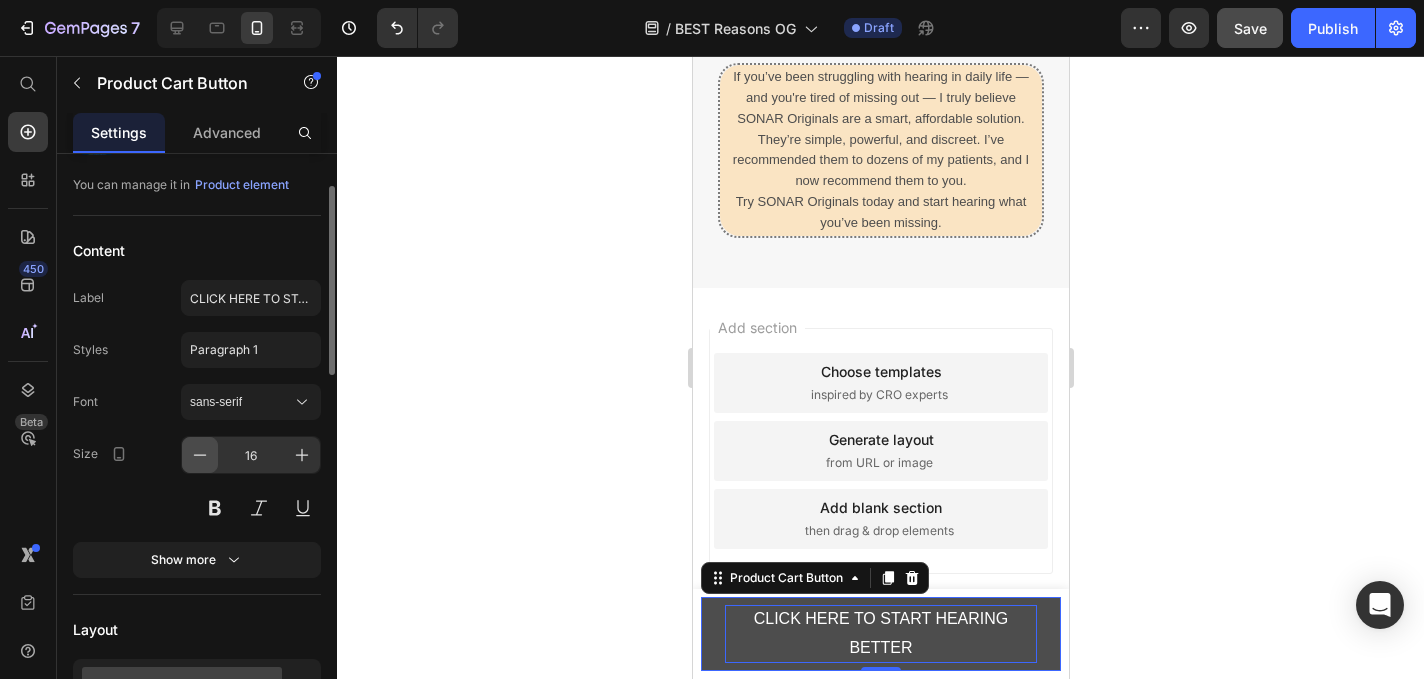 click at bounding box center [200, 455] 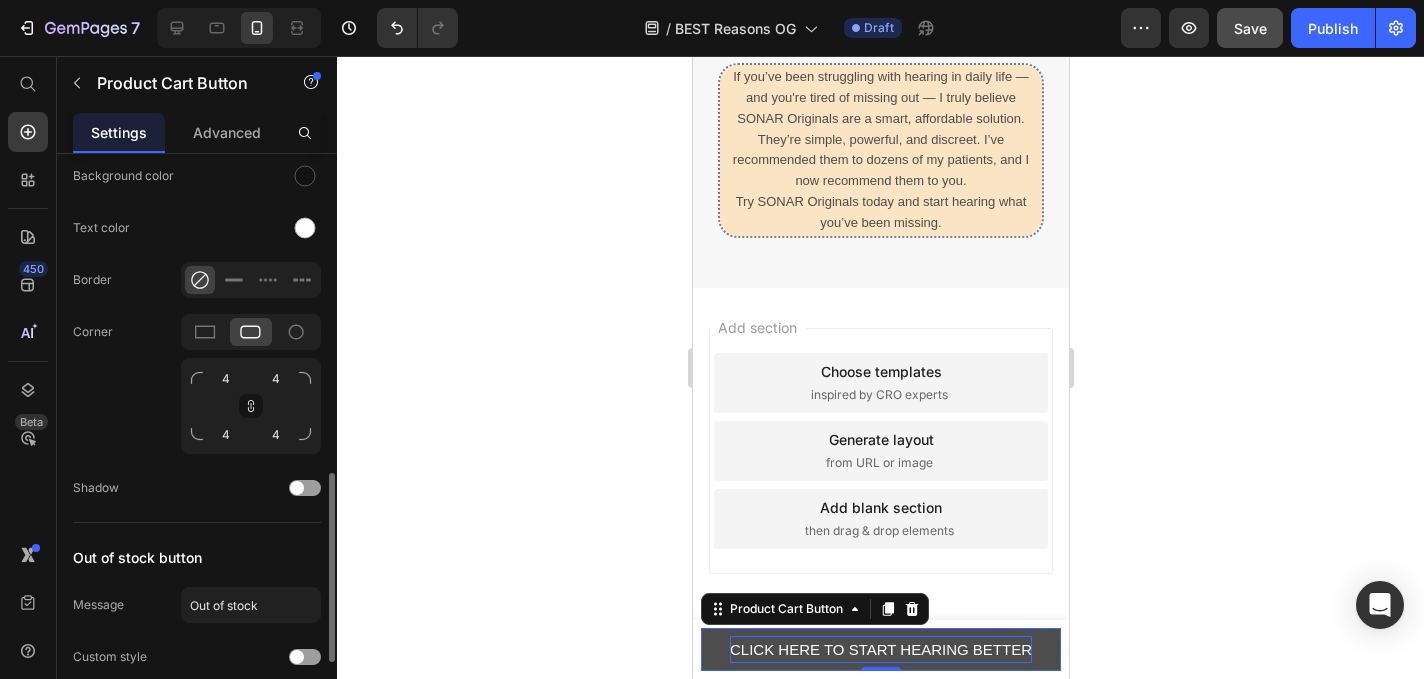 scroll, scrollTop: 1014, scrollLeft: 0, axis: vertical 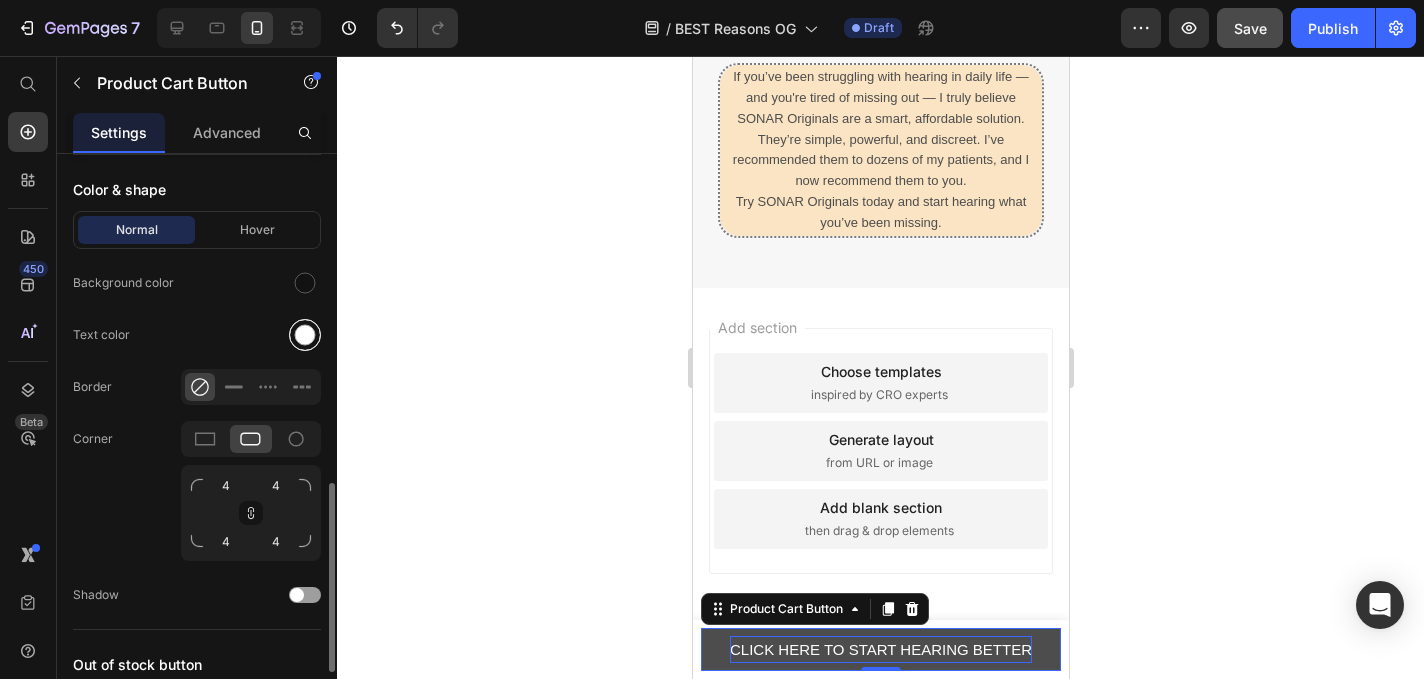 click at bounding box center [305, 335] 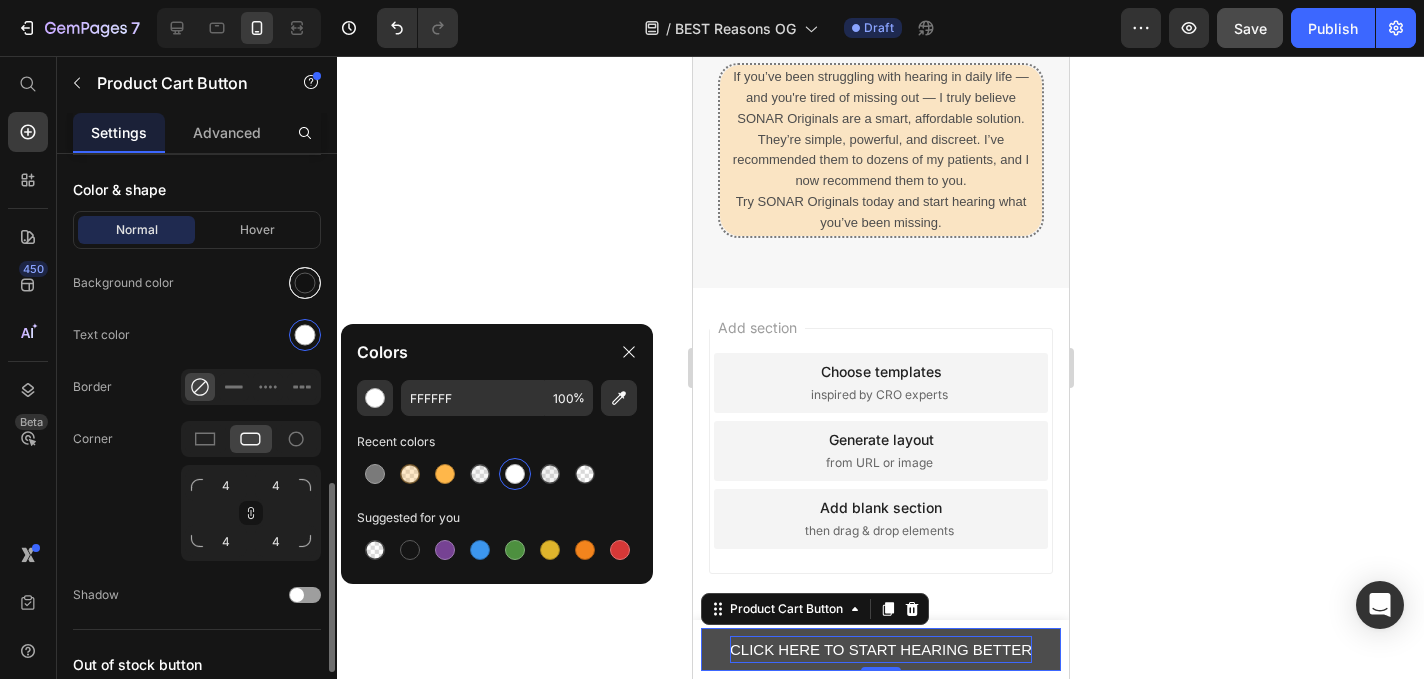 click at bounding box center [305, 283] 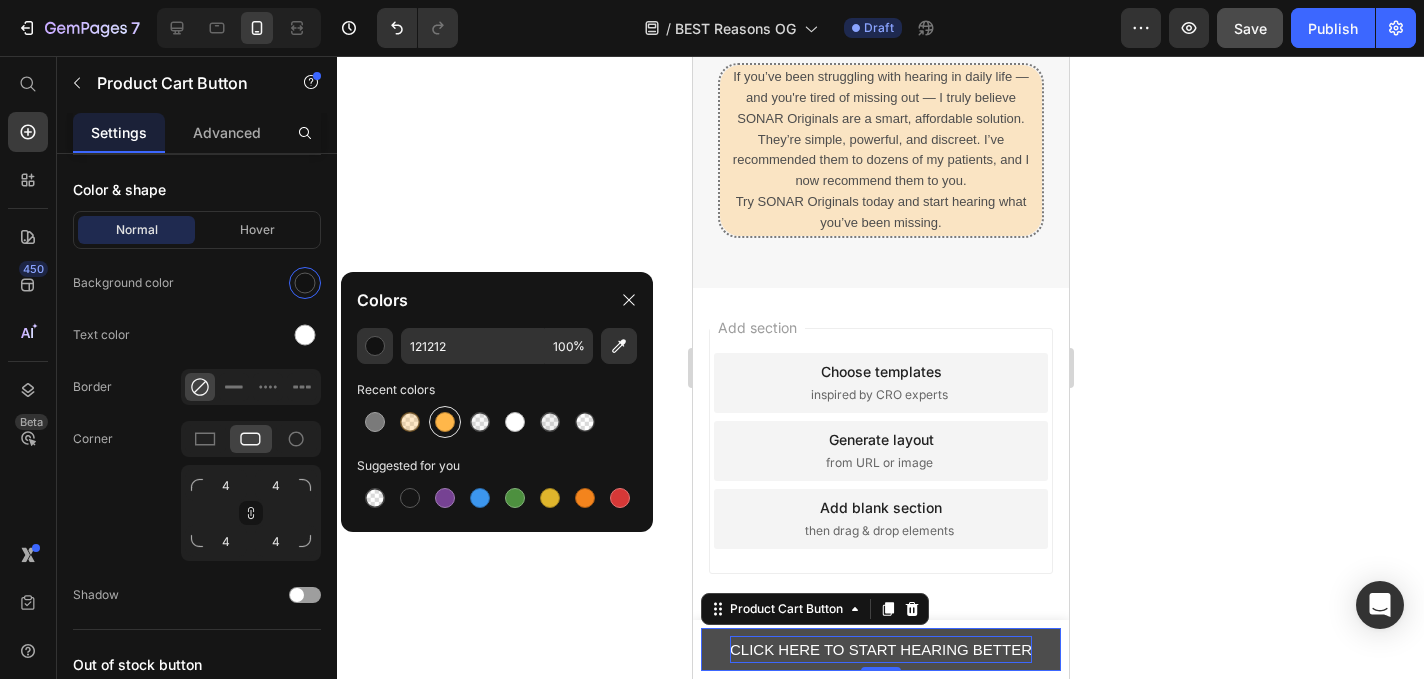 click at bounding box center [445, 422] 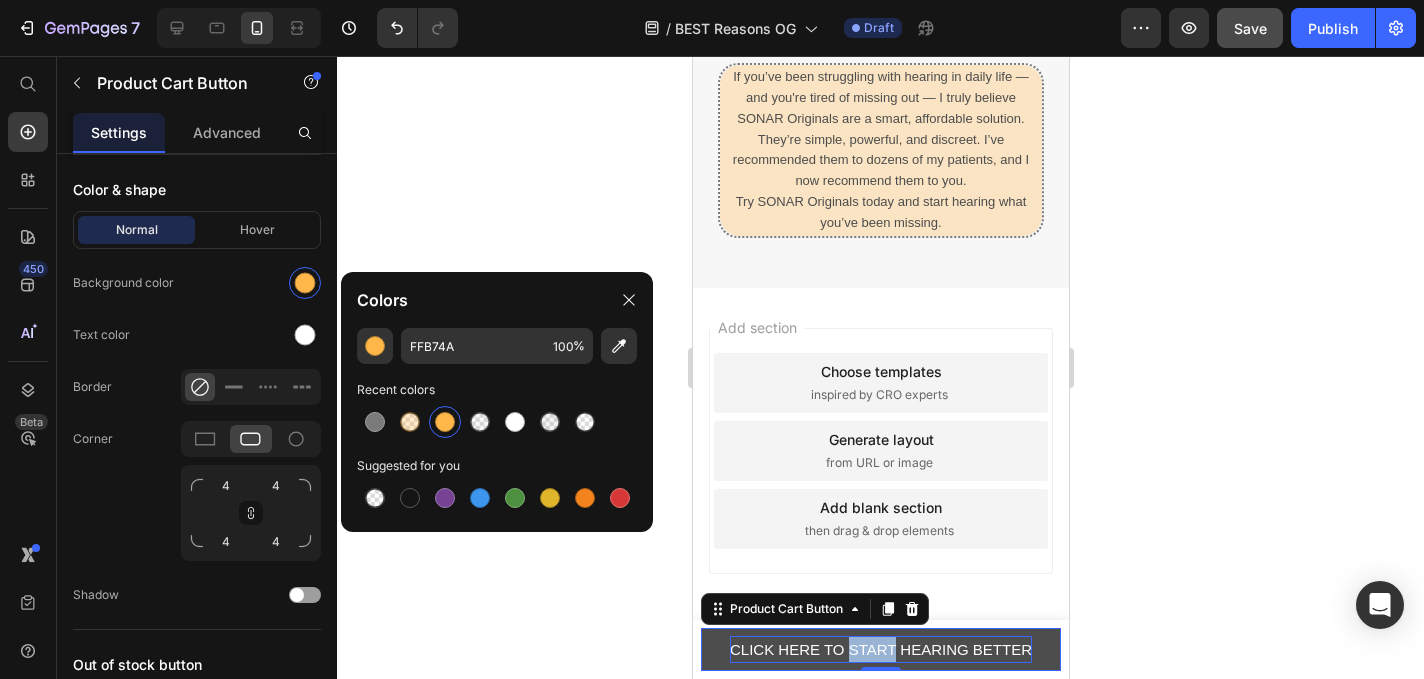 click on "CLICK HERE TO START HEARING BETTER" at bounding box center (880, 649) 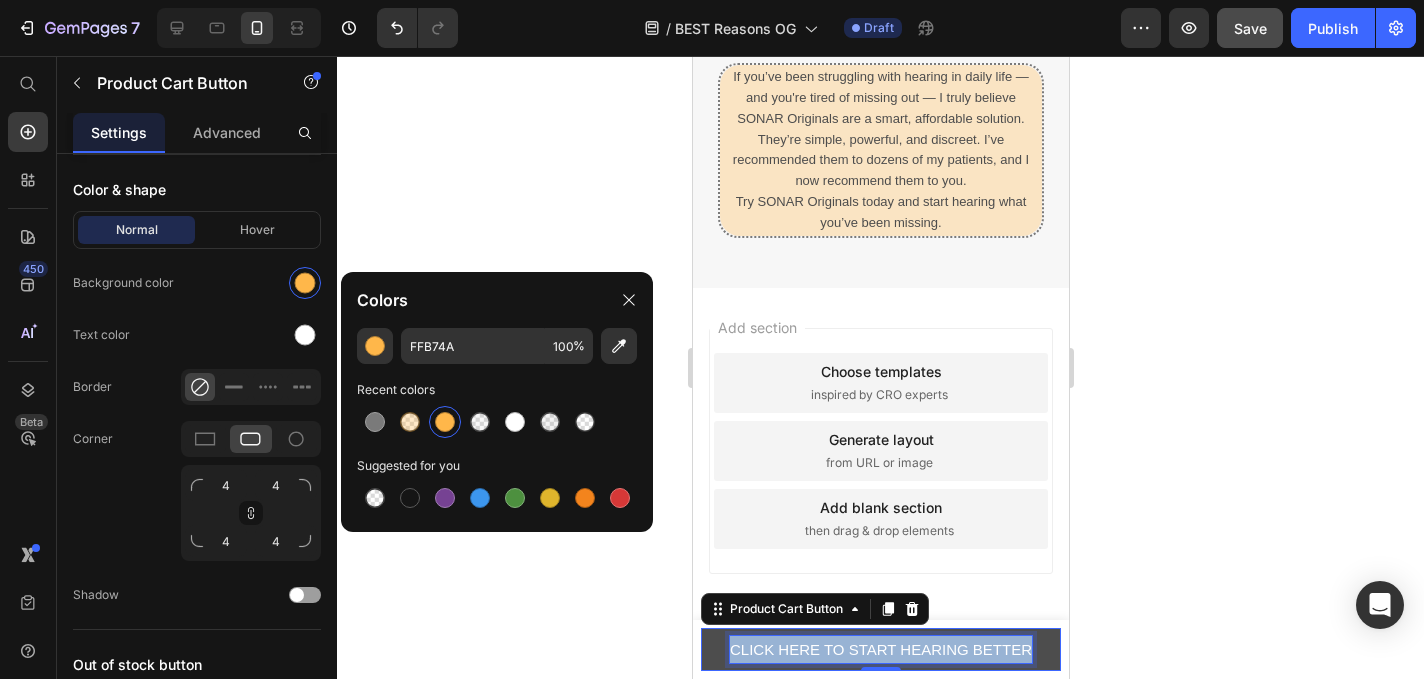 click on "CLICK HERE TO START HEARING BETTER" at bounding box center [880, 649] 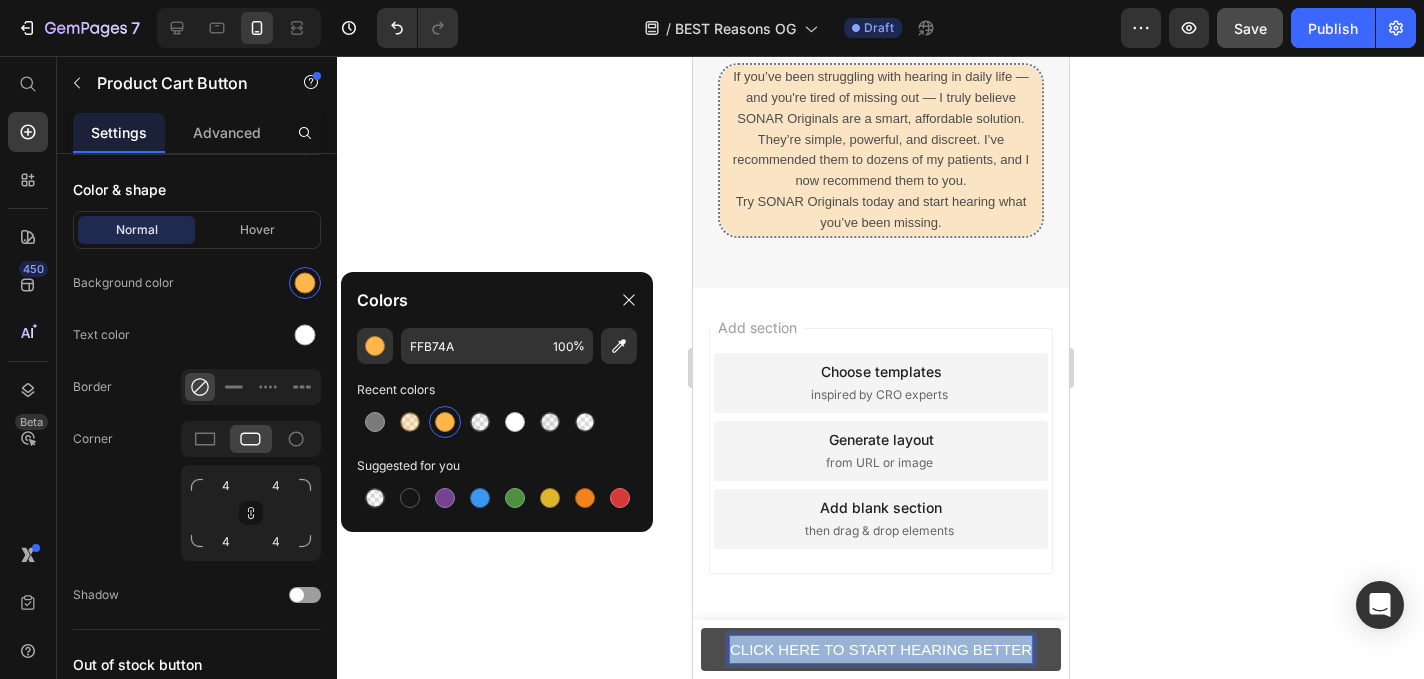 click on "CLICK HERE TO START HEARING BETTER" at bounding box center [880, 649] 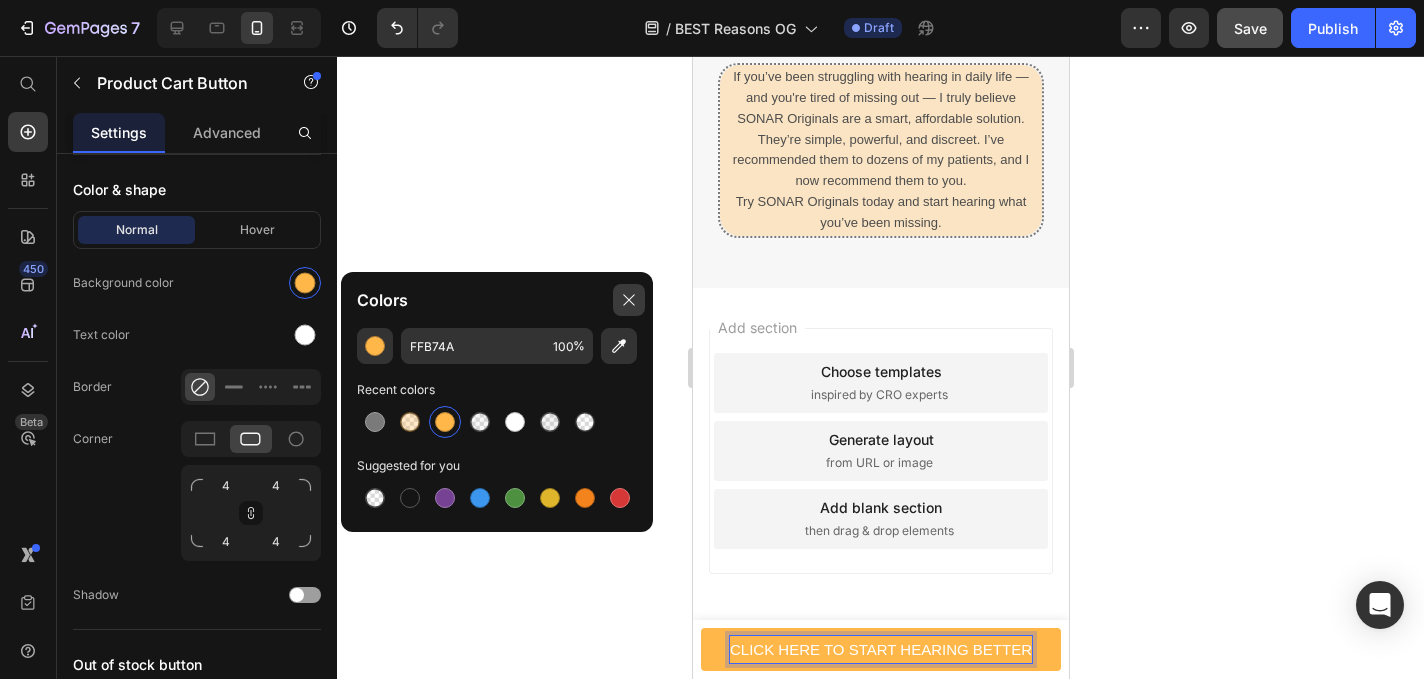 click at bounding box center (629, 300) 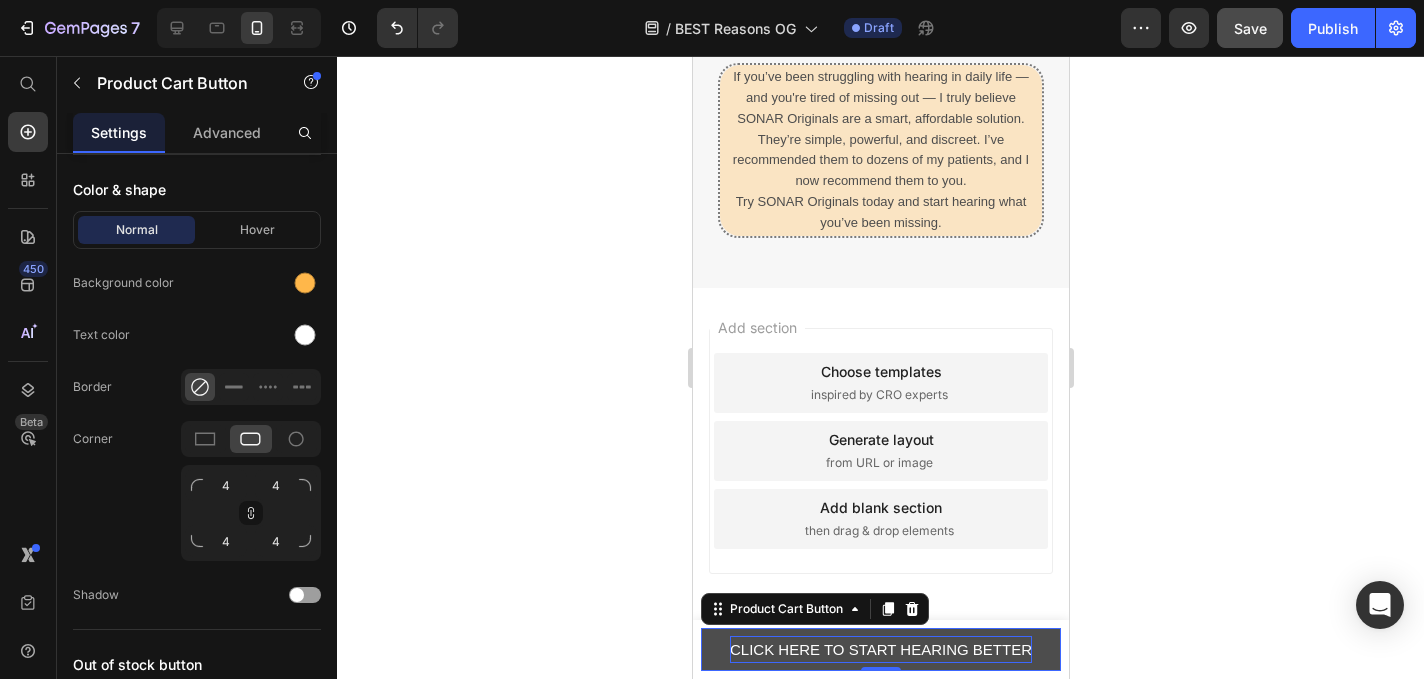 click on "CLICK HERE TO START HEARING BETTER" at bounding box center [880, 649] 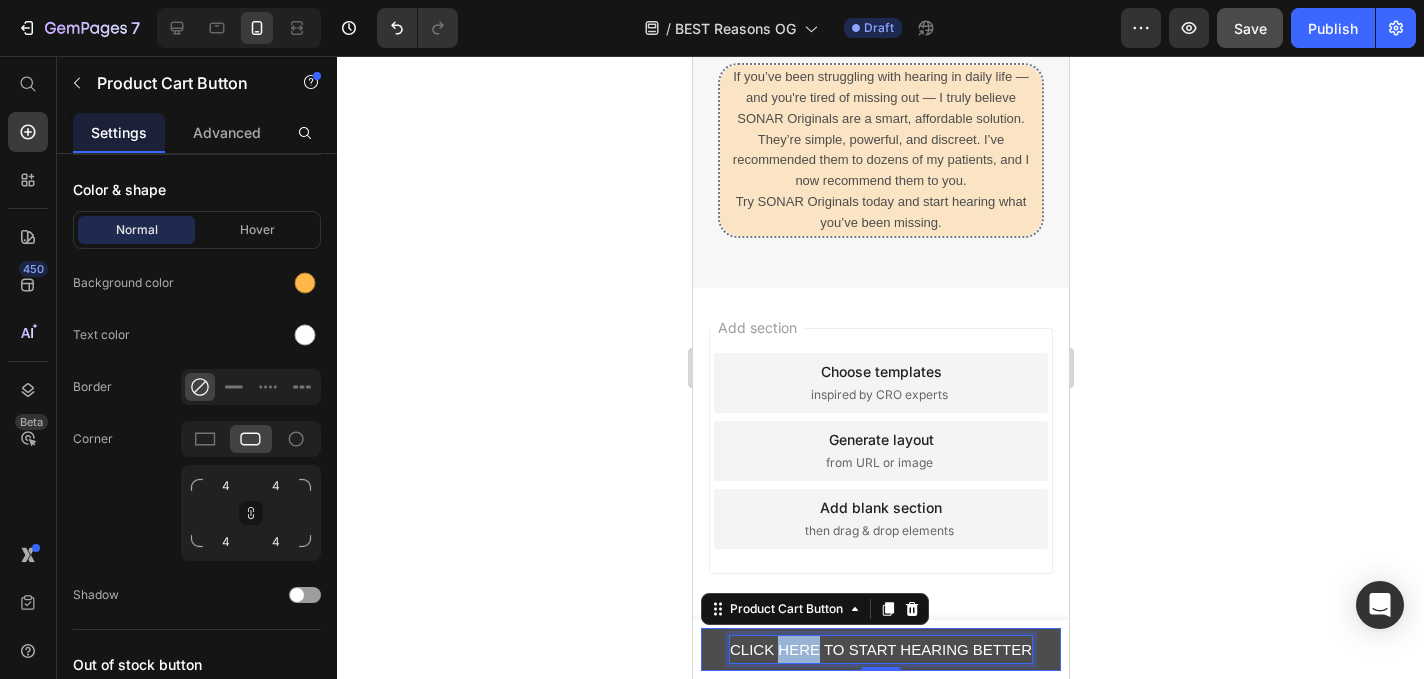 click on "CLICK HERE TO START HEARING BETTER" at bounding box center [880, 649] 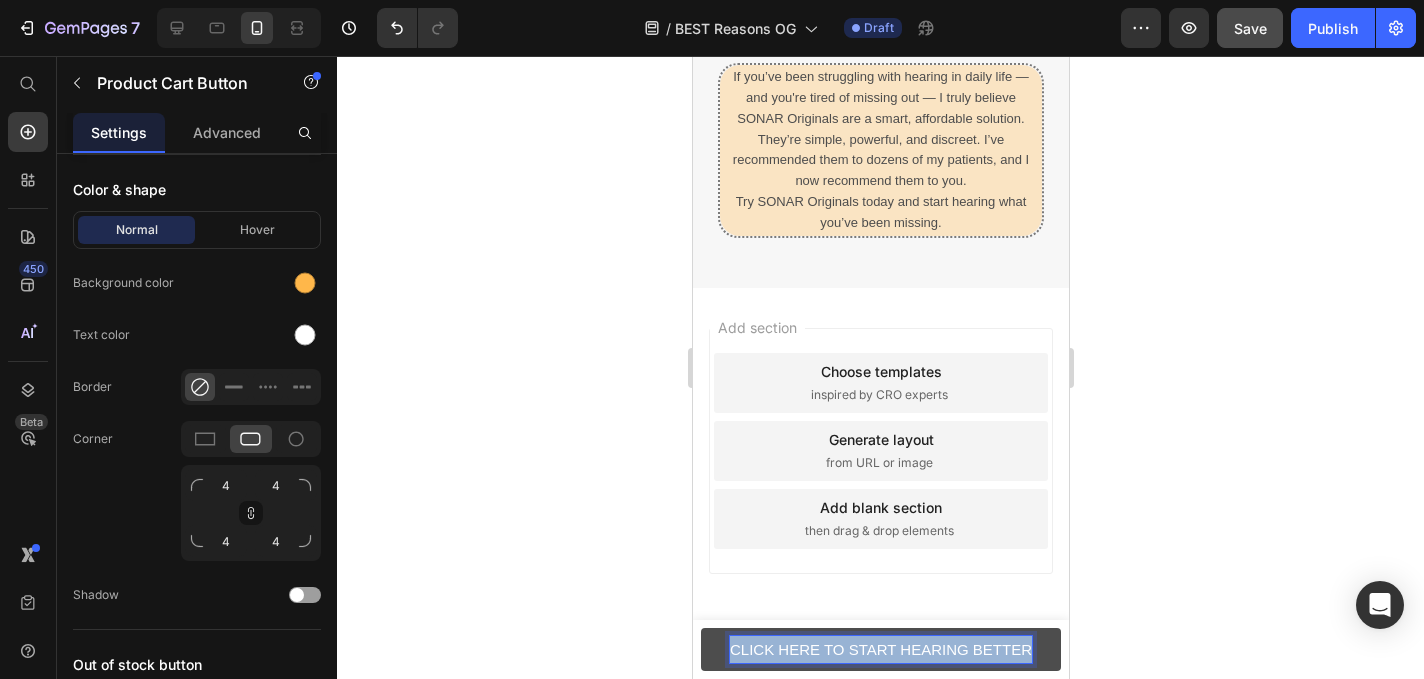 click on "CLICK HERE TO START HEARING BETTER" at bounding box center [880, 649] 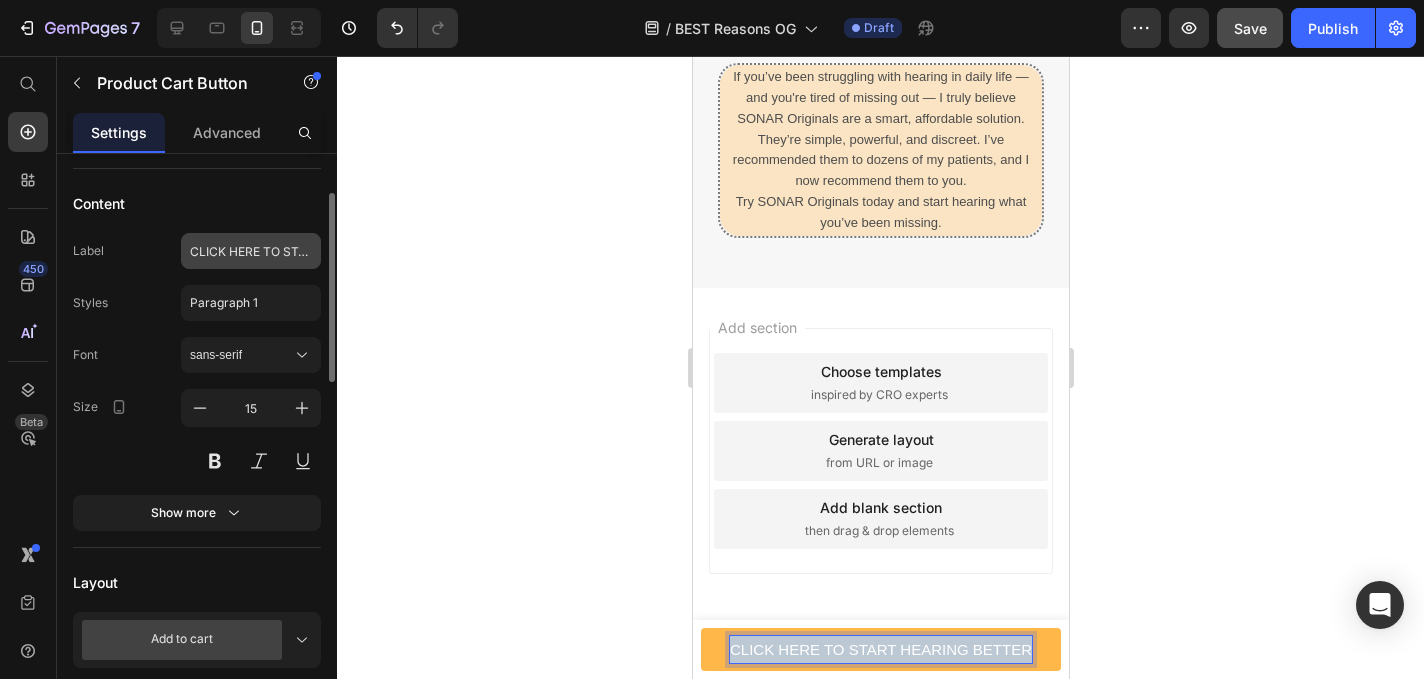 scroll, scrollTop: 140, scrollLeft: 0, axis: vertical 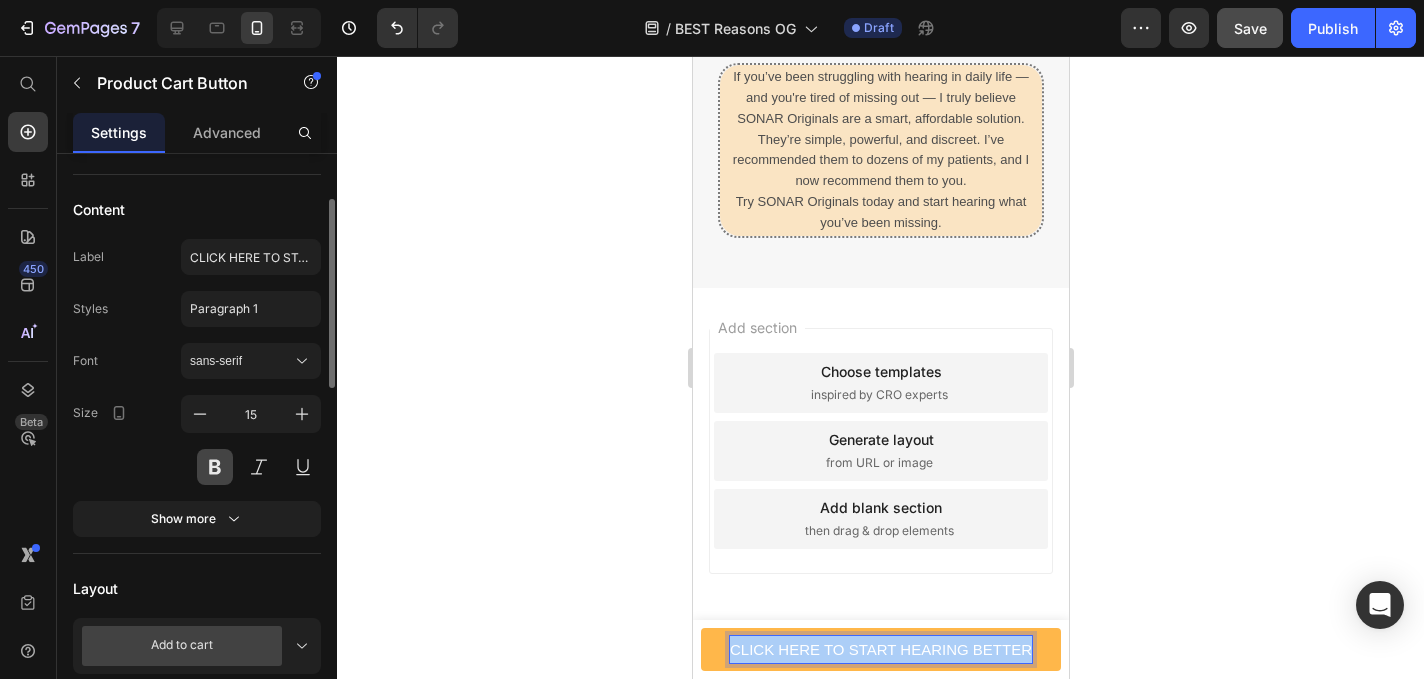 click at bounding box center [215, 467] 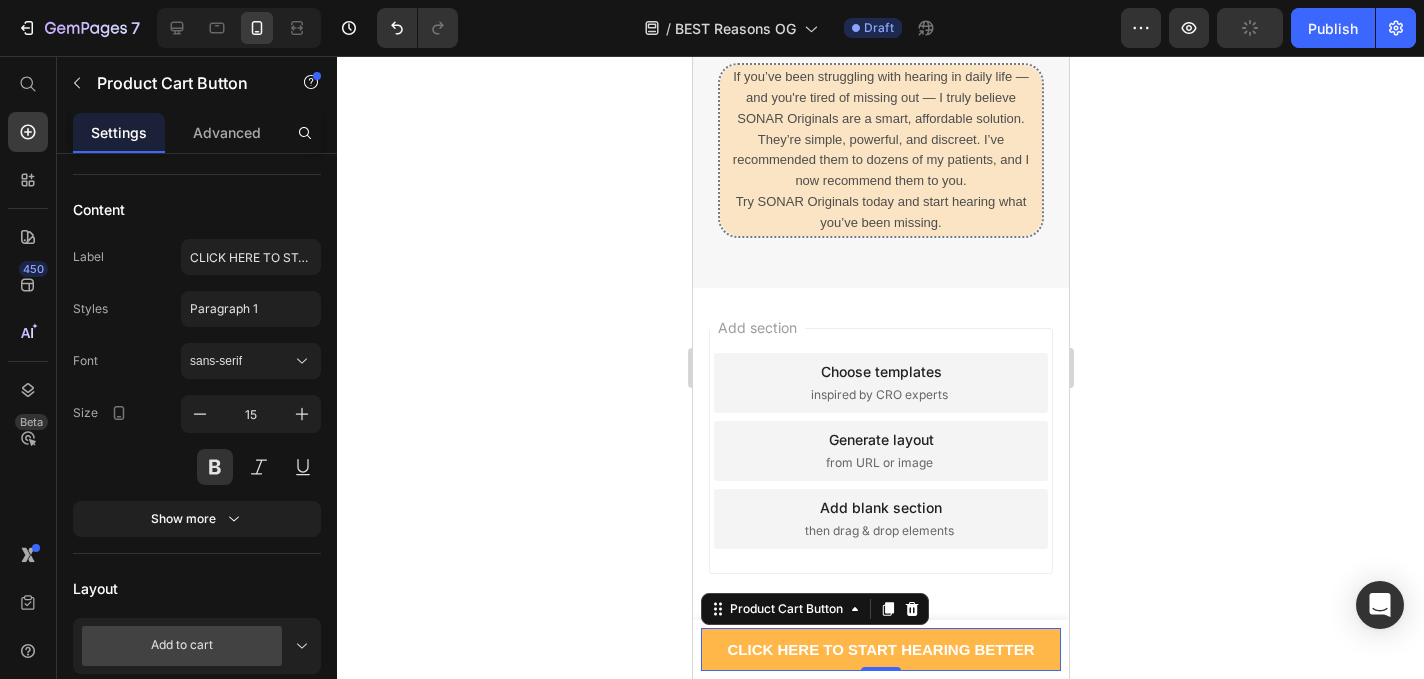 click 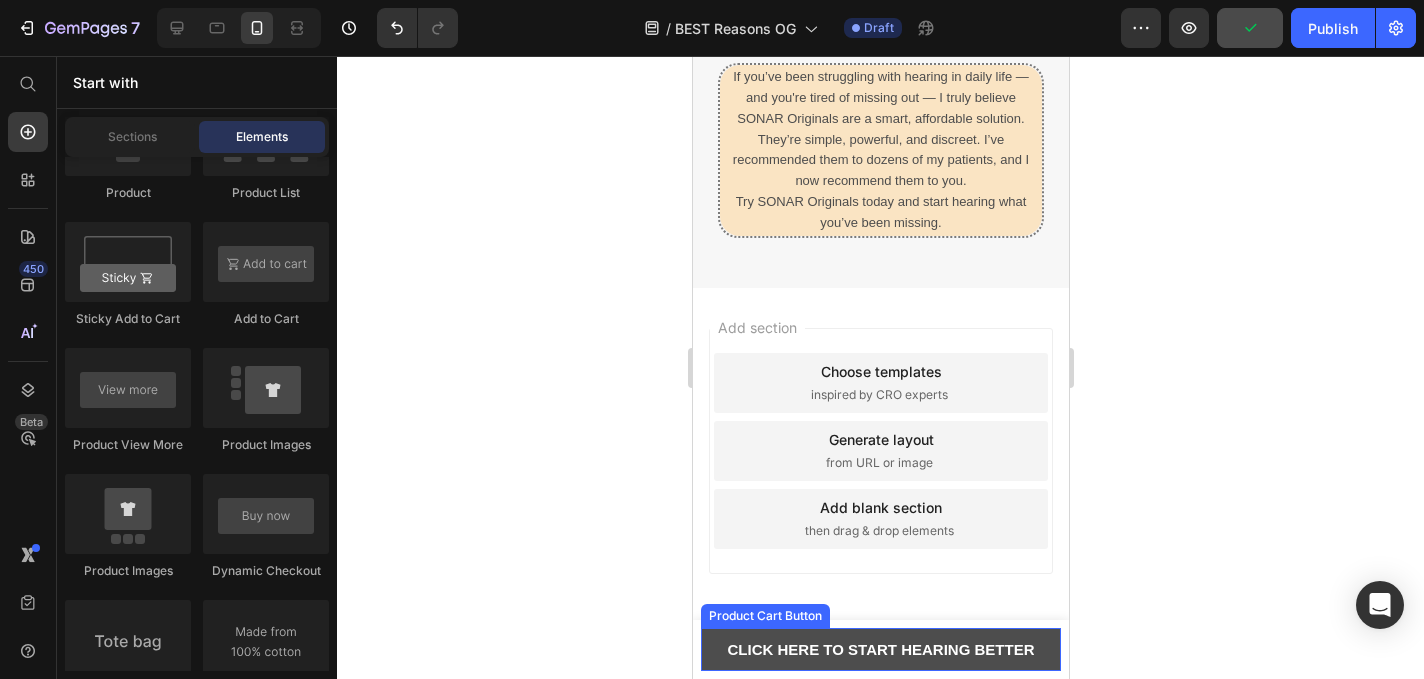 click on "CLICK HERE TO START HEARING BETTER" at bounding box center (880, 649) 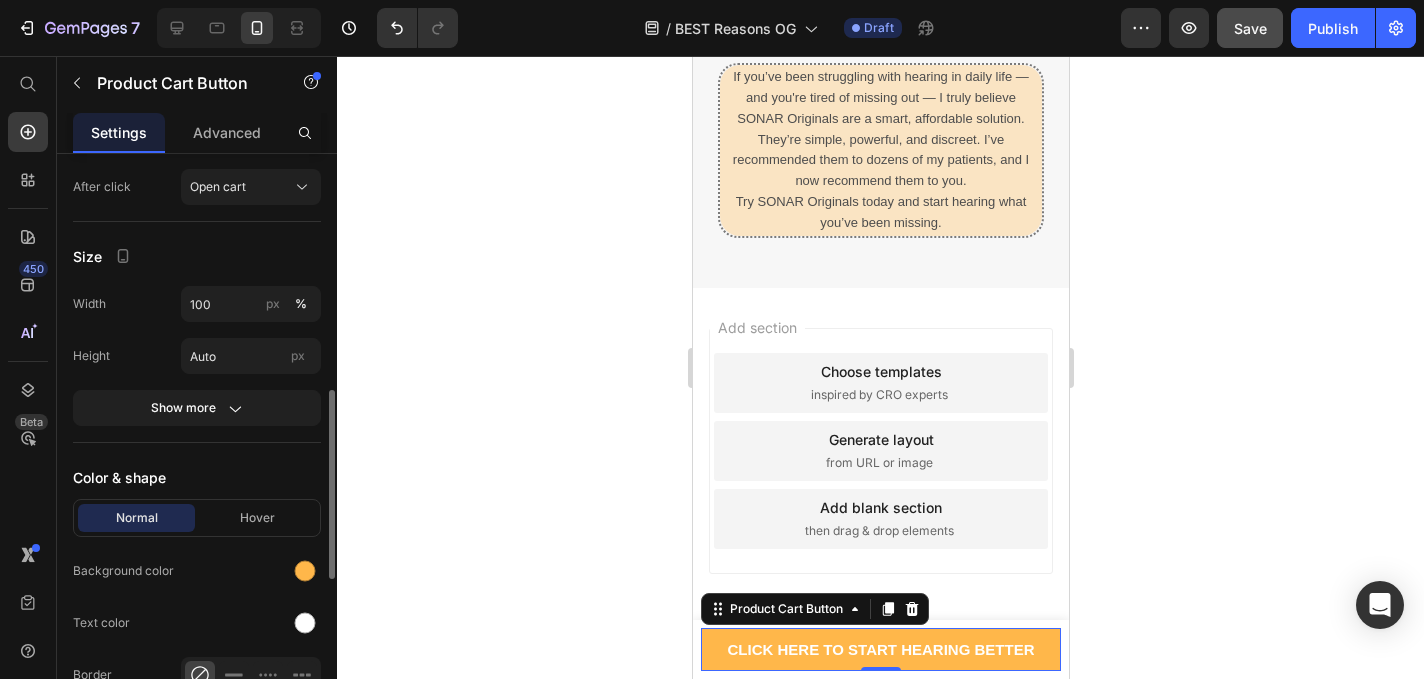scroll, scrollTop: 858, scrollLeft: 0, axis: vertical 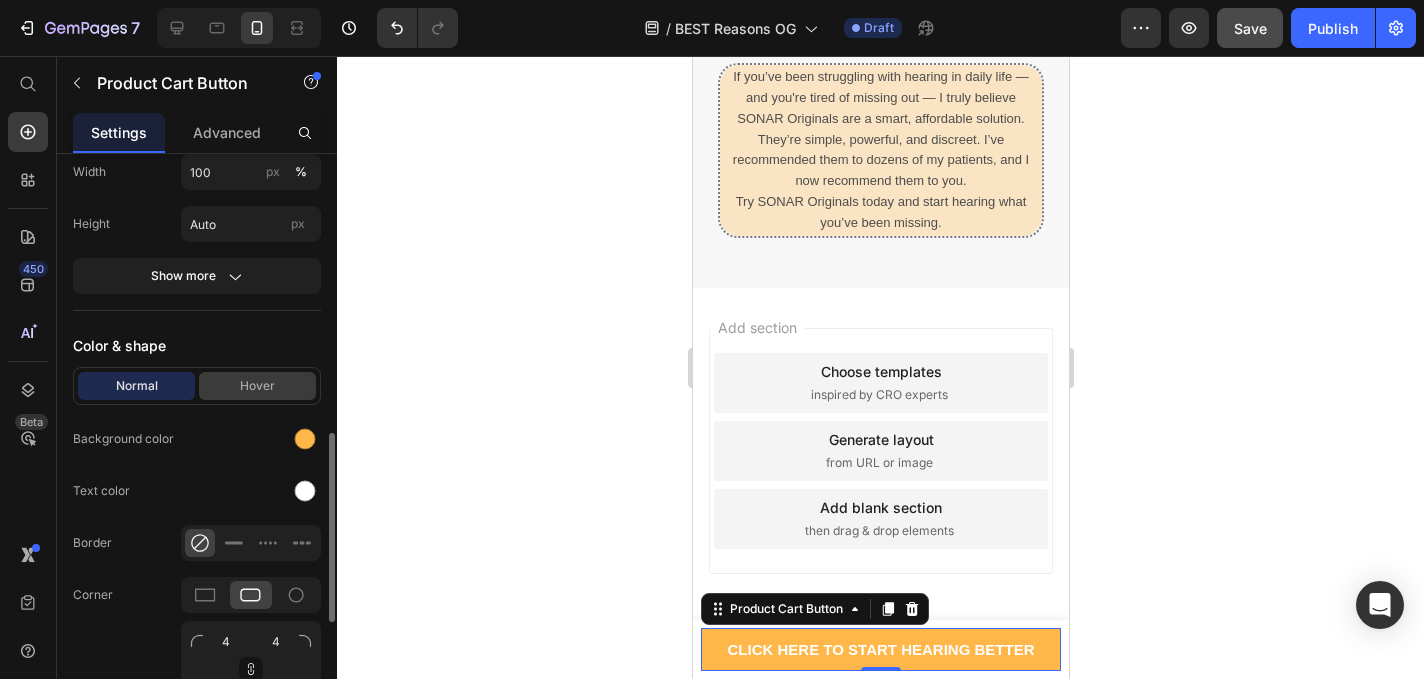 click on "Hover" at bounding box center [257, 386] 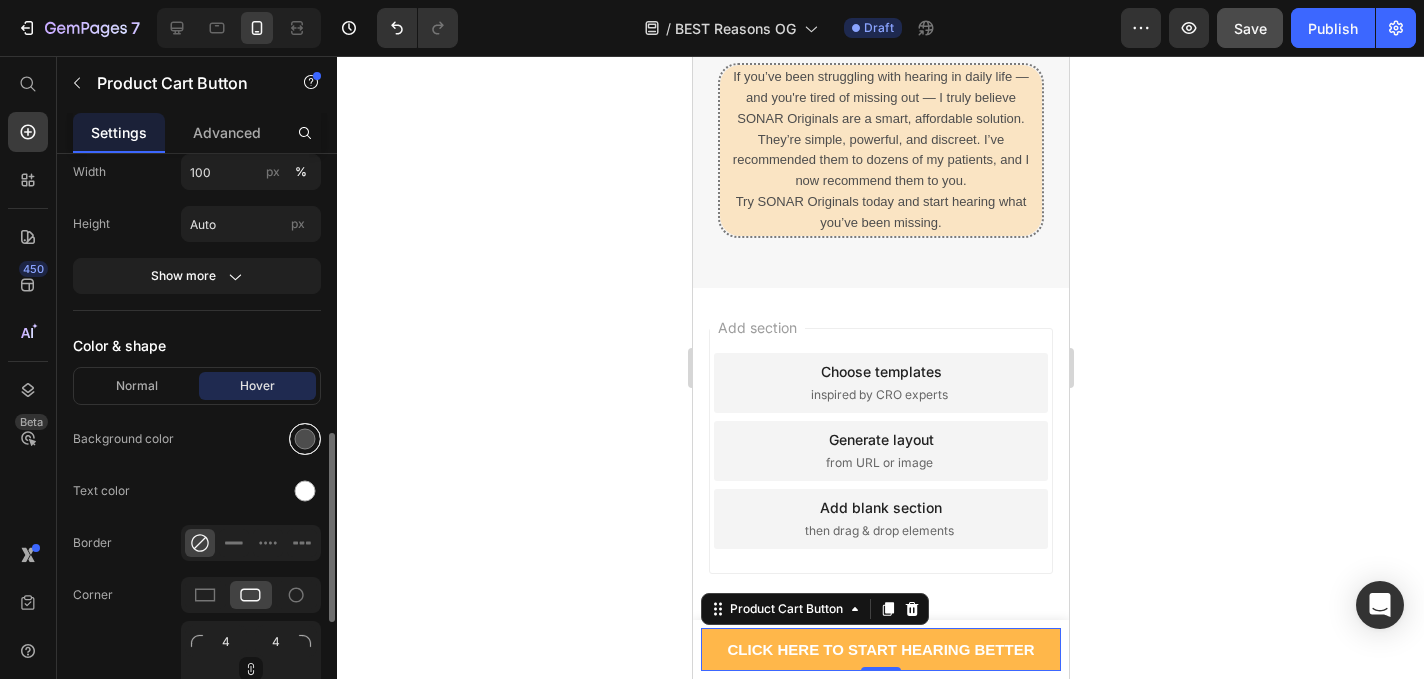 click at bounding box center [305, 439] 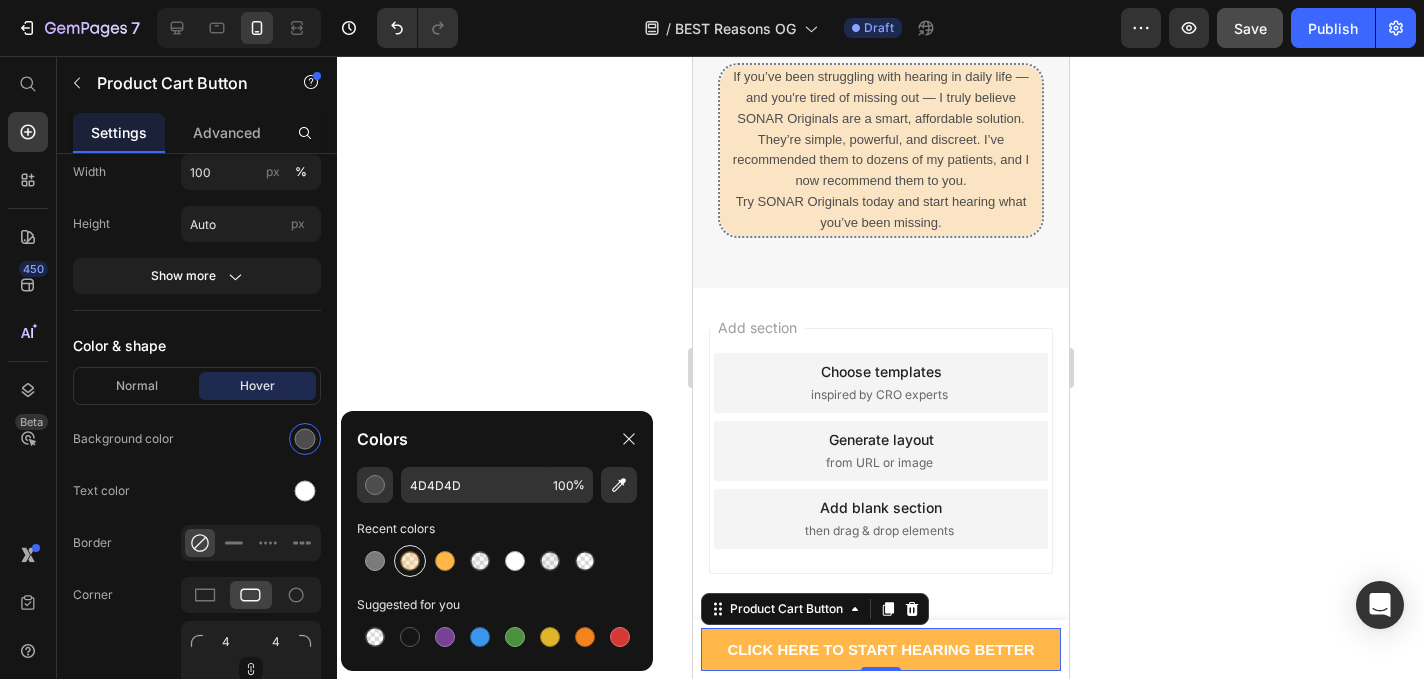 click at bounding box center (410, 561) 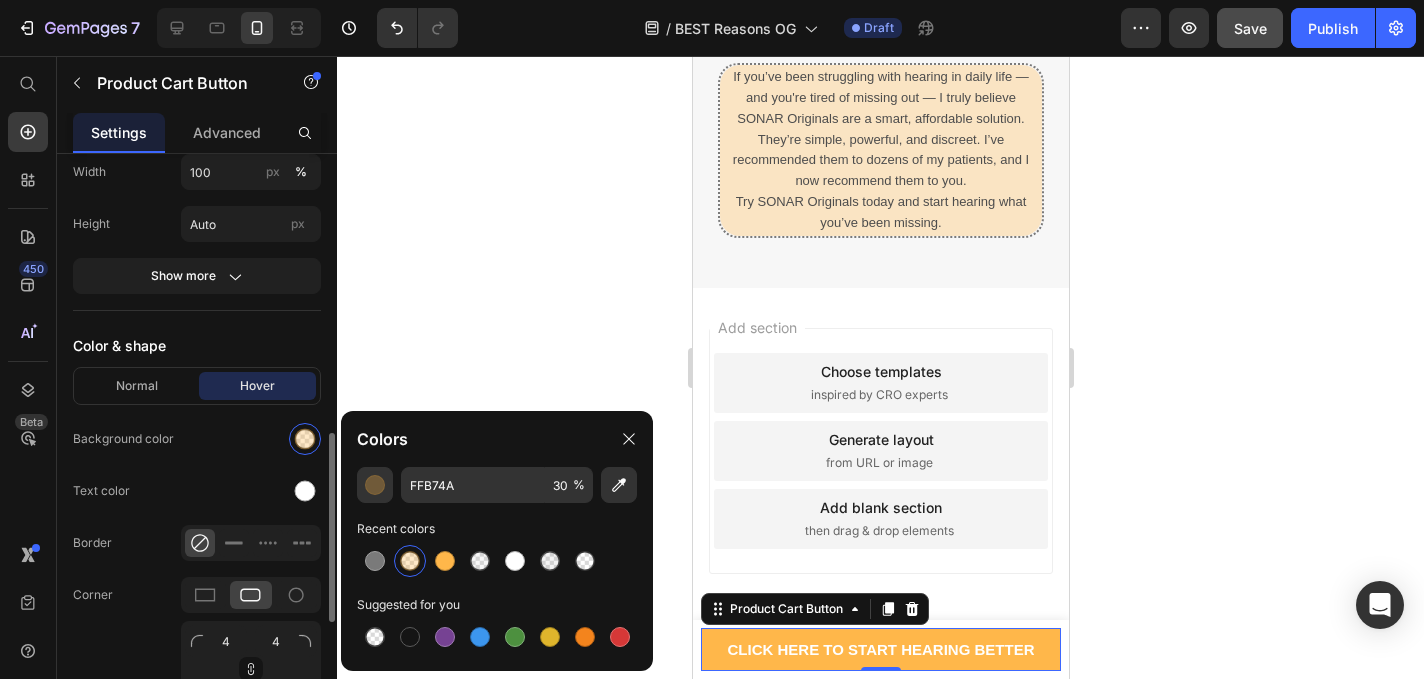 click on "Text color" 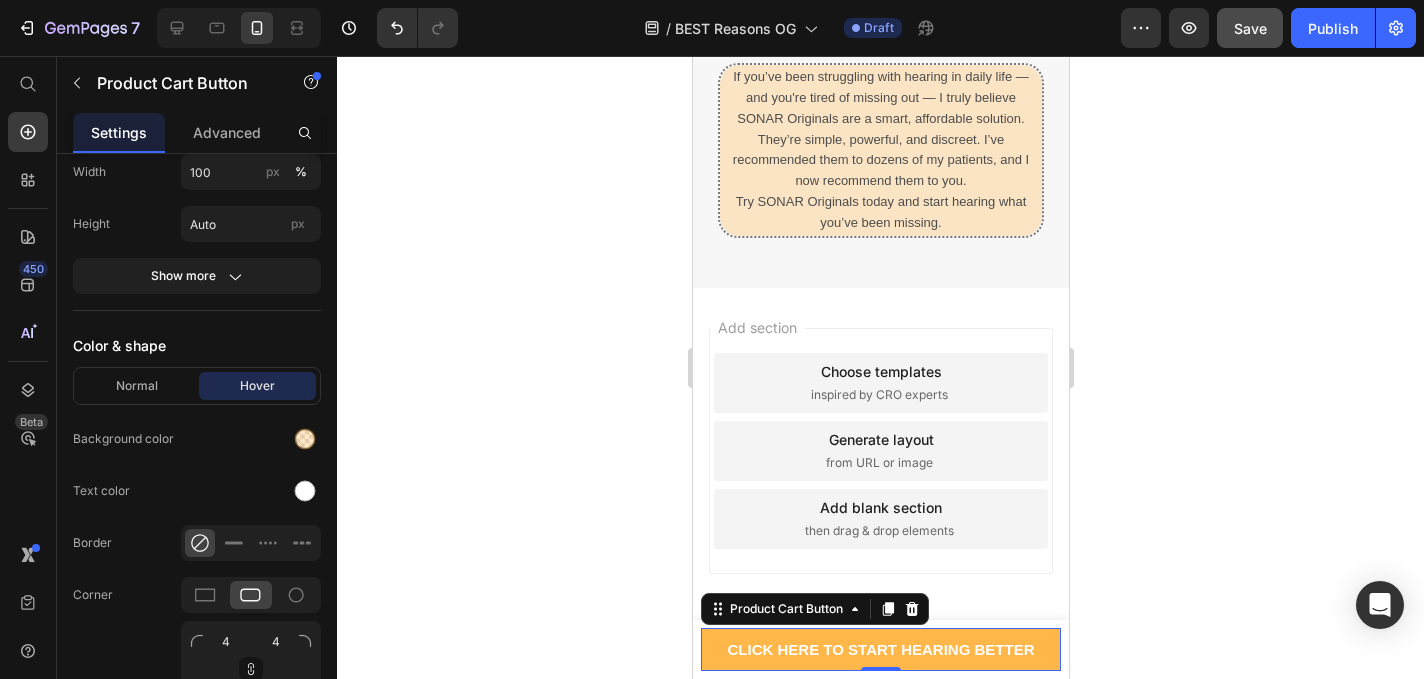 click 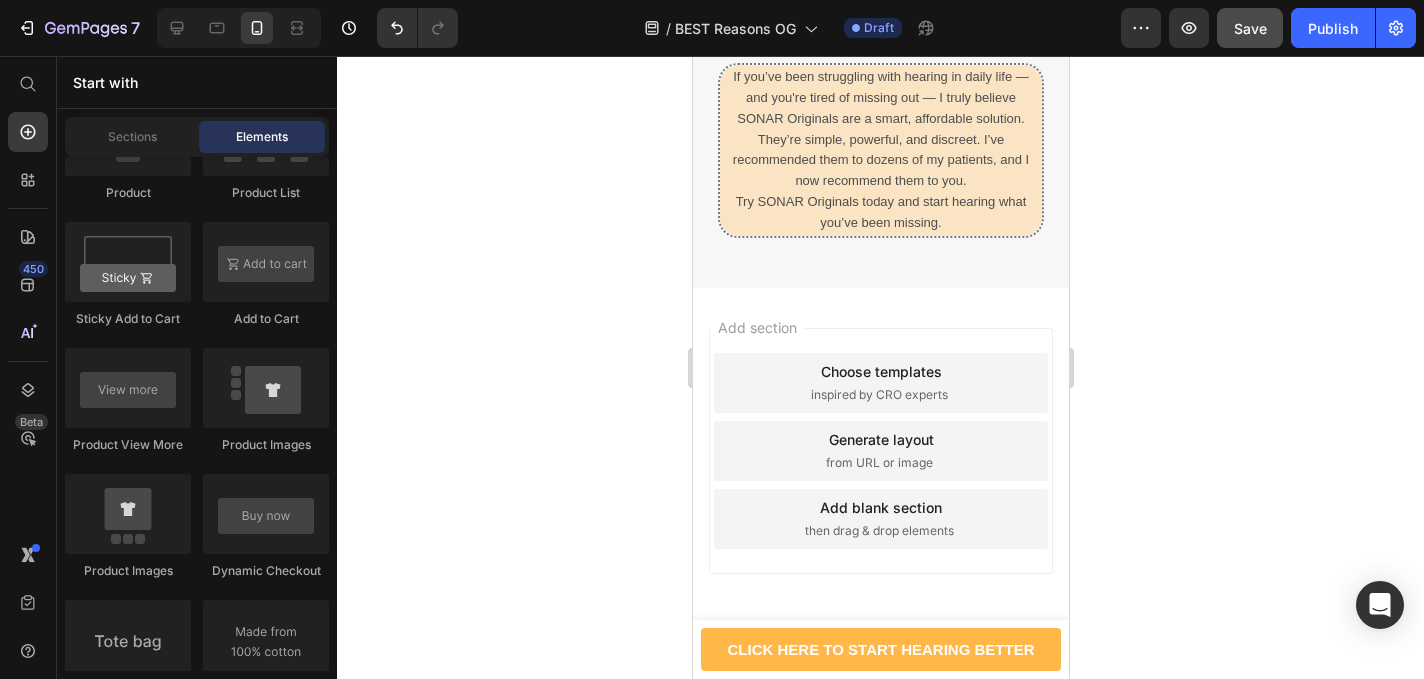 scroll, scrollTop: 7936, scrollLeft: 0, axis: vertical 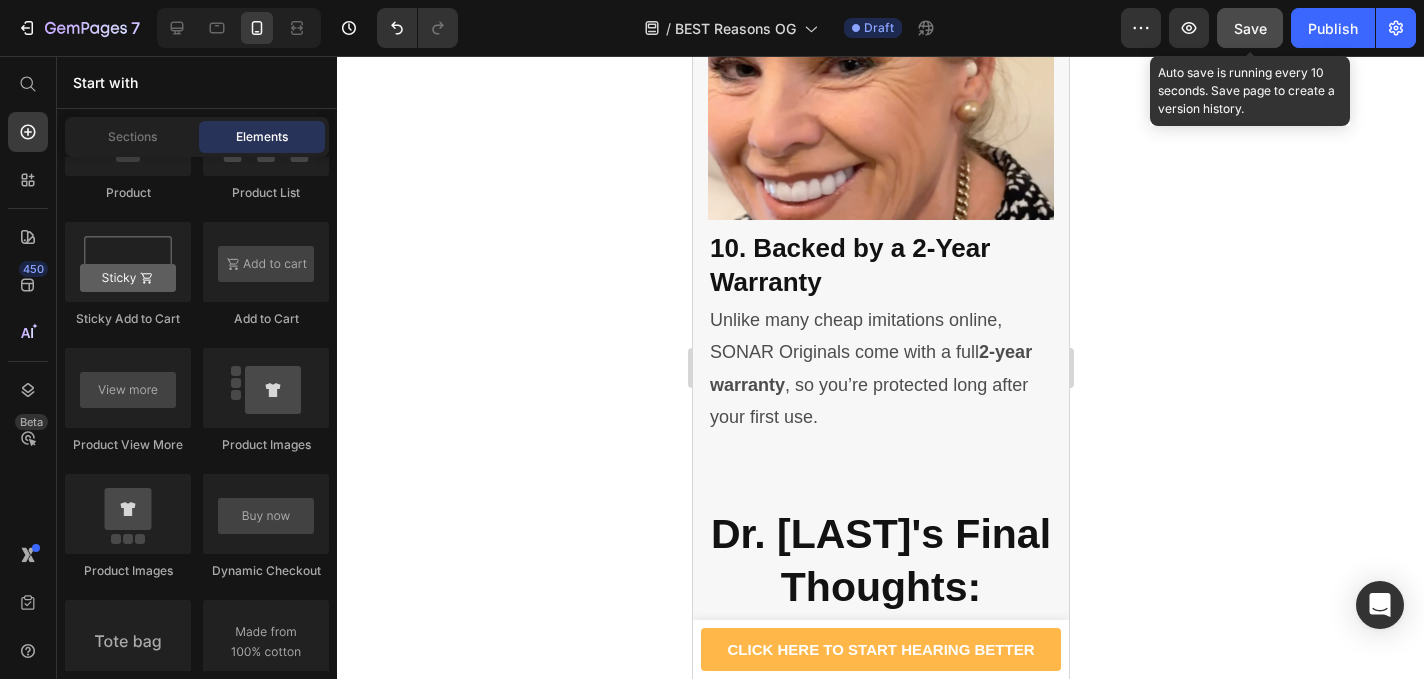 click on "Save" at bounding box center [1250, 28] 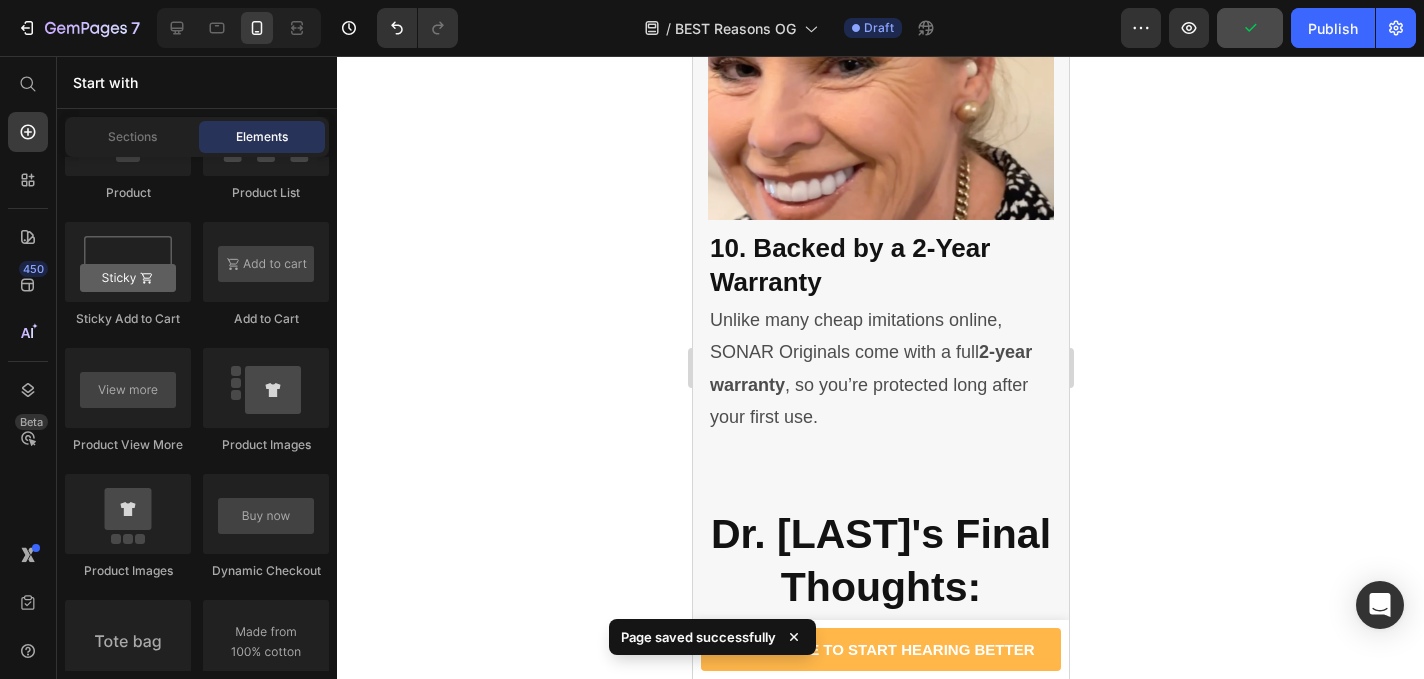 click on "Page saved successfully" at bounding box center [712, 641] 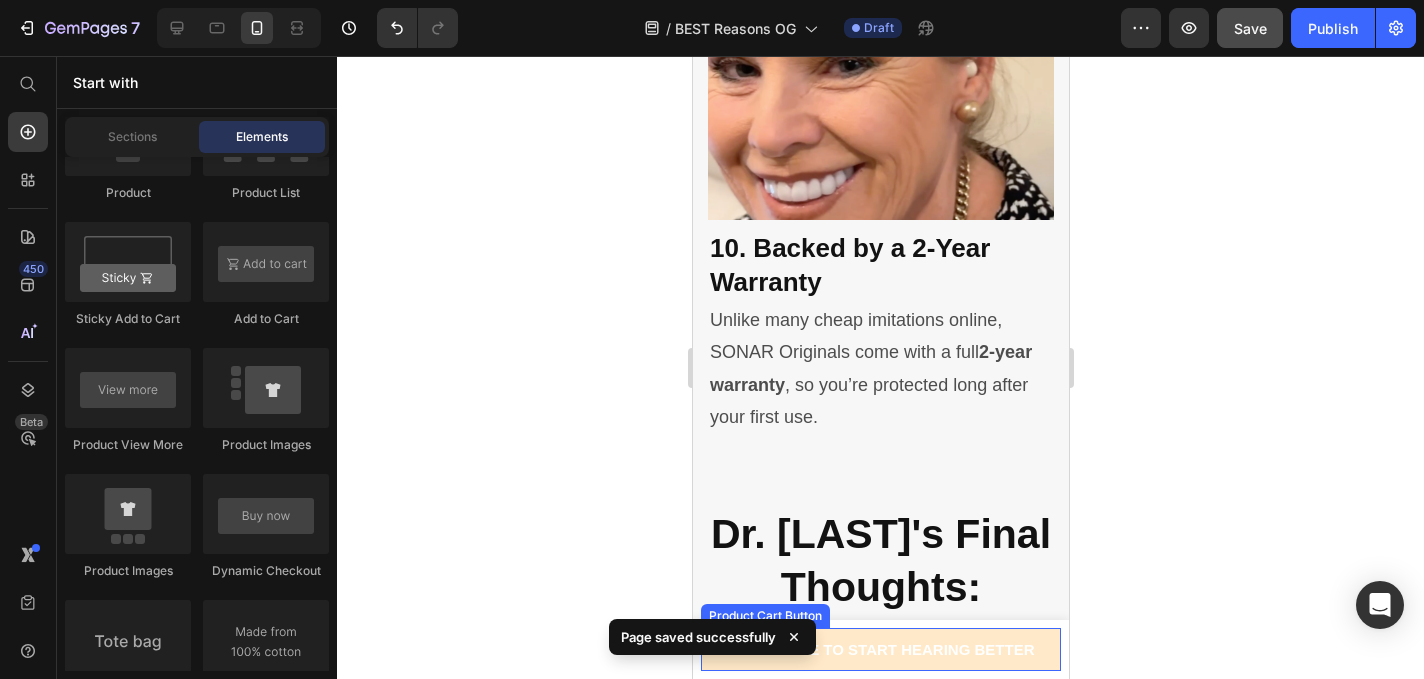 click on "CLICK HERE TO START HEARING BETTER" at bounding box center [880, 649] 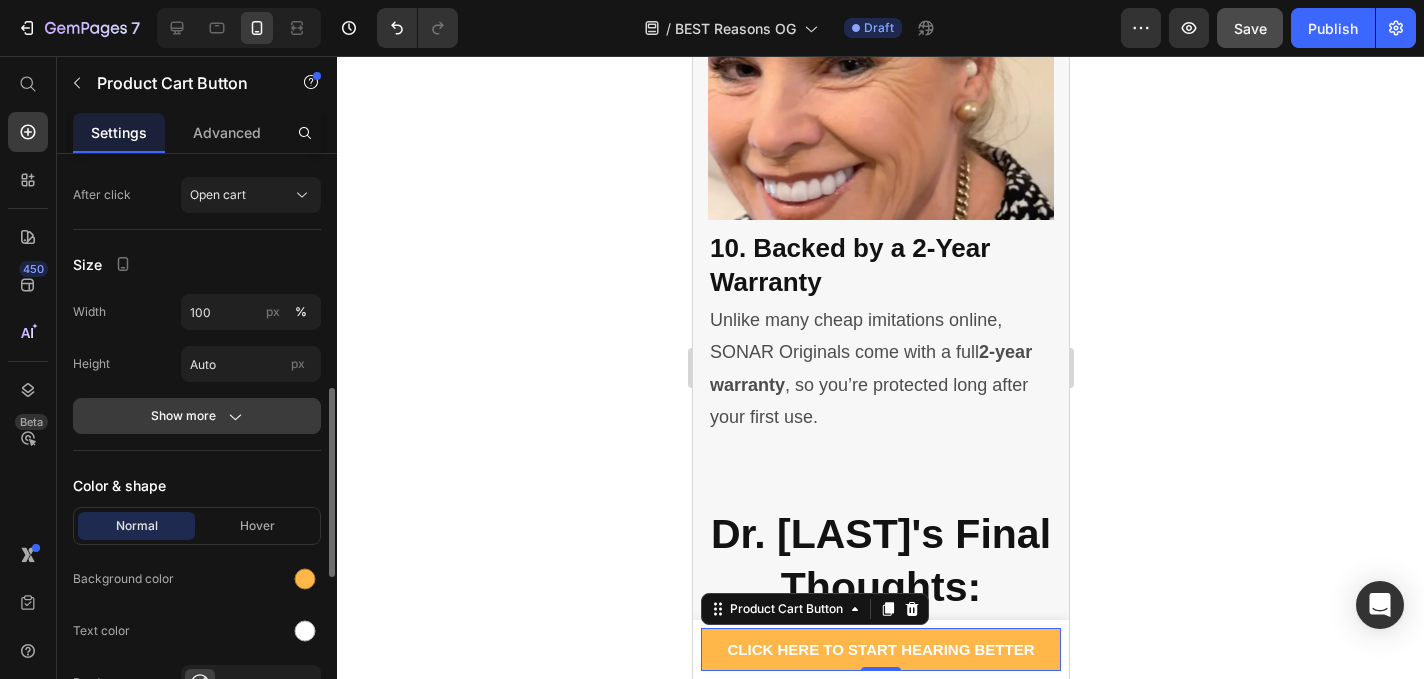 scroll, scrollTop: 710, scrollLeft: 0, axis: vertical 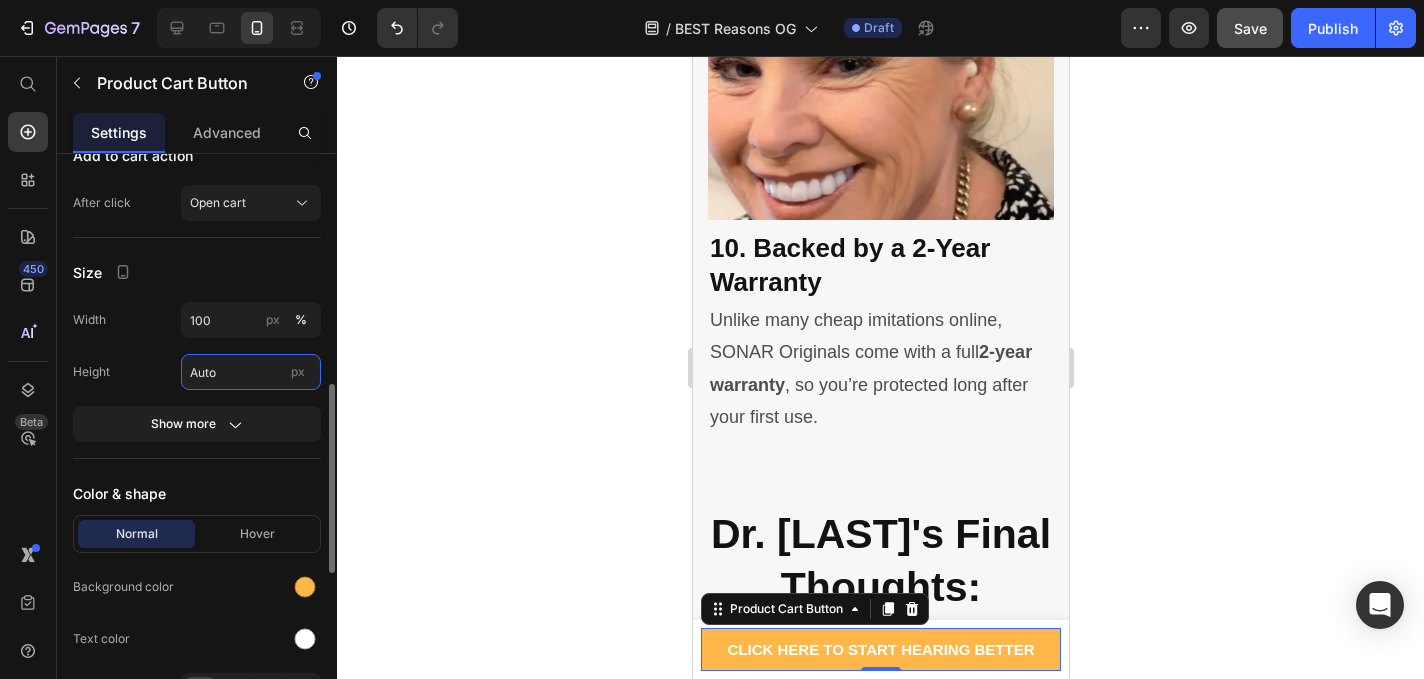 click on "Auto" at bounding box center (251, 372) 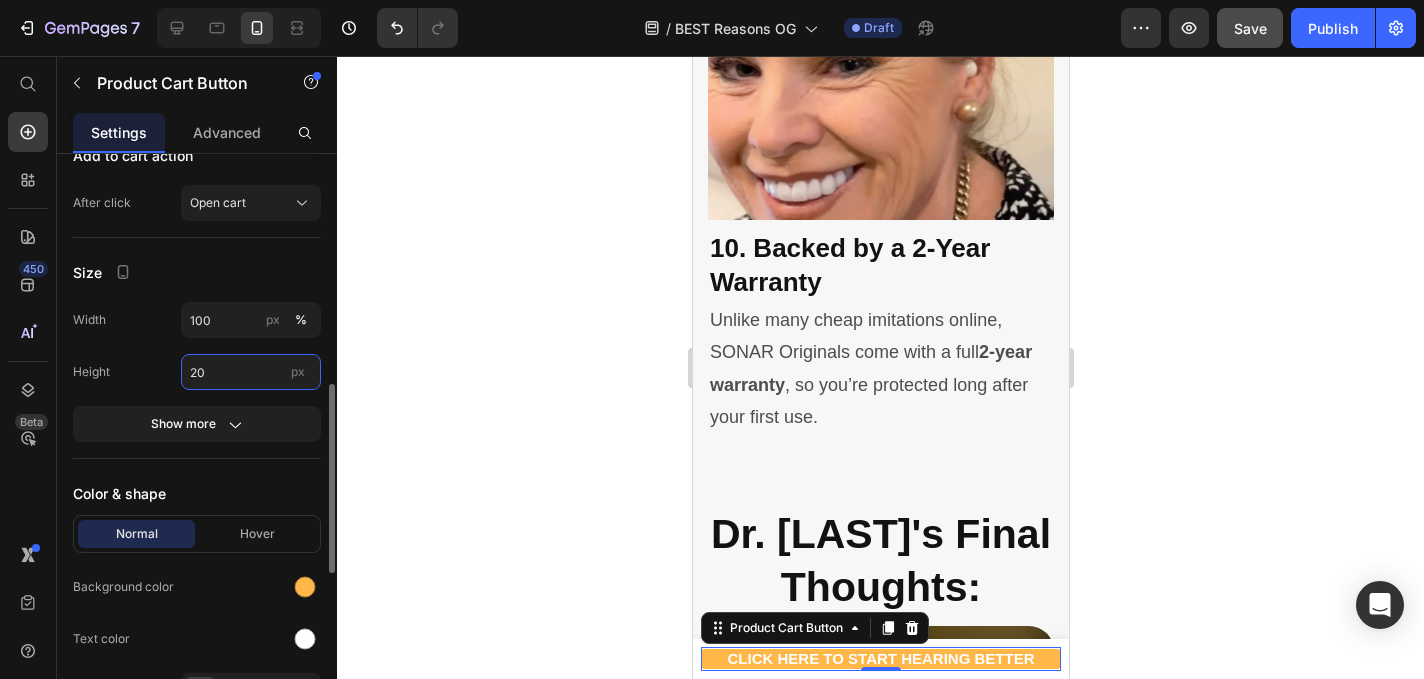 type on "2" 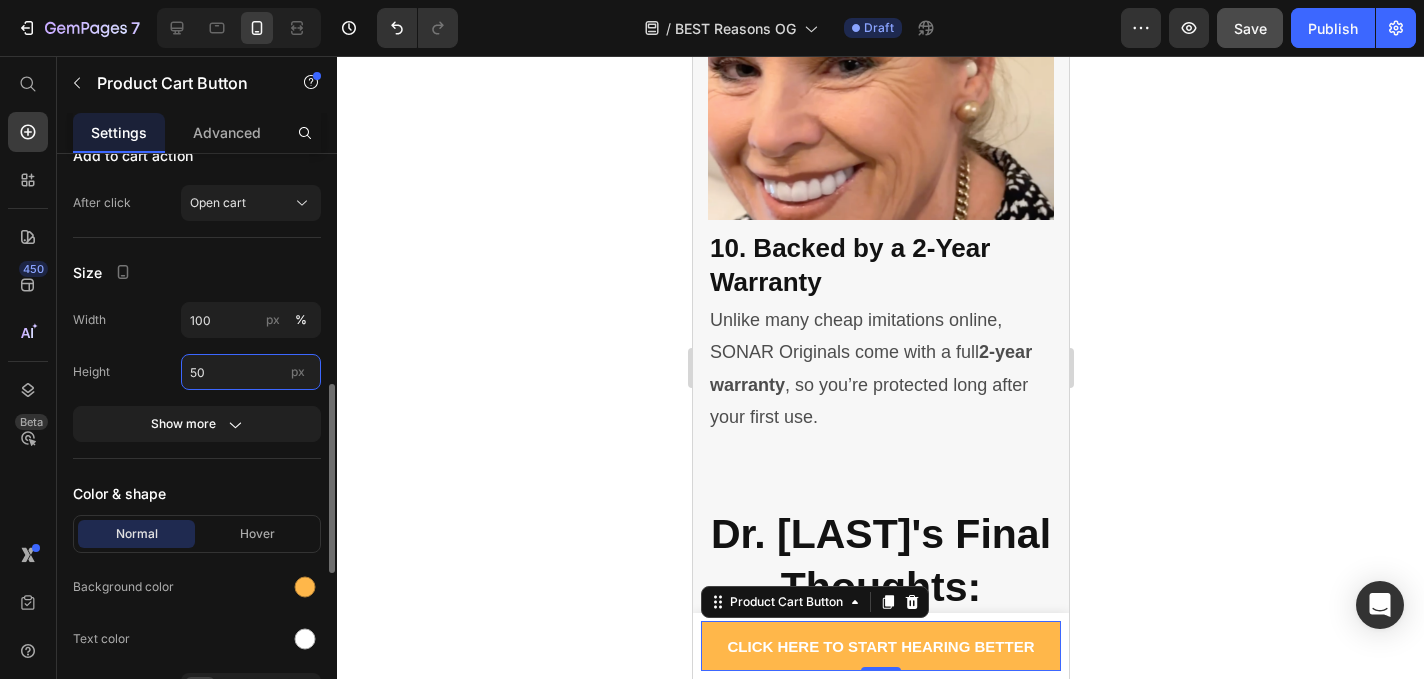 type on "50" 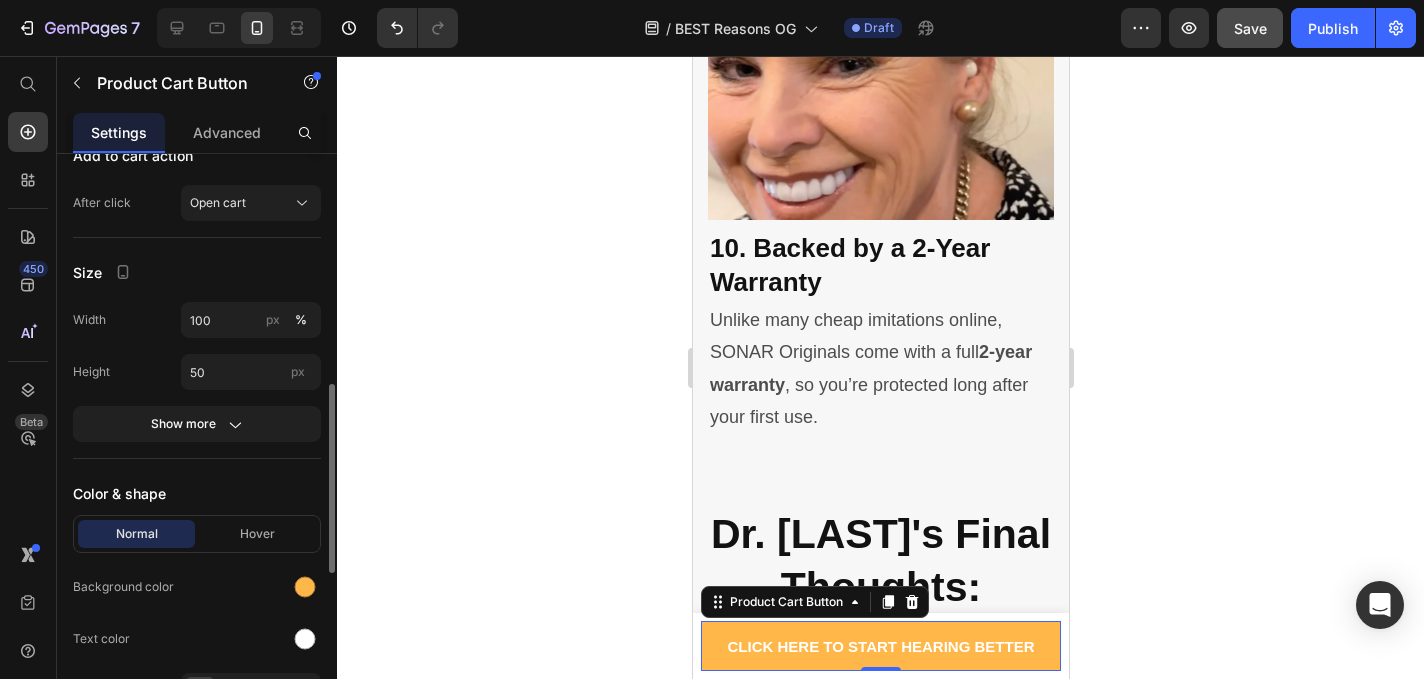 click on "Size Width 100 px % Height 50 px Show more" 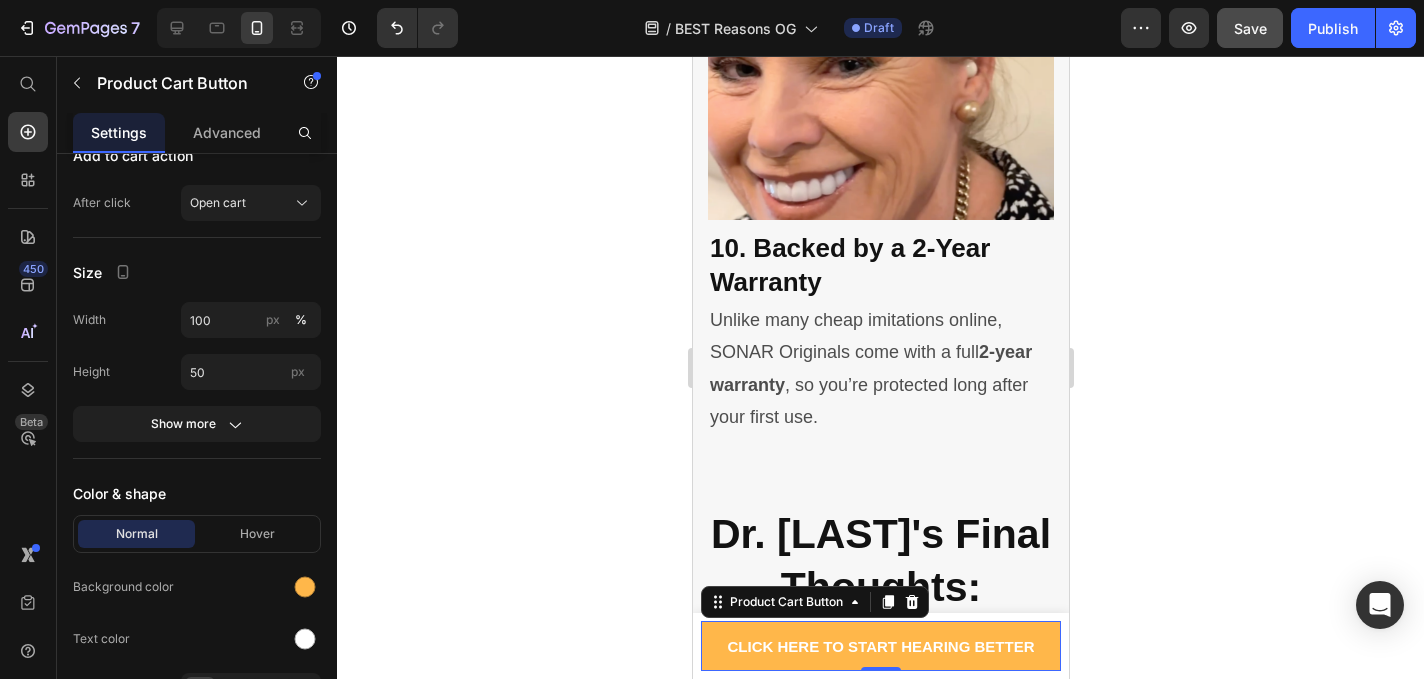 click 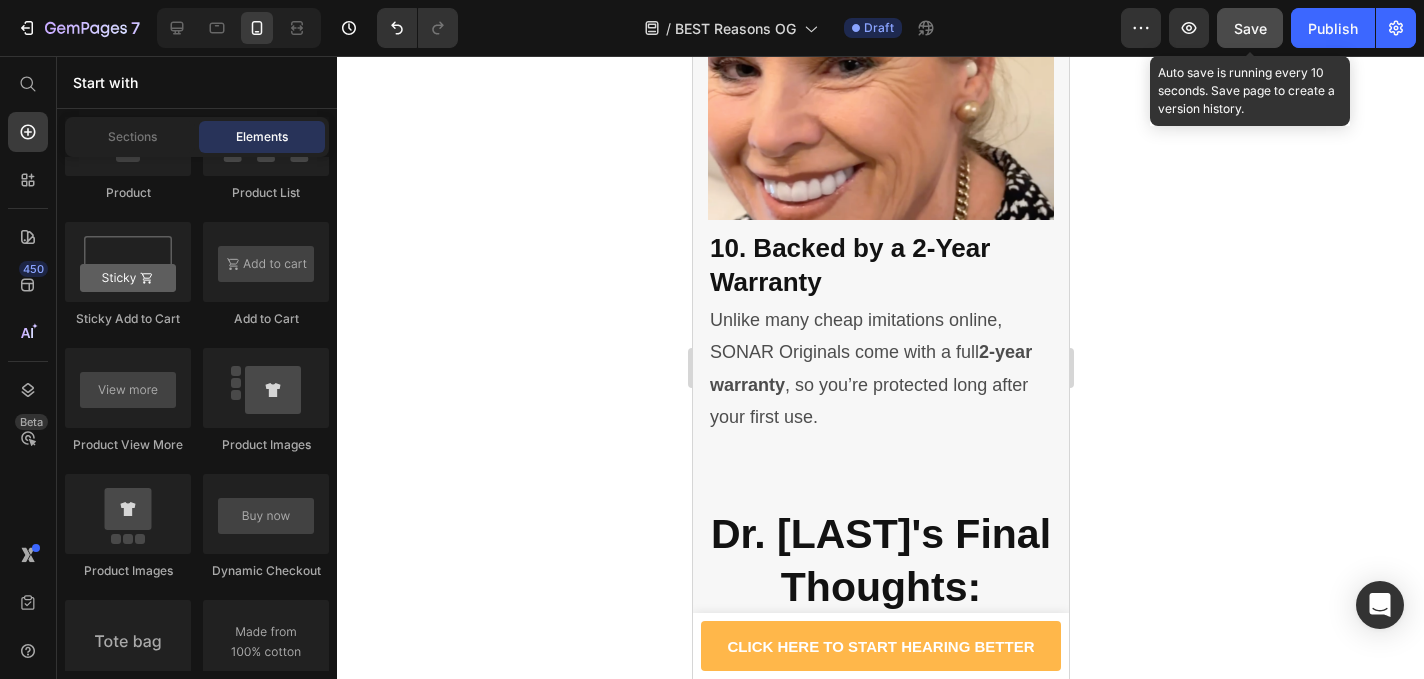 click on "Save" 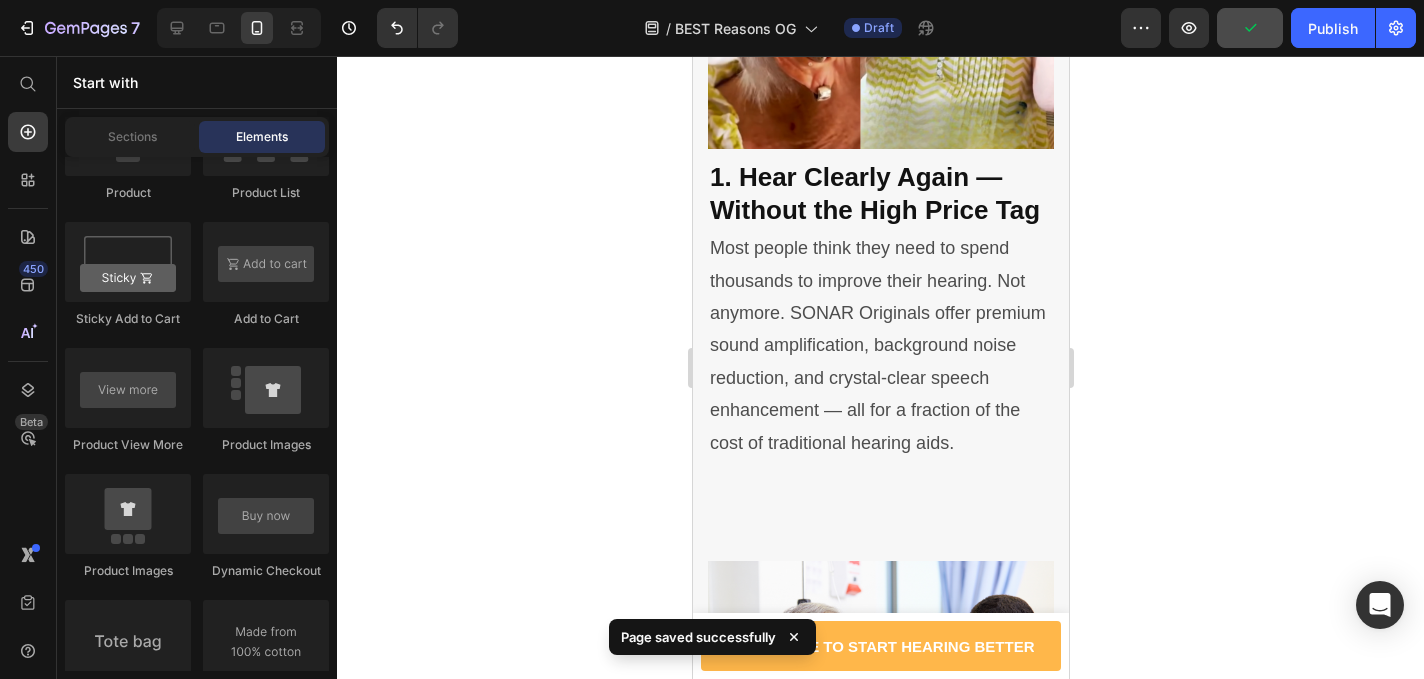 scroll, scrollTop: 1234, scrollLeft: 0, axis: vertical 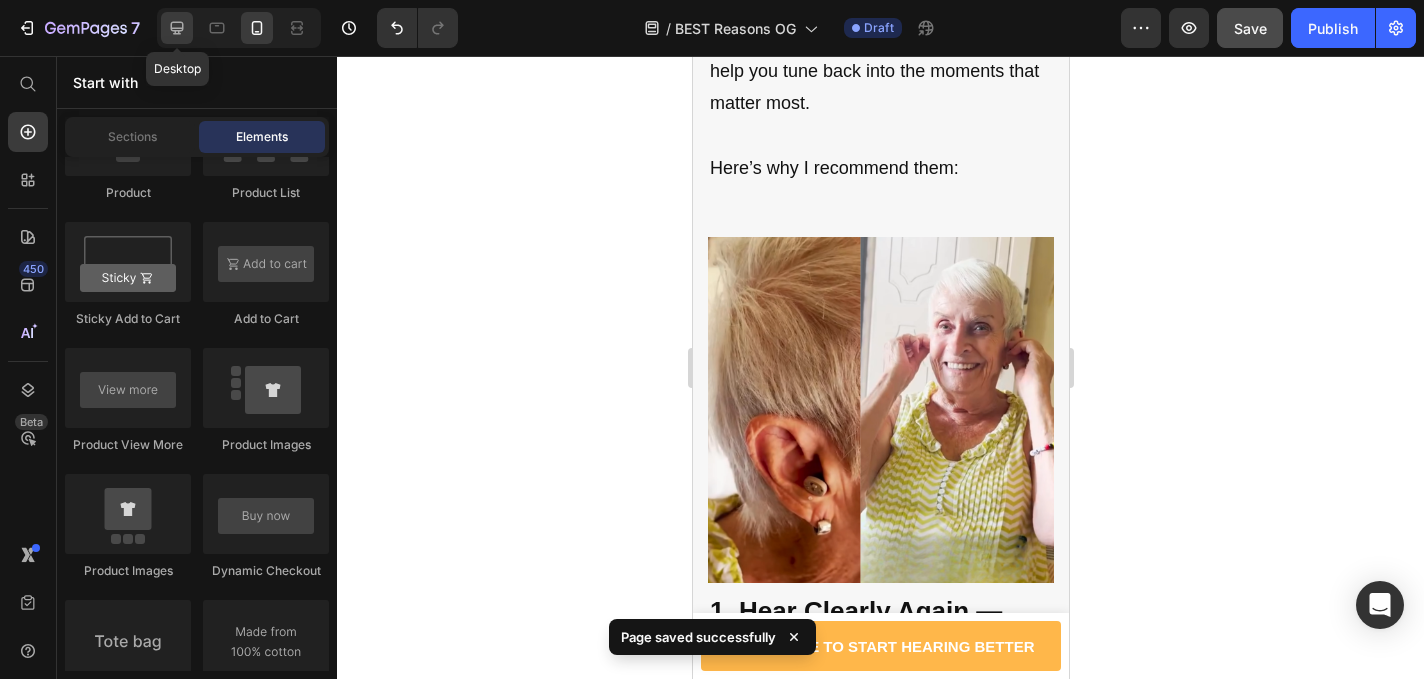 click 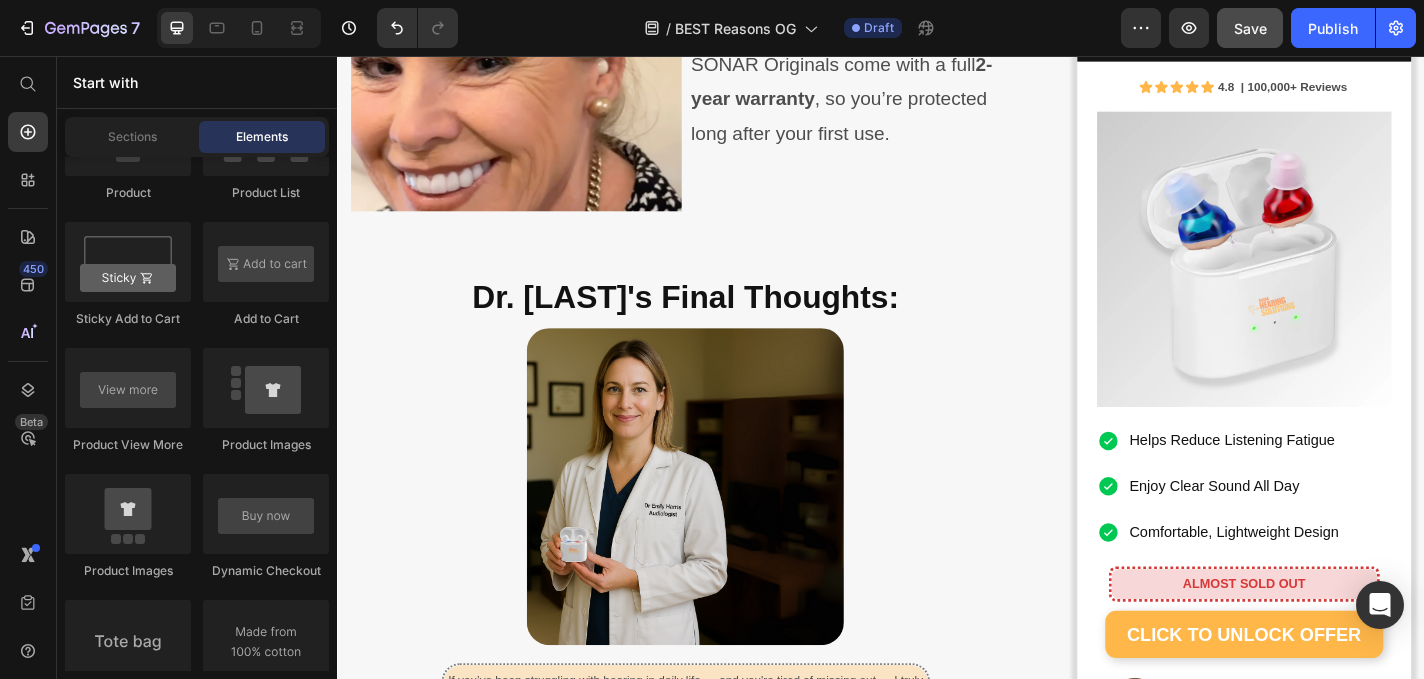 scroll, scrollTop: 6242, scrollLeft: 0, axis: vertical 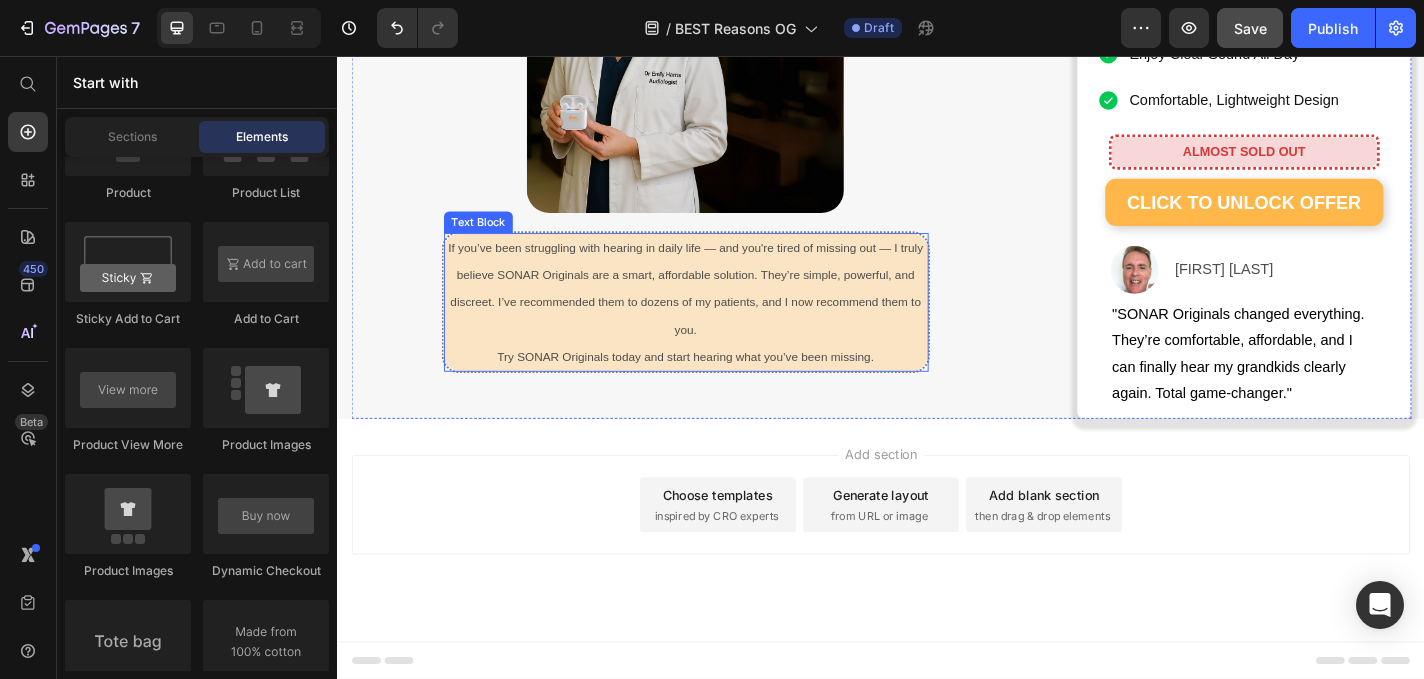 click on "If you’ve been struggling with hearing in daily life — and you're tired of missing out — I truly believe SONAR Originals are a smart, affordable solution. They’re simple, powerful, and discreet. I’ve recommended them to dozens of my patients, and I now recommend them to you." at bounding box center (721, 312) 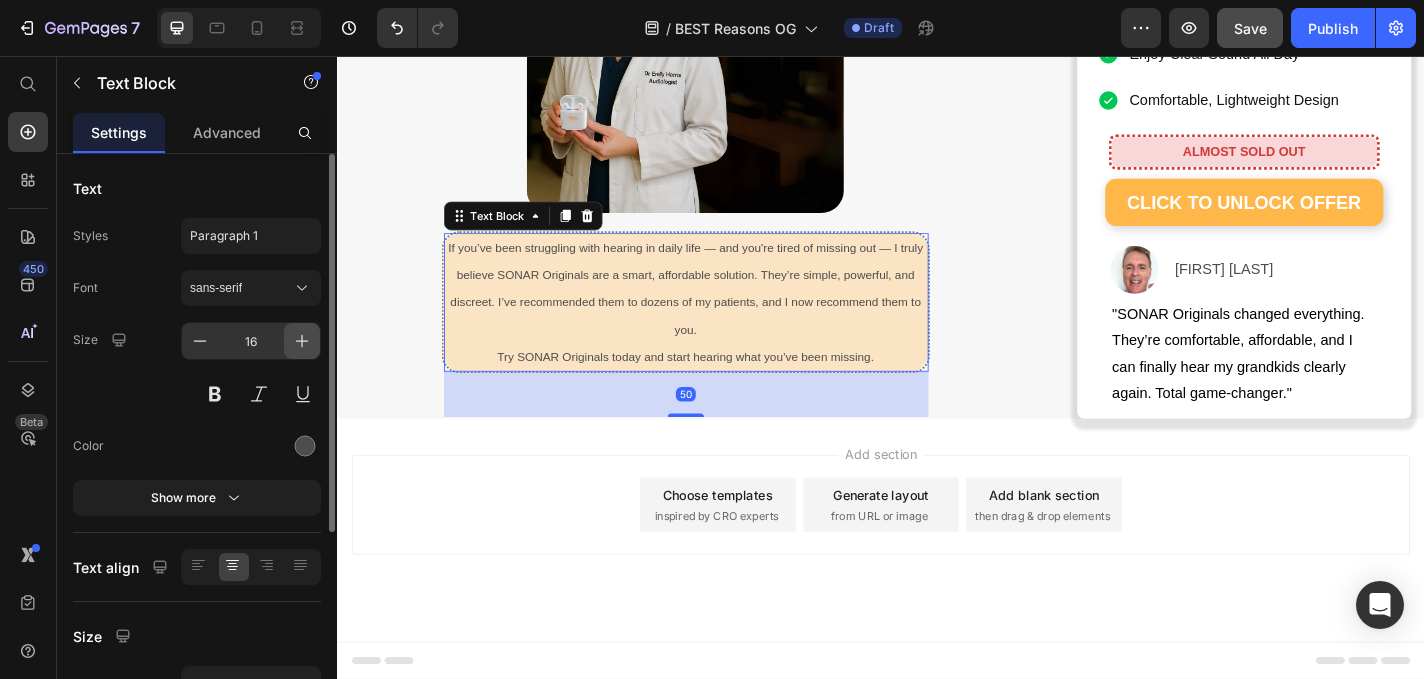 click 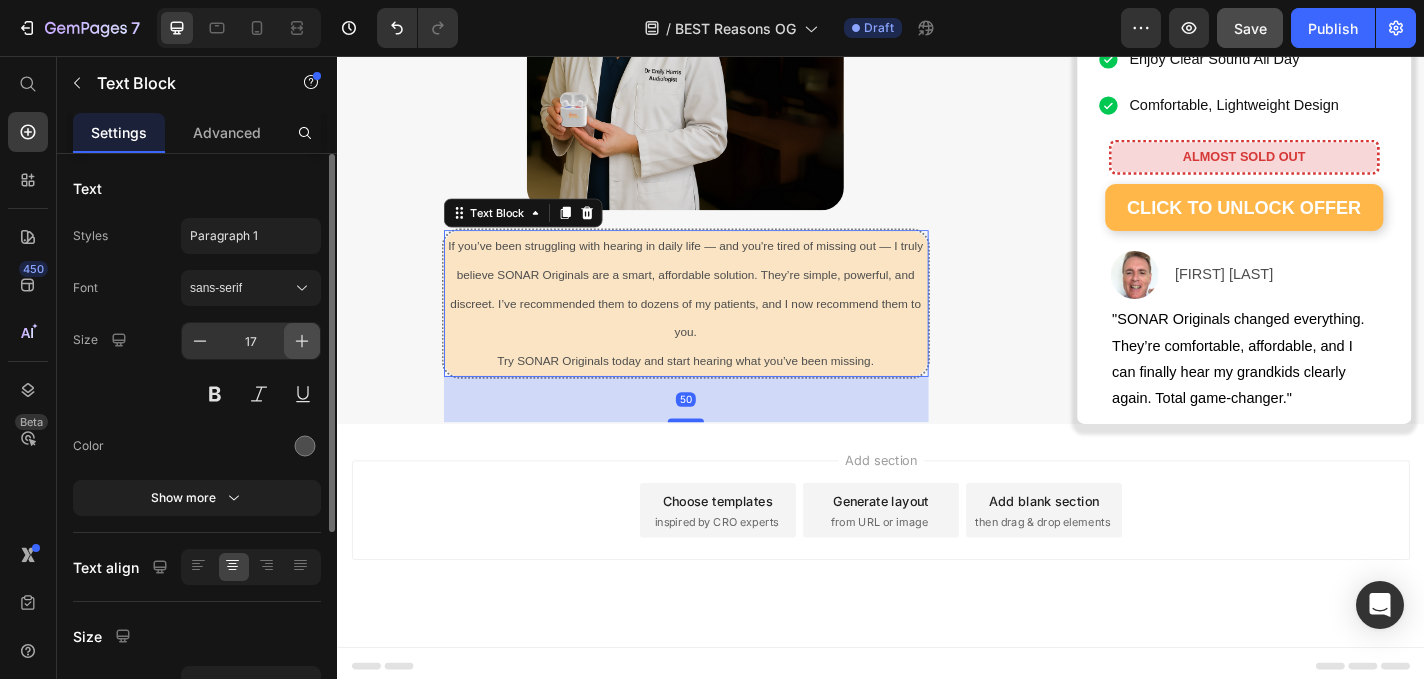 click 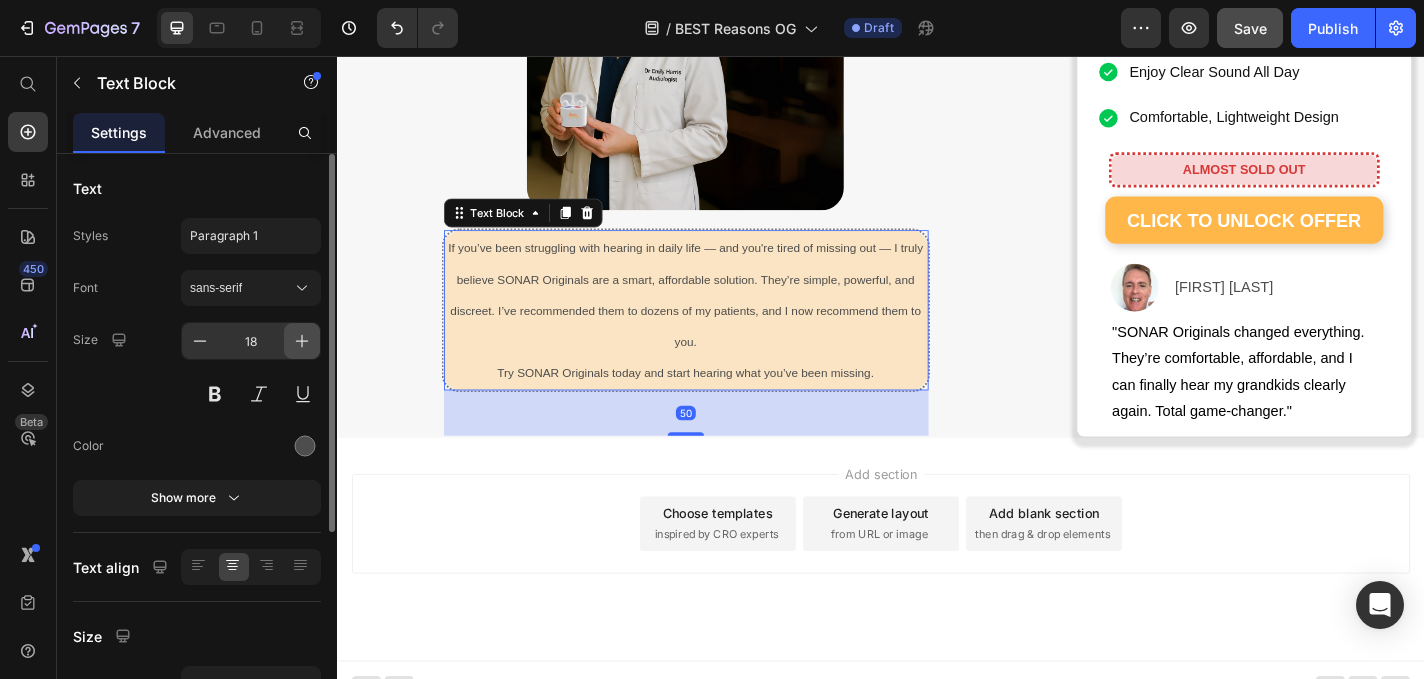 click 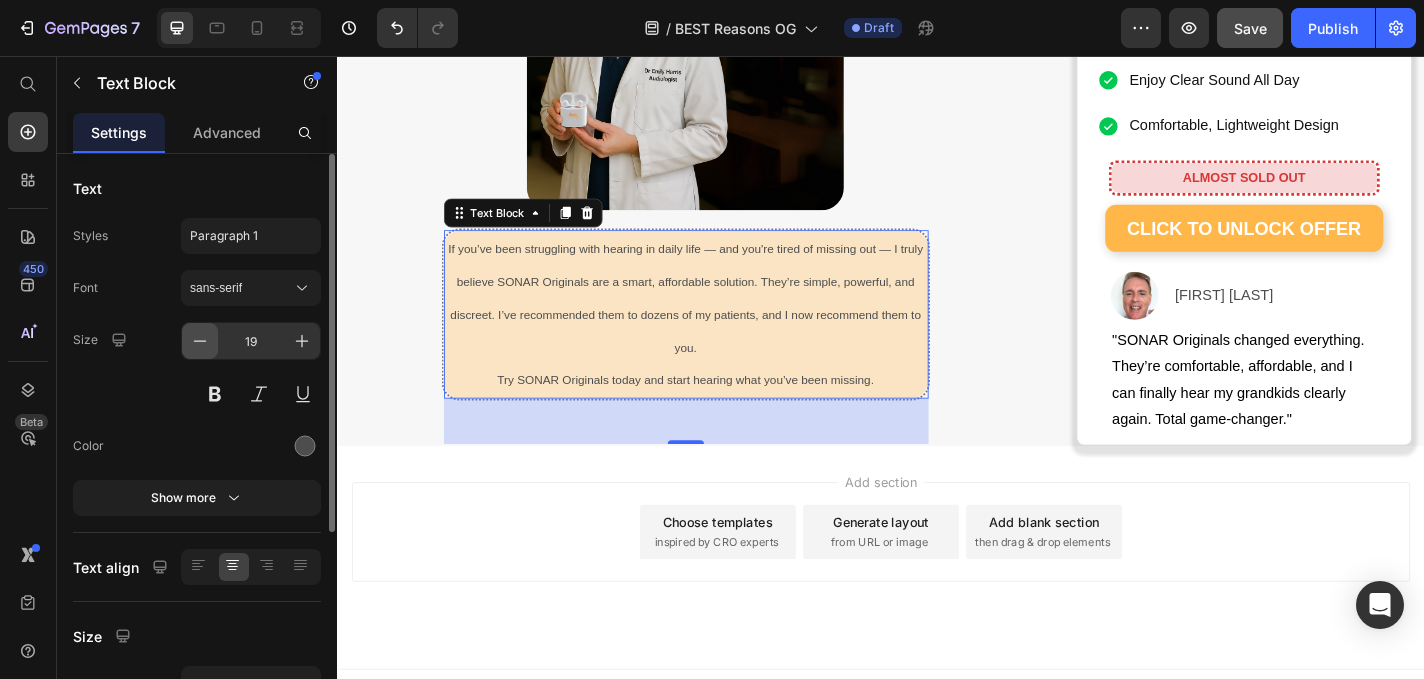 click 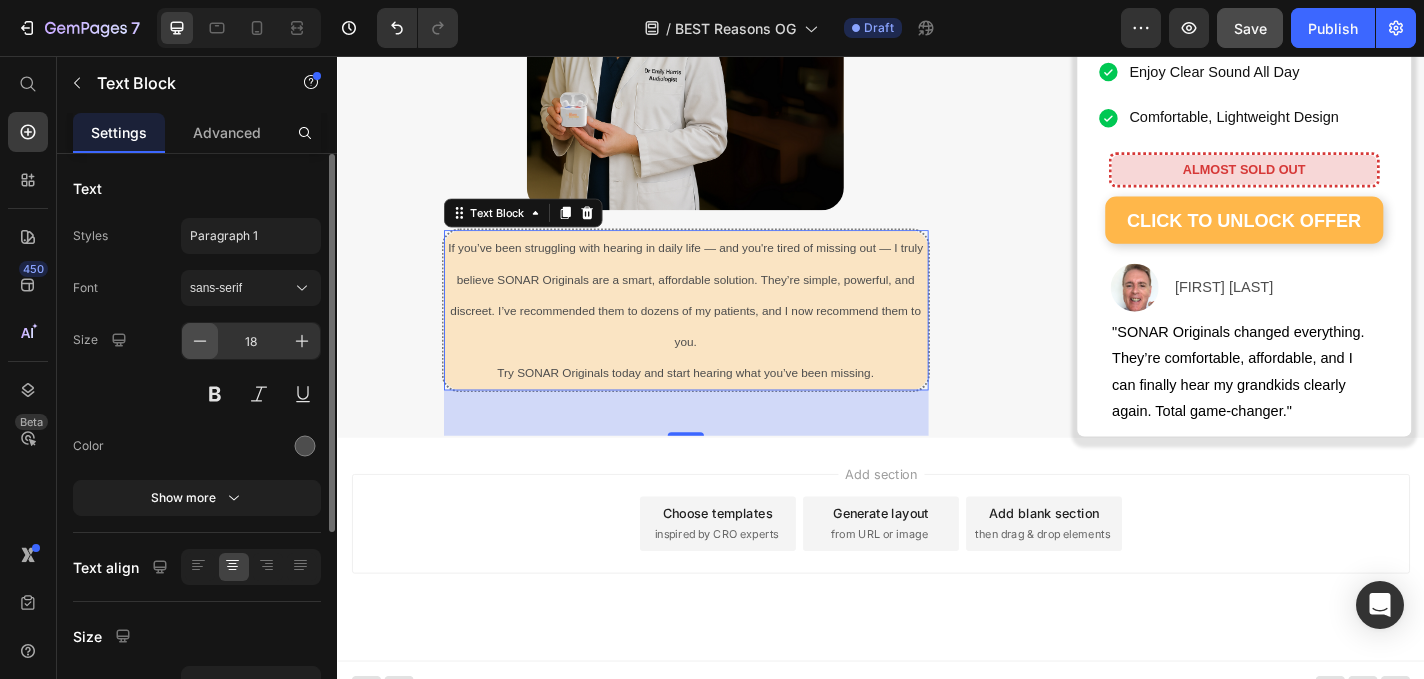 click 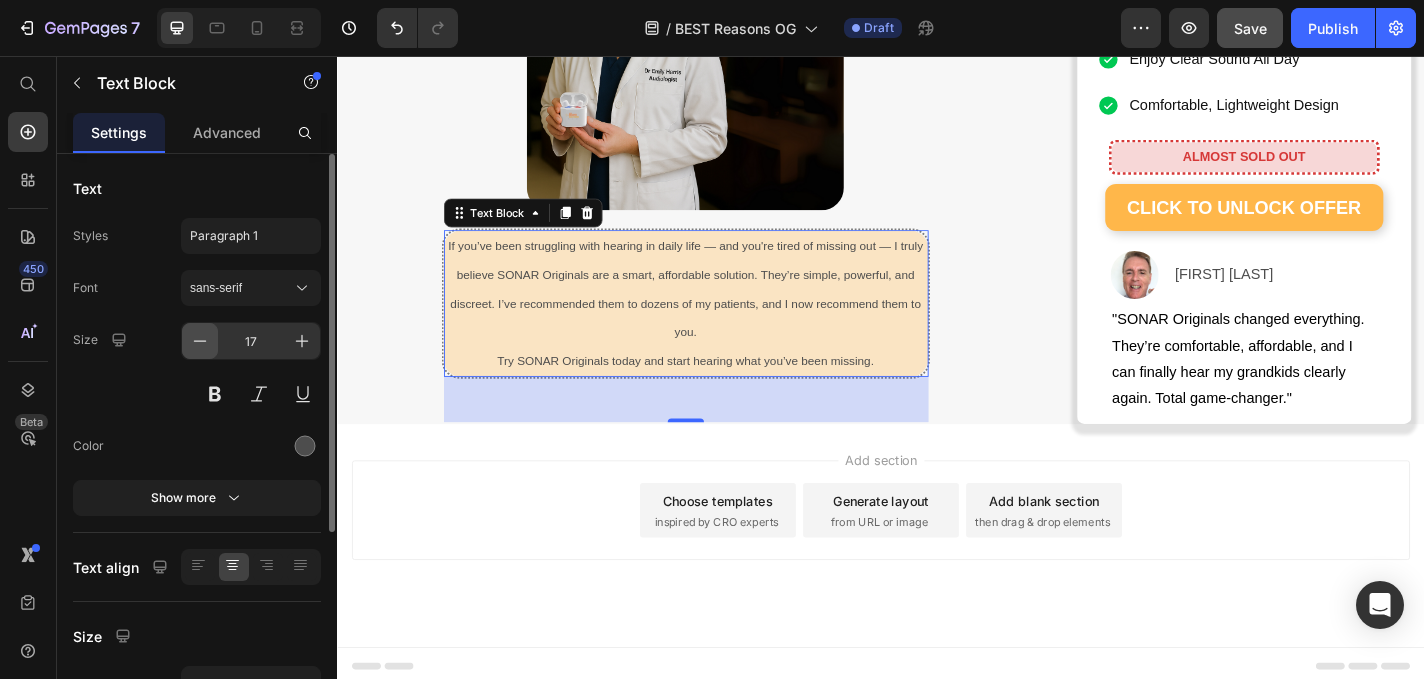 click 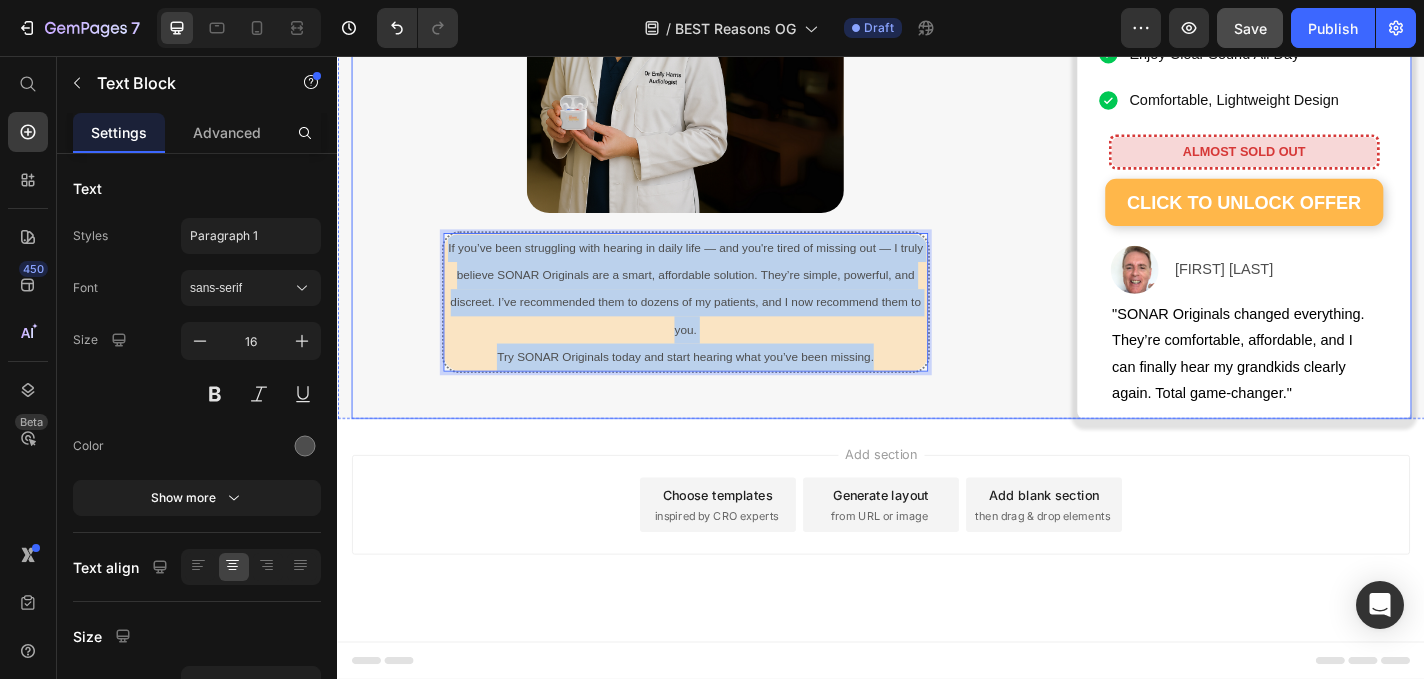 drag, startPoint x: 934, startPoint y: 385, endPoint x: 430, endPoint y: 255, distance: 520.4959 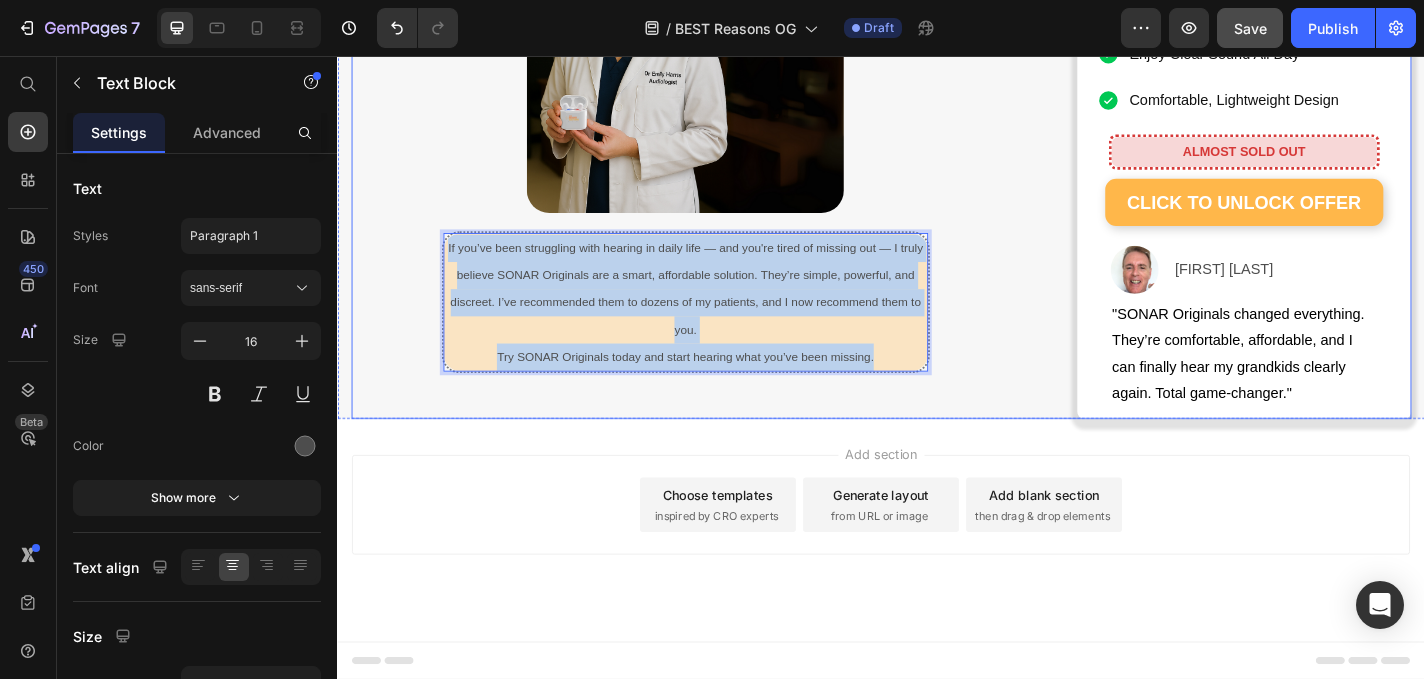 click on "⁠⁠⁠⁠⁠⁠⁠ 10 Reasons People Are Raving About SONAR Originals Heading Image By  Dr. Emily Harris Audiology & Sound Health Expert May 28th, 2025 | 7:42 am AEST Text block Row Image Image Image Row As an audiologist who’s worked with thousands of patients struggling to hear clearly, I know how isolating and frustrating hearing loss can be. Many of my patients tell me they’ve tried expensive hearing aids that either didn’t work well, were uncomfortable, or just weren’t worth the high price tag. That’s why I’m excited to share a solution that’s changing lives — without requiring a prescription, appointment, or thousands of dollars. They’re called  SONAR Originals  — and they’re powerful, comfortable sound enhancers designed for people who want to enjoy life again without missing a word. Whether it’s conversations, phone calls, or your favourite shows, SONAR Originals help you tune back into the moments that matter most. Here’s why I recommend them: Text block Image Heading Row" at bounding box center (721, -2803) 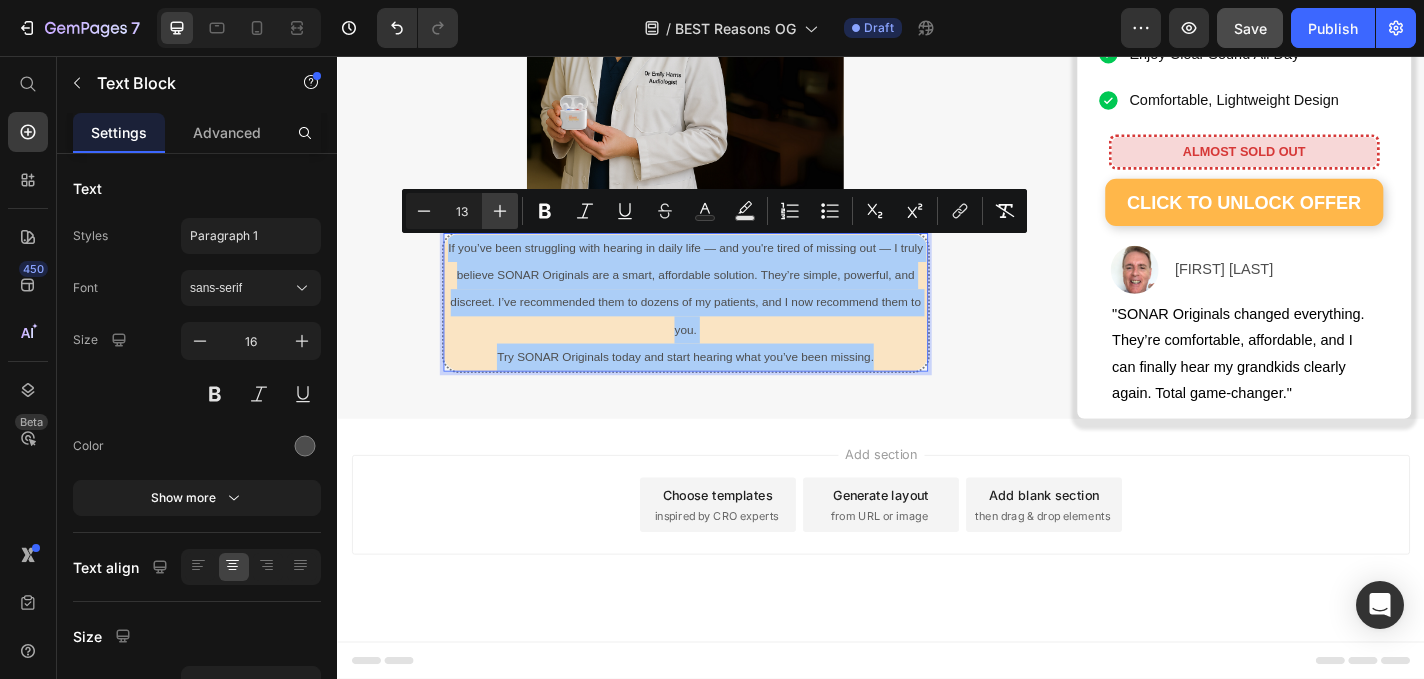 click 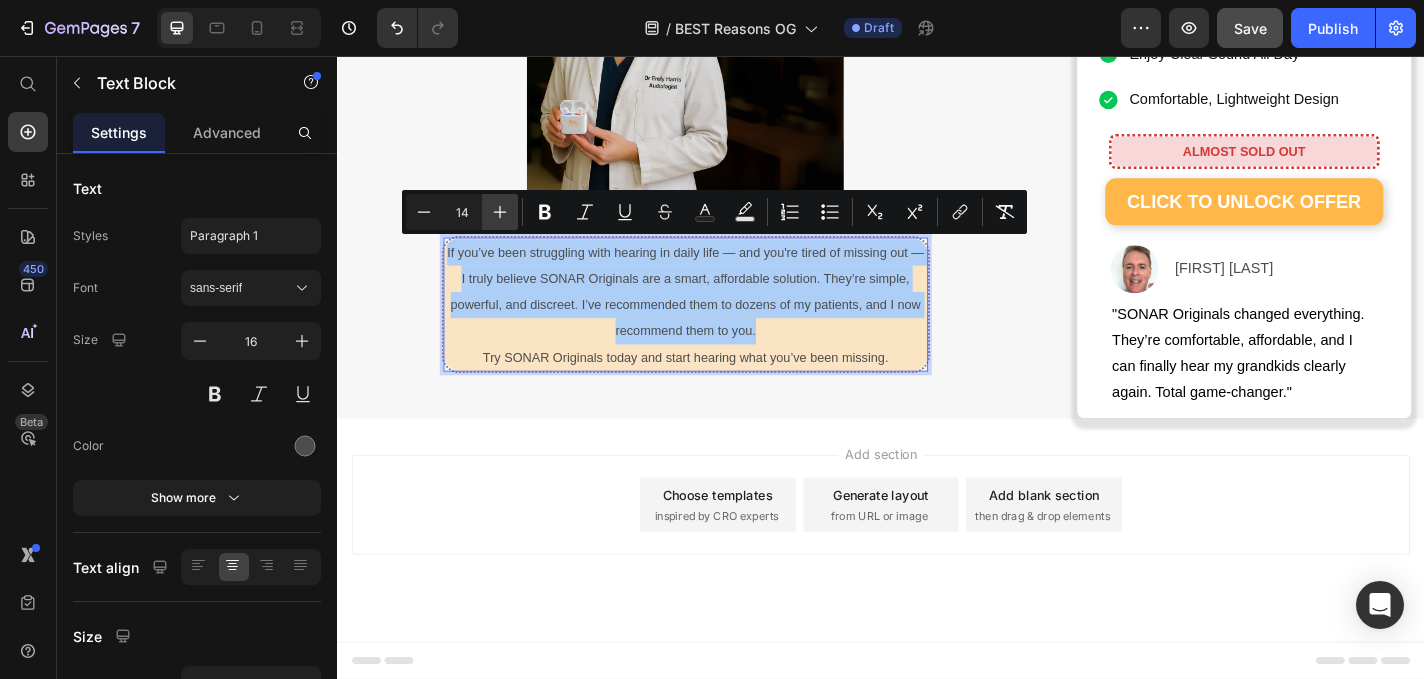 click 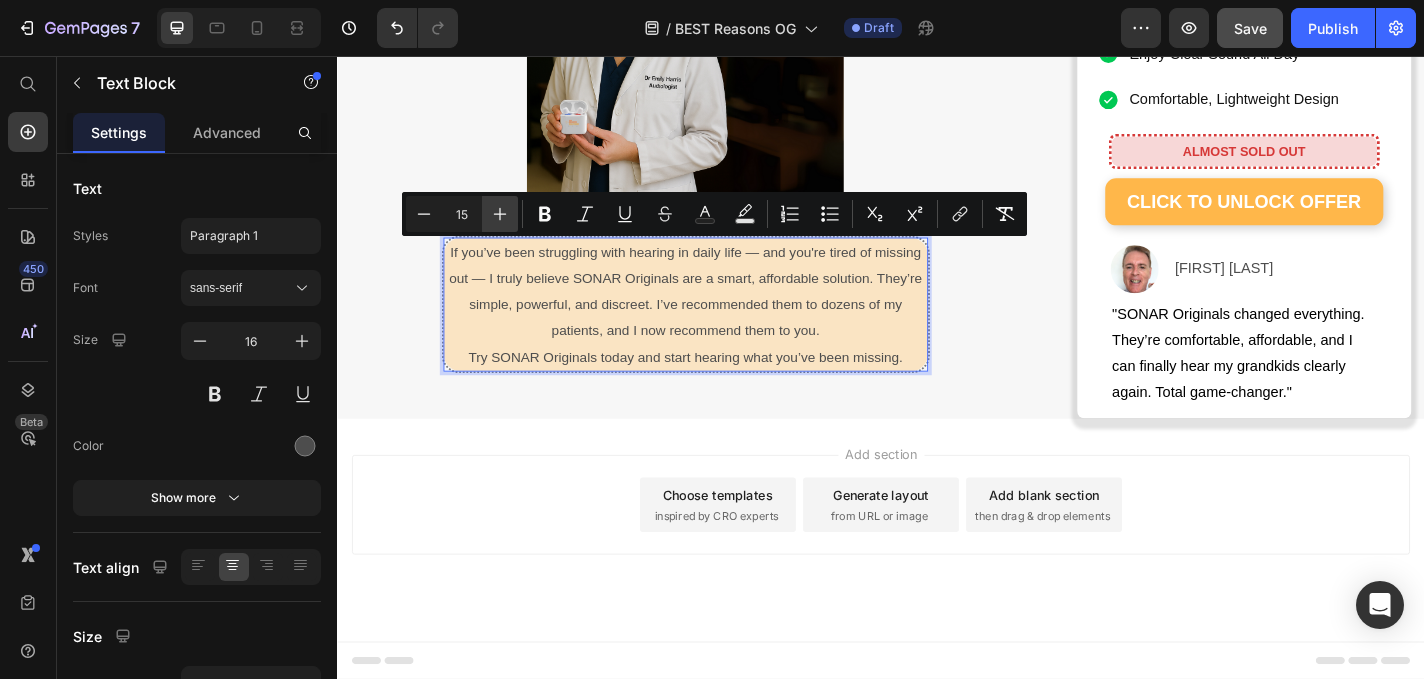 click 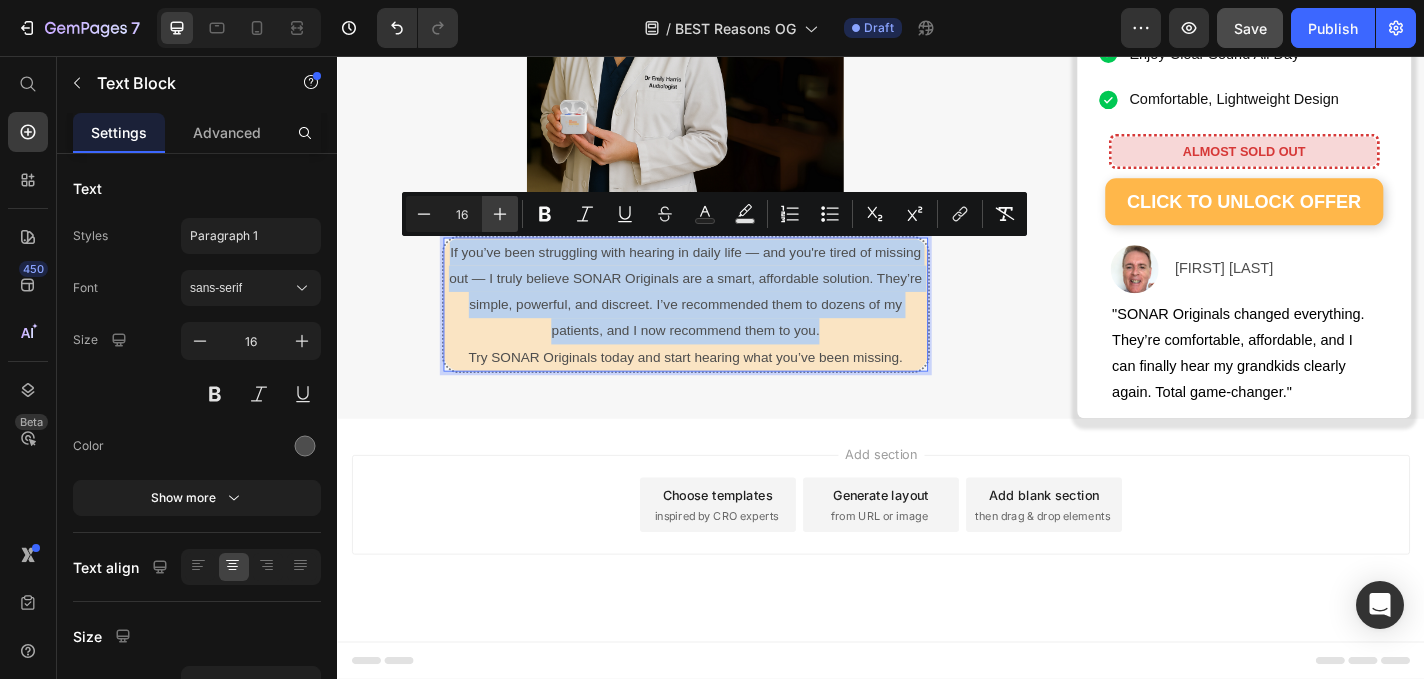 scroll, scrollTop: 6234, scrollLeft: 0, axis: vertical 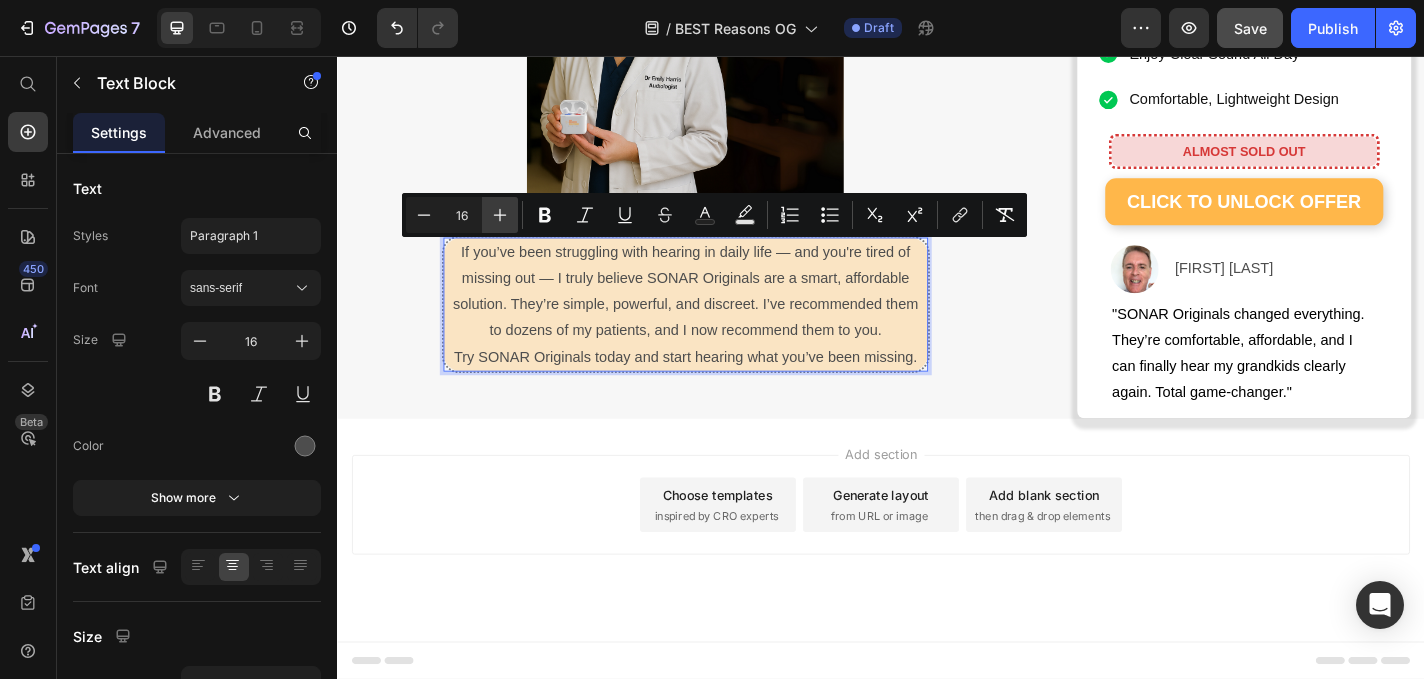 click 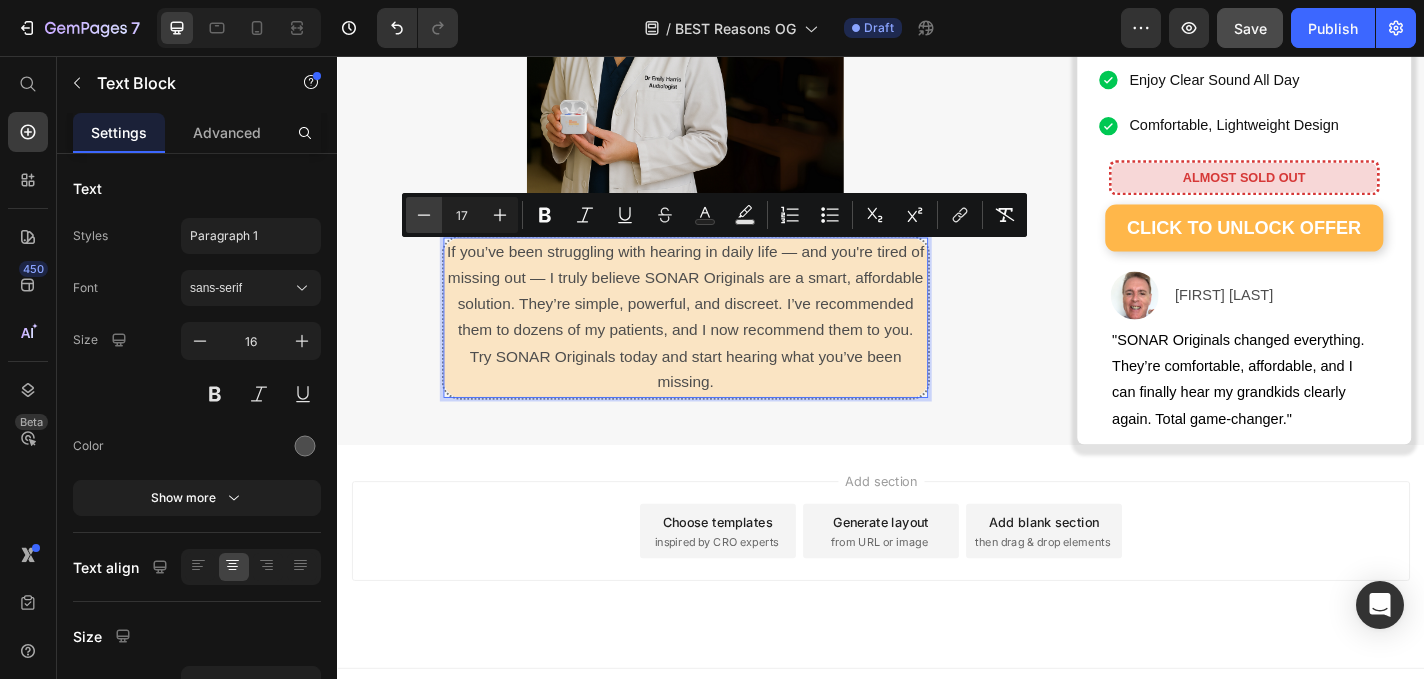 click 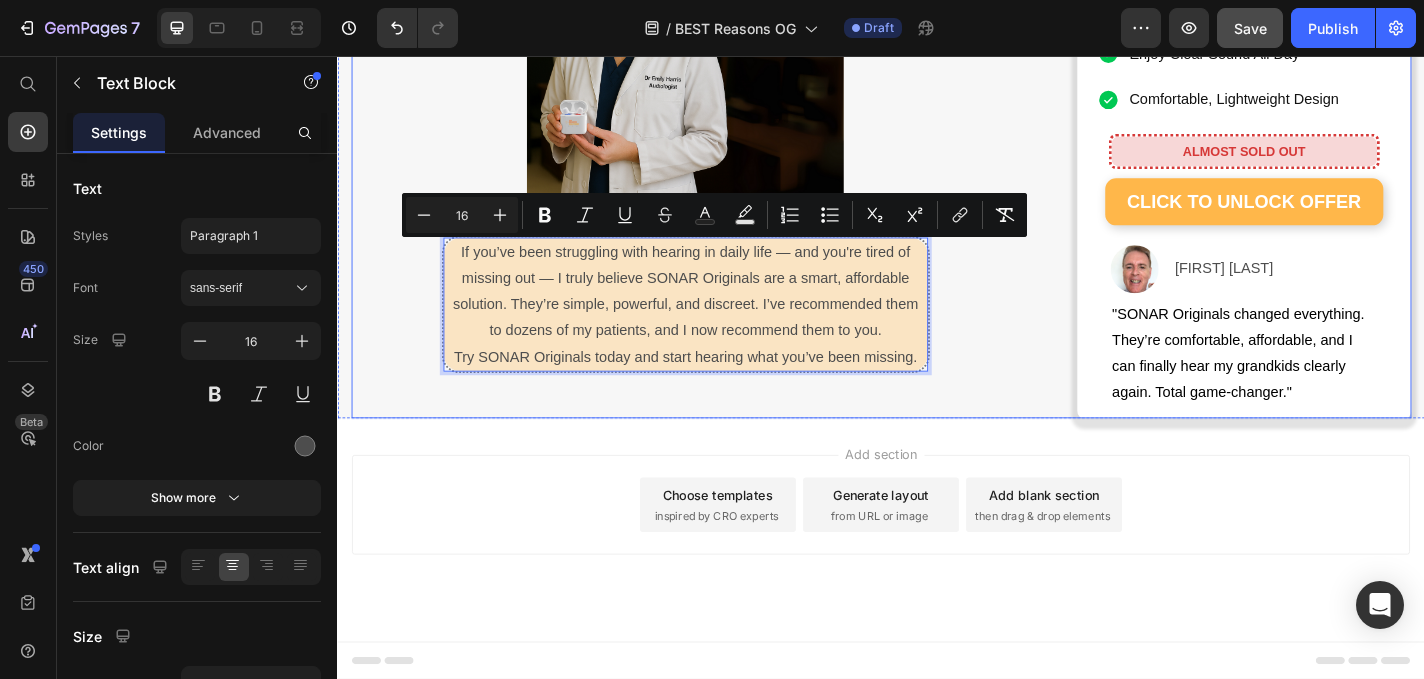 click on "⁠⁠⁠⁠⁠⁠⁠ 10 Reasons People Are Raving About SONAR Originals Heading Image By  Dr. Emily Harris Audiology & Sound Health Expert May 28th, 2025 | 7:42 am AEST Text block Row Image Image Image Row As an audiologist who’s worked with thousands of patients struggling to hear clearly, I know how isolating and frustrating hearing loss can be. Many of my patients tell me they’ve tried expensive hearing aids that either didn’t work well, were uncomfortable, or just weren’t worth the high price tag. That’s why I’m excited to share a solution that’s changing lives — without requiring a prescription, appointment, or thousands of dollars. They’re called  SONAR Originals  — and they’re powerful, comfortable sound enhancers designed for people who want to enjoy life again without missing a word. Whether it’s conversations, phone calls, or your favourite shows, SONAR Originals help you tune back into the moments that matter most. Here’s why I recommend them: Text block Image Heading Row" at bounding box center (721, -2801) 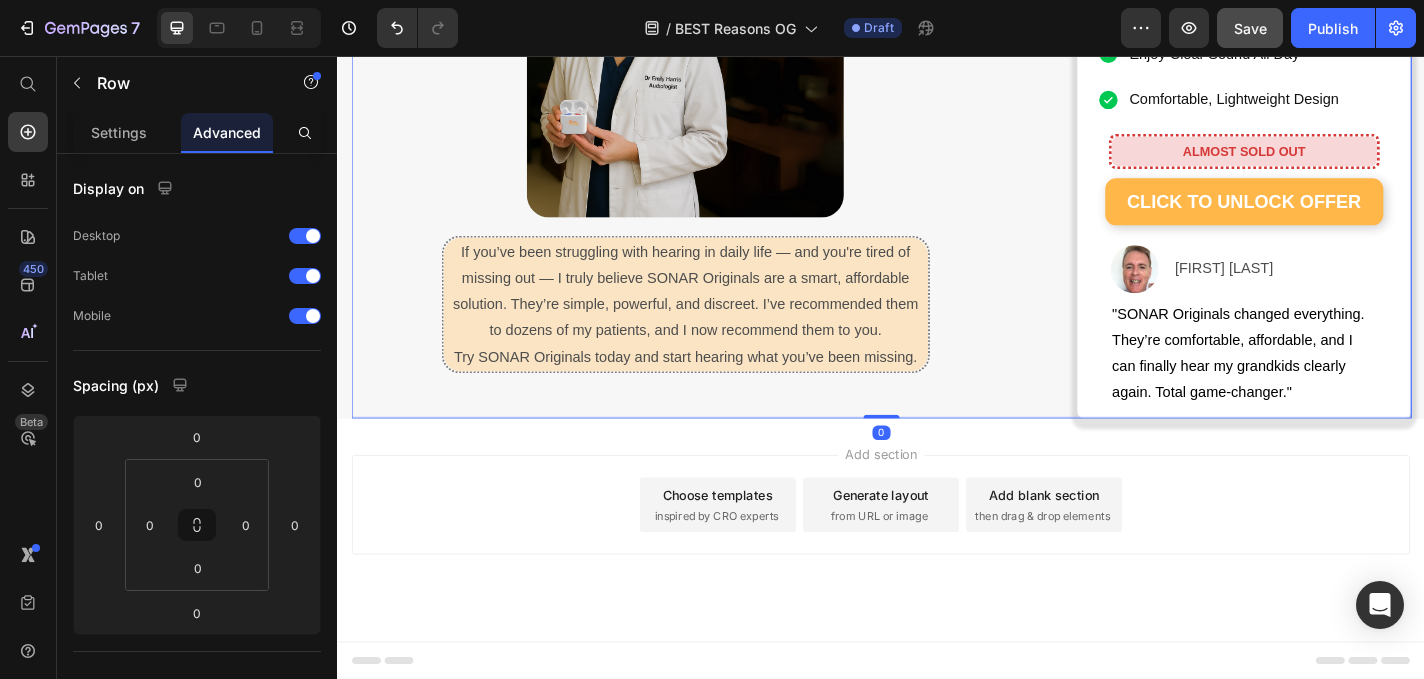 scroll, scrollTop: 6178, scrollLeft: 0, axis: vertical 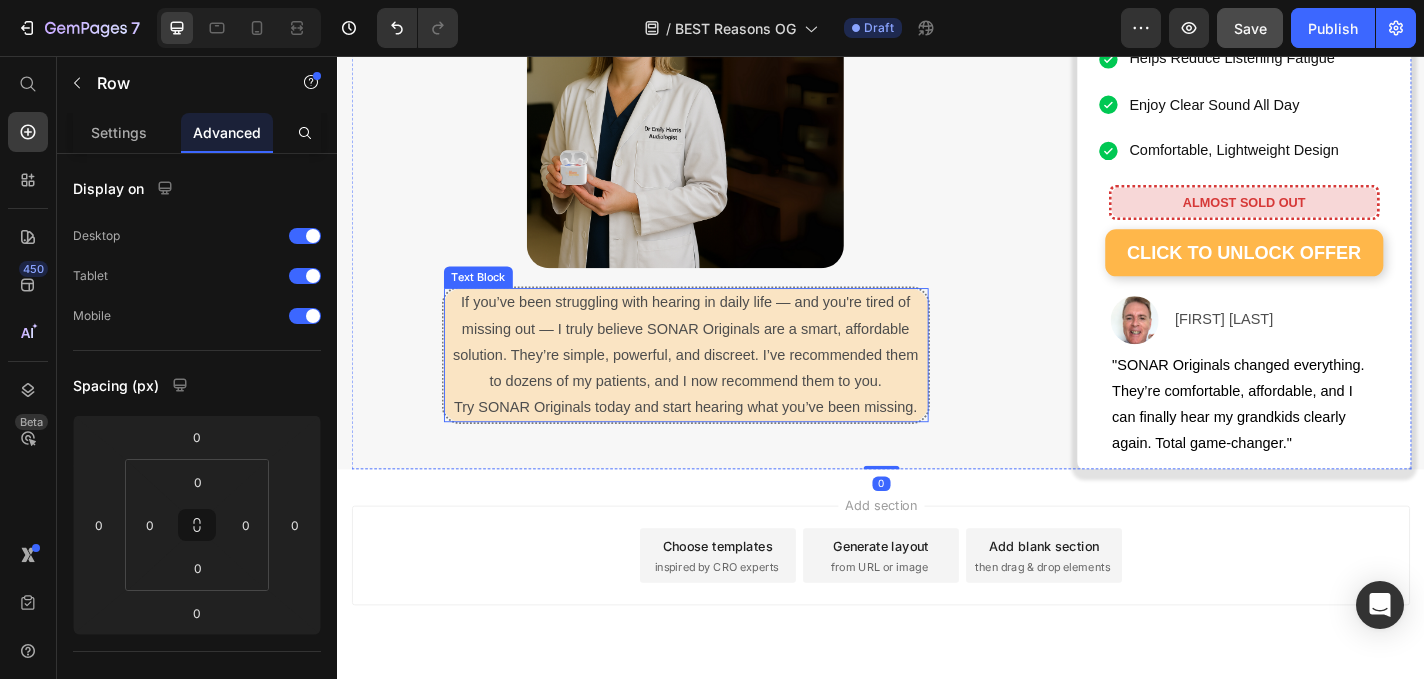 click on "If you’ve been struggling with hearing in daily life — and you're tired of missing out — I truly believe SONAR Originals are a smart, affordable solution. They’re simple, powerful, and discreet. I’ve recommended them to dozens of my patients, and I now recommend them to you." at bounding box center [721, 370] 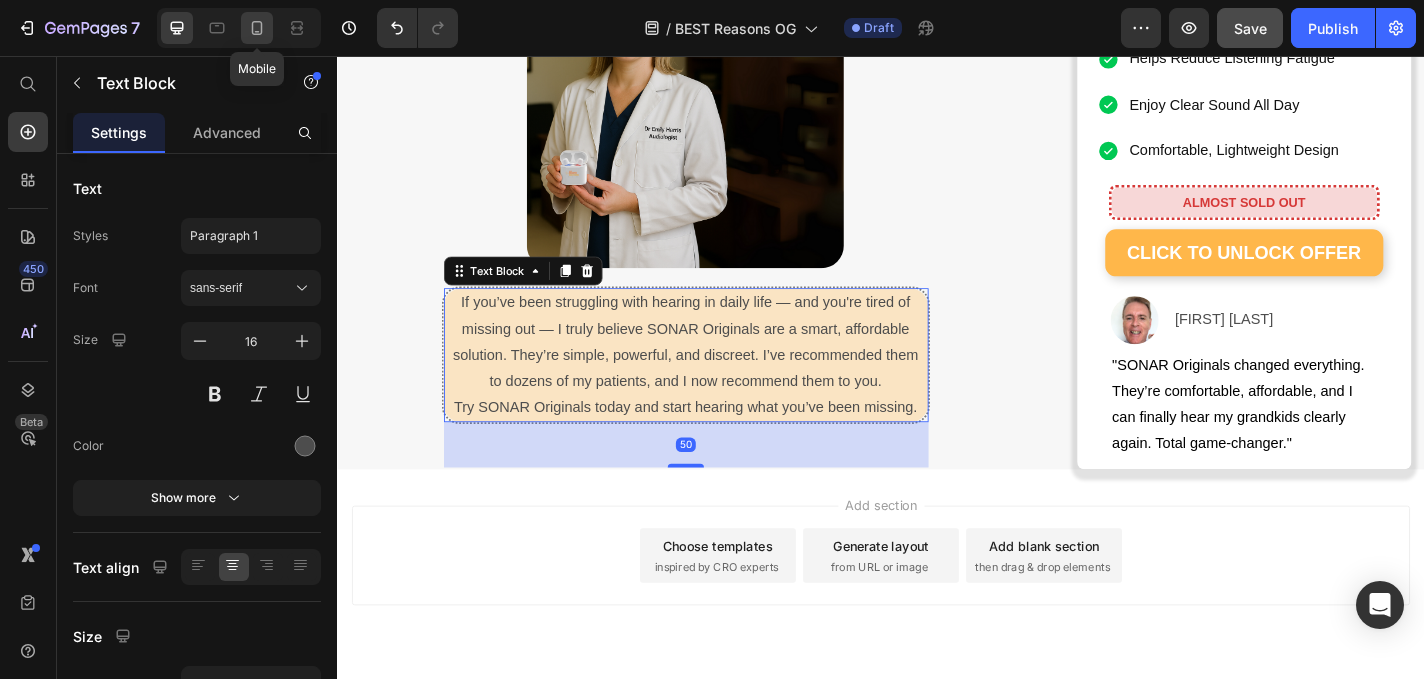 click 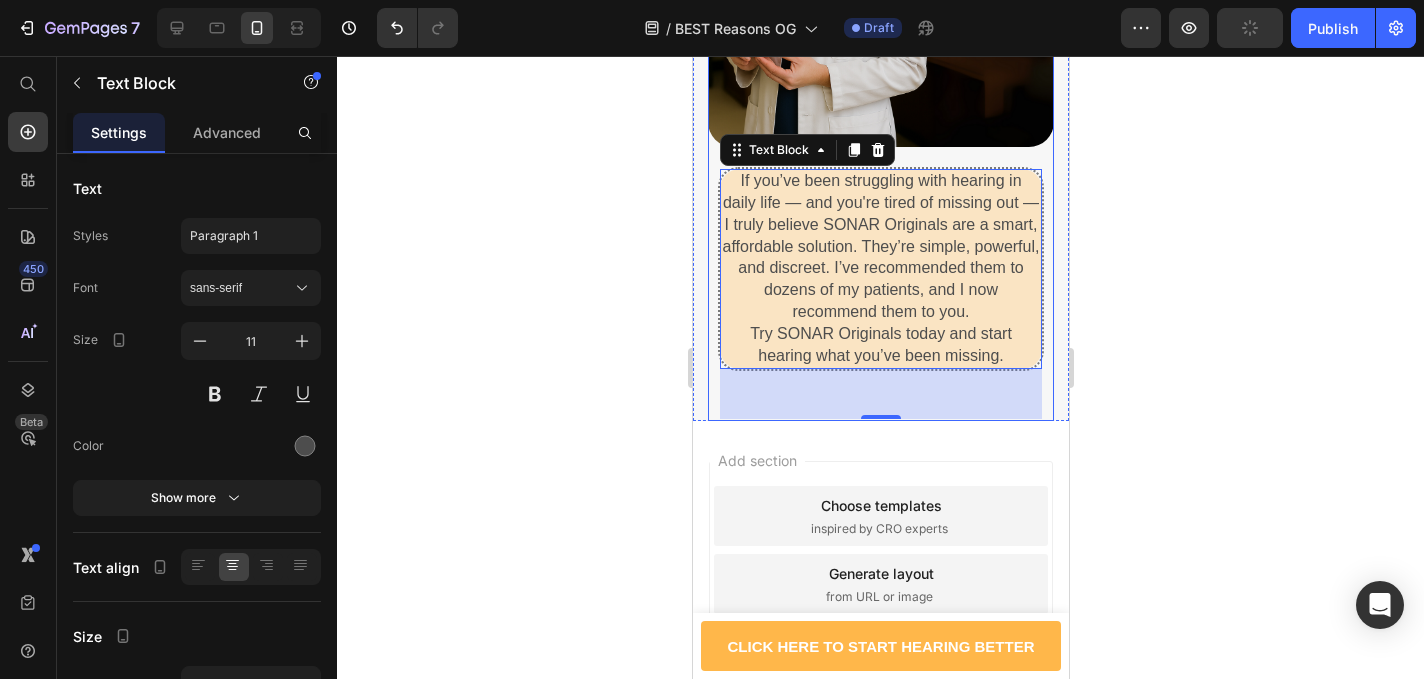 scroll, scrollTop: 8898, scrollLeft: 0, axis: vertical 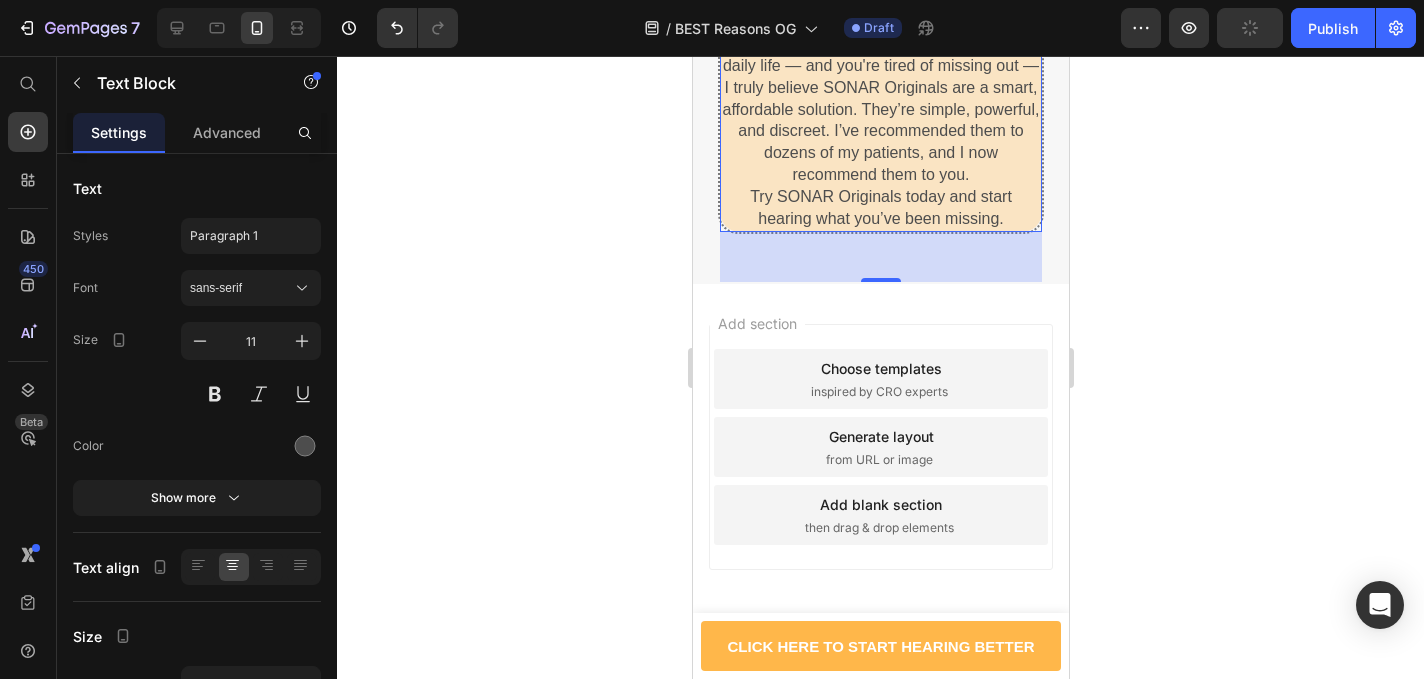 click 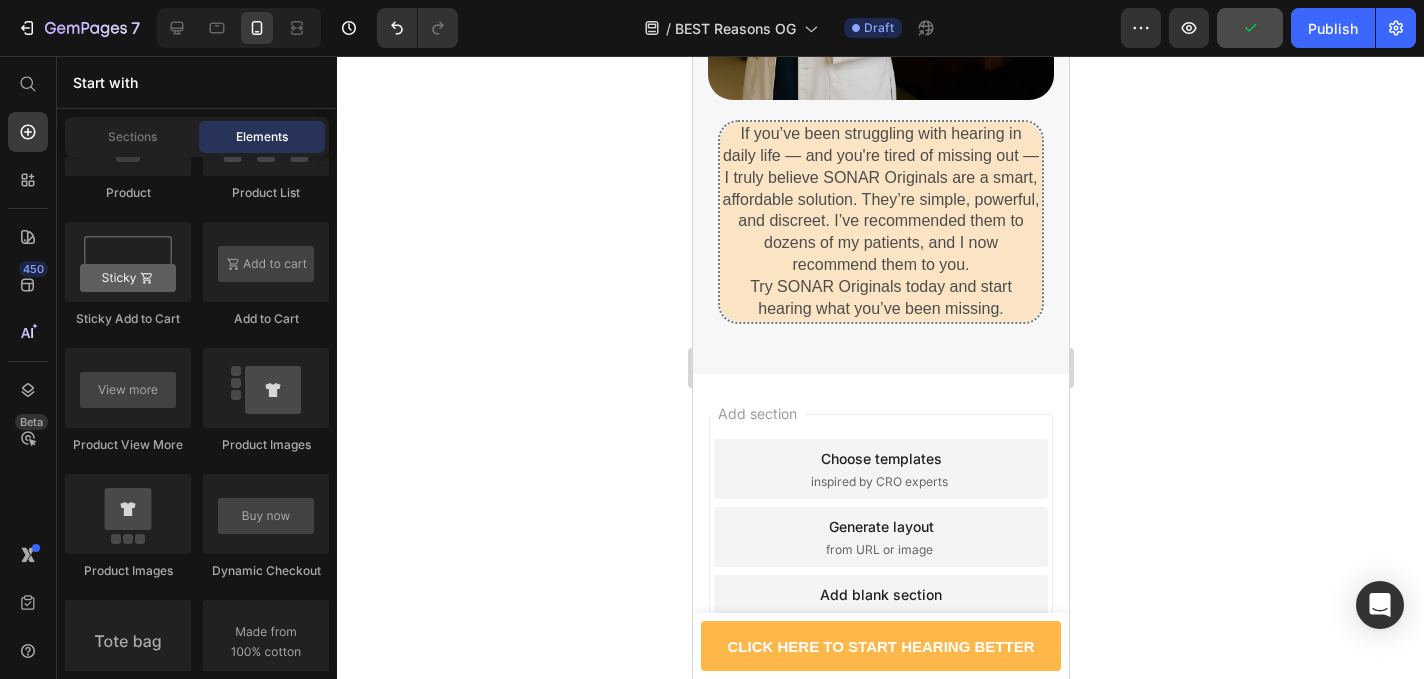 scroll, scrollTop: 8751, scrollLeft: 0, axis: vertical 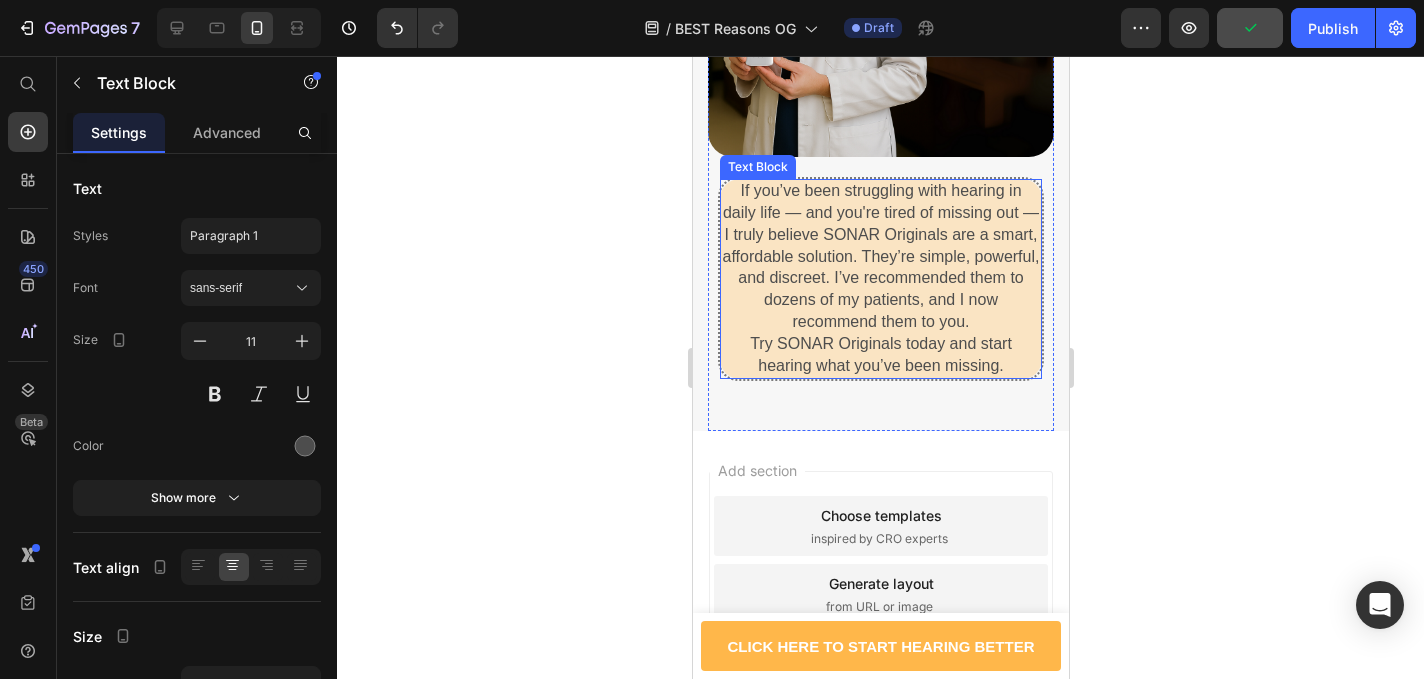 click on "If you’ve been struggling with hearing in daily life — and you're tired of missing out — I truly believe SONAR Originals are a smart, affordable solution. They’re simple, powerful, and discreet. I’ve recommended them to dozens of my patients, and I now recommend them to you." at bounding box center [880, 256] 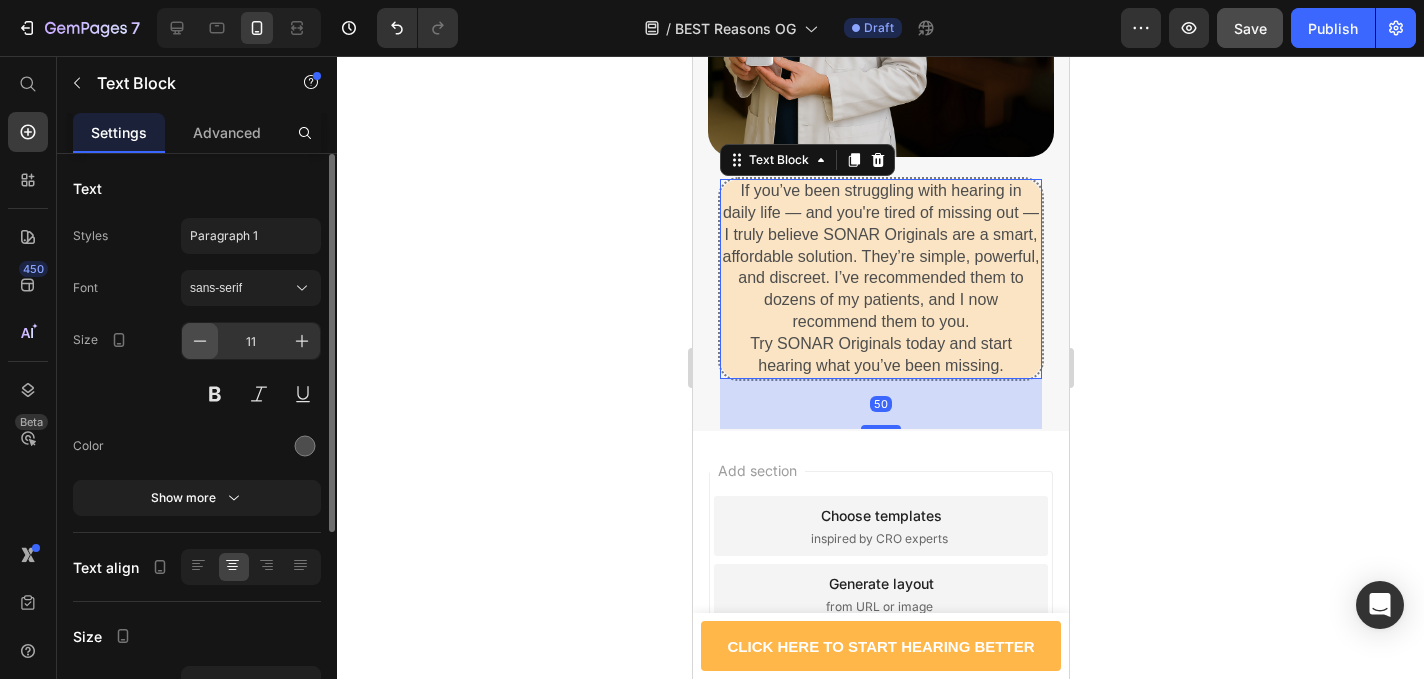 click at bounding box center [200, 341] 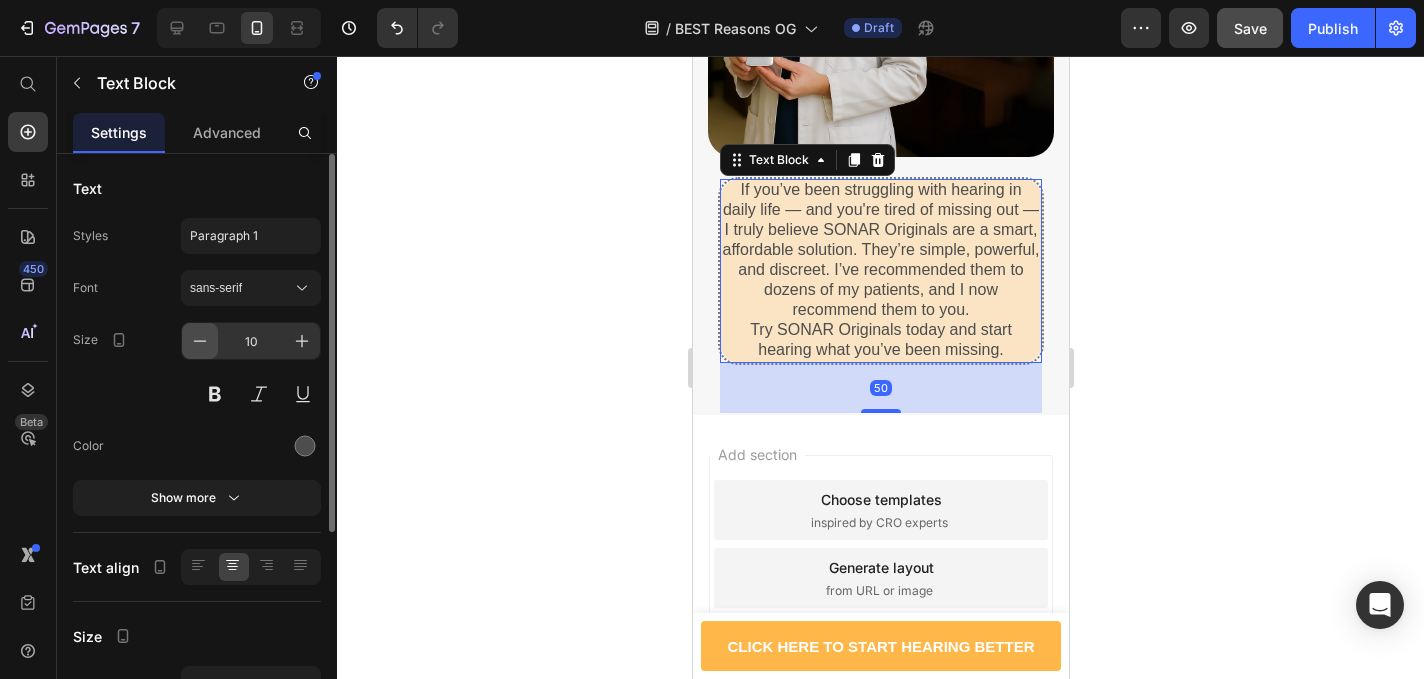 click at bounding box center (200, 341) 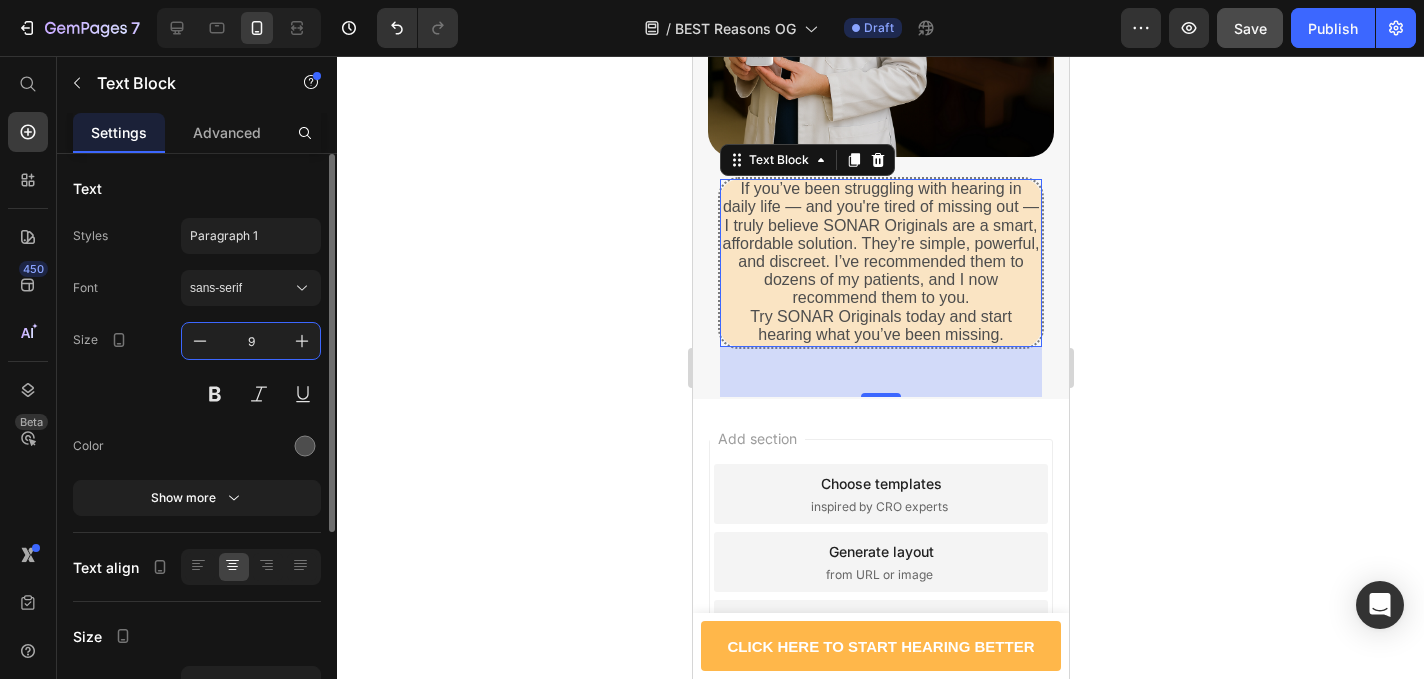 click on "9" at bounding box center [251, 341] 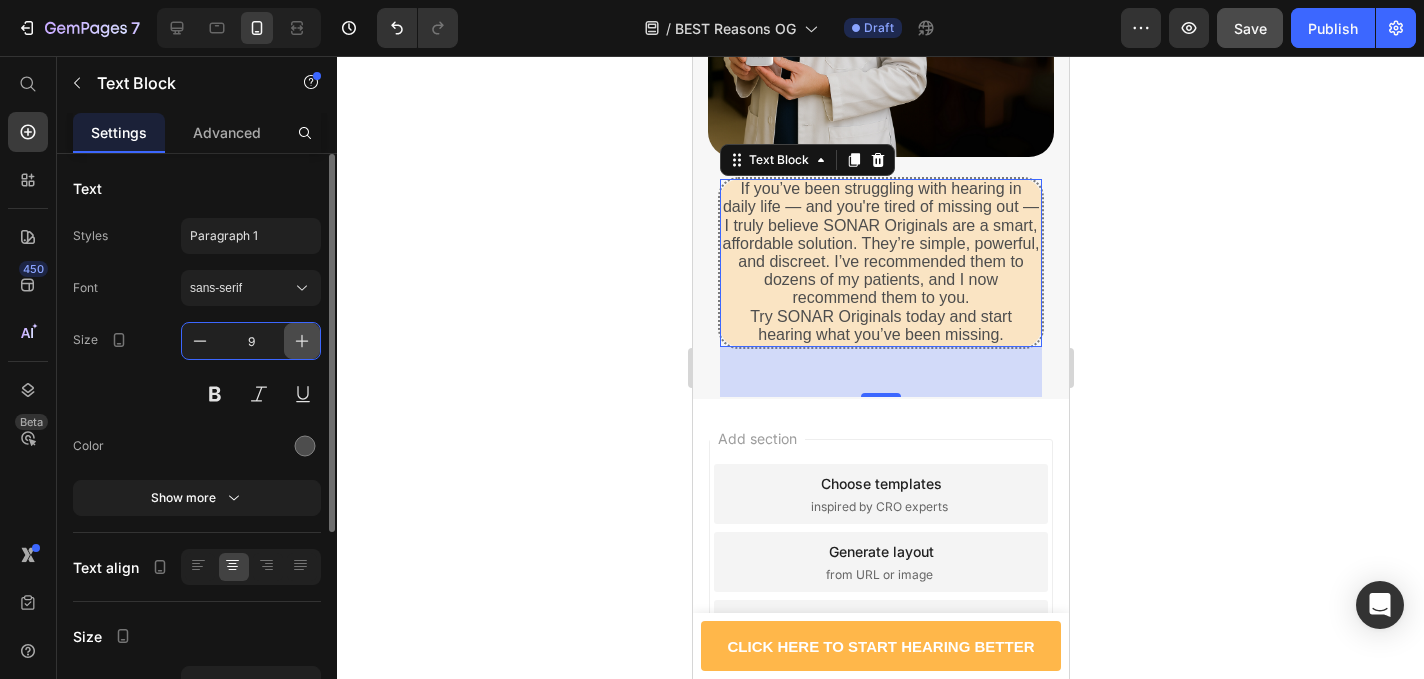 click 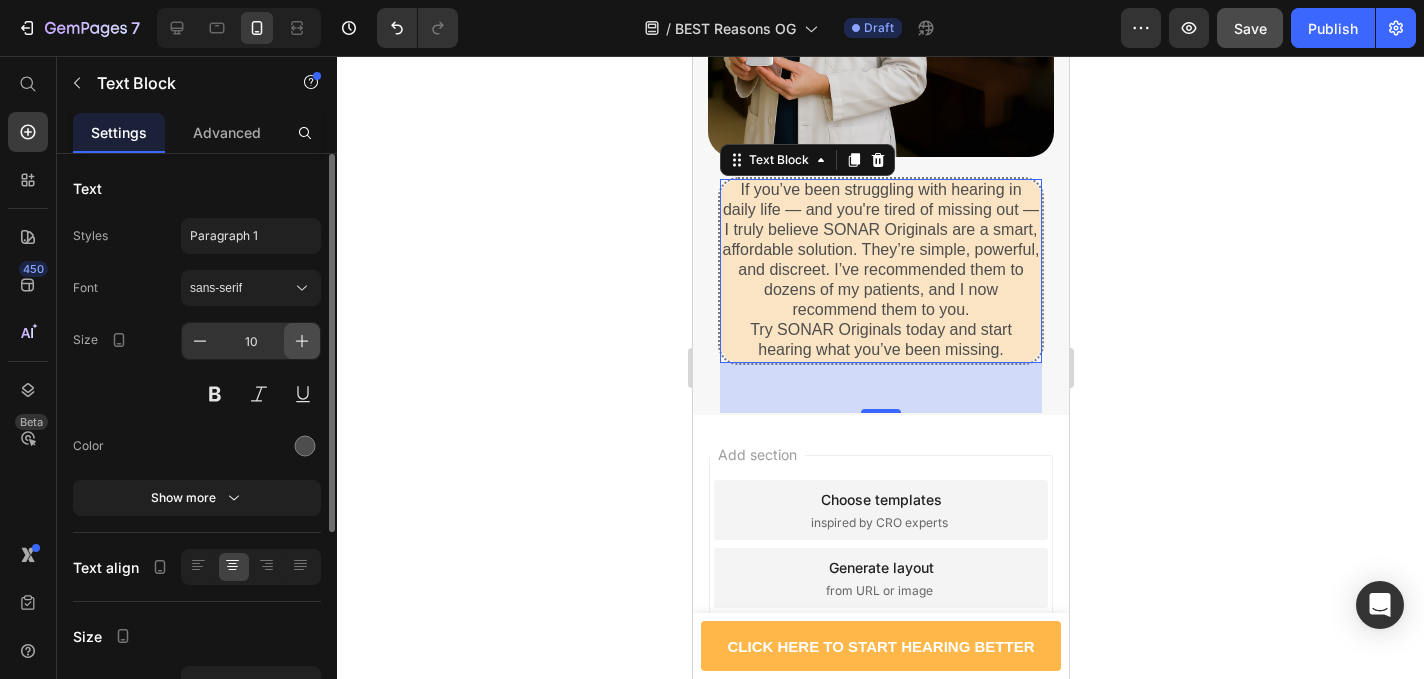 click 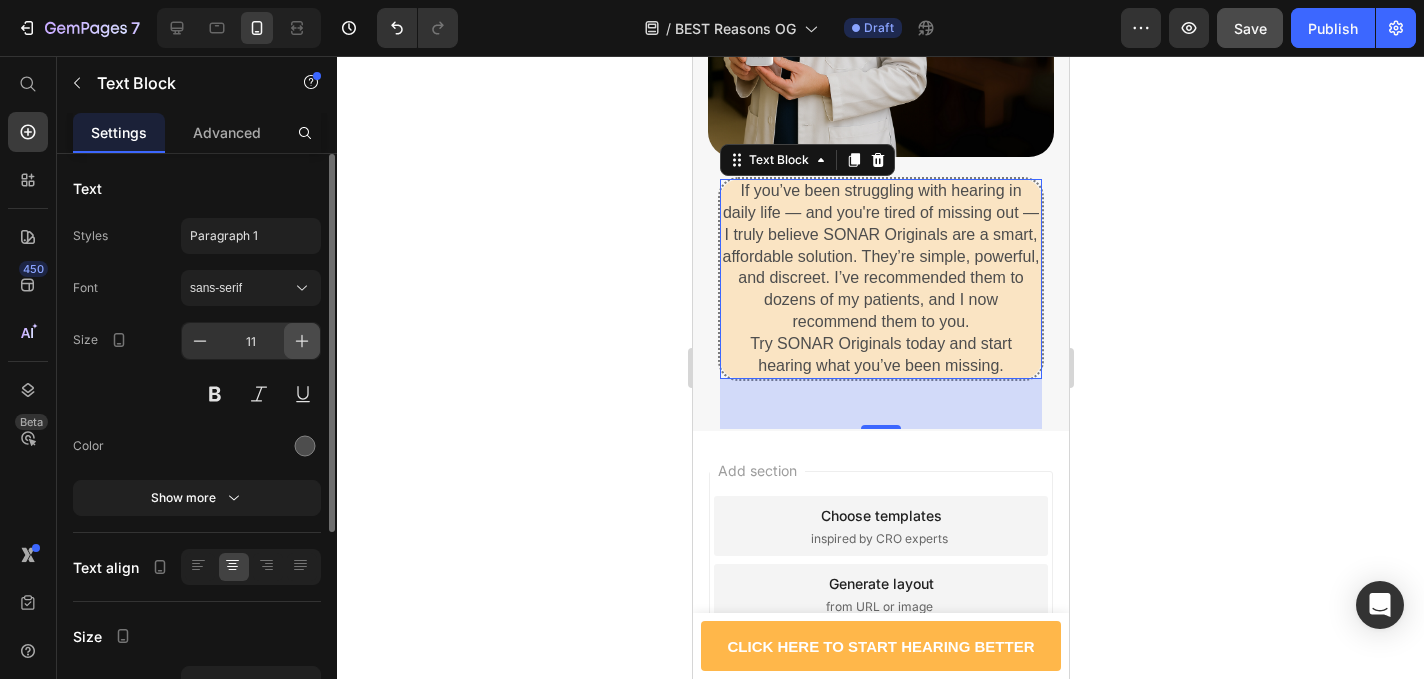 click 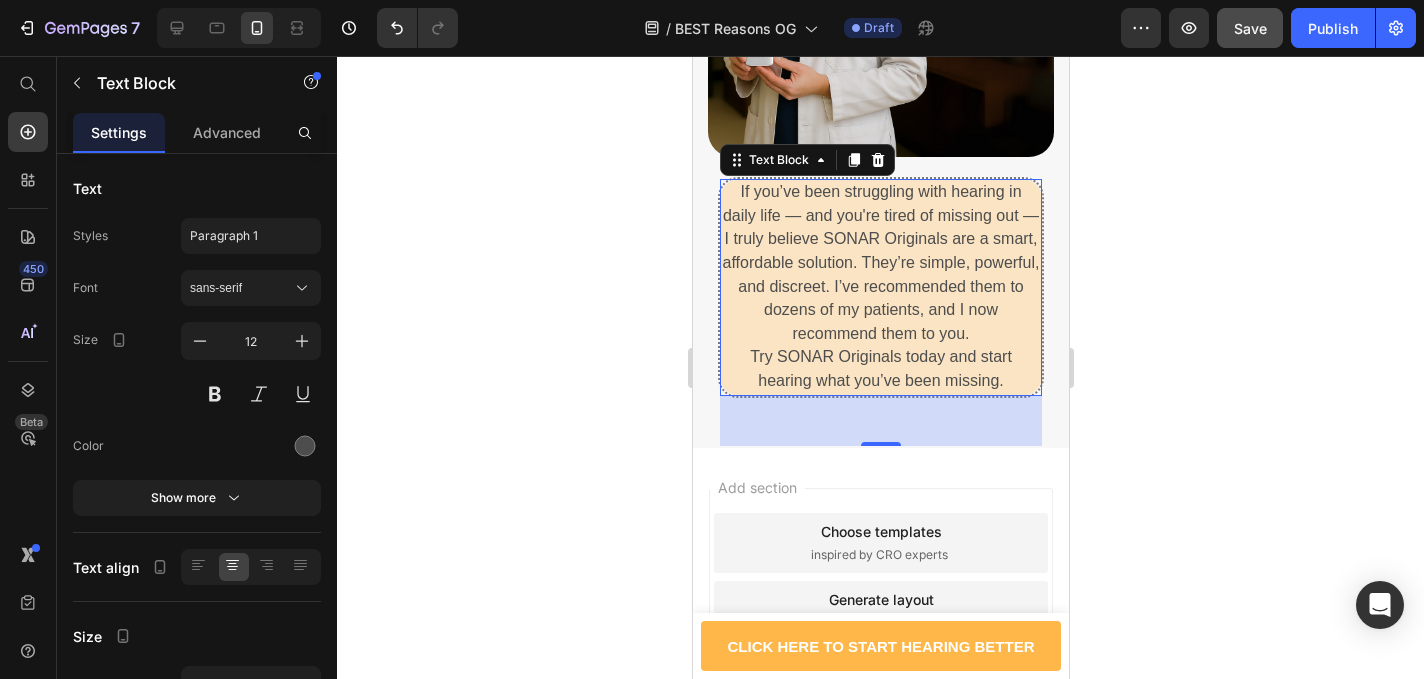 click 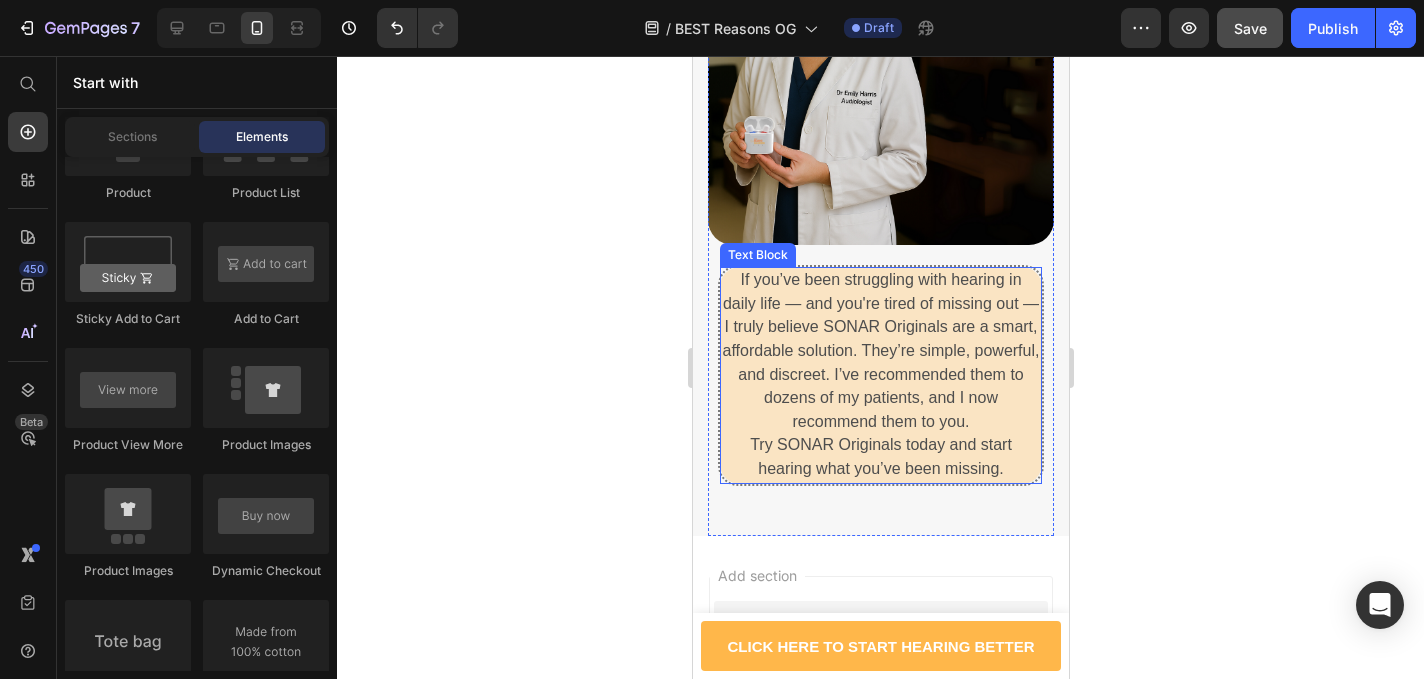 scroll, scrollTop: 8647, scrollLeft: 0, axis: vertical 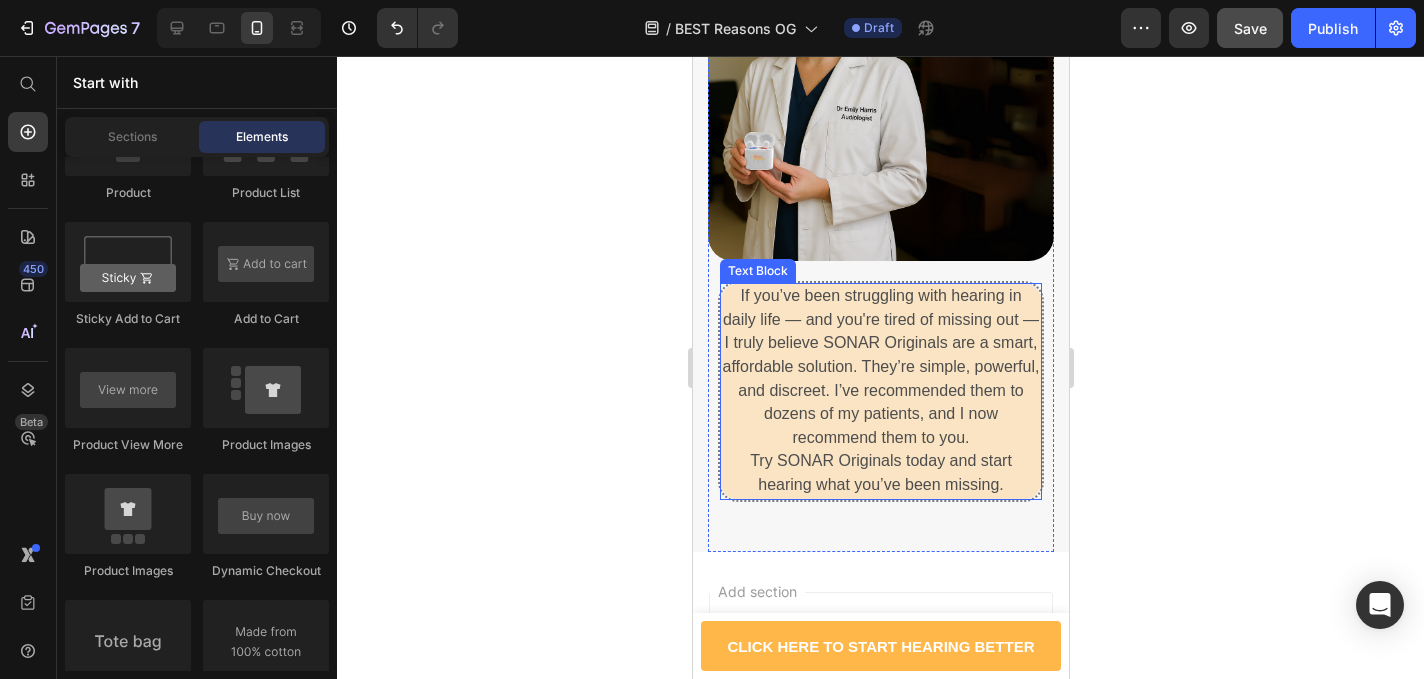 click on "If you’ve been struggling with hearing in daily life — and you're tired of missing out — I truly believe SONAR Originals are a smart, affordable solution. They’re simple, powerful, and discreet. I’ve recommended them to dozens of my patients, and I now recommend them to you." at bounding box center [880, 366] 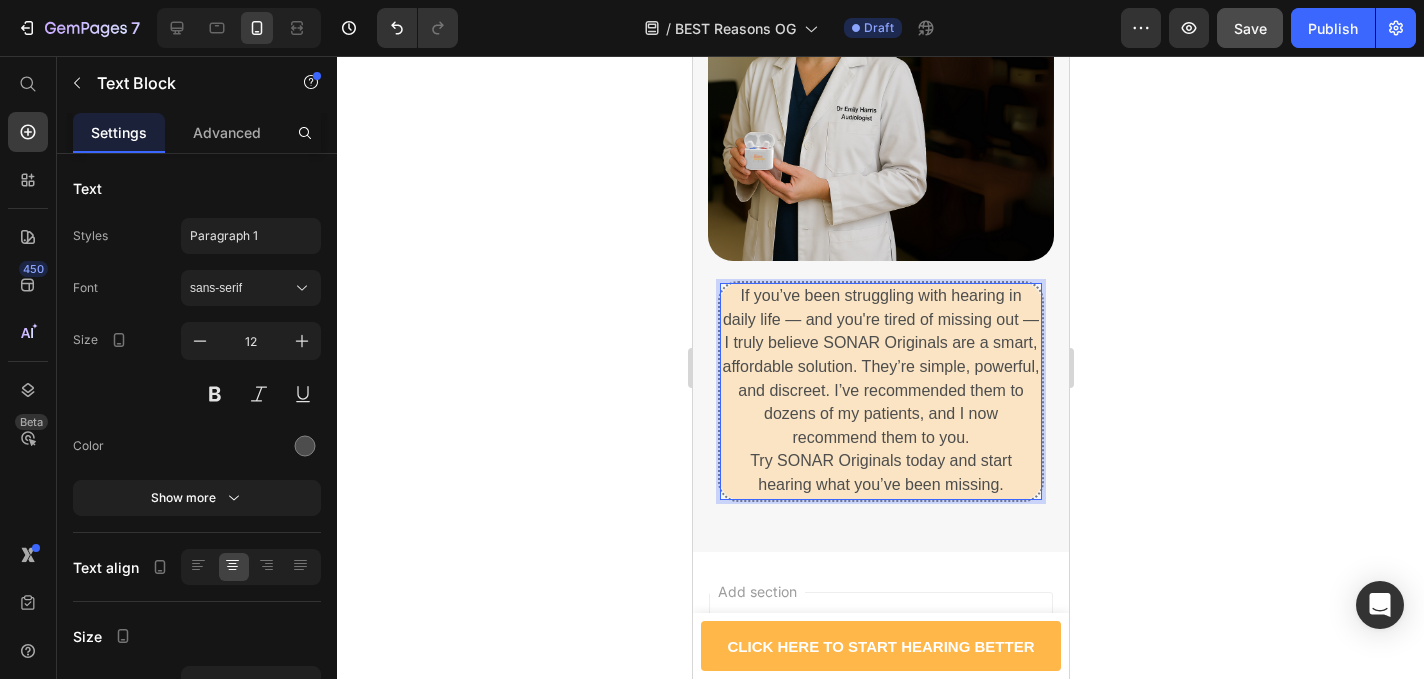 click on "If you’ve been struggling with hearing in daily life — and you're tired of missing out — I truly believe SONAR Originals are a smart, affordable solution. They’re simple, powerful, and discreet. I’ve recommended them to dozens of my patients, and I now recommend them to you." at bounding box center (880, 366) 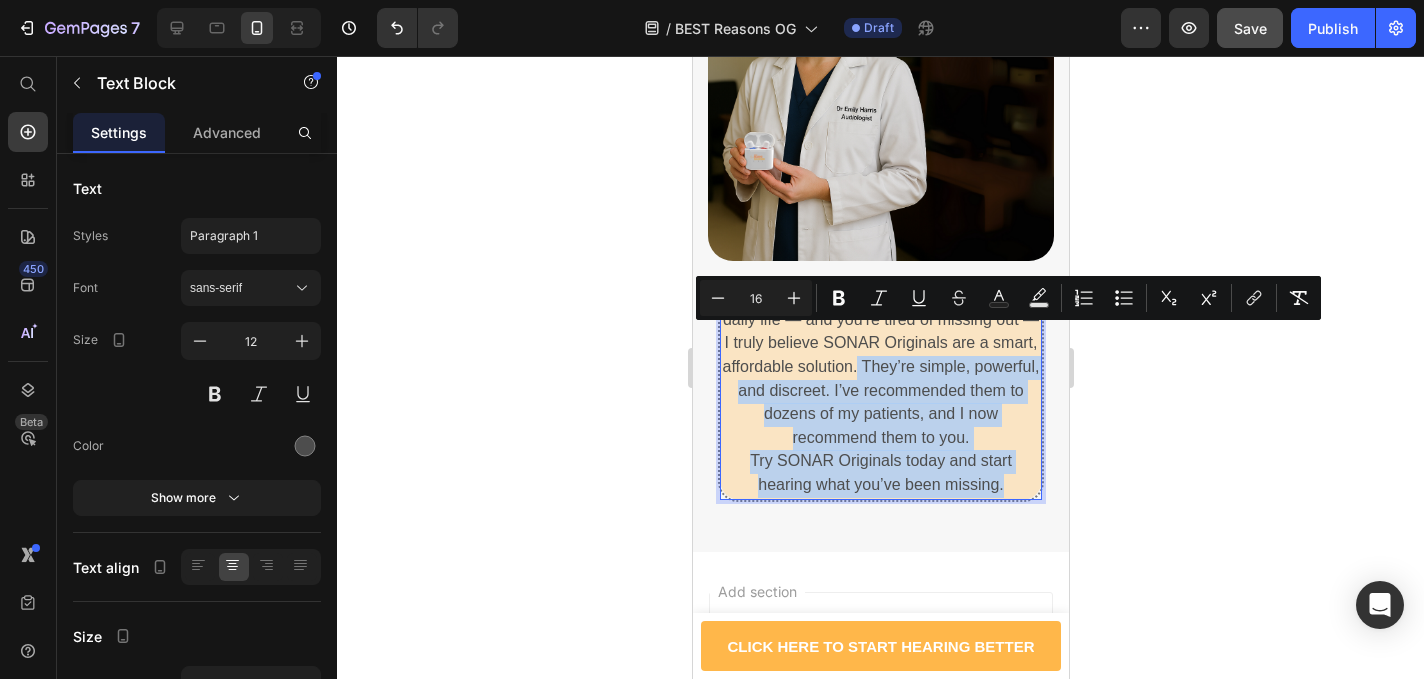 drag, startPoint x: 856, startPoint y: 341, endPoint x: 1035, endPoint y: 453, distance: 211.15161 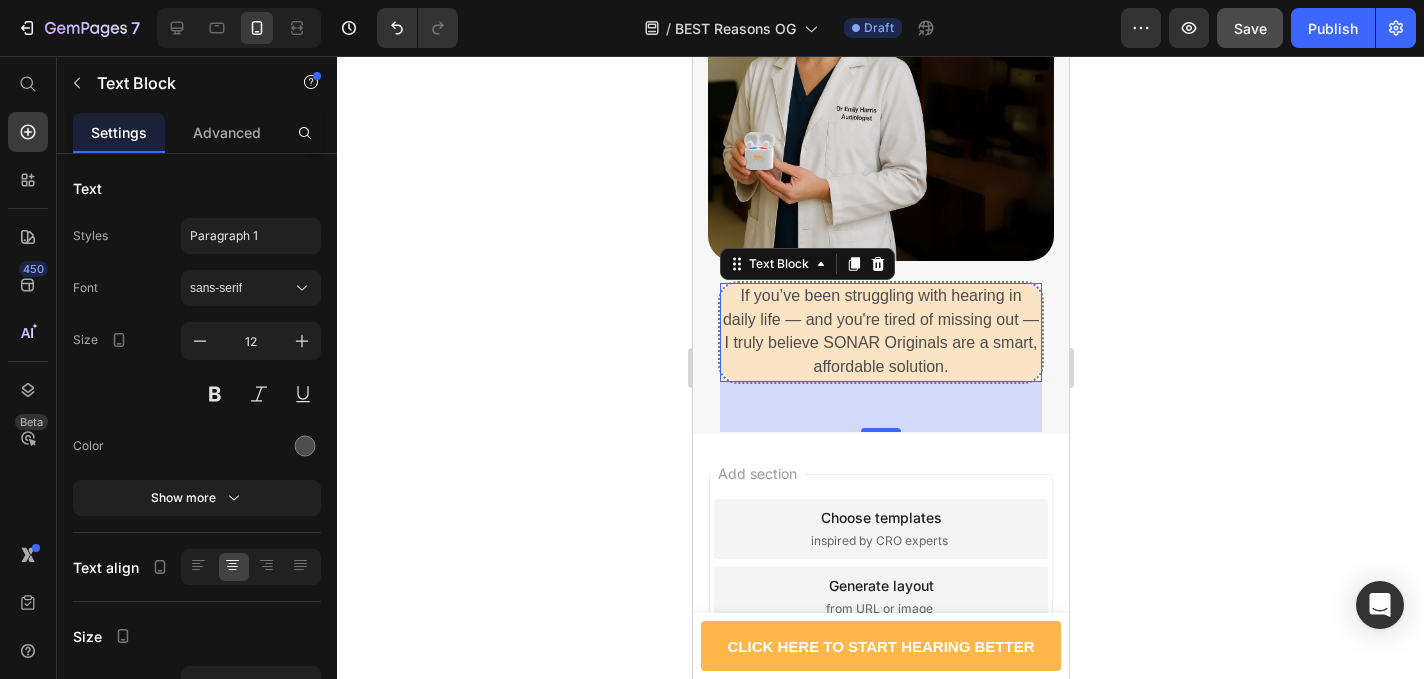 click 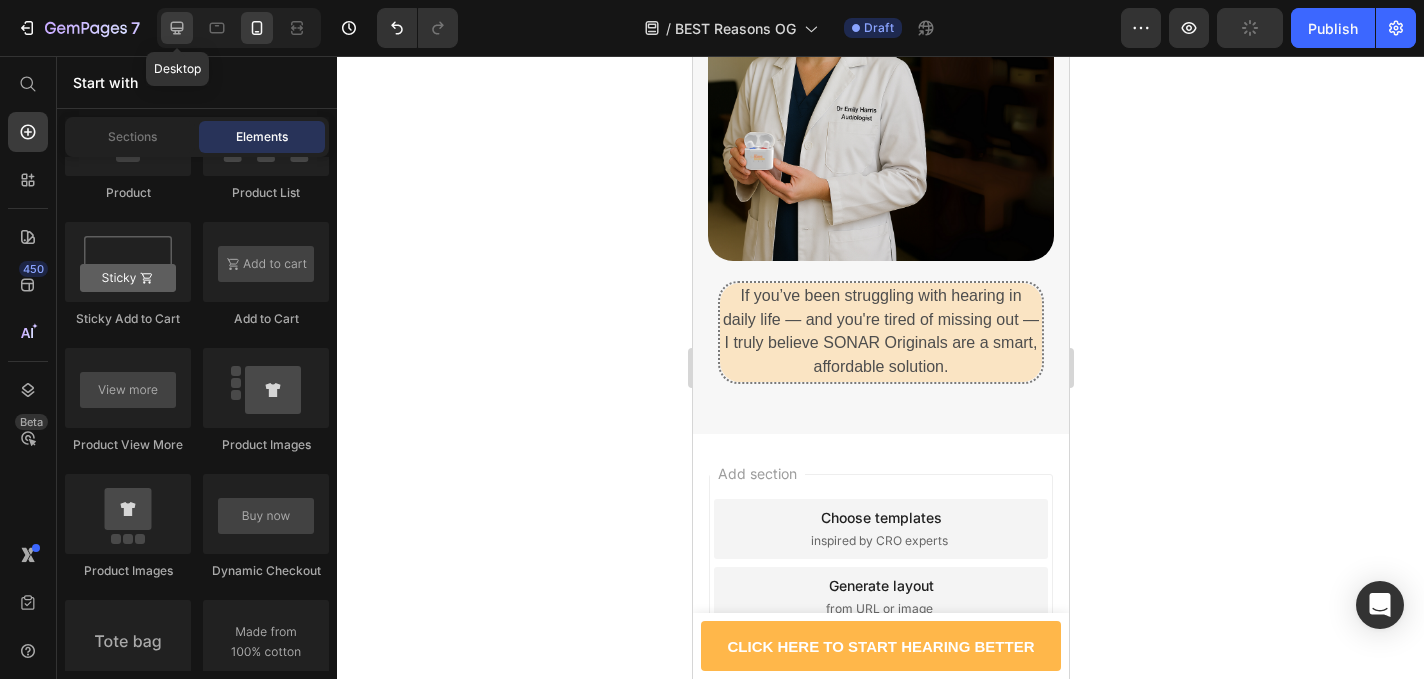 click 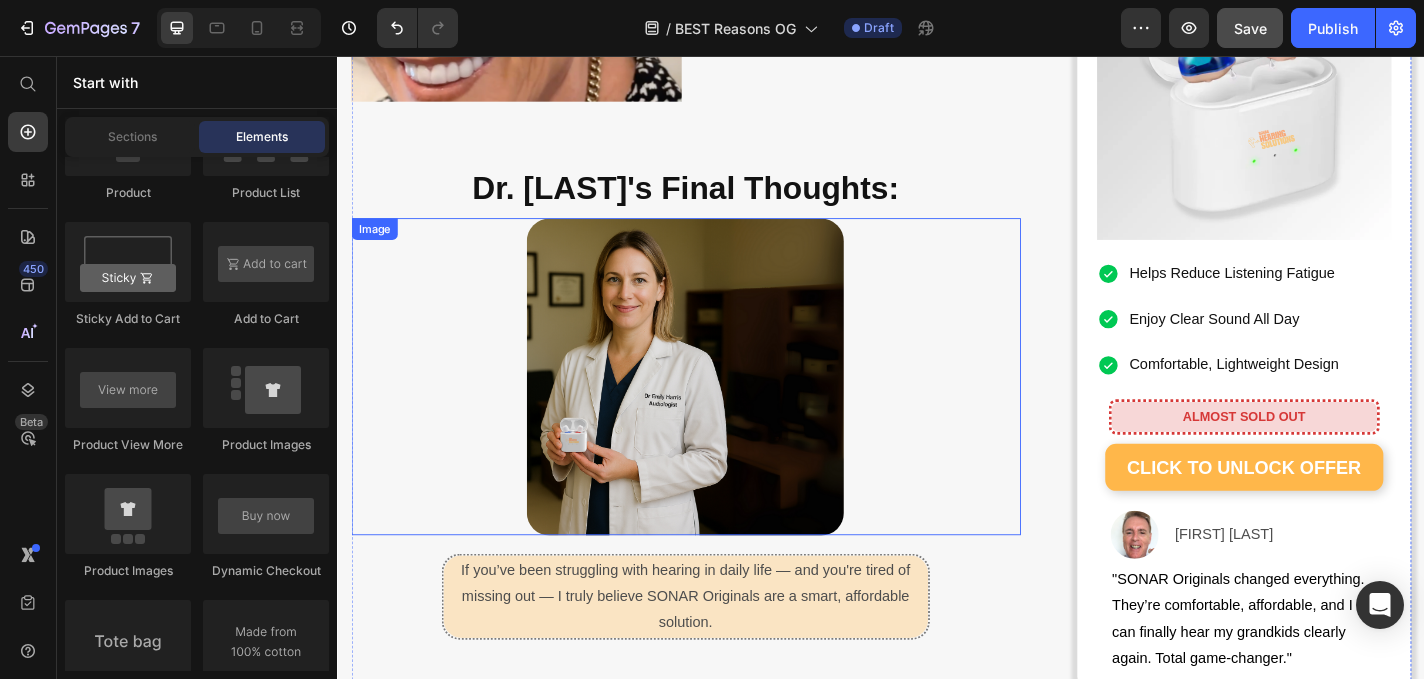 scroll, scrollTop: 6177, scrollLeft: 0, axis: vertical 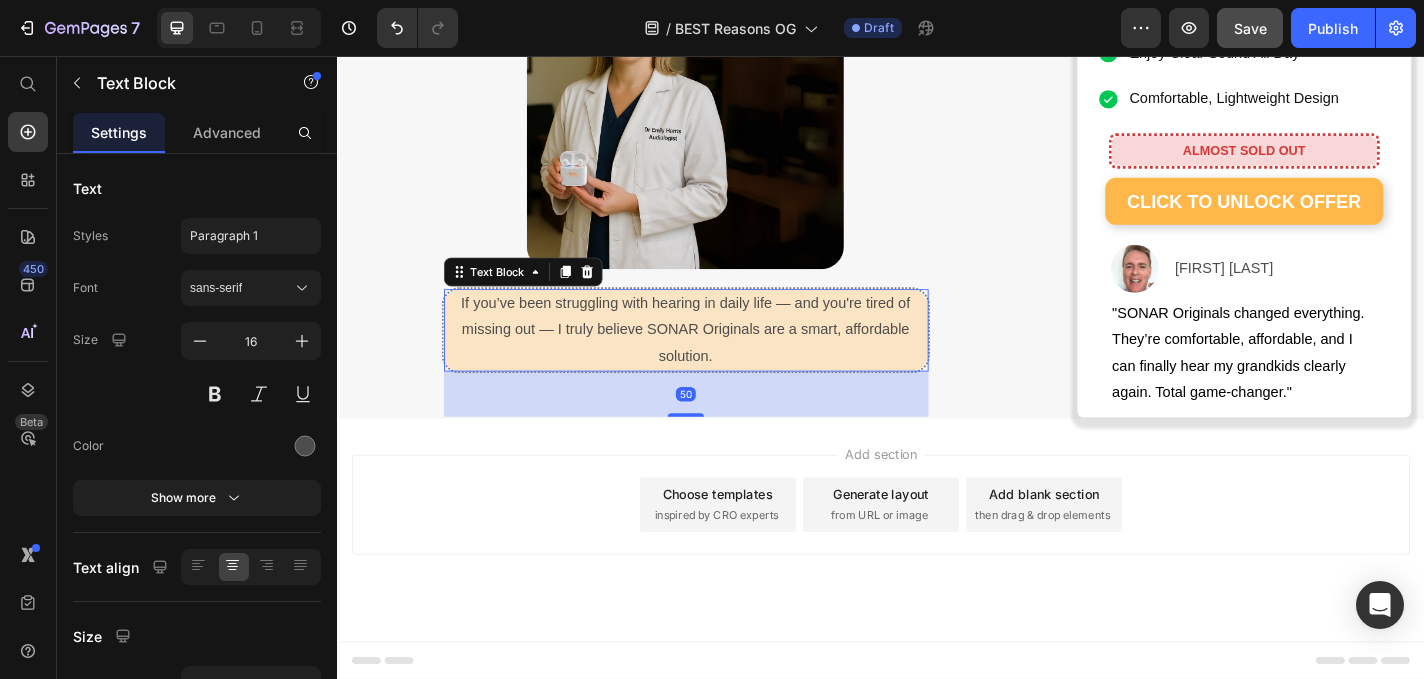 click on "If you’ve been struggling with hearing in daily life — and you're tired of missing out — I truly believe SONAR Originals are a smart, affordable solution." at bounding box center (721, 357) 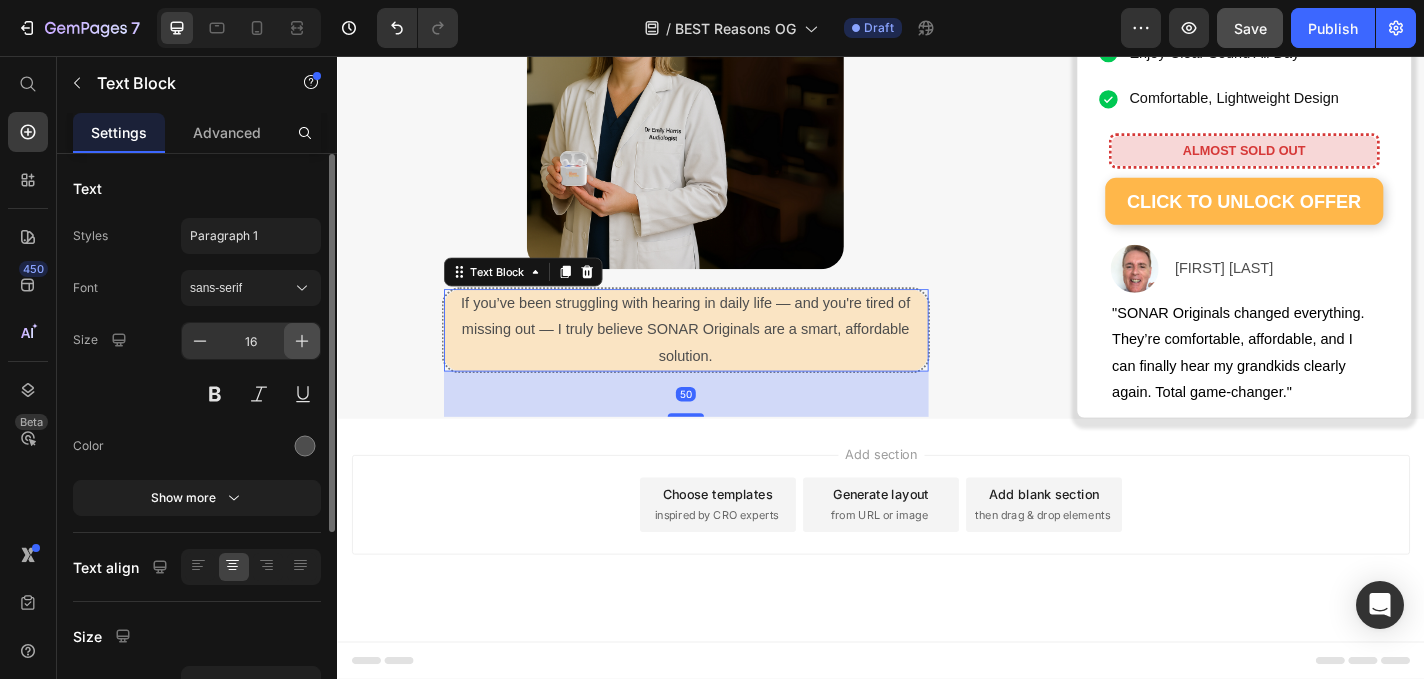 click 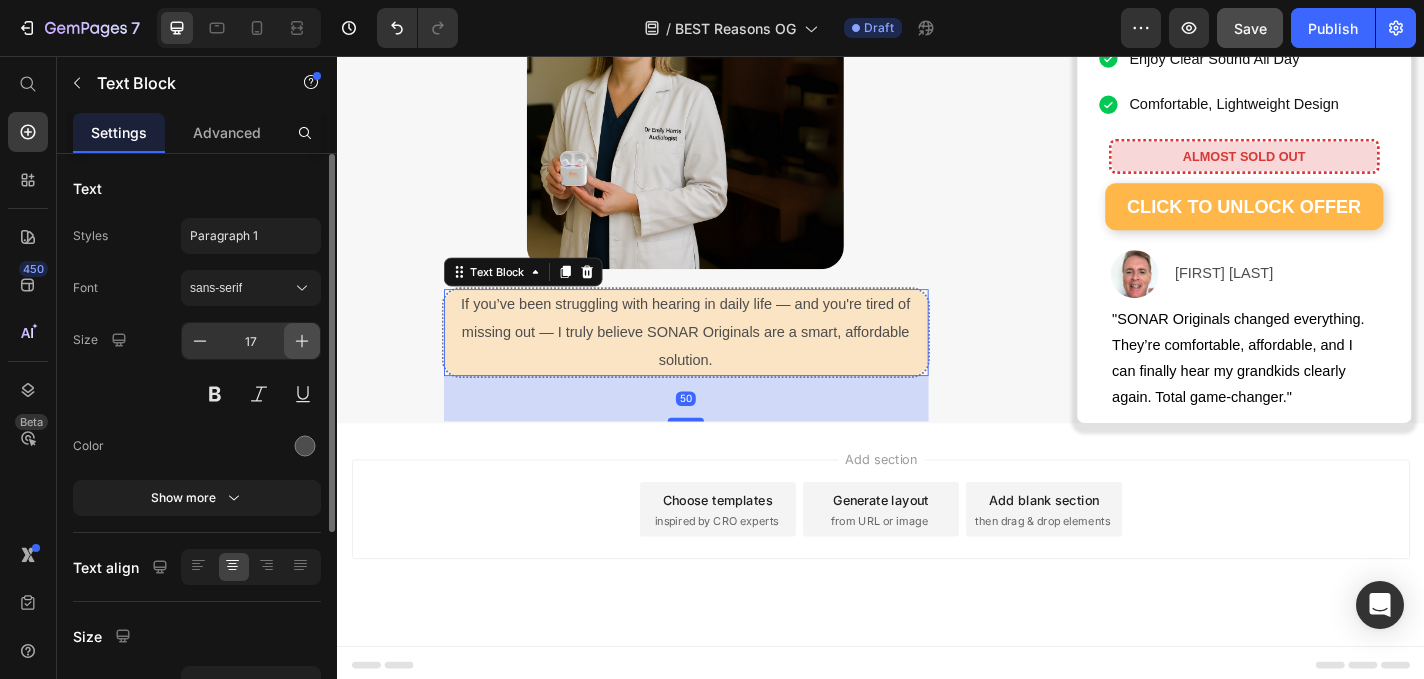 click 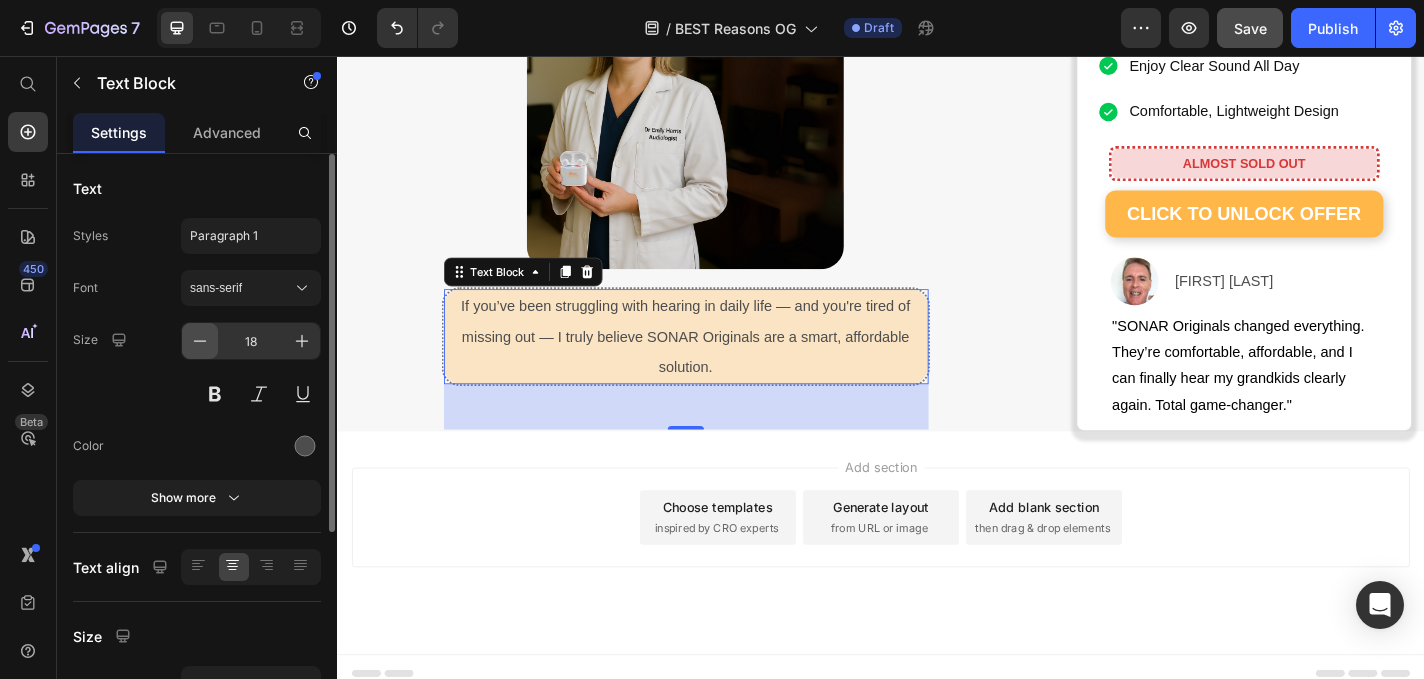 click 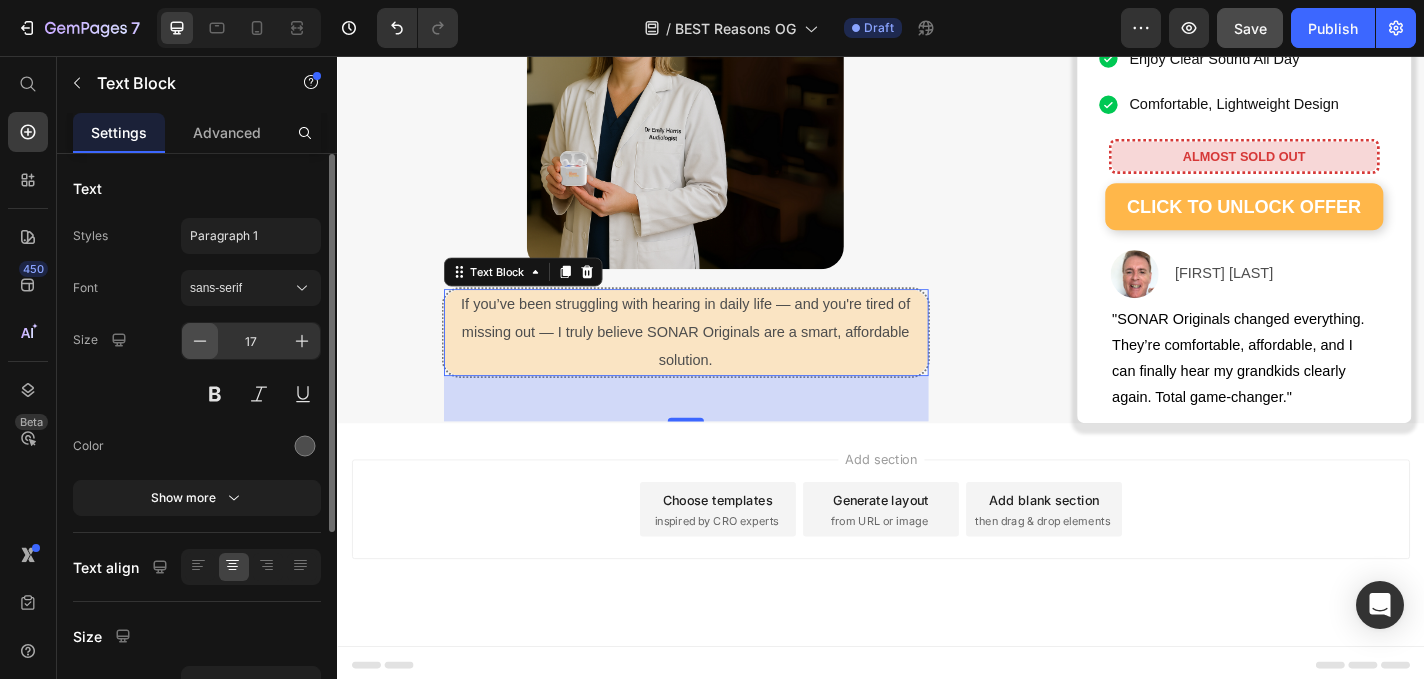 click 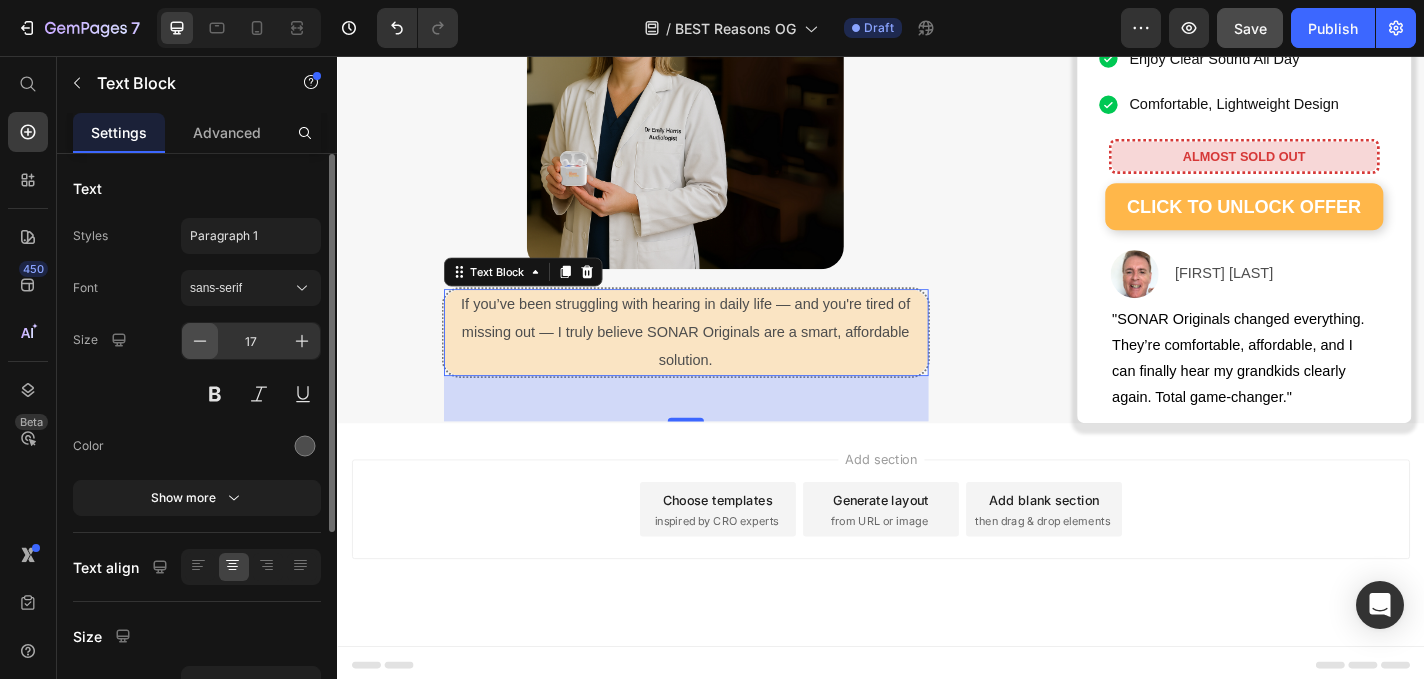 type on "16" 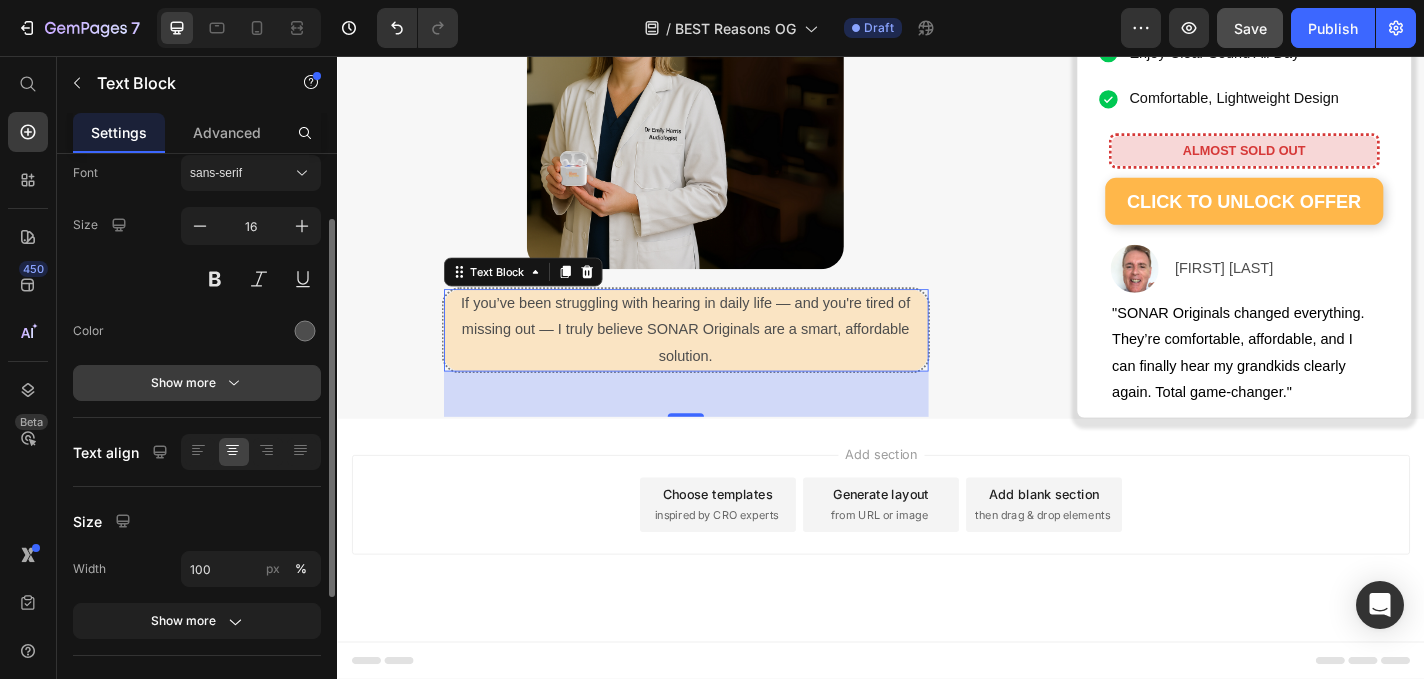 scroll, scrollTop: 0, scrollLeft: 0, axis: both 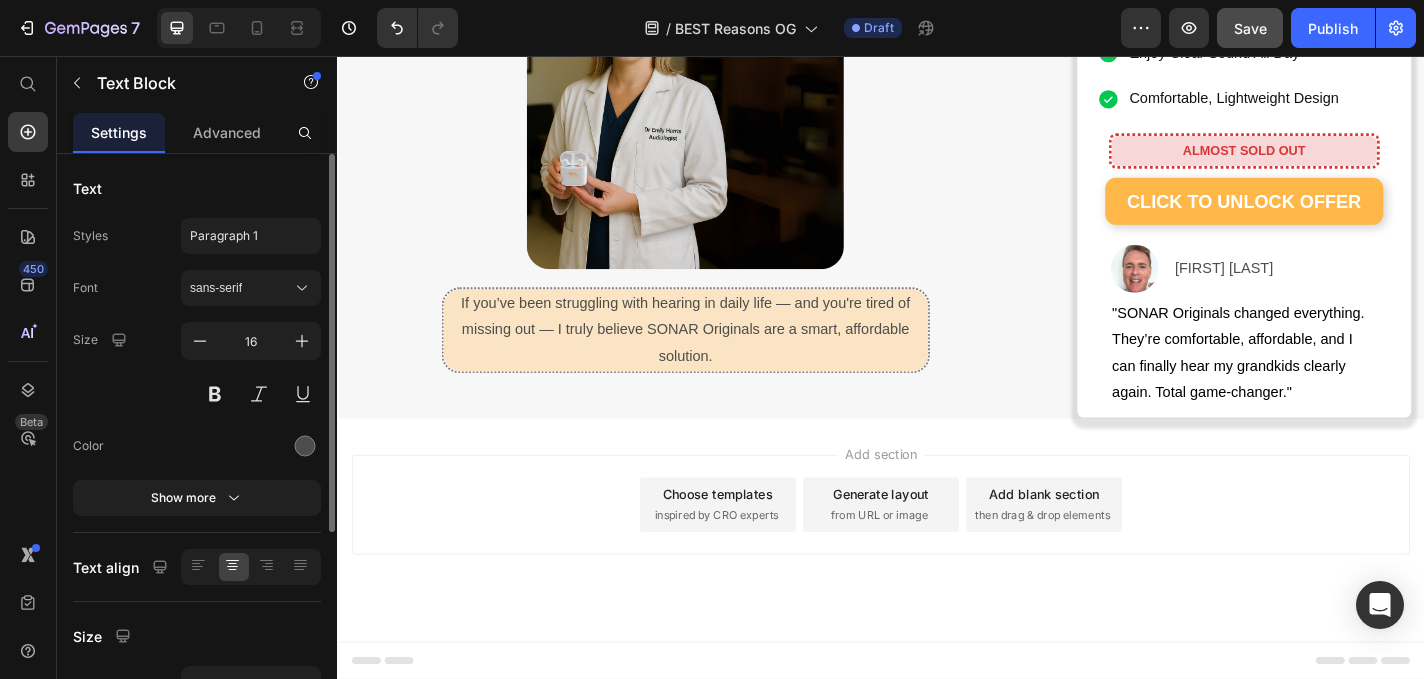 click on "Add section Choose templates inspired by CRO experts Generate layout from URL or image Add blank section then drag & drop elements" at bounding box center [937, 551] 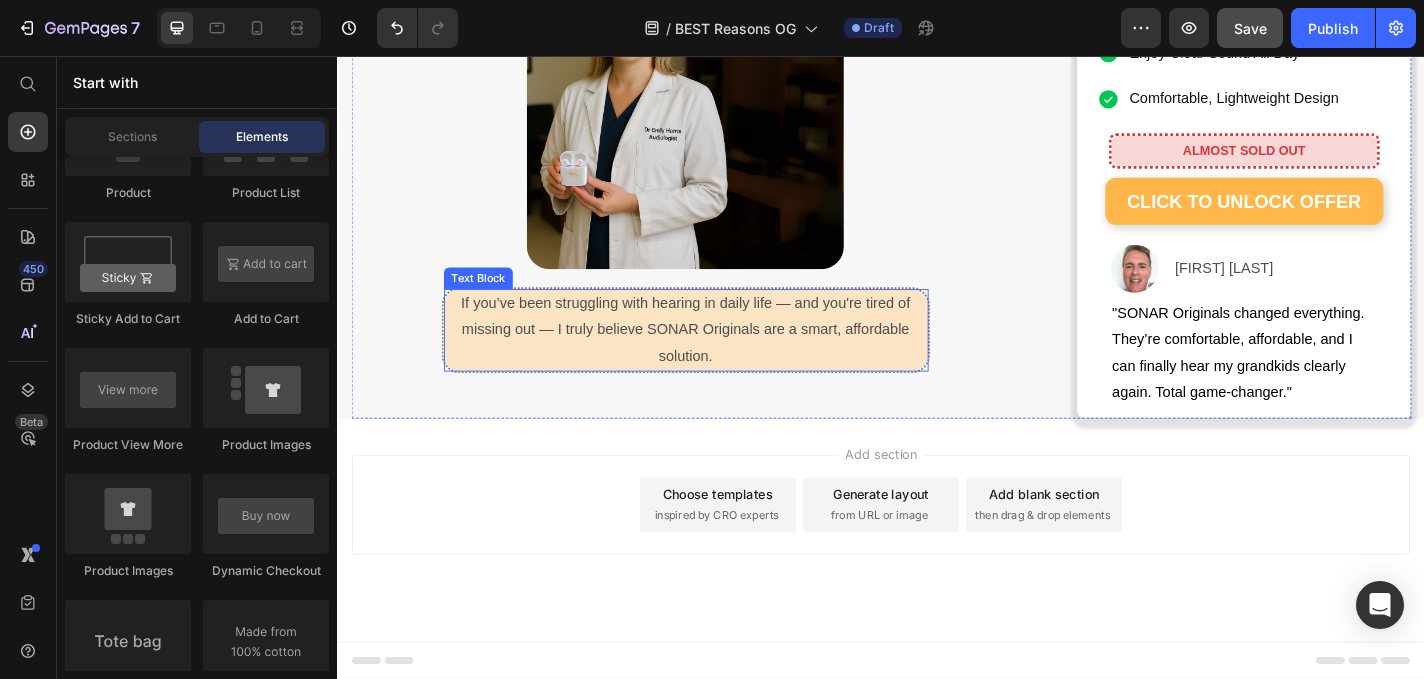 click on "If you’ve been struggling with hearing in daily life — and you're tired of missing out — I truly believe SONAR Originals are a smart, affordable solution." at bounding box center (721, 358) 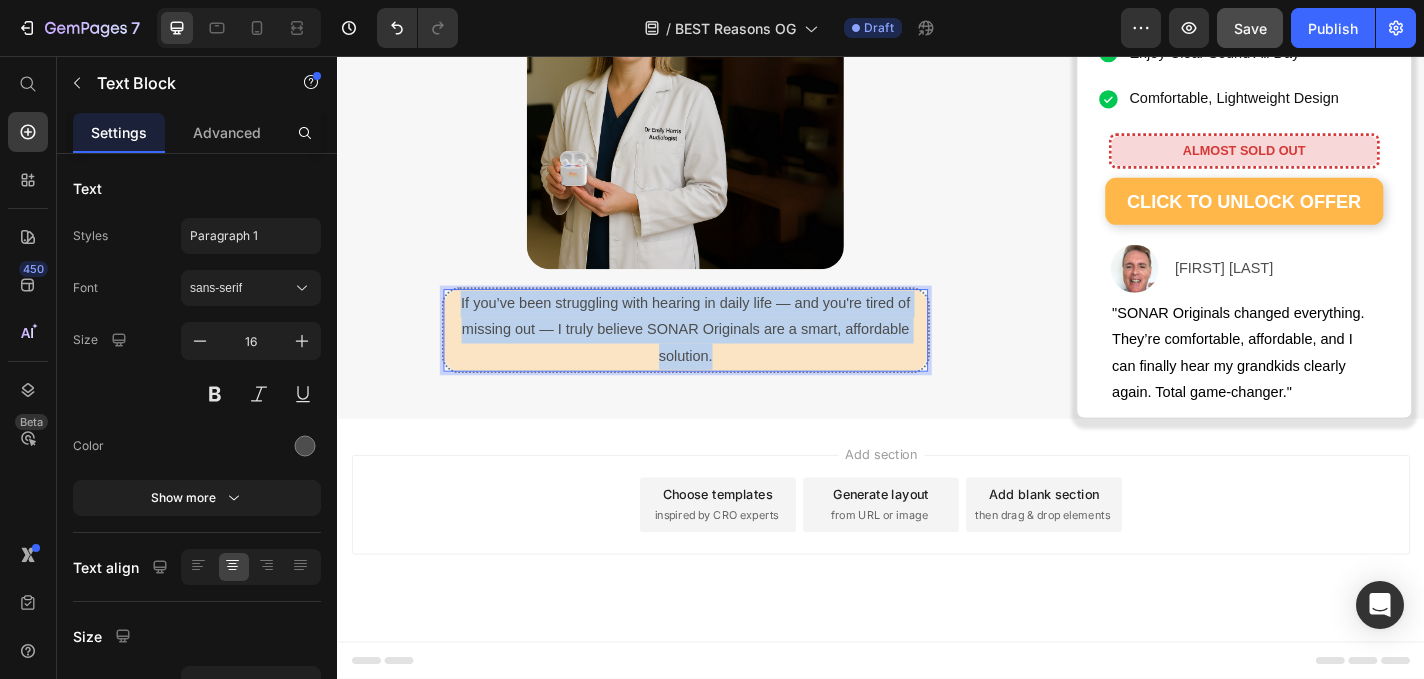 click on "If you’ve been struggling with hearing in daily life — and you're tired of missing out — I truly believe SONAR Originals are a smart, affordable solution." at bounding box center (721, 358) 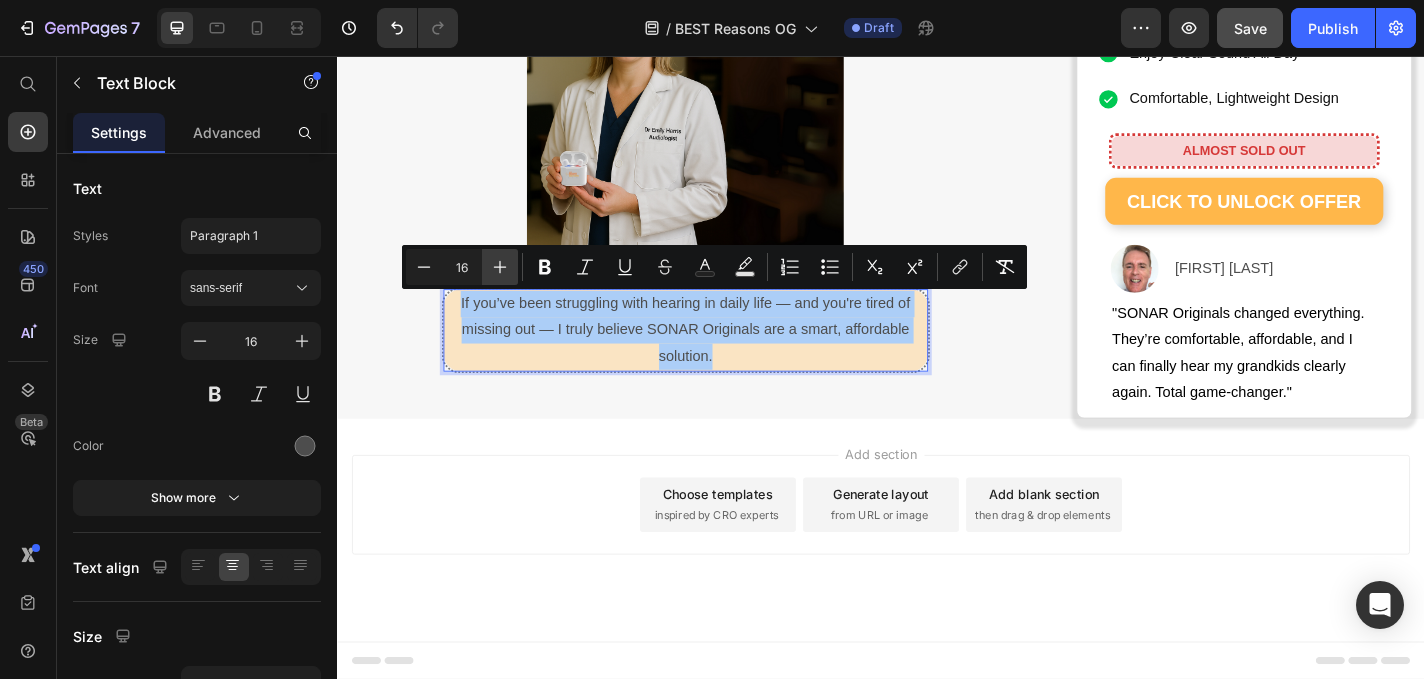 click 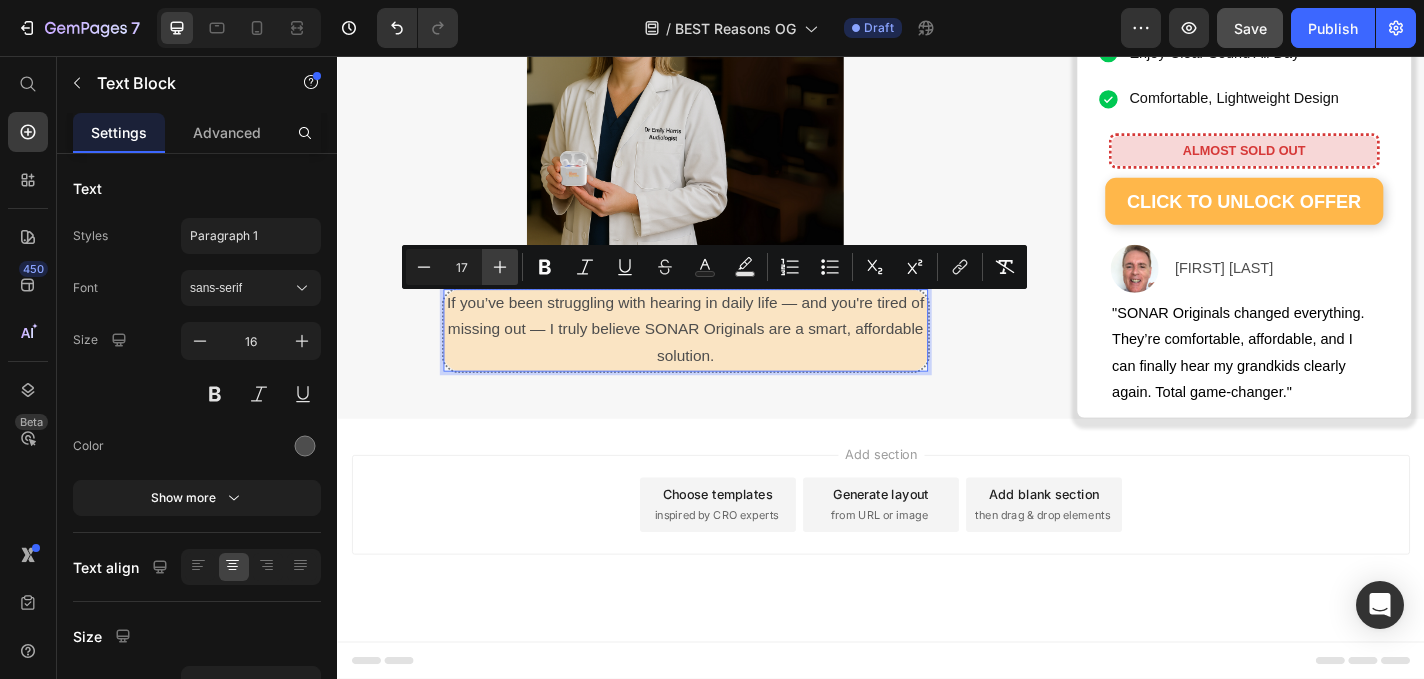 click 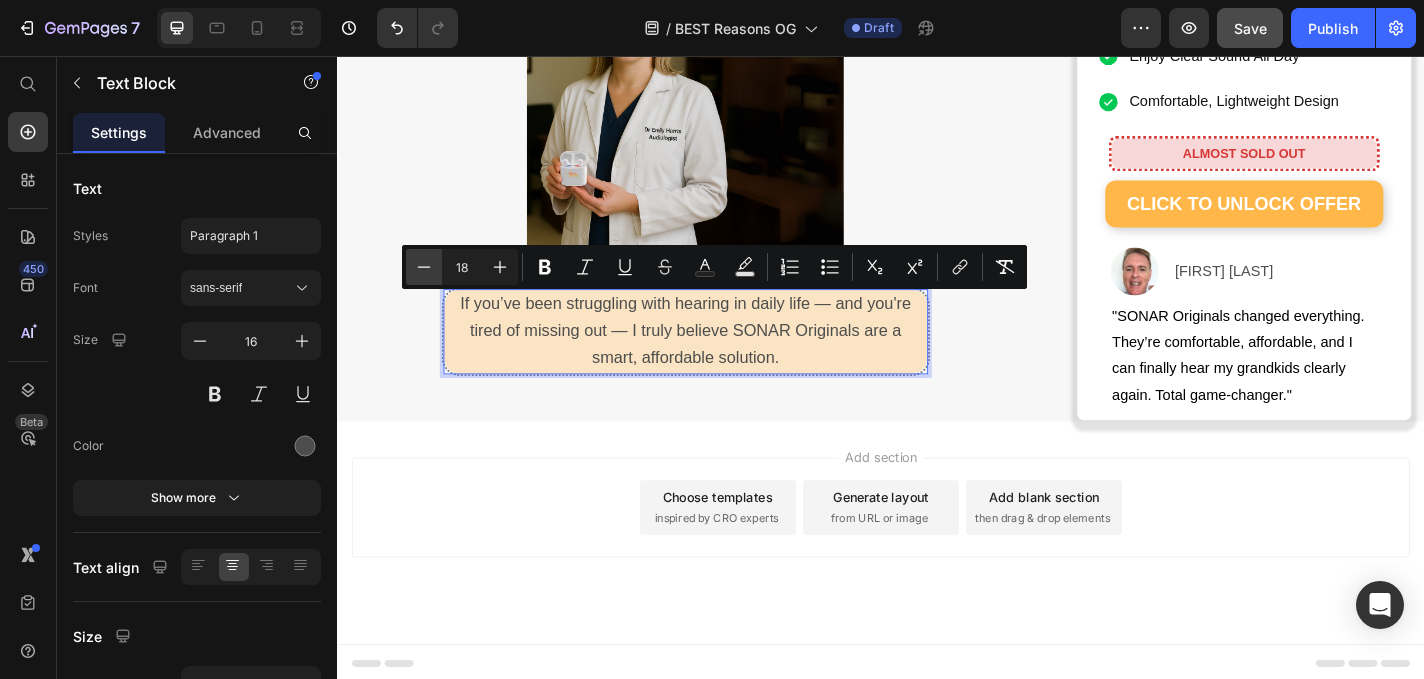 click 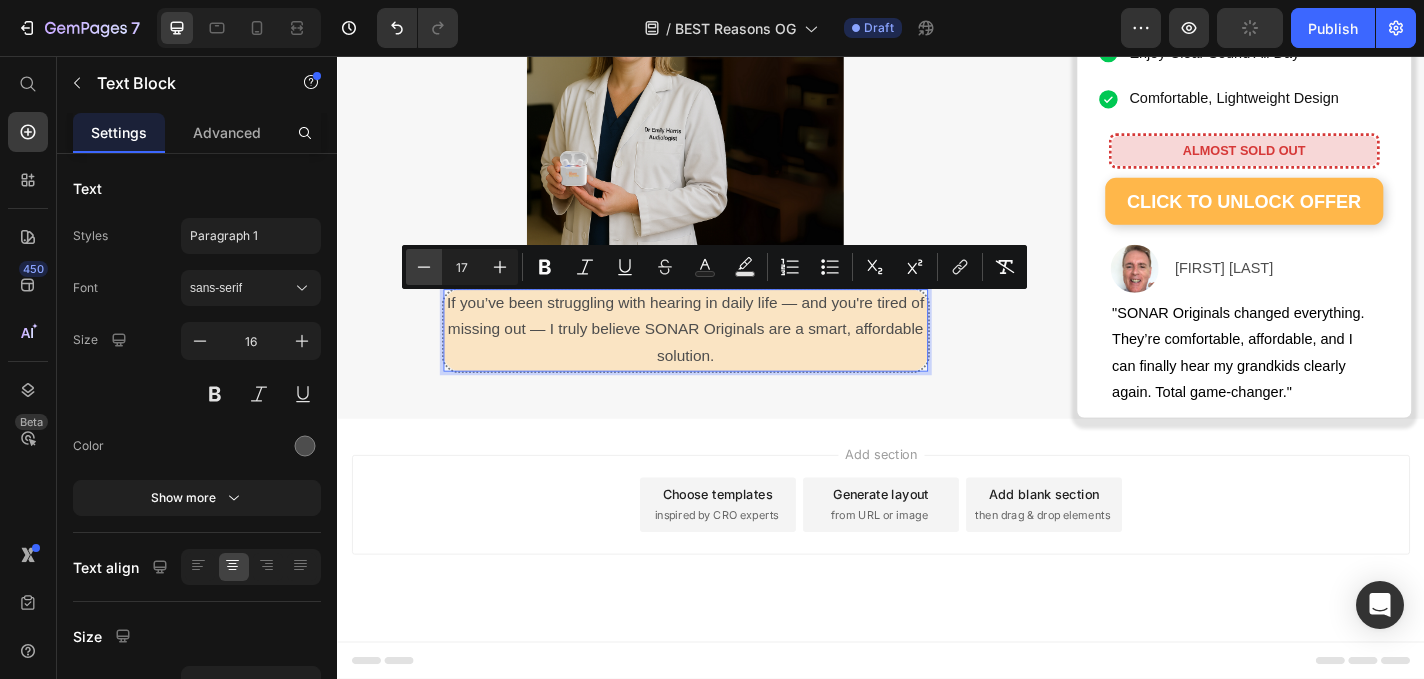 click 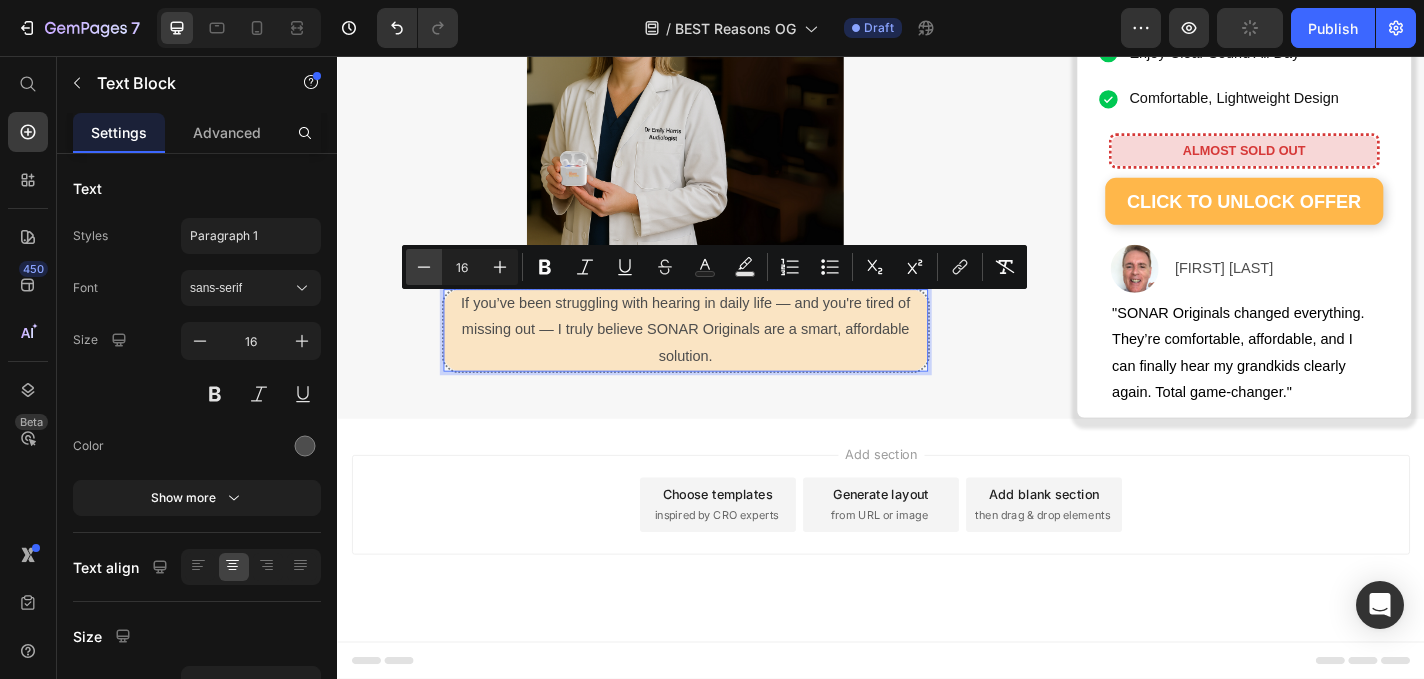 click 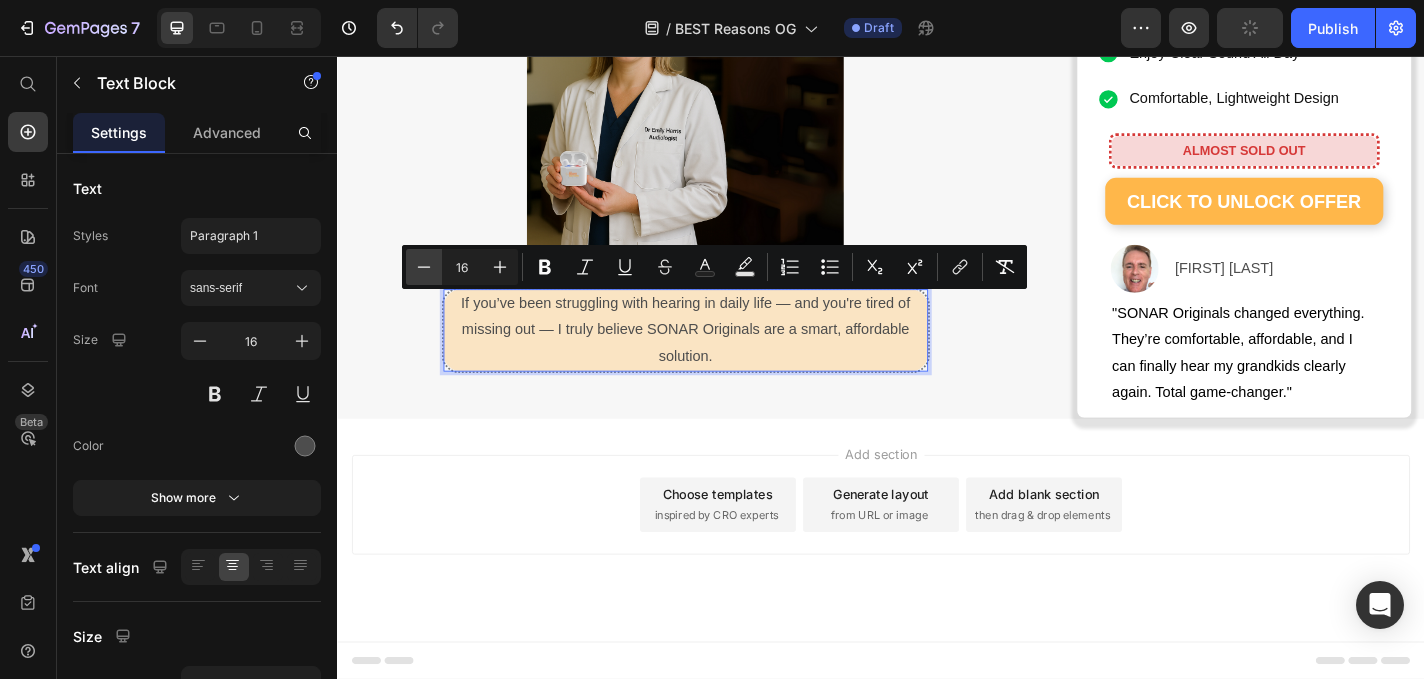 type on "15" 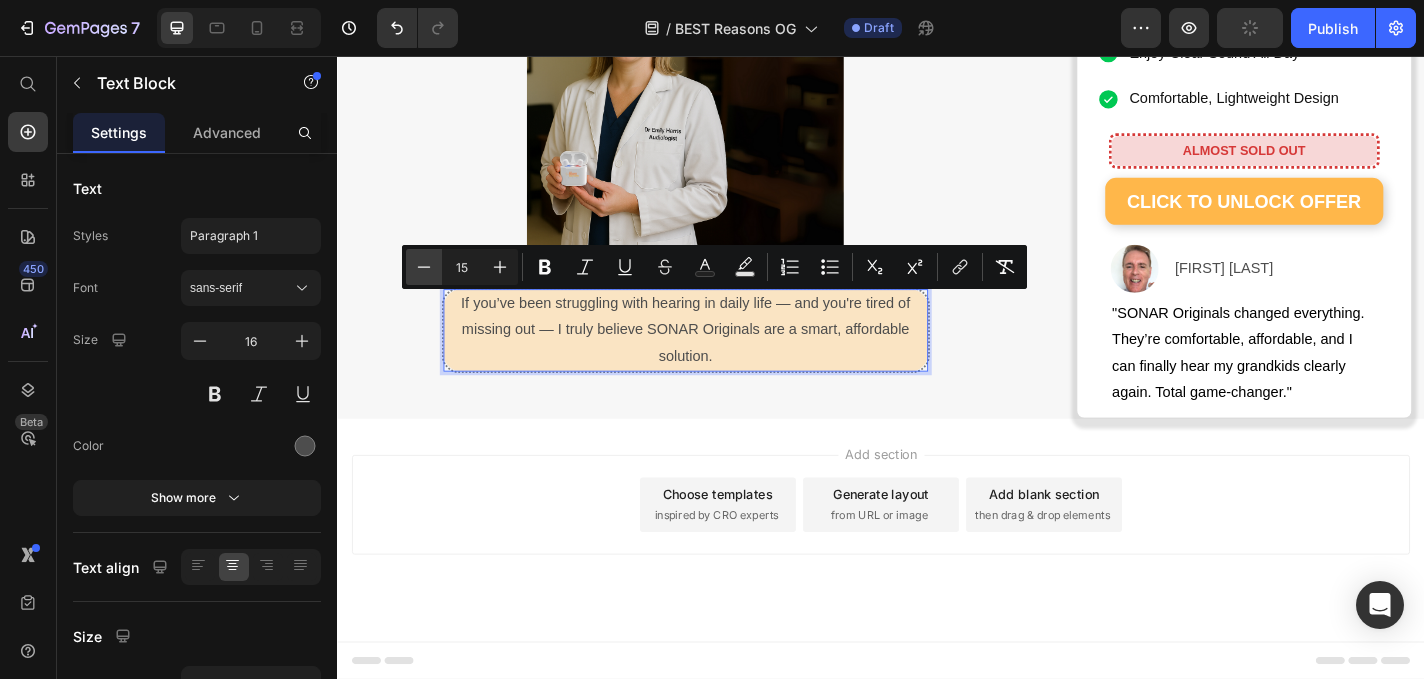 scroll, scrollTop: 6149, scrollLeft: 0, axis: vertical 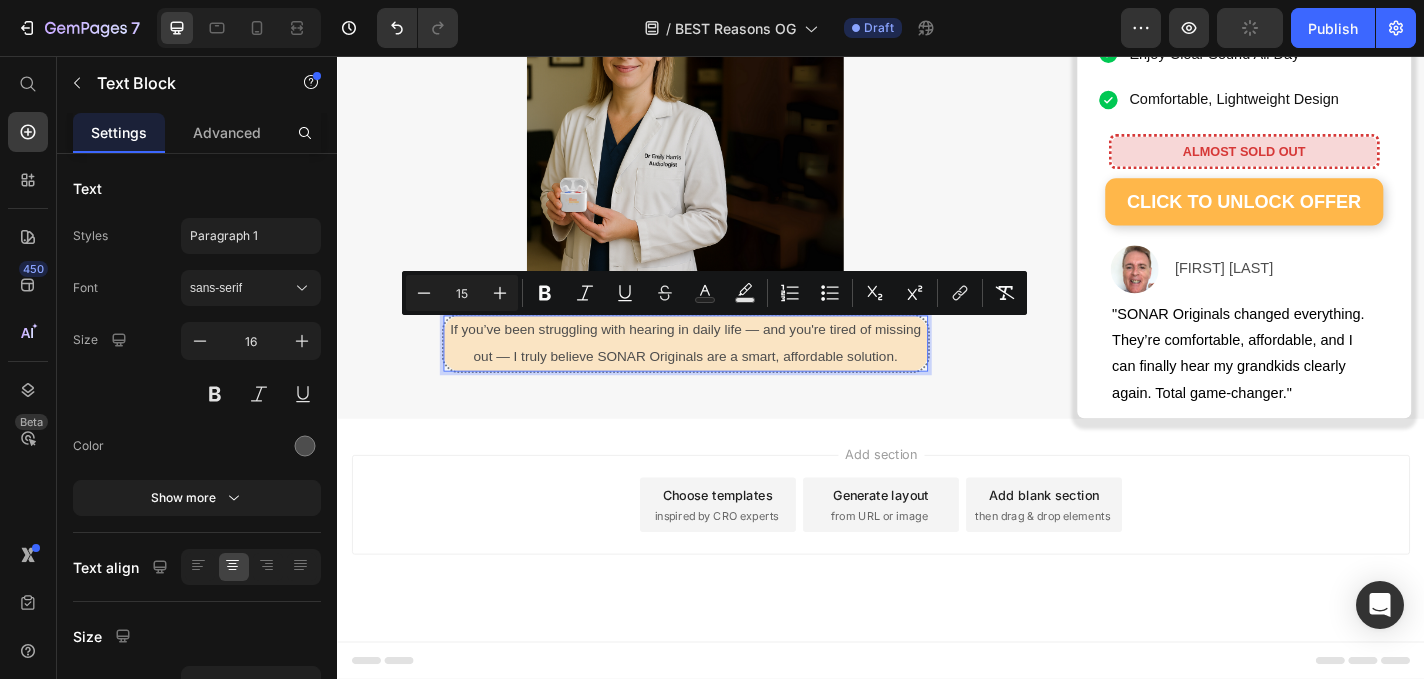 click on "Add section Choose templates inspired by CRO experts Generate layout from URL or image Add blank section then drag & drop elements" at bounding box center (937, 551) 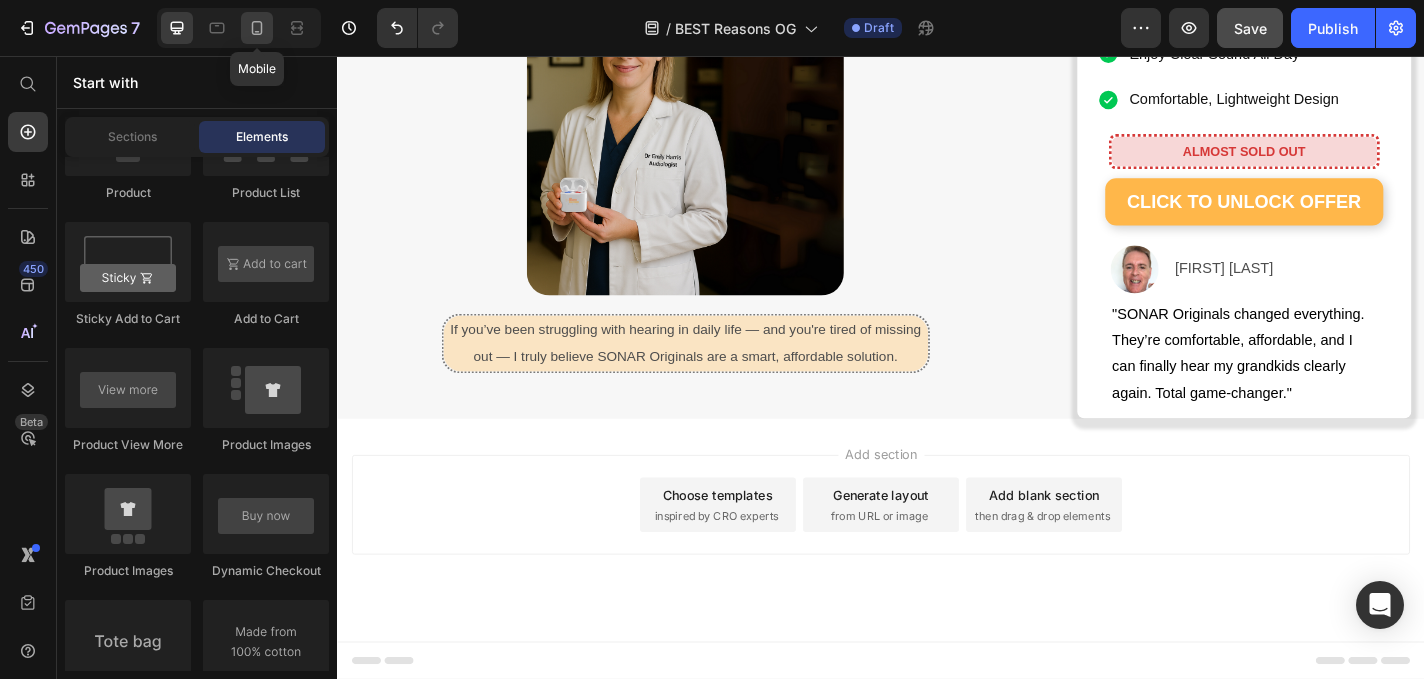 click 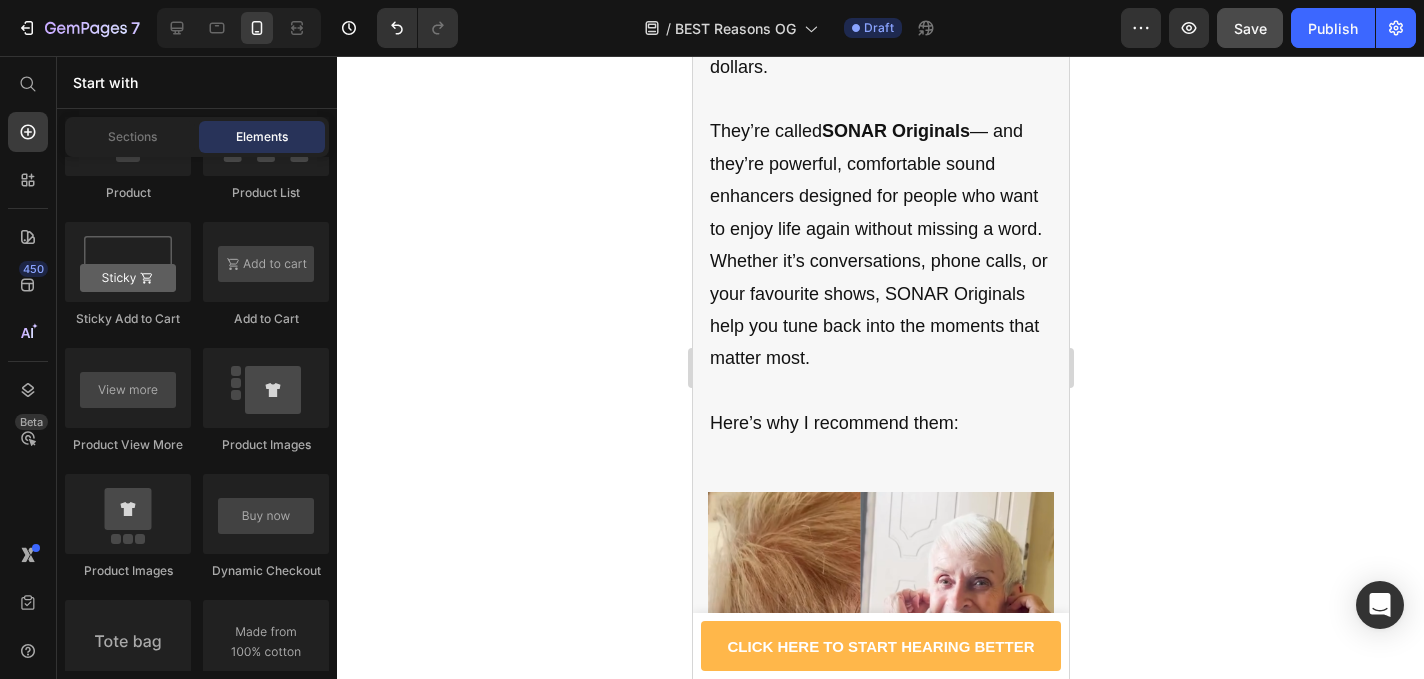 scroll, scrollTop: 0, scrollLeft: 0, axis: both 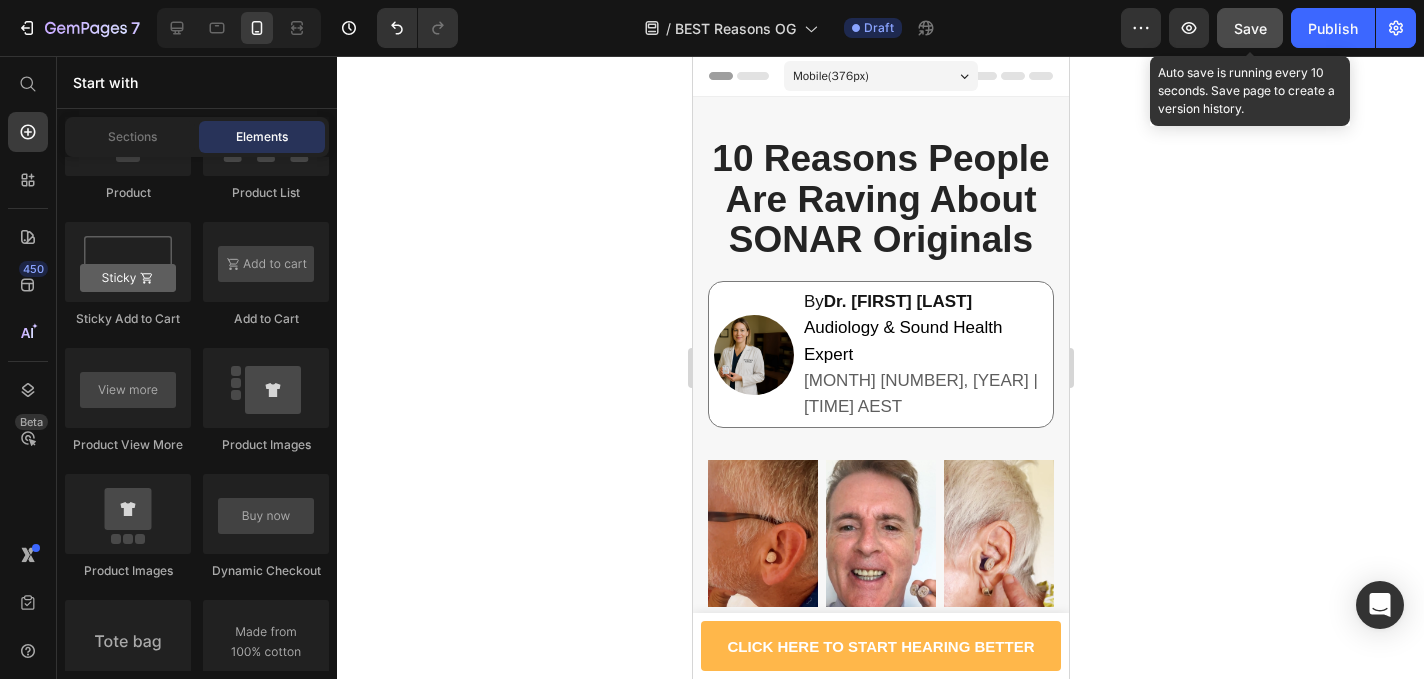 click on "Save" 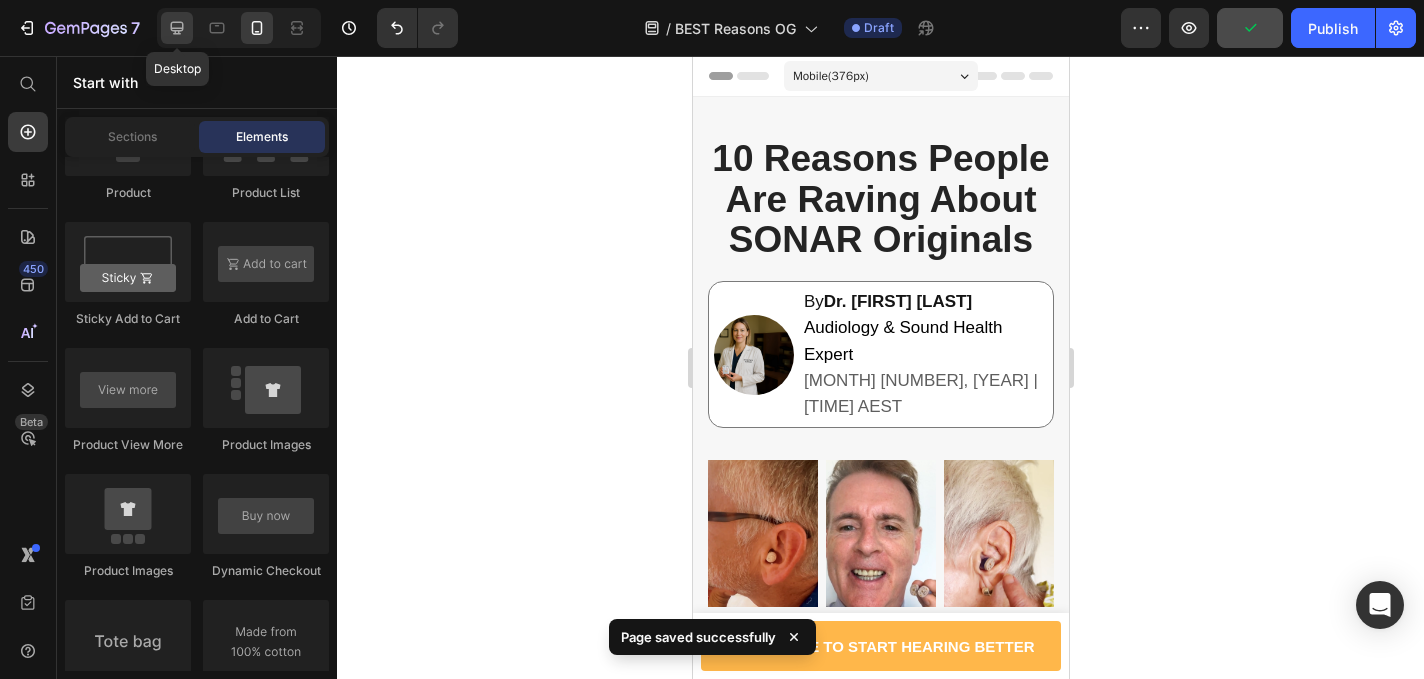 click 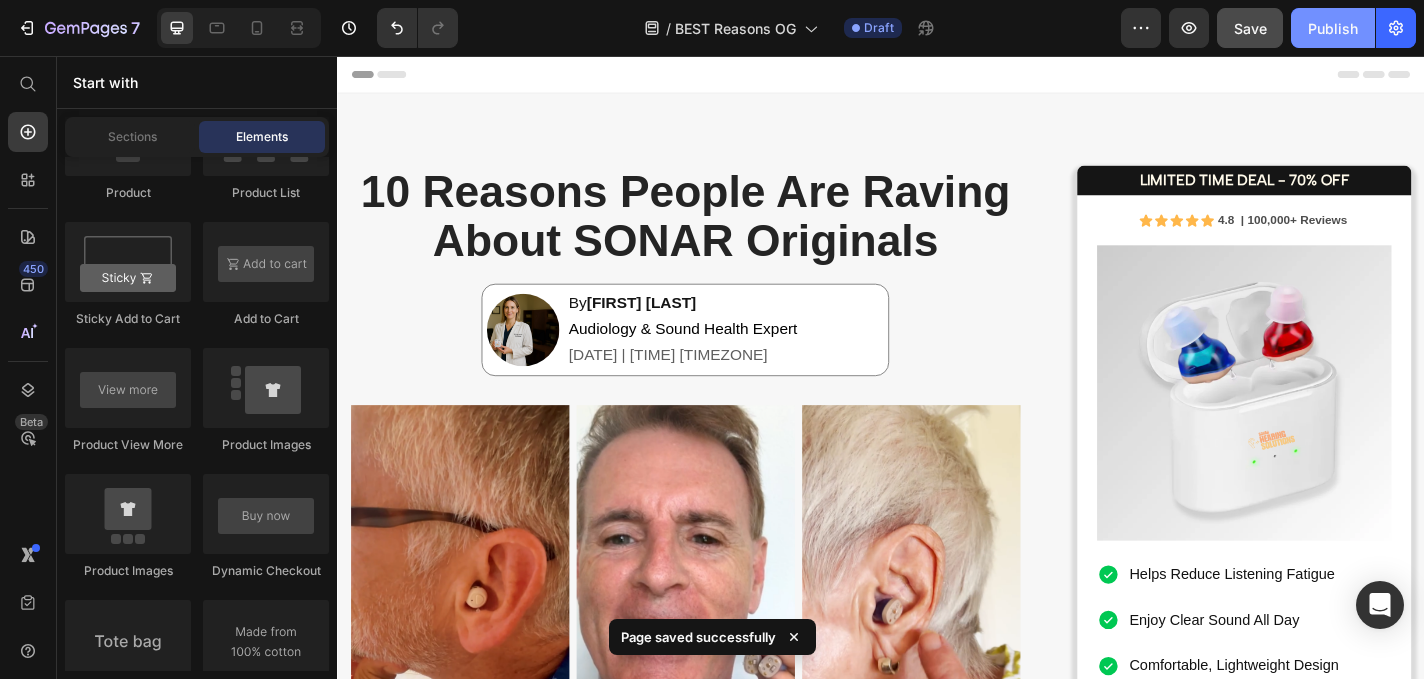 click on "Publish" 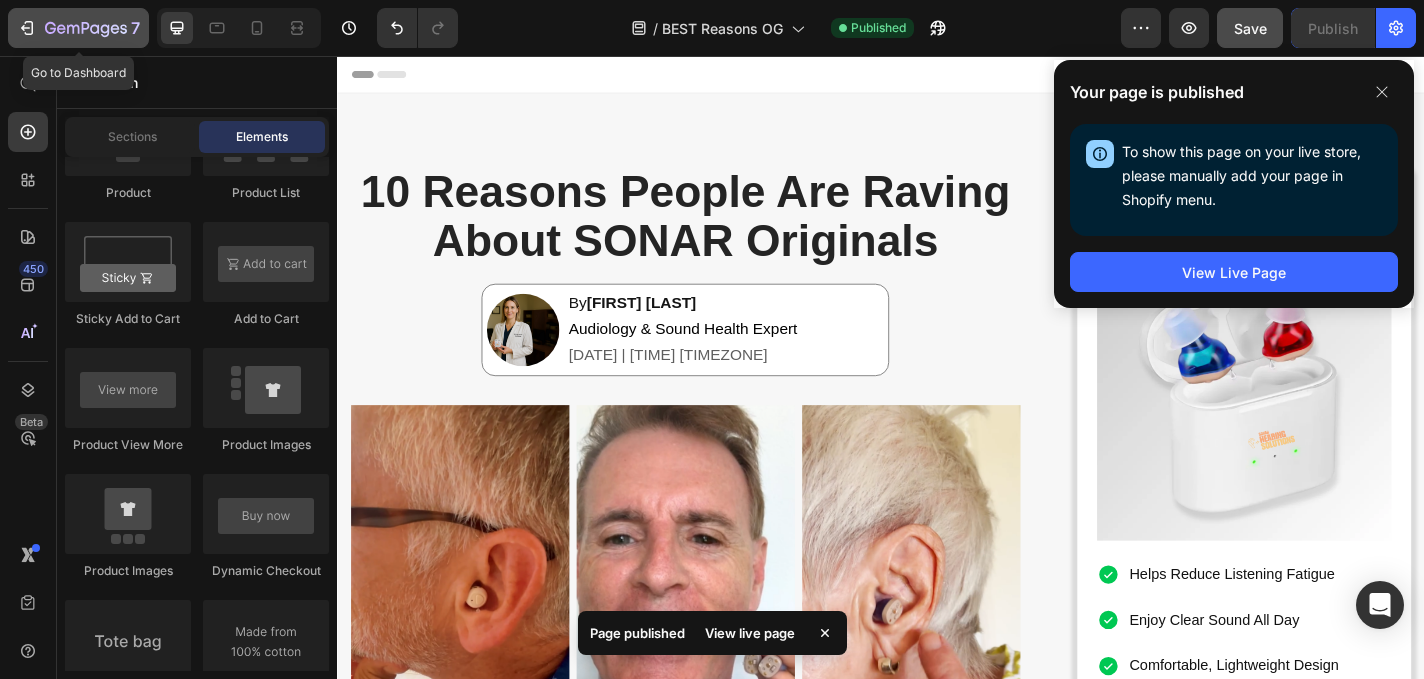 click 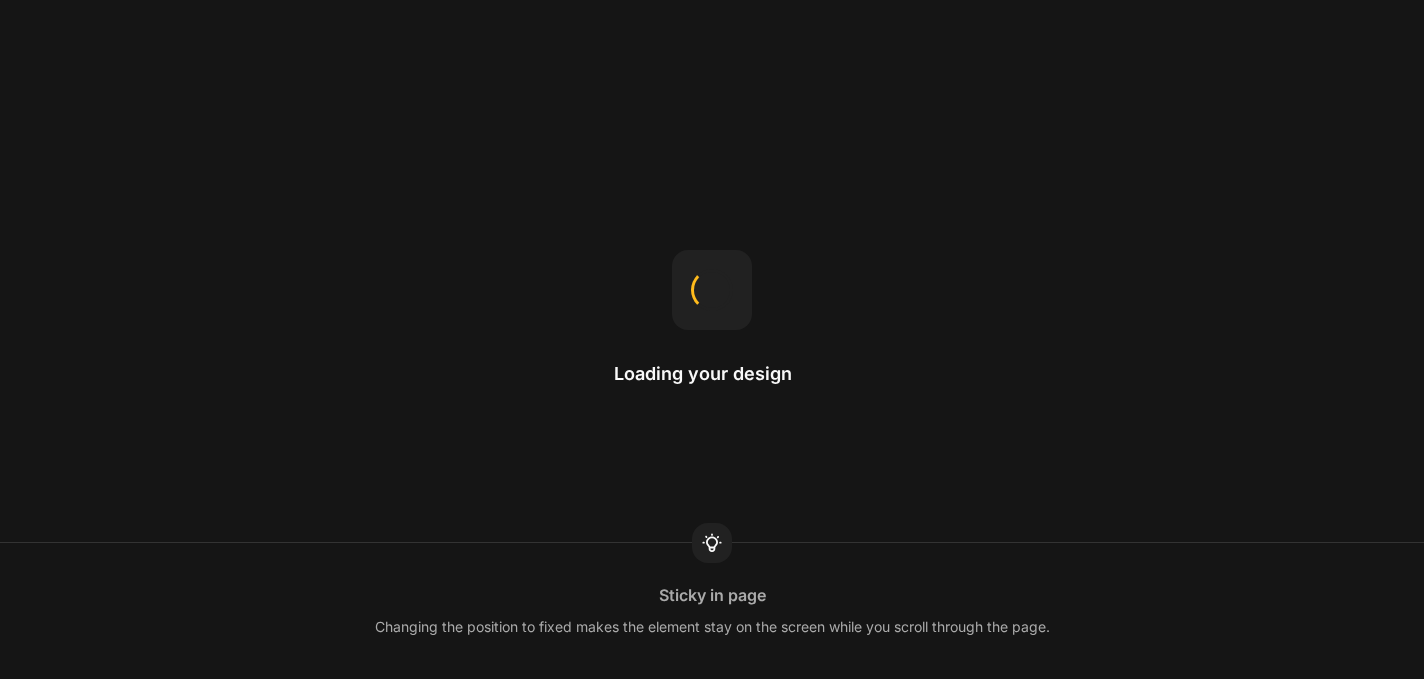 scroll, scrollTop: 0, scrollLeft: 0, axis: both 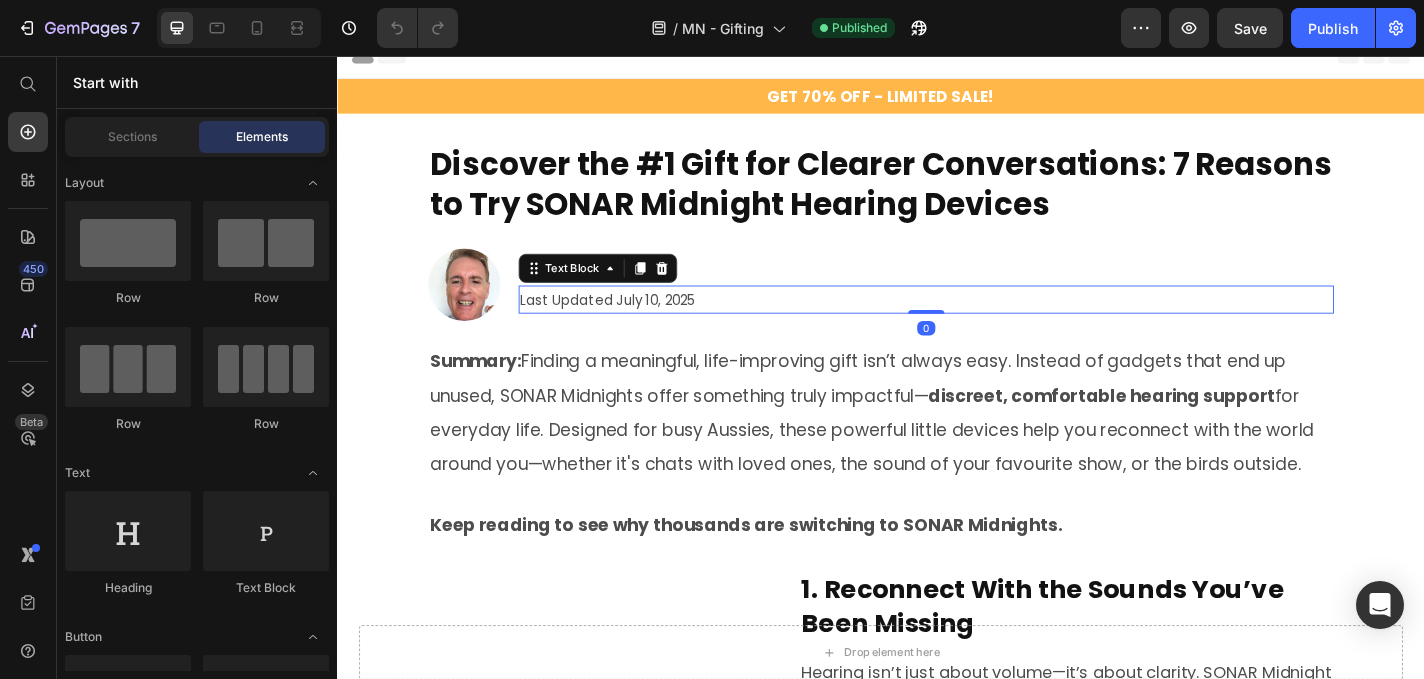 click on "Last Updated July 10, 2025" at bounding box center [987, 324] 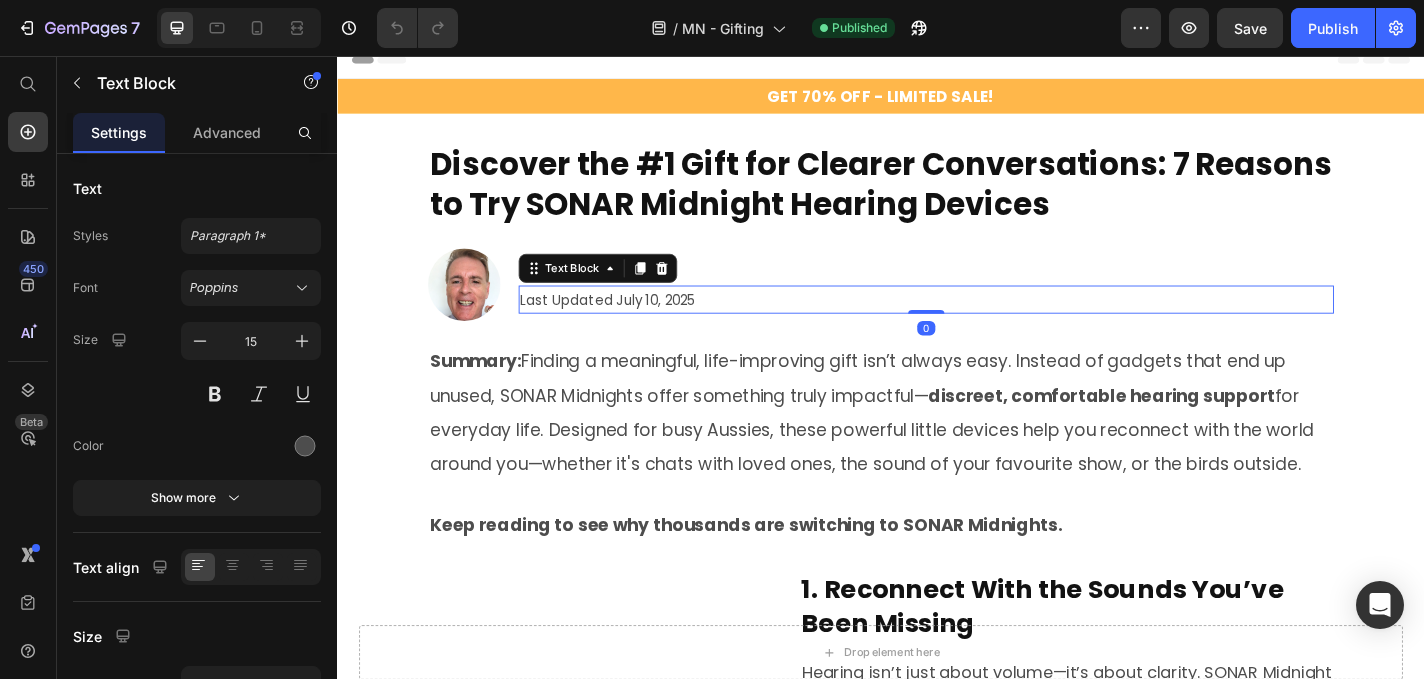 click on "Last Updated July 10, 2025" at bounding box center [987, 324] 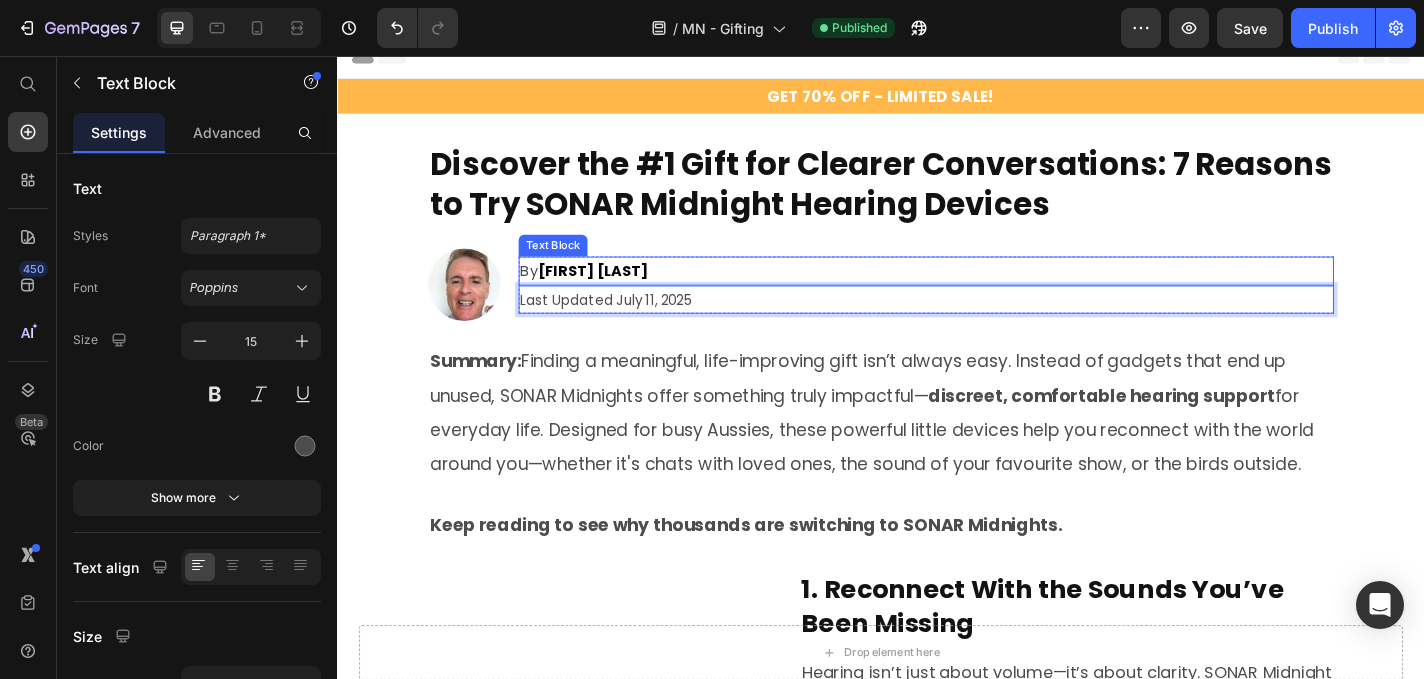 click on "By  Daniel R." at bounding box center [987, 293] 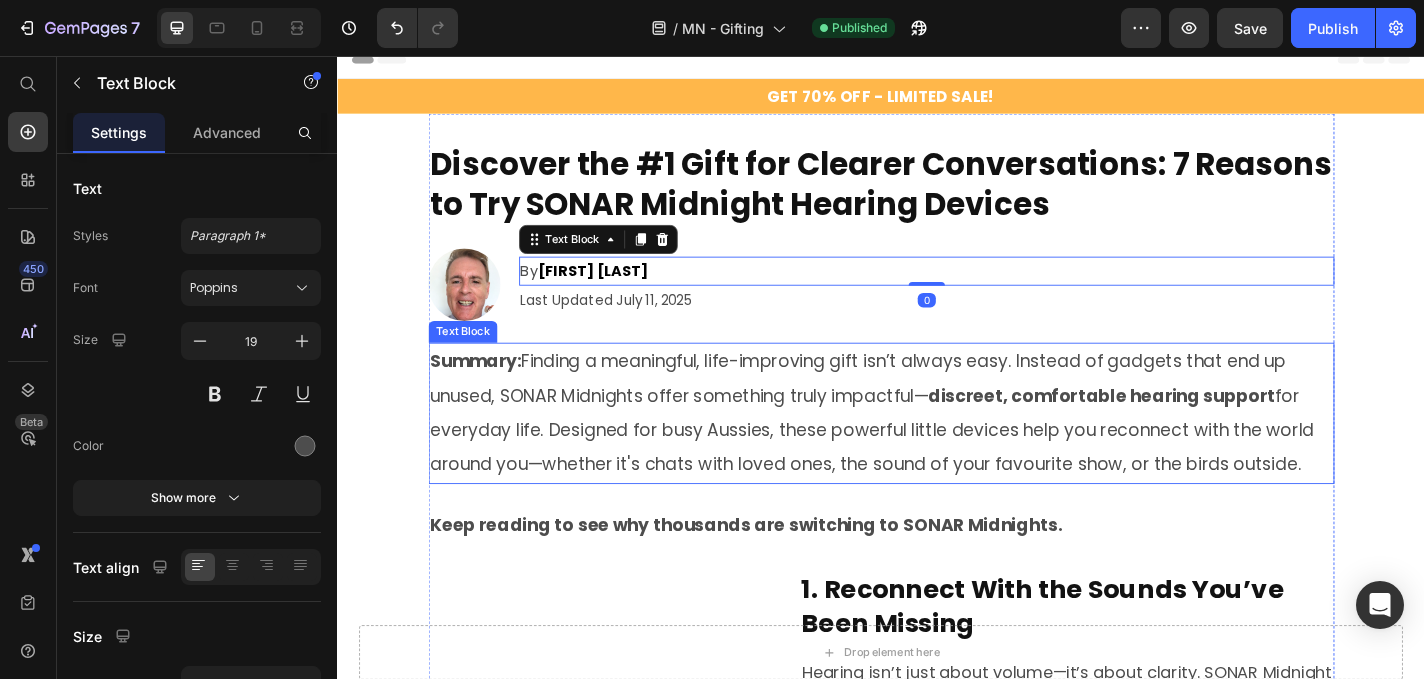 click on "Summary:  Finding a meaningful, life-improving gift isn’t always easy. Instead of gadgets that end up unused, SONAR Midnights offer something truly impactful— discreet, comfortable hearing support  for everyday life. Designed for busy Aussies, these powerful little devices help you reconnect with the world around you—whether it's chats with loved ones, the sound of your favourite show, or the birds outside." at bounding box center (937, 450) 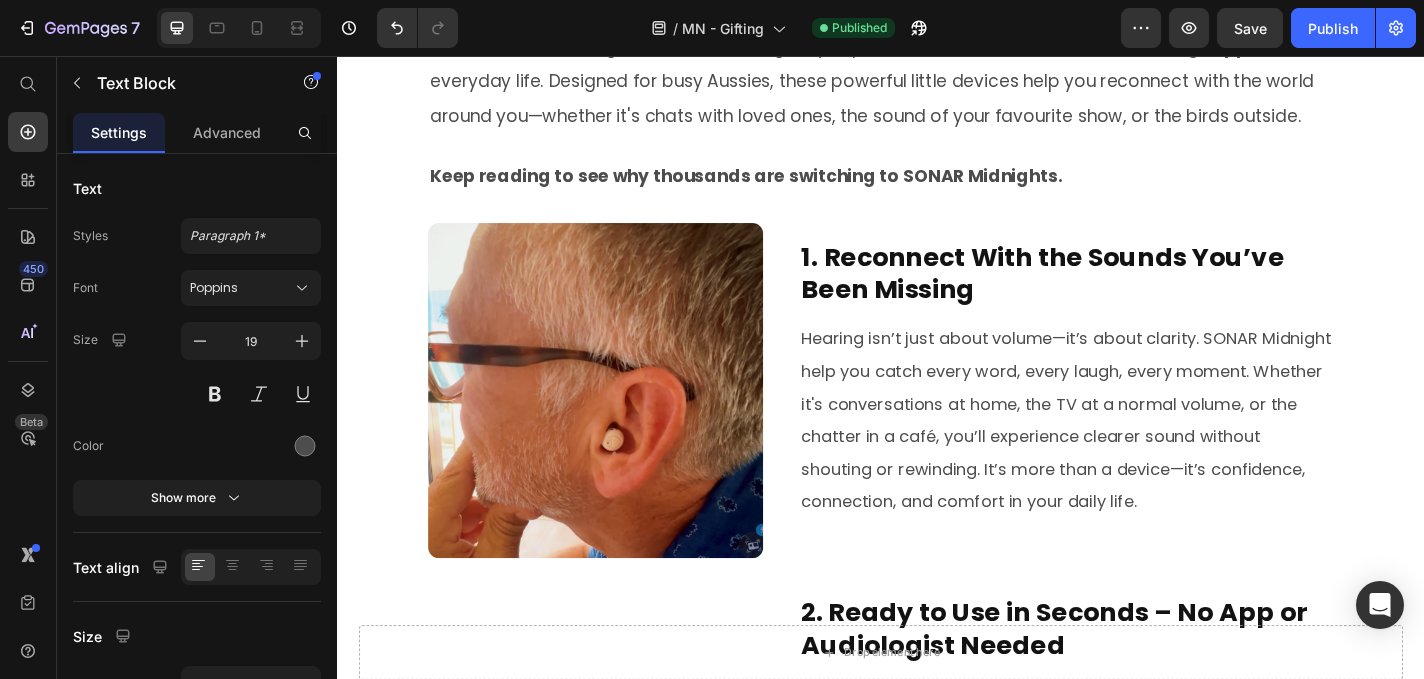 scroll, scrollTop: 0, scrollLeft: 0, axis: both 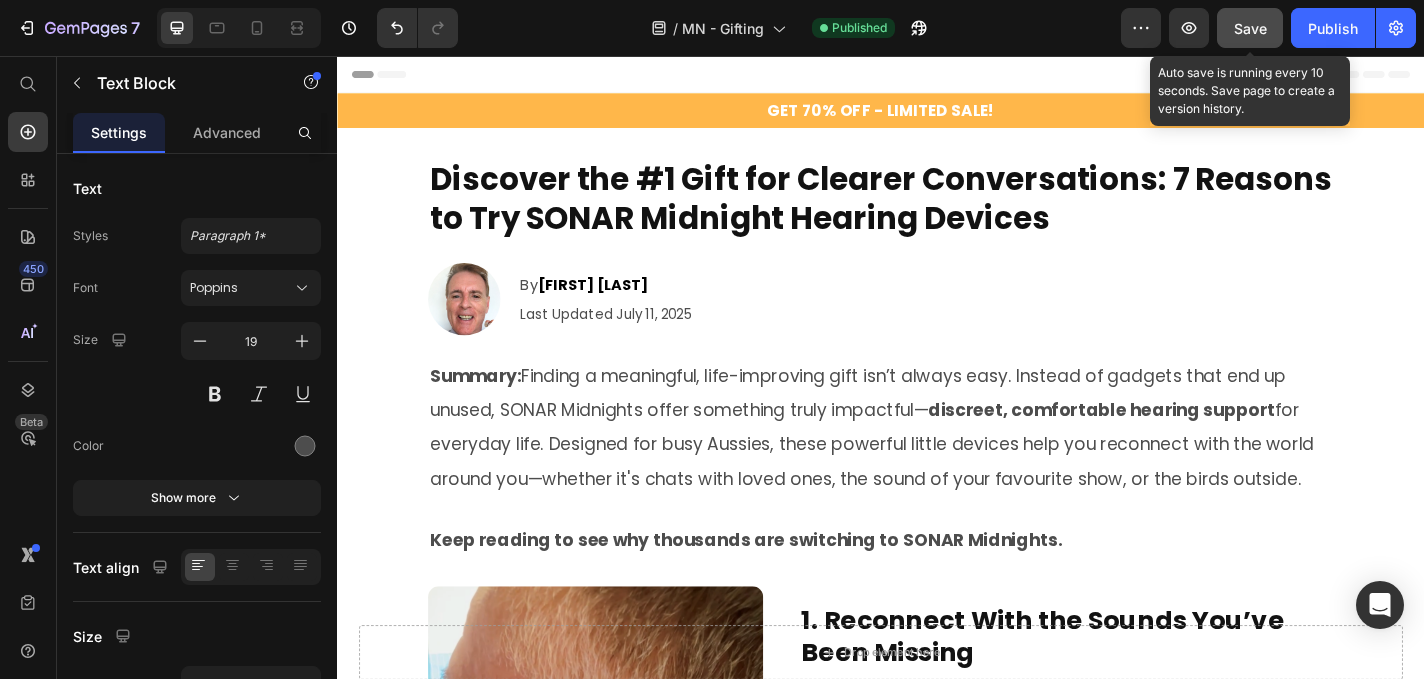 click on "Save" 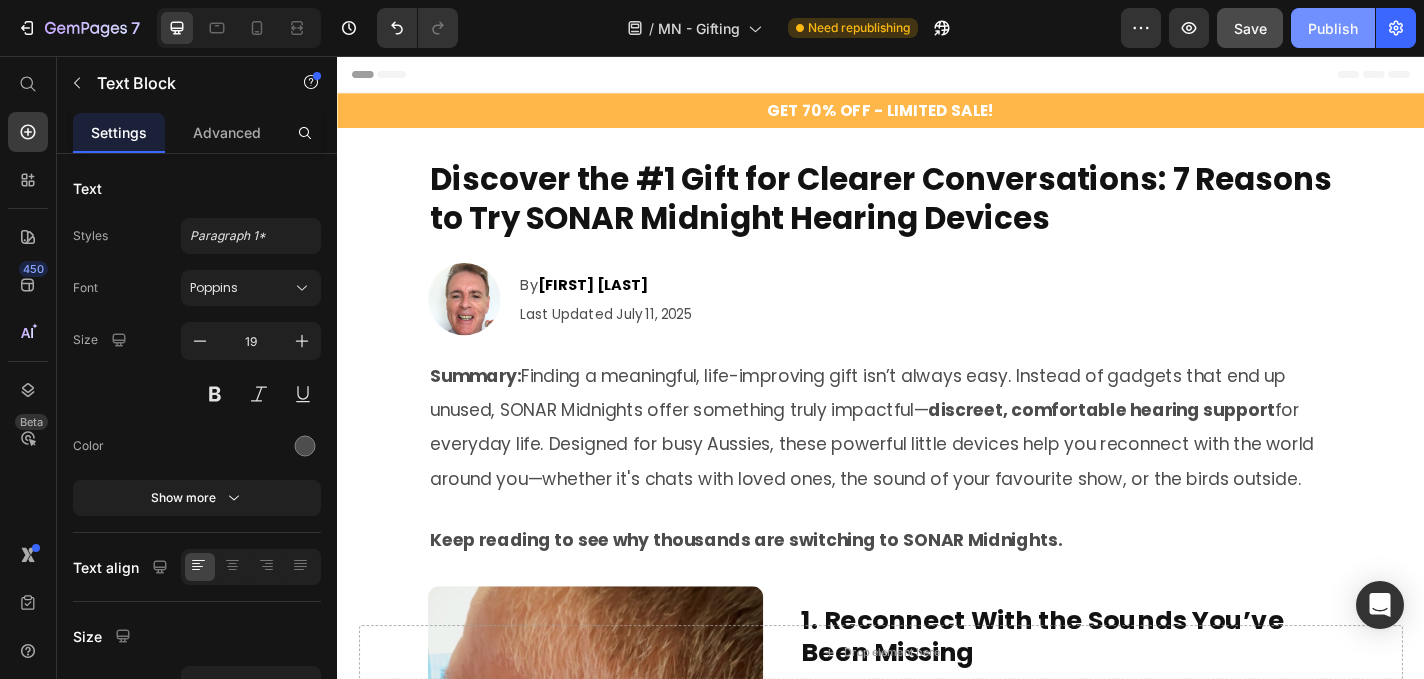 click on "Publish" 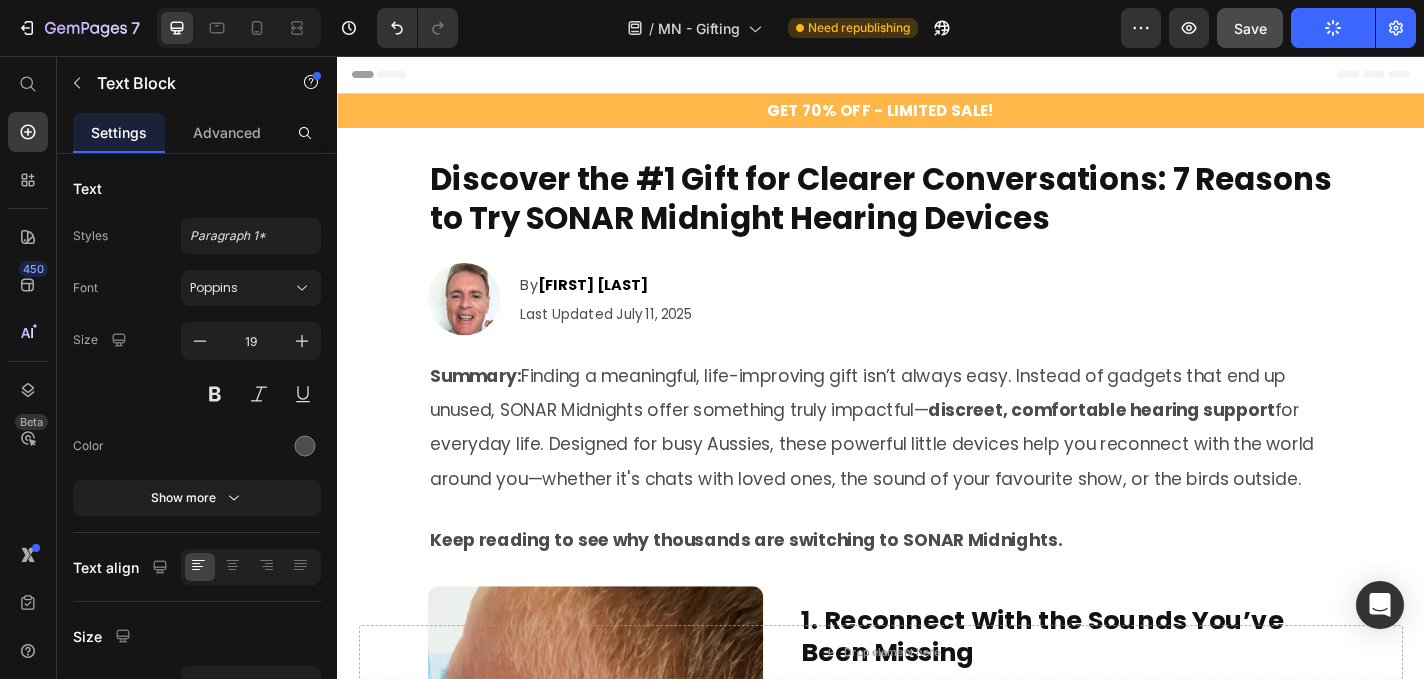 click on "Publish" 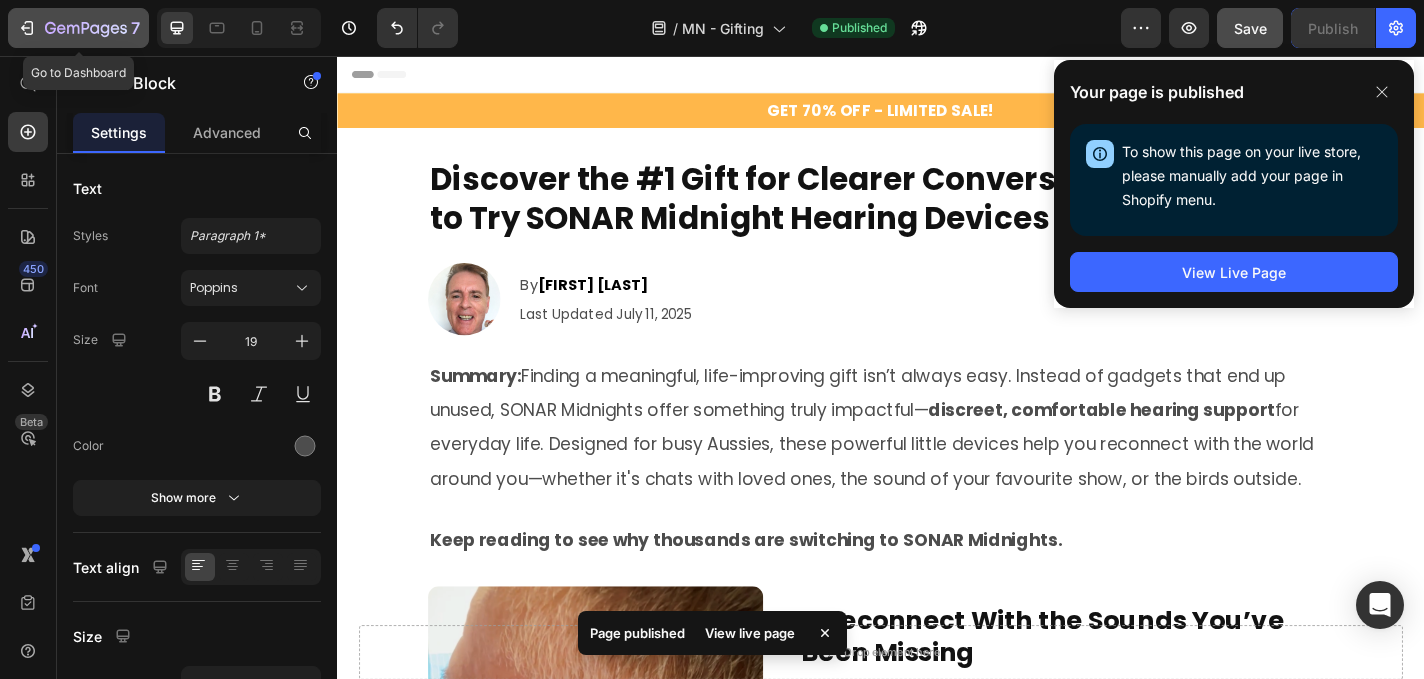 click 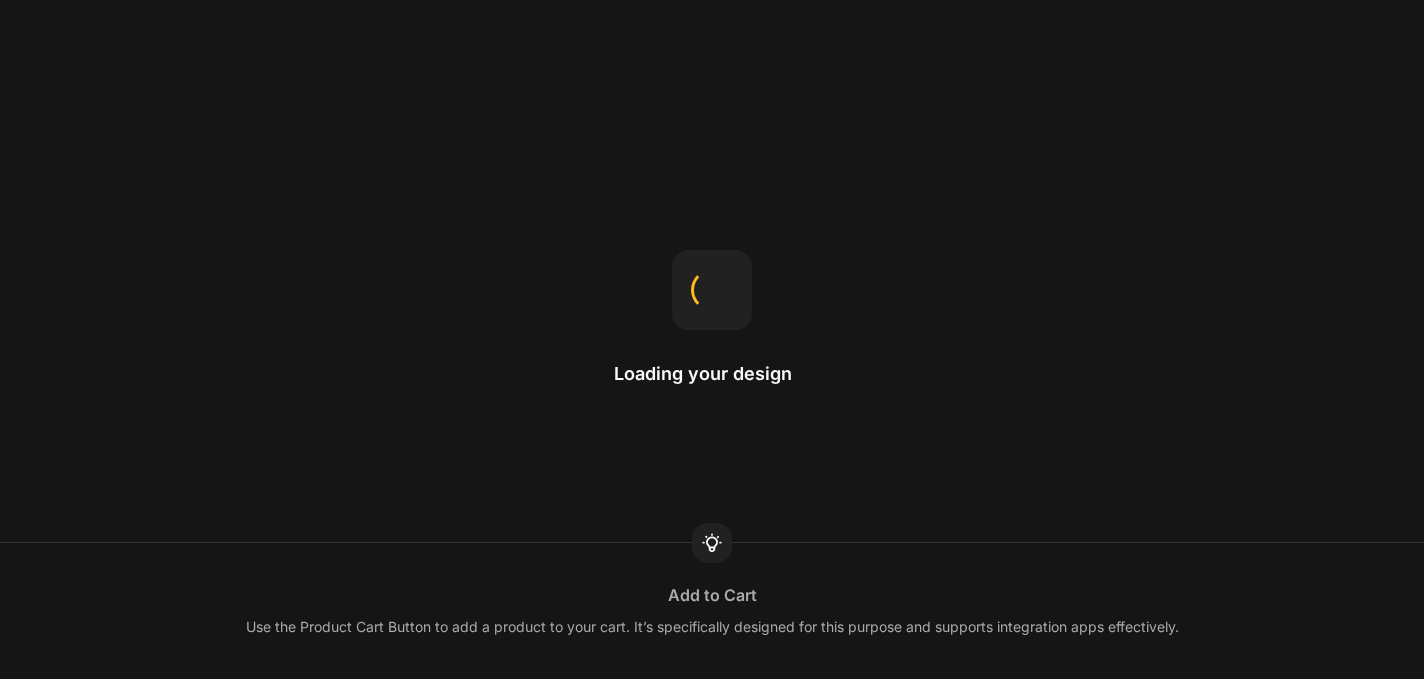 scroll, scrollTop: 0, scrollLeft: 0, axis: both 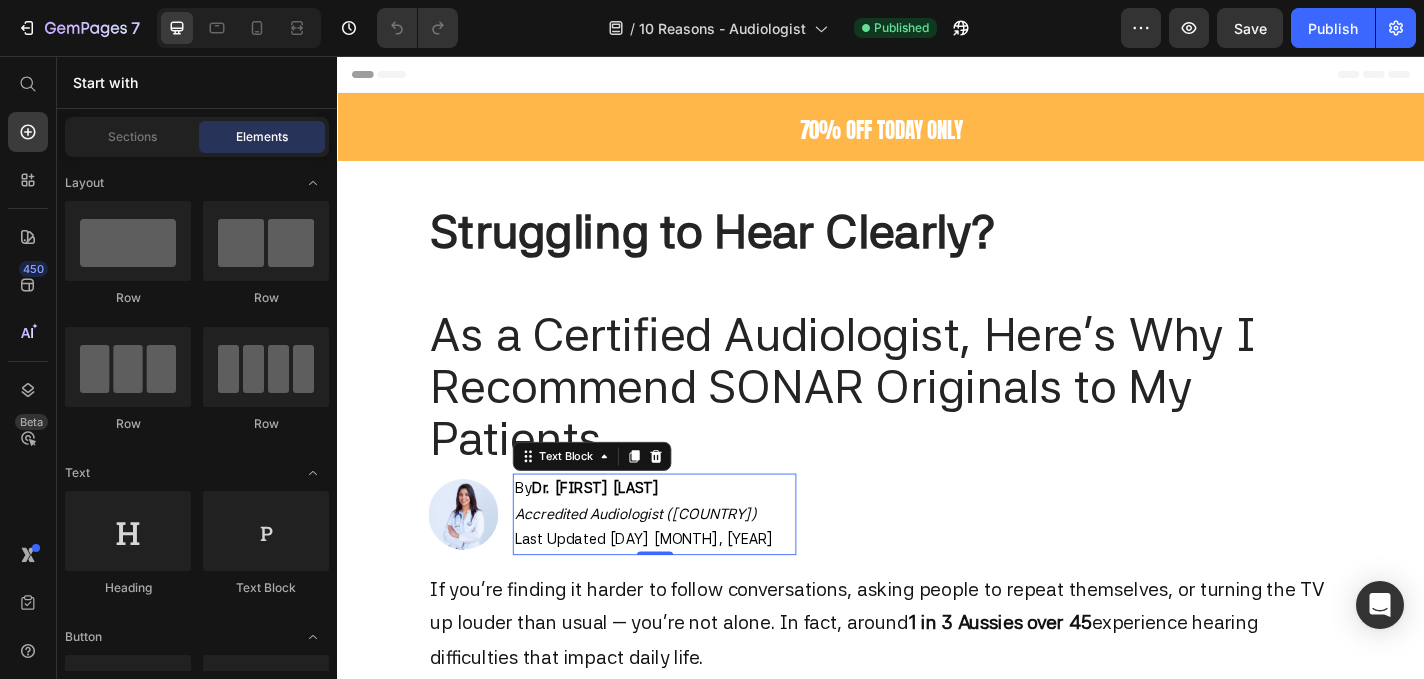 click on "Dr. Lisa D." at bounding box center [621, 532] 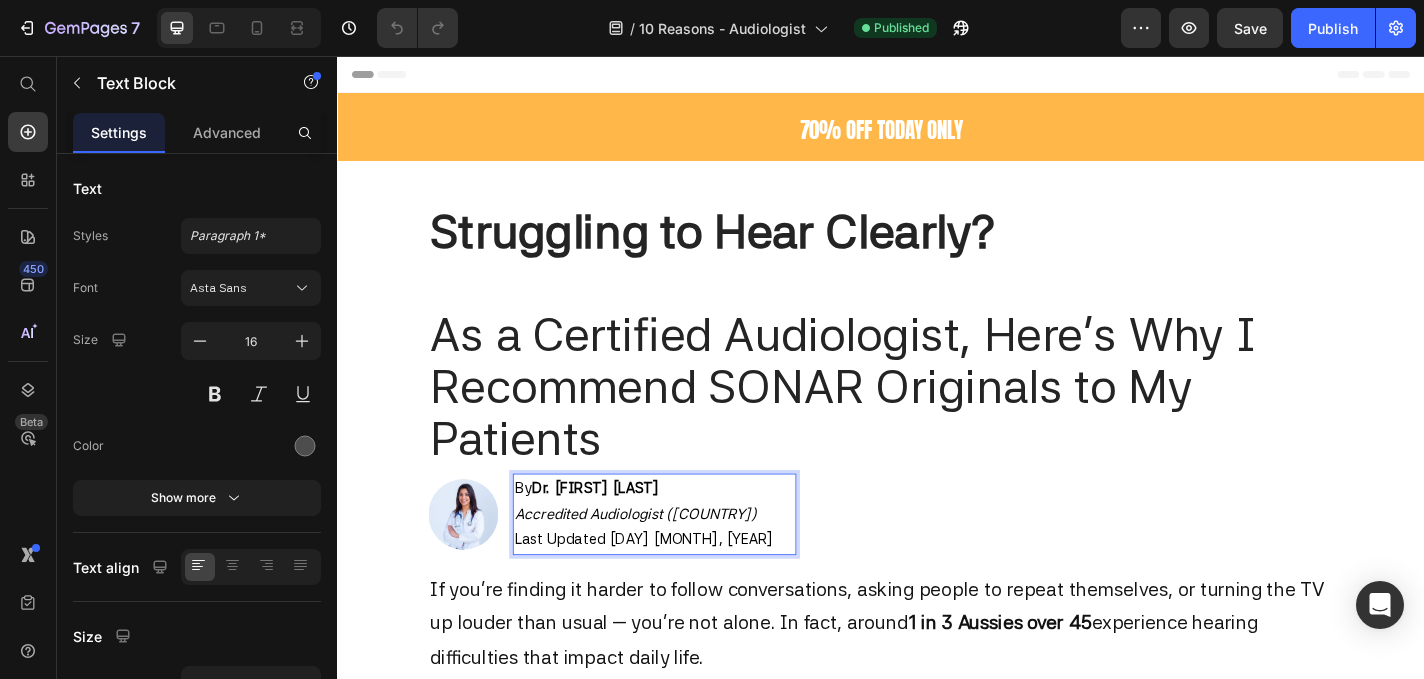 click on "Dr. Lisa D." at bounding box center (621, 532) 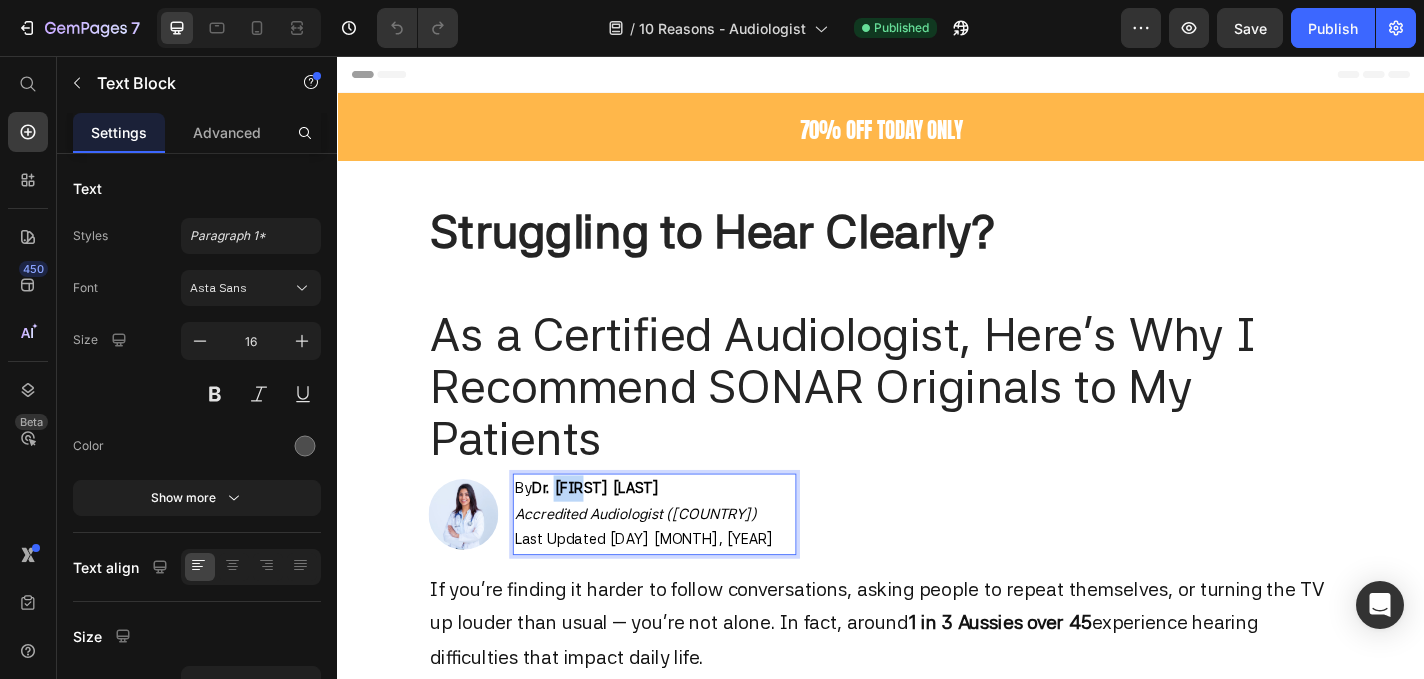click on "Dr. Lisa D." at bounding box center (621, 532) 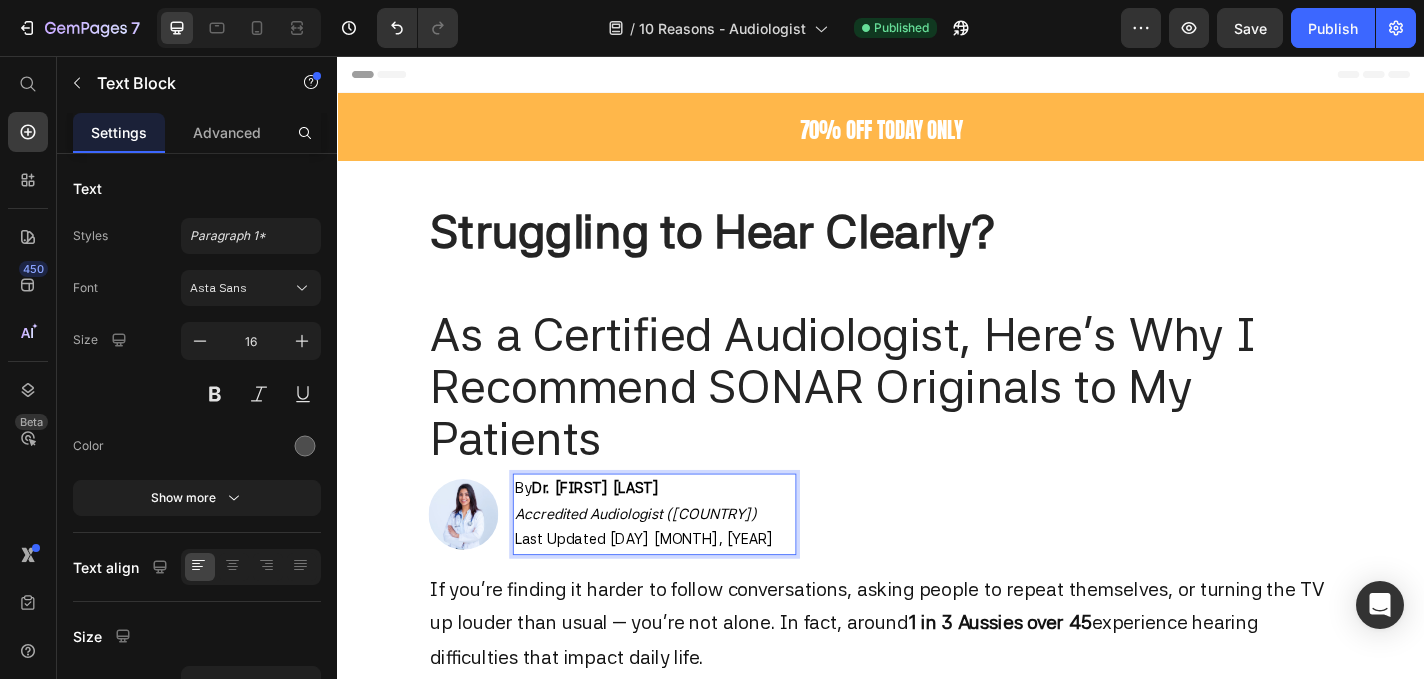 click on "Dr. Emily D." at bounding box center [621, 532] 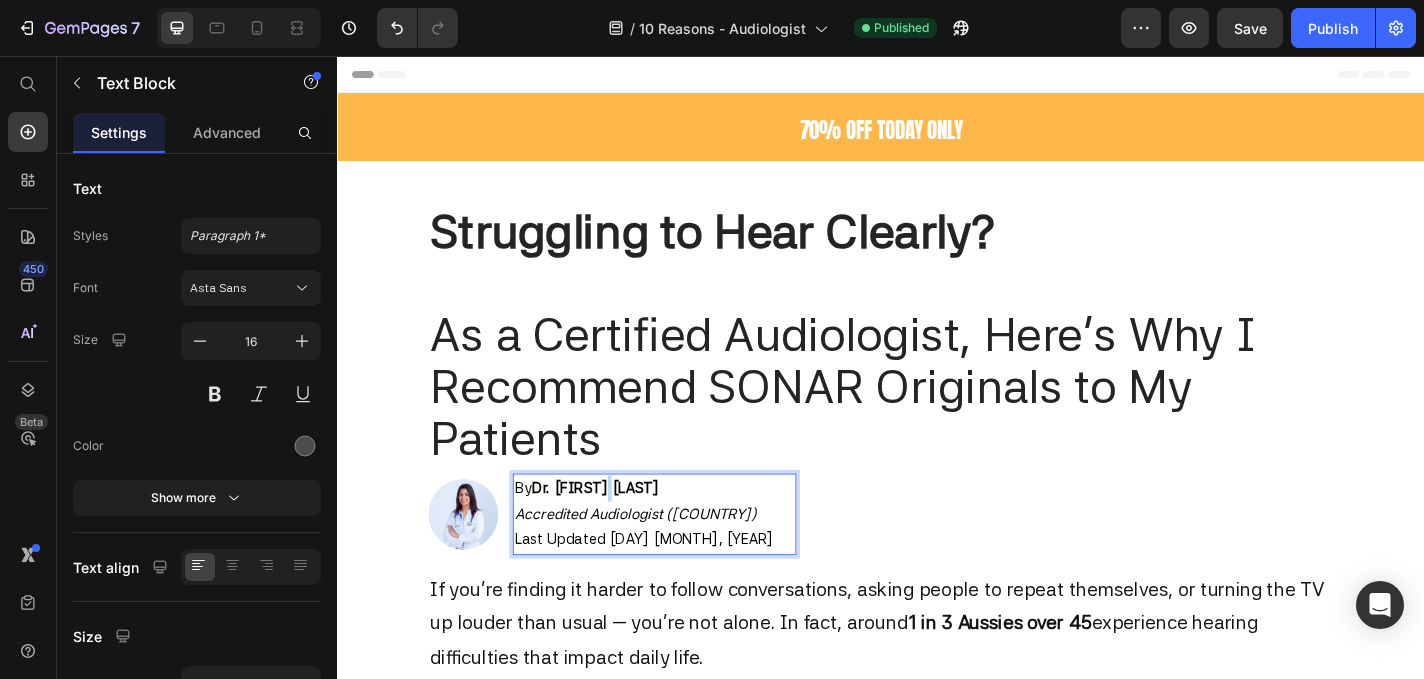 click on "Dr. Emily D." at bounding box center [621, 532] 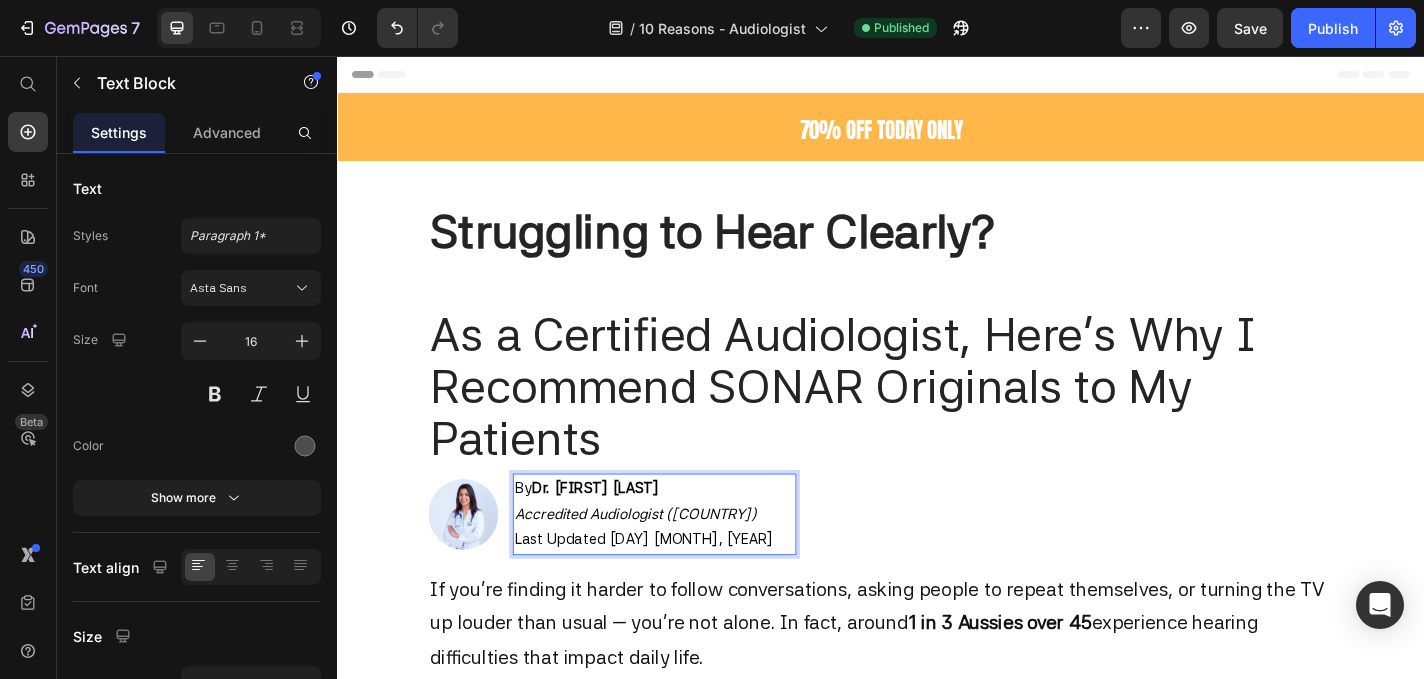 click on "Dr. Emily D." at bounding box center [621, 532] 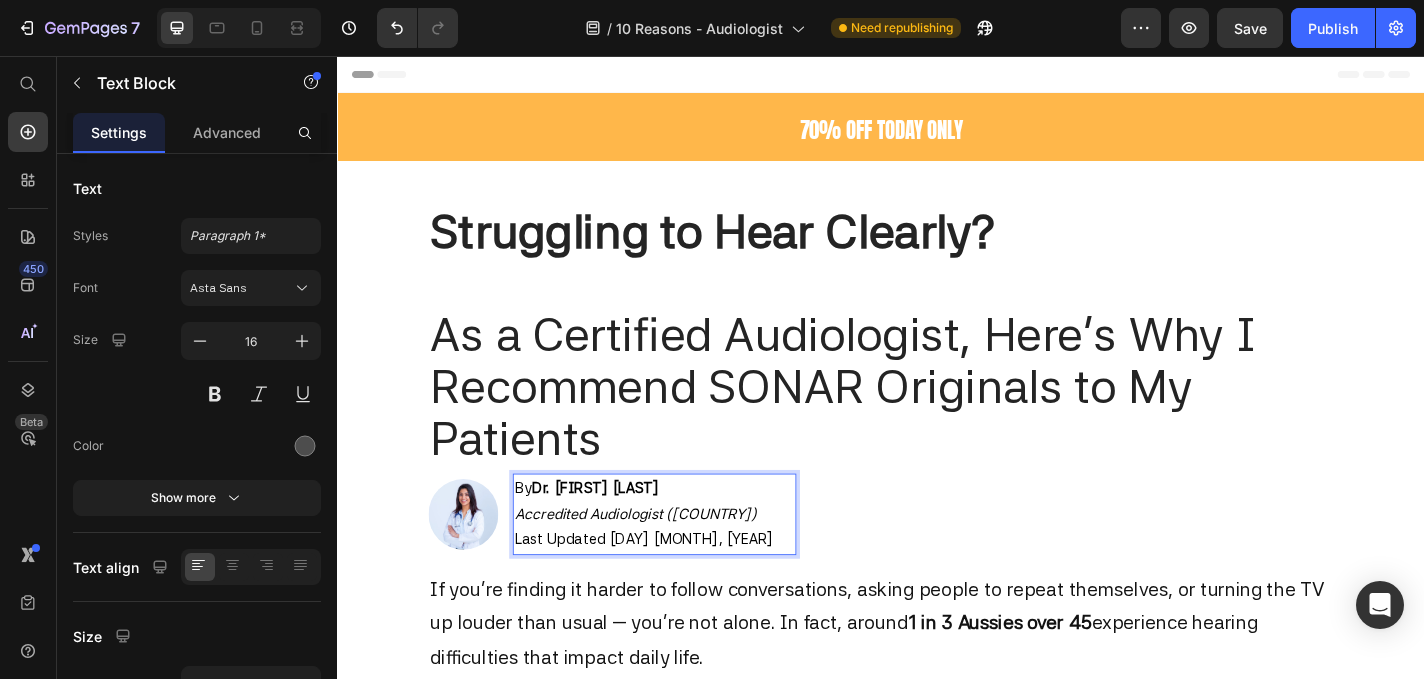 click on "Last Updated 10 July, 2025" at bounding box center [675, 589] 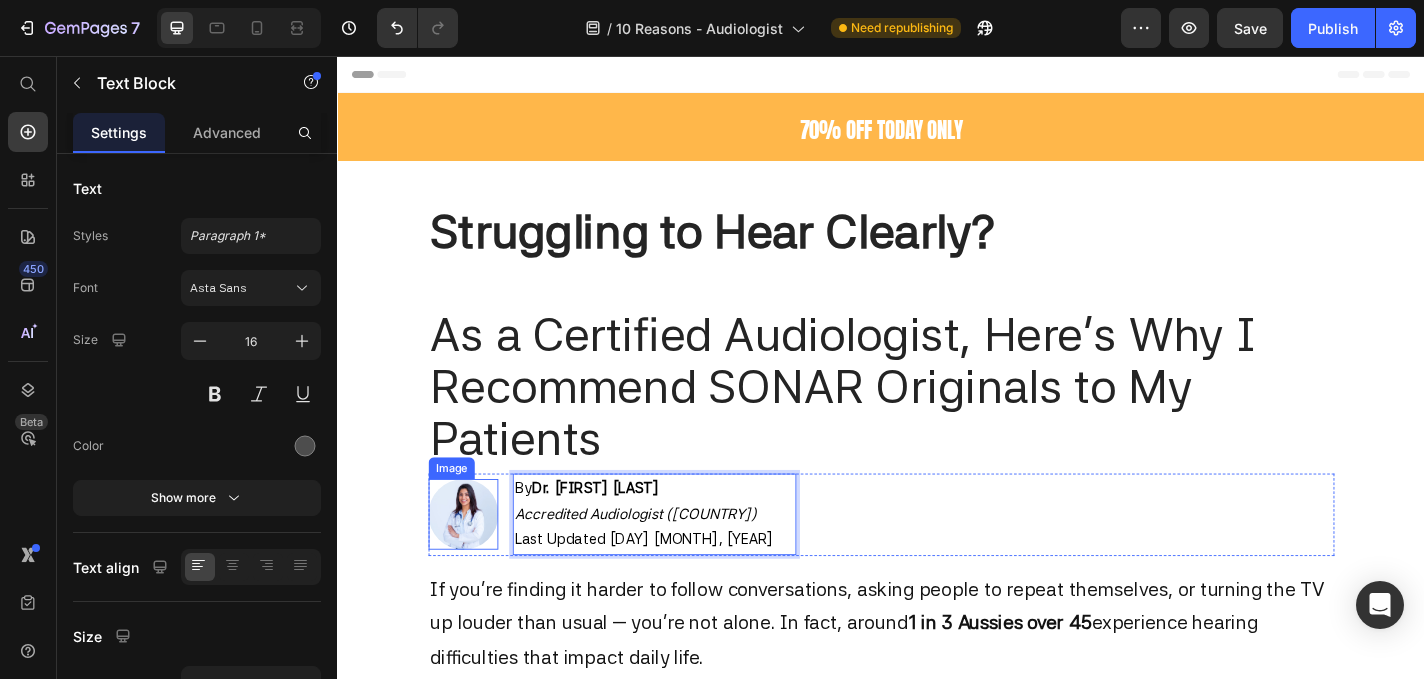click at bounding box center (475, 561) 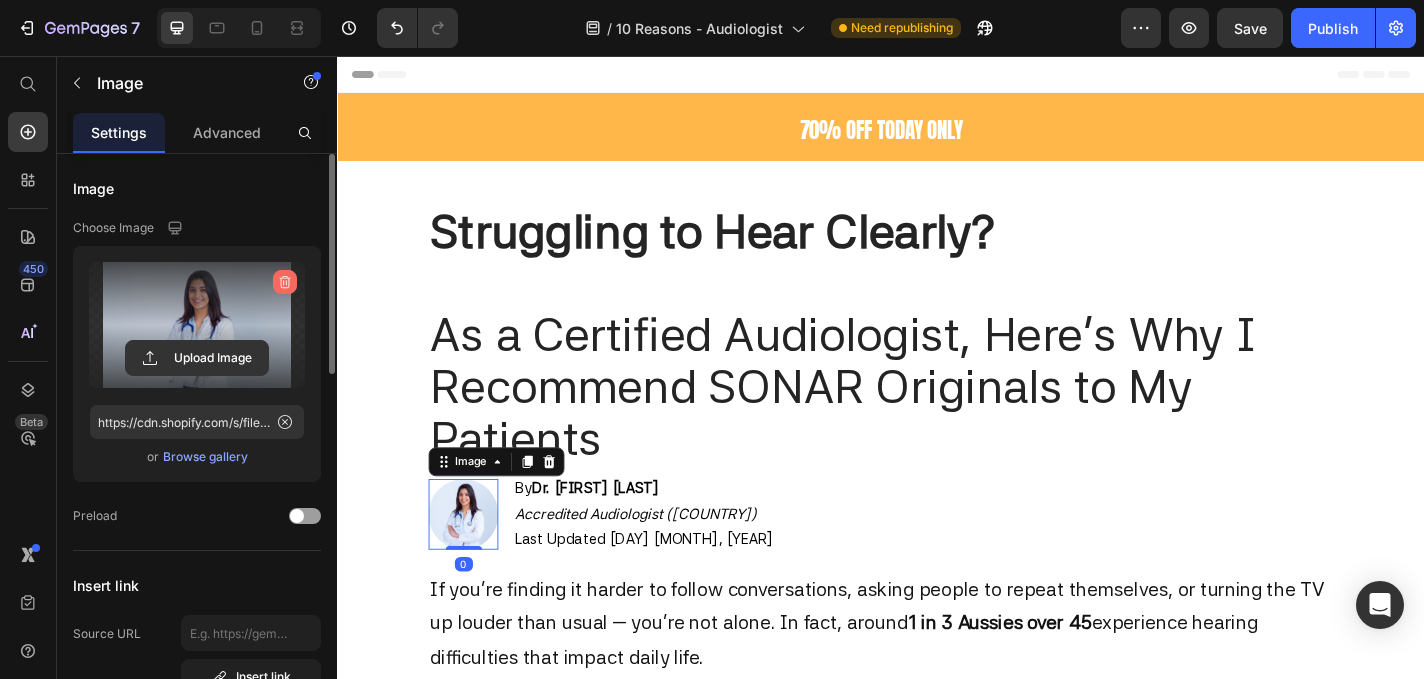 click 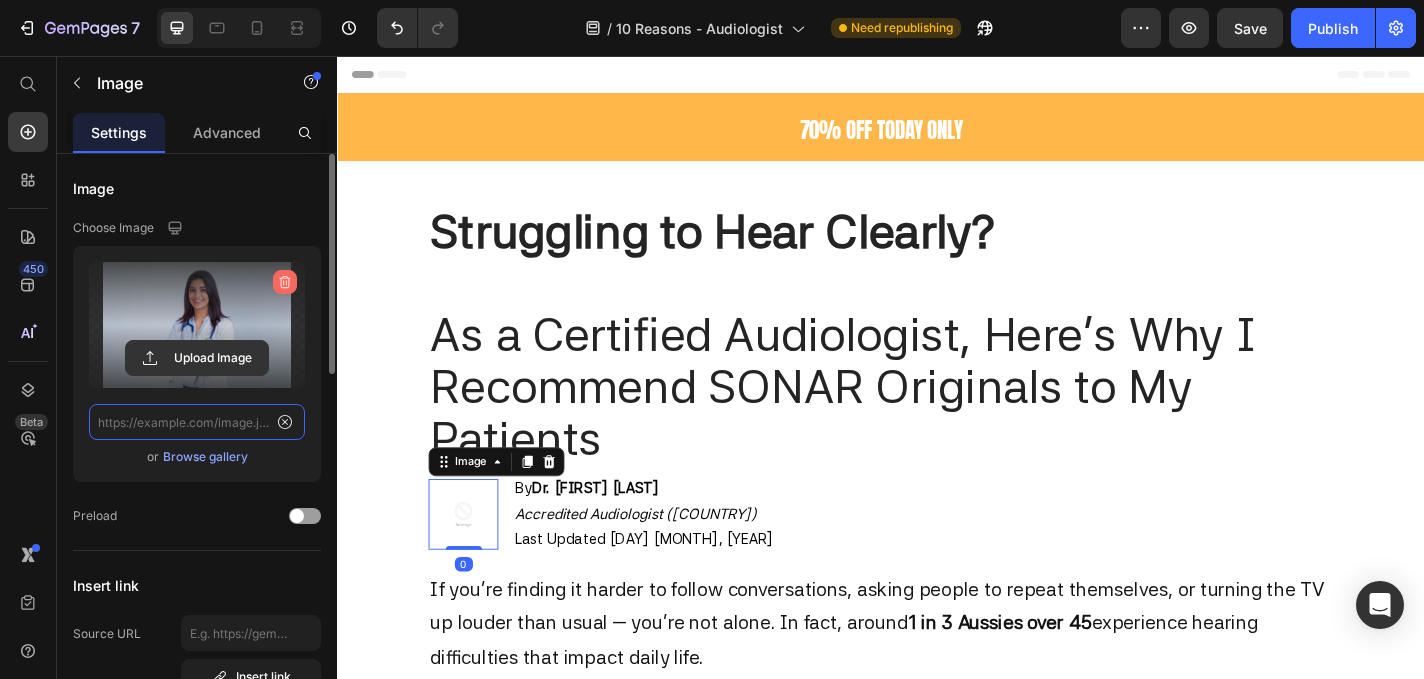 scroll, scrollTop: 0, scrollLeft: 0, axis: both 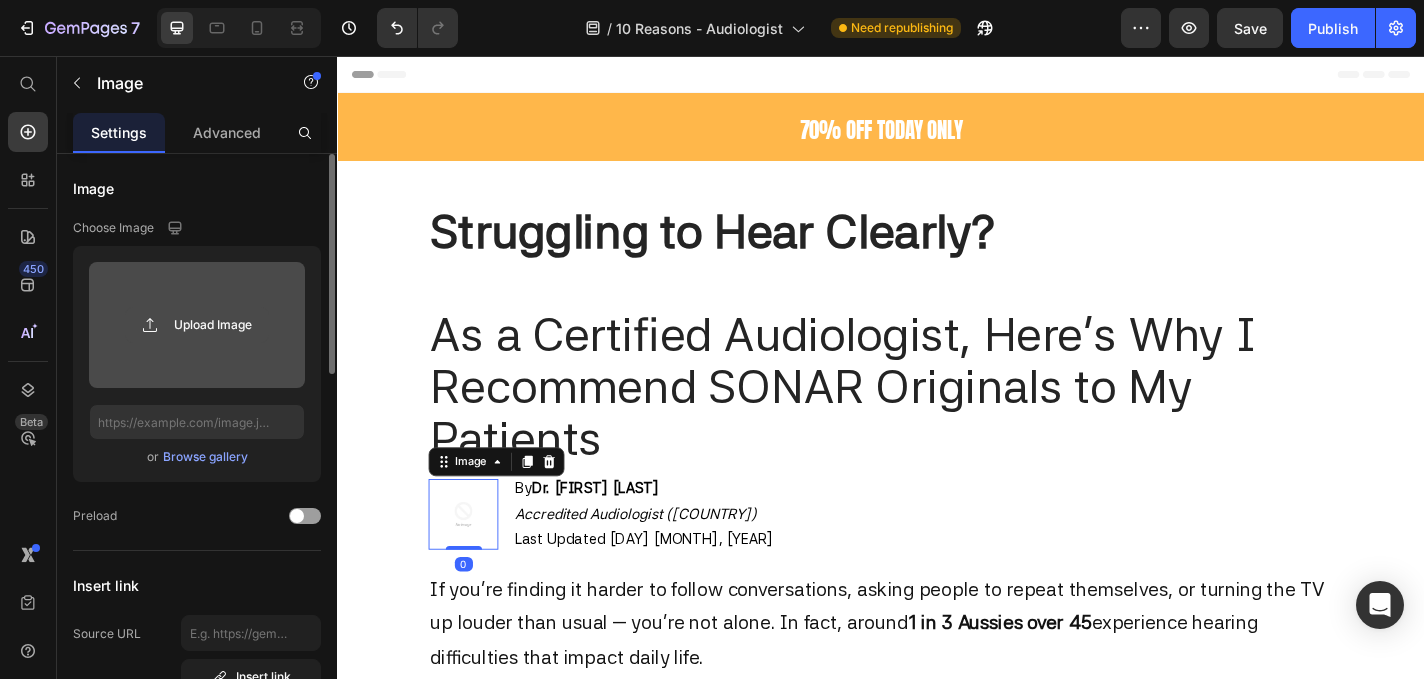 click 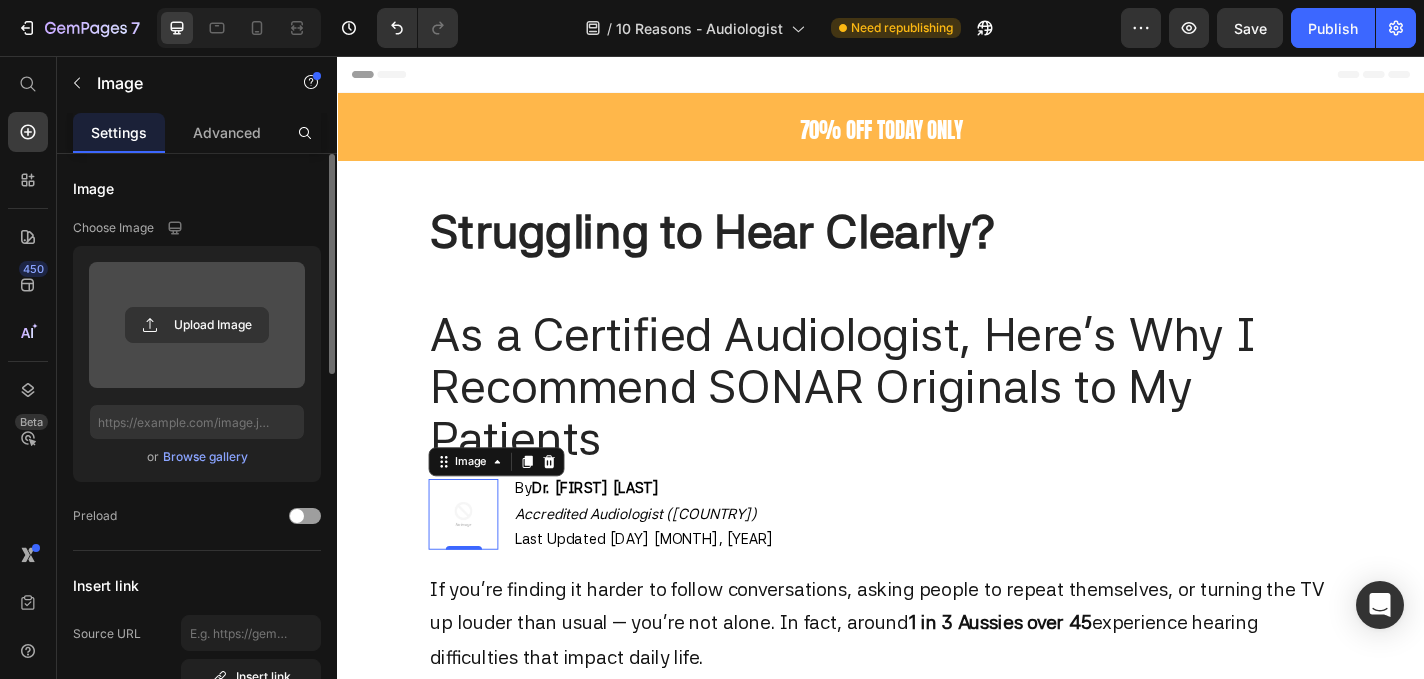 click at bounding box center [197, 325] 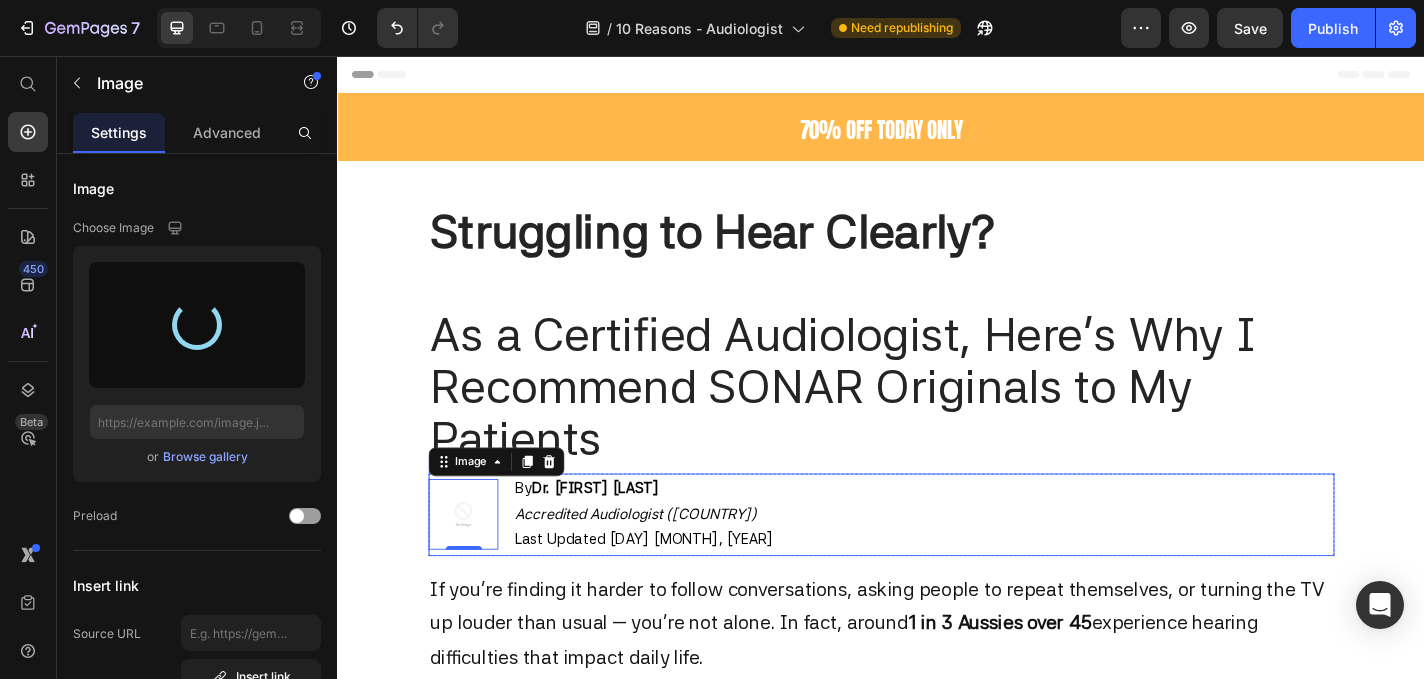 type on "https://cdn.shopify.com/s/files/1/0591/6013/3695/files/gempages_559210303552750573-48c3967c-79a2-4fe3-875a-a9be0d8c3202.png" 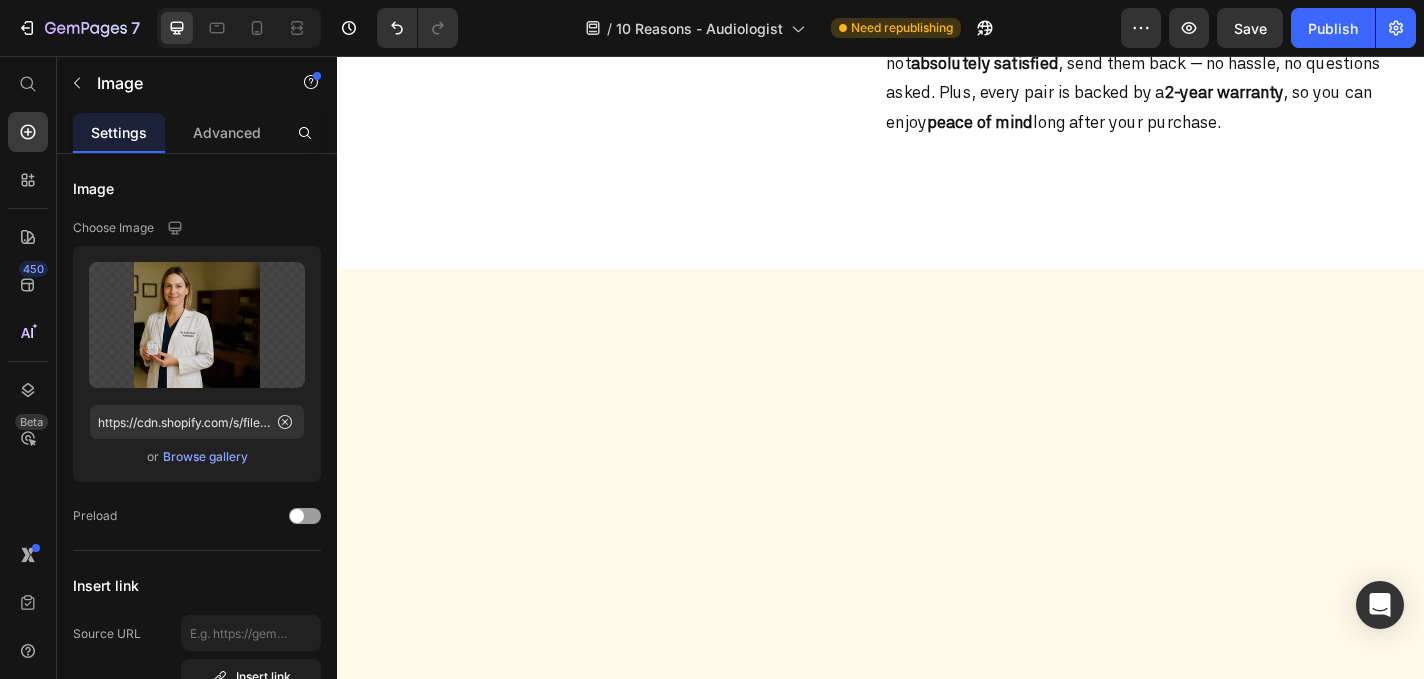 scroll, scrollTop: 5763, scrollLeft: 0, axis: vertical 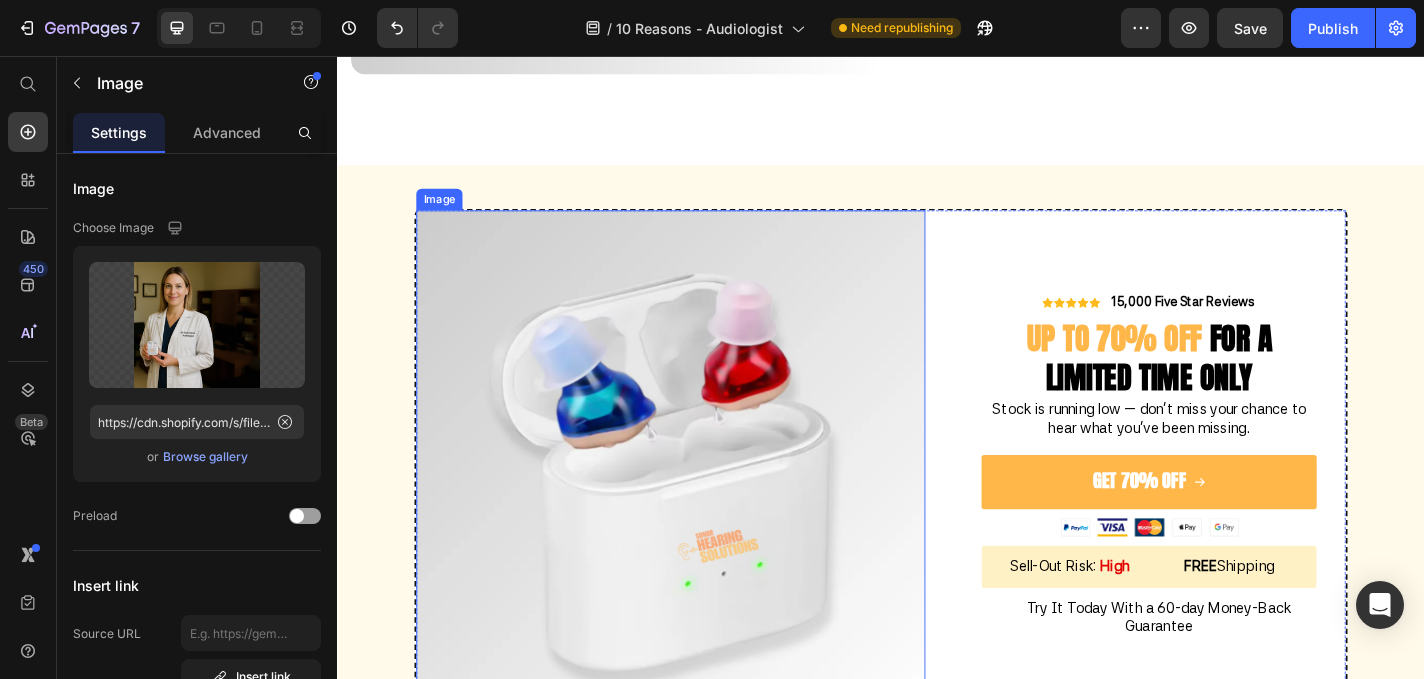 click at bounding box center (705, 507) 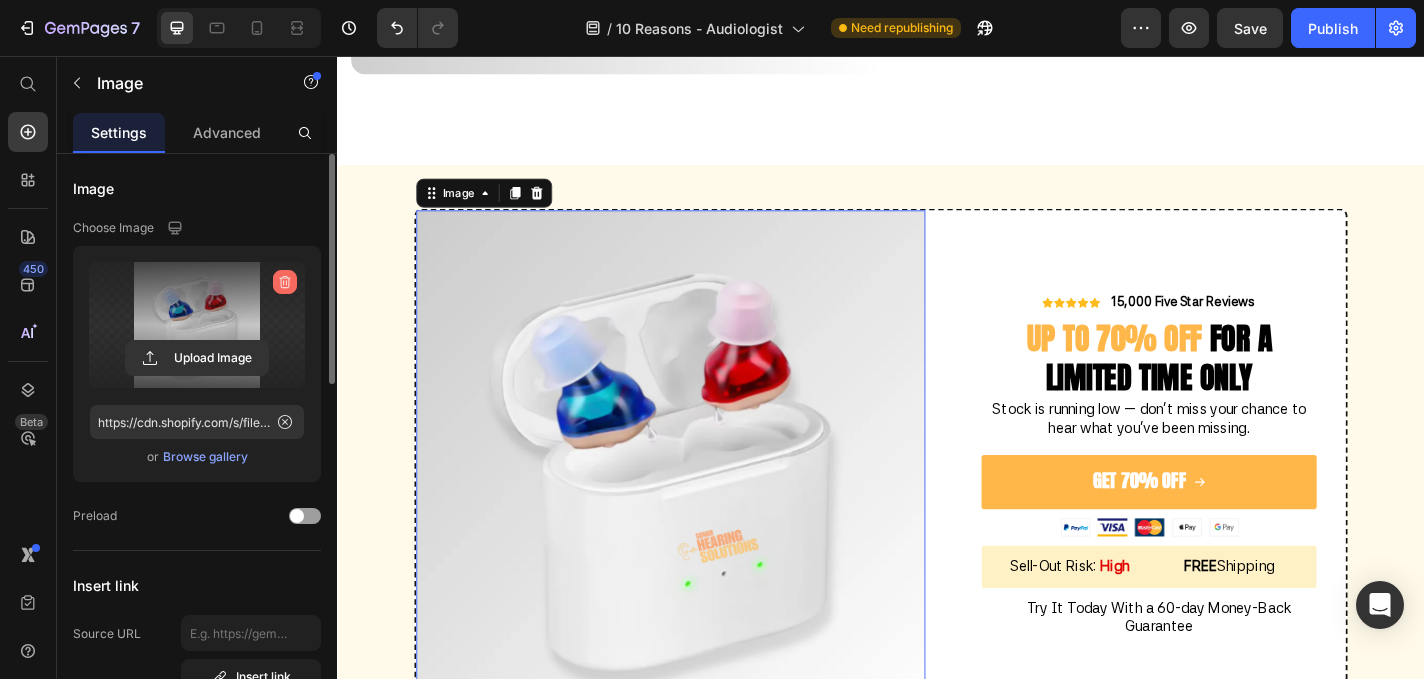 click 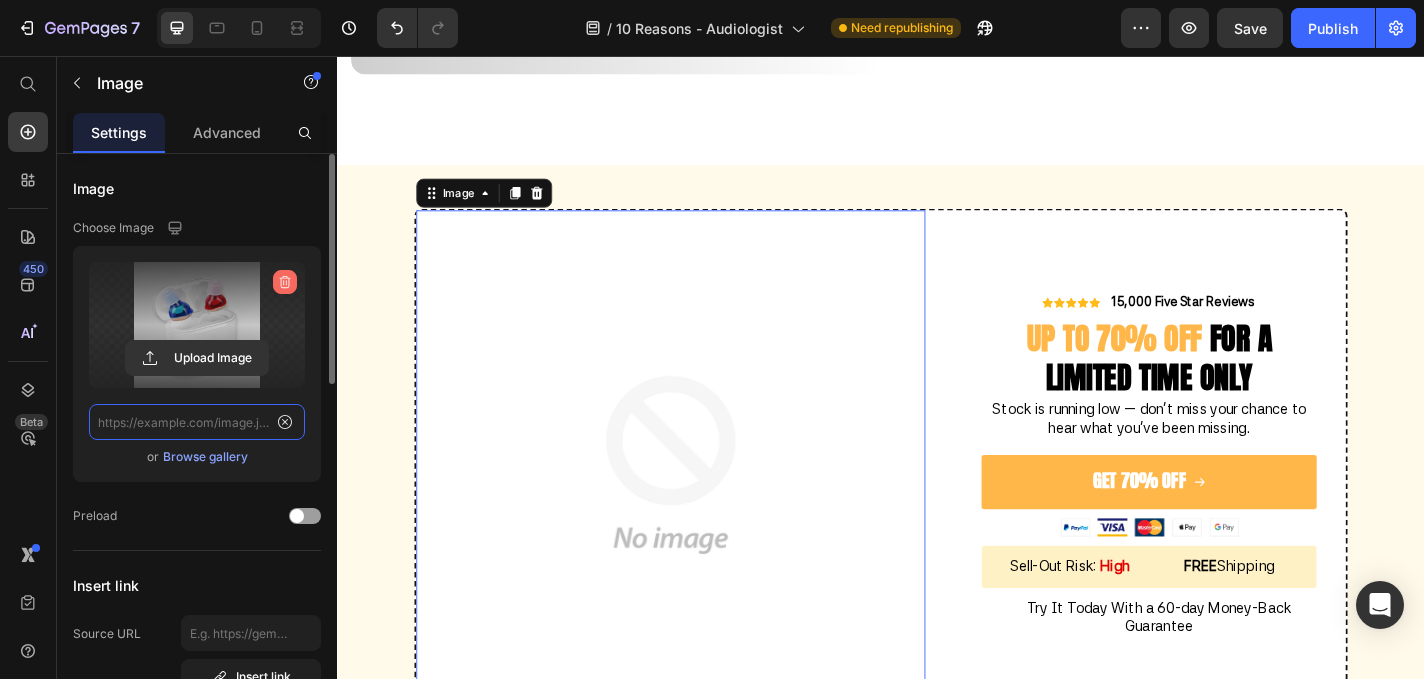 scroll, scrollTop: 0, scrollLeft: 0, axis: both 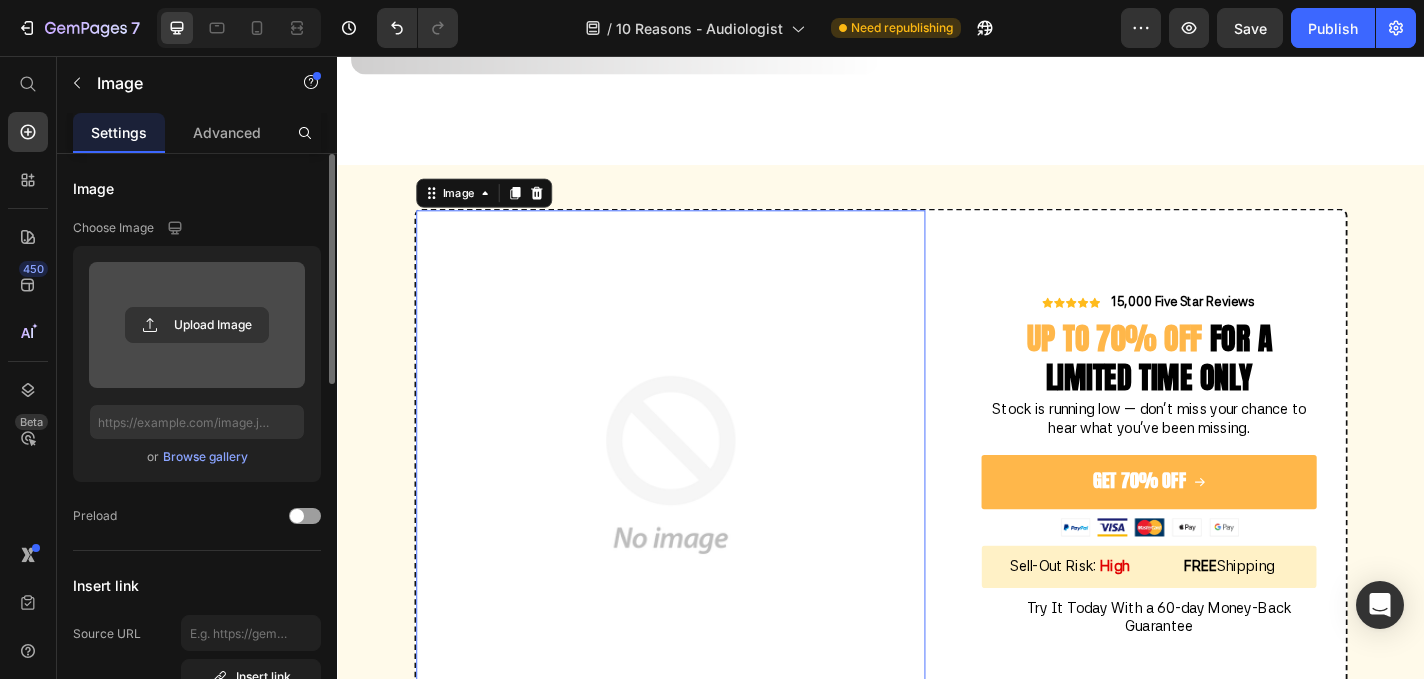 click at bounding box center [197, 325] 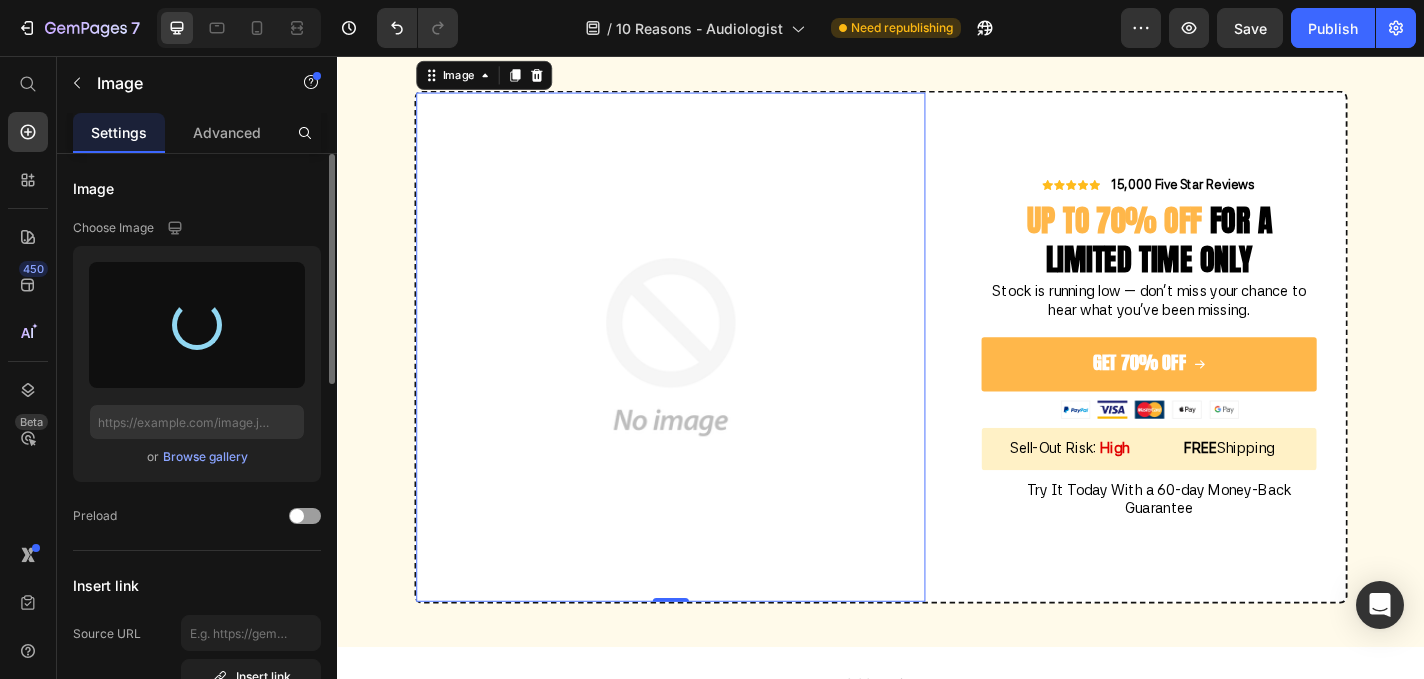 type on "https://cdn.shopify.com/s/files/1/0591/6013/3695/files/gempages_559210303552750573-48c3967c-79a2-4fe3-875a-a9be0d8c3202.png" 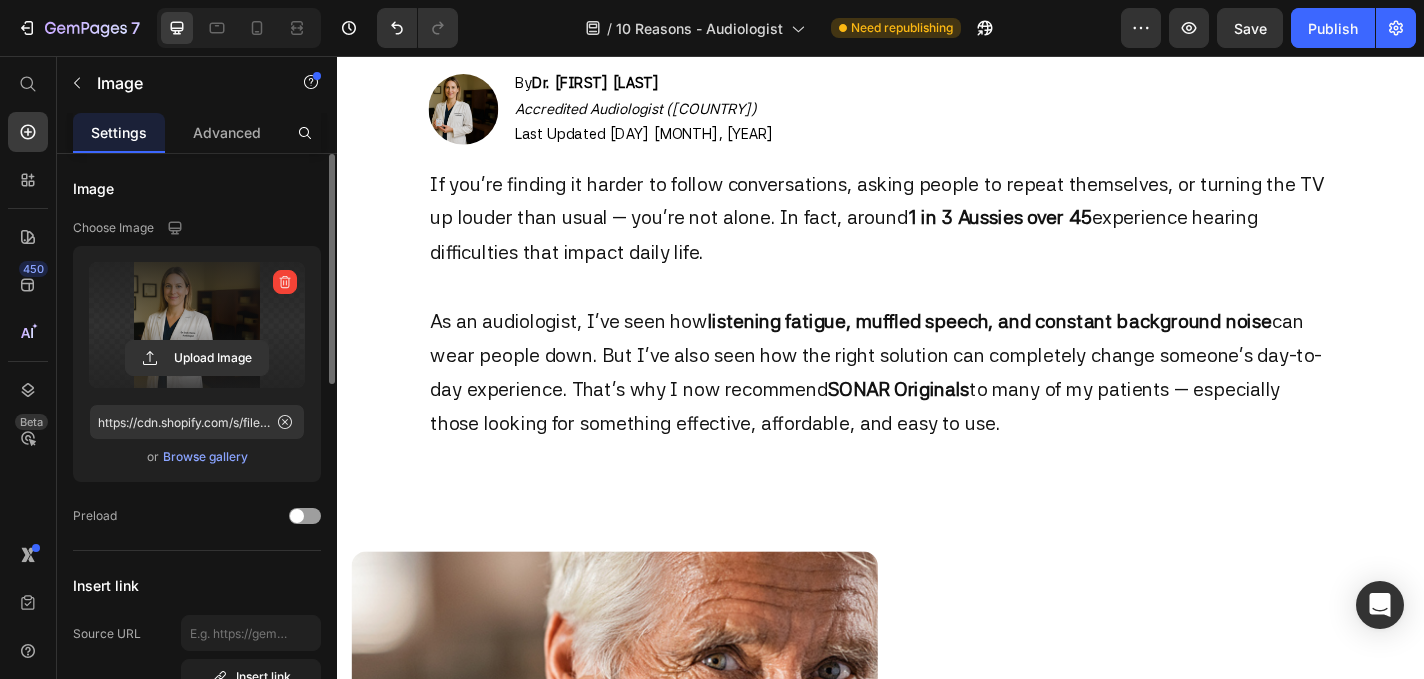 scroll, scrollTop: 0, scrollLeft: 0, axis: both 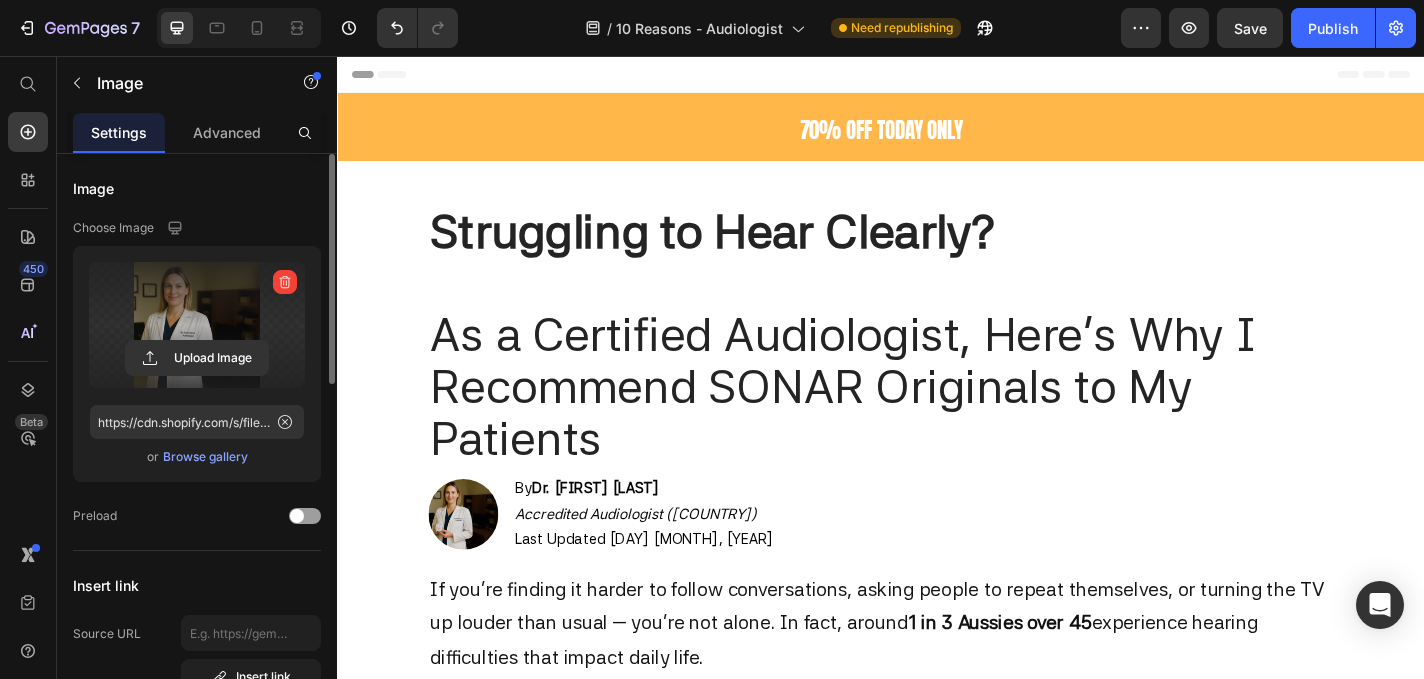 click on "7  Version history  /  10 Reasons - Audiologist Need republishing Preview  Save   Publish" 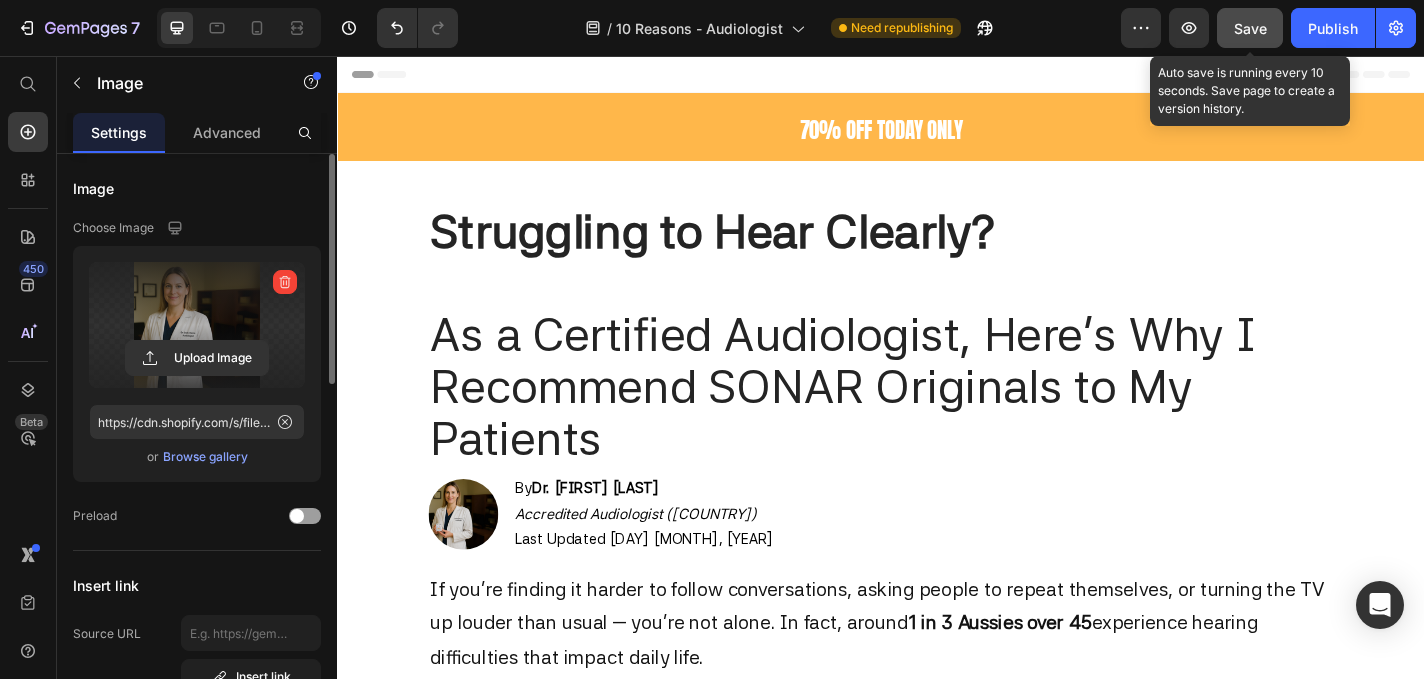 click on "Save" 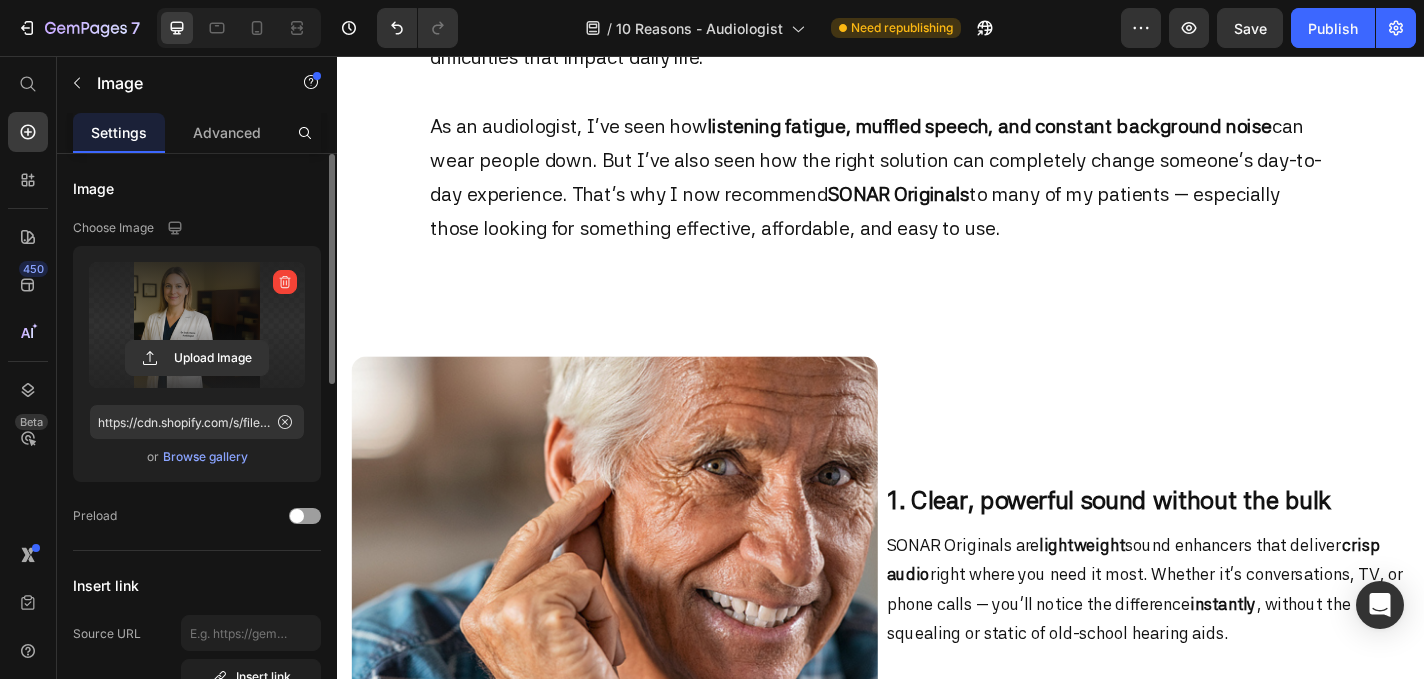 scroll, scrollTop: 0, scrollLeft: 0, axis: both 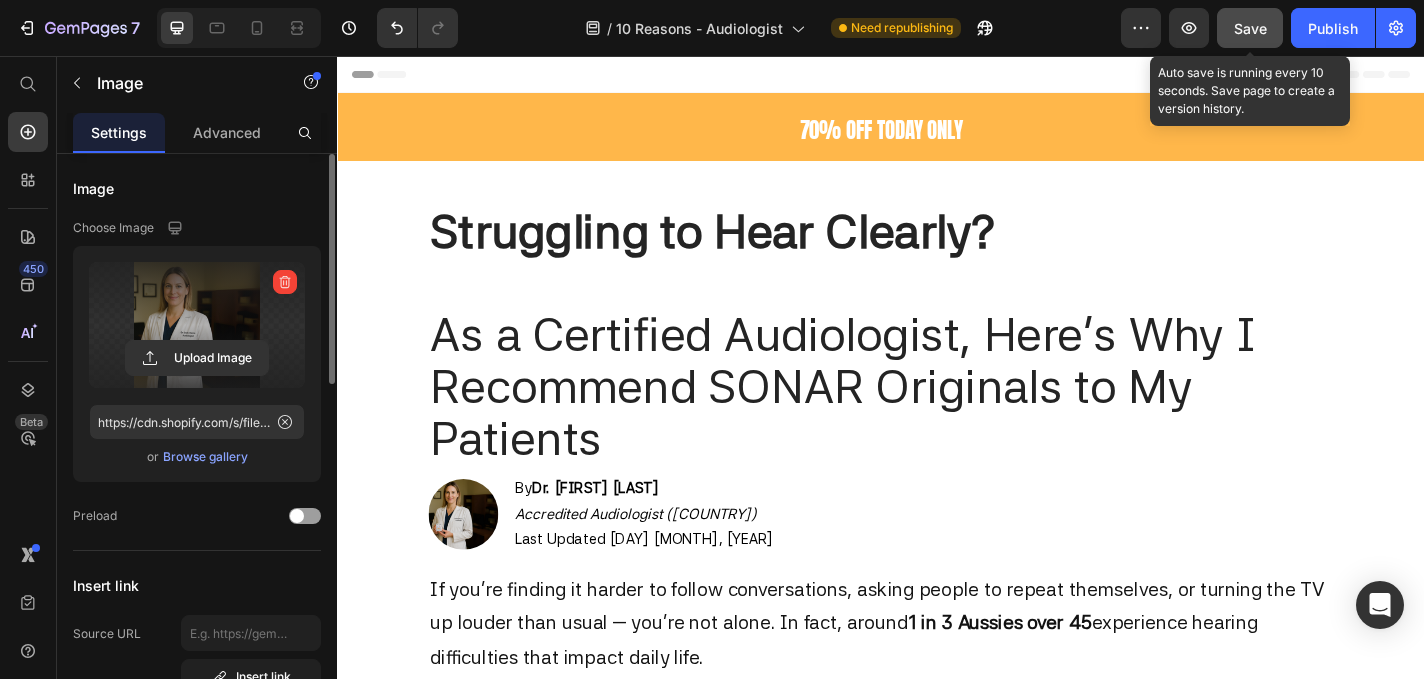click on "Save" 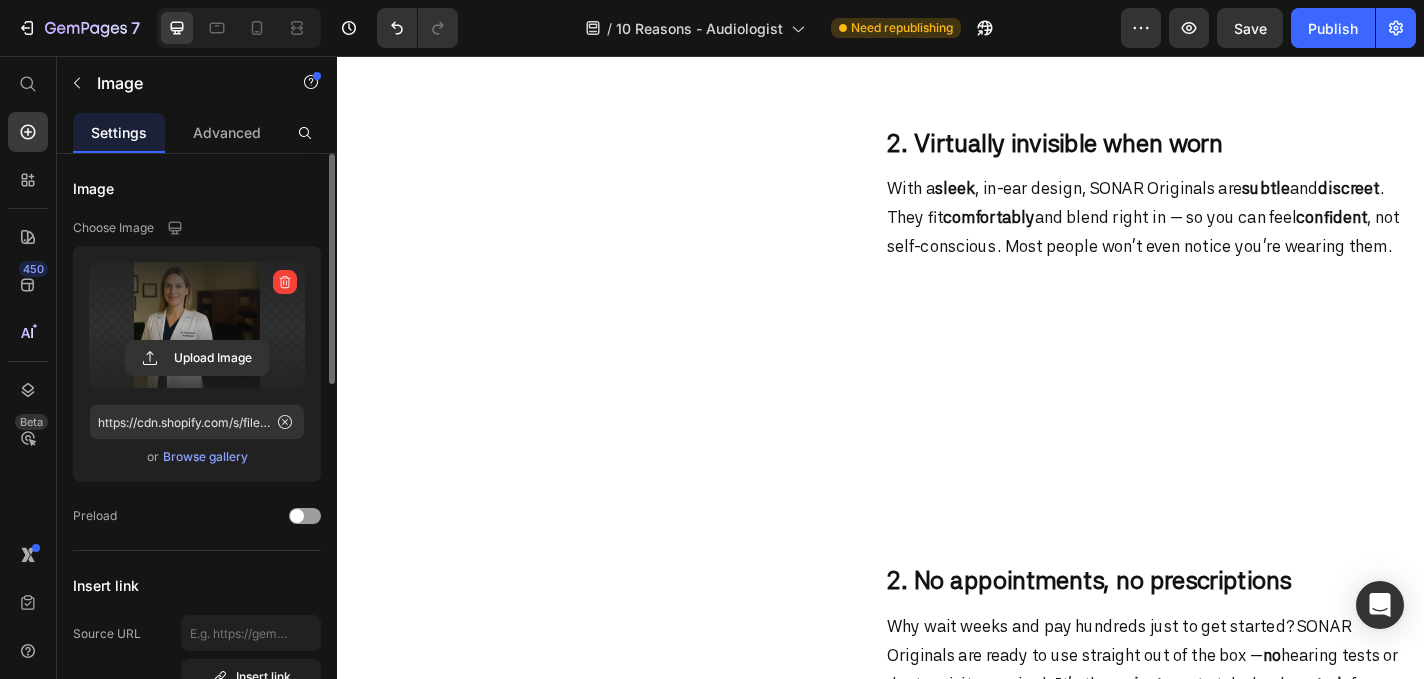 scroll, scrollTop: 0, scrollLeft: 0, axis: both 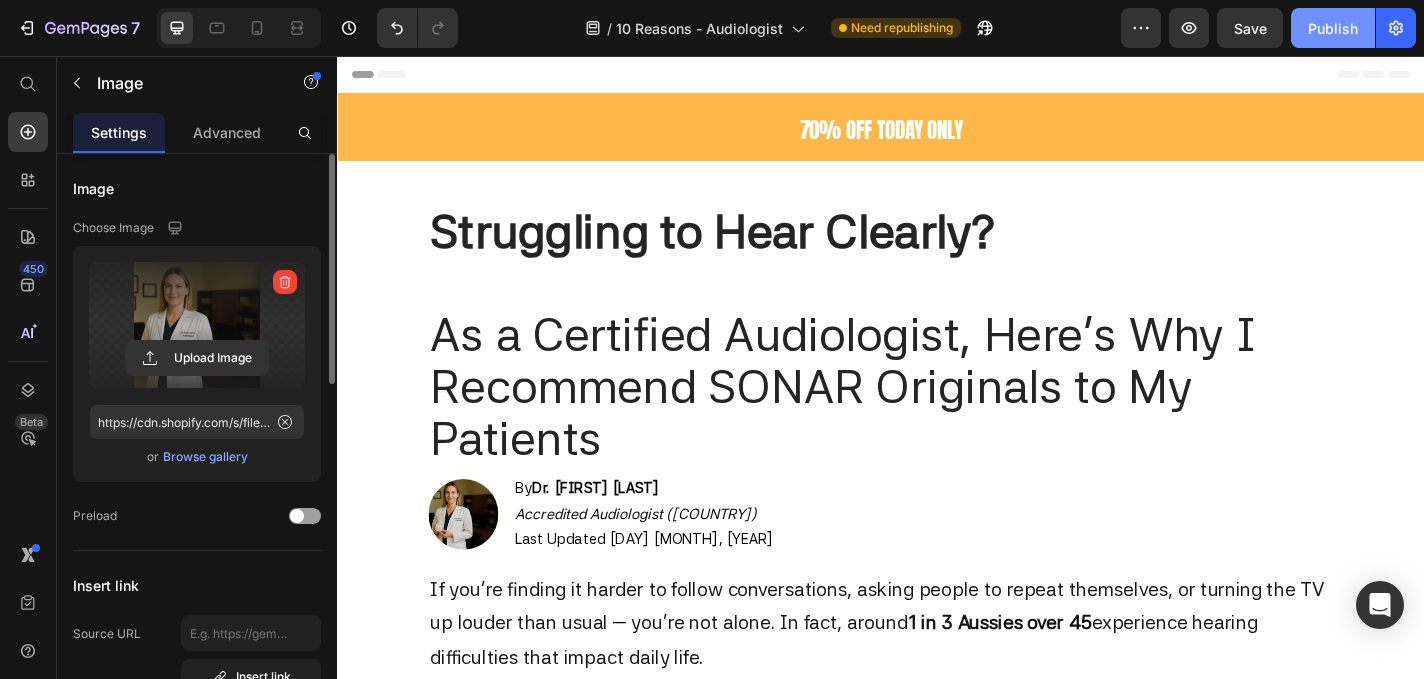 click on "Publish" at bounding box center [1333, 28] 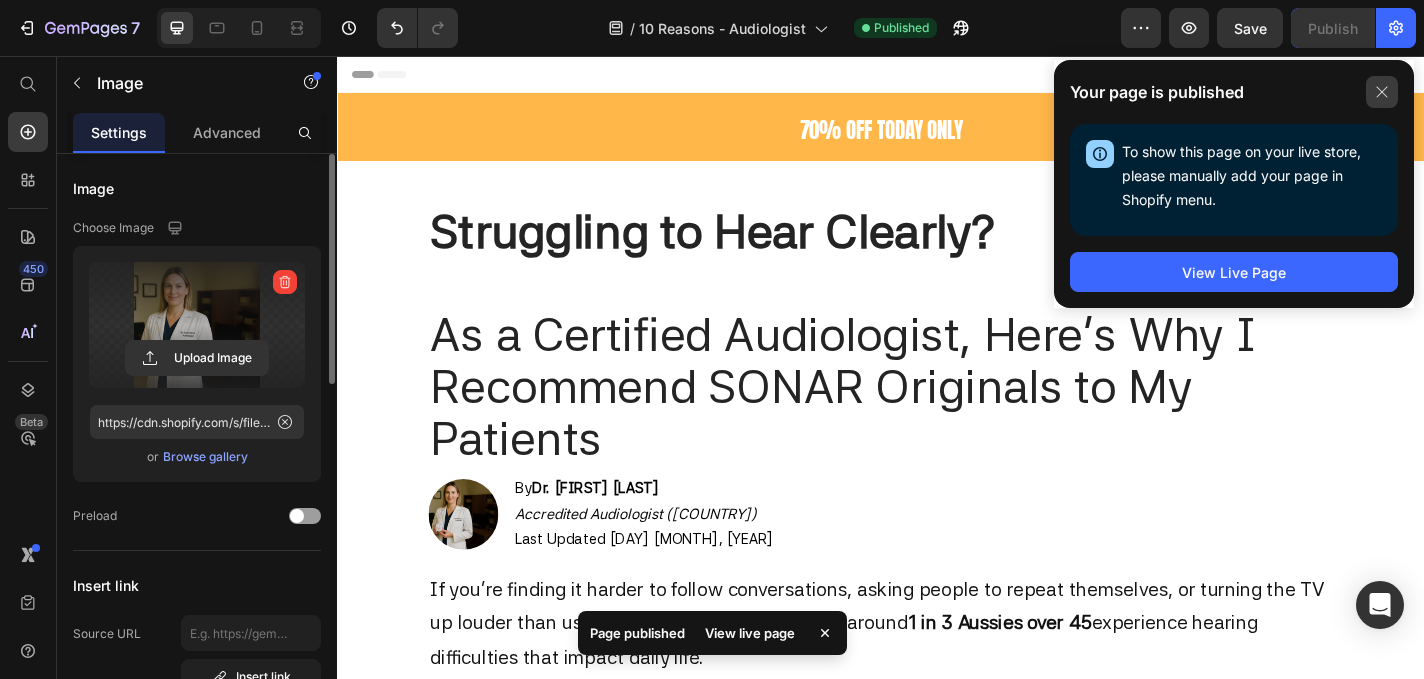 click 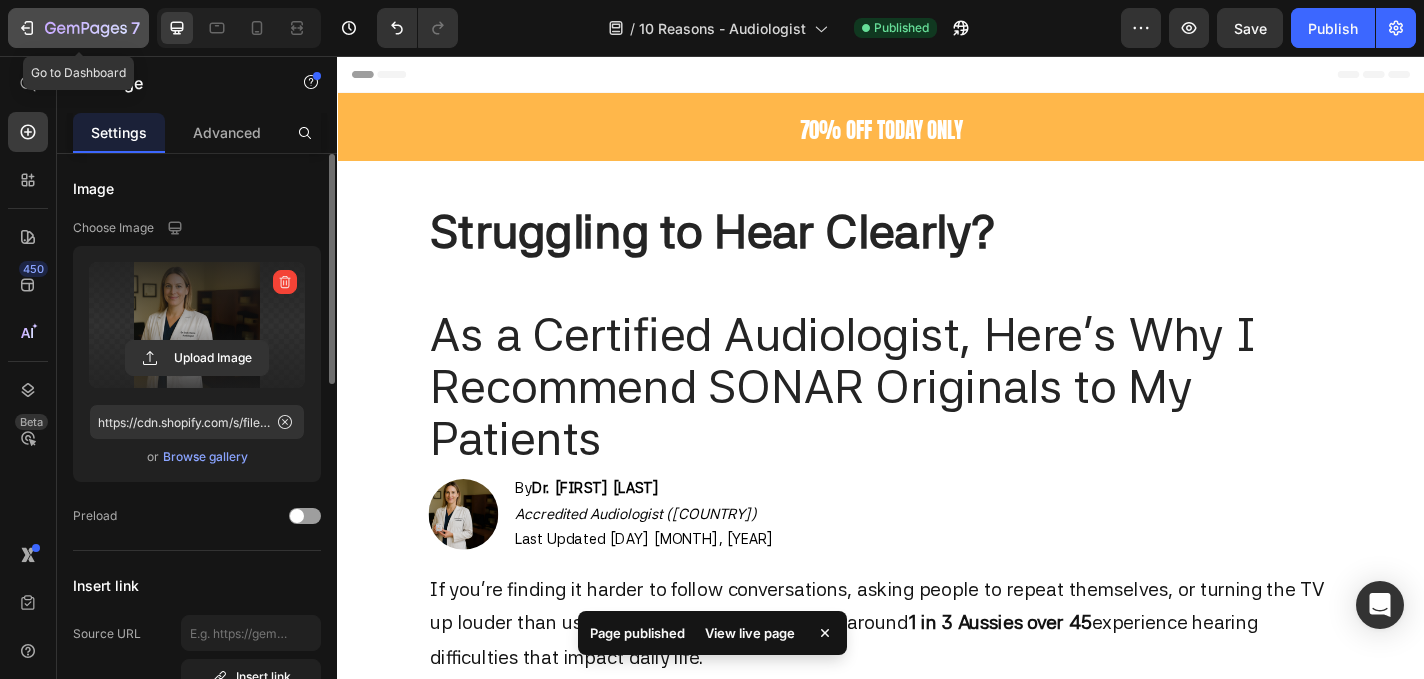 click 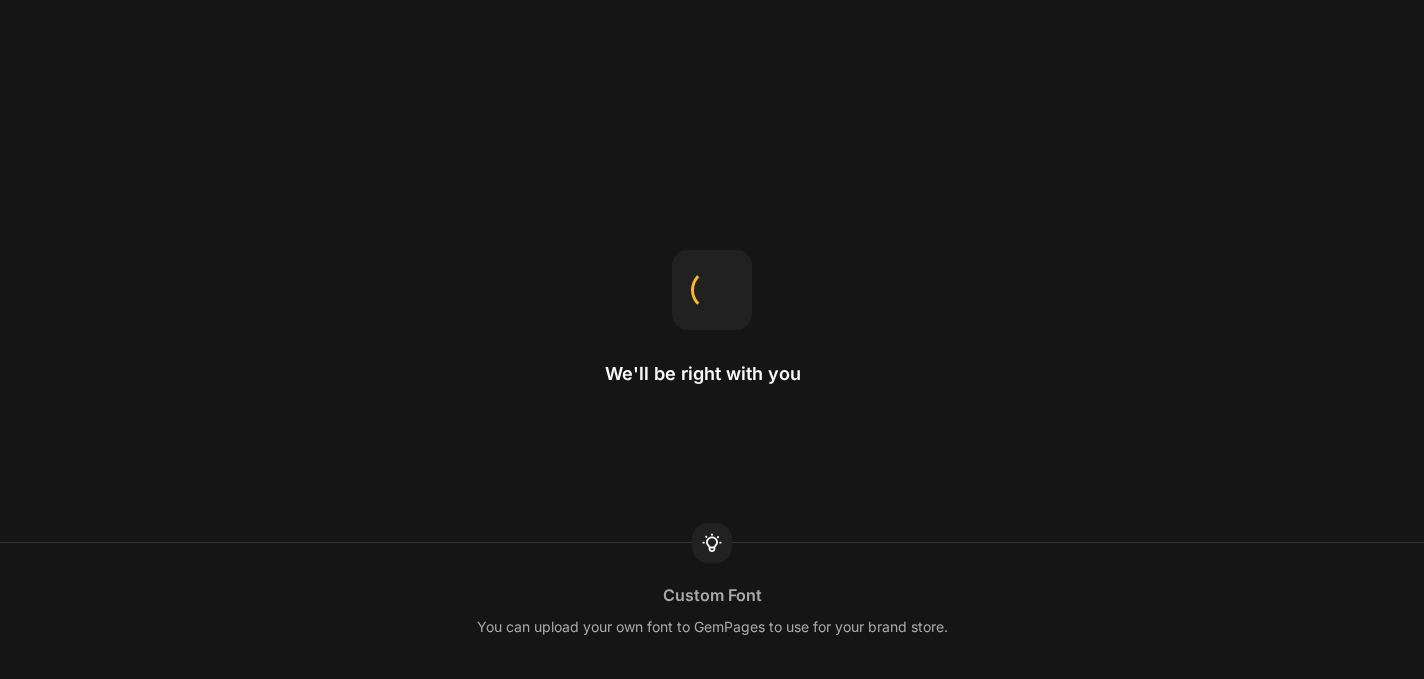 scroll, scrollTop: 0, scrollLeft: 0, axis: both 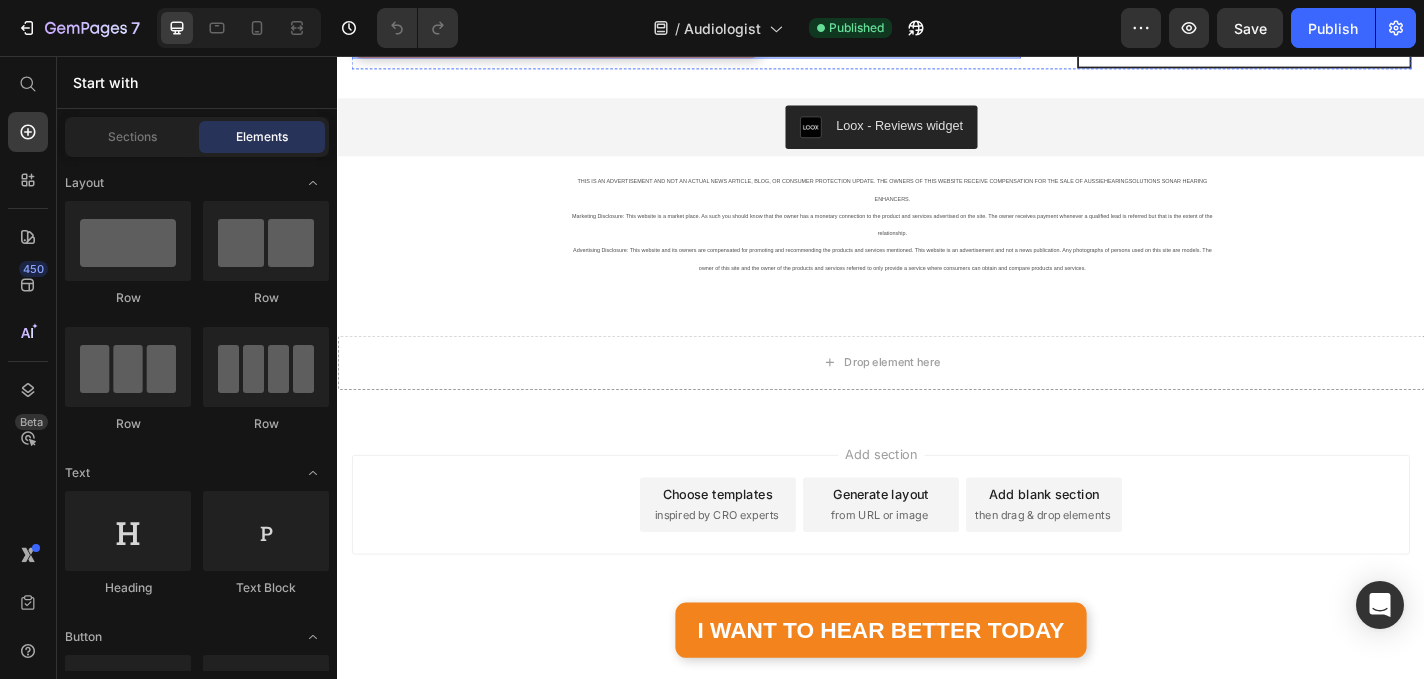 click on "I WANT TO HEAR BETTER TODAY   Button" at bounding box center [721, 27] 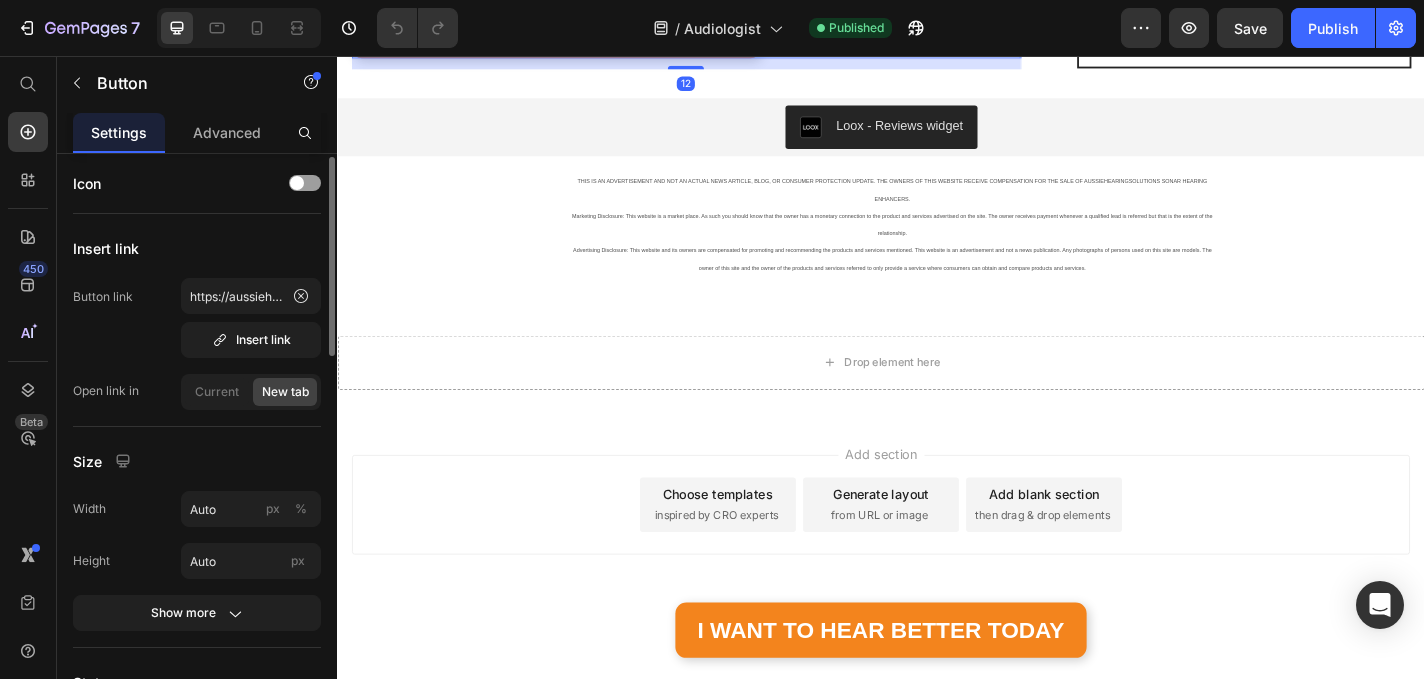 scroll, scrollTop: 40, scrollLeft: 0, axis: vertical 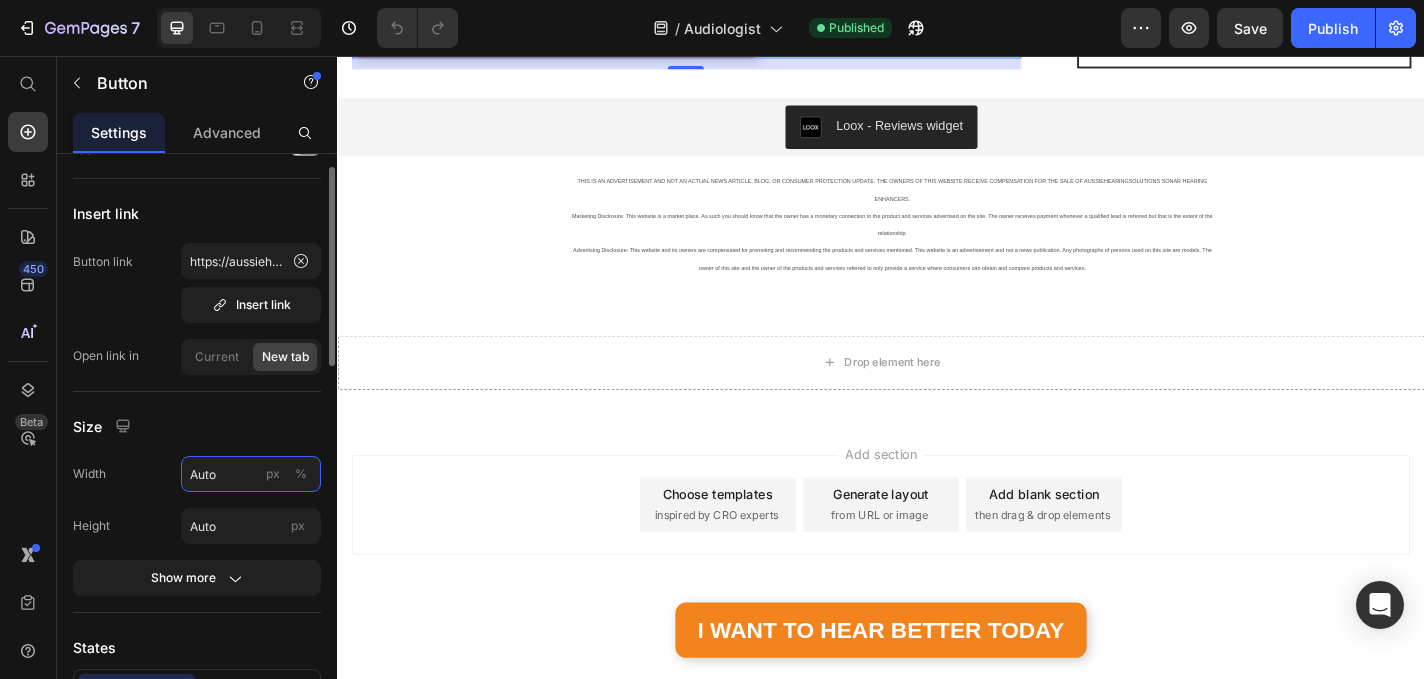 click on "Auto" at bounding box center (251, 474) 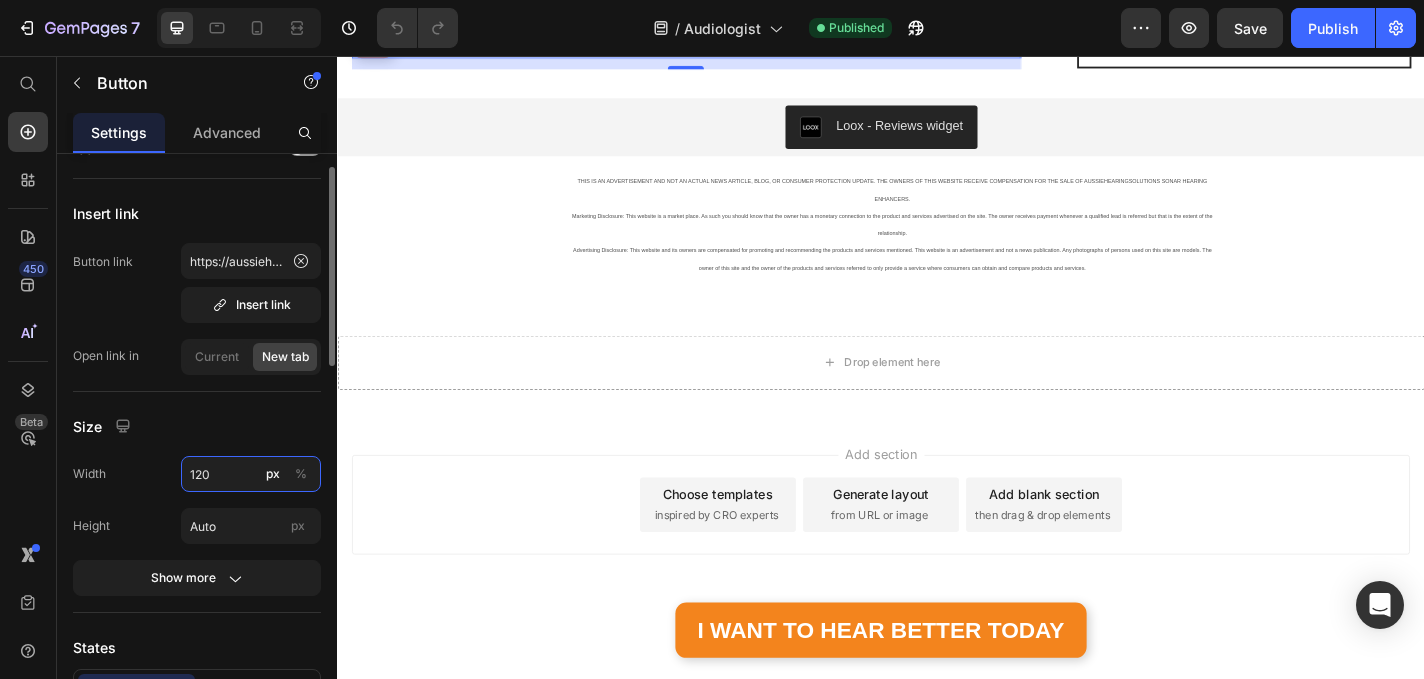 type on "1200" 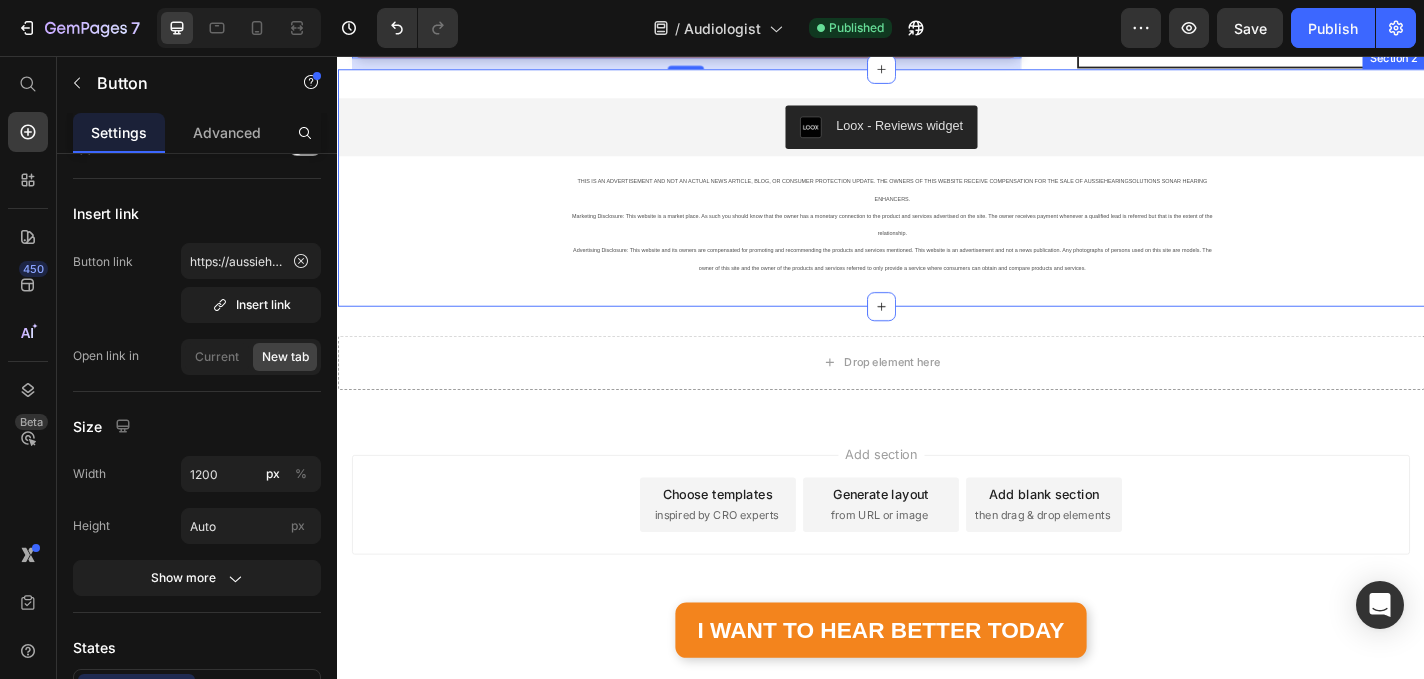 click on "Loox - Reviews widget Loox THIS IS AN ADVERTISEMENT AND NOT AN ACTUAL NEWS ARTICLE, BLOG, OR CONSUMER PROTECTION UPDATE. THE OWNERS OF THIS WEBSITE RECEIVE COMPENSATION FOR THE SALE OF AUSSIEHEARINGSOLUTIONS SONAR HEARING ENHANCERS. Marketing Disclosure: This website is a market place. As such you should know that the owner has a monetary connection to the product and services advertised on the site. The owner receives payment whenever a qualified lead is referred but that is the extent of the relationship. Advertising Disclosure: This website and its owners are compensated for promoting and recommending the products and services mentioned. This website is an advertisement and not a news publication. Any photographs of persons used on this site are models. The owner of this site and the owner of the products and services referred to only provide a service where consumers can obtain and compare products and services. Text Block Section 2" at bounding box center [937, 201] 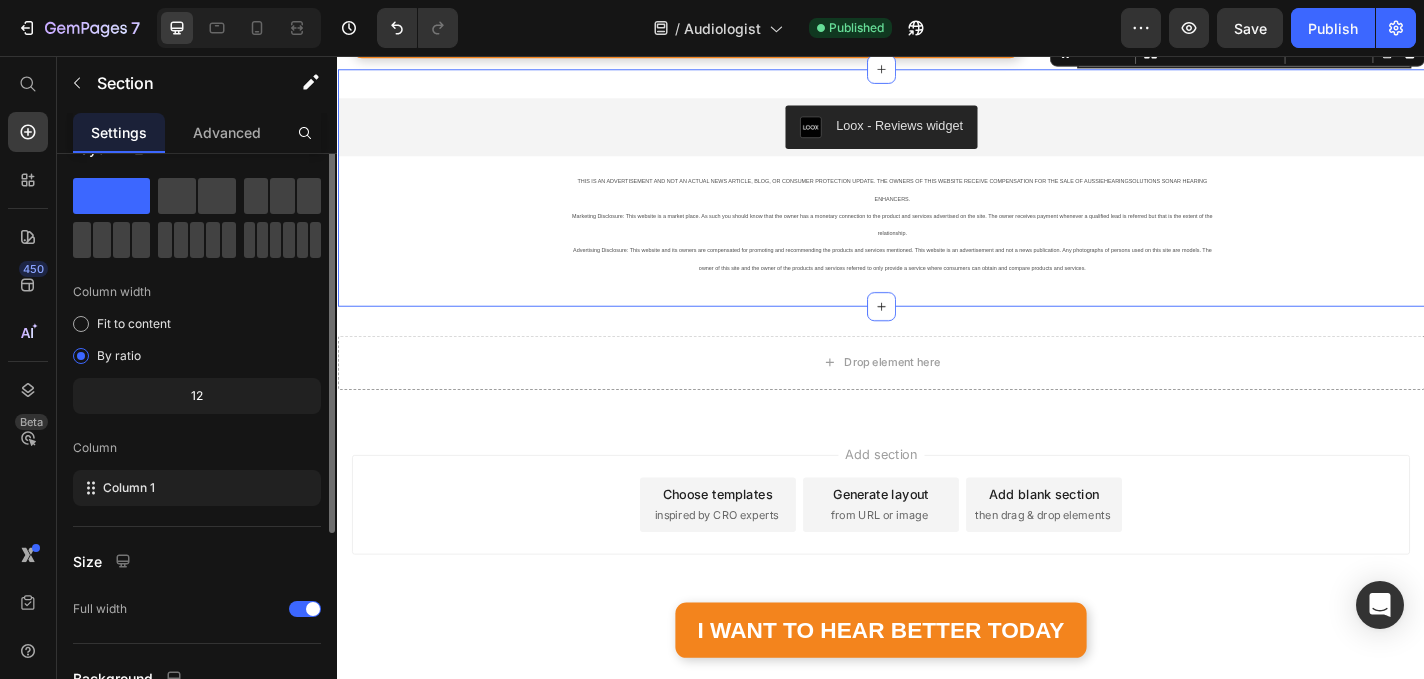 scroll, scrollTop: 0, scrollLeft: 0, axis: both 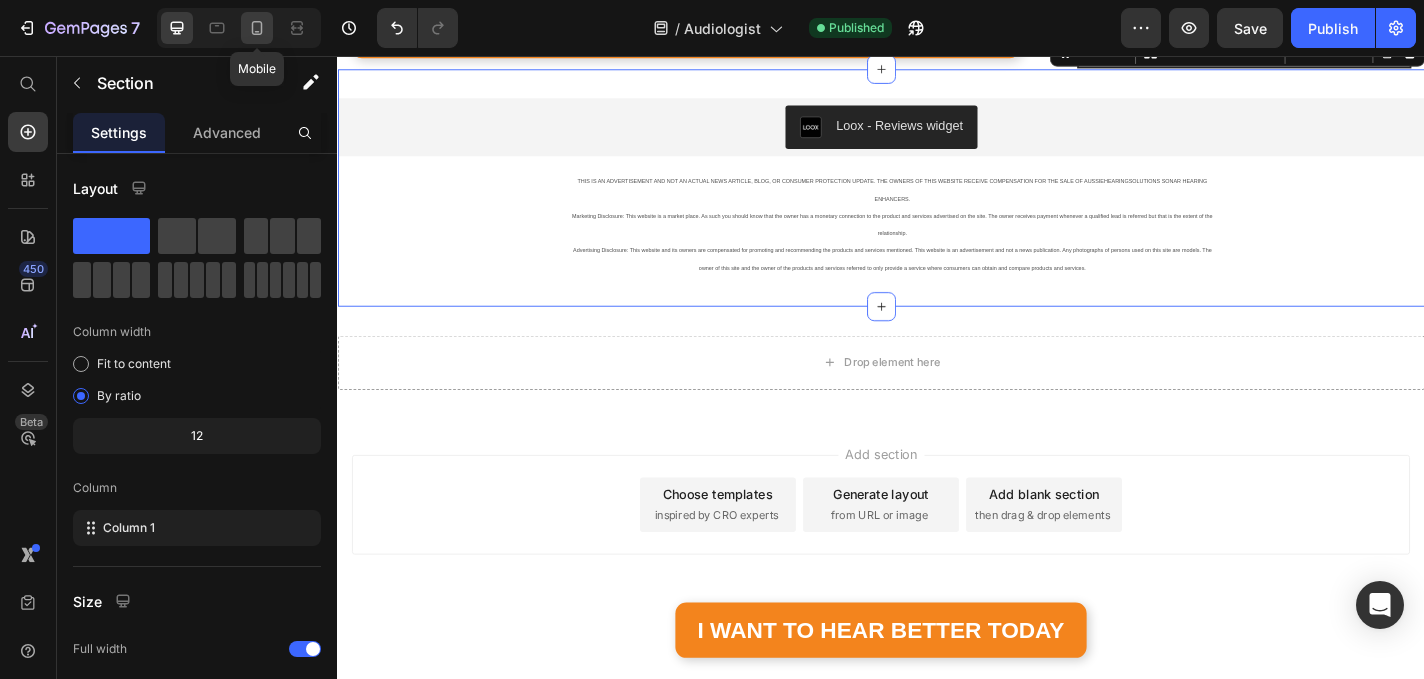 click 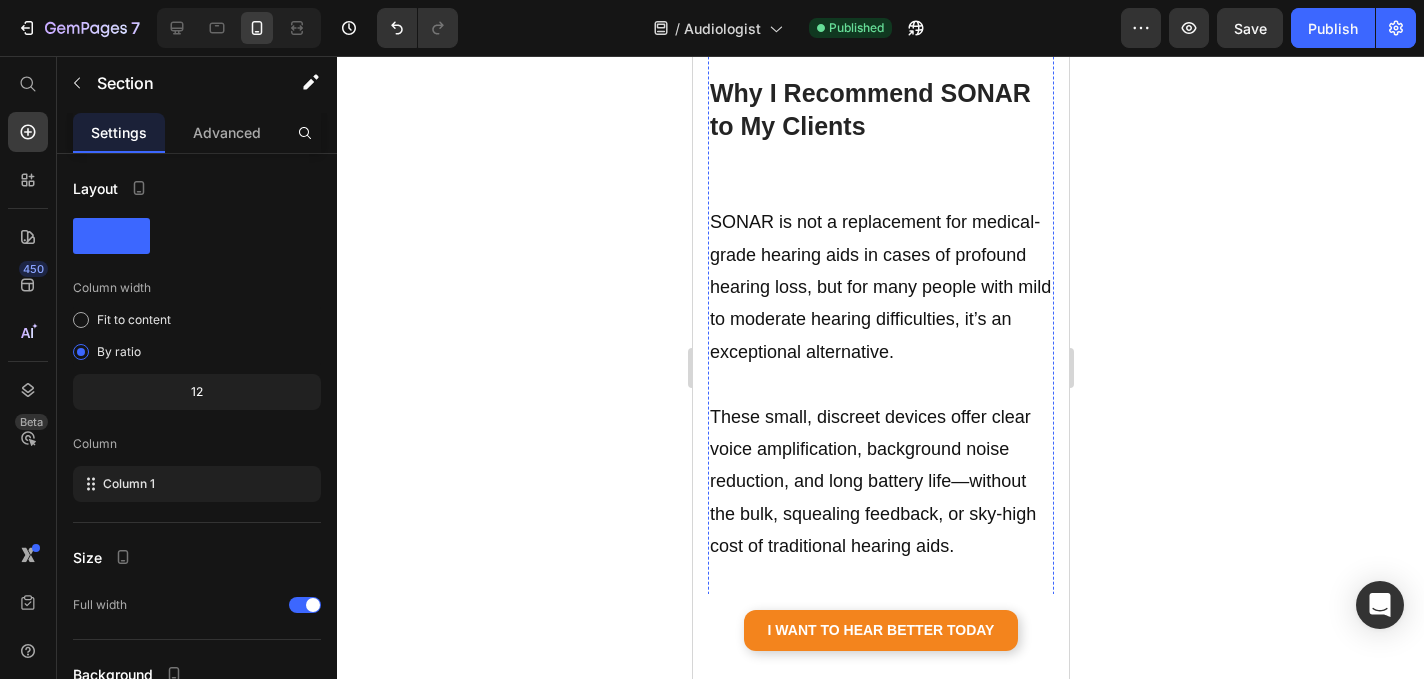 scroll, scrollTop: 777, scrollLeft: 0, axis: vertical 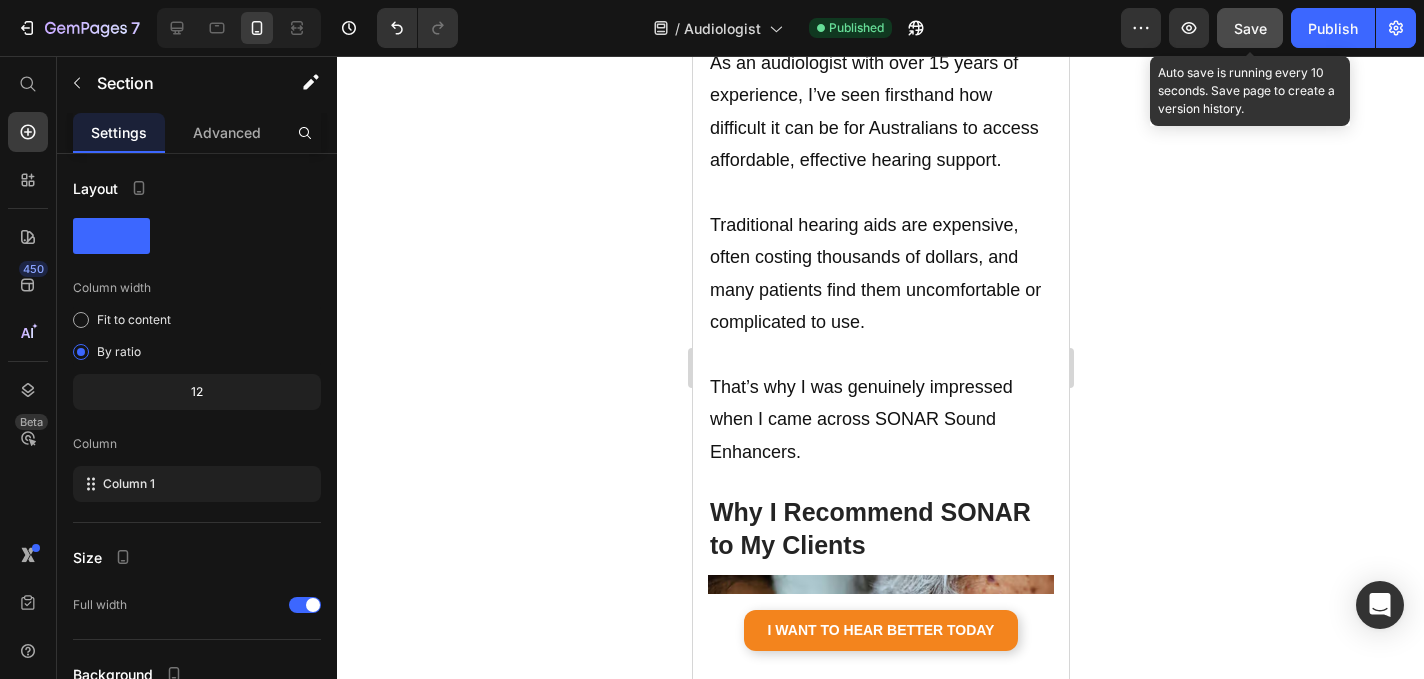 click on "Save" 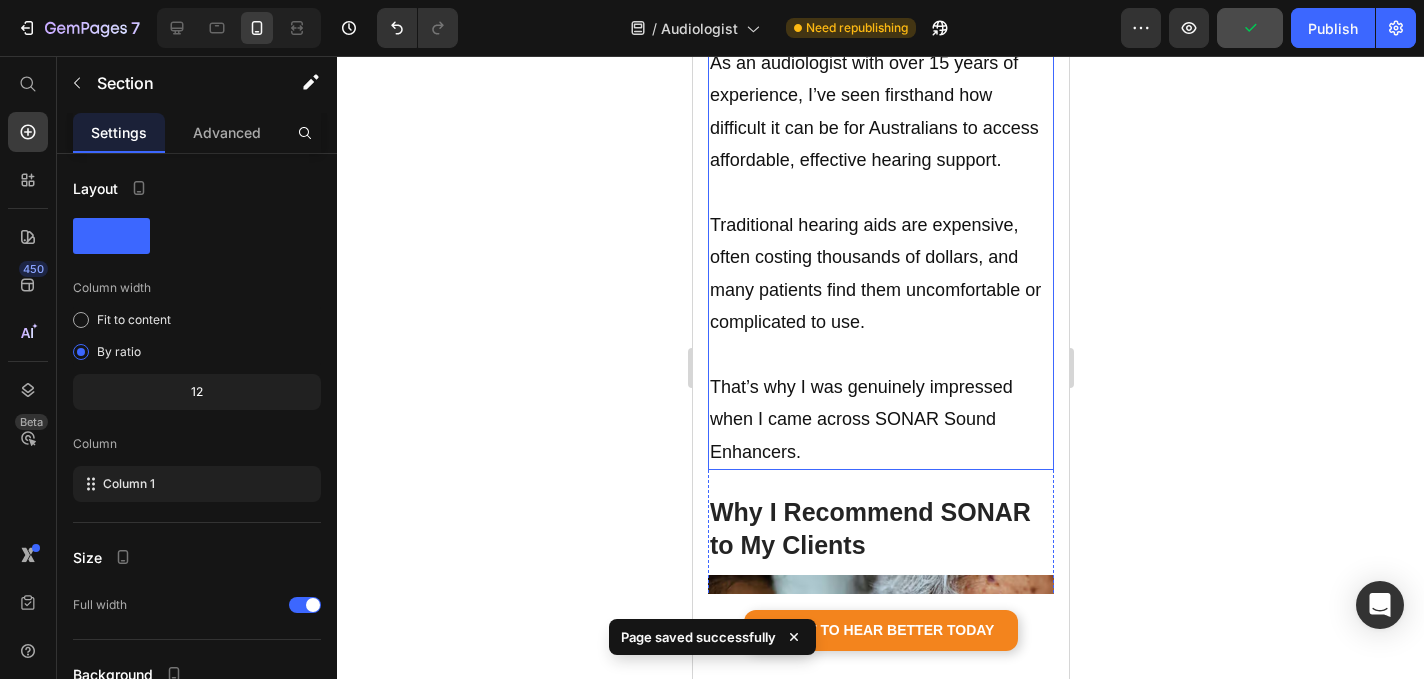 scroll, scrollTop: 0, scrollLeft: 0, axis: both 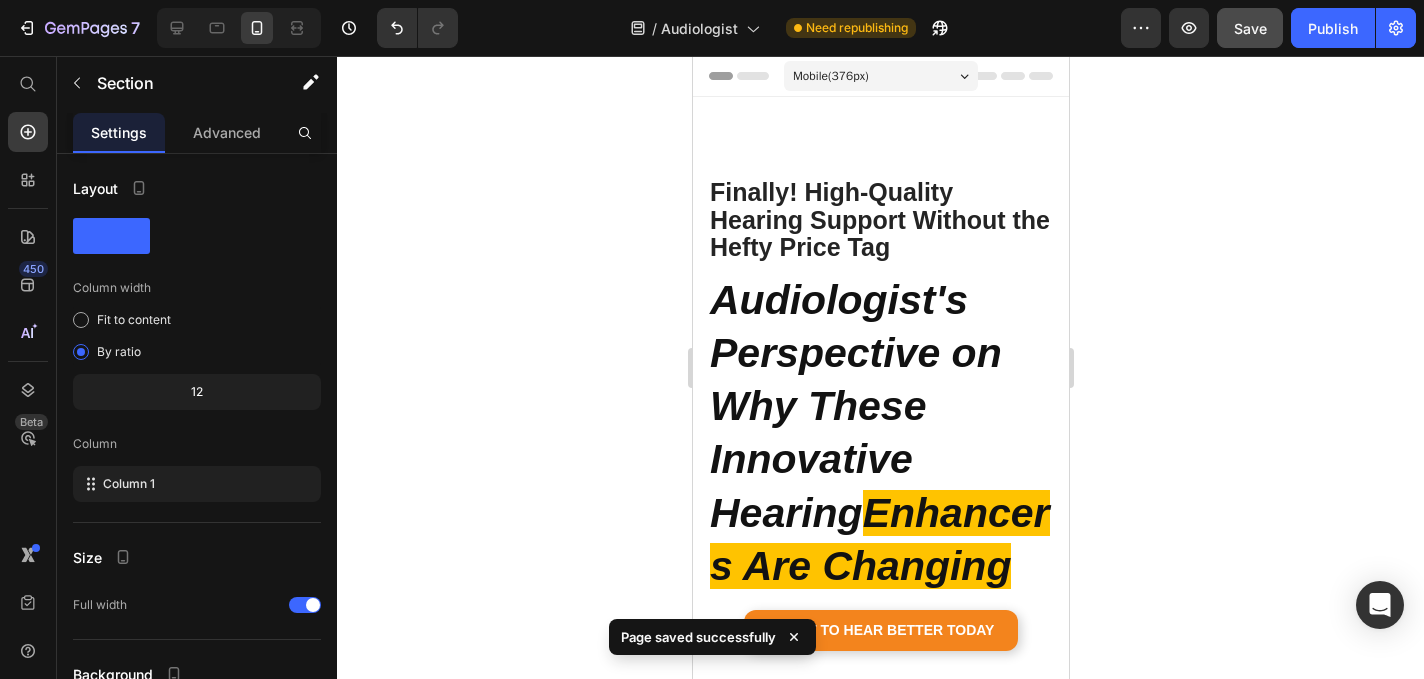 drag, startPoint x: 2030, startPoint y: 91, endPoint x: 830, endPoint y: 285, distance: 1215.5806 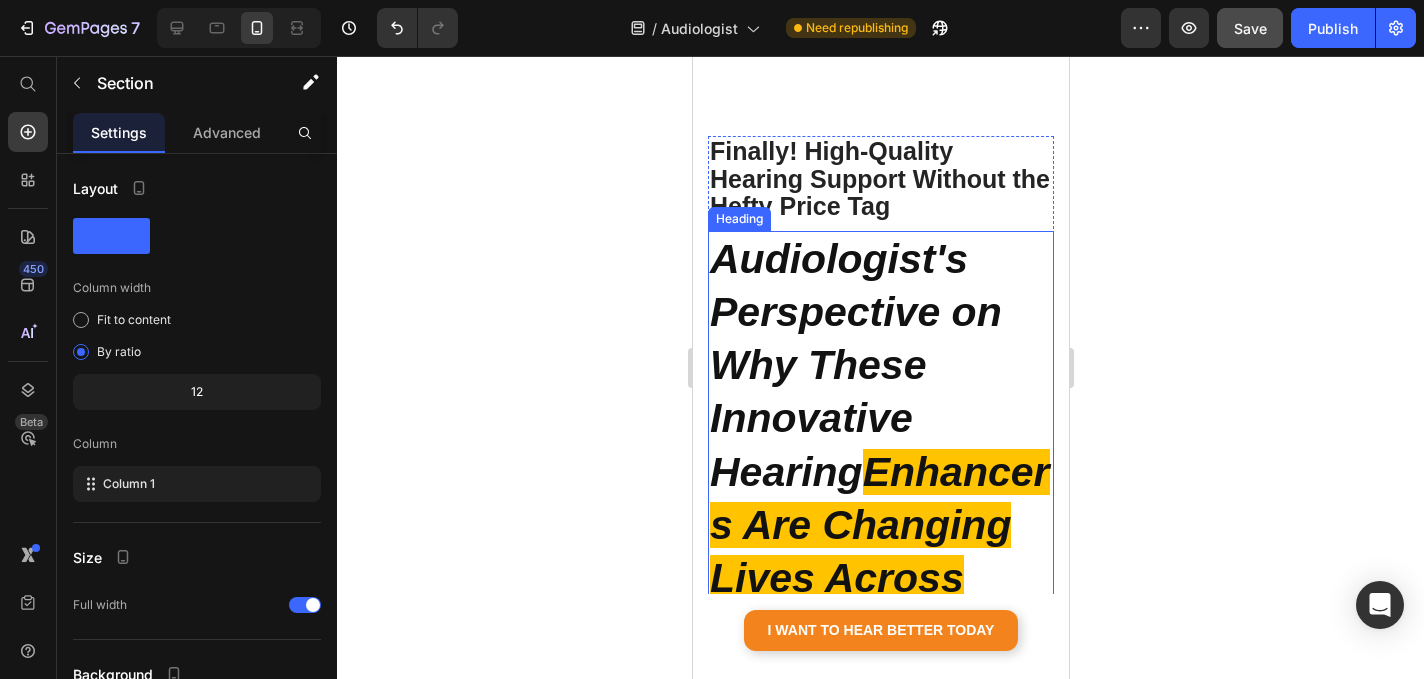 scroll, scrollTop: 254, scrollLeft: 0, axis: vertical 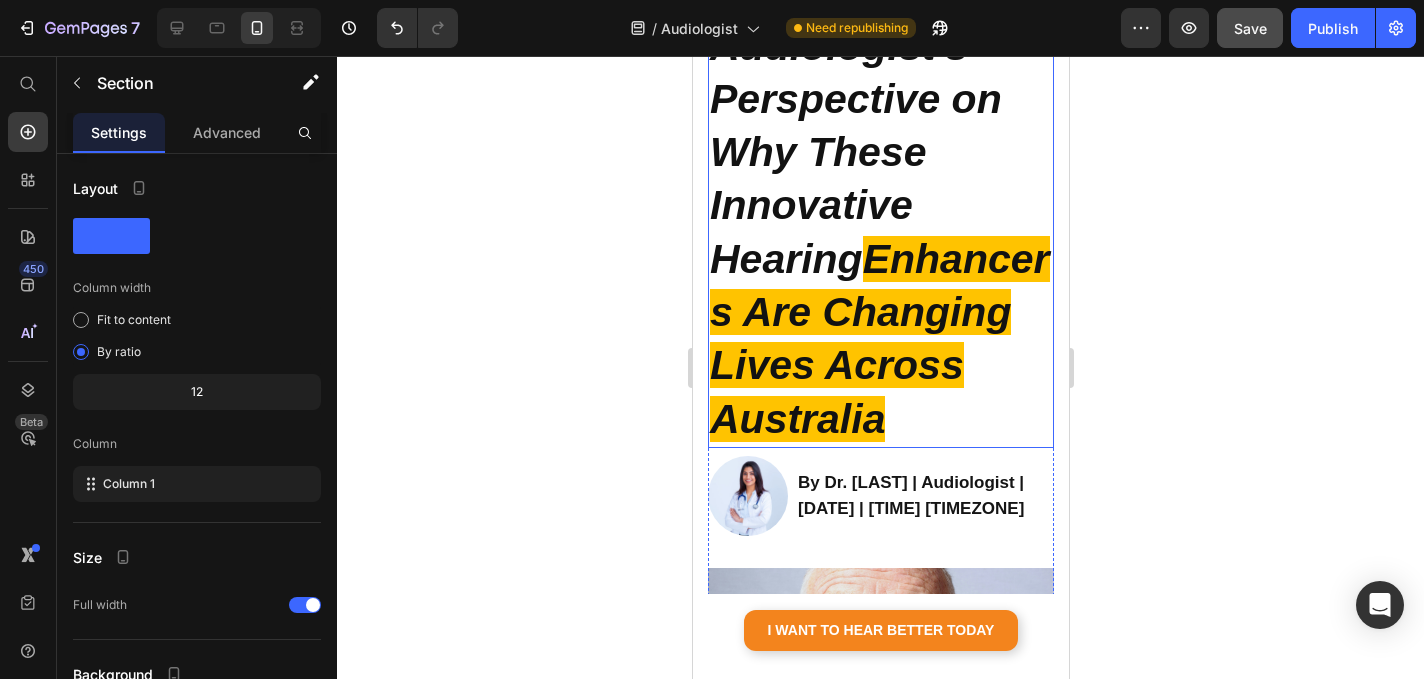 click on "Audiologist's Perspective on Why These Innovative Hearing" at bounding box center [855, 152] 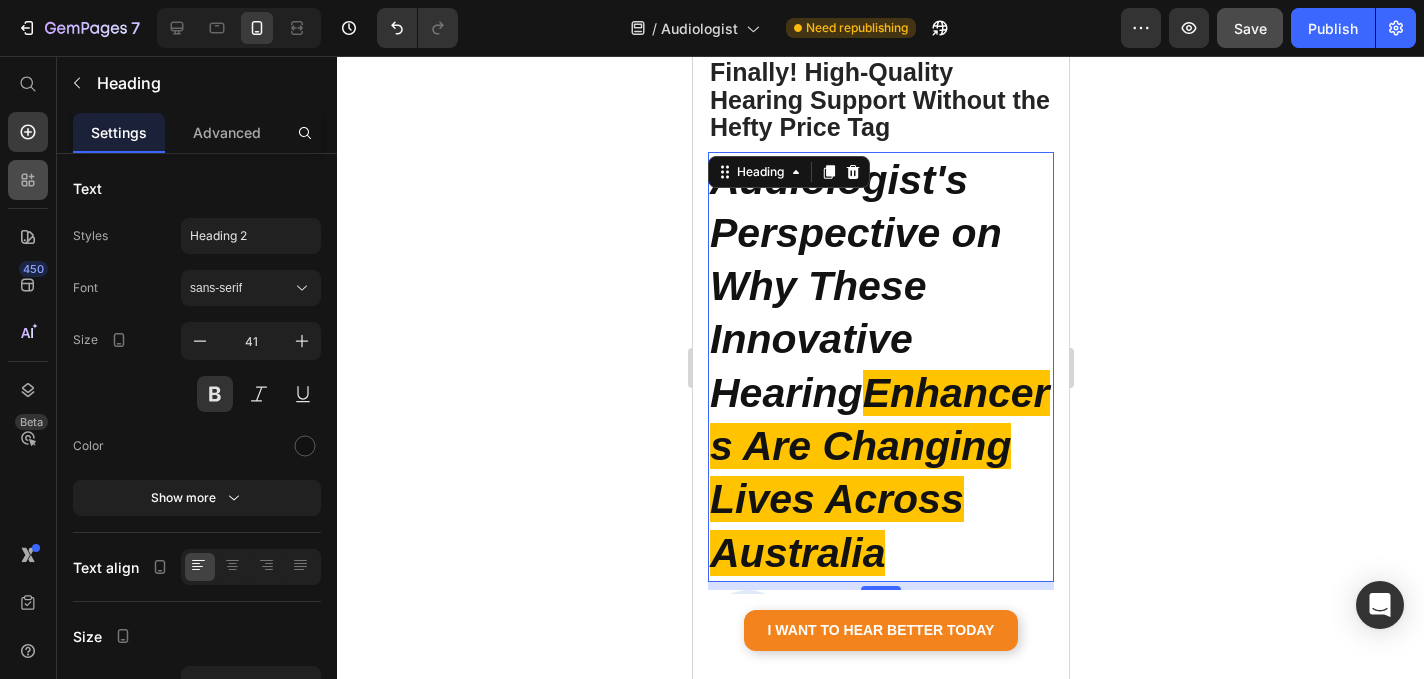 scroll, scrollTop: 99, scrollLeft: 0, axis: vertical 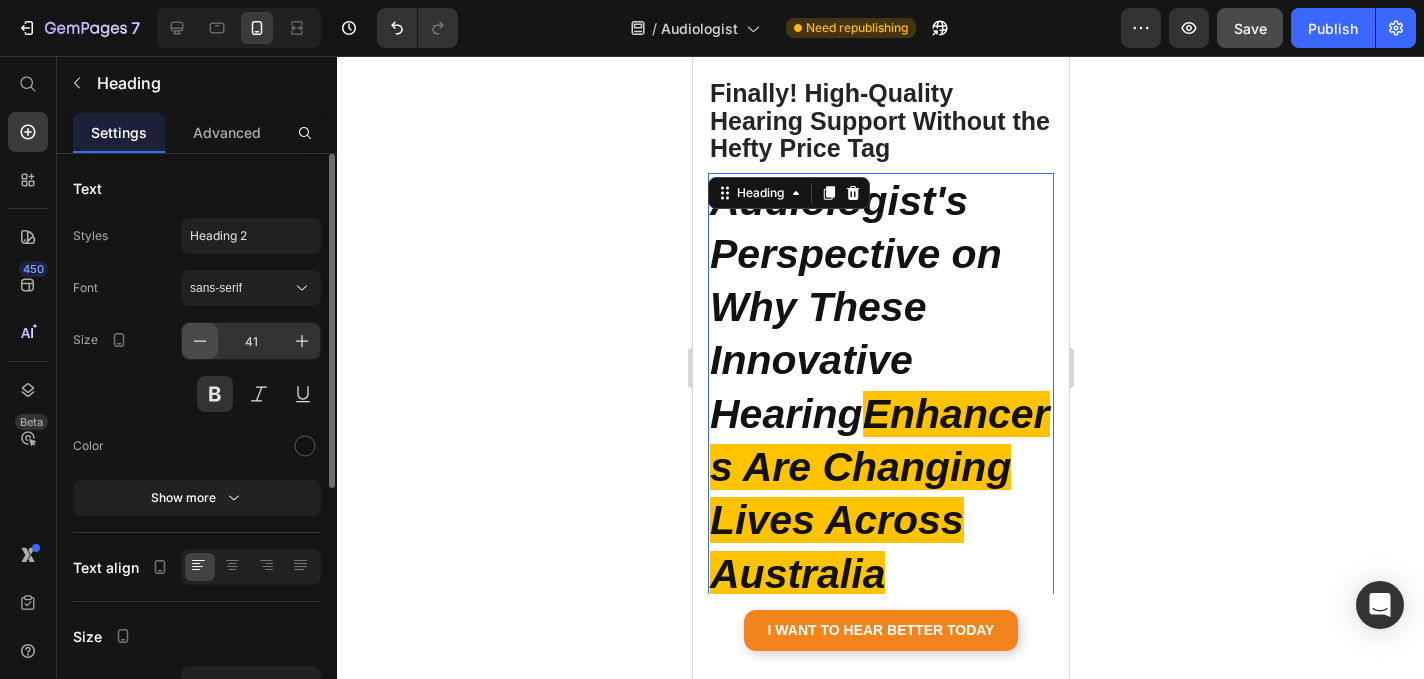 click at bounding box center (200, 341) 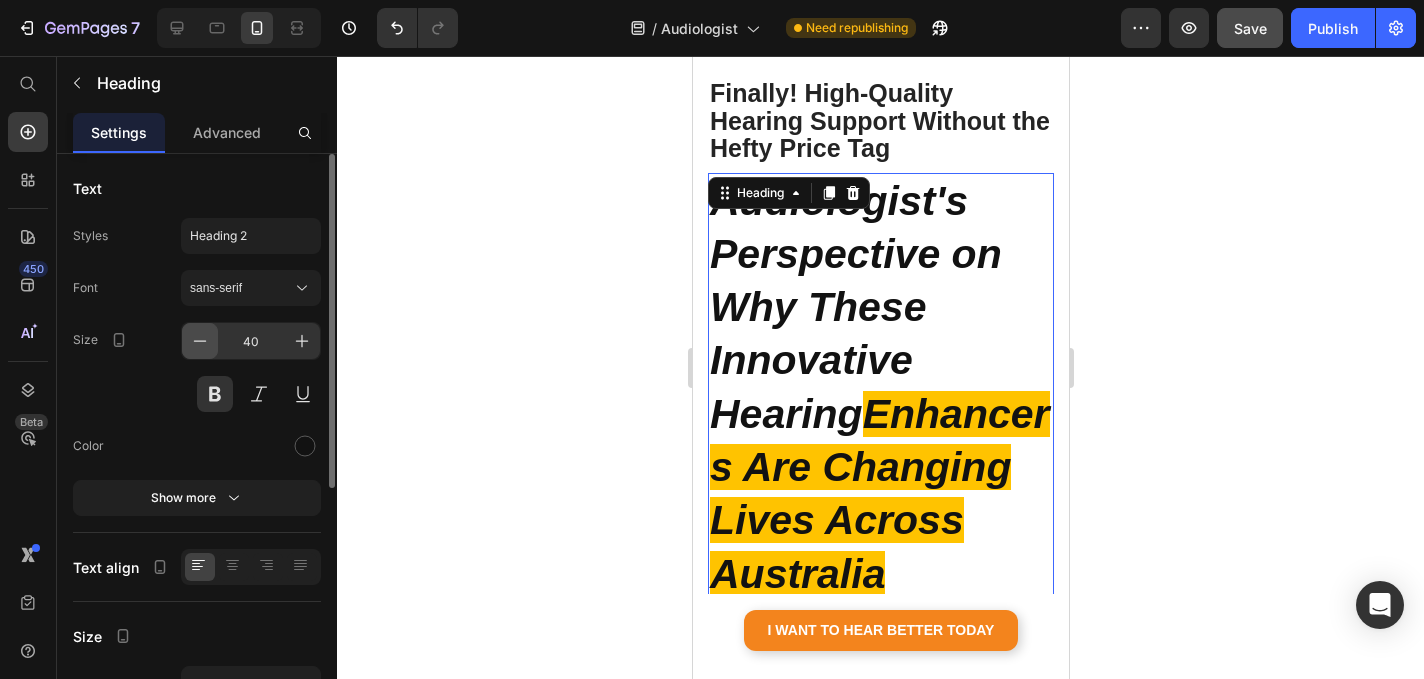 click at bounding box center (200, 341) 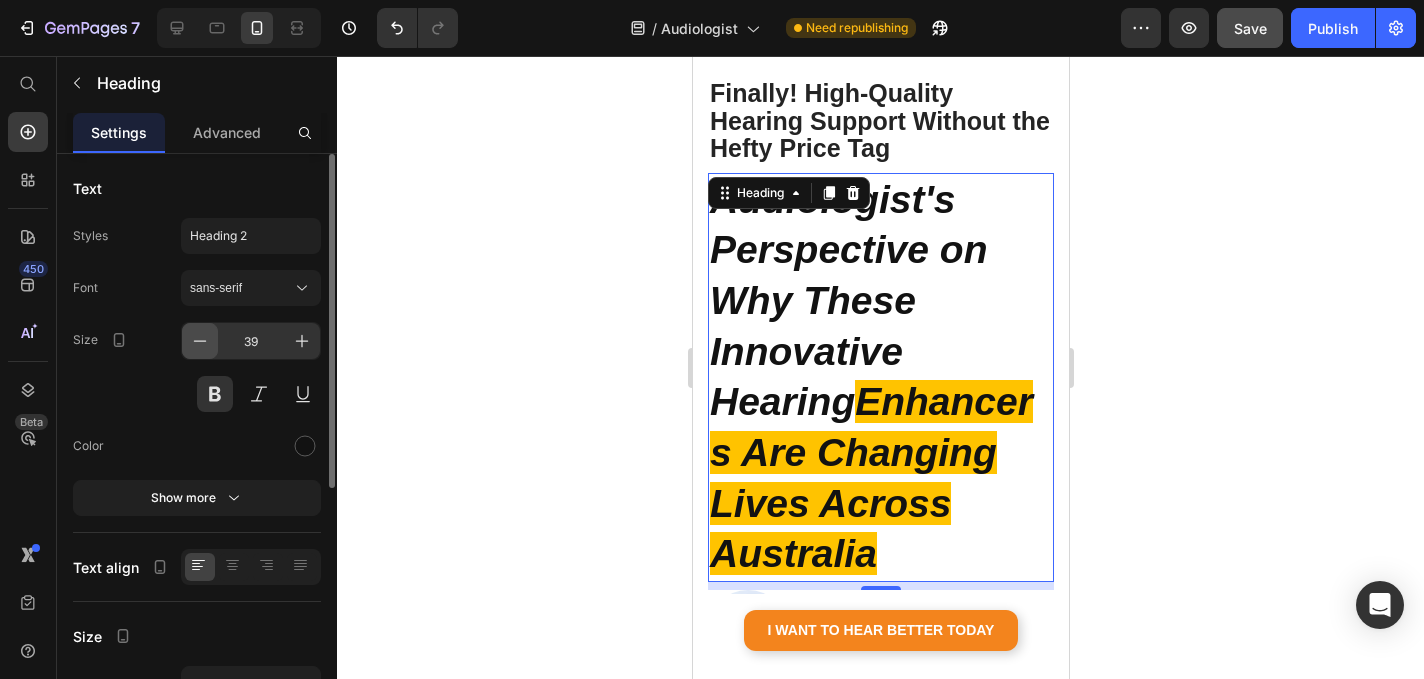 click at bounding box center [200, 341] 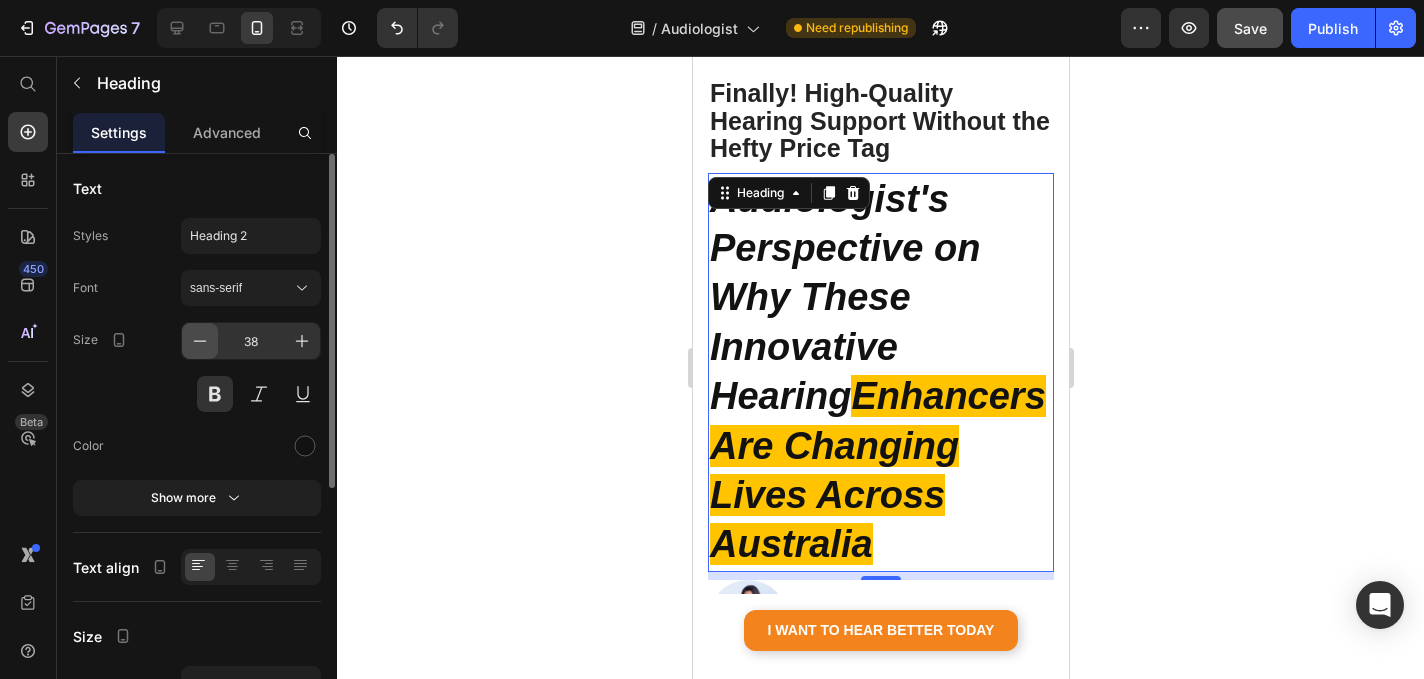 click at bounding box center [200, 341] 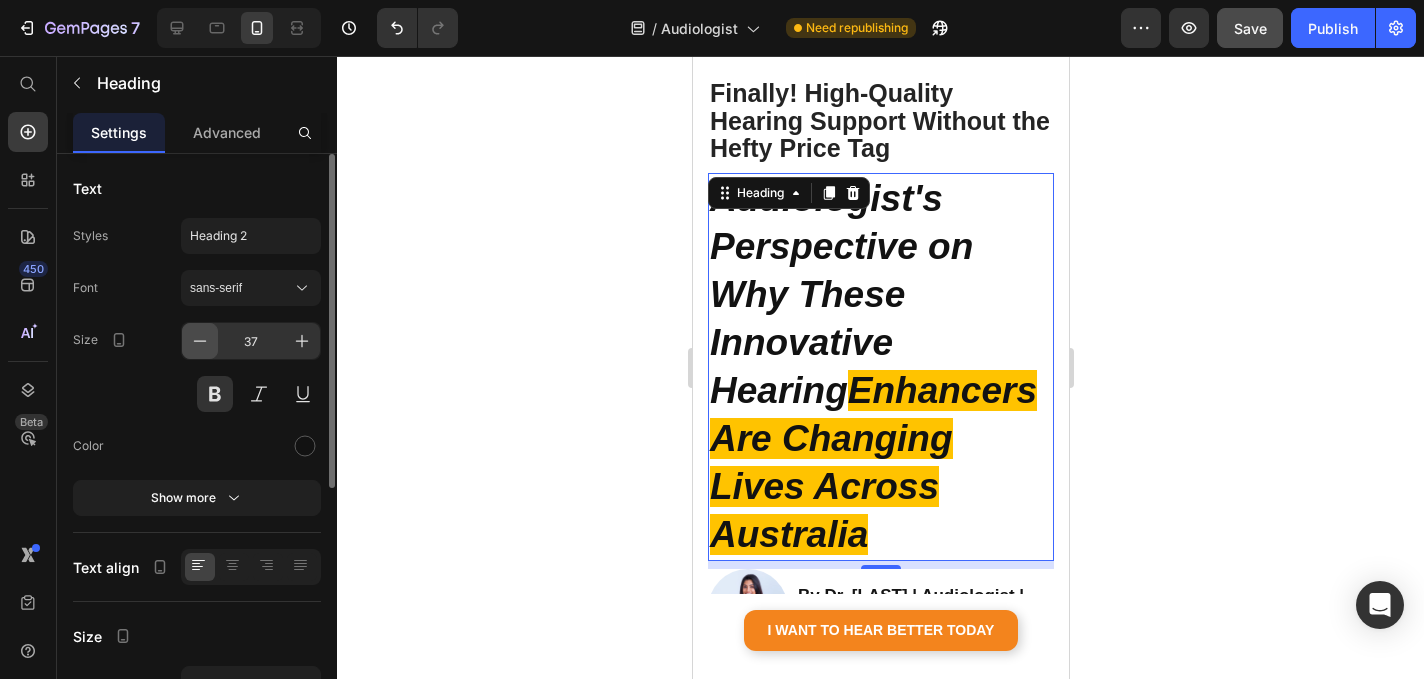 click at bounding box center [200, 341] 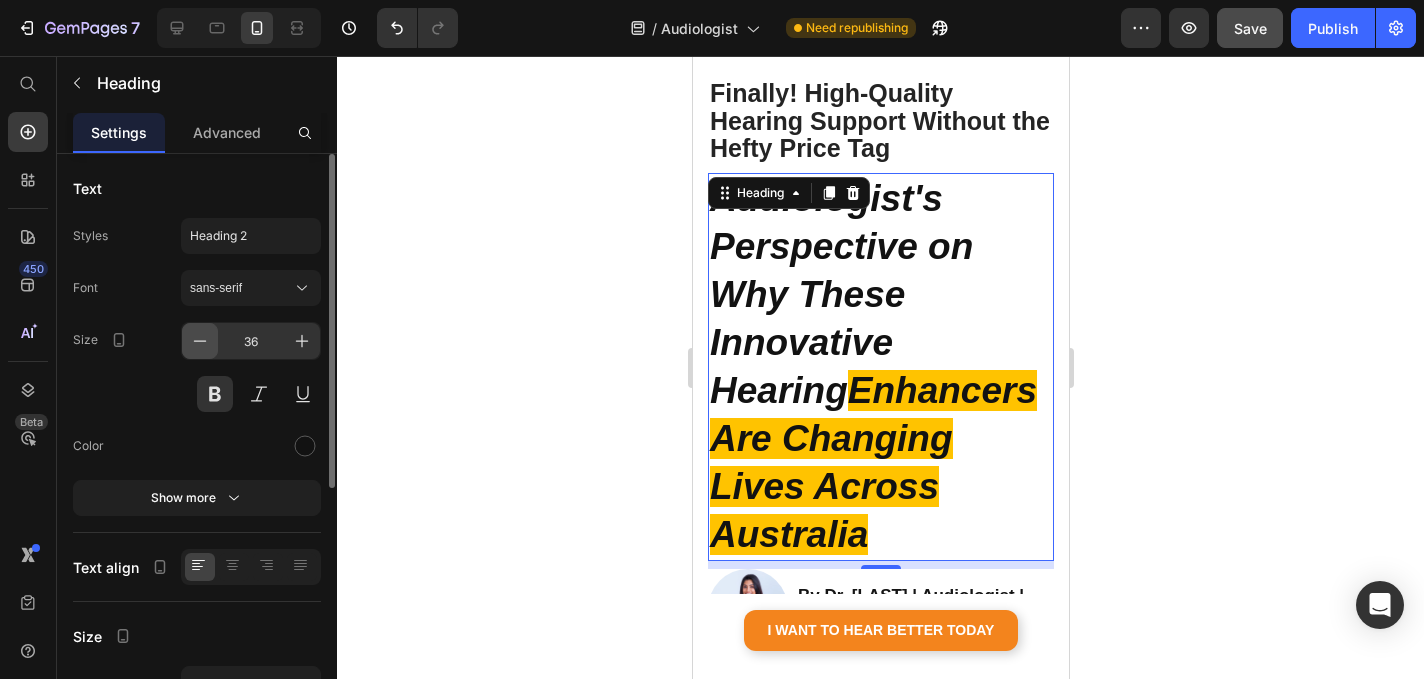 click at bounding box center (200, 341) 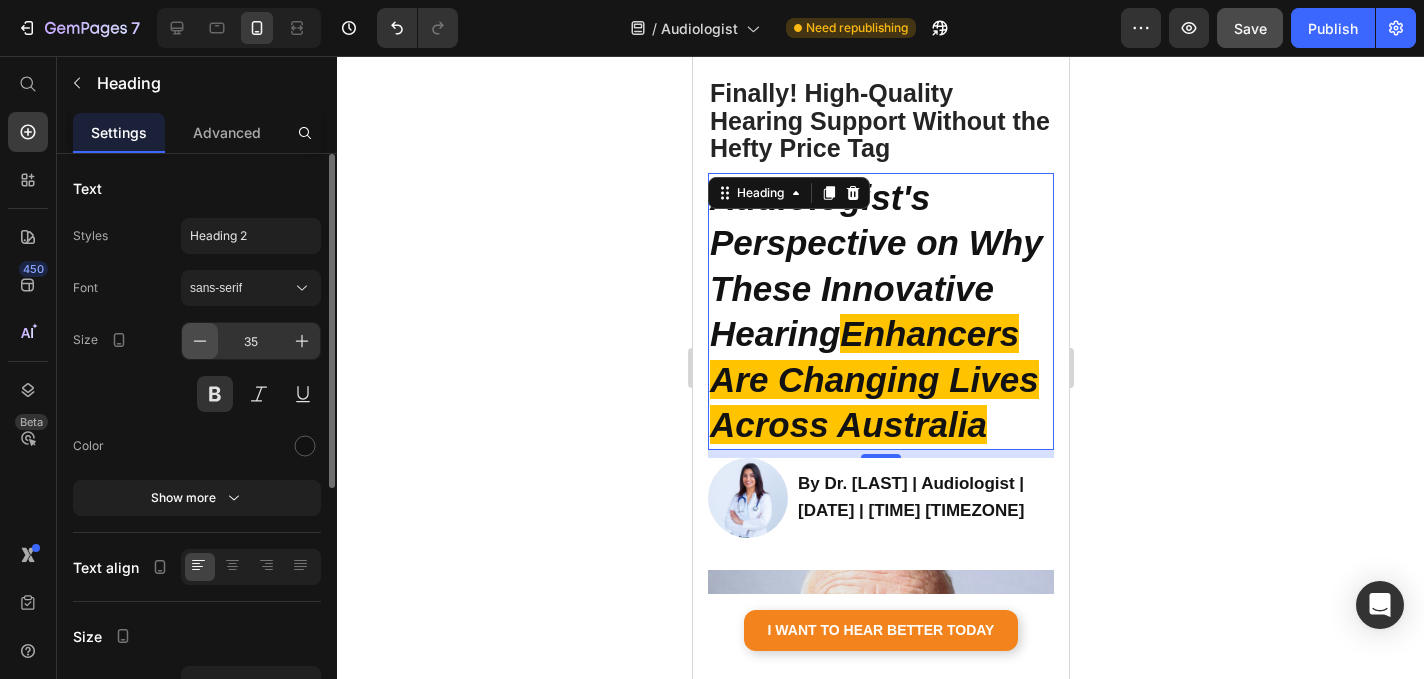 click at bounding box center [200, 341] 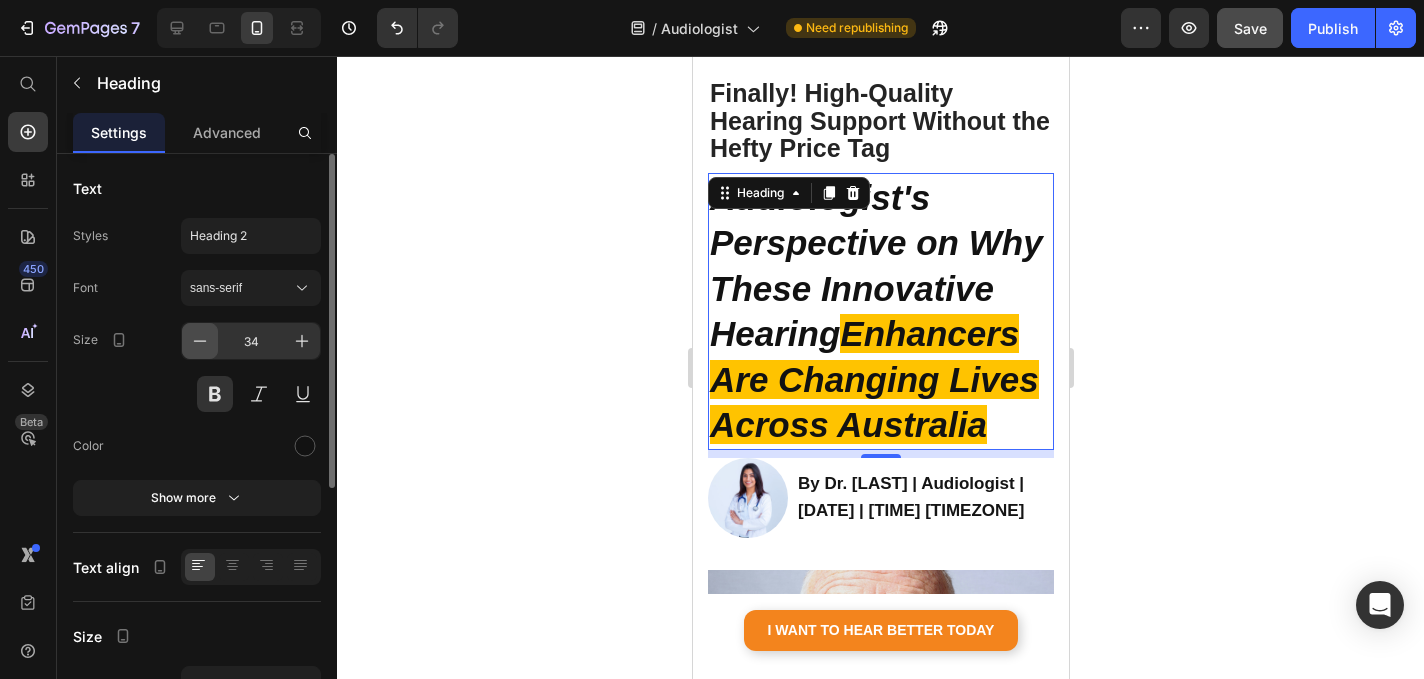 click at bounding box center (200, 341) 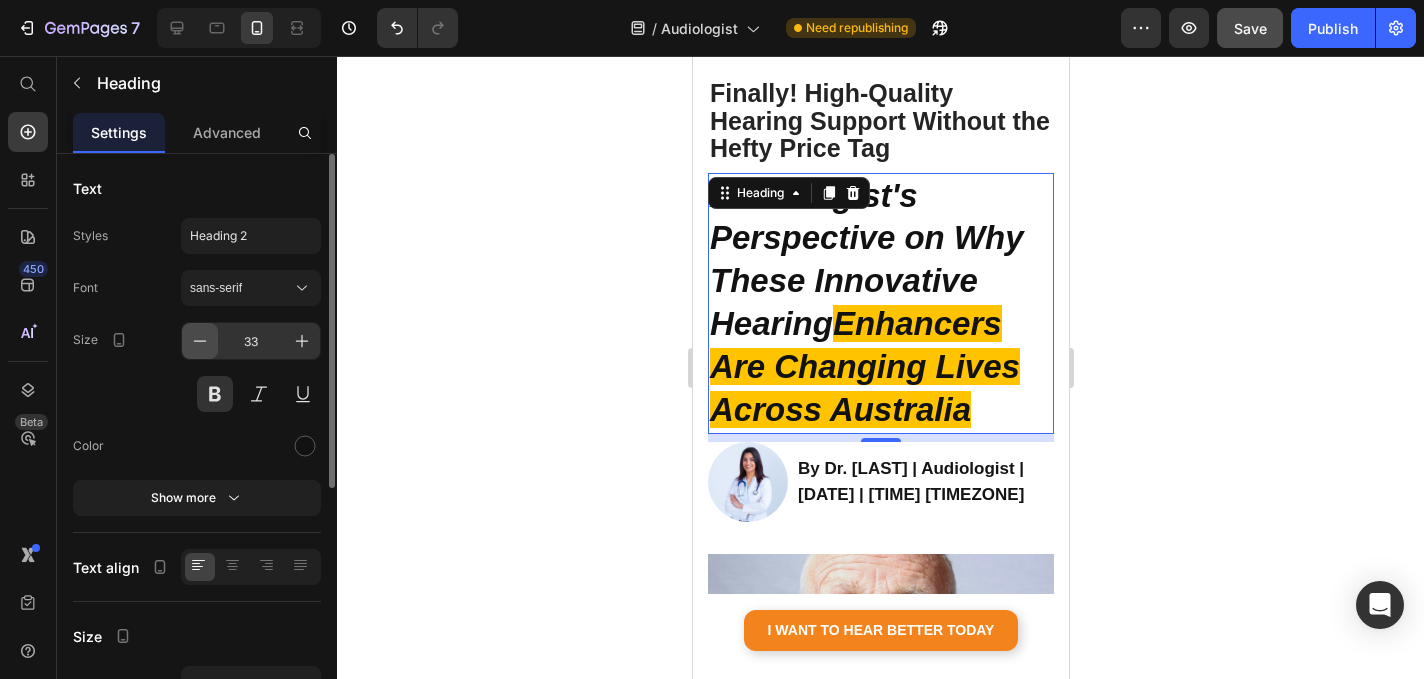 click at bounding box center (200, 341) 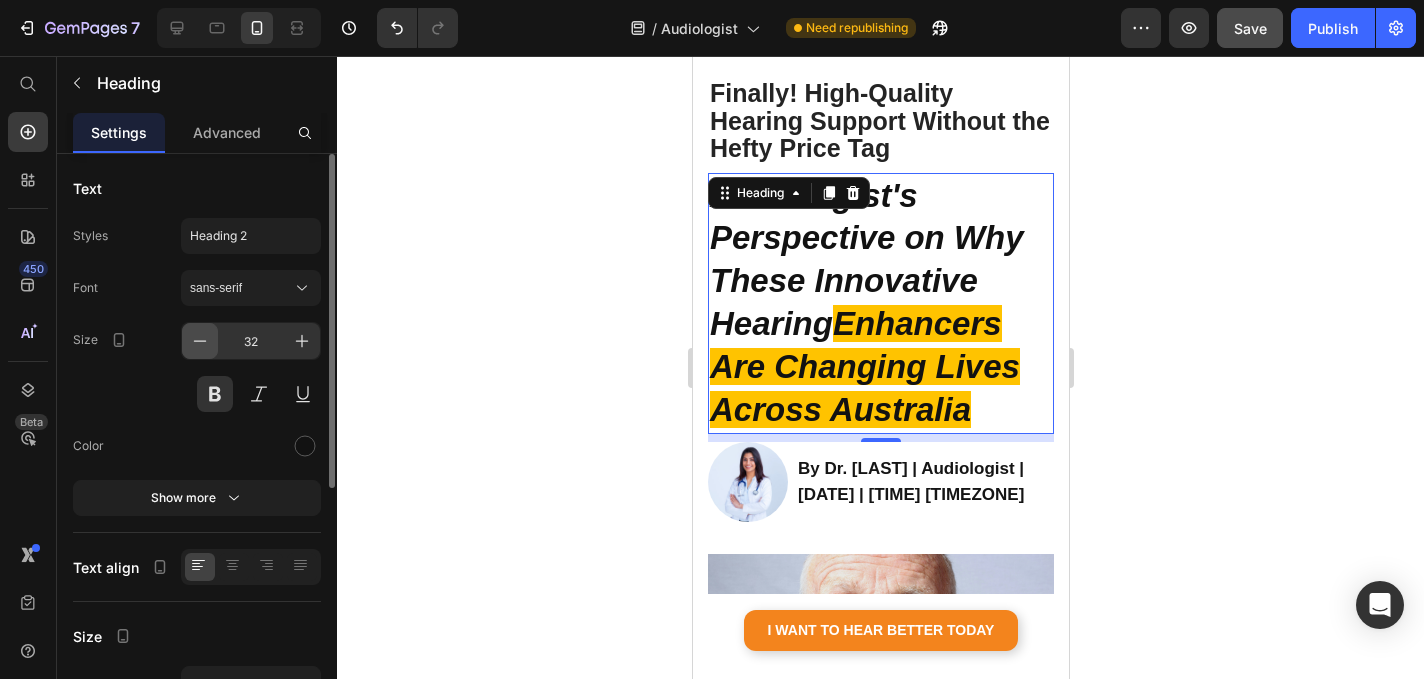 click at bounding box center [200, 341] 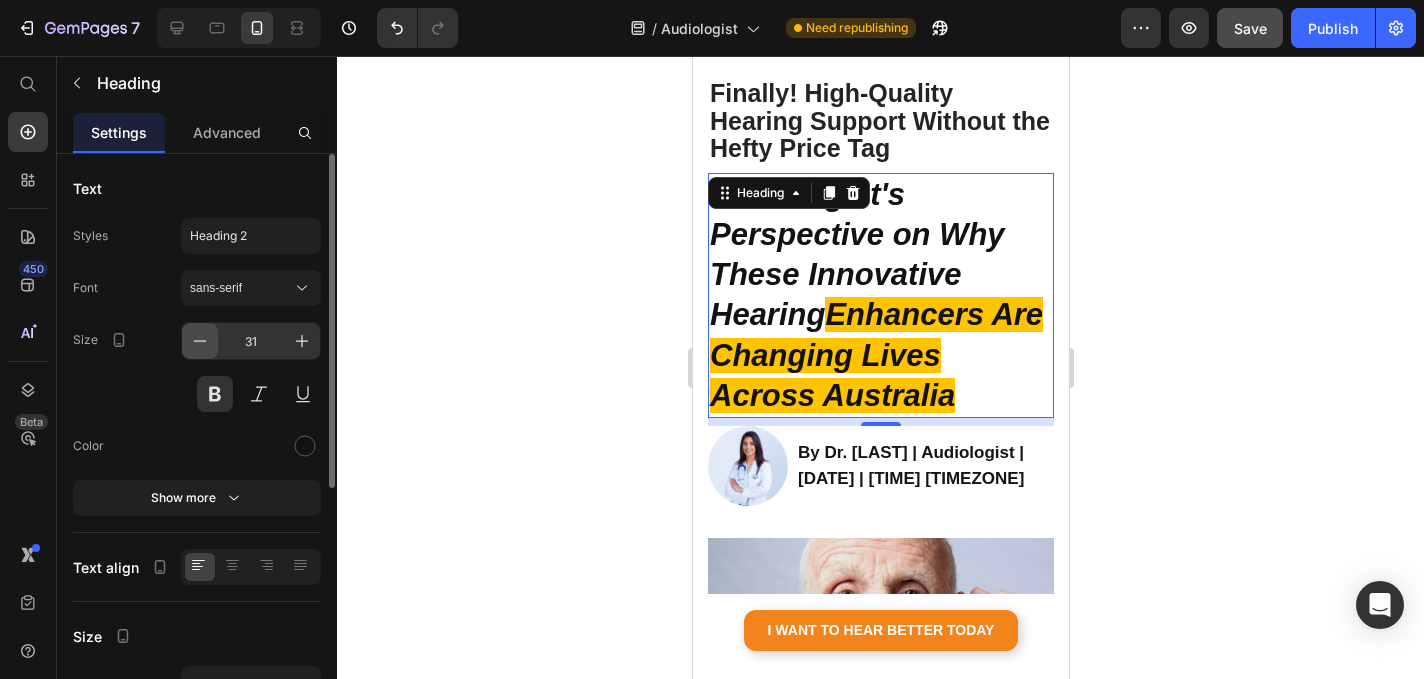 click at bounding box center (200, 341) 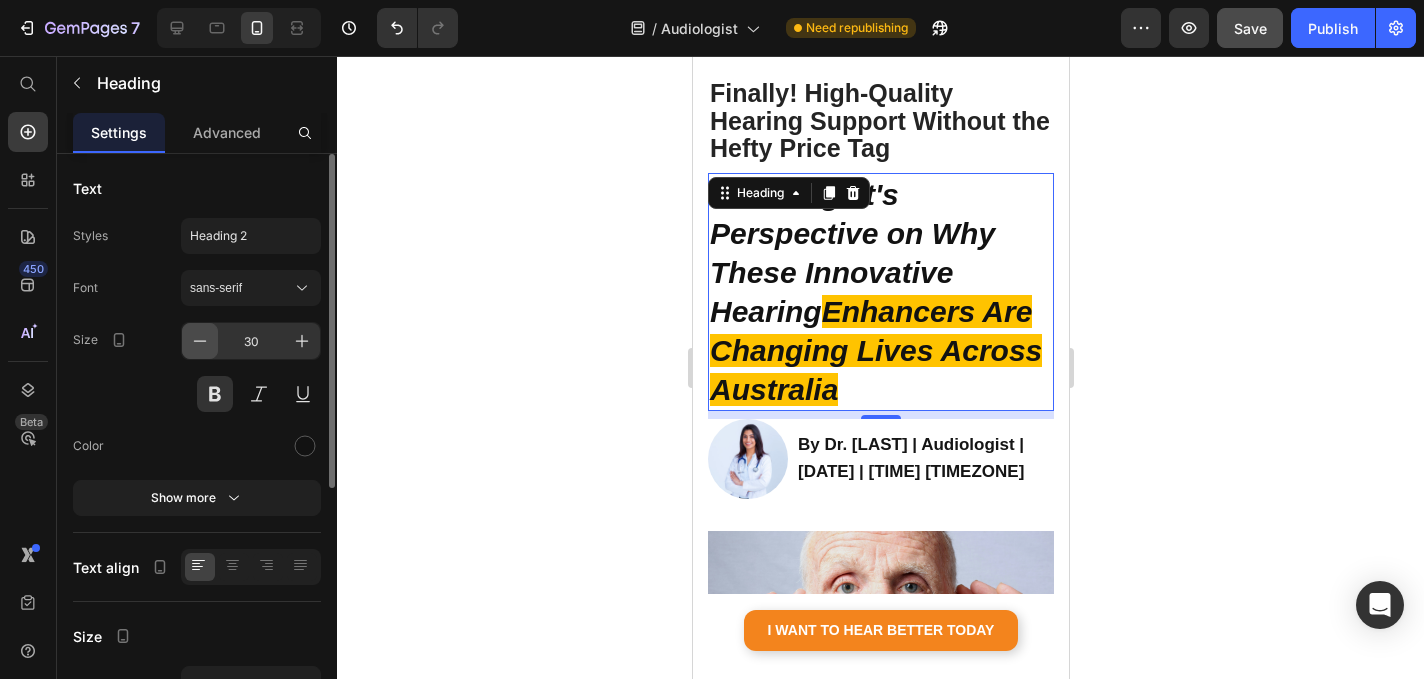 click at bounding box center [200, 341] 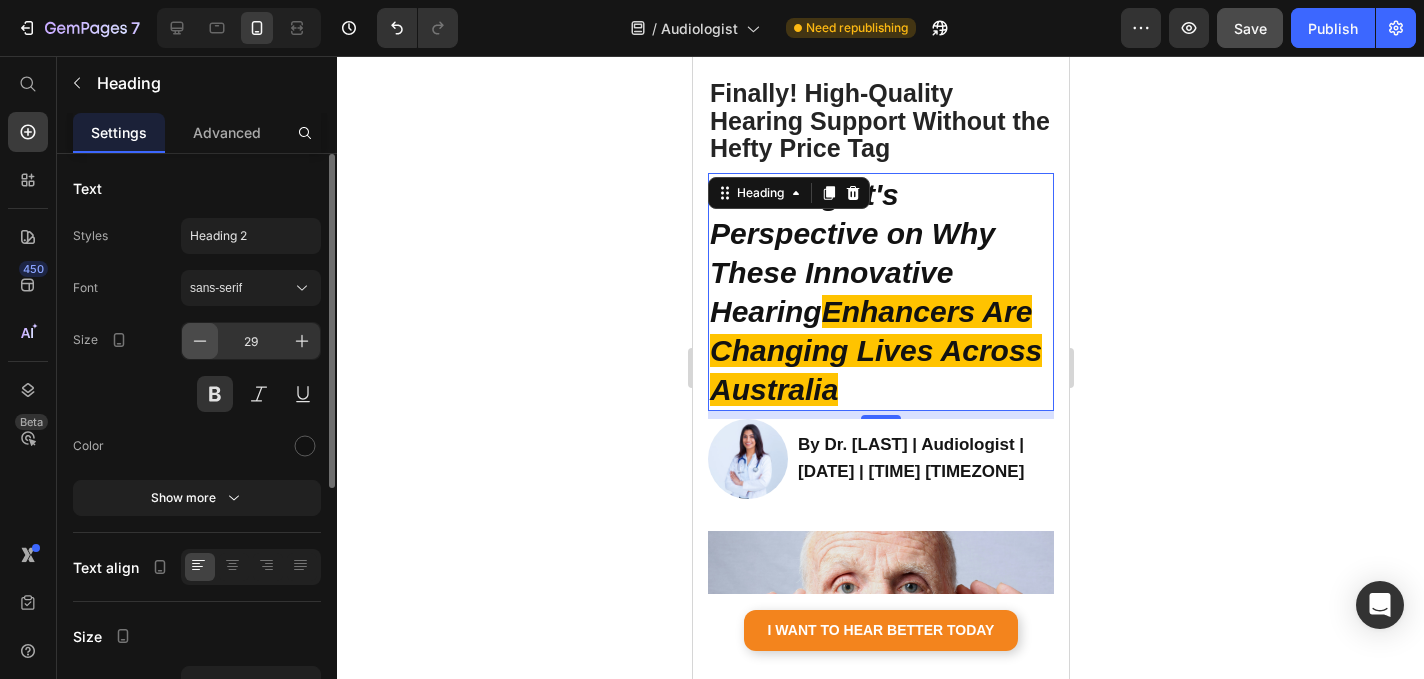 click at bounding box center [200, 341] 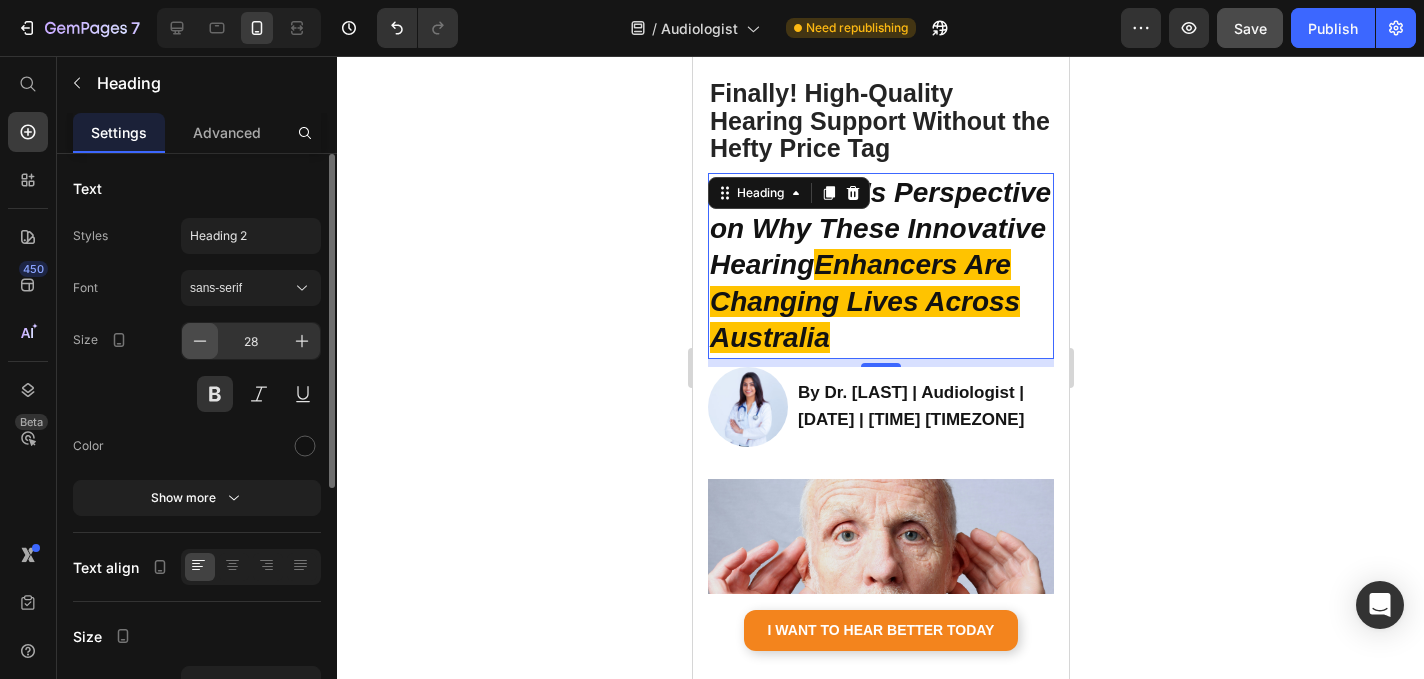 click at bounding box center [200, 341] 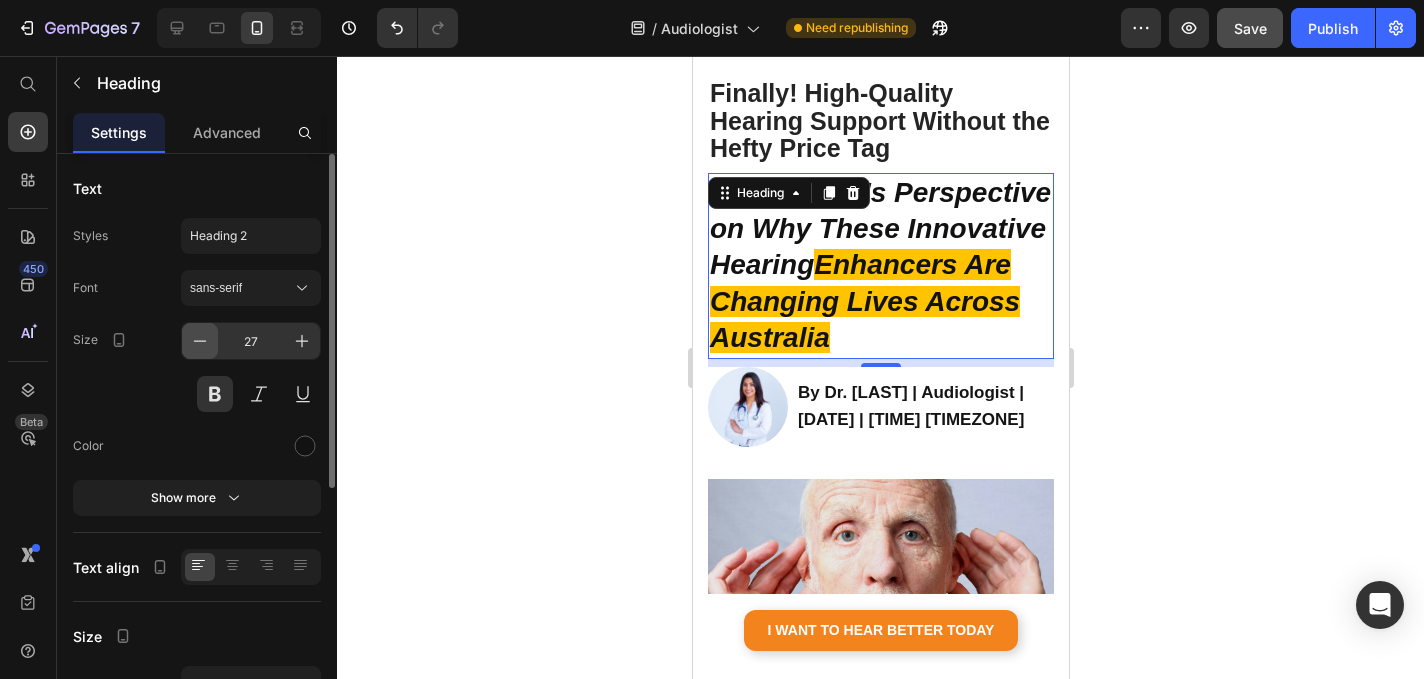 click at bounding box center [200, 341] 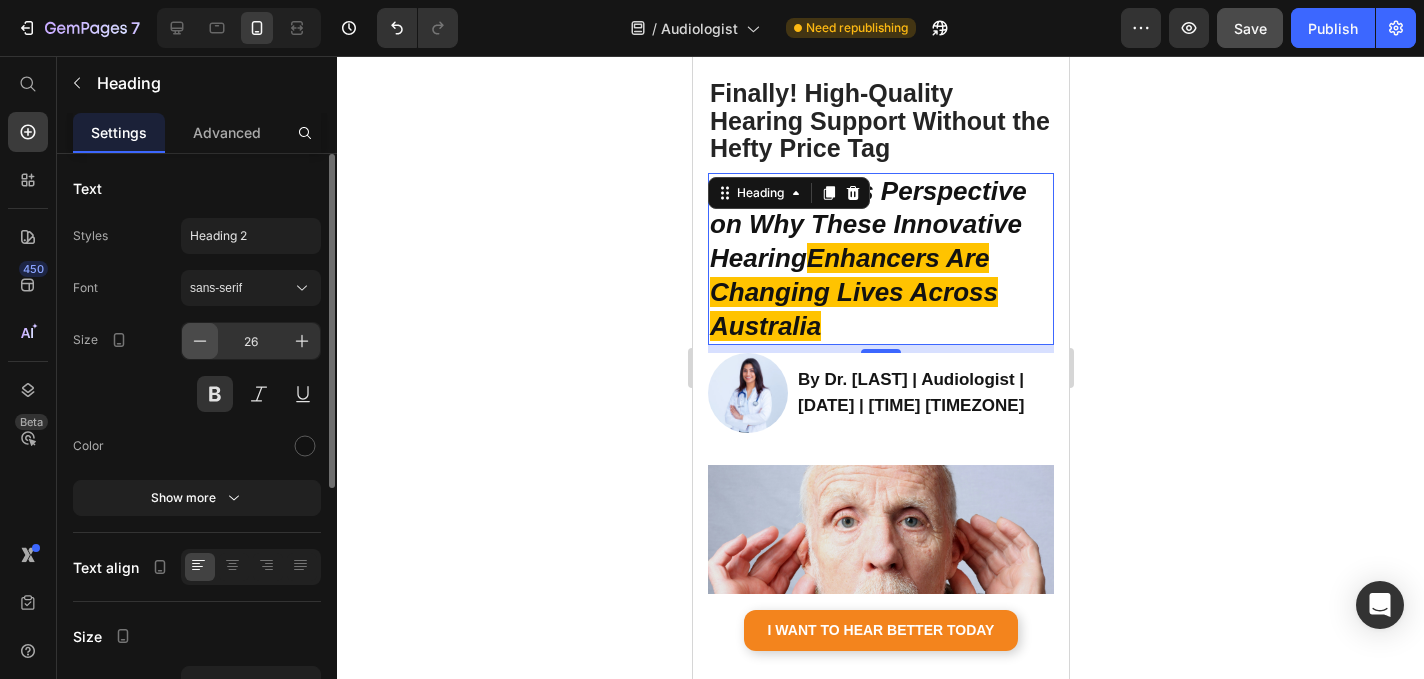 click at bounding box center [200, 341] 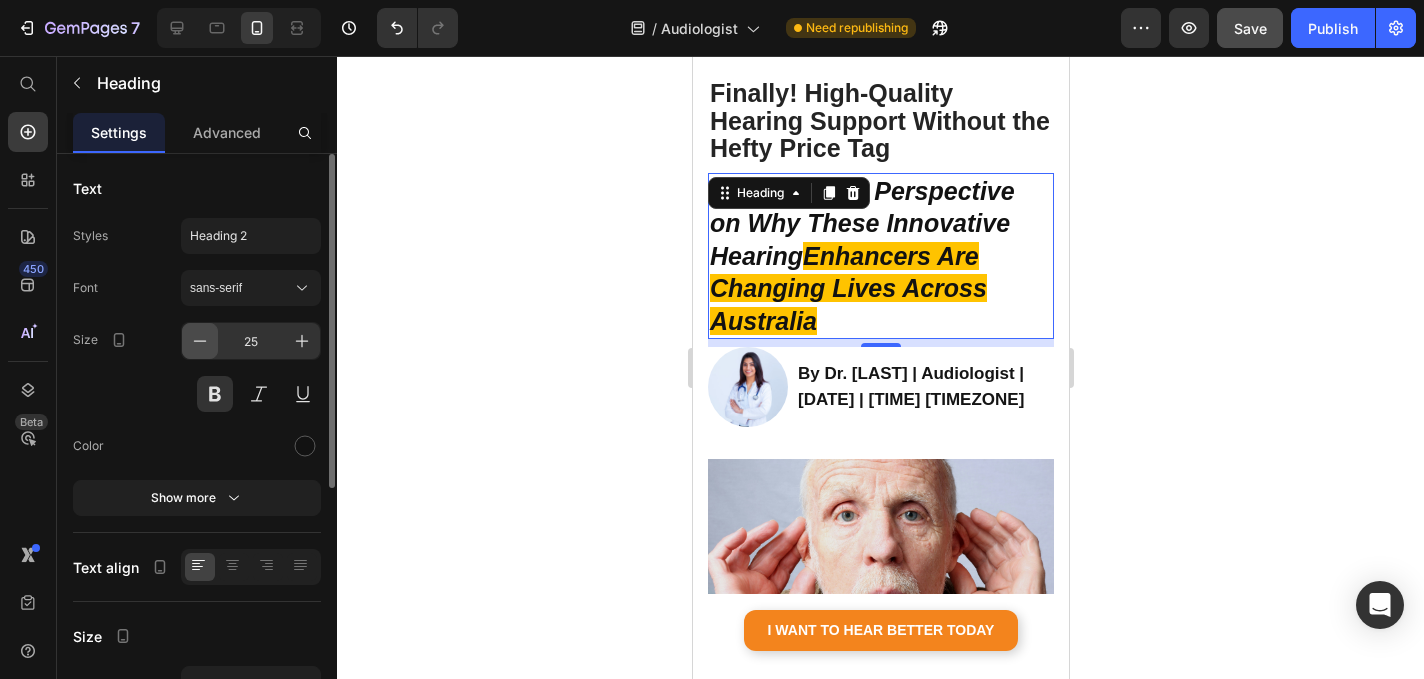 click at bounding box center [200, 341] 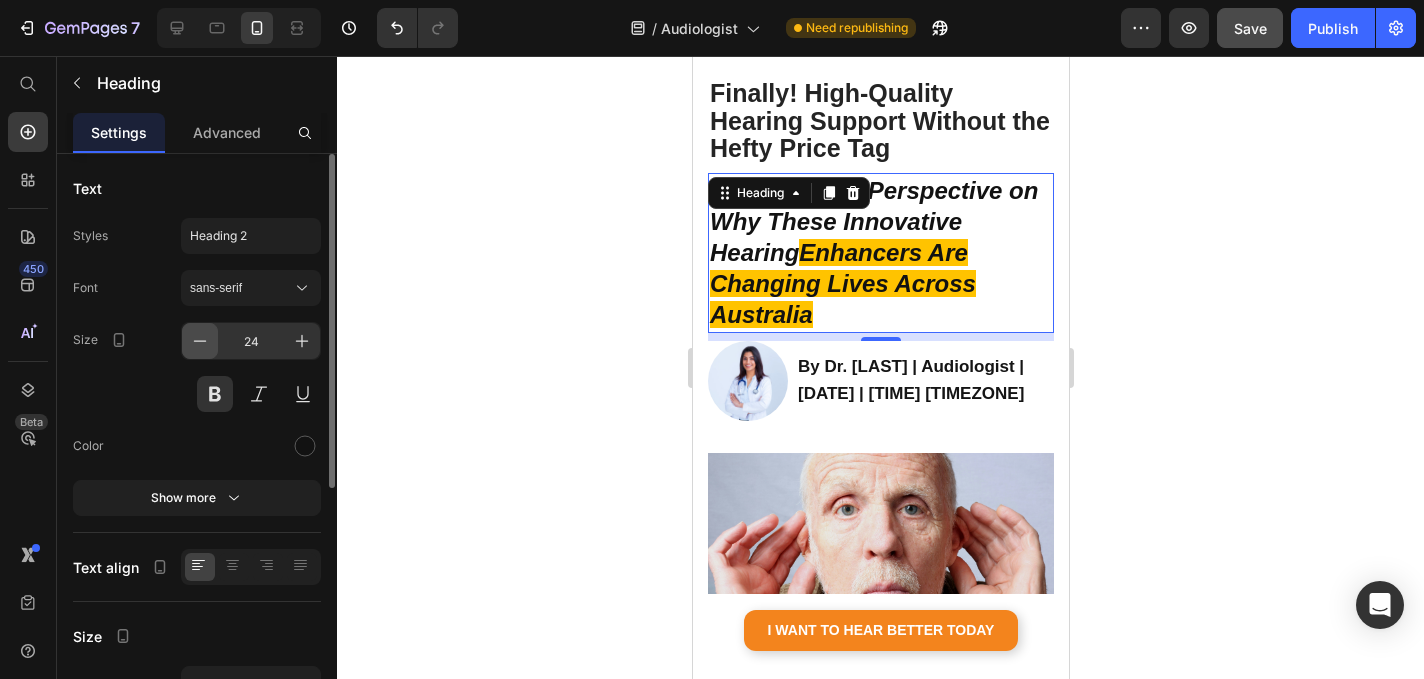 click at bounding box center (200, 341) 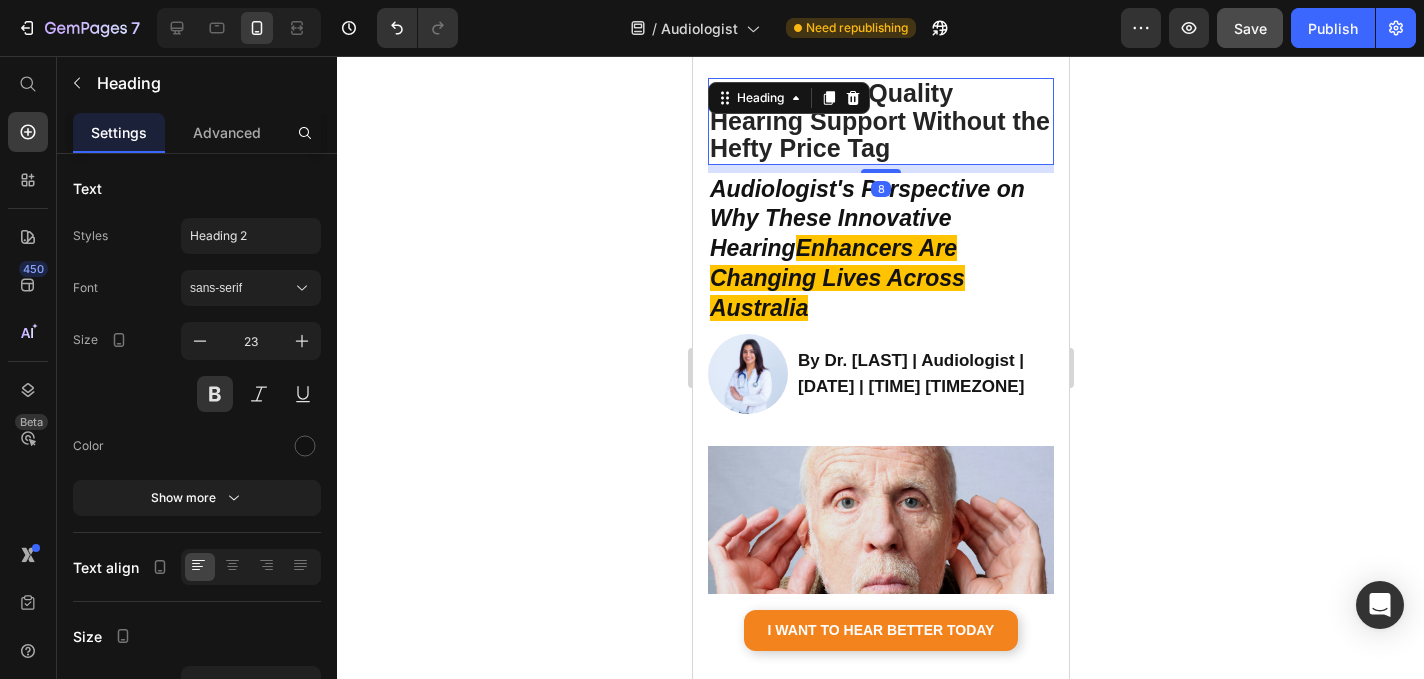 click on "Finally! High-Quality Hearing Support Without the Hefty Price Tag" at bounding box center [879, 120] 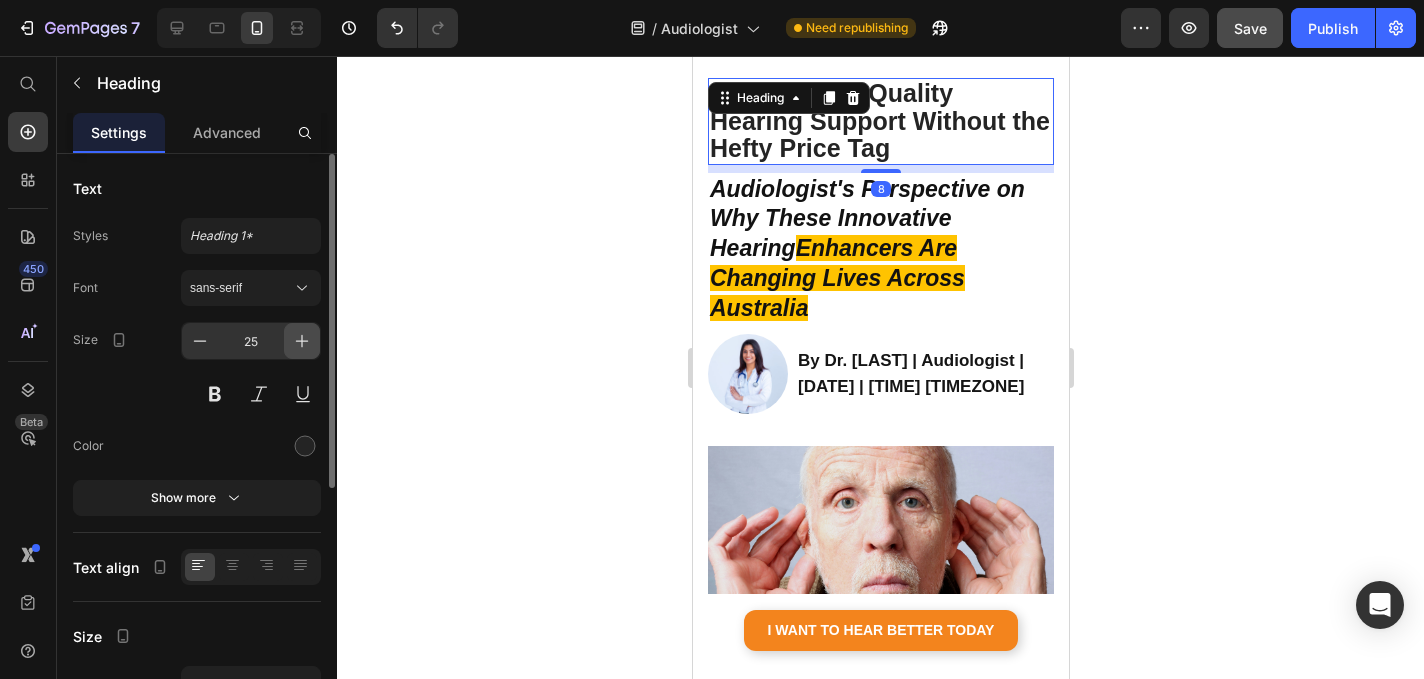 click 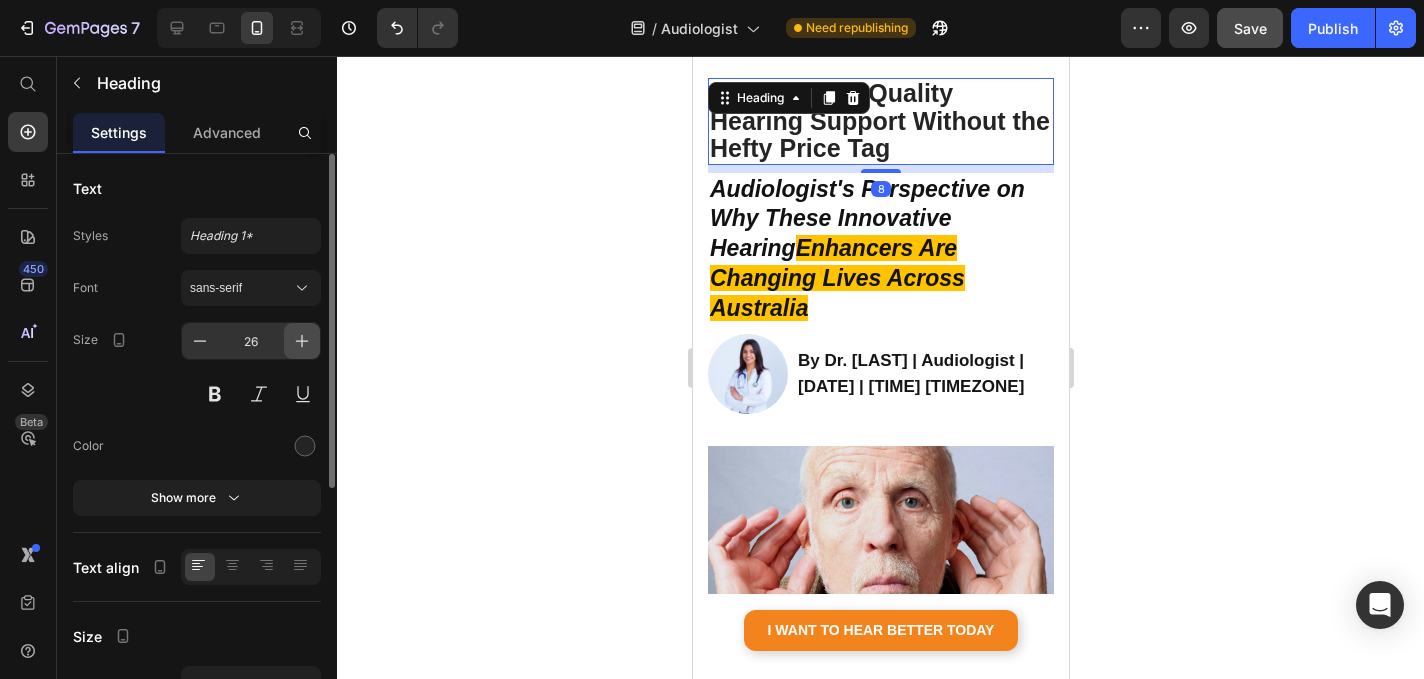 click 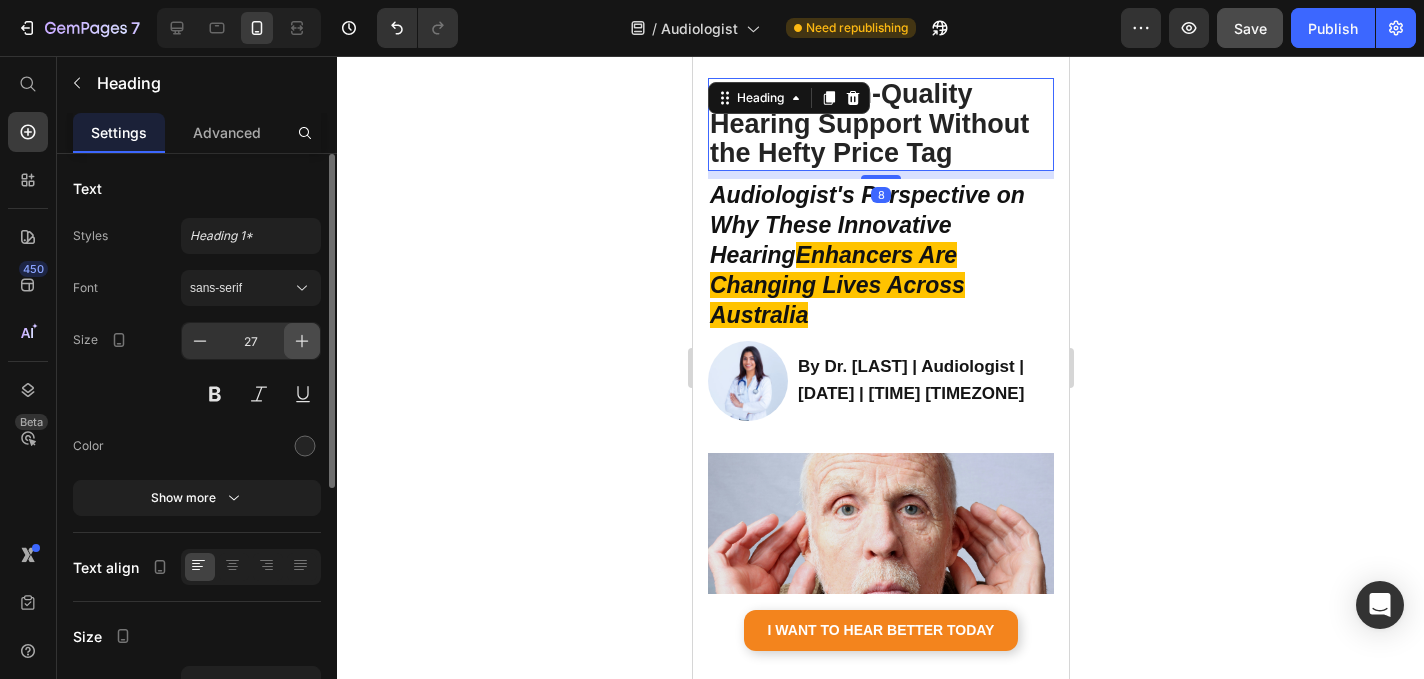 click 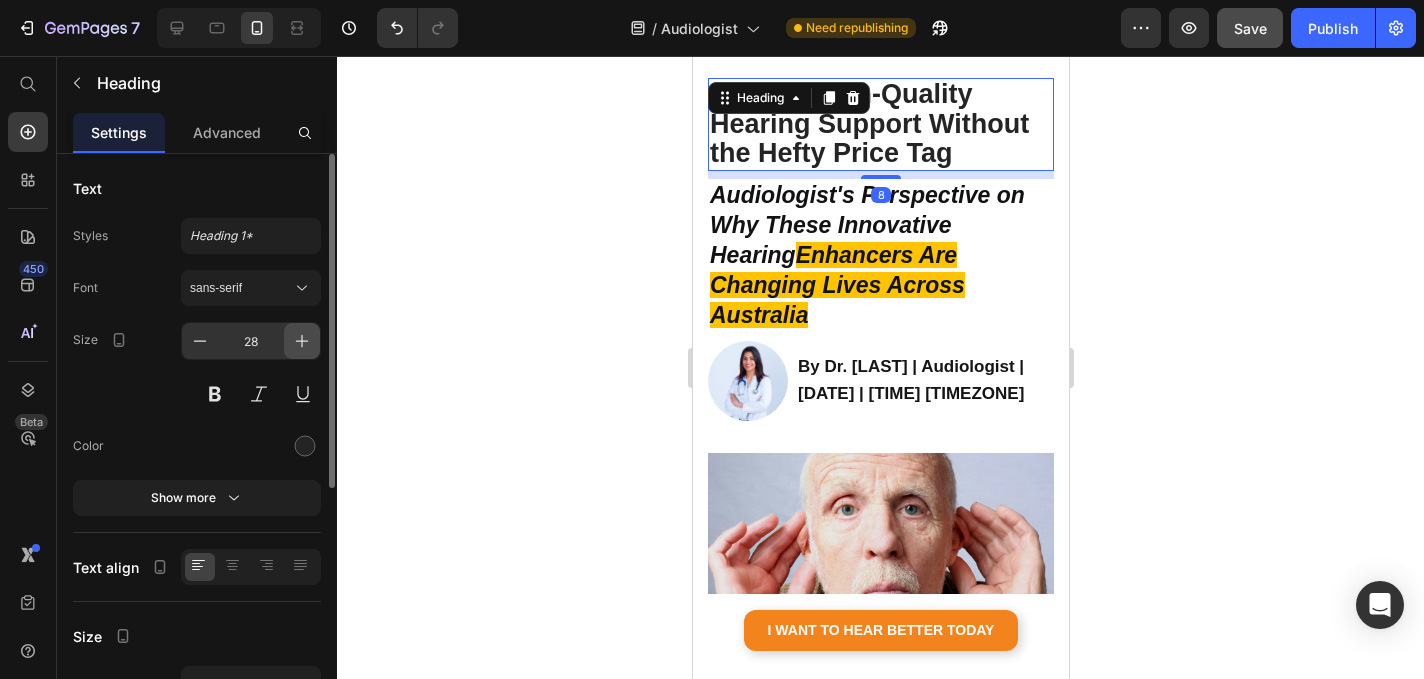 click 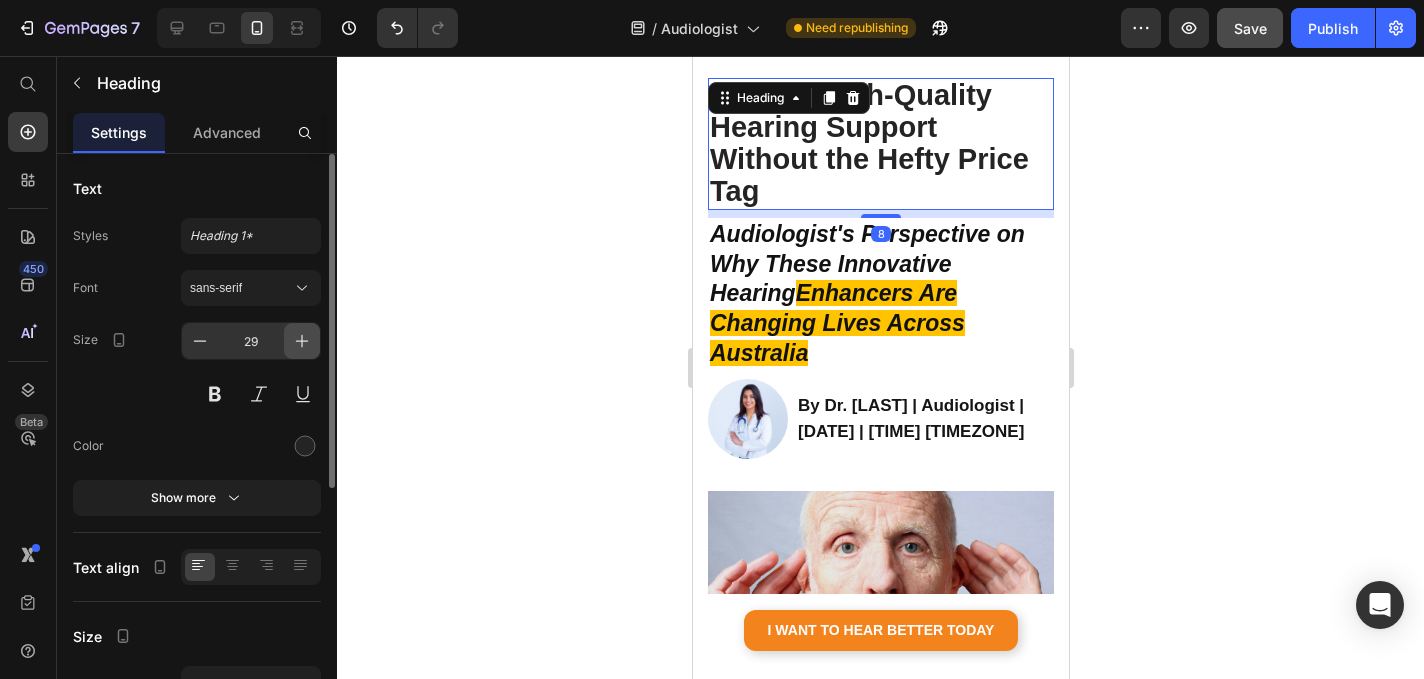 click 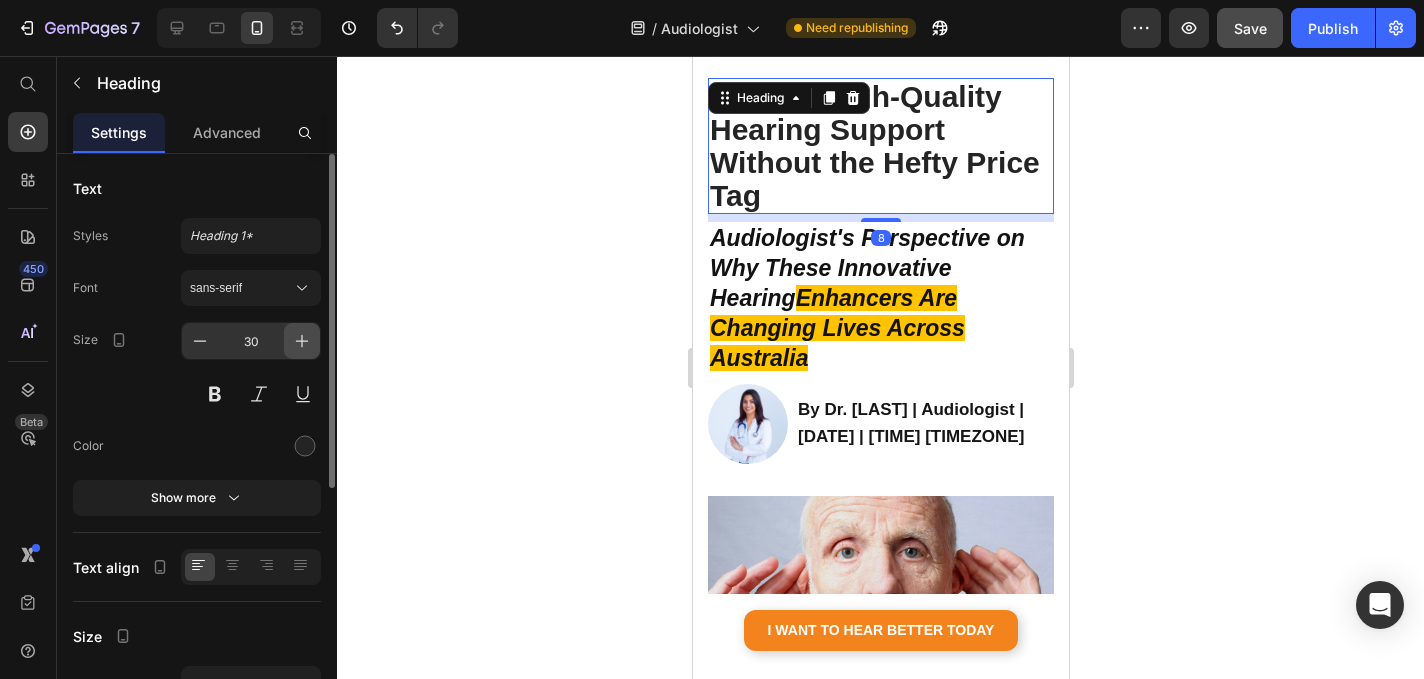 click 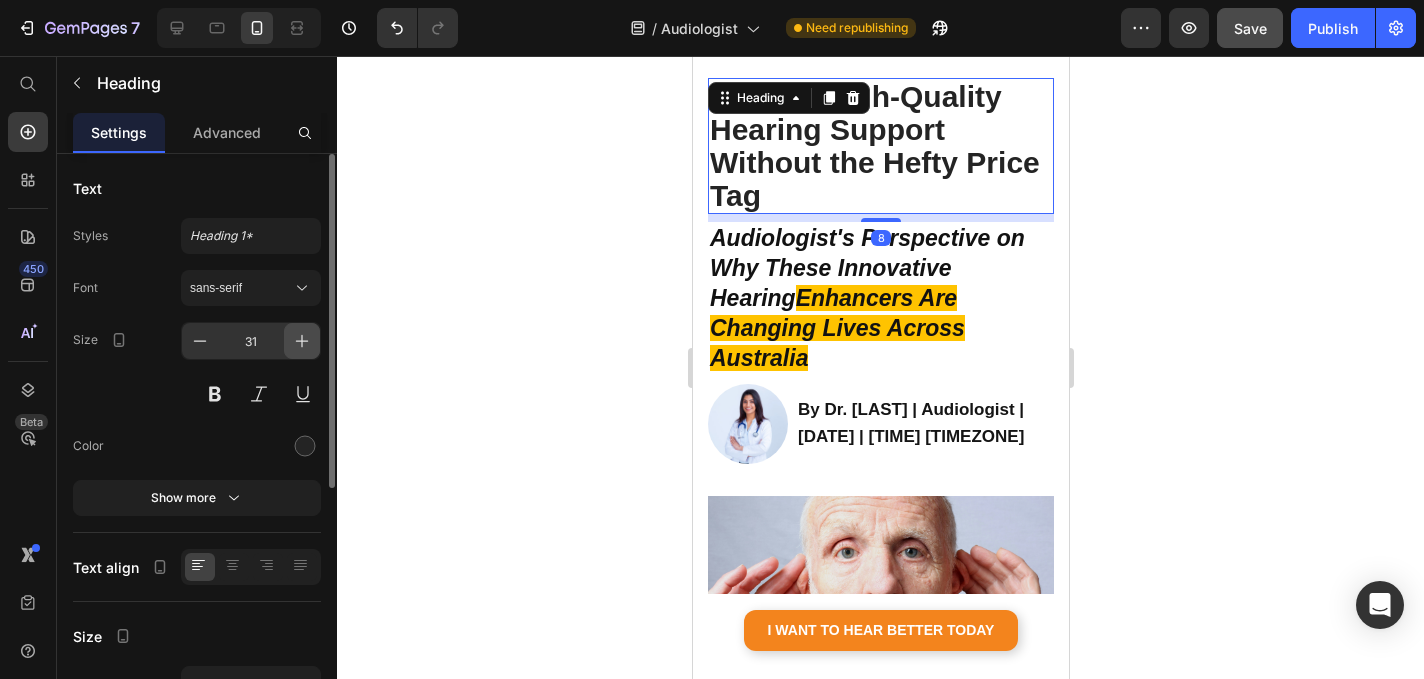 click 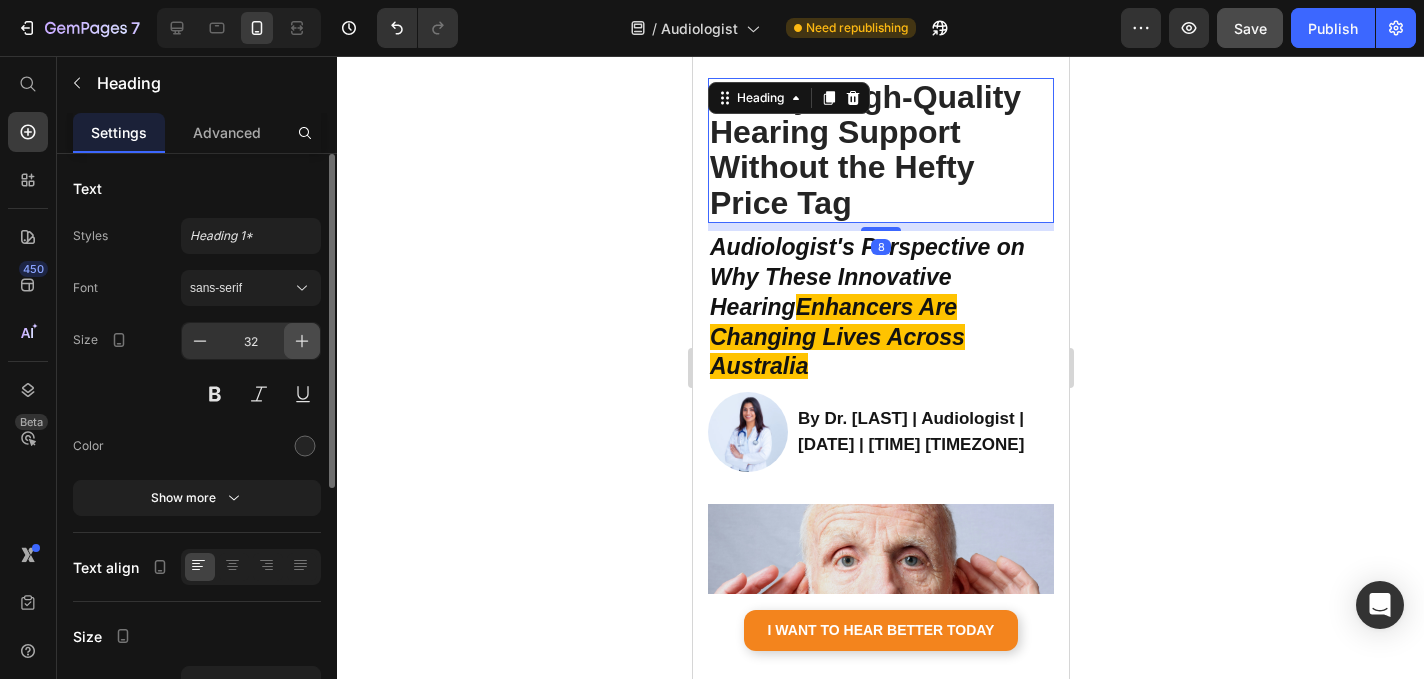 click 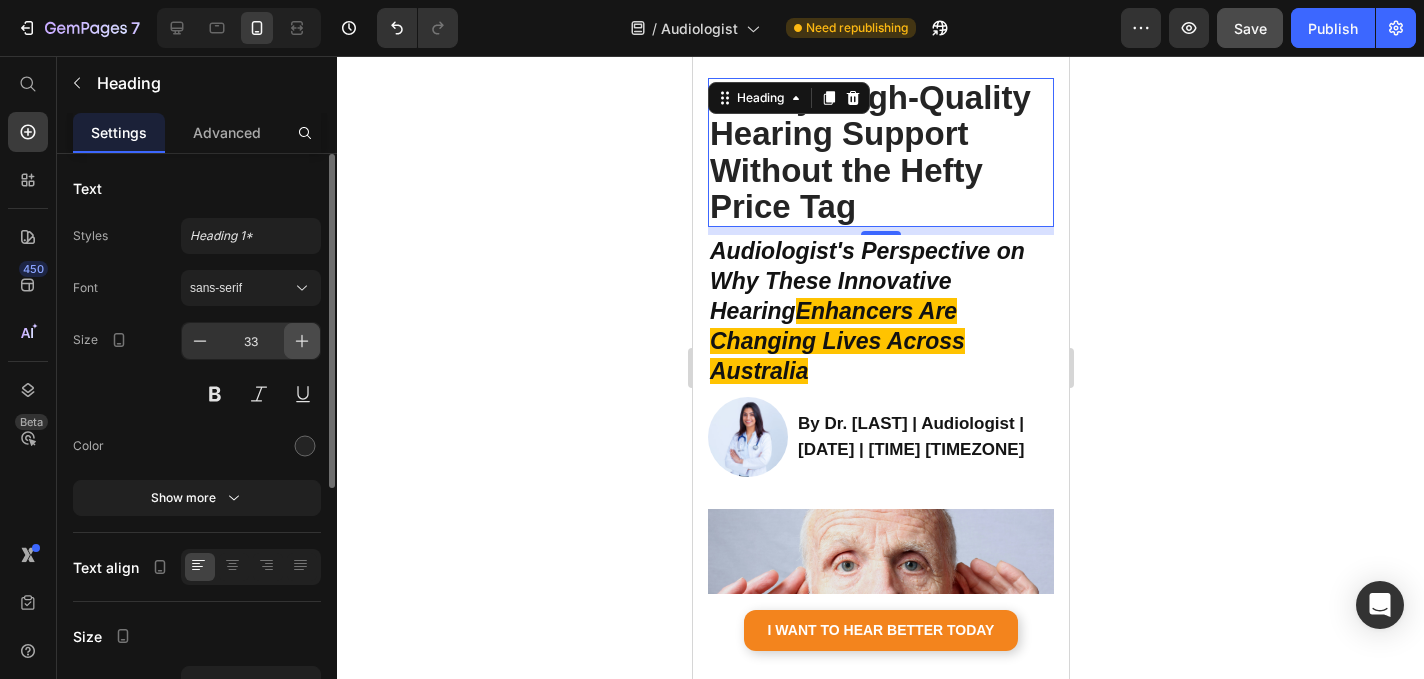 click 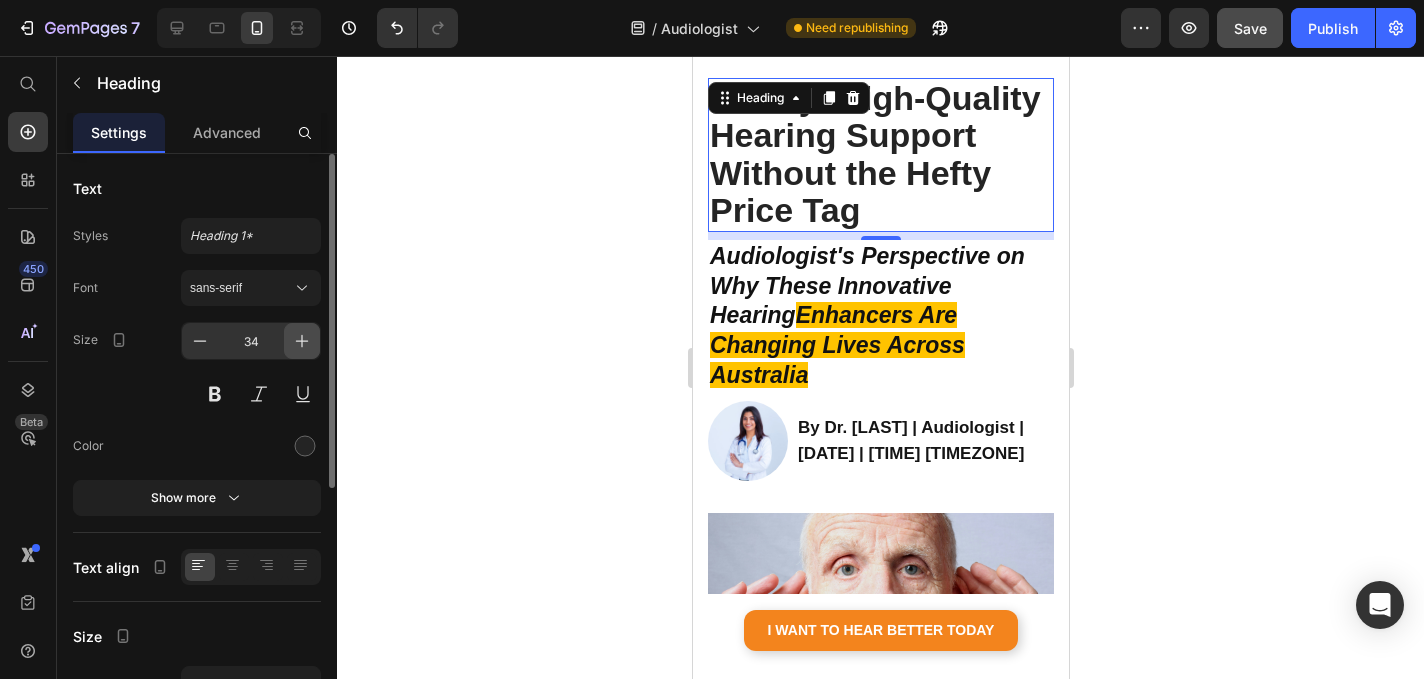 click 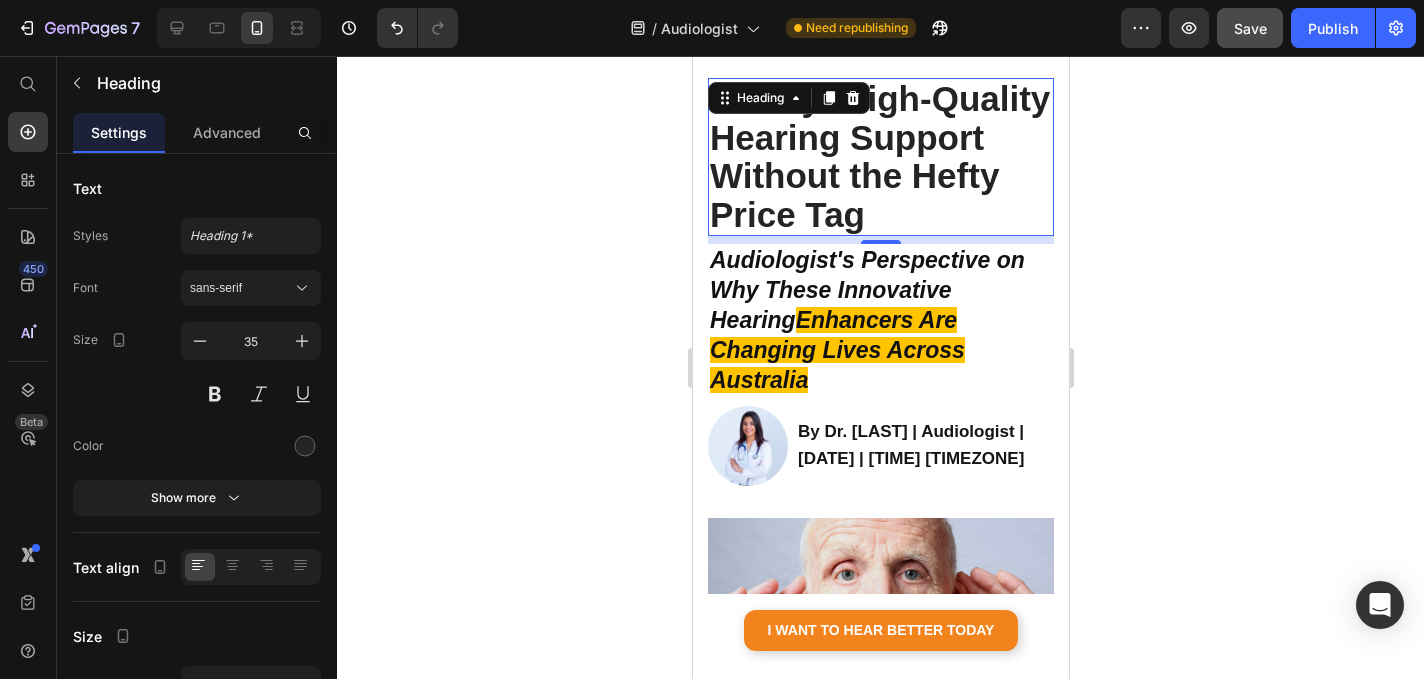 click 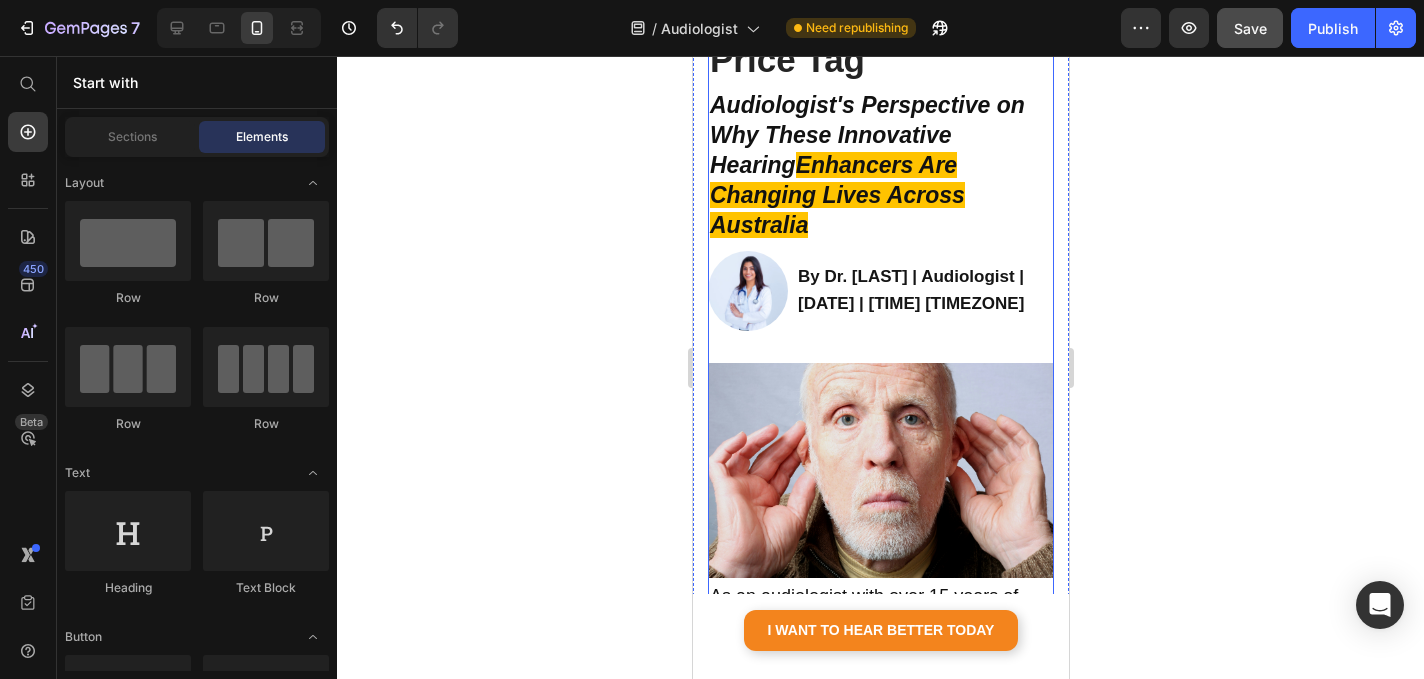 scroll, scrollTop: 81, scrollLeft: 0, axis: vertical 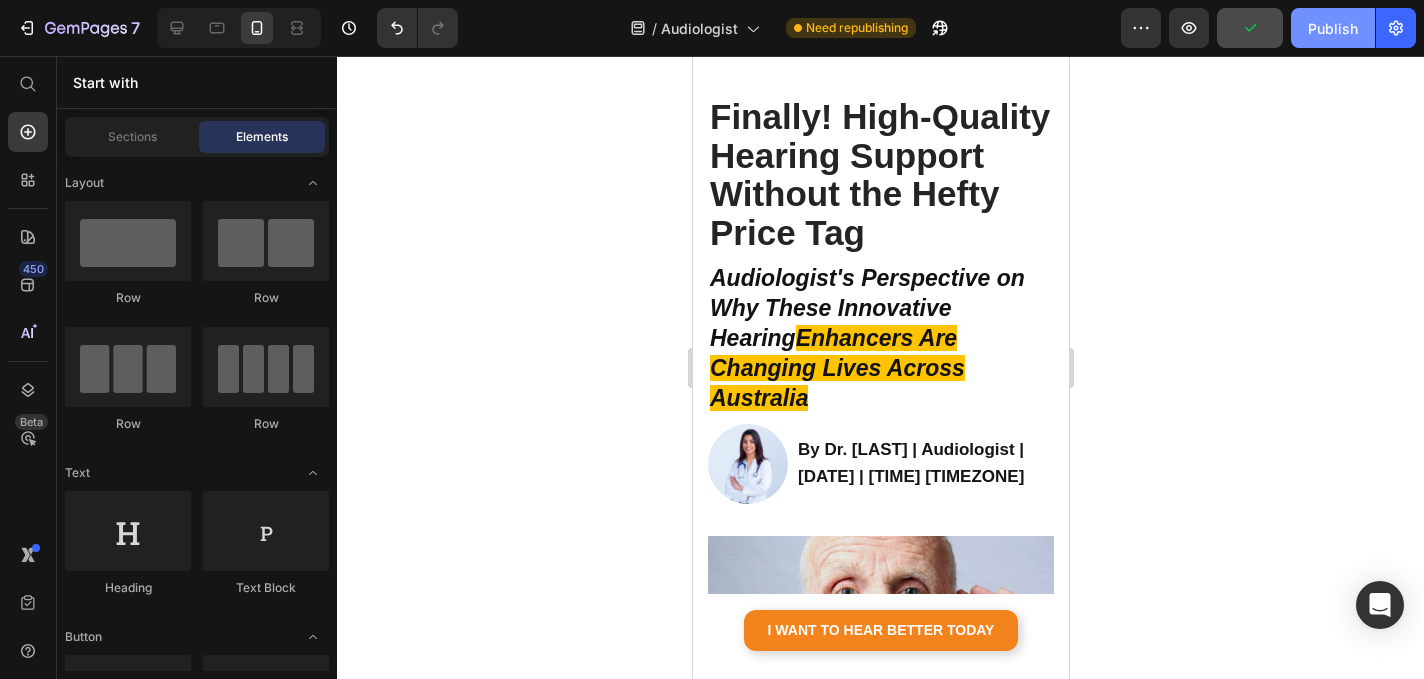 click on "Publish" at bounding box center [1333, 28] 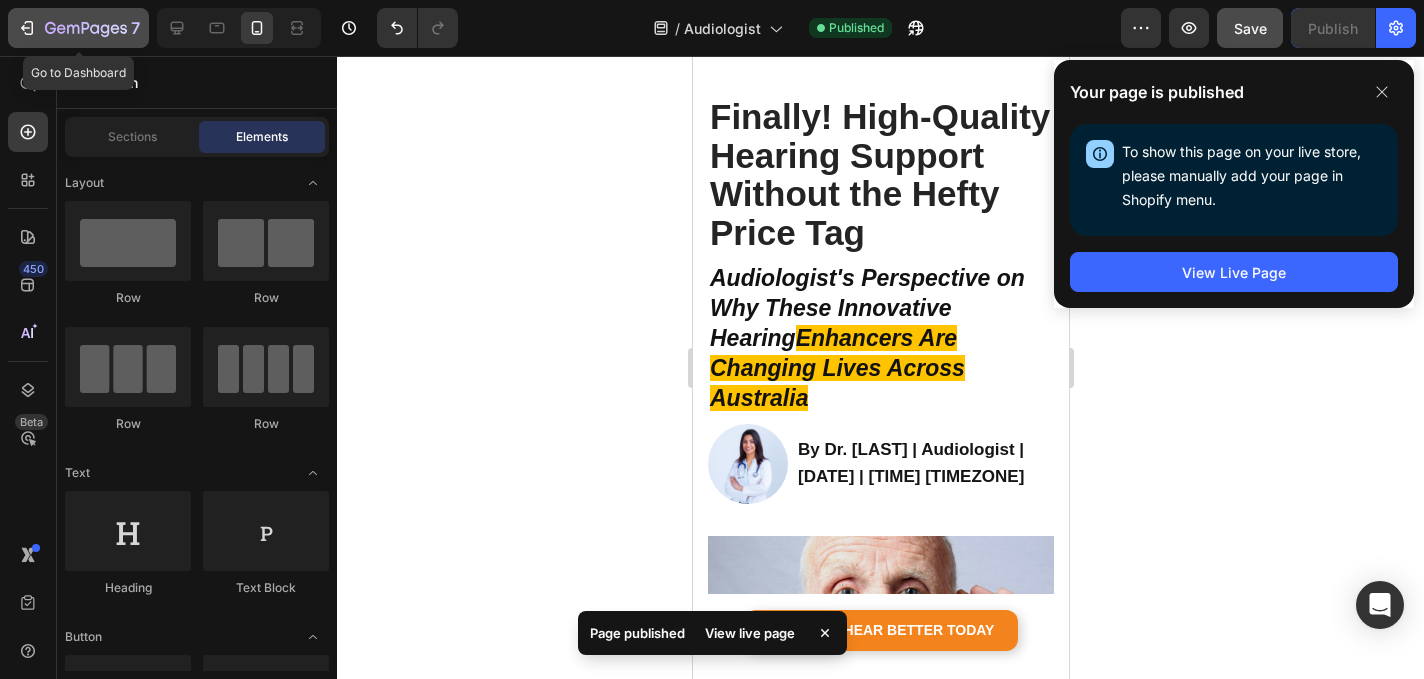 click on "7" 